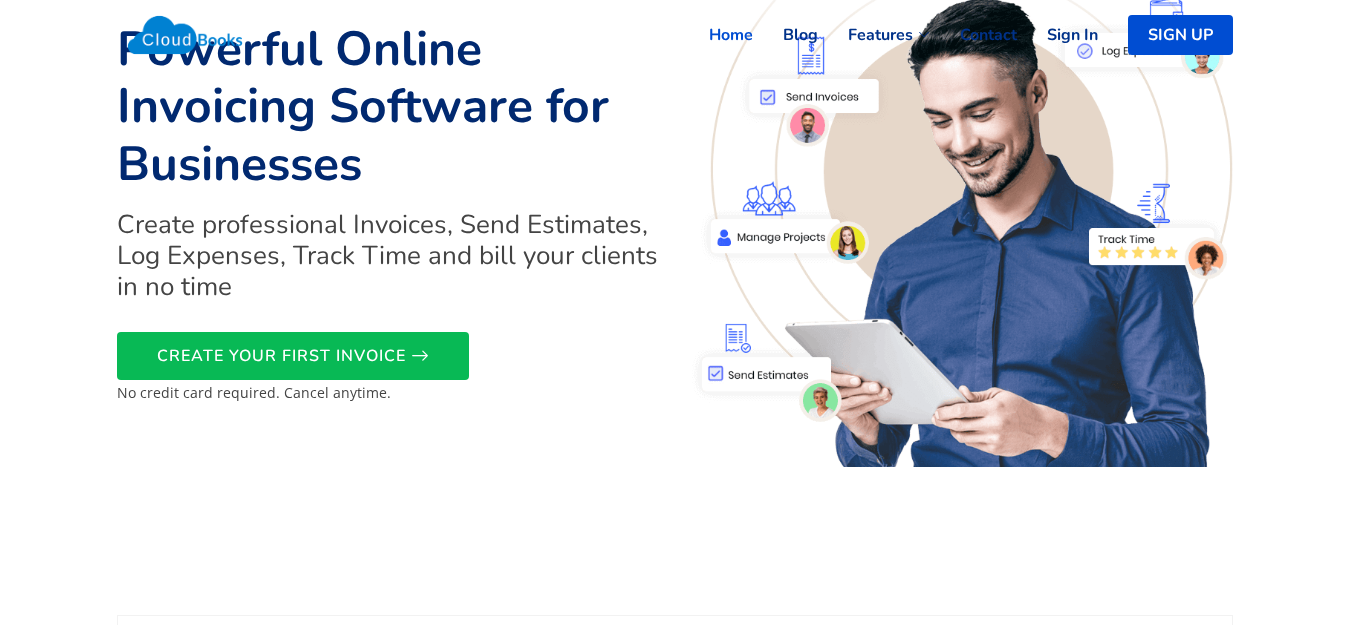 scroll, scrollTop: 0, scrollLeft: 0, axis: both 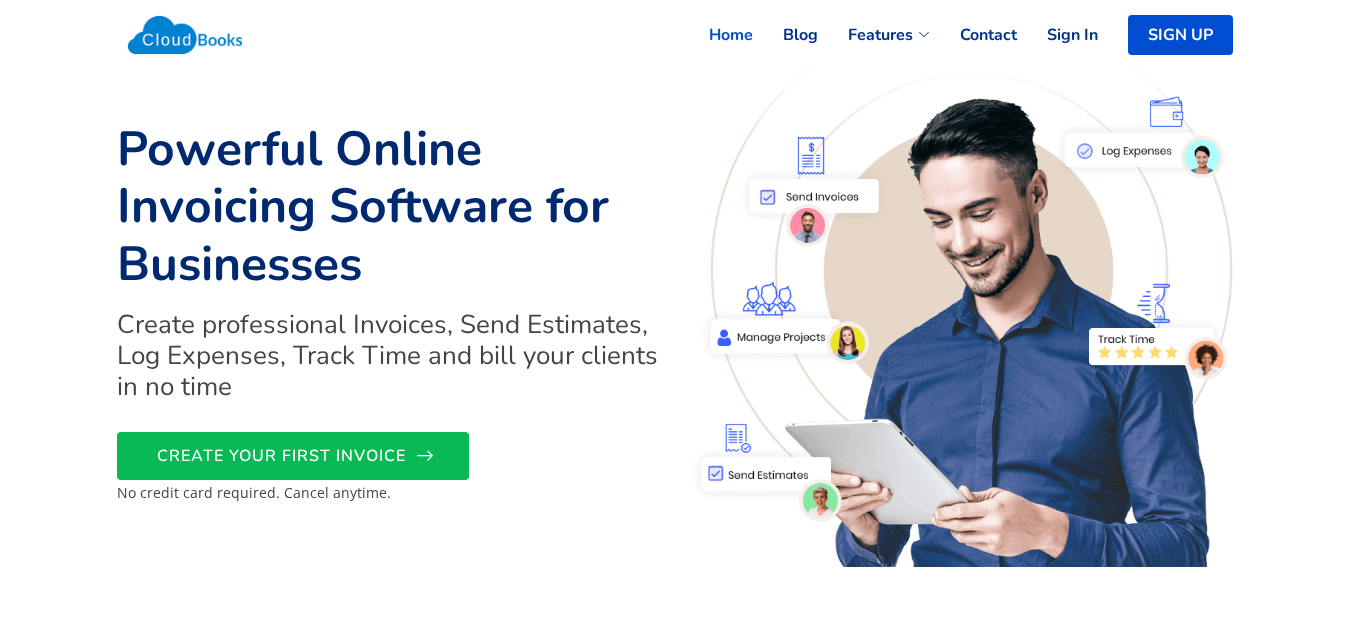 click on "CREATE YOUR FIRST INVOICE" at bounding box center [293, 456] 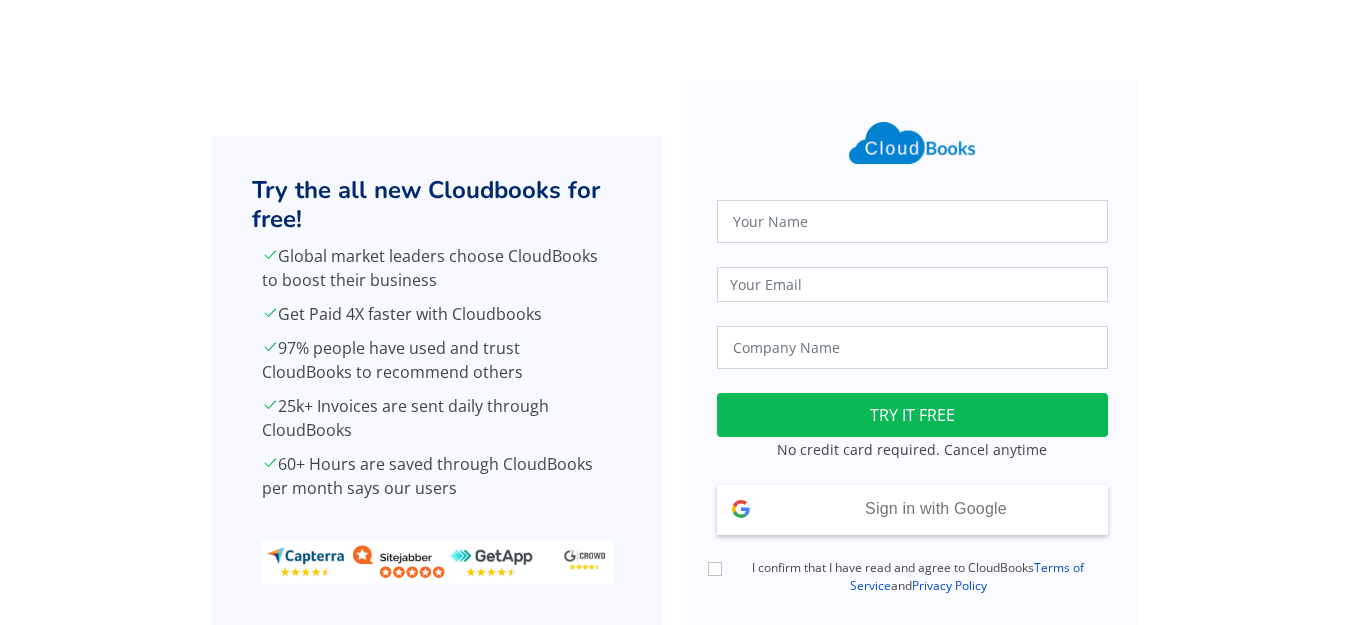 scroll, scrollTop: 0, scrollLeft: 0, axis: both 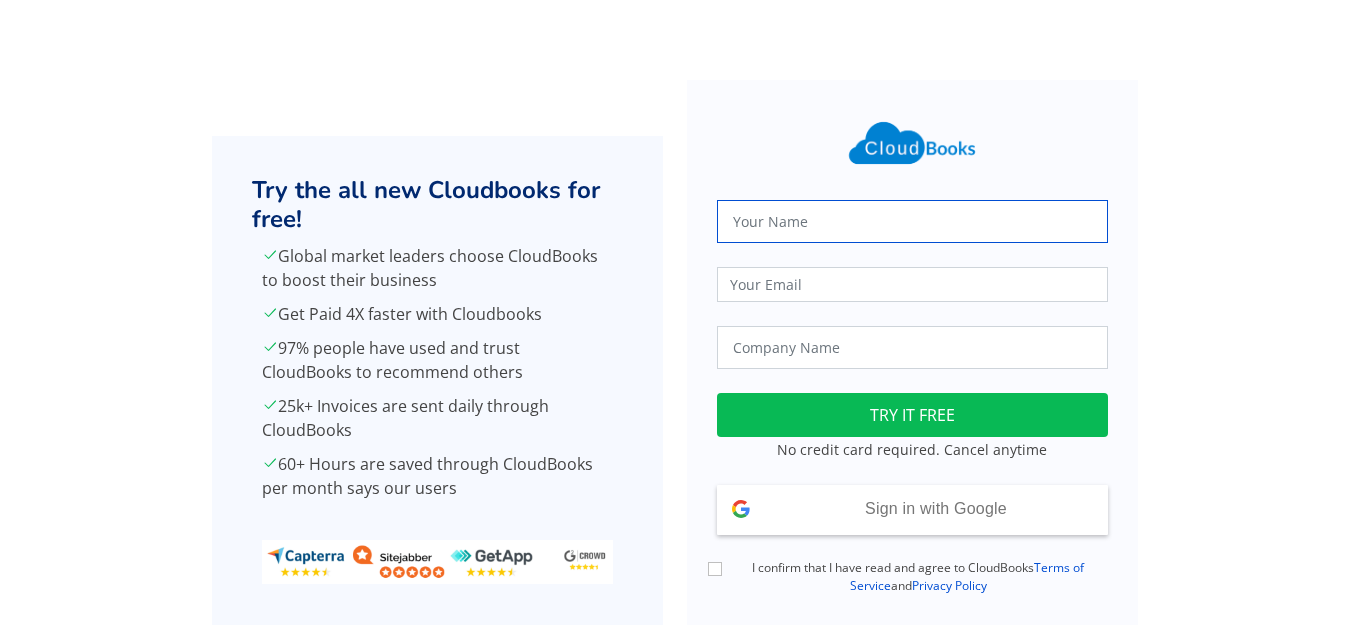 drag, startPoint x: 811, startPoint y: 217, endPoint x: 814, endPoint y: 235, distance: 18.248287 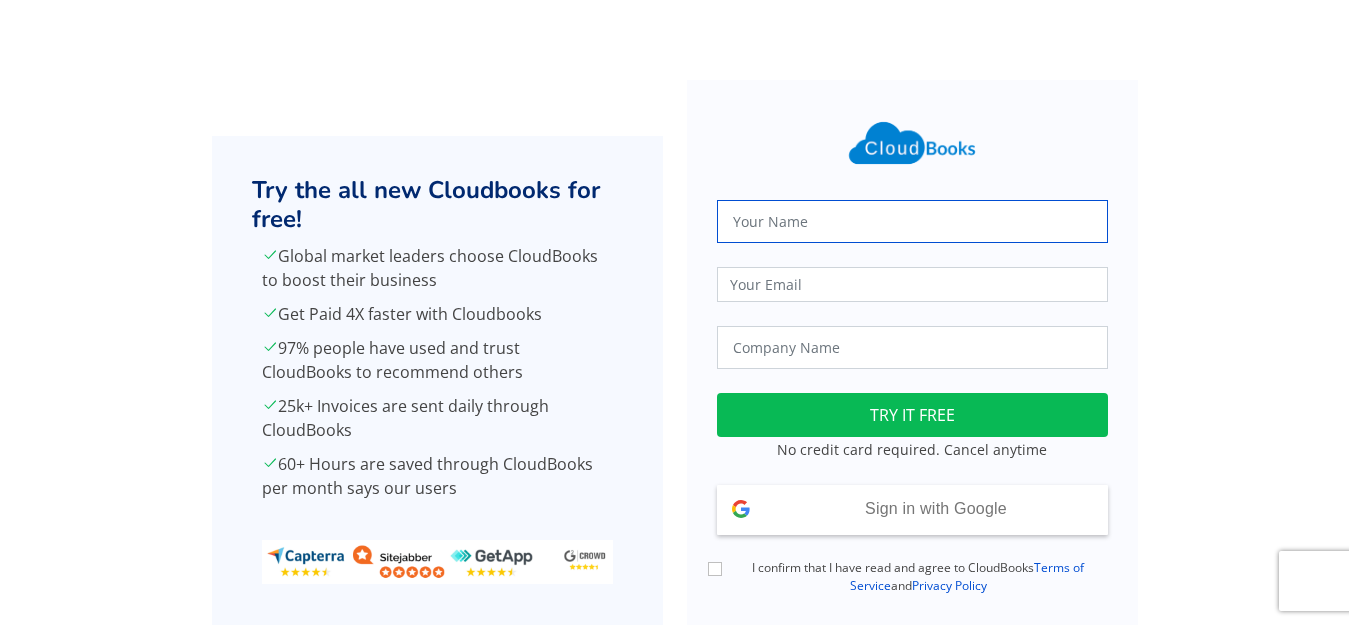 type on "[PERSON_NAME]" 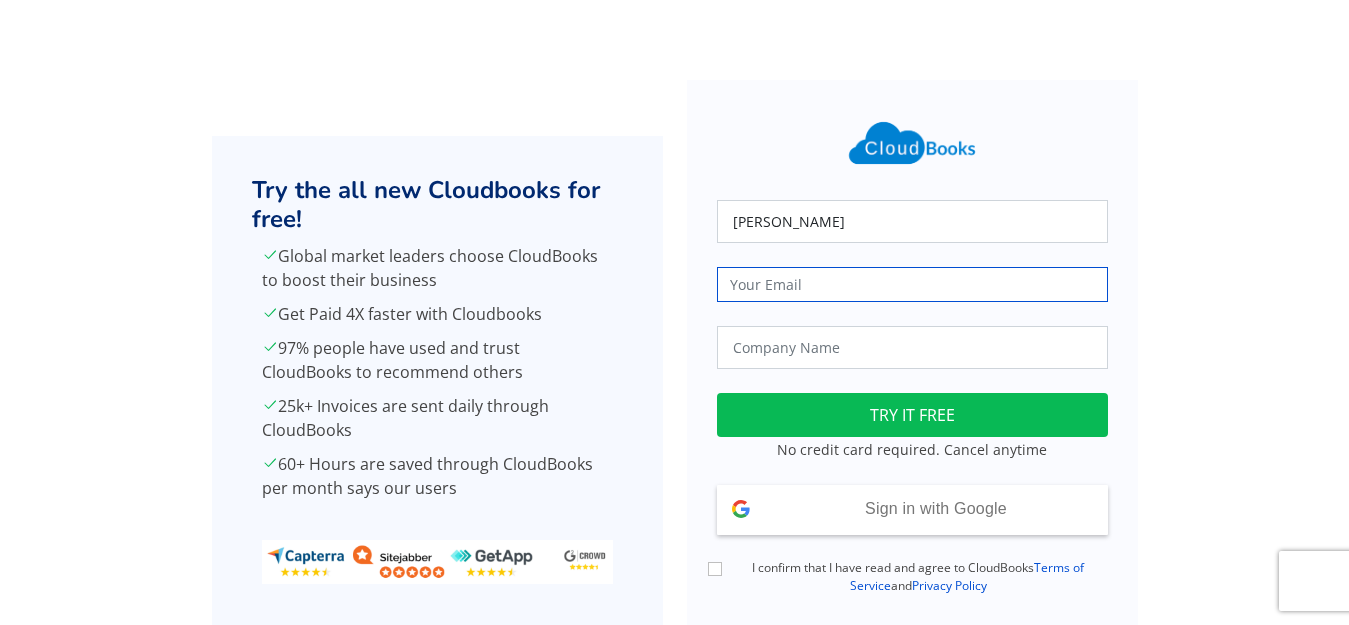 click at bounding box center (912, 284) 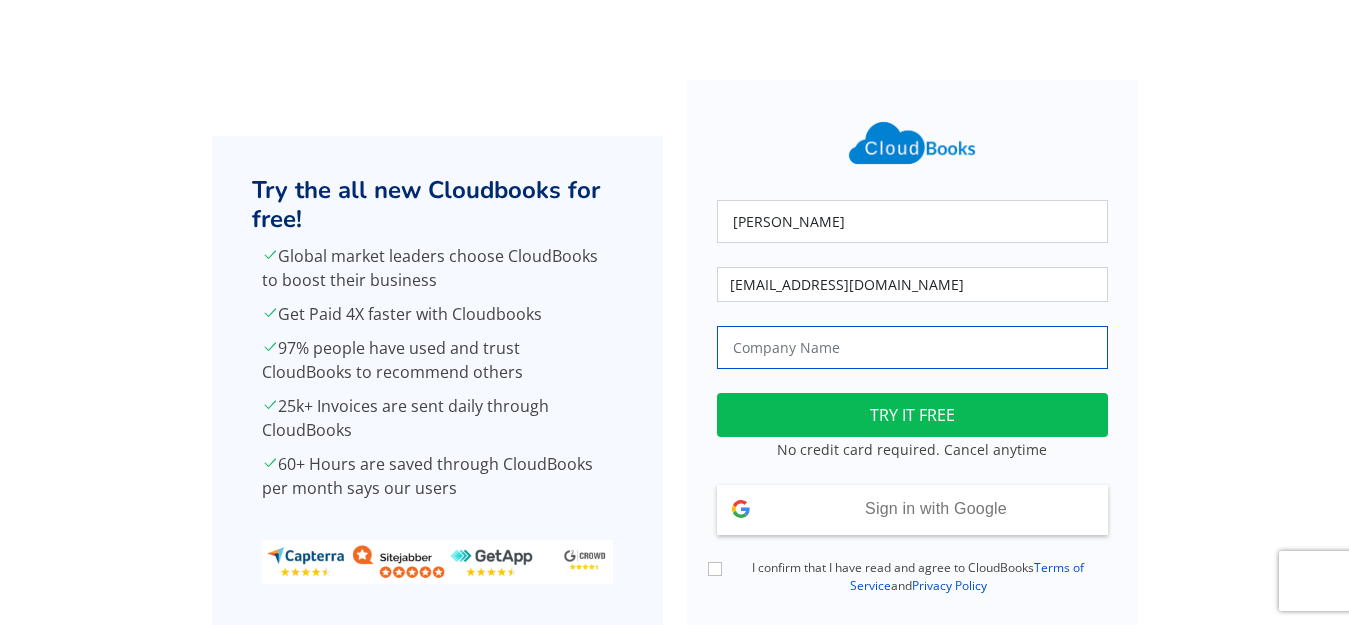 click at bounding box center (912, 347) 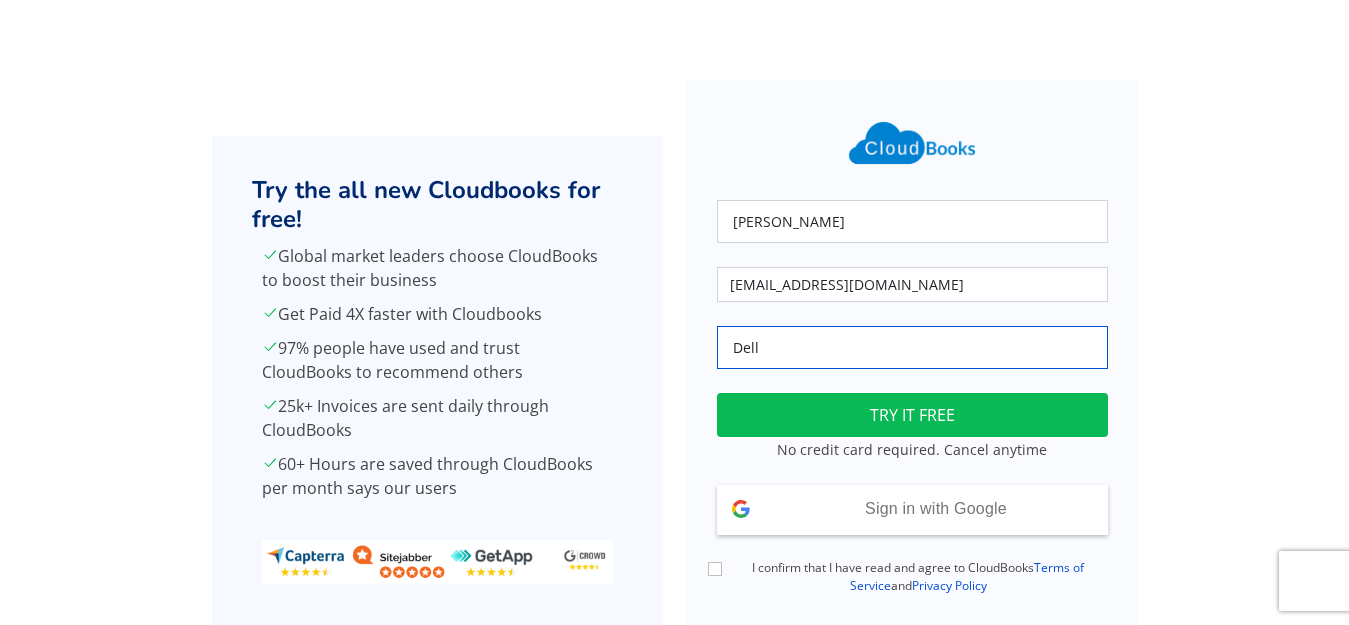 type on "Dell" 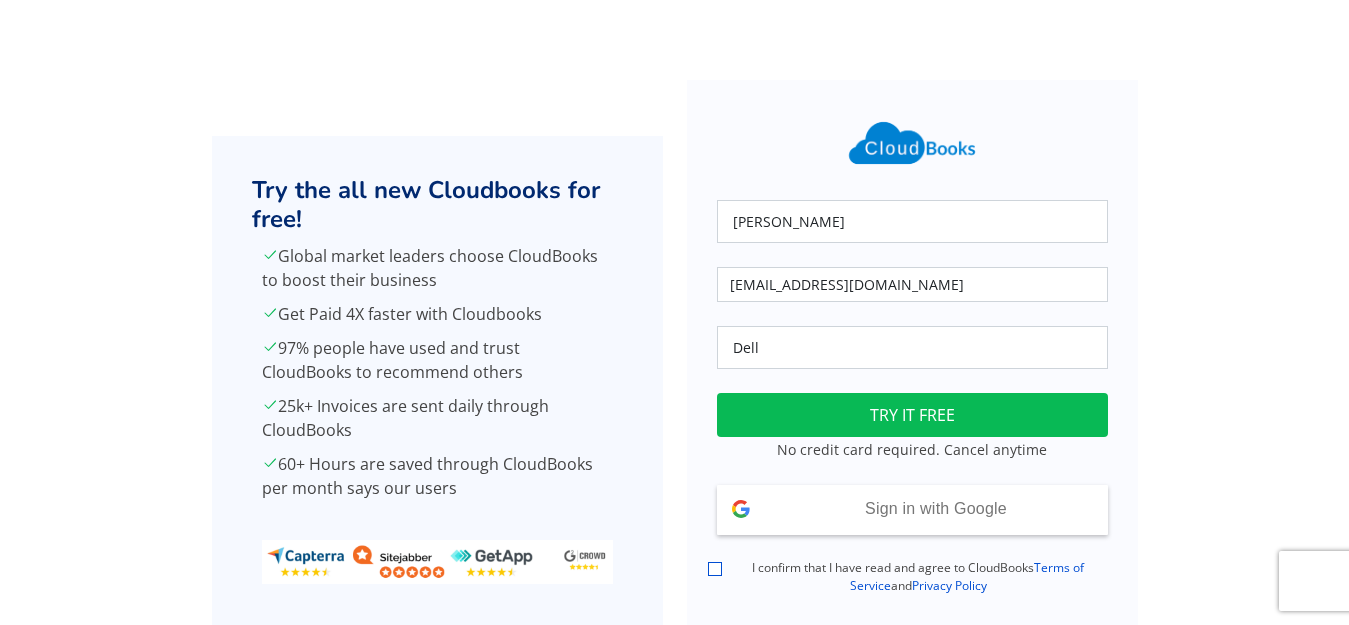click on "I confirm that I have read and agree to CloudBooks  Terms of Service  and  Privacy Policy" at bounding box center [715, 569] 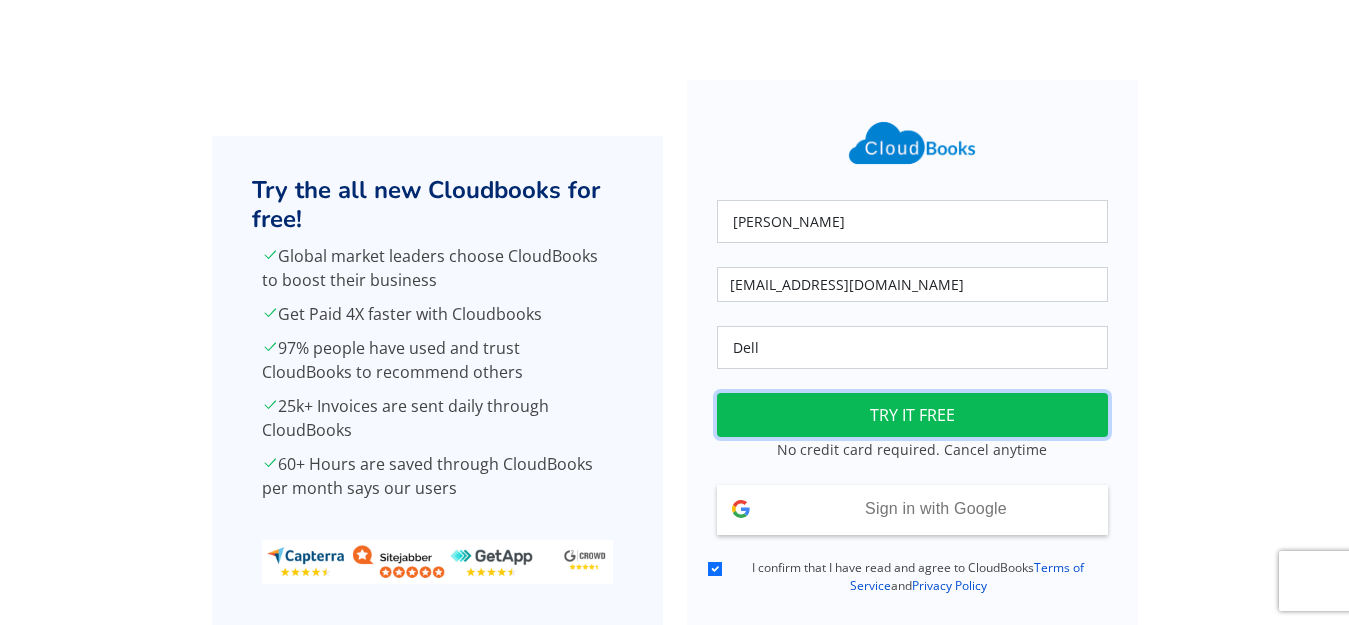 click on "TRY IT FREE" at bounding box center (912, 415) 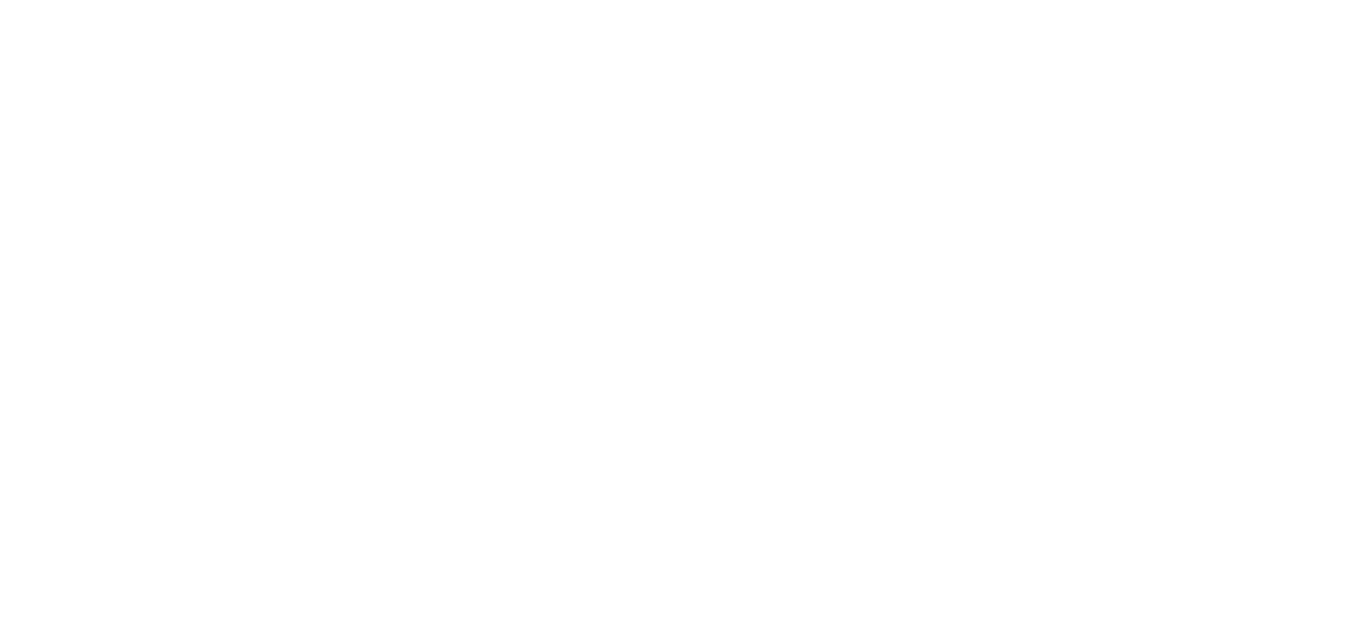 scroll, scrollTop: 0, scrollLeft: 0, axis: both 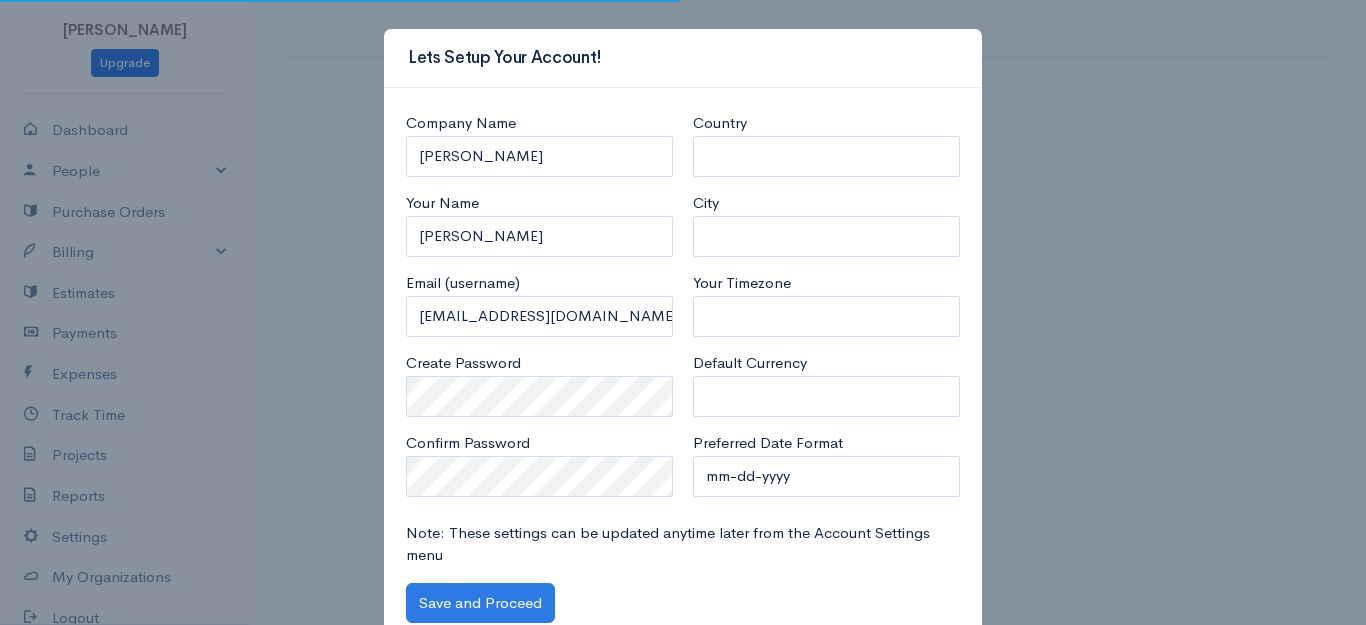 select on "[GEOGRAPHIC_DATA]" 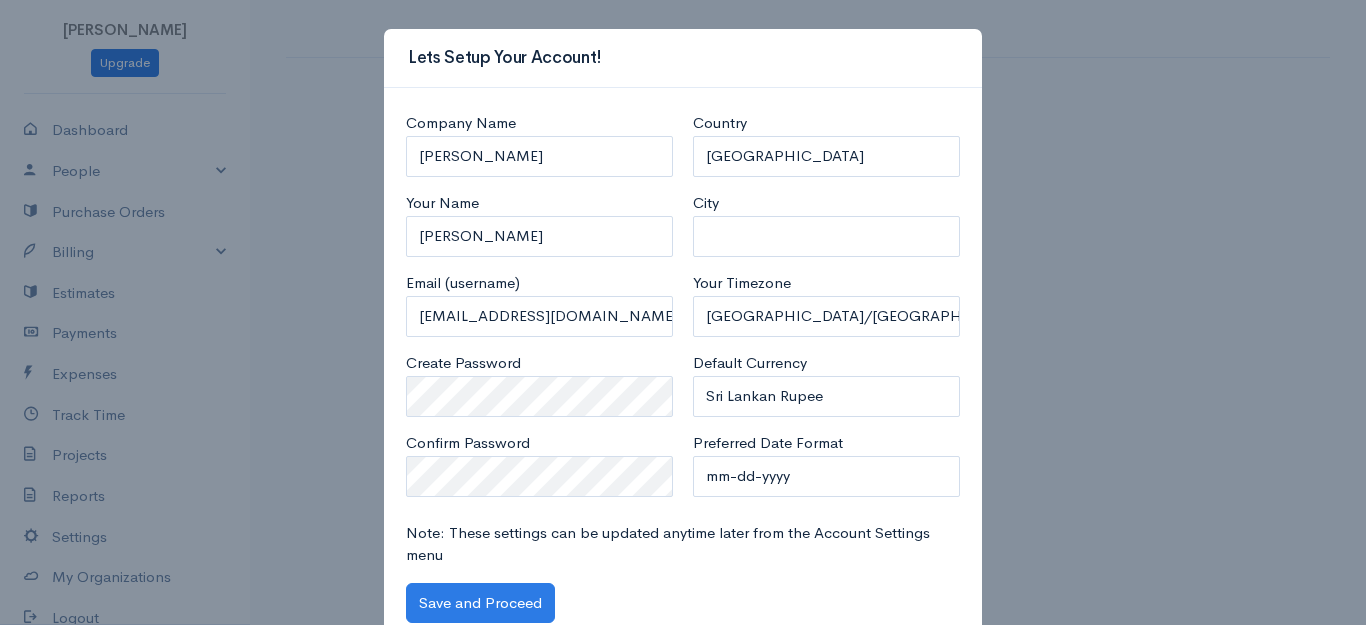 click on "Company Name Aksha Your Name Aksha Email (username) uaksha@eloratech.org Create Password Confirm Password" at bounding box center [539, 312] 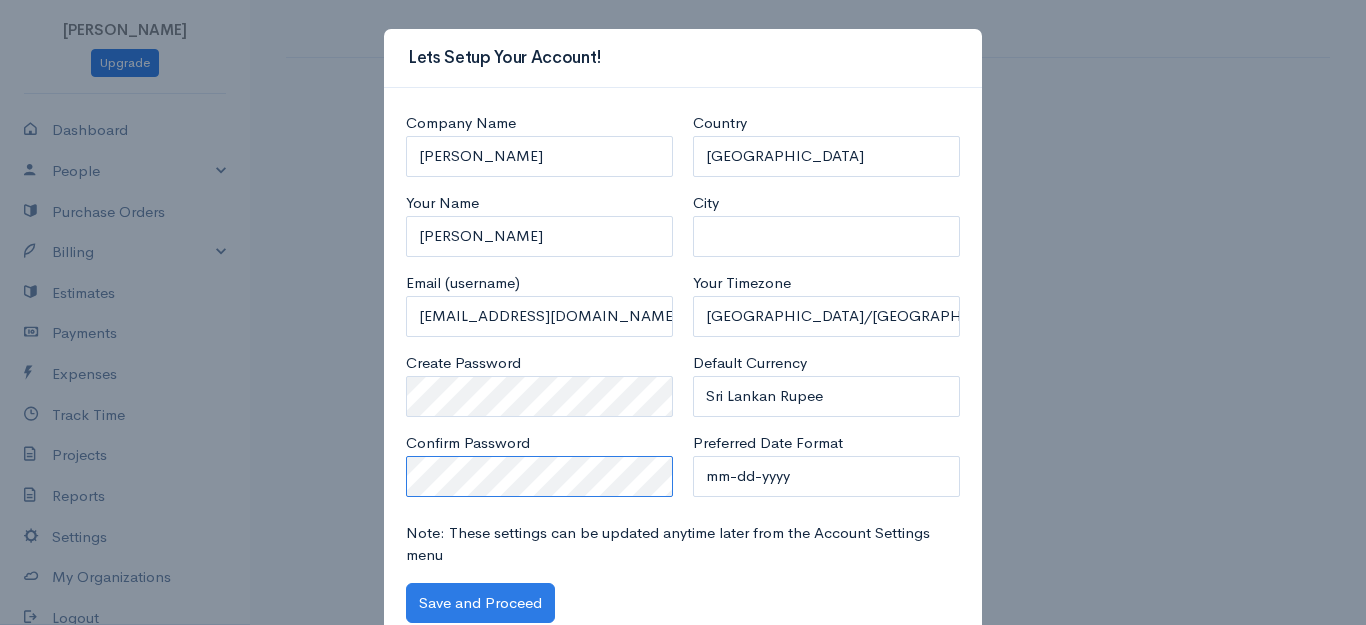 scroll, scrollTop: 61, scrollLeft: 0, axis: vertical 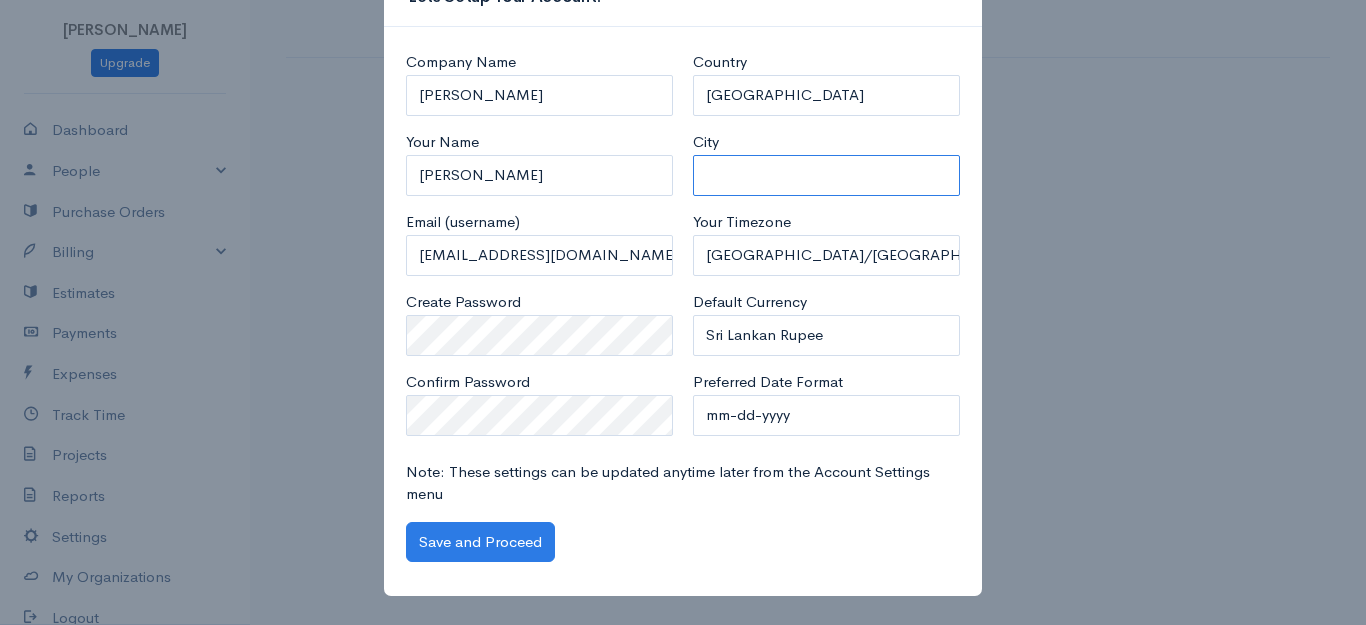 click on "City" at bounding box center (826, 175) 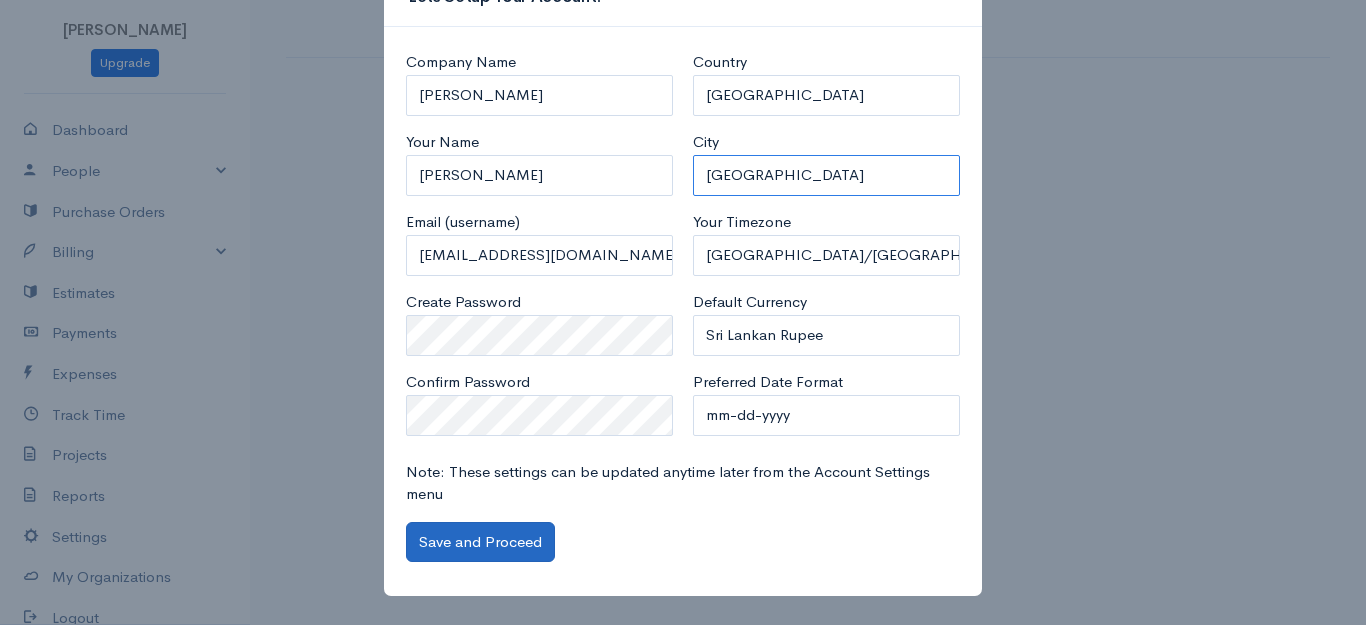type on "[GEOGRAPHIC_DATA]" 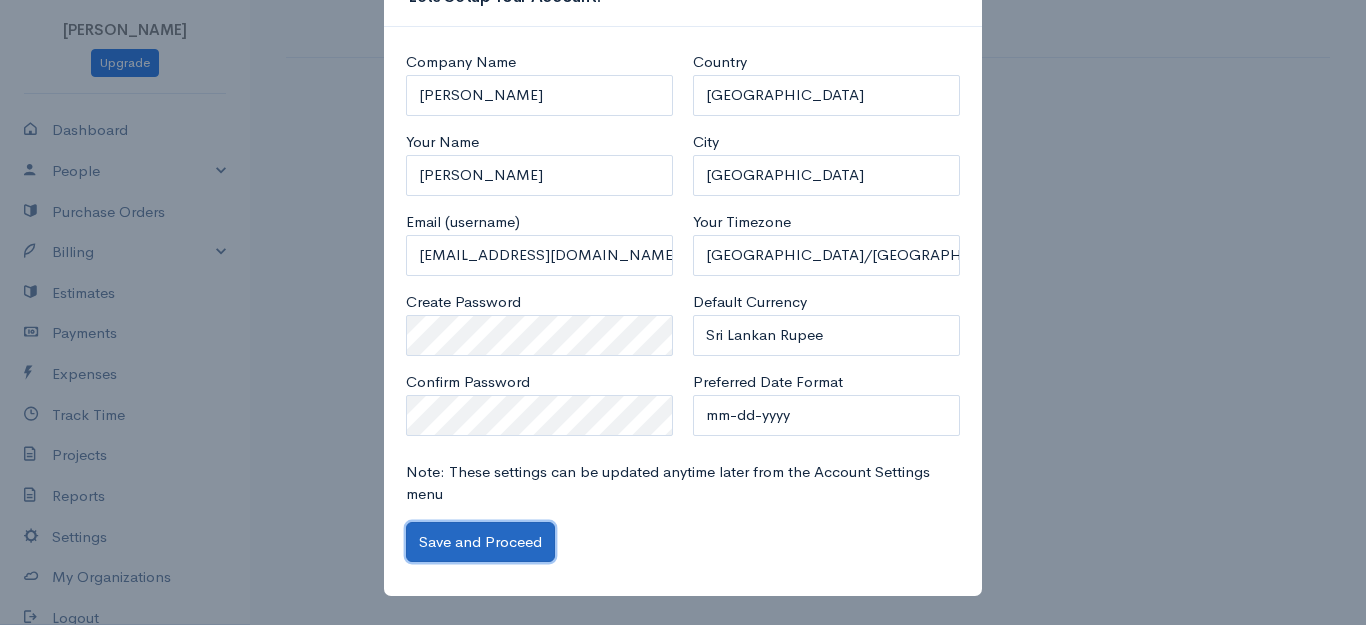 click on "Save and Proceed" at bounding box center (480, 542) 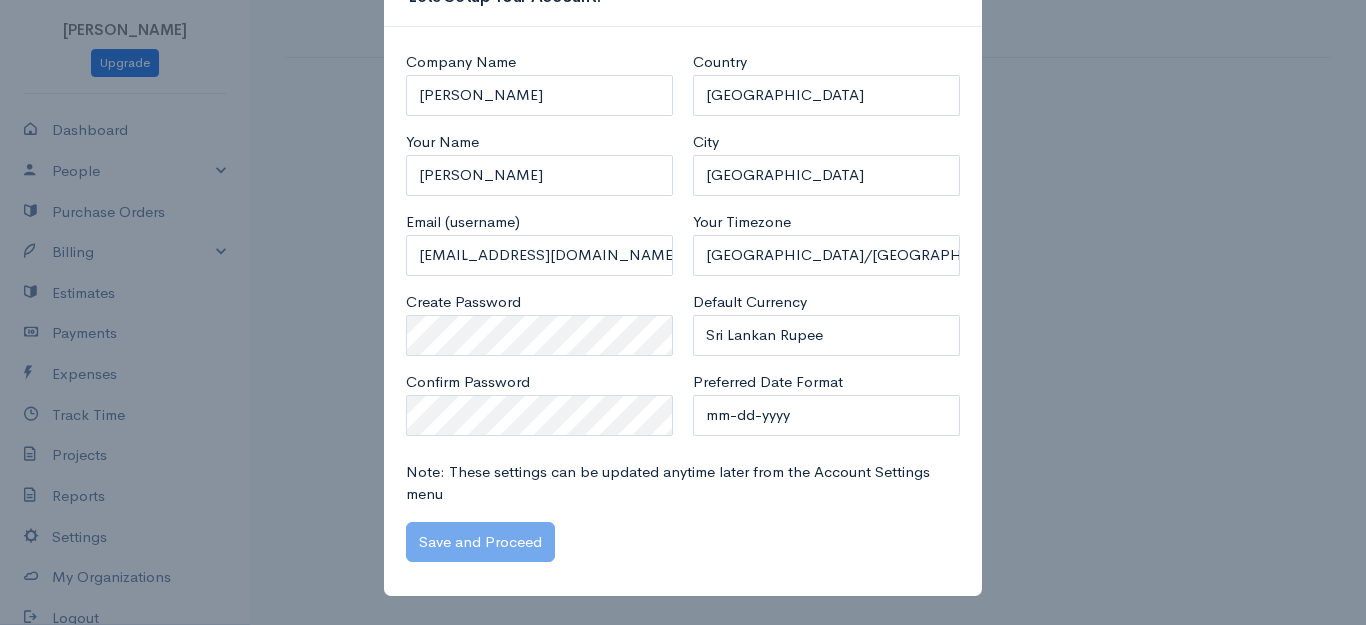 scroll, scrollTop: 0, scrollLeft: 0, axis: both 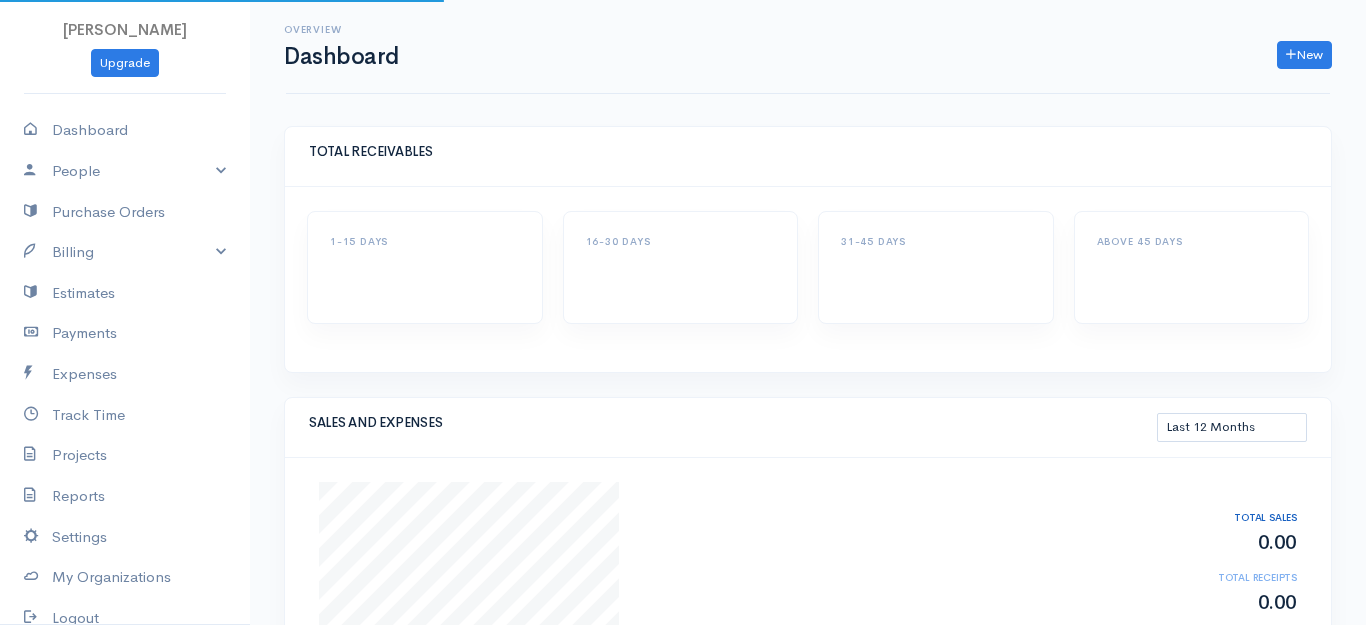select on "365" 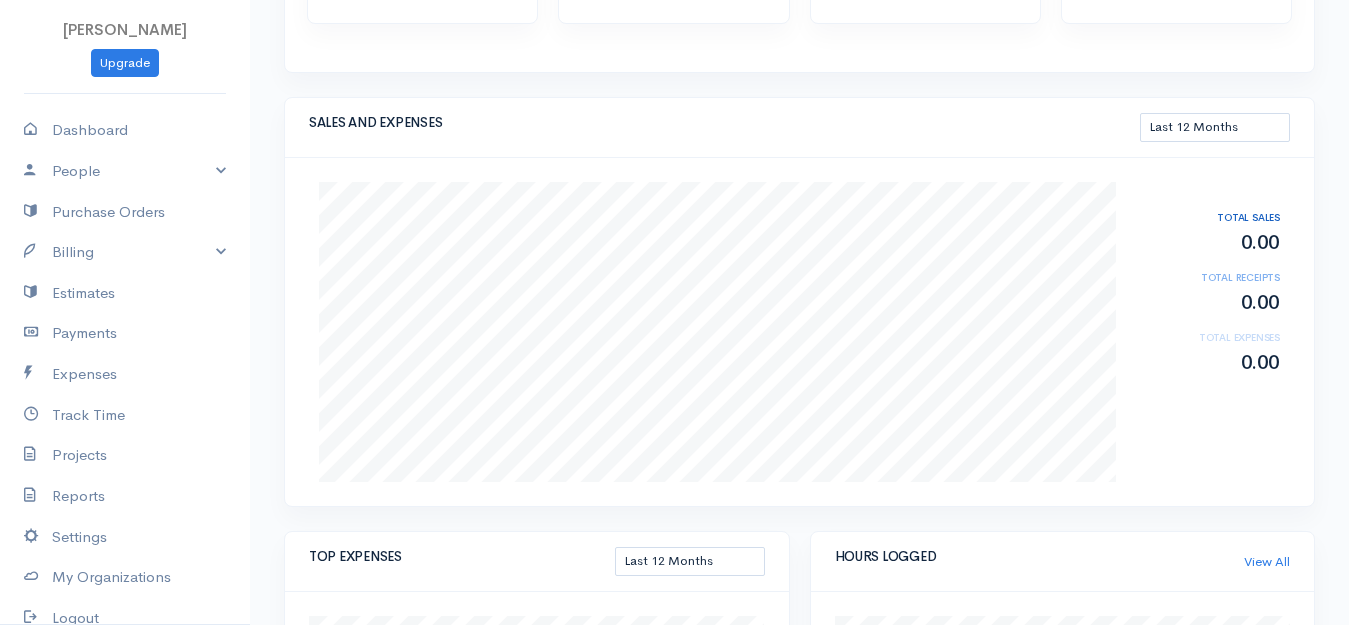 scroll, scrollTop: 0, scrollLeft: 0, axis: both 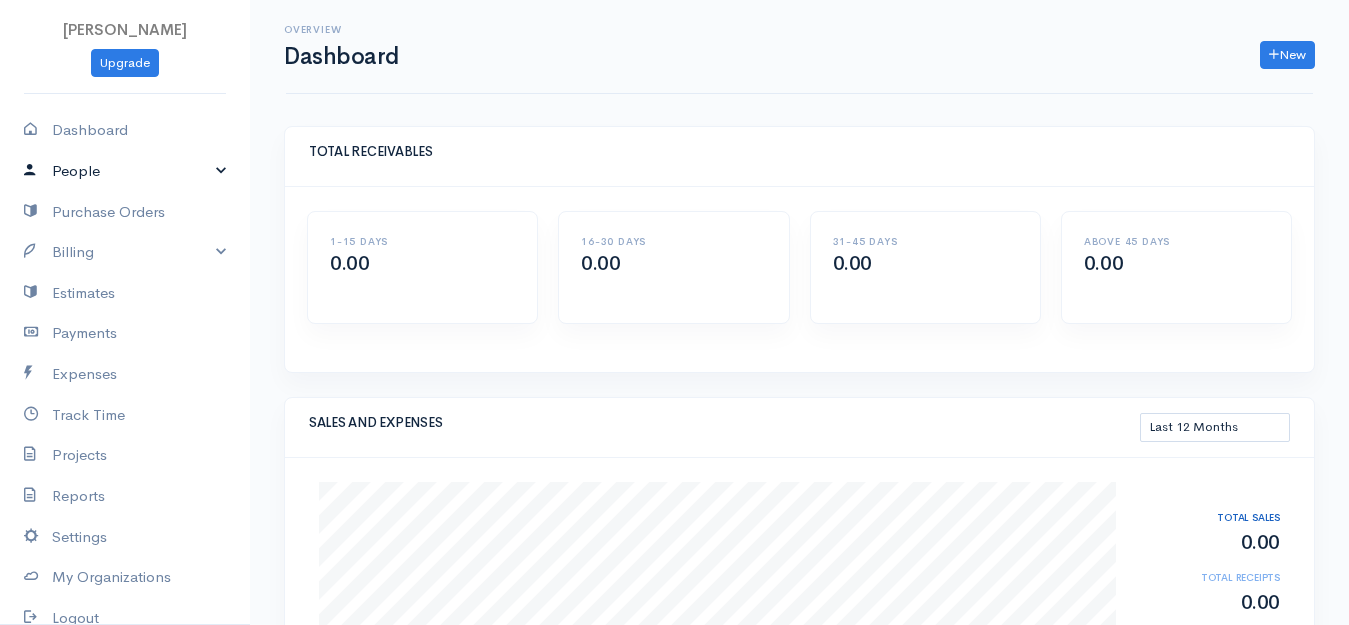 click on "People" at bounding box center [125, 171] 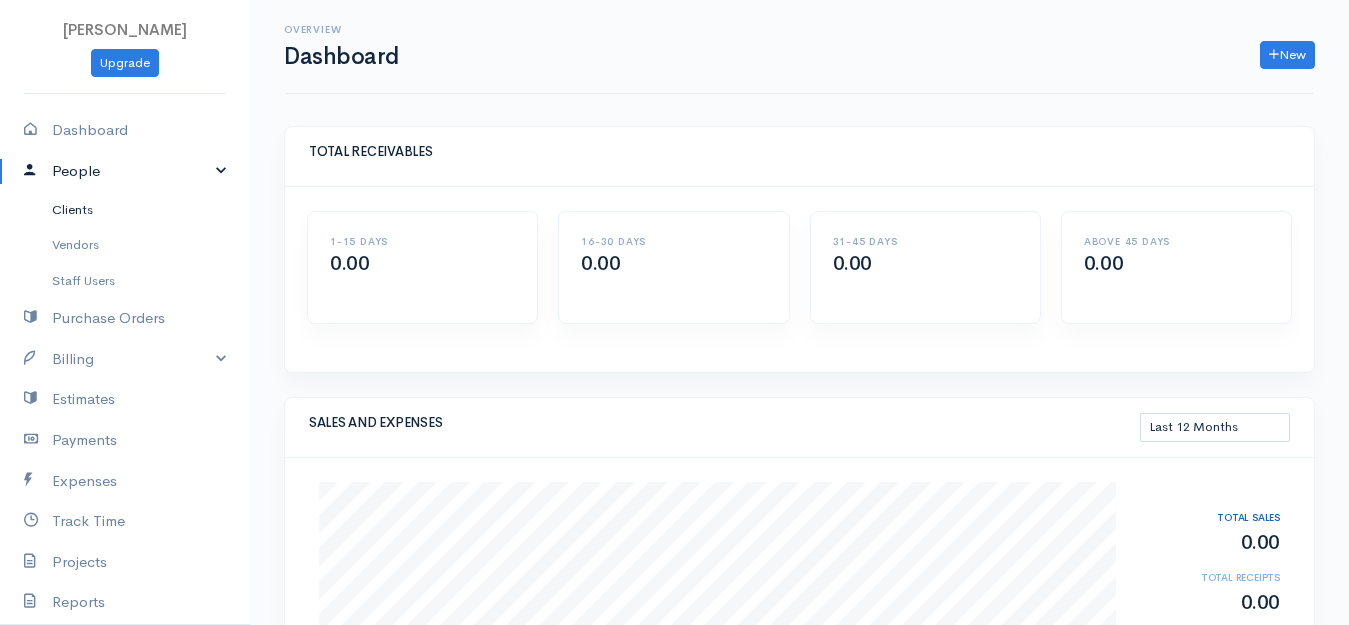 click on "Clients" at bounding box center (125, 210) 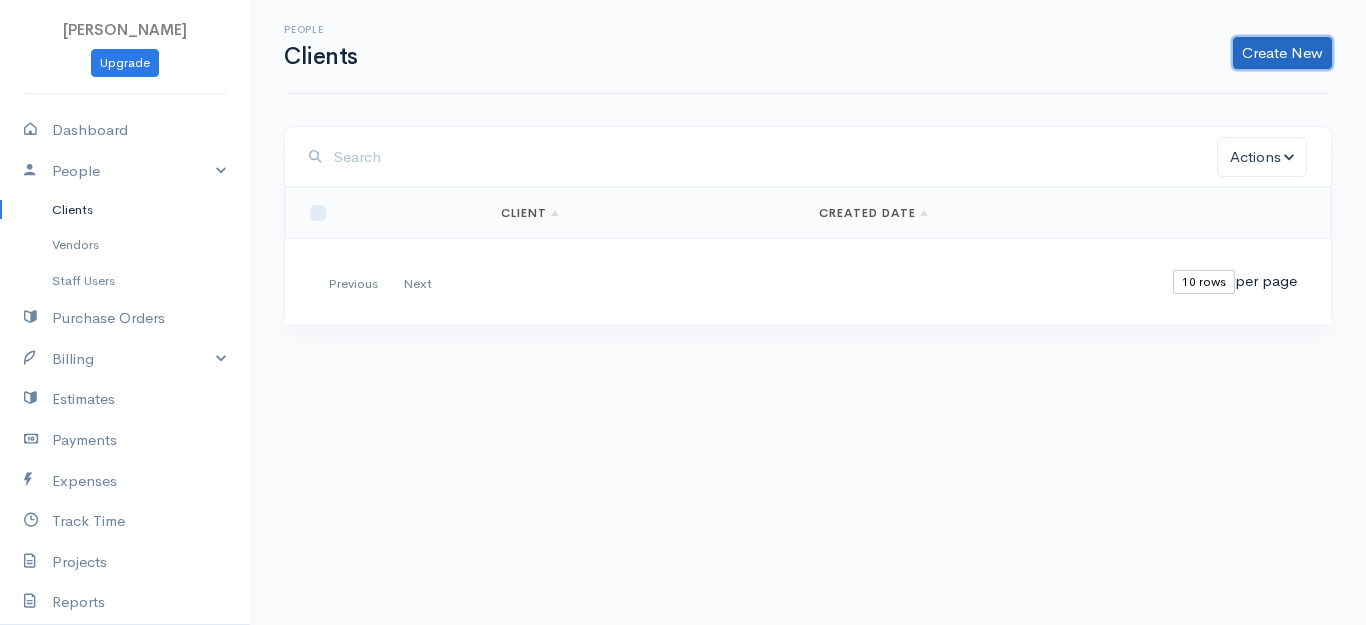 click on "Create New" at bounding box center [1282, 53] 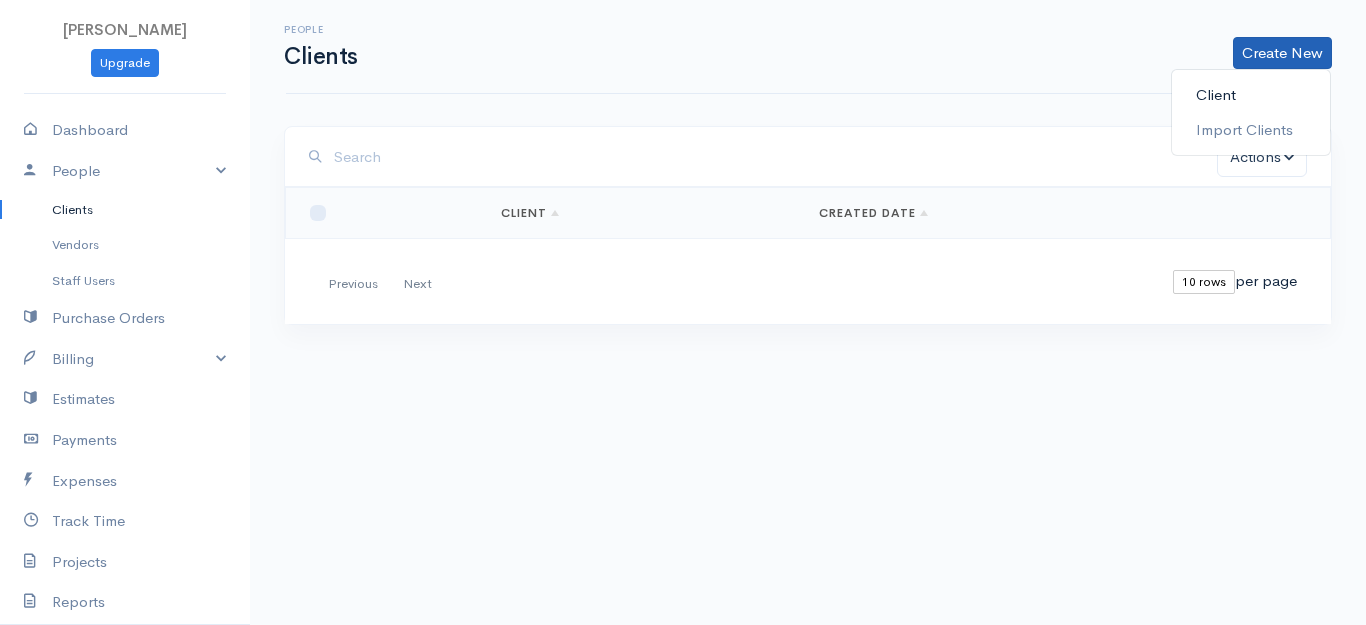 click on "Client" at bounding box center [1251, 95] 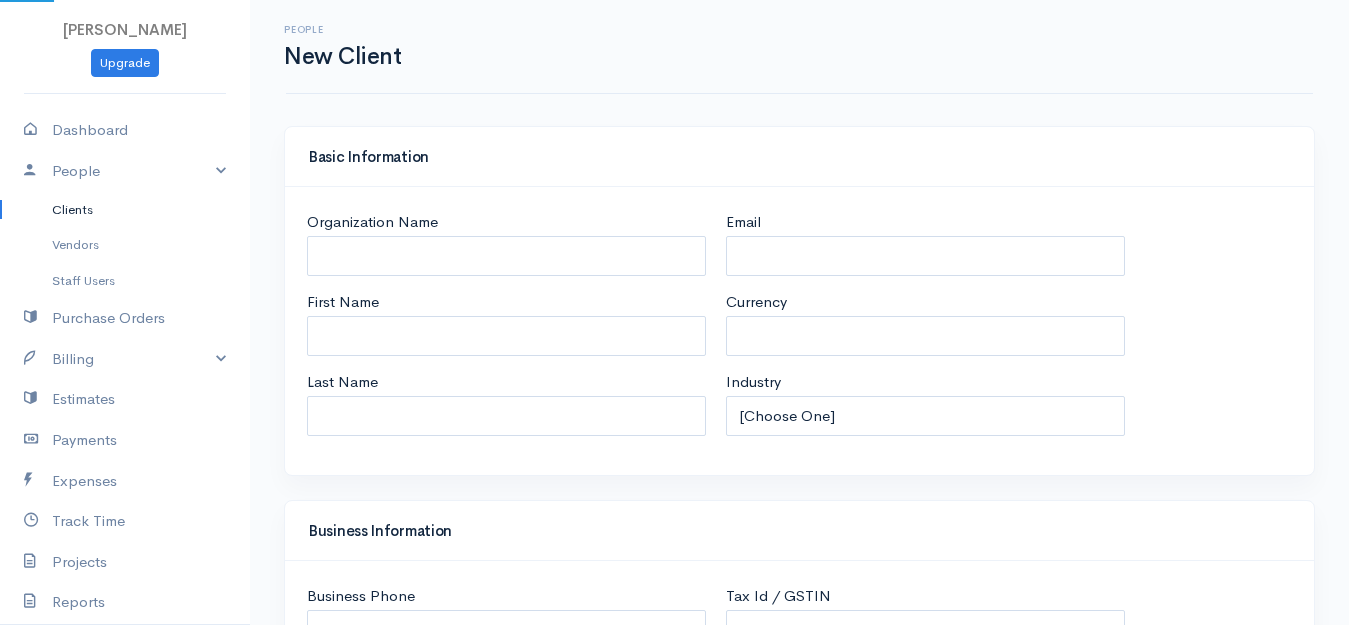 select on "LKR" 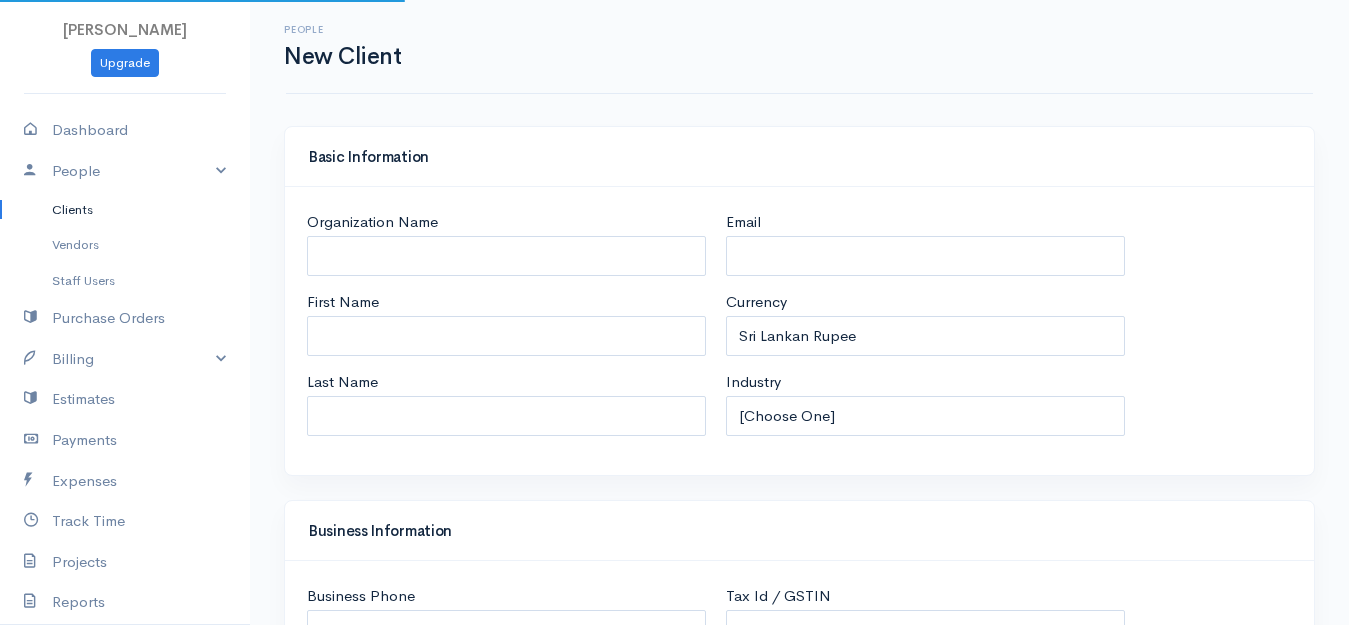 select on "[GEOGRAPHIC_DATA]" 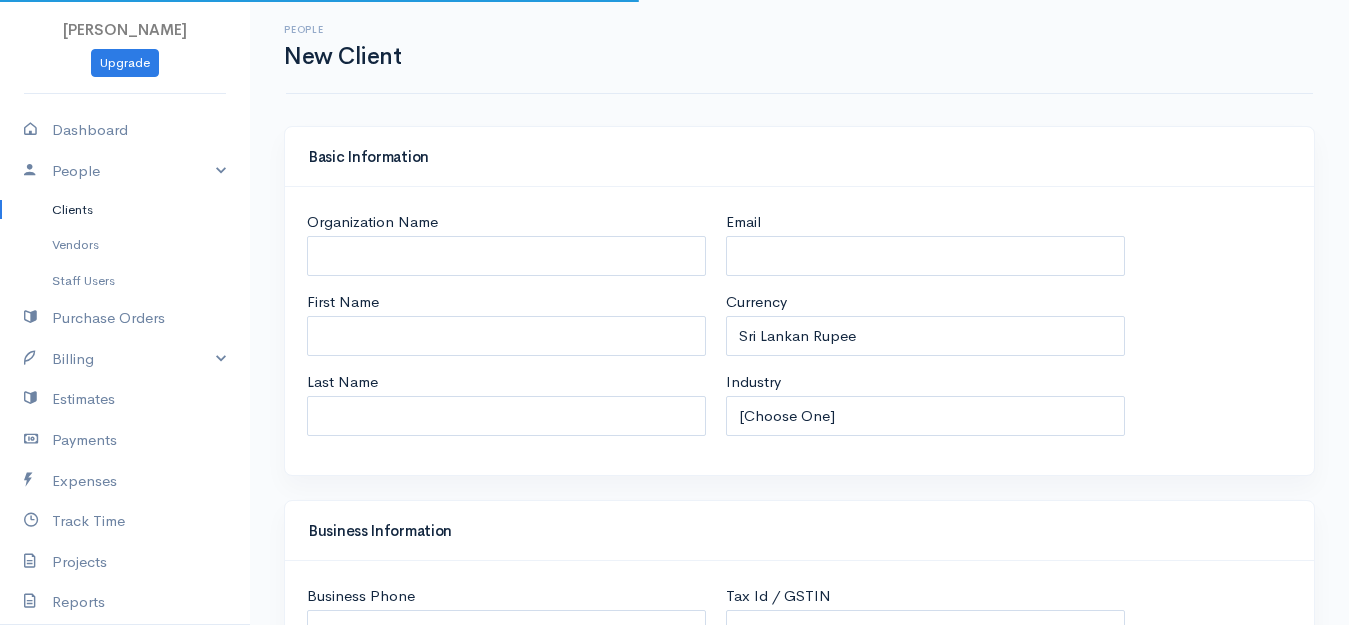 select on "[GEOGRAPHIC_DATA]" 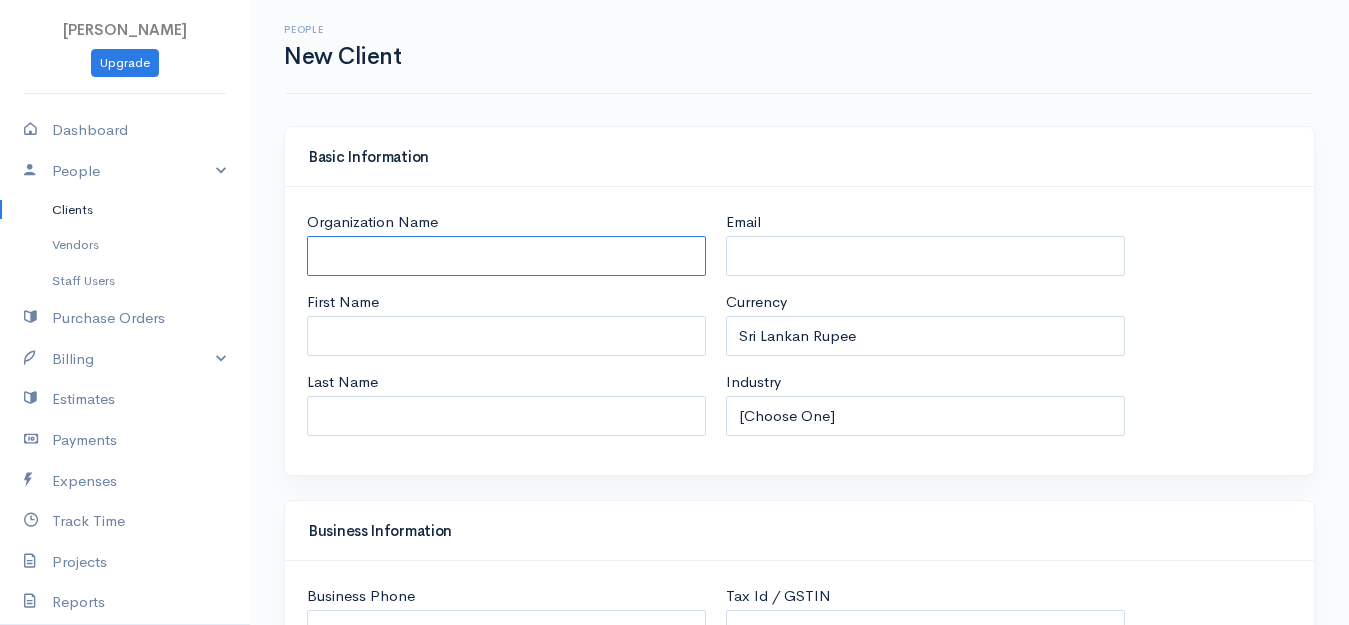 click on "Organization Name" at bounding box center (506, 256) 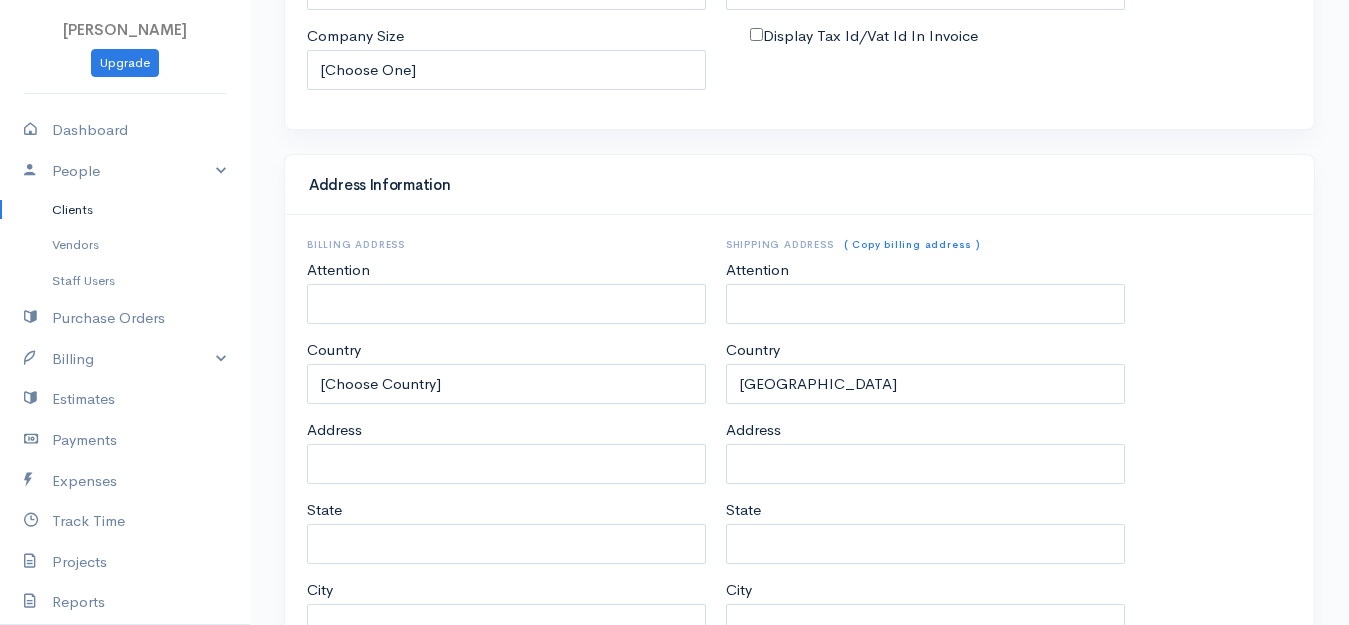 scroll, scrollTop: 1026, scrollLeft: 0, axis: vertical 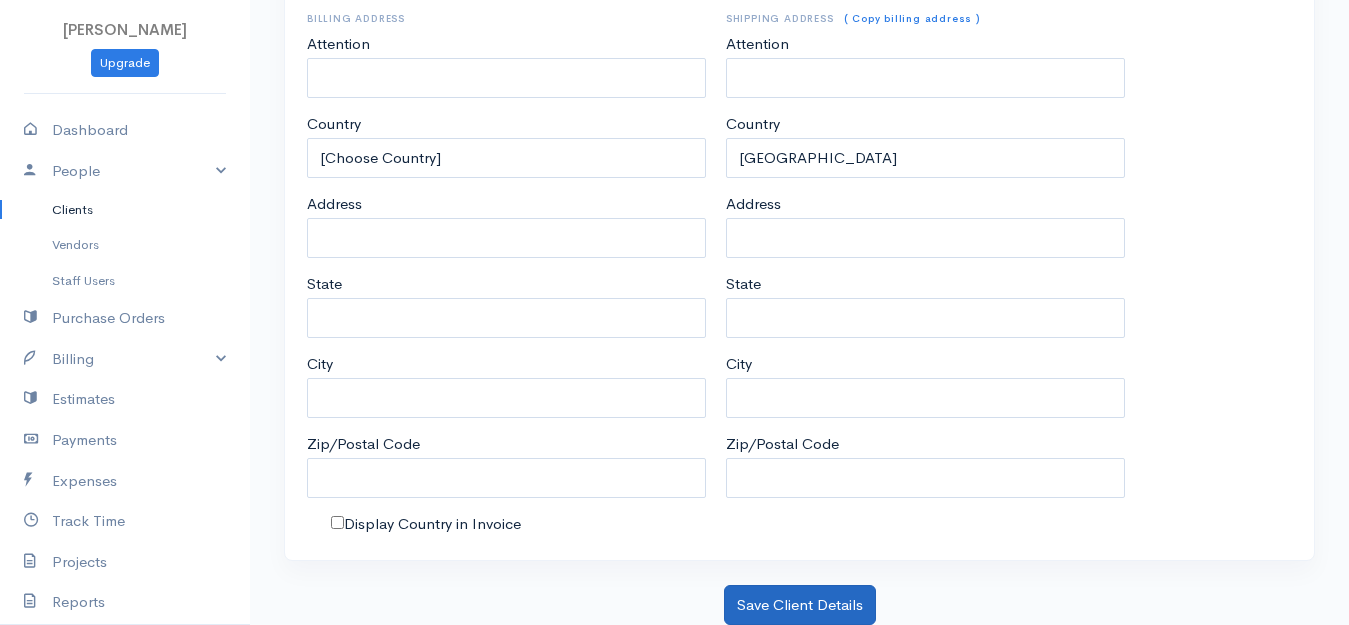 type on "Nilu" 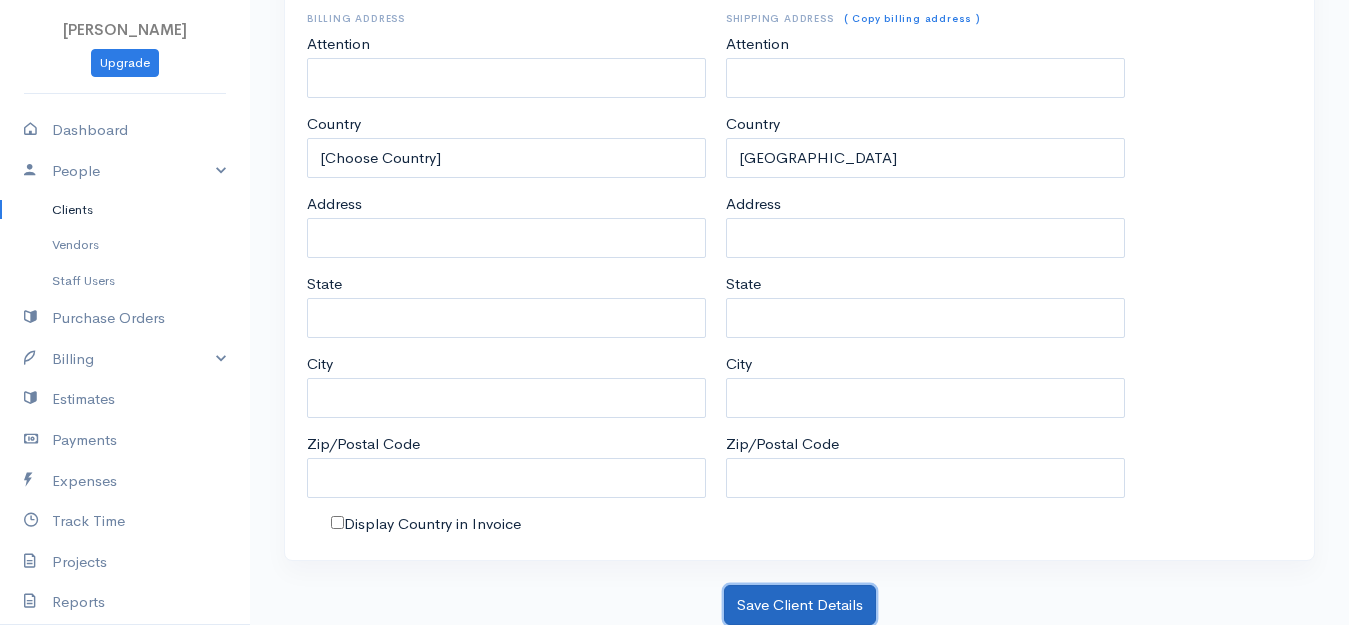 click on "Save Client Details" at bounding box center (800, 605) 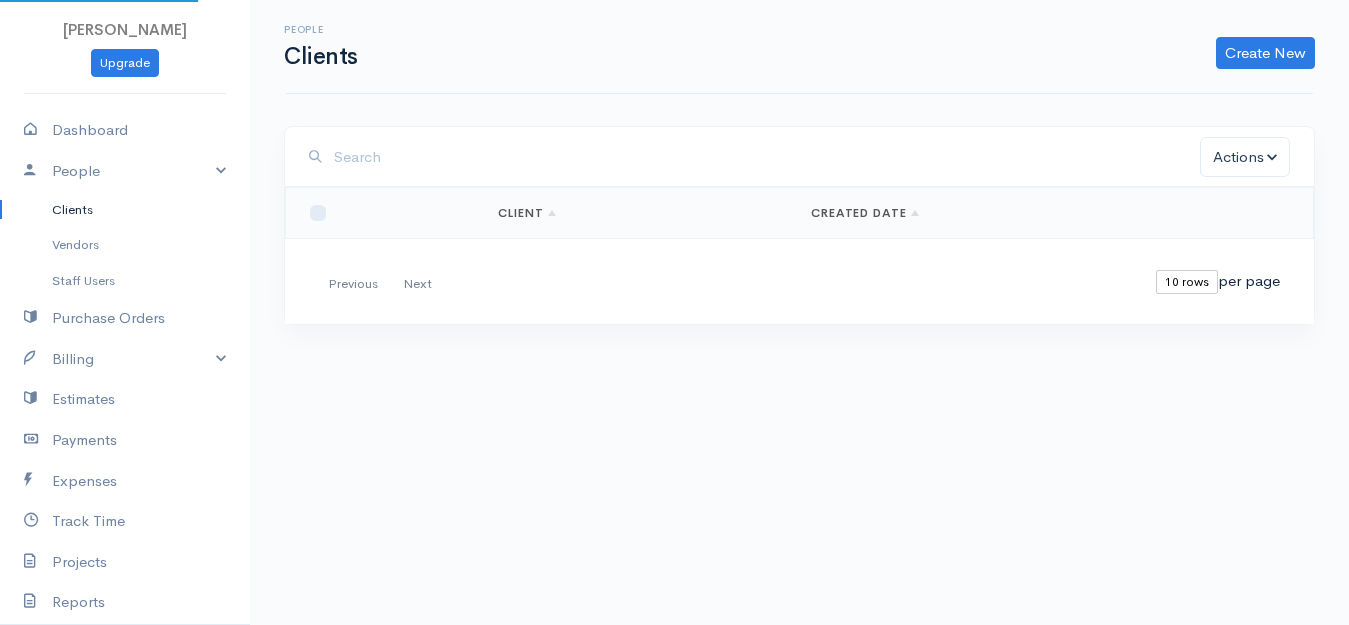 scroll, scrollTop: 0, scrollLeft: 0, axis: both 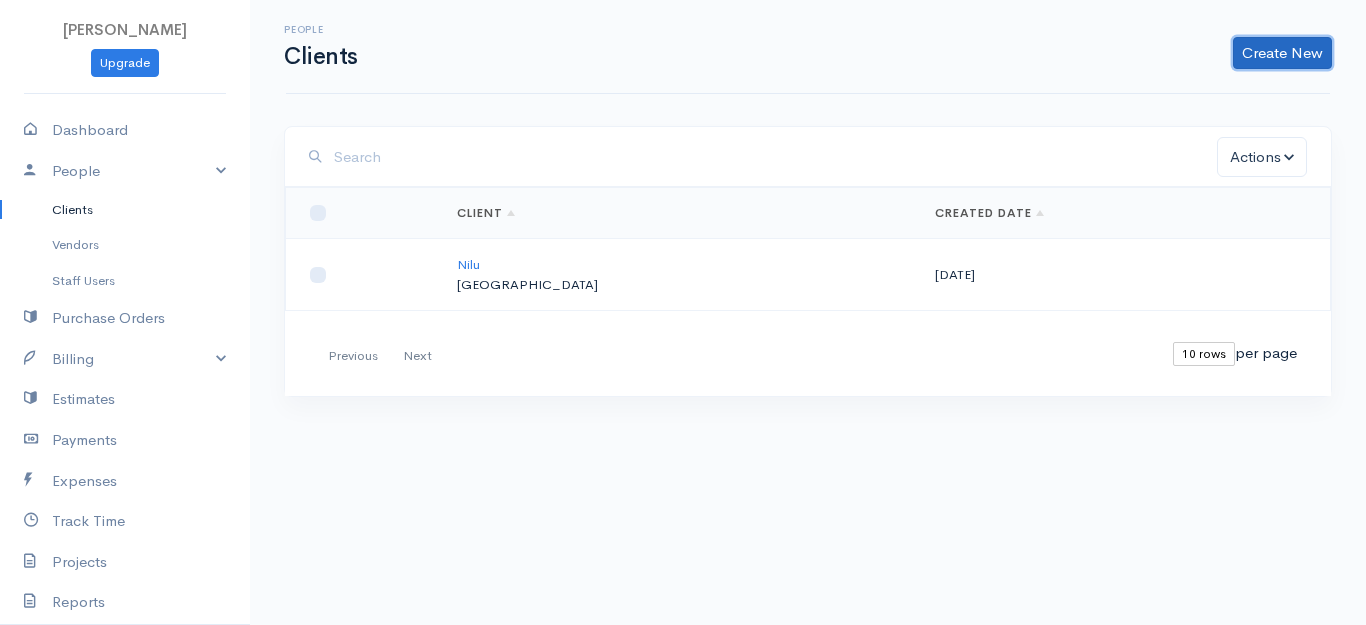click on "Create New" at bounding box center (1282, 53) 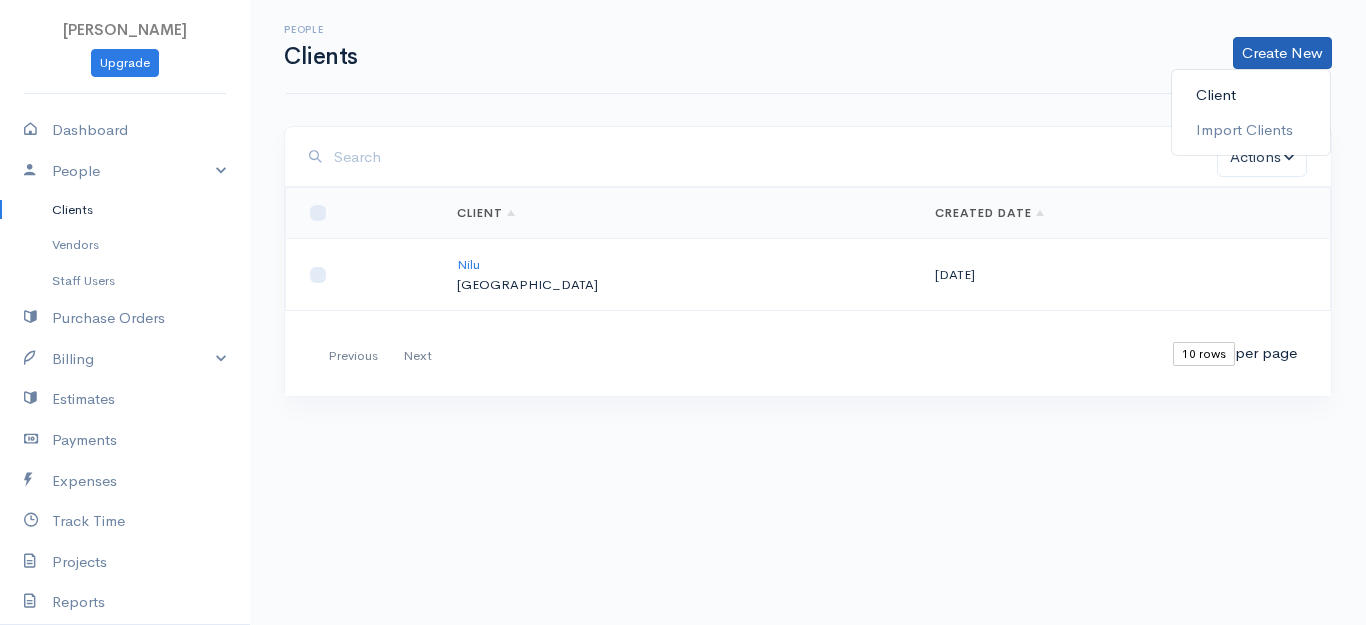 click on "Client" at bounding box center (1251, 95) 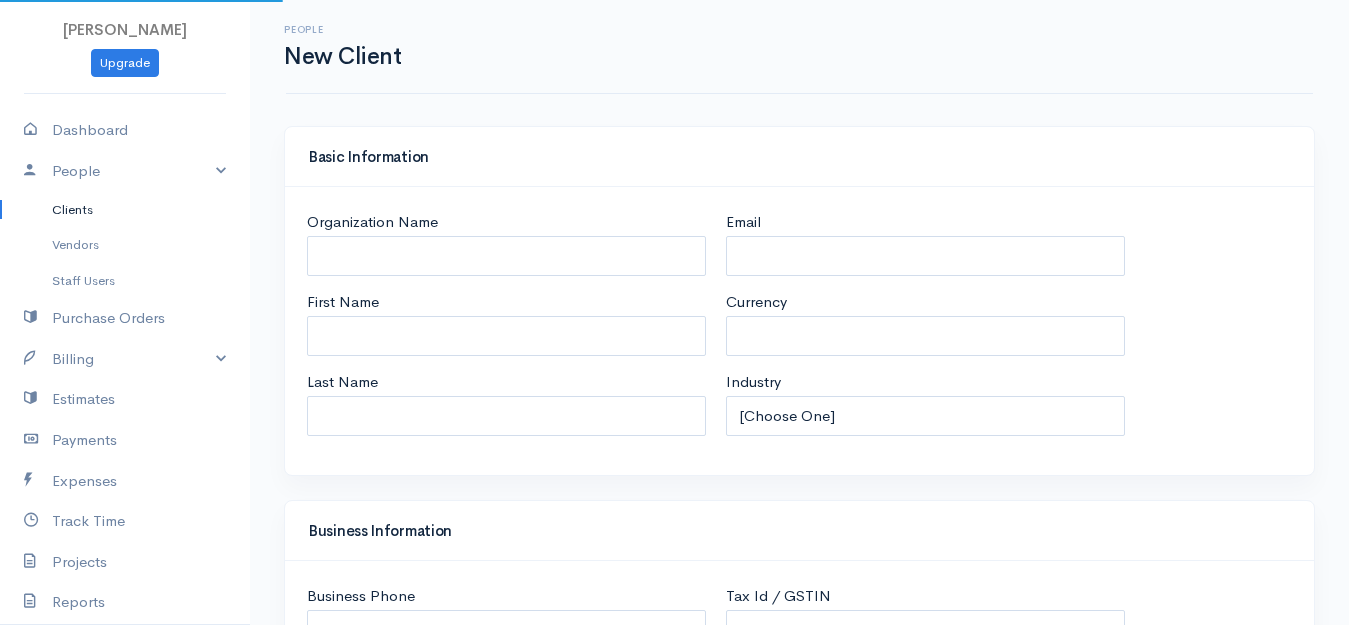 select on "LKR" 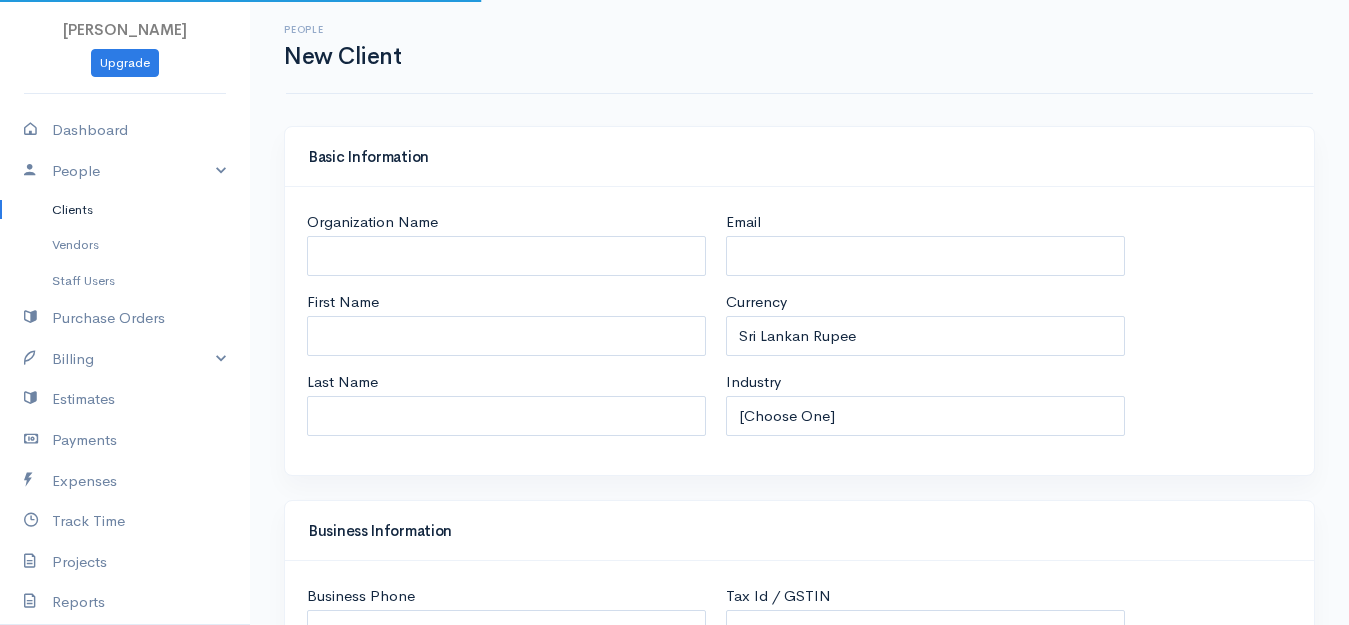 select on "[GEOGRAPHIC_DATA]" 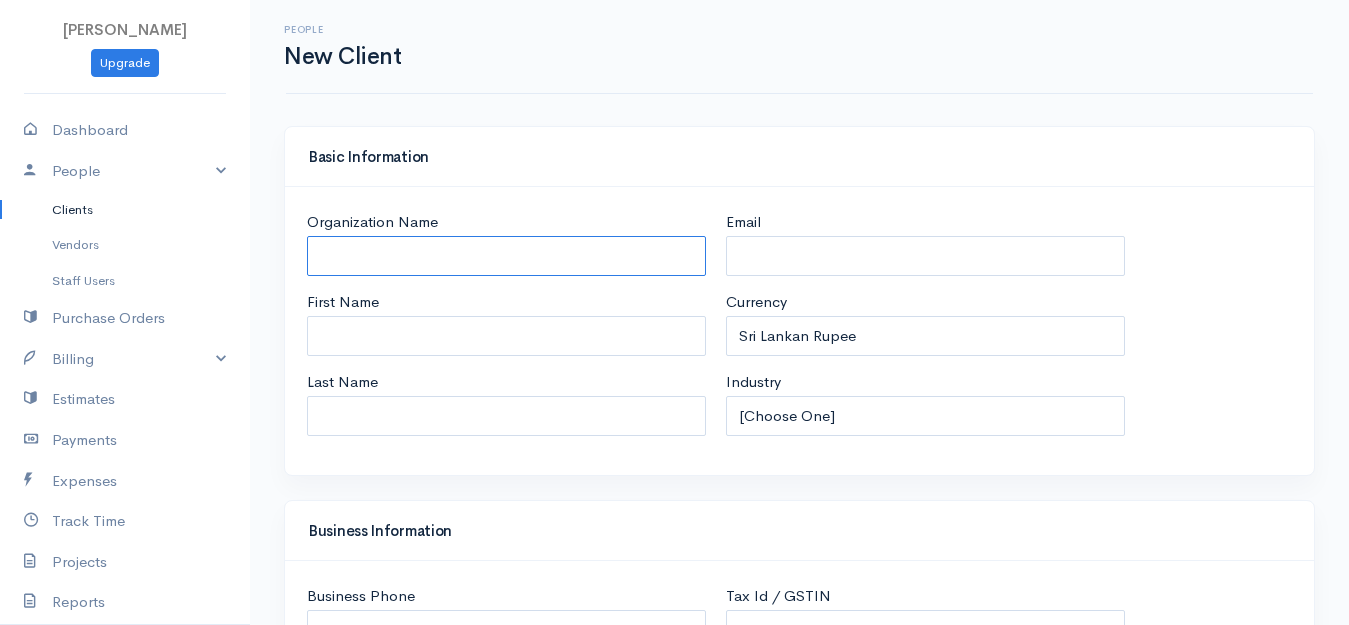 click on "Organization Name" at bounding box center [506, 256] 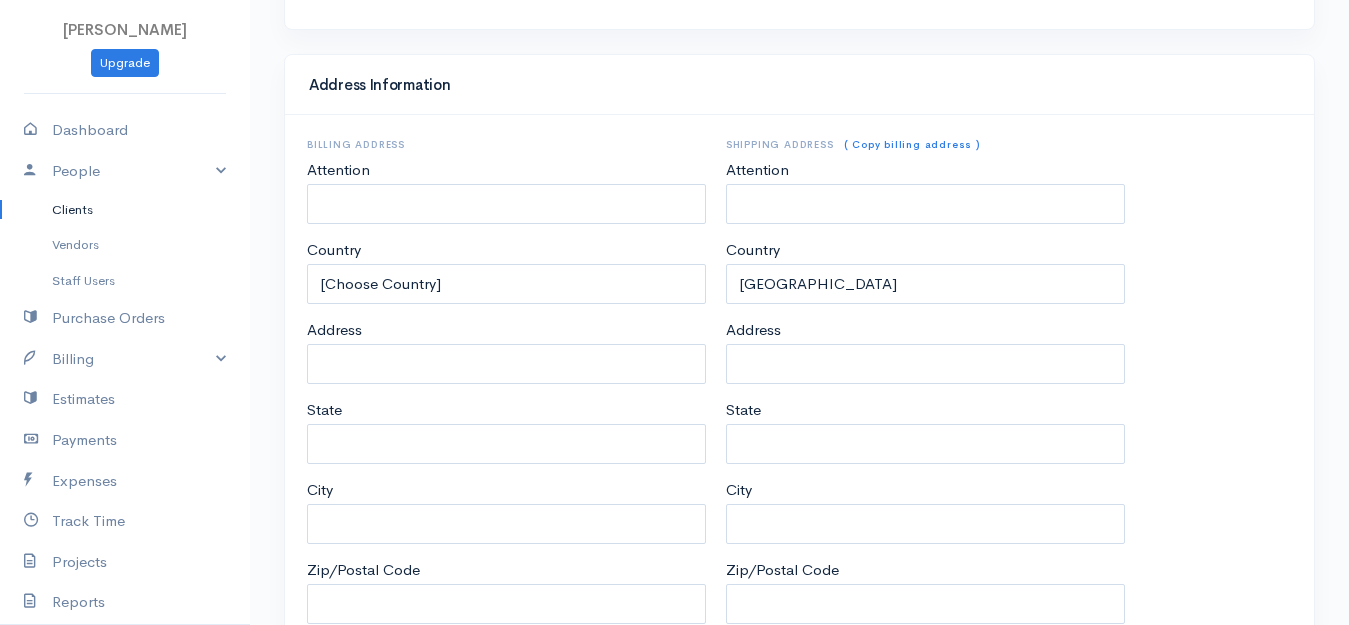 scroll, scrollTop: 1026, scrollLeft: 0, axis: vertical 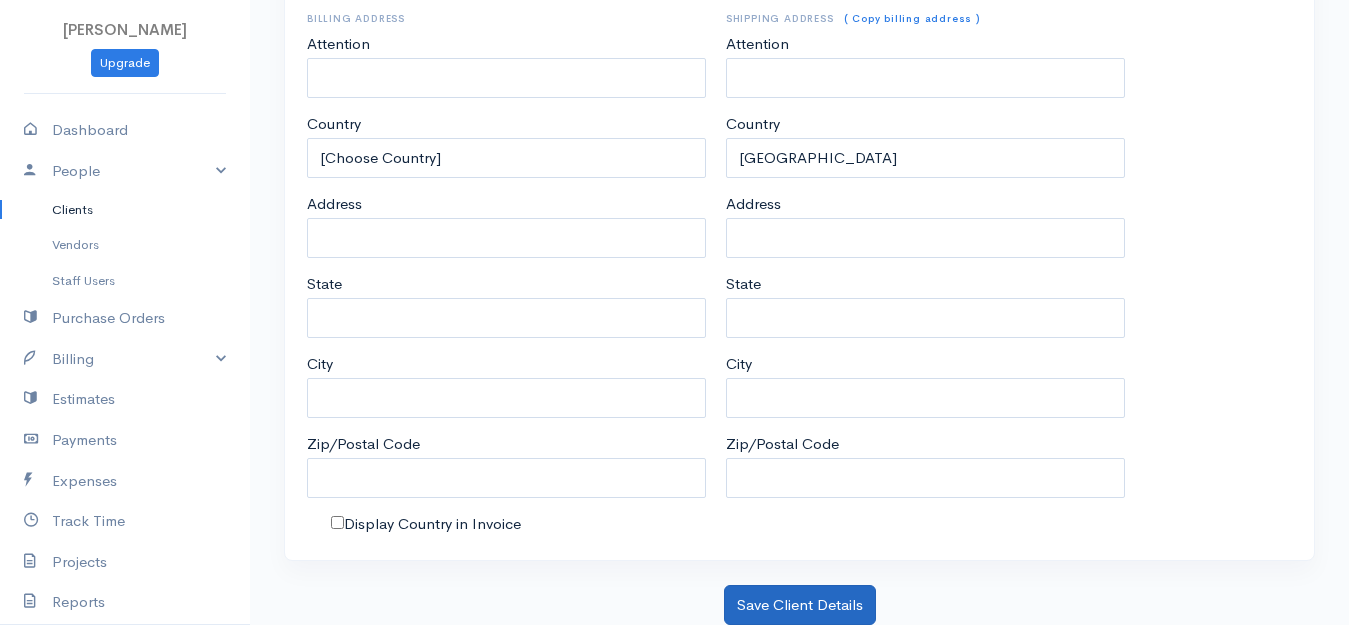 type on "Tenora" 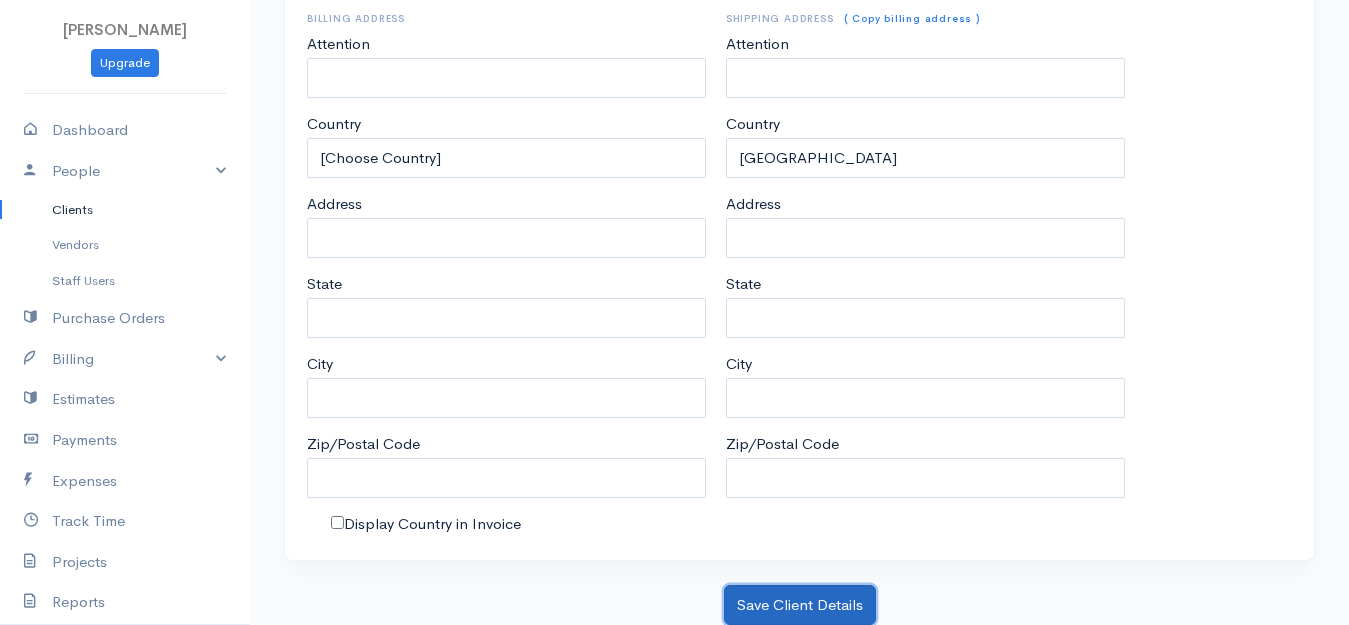 click on "Save Client Details" at bounding box center (800, 605) 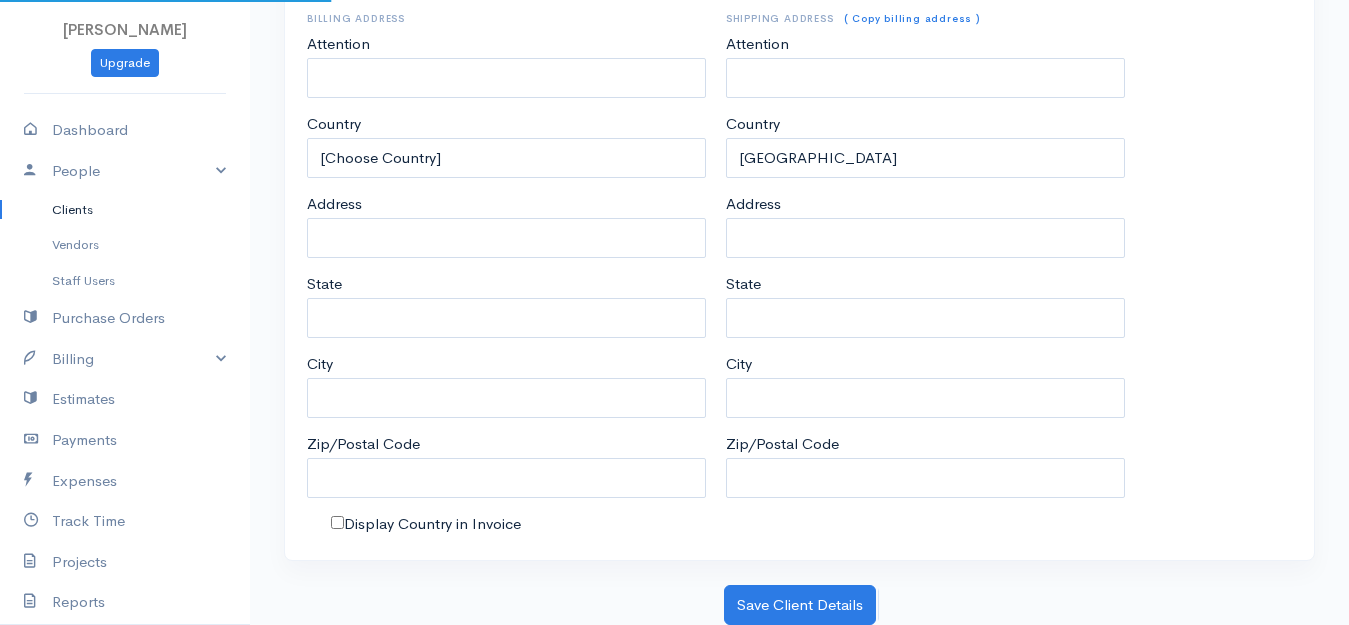 scroll, scrollTop: 0, scrollLeft: 0, axis: both 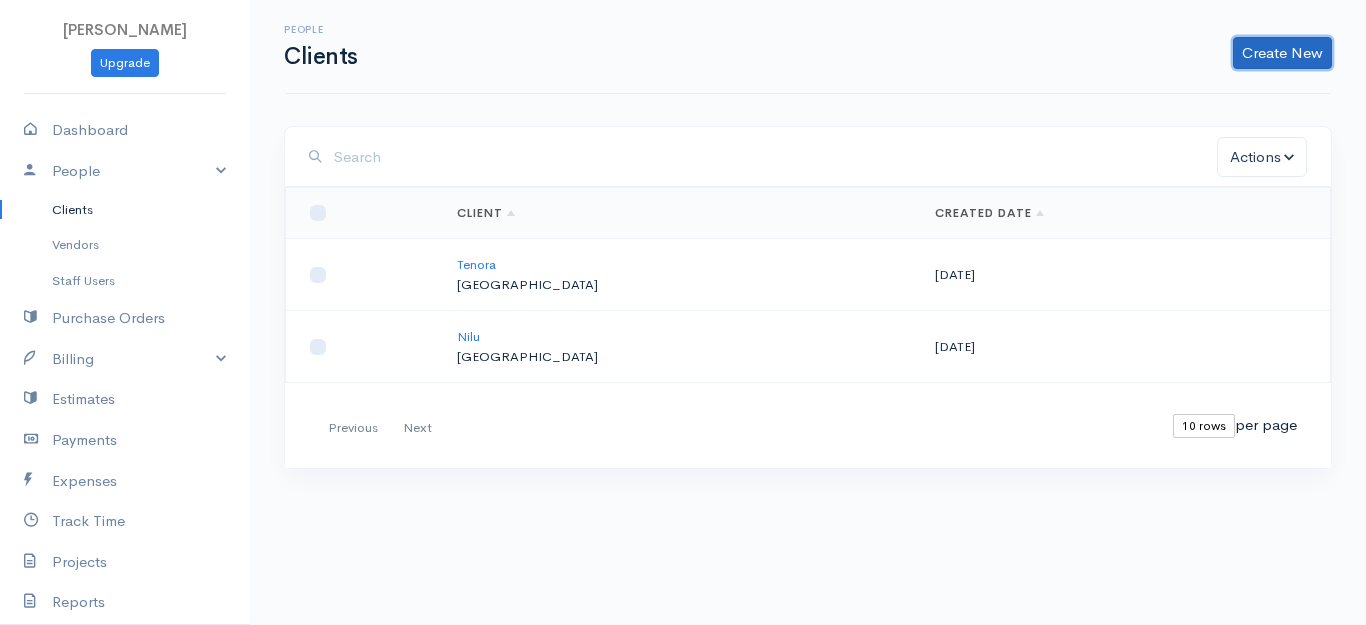 click on "Create New" at bounding box center (1282, 53) 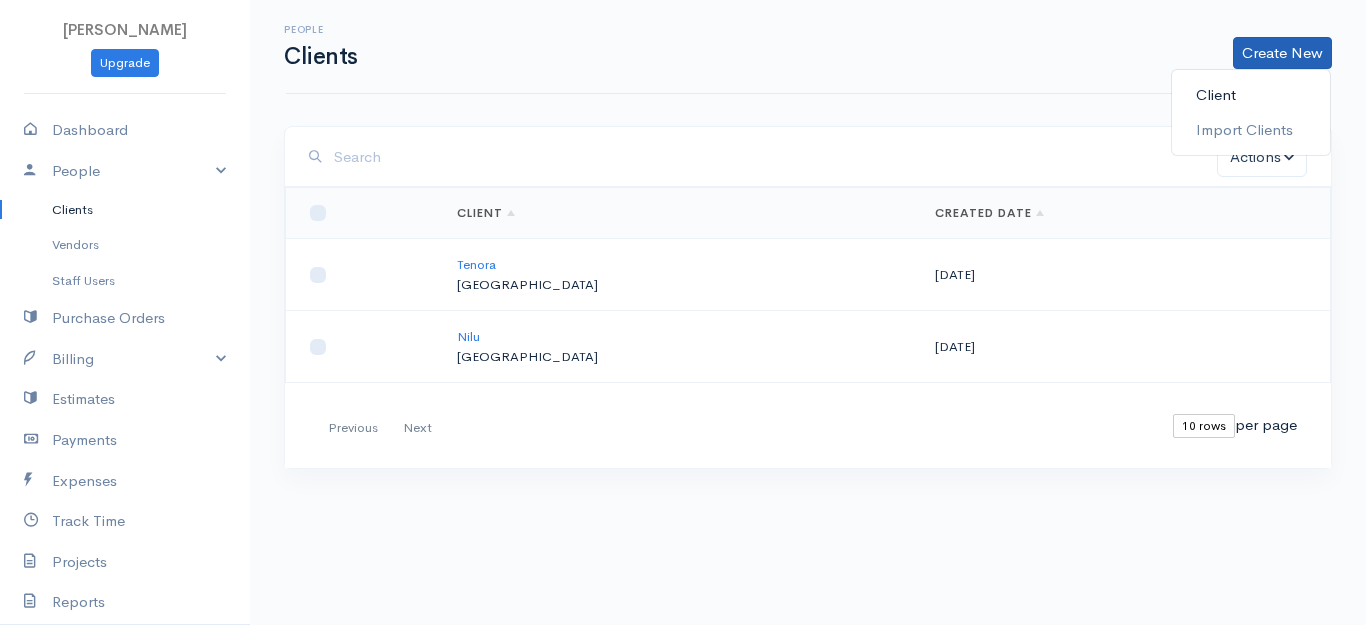 click on "Client" at bounding box center (1251, 95) 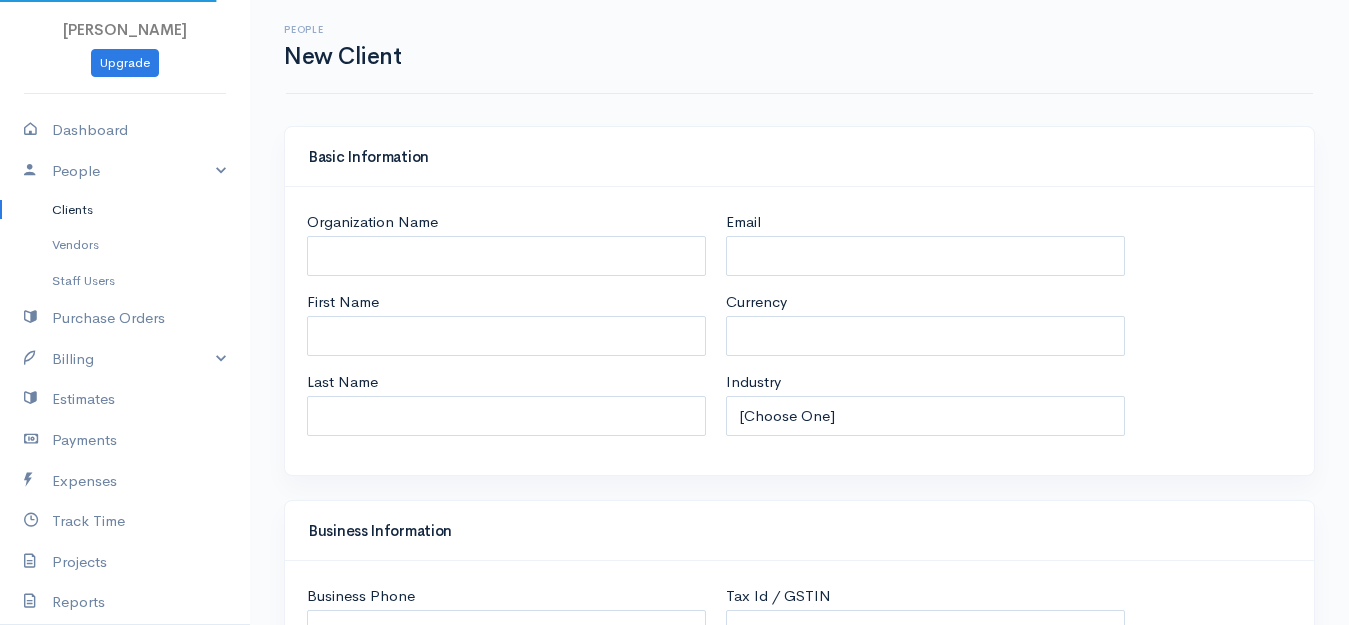 select on "LKR" 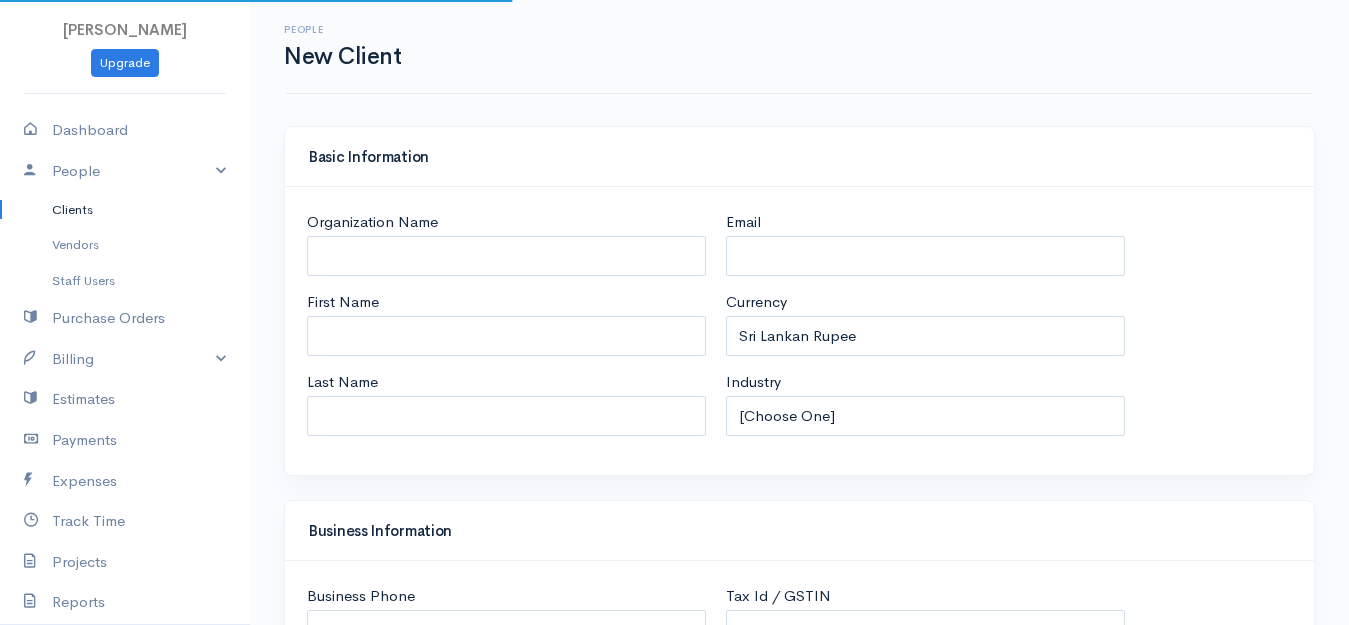 select on "[GEOGRAPHIC_DATA]" 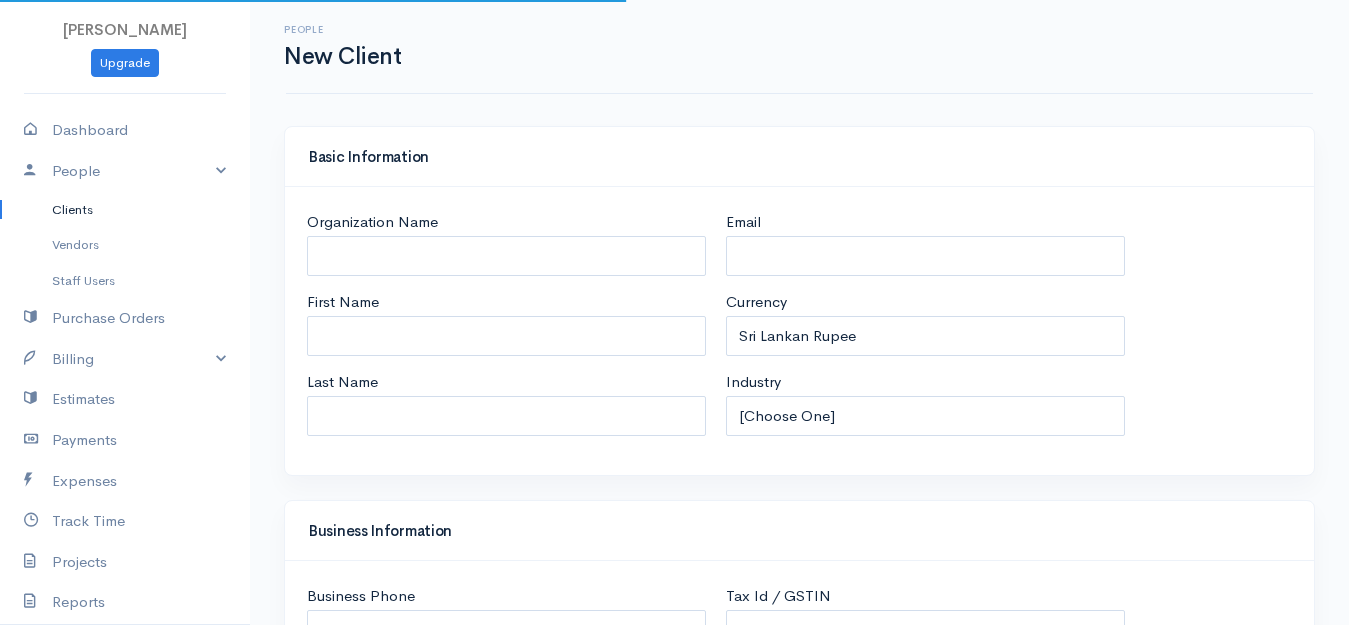 select on "[GEOGRAPHIC_DATA]" 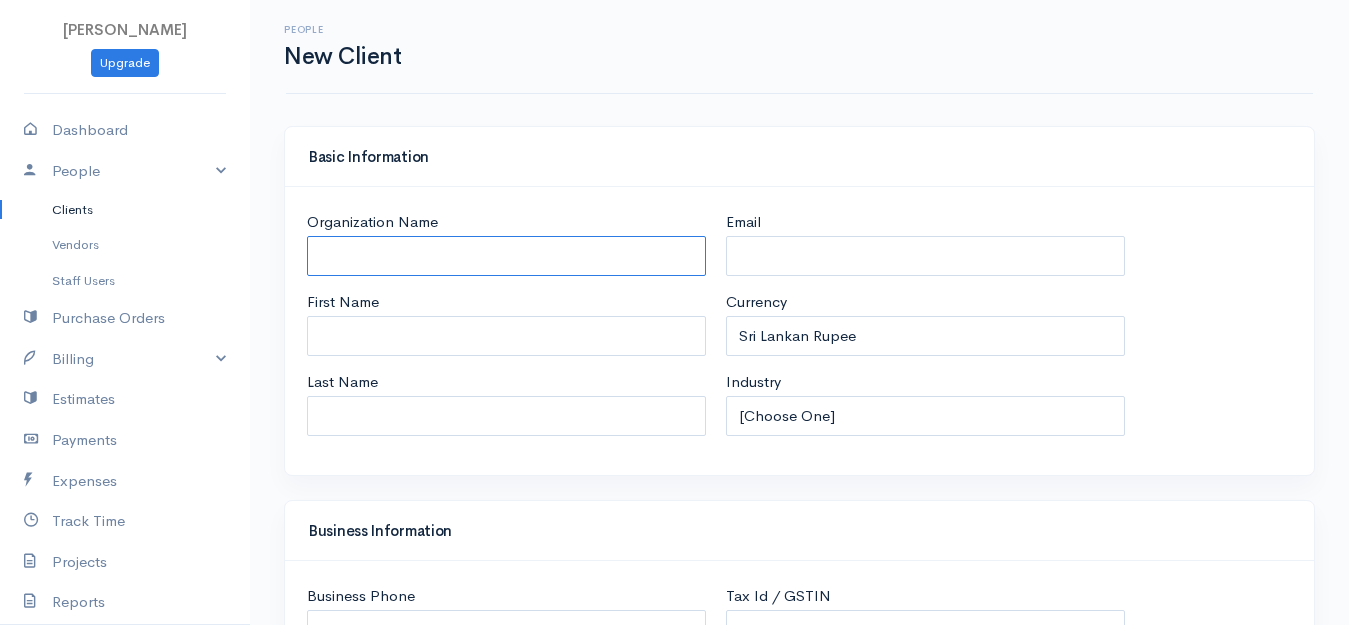click on "Organization Name" at bounding box center (506, 256) 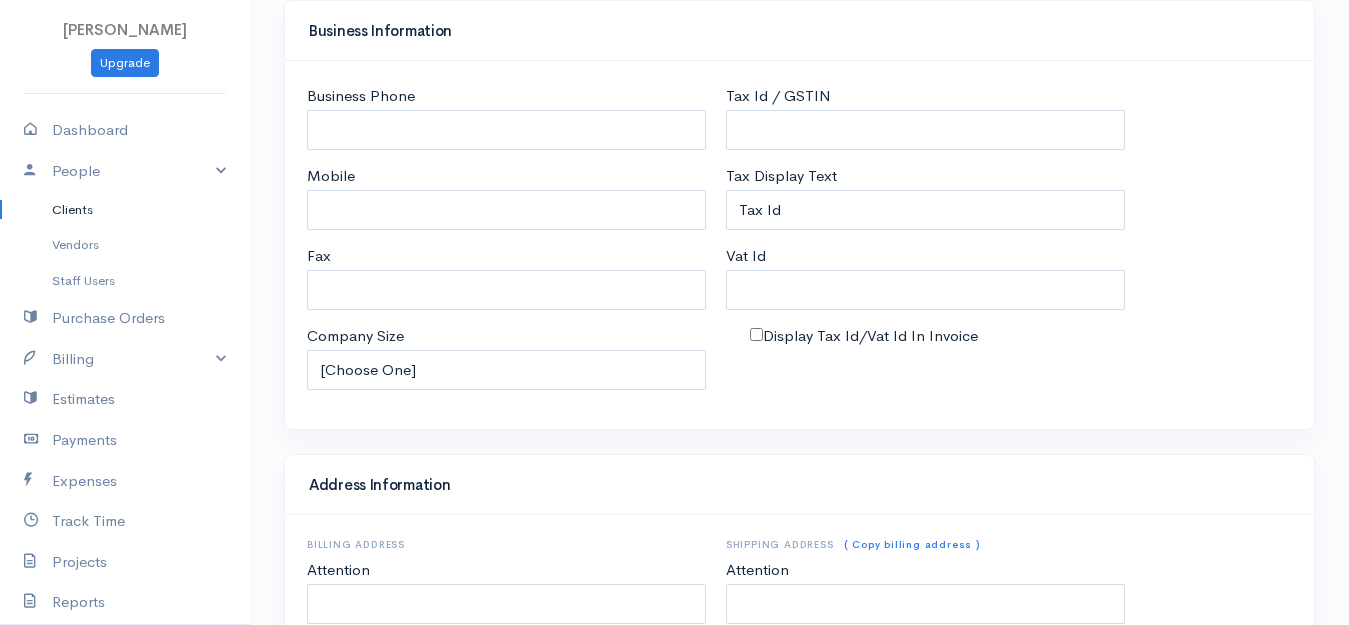 scroll, scrollTop: 1026, scrollLeft: 0, axis: vertical 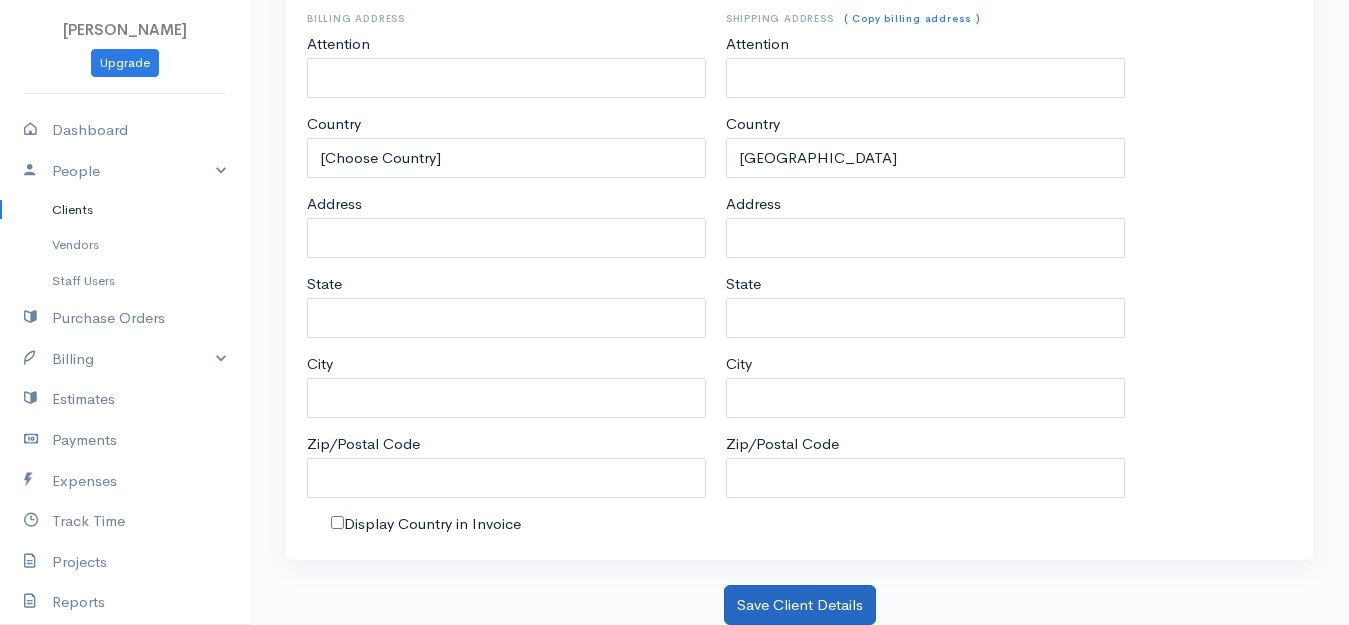 type on "Dharshan" 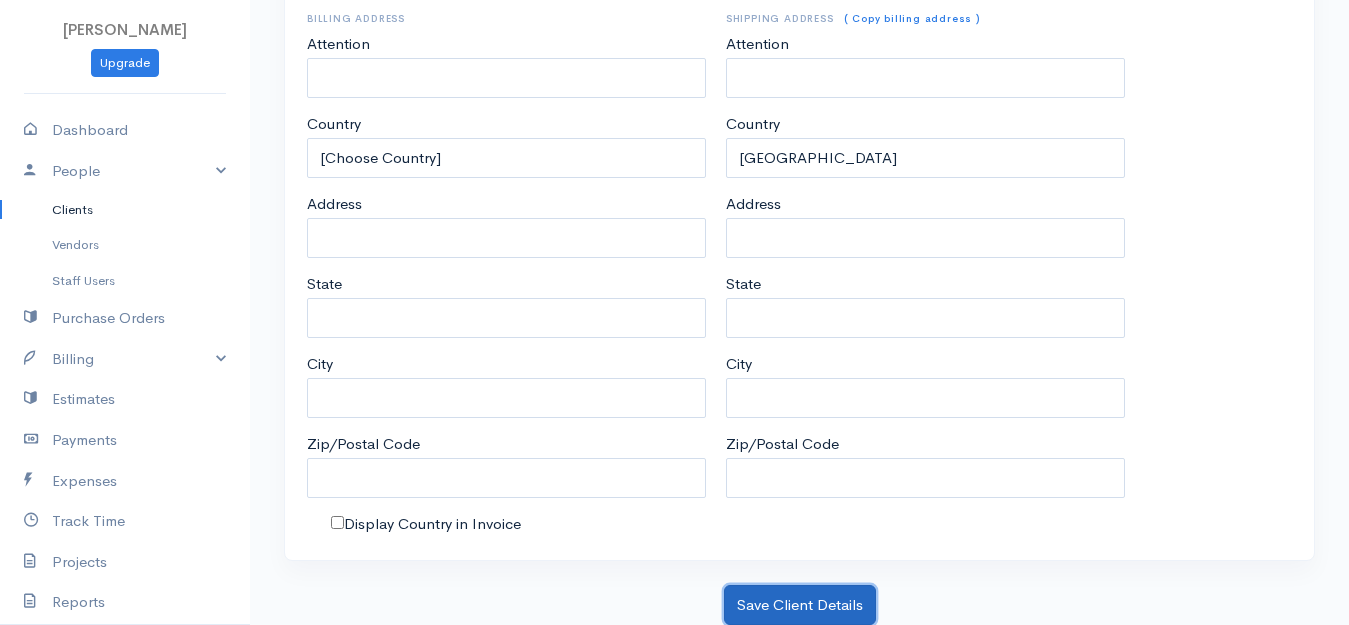 click on "Save Client Details" at bounding box center [800, 605] 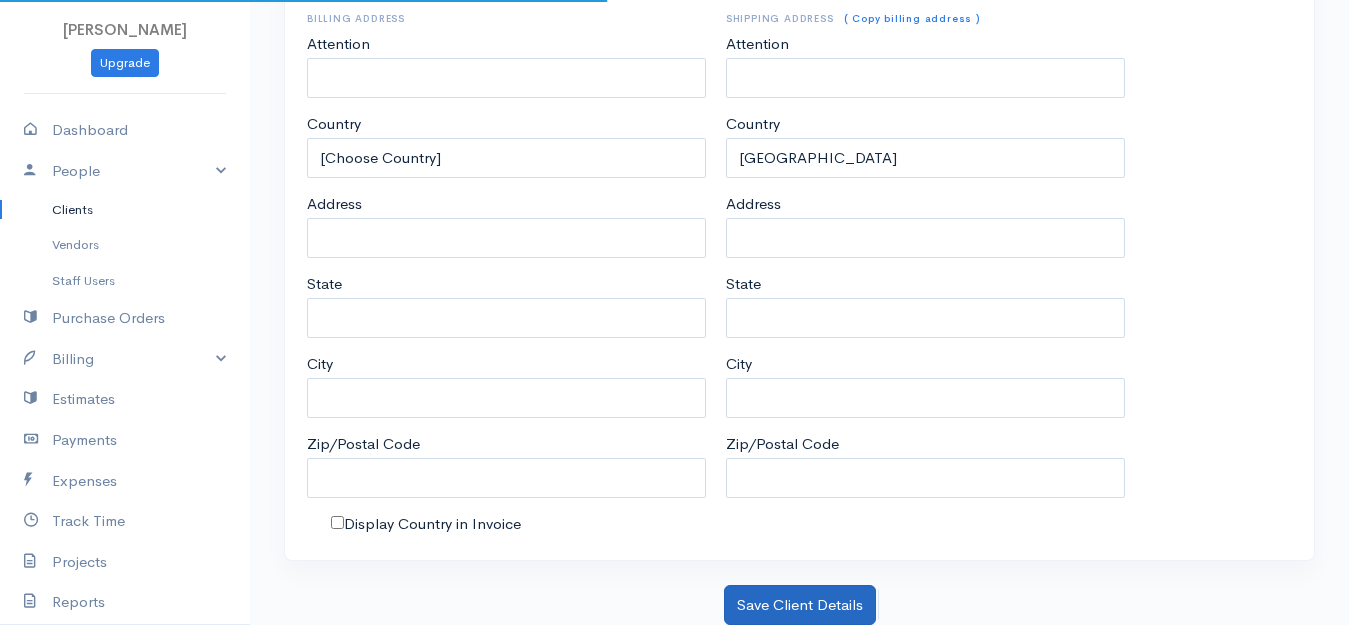 scroll, scrollTop: 0, scrollLeft: 0, axis: both 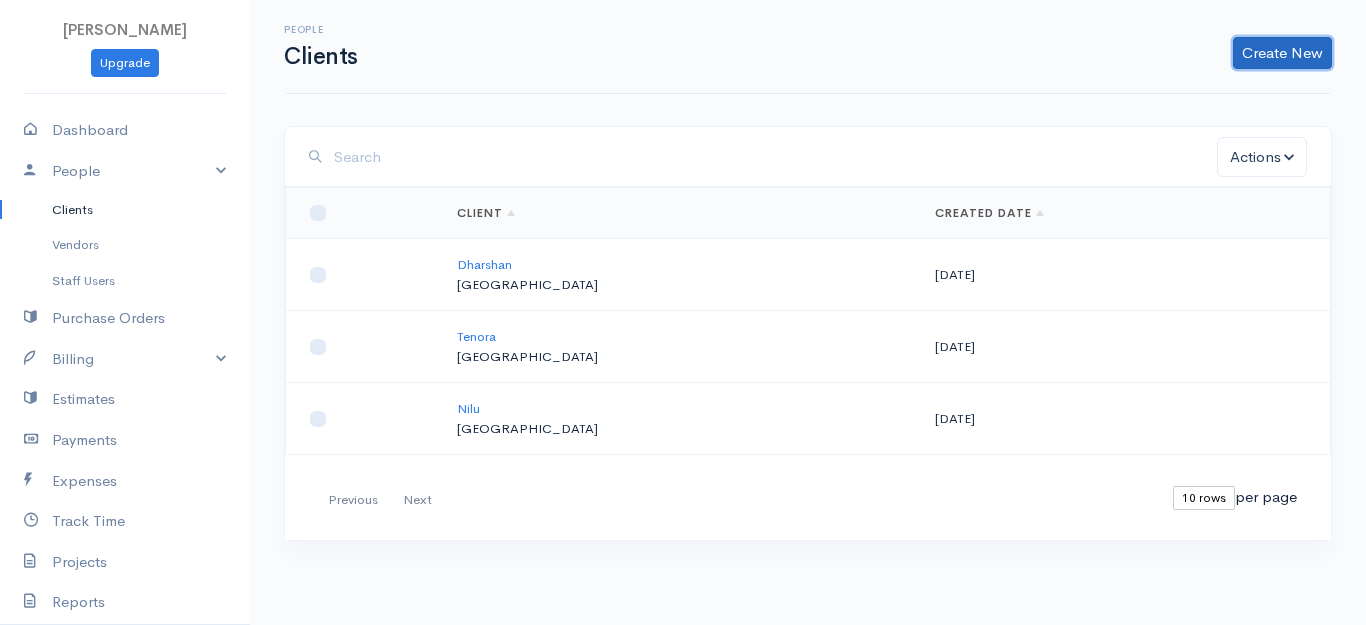 click on "Create New" at bounding box center (1282, 53) 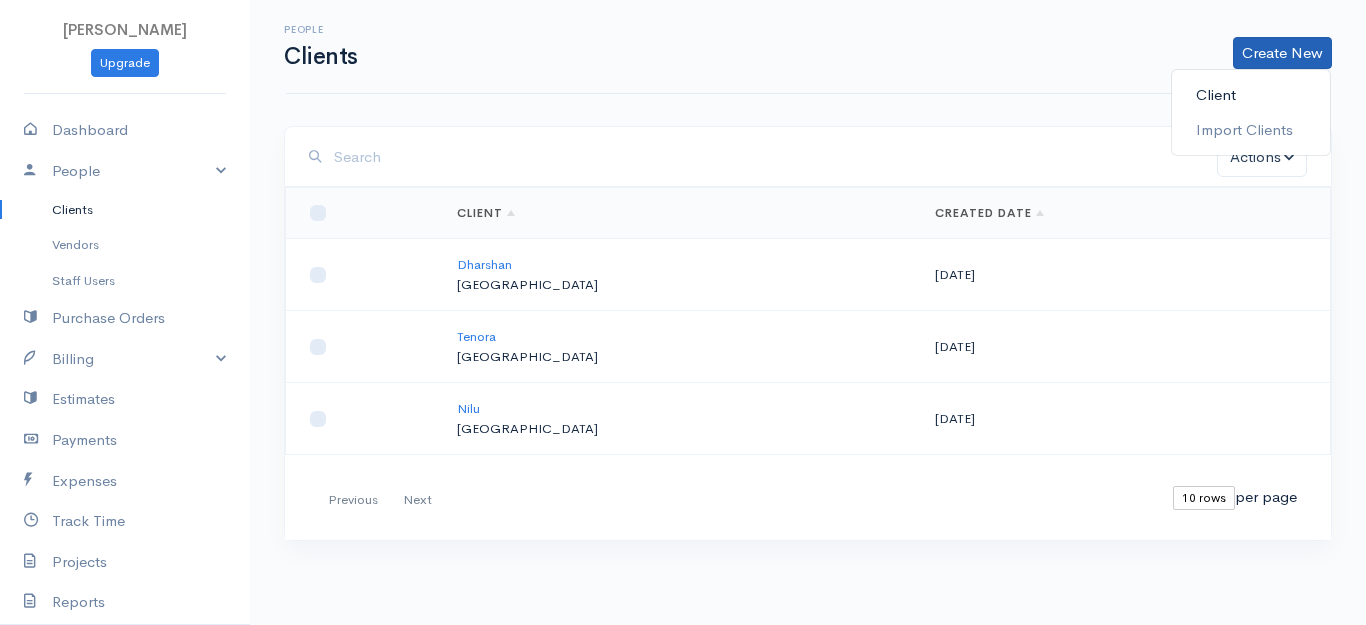 click on "Client" at bounding box center [1251, 95] 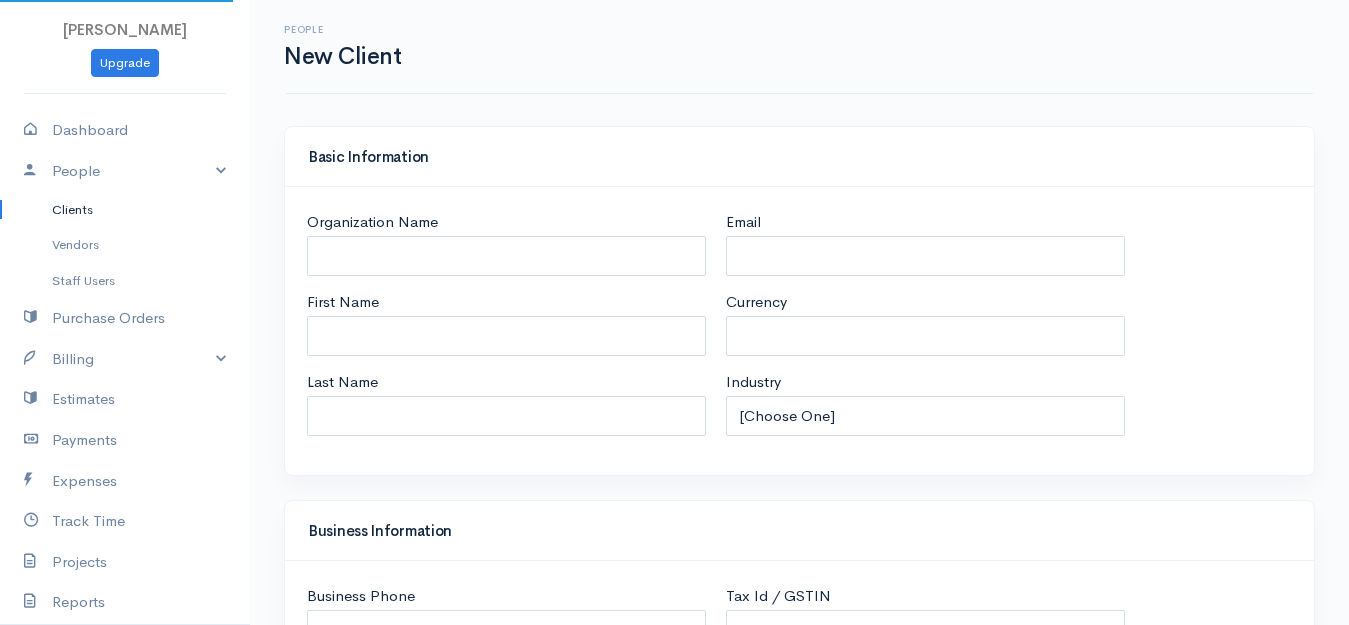 select on "LKR" 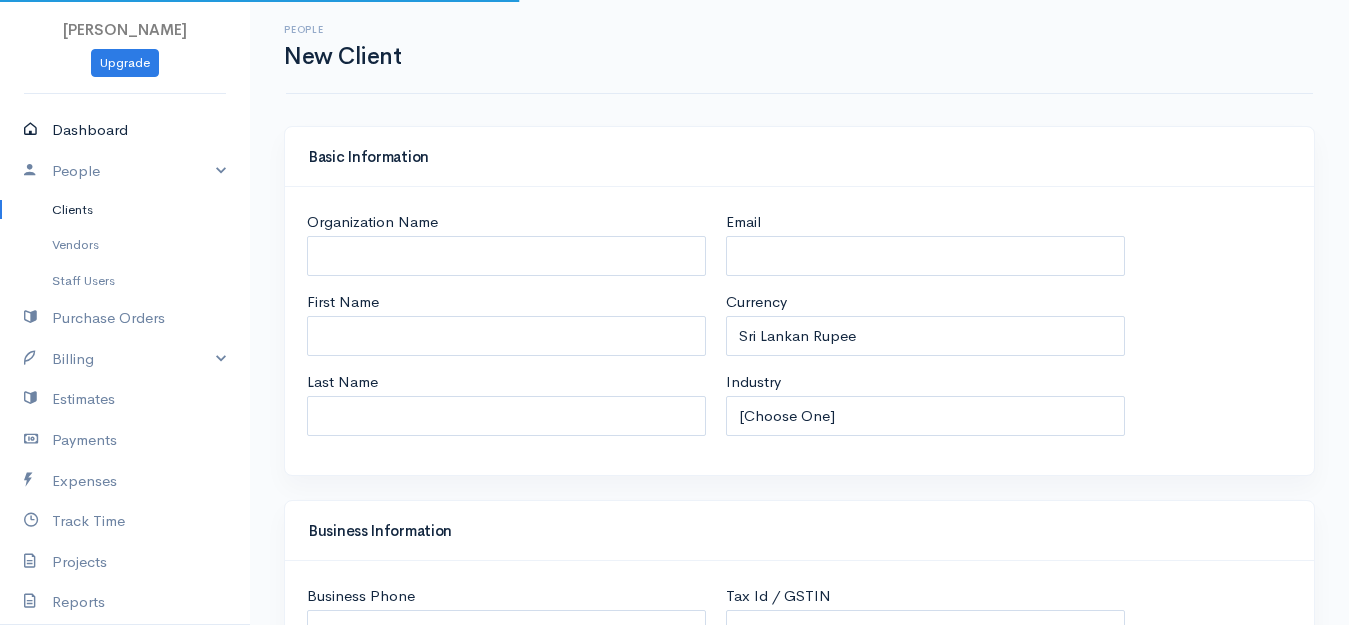 select on "[GEOGRAPHIC_DATA]" 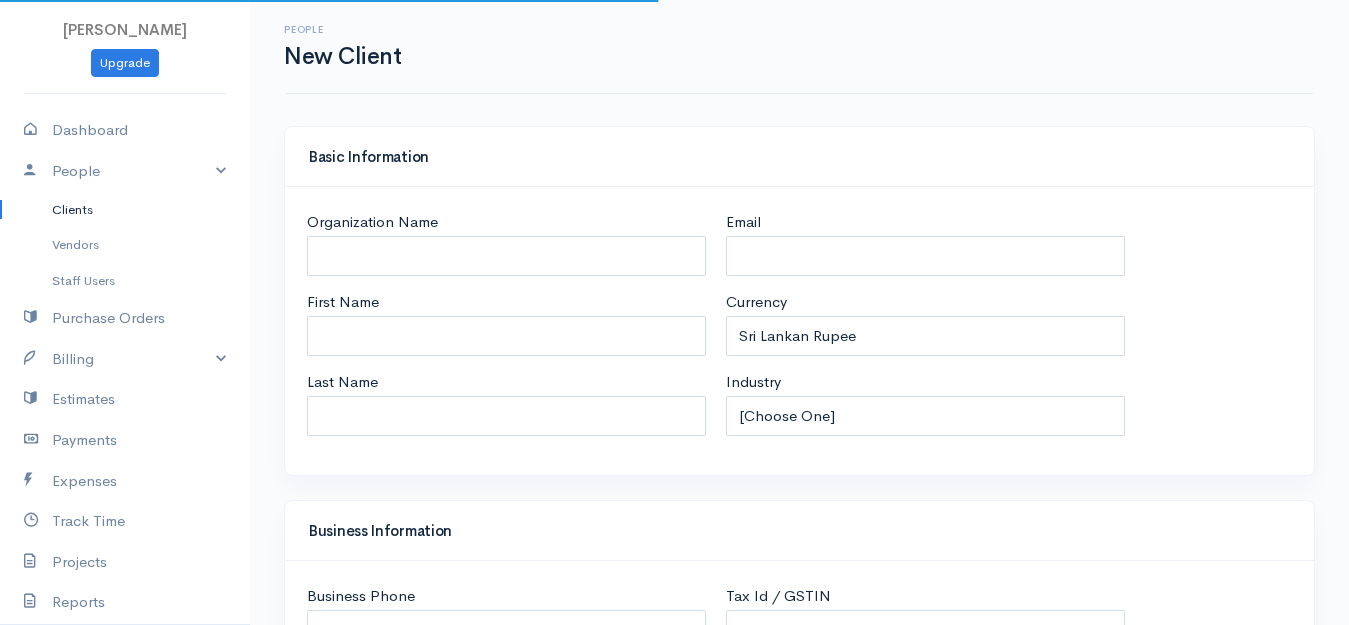 select on "[GEOGRAPHIC_DATA]" 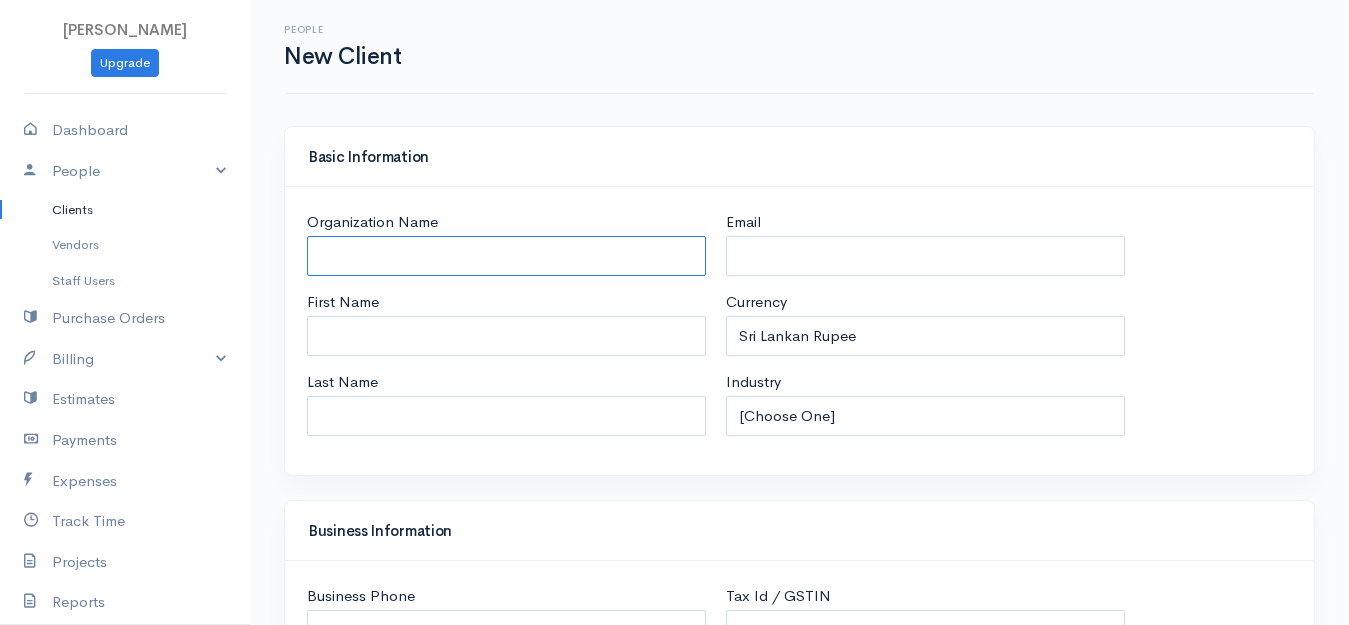 click on "Organization Name" at bounding box center (506, 256) 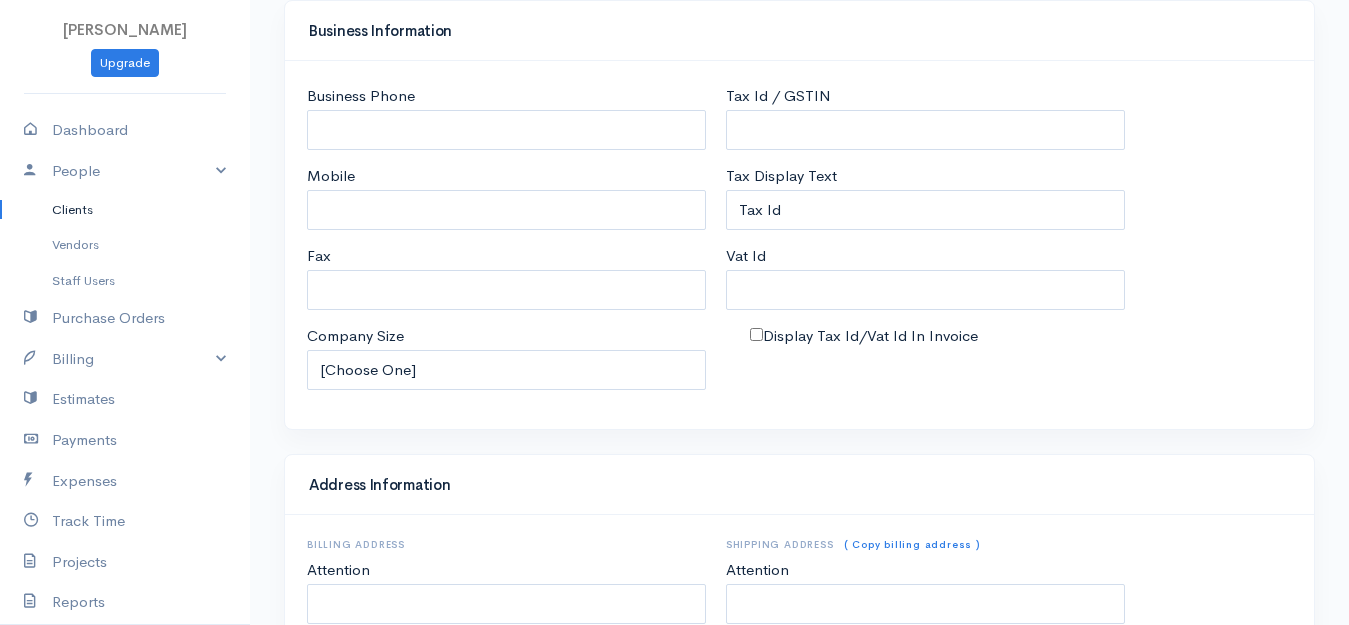 scroll, scrollTop: 1026, scrollLeft: 0, axis: vertical 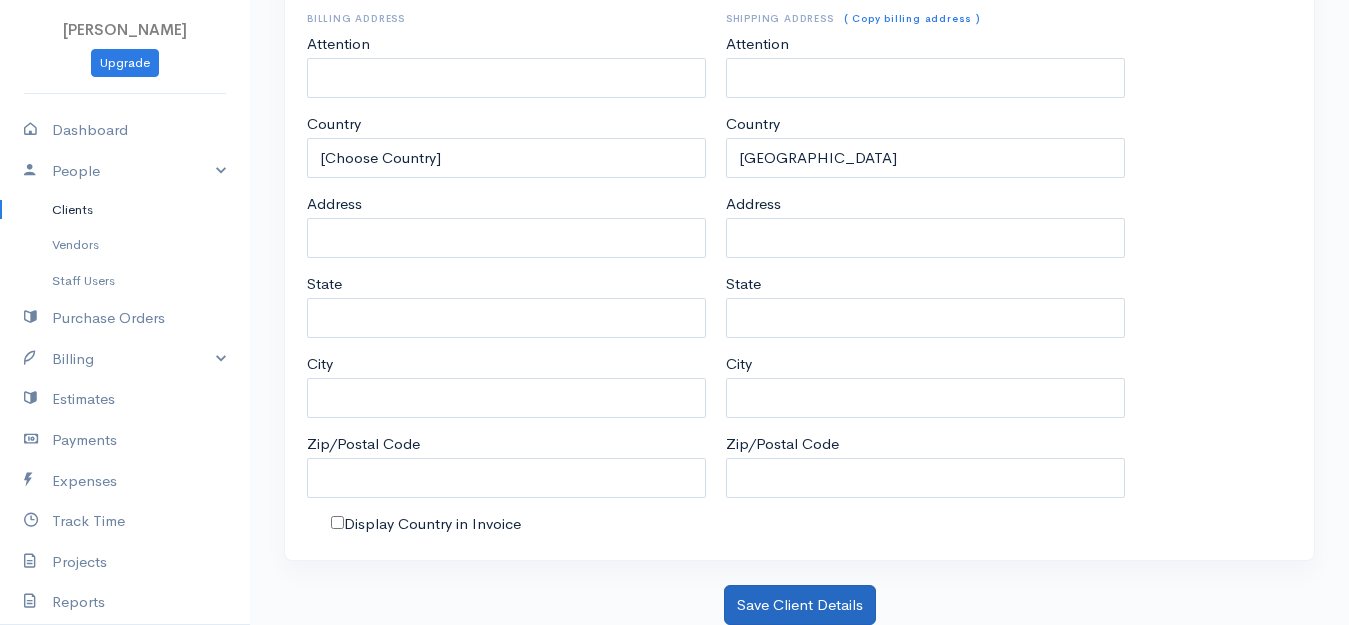 type on "Royal" 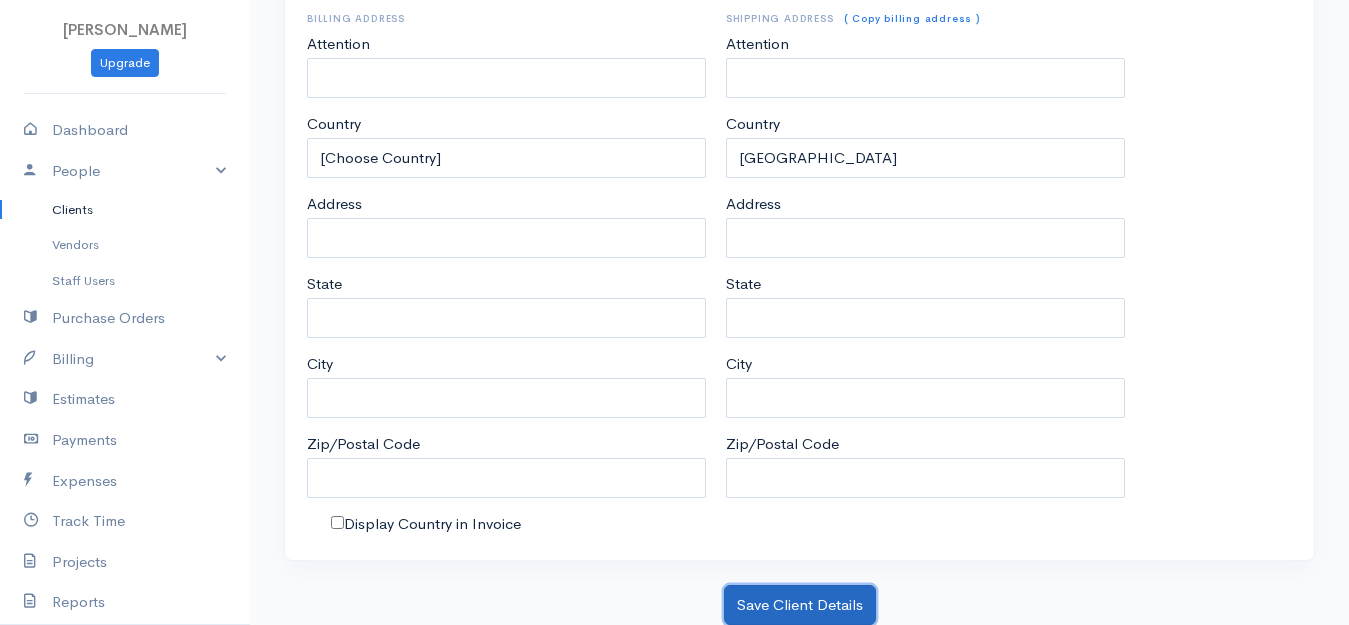 click on "Save Client Details" at bounding box center [800, 605] 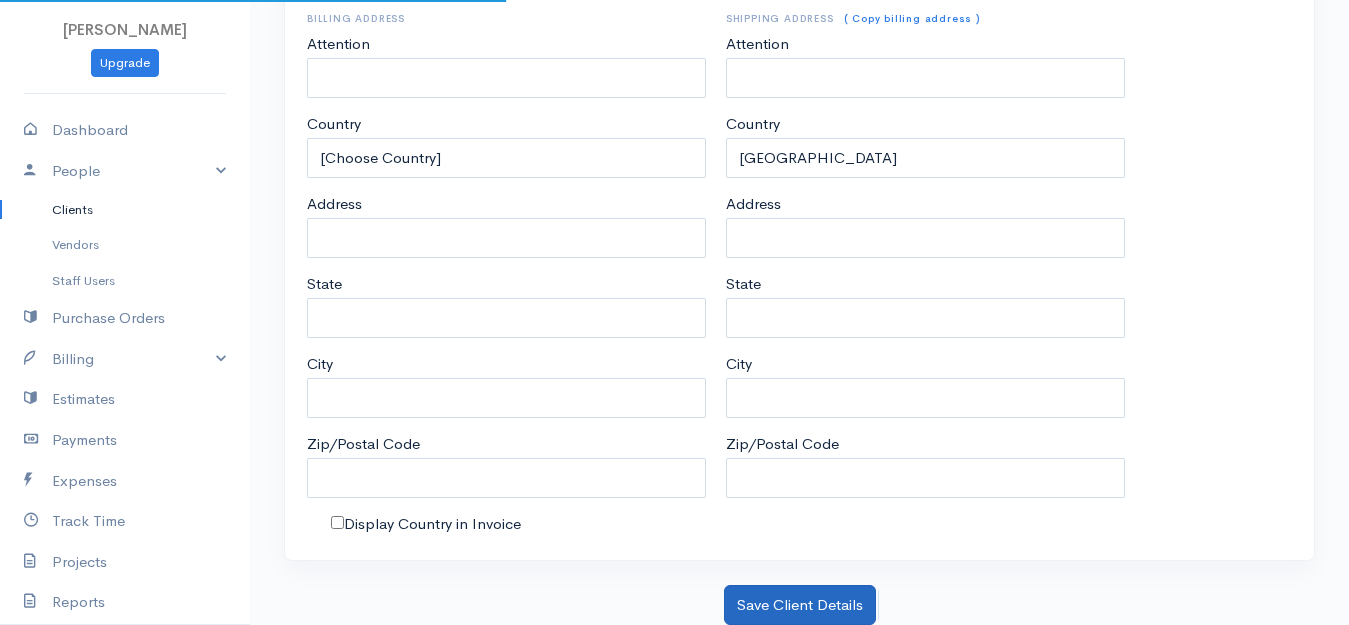 scroll, scrollTop: 0, scrollLeft: 0, axis: both 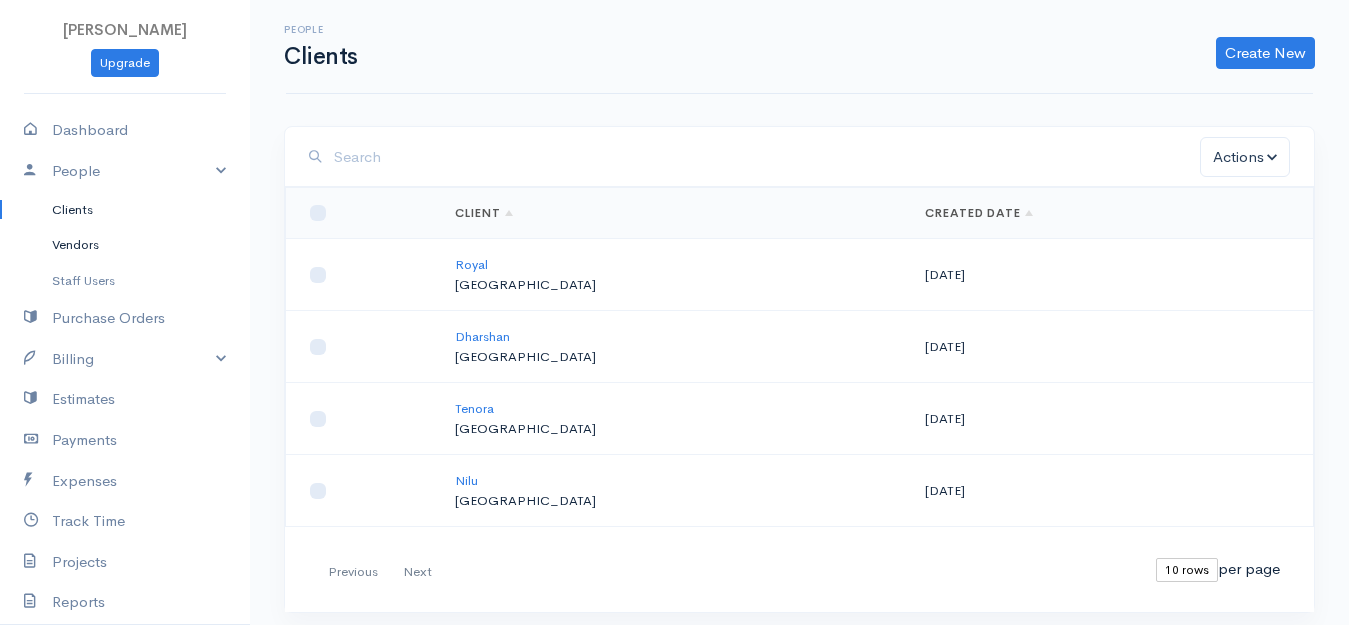 click on "Vendors" at bounding box center [125, 245] 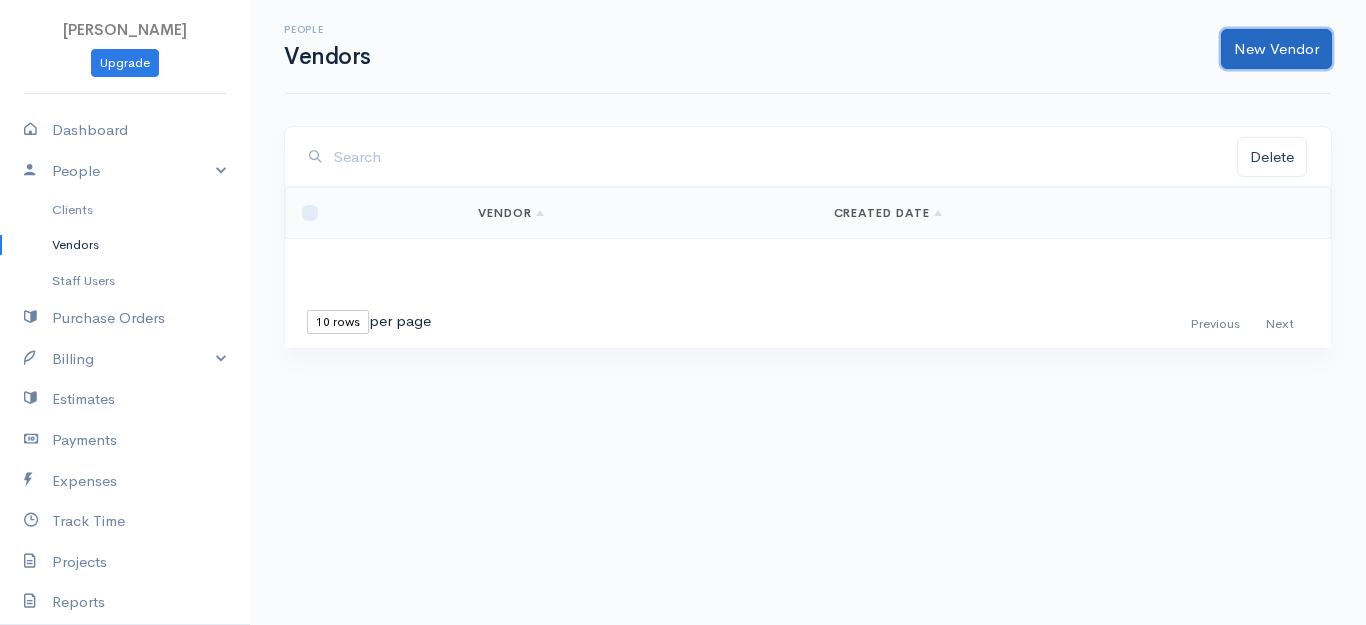 click on "New Vendor" at bounding box center [1276, 49] 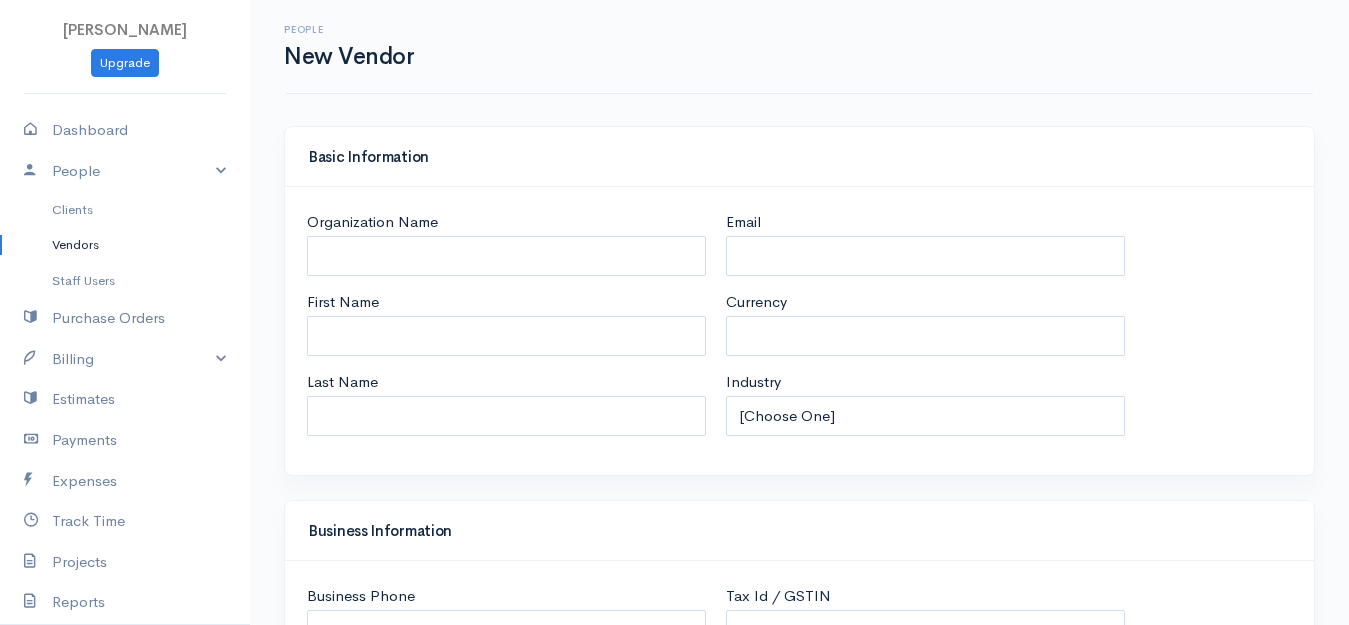 select on "LKR" 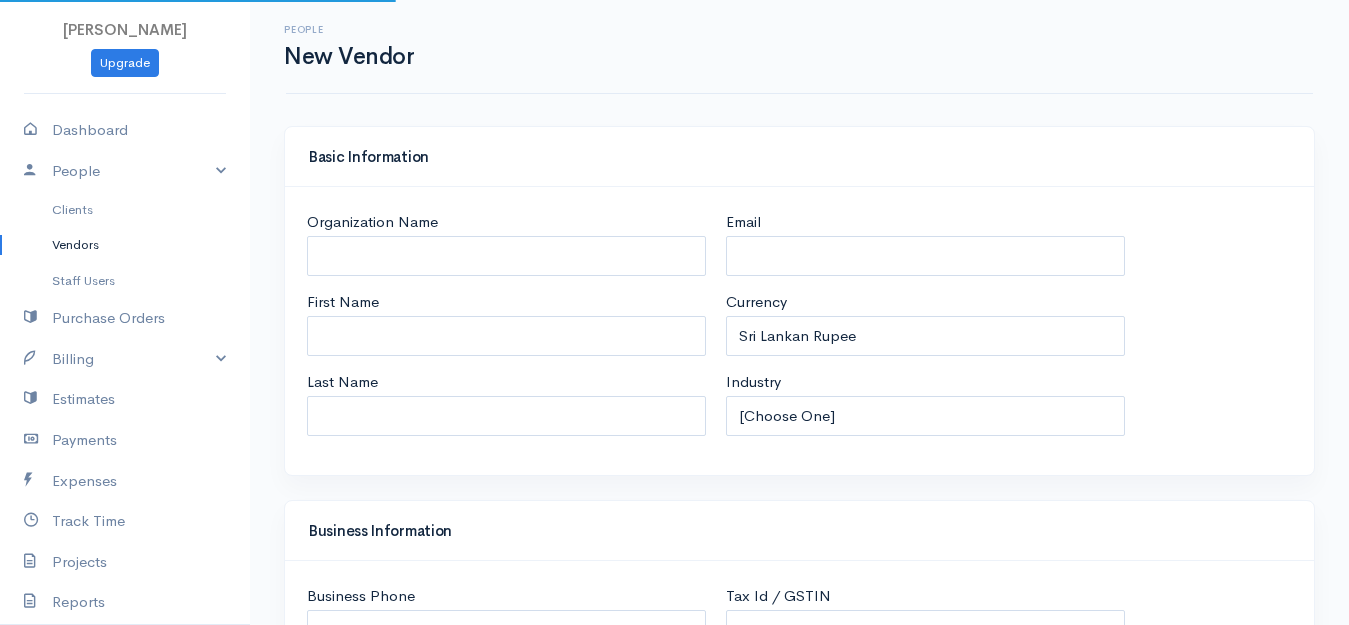 select on "[GEOGRAPHIC_DATA]" 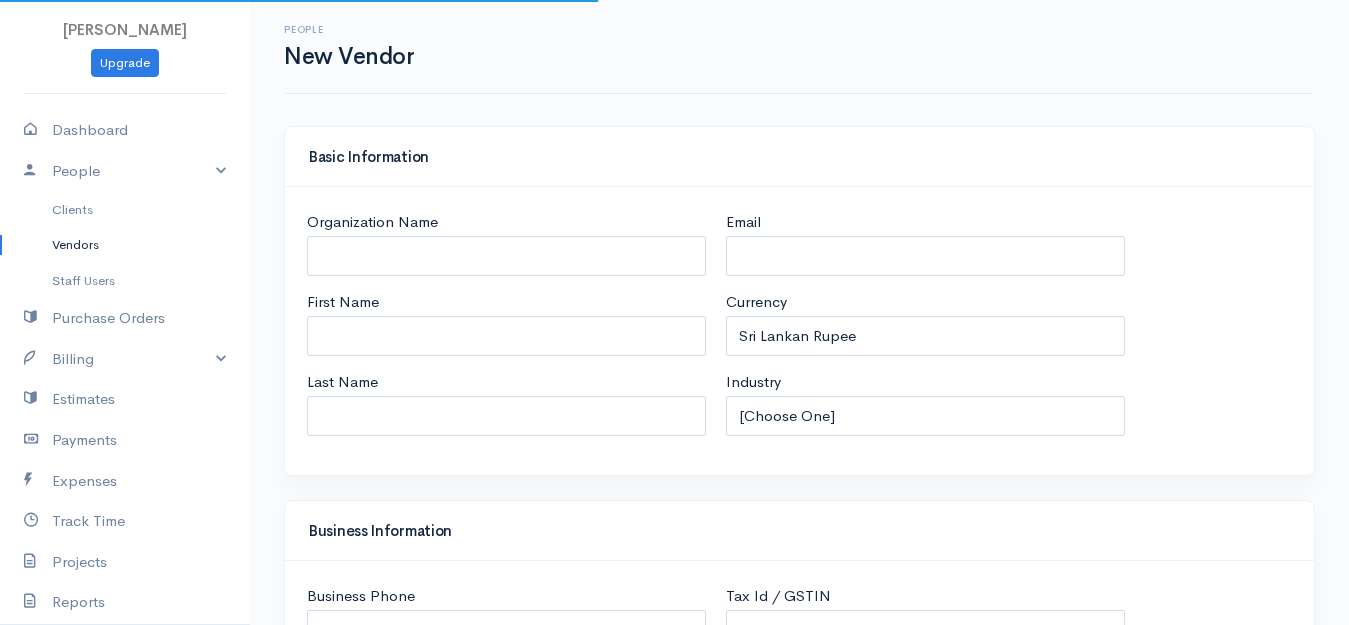 select on "[GEOGRAPHIC_DATA]" 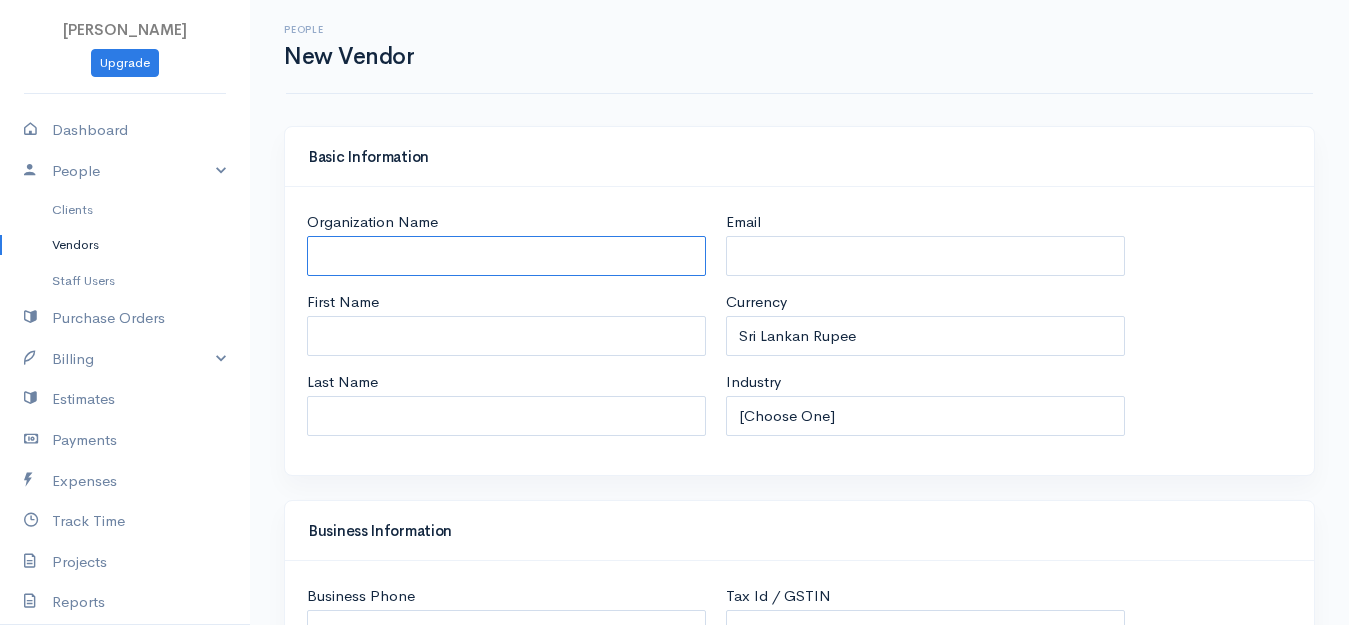 click on "Organization Name" at bounding box center (506, 256) 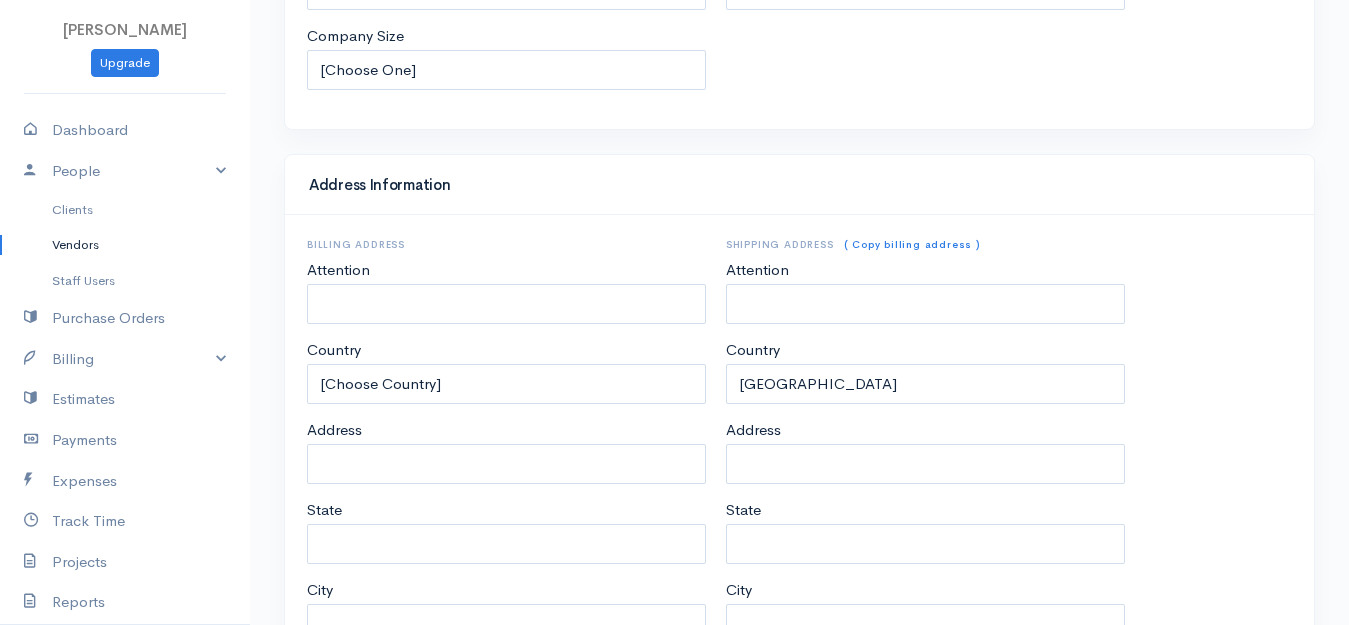 scroll, scrollTop: 1004, scrollLeft: 0, axis: vertical 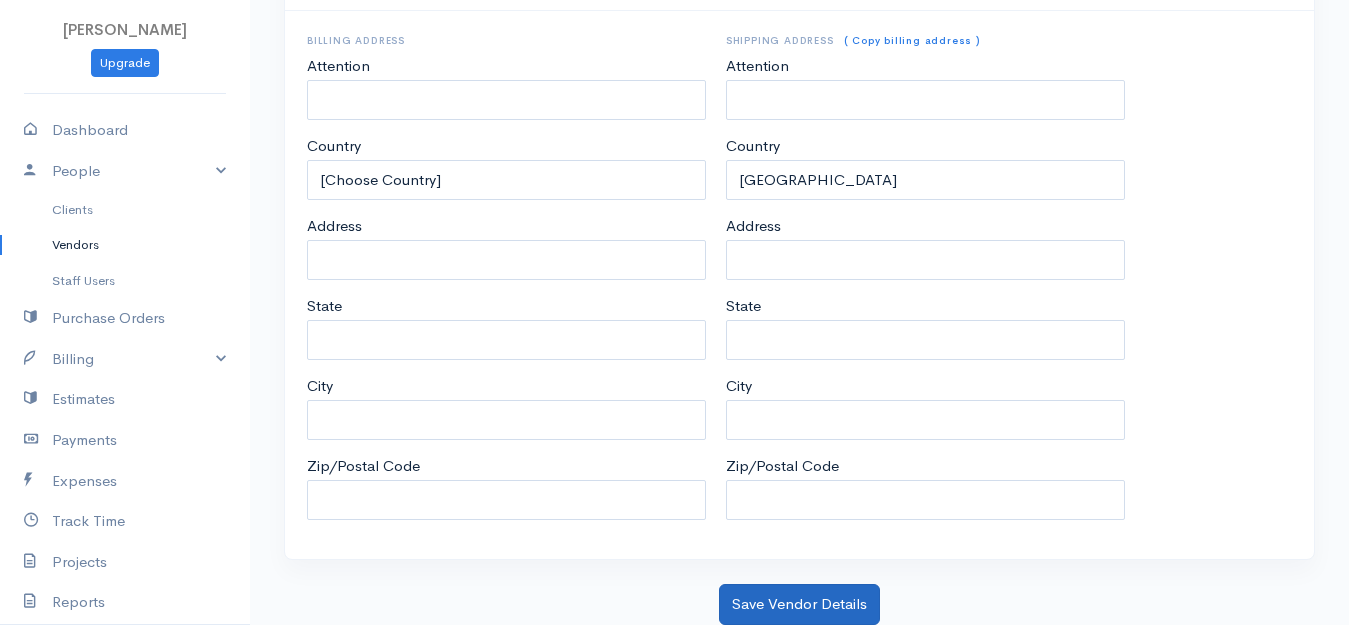 type on "Dilu" 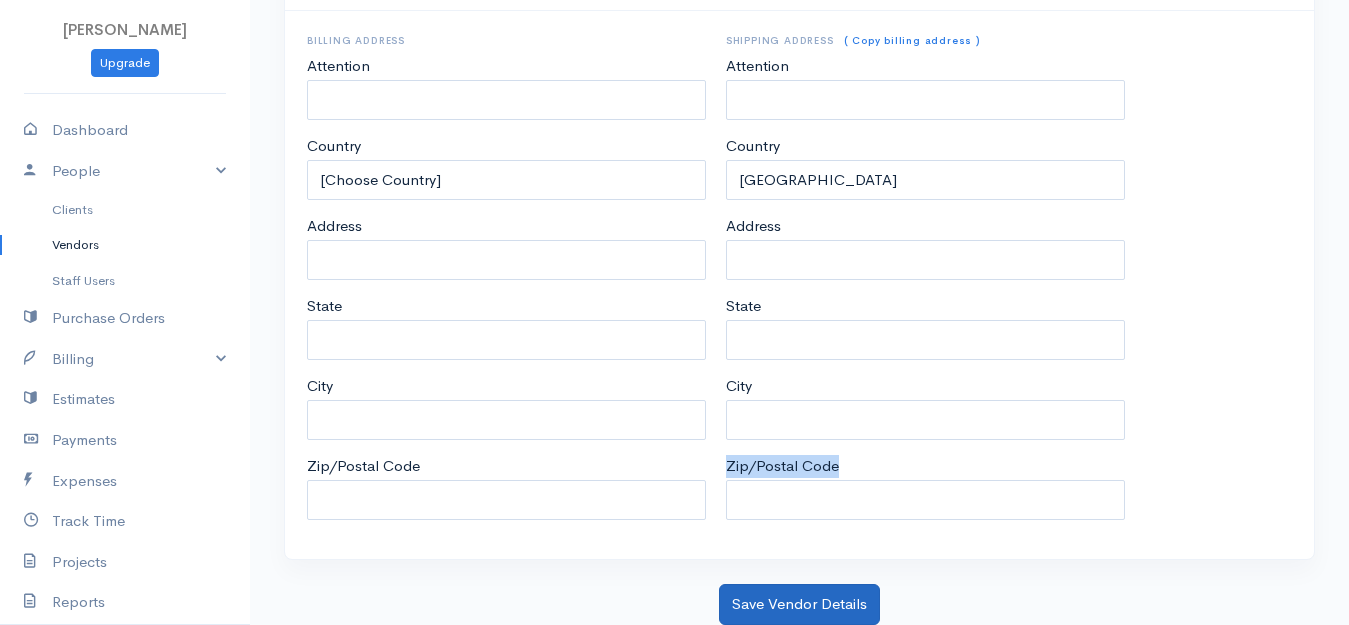 click on "Basic Information Organization Name Dilu First Name Last Name Email Currency U.S. Dollars Canadian Dollars British Pounds Sterling Euros Australian Dollars Afghani Algerian Dinar Argentine Pesos Armenian Dram Aruban Guilder/Florin Azerbaijanian Manat Bahamian Dollar Bahraini Dinar Balboa Bangladeshi Taka Barbadian Dollars Belarusian Ruble Belize Dollar Bermudian Dollar Bolivar Fuerte Boliviano Botswana Pula Brazilian Reais Brunei Dollar Bulgarian Lev Burmese Kyat Burundi Franc Cape Verde Escudo Cayman Islands Dollar CFA Franc BCEAO CFP Franc Chilean Peso Chinese Renminbi Columbian Pesos Congolese Franc Cordoba Oro Costa Rican Colones Croatian Kuna Cuban Peso Czech Koruna Dalasi Danish Kroner Denar Djibouti Franc Dobra Dominican Peso Dong East Caribbean Dollar Egyptian Pound Ethiopian Birr Falkland Islands Pound Fiji Dollar Ghanaian Cedi Gibraltar Pound Gourde Guarani Guinea Franc Guyana Dollar Hong Kong Dollars Hungarian Forint Icelandic Krónur Indian Rupees Indonesian Rupiah Iranian Rial Iraqi Dinar Kina" at bounding box center [799, -127] 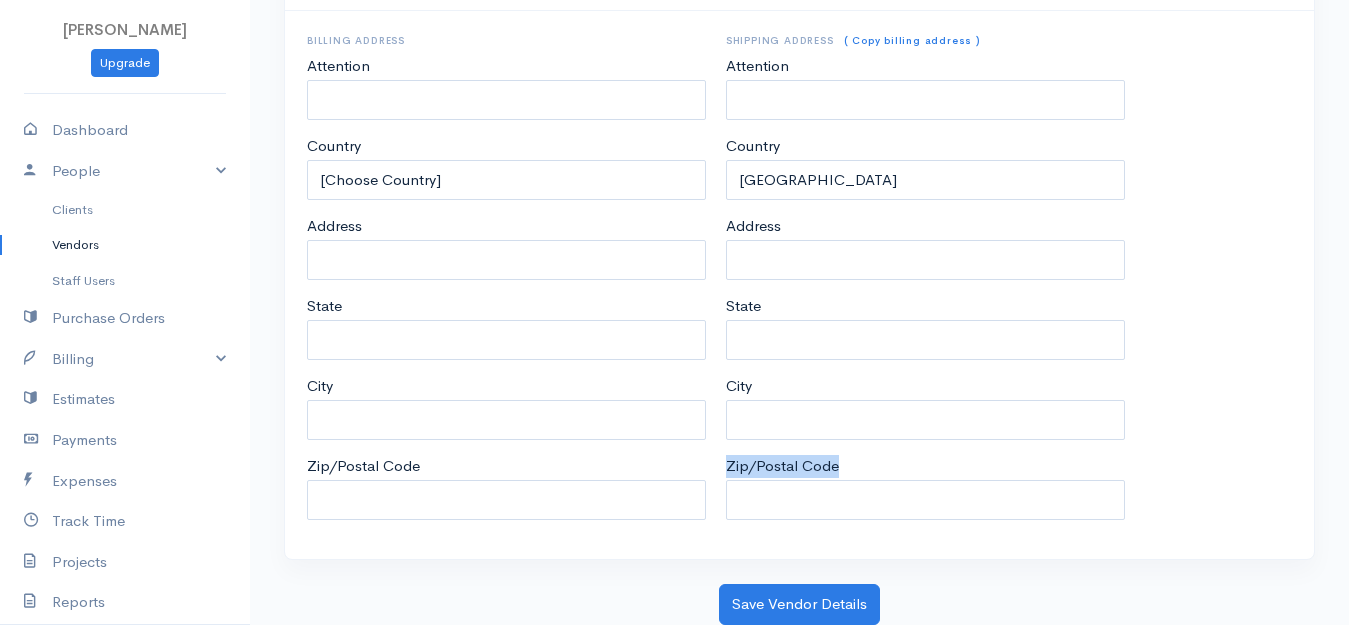 click on "Address Information Billing Address Attention Country [Choose Country] United States Canada United Kingdom Afghanistan Albania Algeria American Samoa Andorra Anguilla Angola Antarctica Antigua and Barbuda Argentina Armenia Aruba Australia Austria Azerbaijan Bahamas Bahrain Bangladesh Barbados Belgium Belize Benin Bermuda Bhutan Bolivia Bosnia and Herzegovina Botswana Bouvet Island Brazil British Indian Ocean Territory Brunei Darussalam Bulgaria Burkina Faso Burundi Cambodia Cameroon Canada Cape Verde Cayman Islands Central African Republic Chad Chile China Christmas Island Cocos (Keeling Islands) Colombia Comoros Congo Cook Islands Costa Rica Cote D'Ivoire (Ivory Coast) Croatia (Hrvatska) Cuba Curacao Cyprus Czech Republic Democratic Republic of the Congo Denmark Djibouti Dominica Dominican Republic East Timor Egypt El Salvador Ecuador Equatorial Guinea Eritrea Estonia Ethiopia Falkland Islands (Malvinas) Faroe Islands Federated States of Micronesia Fiji Finland France France, Metropolitan French Guiana Gabon" at bounding box center (799, 267) 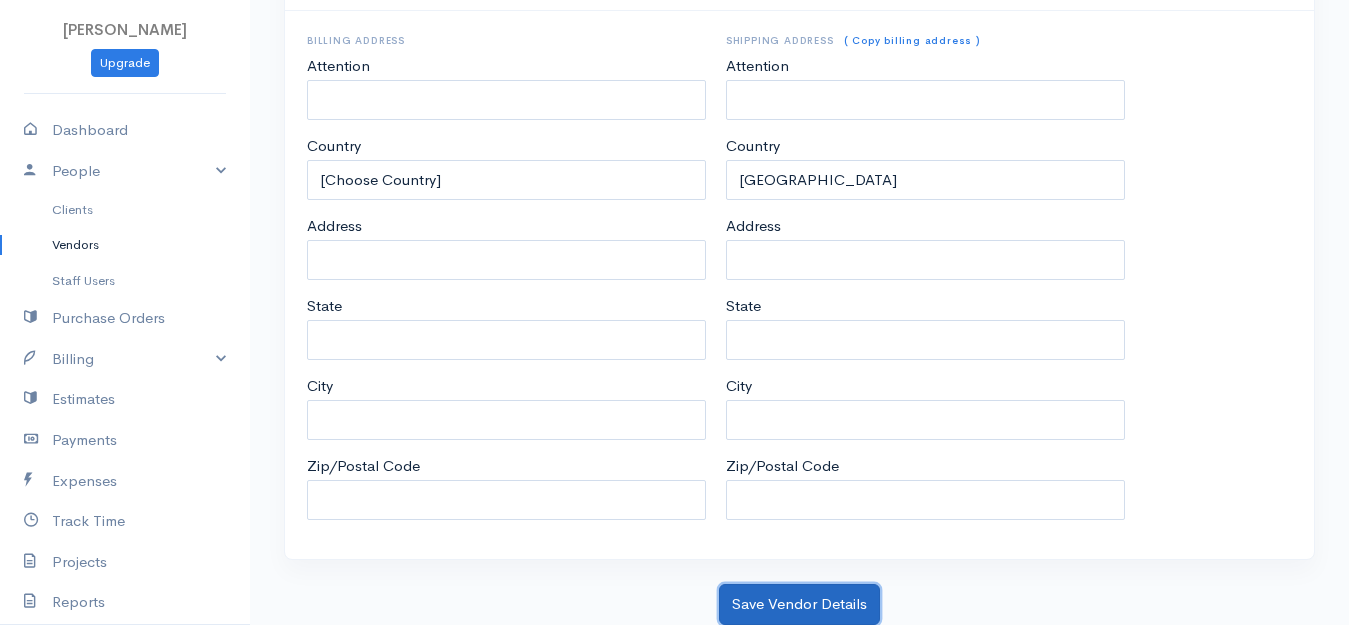 click on "Save Vendor Details" at bounding box center (799, 604) 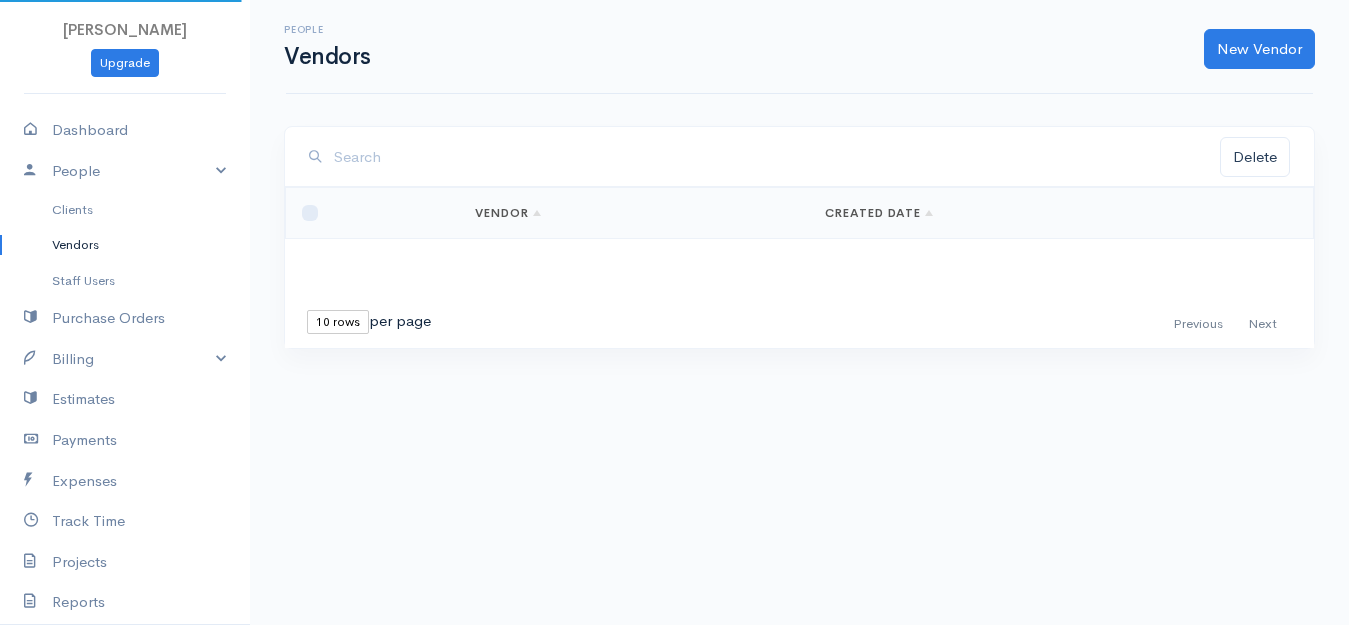 scroll, scrollTop: 0, scrollLeft: 0, axis: both 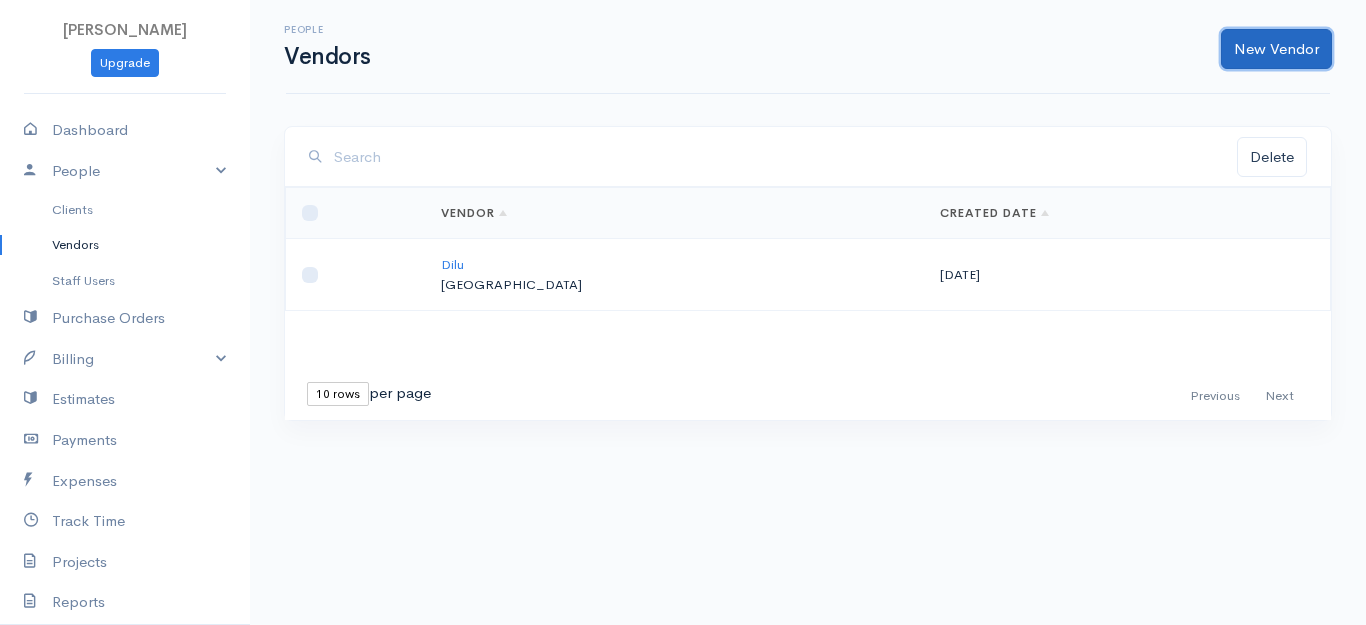 click on "New Vendor" at bounding box center [1276, 49] 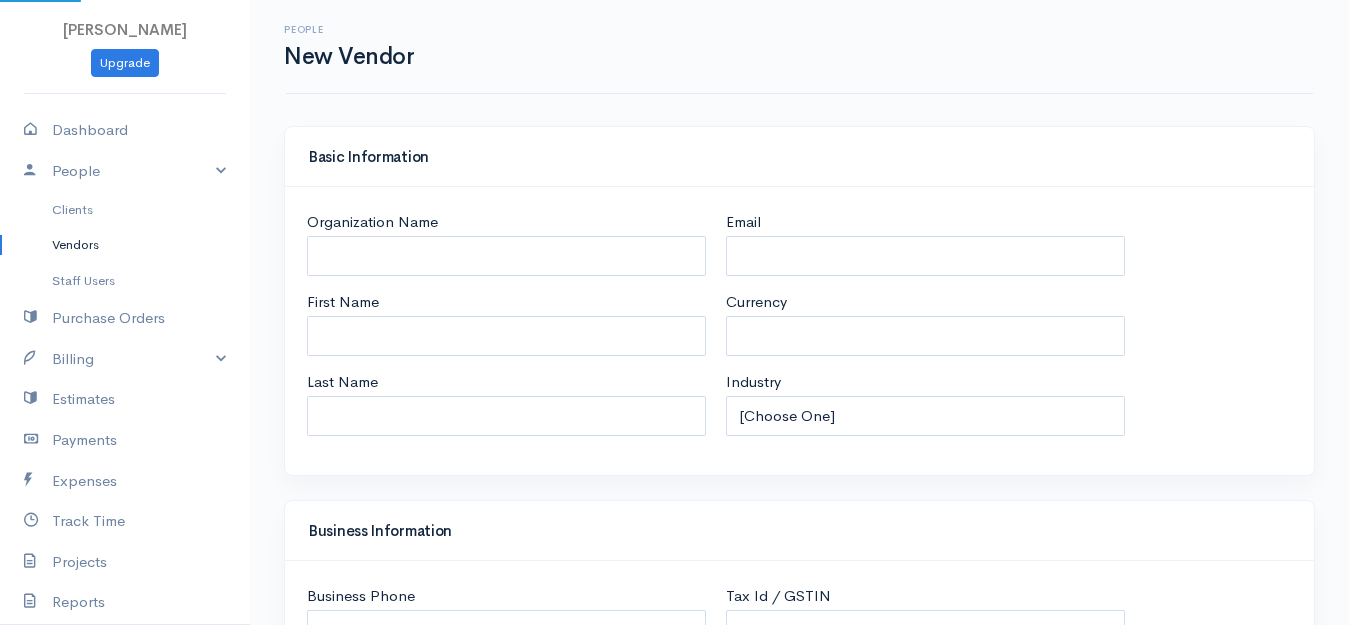 select on "LKR" 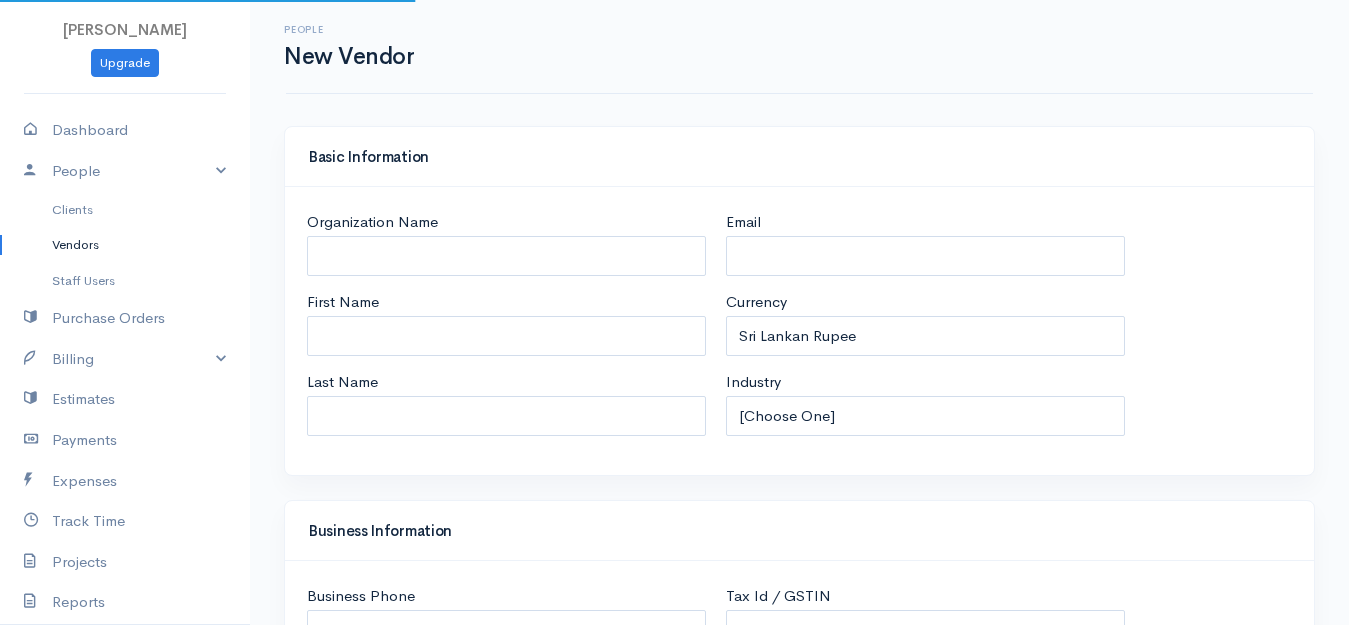 select on "[GEOGRAPHIC_DATA]" 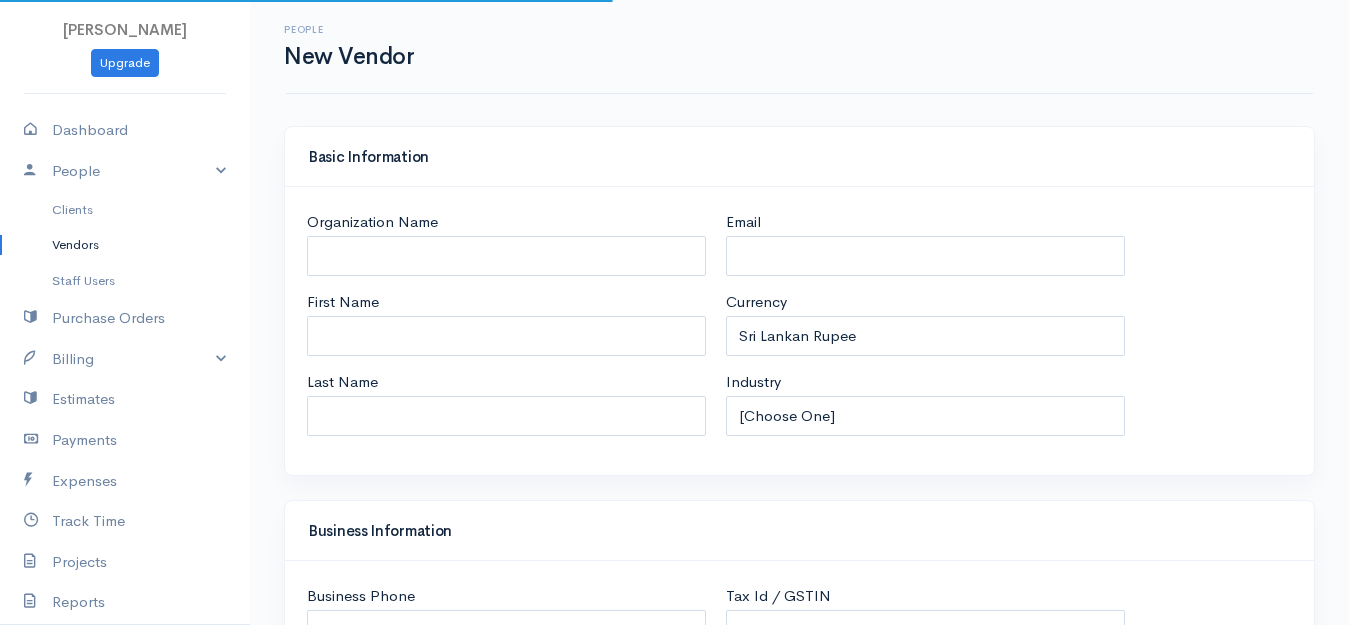select on "[GEOGRAPHIC_DATA]" 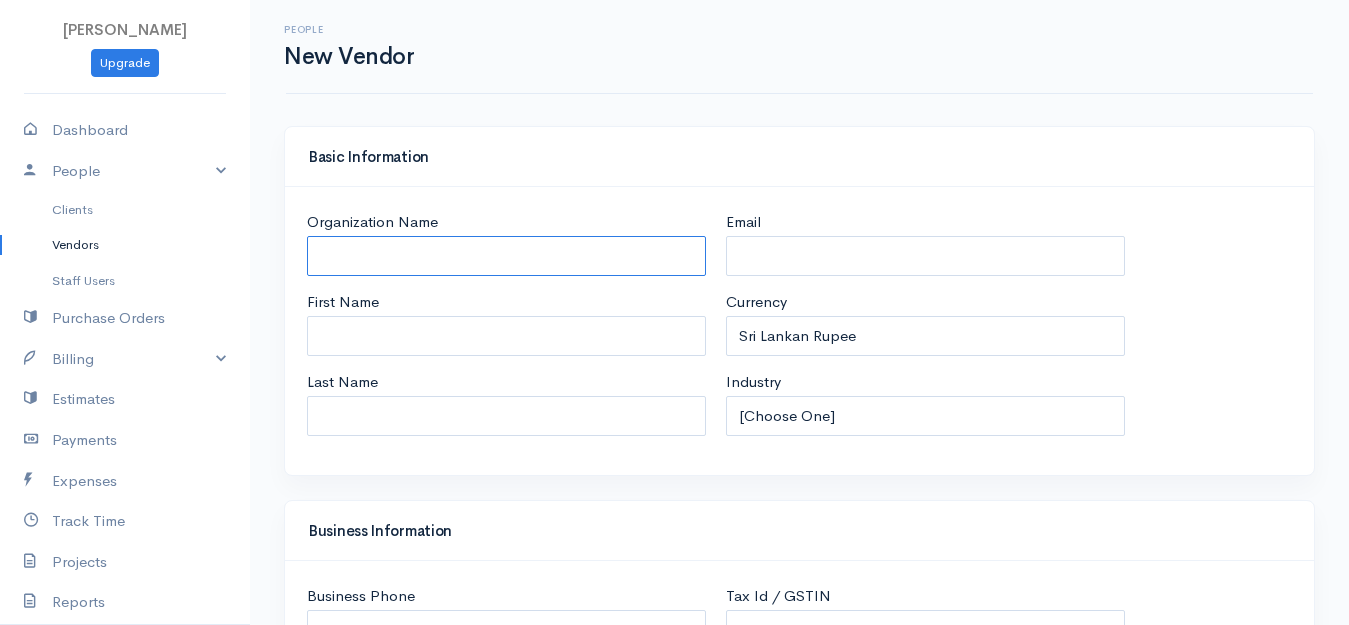 click on "Organization Name" at bounding box center [506, 256] 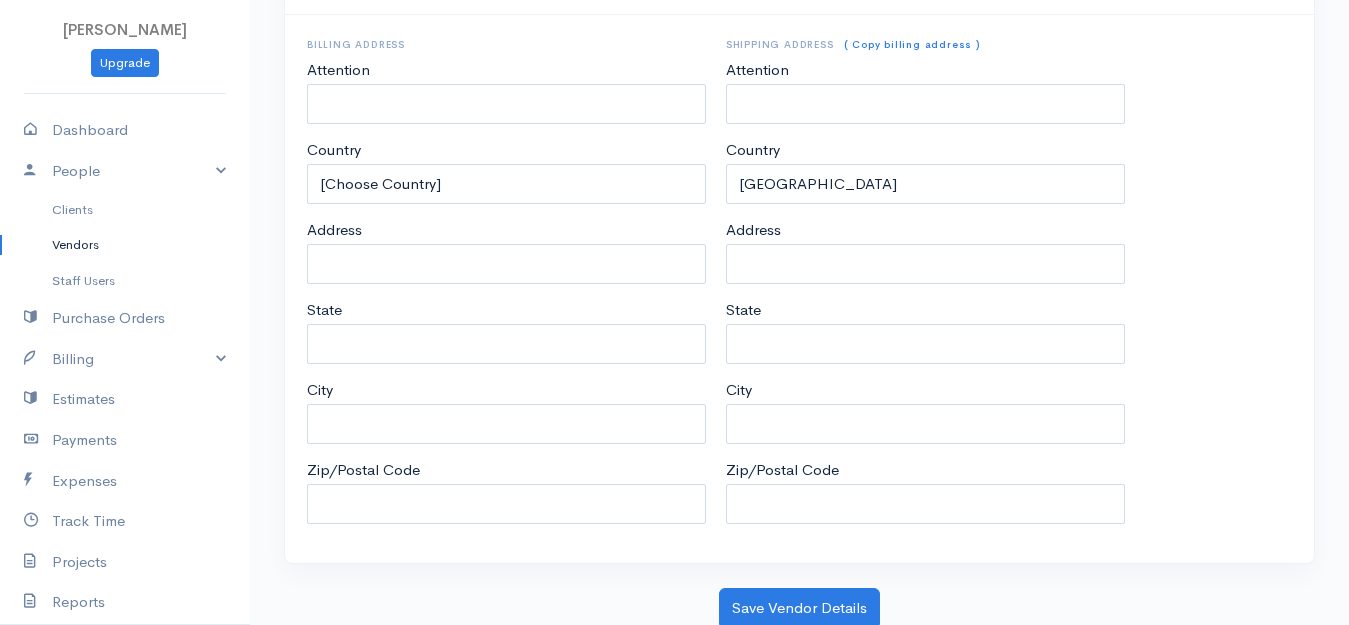 scroll, scrollTop: 1004, scrollLeft: 0, axis: vertical 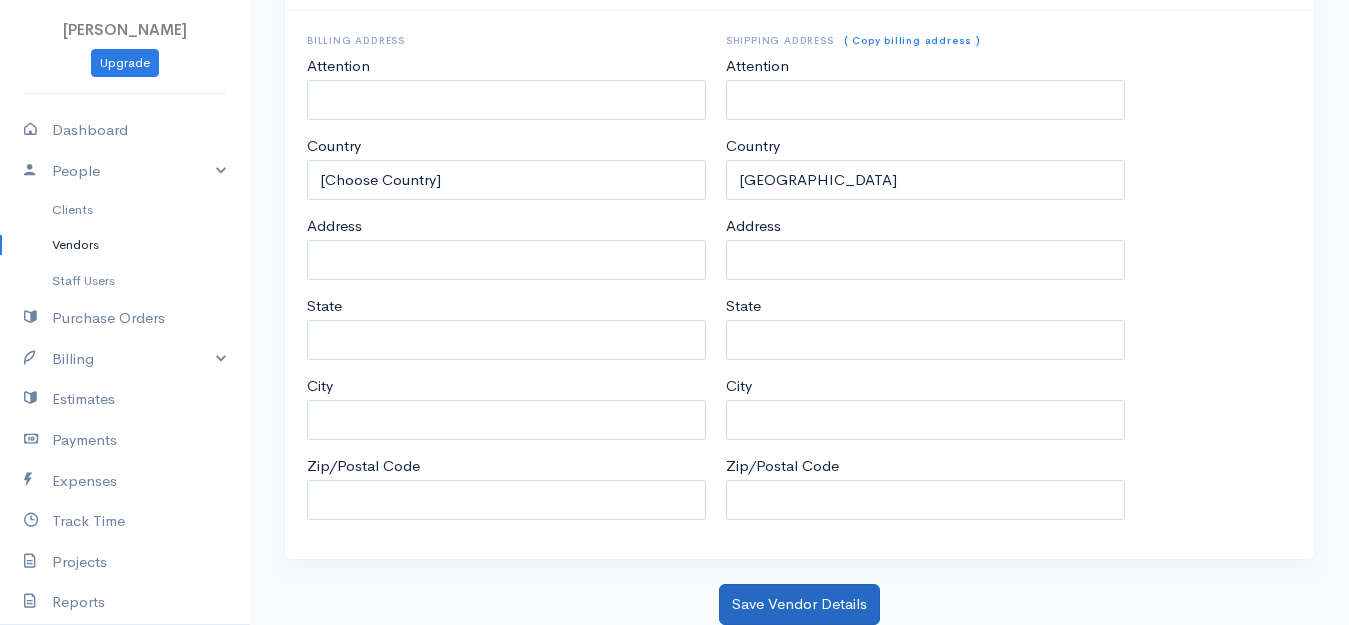 type on "Yason" 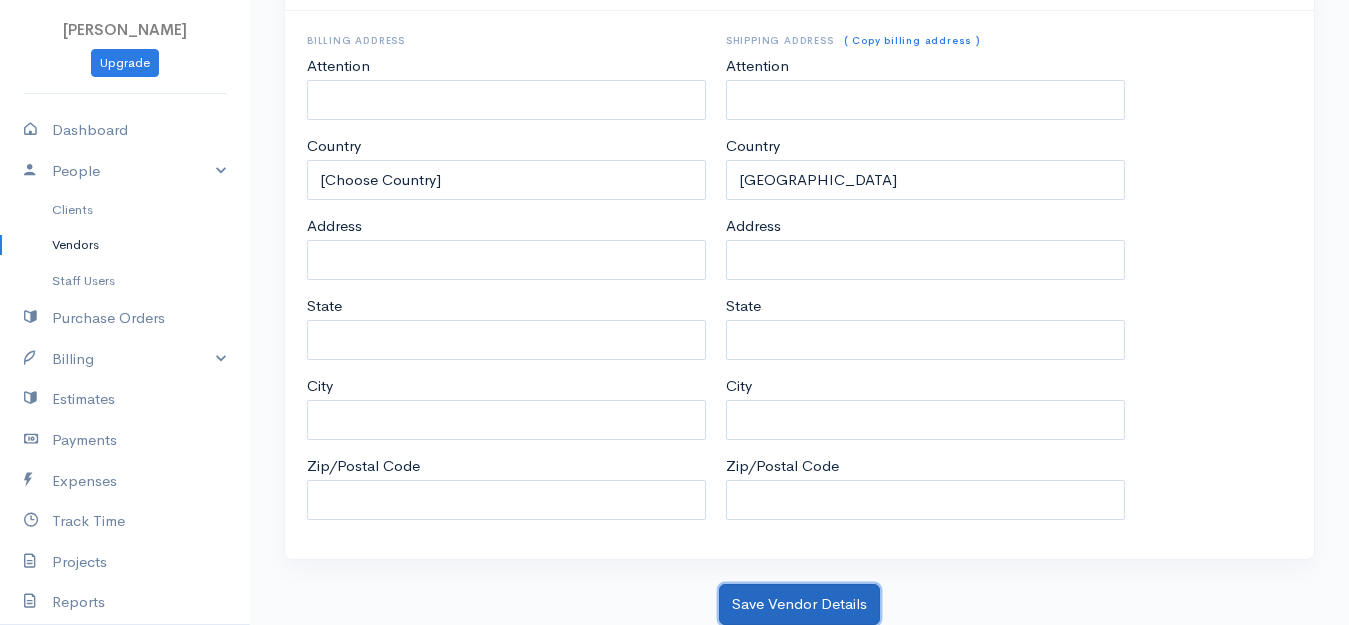 click on "Save Vendor Details" at bounding box center [799, 604] 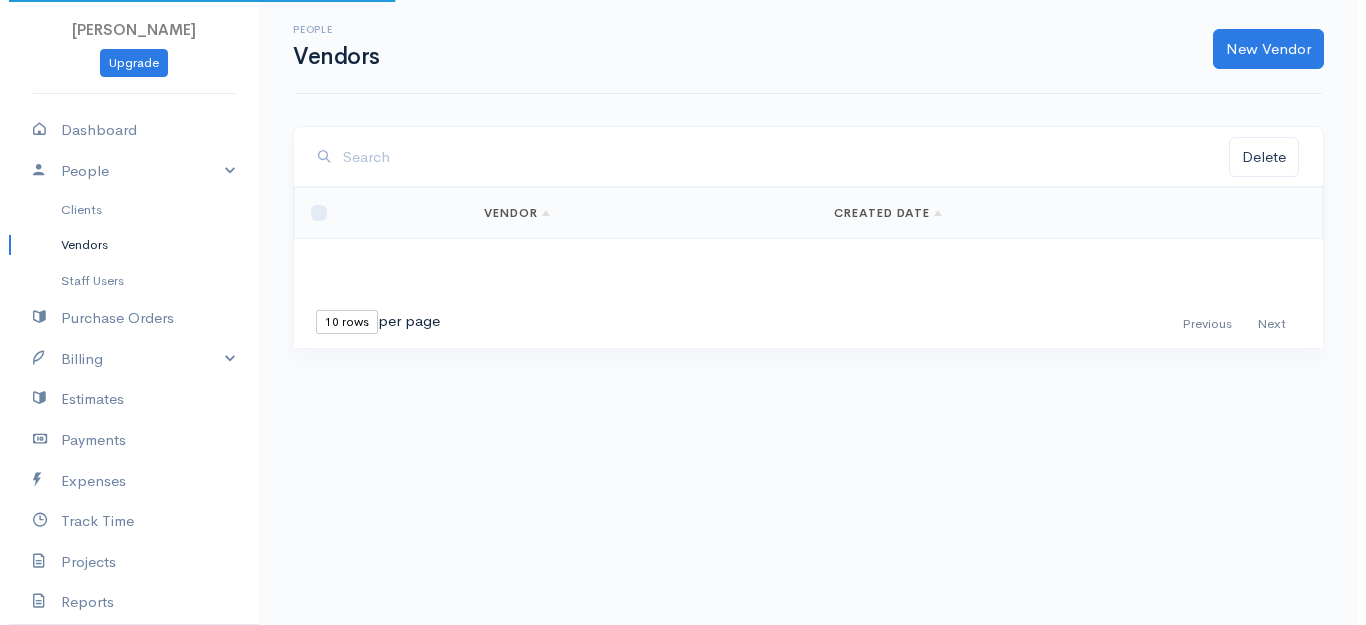 scroll, scrollTop: 0, scrollLeft: 0, axis: both 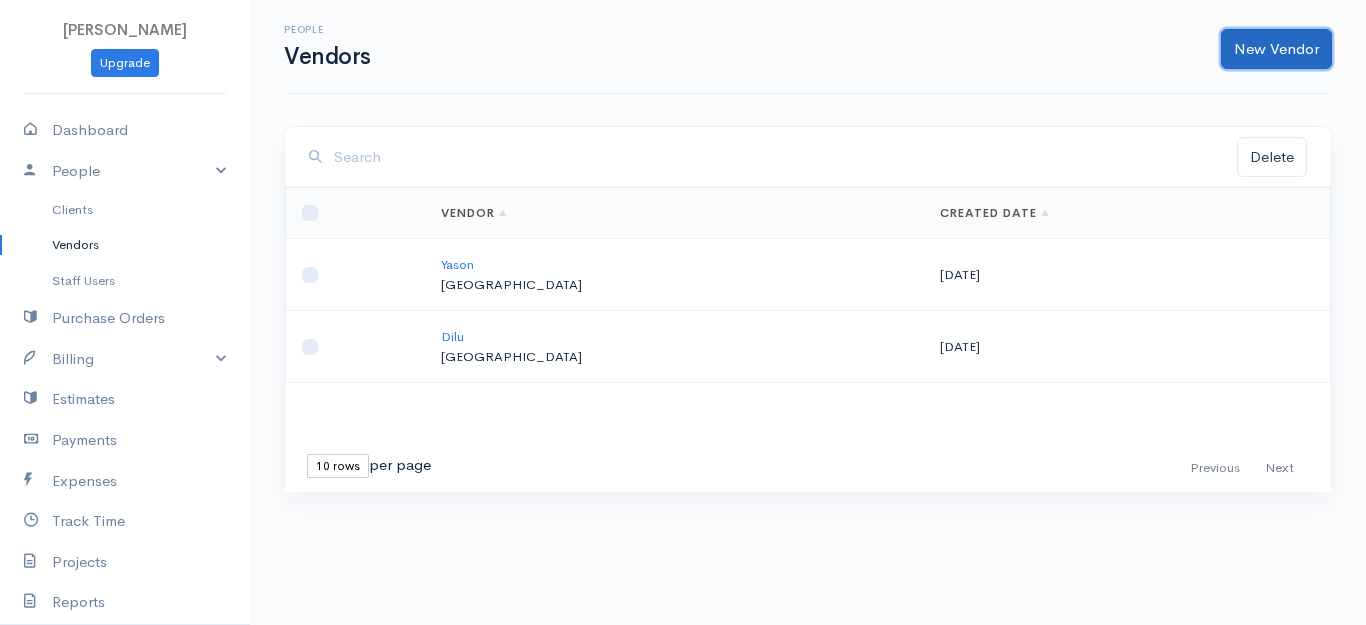 click on "New Vendor" at bounding box center (1276, 49) 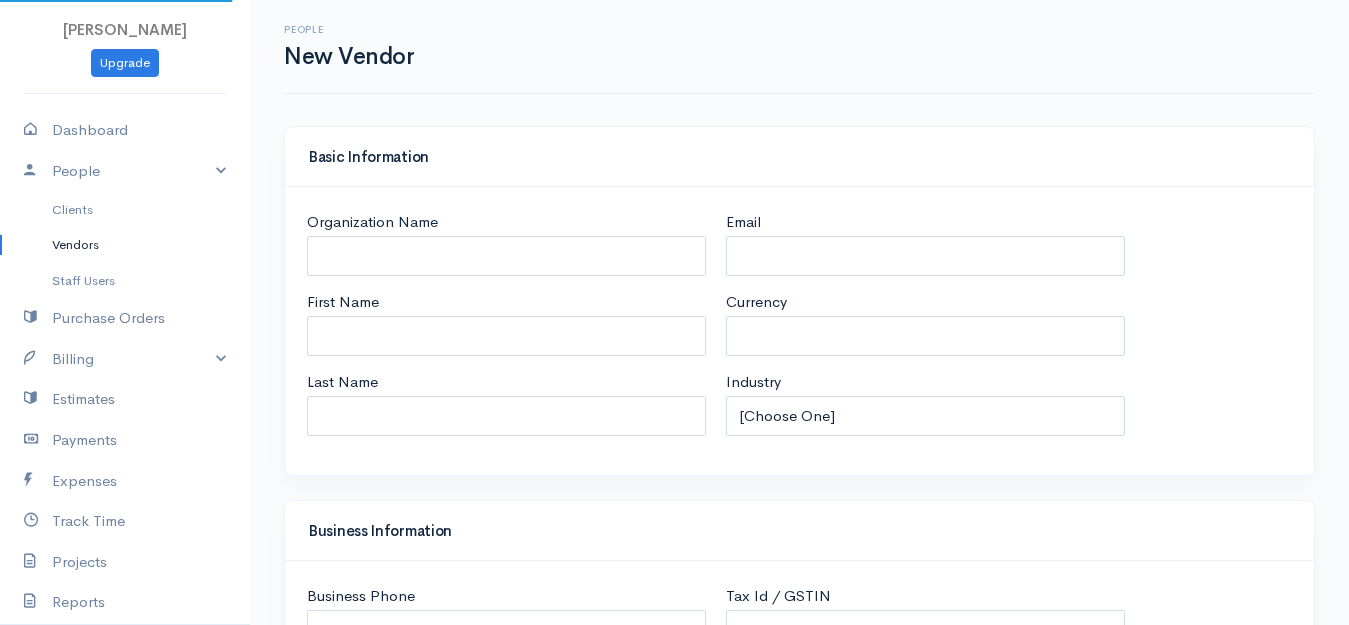 select on "LKR" 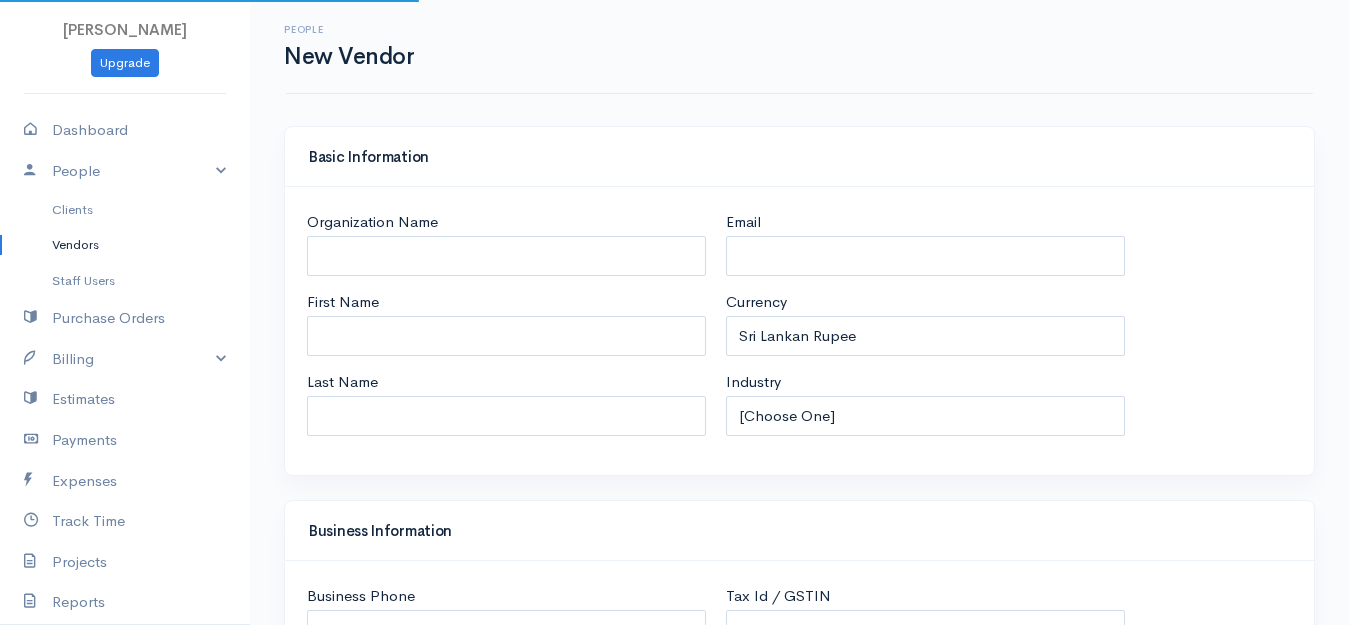 select on "[GEOGRAPHIC_DATA]" 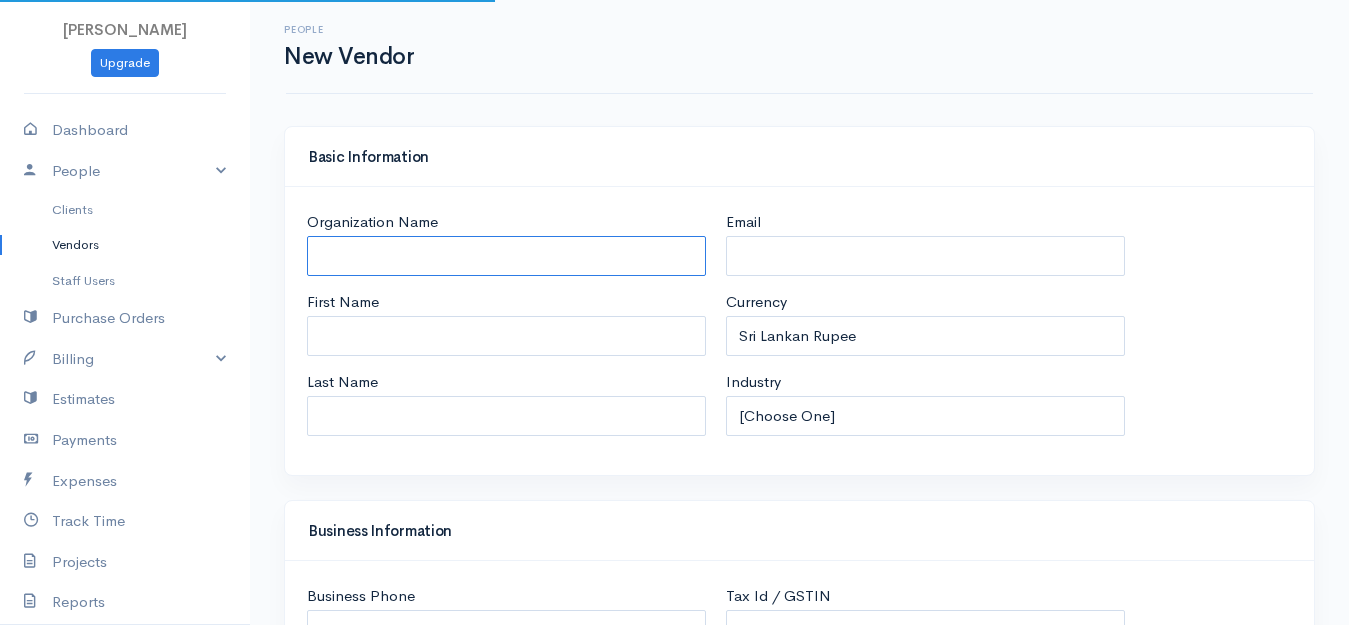 select on "[GEOGRAPHIC_DATA]" 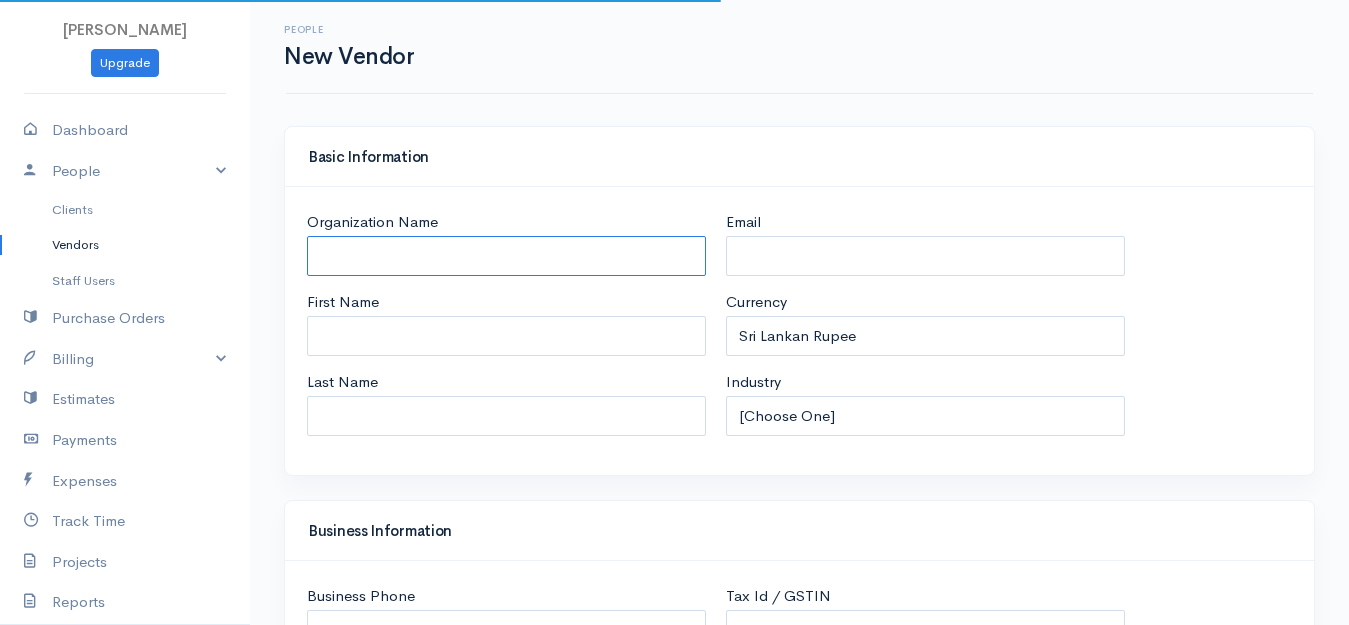 click on "Organization Name" at bounding box center (506, 256) 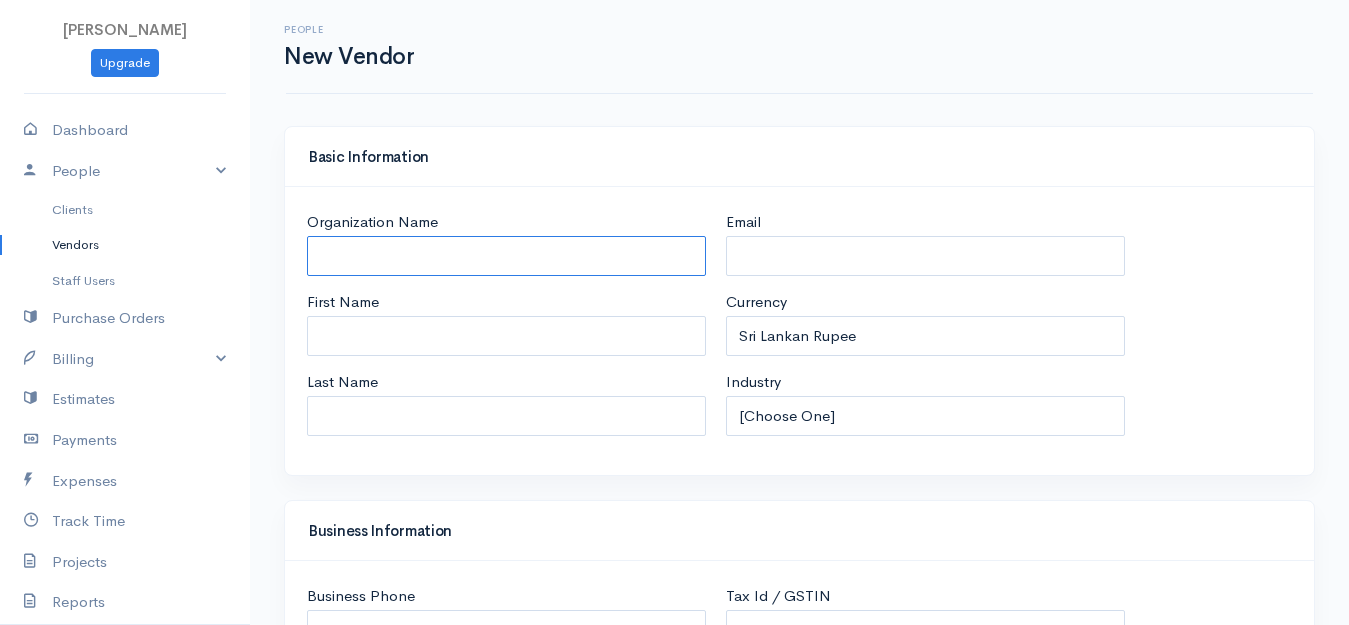 click on "Organization Name" at bounding box center (506, 256) 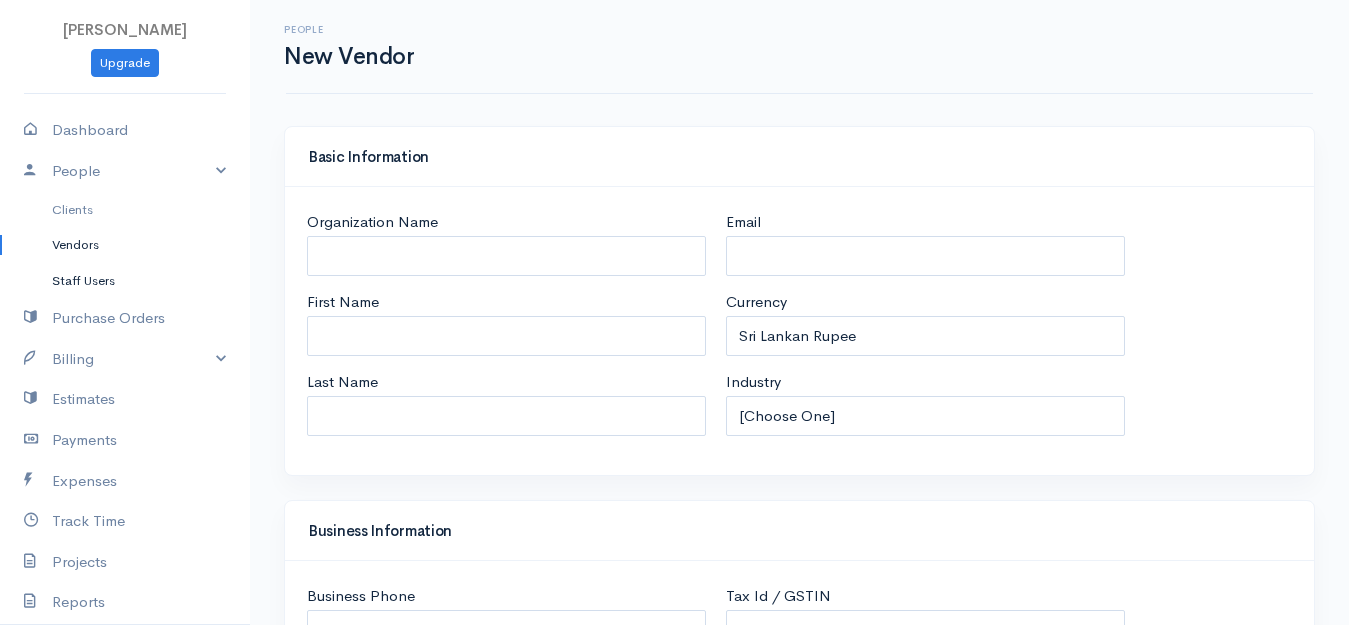click on "Staff Users" at bounding box center (125, 281) 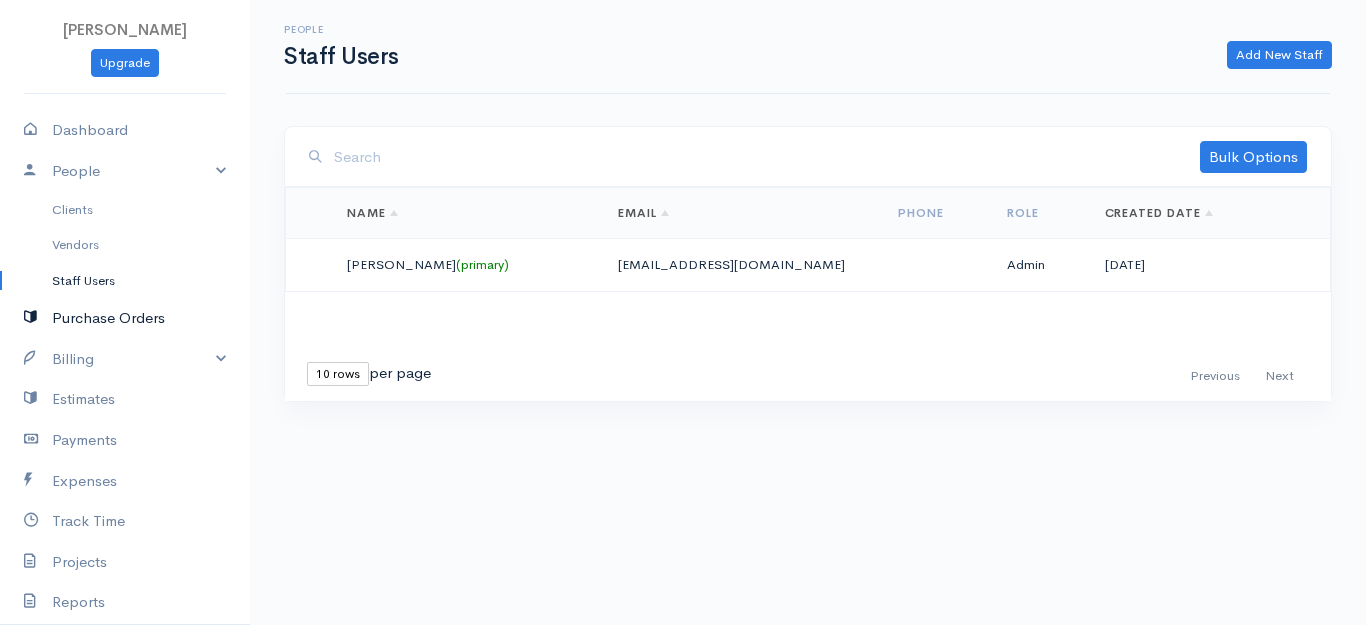 click on "Purchase Orders" at bounding box center [125, 318] 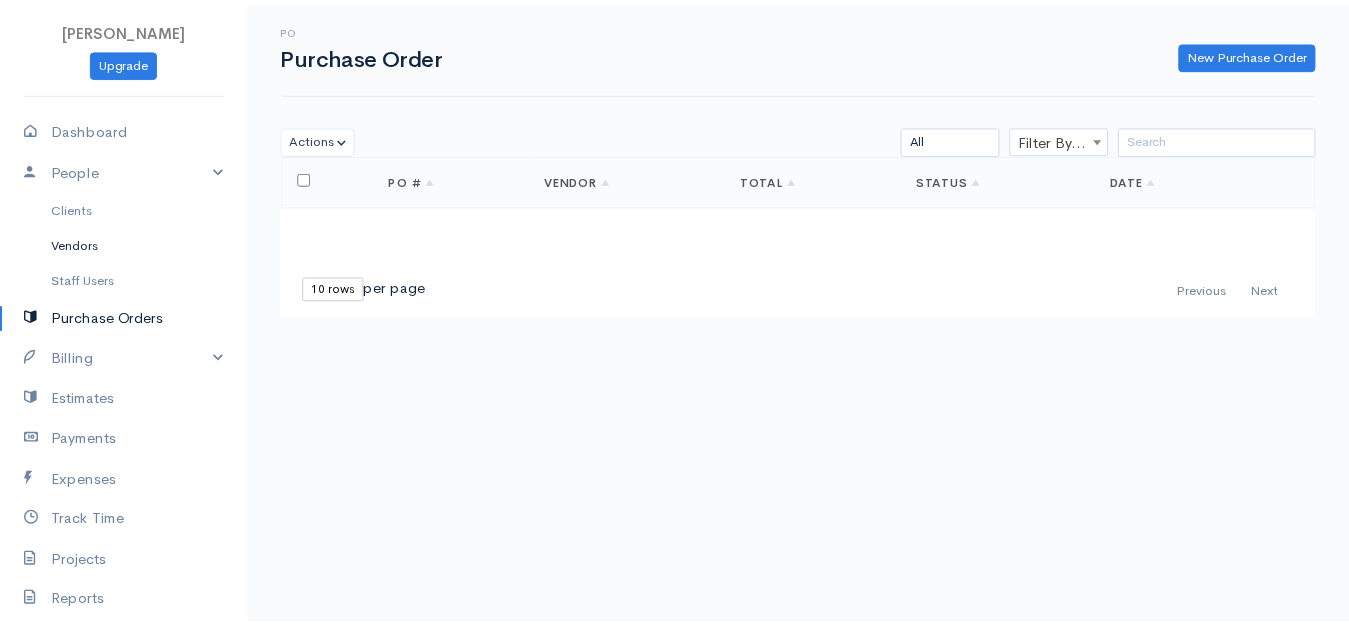 scroll, scrollTop: 100, scrollLeft: 0, axis: vertical 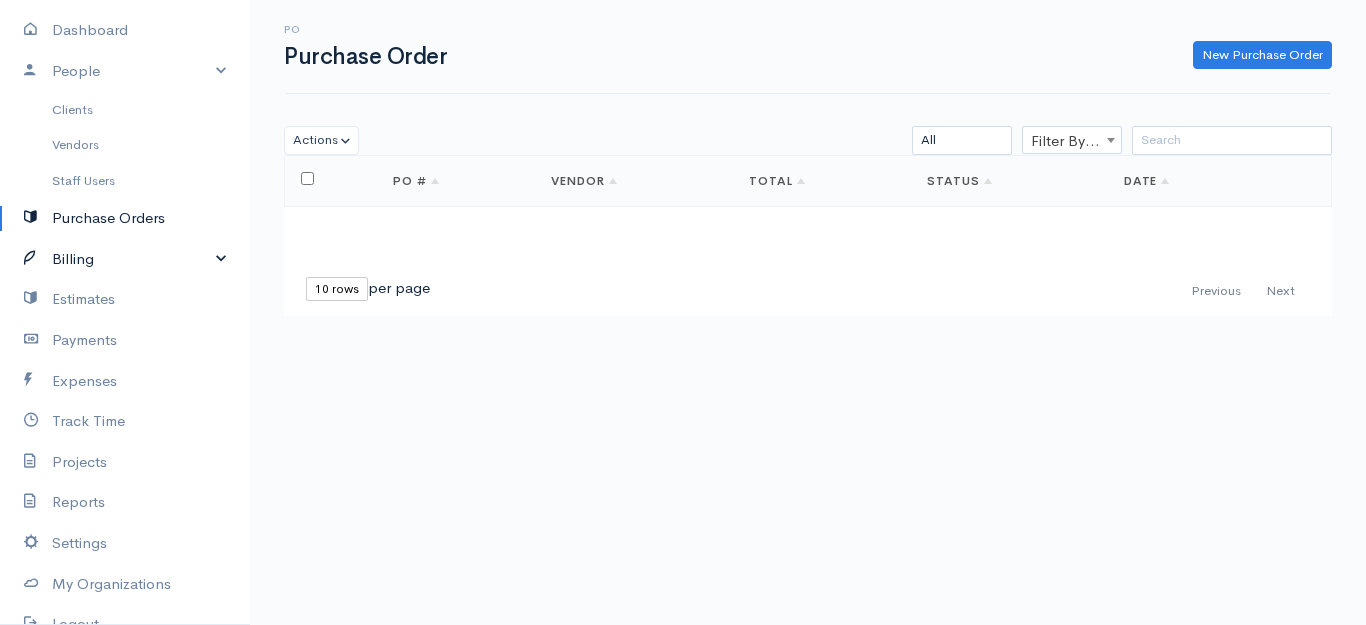 click on "Billing" at bounding box center [125, 259] 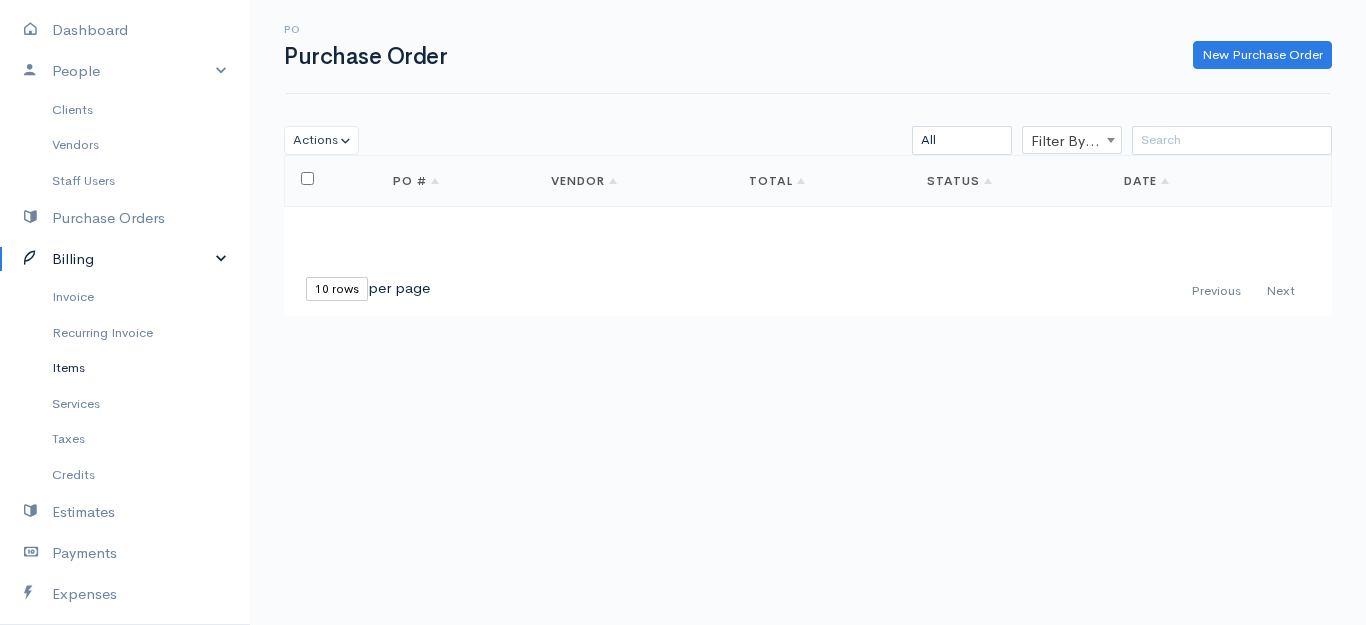 click on "Items" at bounding box center [125, 368] 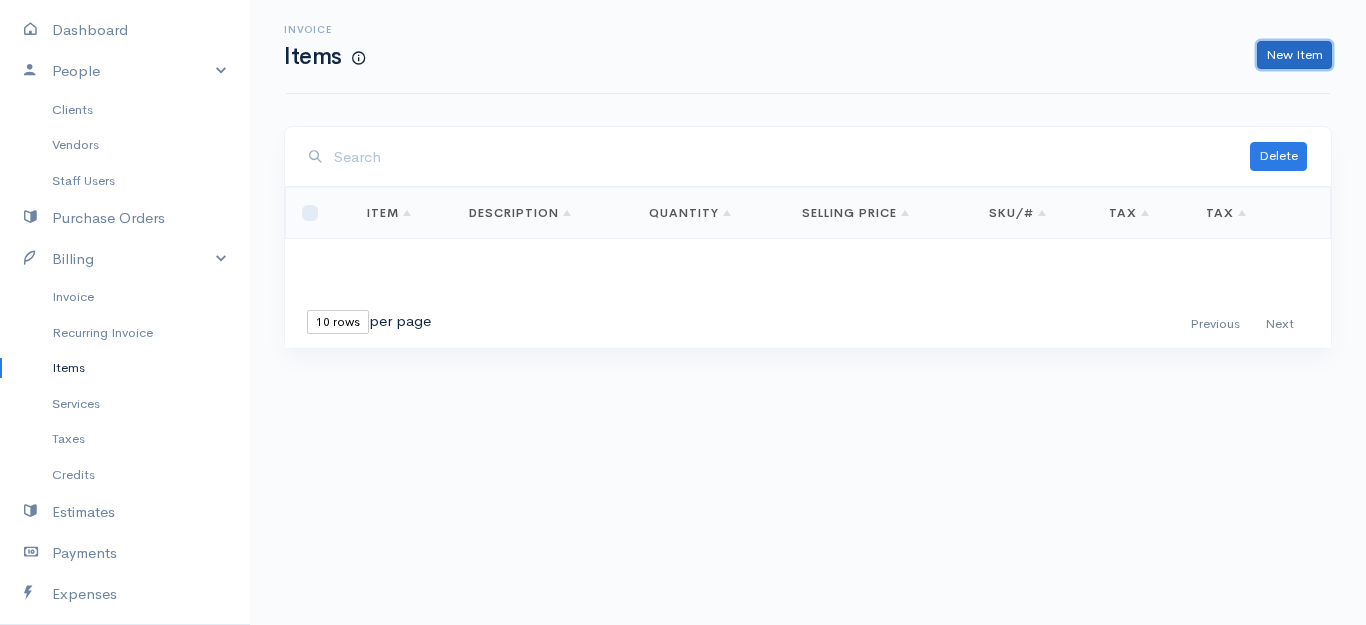 click on "New Item" at bounding box center [1294, 55] 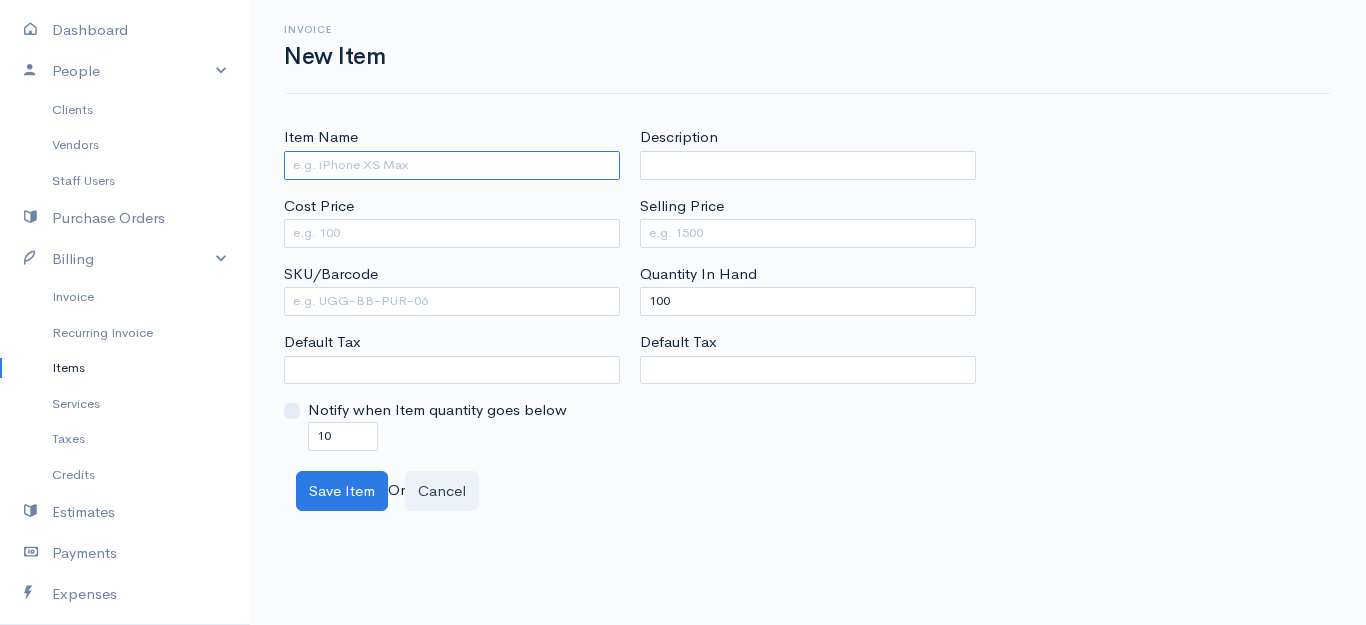 click on "Item Name" at bounding box center (452, 165) 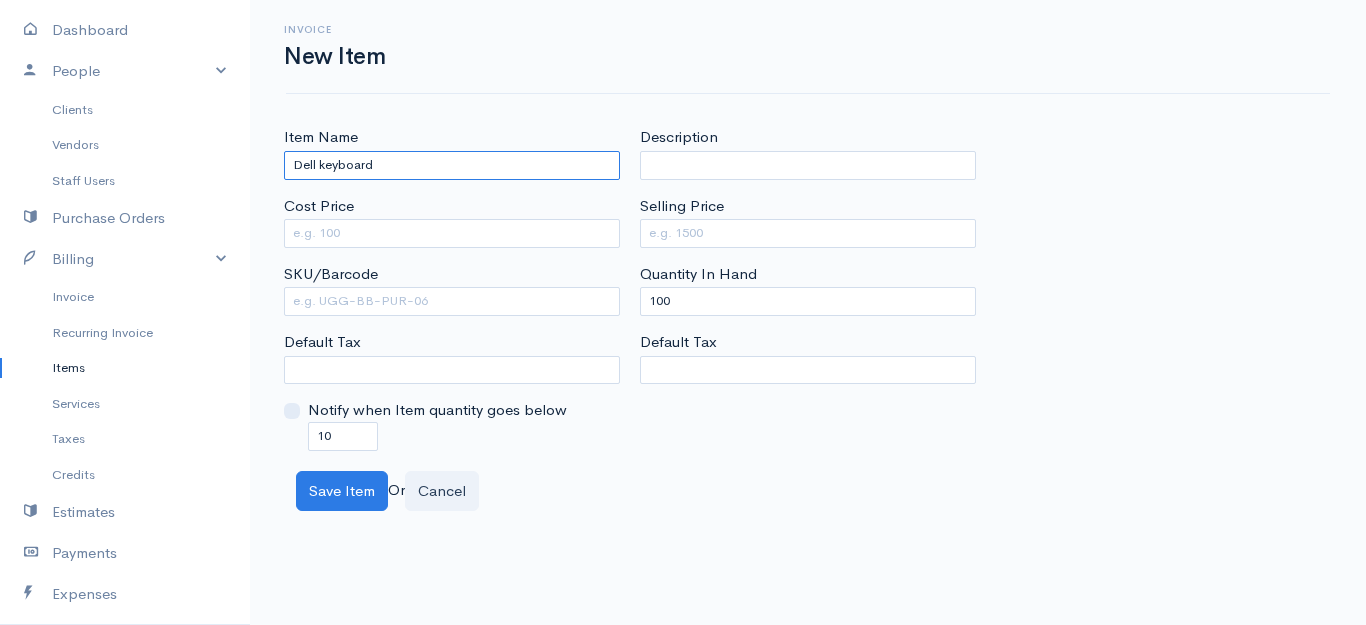 type on "Dell keyboard" 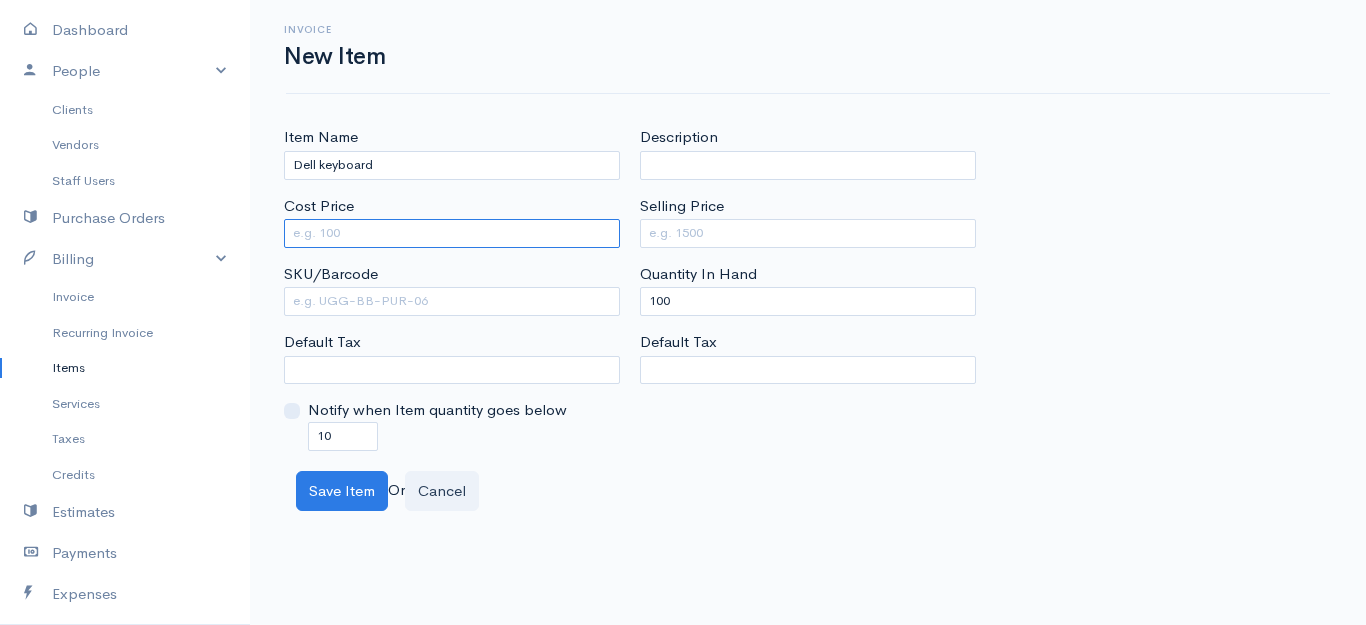 click on "Cost Price" at bounding box center (452, 233) 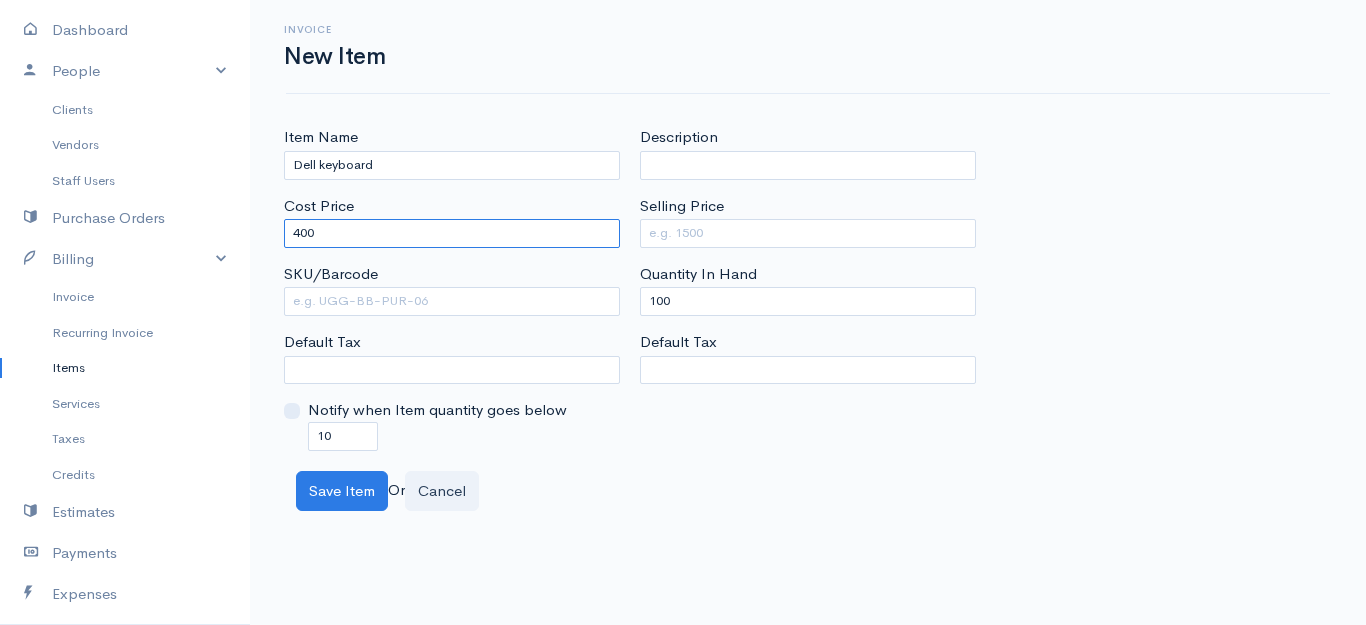 type on "400" 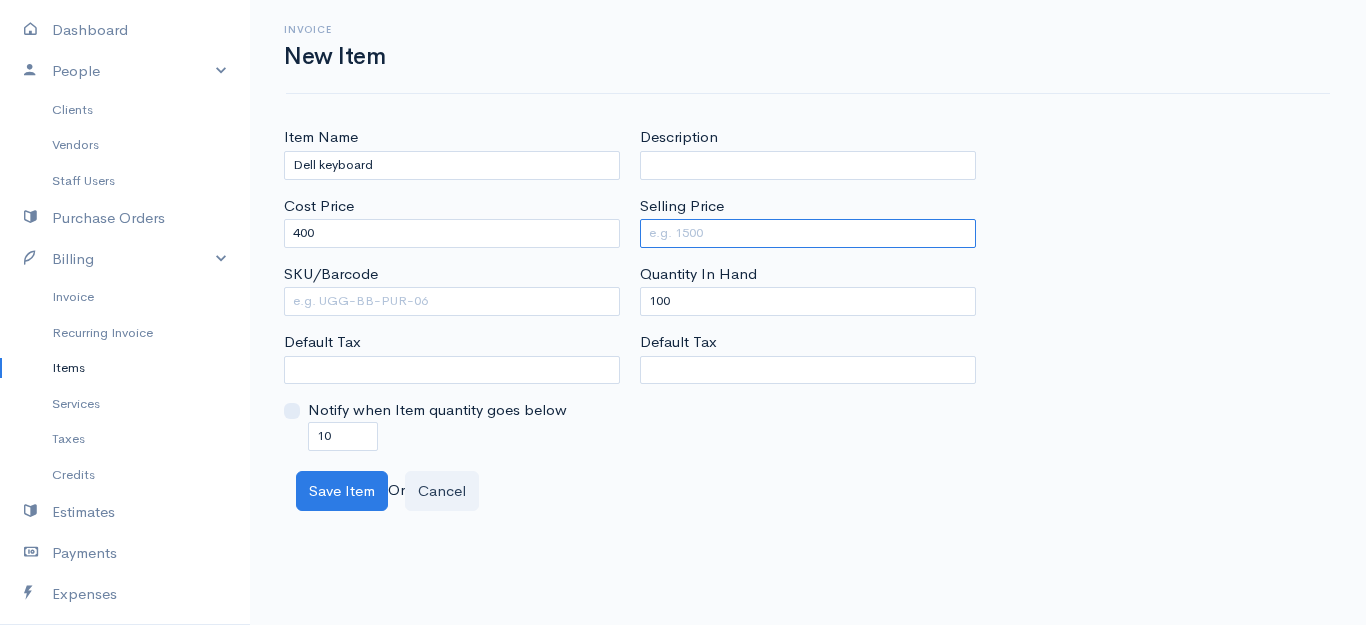 click on "Selling Price" at bounding box center (808, 233) 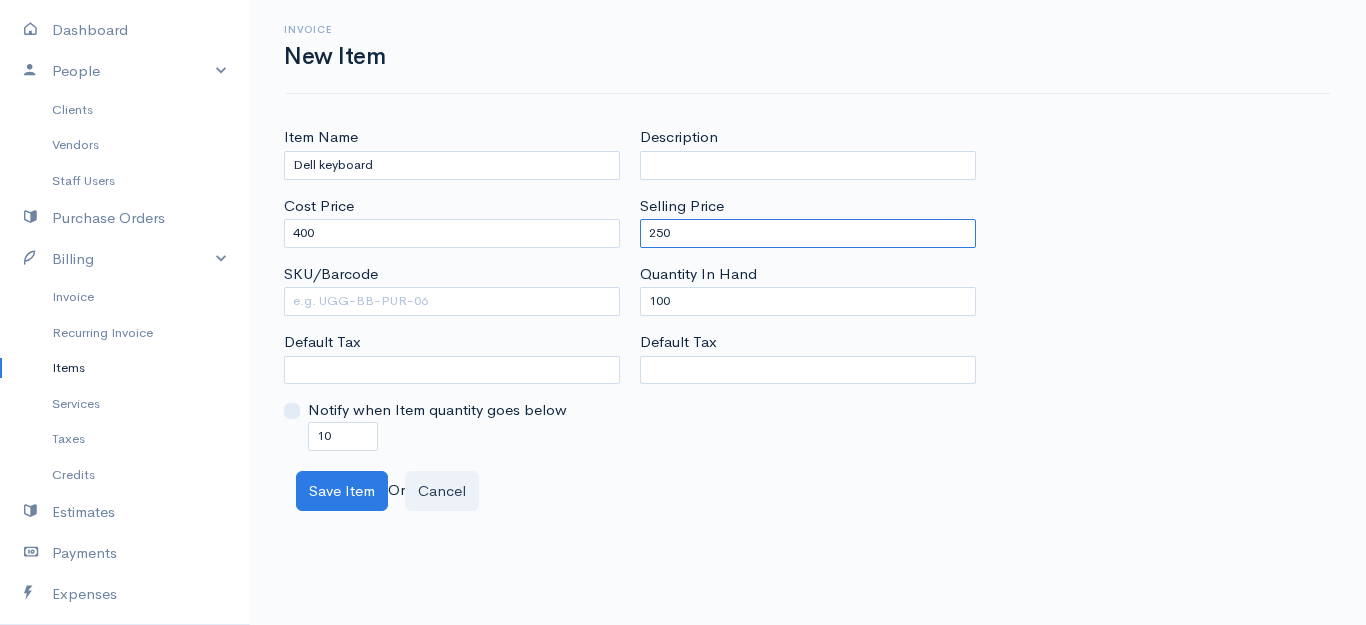 type on "250" 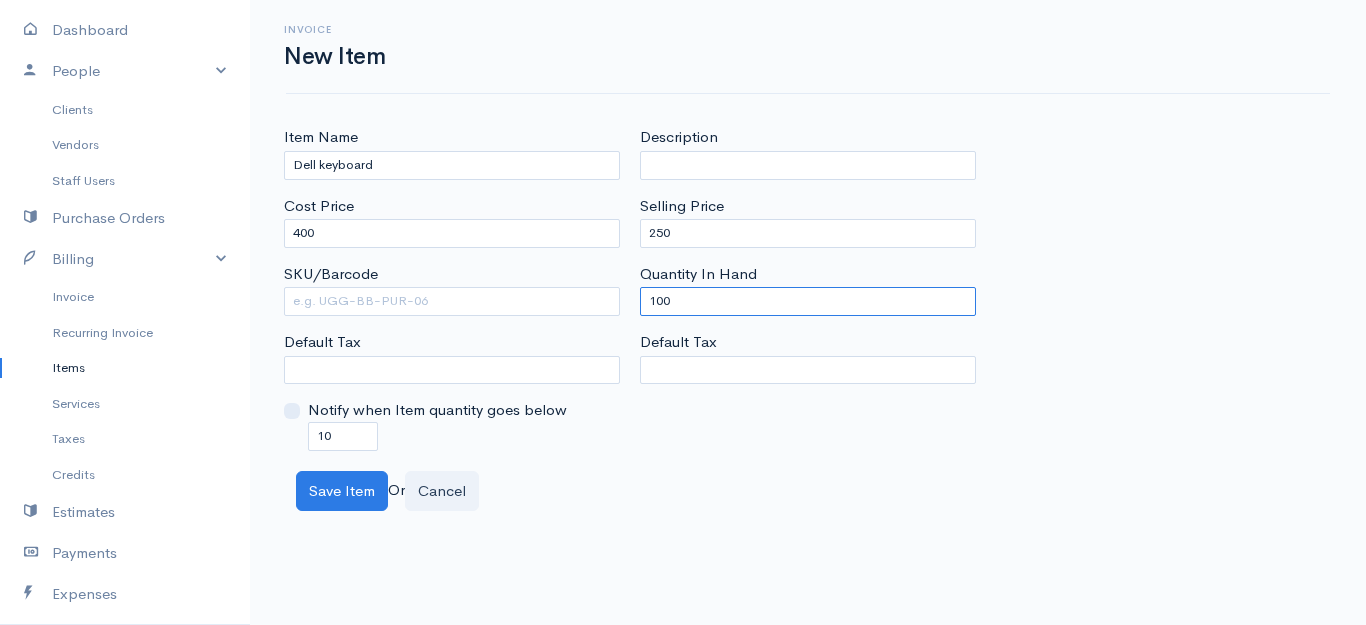 drag, startPoint x: 686, startPoint y: 302, endPoint x: 525, endPoint y: 304, distance: 161.01242 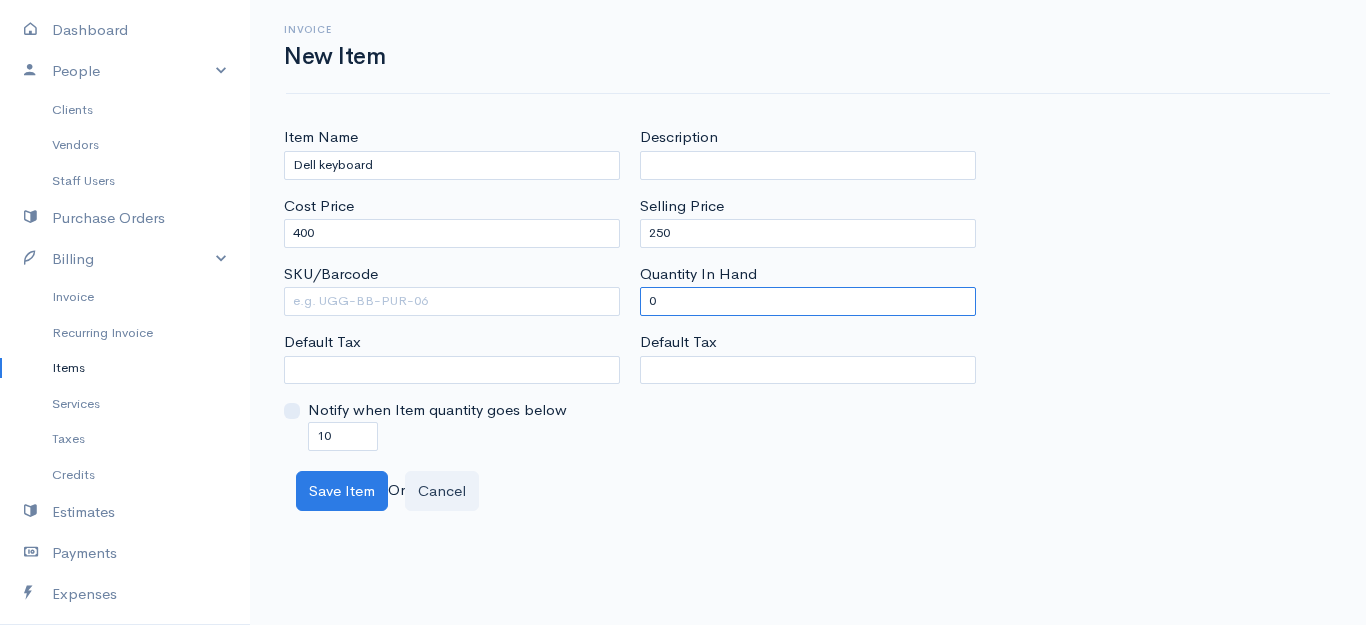 type on "0" 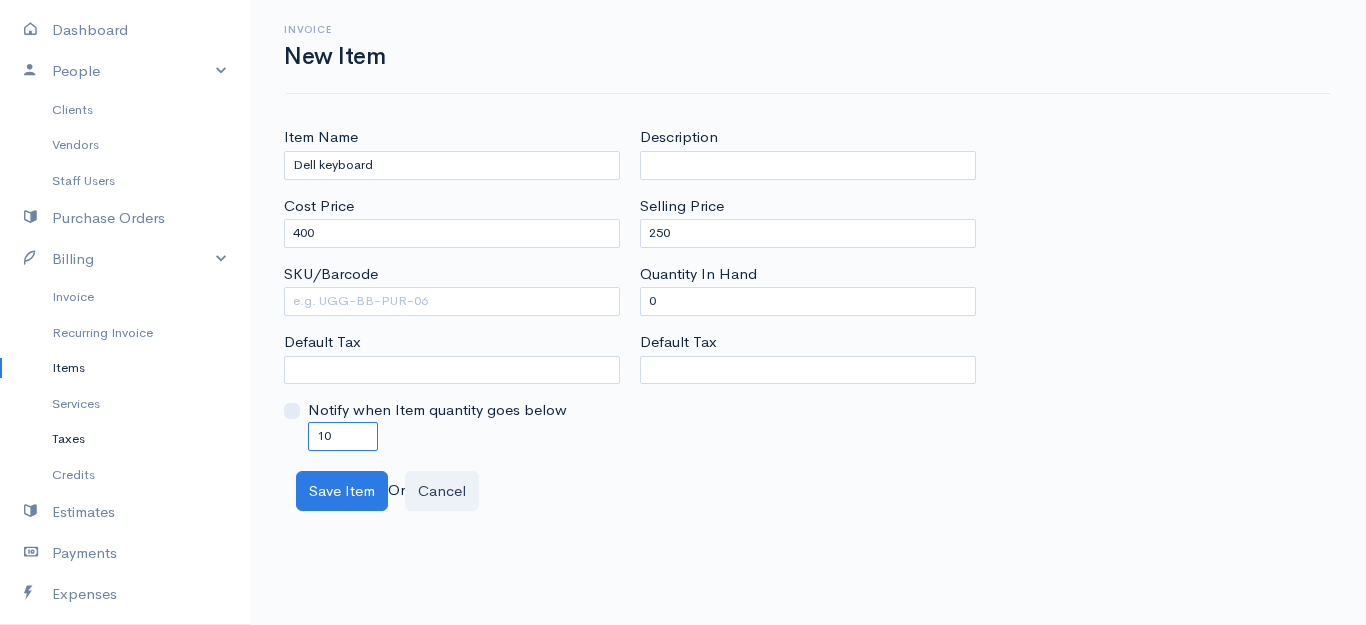 drag, startPoint x: 352, startPoint y: 440, endPoint x: 157, endPoint y: 443, distance: 195.02307 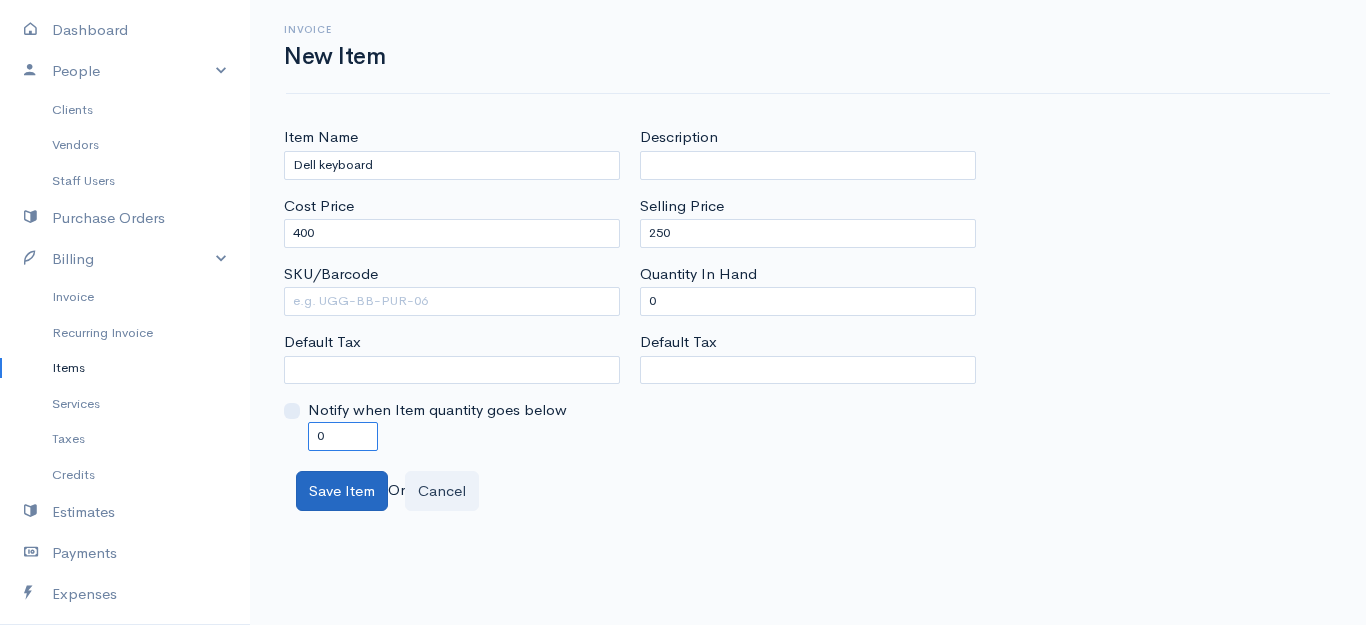 type on "0" 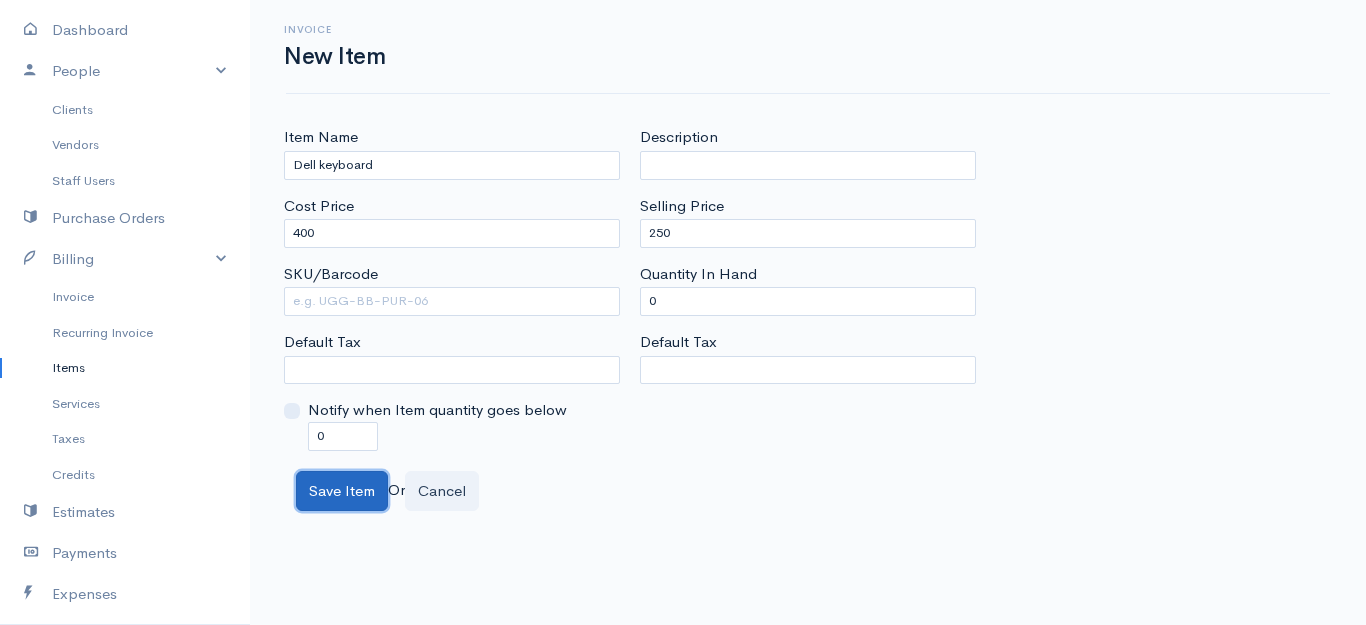 click on "Save Item" at bounding box center (342, 491) 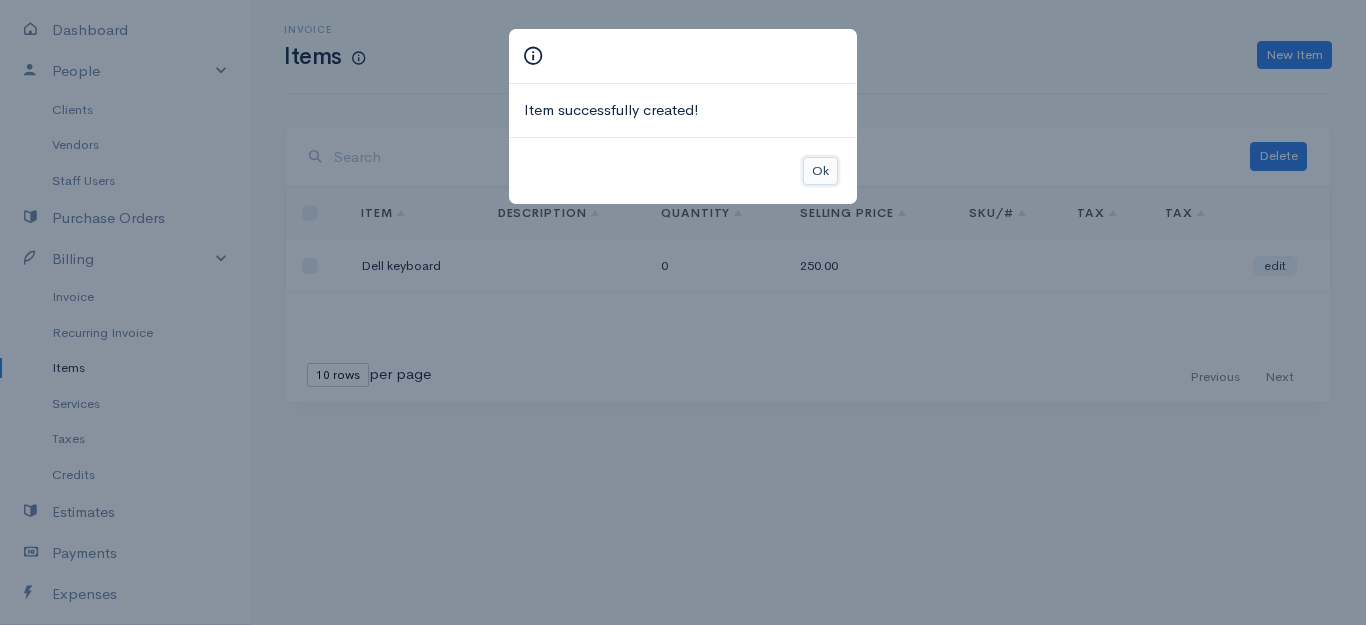 click on "Ok" at bounding box center [820, 171] 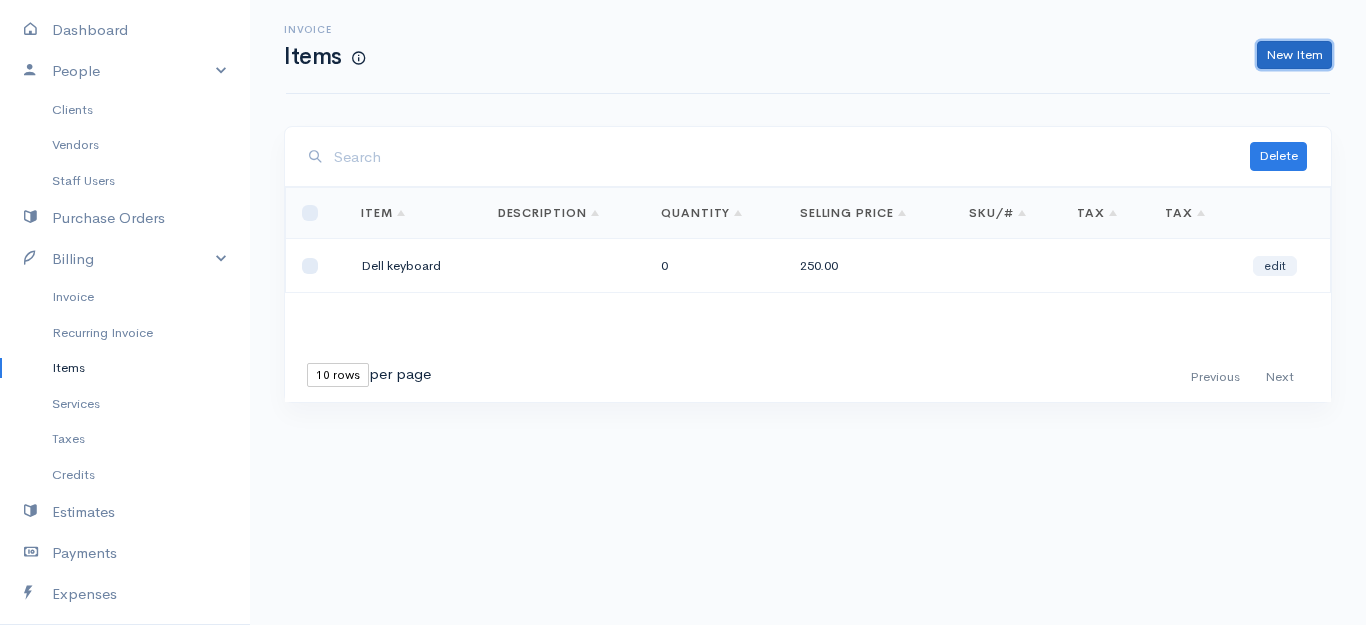 click on "New Item" at bounding box center (1294, 55) 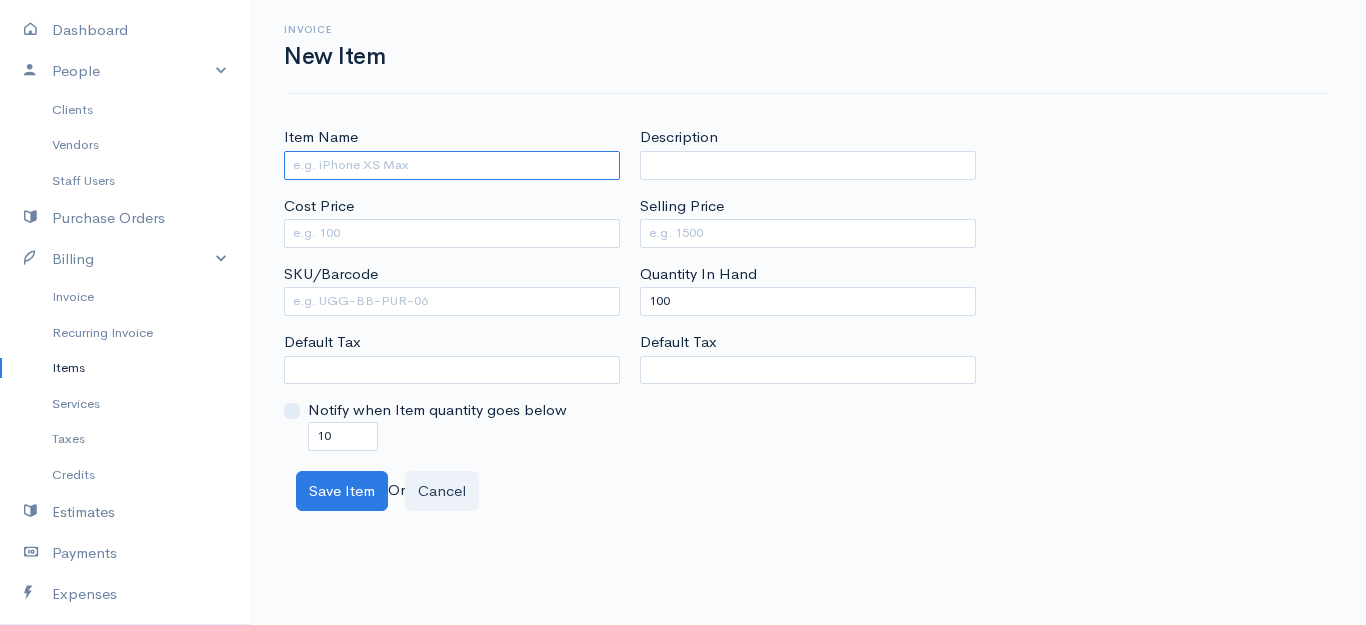 click on "Item Name" at bounding box center (452, 165) 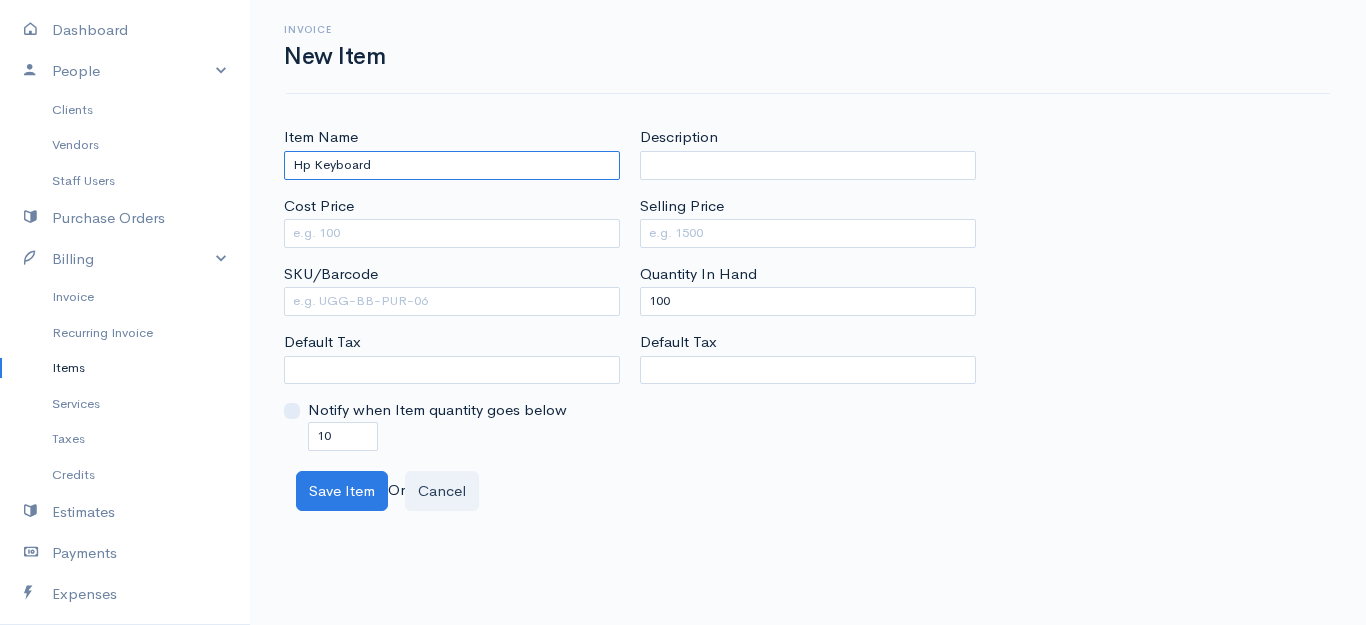 type on "Hp Keyboard" 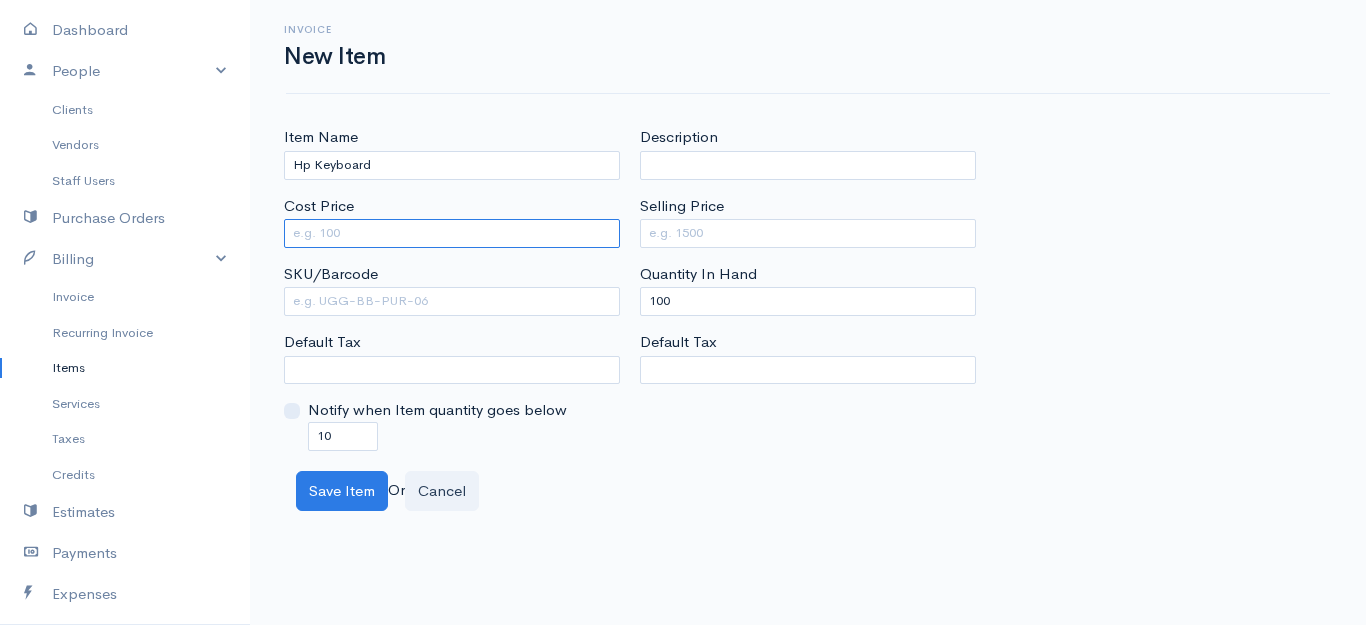 click on "Cost Price" at bounding box center (452, 233) 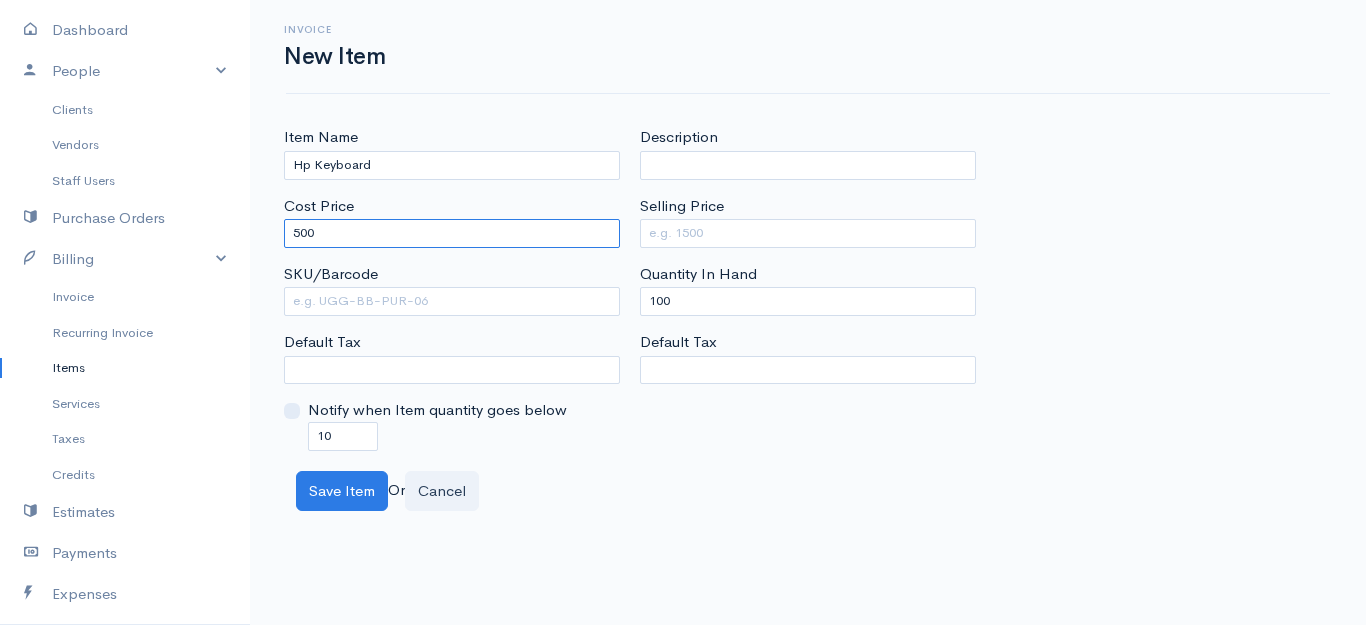 type on "500" 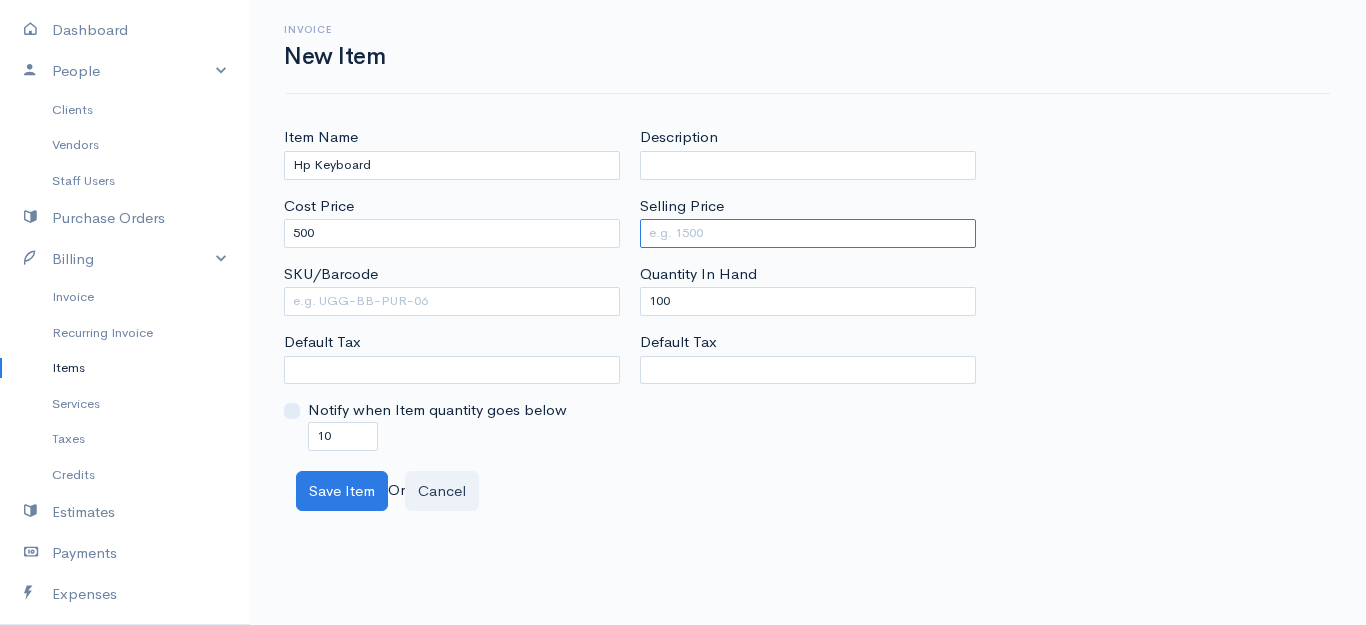 click on "Selling Price" at bounding box center [808, 233] 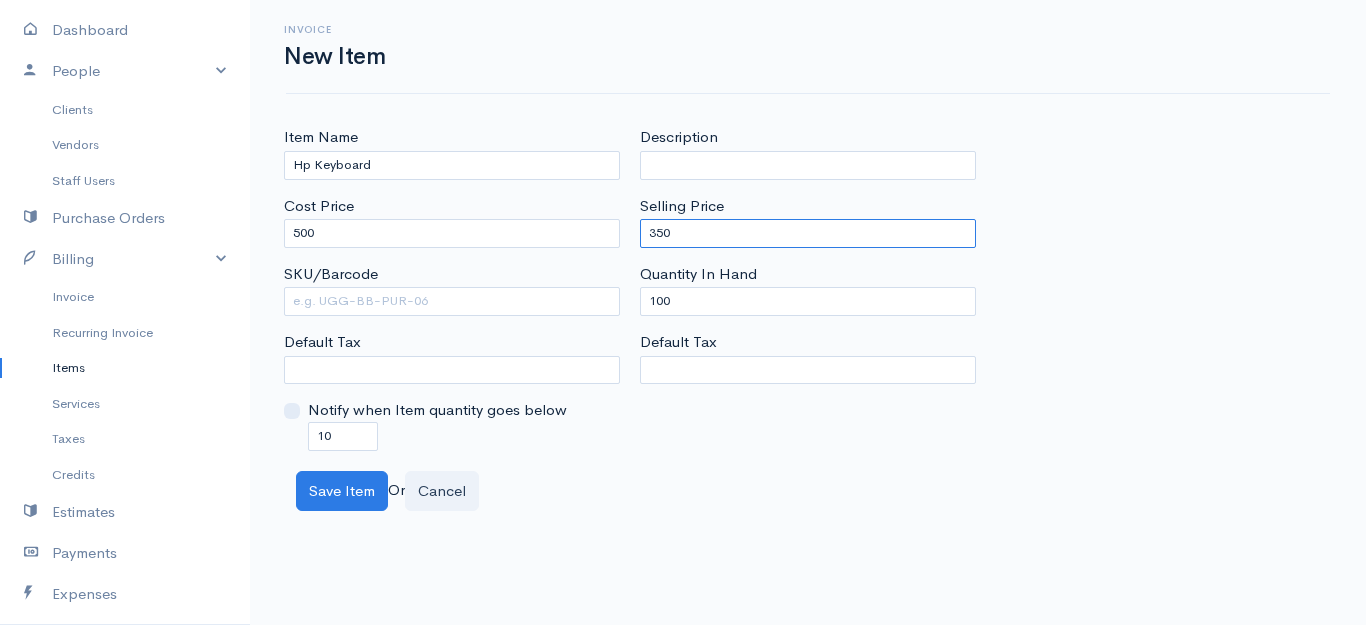 type on "350" 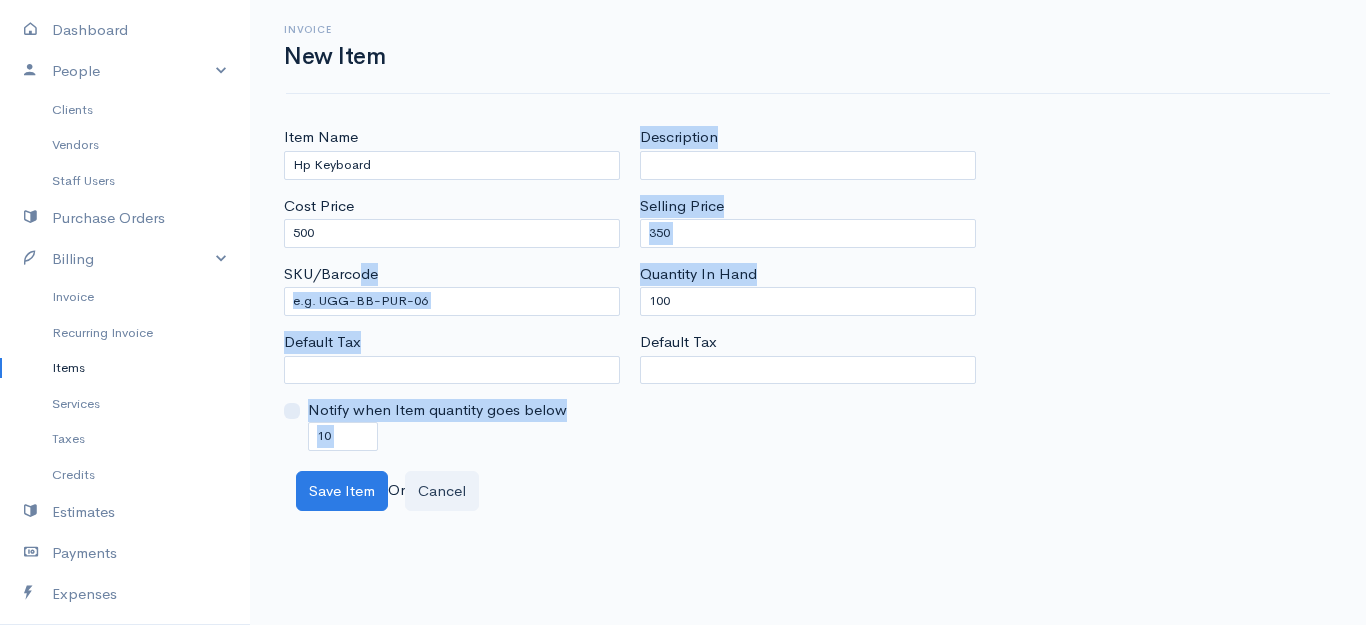 drag, startPoint x: 727, startPoint y: 286, endPoint x: 358, endPoint y: 276, distance: 369.13547 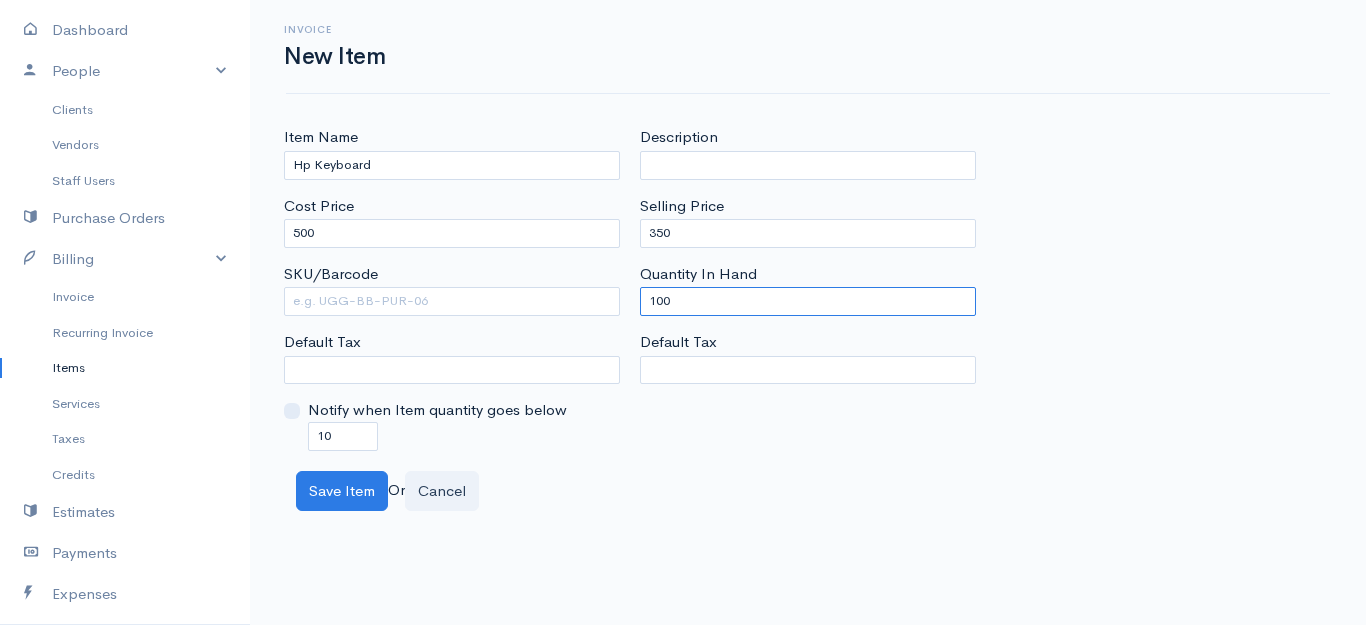 drag, startPoint x: 710, startPoint y: 305, endPoint x: 575, endPoint y: 307, distance: 135.01482 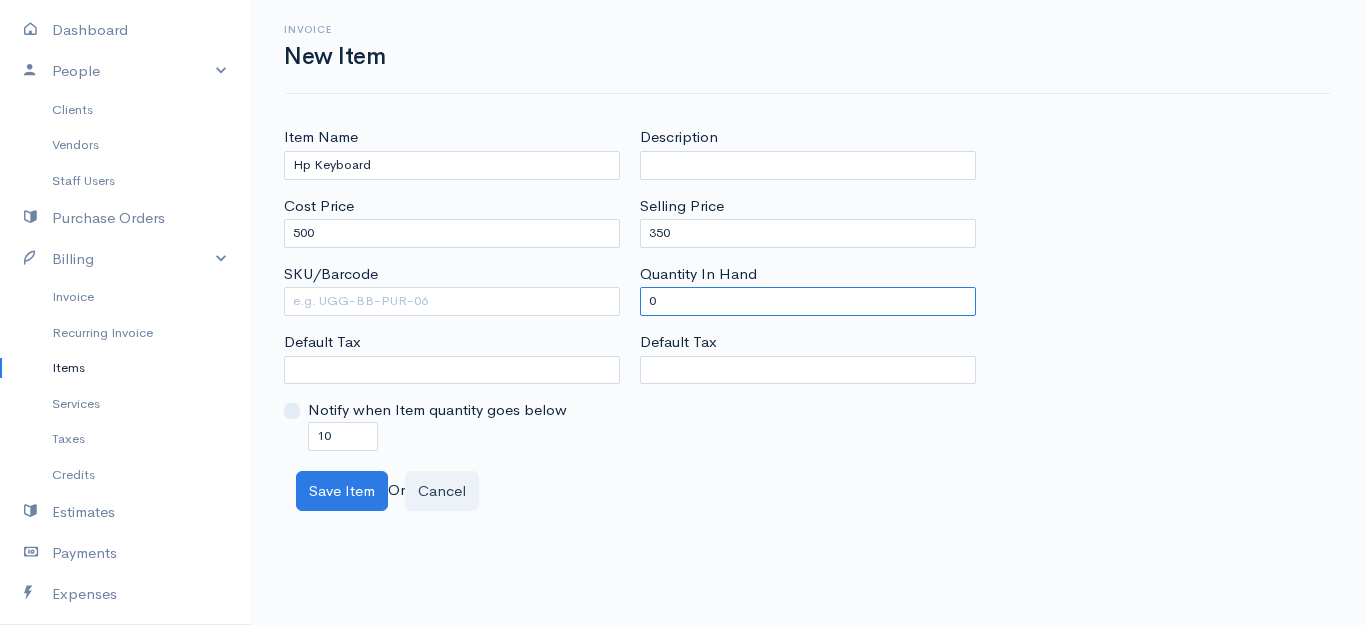 type on "0" 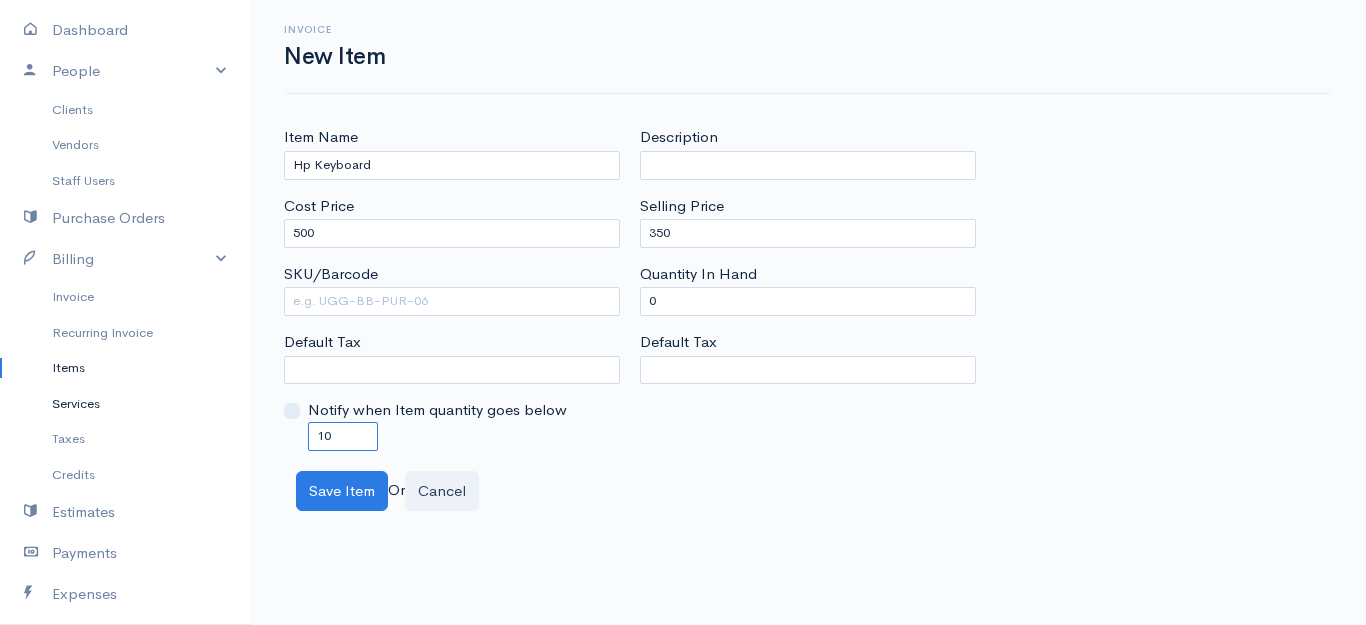 drag, startPoint x: 353, startPoint y: 447, endPoint x: 222, endPoint y: 407, distance: 136.9708 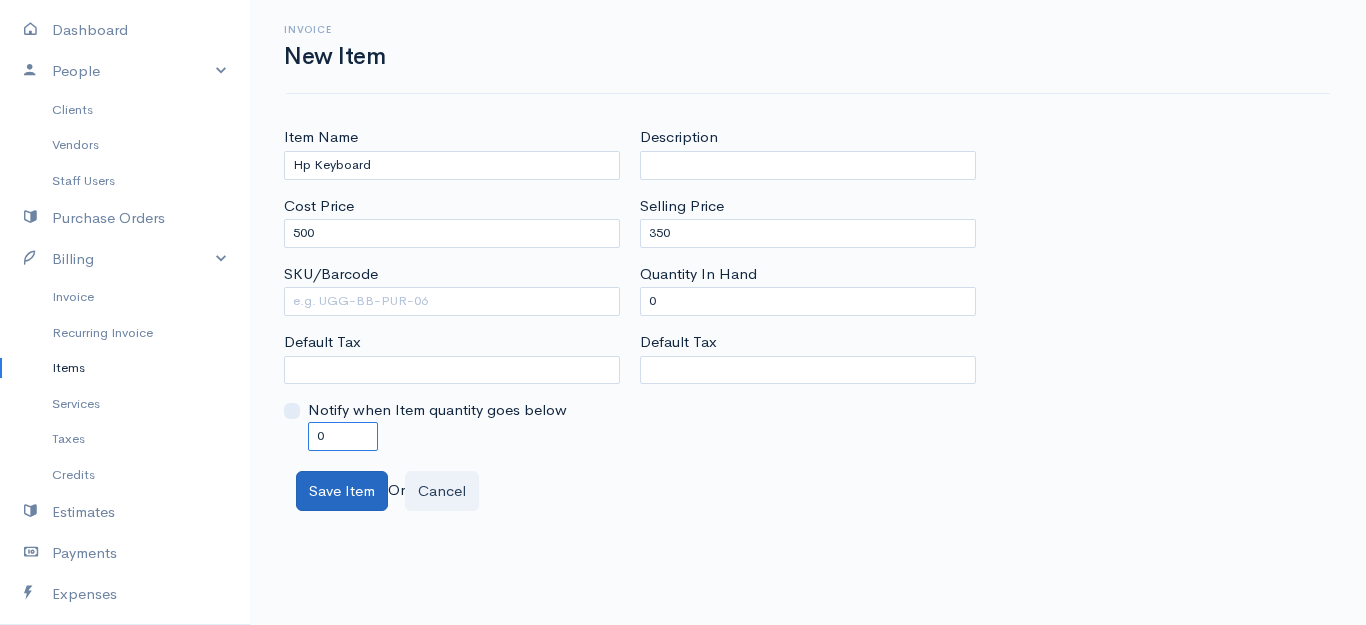 type on "0" 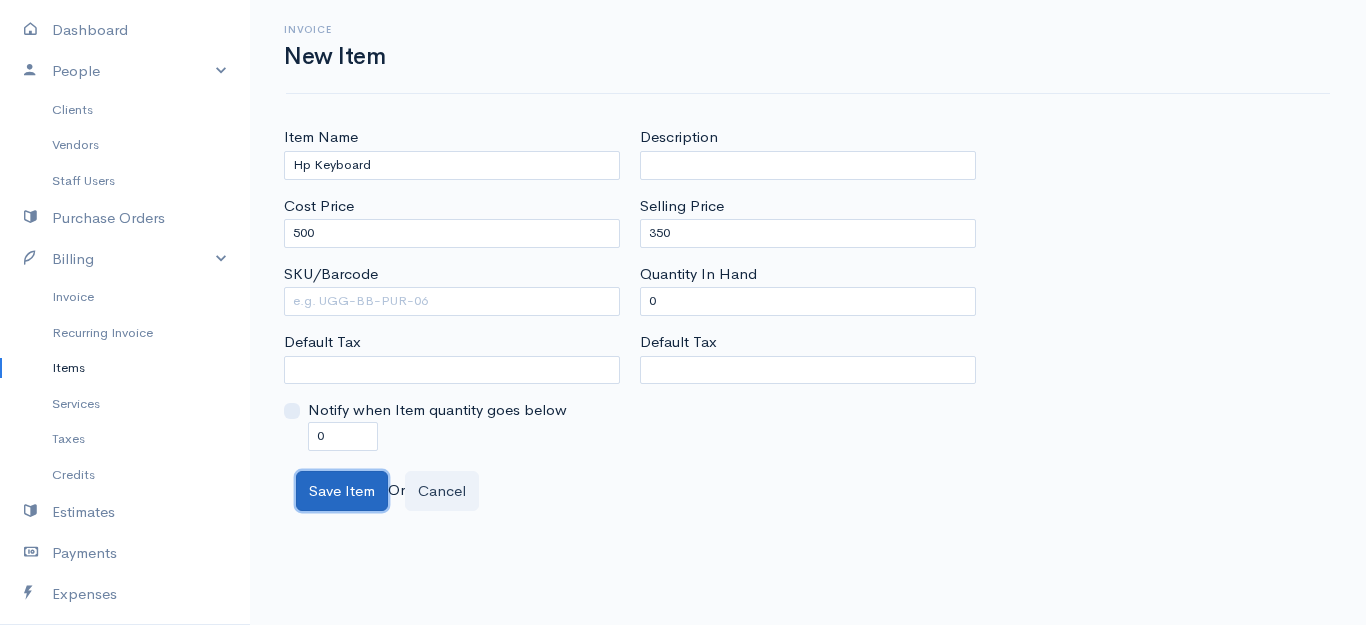 click on "Save Item" at bounding box center [342, 491] 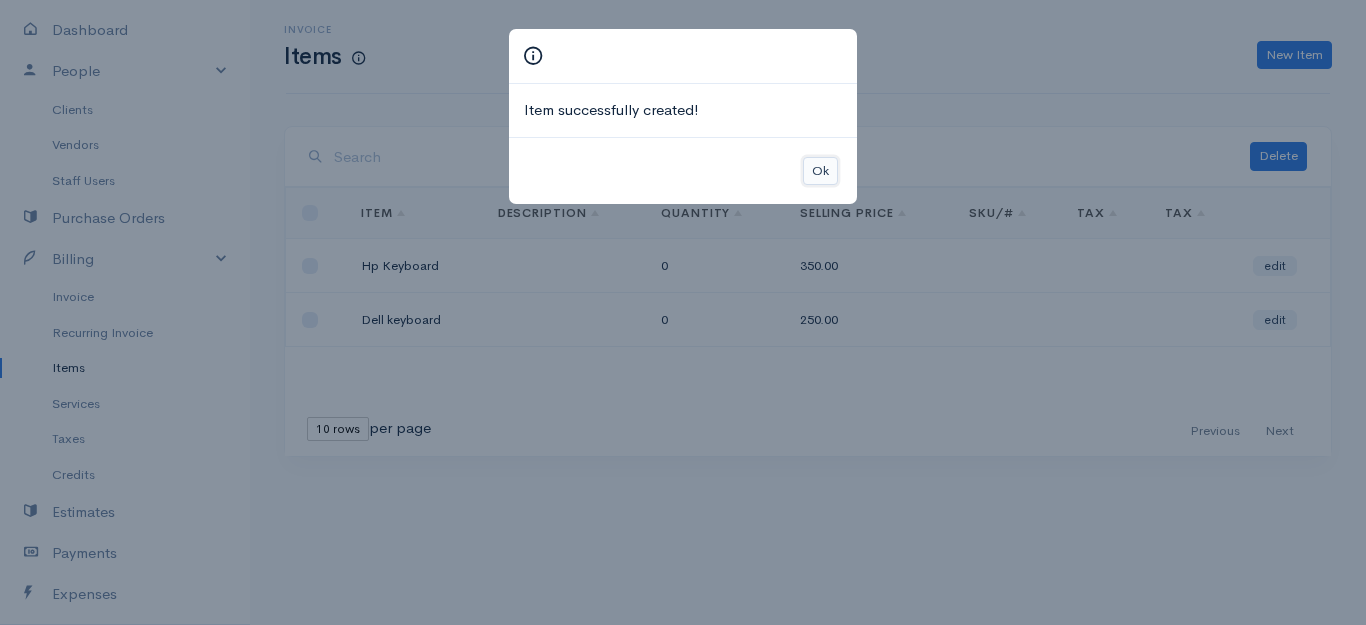 click on "Ok" at bounding box center (820, 171) 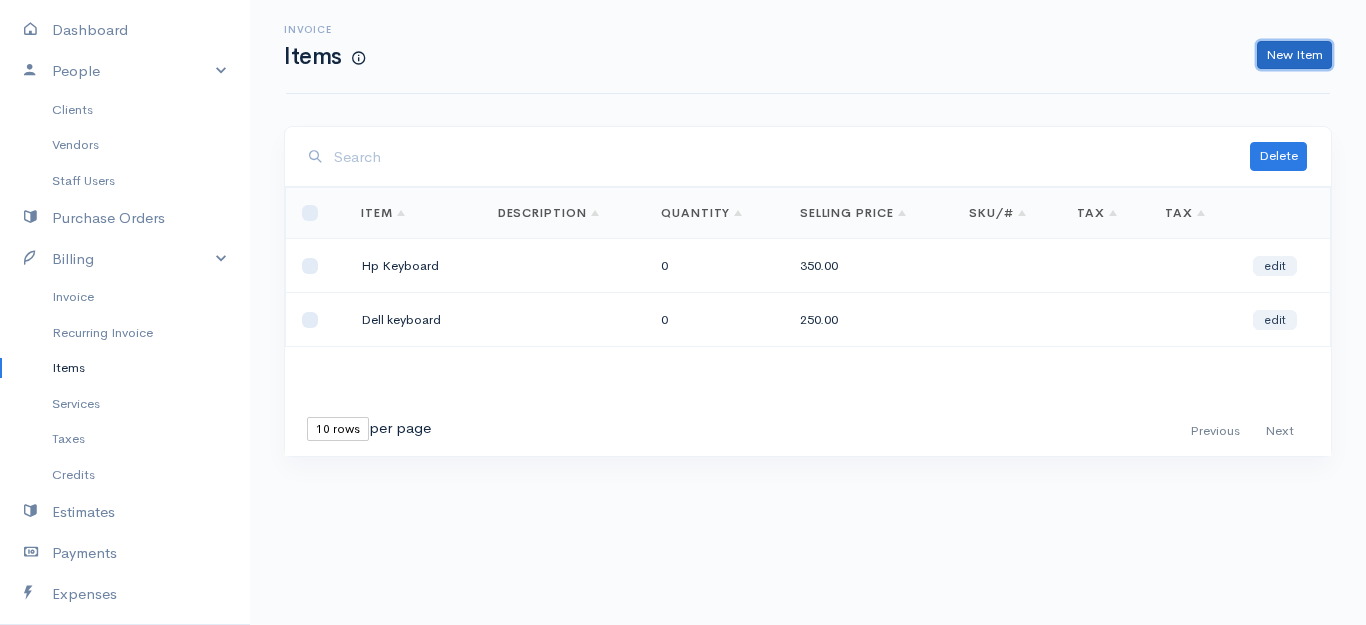click on "New Item" at bounding box center (1294, 55) 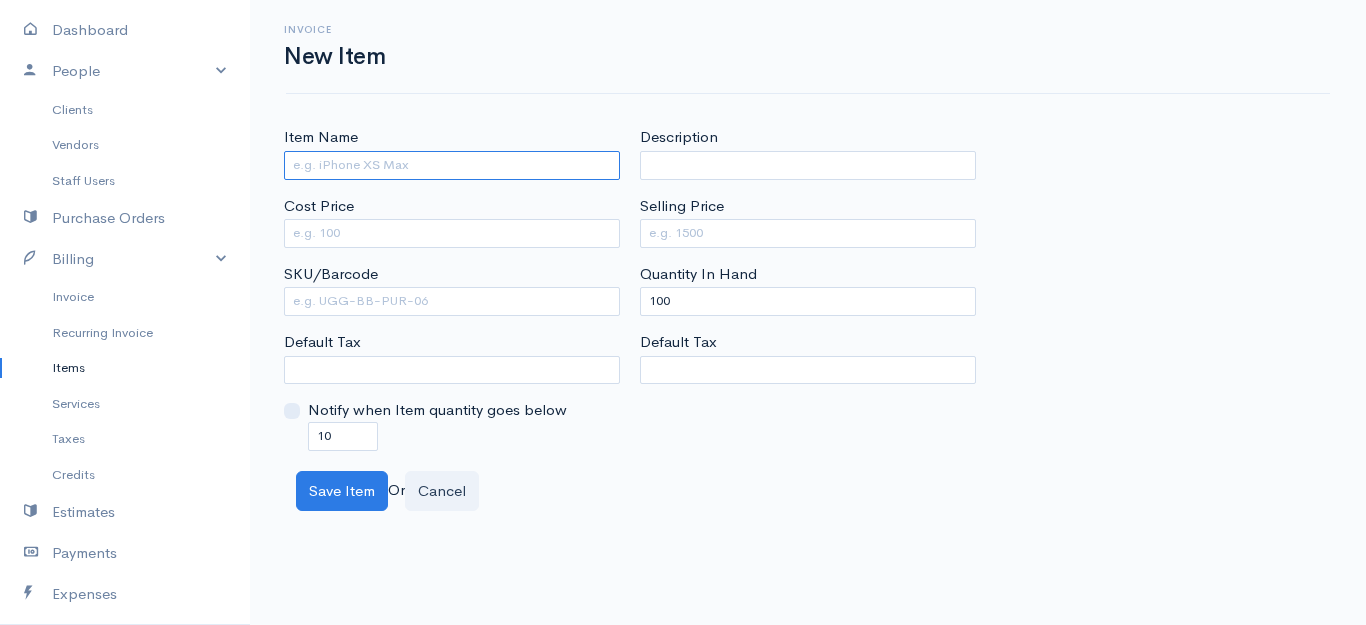 click on "Item Name" at bounding box center [452, 165] 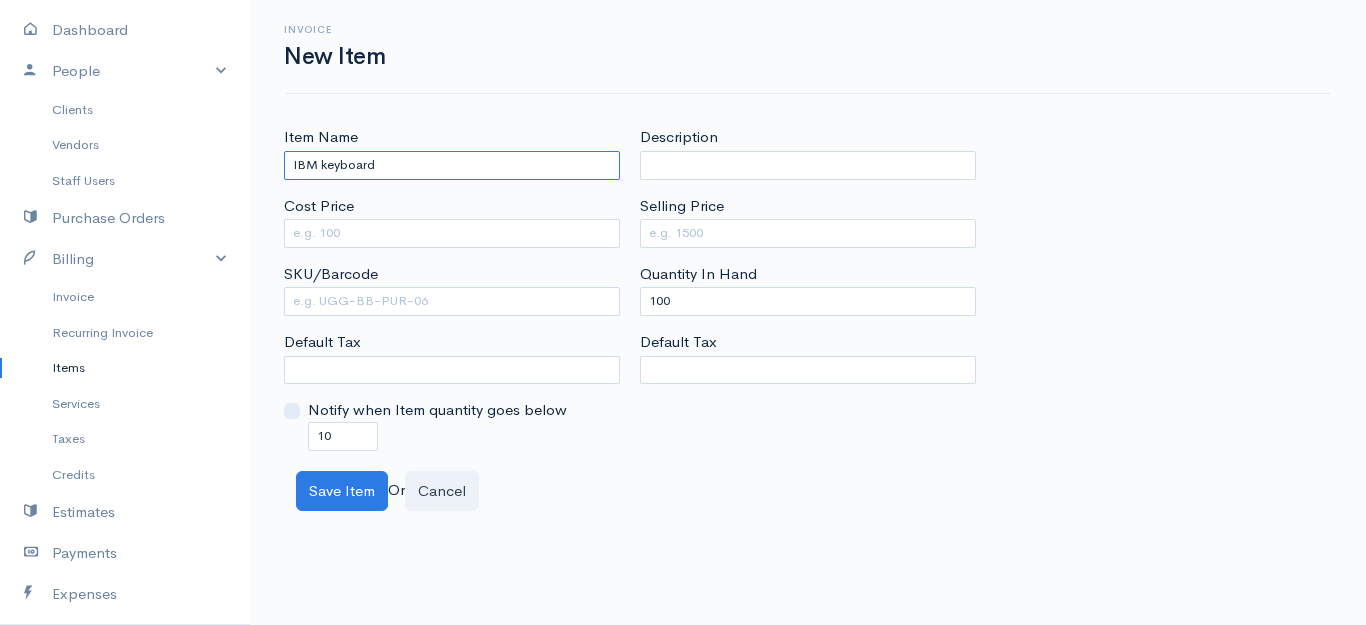 type on "IBM keyboard" 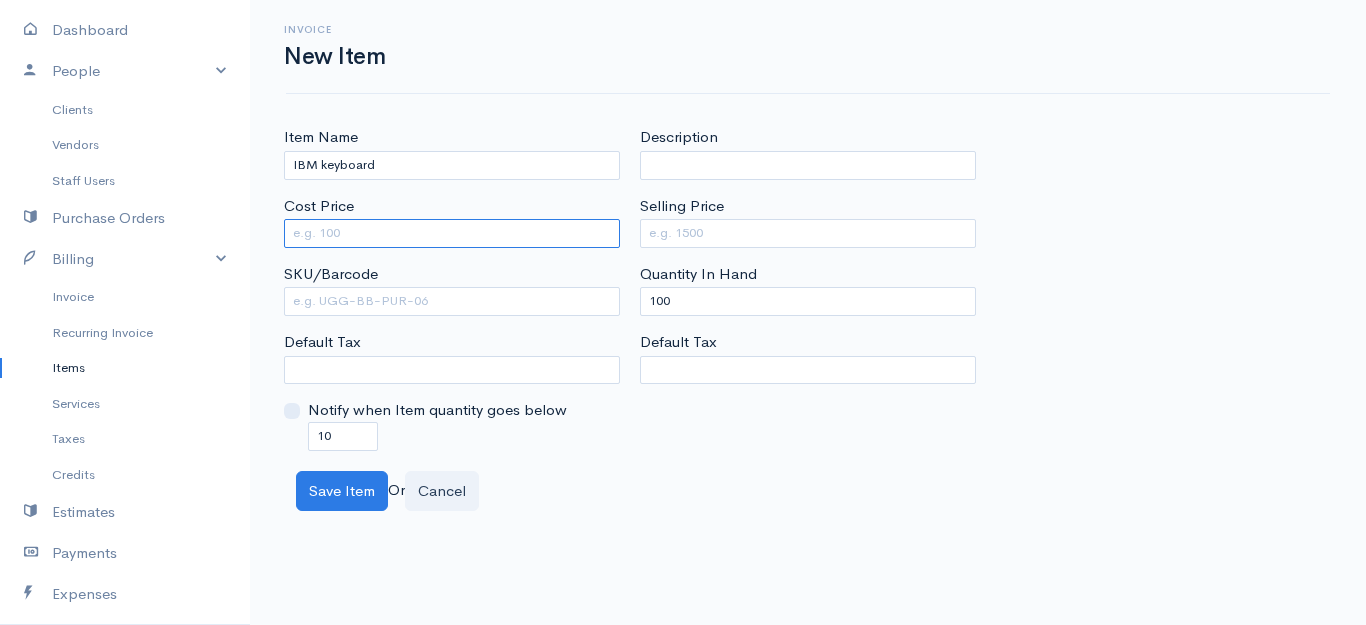click on "Cost Price" at bounding box center (452, 233) 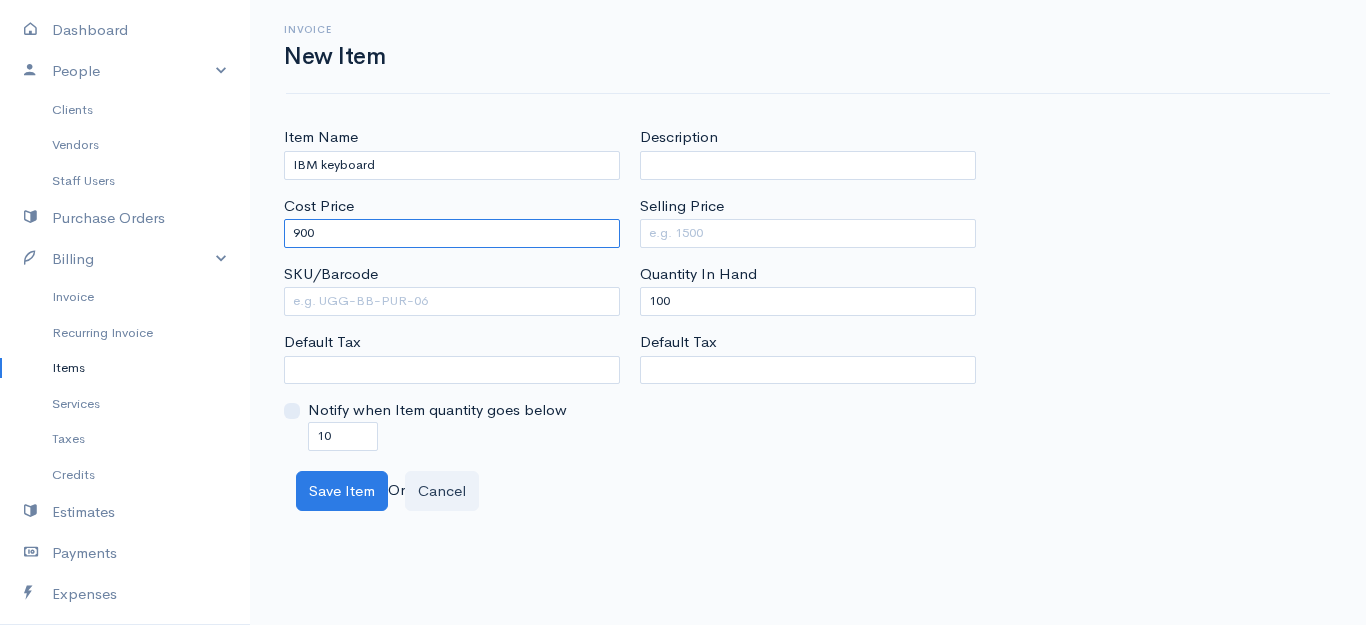 type on "900" 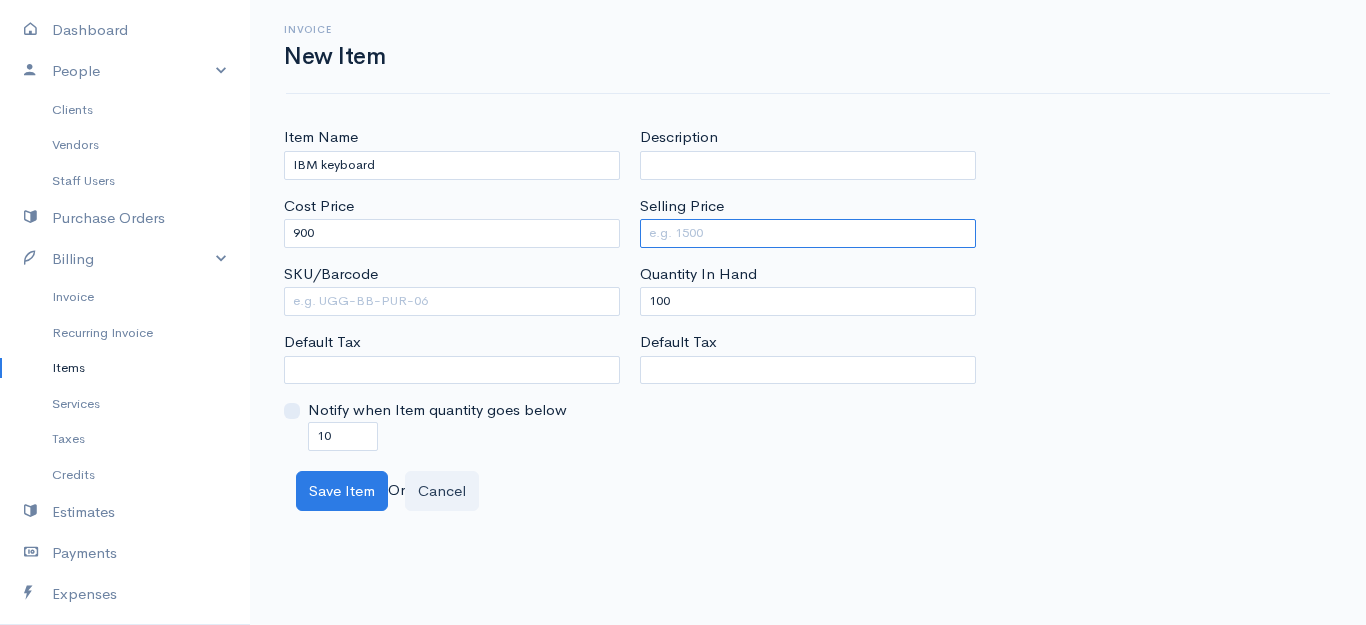 click on "Selling Price" at bounding box center (808, 233) 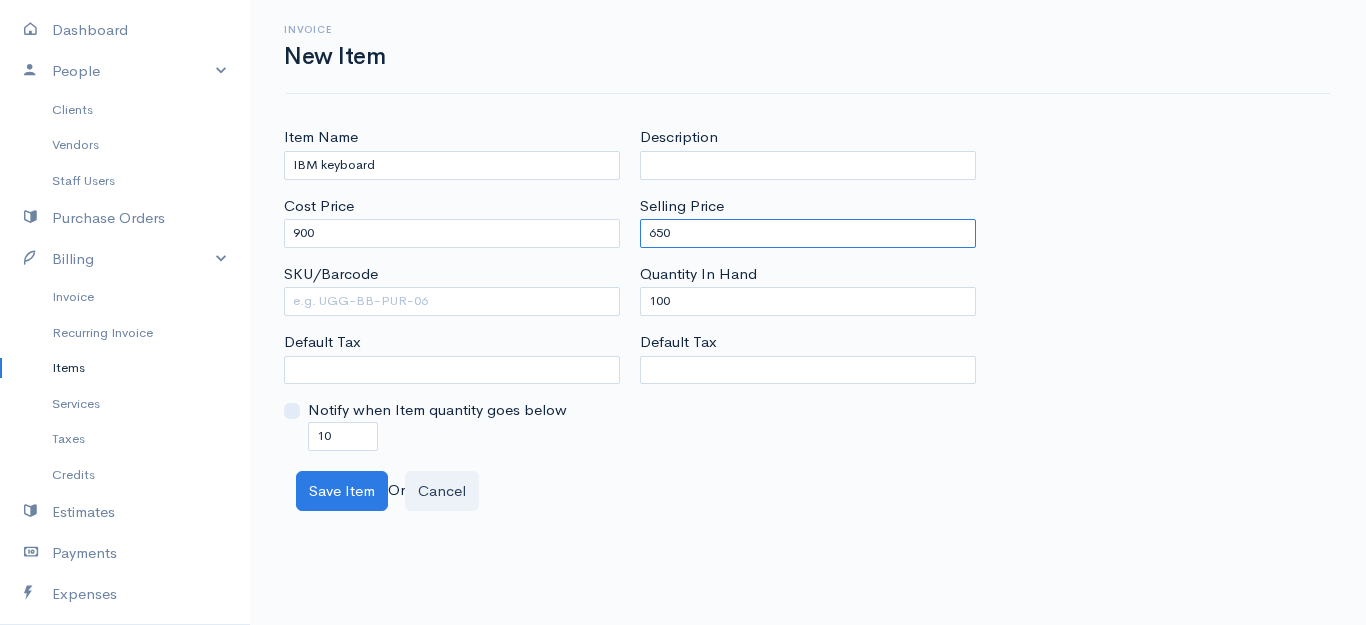 type on "650" 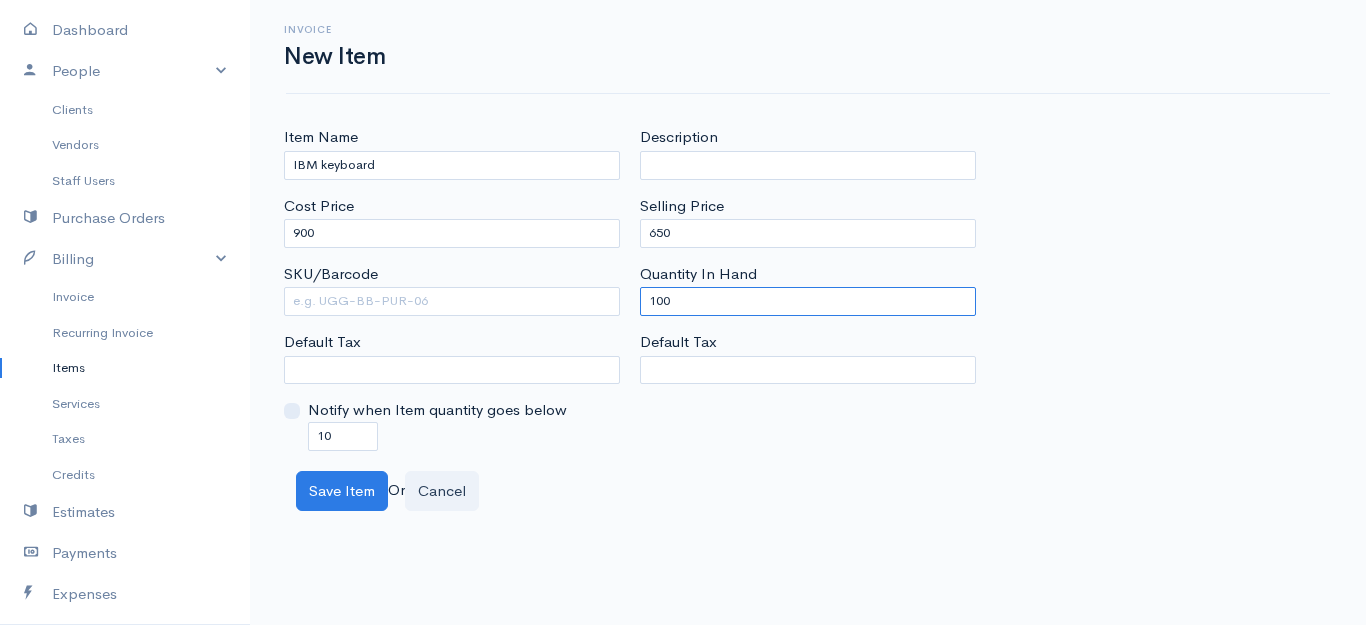 drag, startPoint x: 705, startPoint y: 311, endPoint x: 540, endPoint y: 277, distance: 168.46661 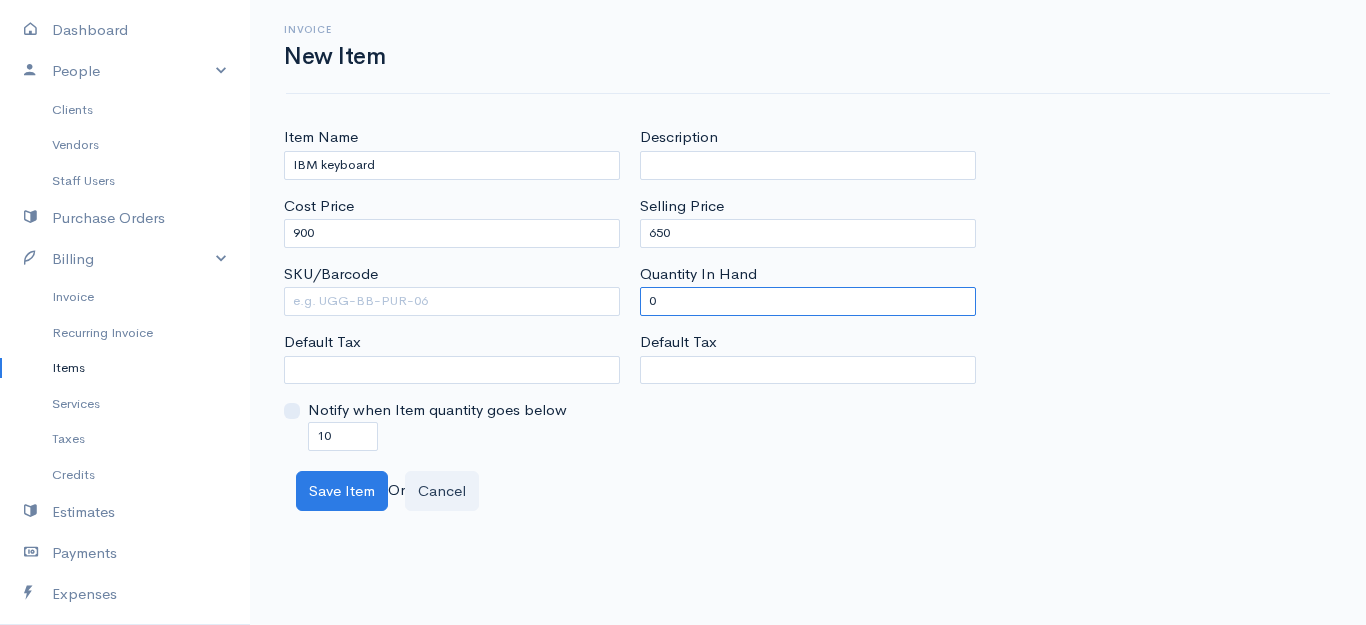 type on "0" 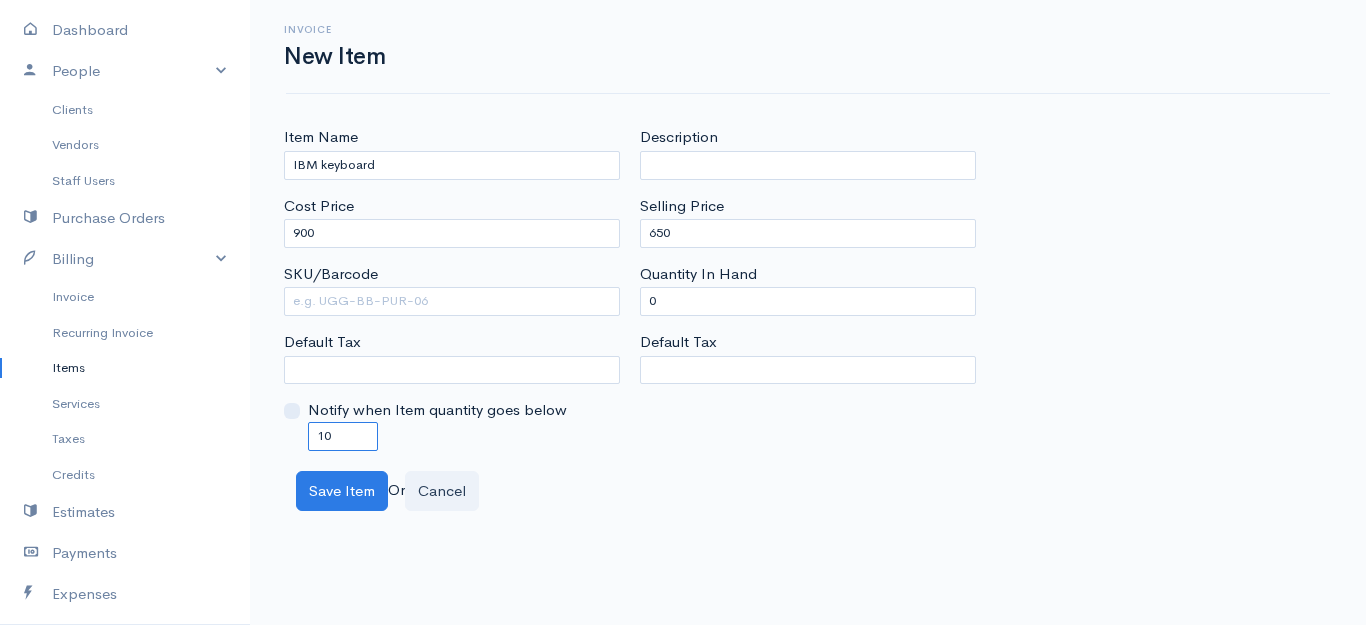 drag, startPoint x: 358, startPoint y: 444, endPoint x: 284, endPoint y: 435, distance: 74.54529 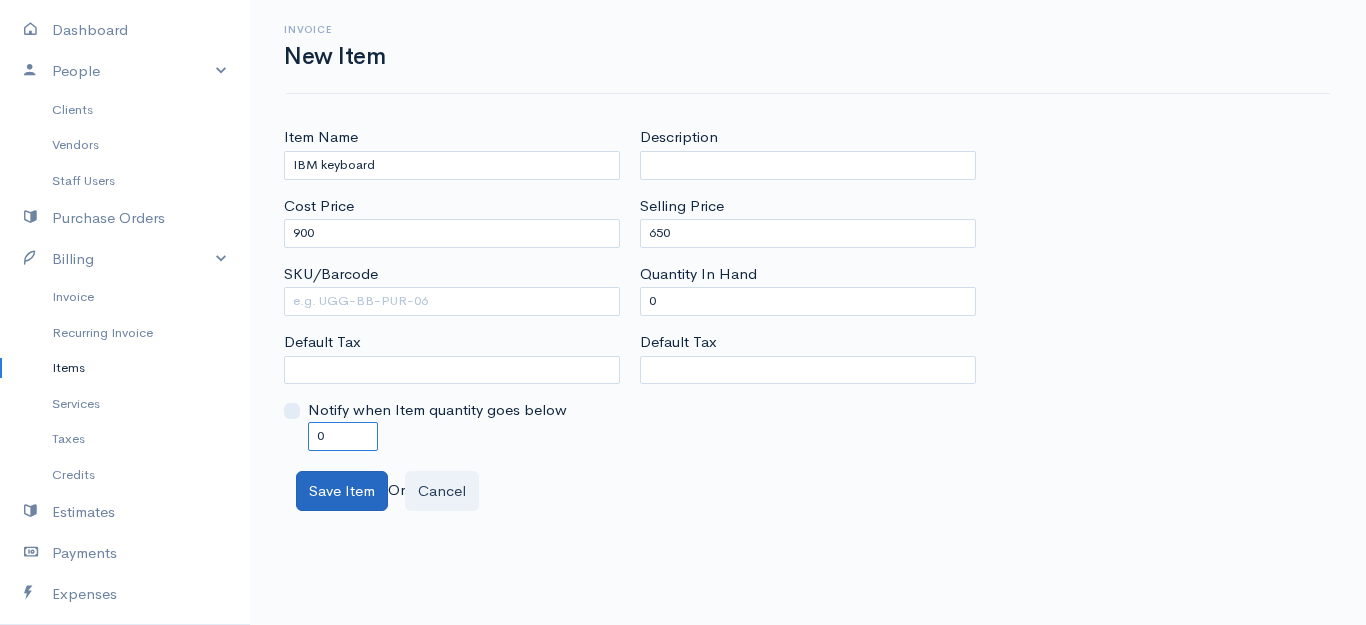 type on "0" 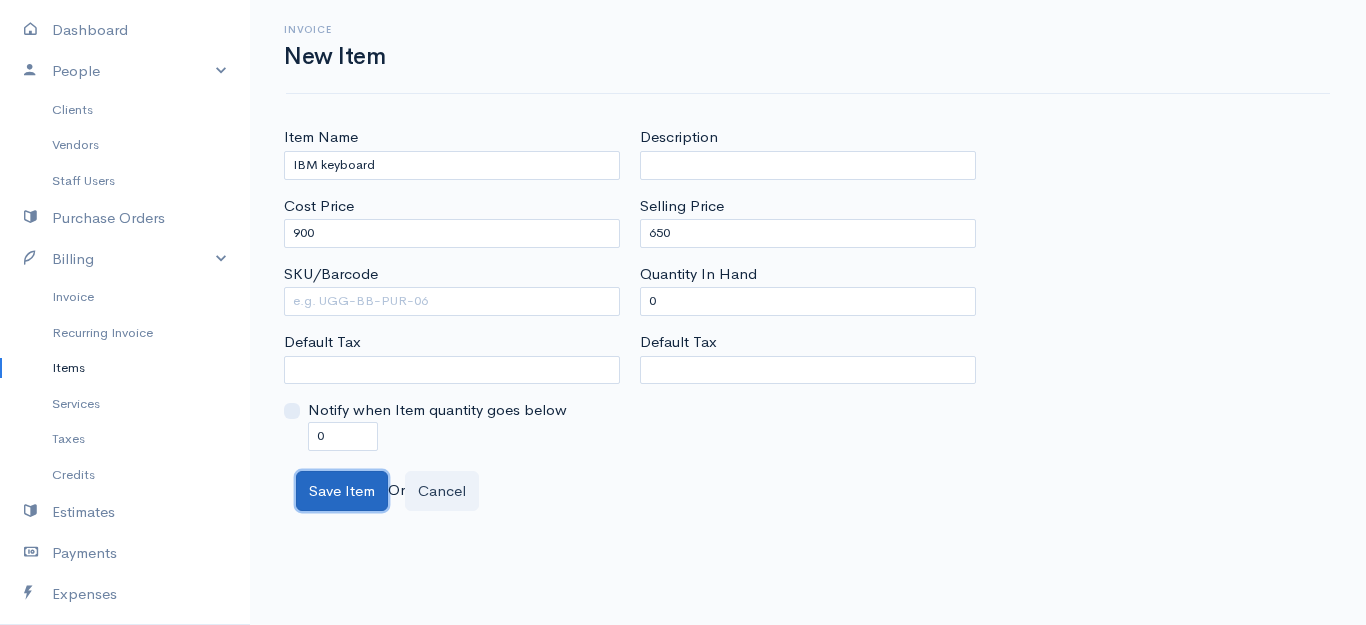 click on "Save Item" at bounding box center (342, 491) 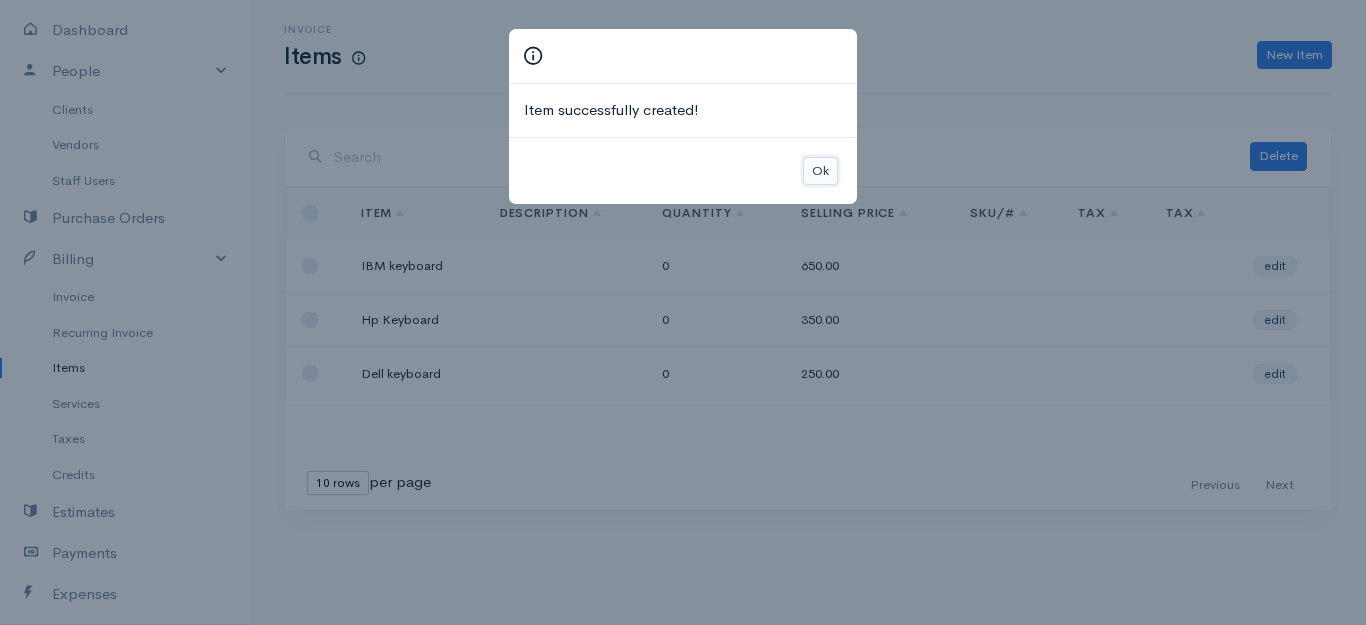 click on "Ok" at bounding box center [820, 171] 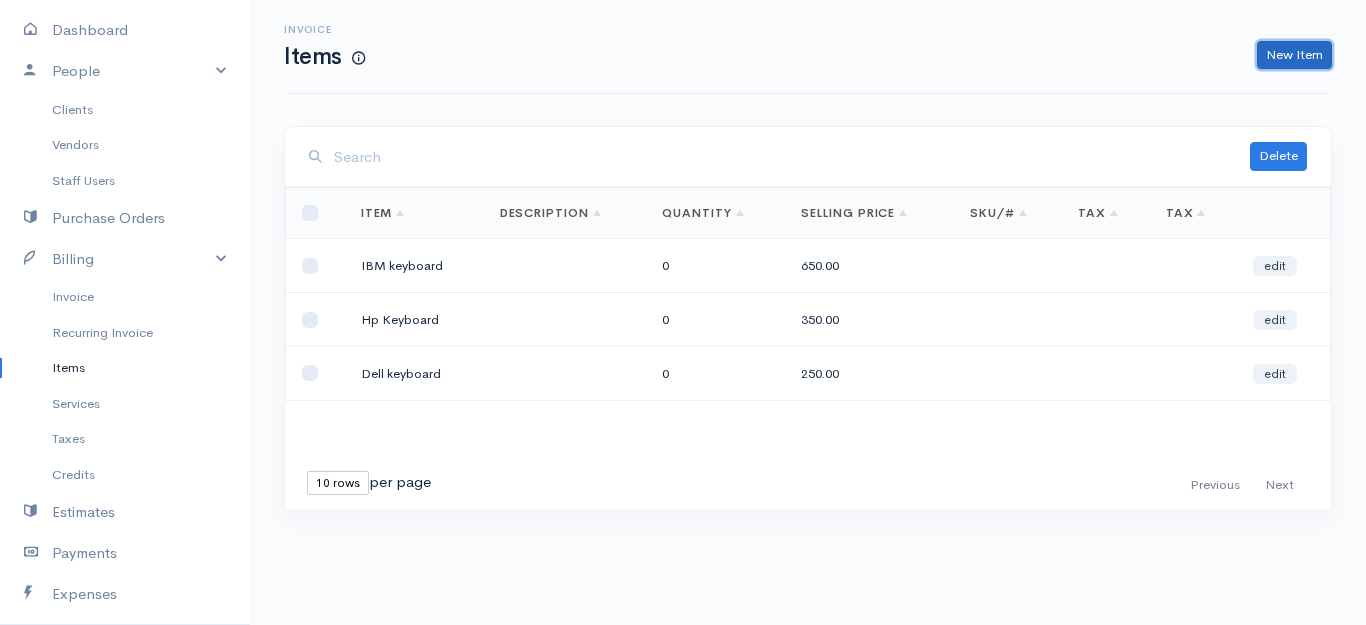 click on "New Item" at bounding box center [1294, 55] 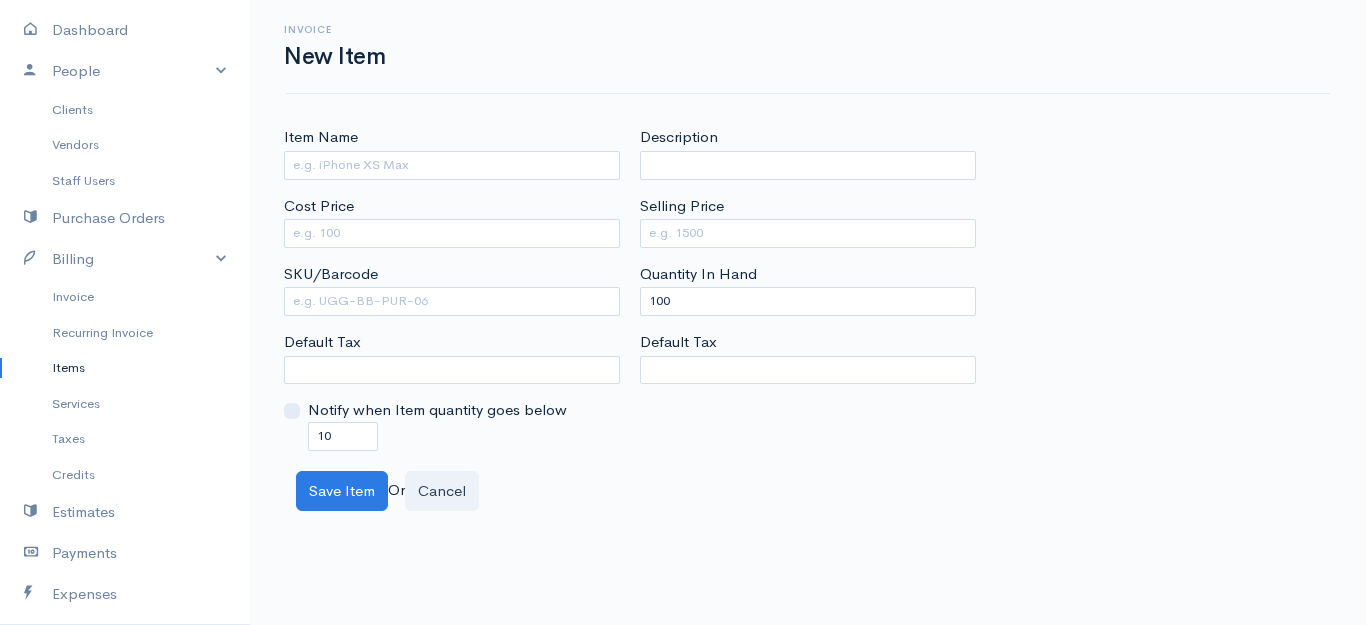 click on "Item Name" at bounding box center (452, 152) 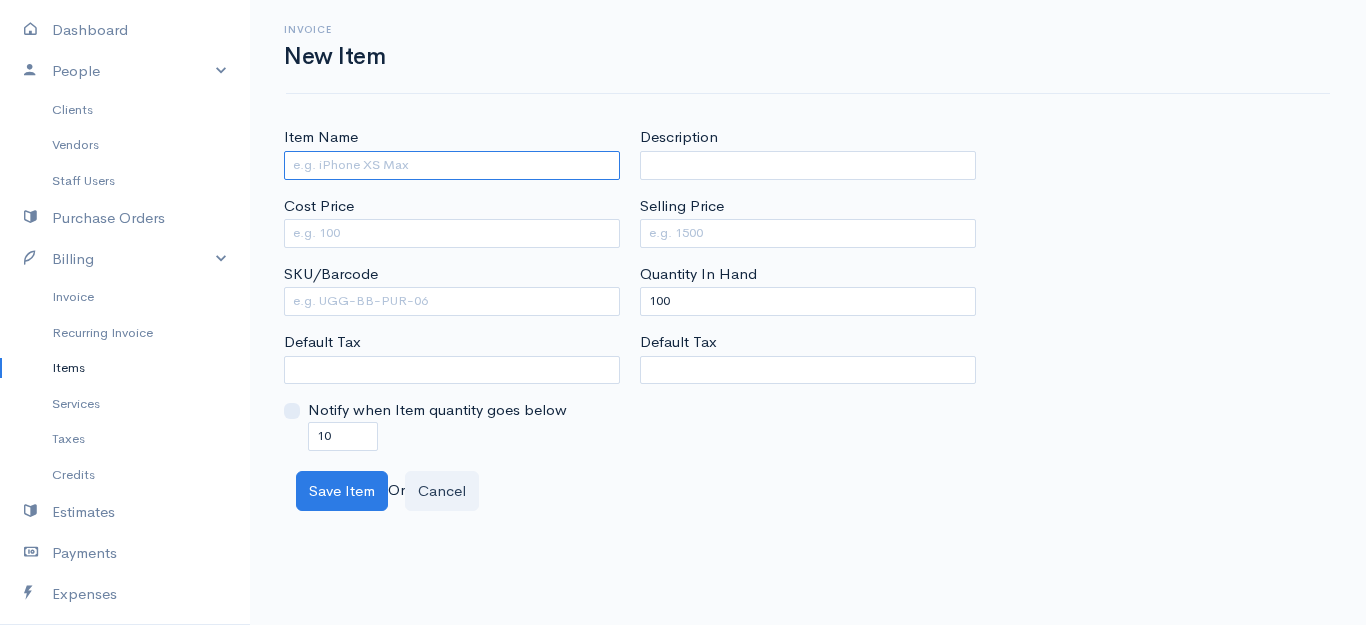 click on "Item Name" at bounding box center (452, 165) 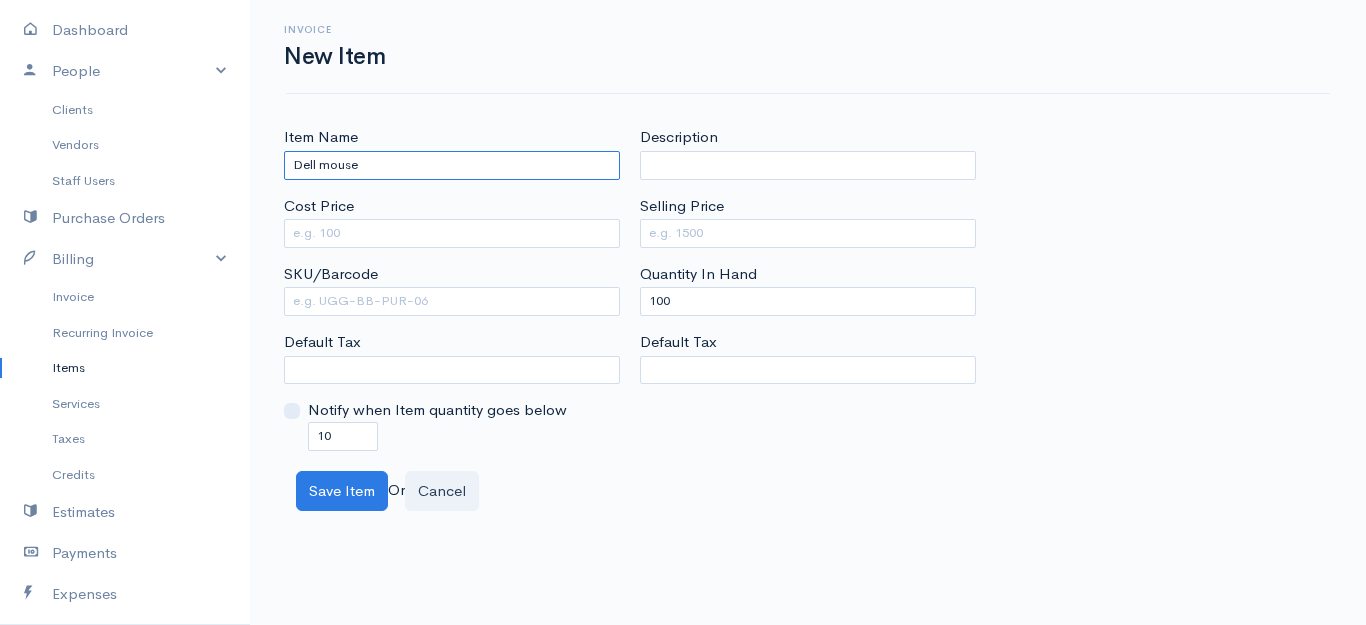 type on "Dell mouse" 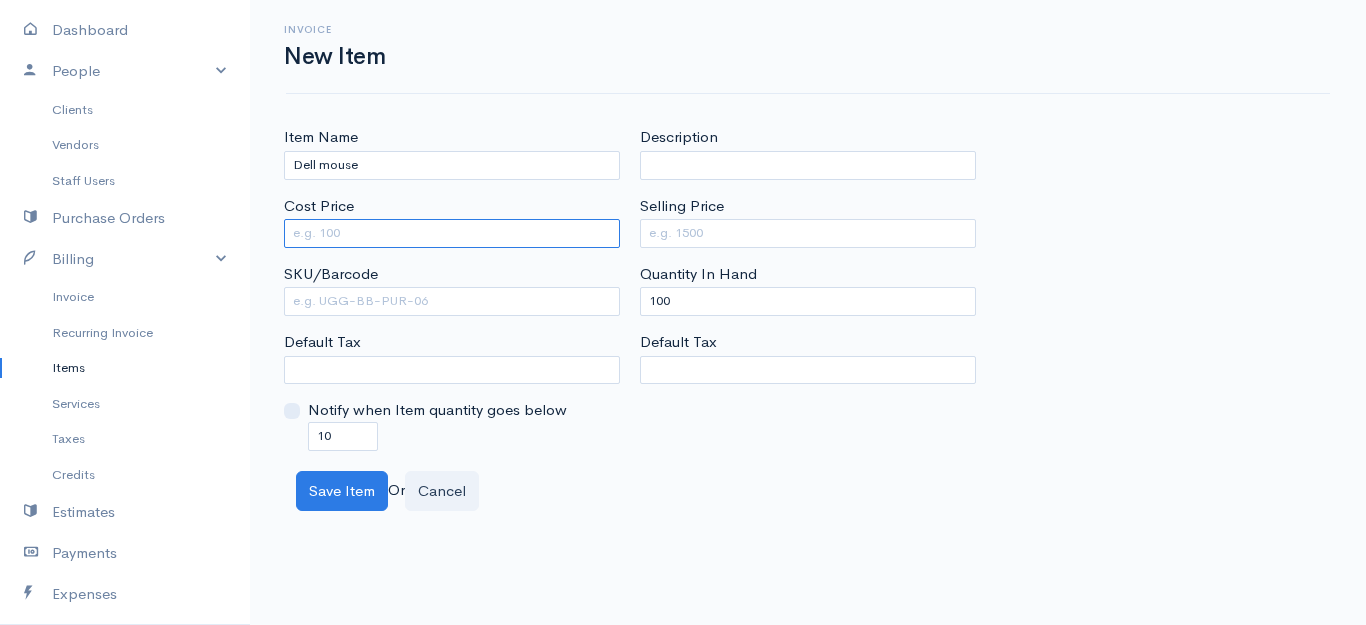 click on "Cost Price" at bounding box center [452, 233] 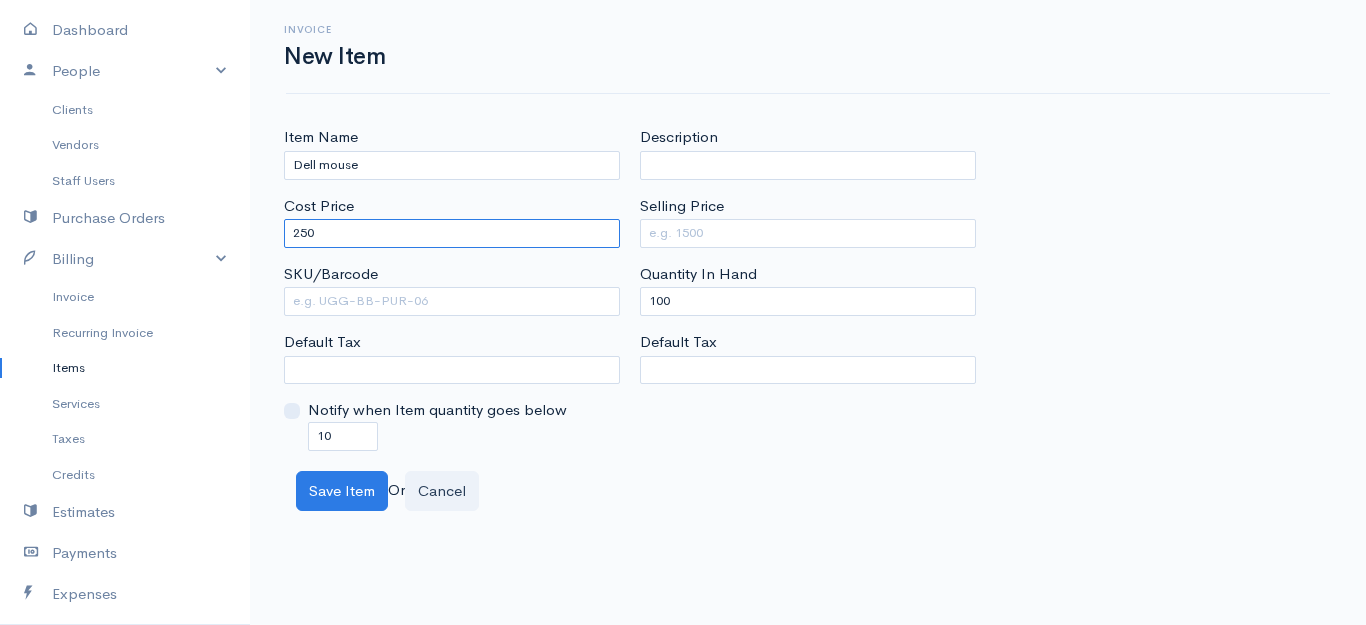 type on "250" 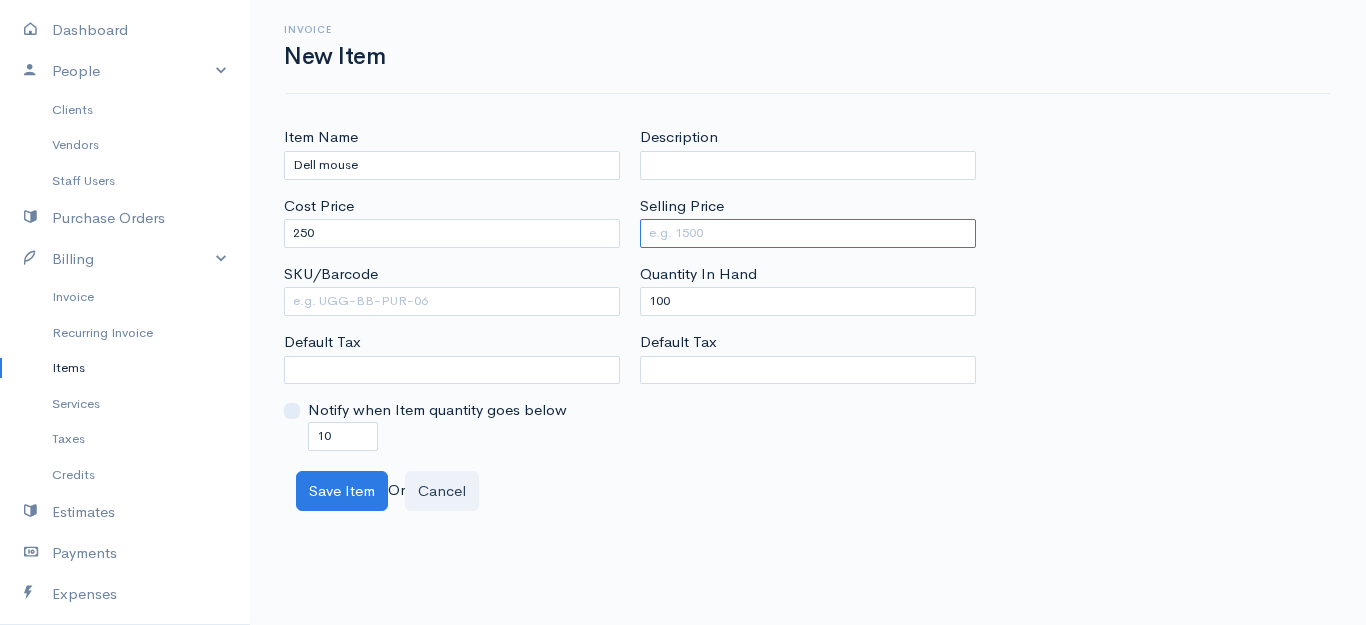 click on "Selling Price" at bounding box center [808, 233] 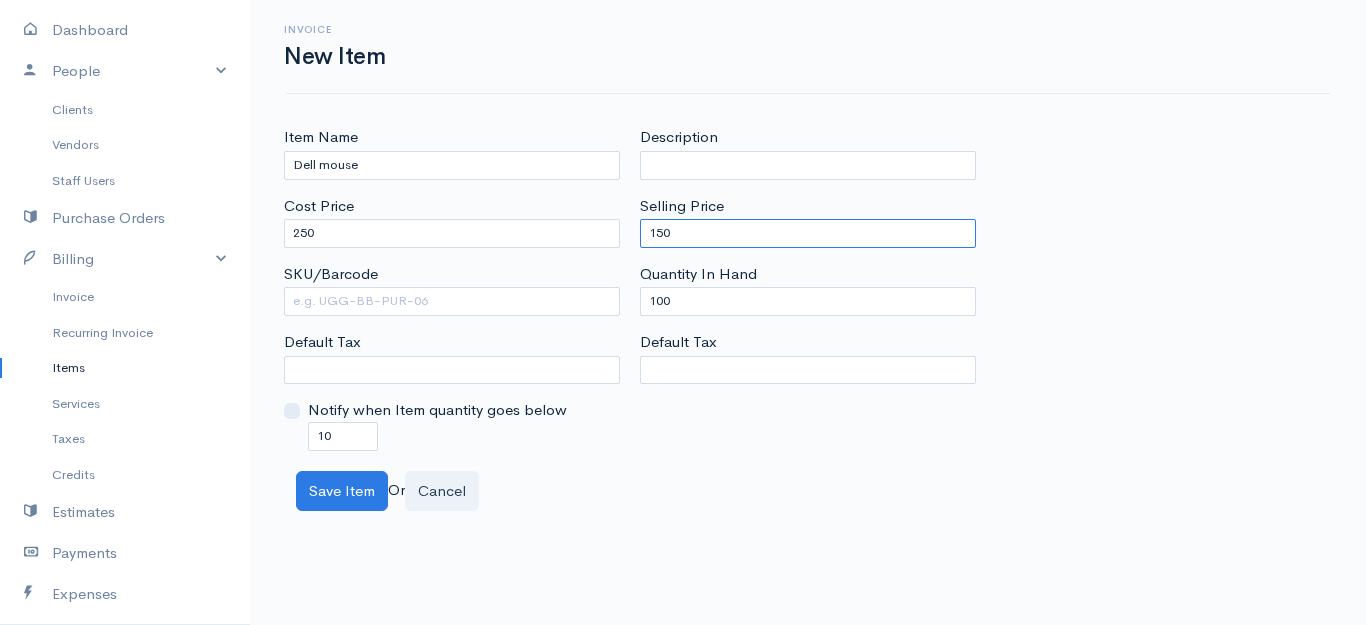 type on "150" 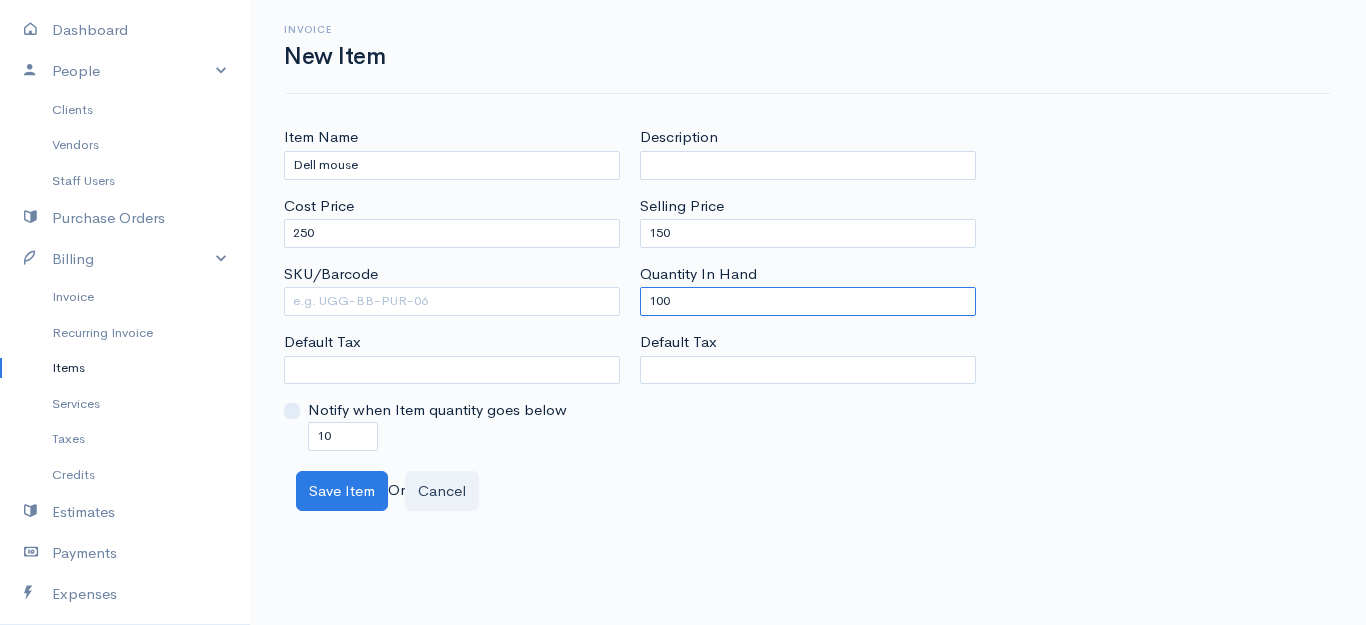 drag, startPoint x: 630, startPoint y: 304, endPoint x: 577, endPoint y: 304, distance: 53 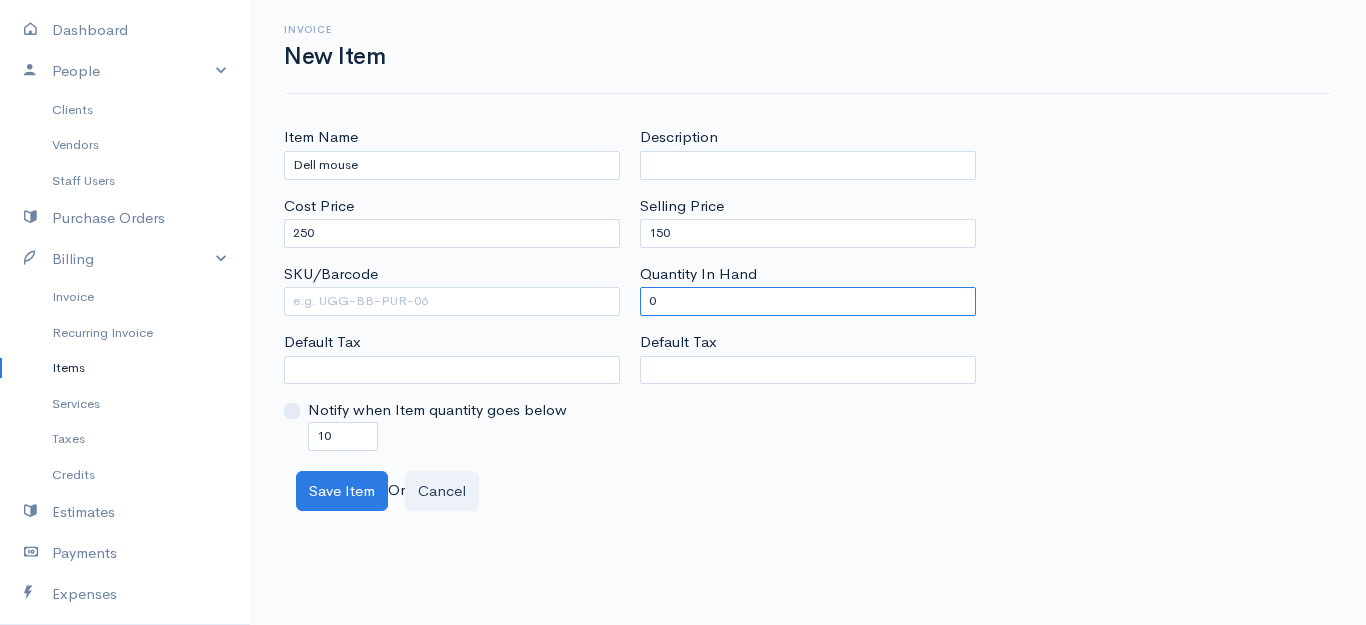 type on "0" 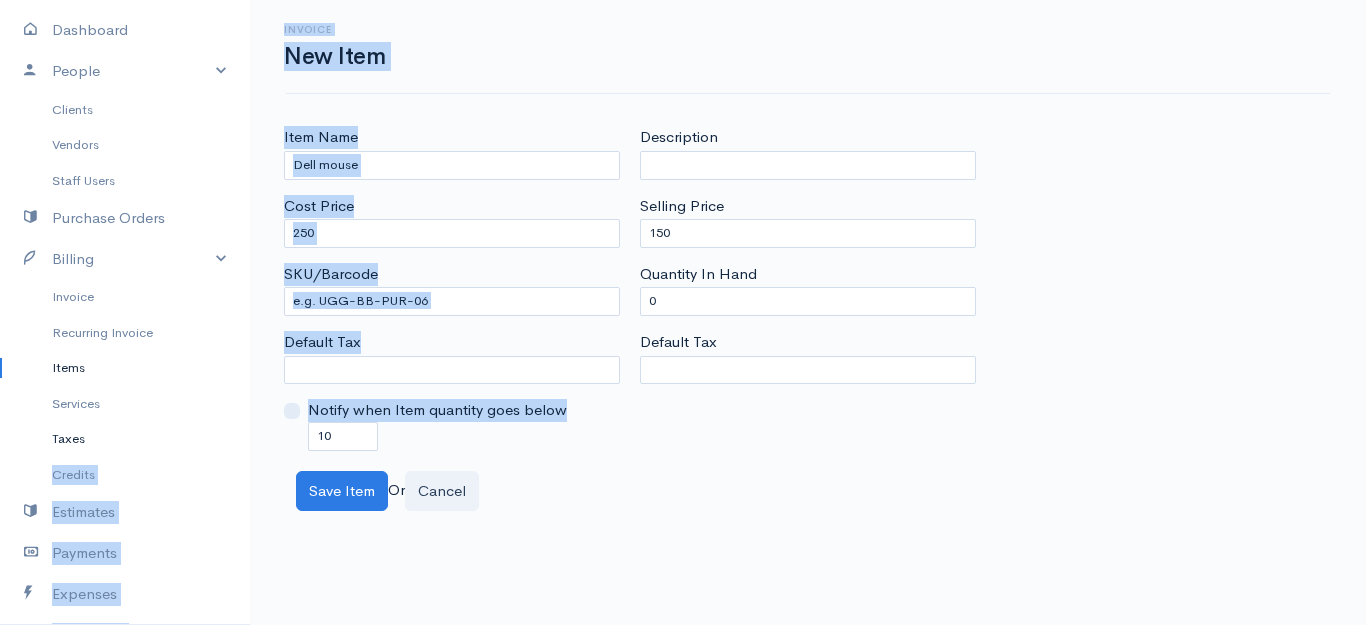drag, startPoint x: 379, startPoint y: 441, endPoint x: 226, endPoint y: 435, distance: 153.1176 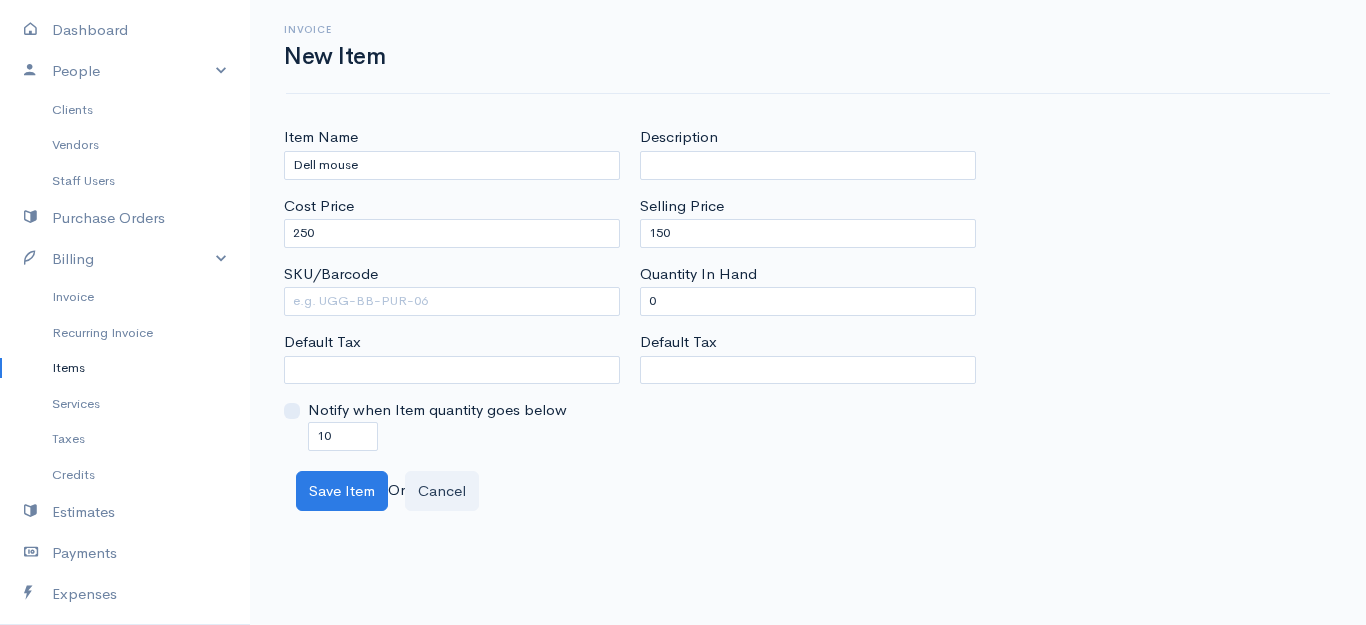 click on "Item Name Dell mouse Cost Price 250 SKU/Barcode Default Tax Notify when Item quantity goes below 10 Description Selling Price 150 Quantity In Hand 0 Default Tax Save Item   Or   Cancel" at bounding box center [808, 318] 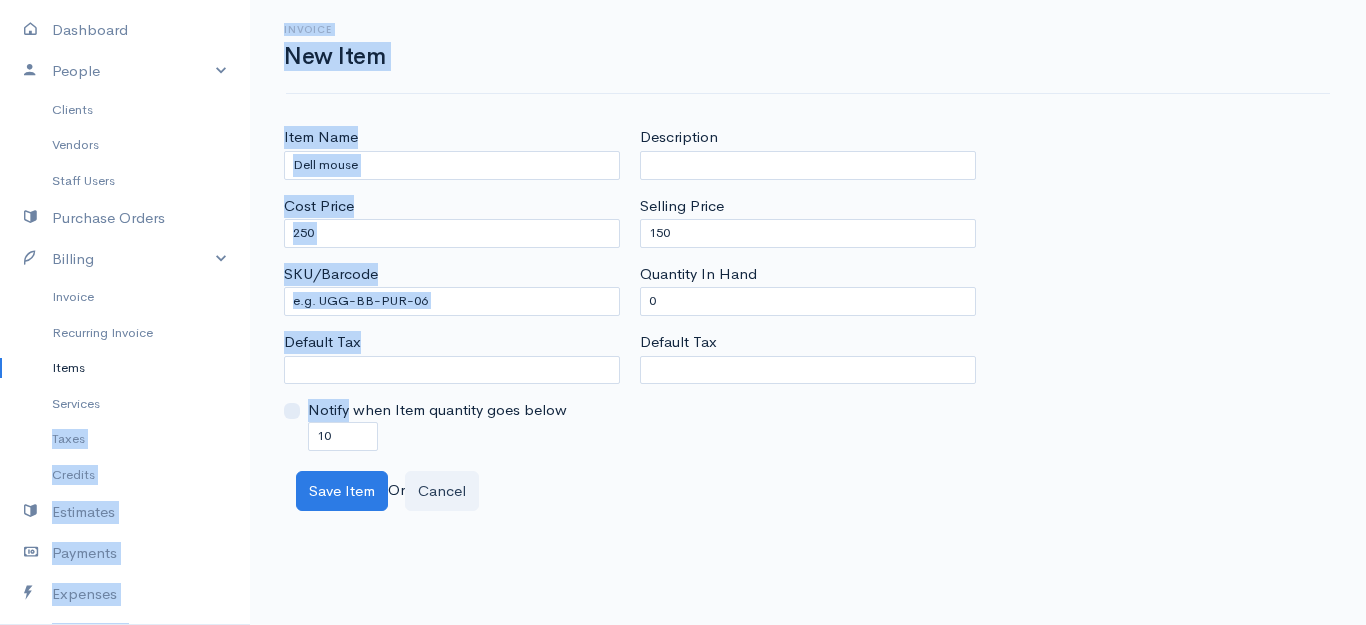 drag, startPoint x: 351, startPoint y: 419, endPoint x: 237, endPoint y: 419, distance: 114 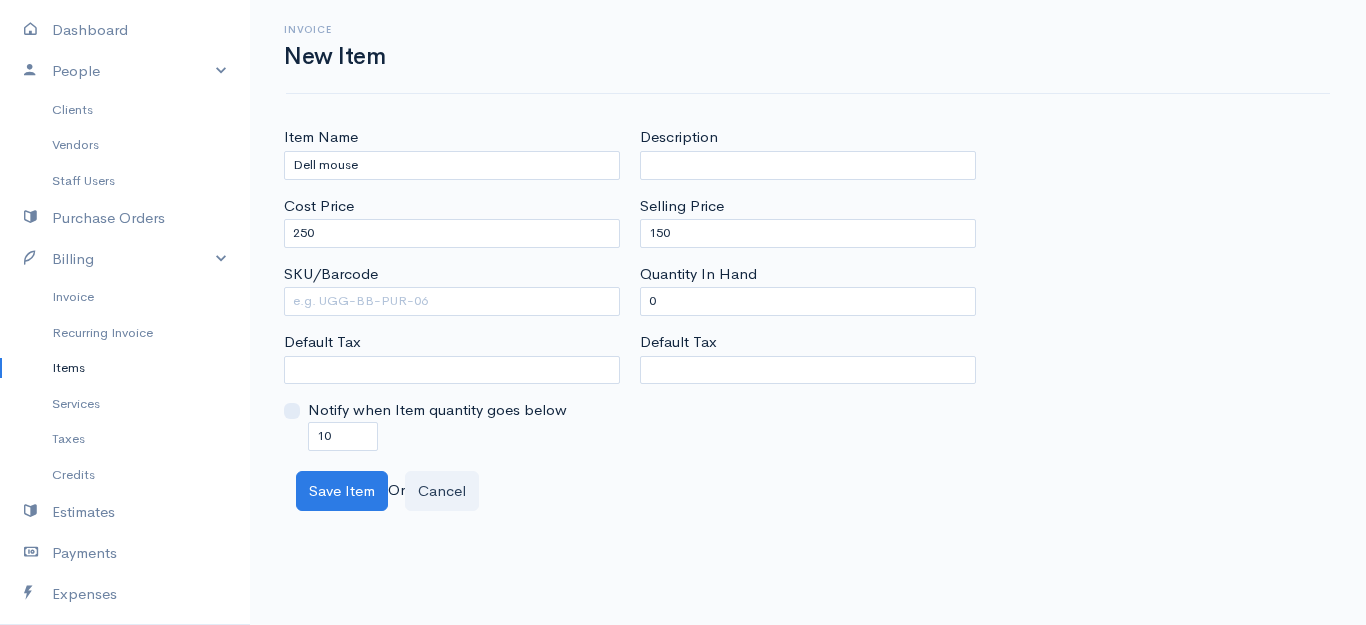 click on "Item Name Dell mouse Cost Price 250 SKU/Barcode Default Tax Notify when Item quantity goes below 10 Description Selling Price 150 Quantity In Hand 0 Default Tax Save Item   Or   Cancel" at bounding box center [808, 318] 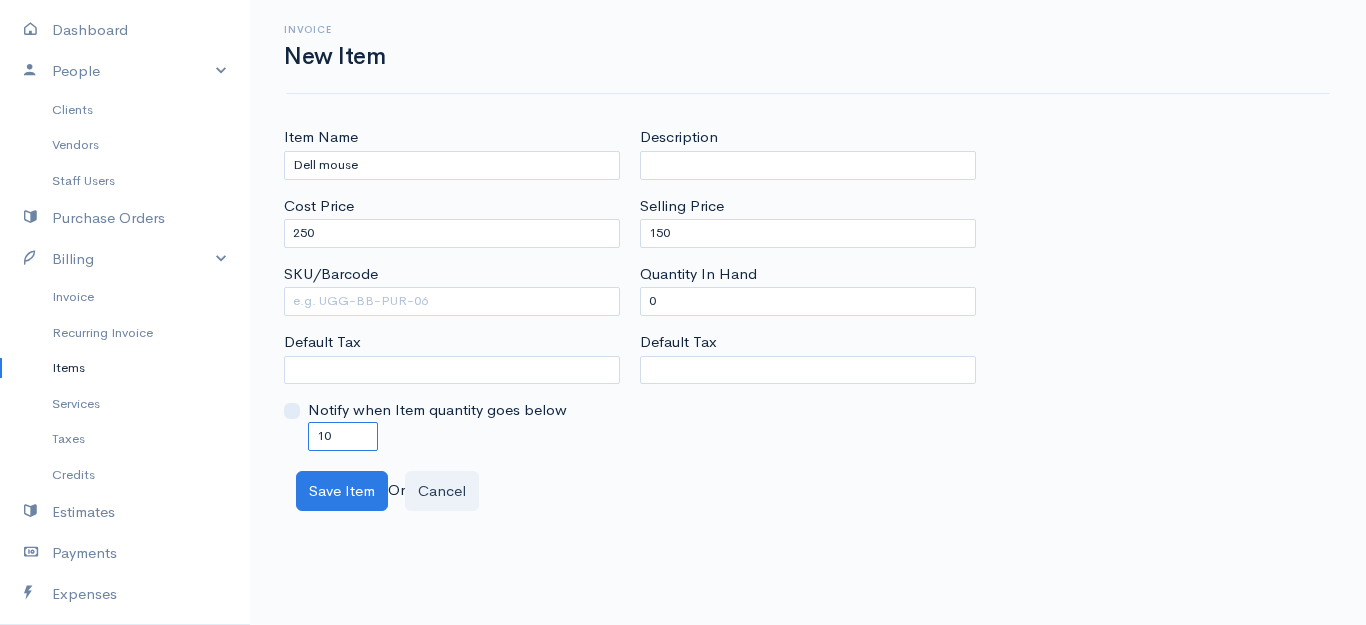 click on "10" at bounding box center [343, 436] 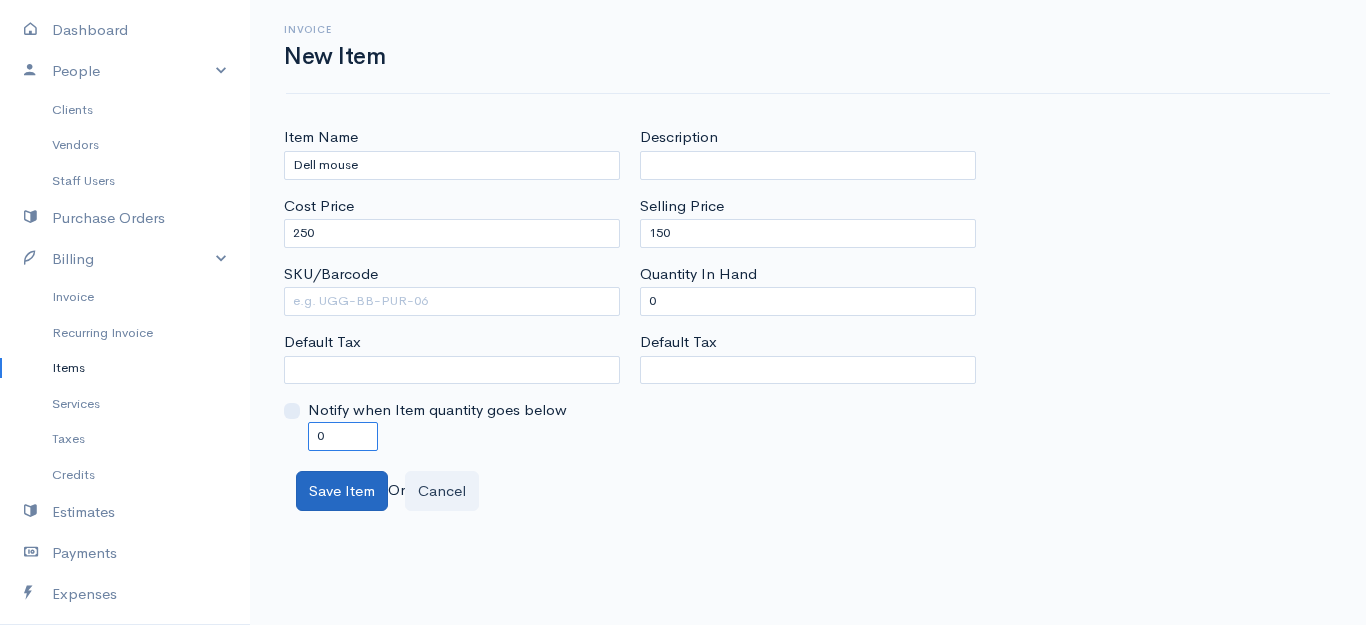 type on "0" 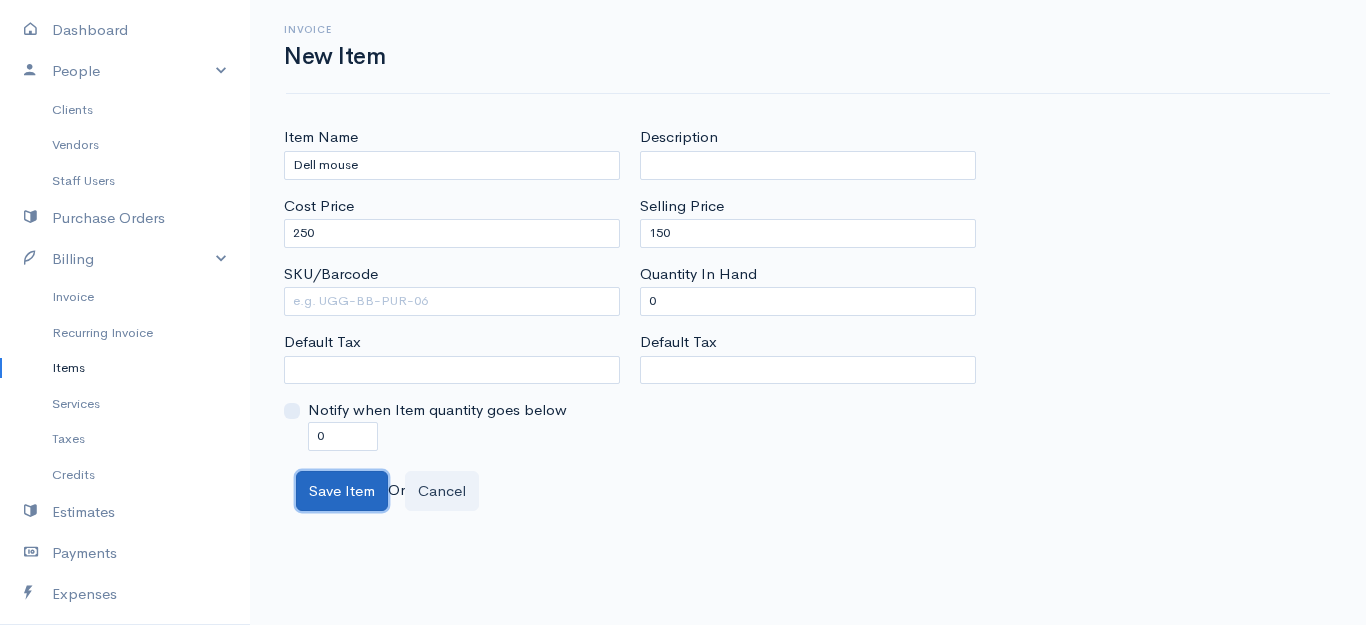 click on "Save Item" at bounding box center (342, 491) 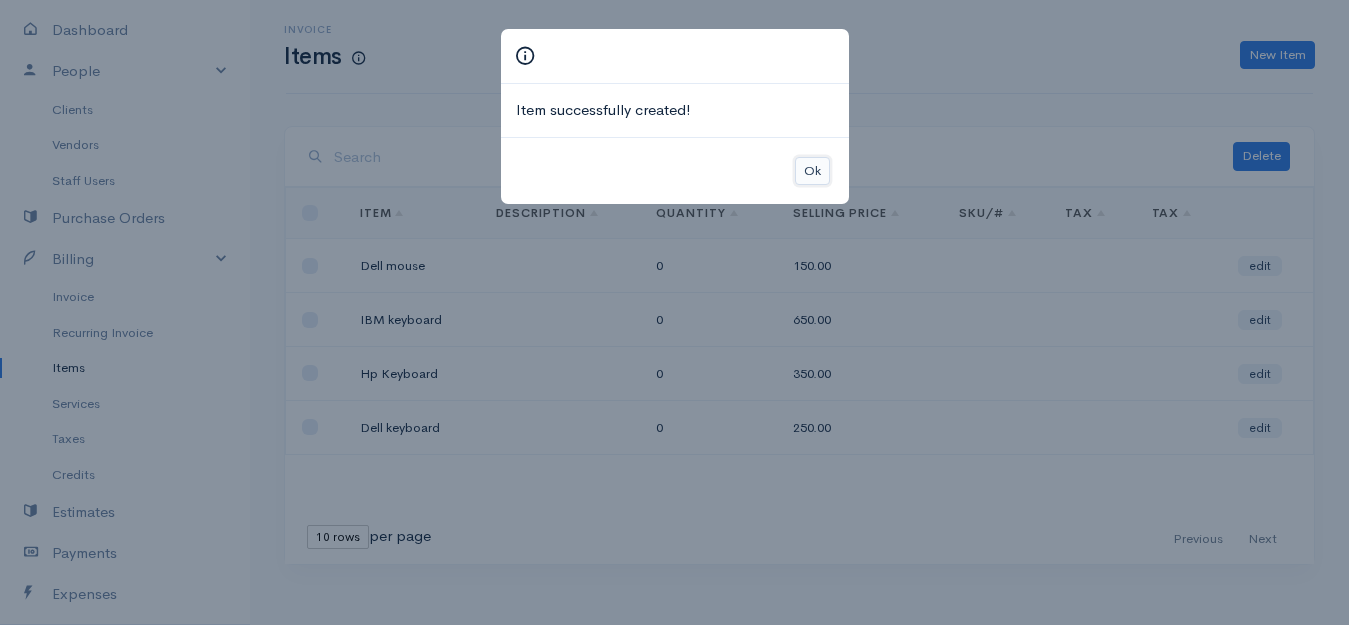 click on "Ok" at bounding box center (812, 171) 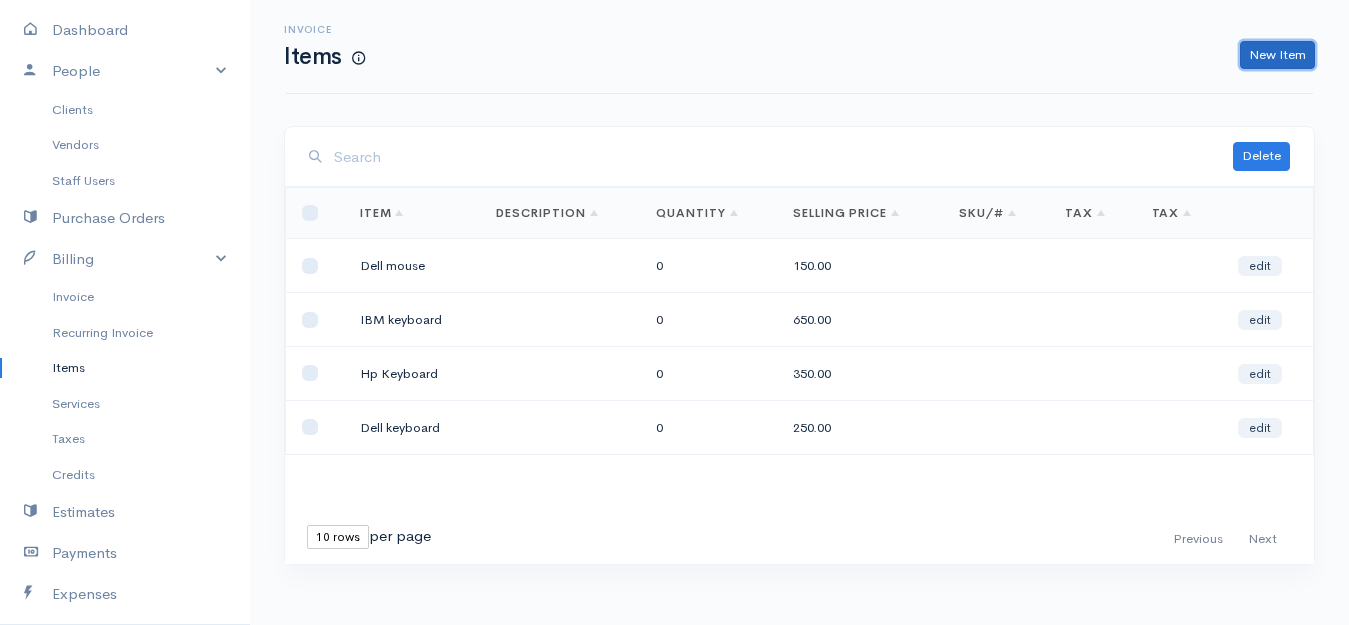 click on "New Item" at bounding box center [1277, 55] 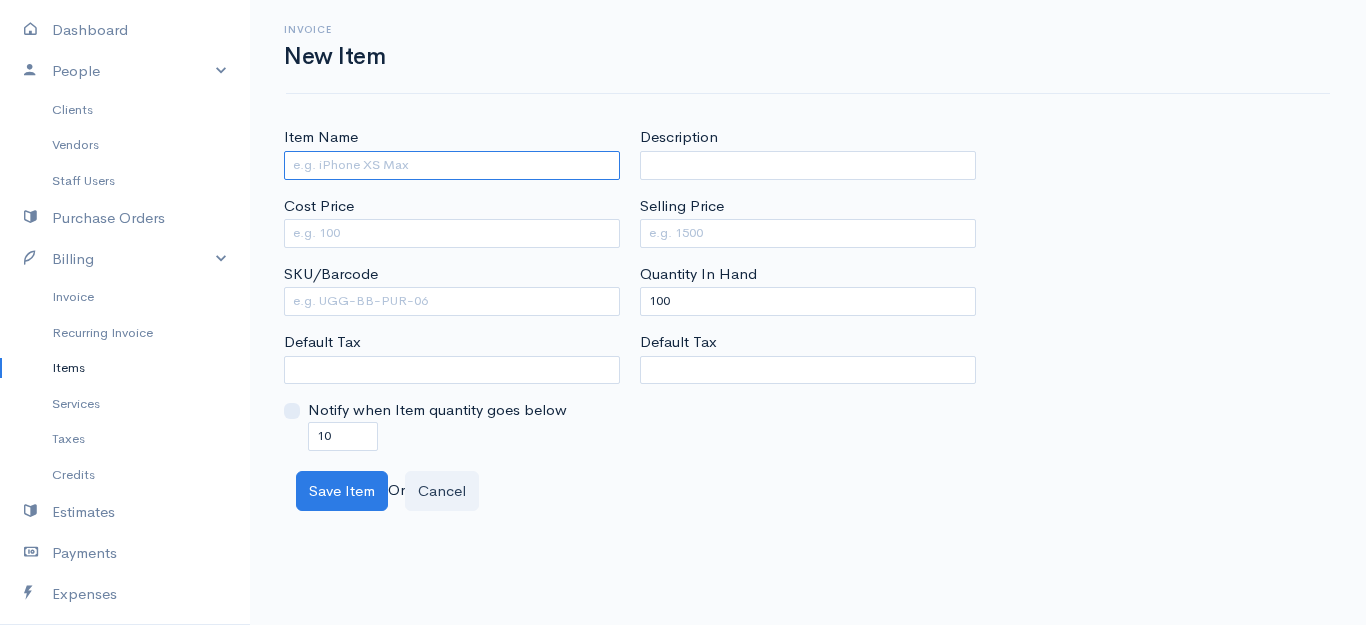 click on "Item Name" at bounding box center (452, 165) 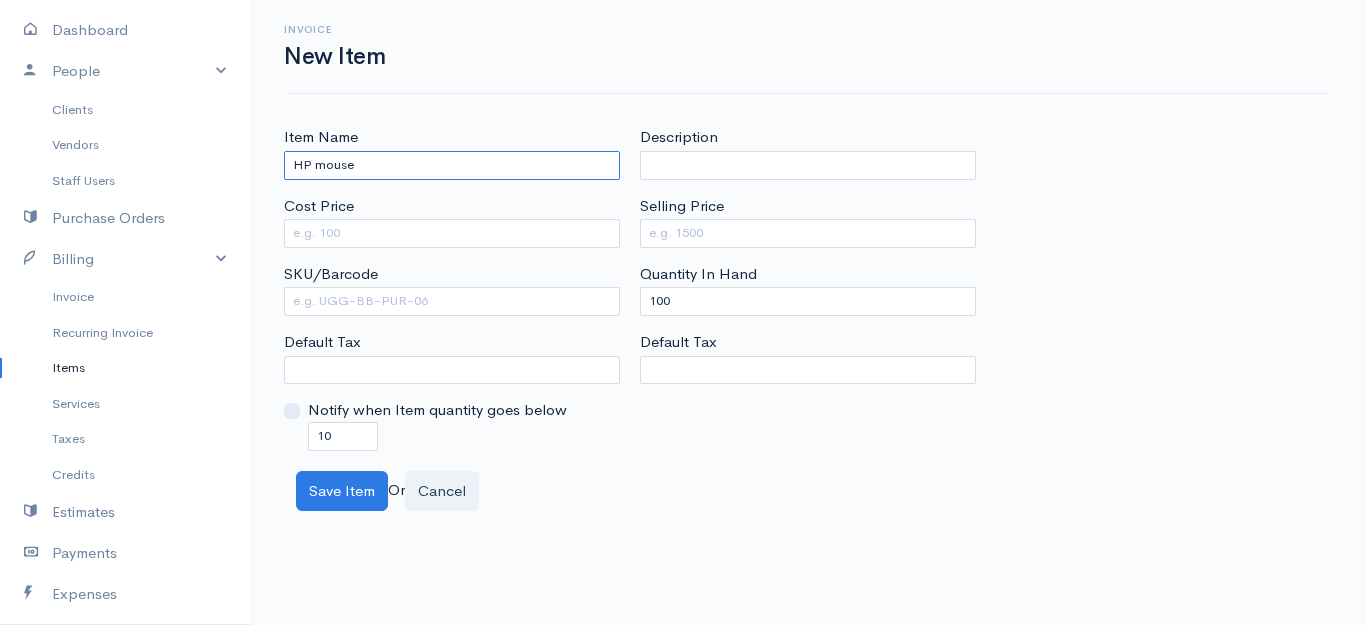 type on "HP mouse" 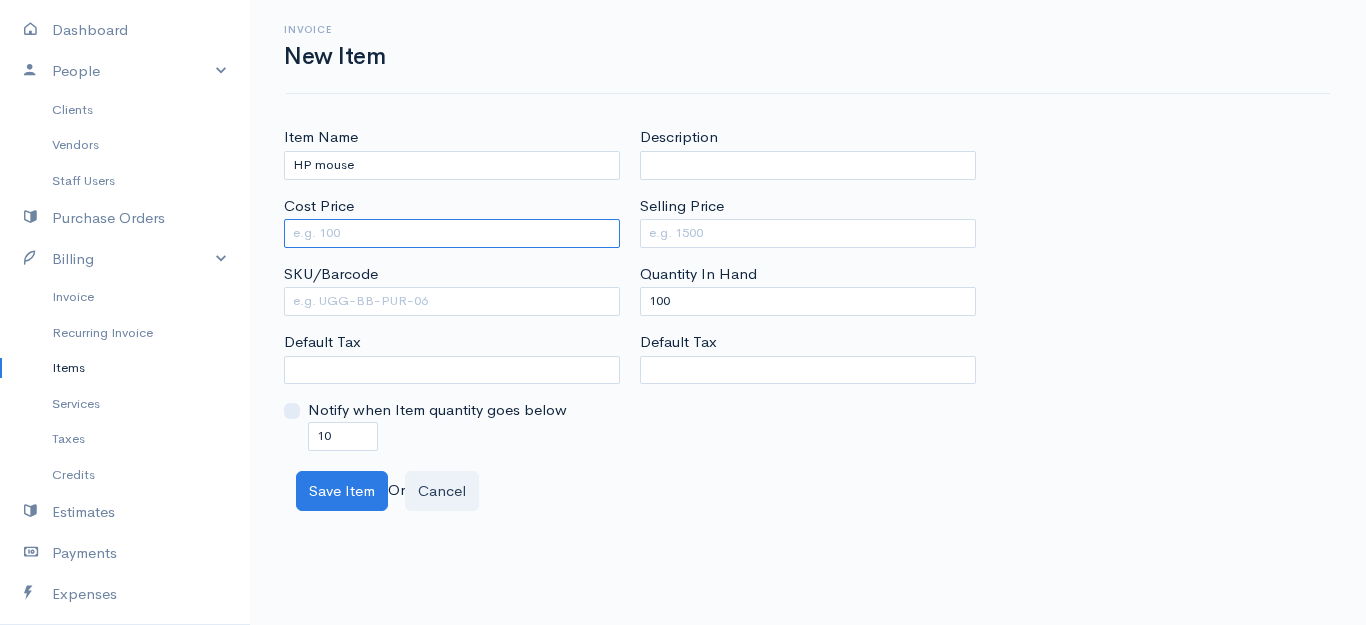 click on "Cost Price" at bounding box center (452, 233) 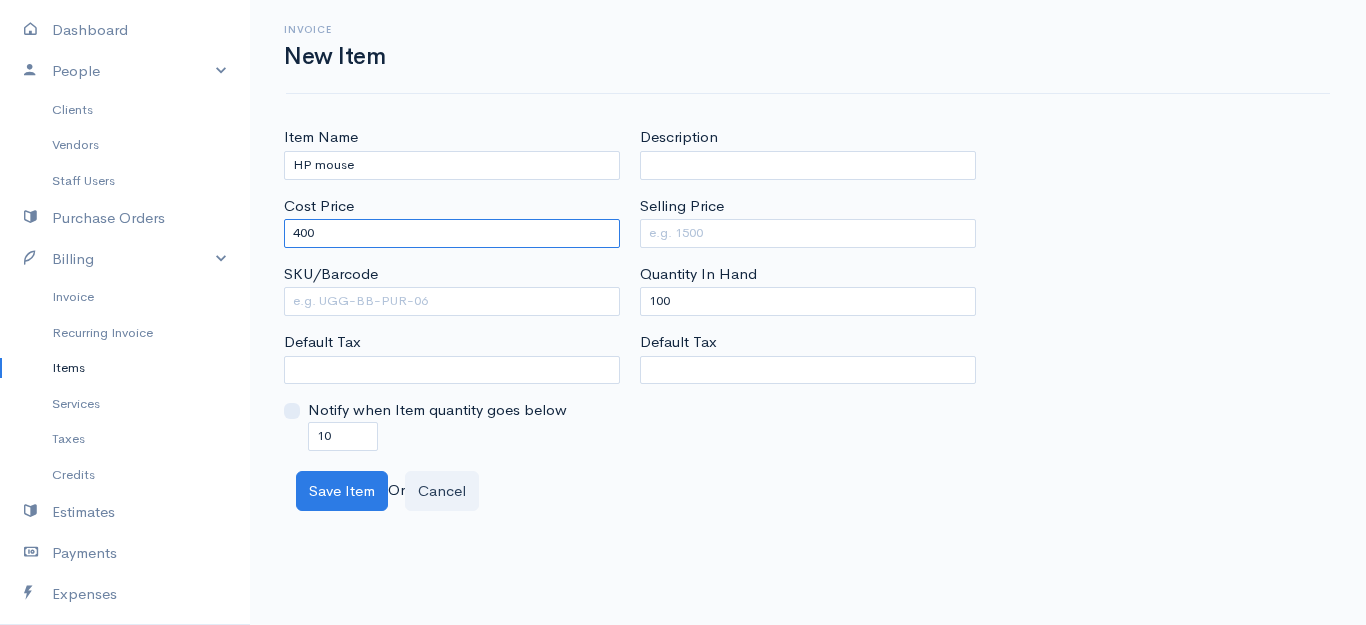 type on "400" 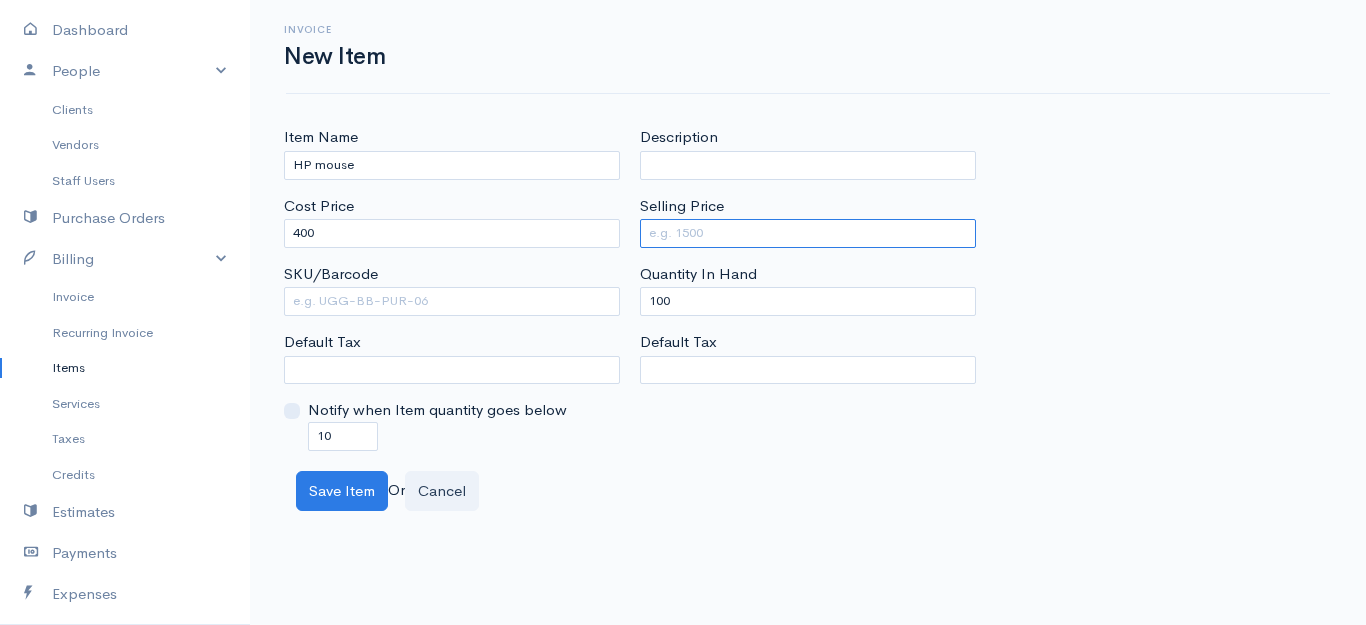 click on "Selling Price" at bounding box center (808, 233) 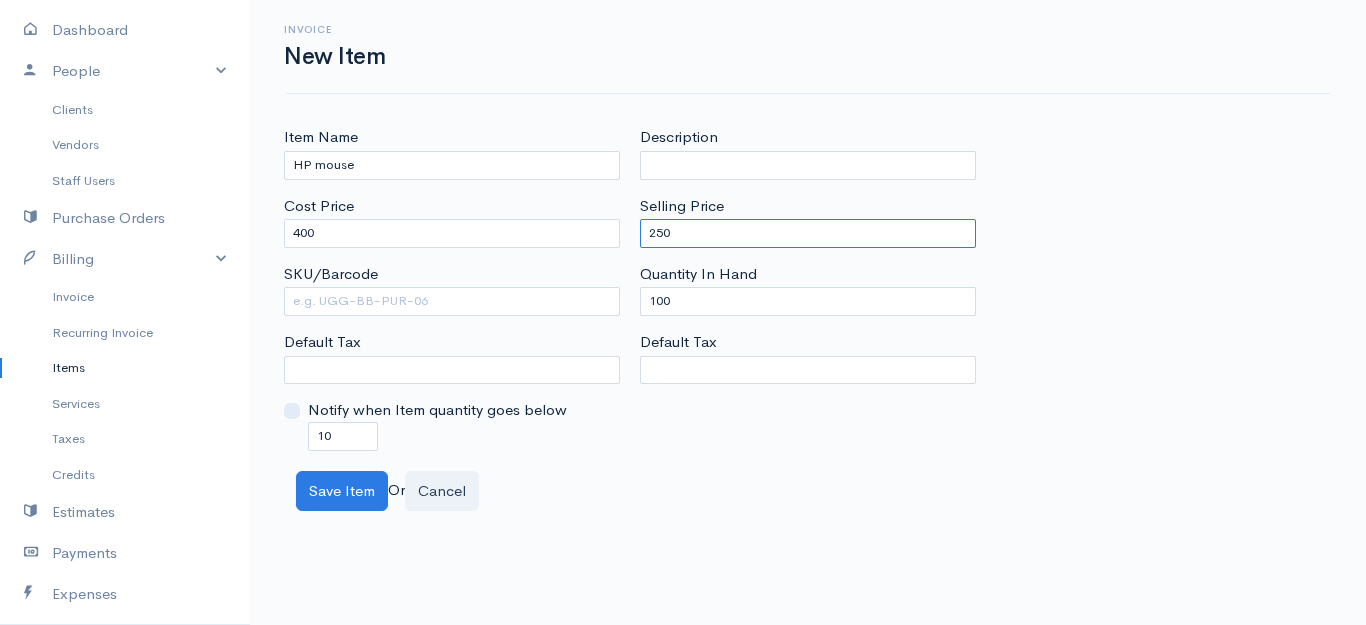 type on "250" 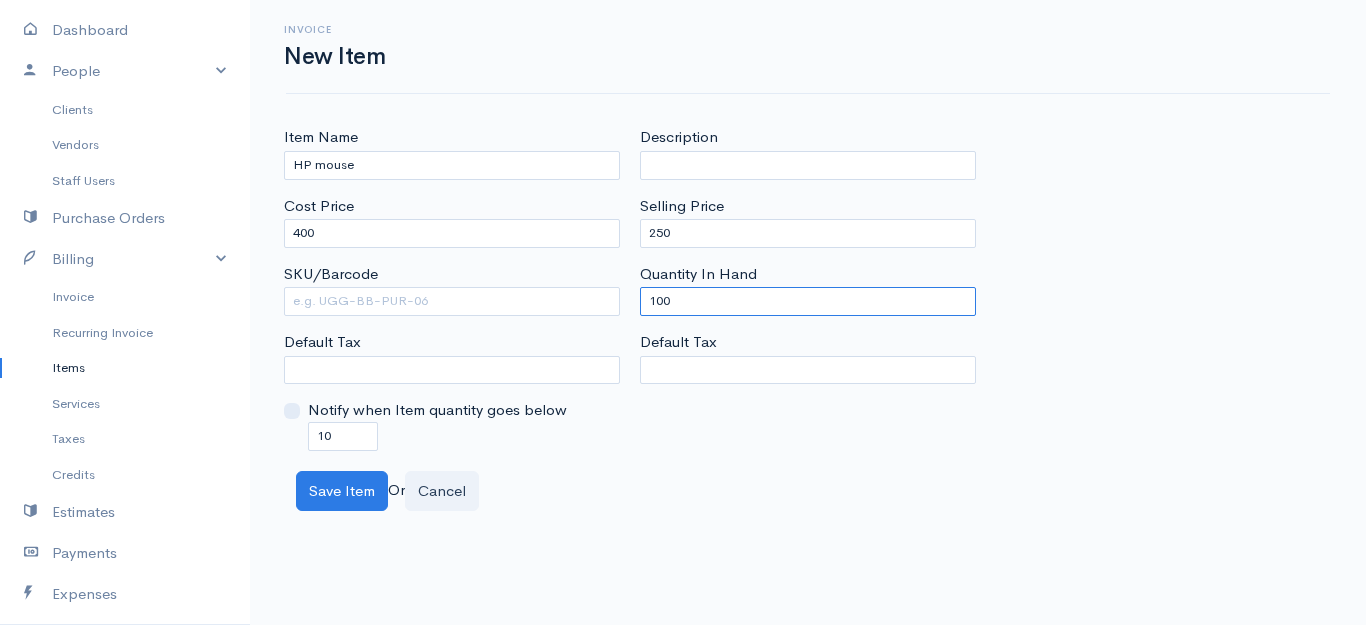drag, startPoint x: 707, startPoint y: 312, endPoint x: 583, endPoint y: 323, distance: 124.486946 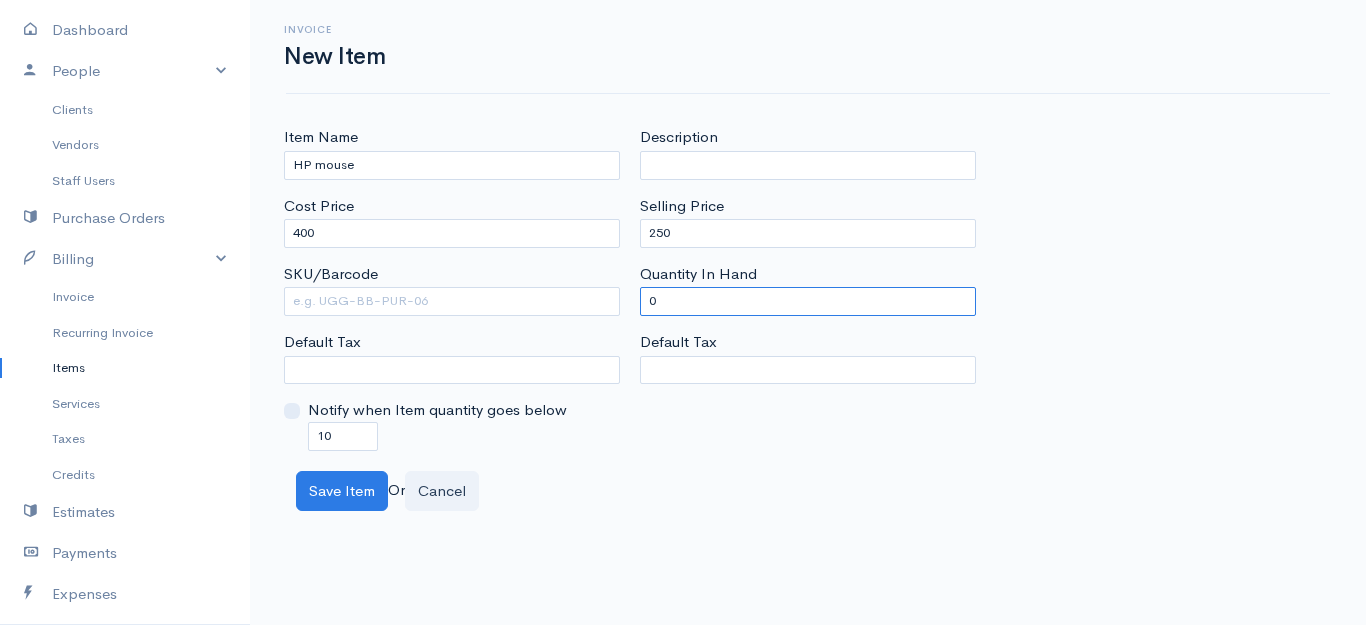 type on "0" 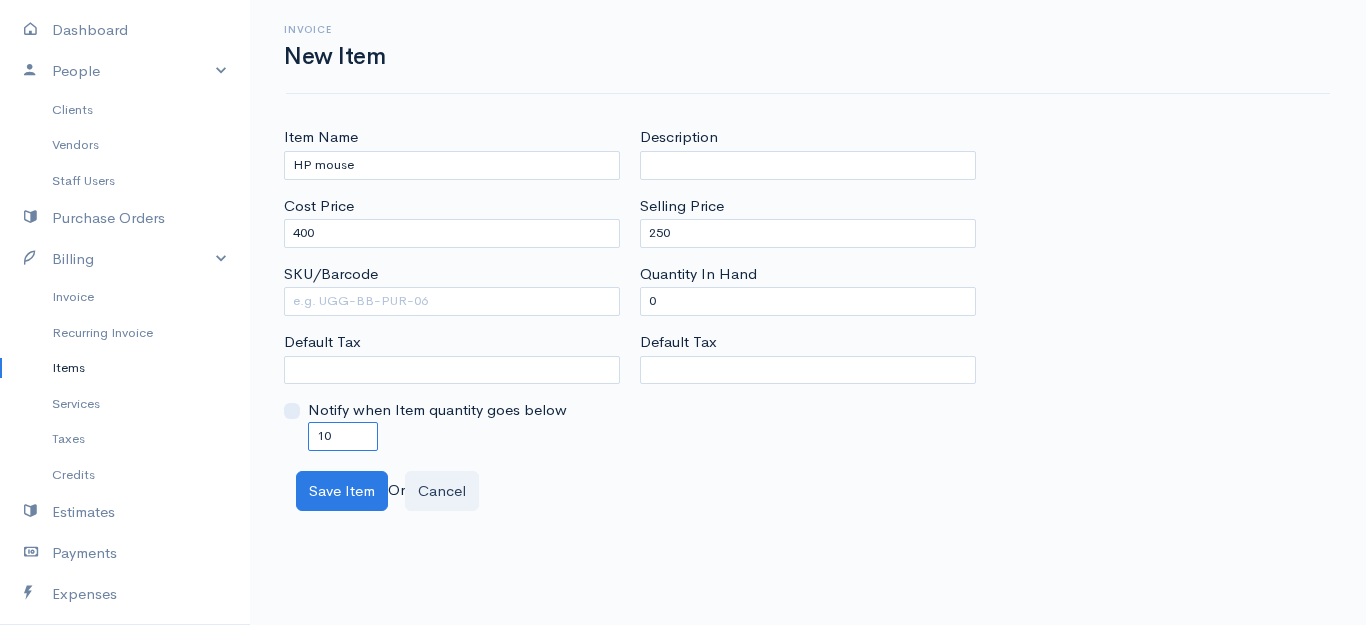 drag, startPoint x: 337, startPoint y: 435, endPoint x: 318, endPoint y: 433, distance: 19.104973 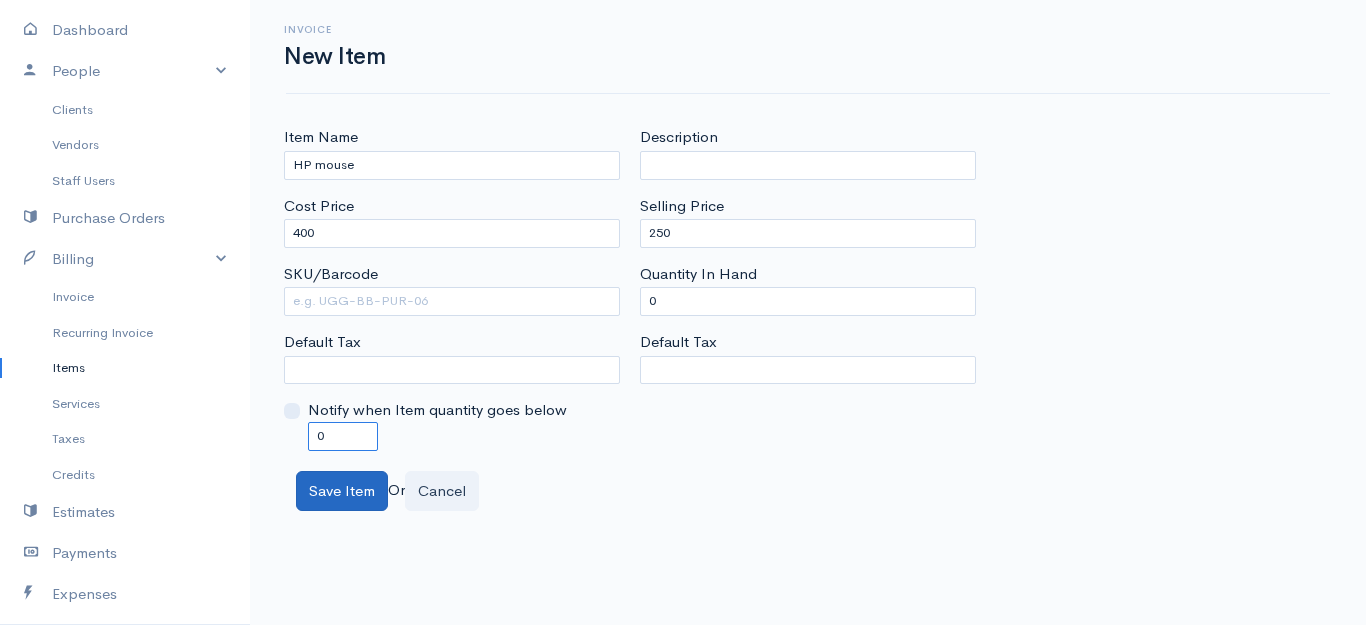 type on "0" 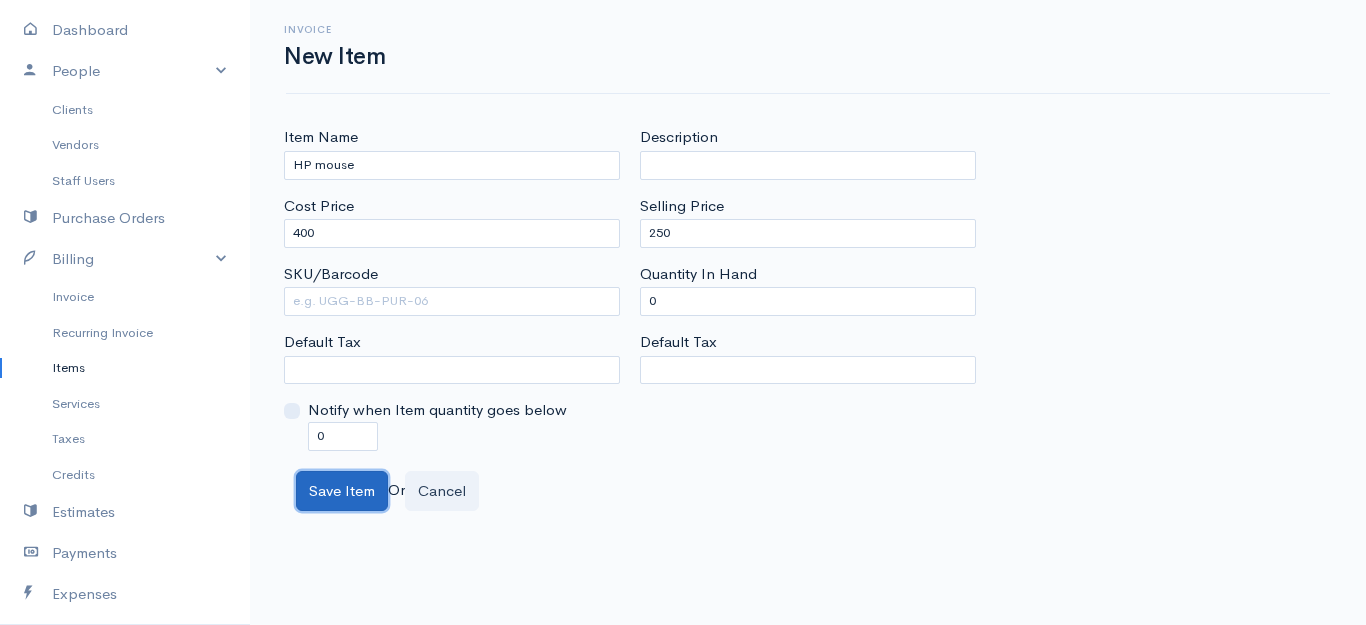 click on "Save Item" at bounding box center [342, 491] 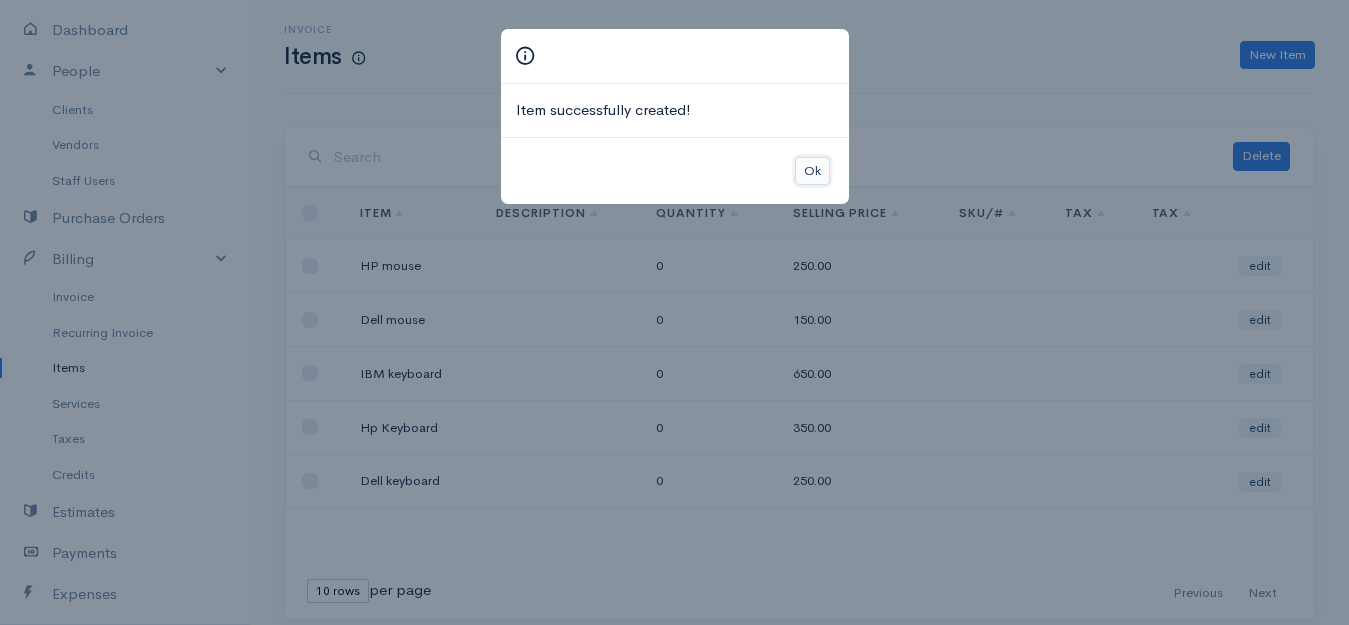 click on "Ok" at bounding box center [812, 171] 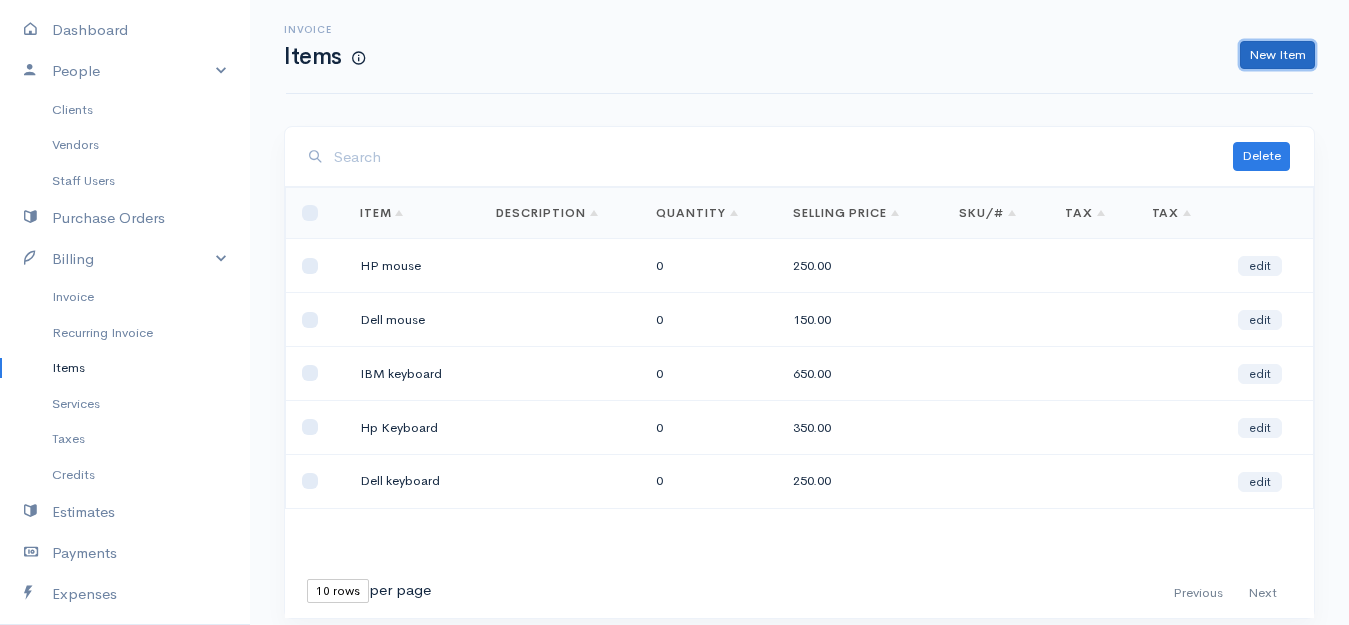 click on "New Item" at bounding box center [1277, 55] 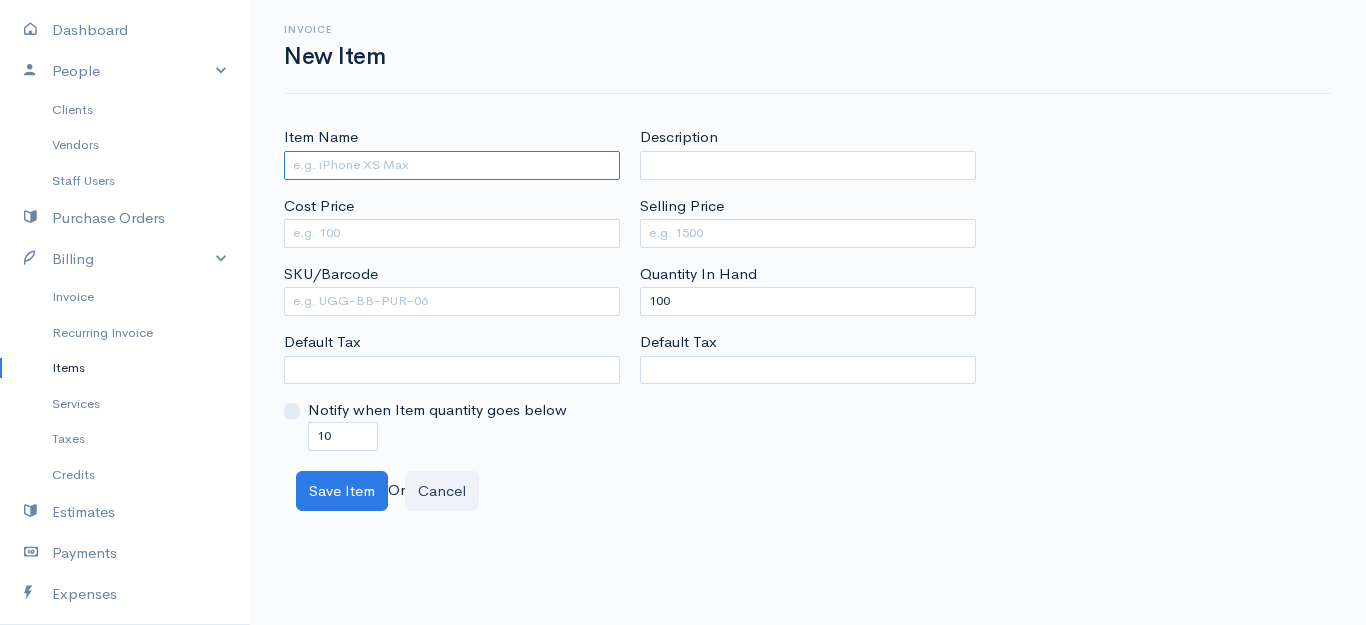 click on "Item Name" at bounding box center (452, 165) 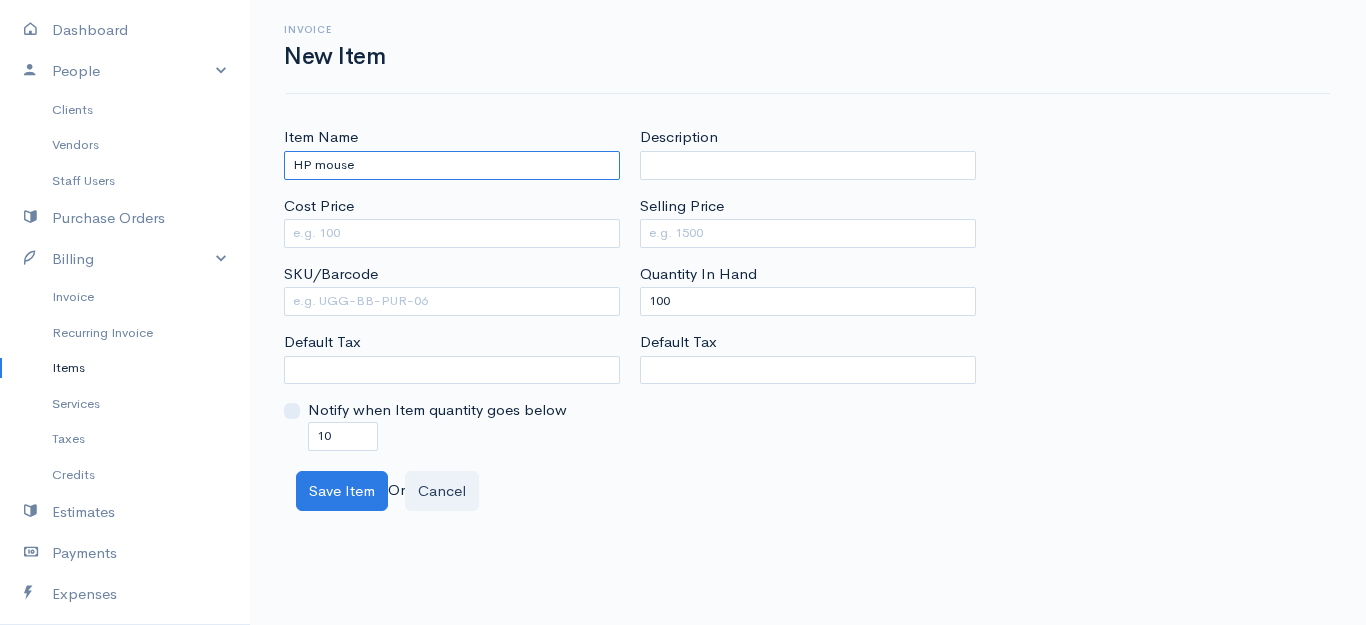 type on "HP mouse" 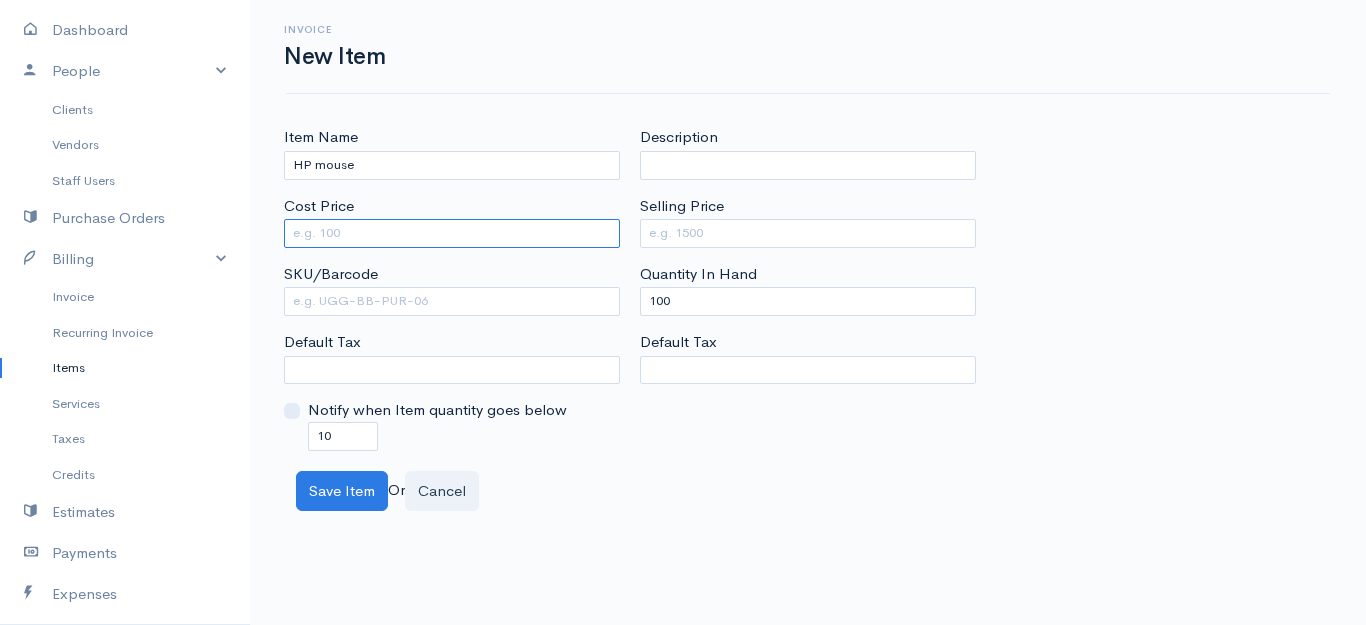 click on "Cost Price" at bounding box center (452, 233) 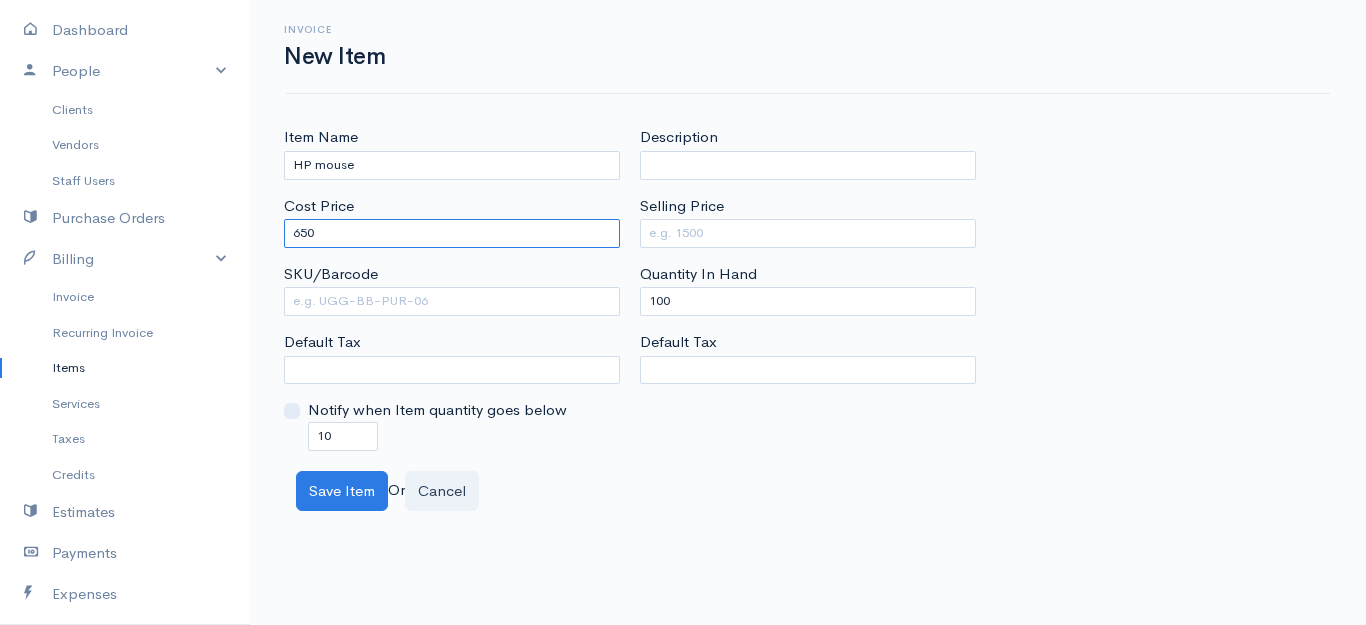 type on "650" 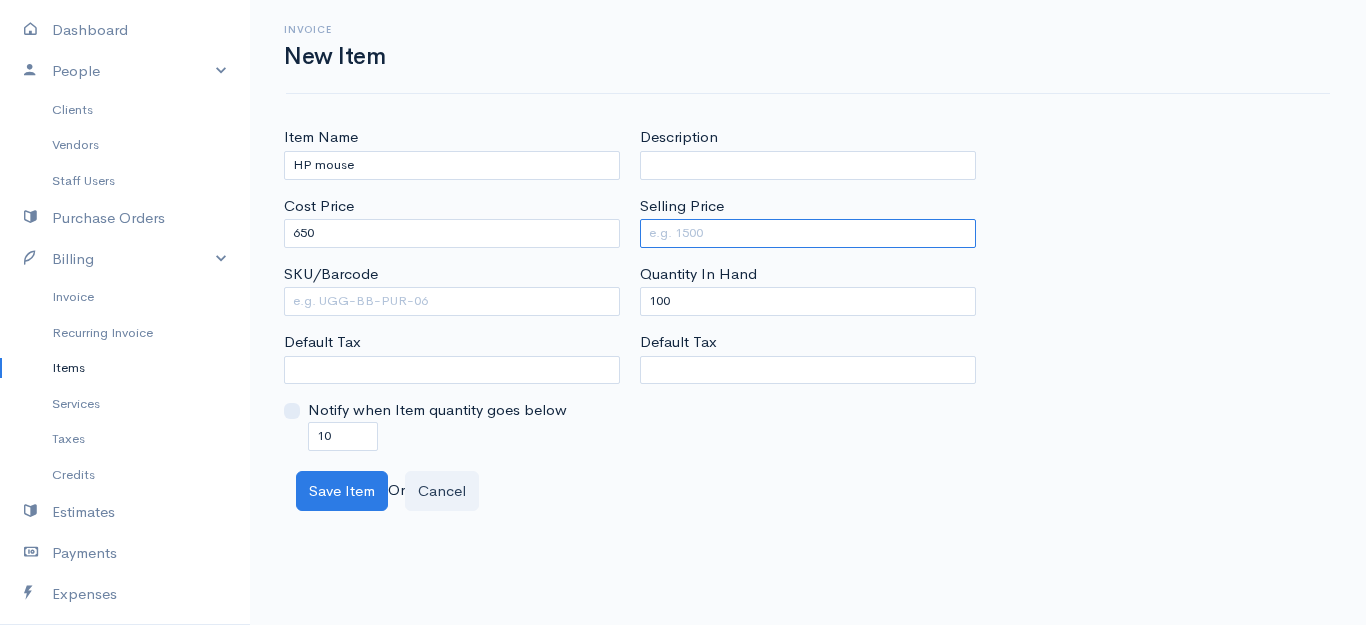 click on "Selling Price" at bounding box center [808, 233] 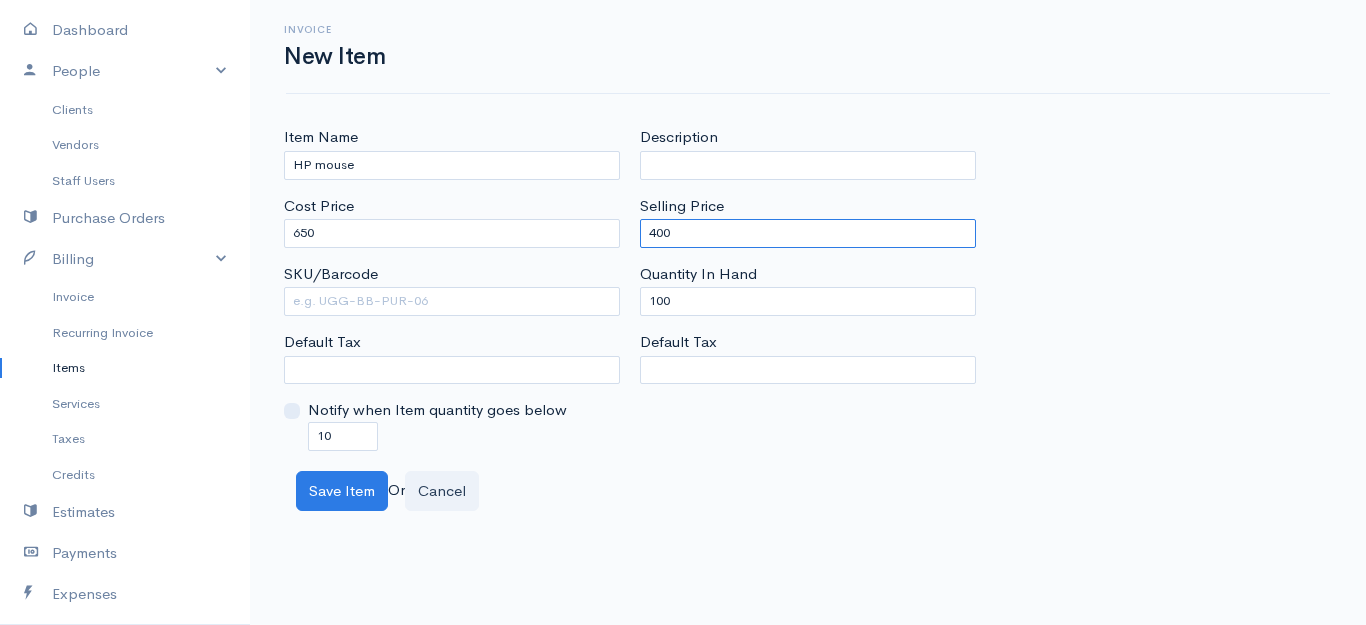 type on "400" 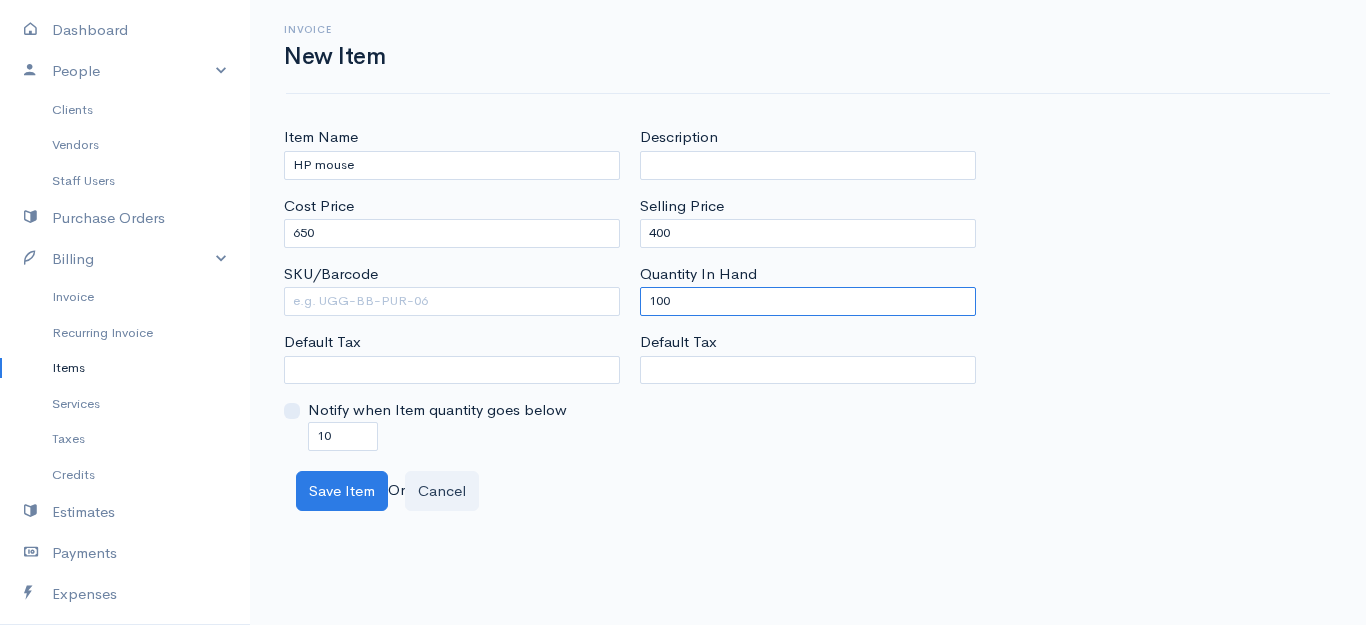 drag, startPoint x: 693, startPoint y: 306, endPoint x: 615, endPoint y: 300, distance: 78.23043 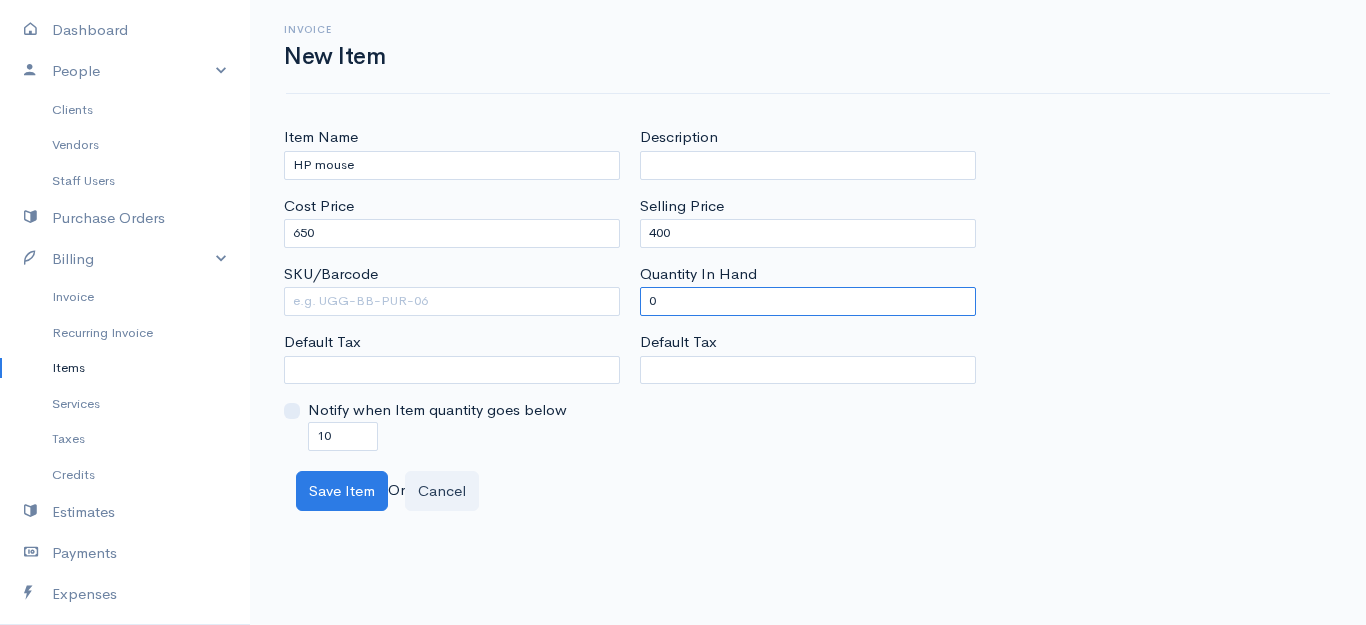 type on "0" 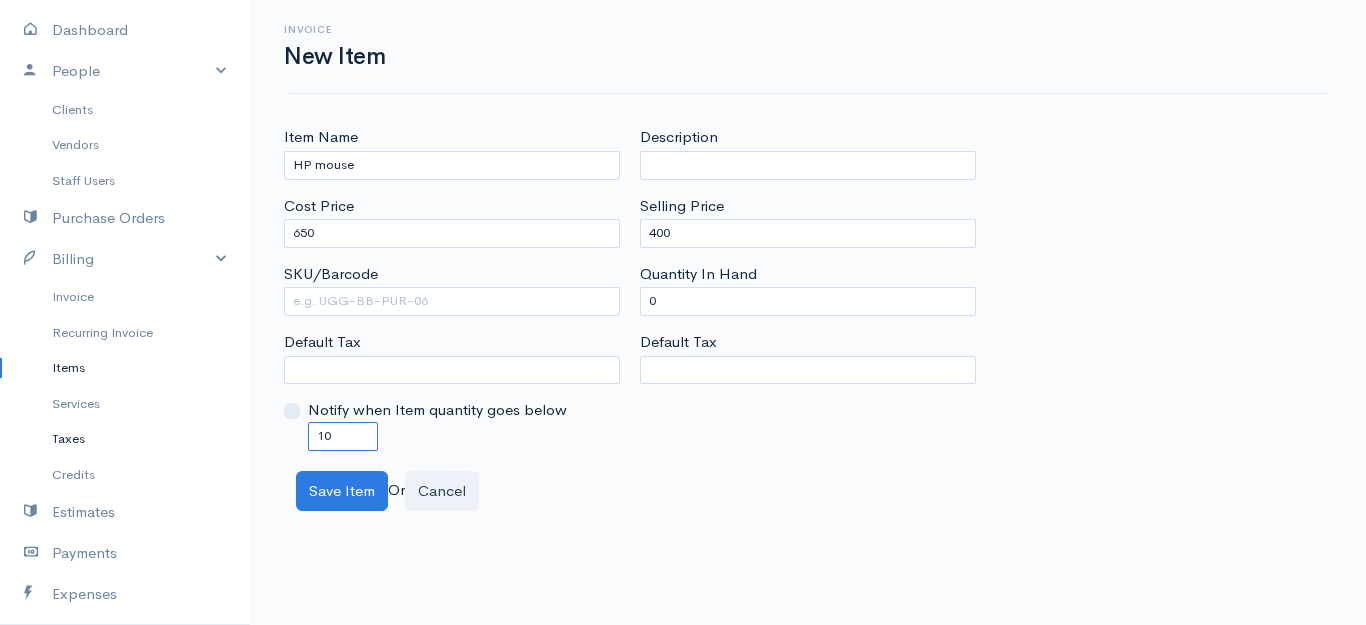 drag, startPoint x: 346, startPoint y: 439, endPoint x: 228, endPoint y: 440, distance: 118.004234 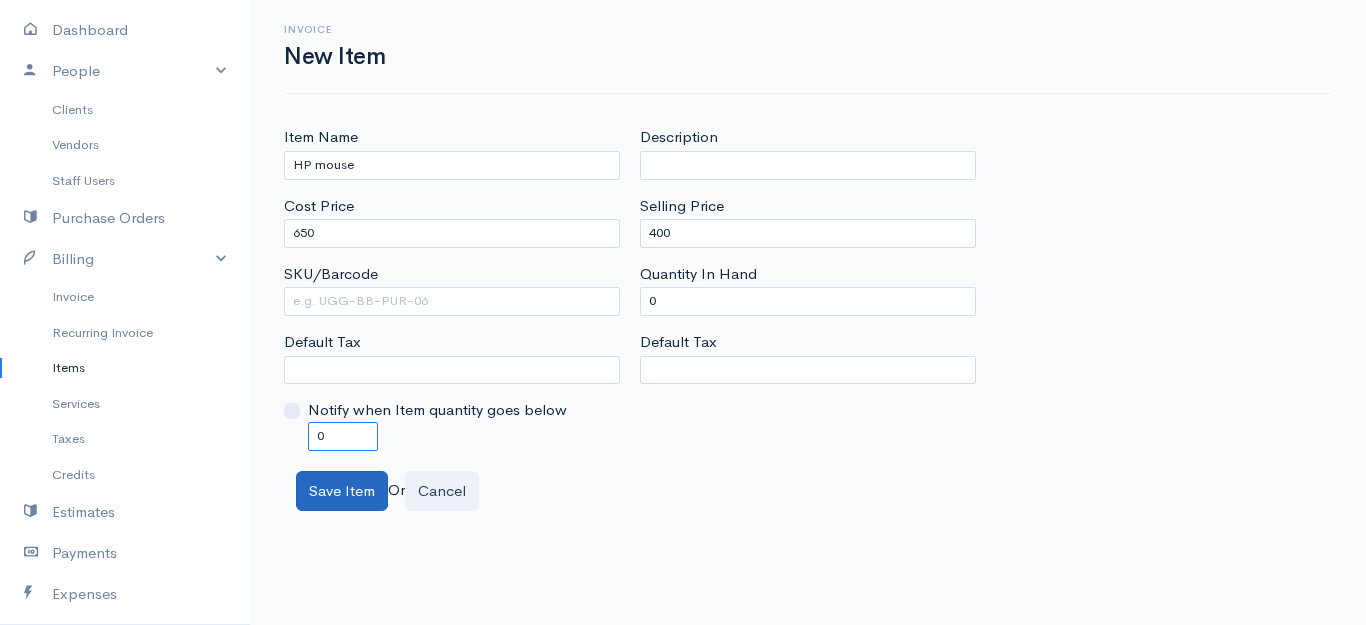 type on "0" 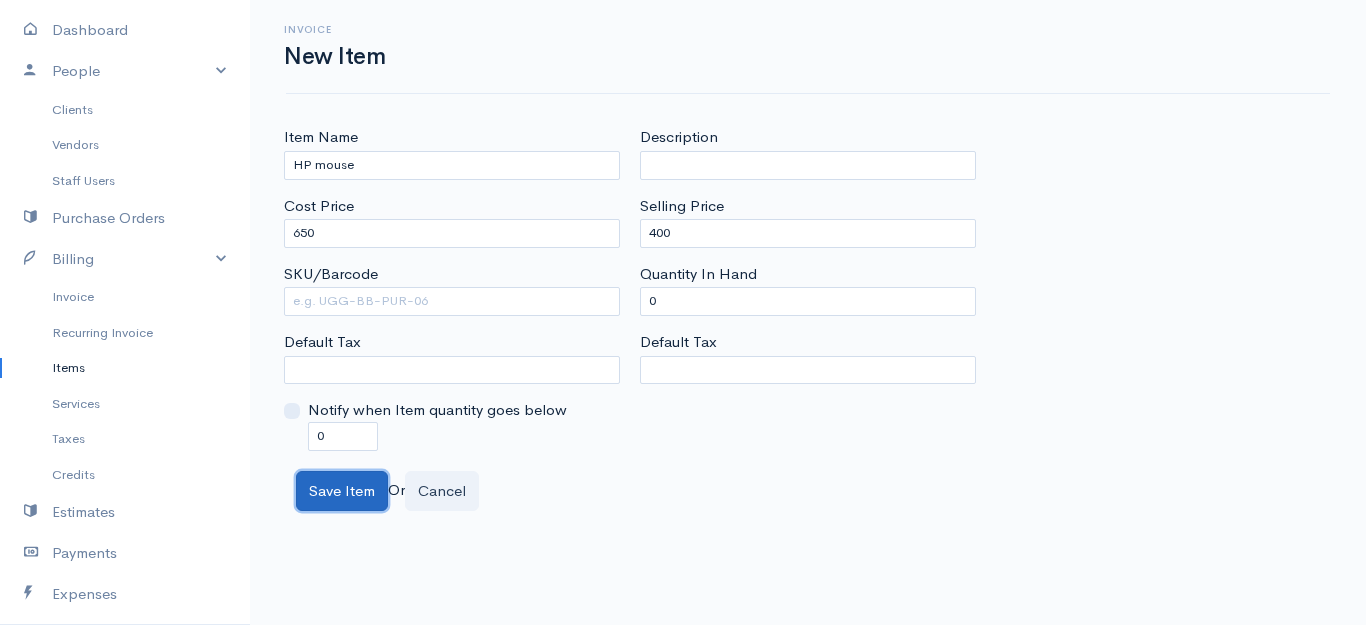 click on "Save Item" at bounding box center (342, 491) 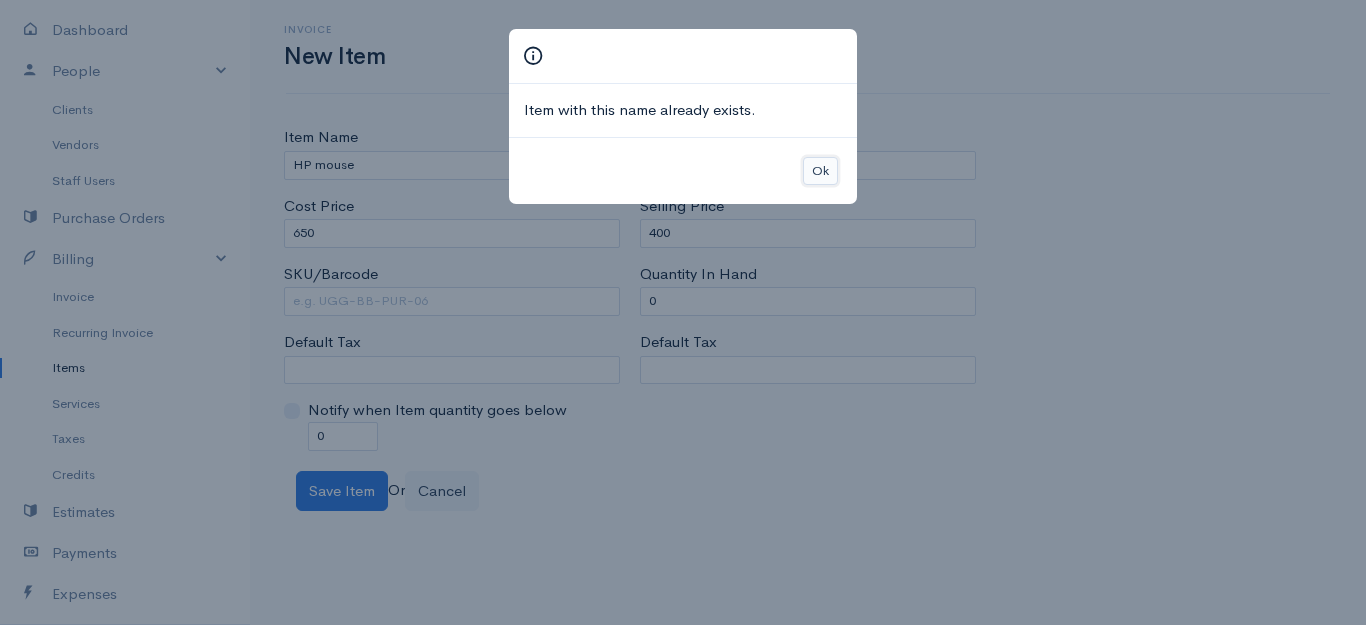 click on "Ok" at bounding box center [820, 171] 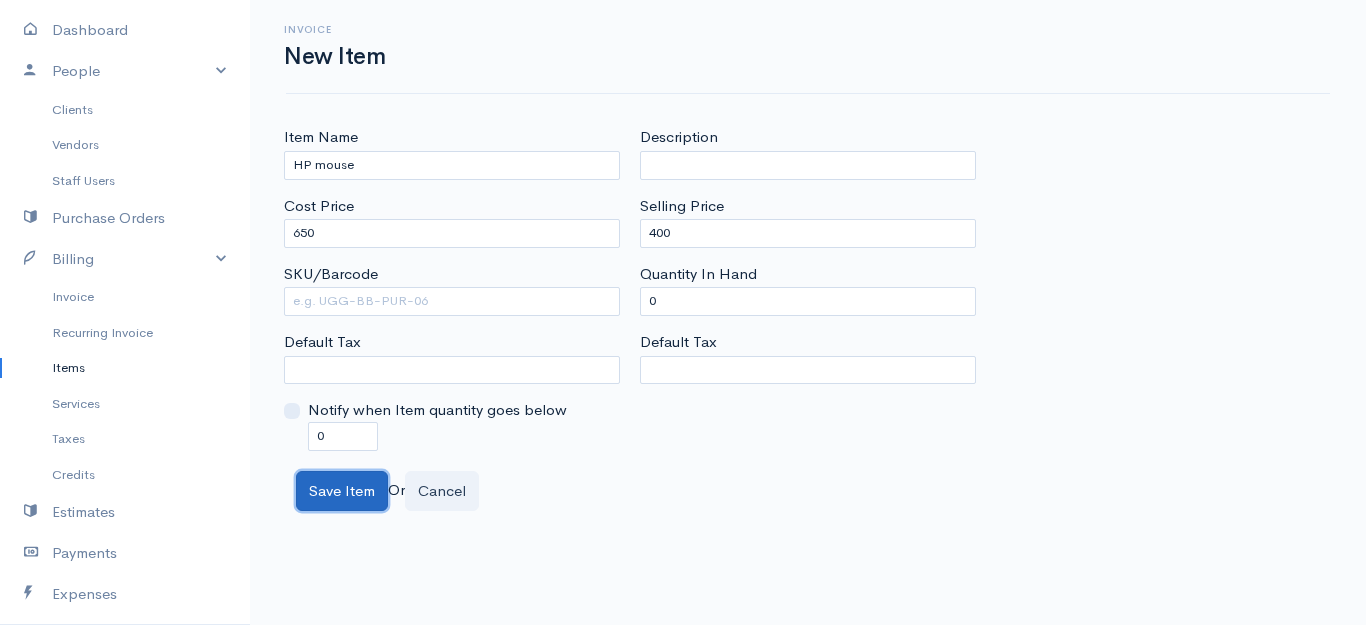 click on "Save Item" at bounding box center (342, 491) 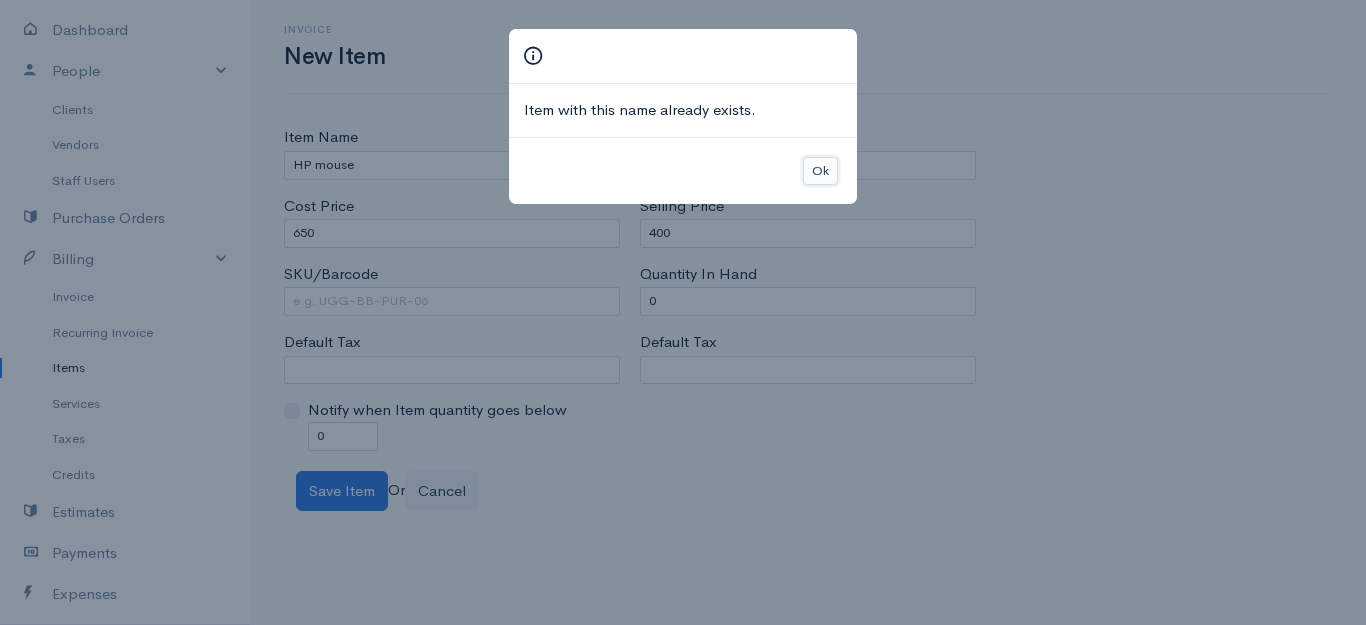 click on "Ok" at bounding box center [820, 171] 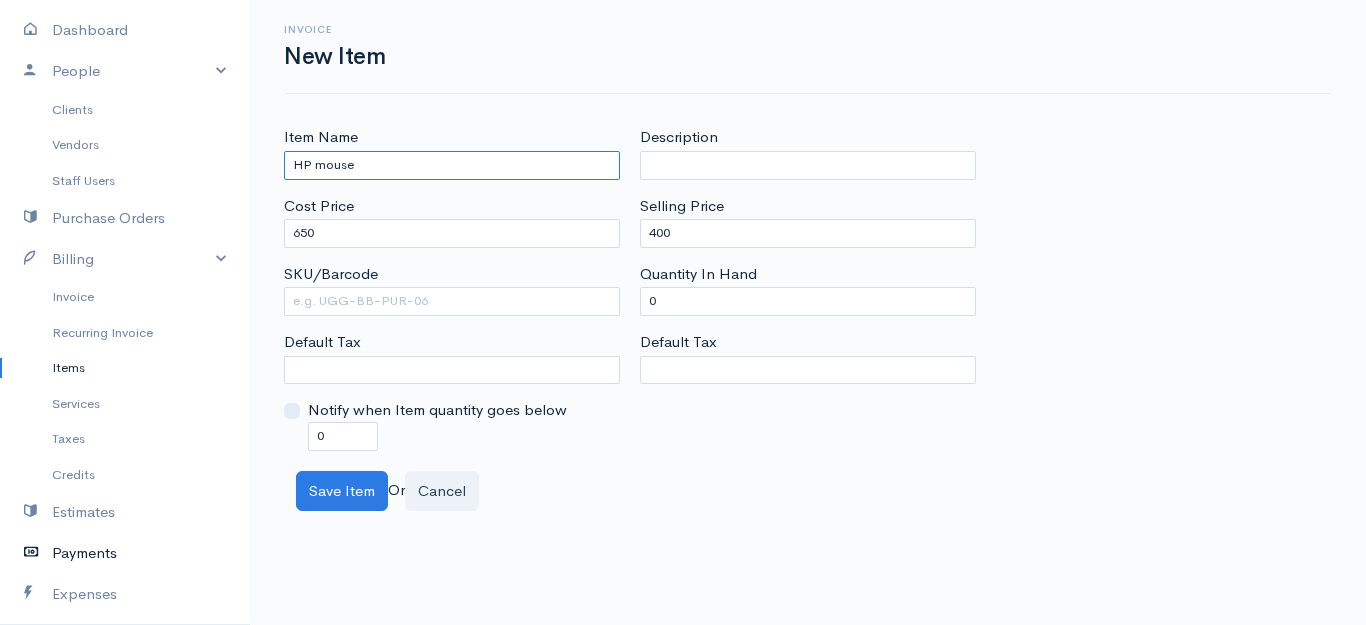 drag, startPoint x: 496, startPoint y: 171, endPoint x: 0, endPoint y: 550, distance: 624.2251 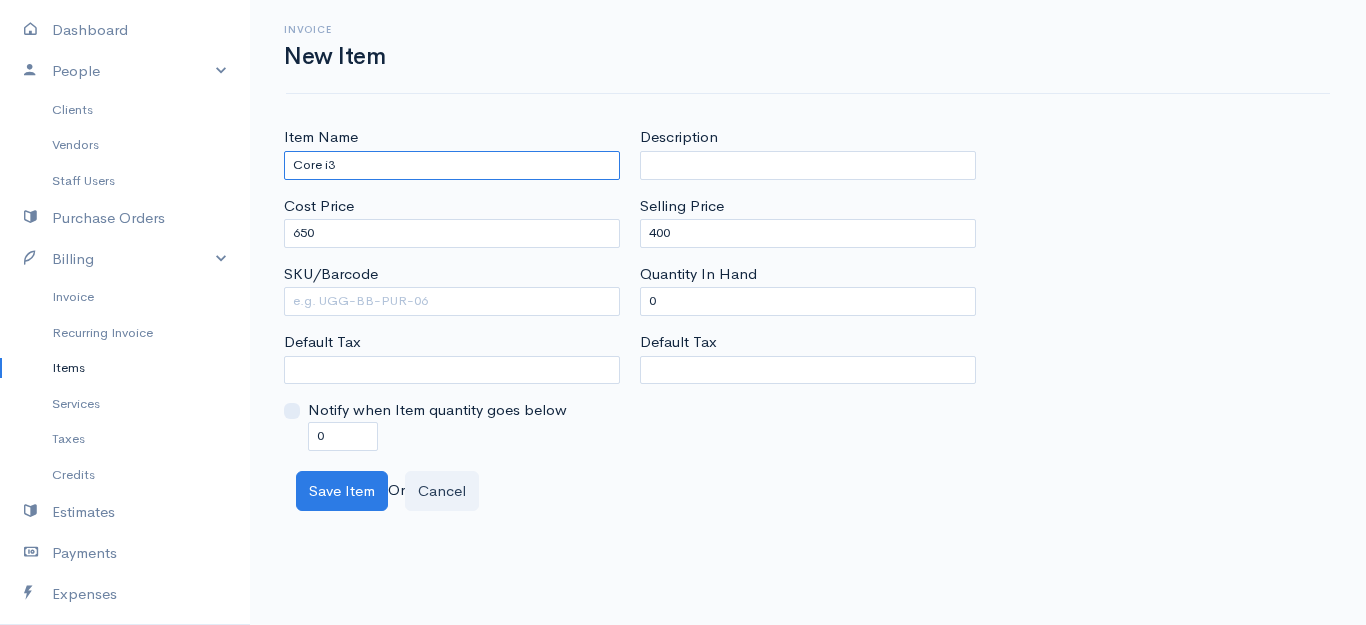 type on "Core i3" 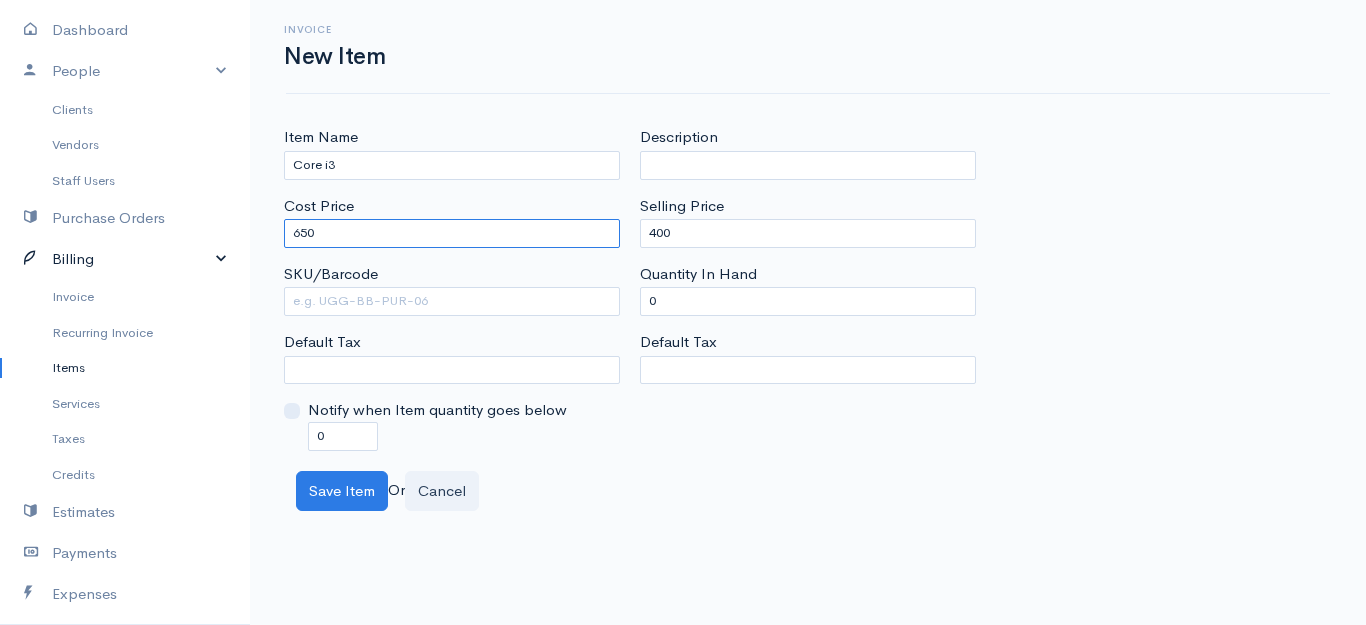 drag, startPoint x: 451, startPoint y: 242, endPoint x: 205, endPoint y: 262, distance: 246.81168 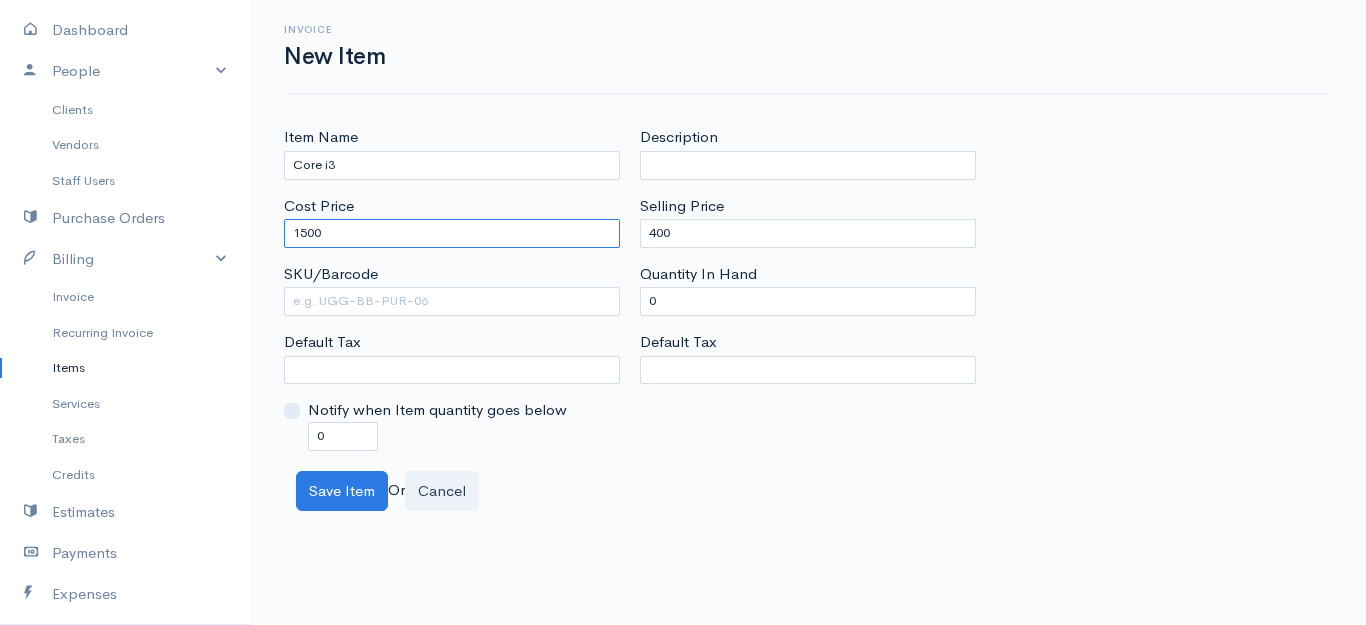 type on "1500" 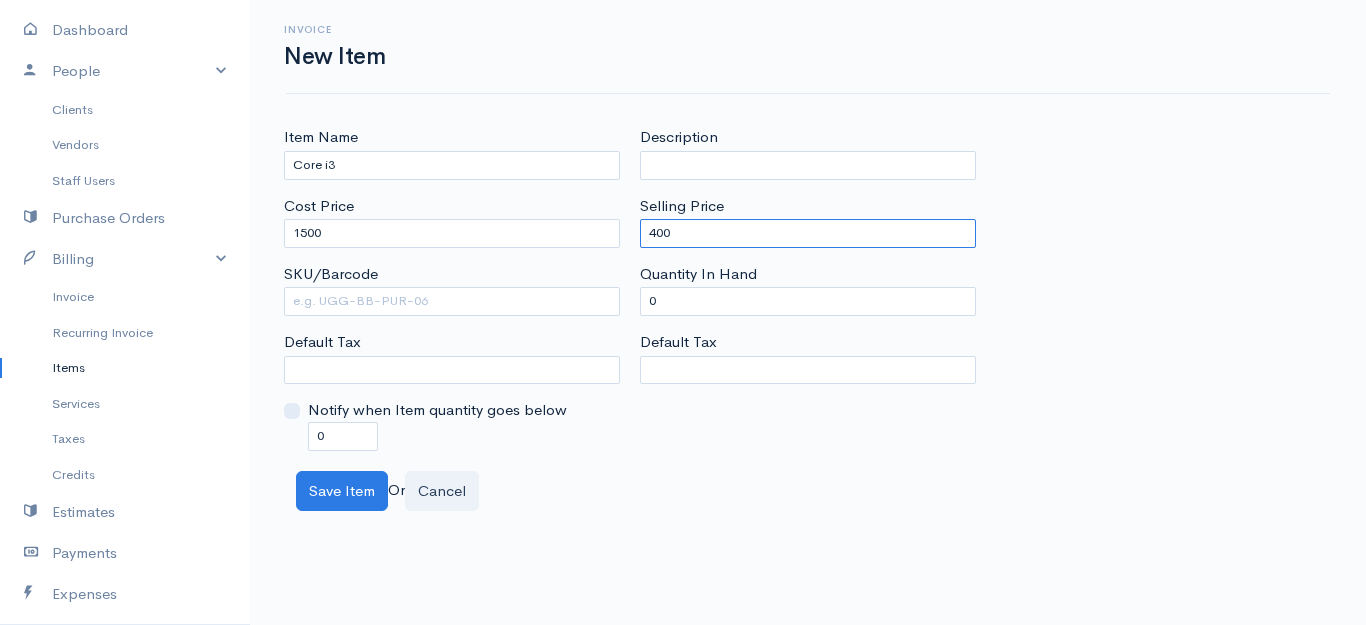 drag, startPoint x: 835, startPoint y: 243, endPoint x: 415, endPoint y: 199, distance: 422.29846 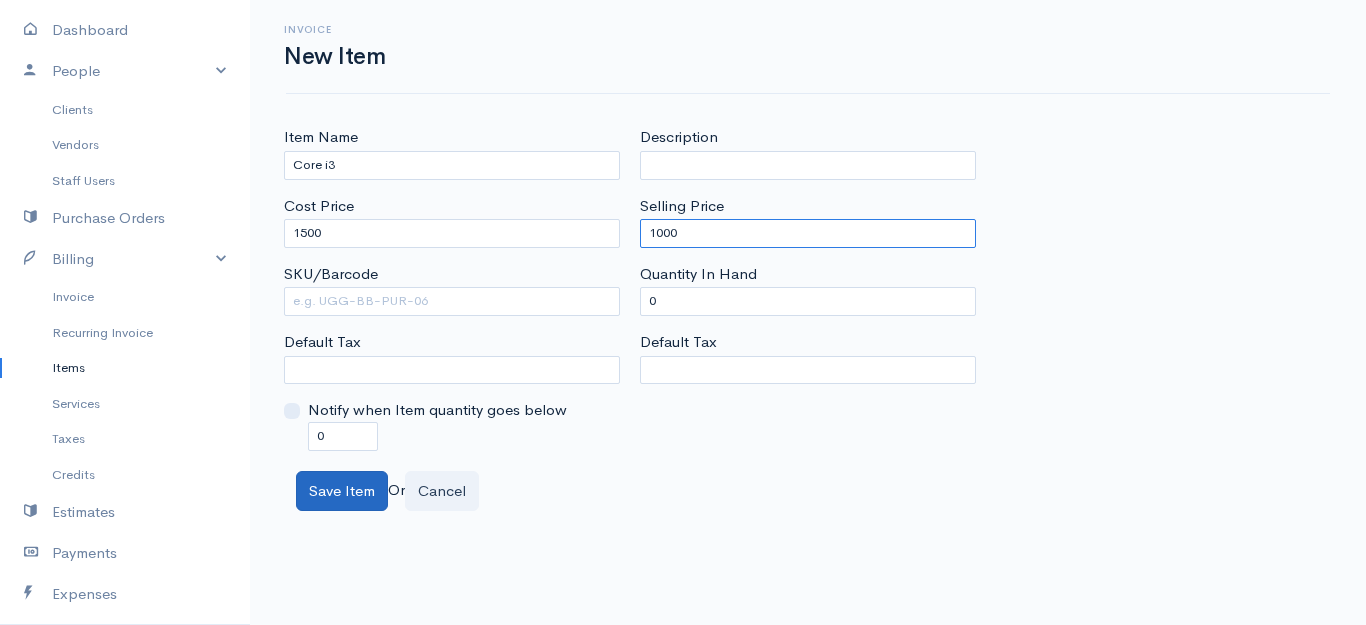 type on "1000" 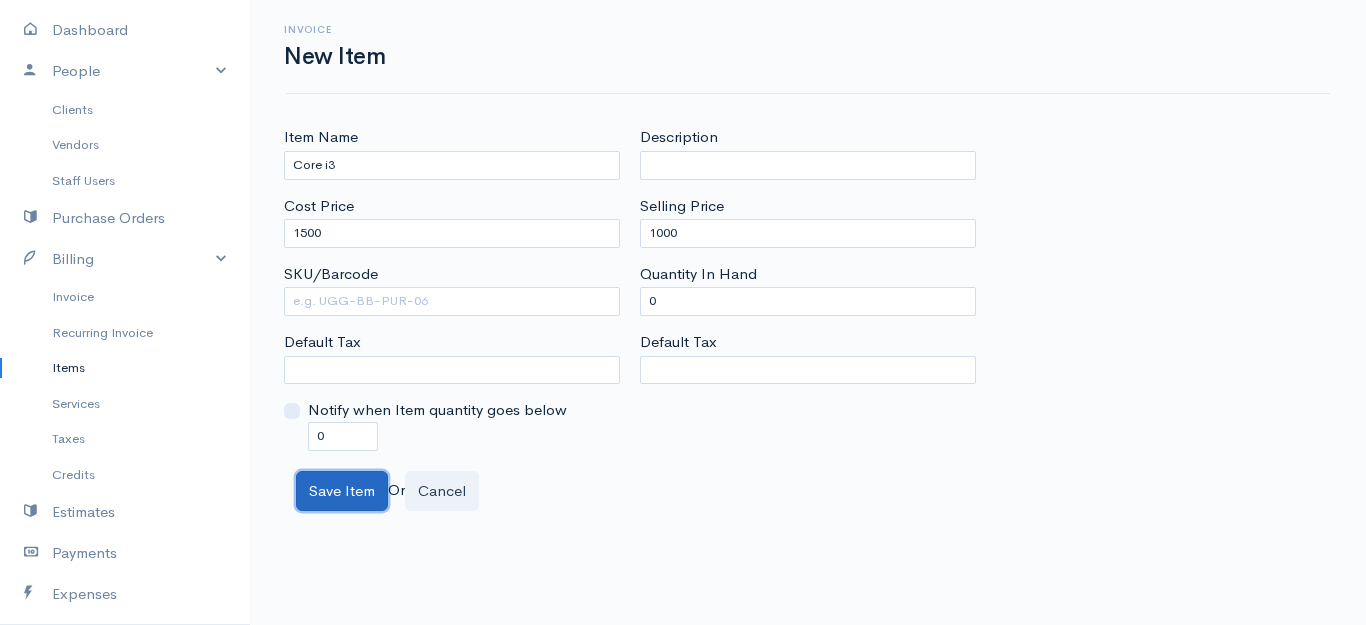 click on "Save Item" at bounding box center (342, 491) 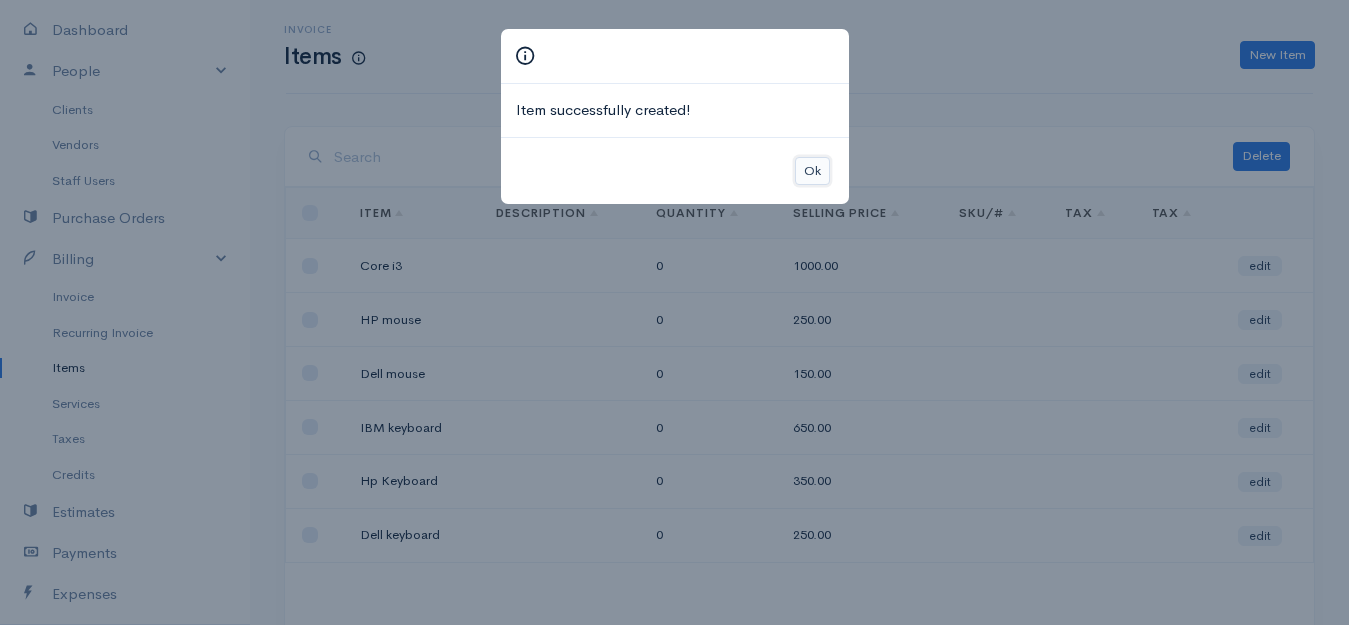 click on "Ok" at bounding box center [812, 171] 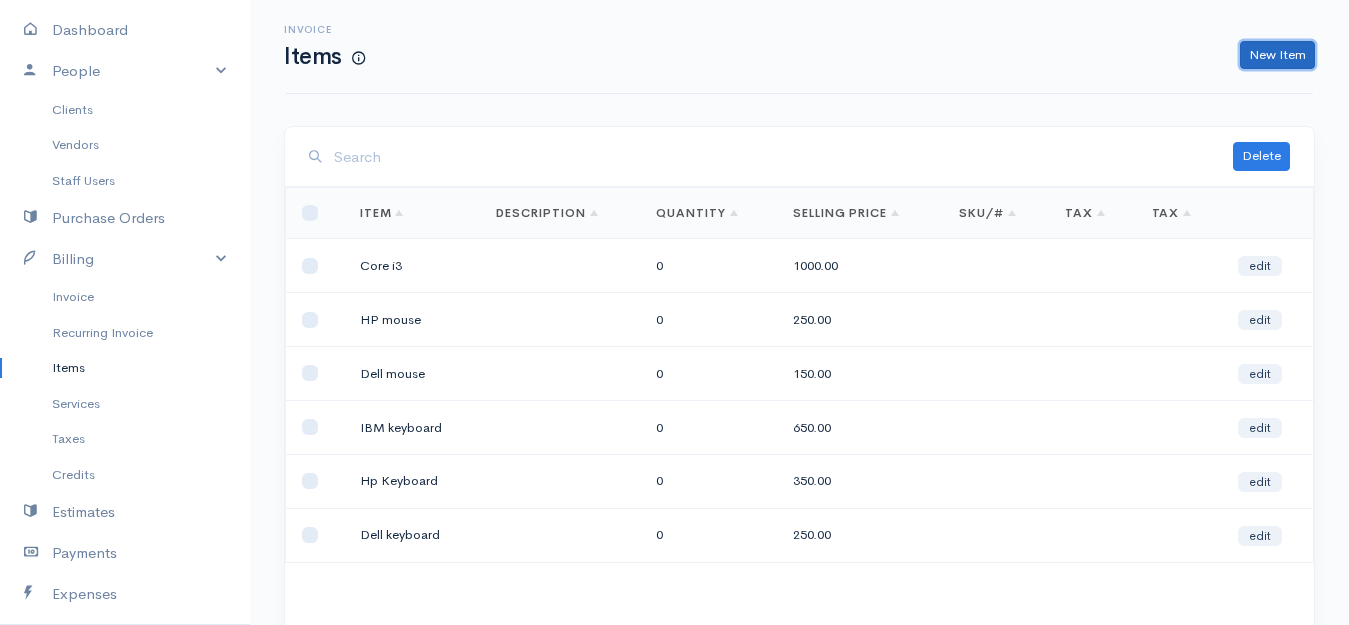 click on "New Item" at bounding box center (1277, 55) 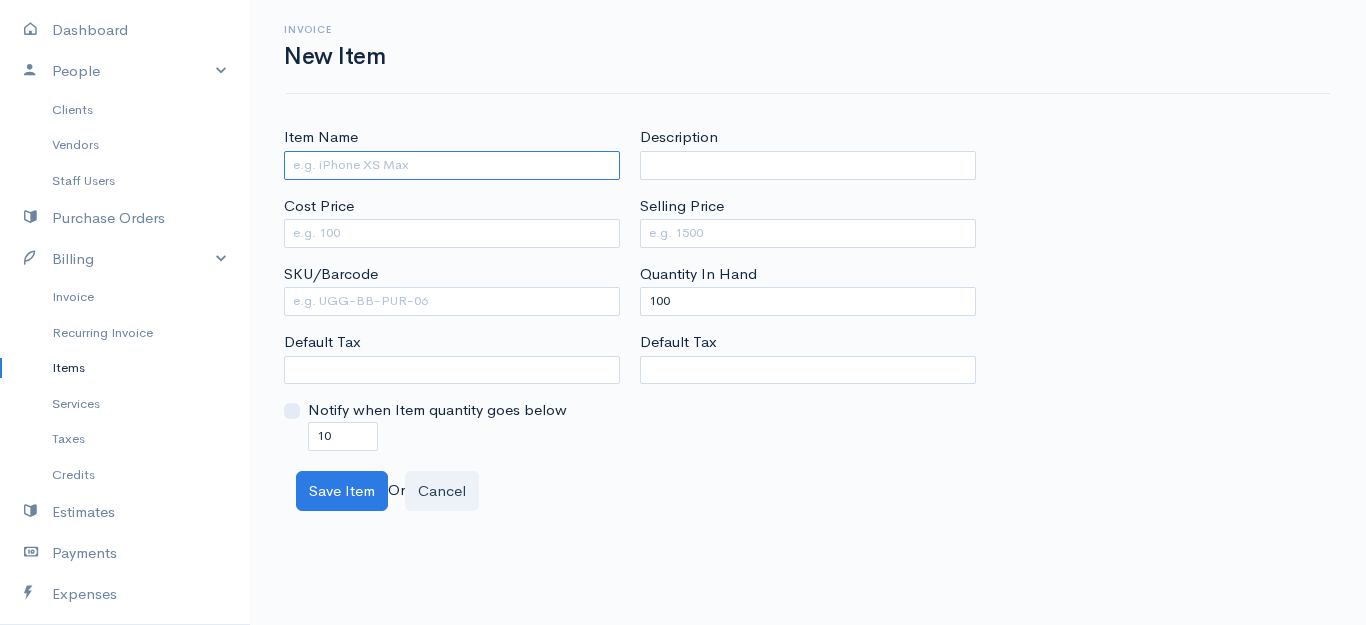 click on "Item Name" at bounding box center [452, 165] 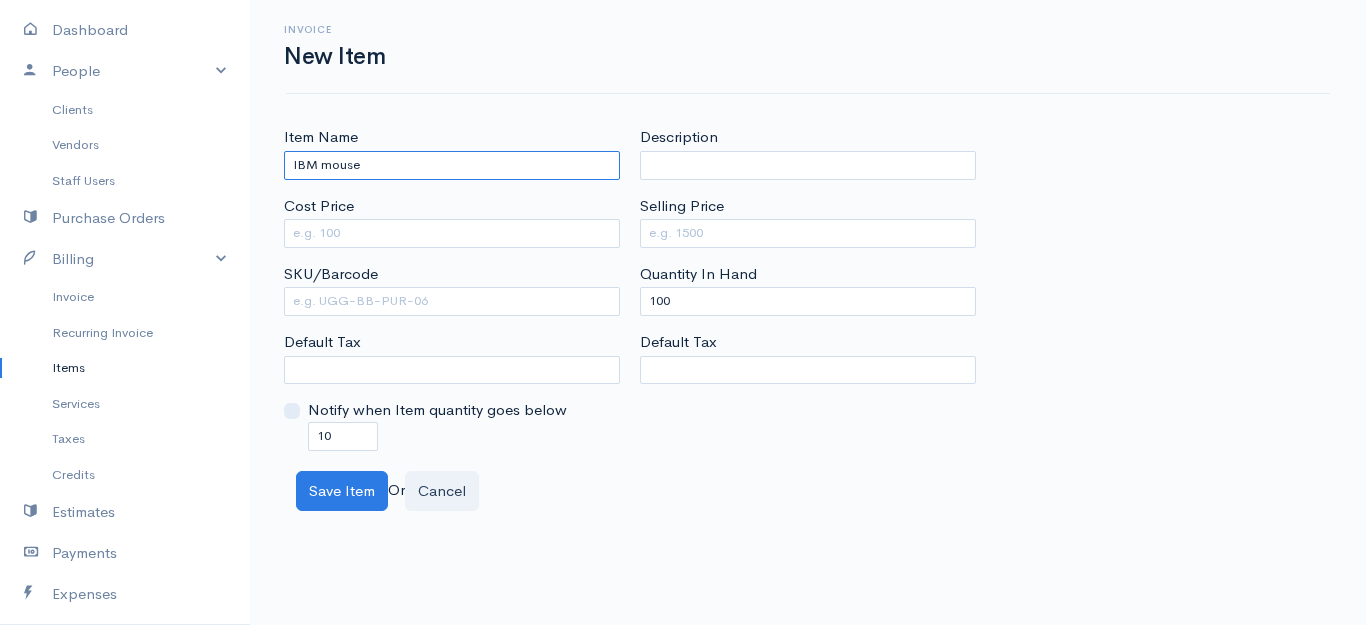 type on "IBM mouse" 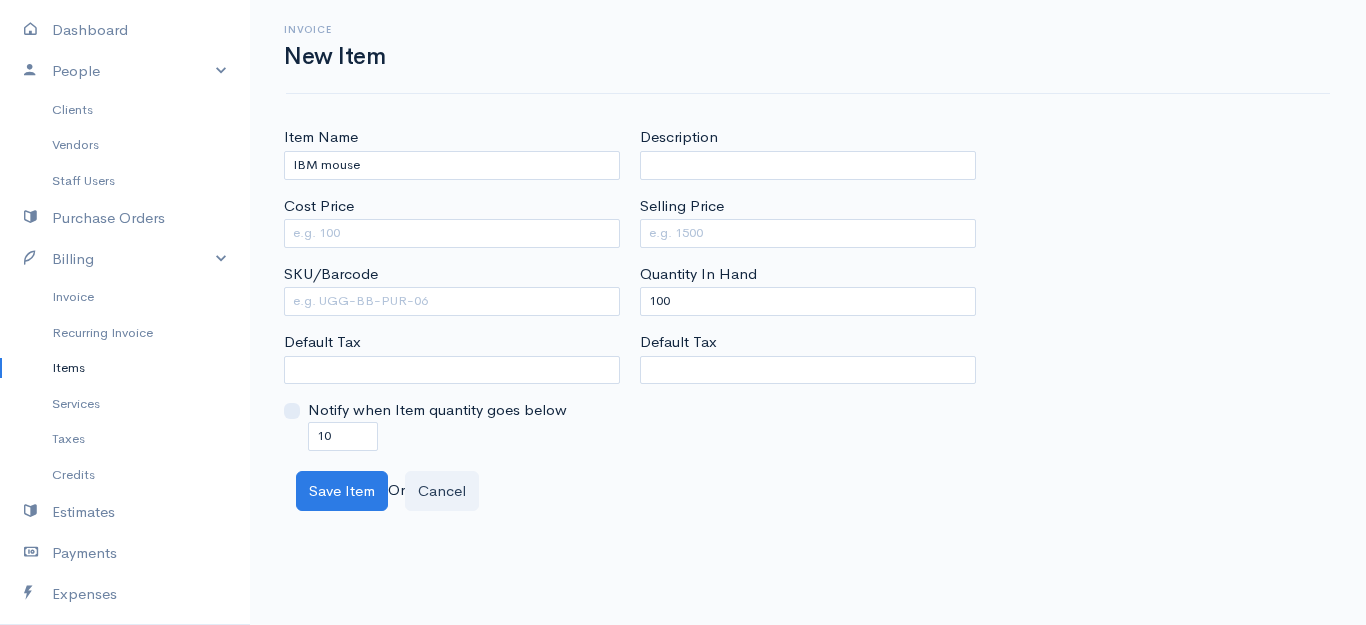 click on "Cost Price" at bounding box center (452, 221) 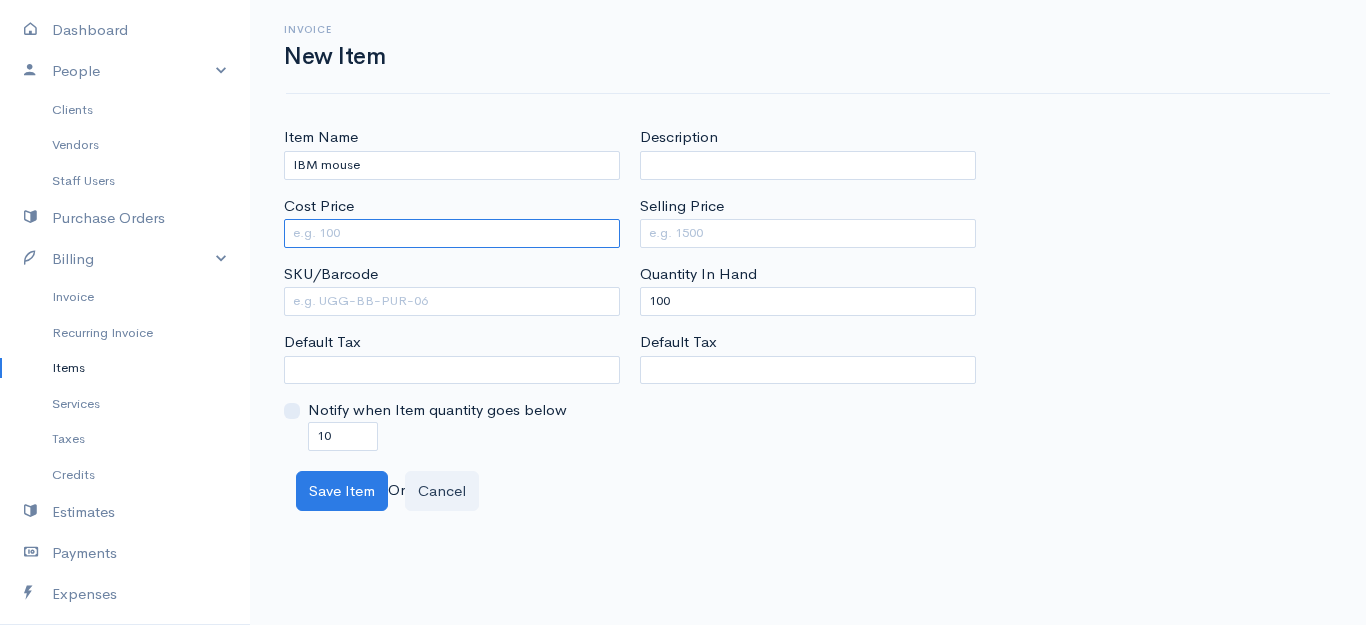 click on "Cost Price" at bounding box center [452, 233] 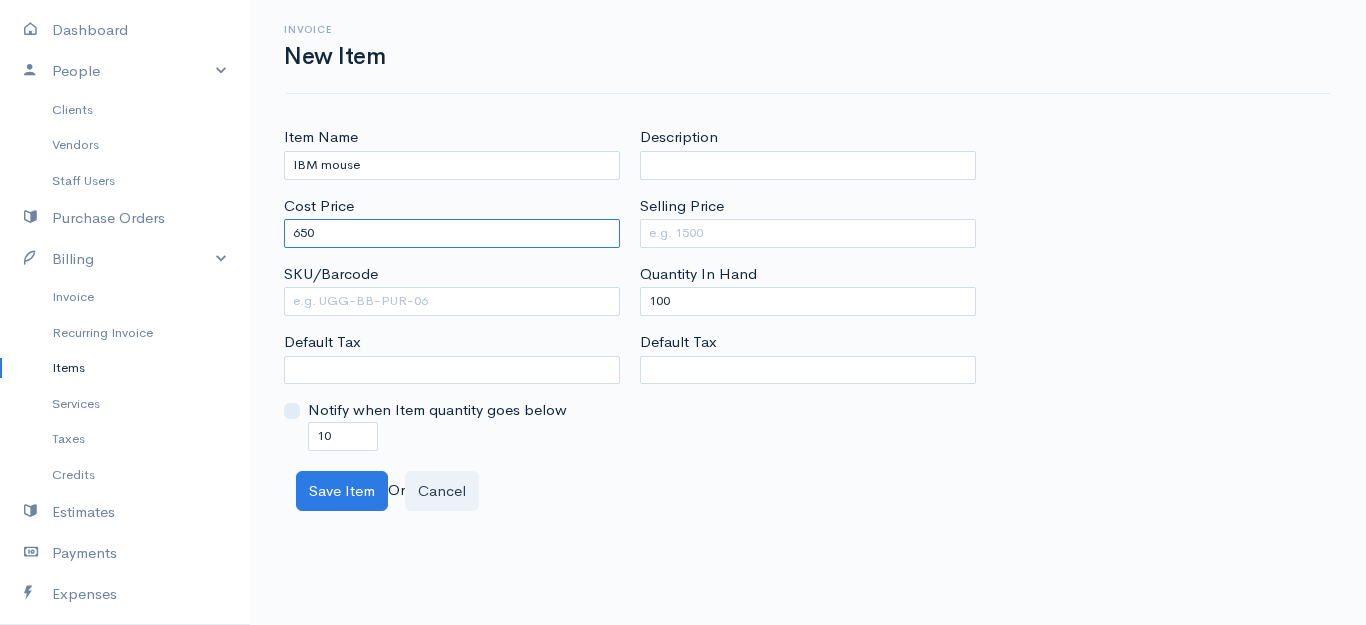 type on "650" 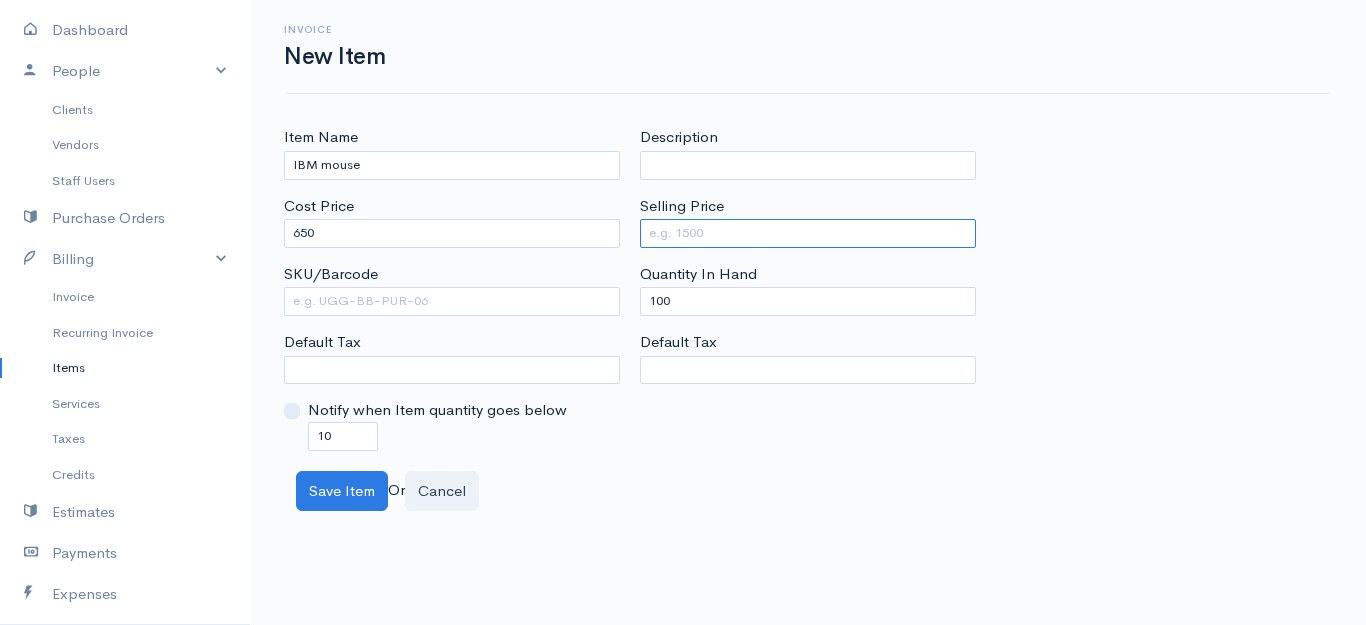 click on "Selling Price" at bounding box center (808, 233) 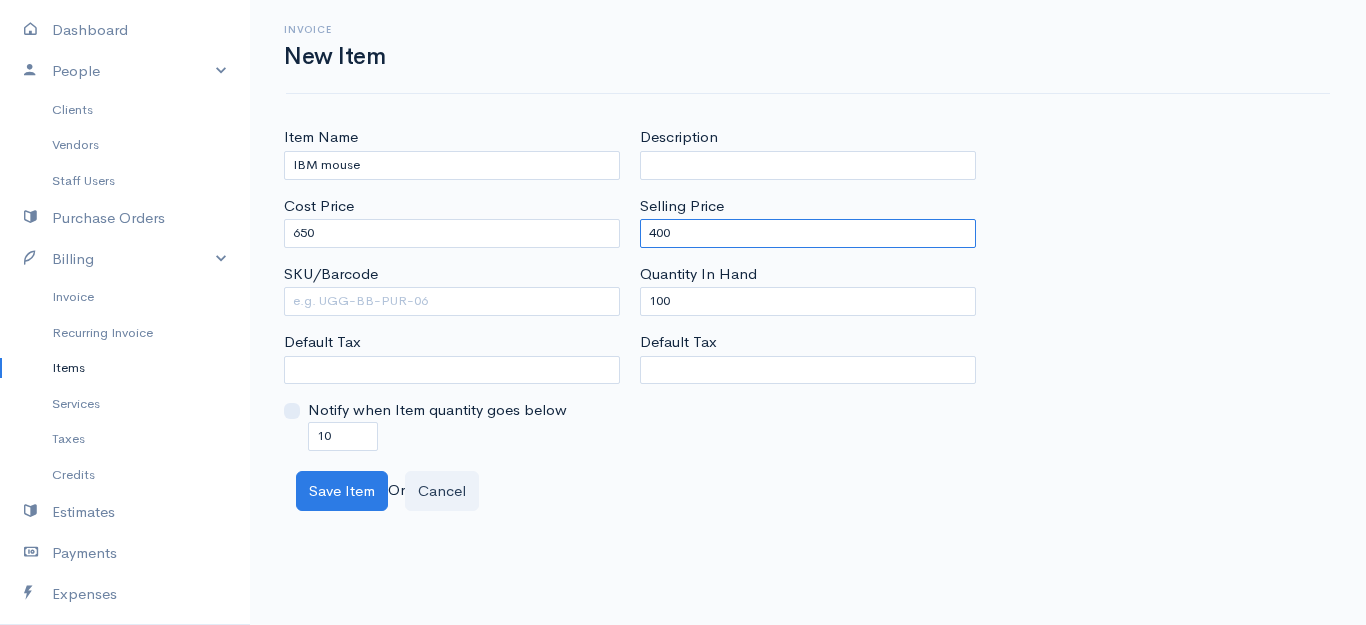 type on "400" 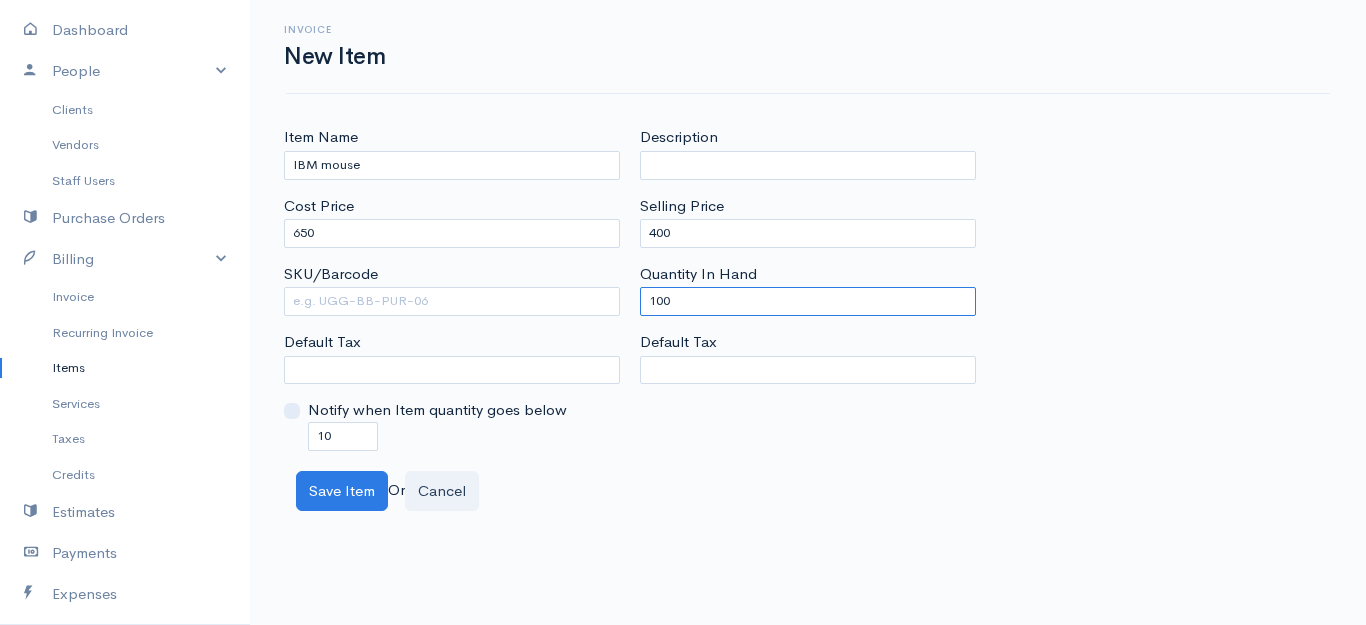 drag, startPoint x: 759, startPoint y: 310, endPoint x: 479, endPoint y: 331, distance: 280.7864 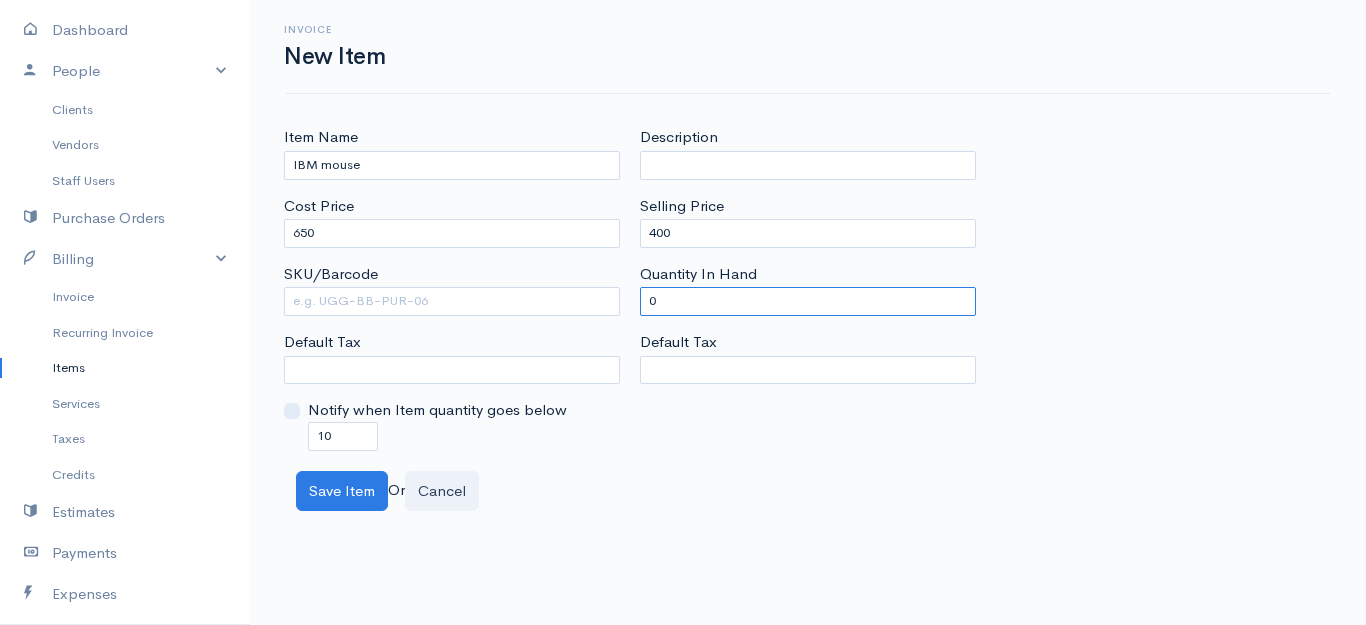 type on "0" 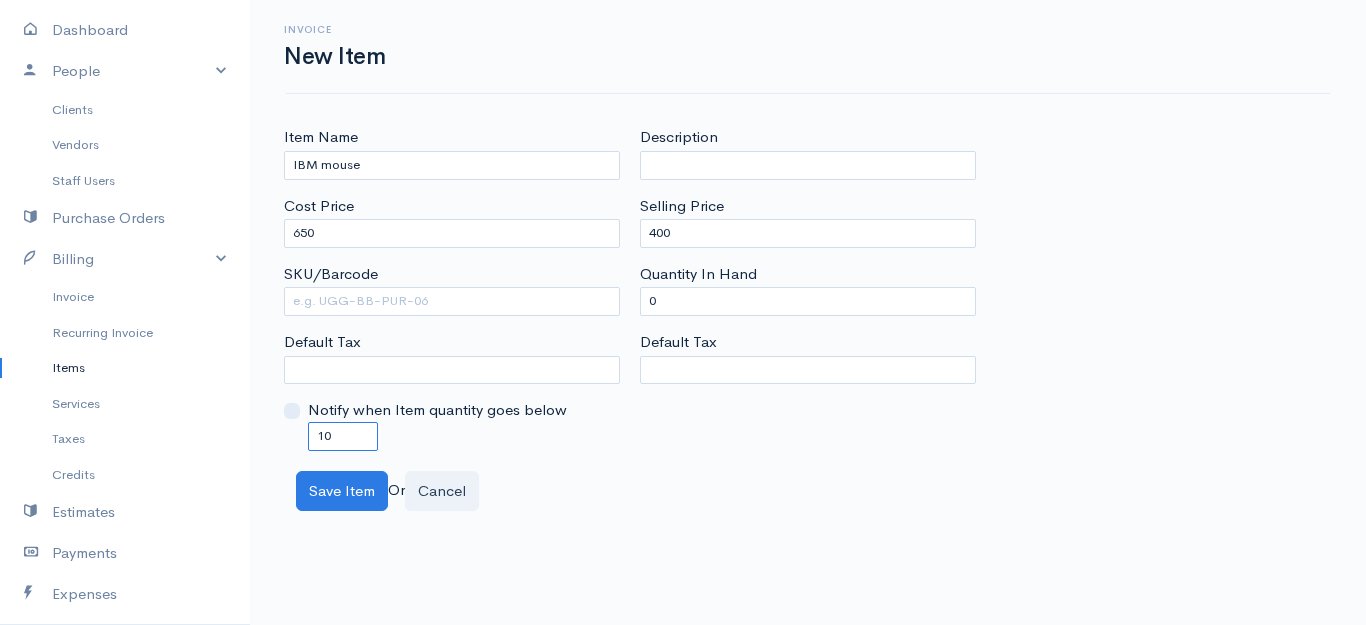 drag, startPoint x: 346, startPoint y: 424, endPoint x: 283, endPoint y: 448, distance: 67.41662 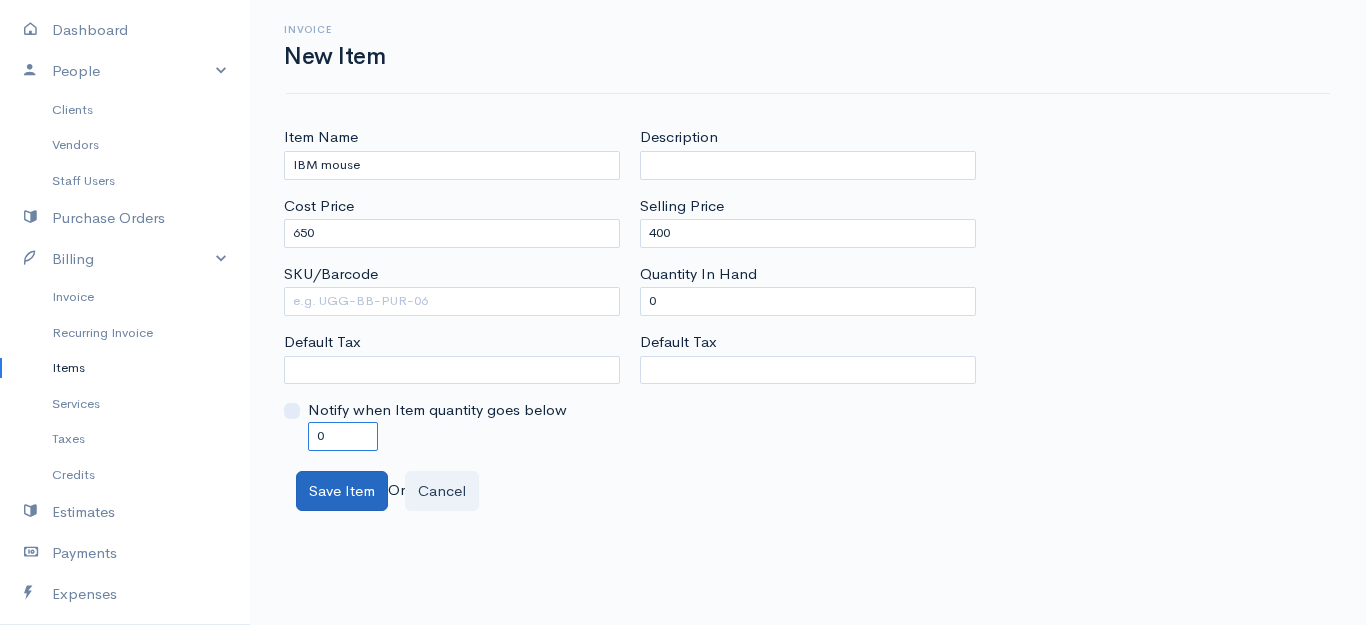 type on "0" 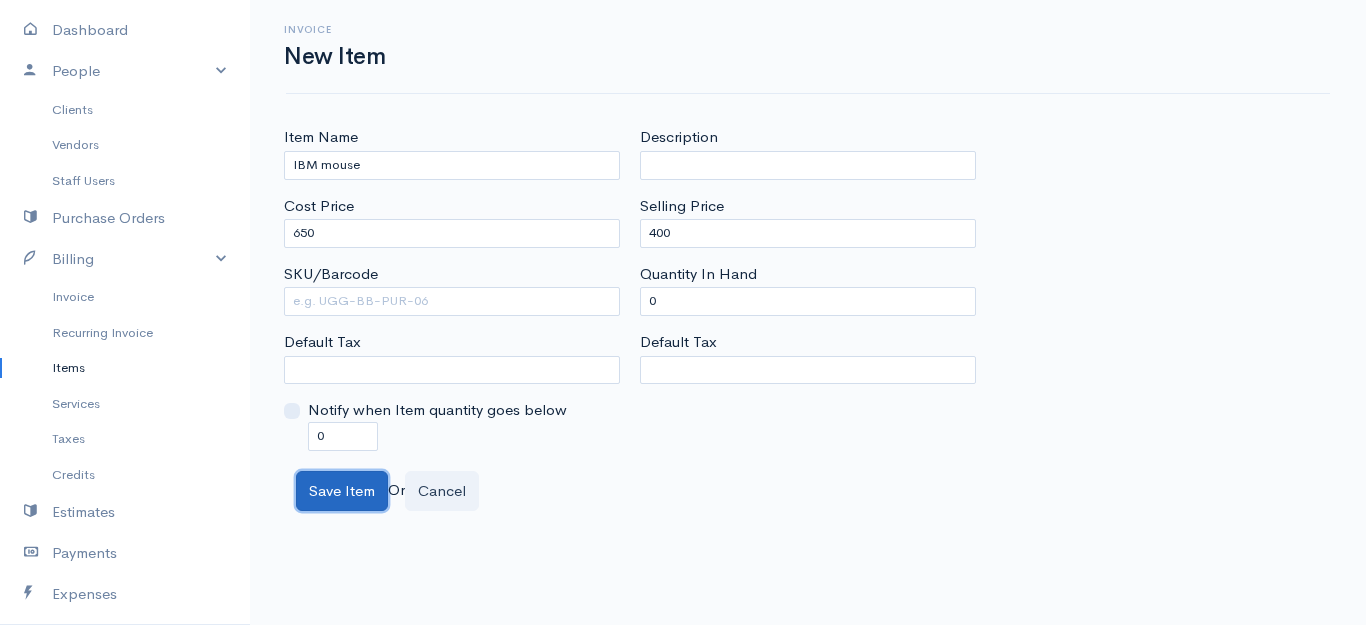click on "Save Item" at bounding box center [342, 491] 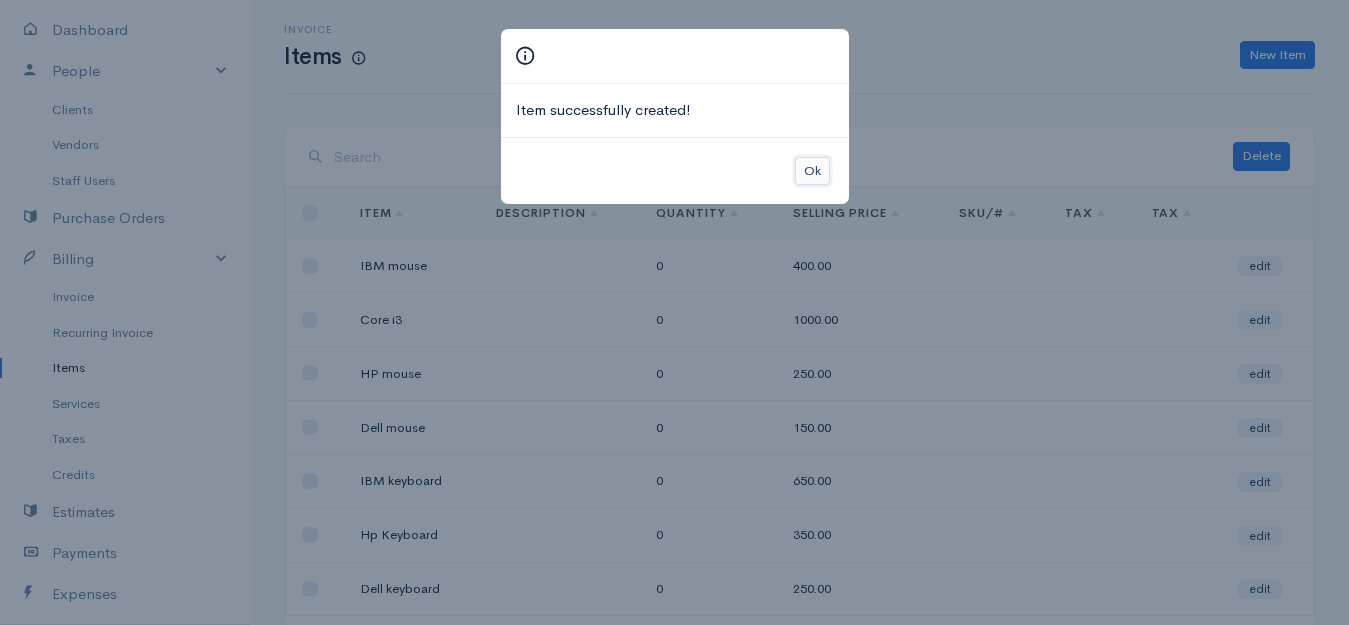 click on "Ok" at bounding box center (812, 171) 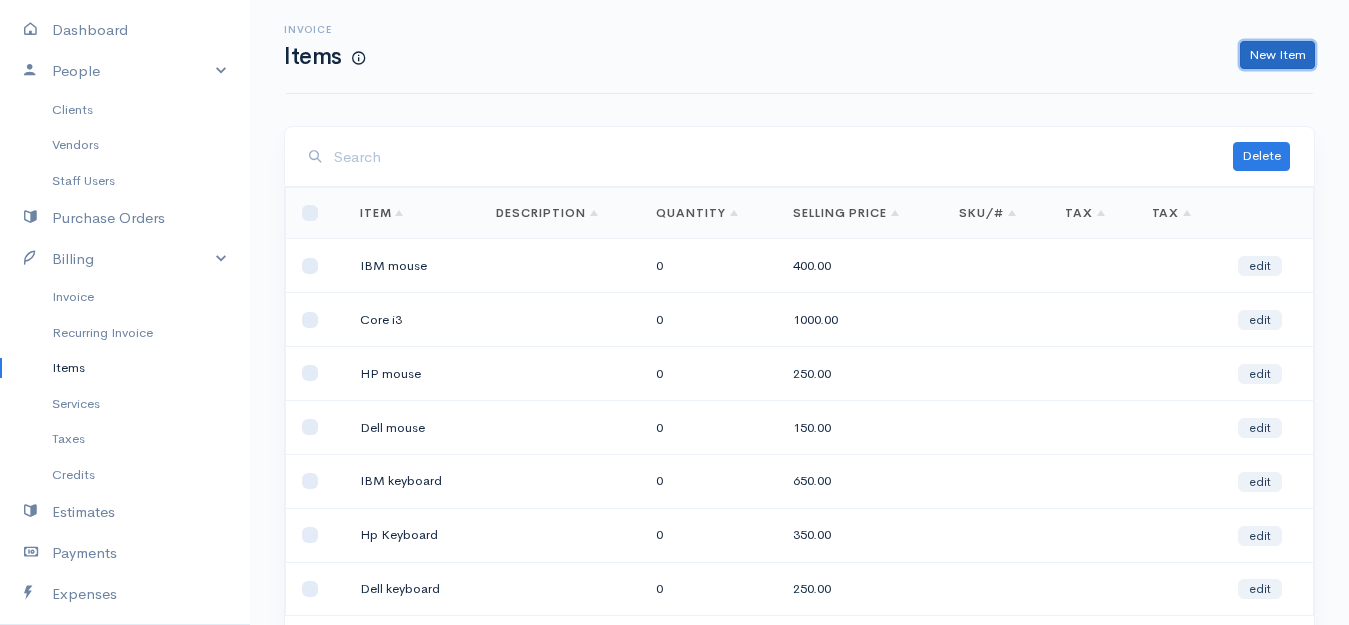 click on "New Item" at bounding box center (1277, 55) 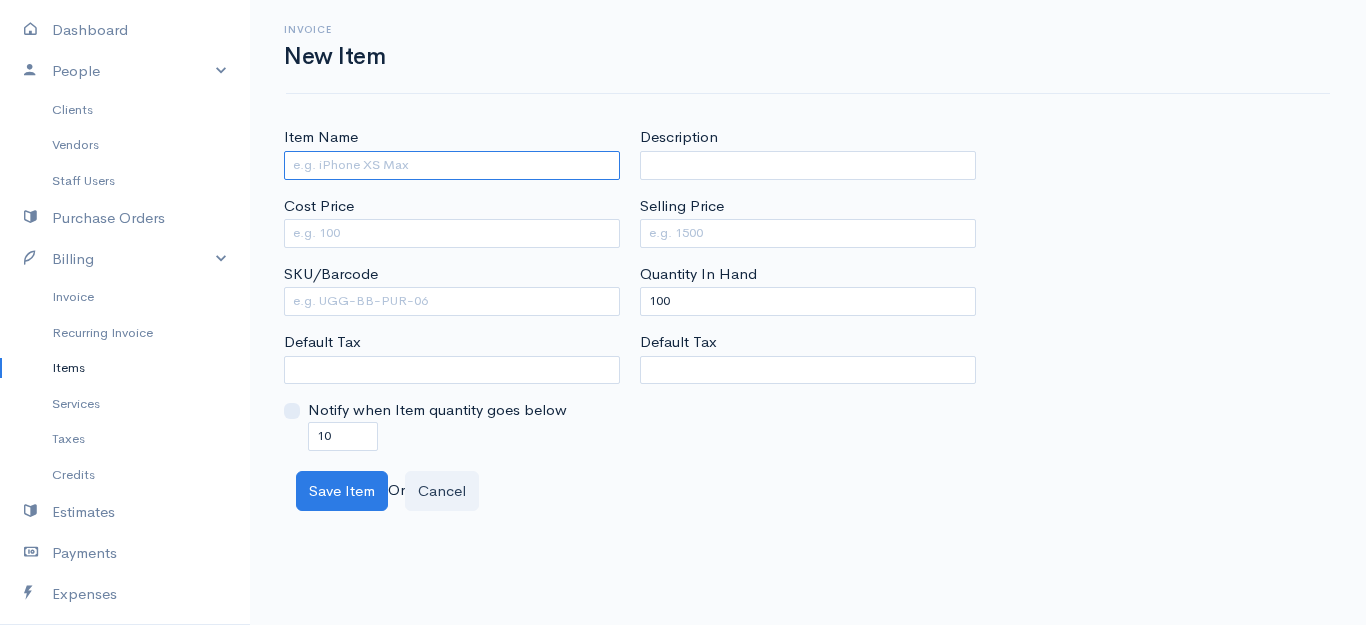 click on "Item Name" at bounding box center [452, 165] 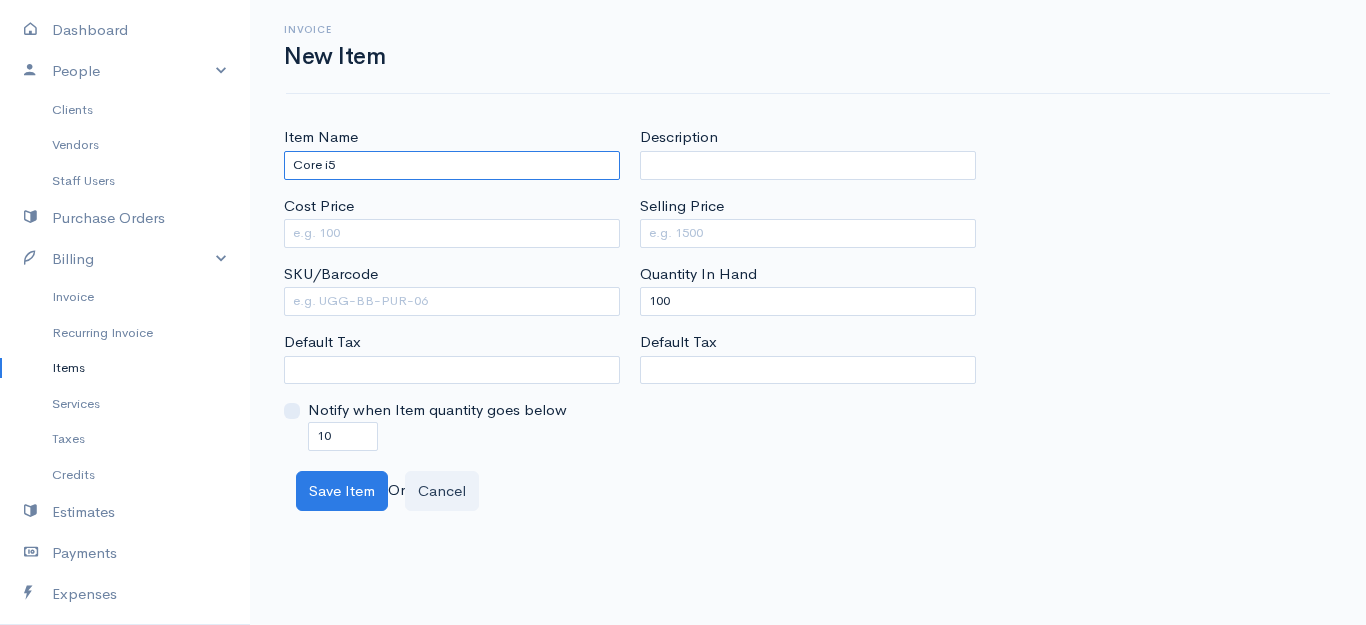 type on "Core i5" 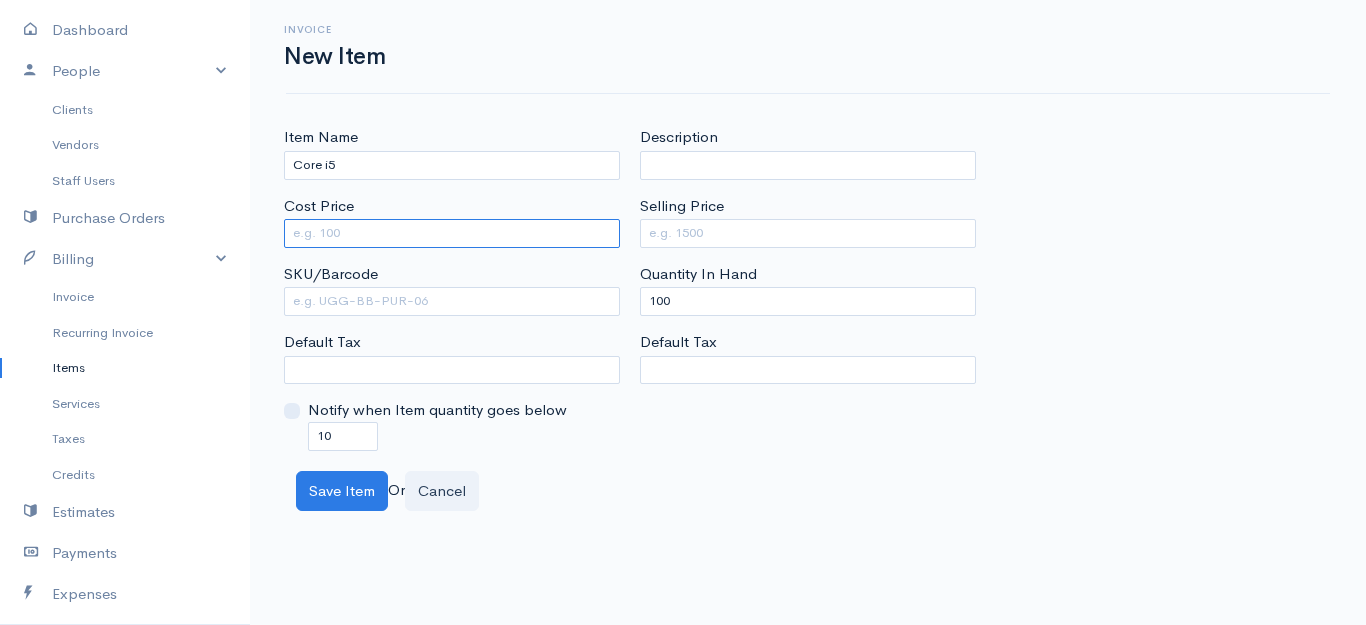 click on "Cost Price" at bounding box center [452, 233] 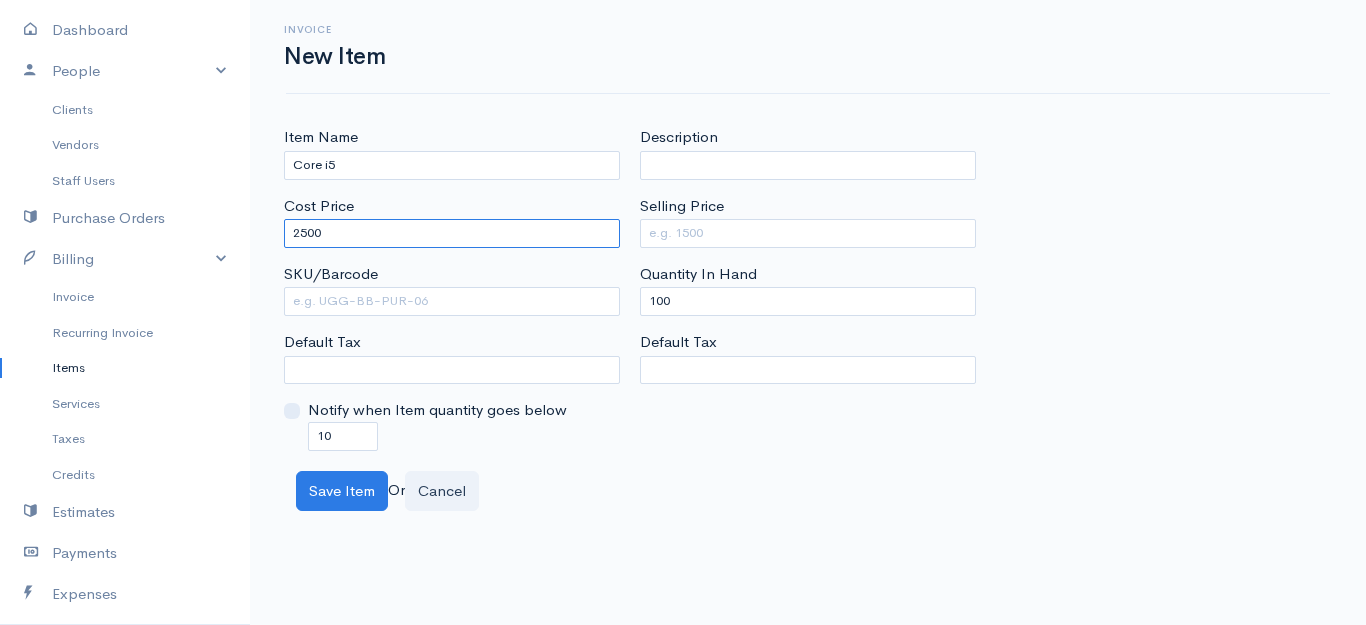 type on "2500" 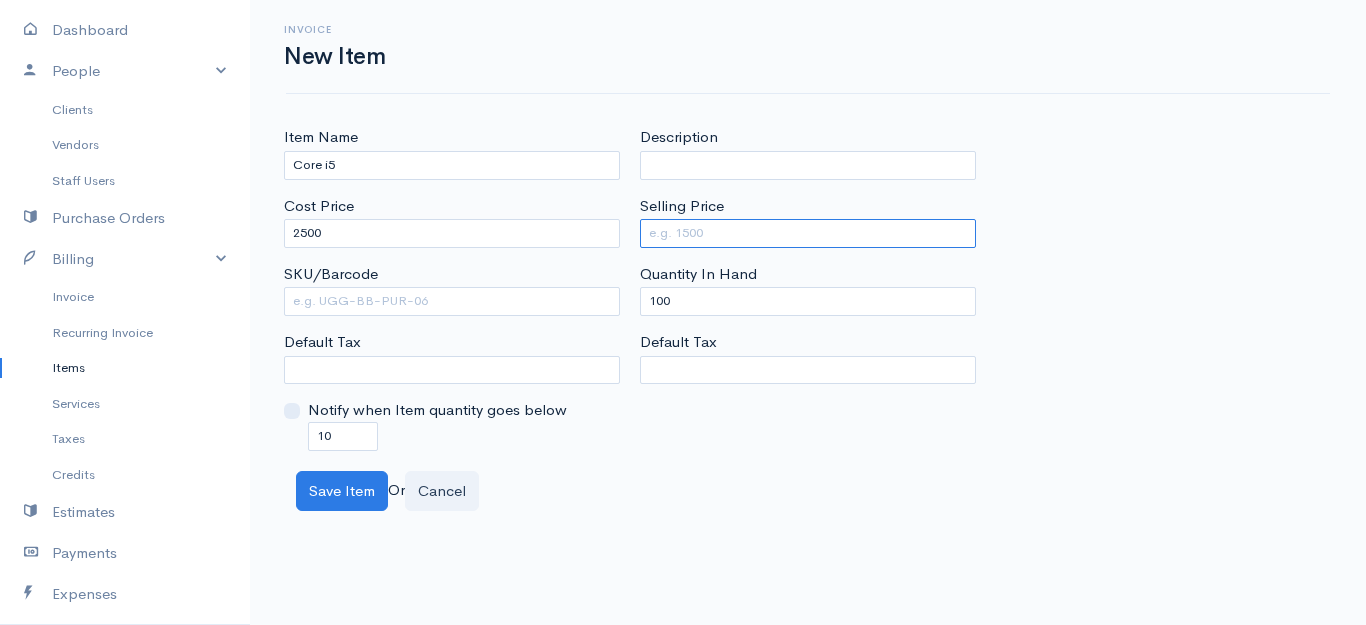 click on "Selling Price" at bounding box center (808, 233) 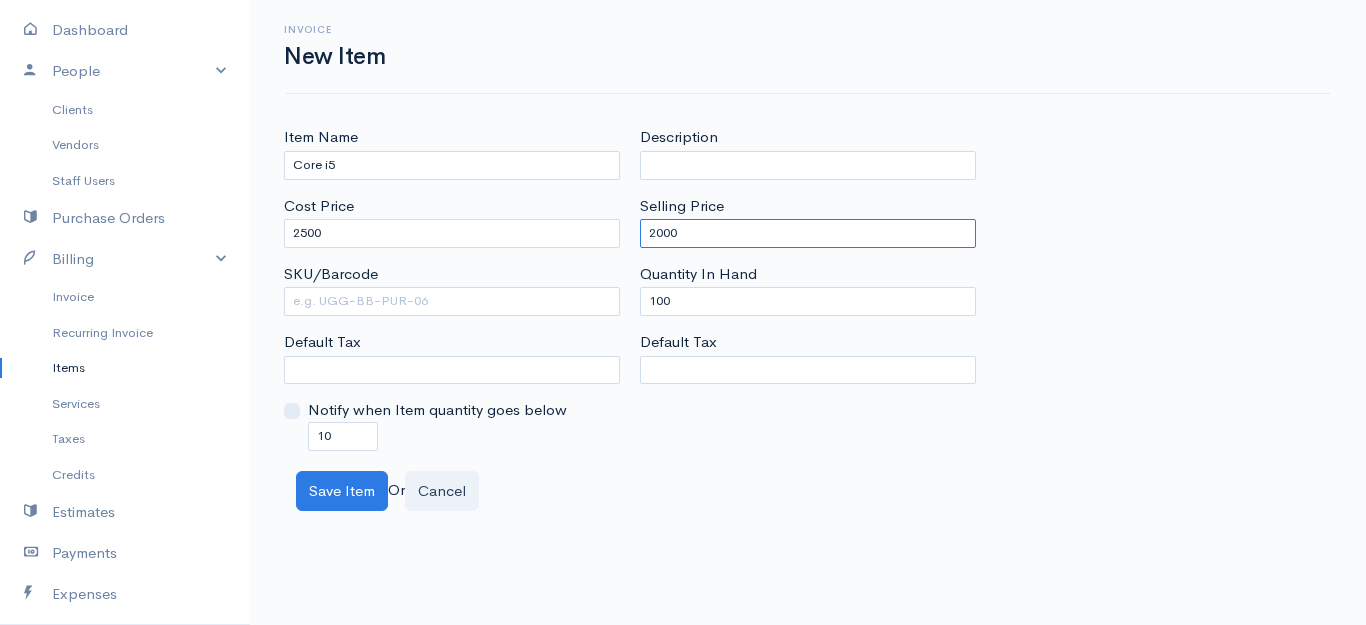 type on "2000" 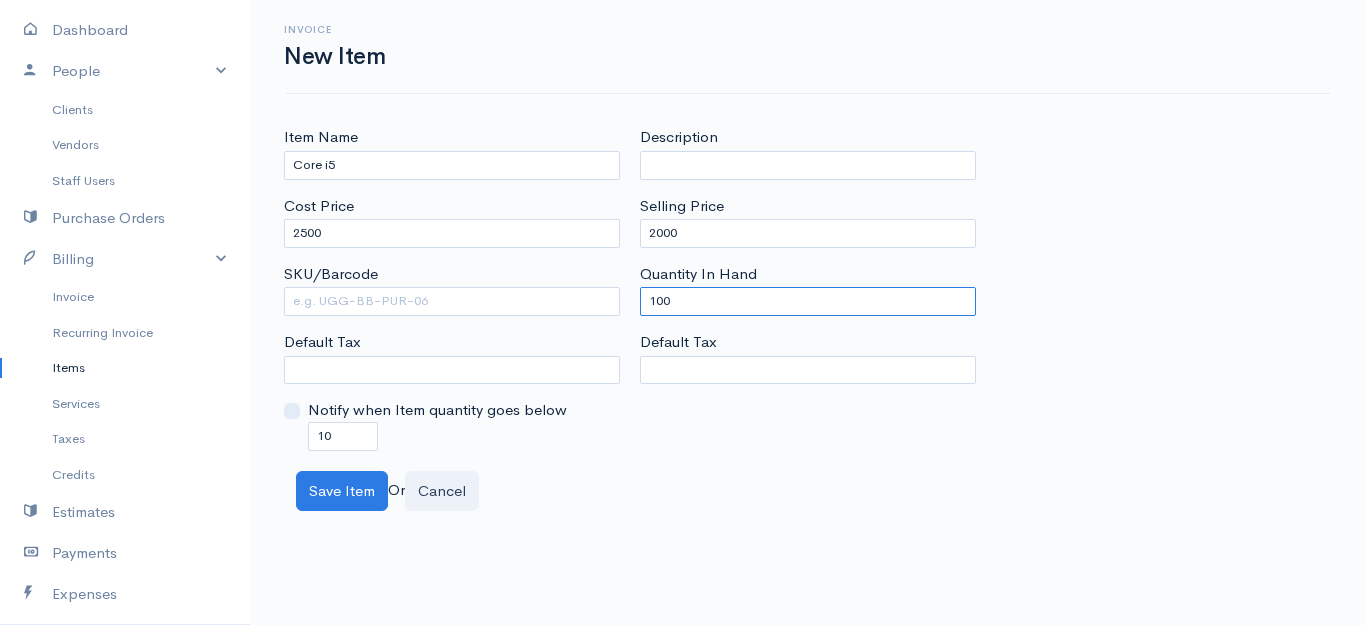 drag, startPoint x: 698, startPoint y: 304, endPoint x: 632, endPoint y: 304, distance: 66 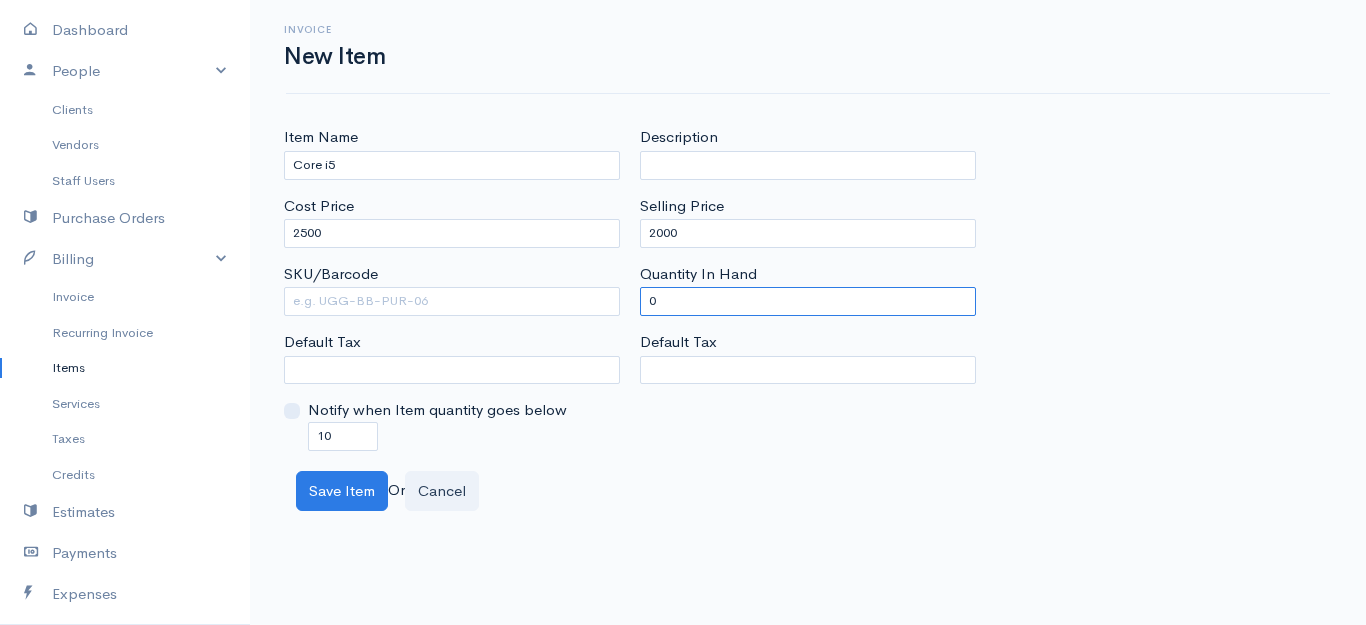 type on "0" 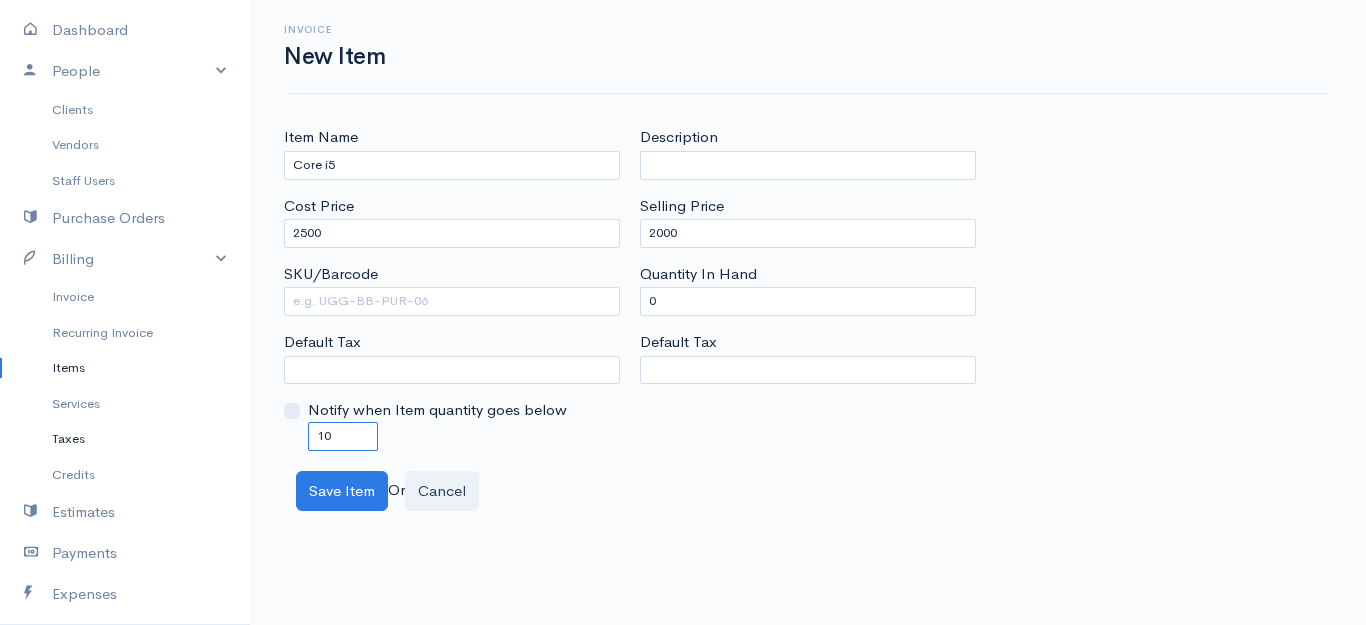 drag, startPoint x: 351, startPoint y: 443, endPoint x: 202, endPoint y: 427, distance: 149.8566 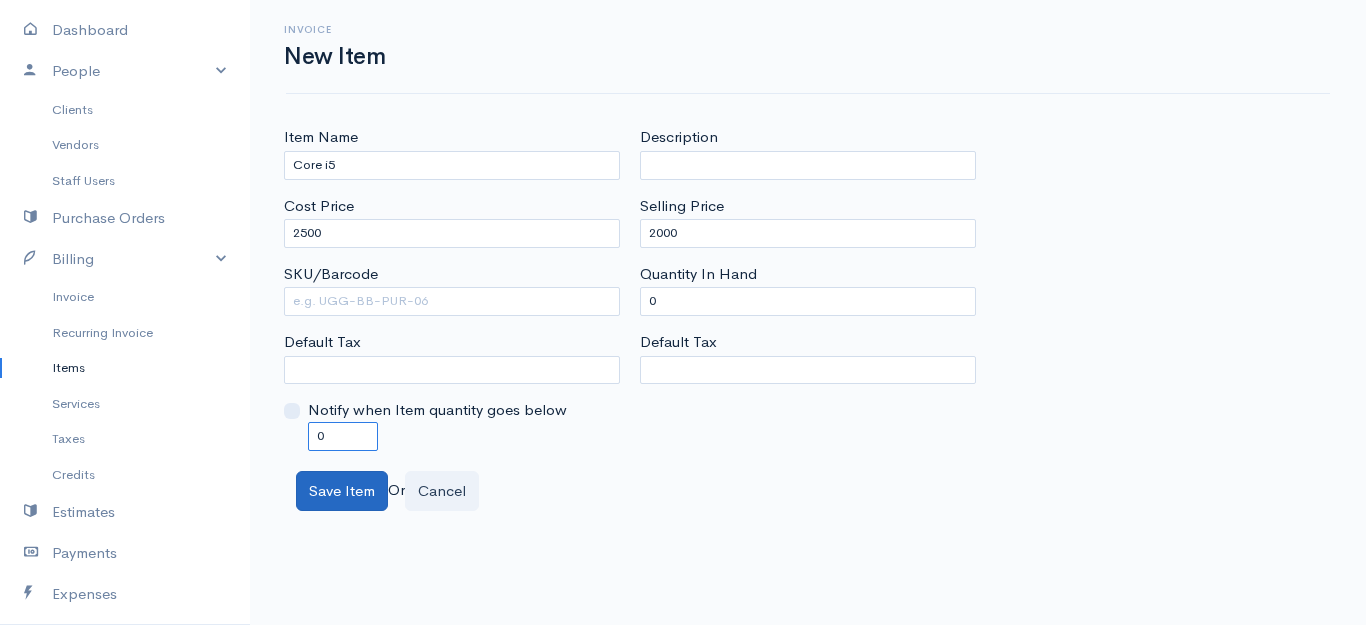 type on "0" 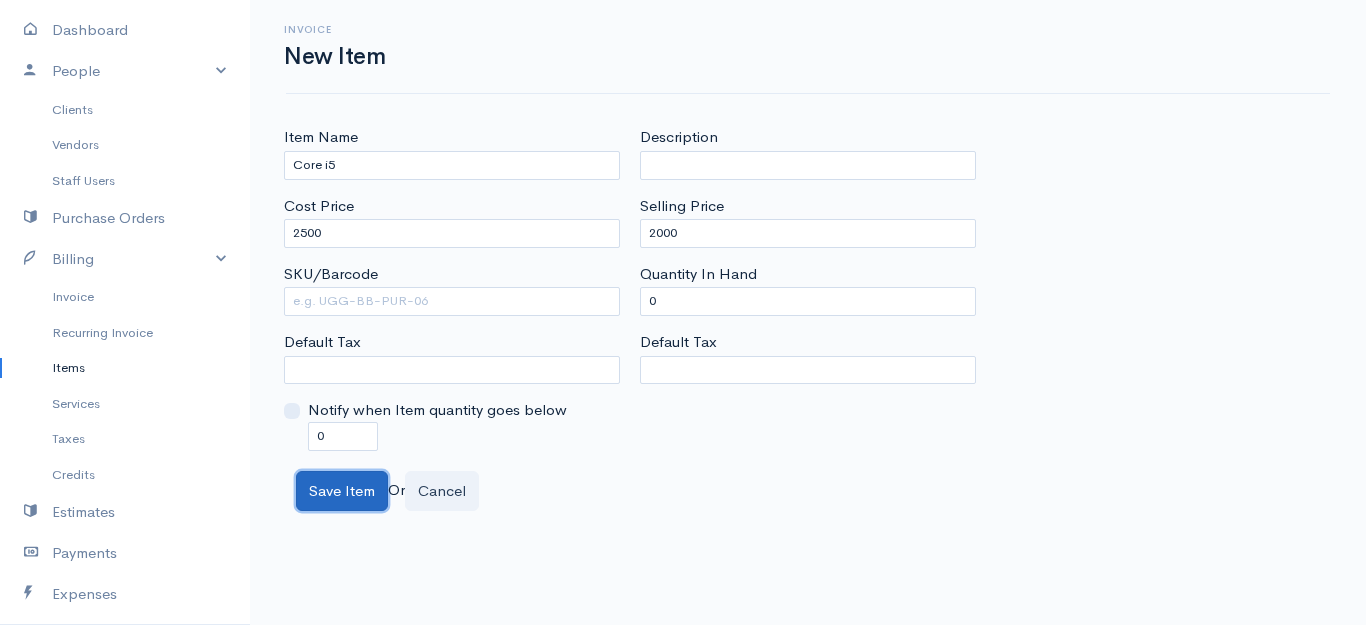 click on "Save Item" at bounding box center [342, 491] 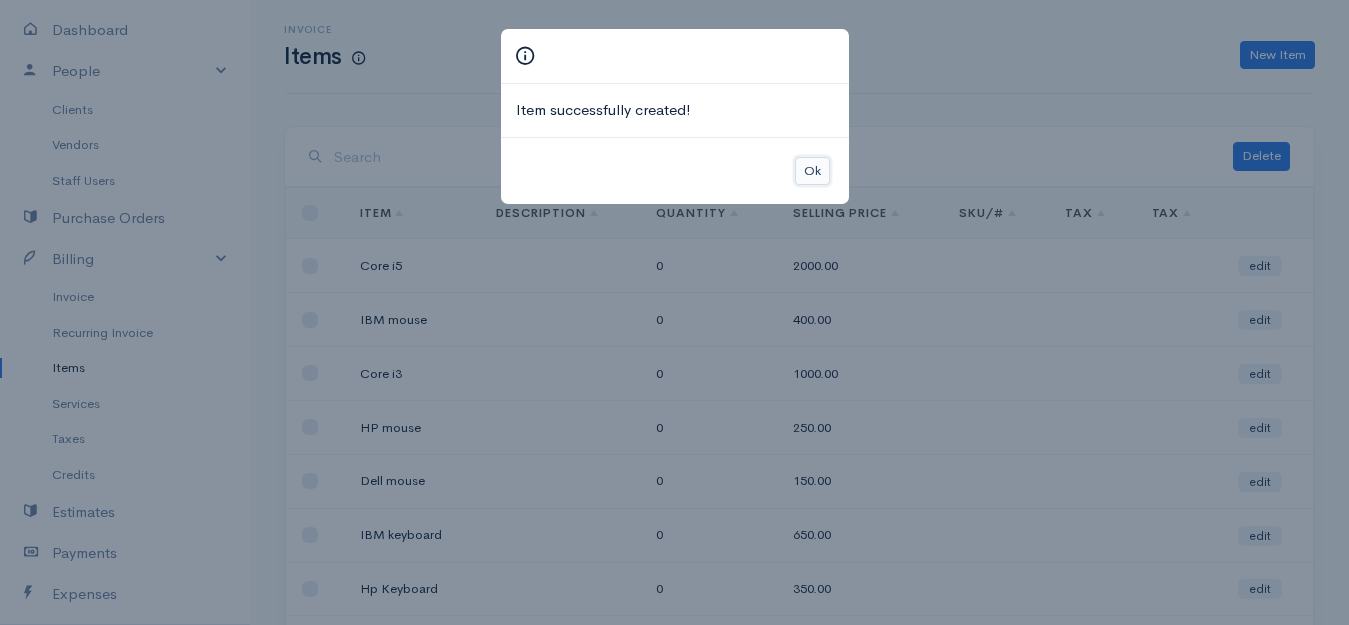 click on "Ok" at bounding box center [812, 171] 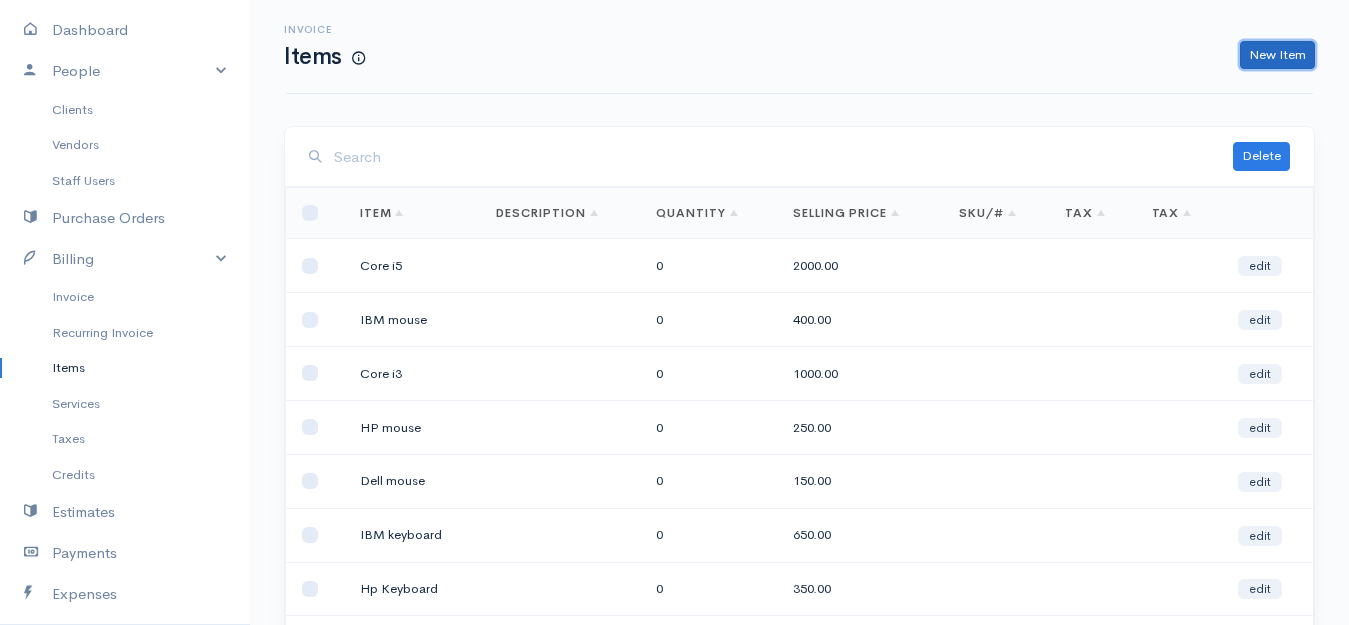 click on "New Item" at bounding box center (1277, 55) 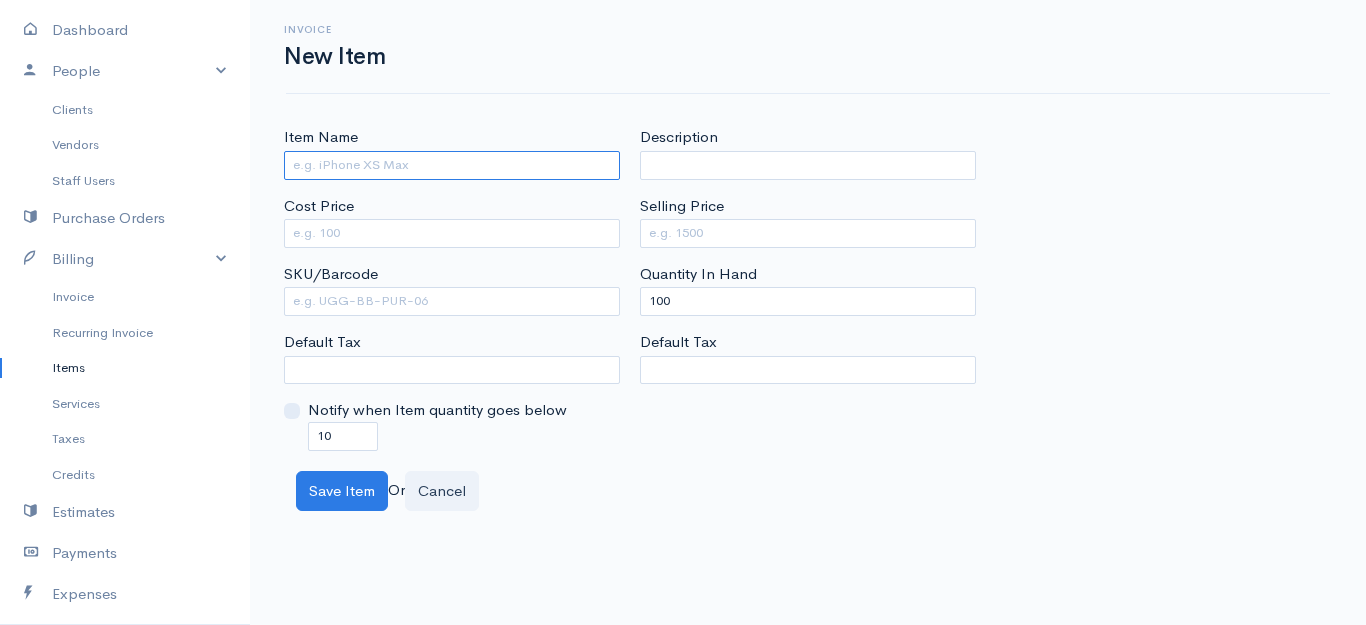 click on "Item Name" at bounding box center (452, 165) 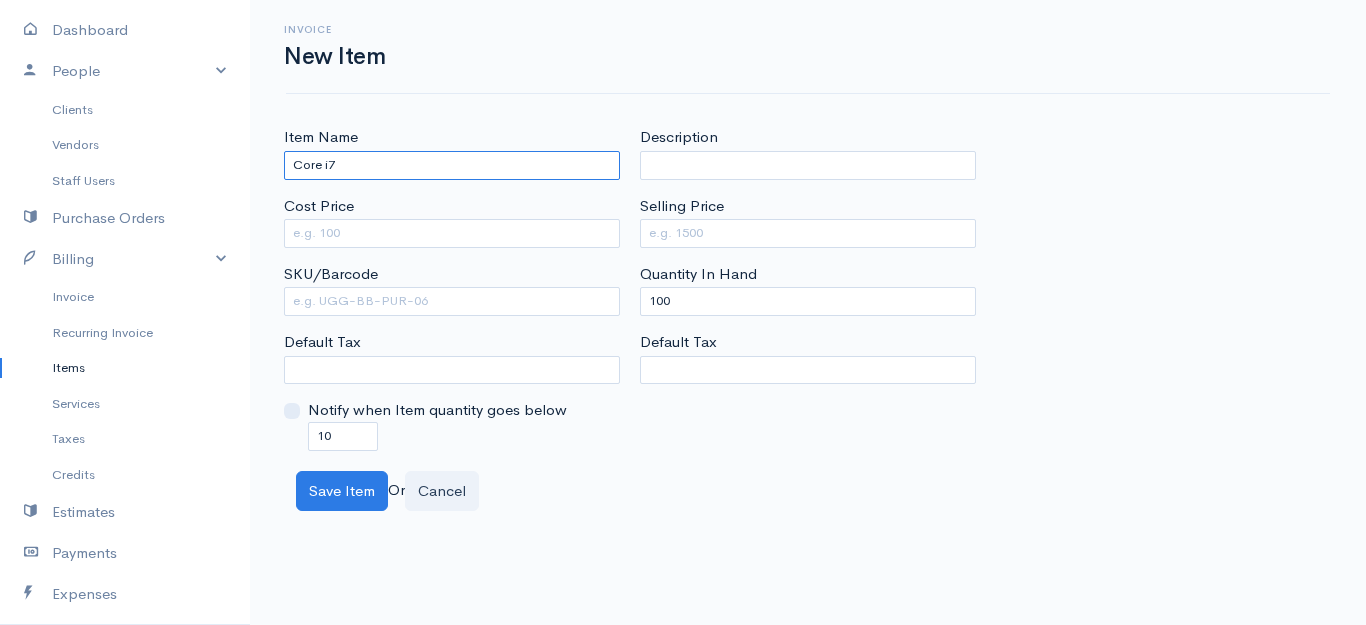 type on "Core i7" 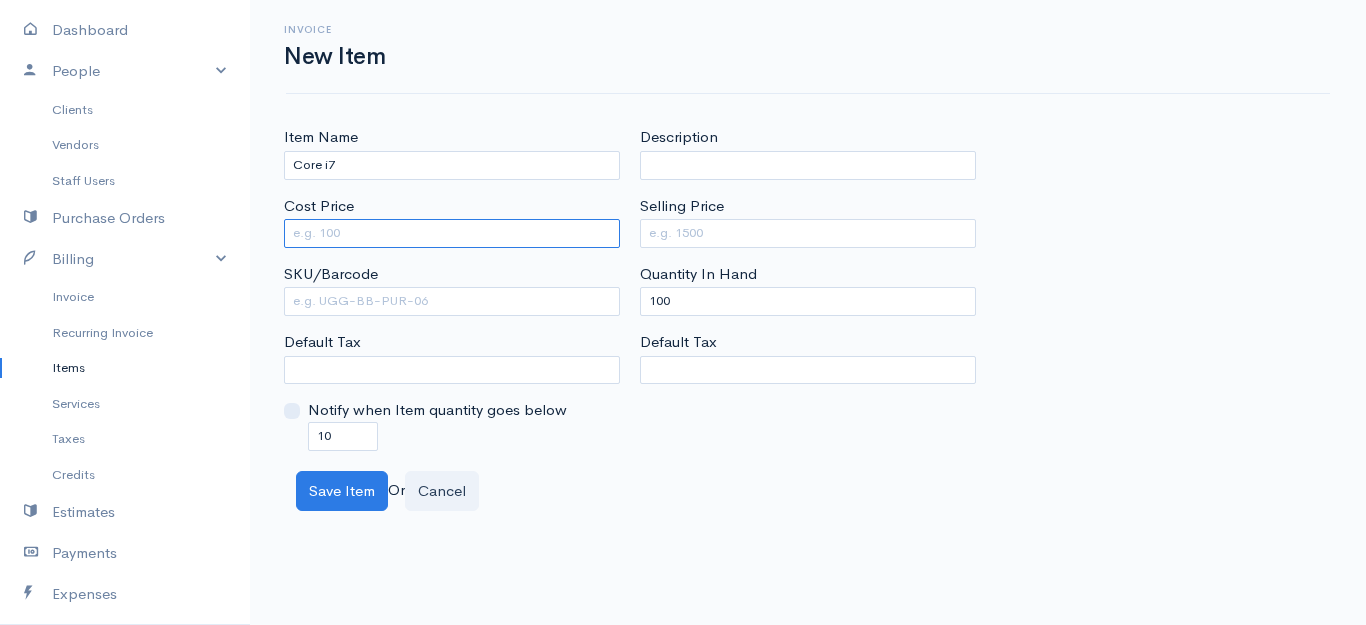 click on "Cost Price" at bounding box center (452, 233) 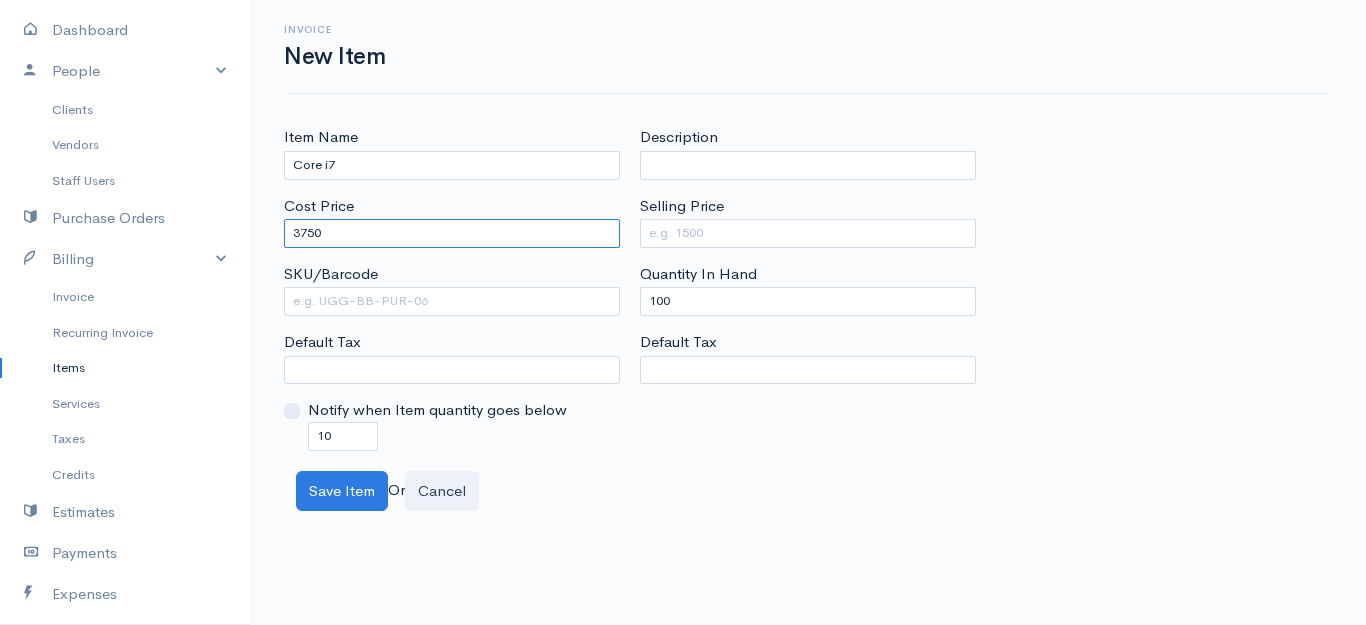 type on "3750" 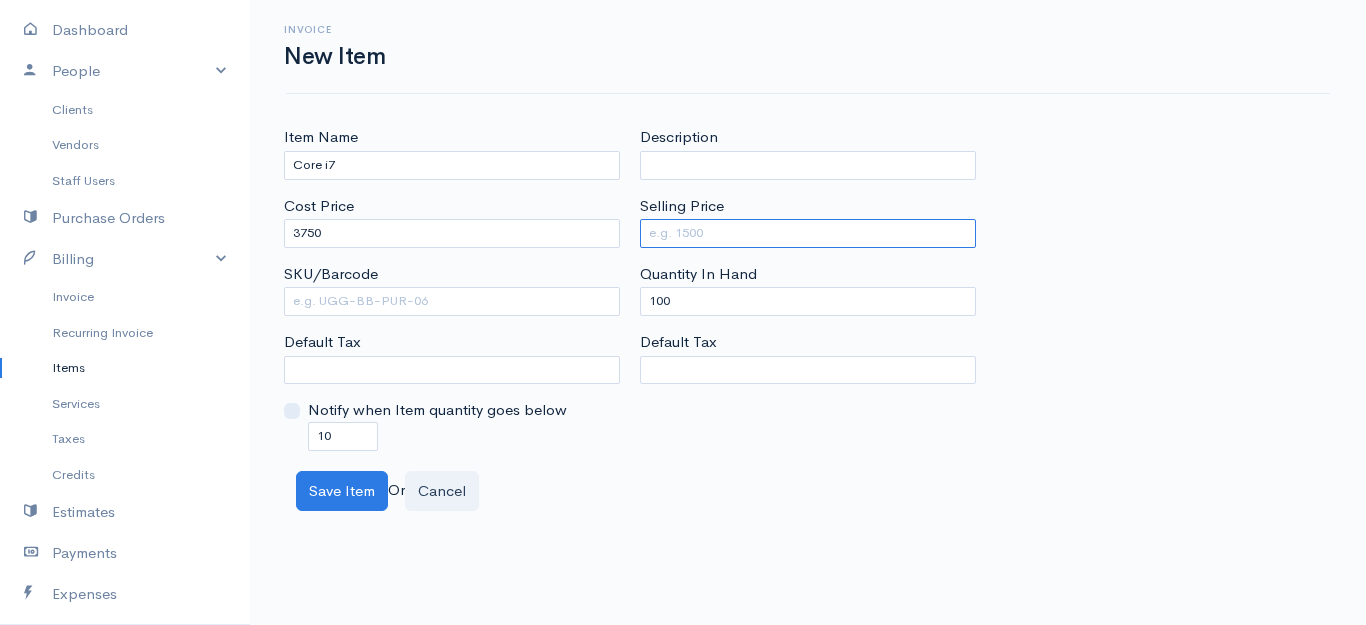 click on "Selling Price" at bounding box center (808, 233) 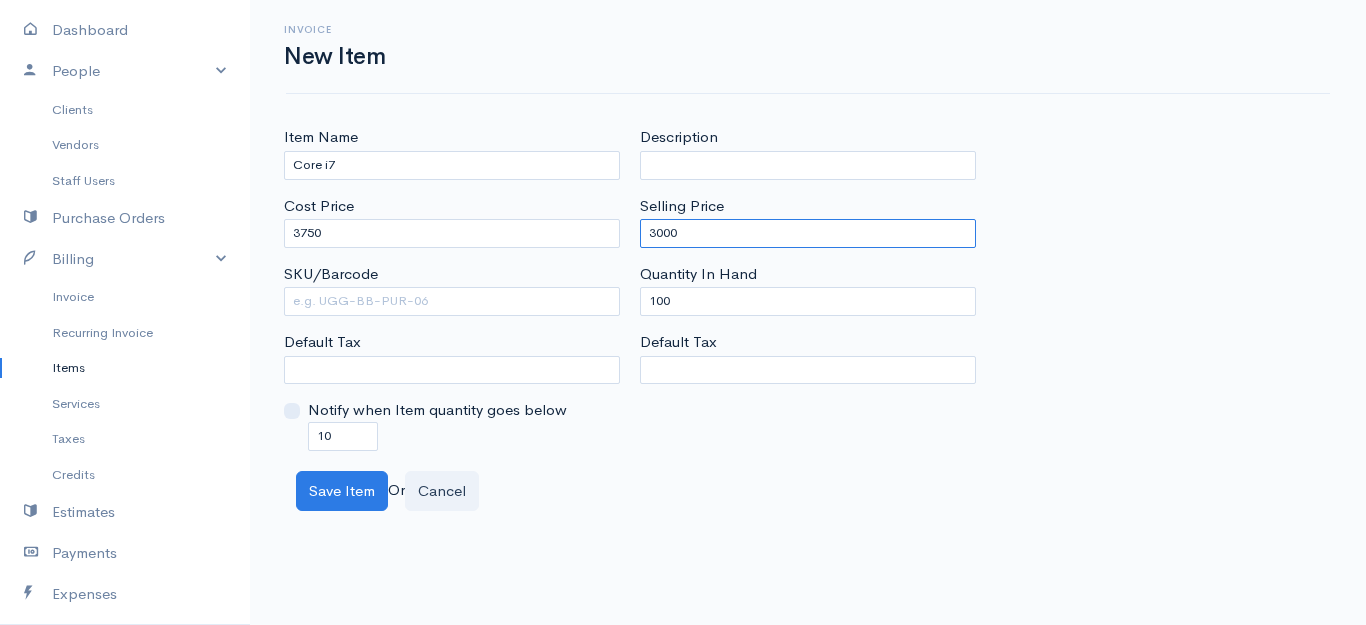 type on "3000" 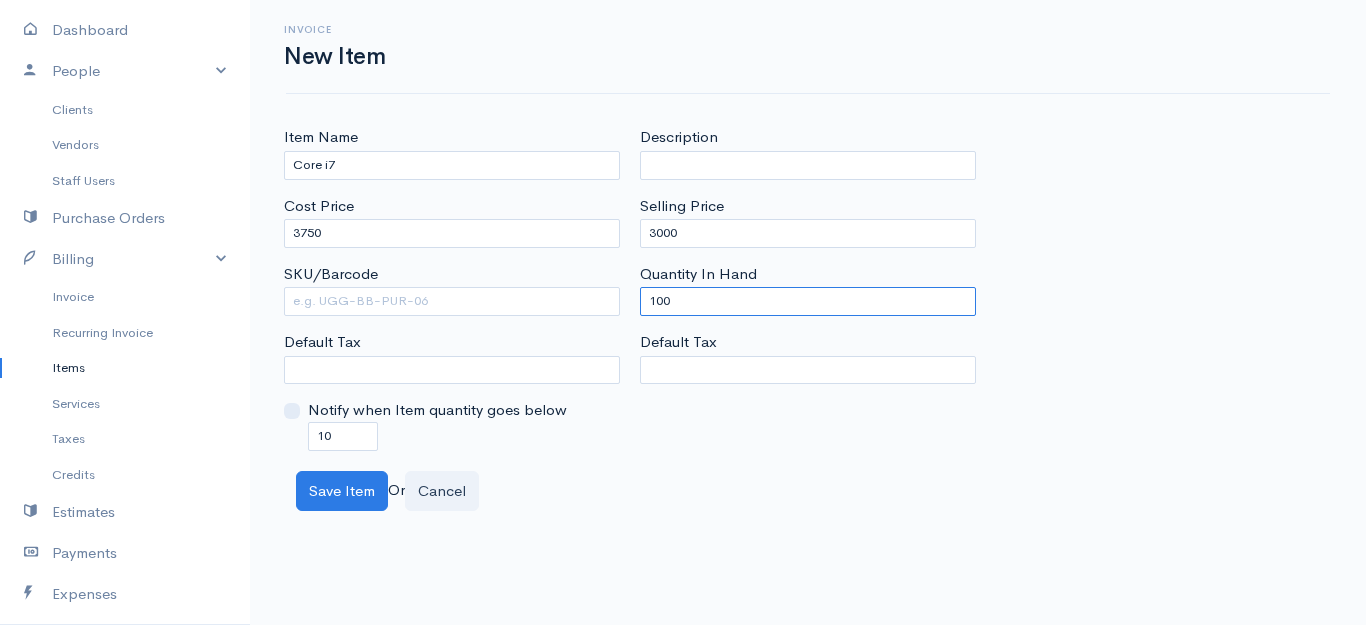 drag, startPoint x: 708, startPoint y: 303, endPoint x: 626, endPoint y: 285, distance: 83.95237 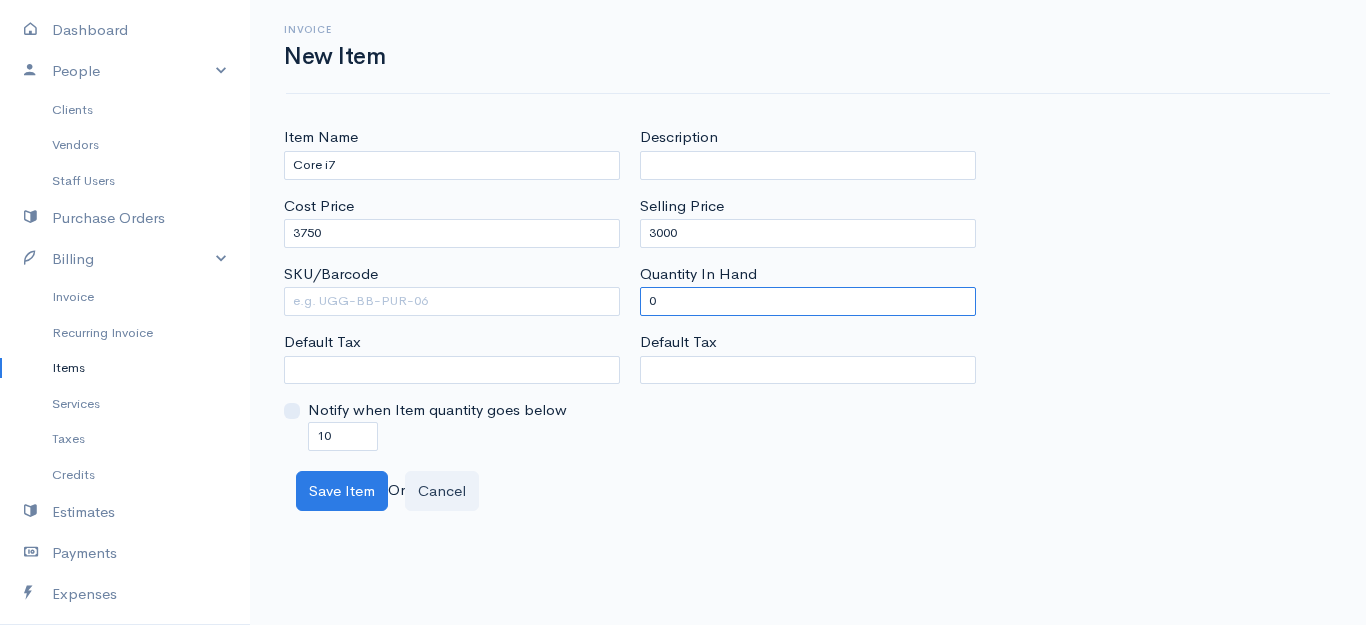 type on "0" 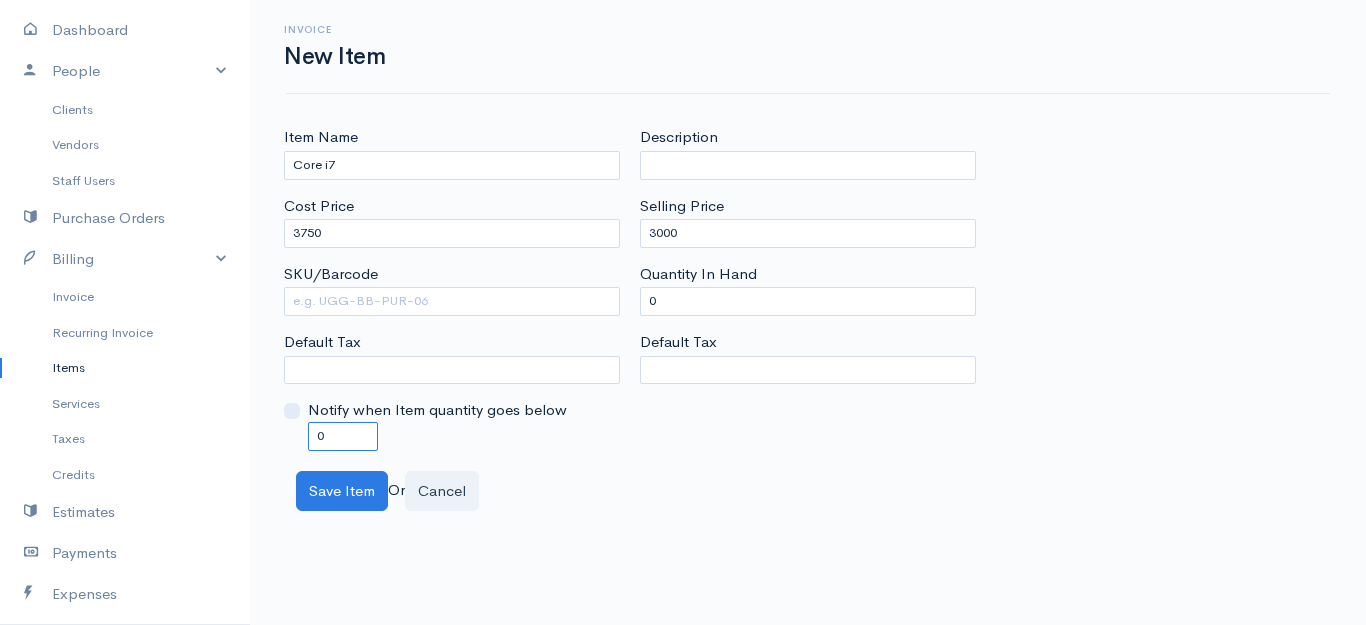 drag, startPoint x: 362, startPoint y: 422, endPoint x: 306, endPoint y: 464, distance: 70 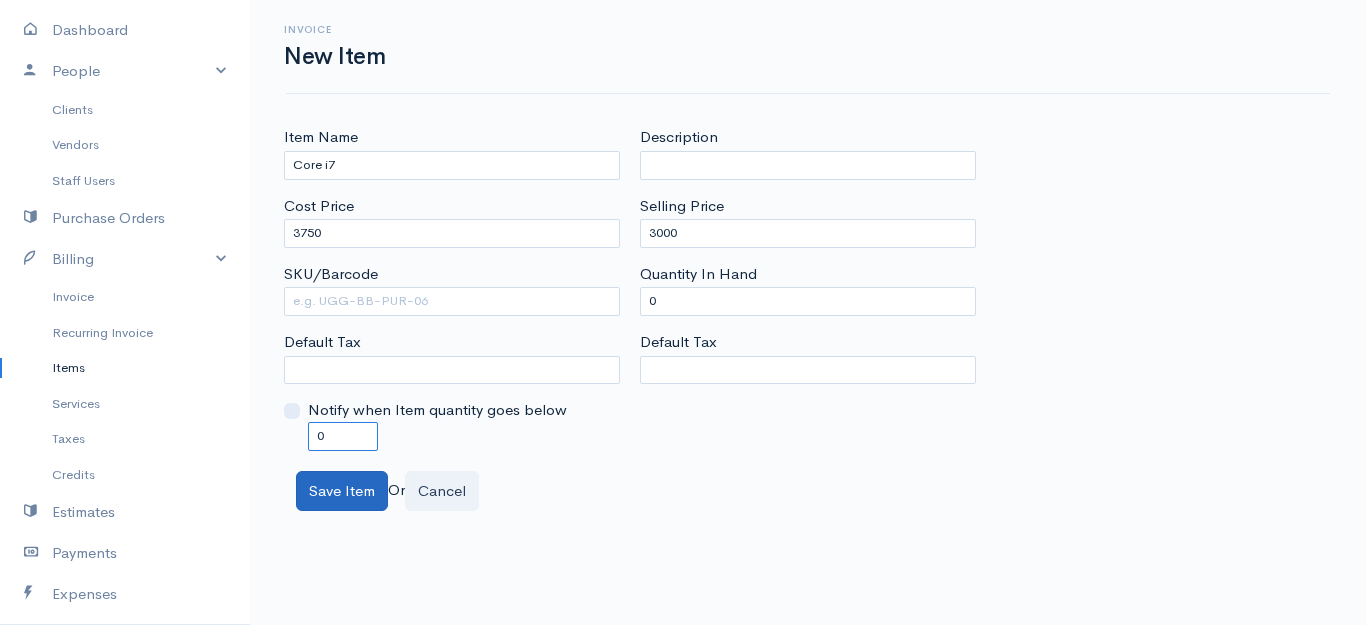 type on "0" 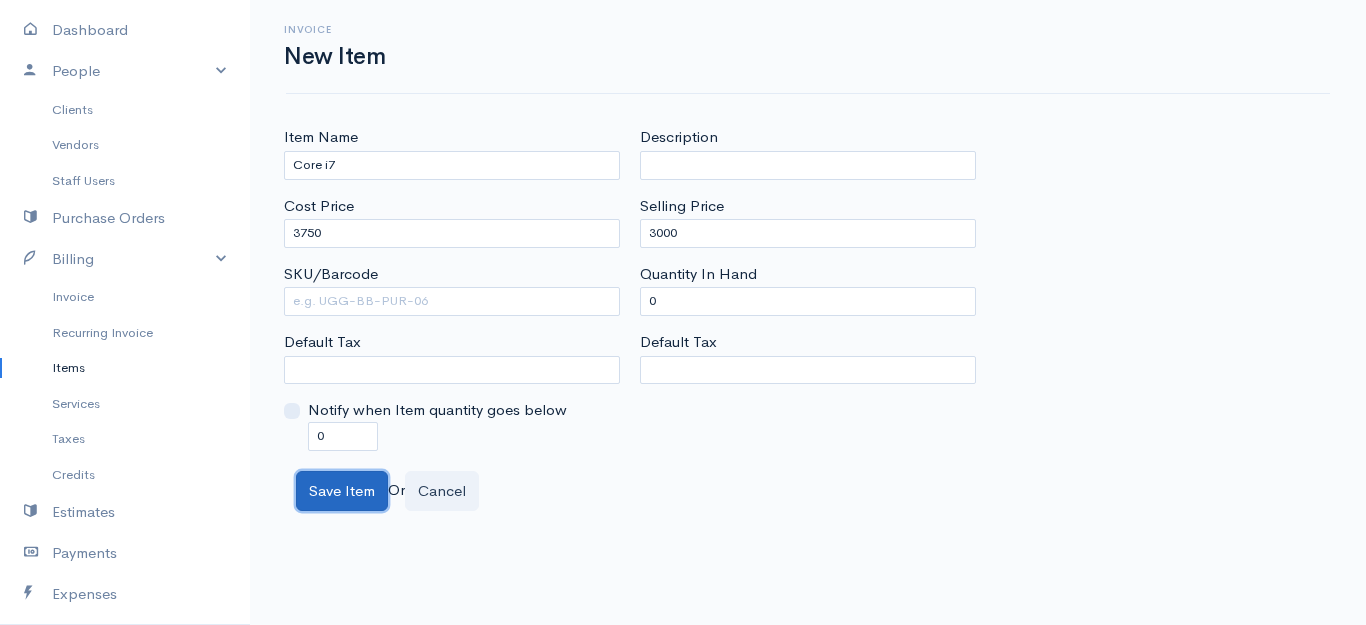 click on "Save Item" at bounding box center (342, 491) 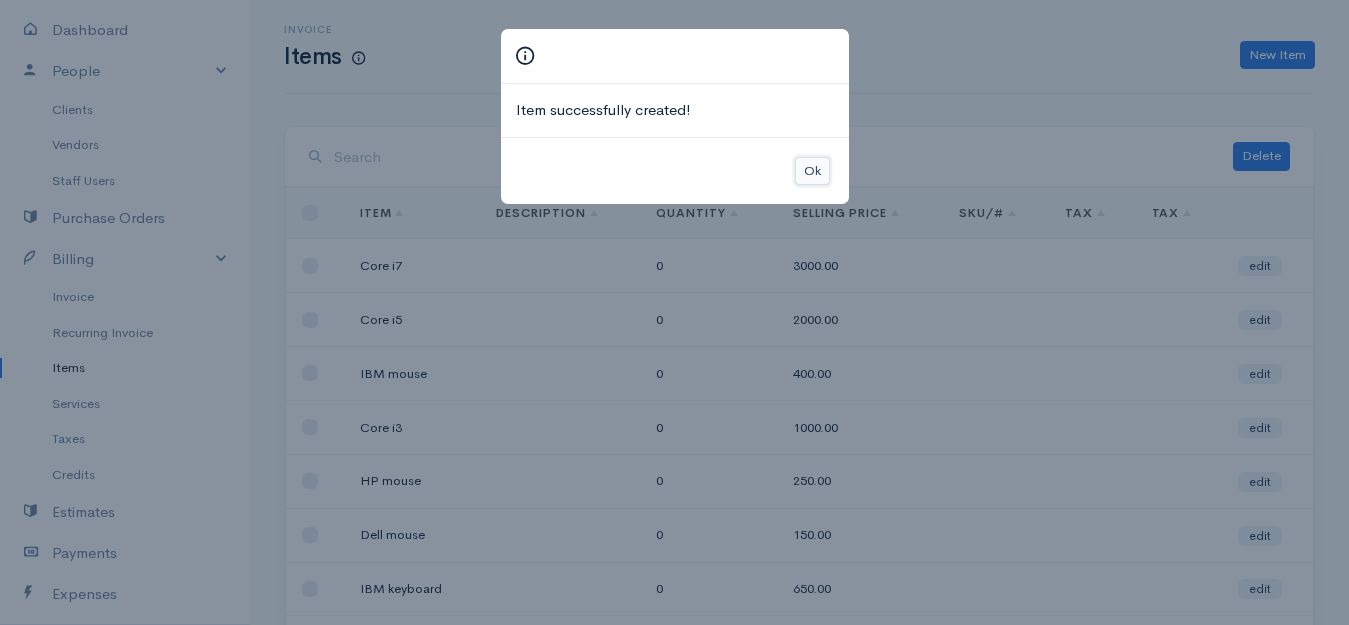 drag, startPoint x: 802, startPoint y: 168, endPoint x: 1244, endPoint y: 99, distance: 447.35333 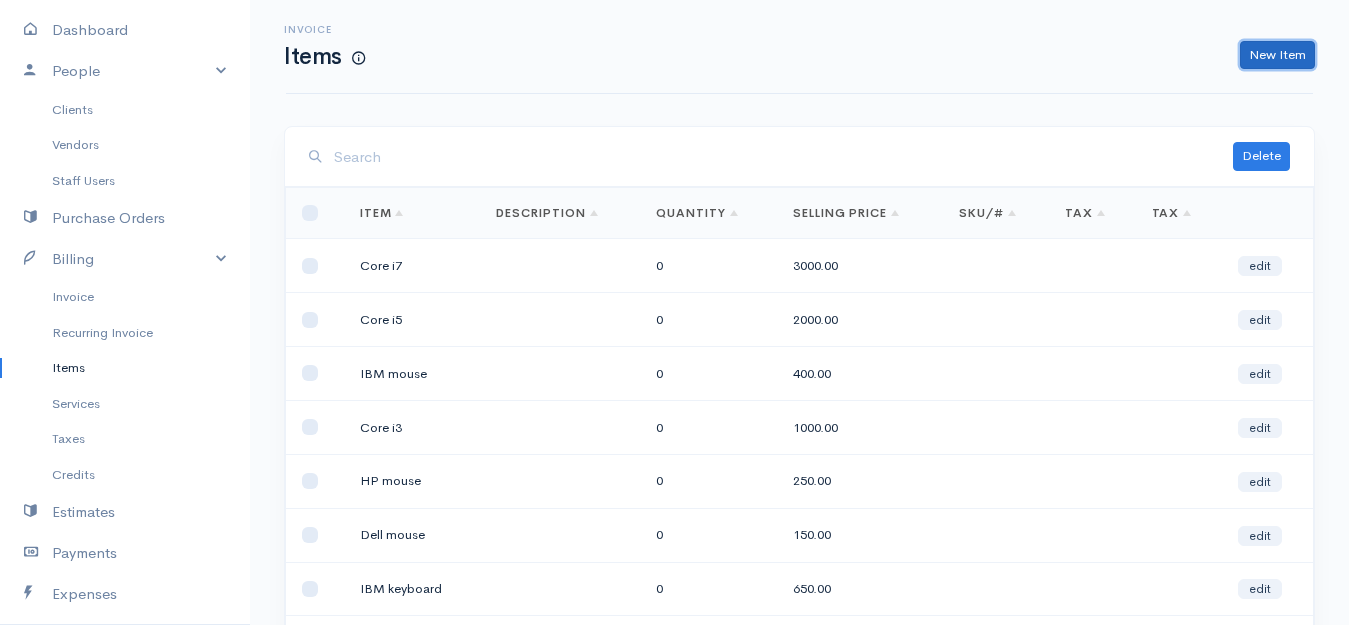 click on "New Item" at bounding box center [1277, 55] 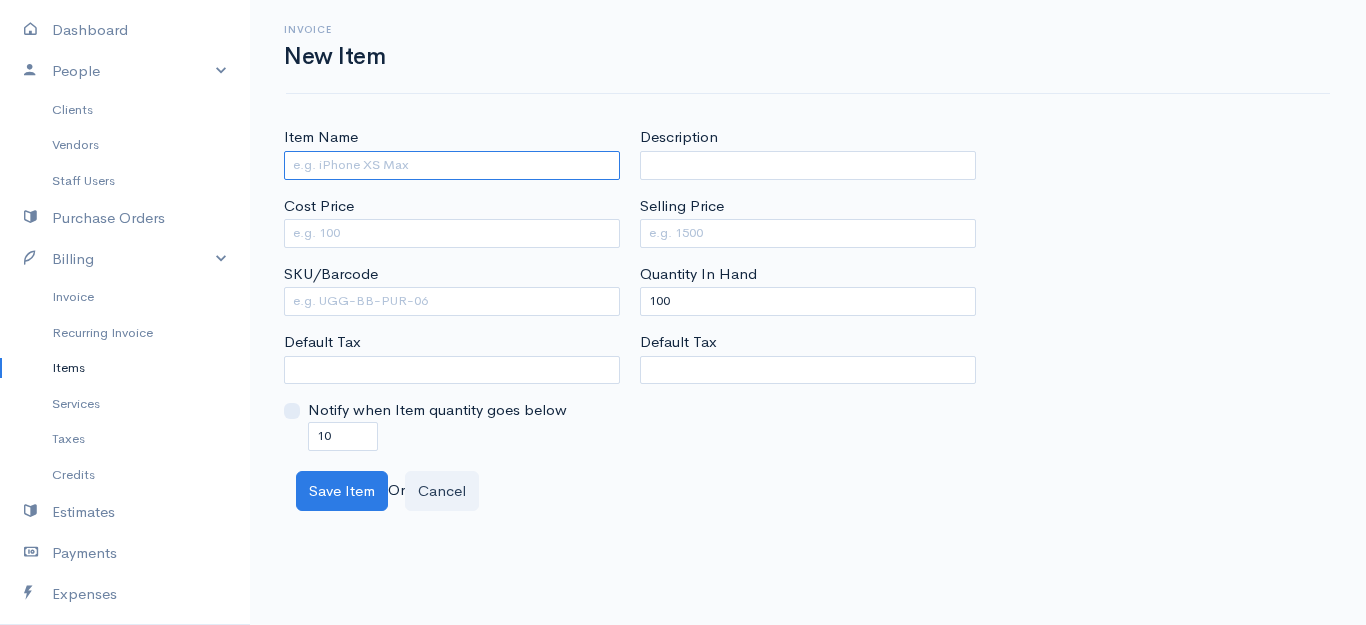 click on "Item Name" at bounding box center [452, 165] 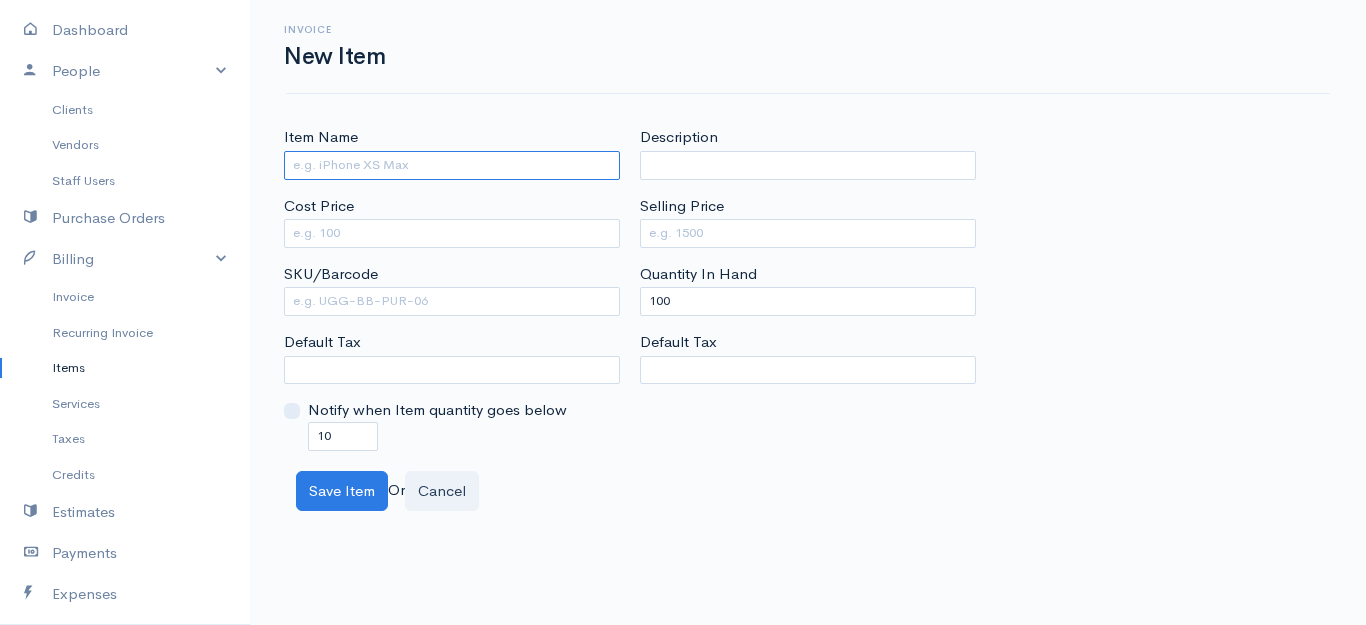 click on "Item Name" at bounding box center [452, 165] 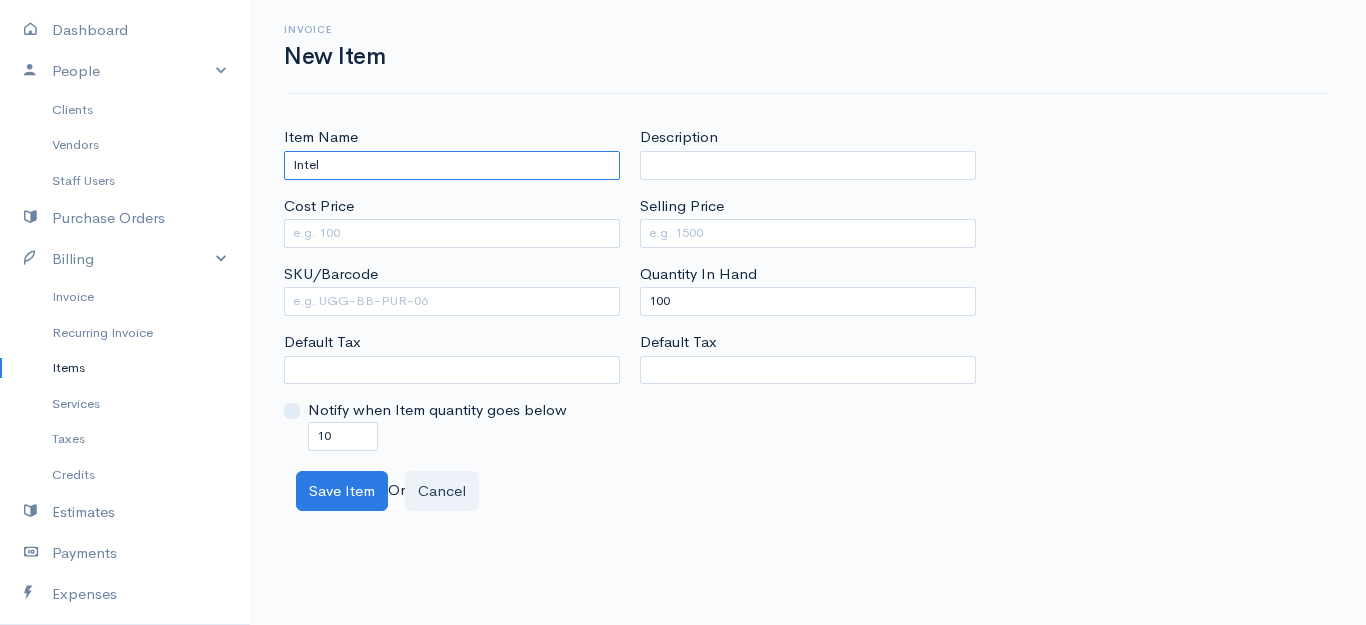type on "Intel" 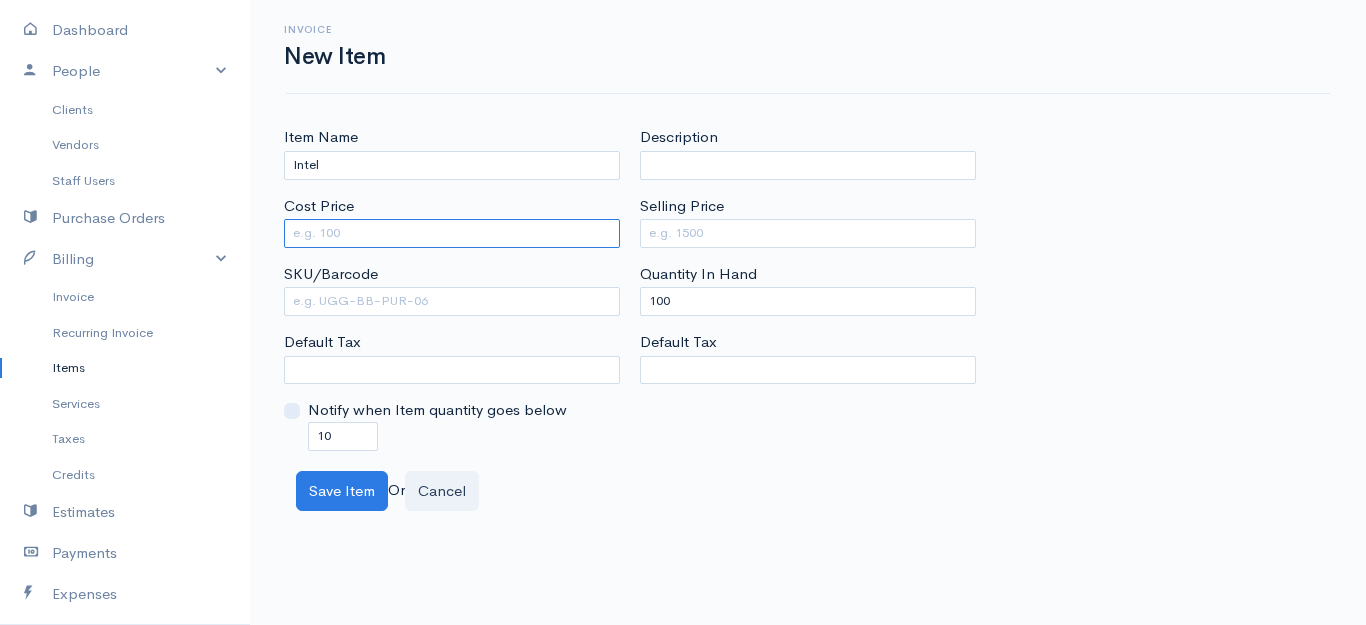 click on "Cost Price" at bounding box center [452, 233] 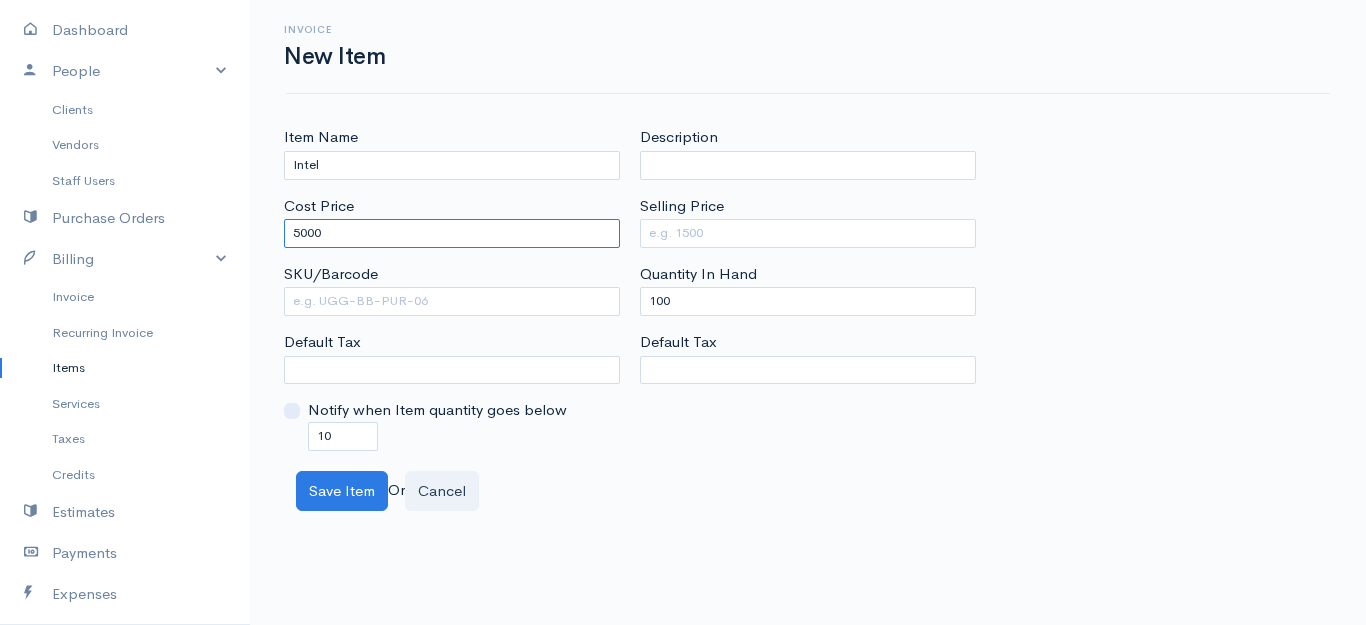 type on "5000" 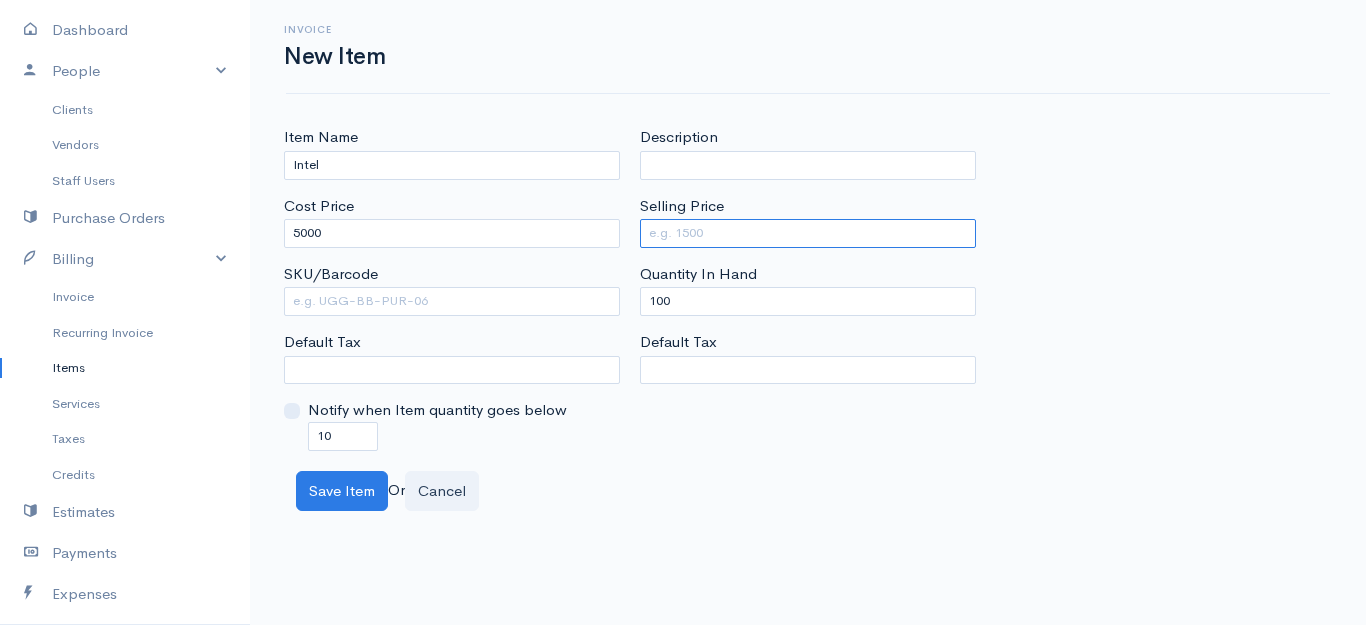click on "Selling Price" at bounding box center [808, 233] 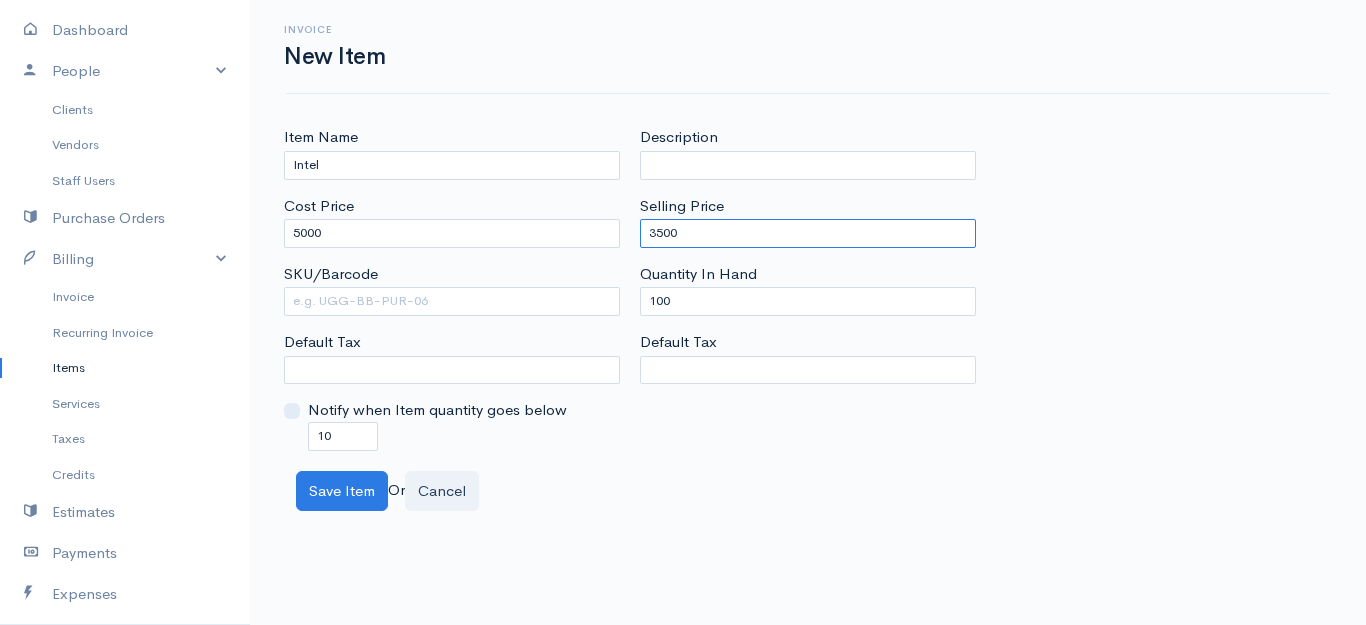 type on "3500" 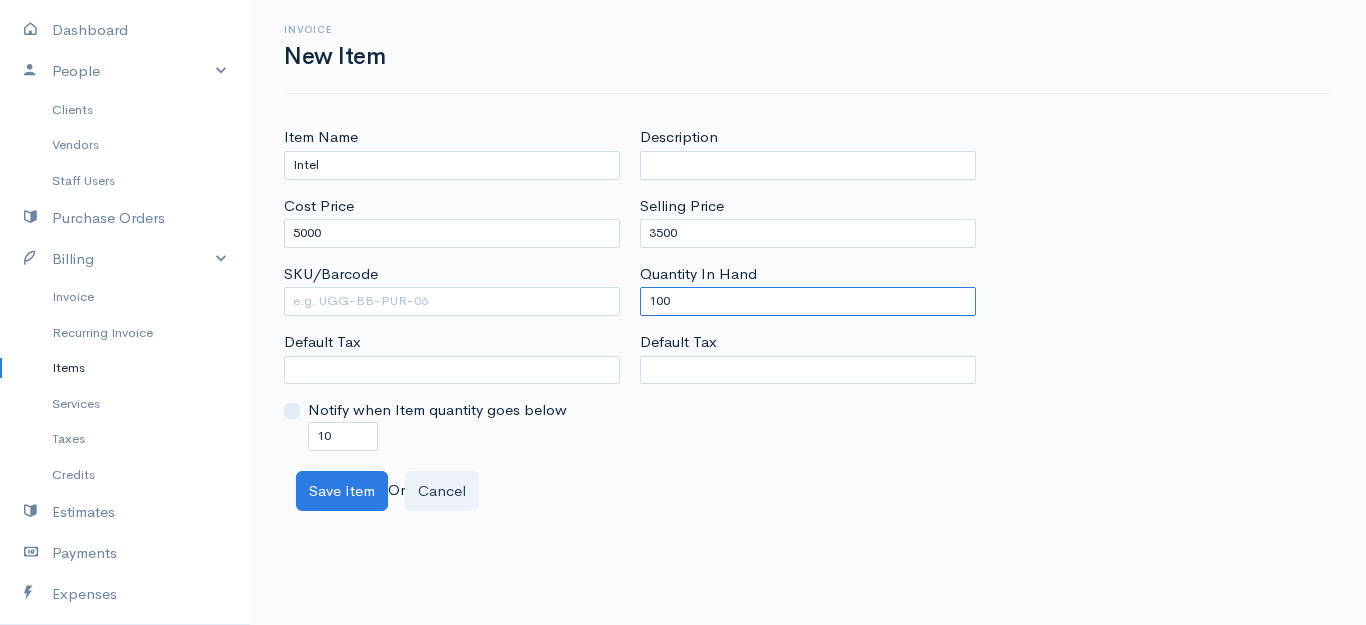 drag, startPoint x: 697, startPoint y: 292, endPoint x: 537, endPoint y: 276, distance: 160.798 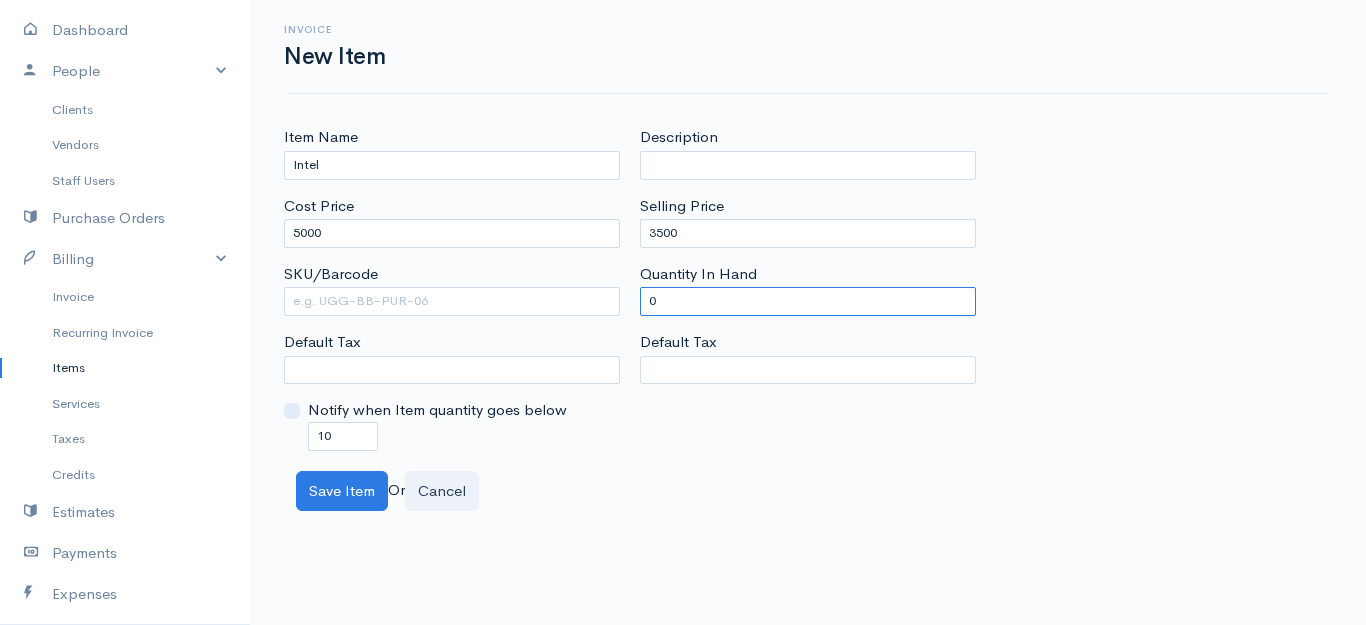 type on "0" 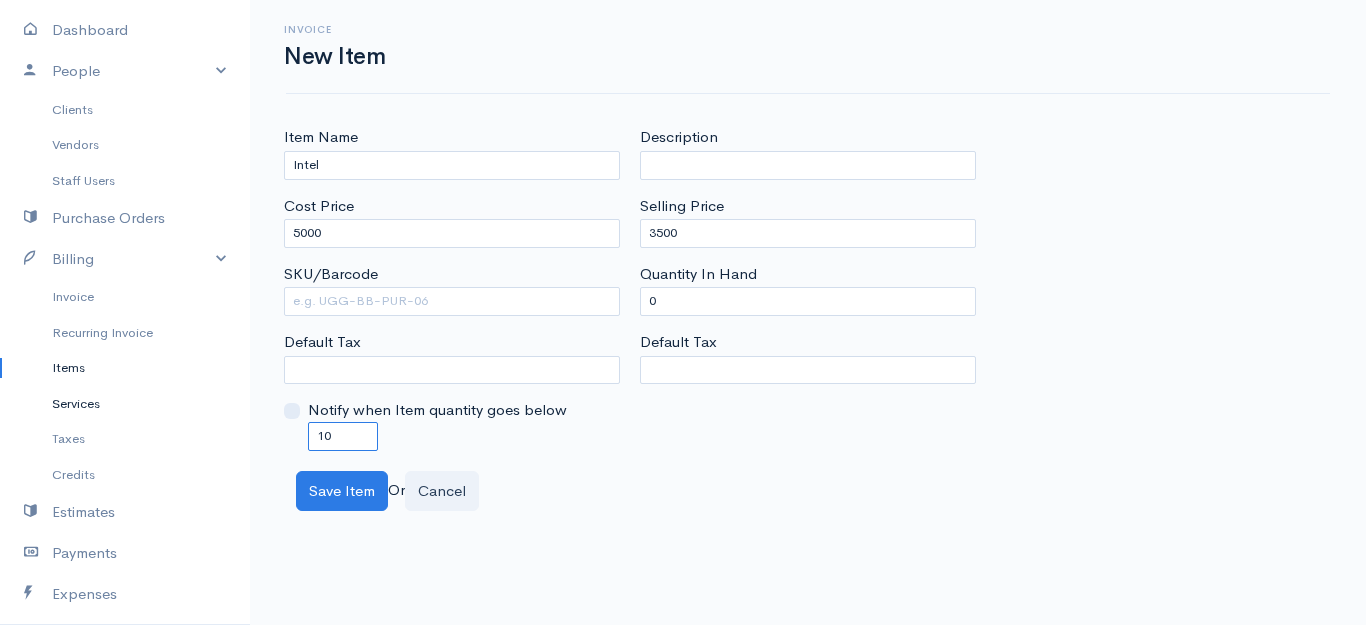 drag, startPoint x: 317, startPoint y: 440, endPoint x: 226, endPoint y: 410, distance: 95.817535 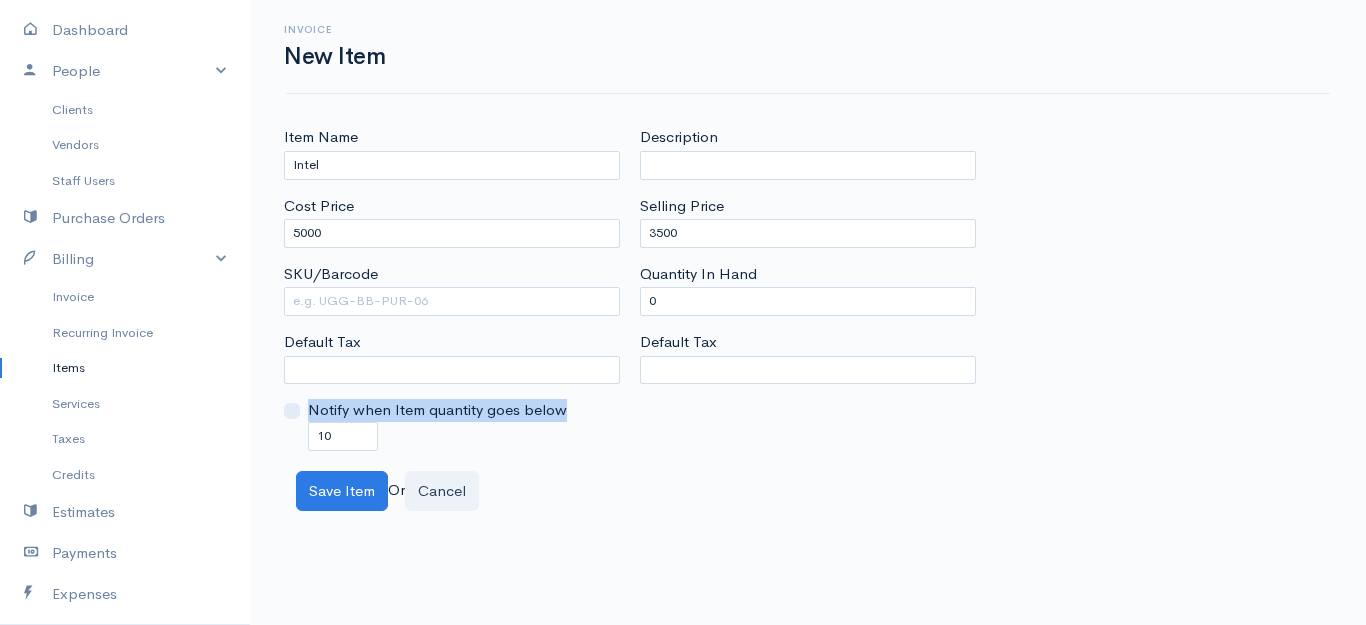 drag, startPoint x: 393, startPoint y: 443, endPoint x: 306, endPoint y: 446, distance: 87.05171 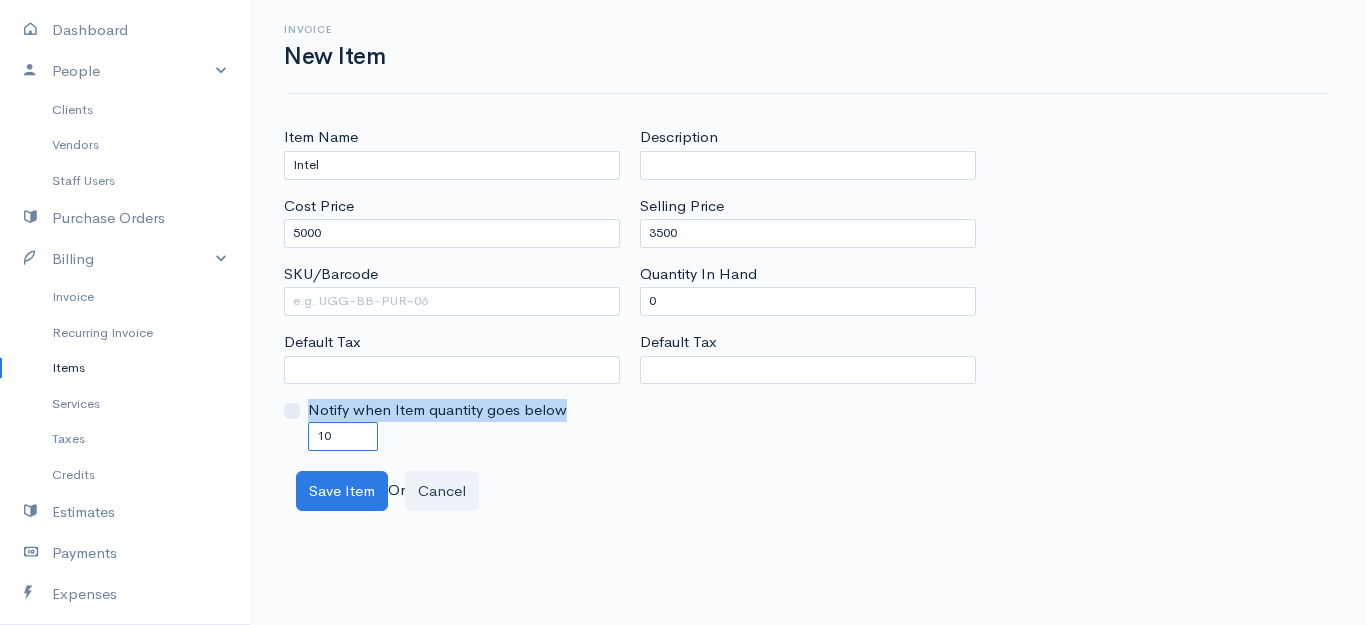 click on "10" at bounding box center [343, 436] 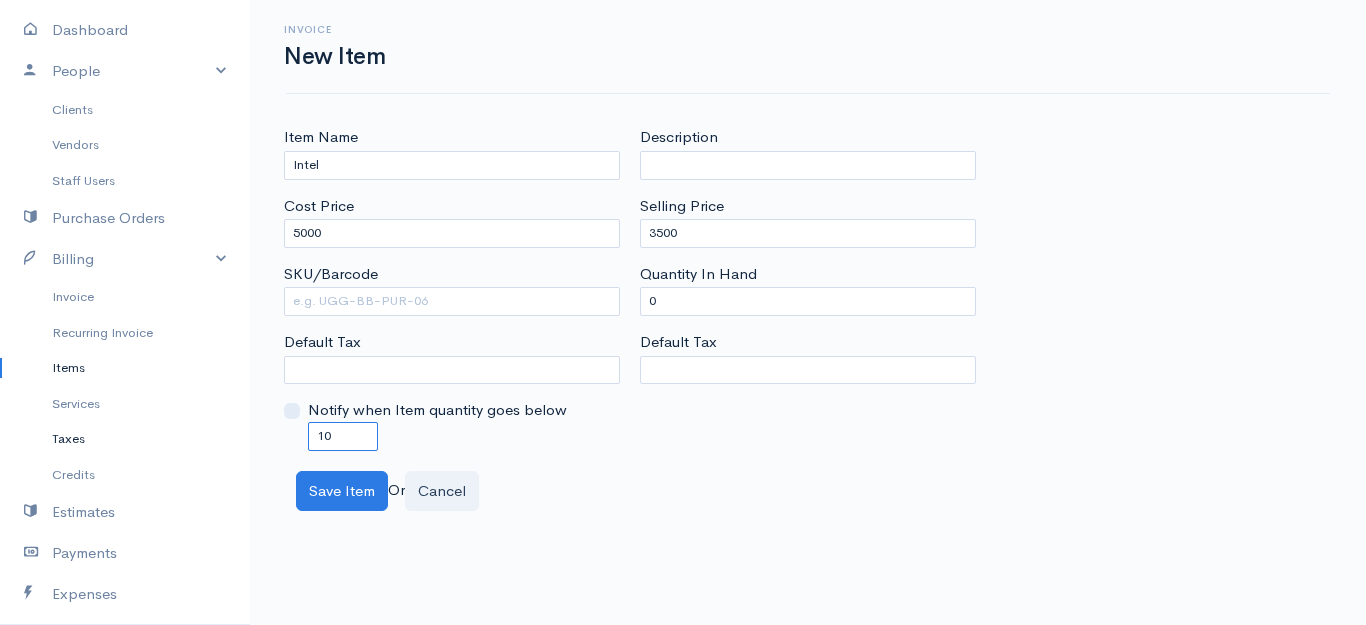 drag, startPoint x: 364, startPoint y: 430, endPoint x: 197, endPoint y: 436, distance: 167.10774 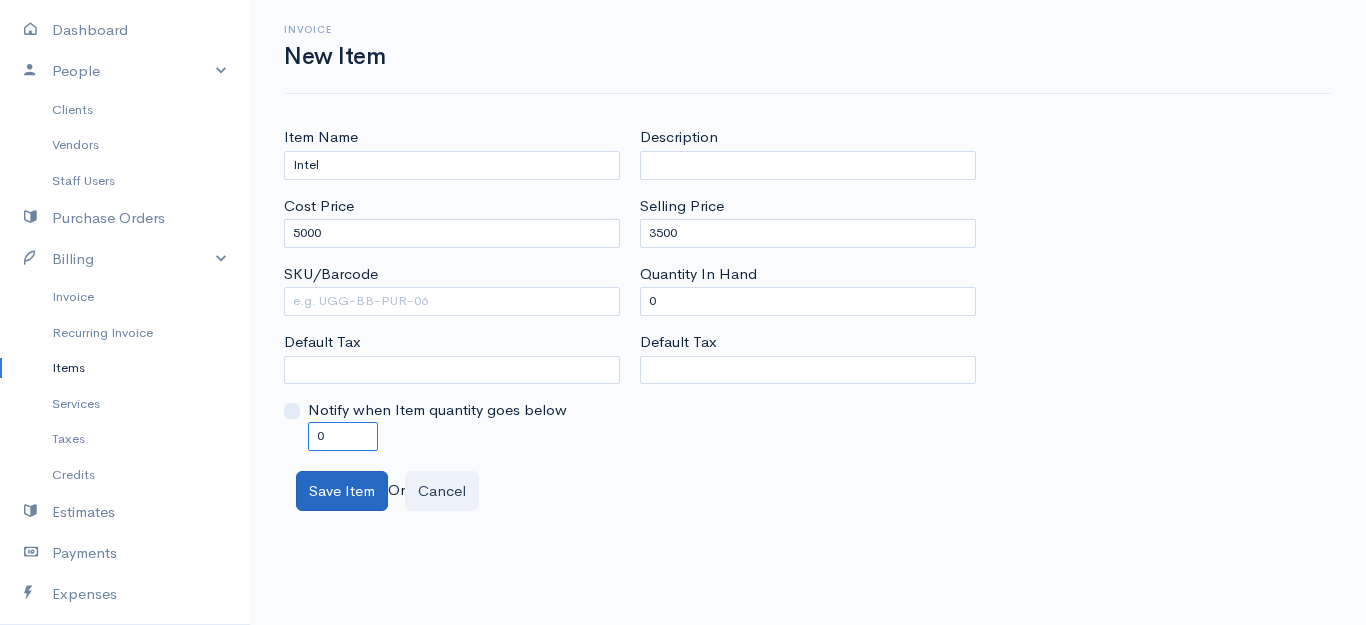 type on "0" 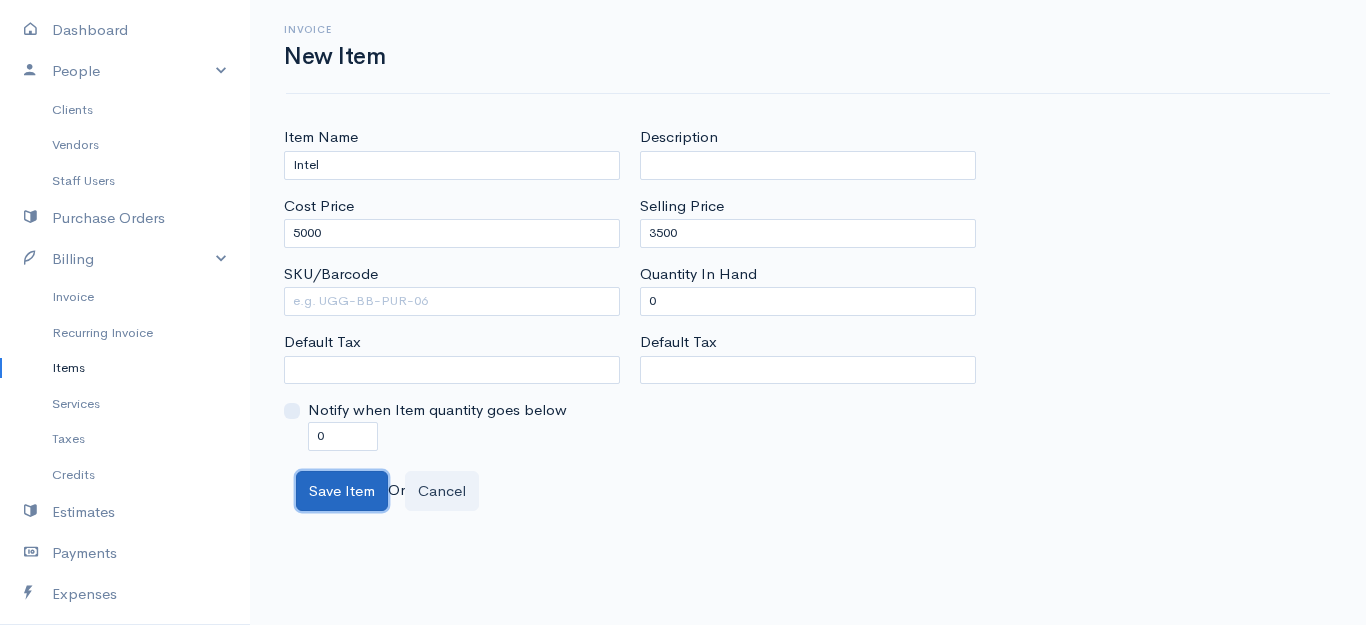 click on "Save Item" at bounding box center [342, 491] 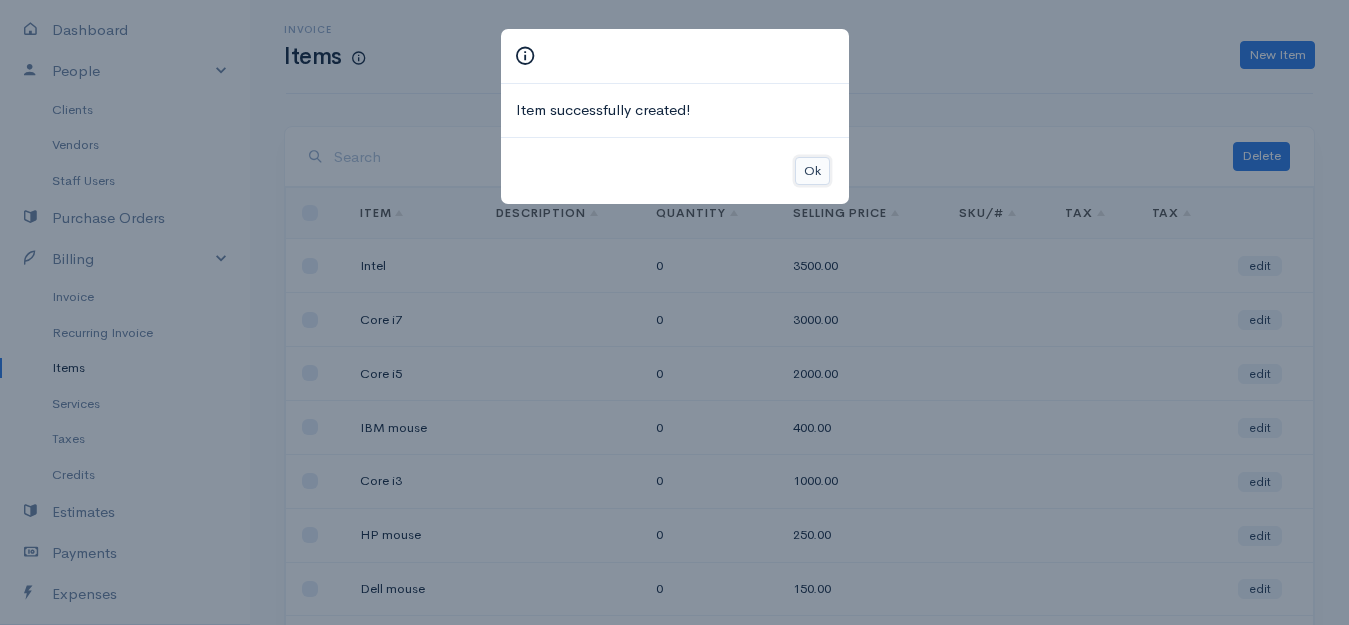 drag, startPoint x: 804, startPoint y: 169, endPoint x: 829, endPoint y: 159, distance: 26.925823 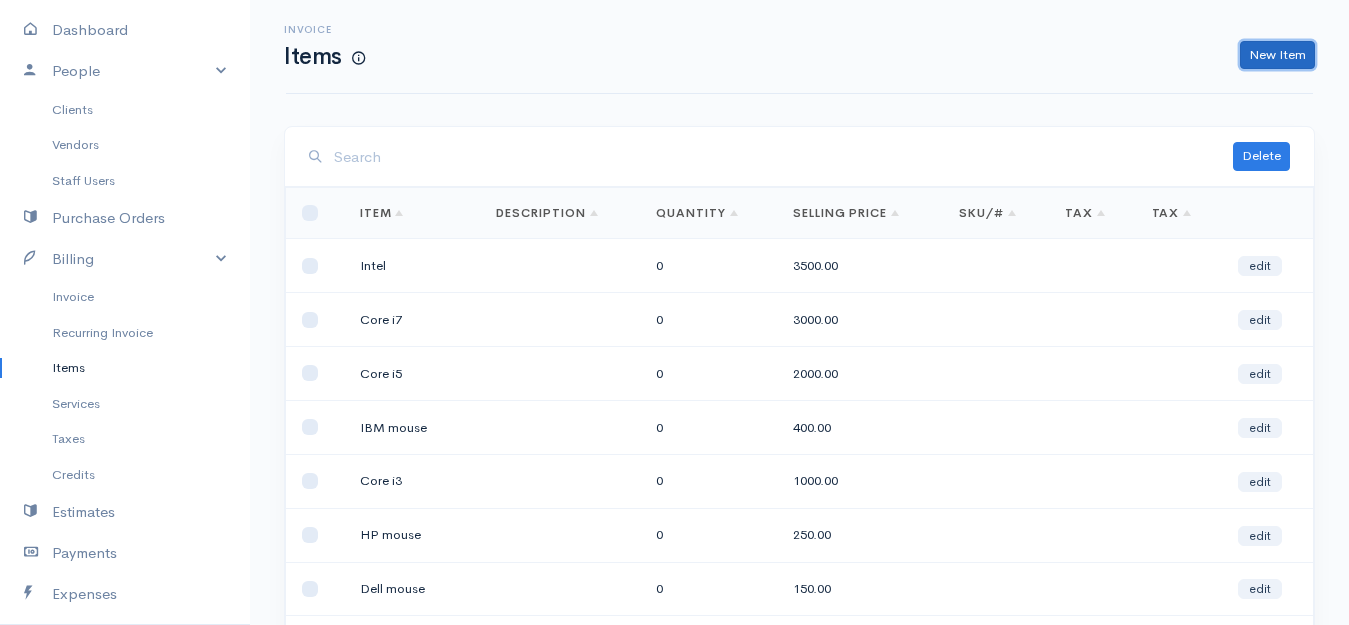 click on "New Item" at bounding box center (1277, 55) 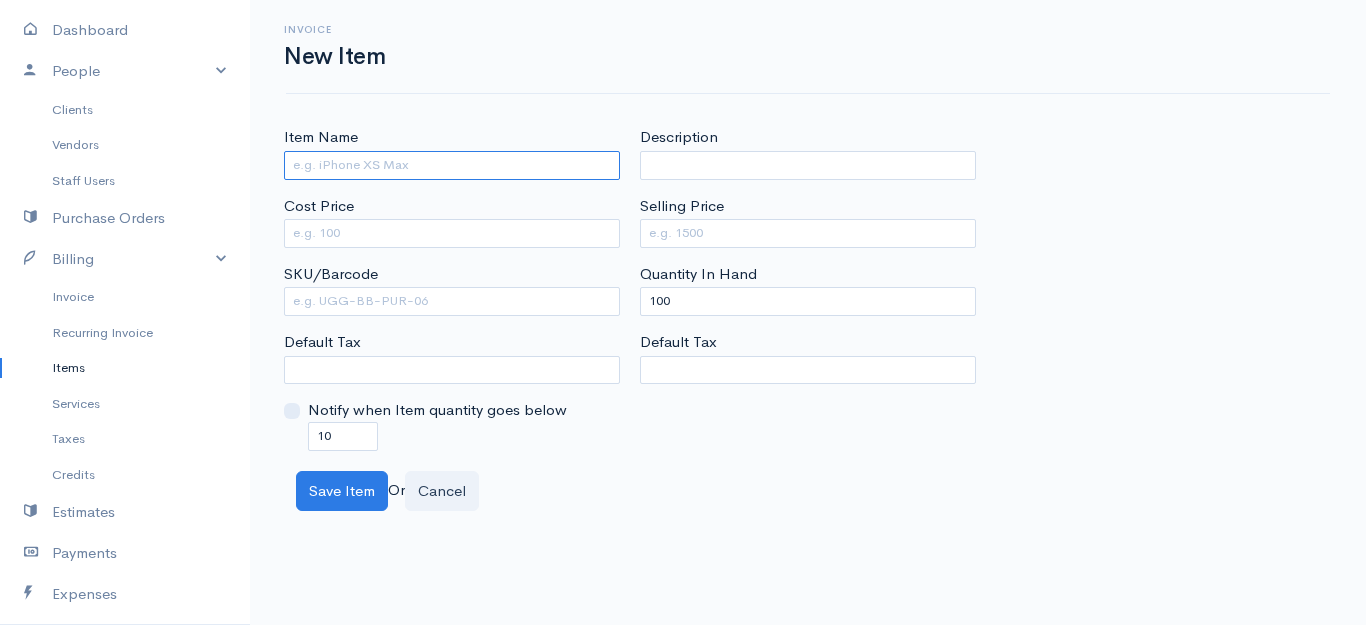 click on "Item Name" at bounding box center [452, 165] 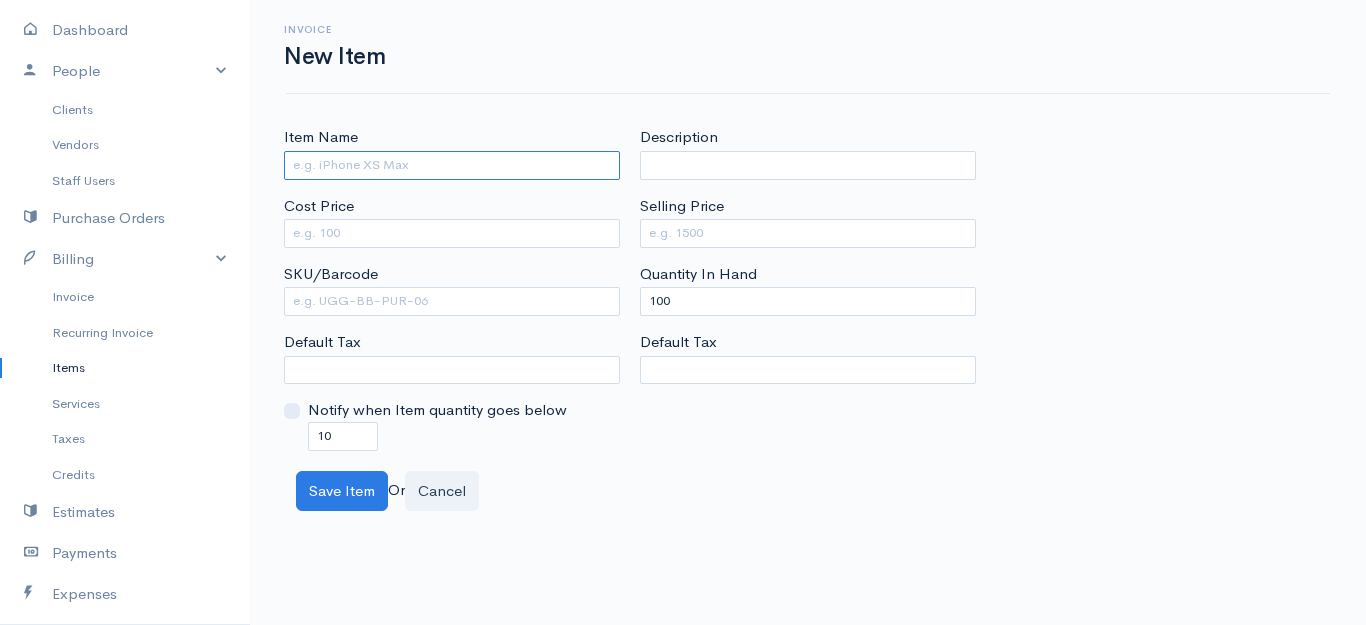 click on "Item Name" at bounding box center [452, 165] 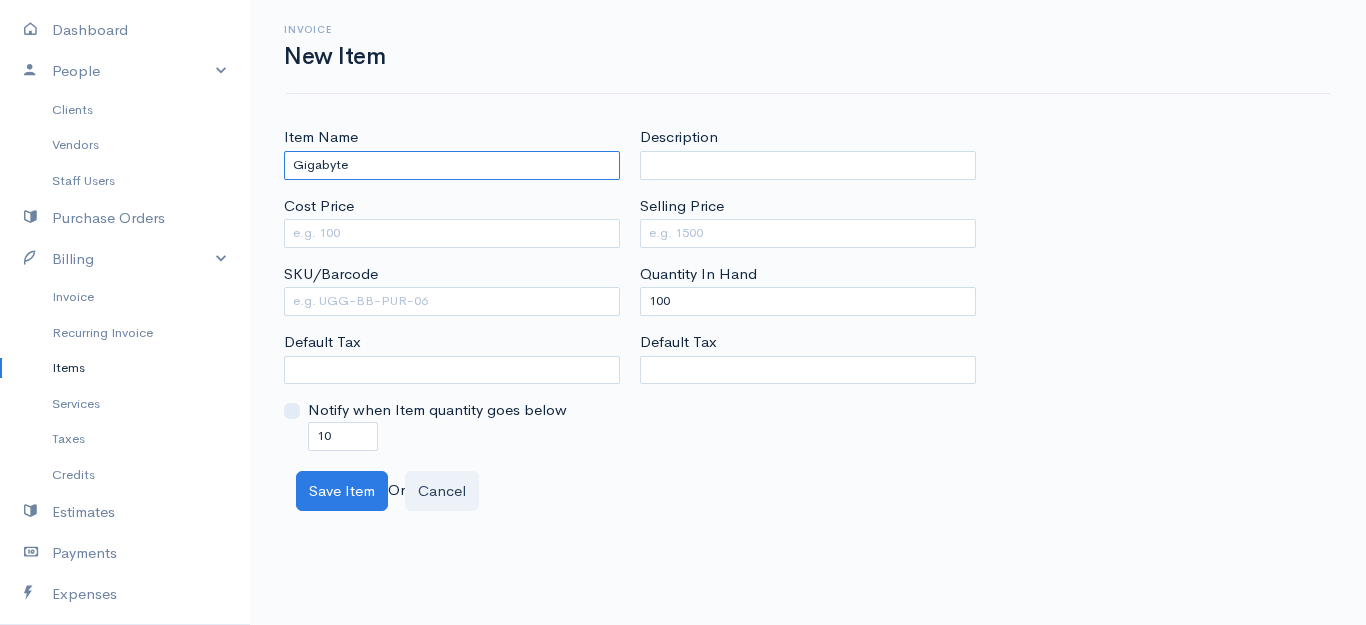 type on "Gigabyte" 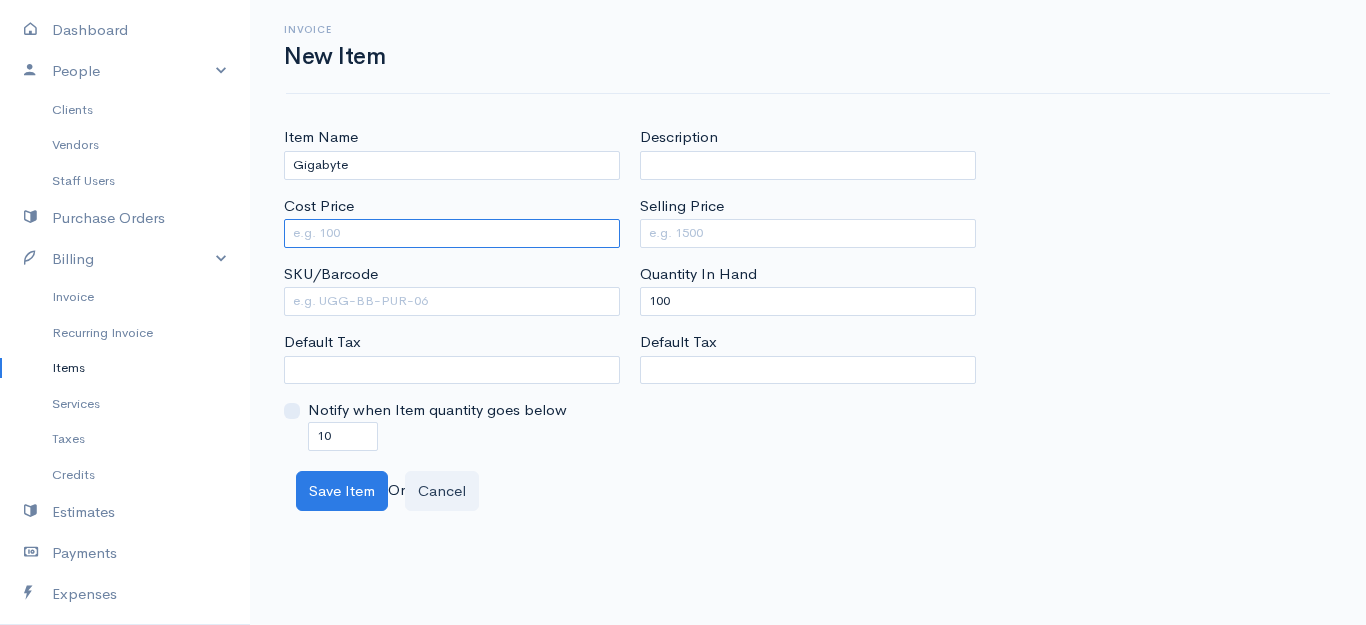click on "Cost Price" at bounding box center (452, 233) 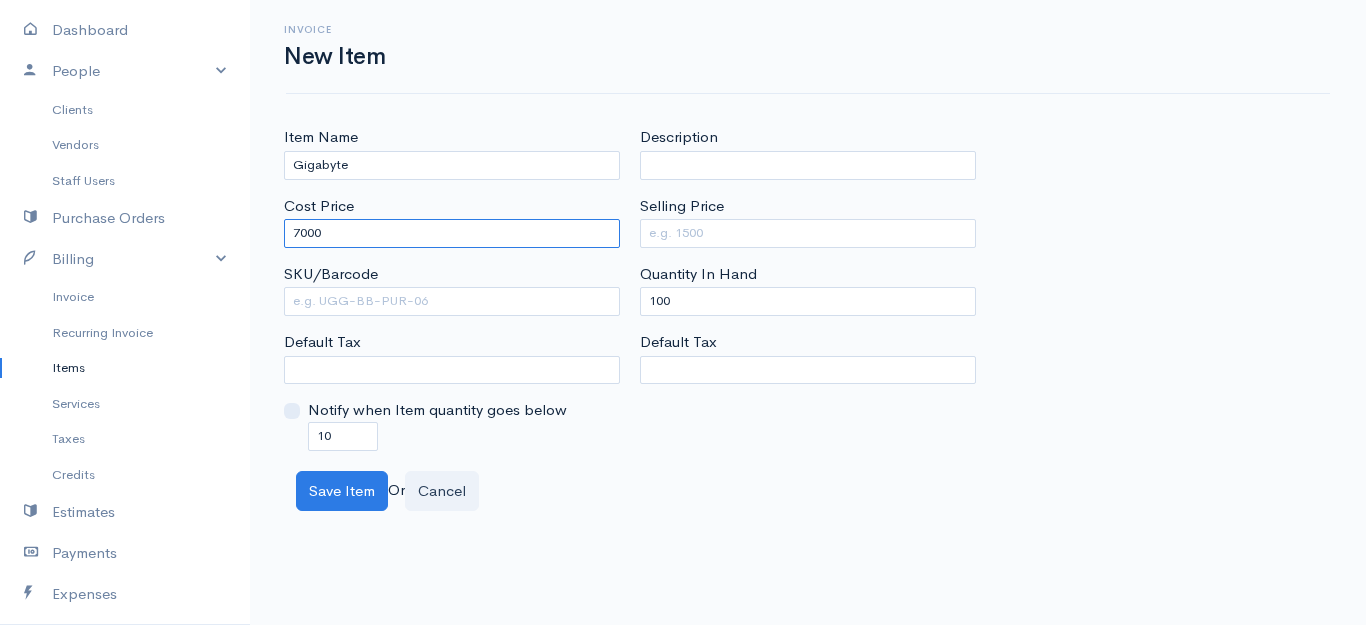 type on "7000" 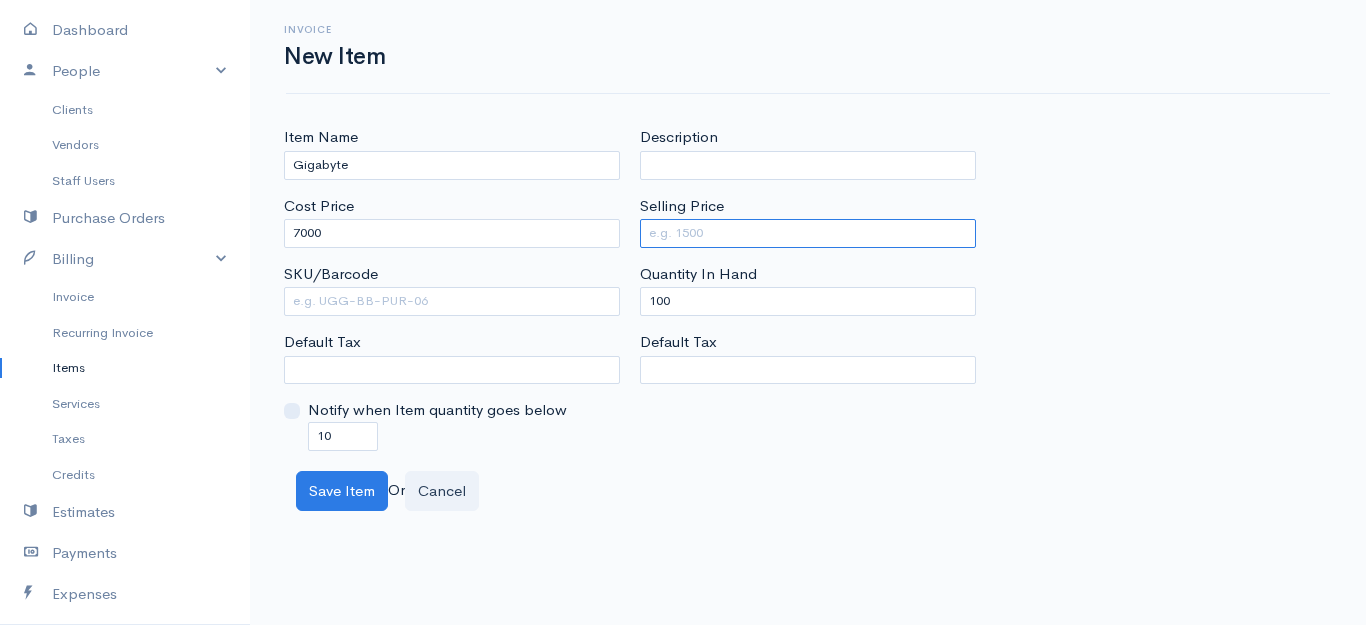 click on "Selling Price" at bounding box center (808, 233) 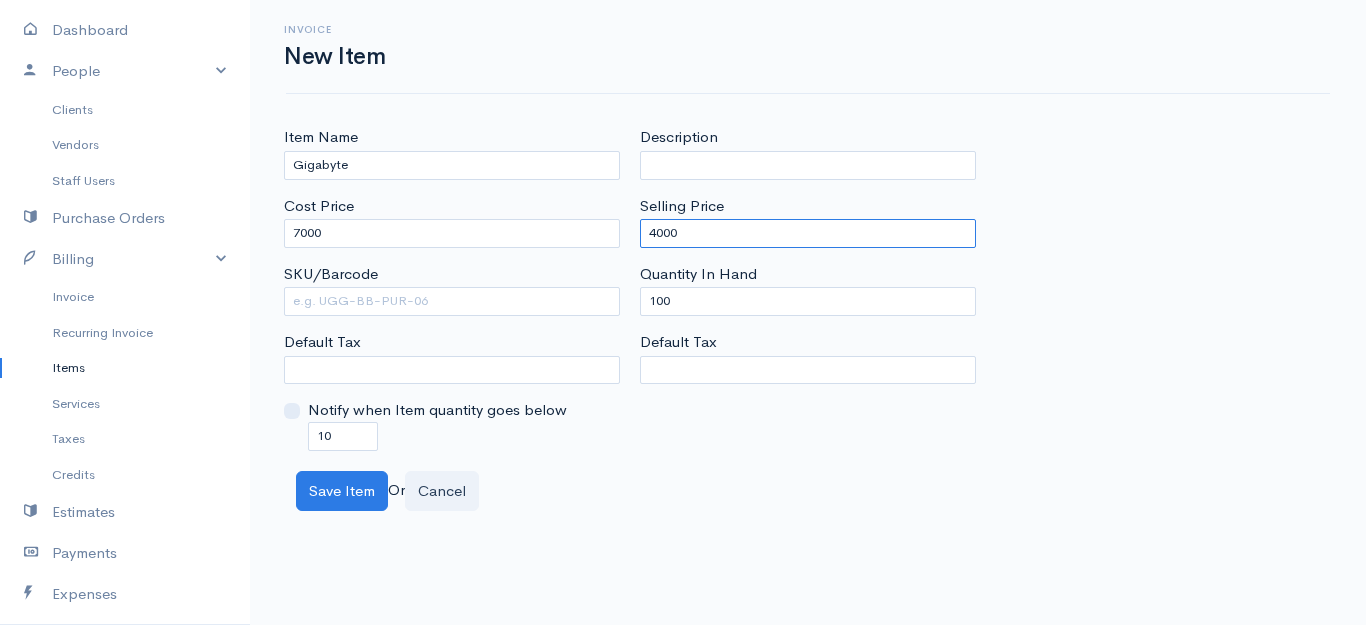 type on "4000" 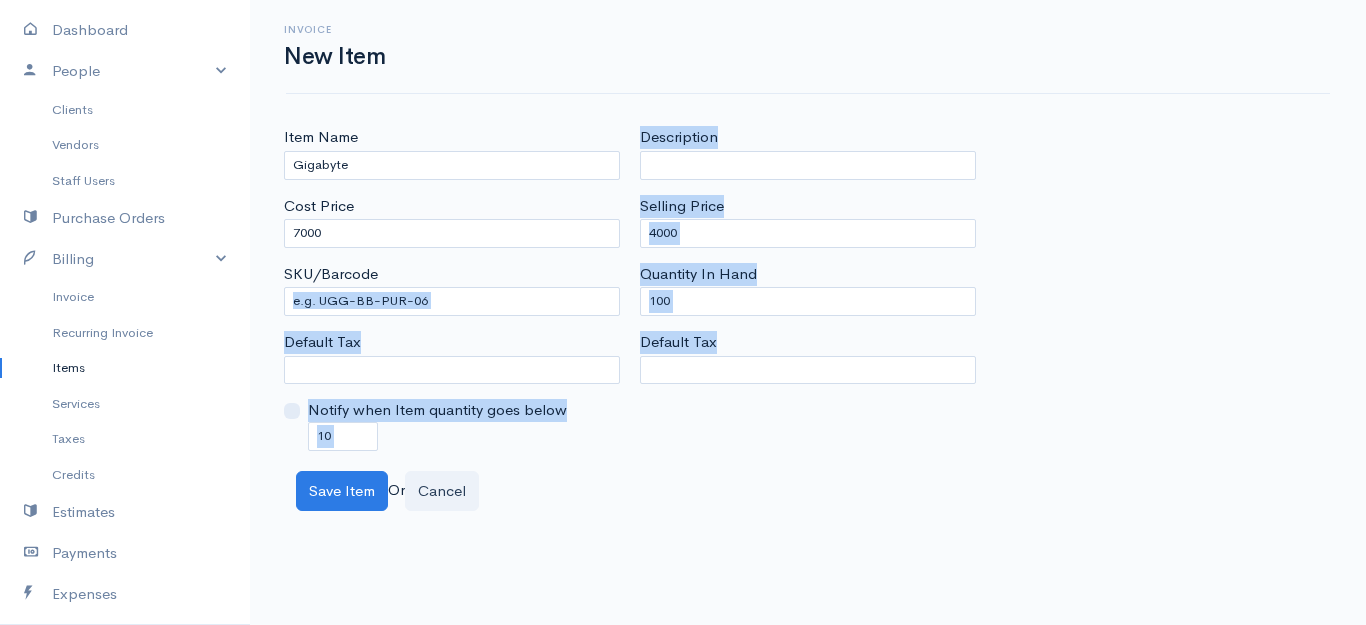 drag, startPoint x: 760, startPoint y: 317, endPoint x: 524, endPoint y: 285, distance: 238.1596 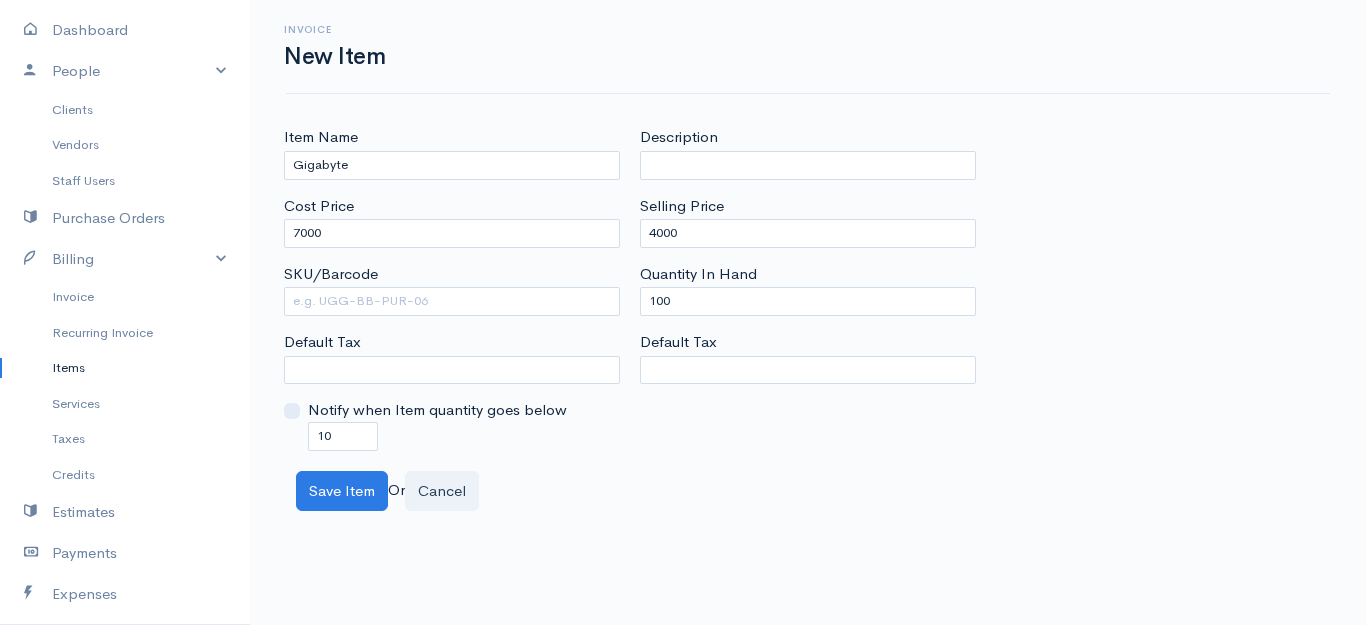 click on "Default Tax" at bounding box center [808, 357] 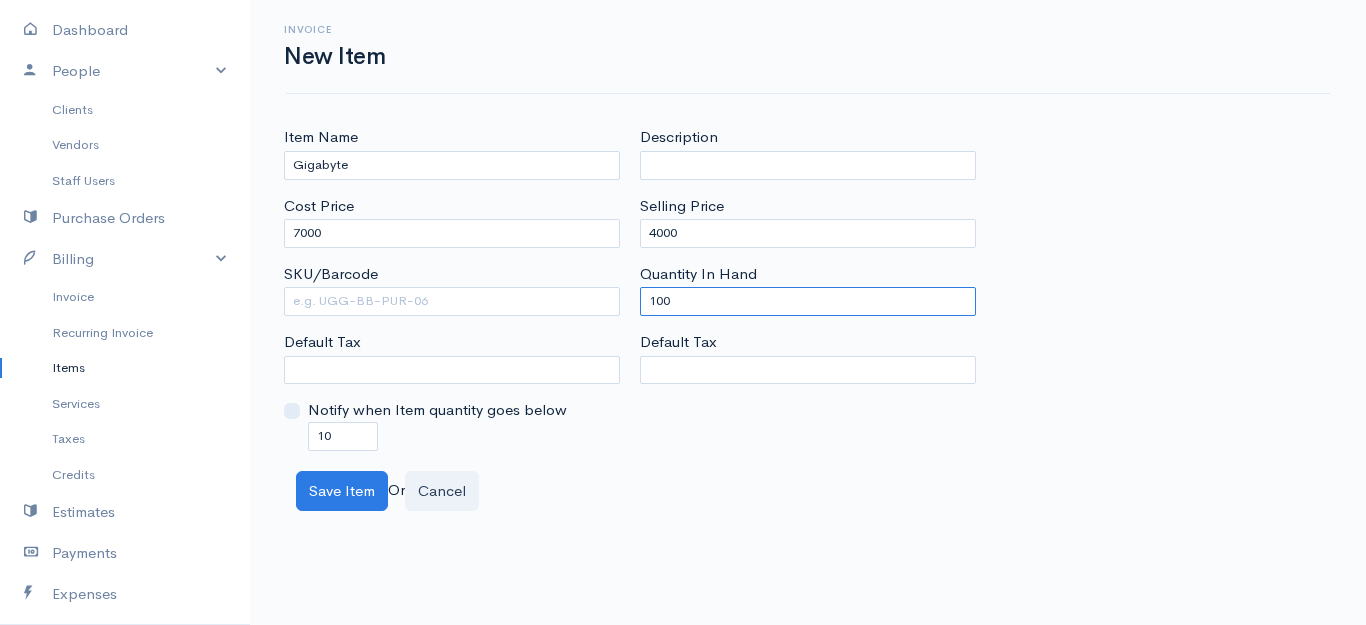 drag, startPoint x: 780, startPoint y: 304, endPoint x: 622, endPoint y: 281, distance: 159.66527 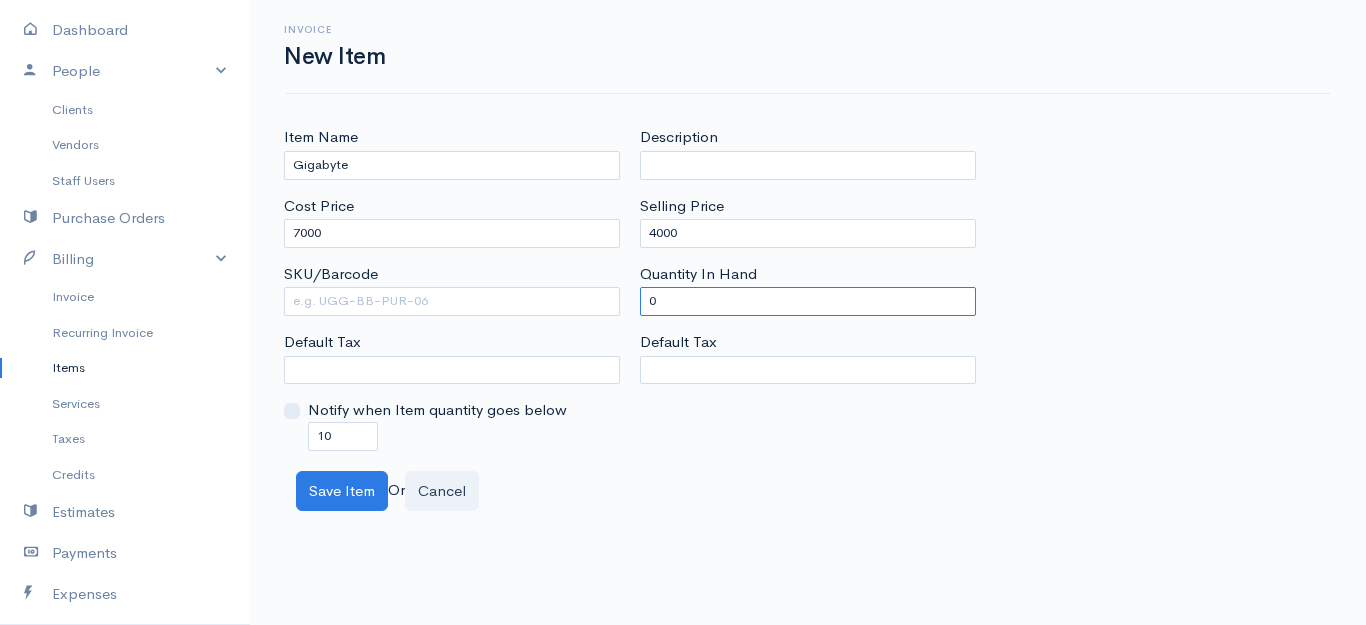 type on "0" 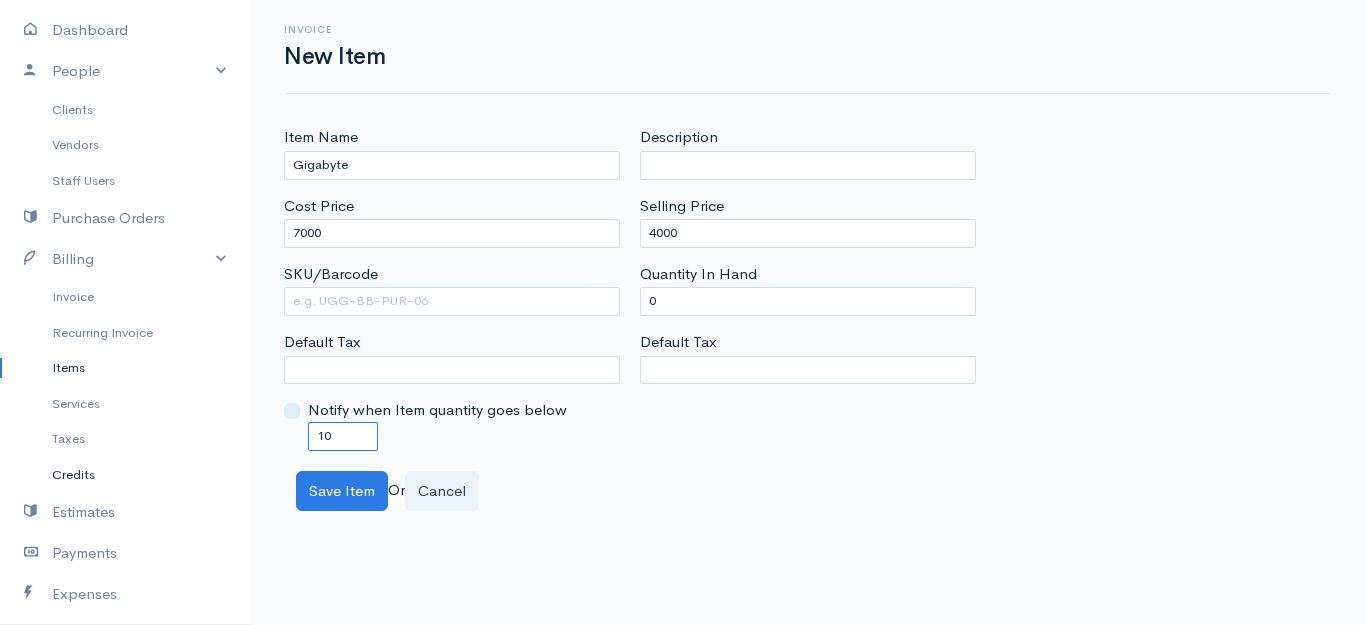 drag, startPoint x: 346, startPoint y: 436, endPoint x: 72, endPoint y: 460, distance: 275.04907 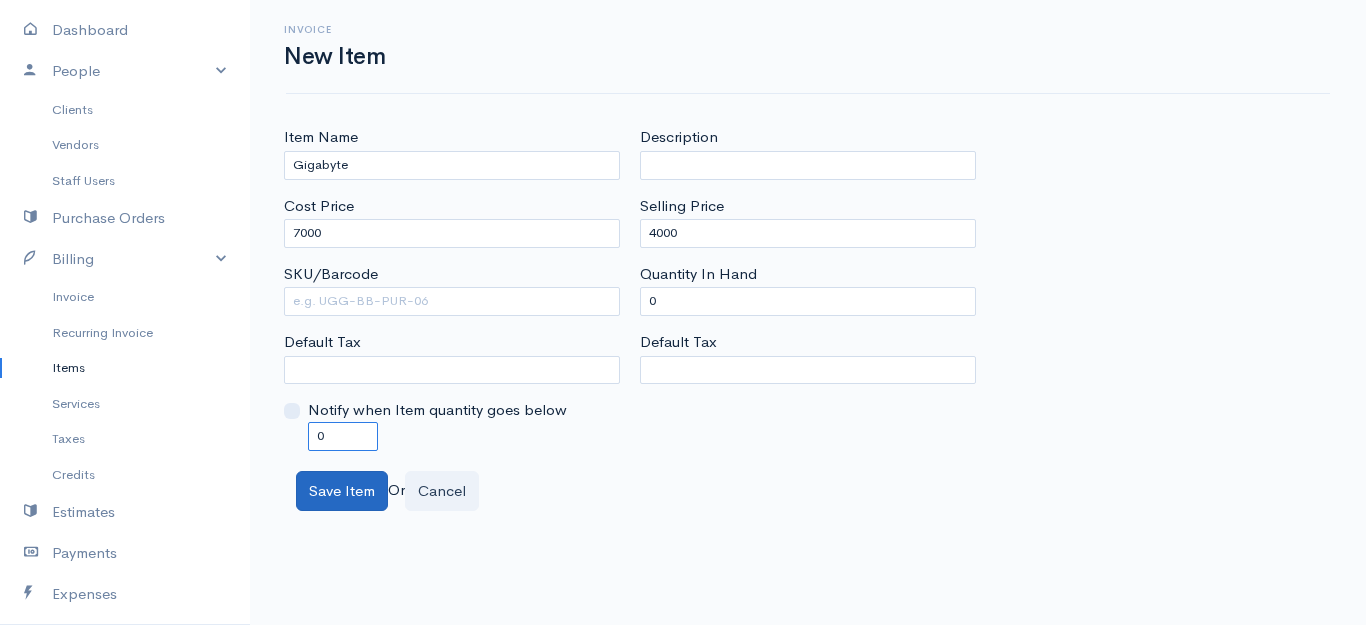 type on "0" 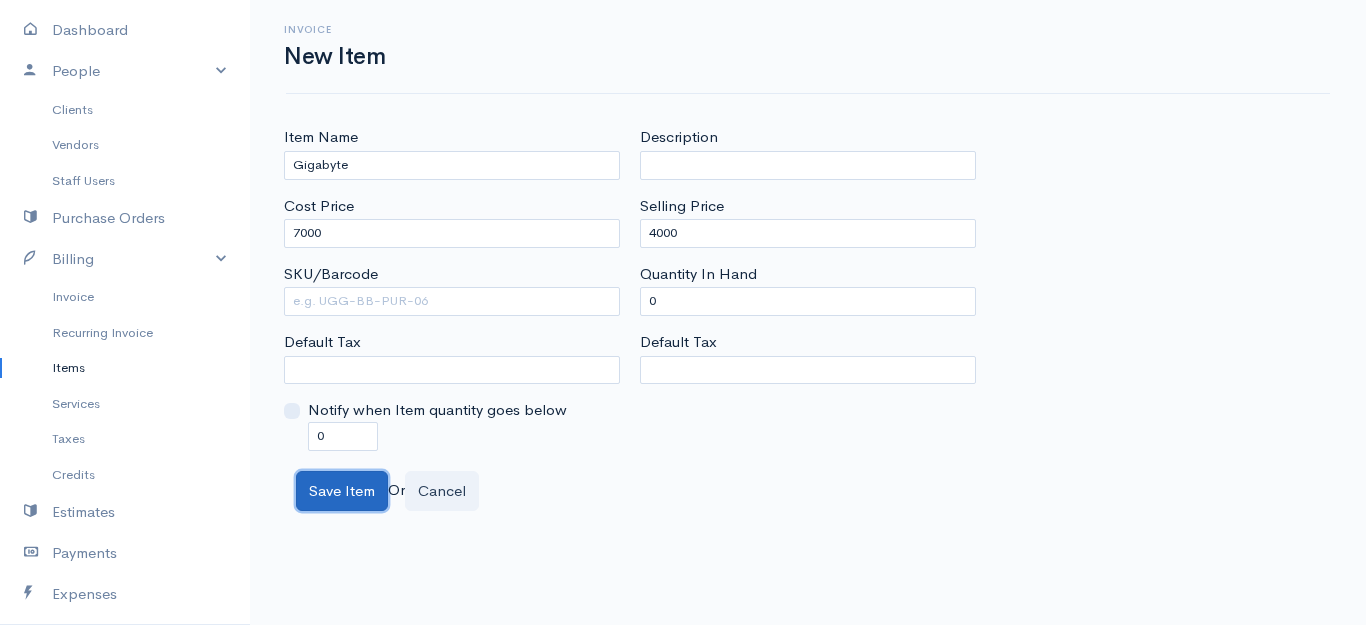 click on "Save Item" at bounding box center (342, 491) 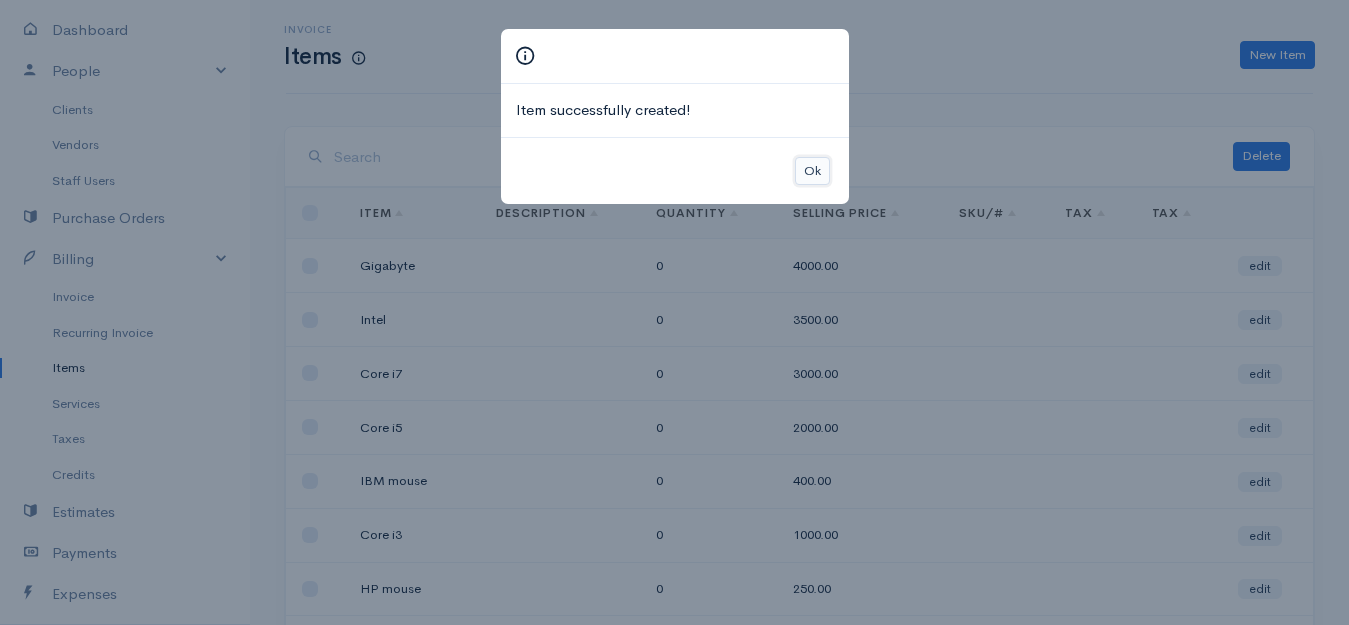 click on "Ok" at bounding box center (812, 171) 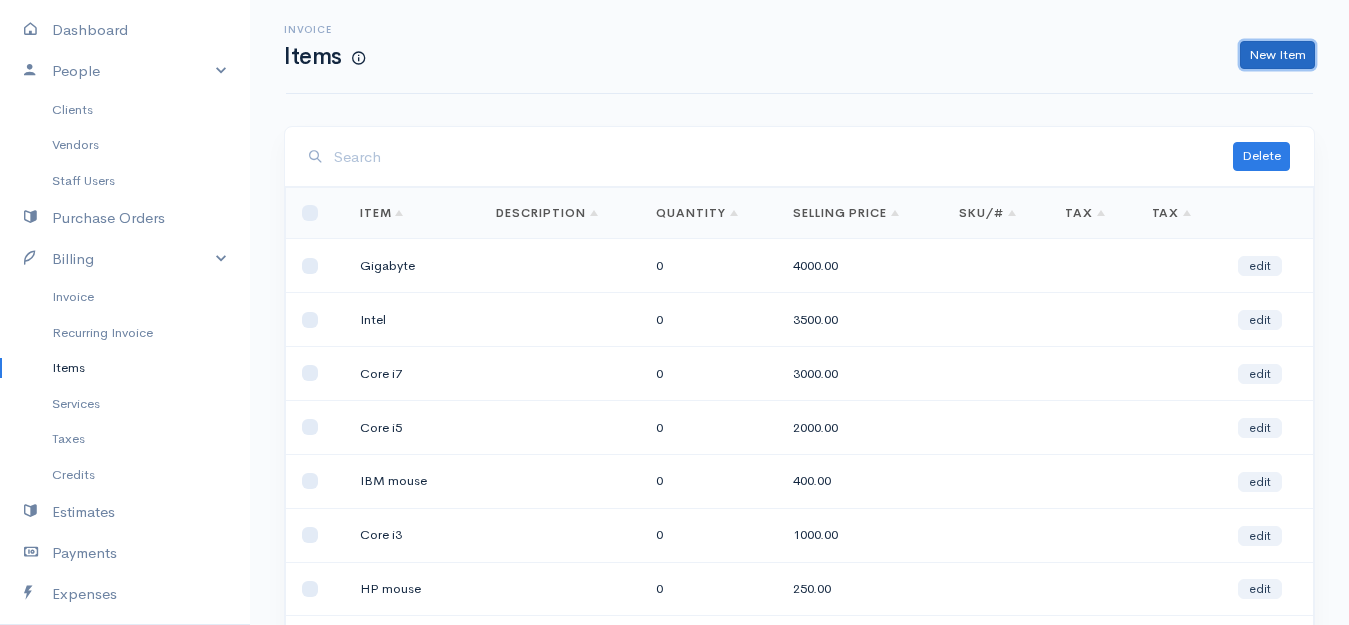 click on "New Item" at bounding box center (1277, 55) 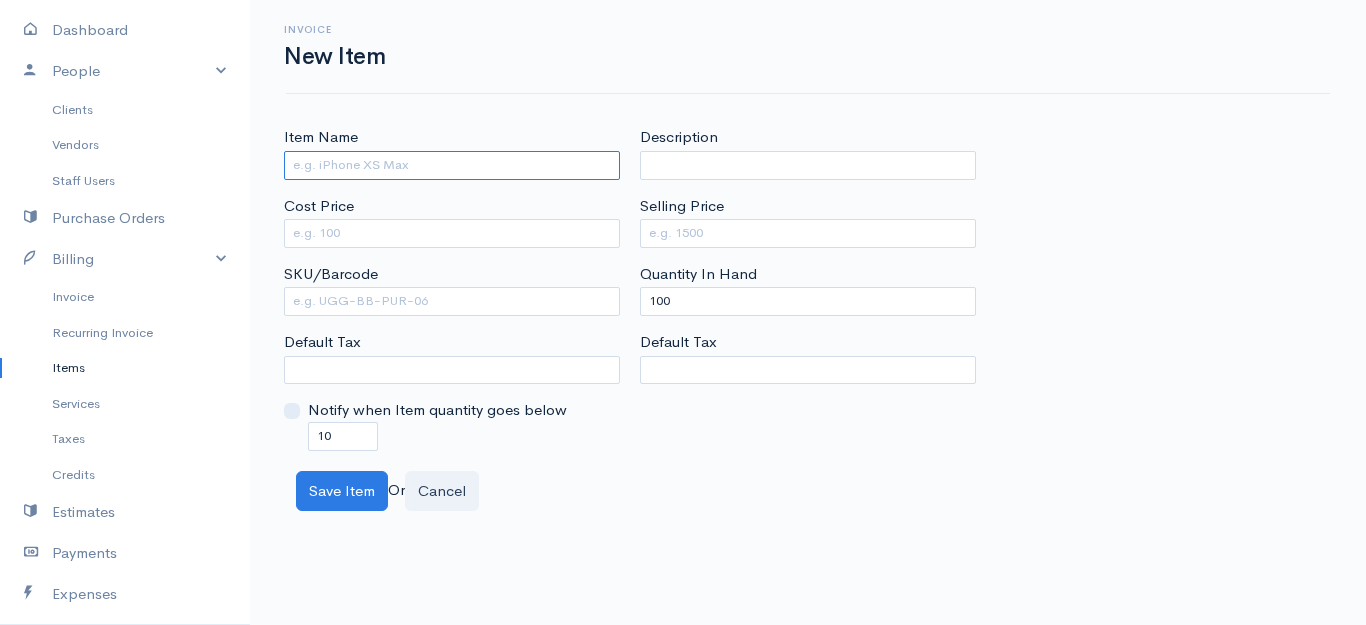 click on "Item Name" at bounding box center [452, 165] 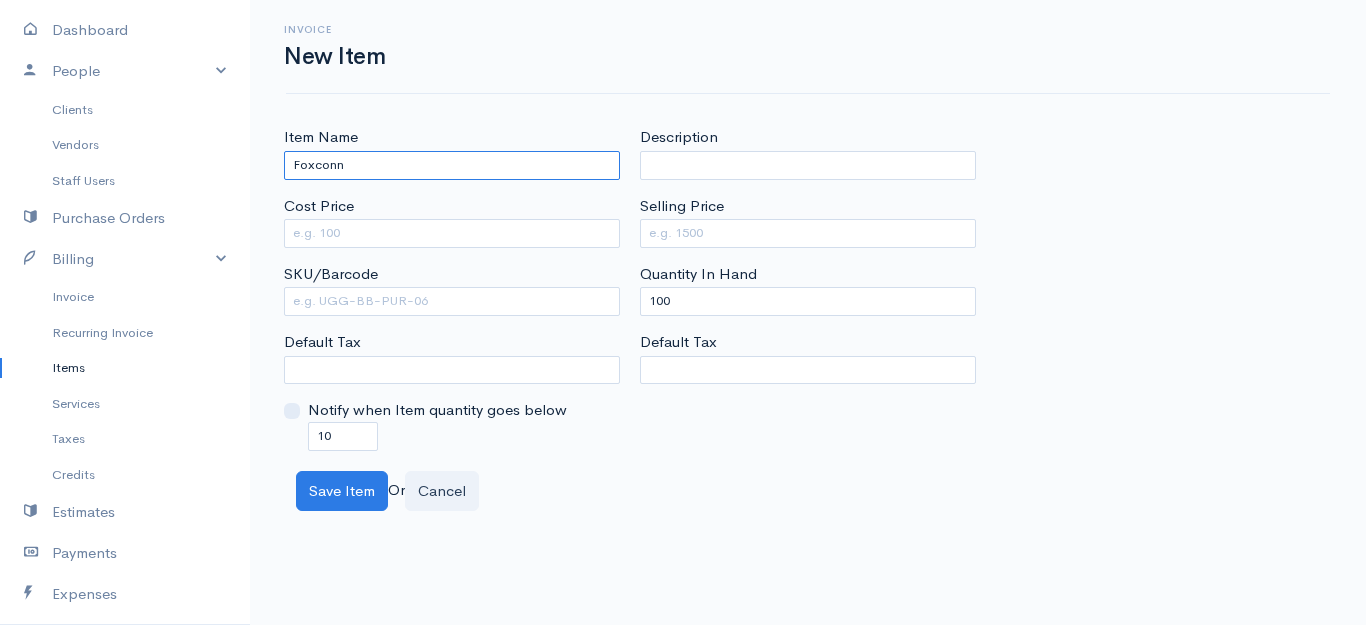type on "Foxconn" 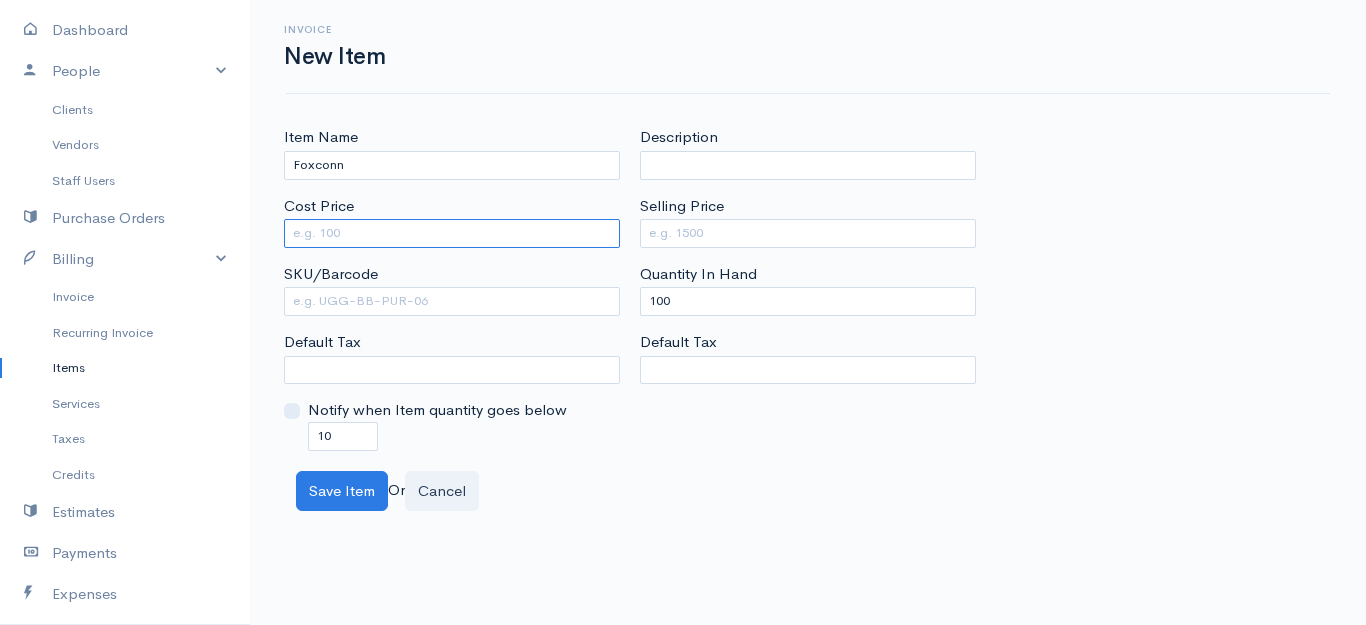 click on "Cost Price" at bounding box center (452, 233) 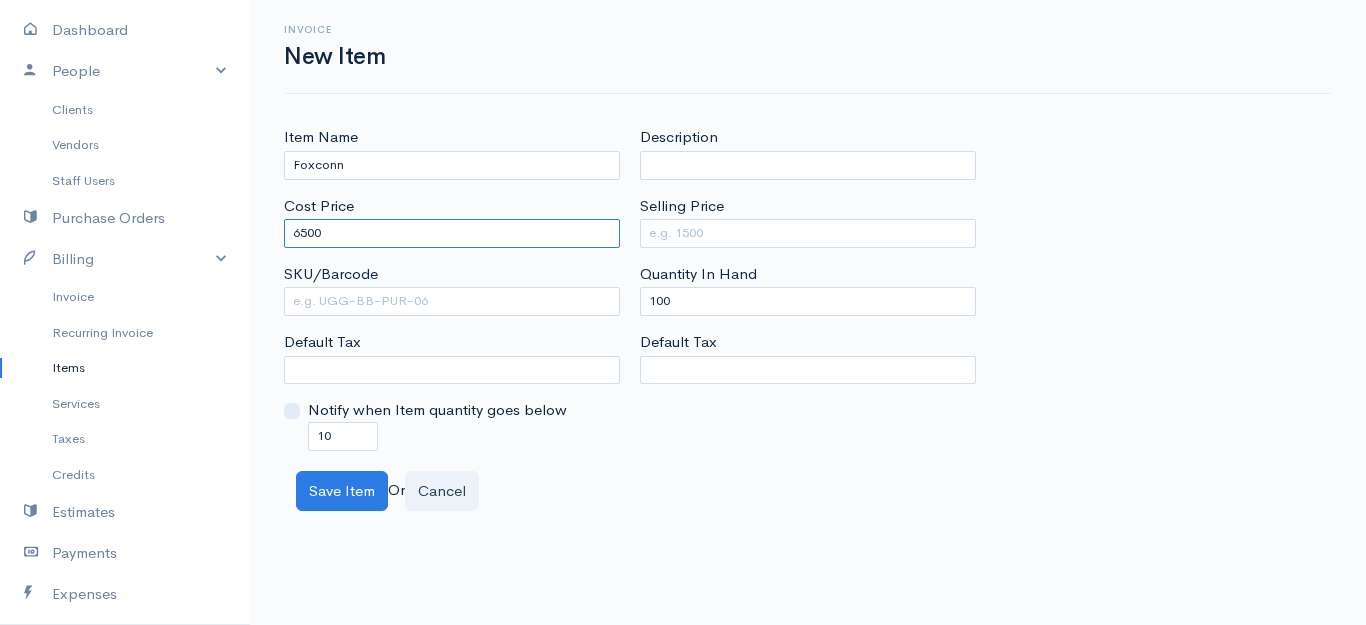 type on "6500" 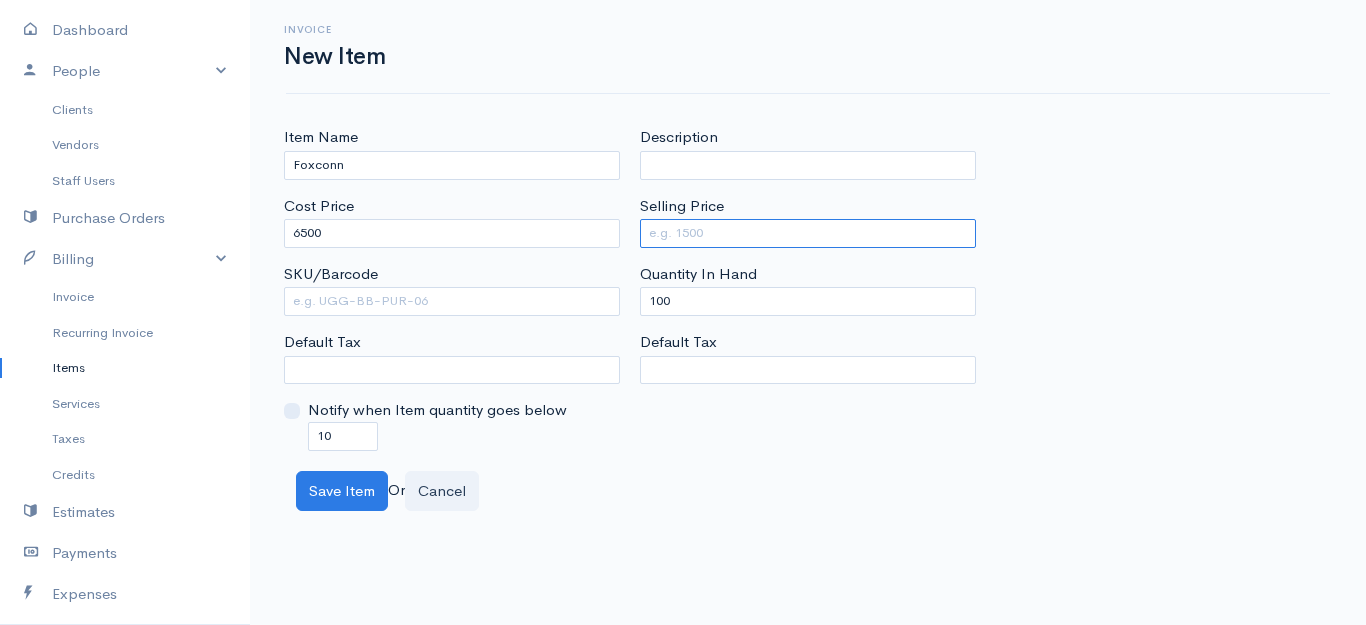 click on "Selling Price" at bounding box center [808, 233] 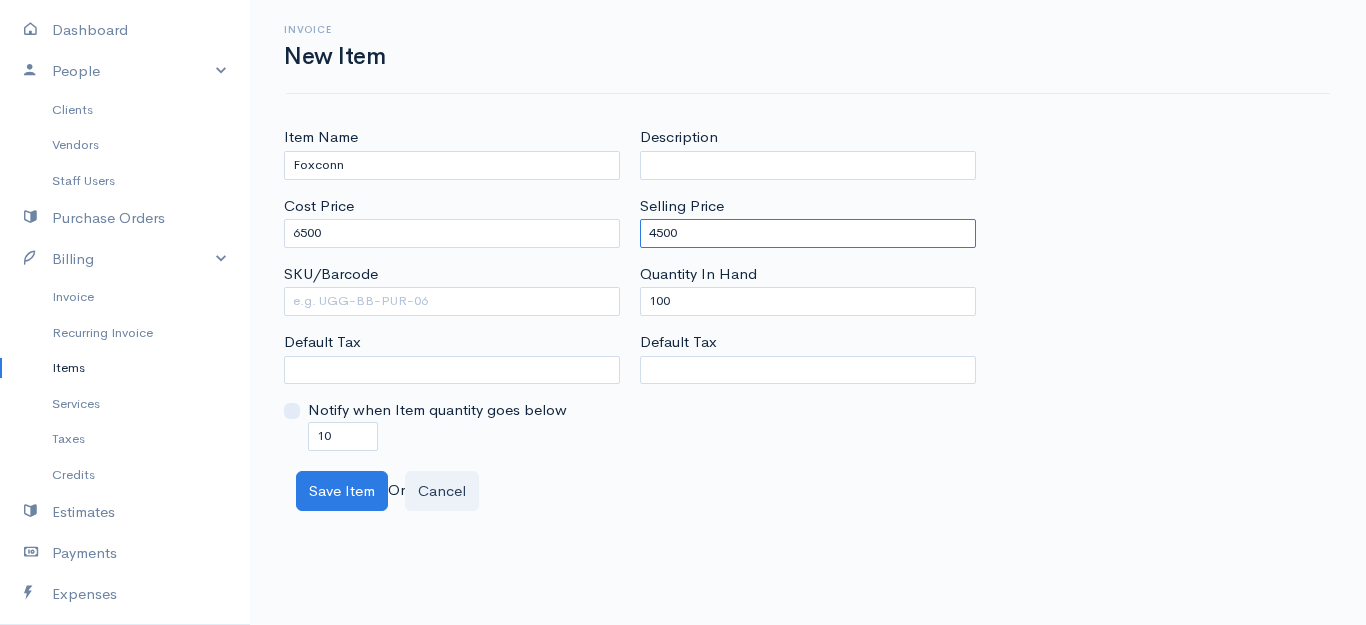 type on "4500" 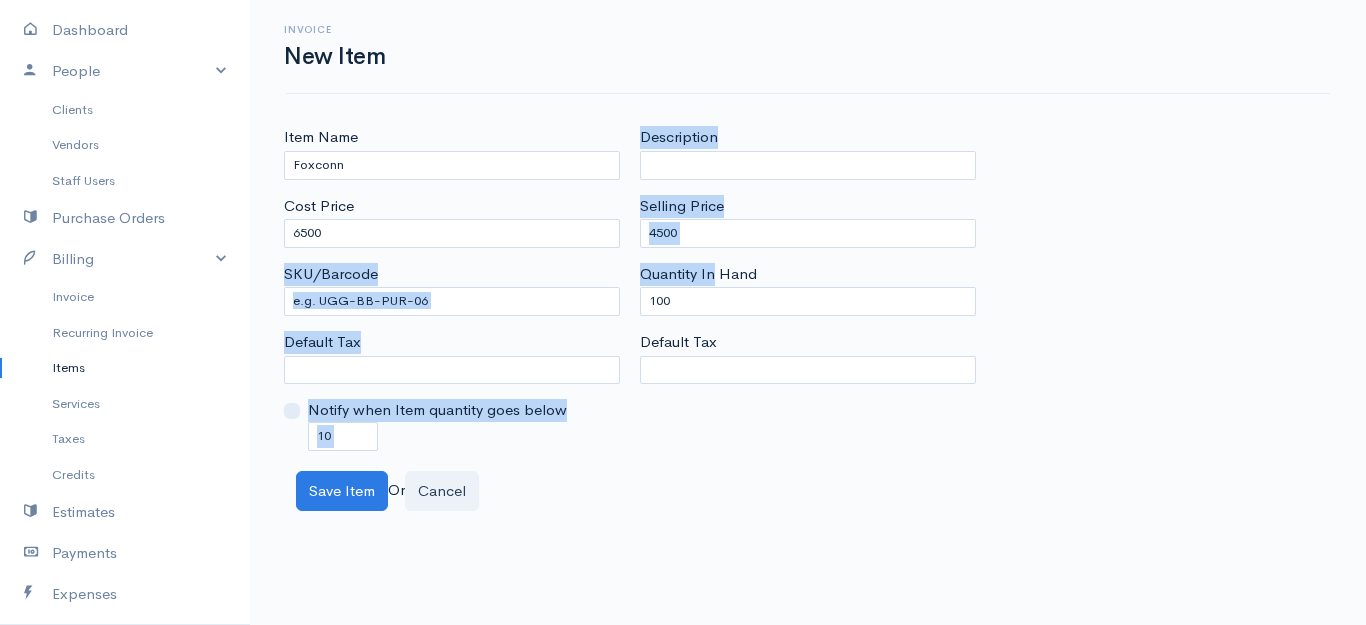 drag, startPoint x: 690, startPoint y: 308, endPoint x: 610, endPoint y: 313, distance: 80.1561 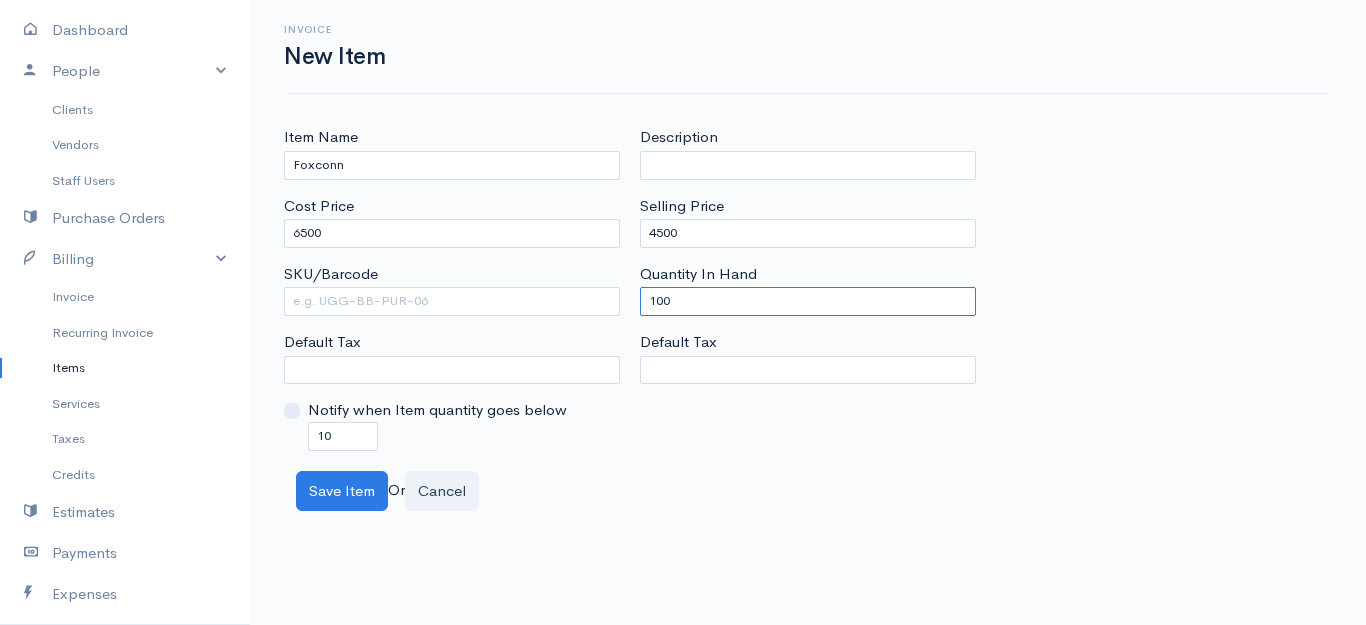 click on "100" at bounding box center [808, 301] 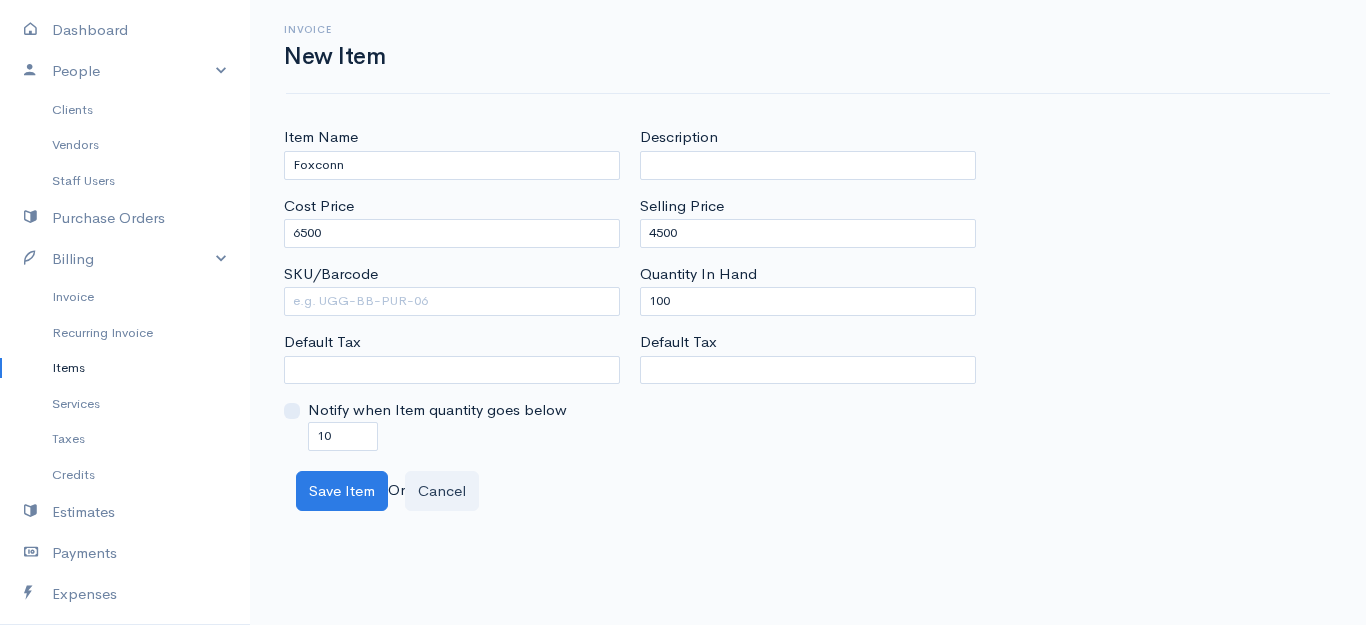 click on "Description Selling Price 4500 Quantity In Hand 100 Default Tax" at bounding box center (808, 288) 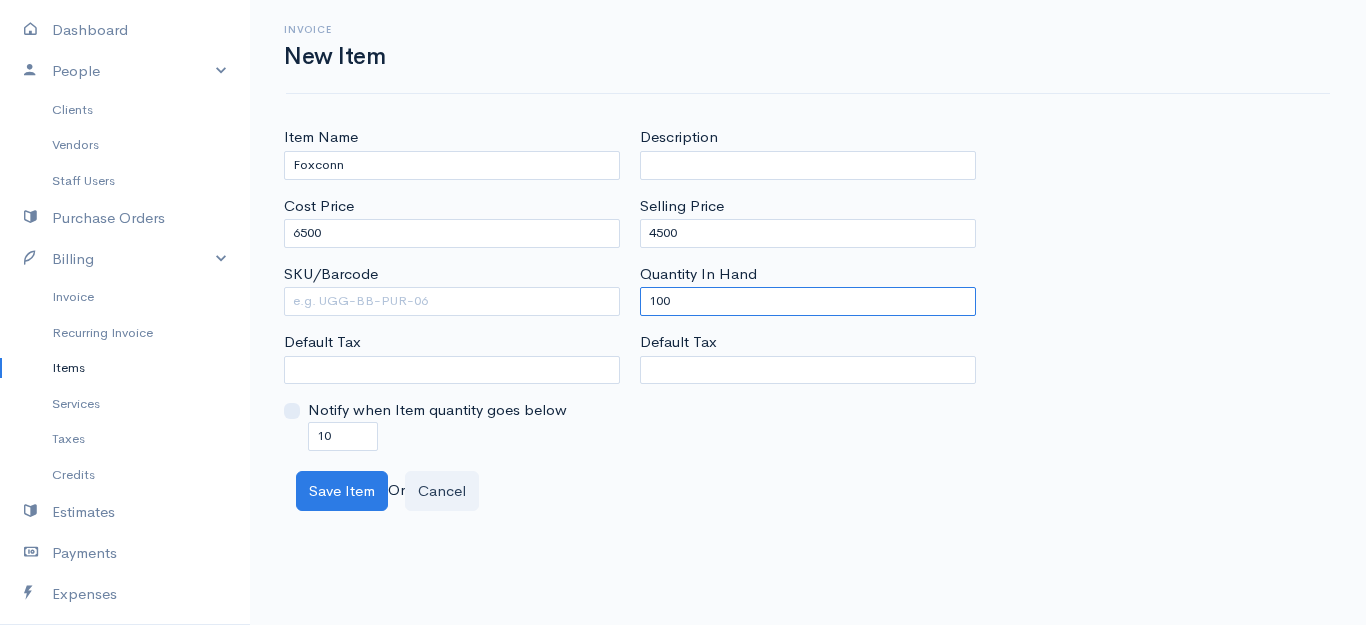 drag, startPoint x: 677, startPoint y: 295, endPoint x: 605, endPoint y: 306, distance: 72.835434 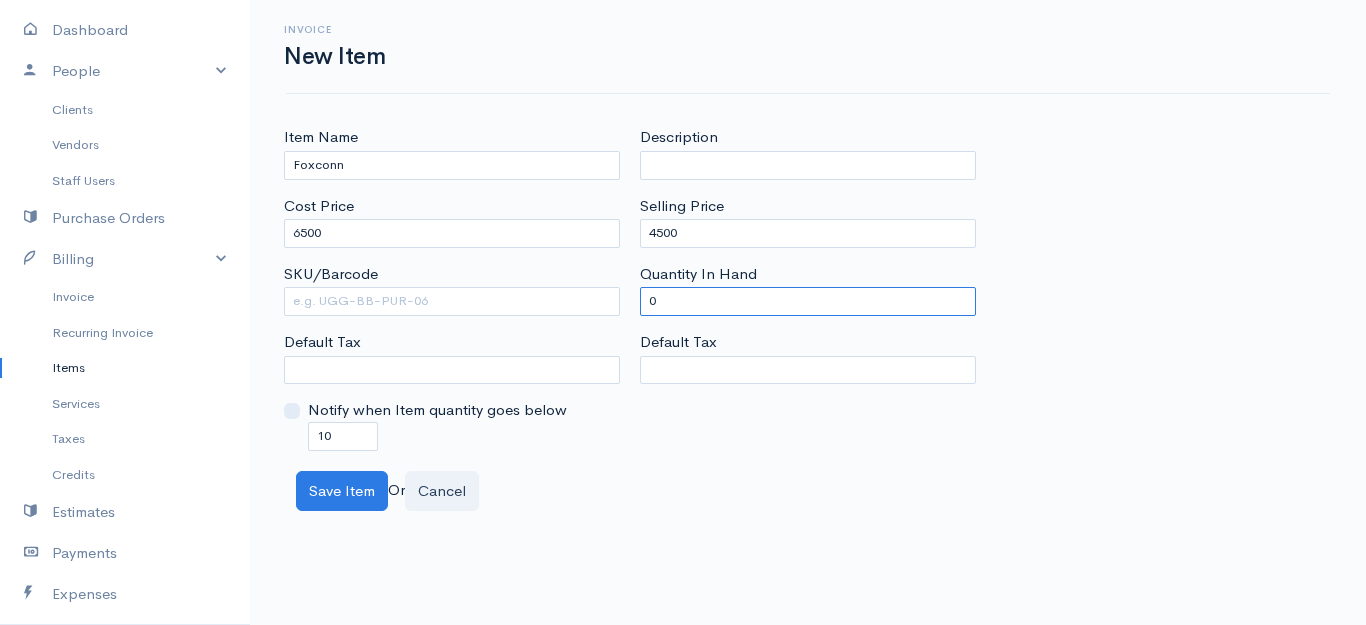 type on "0" 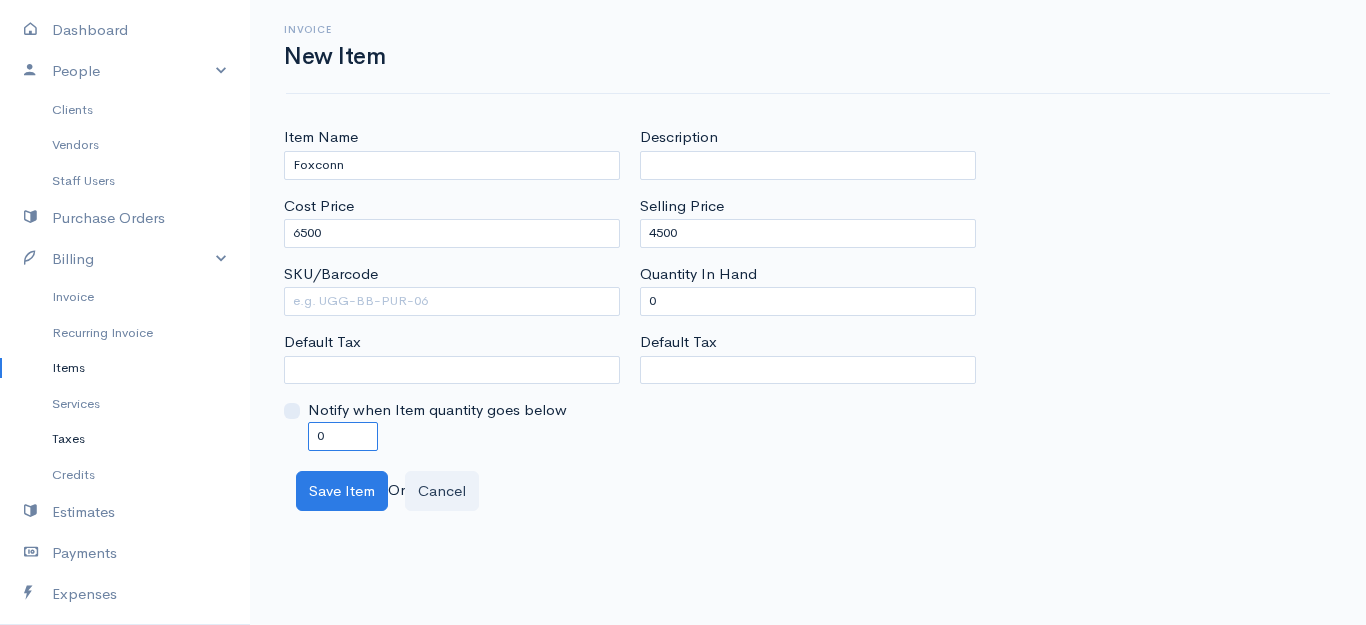 drag, startPoint x: 342, startPoint y: 437, endPoint x: 141, endPoint y: 435, distance: 201.00995 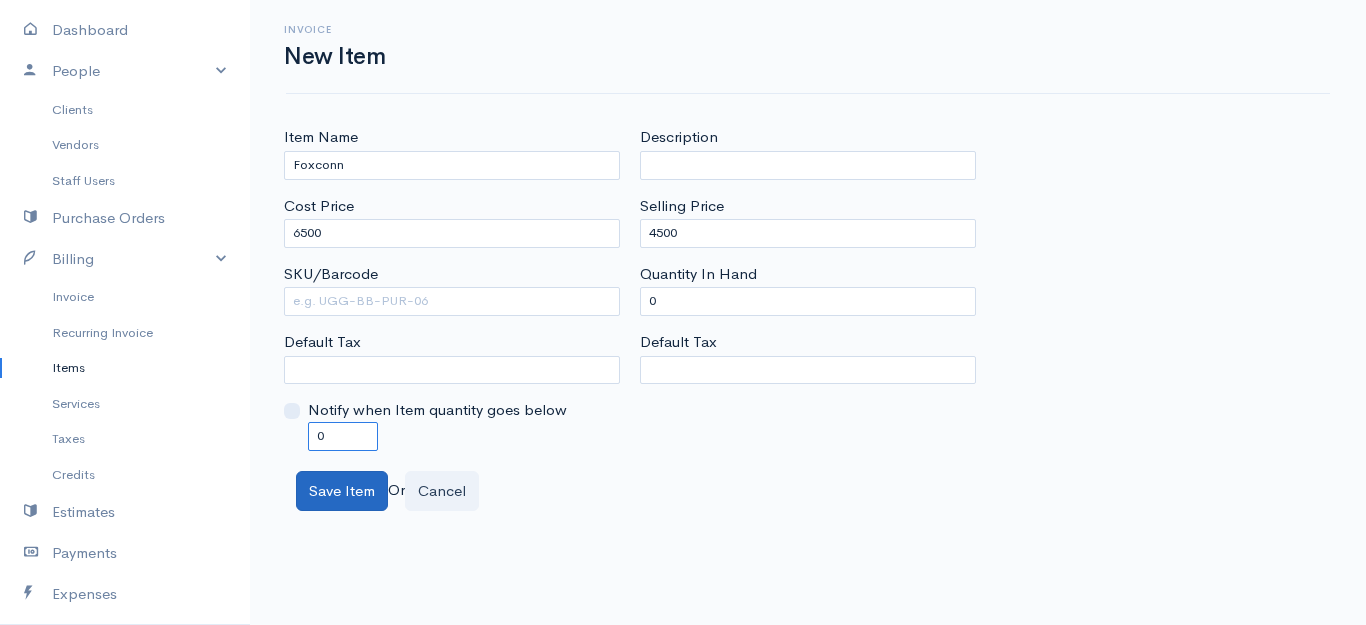 type on "0" 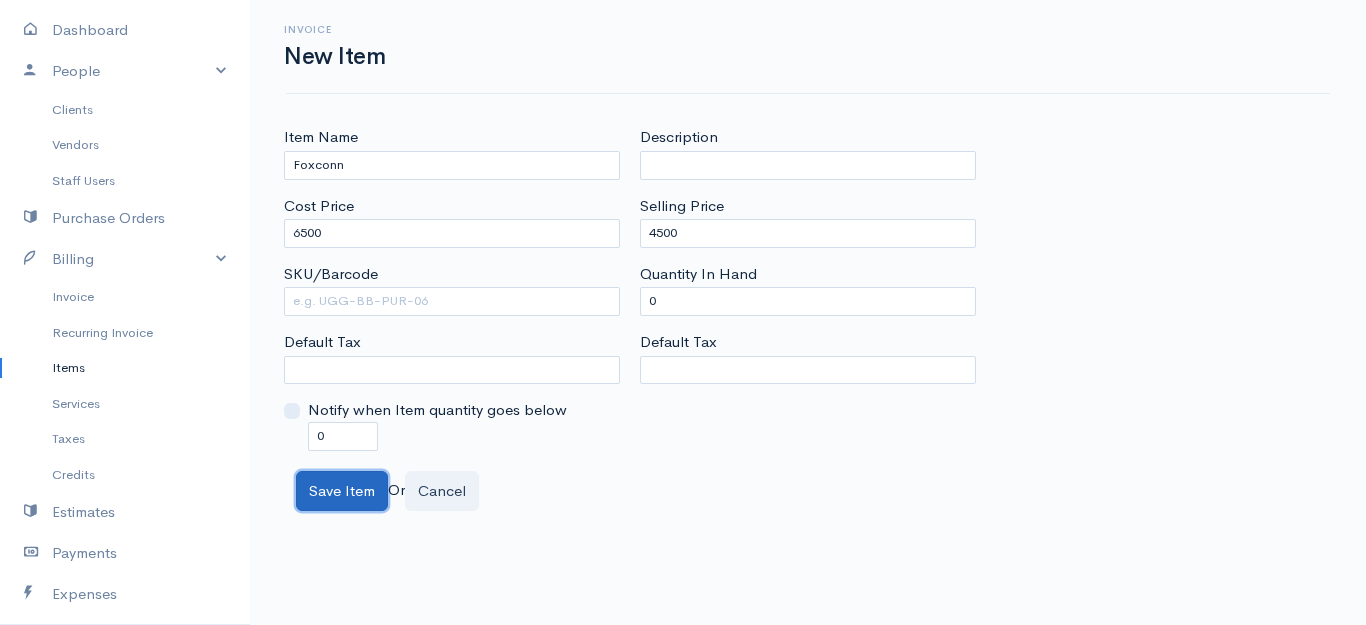 click on "Save Item" at bounding box center (342, 491) 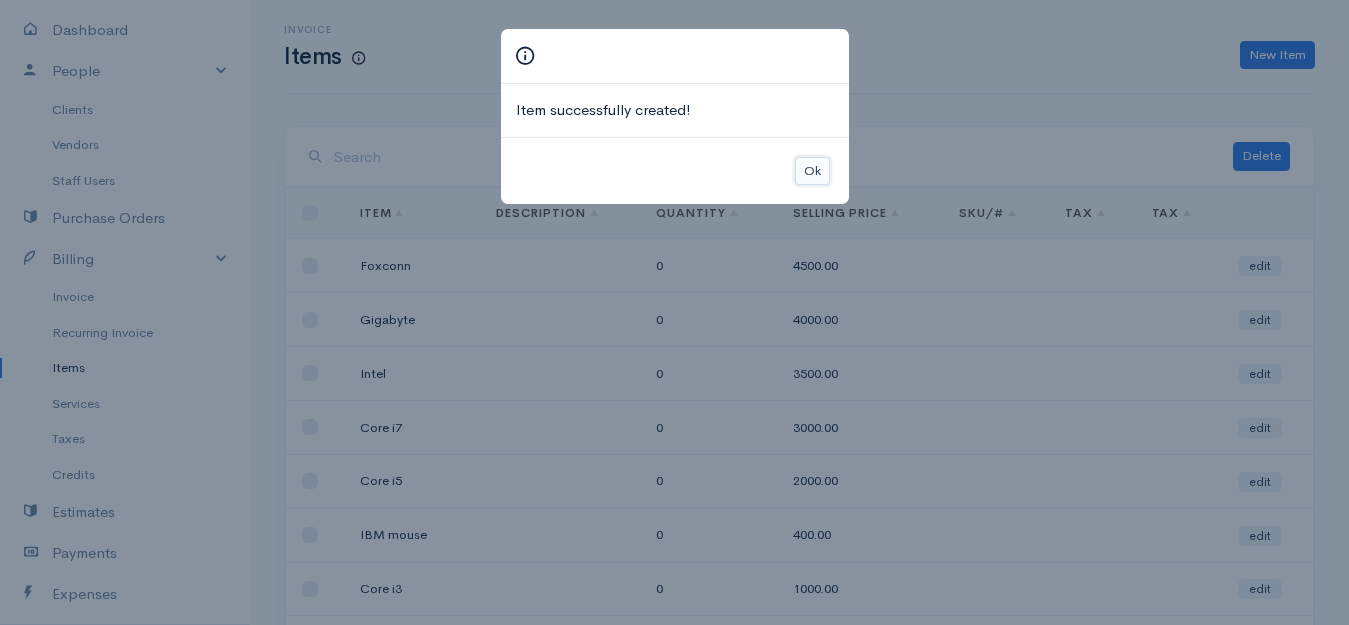click on "Ok" at bounding box center (812, 171) 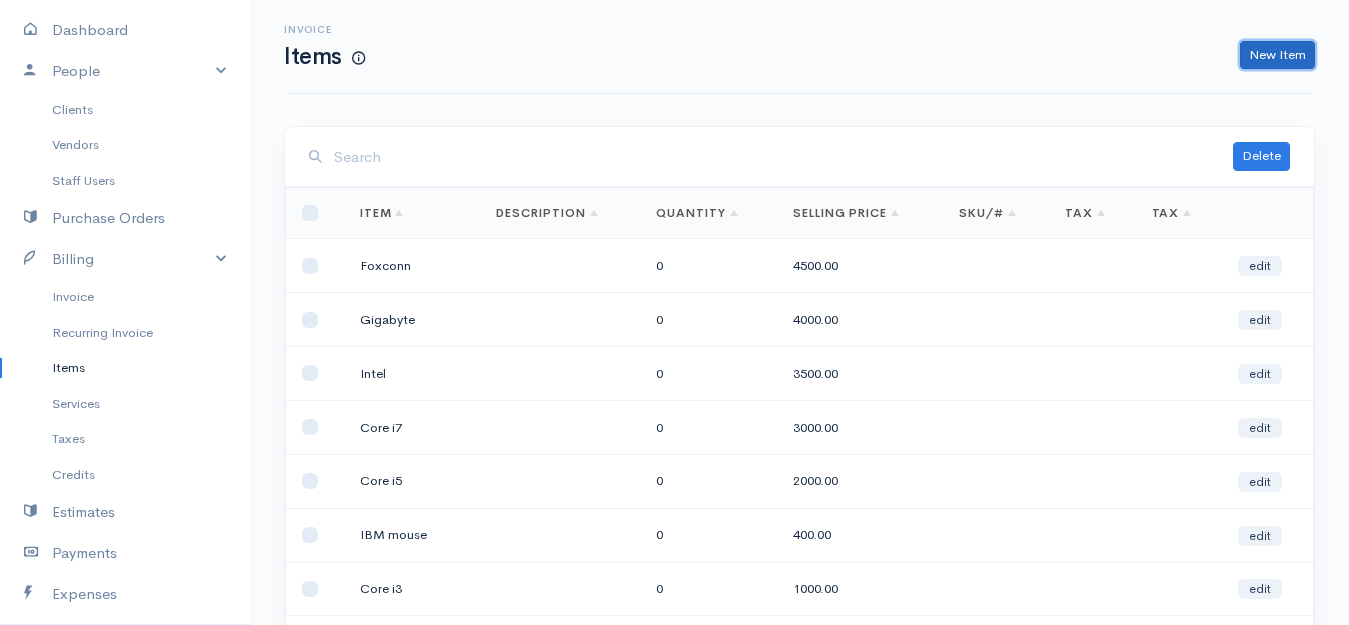 click on "New Item" at bounding box center (1277, 55) 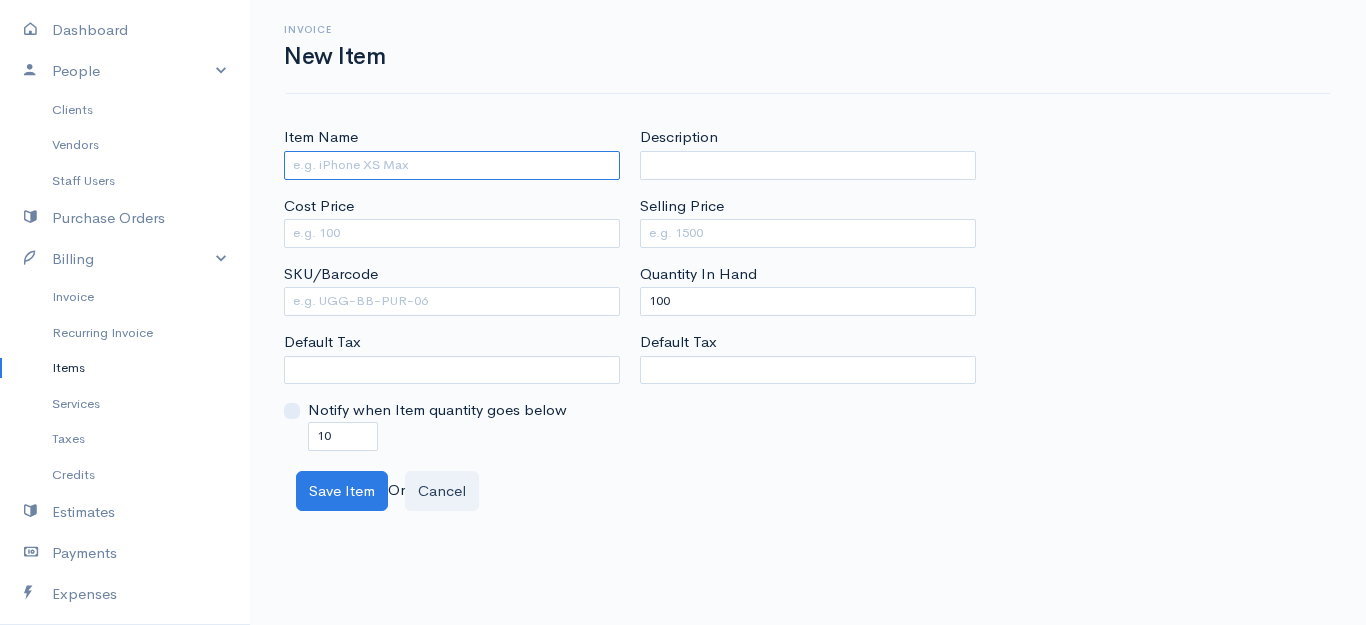 click on "Item Name" at bounding box center [452, 165] 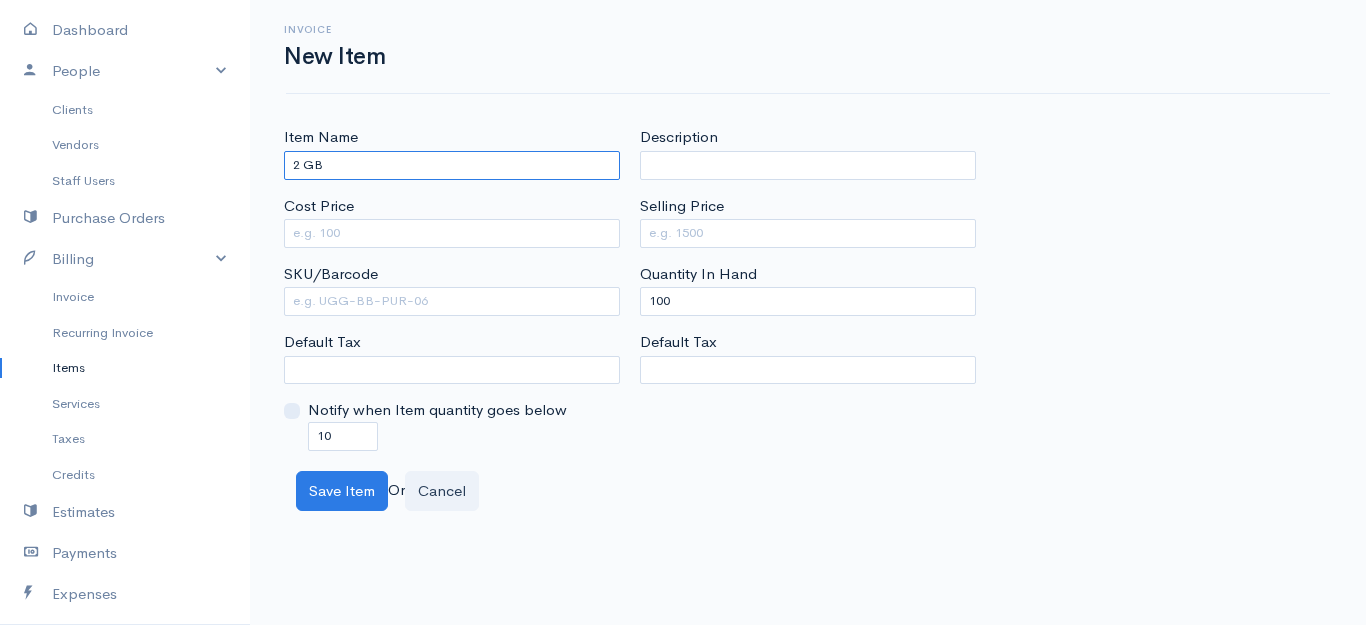 type on "2 GB" 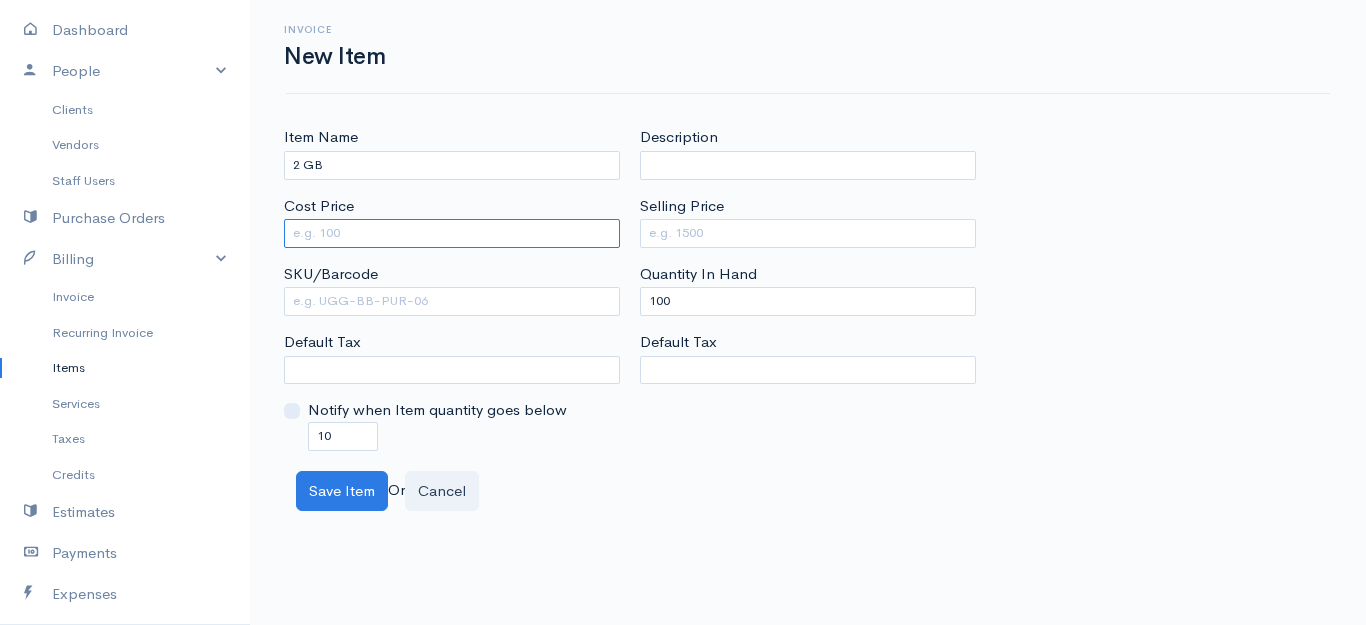 click on "Cost Price" at bounding box center (452, 233) 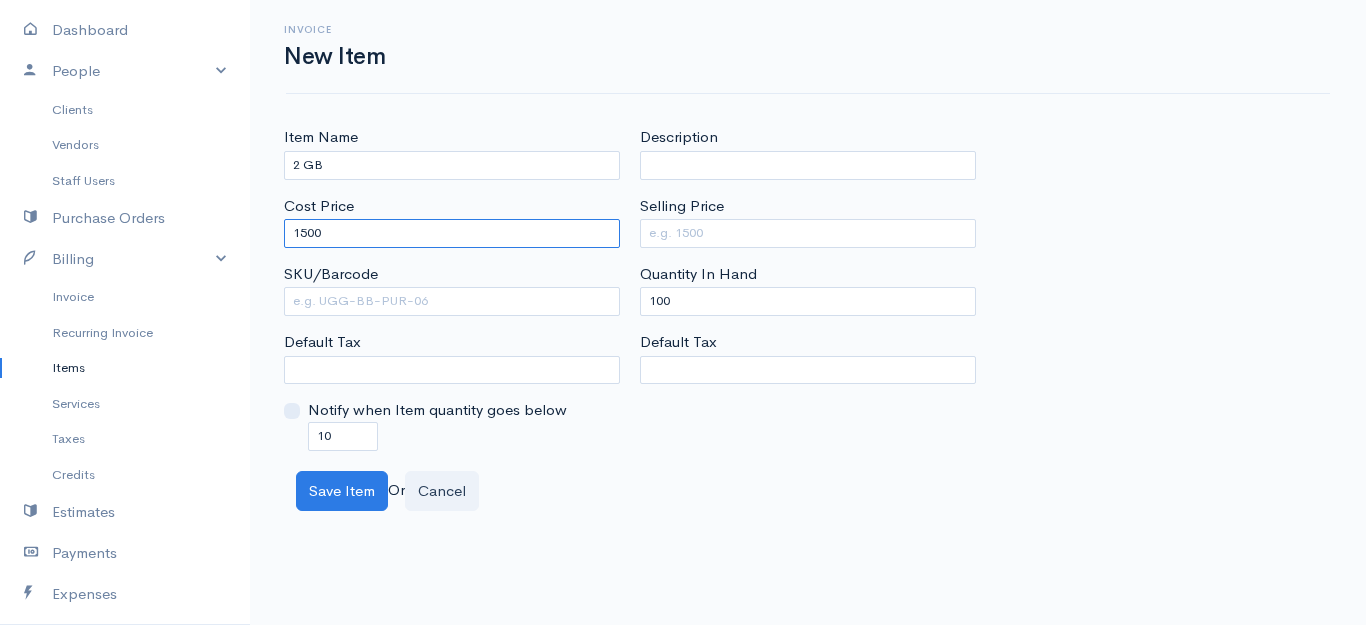 type on "1500" 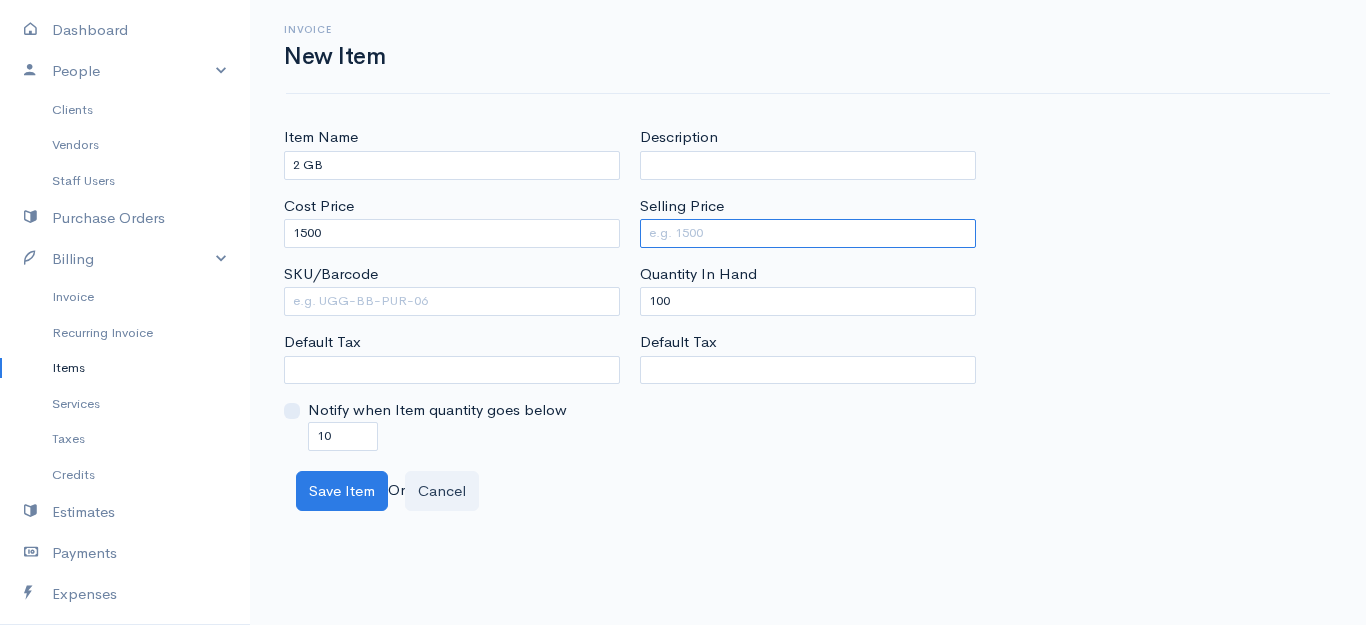 click on "Selling Price" at bounding box center [808, 233] 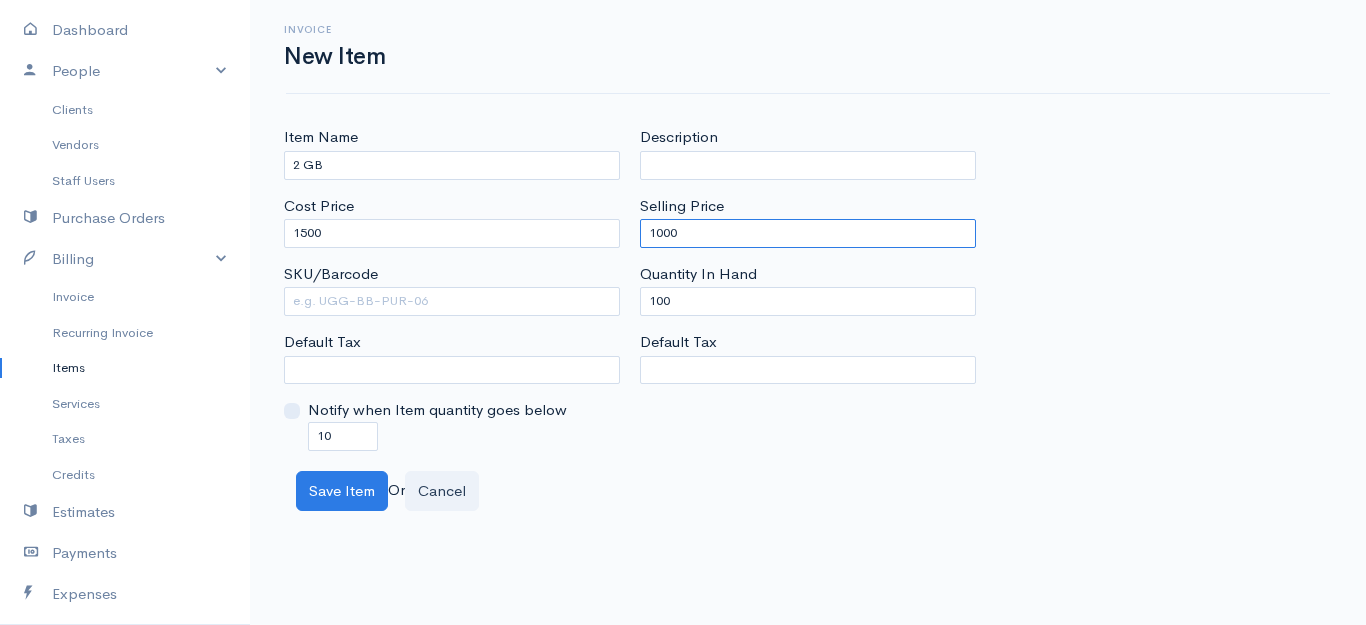 type on "1000" 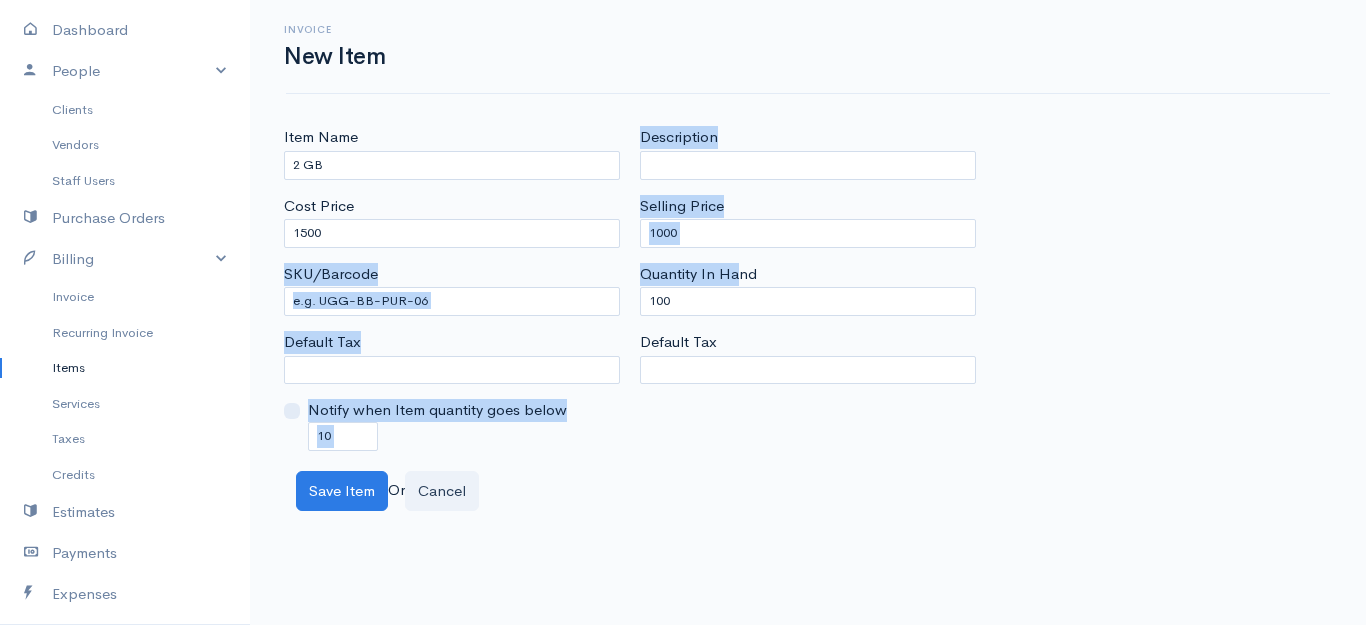 drag, startPoint x: 741, startPoint y: 273, endPoint x: 618, endPoint y: 312, distance: 129.03488 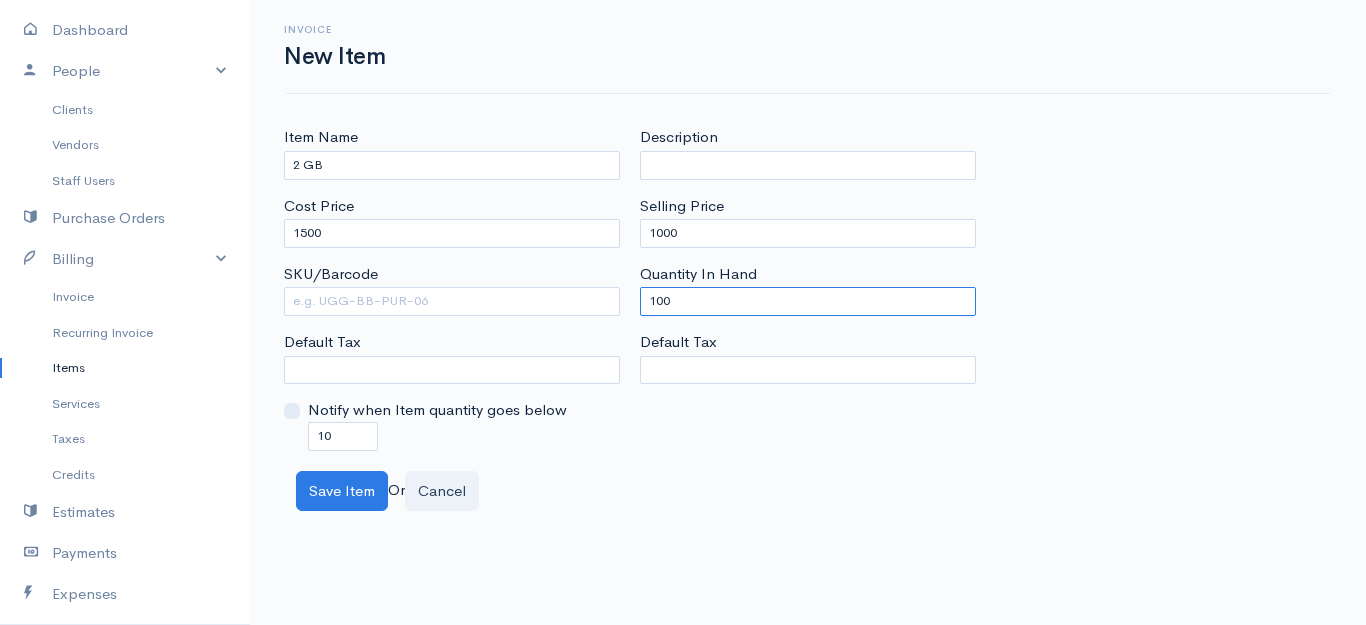 click on "100" at bounding box center [808, 301] 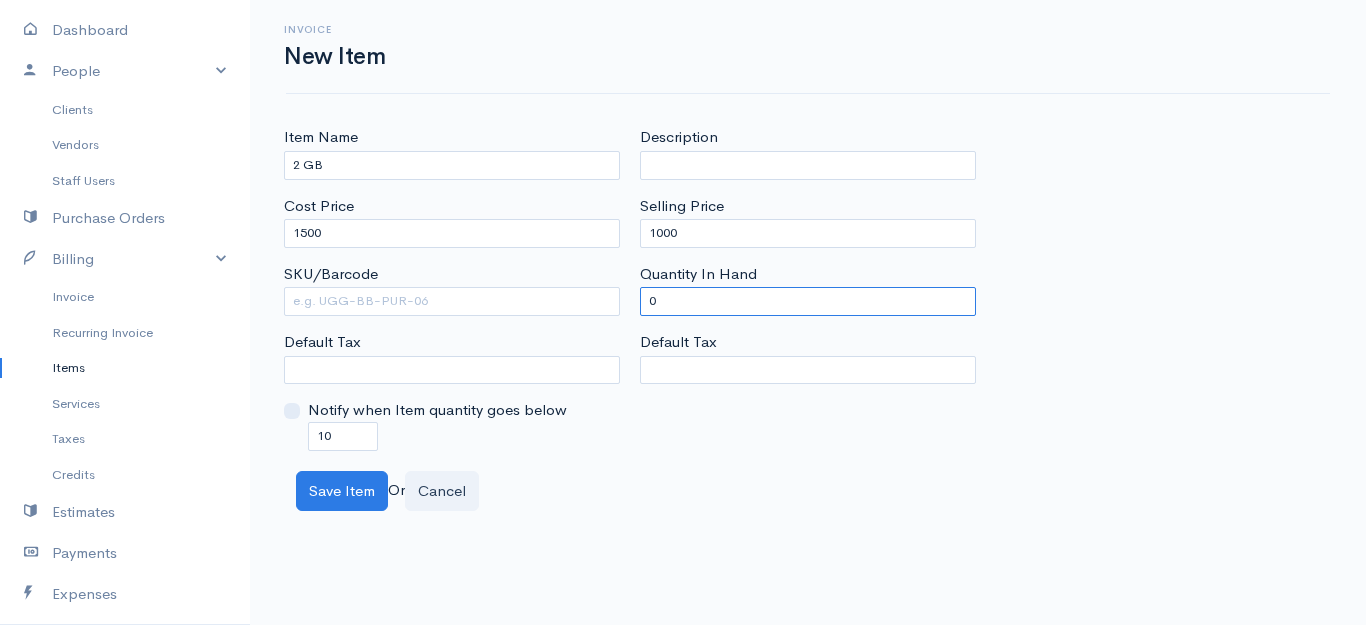 type on "0" 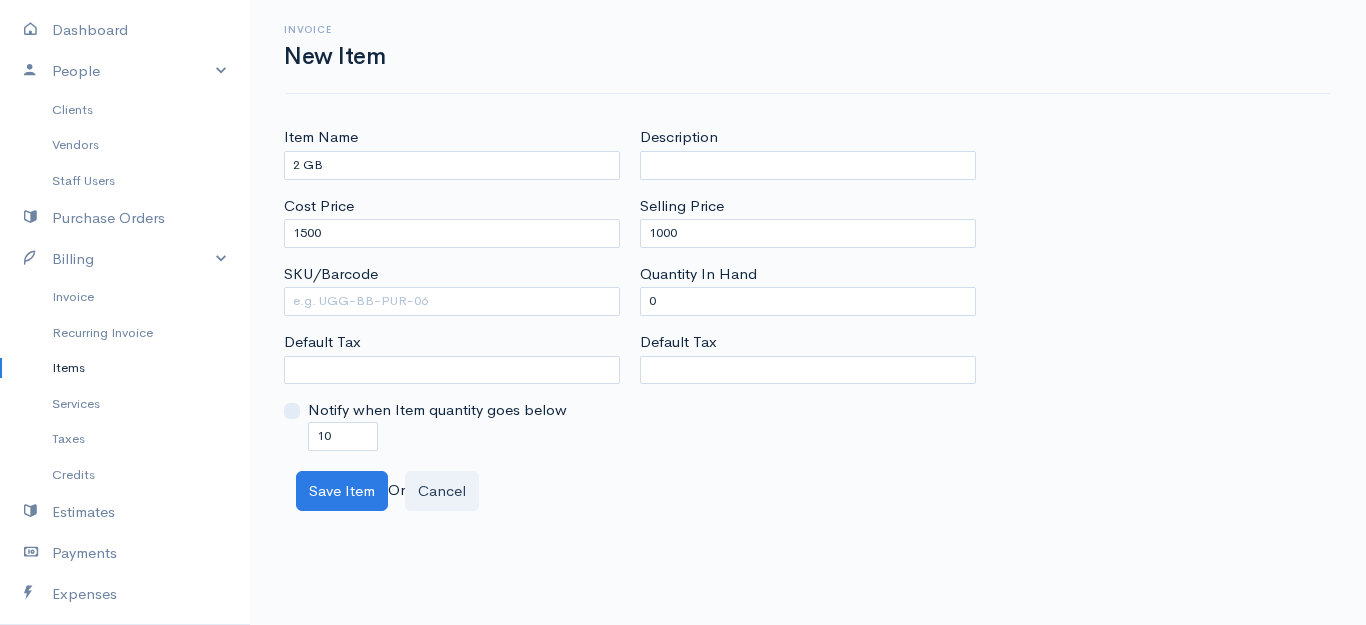 drag, startPoint x: 365, startPoint y: 455, endPoint x: 315, endPoint y: 453, distance: 50.039986 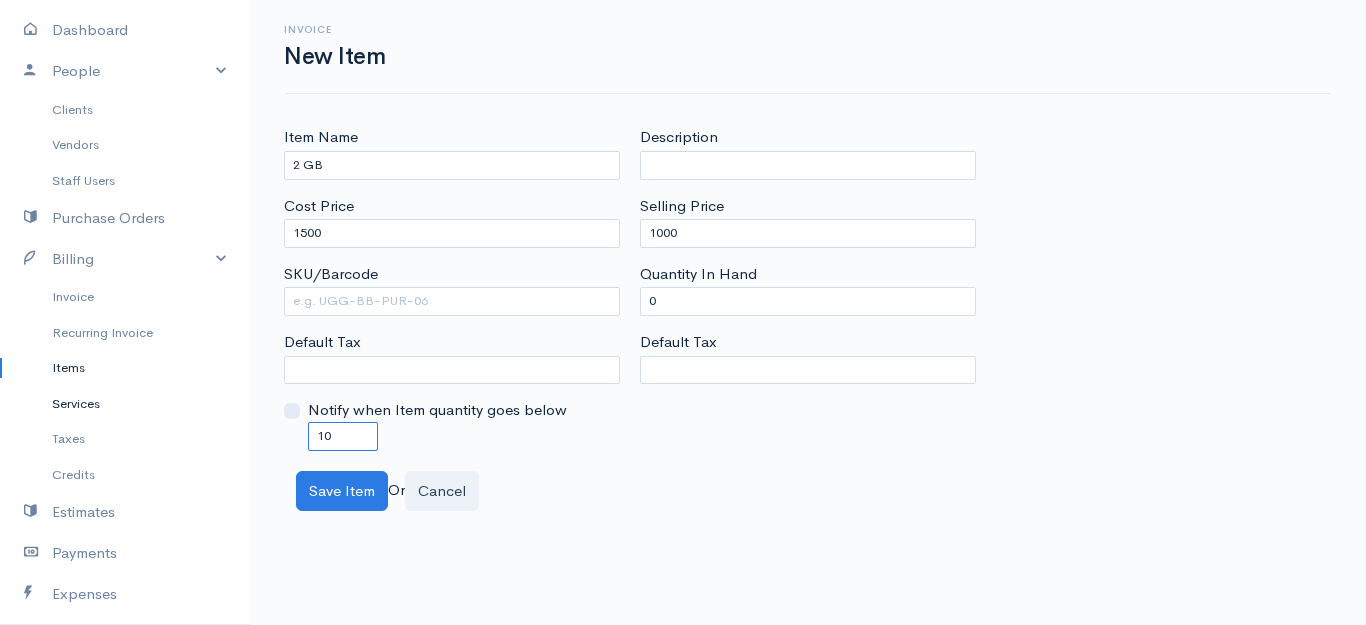 drag, startPoint x: 363, startPoint y: 441, endPoint x: 133, endPoint y: 414, distance: 231.57936 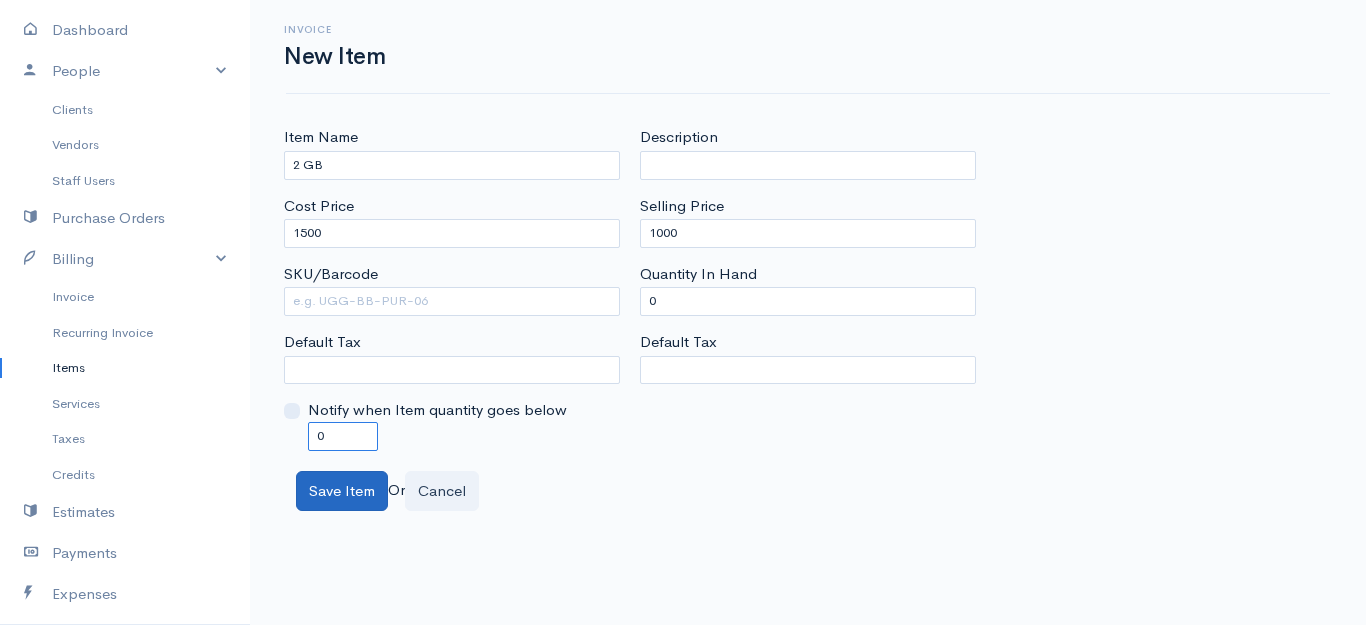type on "0" 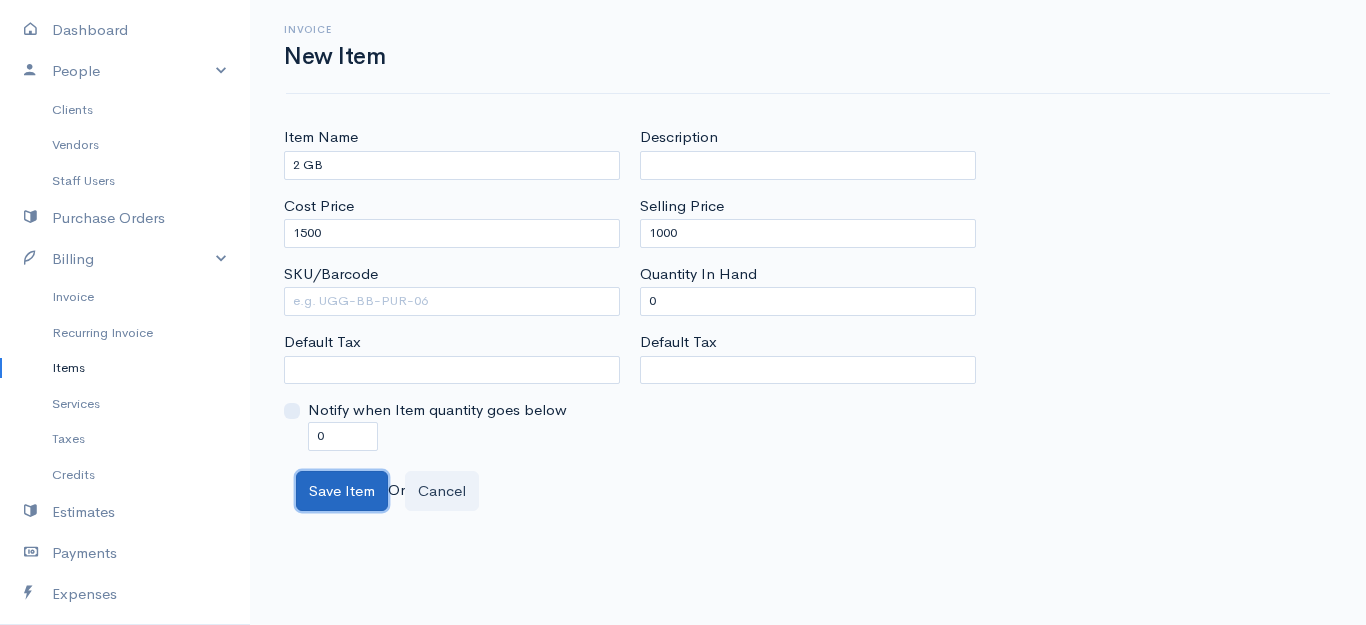 click on "Save Item" at bounding box center [342, 491] 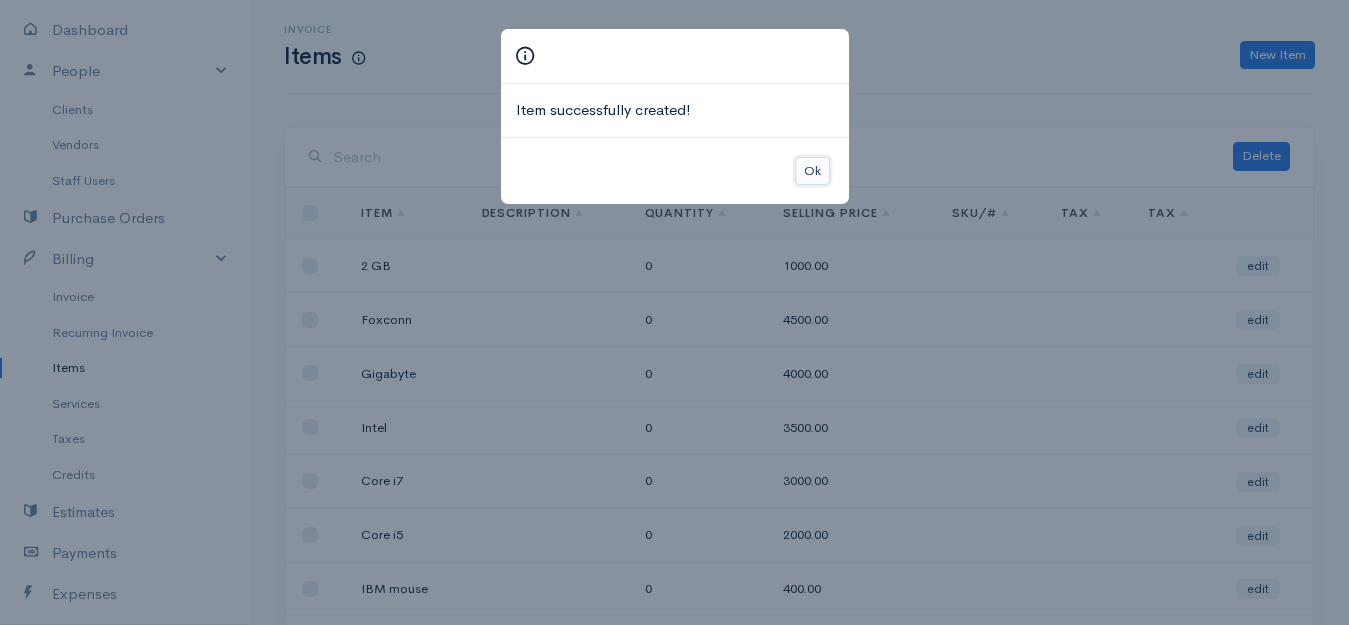 click on "Ok" at bounding box center (812, 171) 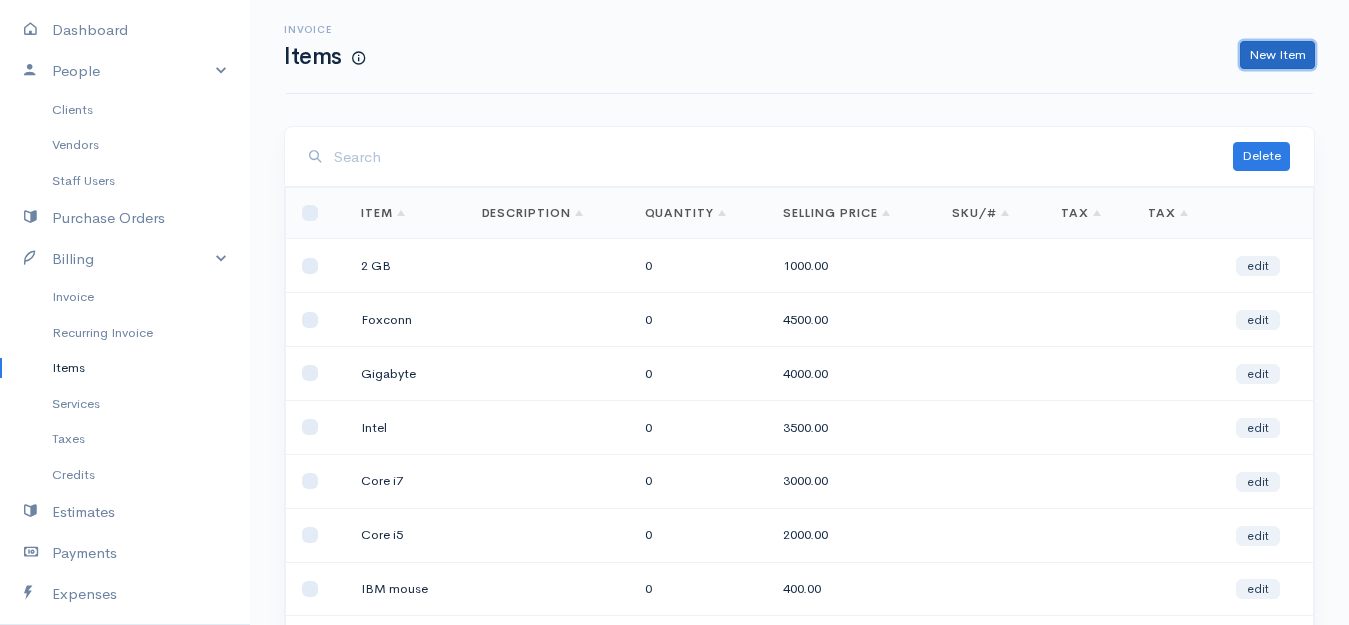 click on "New Item" at bounding box center [1277, 55] 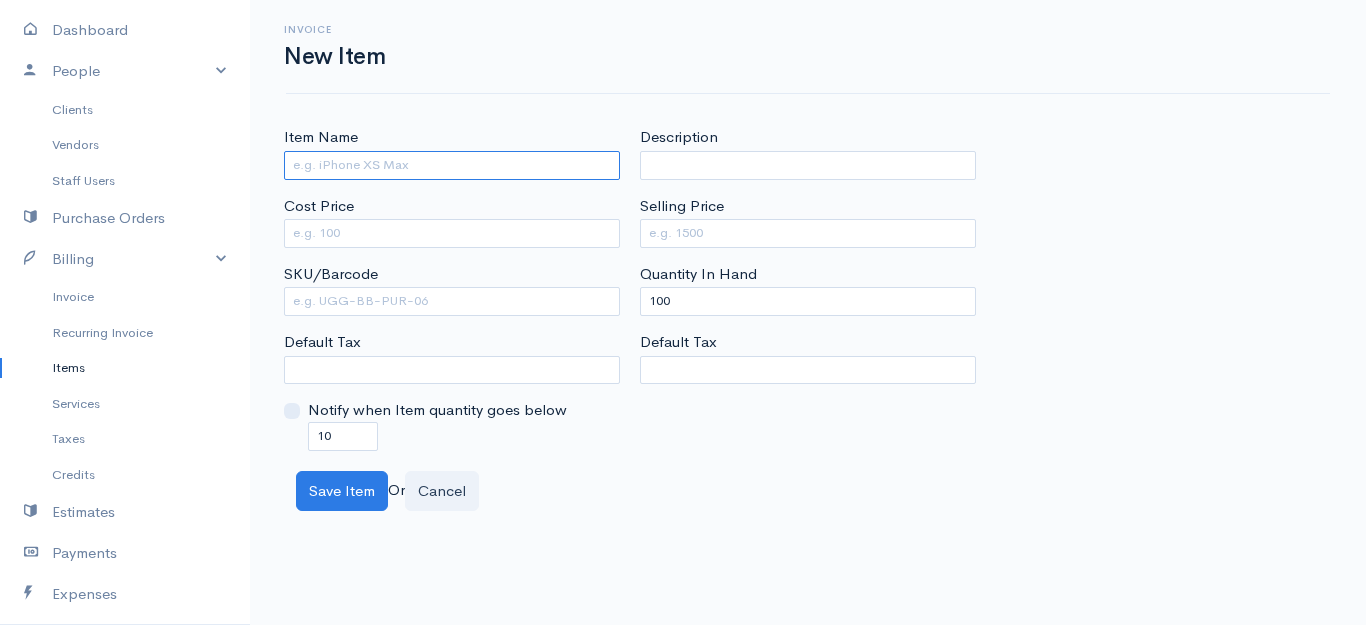 click on "Item Name" at bounding box center (452, 165) 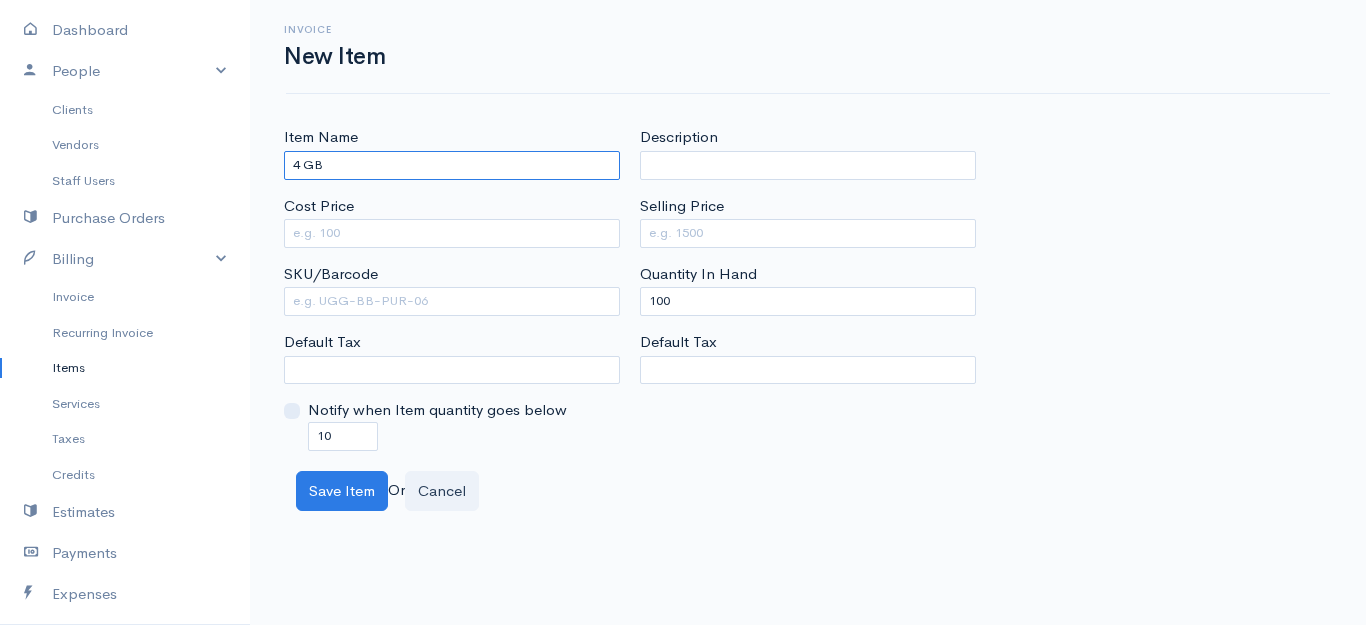type on "4 GB" 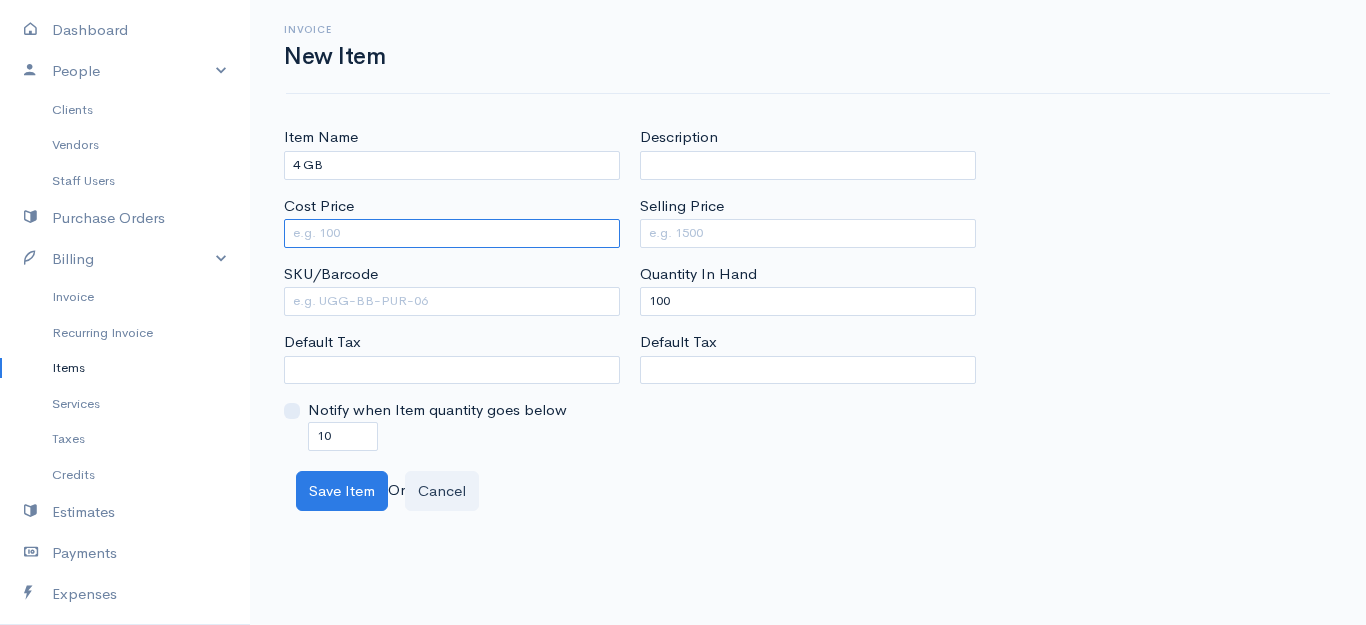 click on "Cost Price" at bounding box center [452, 233] 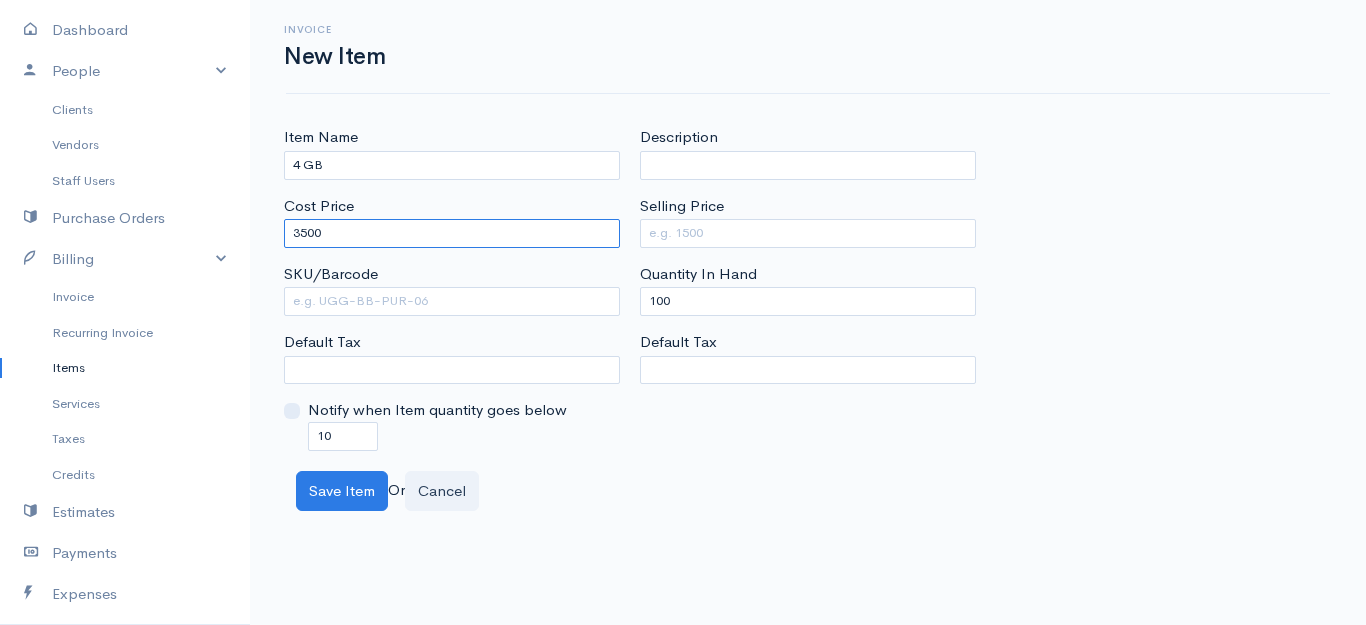 type on "3500" 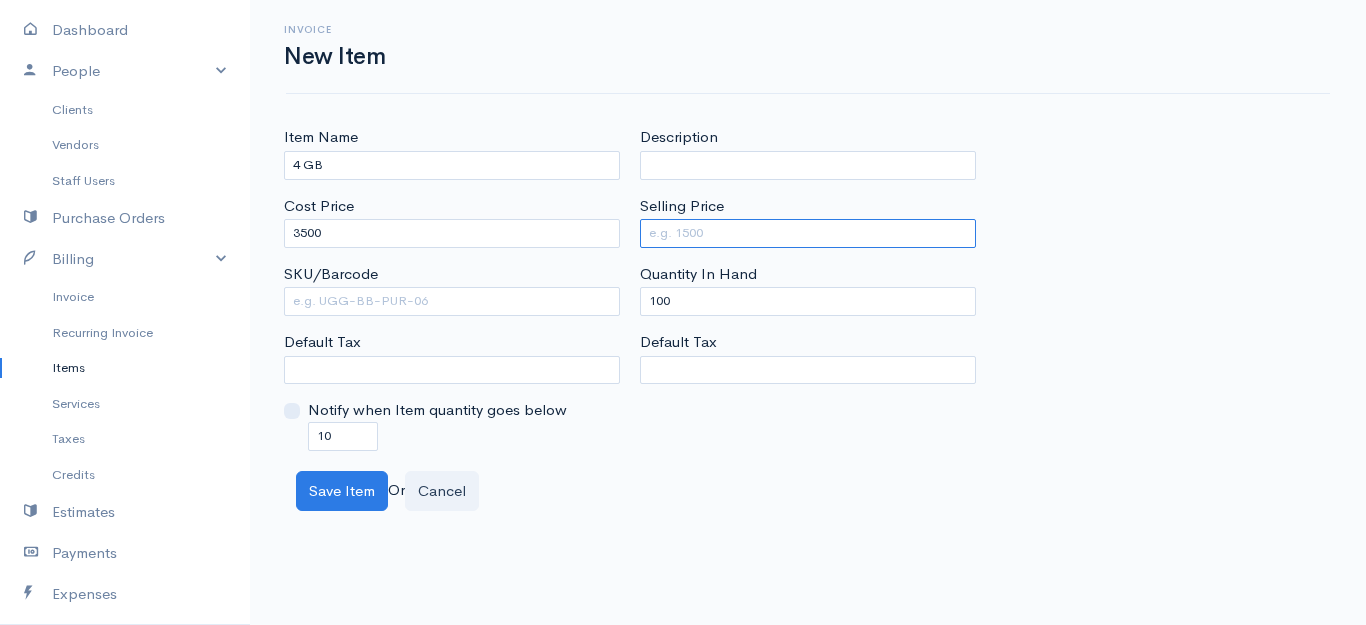 click on "Selling Price" at bounding box center [808, 233] 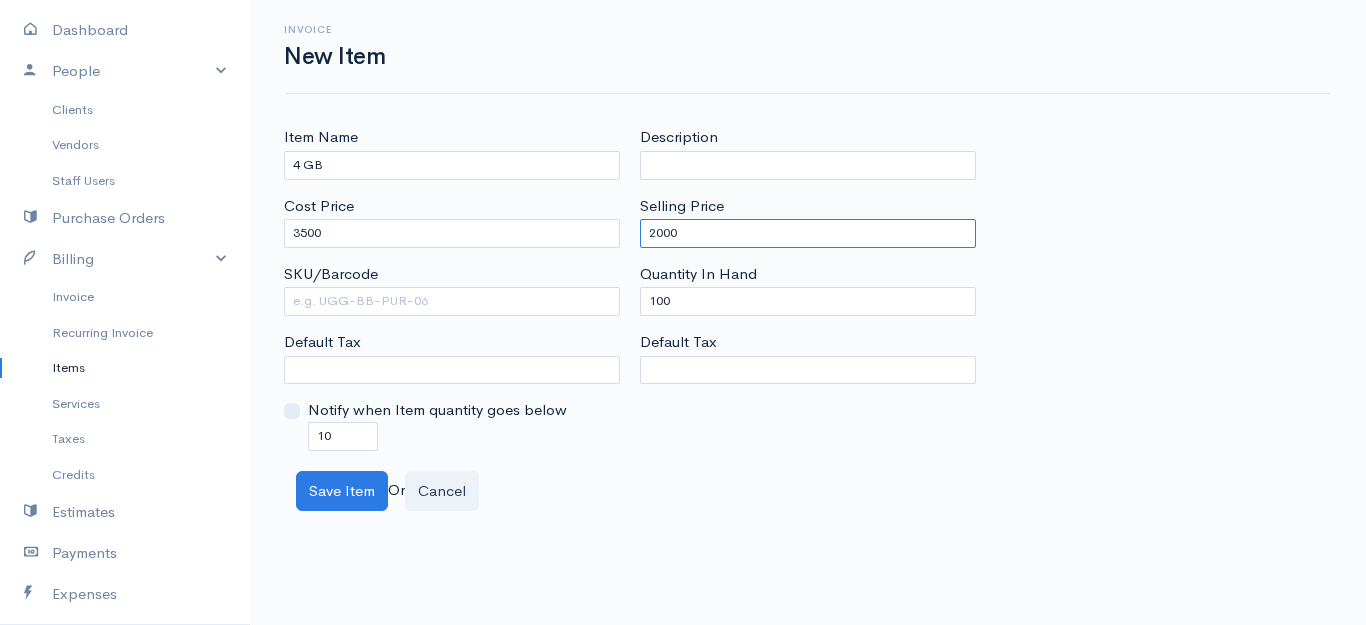 type on "2000" 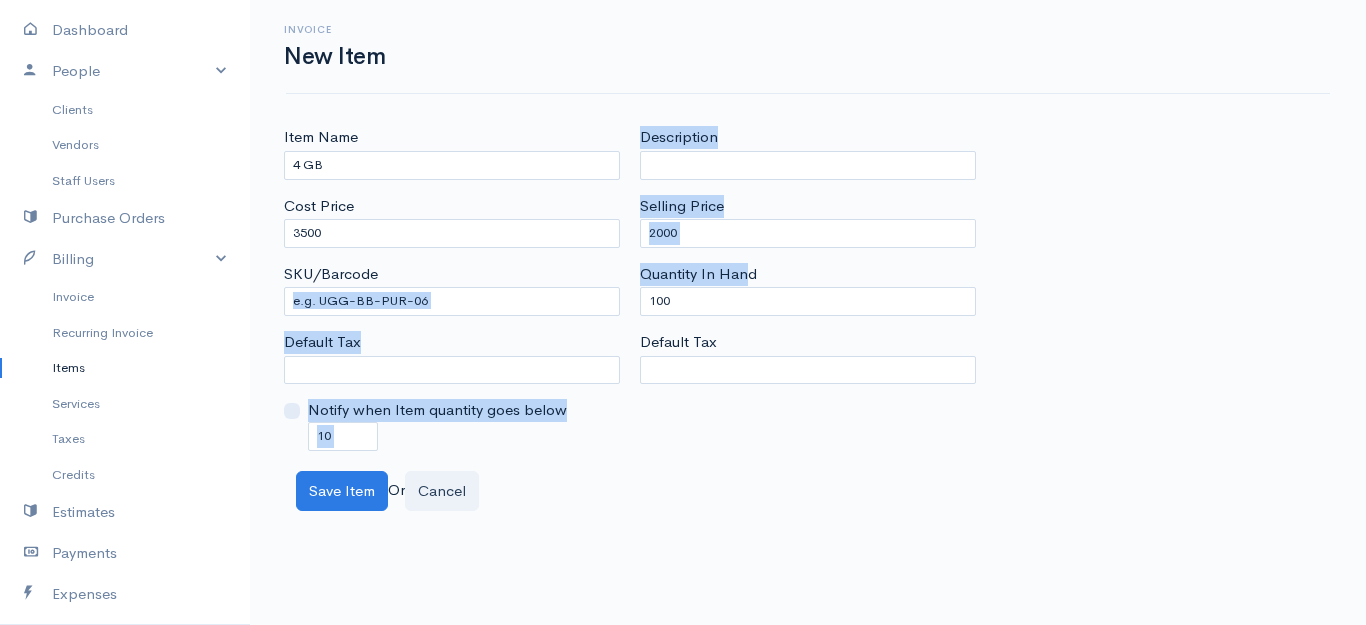 drag, startPoint x: 748, startPoint y: 279, endPoint x: 586, endPoint y: 285, distance: 162.11107 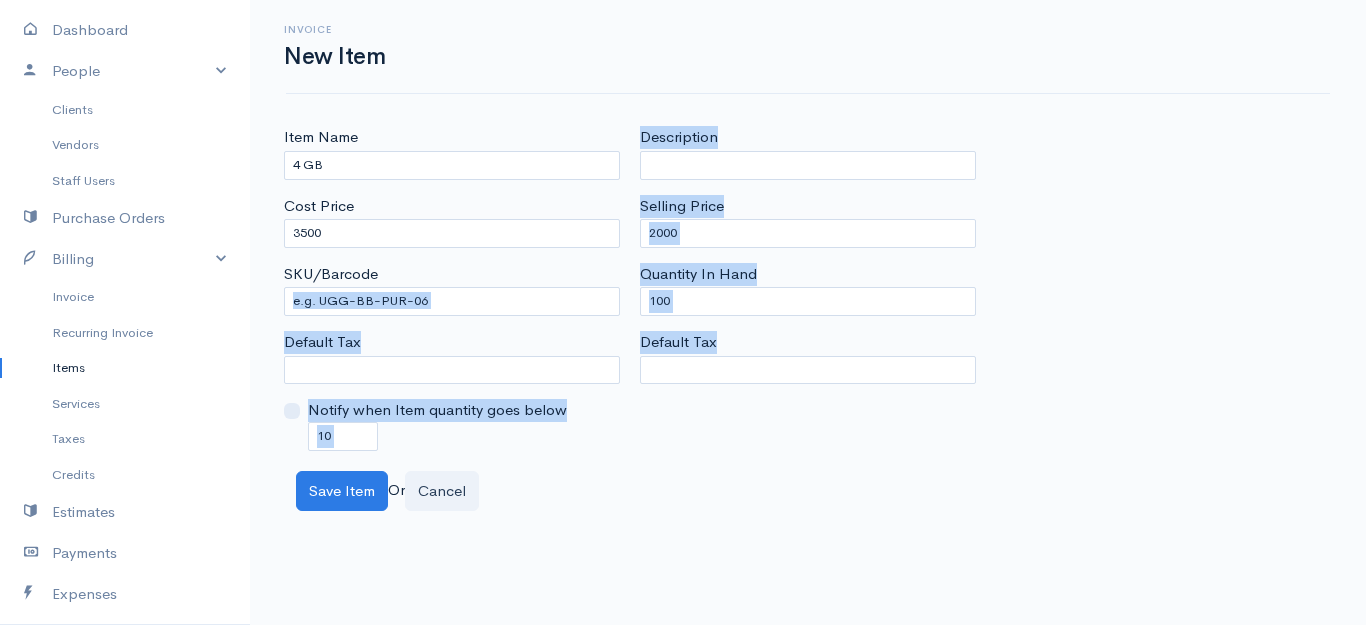 drag, startPoint x: 731, startPoint y: 321, endPoint x: 502, endPoint y: 271, distance: 234.39496 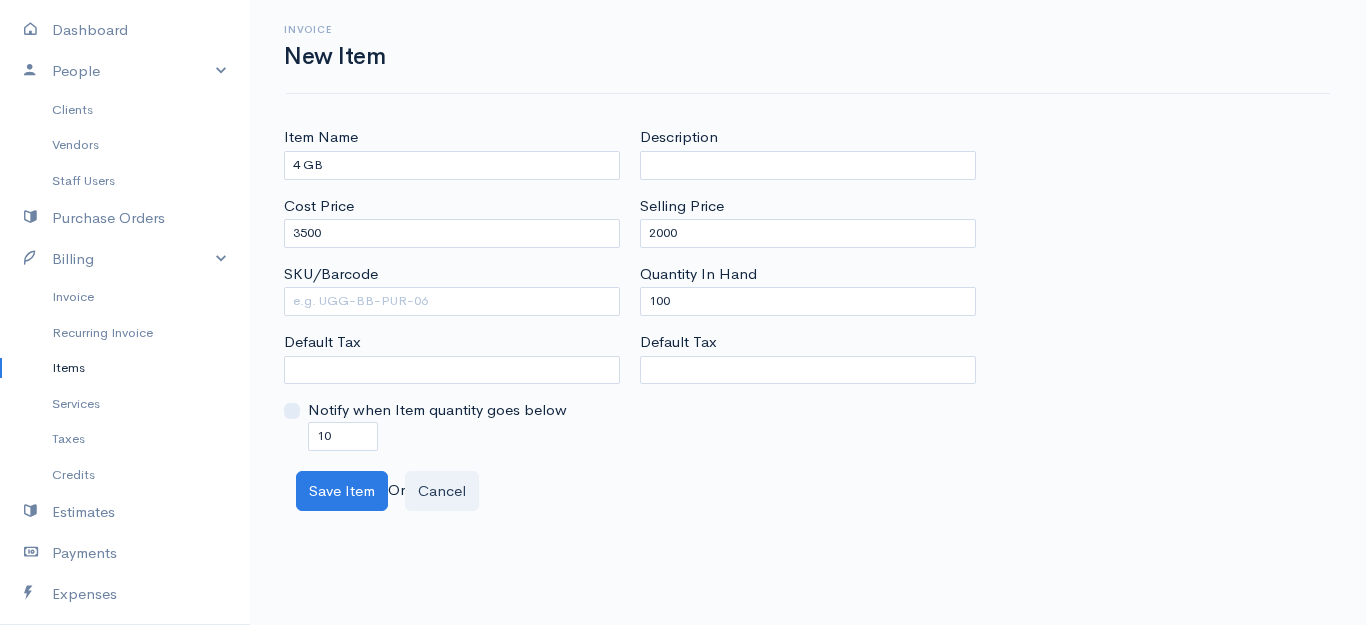 drag, startPoint x: 799, startPoint y: 346, endPoint x: 696, endPoint y: 306, distance: 110.49435 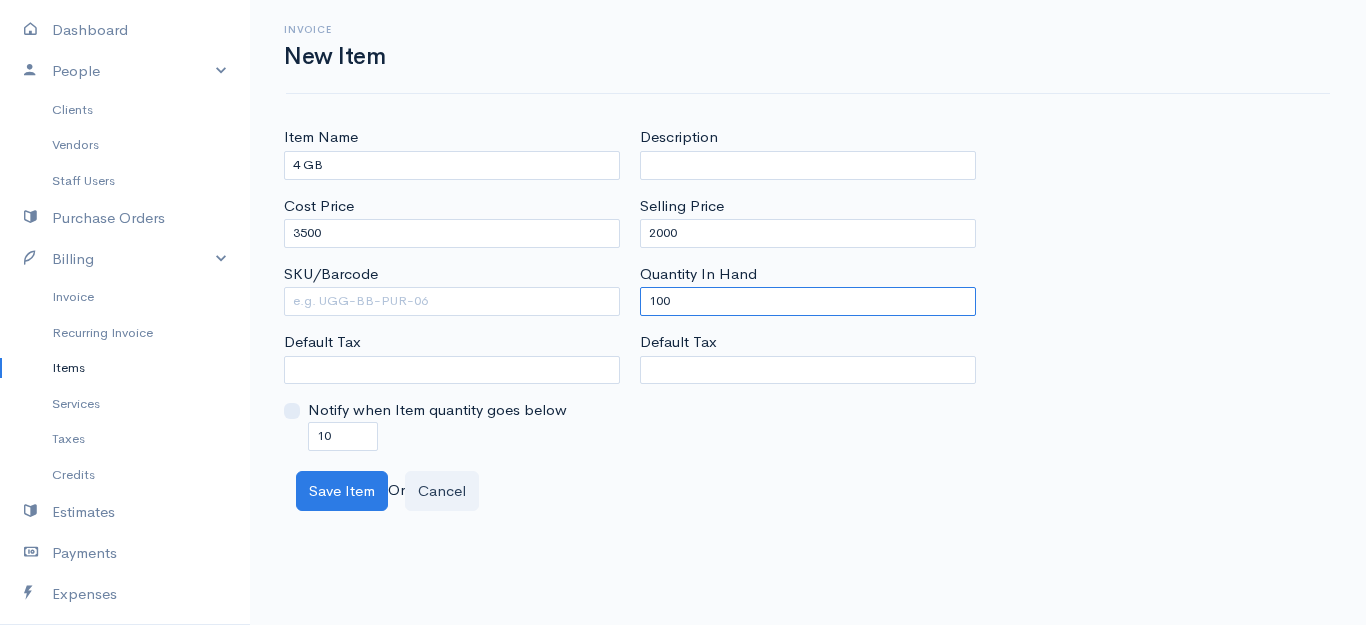 drag, startPoint x: 697, startPoint y: 303, endPoint x: 602, endPoint y: 297, distance: 95.189285 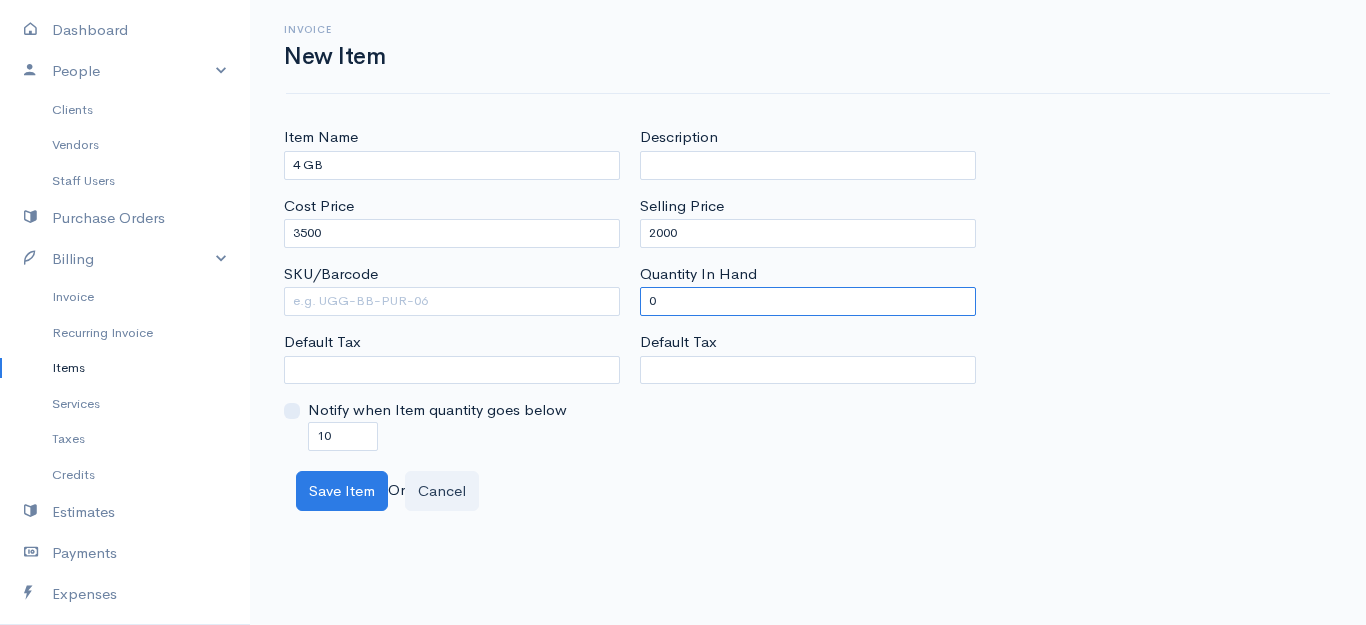 type on "0" 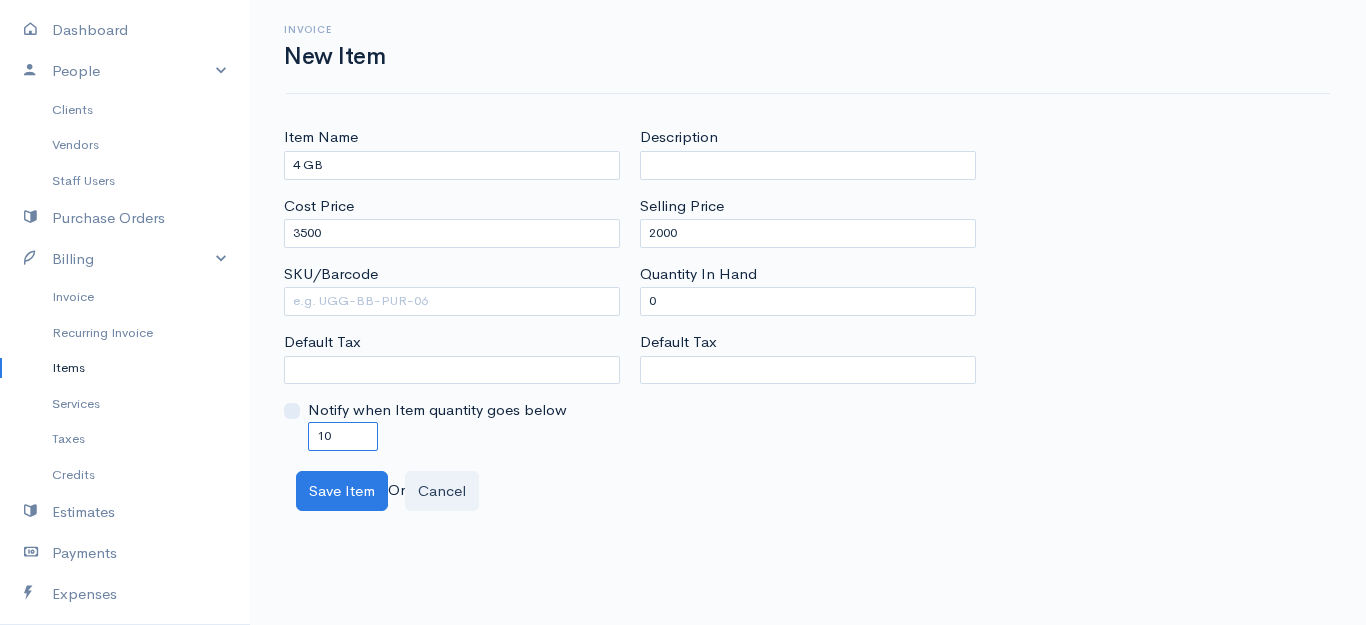 drag, startPoint x: 341, startPoint y: 441, endPoint x: 285, endPoint y: 428, distance: 57.48913 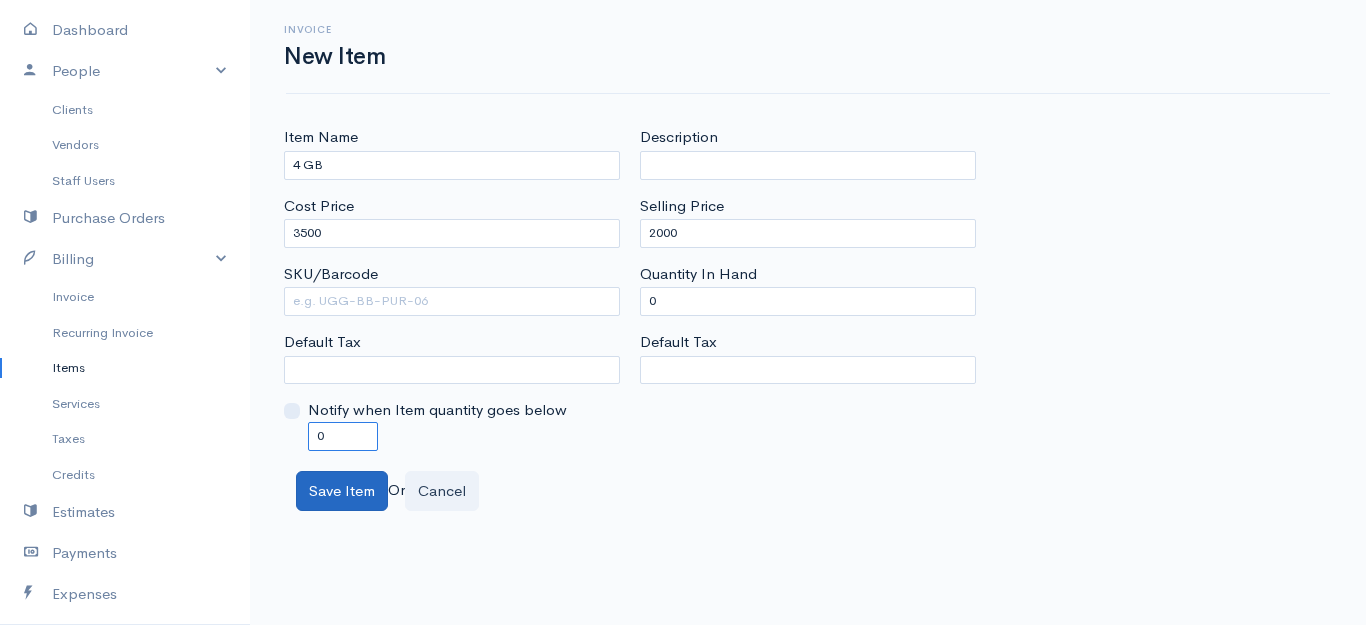 type on "0" 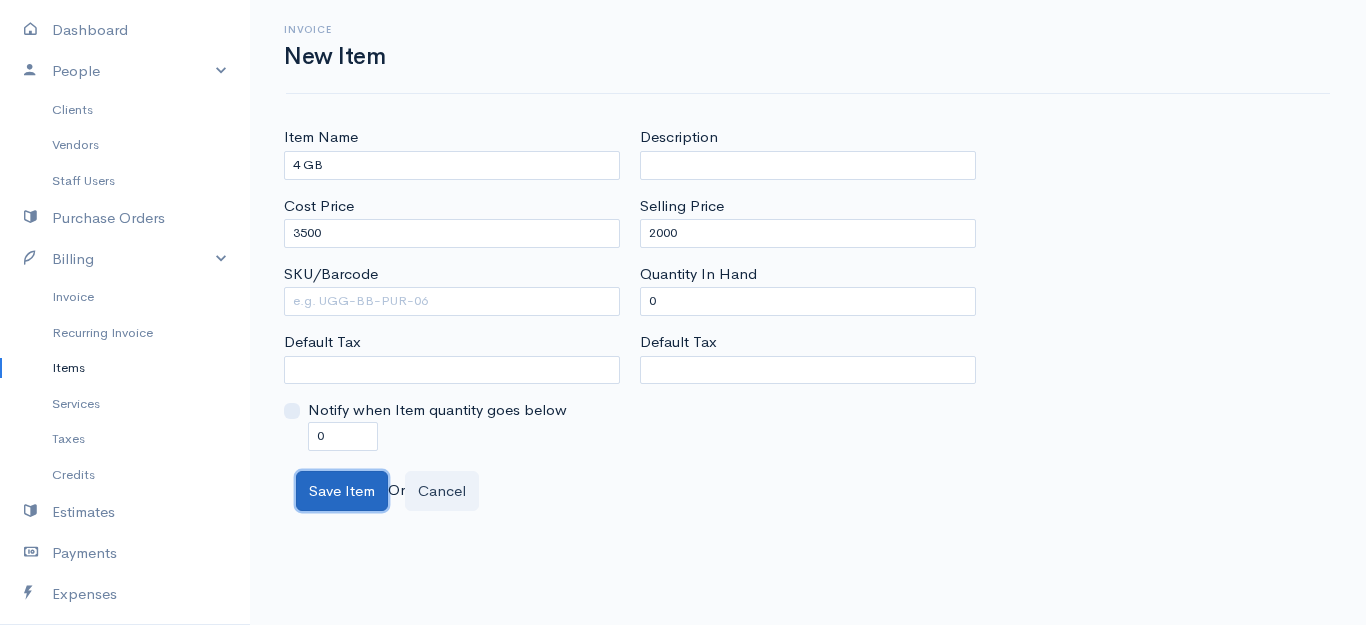 click on "Save Item" at bounding box center (342, 491) 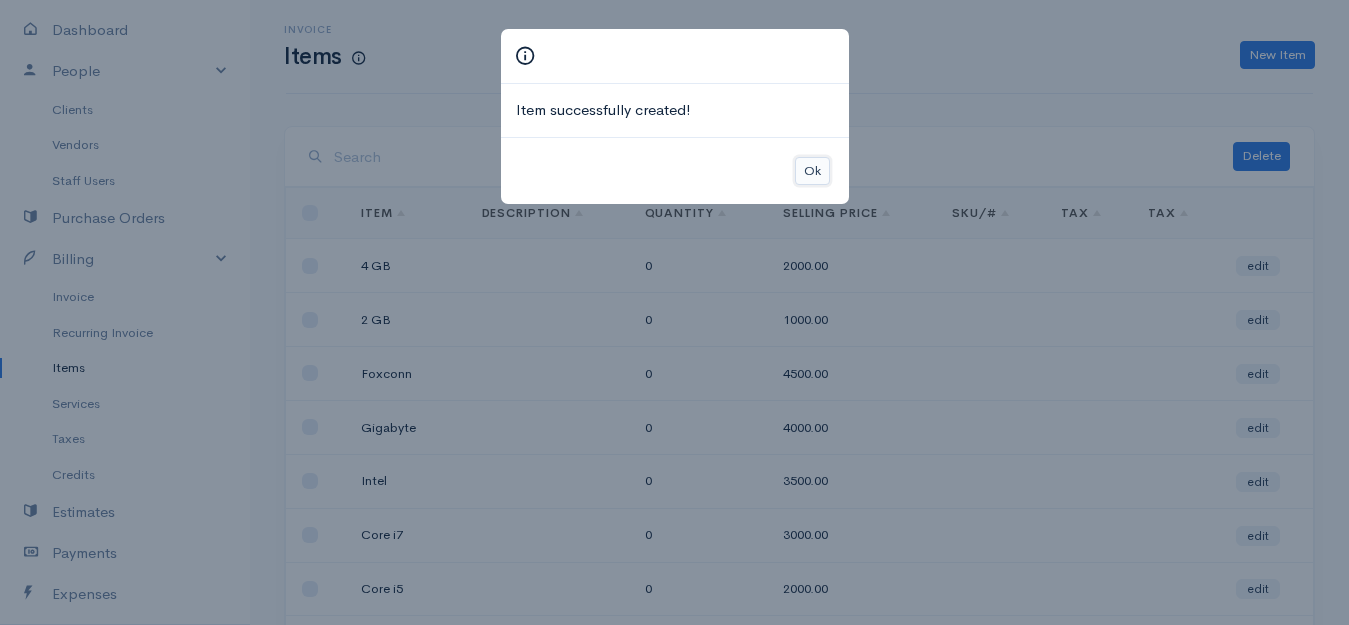 drag, startPoint x: 802, startPoint y: 176, endPoint x: 907, endPoint y: 124, distance: 117.170815 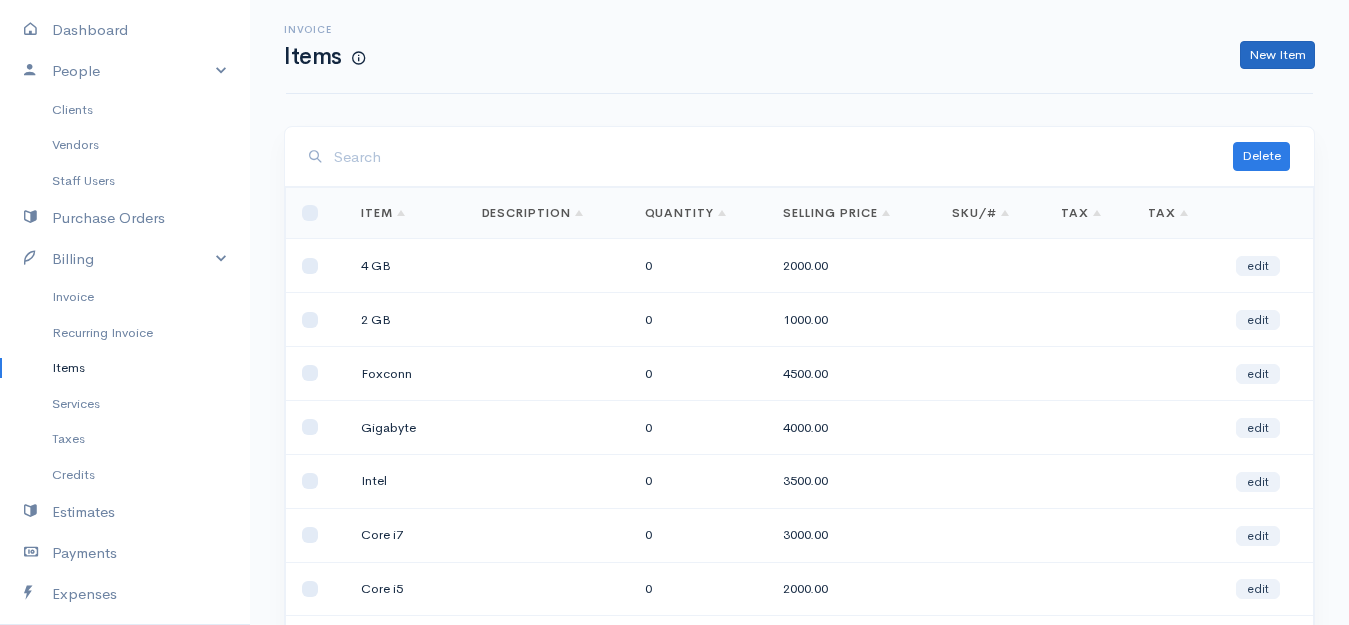 drag, startPoint x: 1229, startPoint y: 41, endPoint x: 1273, endPoint y: 48, distance: 44.553337 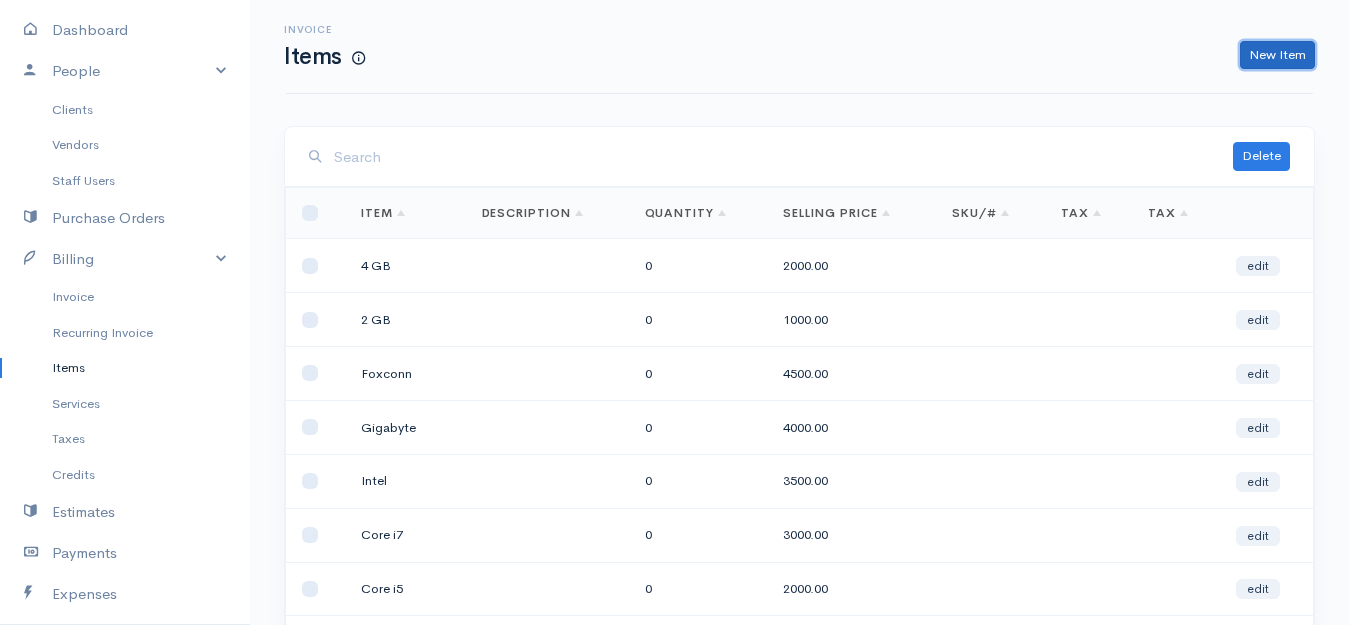 click on "New Item" at bounding box center (1277, 55) 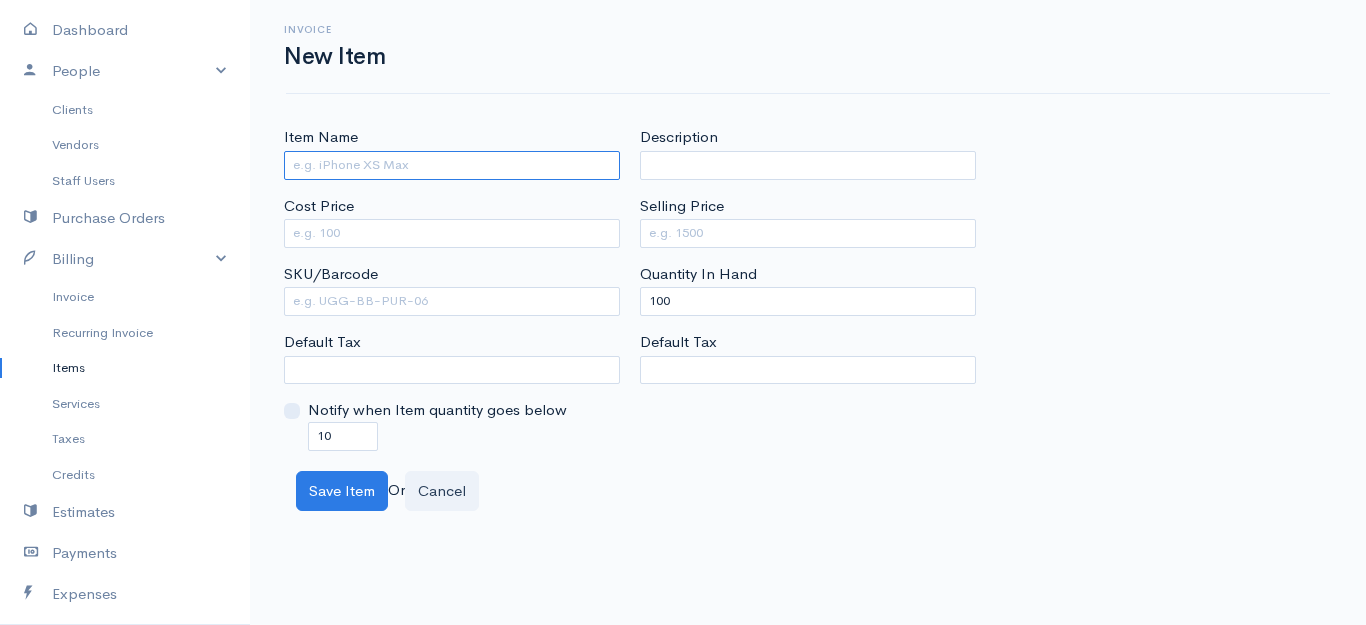 click on "Item Name" at bounding box center (452, 165) 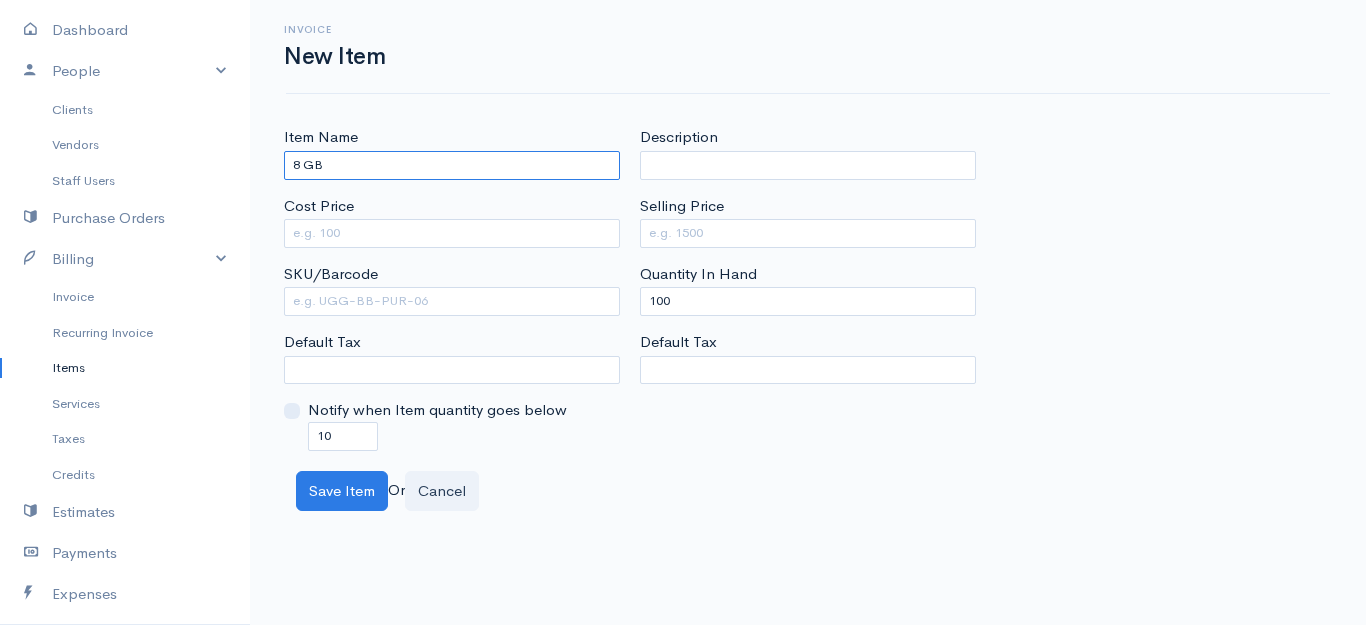 type on "8 GB" 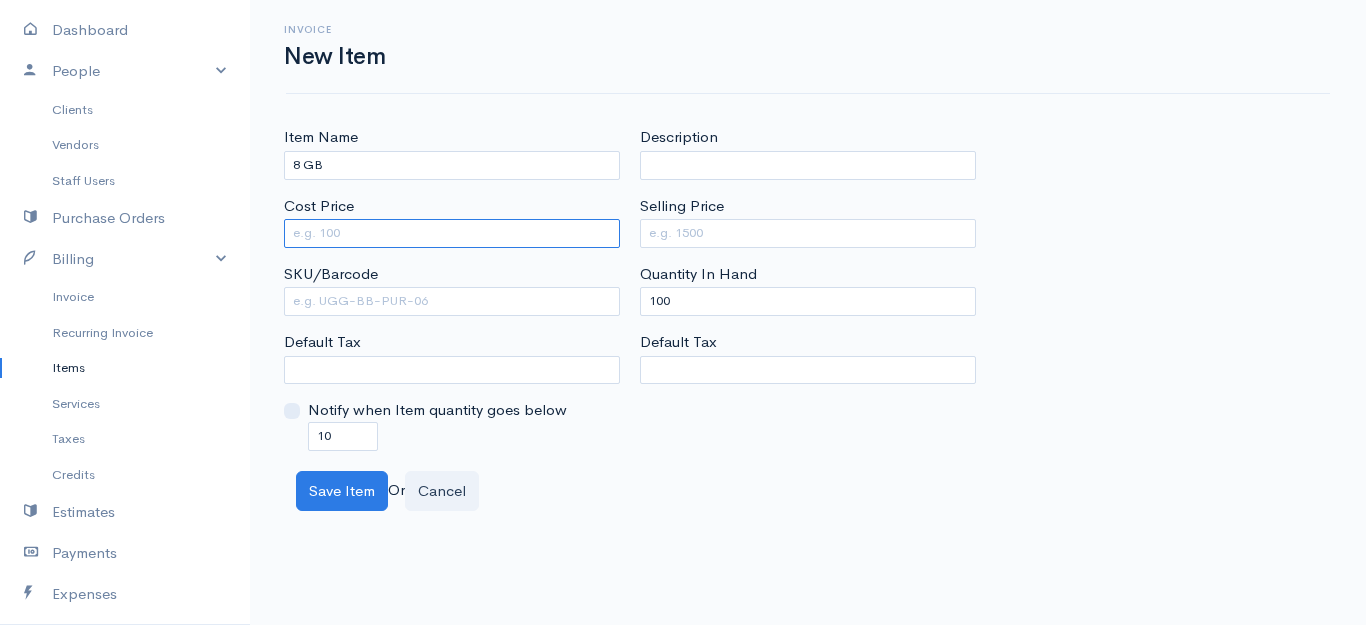 click on "Cost Price" at bounding box center (452, 233) 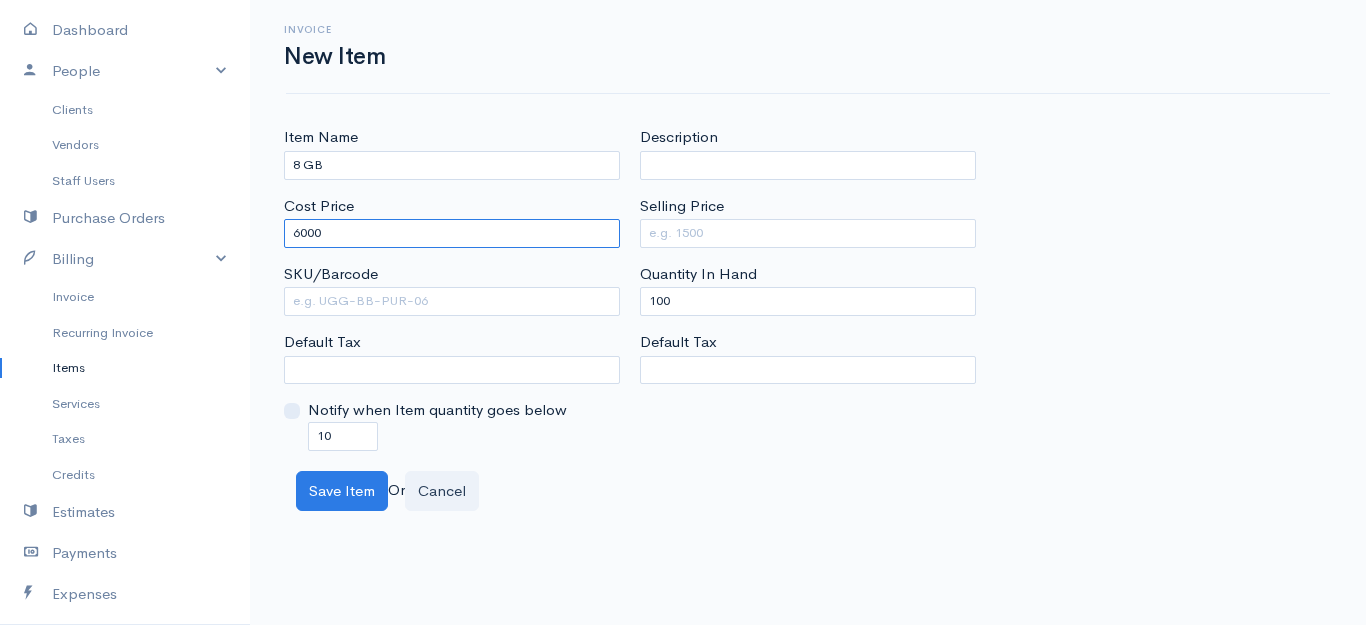 type on "6000" 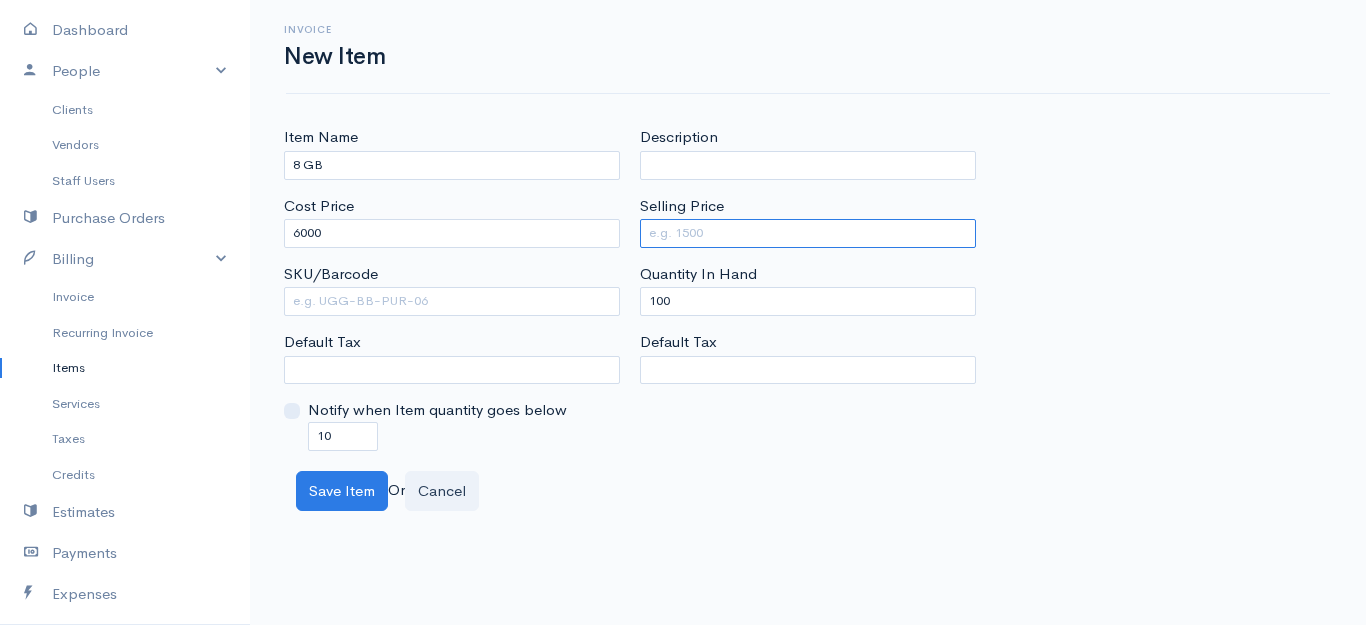 click on "Selling Price" at bounding box center [808, 233] 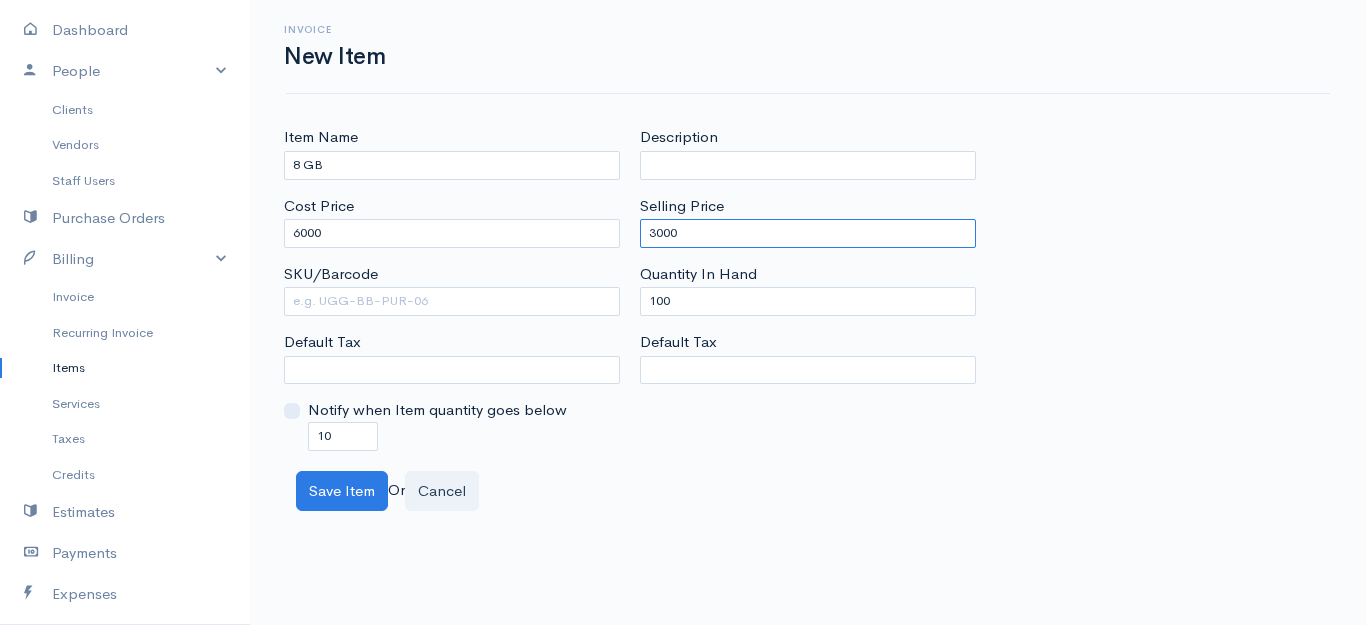 type on "3000" 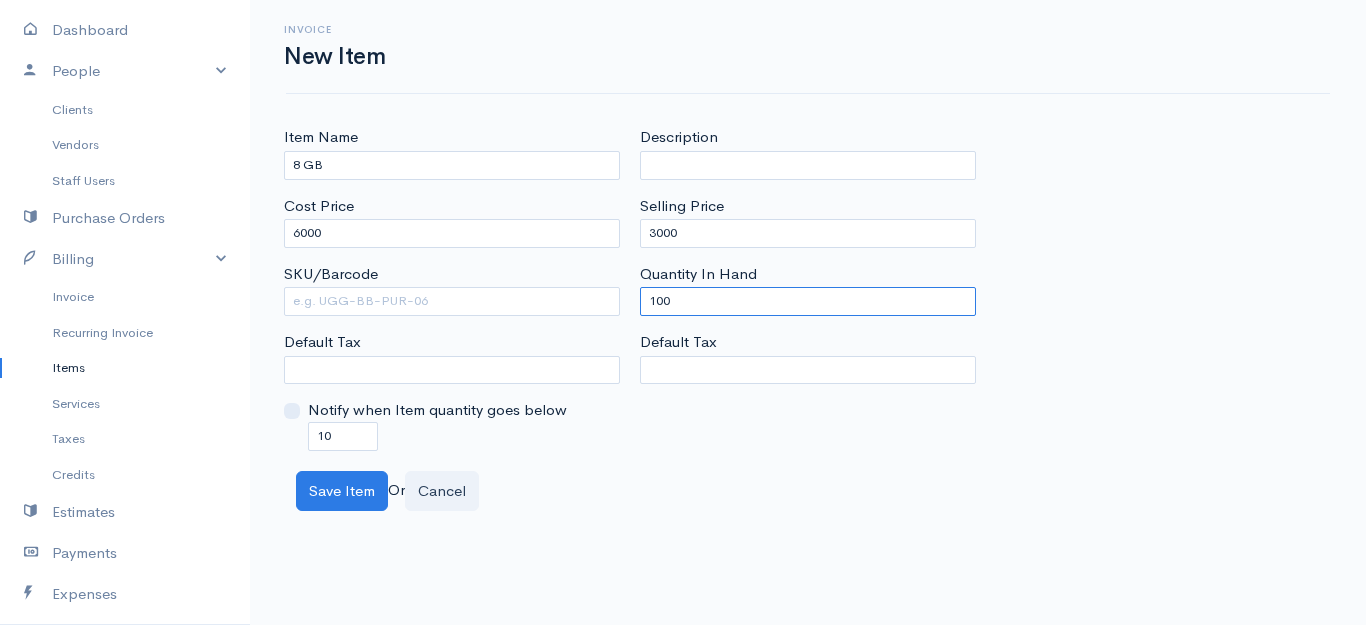 drag, startPoint x: 721, startPoint y: 306, endPoint x: 509, endPoint y: 303, distance: 212.02122 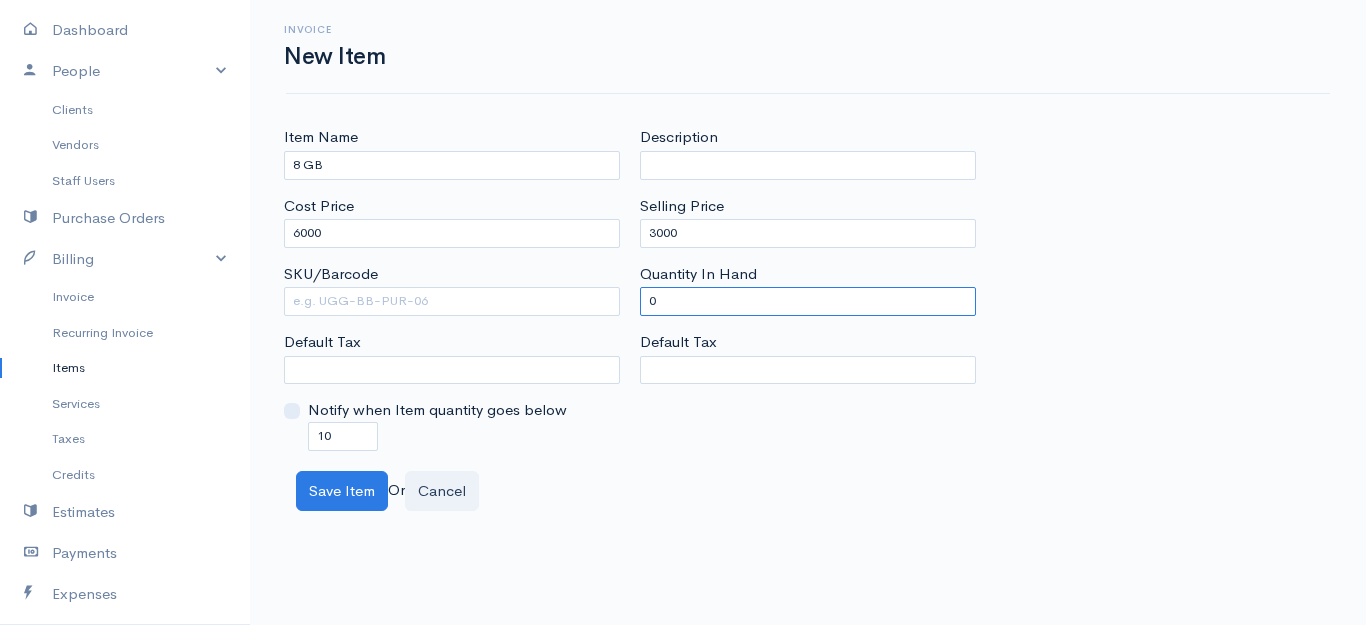 type on "0" 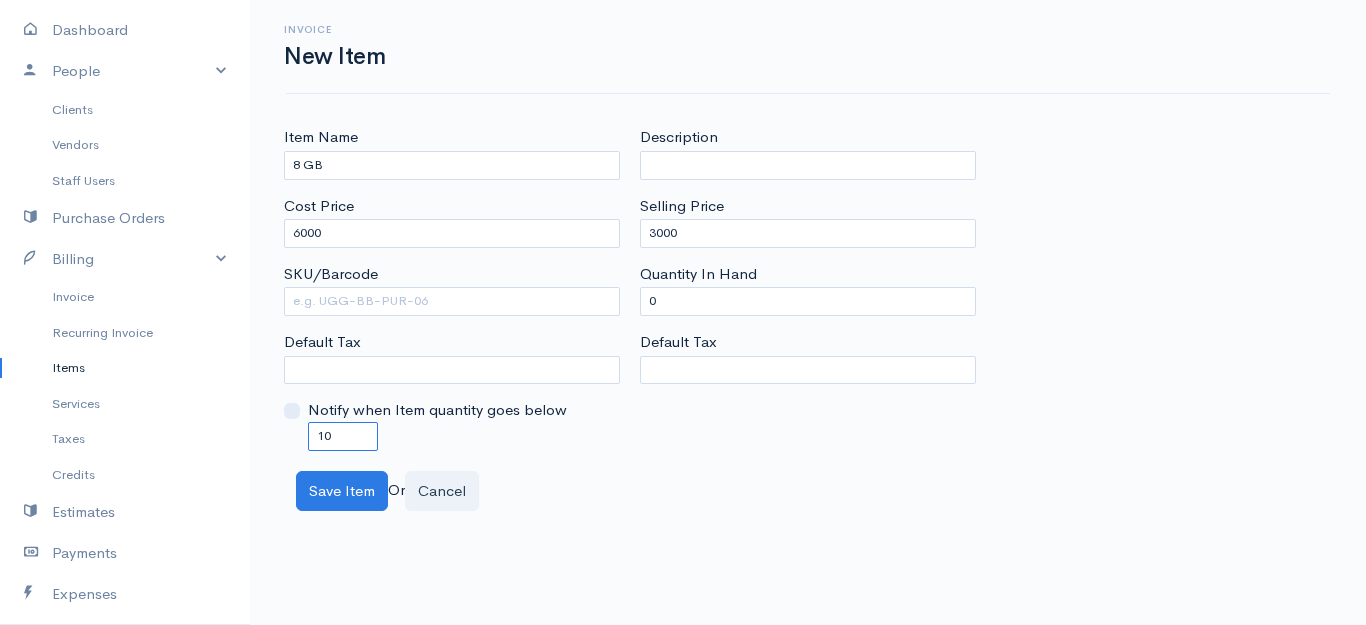 drag, startPoint x: 364, startPoint y: 431, endPoint x: 280, endPoint y: 452, distance: 86.58522 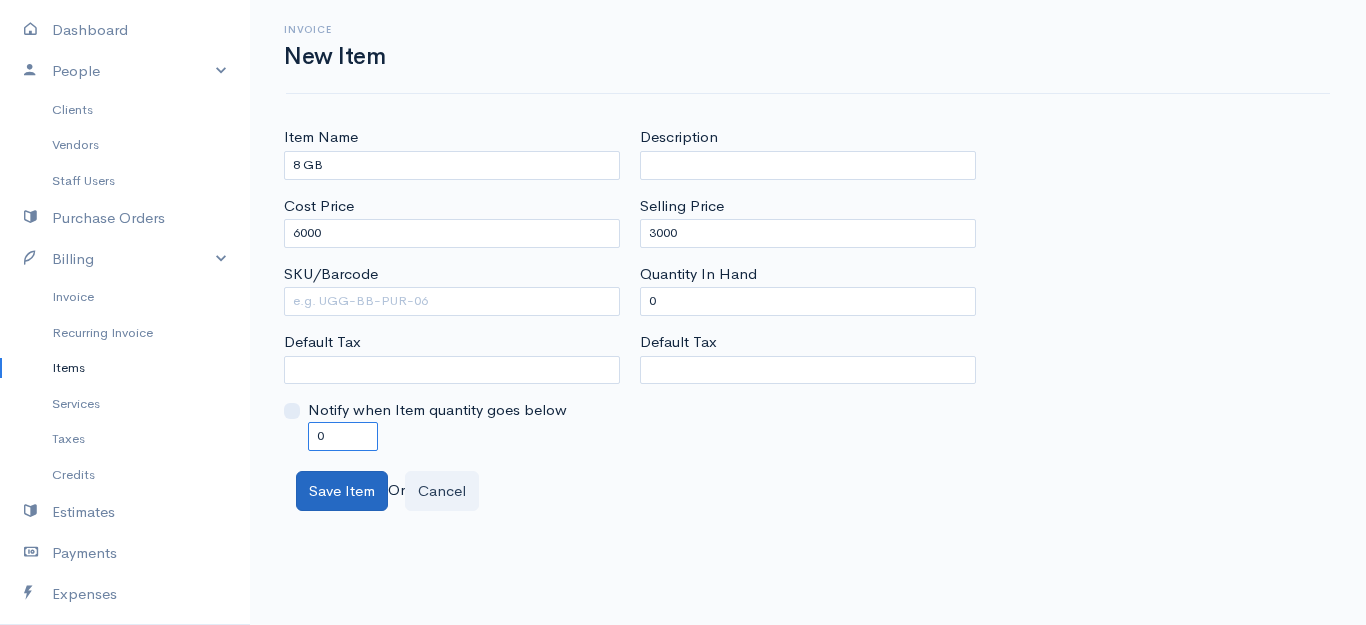 type on "0" 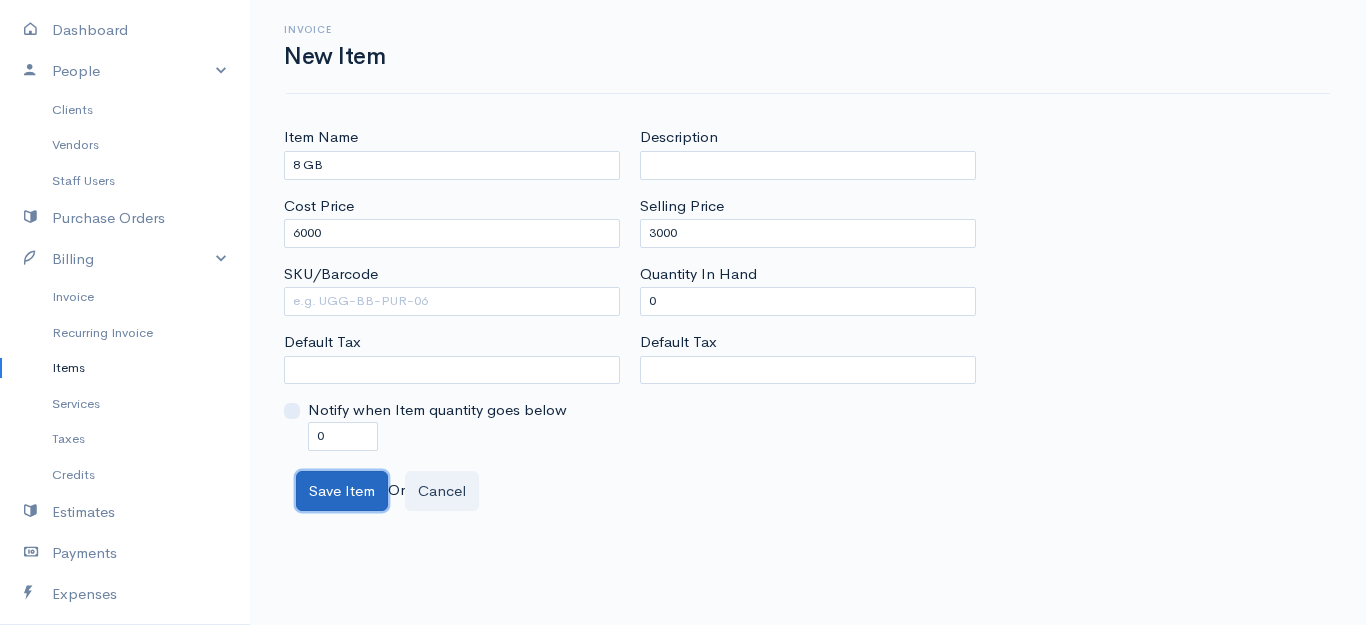 click on "Save Item" at bounding box center (342, 491) 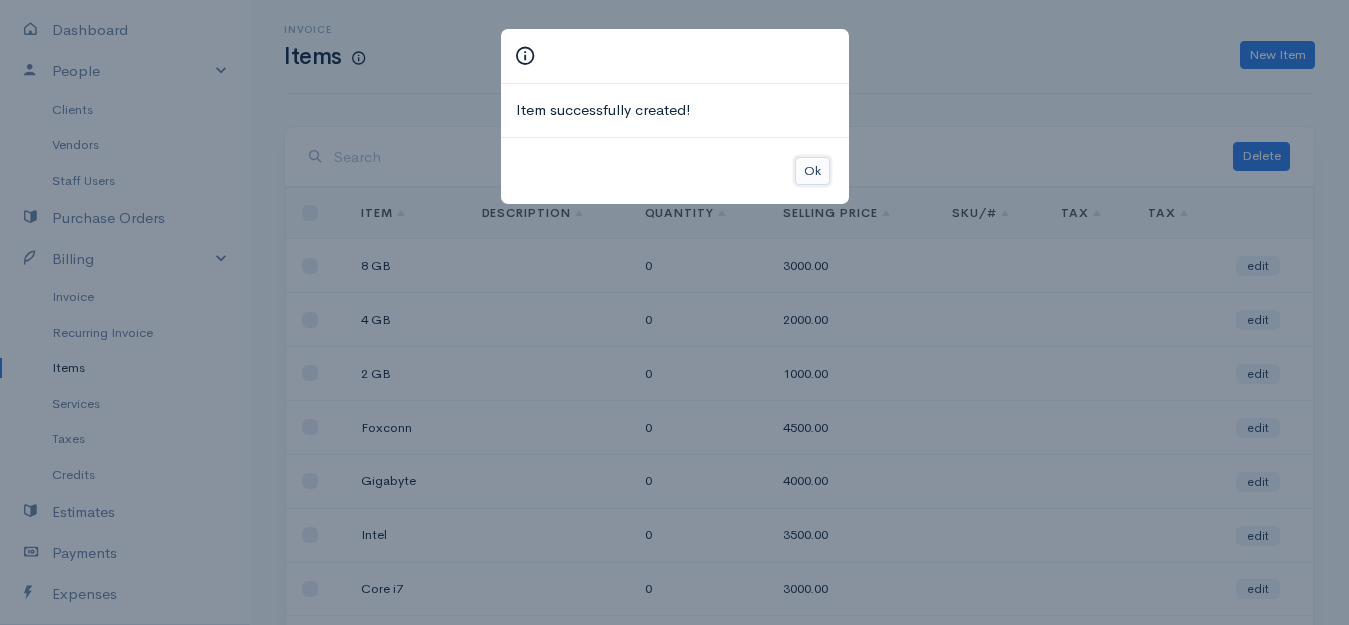 click on "Ok" at bounding box center [812, 171] 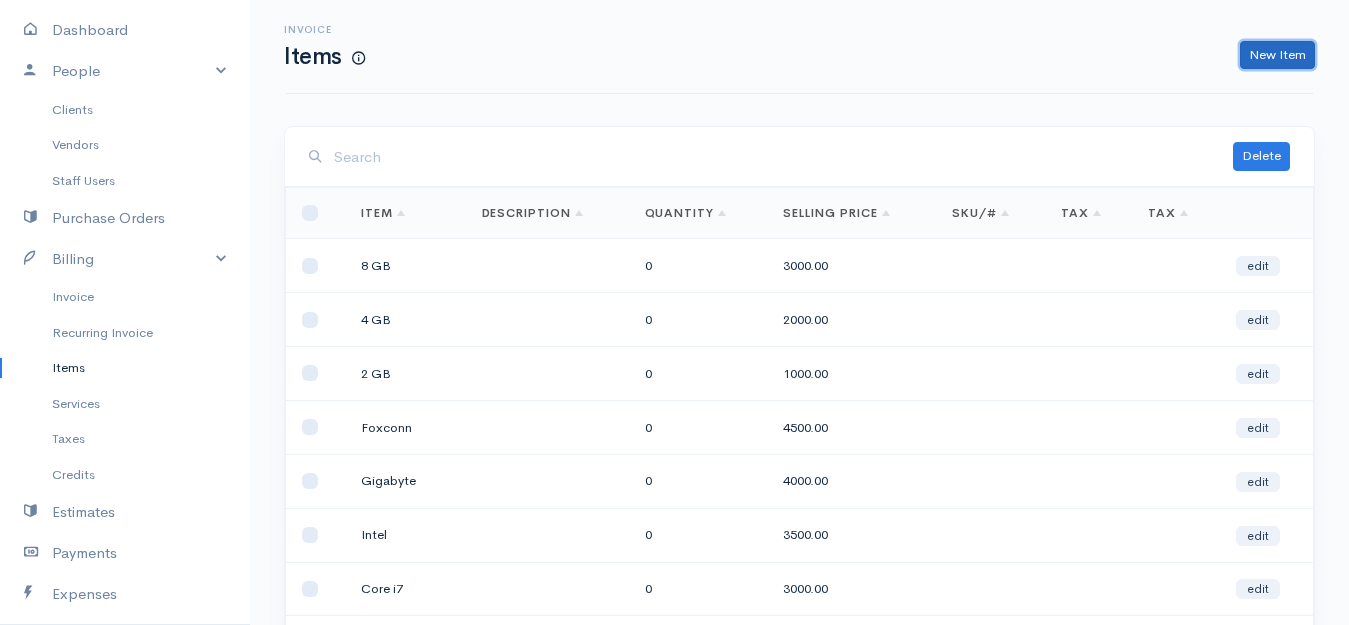 click on "New Item" at bounding box center [1277, 55] 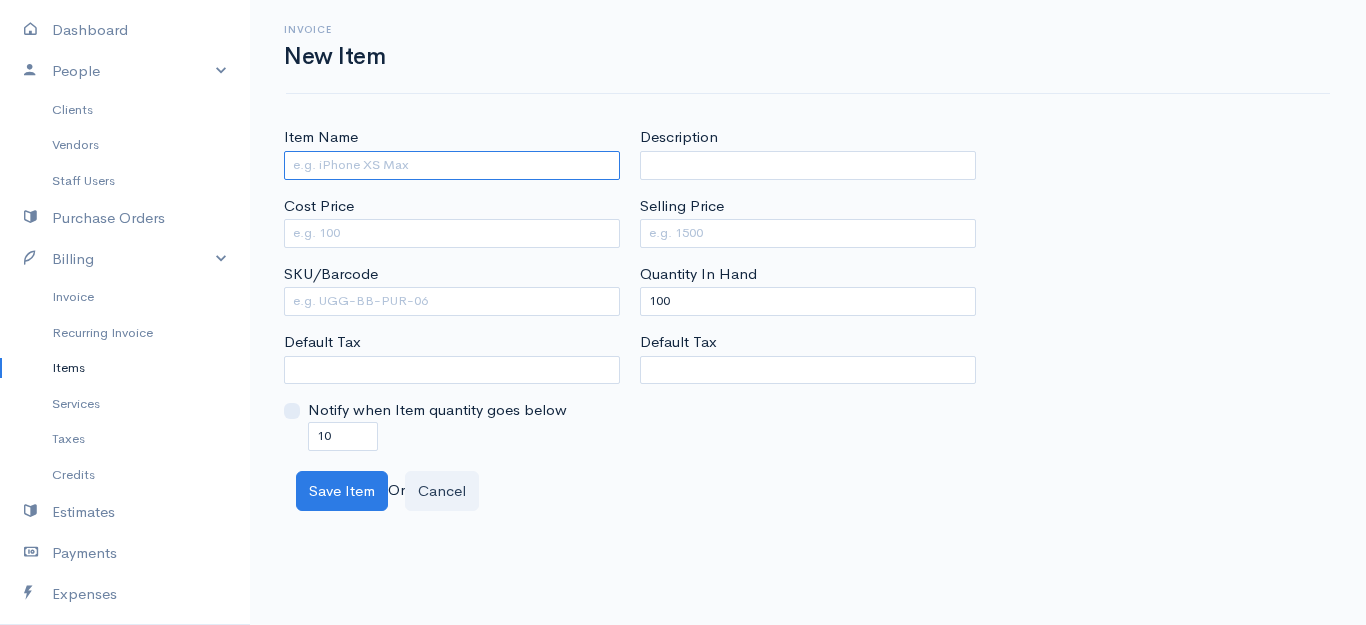 click on "Item Name" at bounding box center (452, 165) 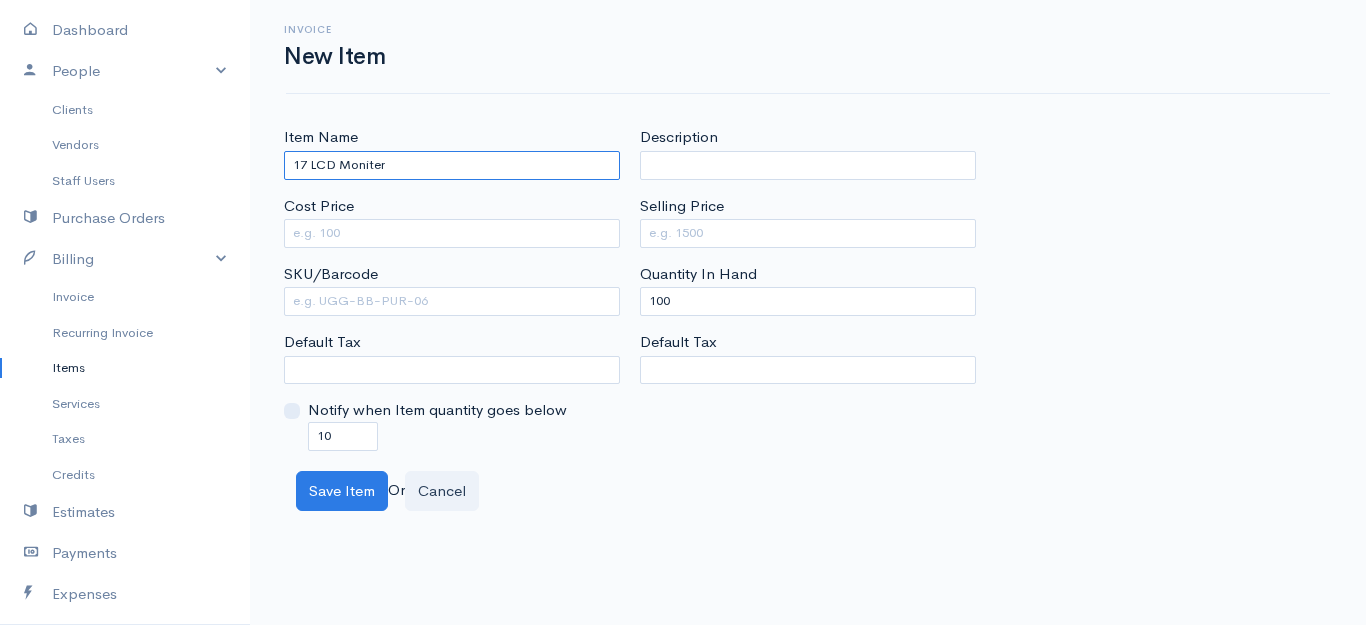 type on "17 LCD Moniter" 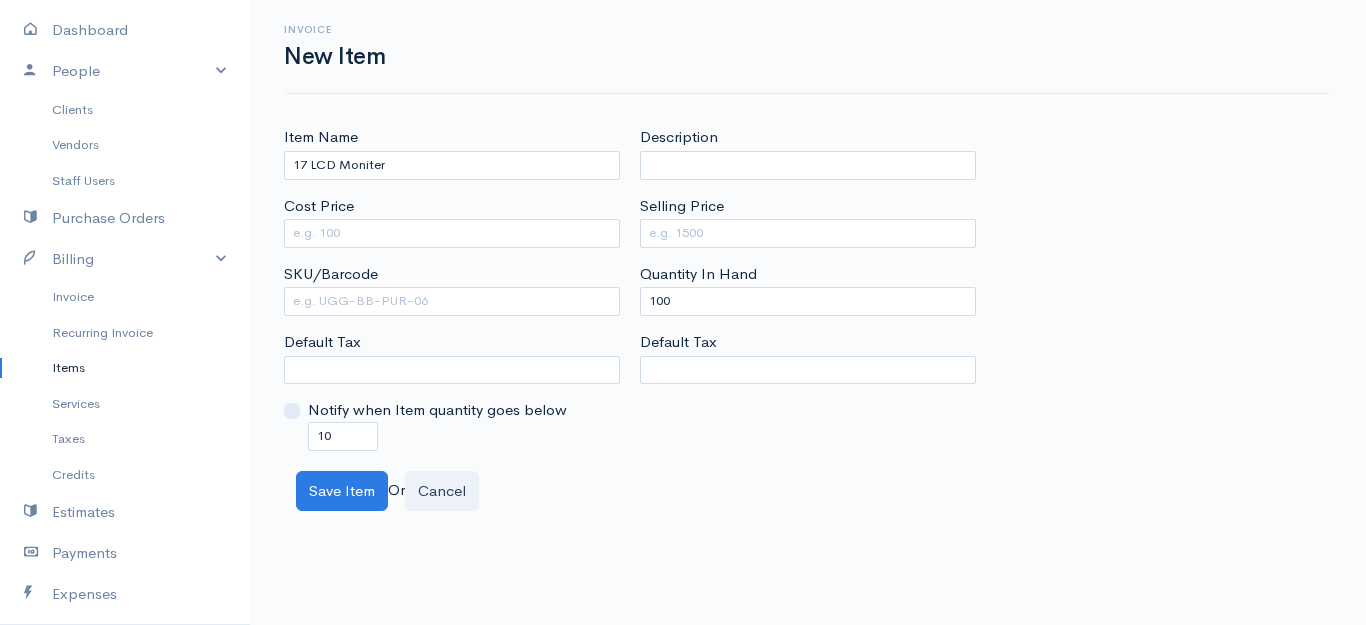 click on "Item Name 17 LCD Moniter Cost Price SKU/Barcode Default Tax Notify when Item quantity goes below 10" at bounding box center [452, 288] 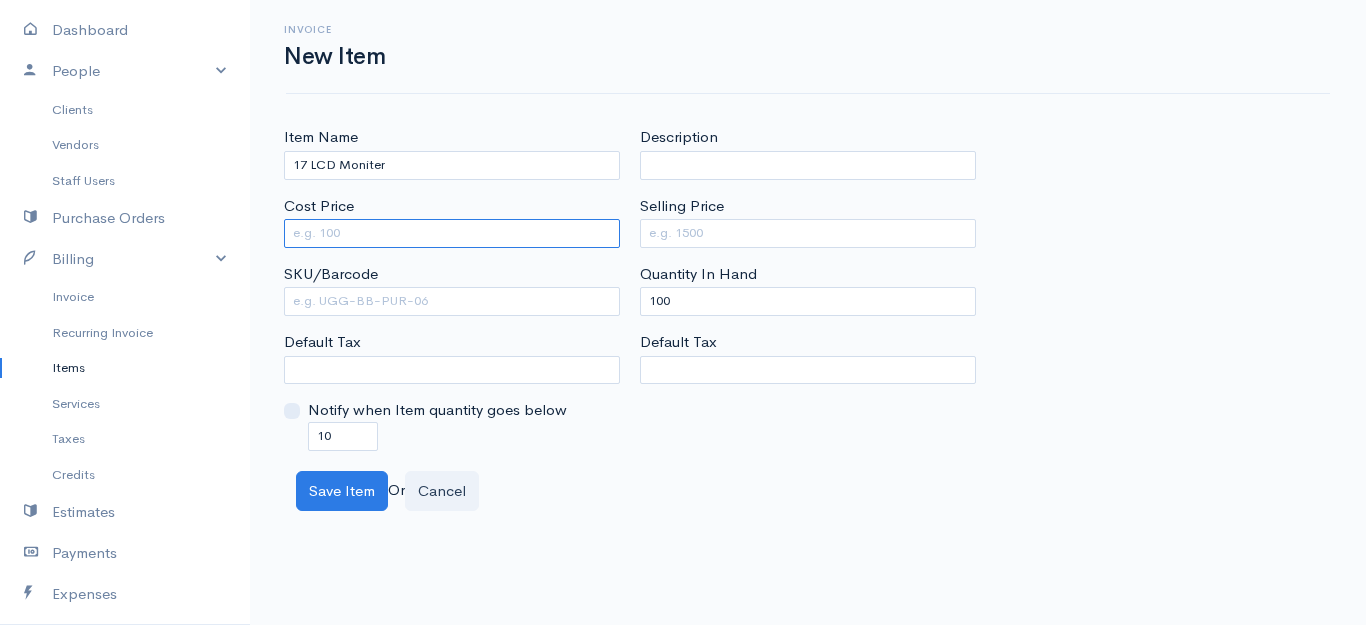 click on "Cost Price" at bounding box center [452, 233] 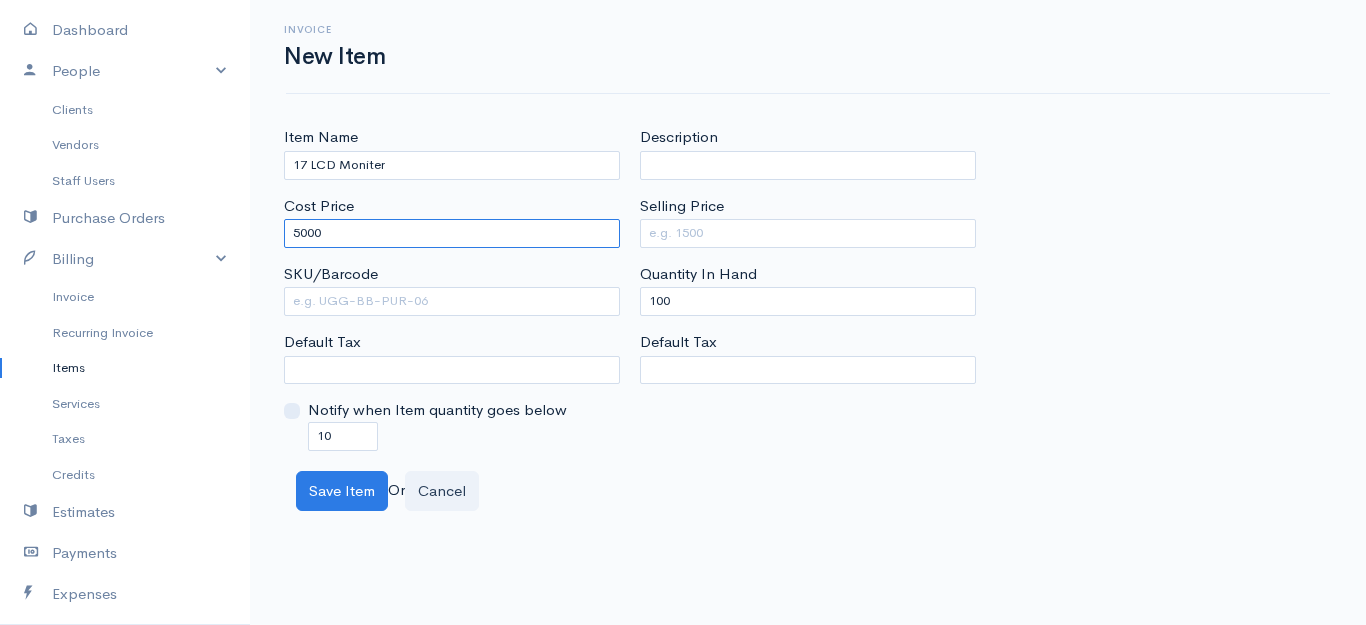 type on "5000" 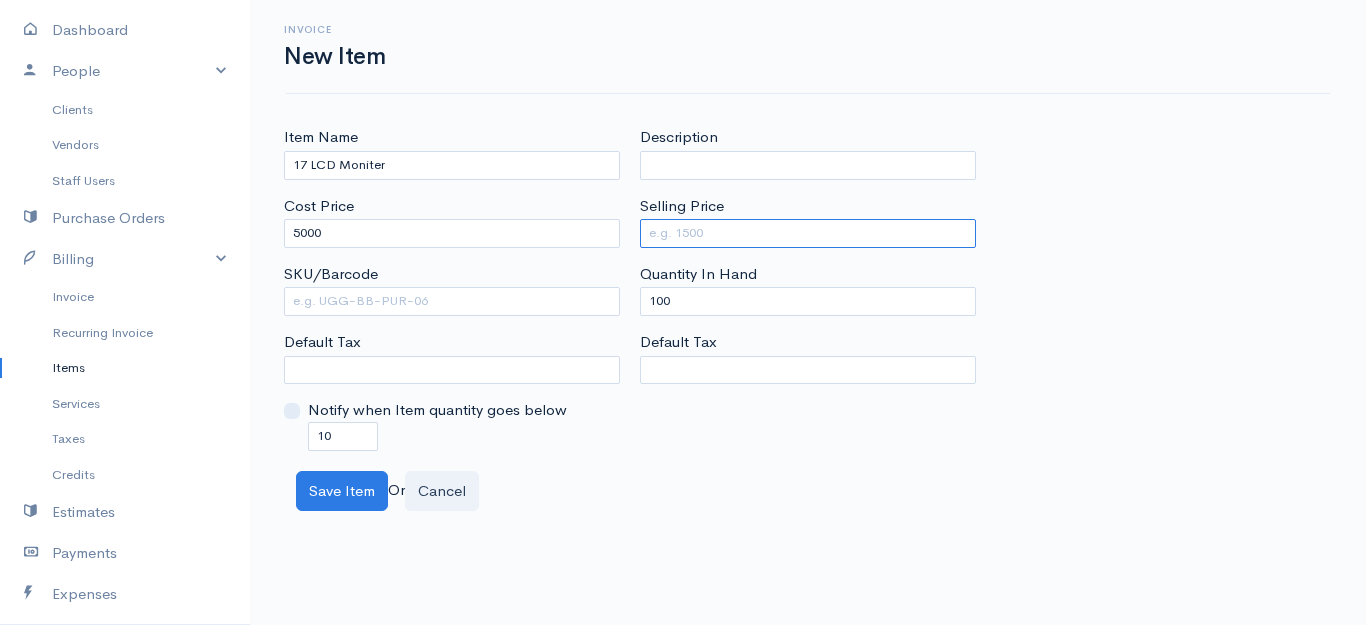click on "Selling Price" at bounding box center [808, 233] 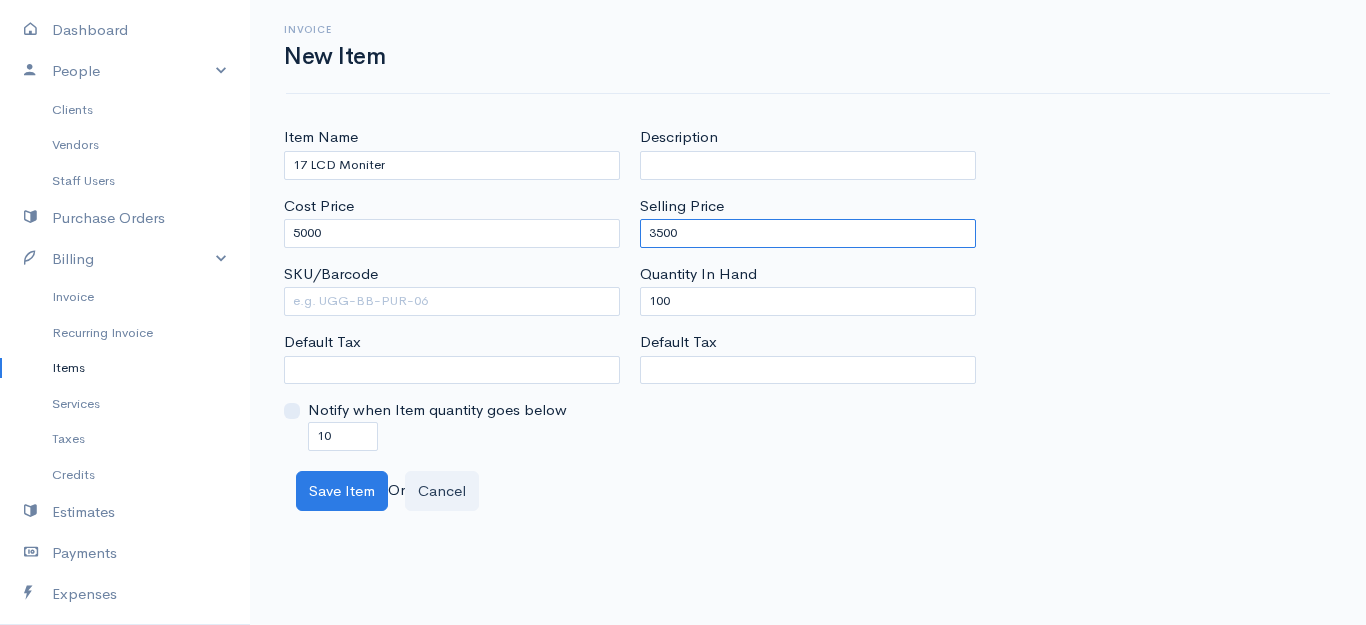 type on "3500" 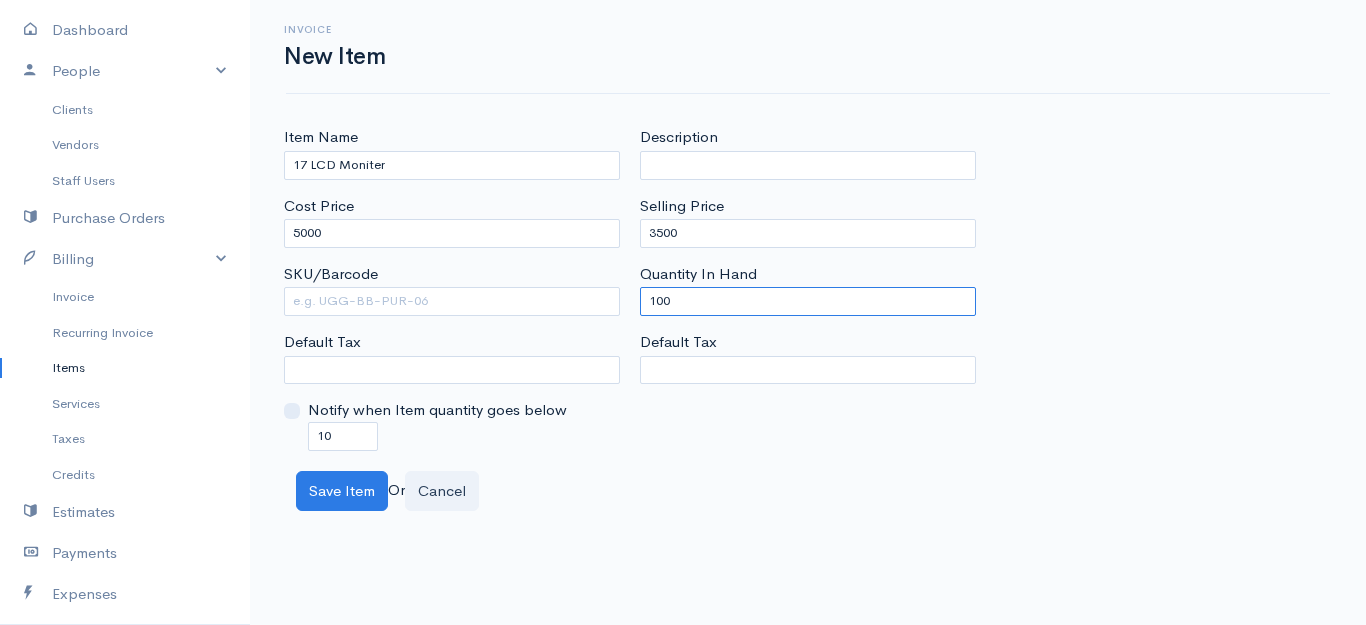 drag, startPoint x: 679, startPoint y: 304, endPoint x: 622, endPoint y: 304, distance: 57 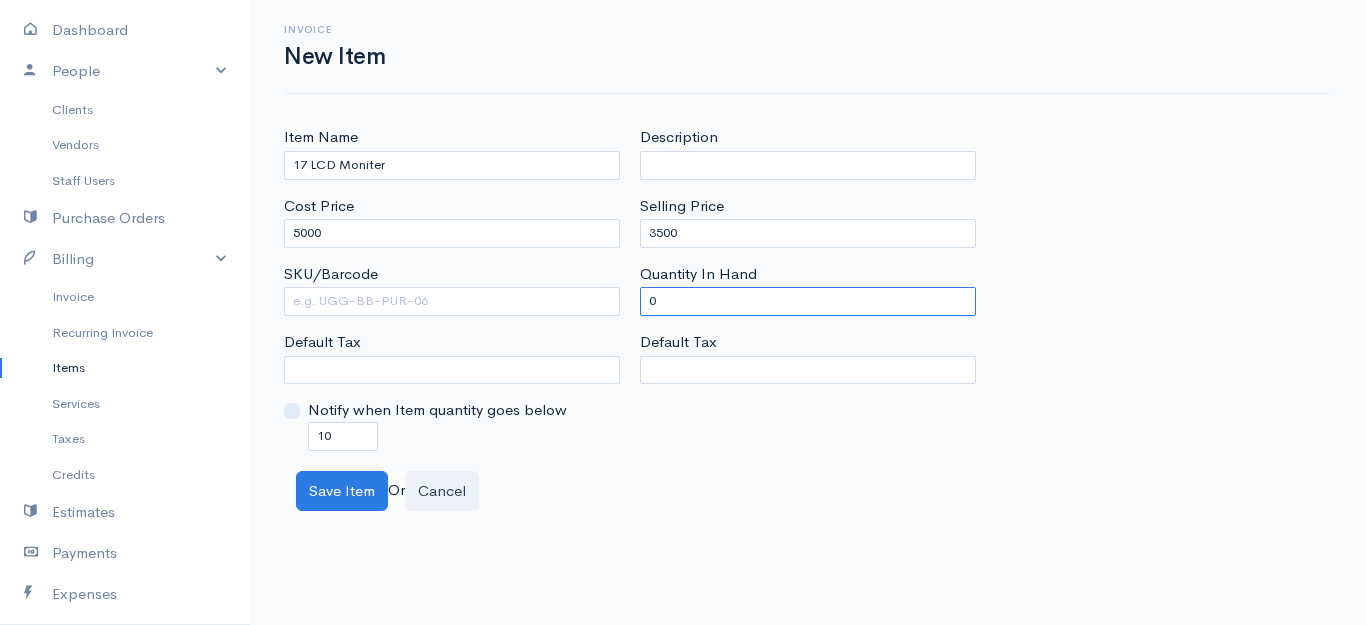 type on "0" 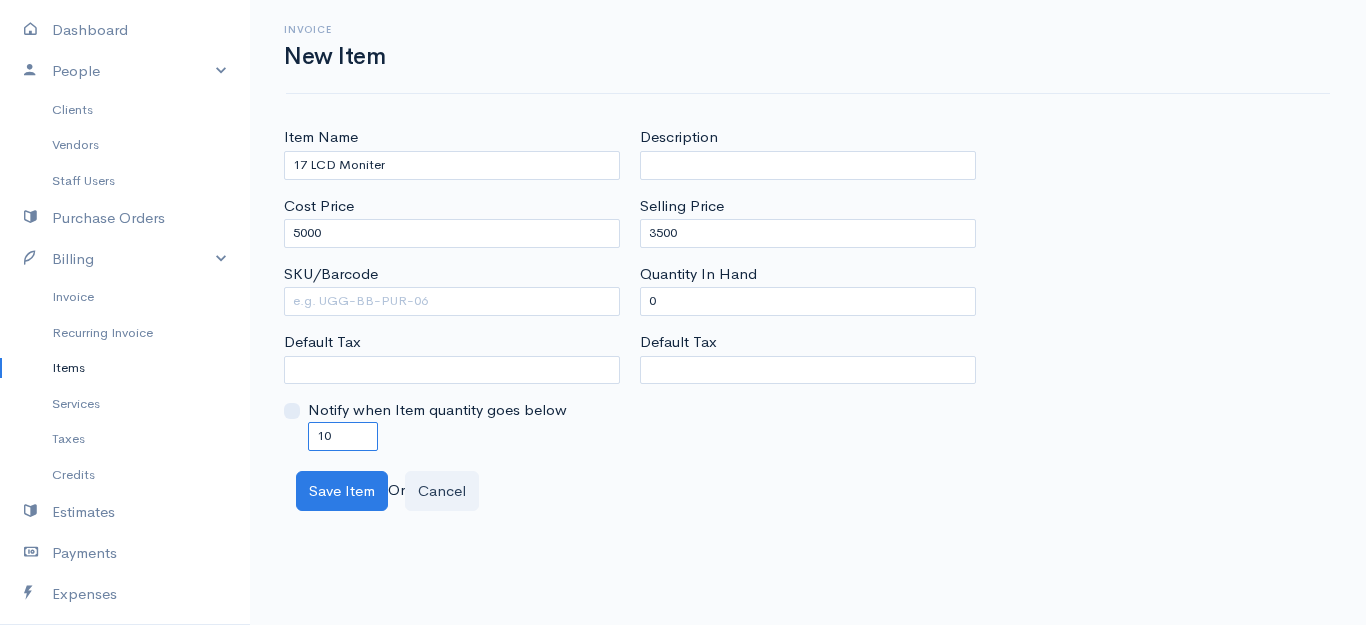drag, startPoint x: 369, startPoint y: 439, endPoint x: 251, endPoint y: 436, distance: 118.03813 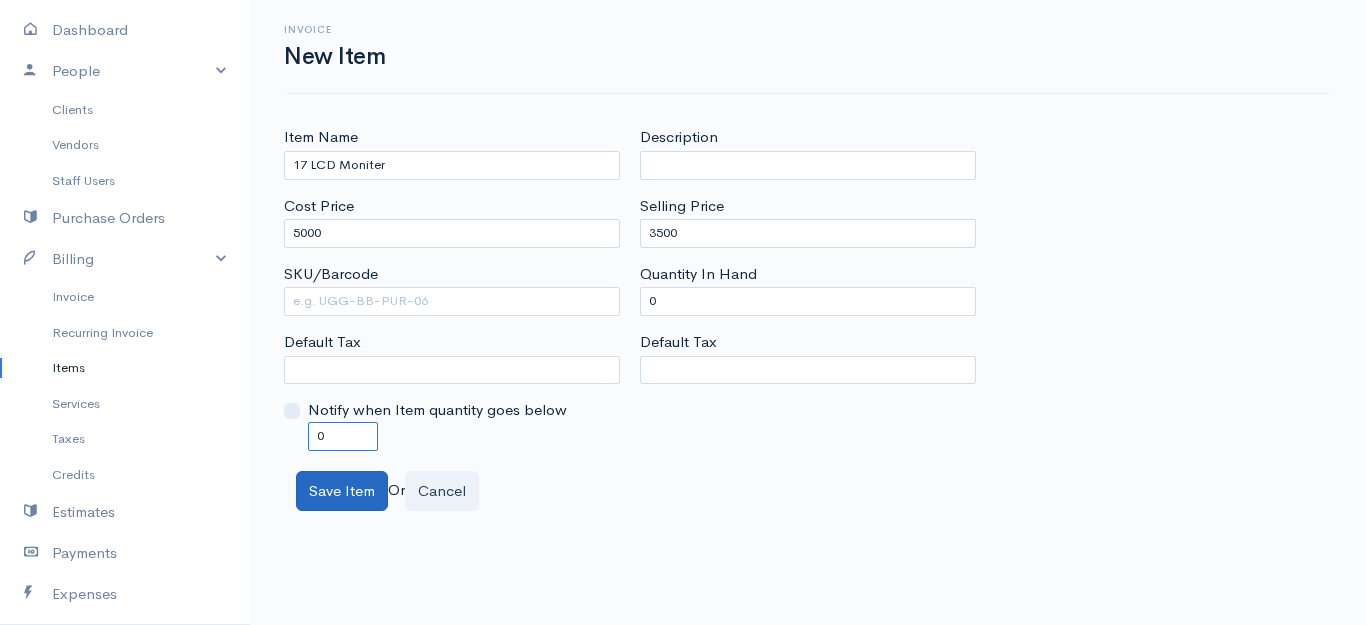 type on "0" 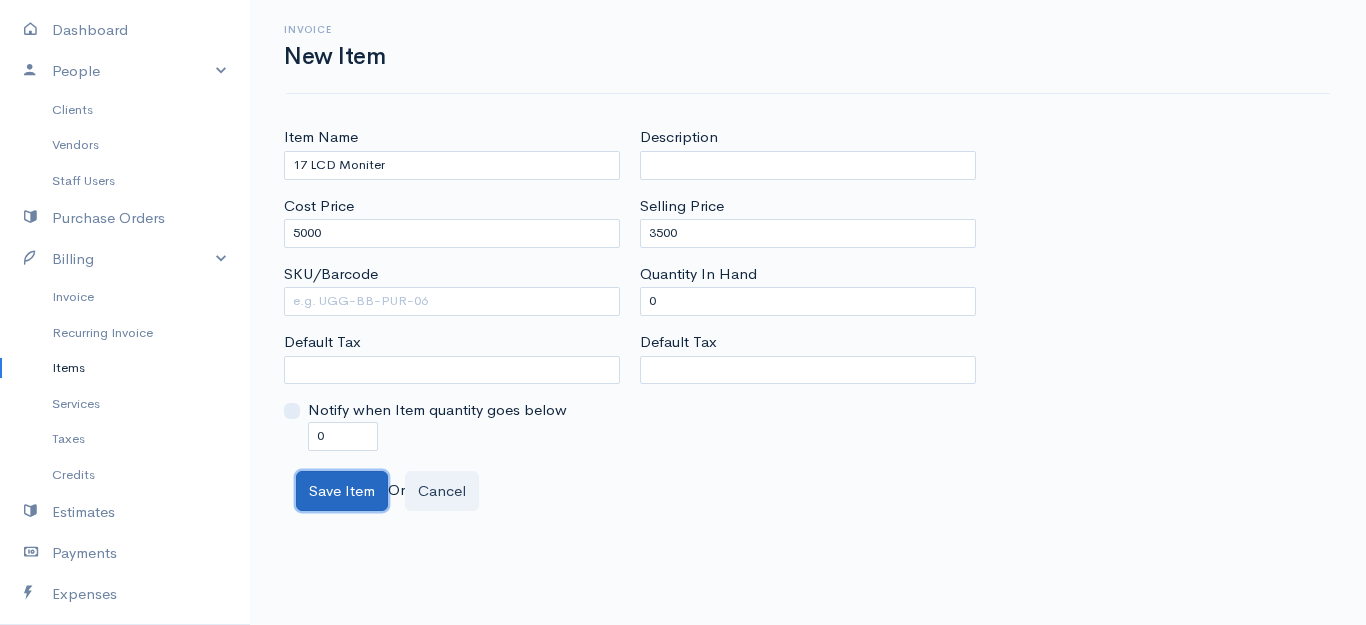 click on "Save Item" at bounding box center [342, 491] 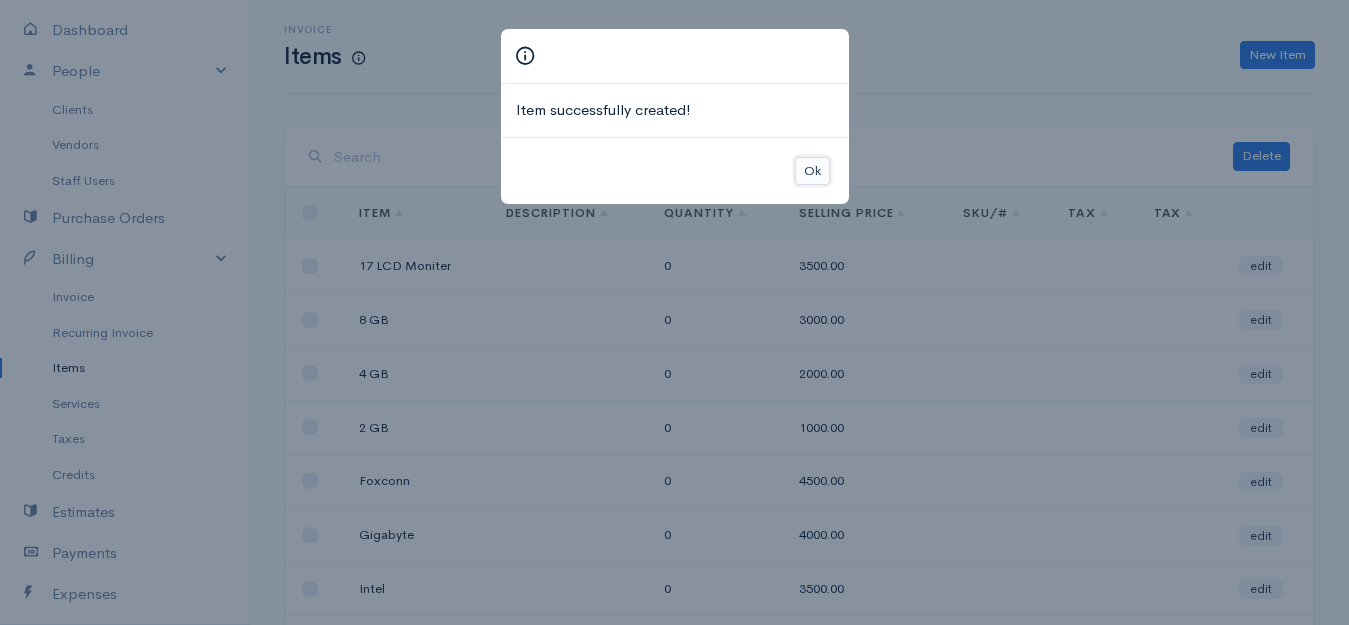 click on "Ok" at bounding box center [812, 171] 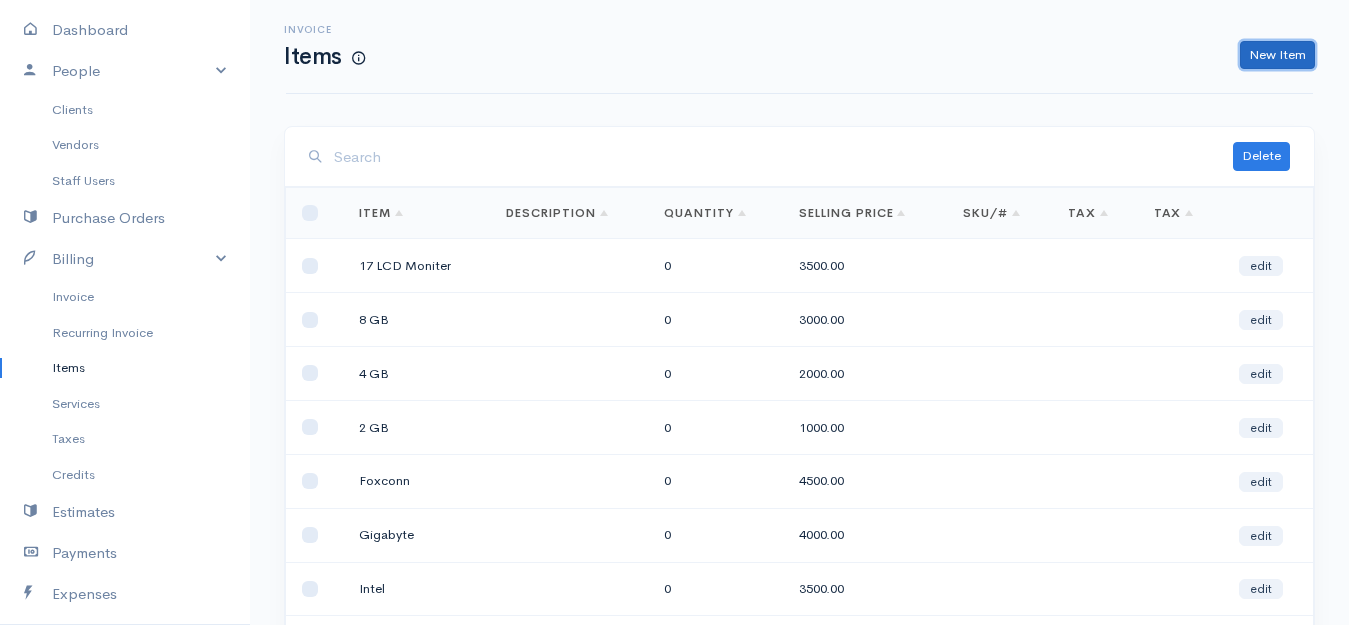 click on "New Item" at bounding box center [1277, 55] 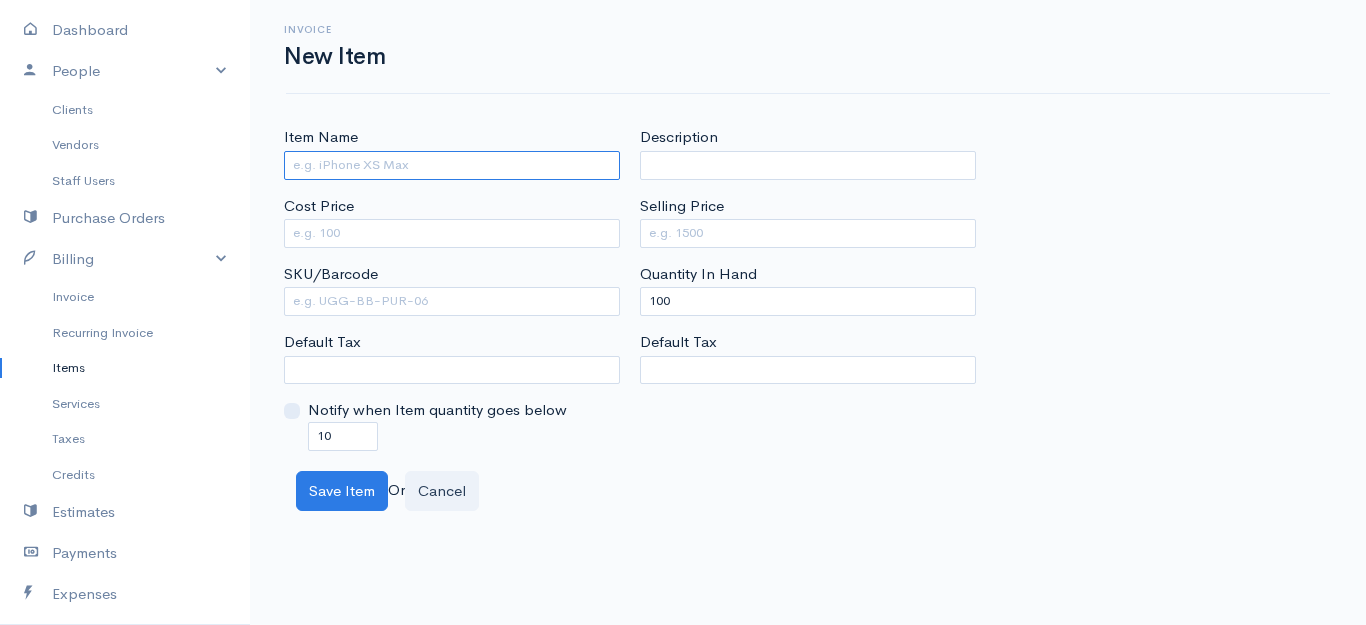 click on "Item Name" at bounding box center (452, 165) 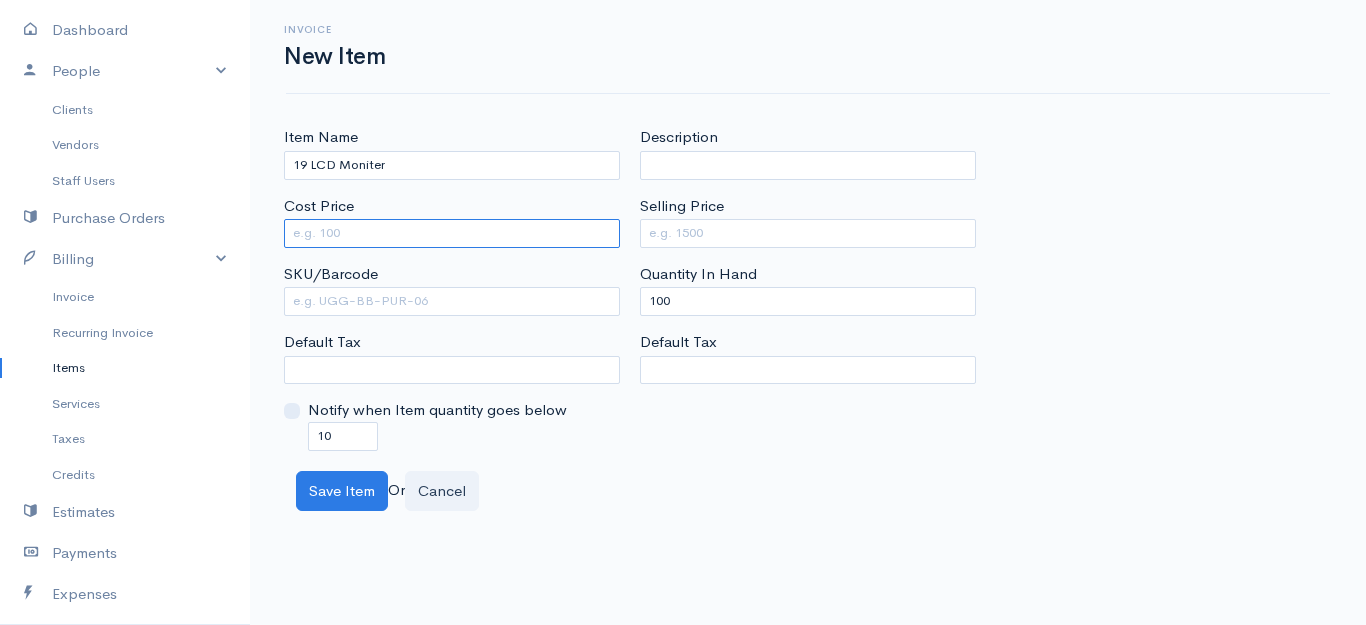 drag, startPoint x: 441, startPoint y: 231, endPoint x: 492, endPoint y: 216, distance: 53.160137 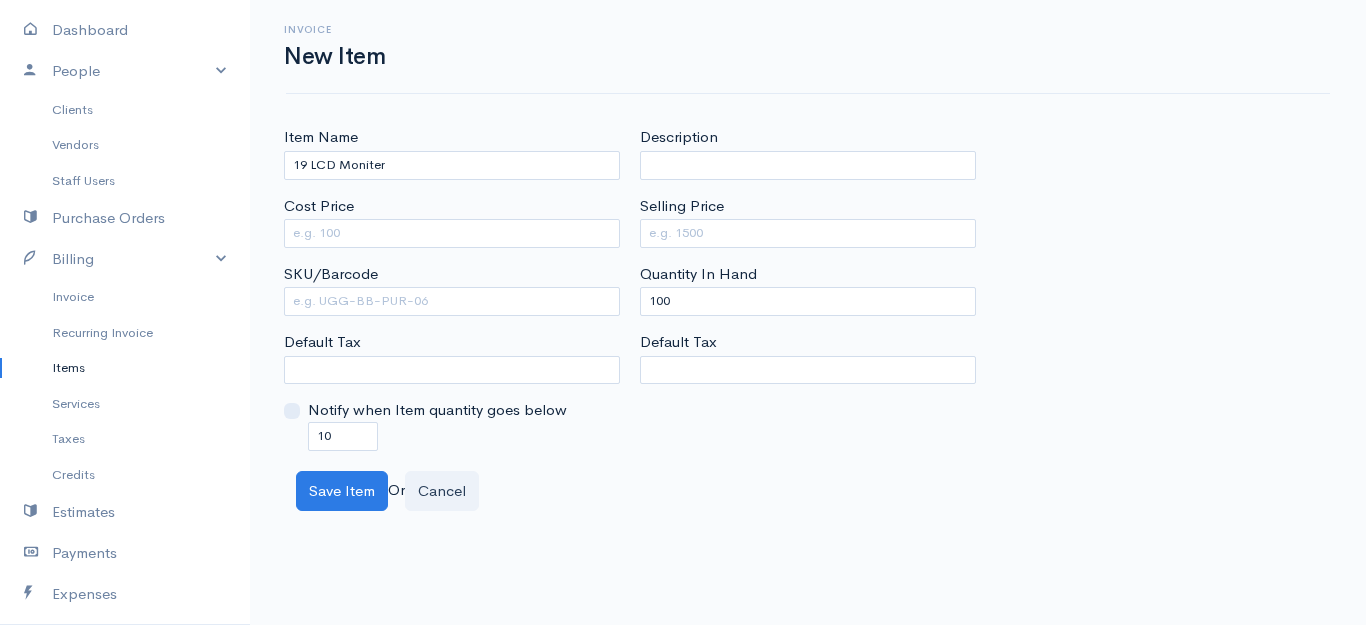 click on "Item Name 19 LCD Moniter" at bounding box center (452, 152) 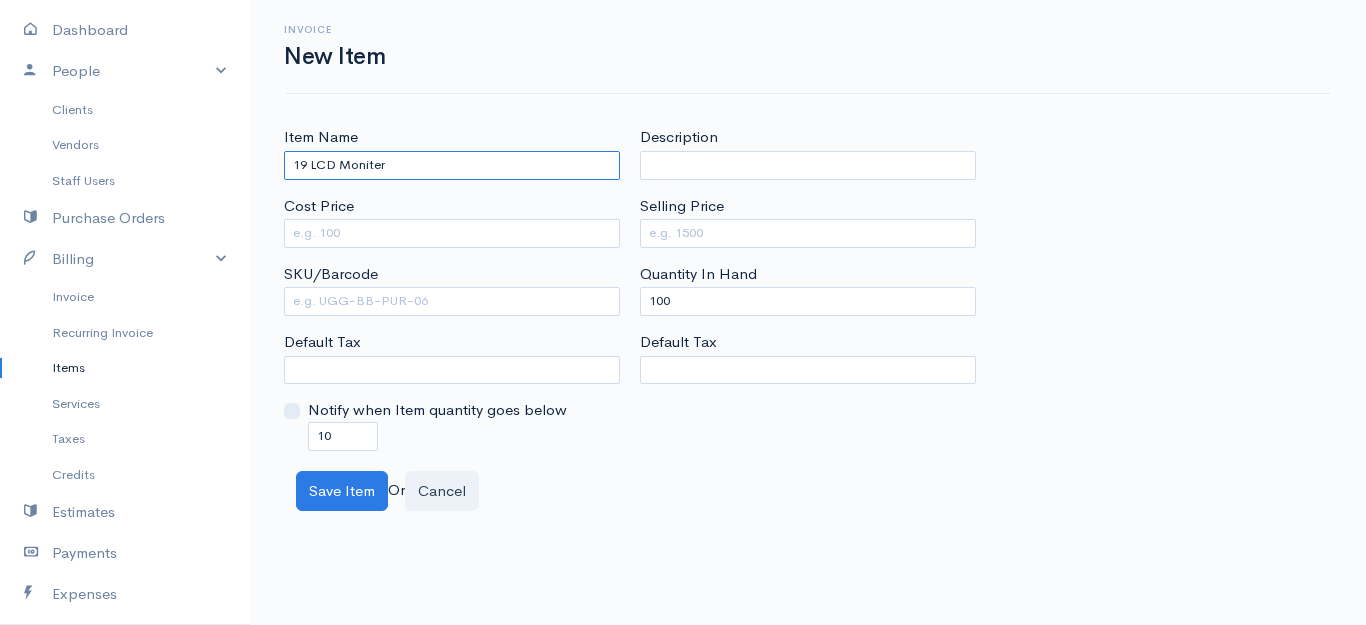 click on "19 LCD Moniter" at bounding box center (452, 165) 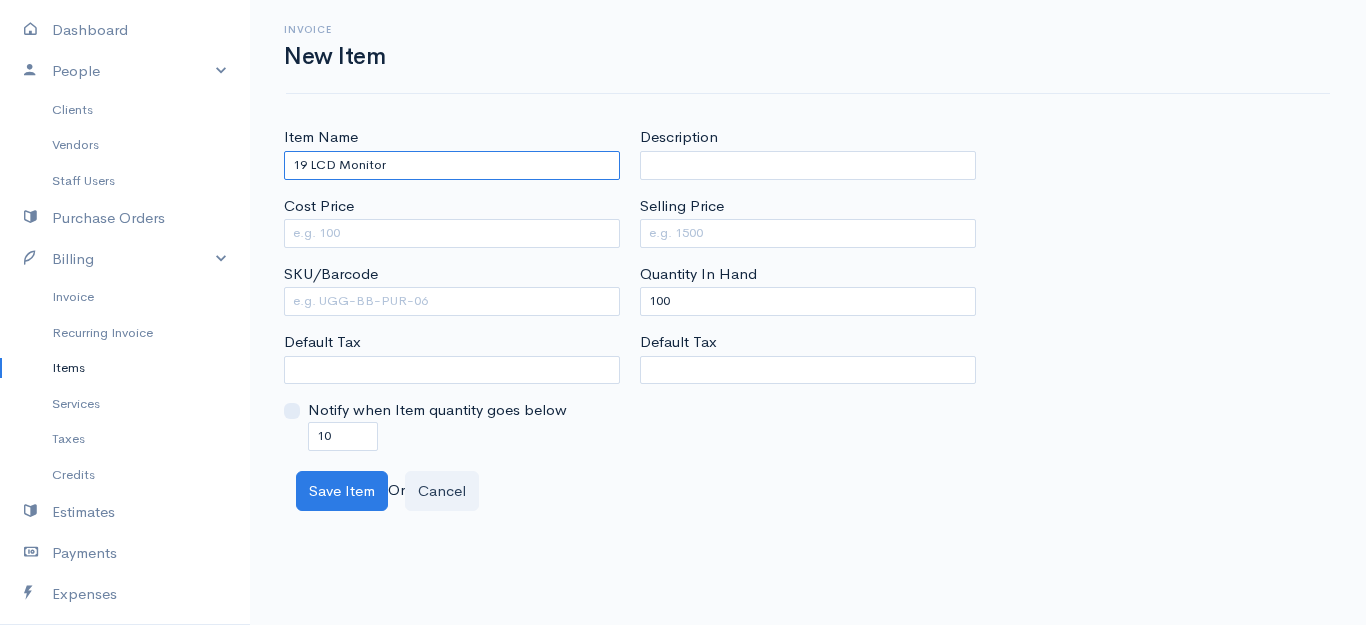 type on "19 LCD Monitor" 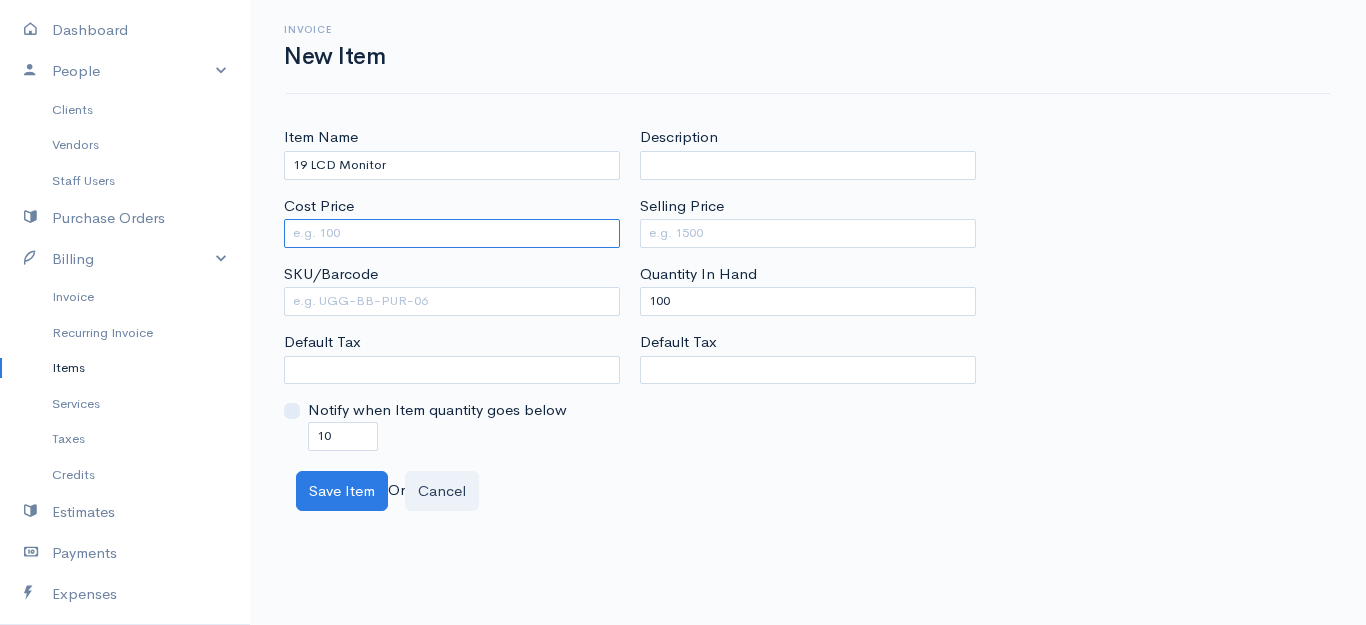 click on "Cost Price" at bounding box center [452, 233] 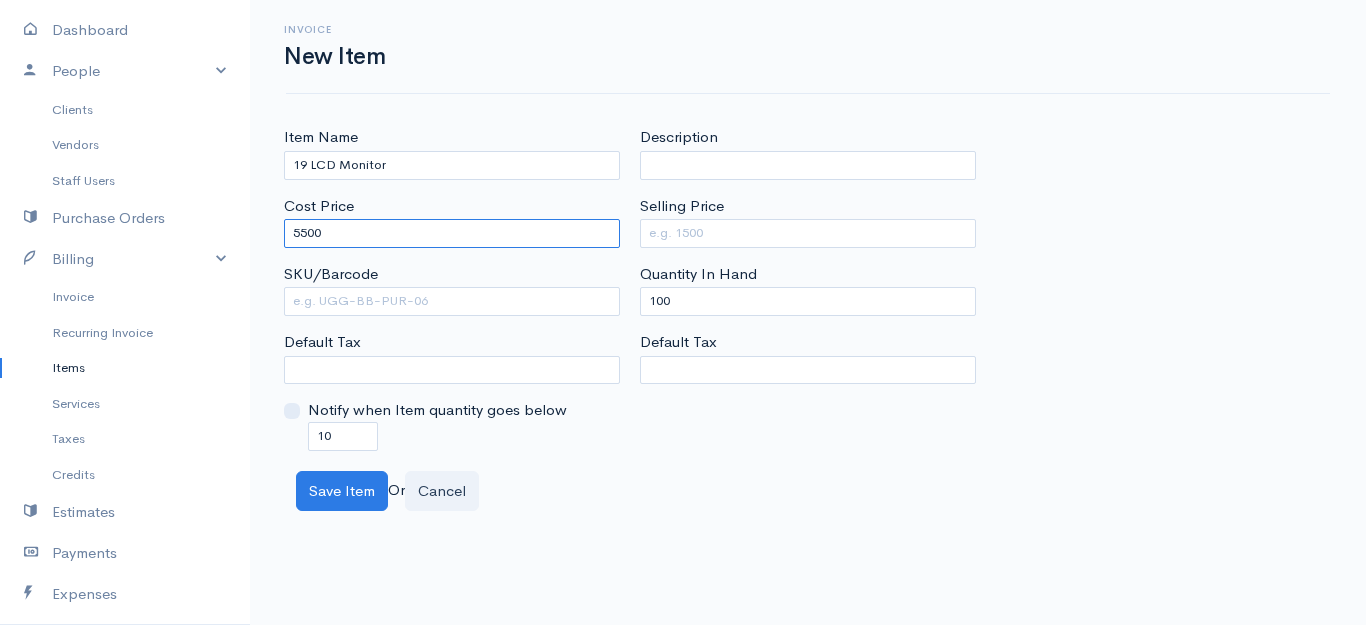 type on "5500" 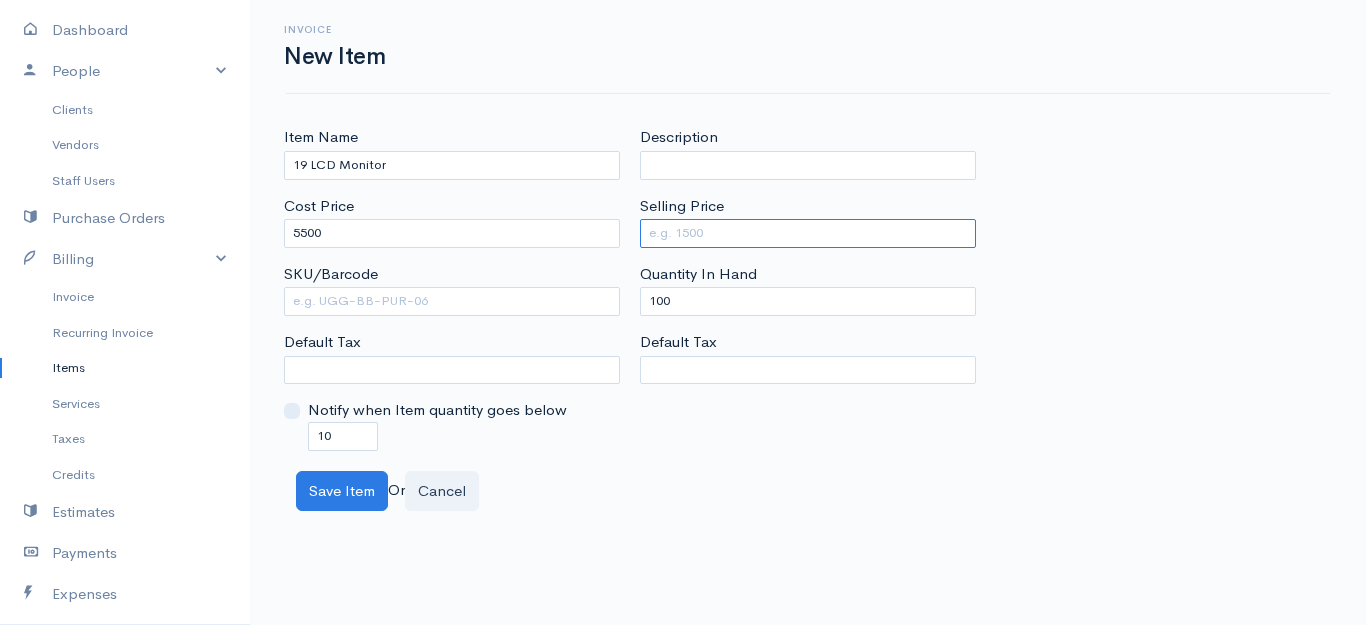 click on "Selling Price" at bounding box center [808, 233] 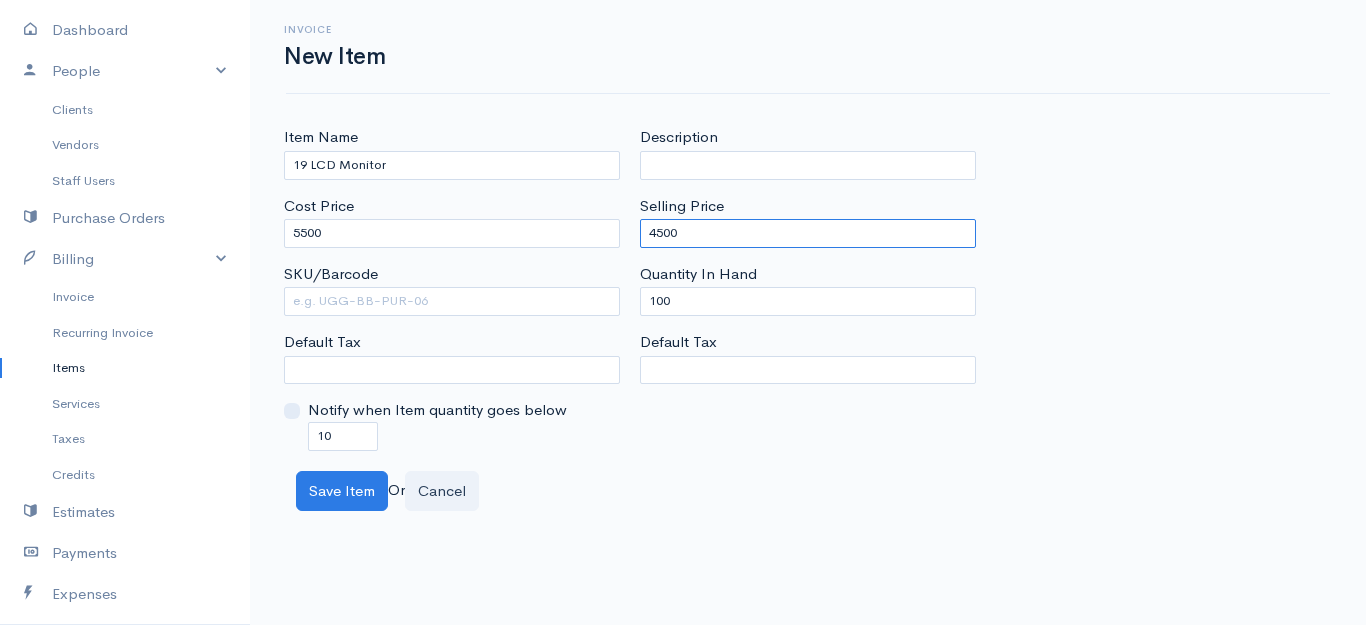 type on "4500" 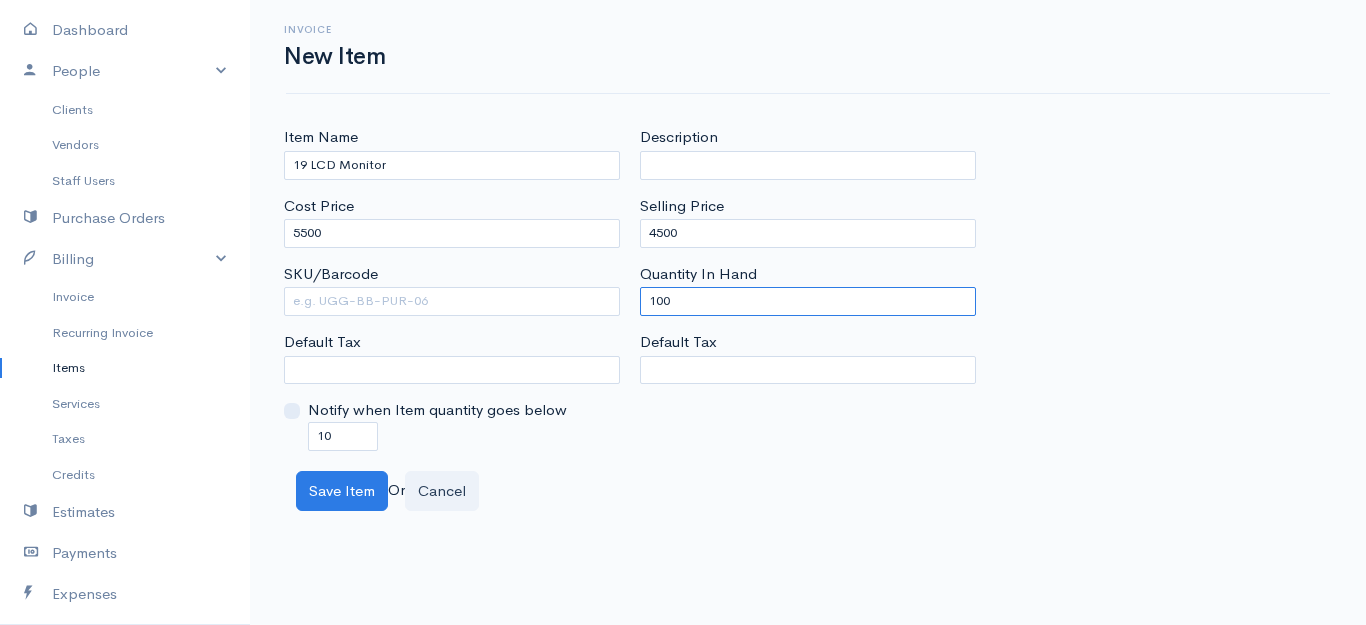 drag, startPoint x: 697, startPoint y: 307, endPoint x: 536, endPoint y: 295, distance: 161.44658 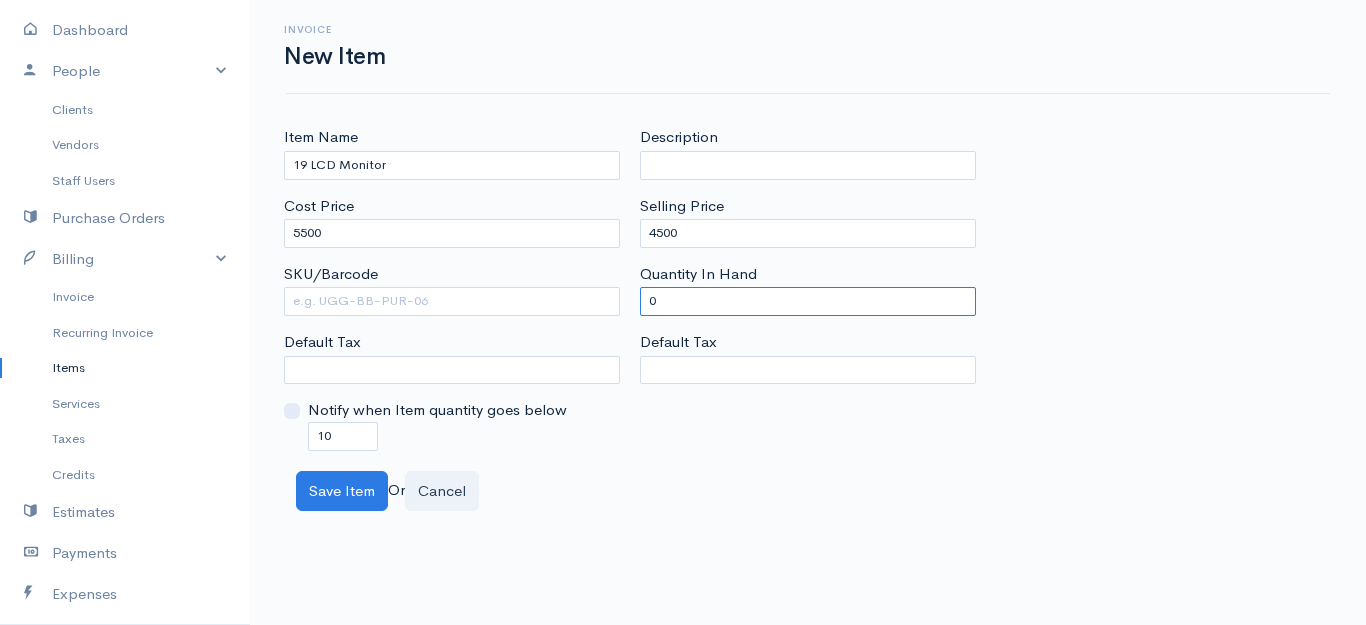 type on "0" 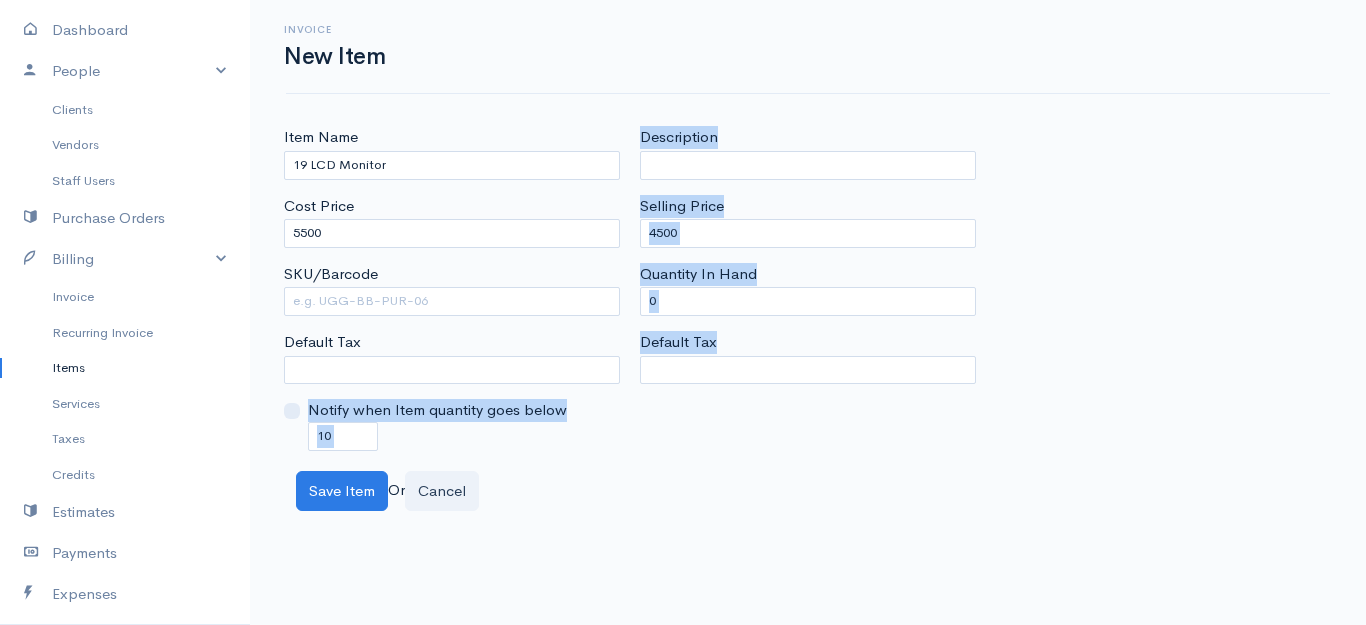 drag, startPoint x: 361, startPoint y: 453, endPoint x: 289, endPoint y: 444, distance: 72.56032 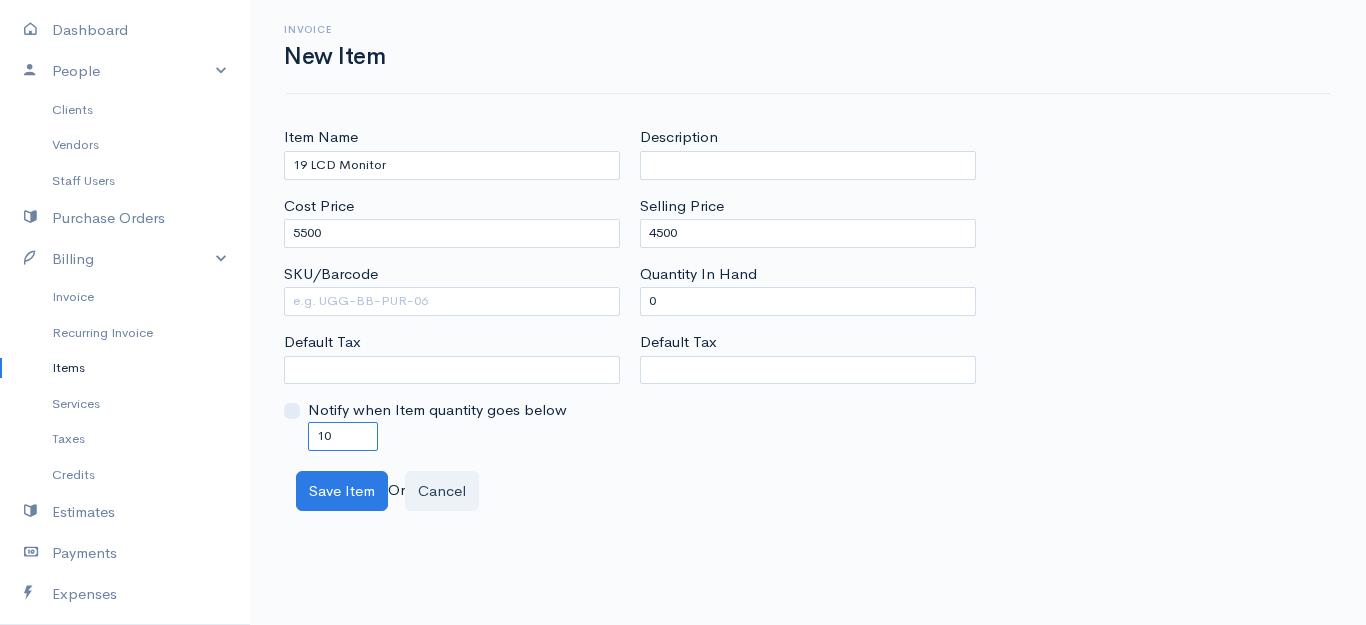 drag, startPoint x: 355, startPoint y: 429, endPoint x: 270, endPoint y: 429, distance: 85 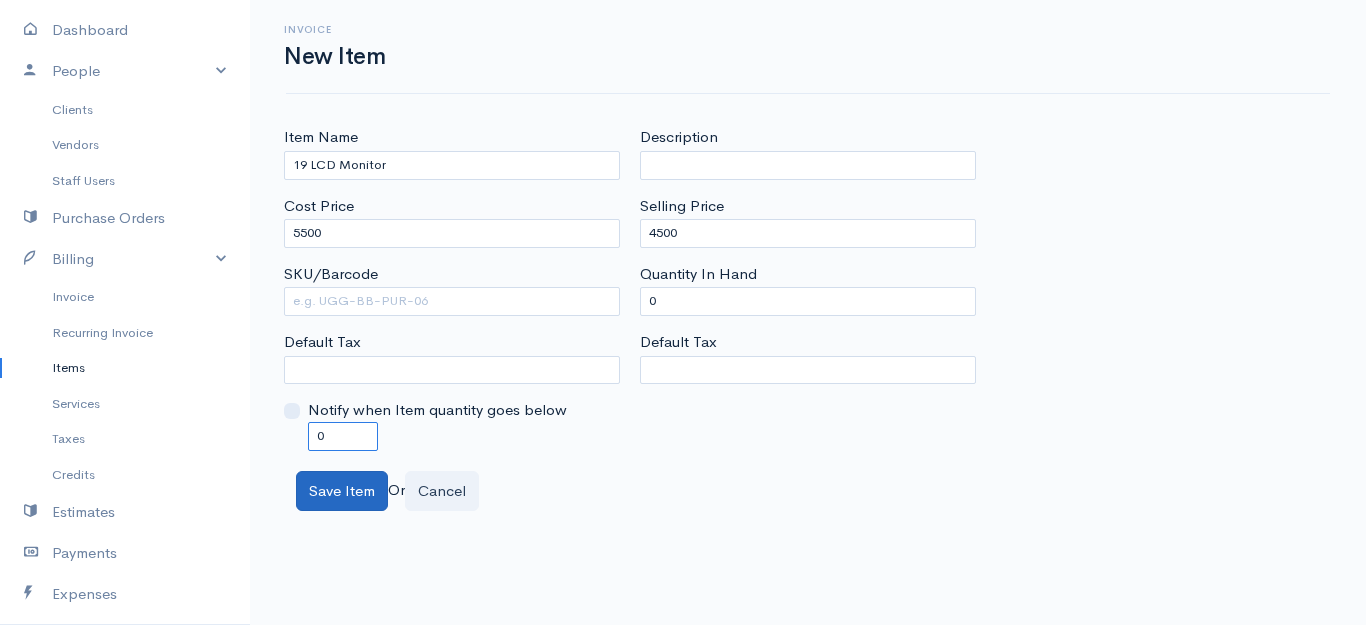 type on "0" 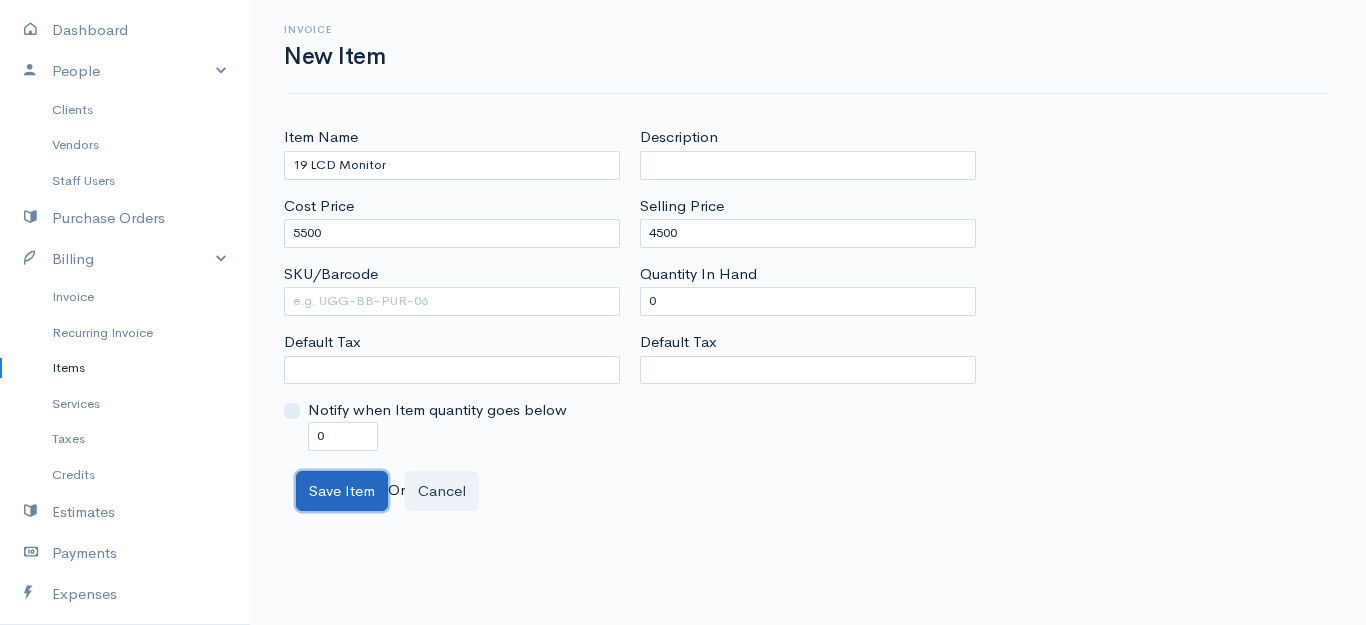 drag, startPoint x: 311, startPoint y: 501, endPoint x: 326, endPoint y: 480, distance: 25.806976 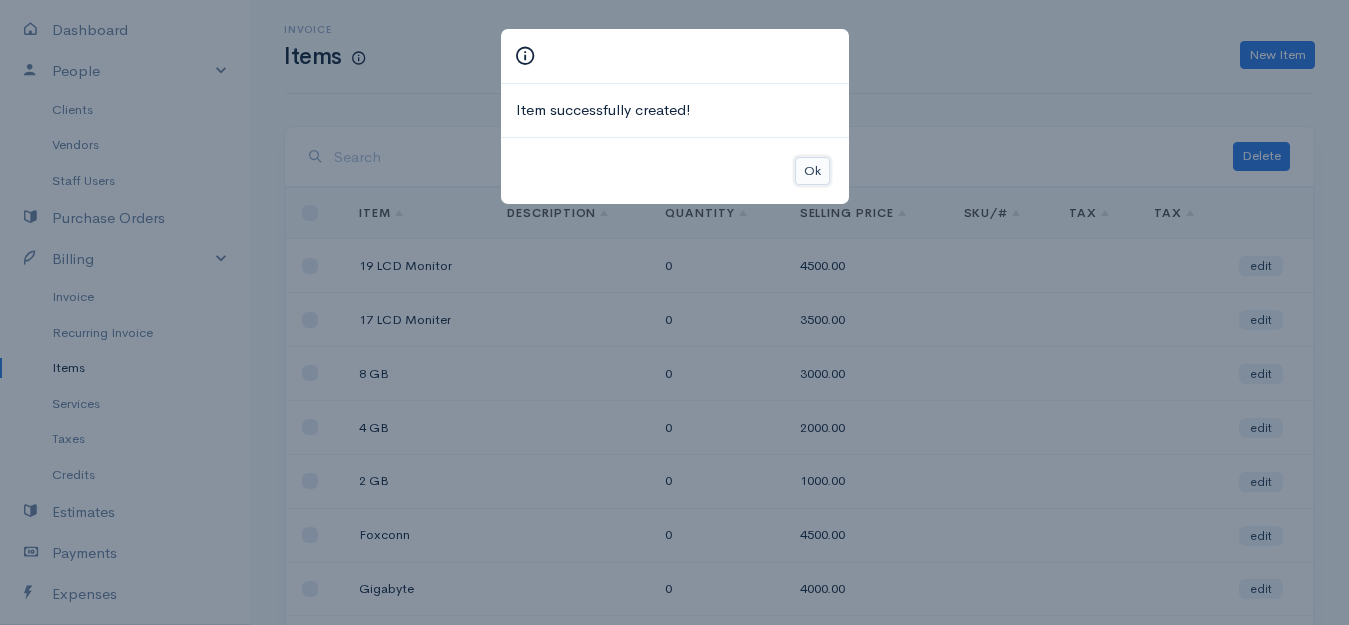 click on "Ok" at bounding box center (812, 171) 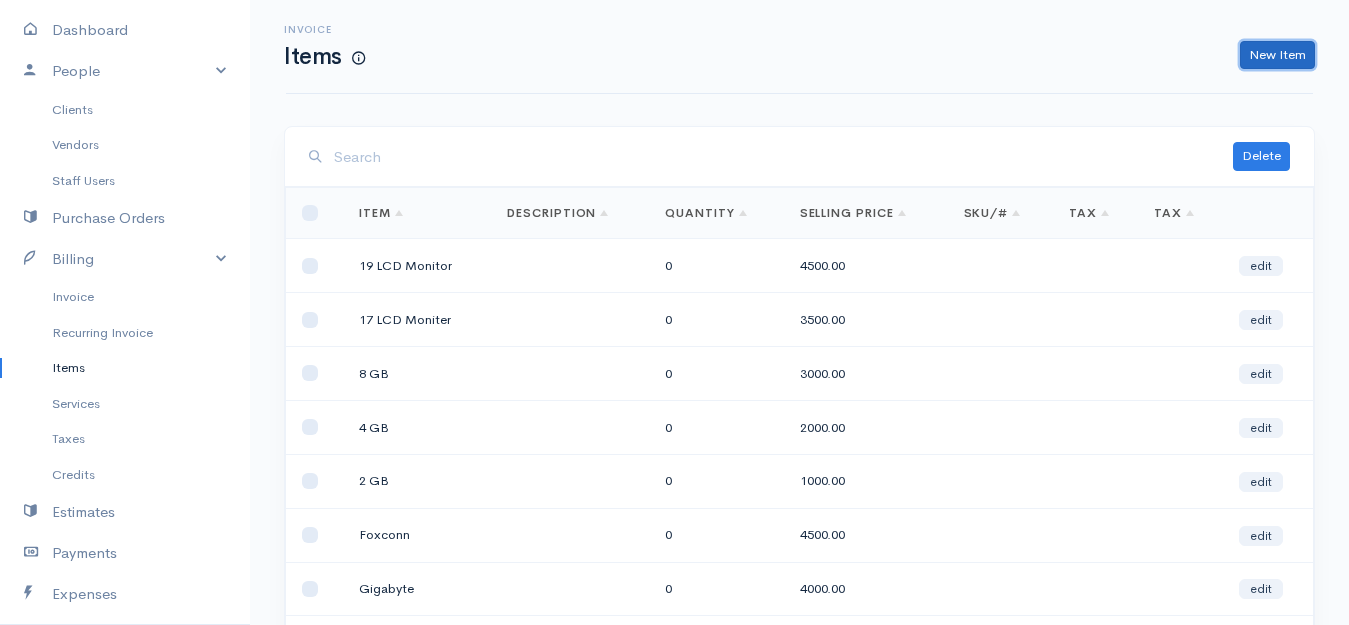 click on "New Item" at bounding box center (1277, 55) 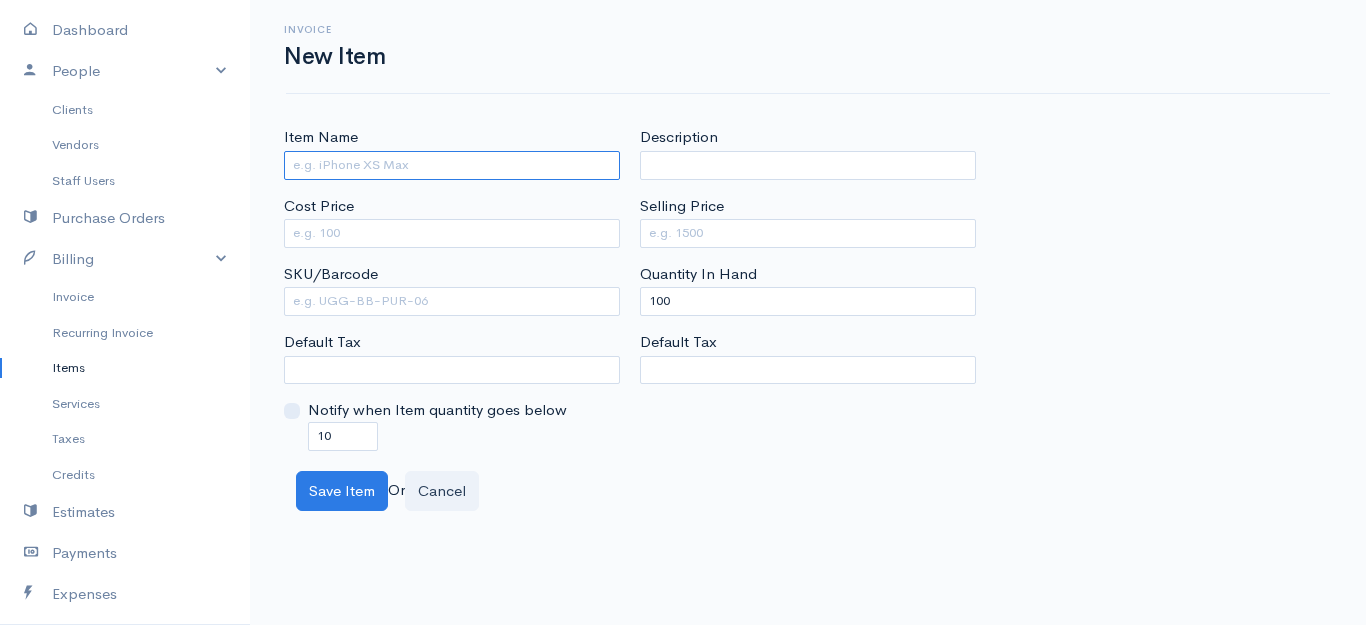 click on "Item Name" at bounding box center [452, 165] 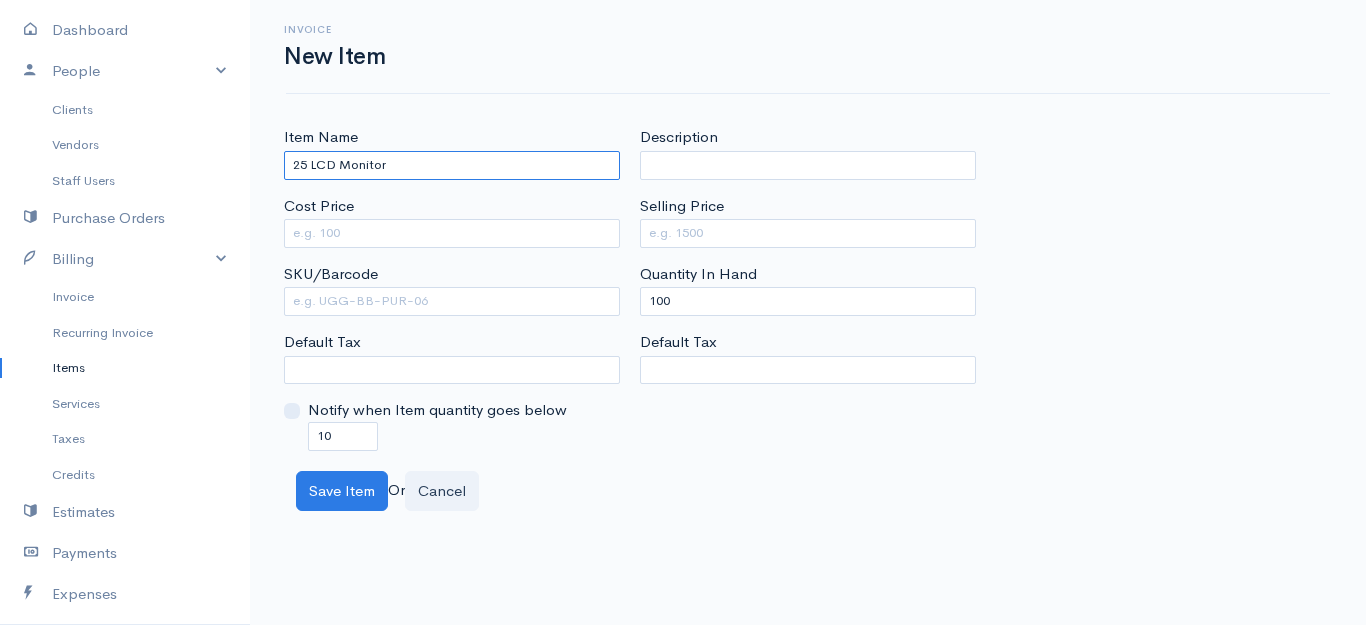type on "25 LCD Monitor" 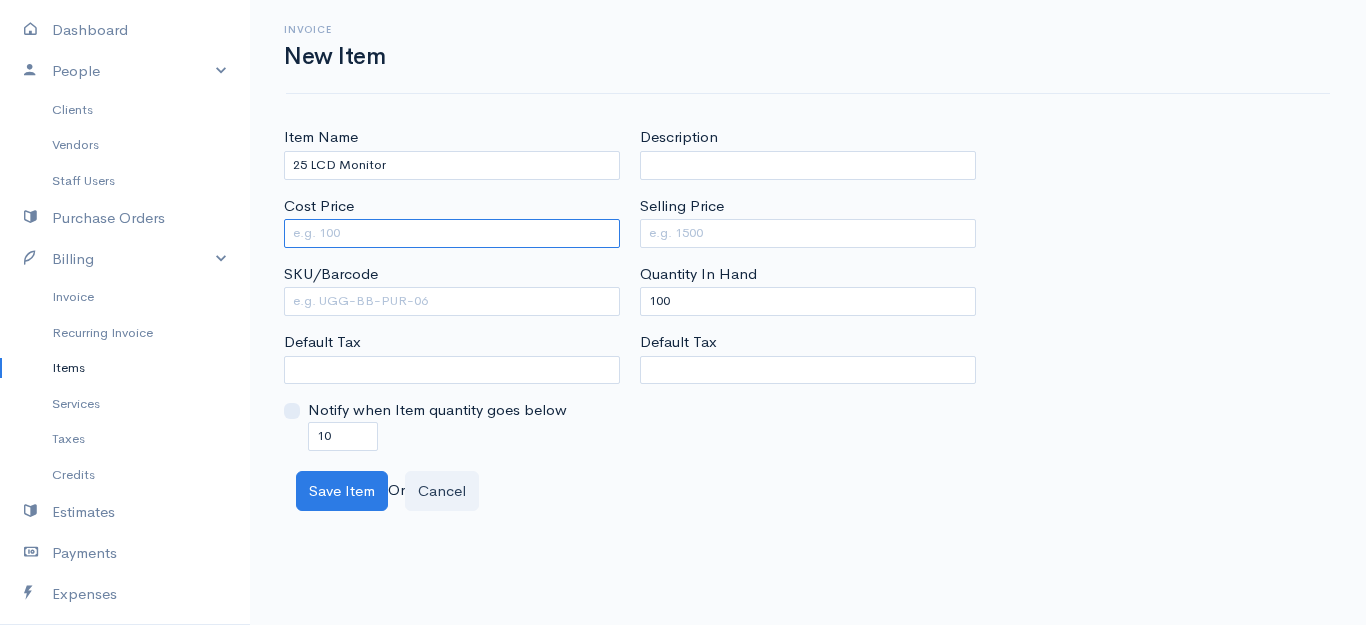 click on "Cost Price" at bounding box center [452, 233] 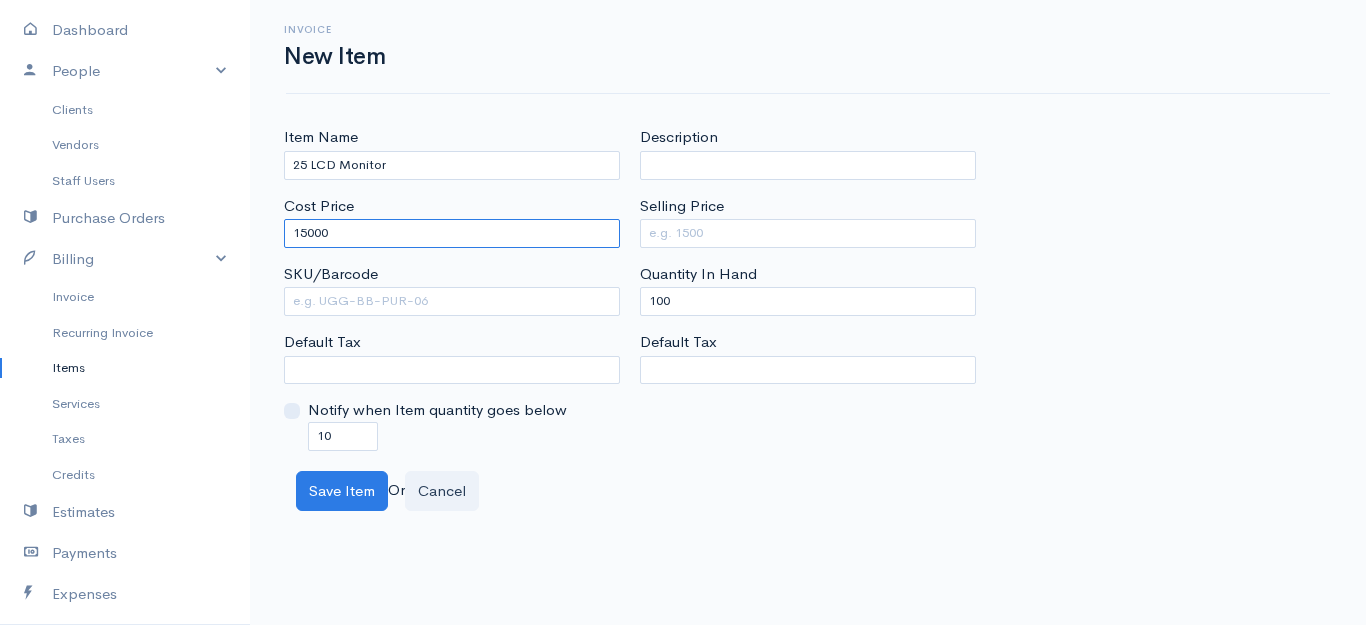 type on "15000" 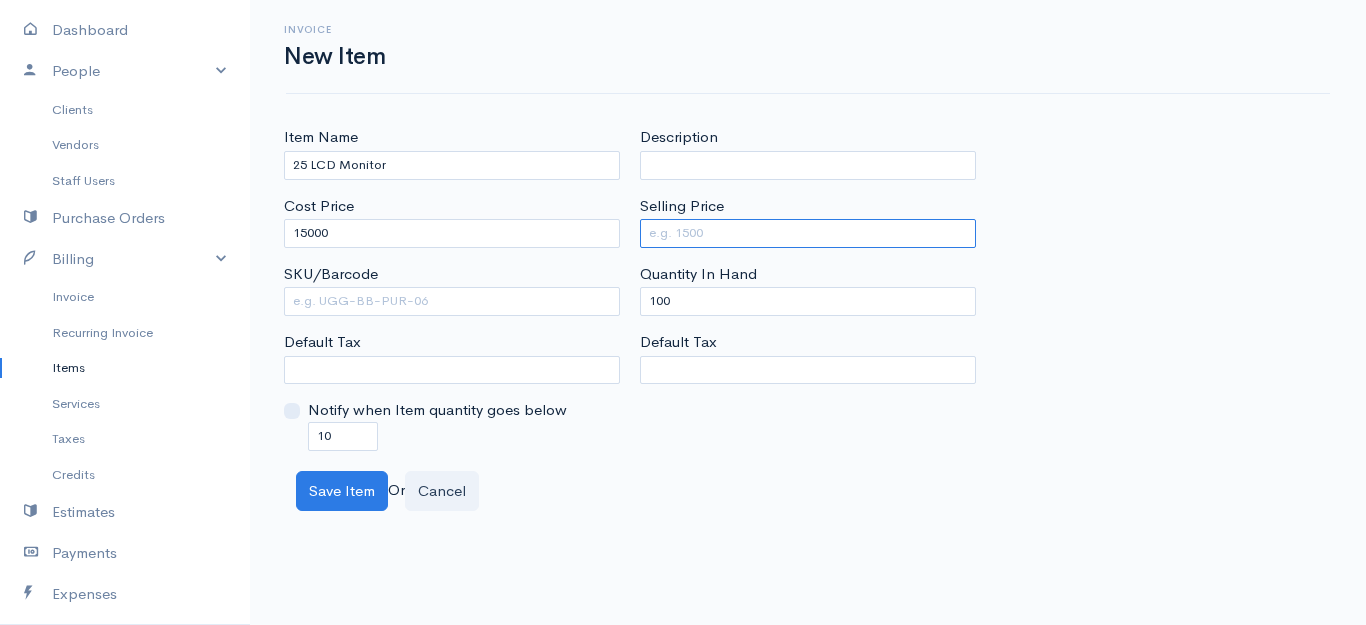 click on "Selling Price" at bounding box center [808, 233] 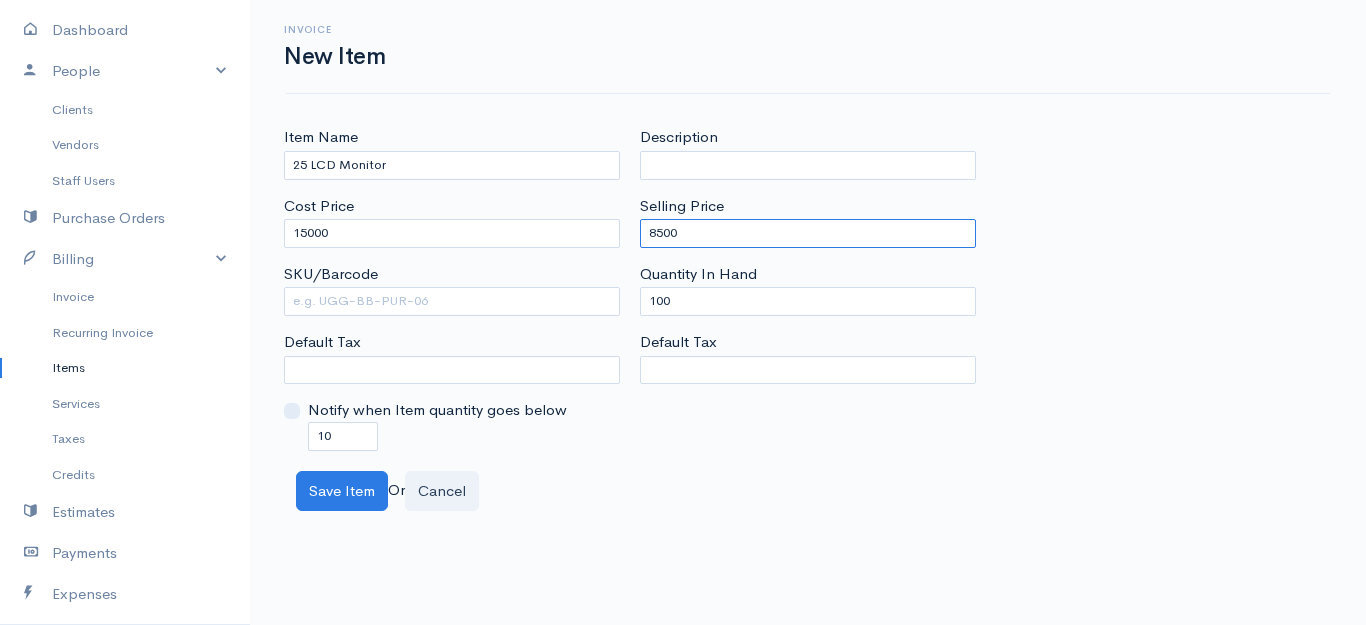 type on "8500" 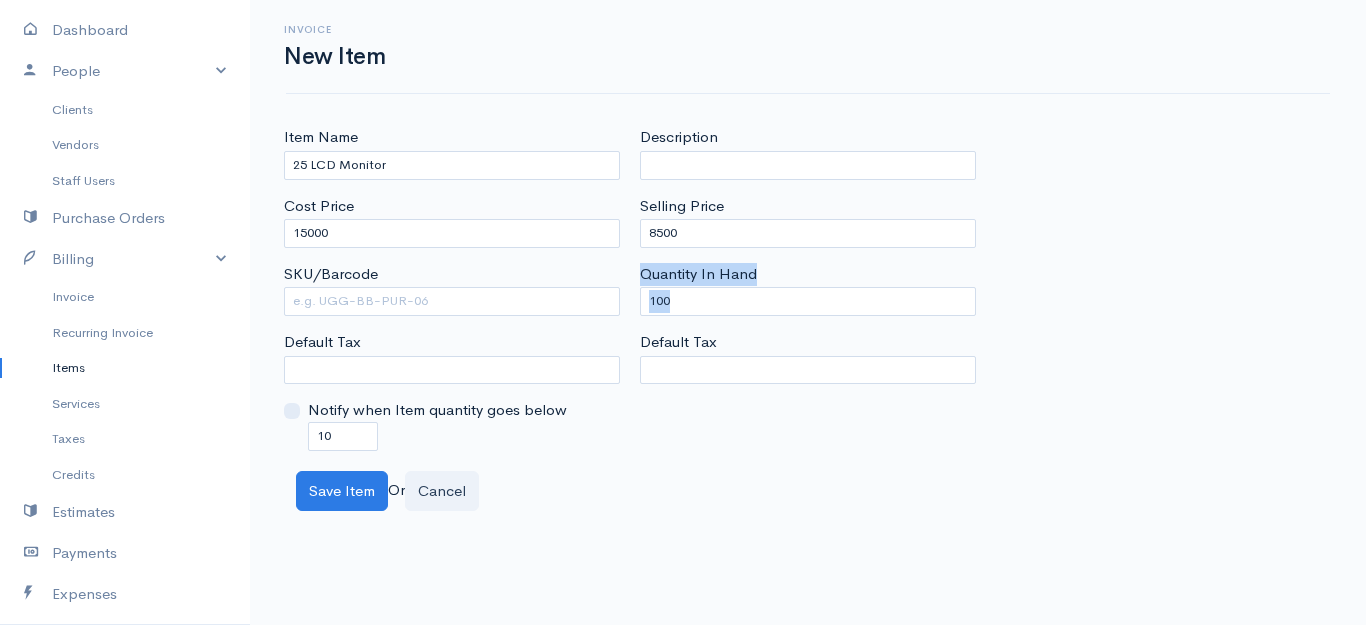 drag, startPoint x: 669, startPoint y: 318, endPoint x: 636, endPoint y: 297, distance: 39.115215 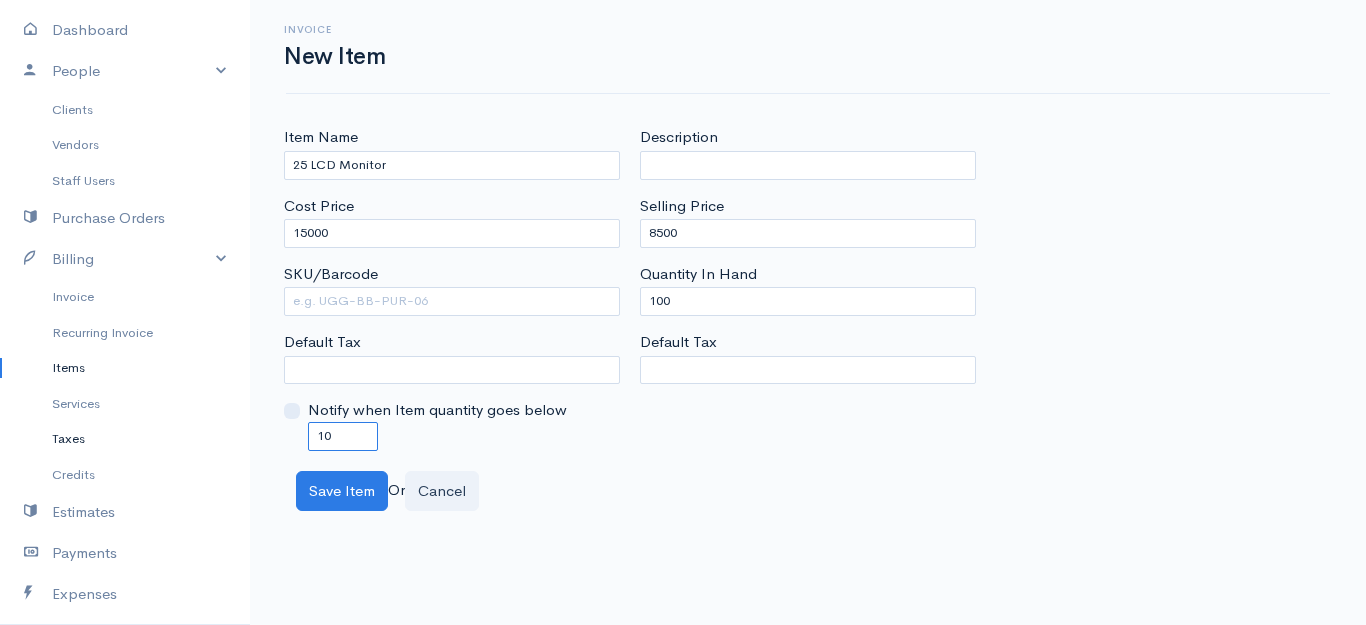 drag, startPoint x: 349, startPoint y: 441, endPoint x: 199, endPoint y: 421, distance: 151.32745 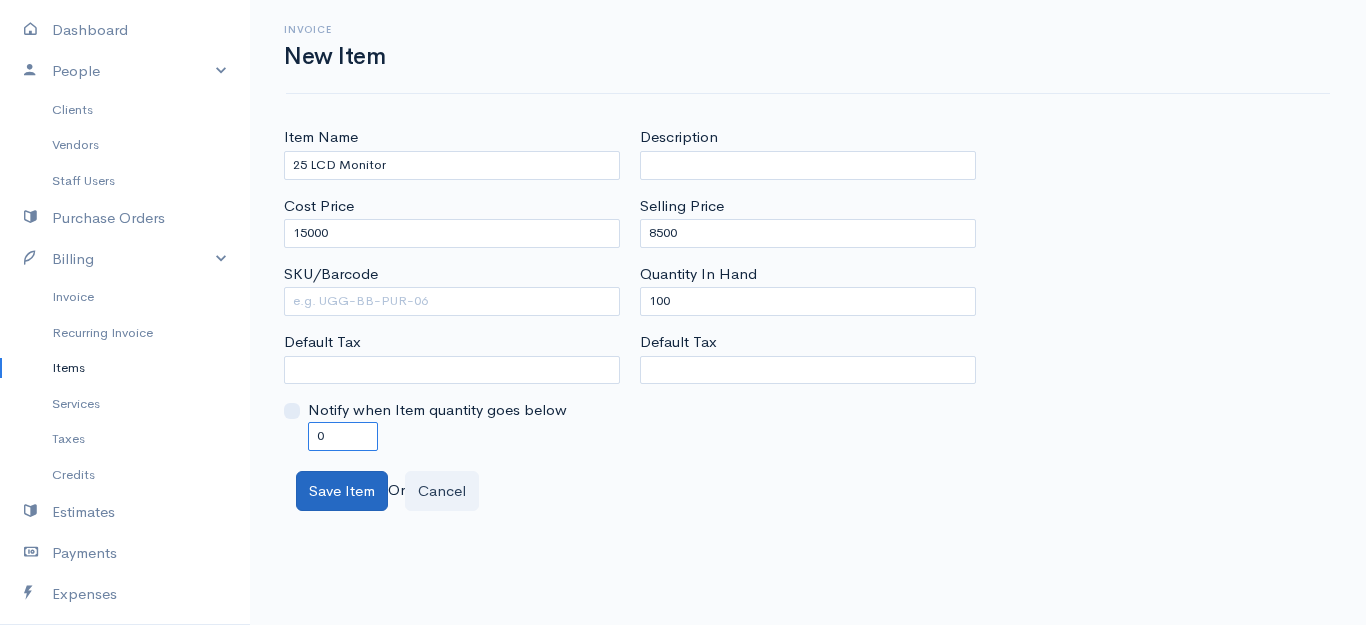 type on "0" 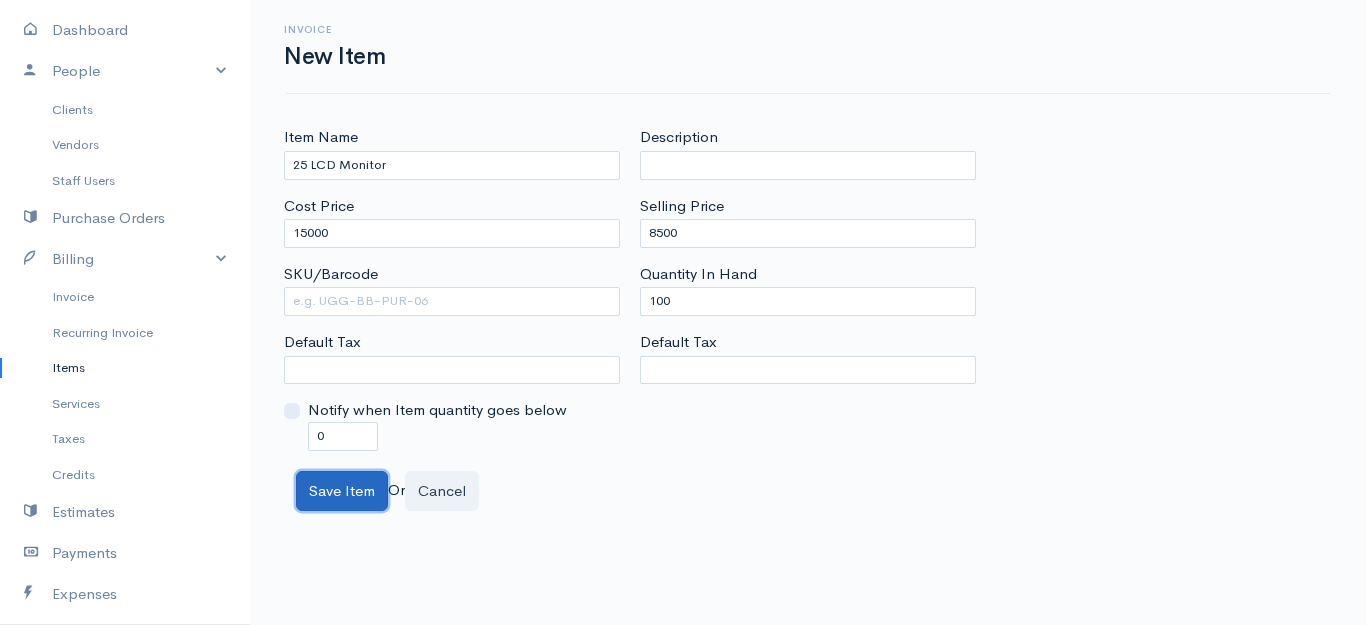 click on "Save Item" at bounding box center (342, 491) 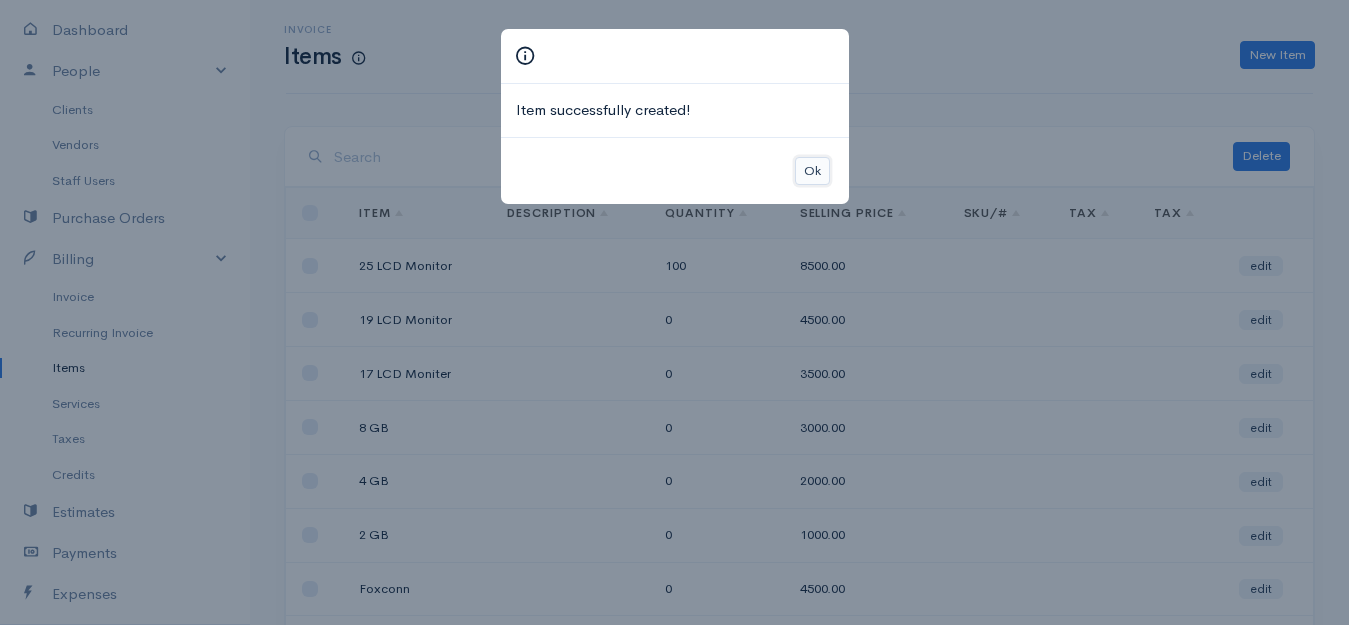 click on "Ok" at bounding box center (812, 171) 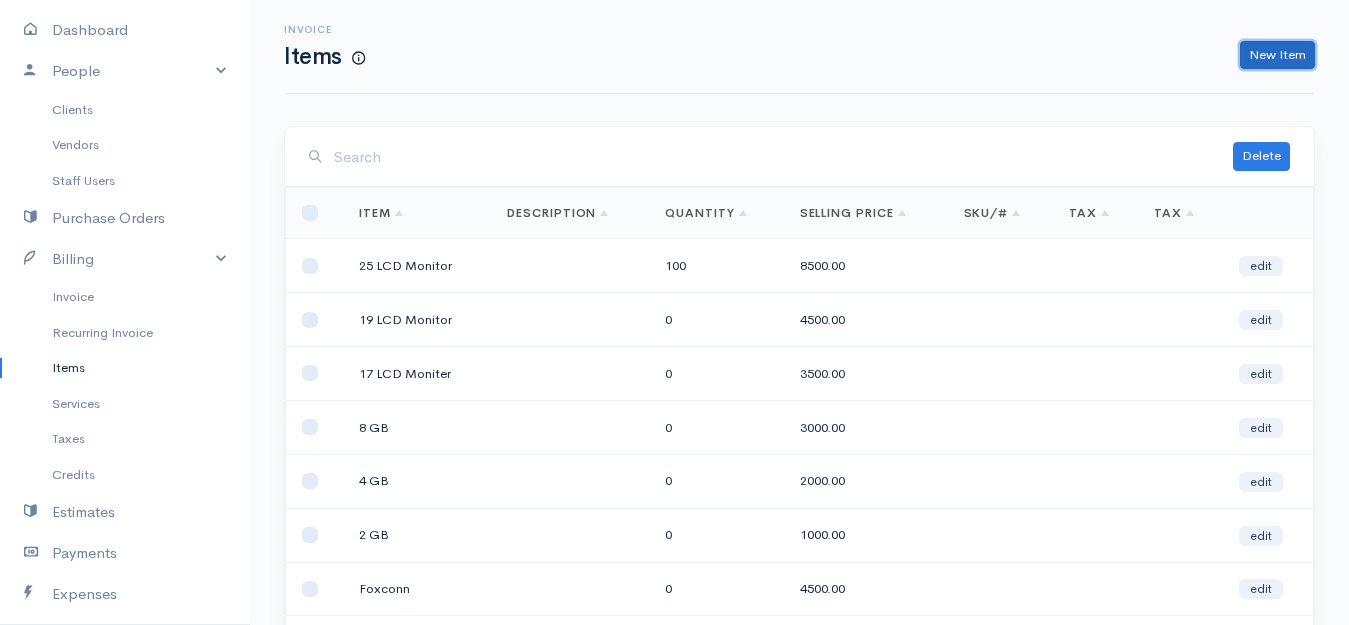 click on "New Item" at bounding box center [1277, 55] 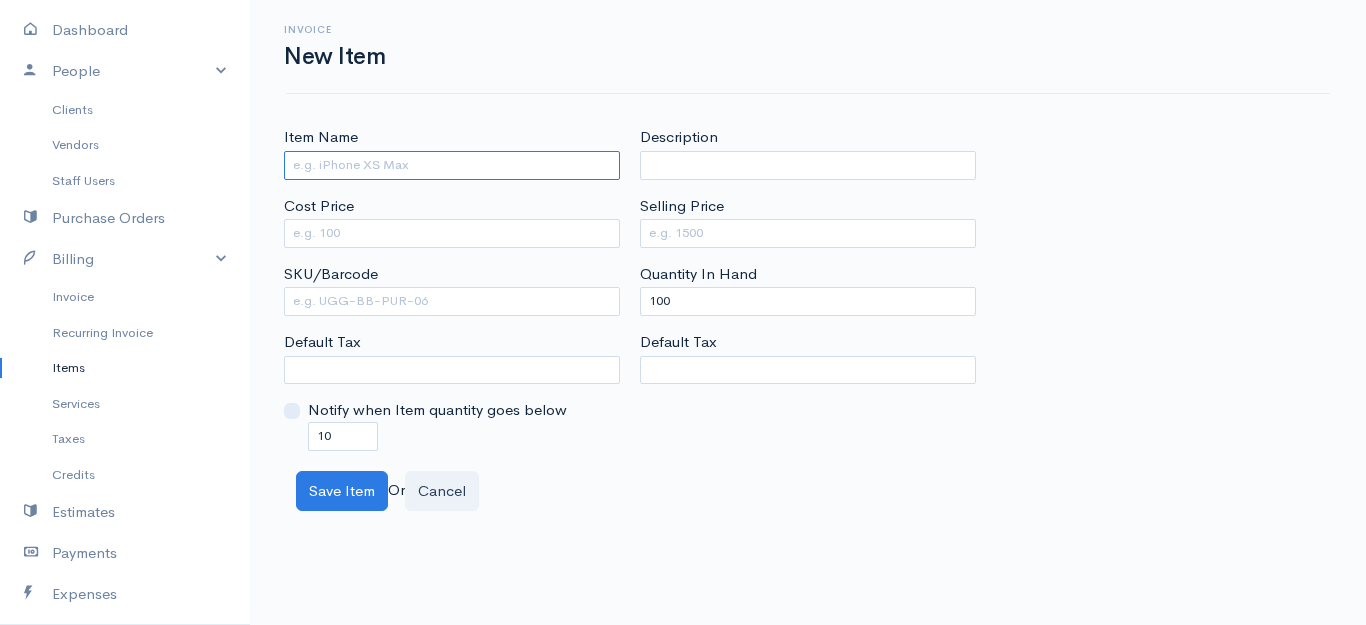 click on "Item Name" at bounding box center (452, 165) 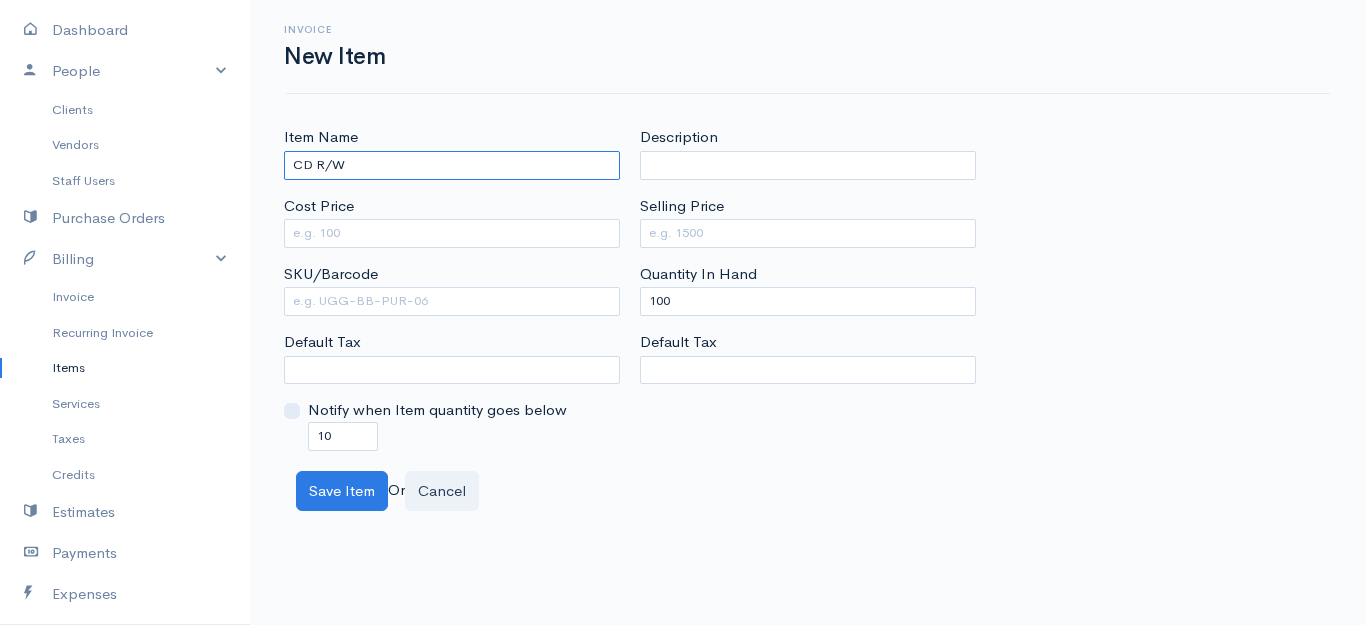 type on "CD R/W" 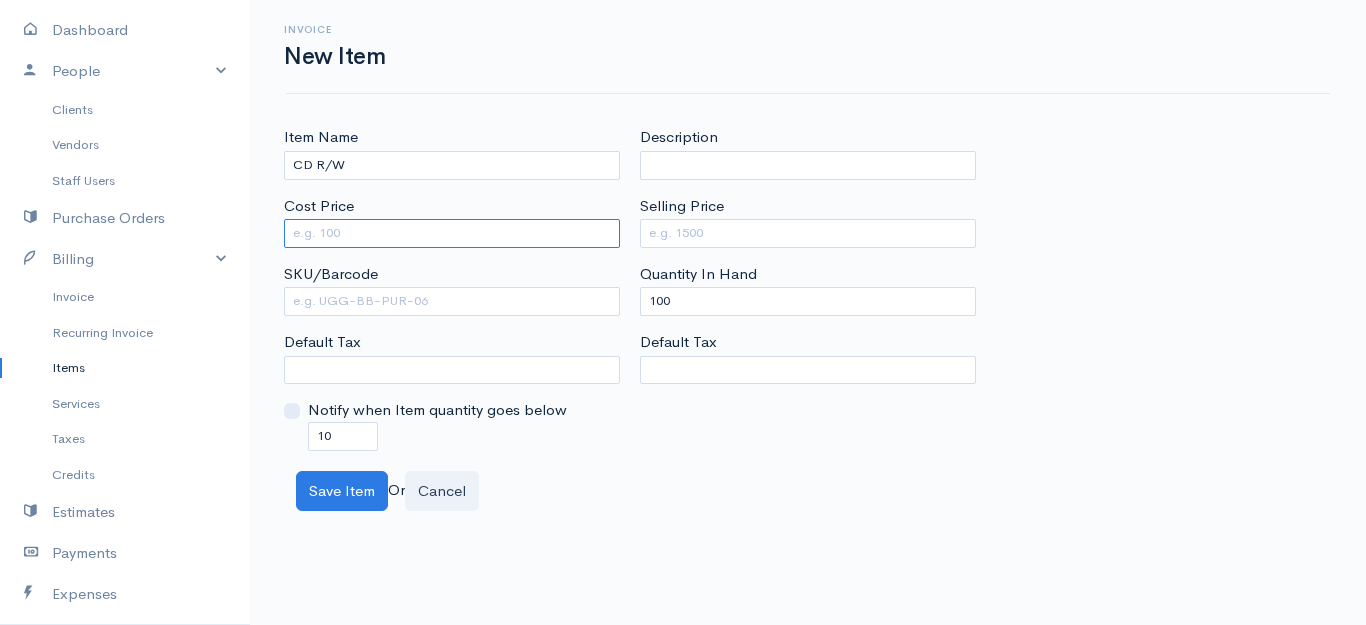 click on "Cost Price" at bounding box center [452, 233] 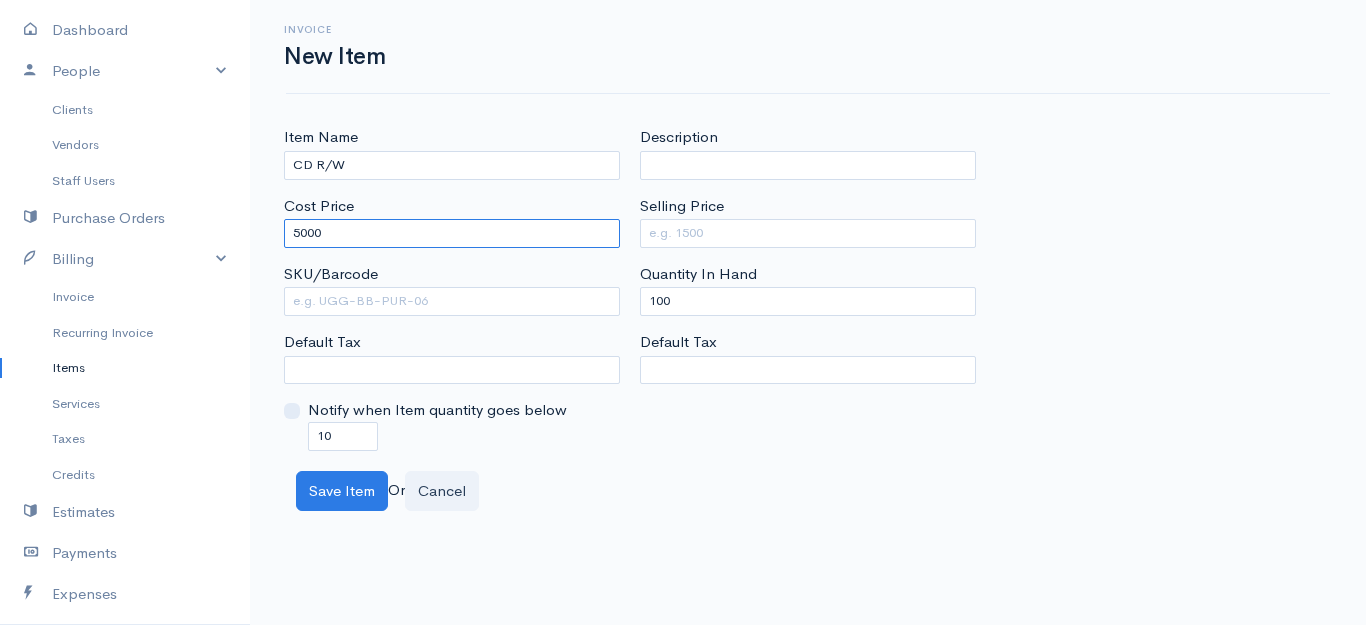 type on "5000" 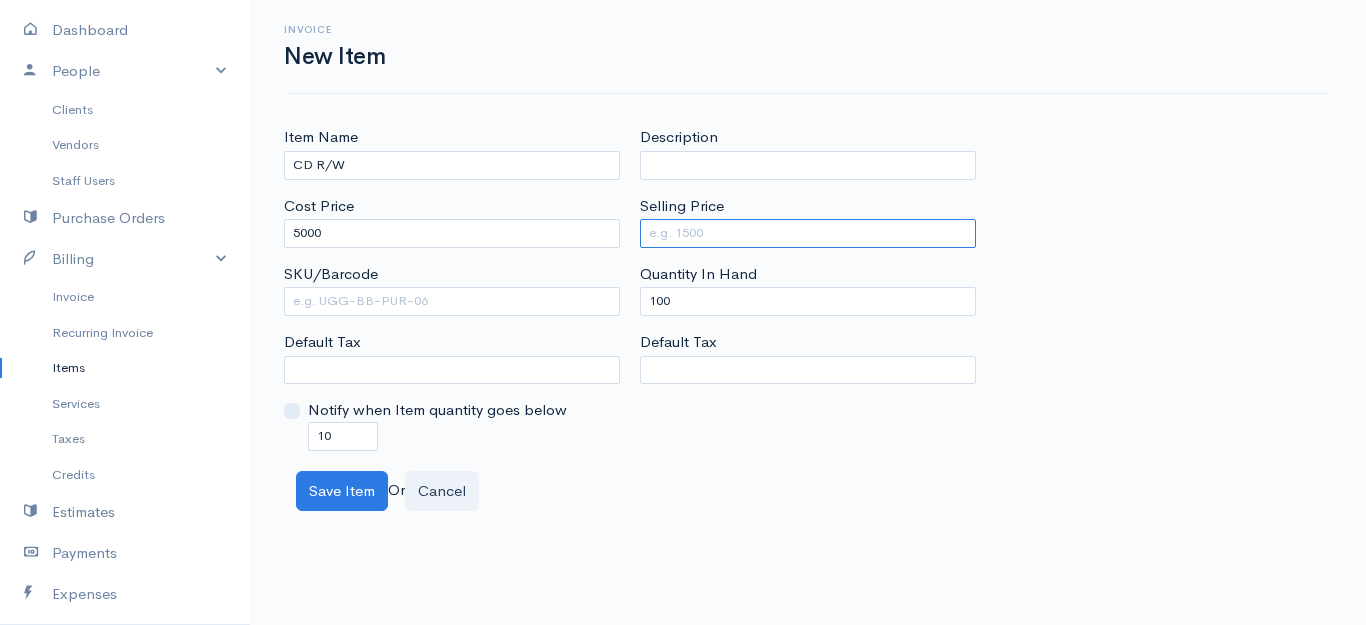 click on "Selling Price" at bounding box center (808, 233) 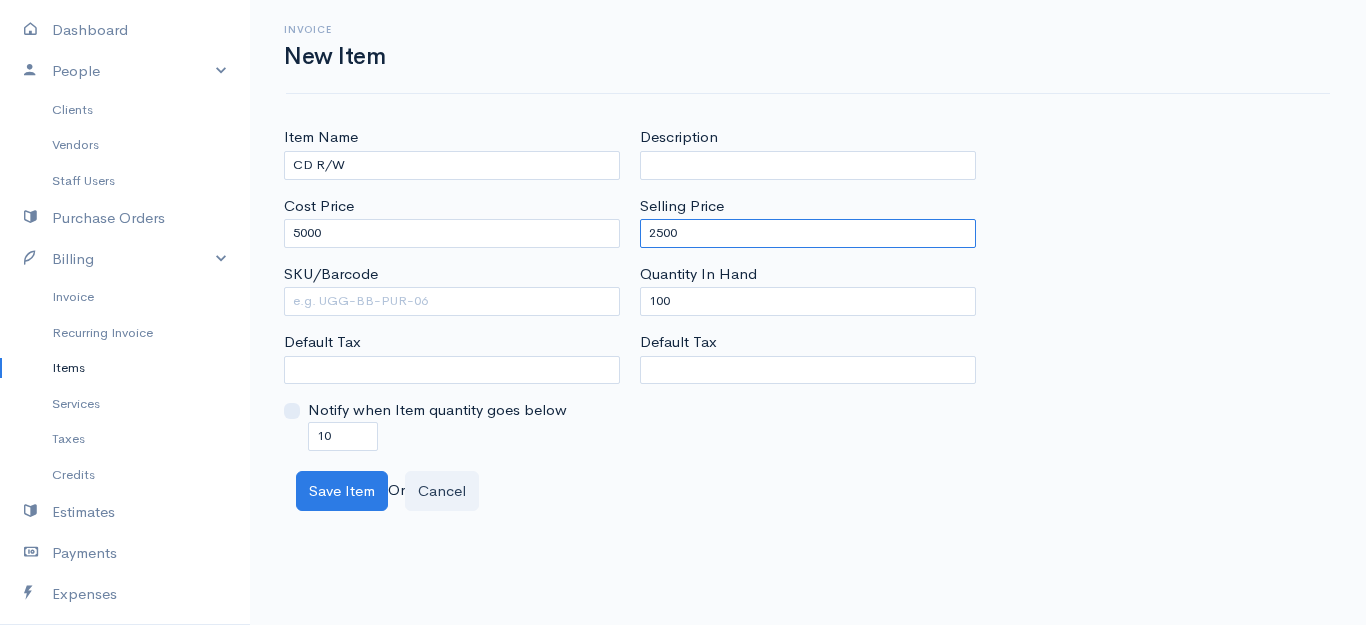 type on "2500" 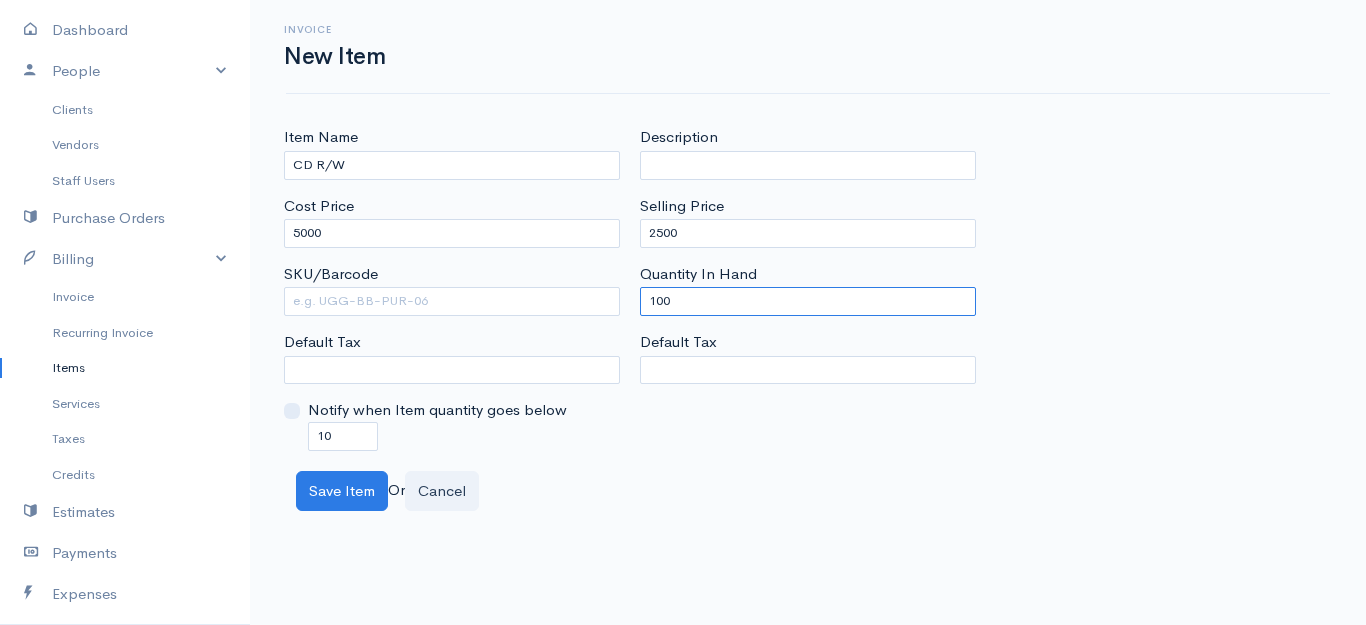 drag, startPoint x: 710, startPoint y: 299, endPoint x: 656, endPoint y: 326, distance: 60.373837 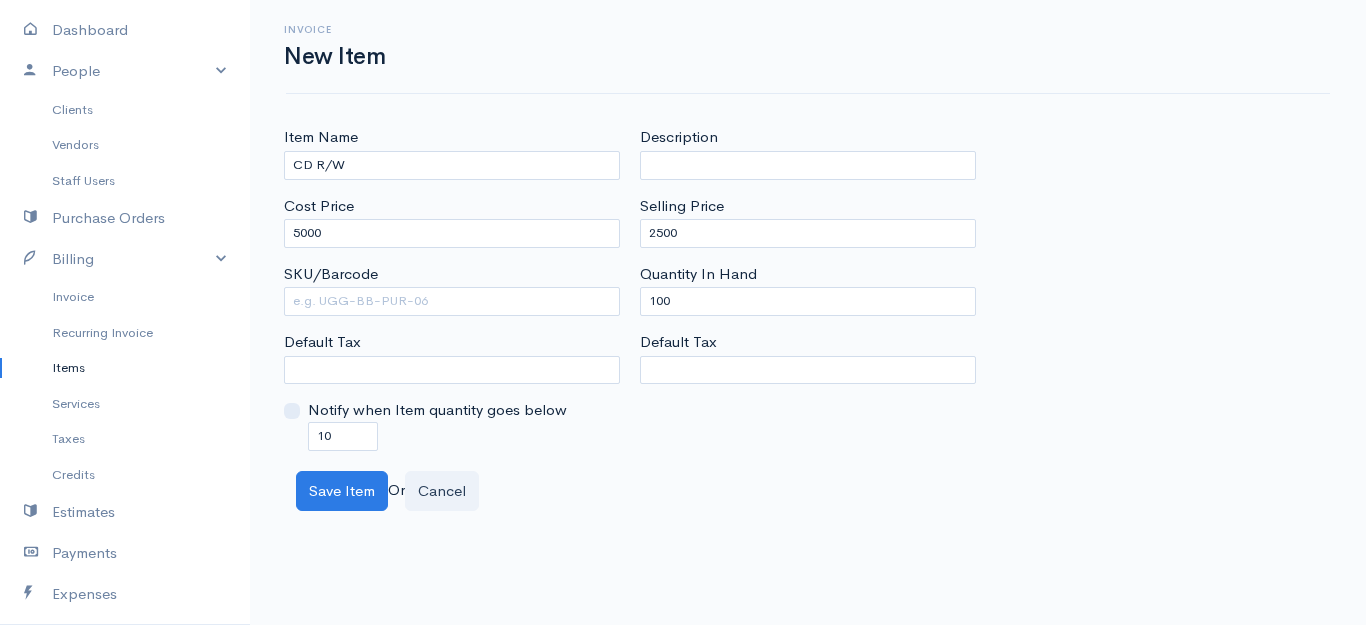 click on "Quantity In Hand 100" at bounding box center [808, 289] 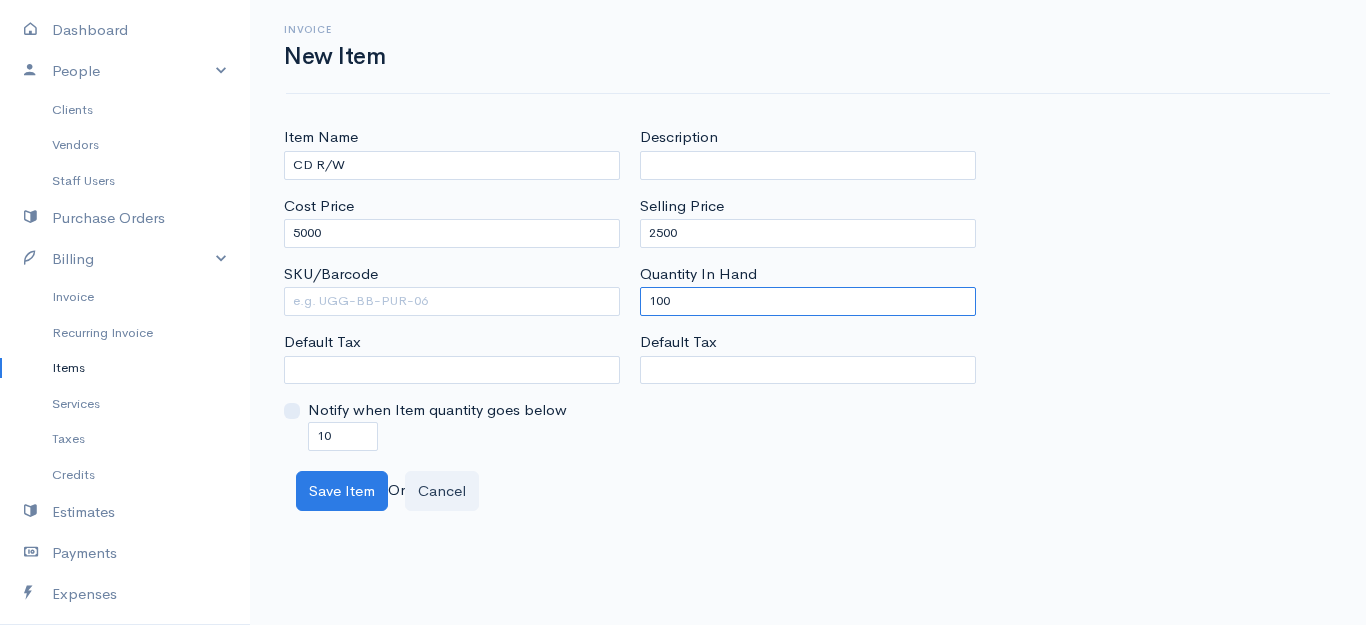 drag, startPoint x: 742, startPoint y: 305, endPoint x: 388, endPoint y: 298, distance: 354.0692 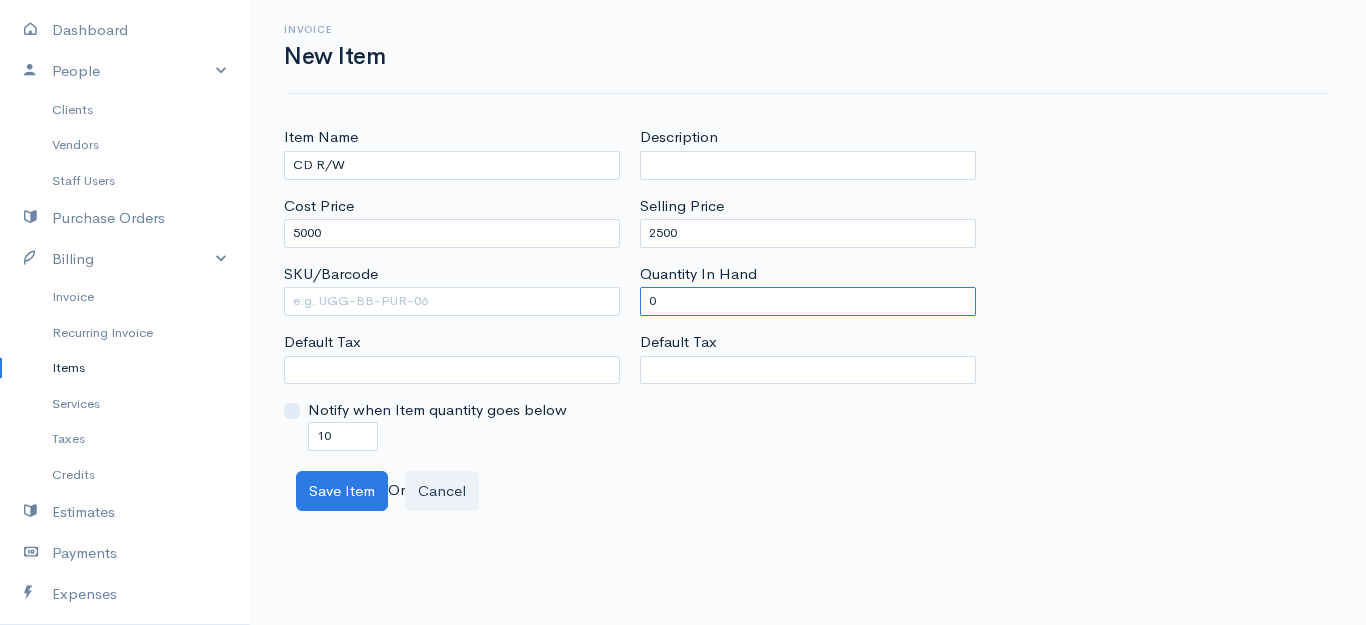 type on "0" 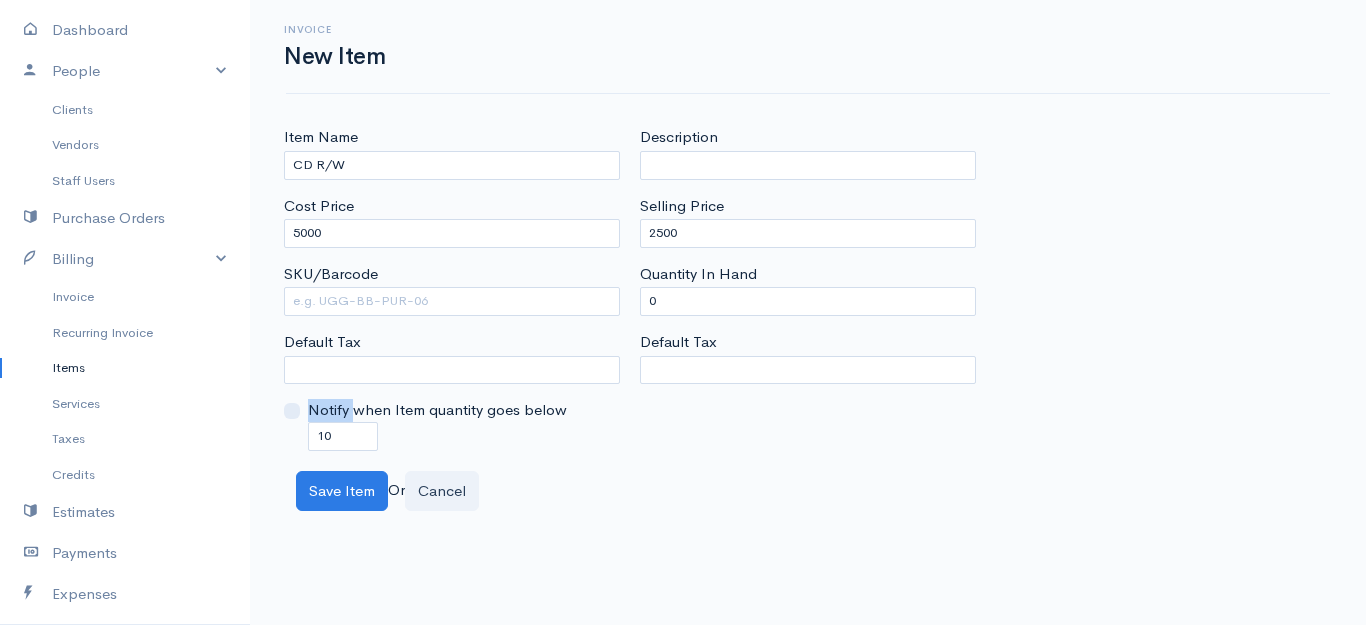 drag, startPoint x: 356, startPoint y: 417, endPoint x: 273, endPoint y: 417, distance: 83 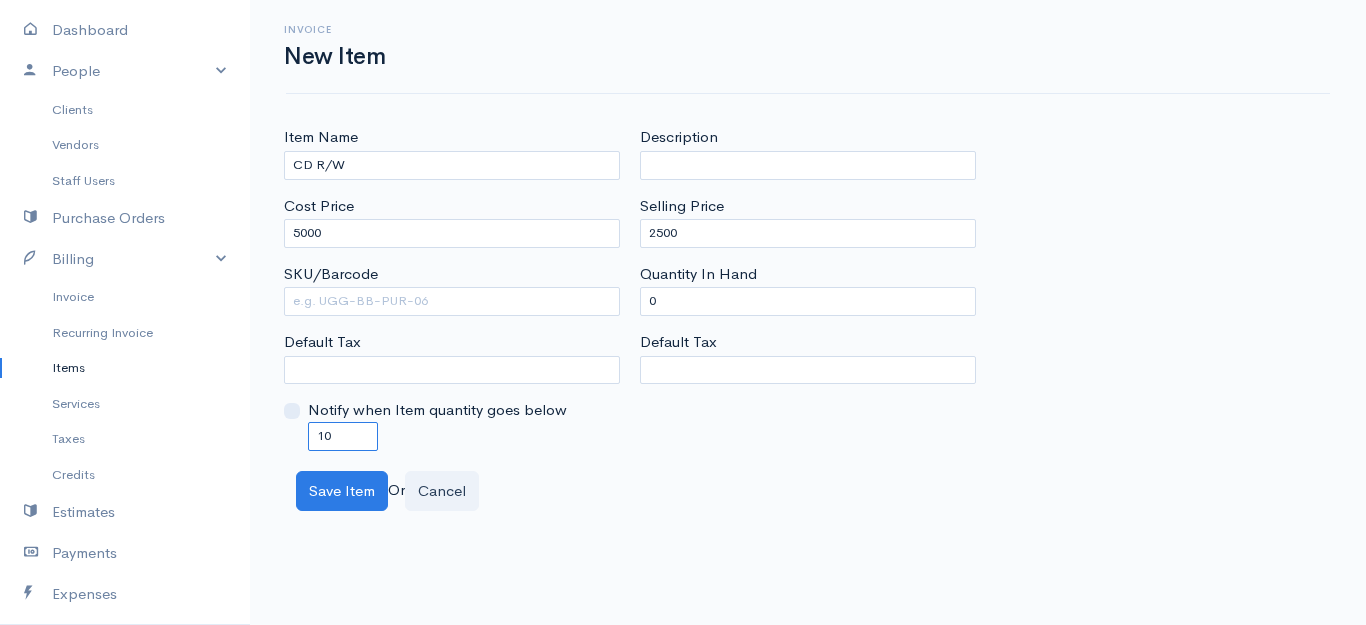 drag, startPoint x: 328, startPoint y: 426, endPoint x: 378, endPoint y: 450, distance: 55.461697 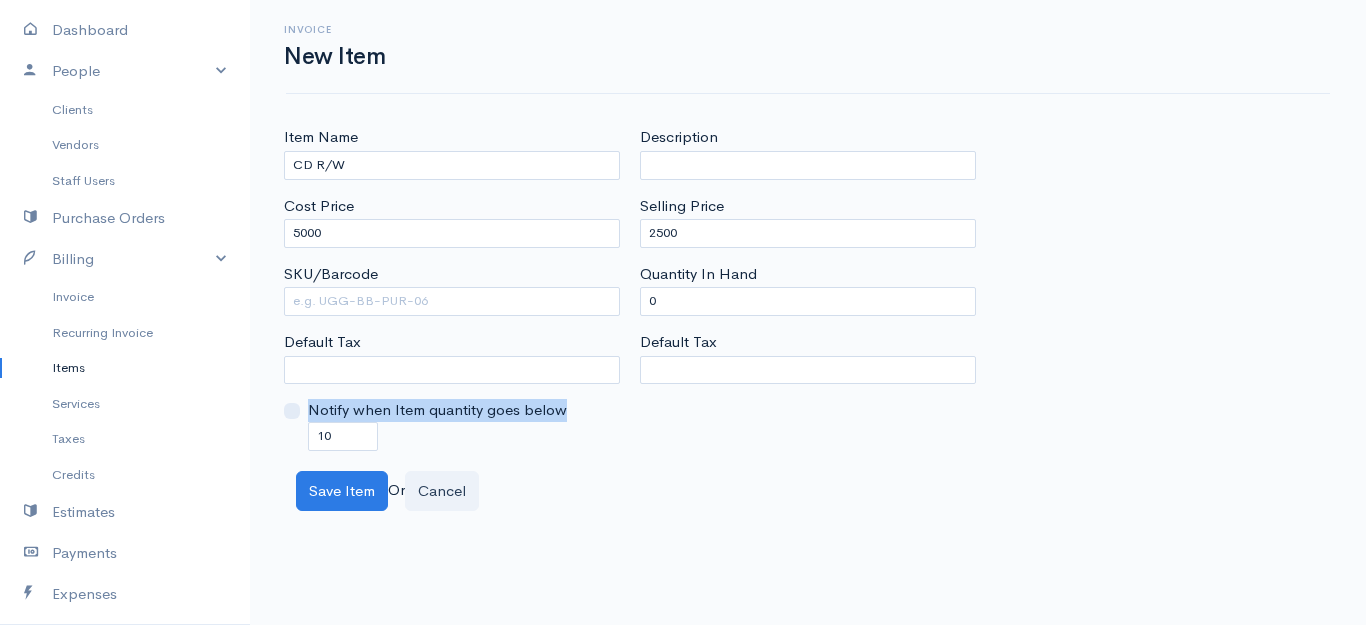 drag, startPoint x: 378, startPoint y: 450, endPoint x: 304, endPoint y: 433, distance: 75.9276 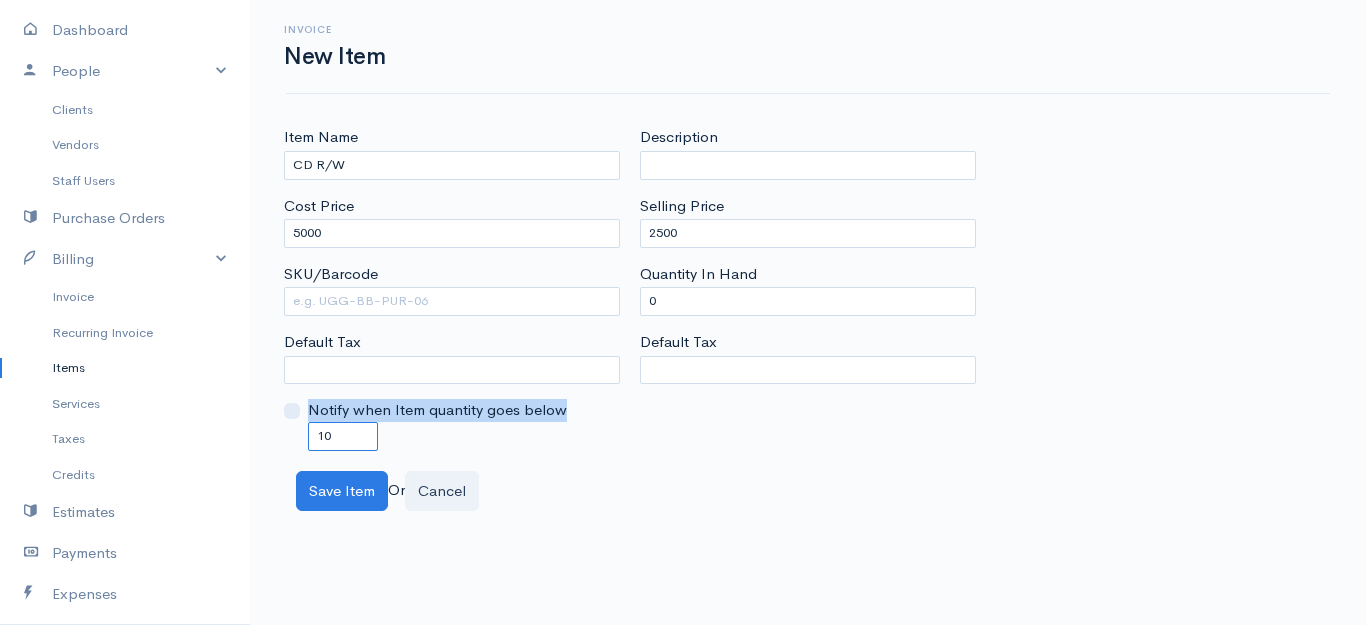 click on "10" at bounding box center [343, 436] 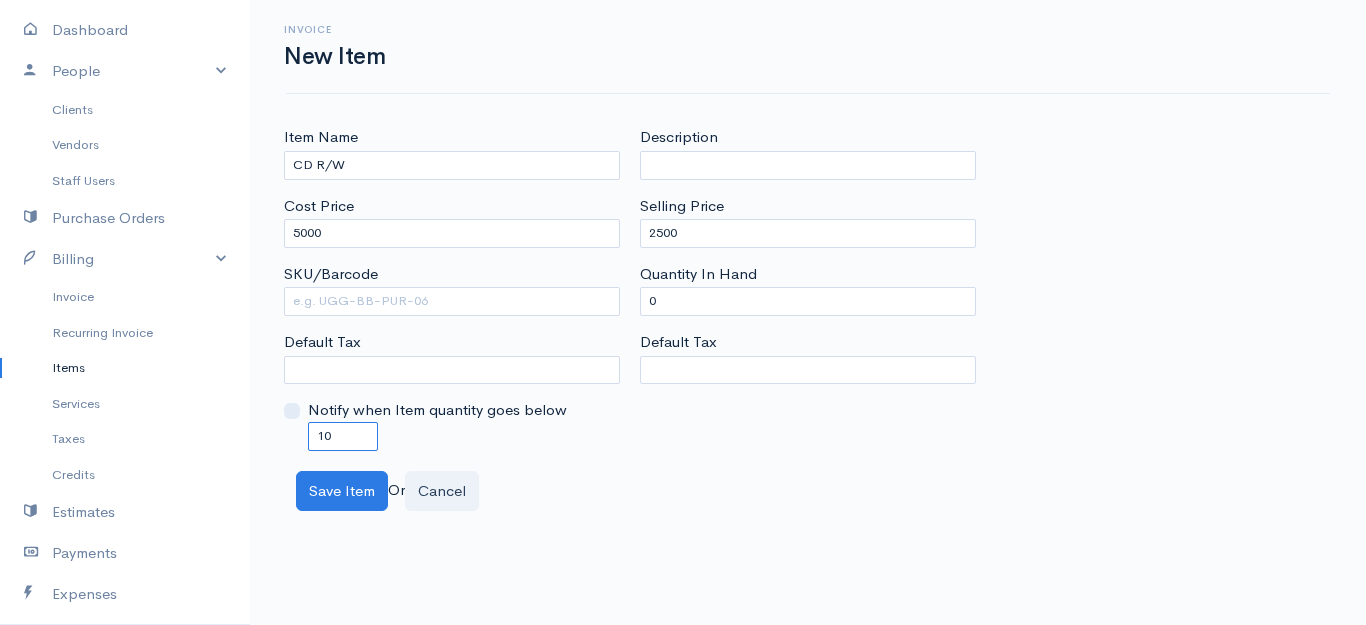 drag, startPoint x: 343, startPoint y: 441, endPoint x: 319, endPoint y: 441, distance: 24 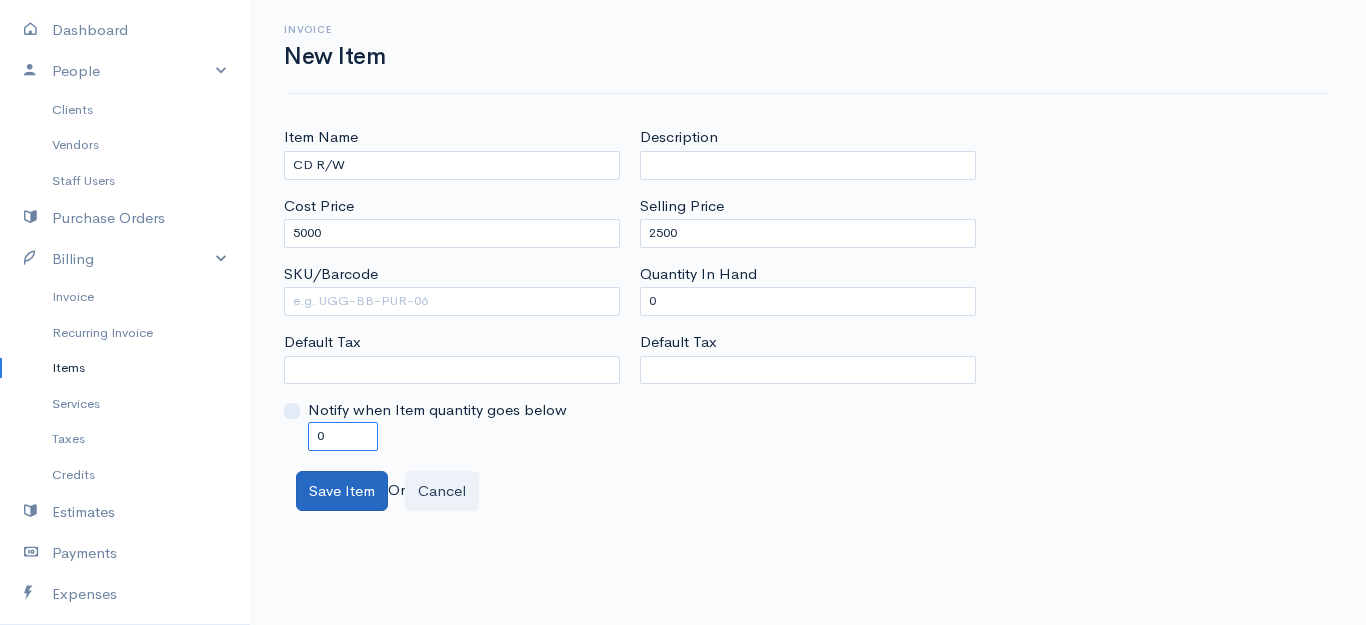 type on "0" 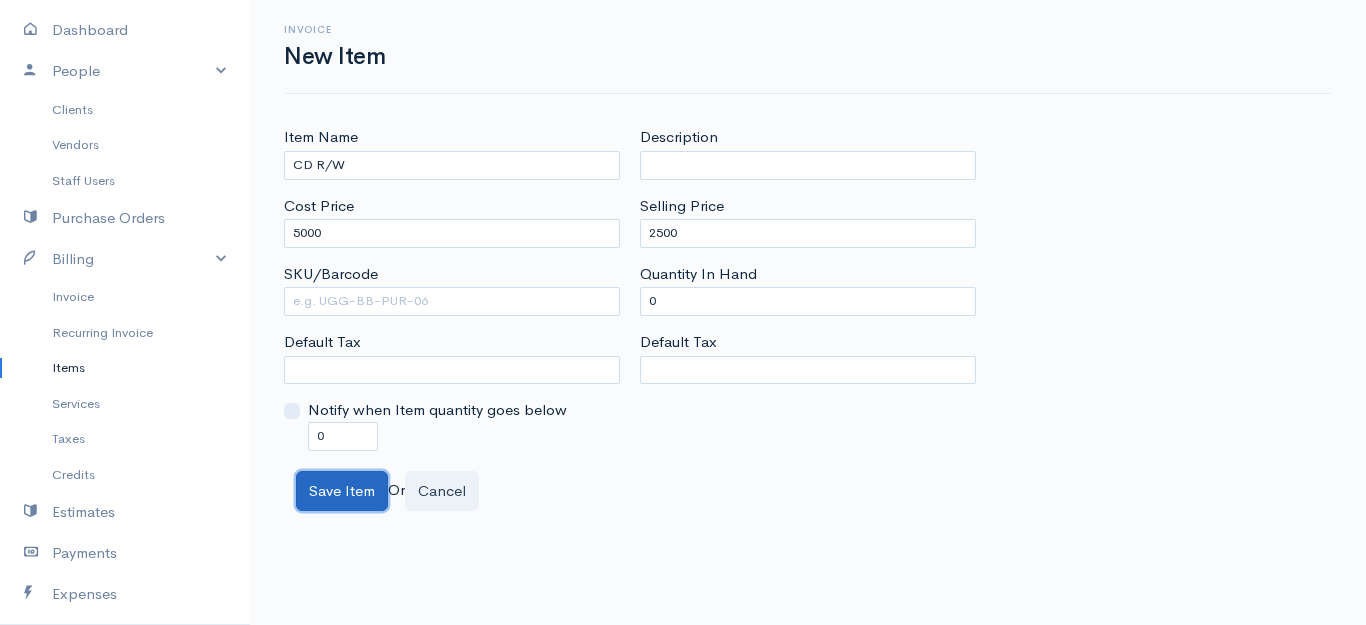 click on "Save Item" at bounding box center [342, 491] 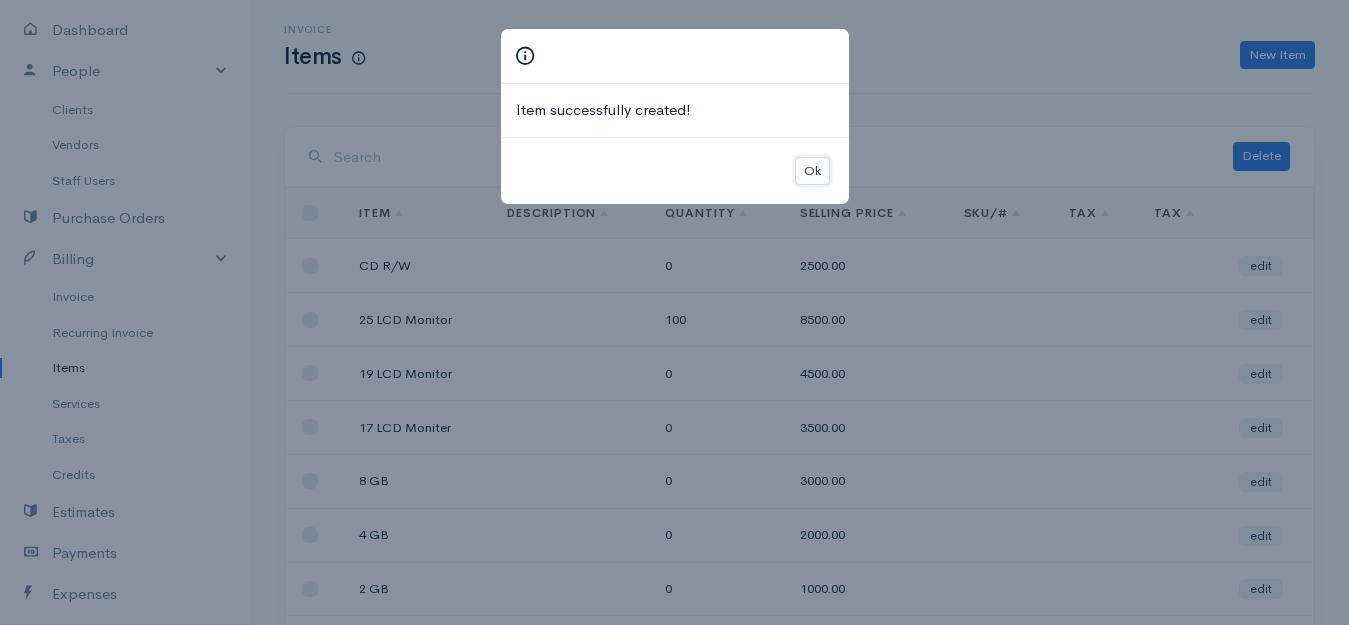 click on "Ok" at bounding box center [812, 171] 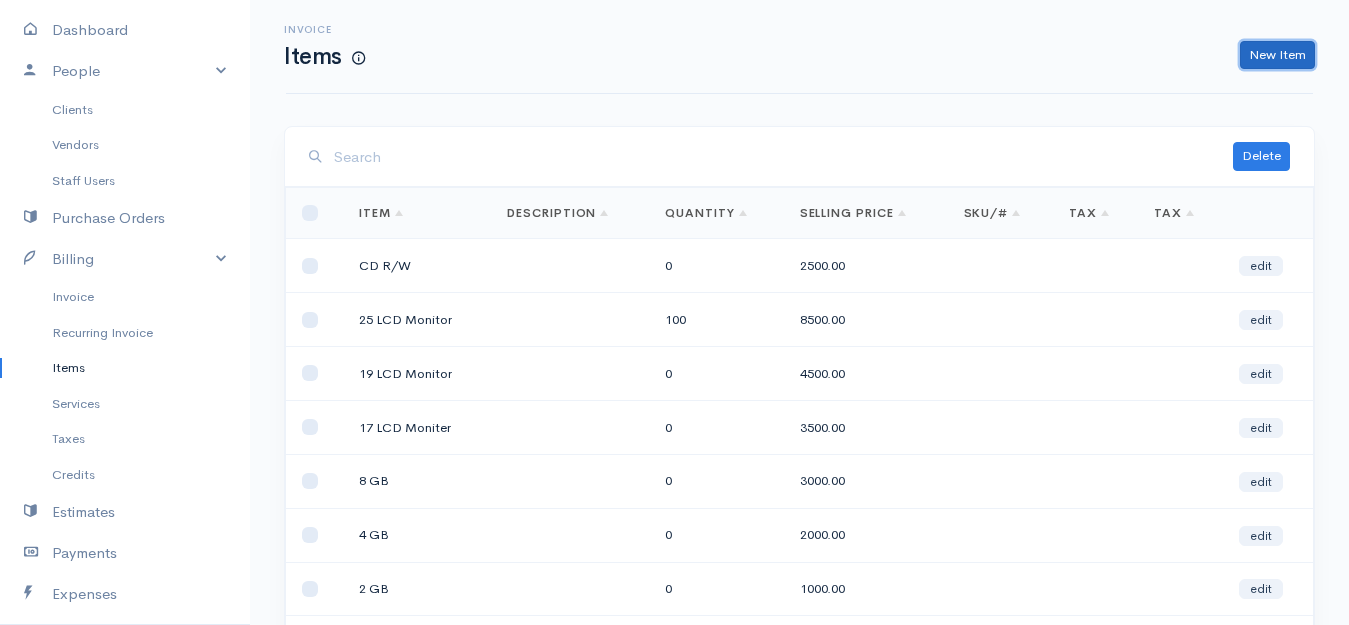 click on "New Item" at bounding box center (1277, 55) 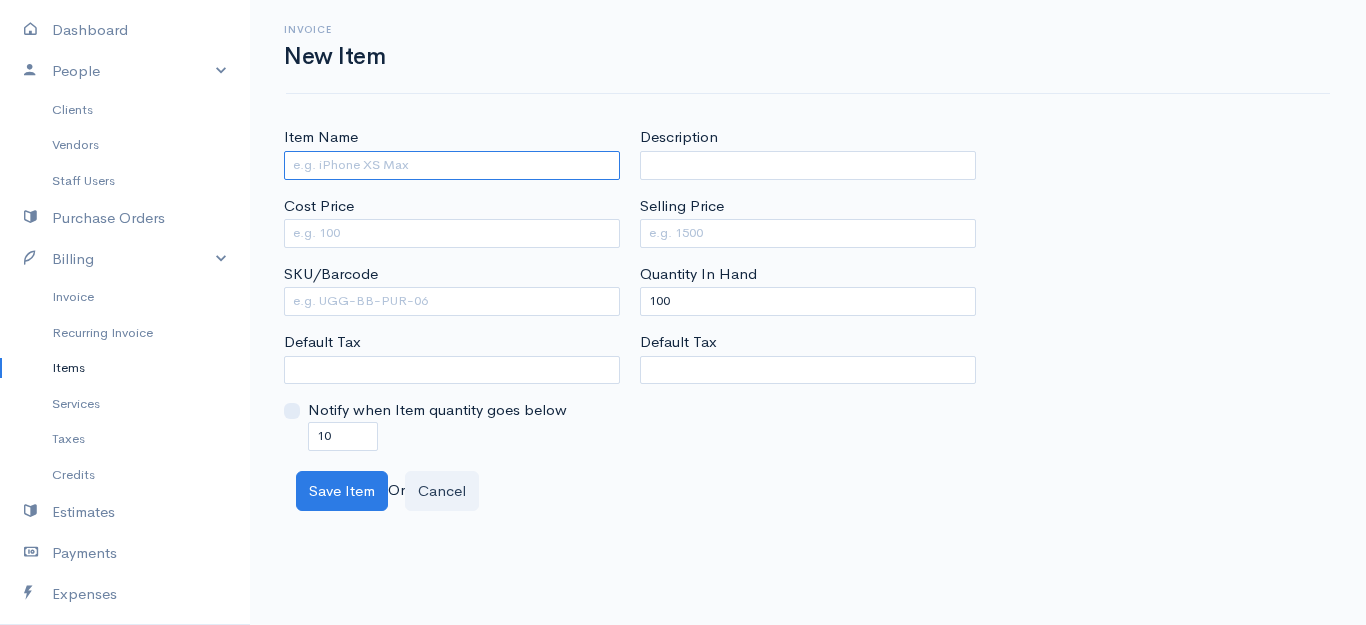 click on "Item Name" at bounding box center (452, 165) 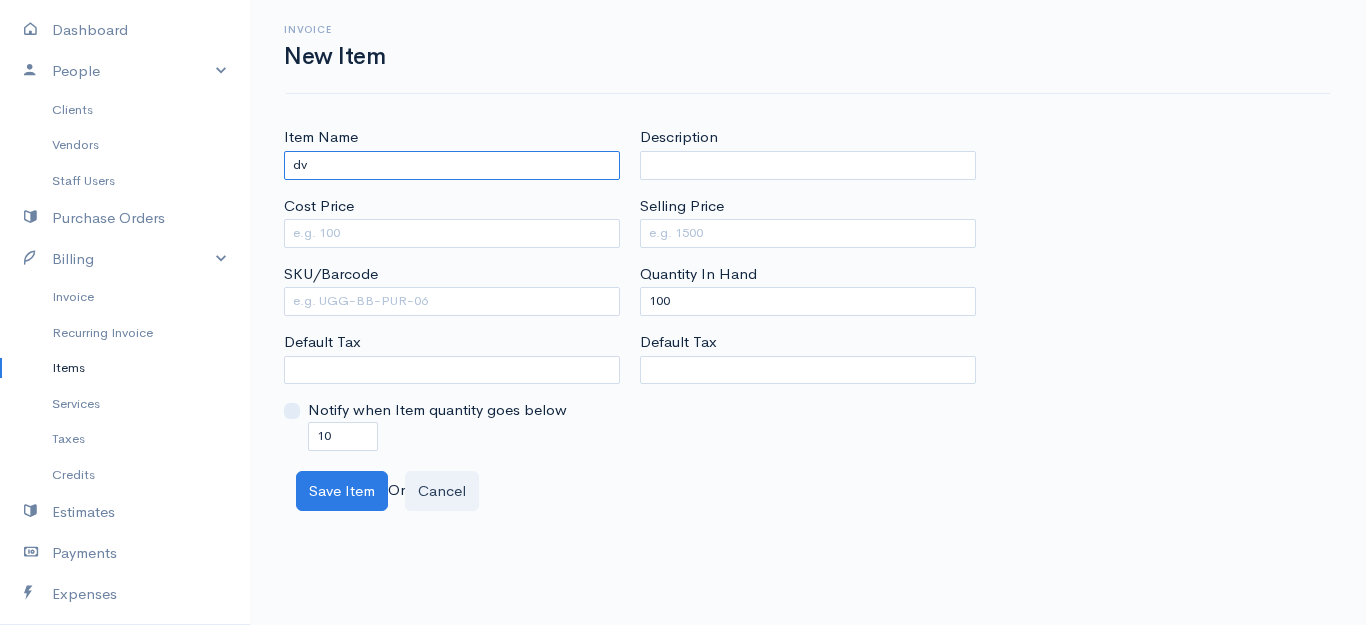type on "d" 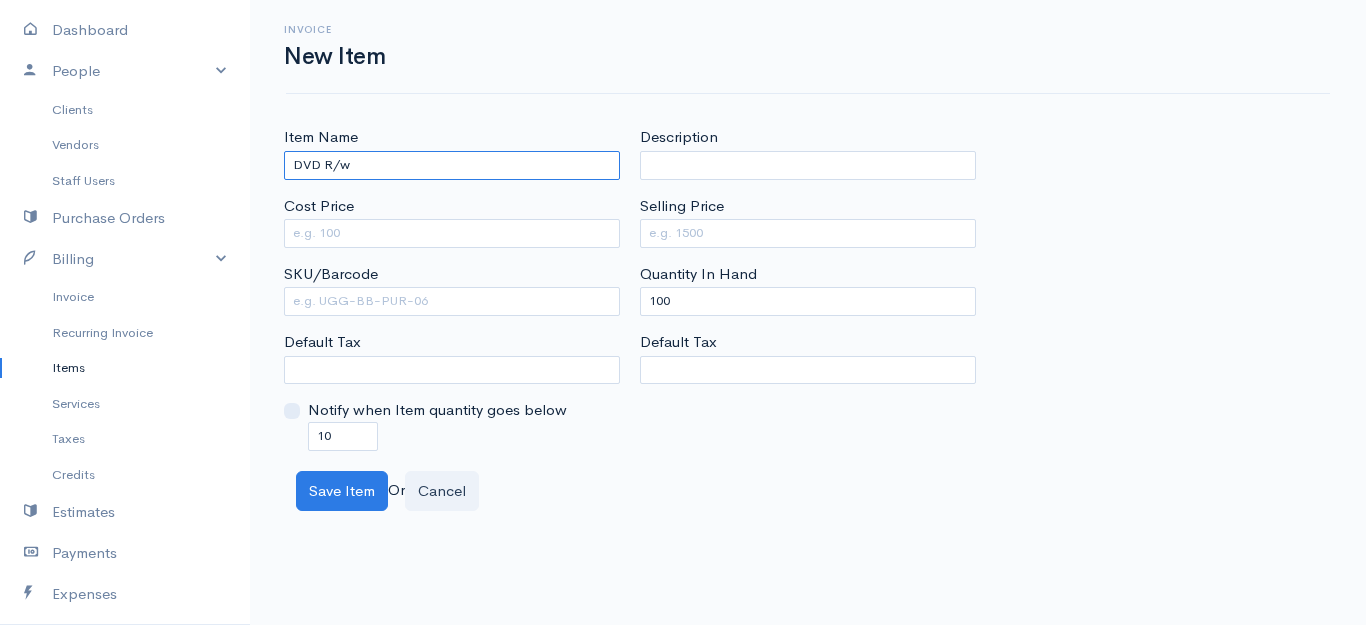 type on "DVD R/w" 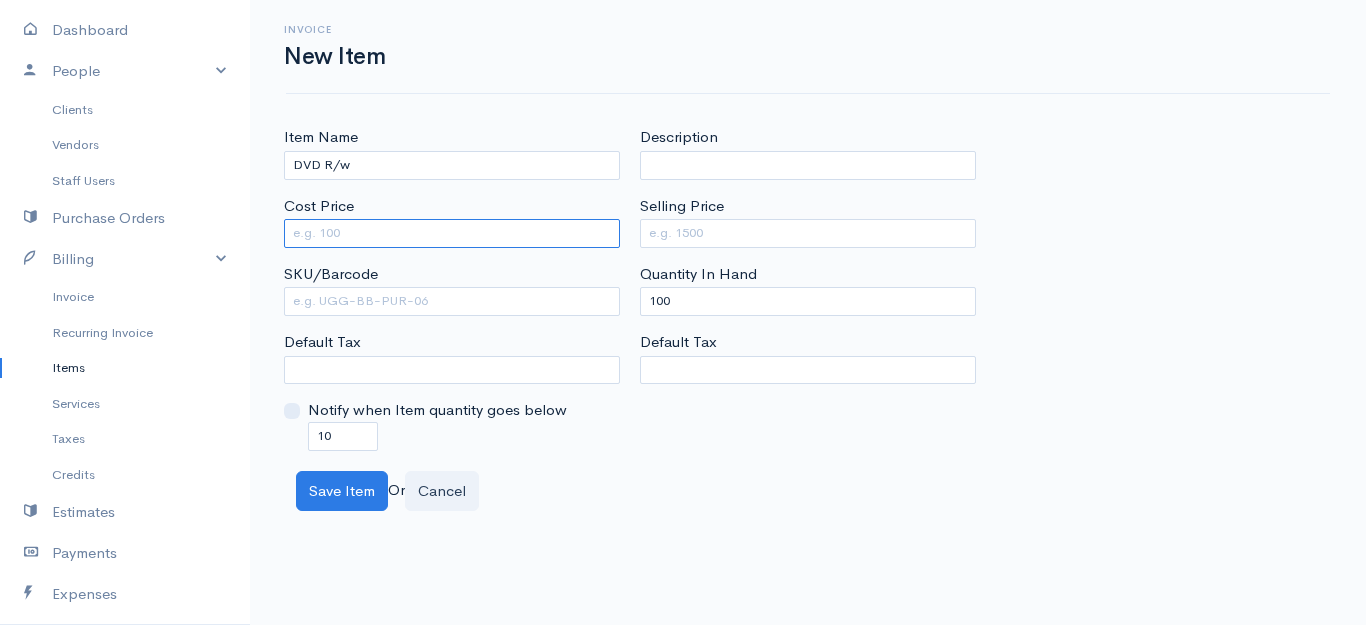 click on "Cost Price" at bounding box center (452, 233) 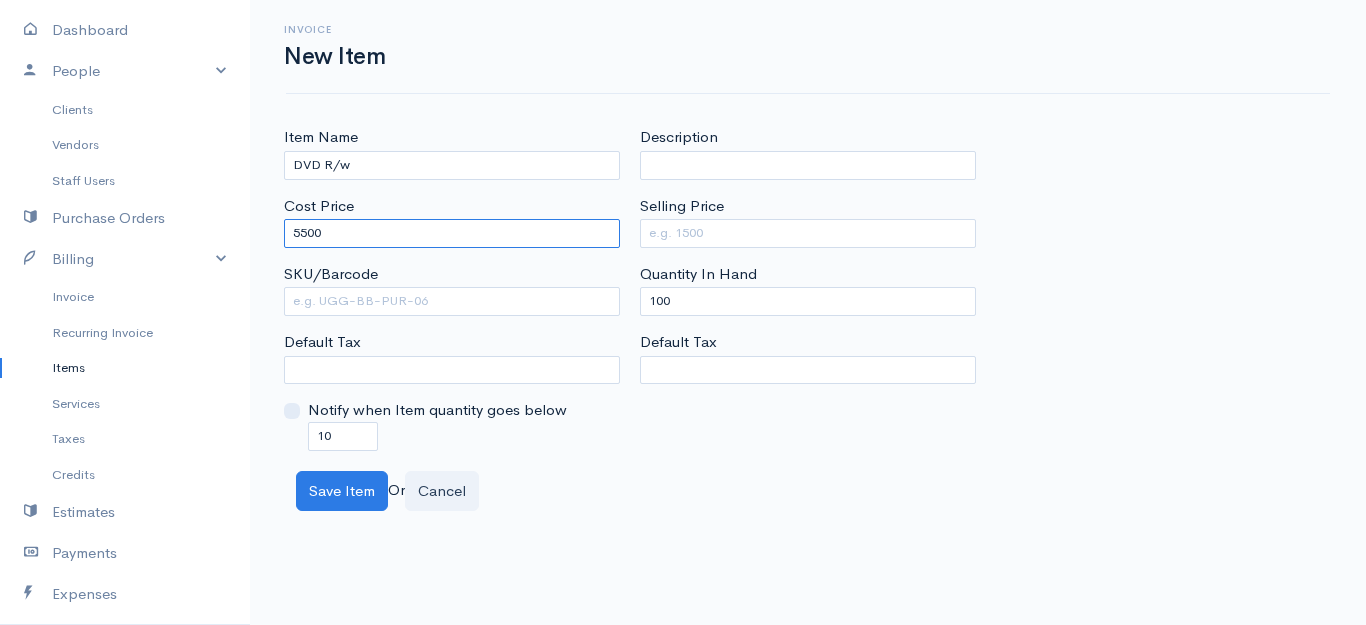 type on "5500" 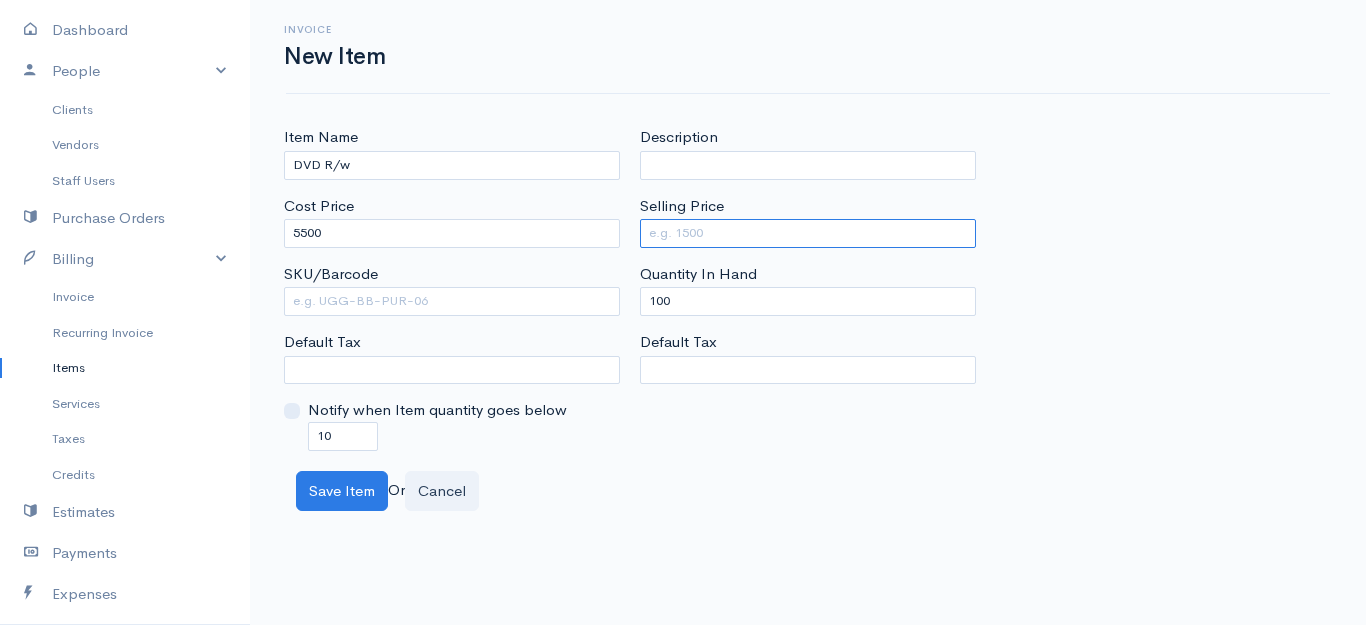 click on "Selling Price" at bounding box center (808, 233) 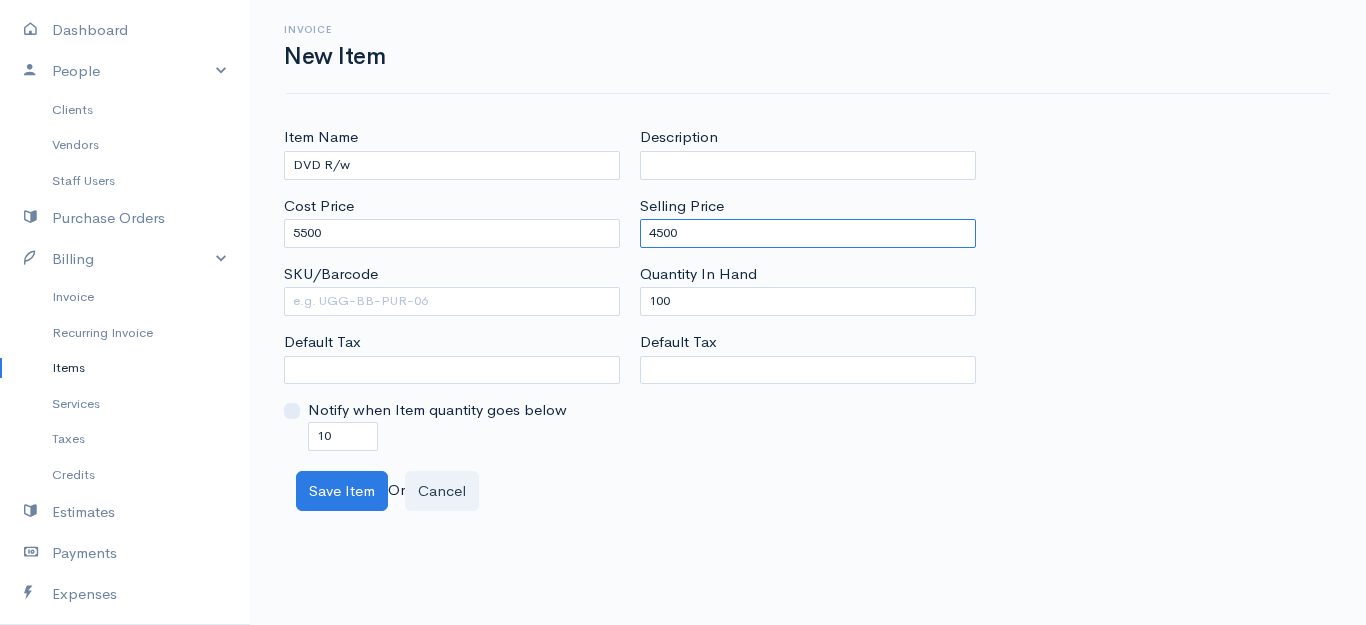 type on "4500" 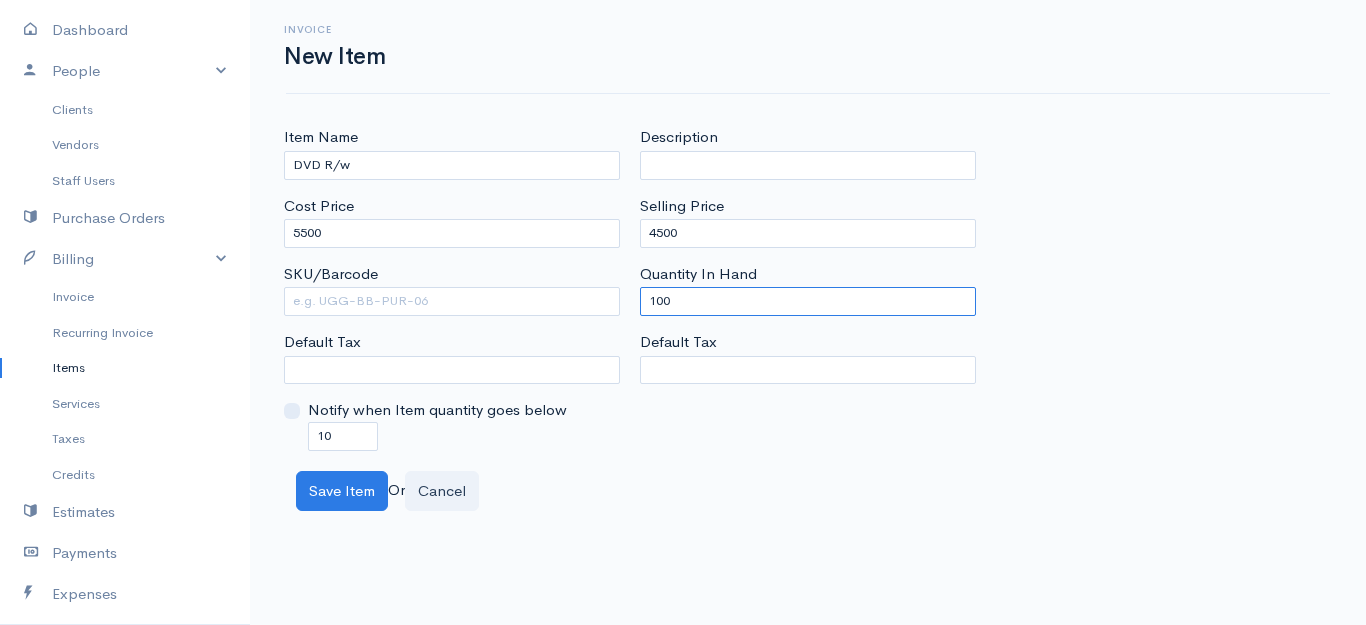 drag, startPoint x: 691, startPoint y: 298, endPoint x: 576, endPoint y: 340, distance: 122.42957 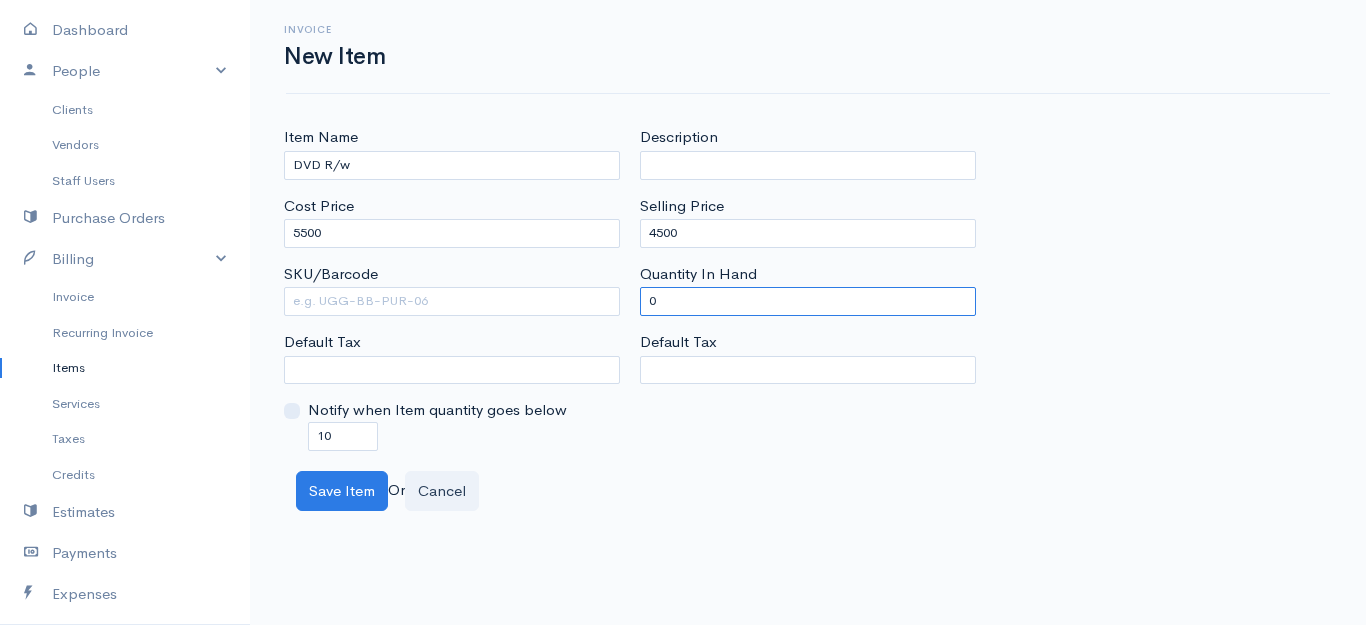 type on "0" 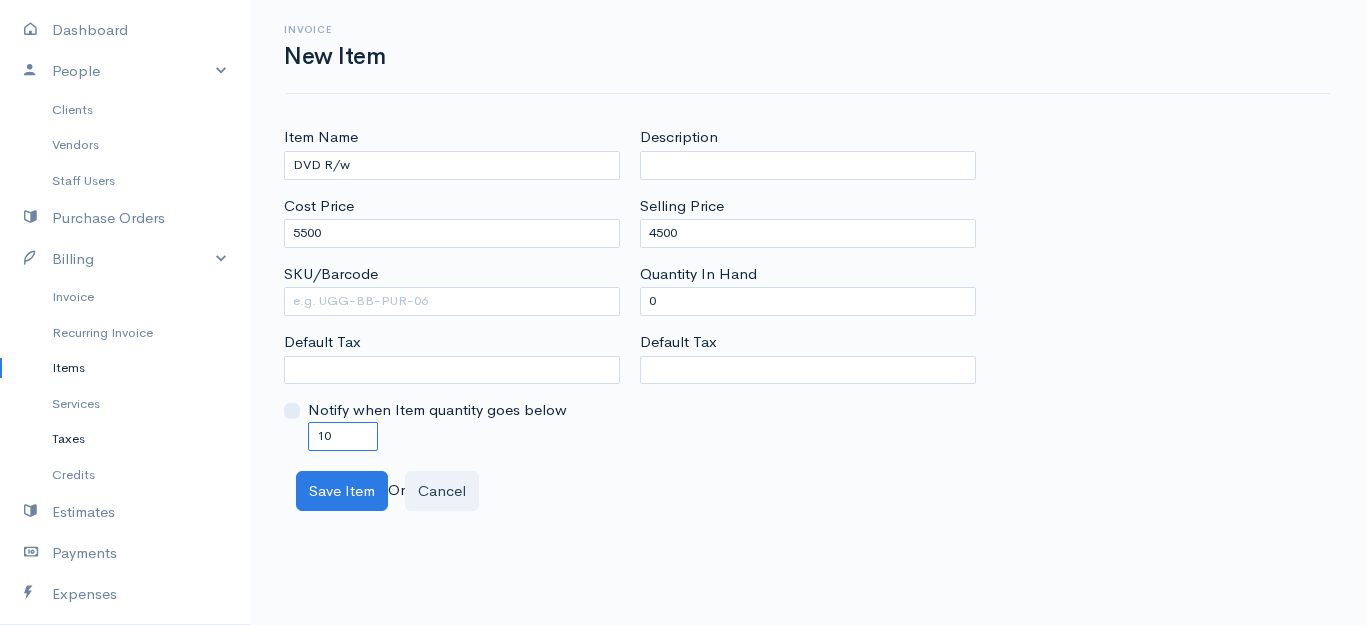 drag, startPoint x: 337, startPoint y: 440, endPoint x: 119, endPoint y: 446, distance: 218.08255 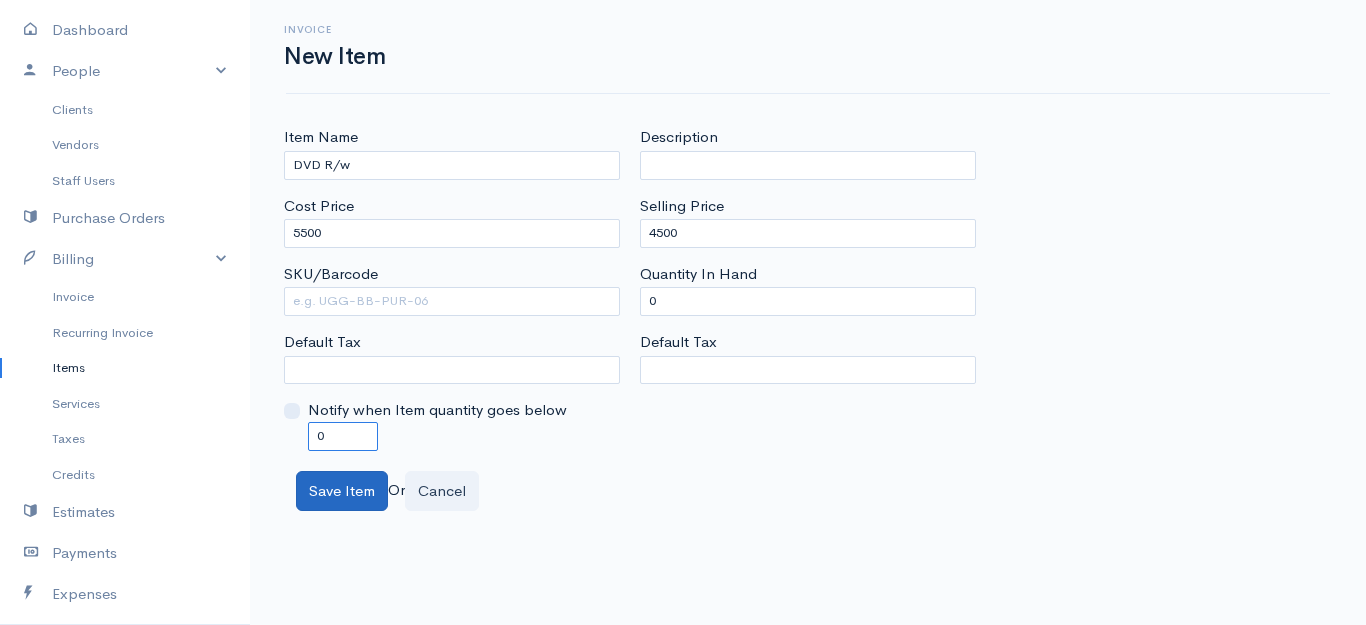 type on "0" 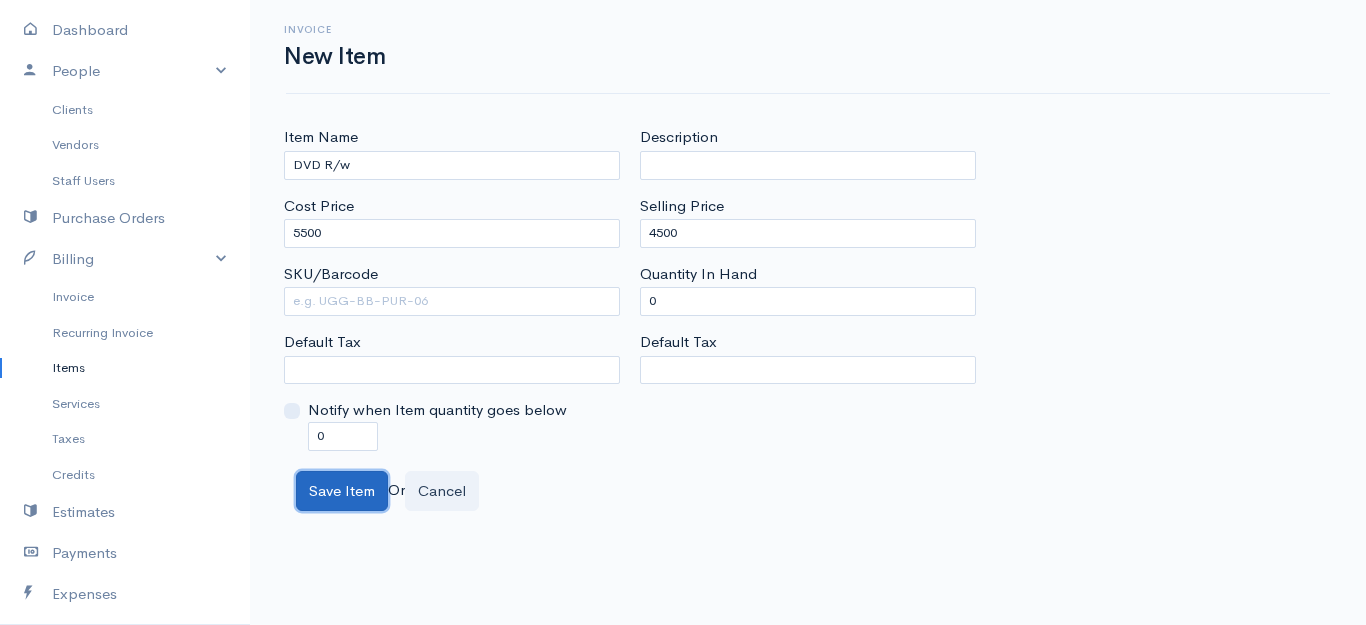 click on "Save Item" at bounding box center (342, 491) 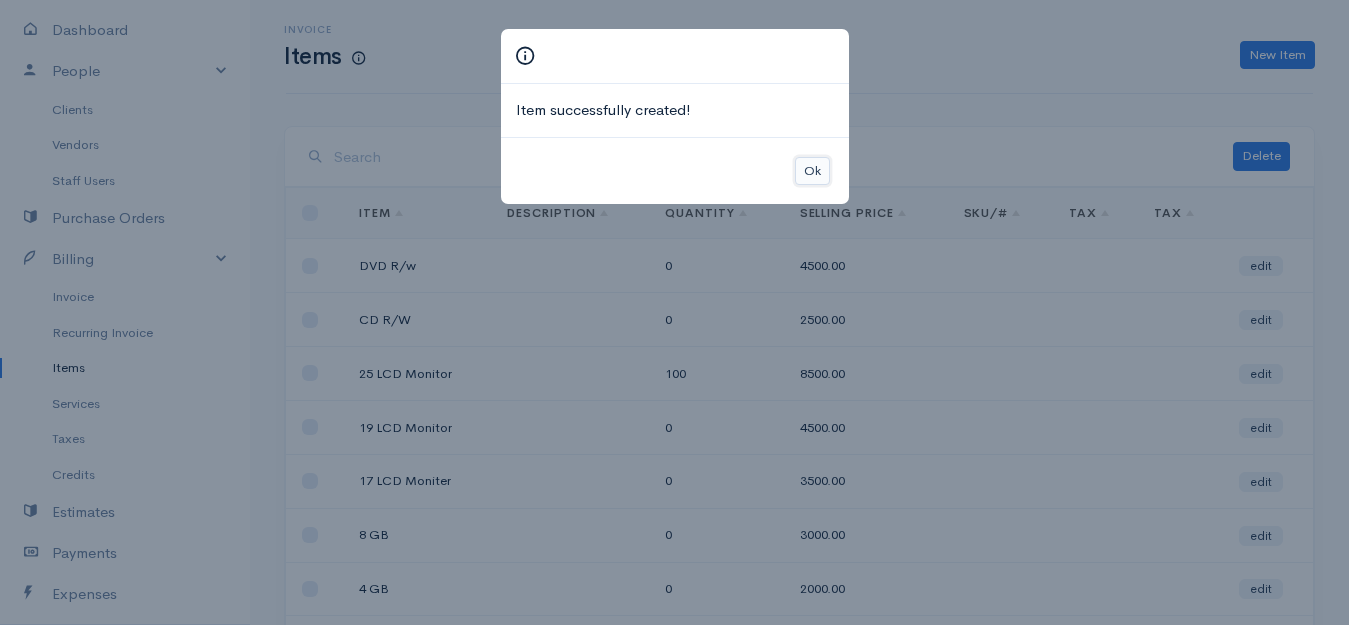 click on "Ok" at bounding box center (812, 171) 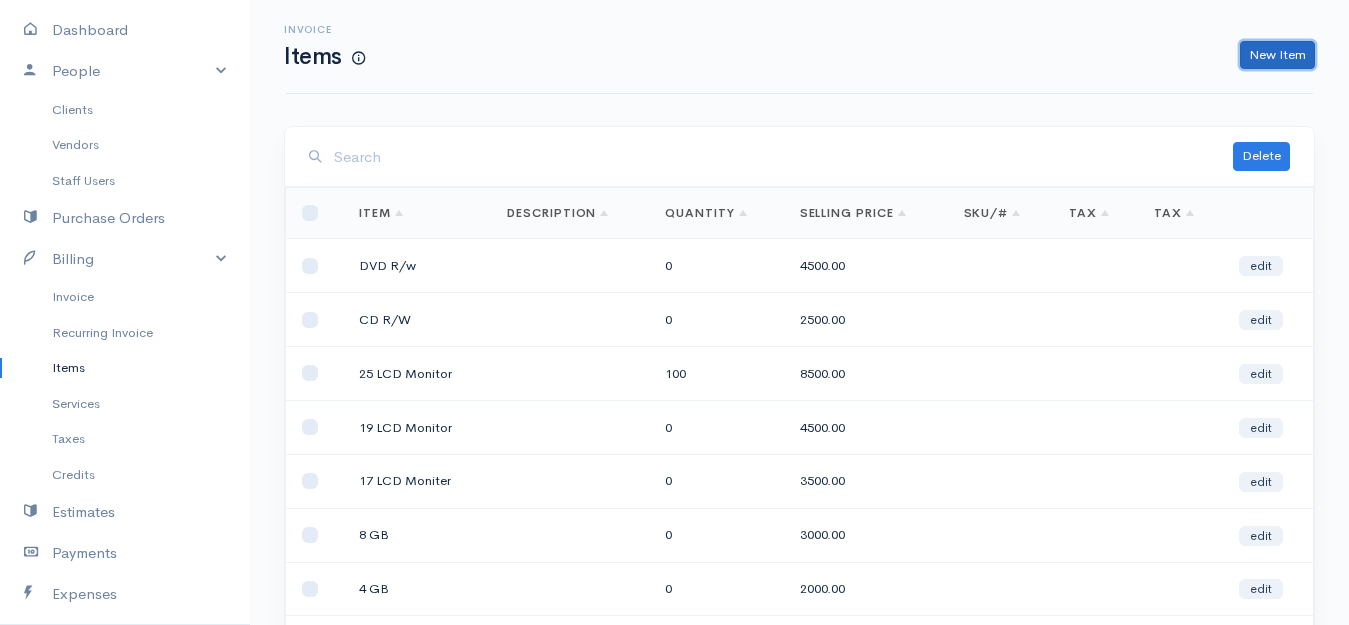 click on "New Item" at bounding box center [1277, 55] 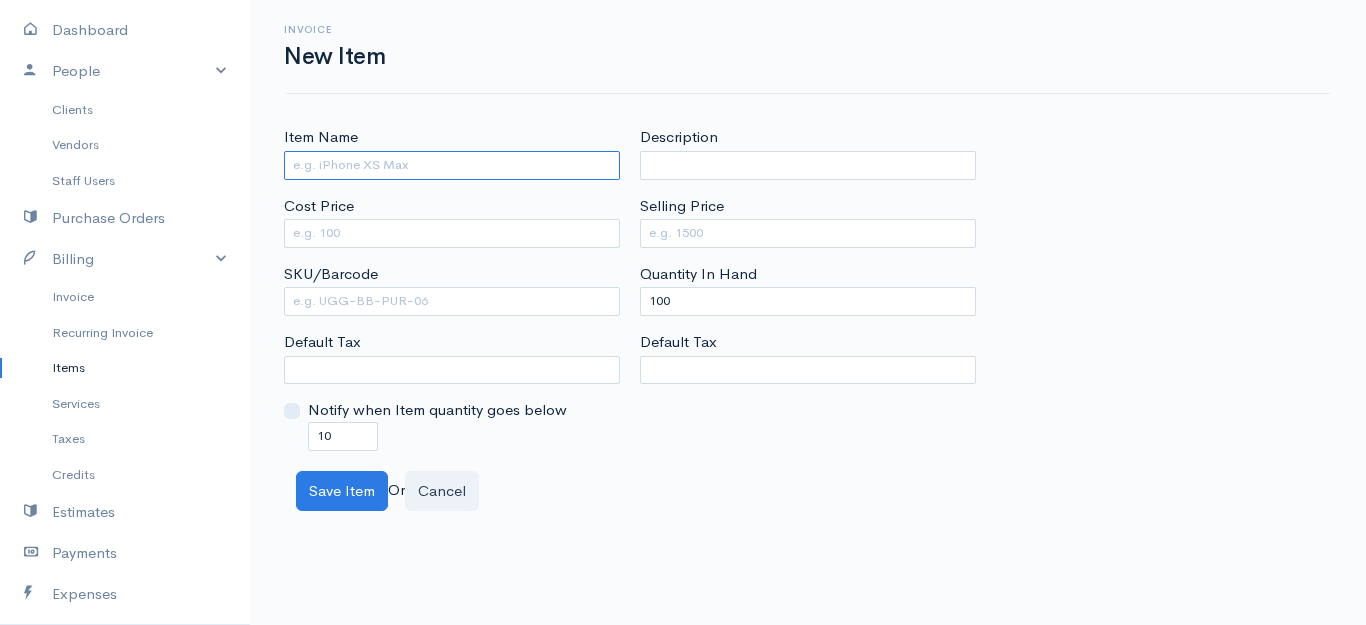 click on "Item Name" at bounding box center [452, 165] 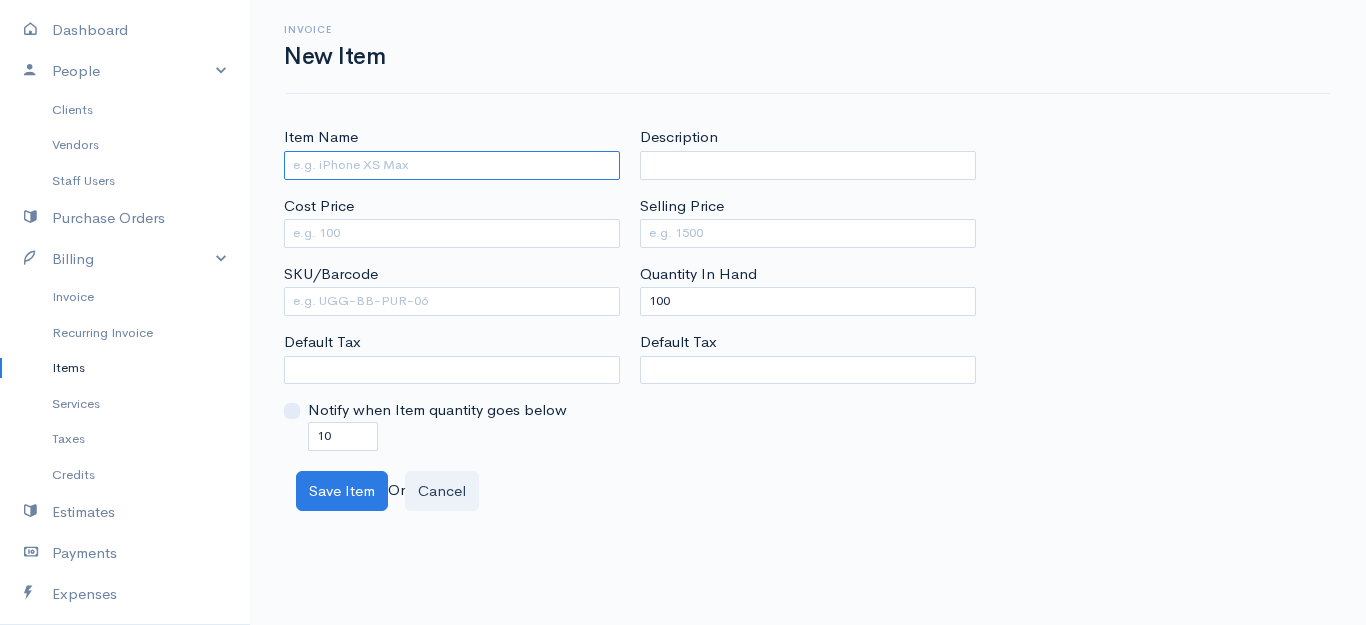 type on "b" 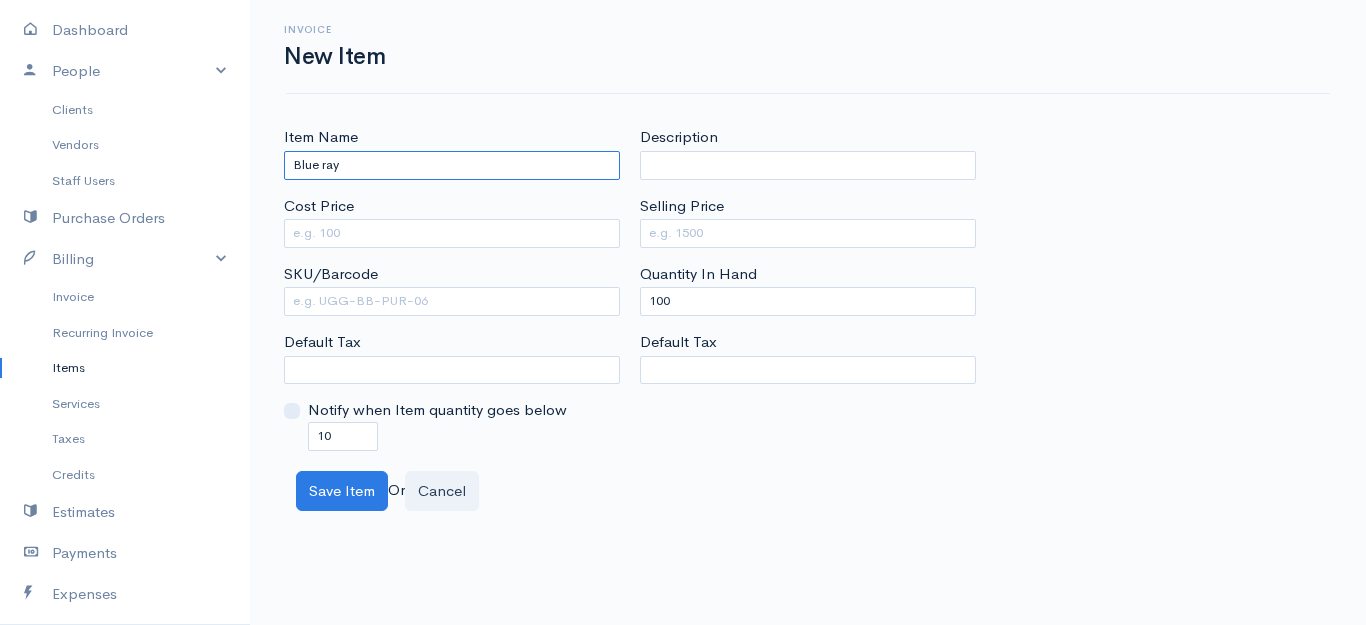type on "Blue ray" 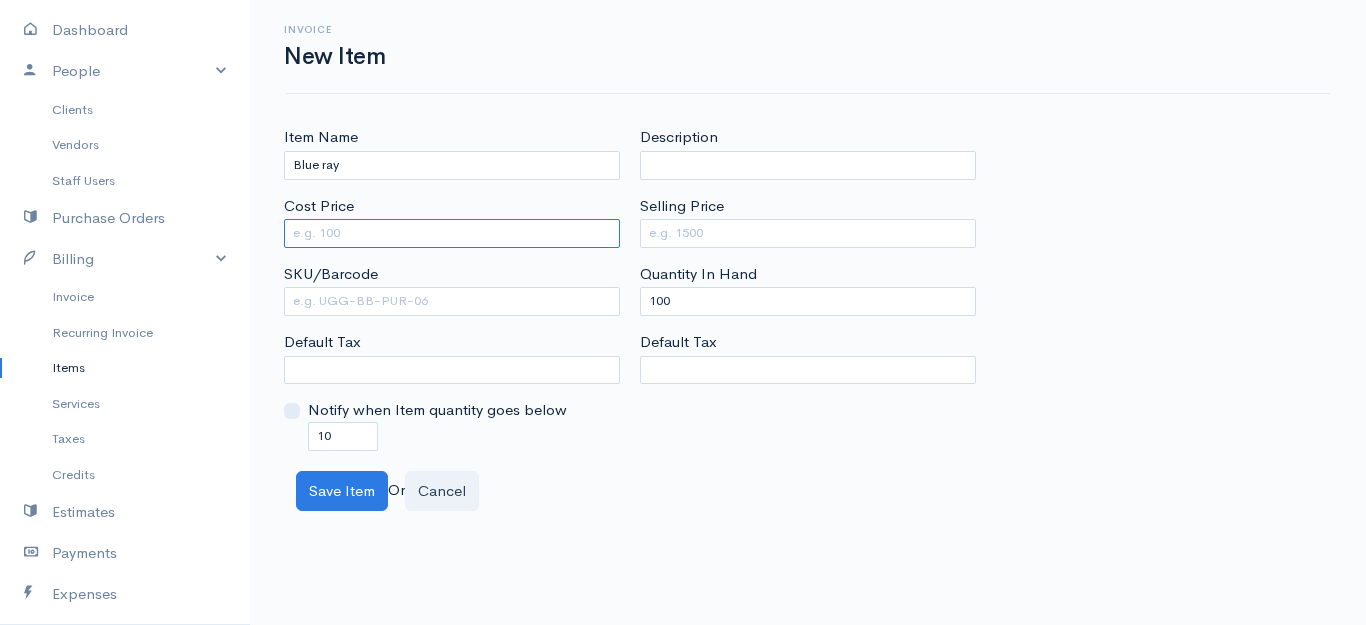click on "Cost Price" at bounding box center [452, 233] 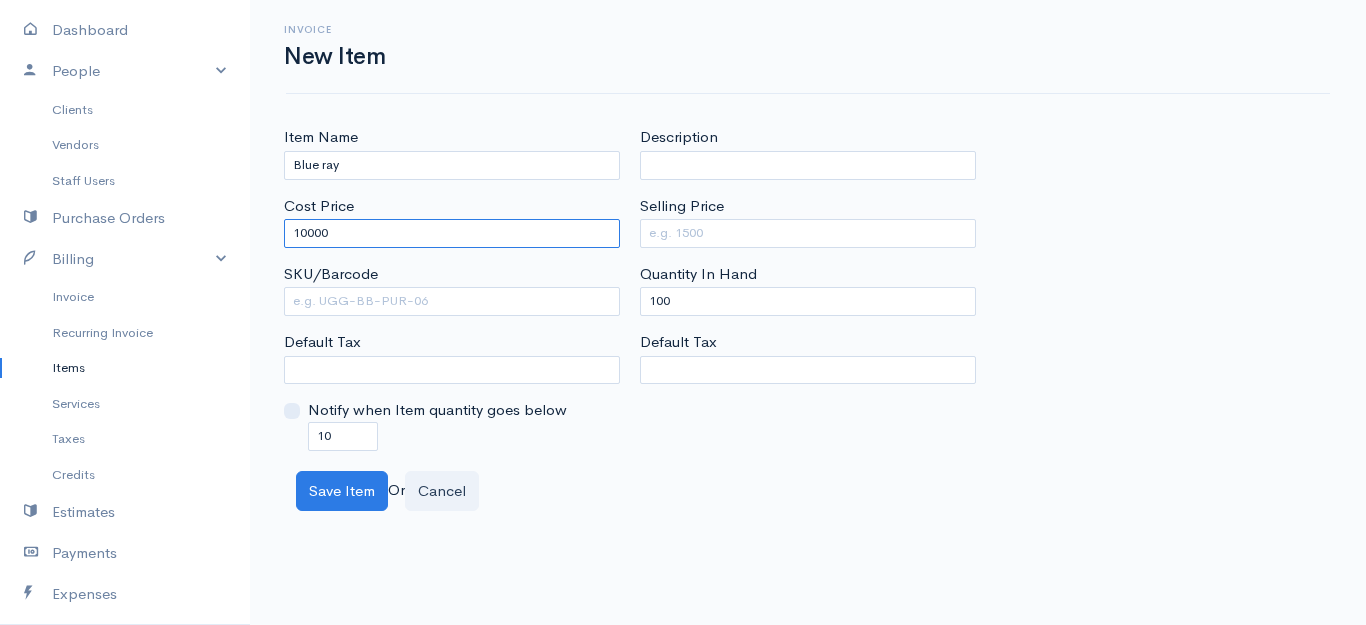 type on "10000" 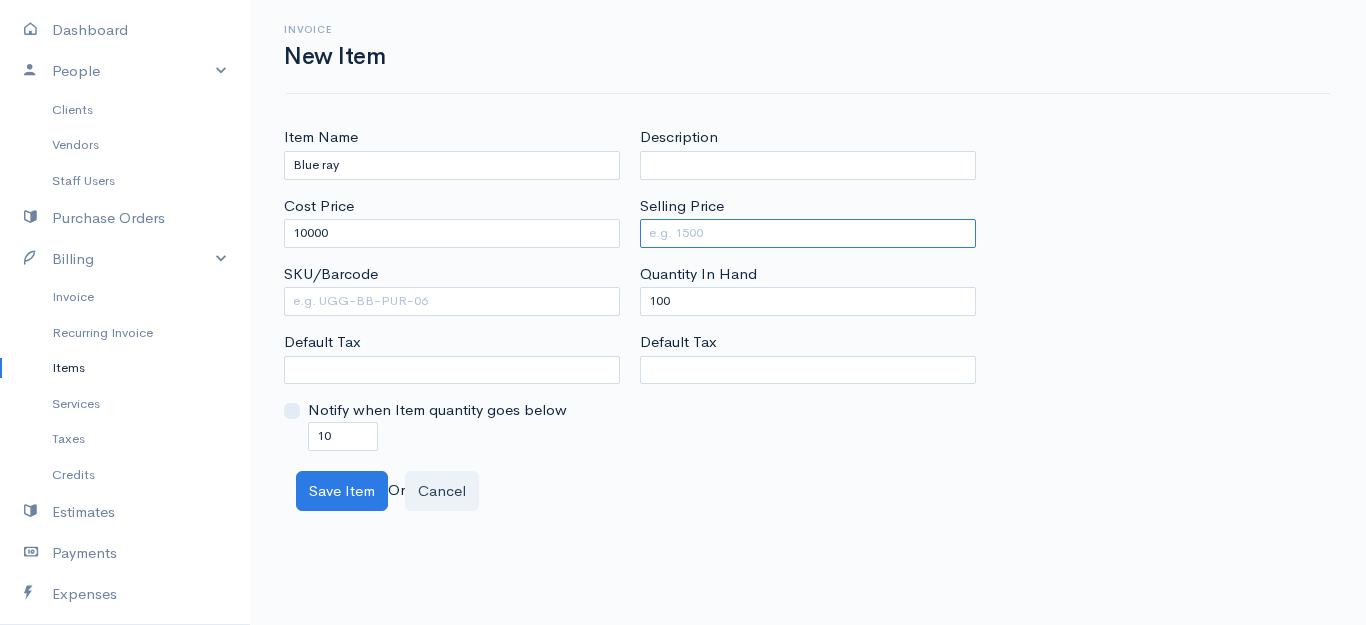 click on "Selling Price" at bounding box center [808, 233] 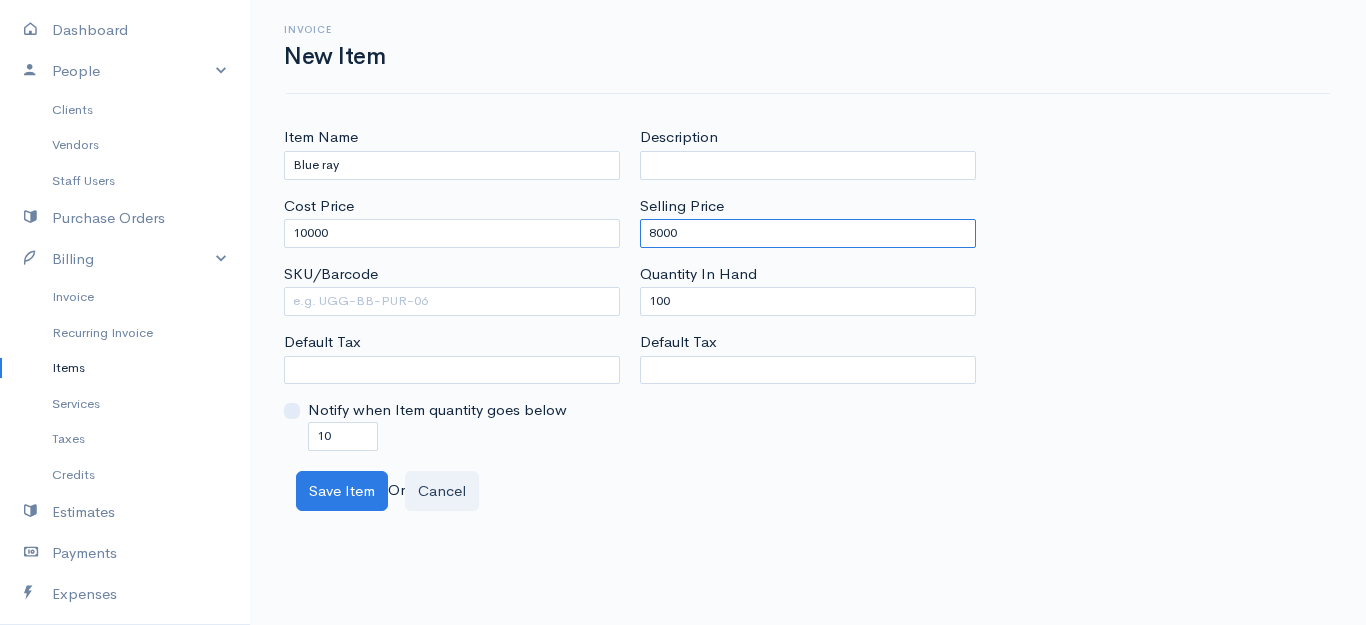 type on "8000" 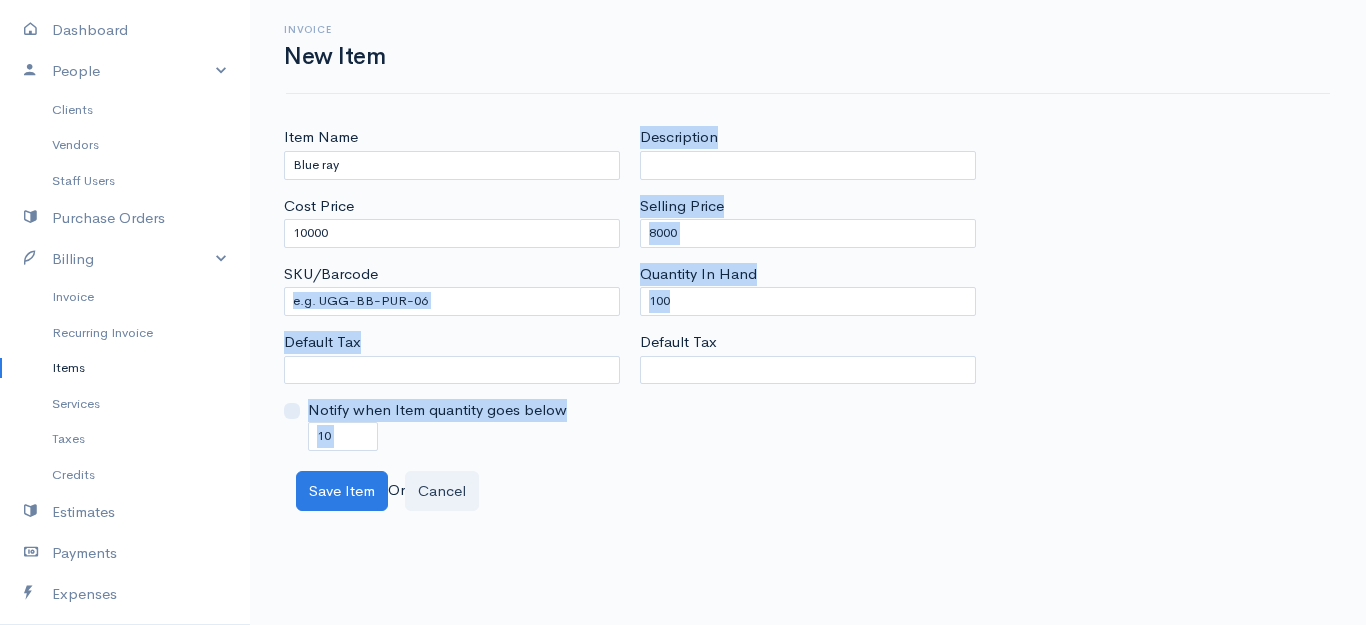 drag, startPoint x: 702, startPoint y: 318, endPoint x: 620, endPoint y: 307, distance: 82.73451 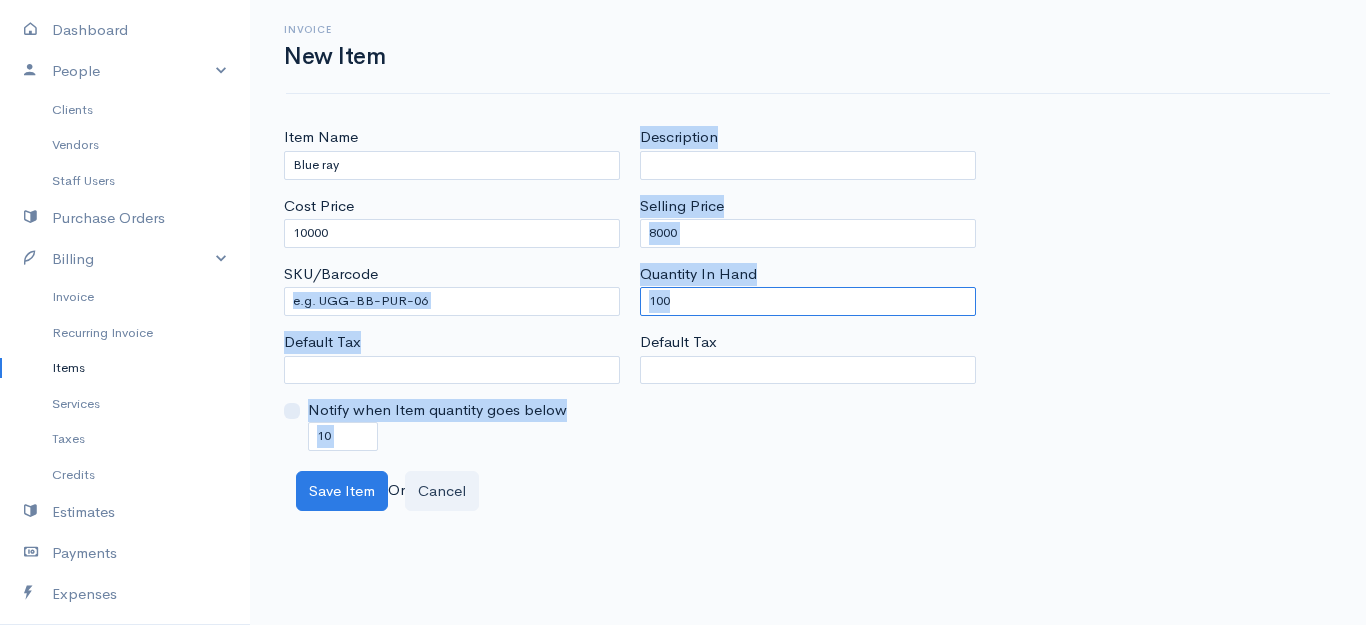 click on "100" at bounding box center (808, 301) 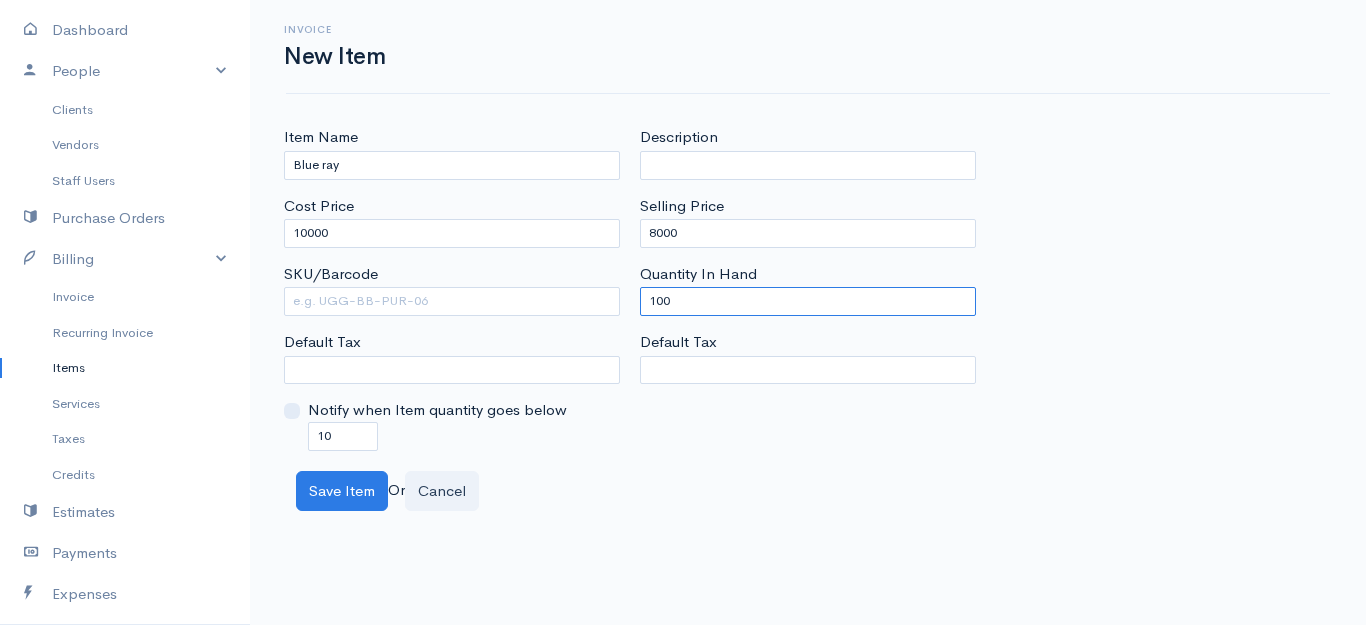 drag, startPoint x: 685, startPoint y: 300, endPoint x: 629, endPoint y: 300, distance: 56 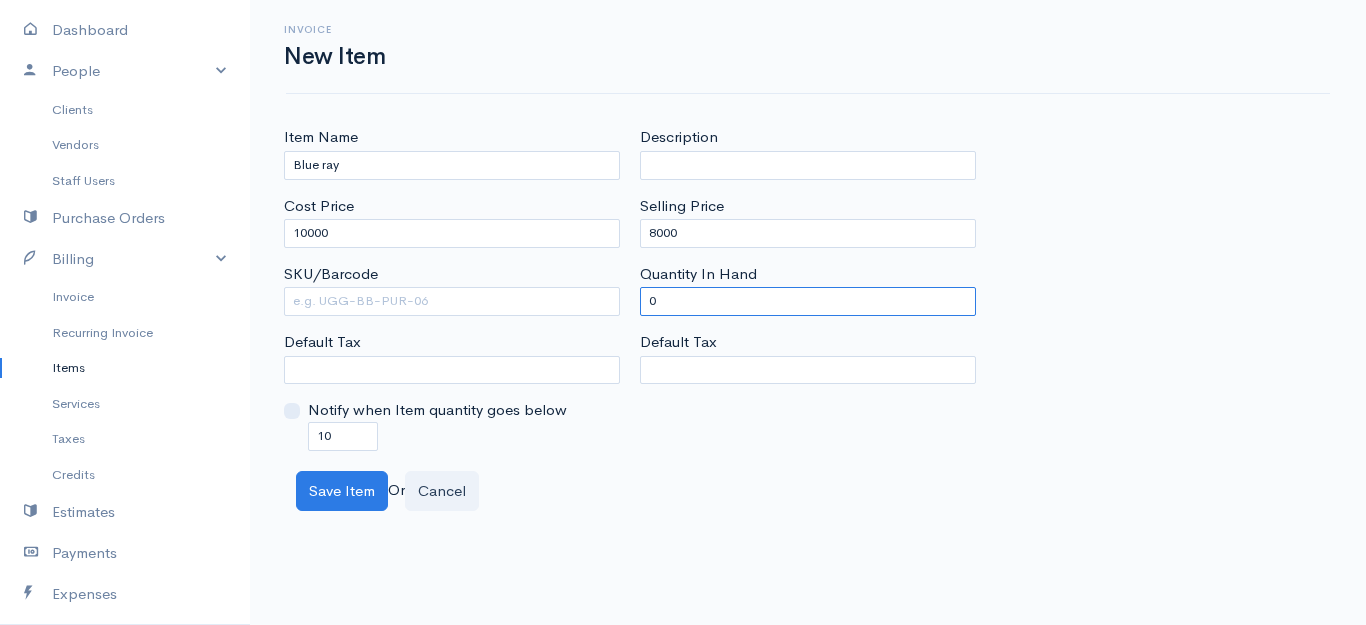 type on "0" 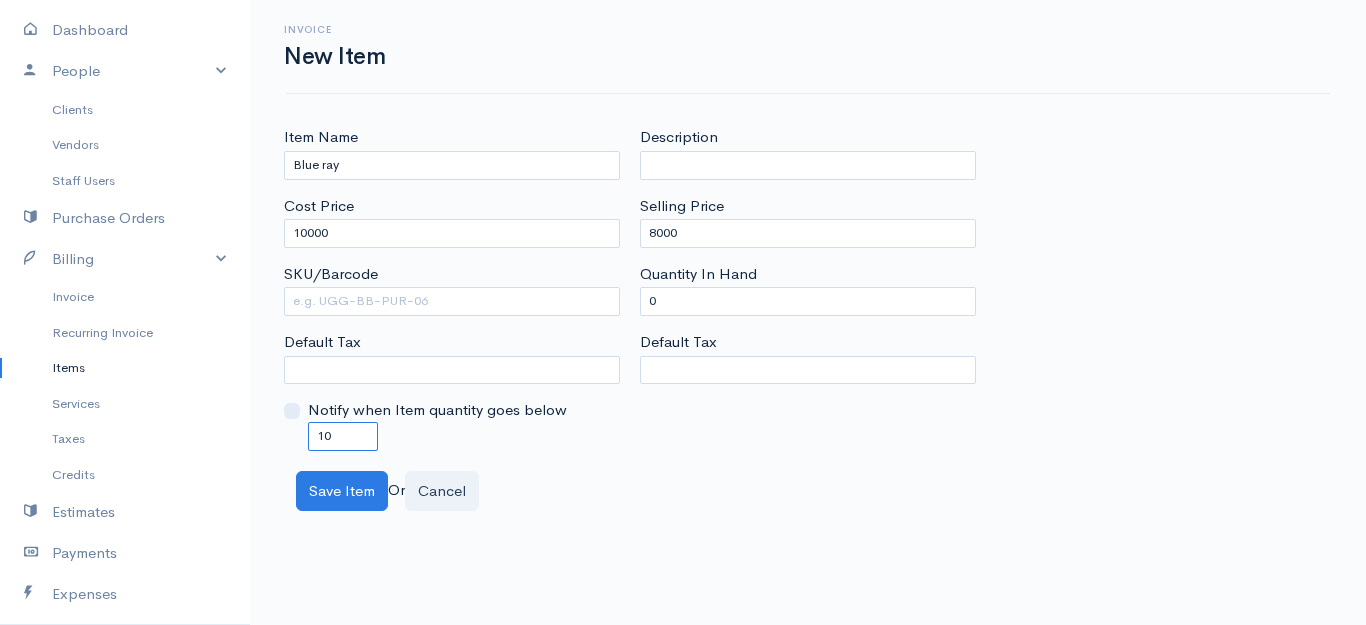 drag, startPoint x: 351, startPoint y: 440, endPoint x: 241, endPoint y: 440, distance: 110 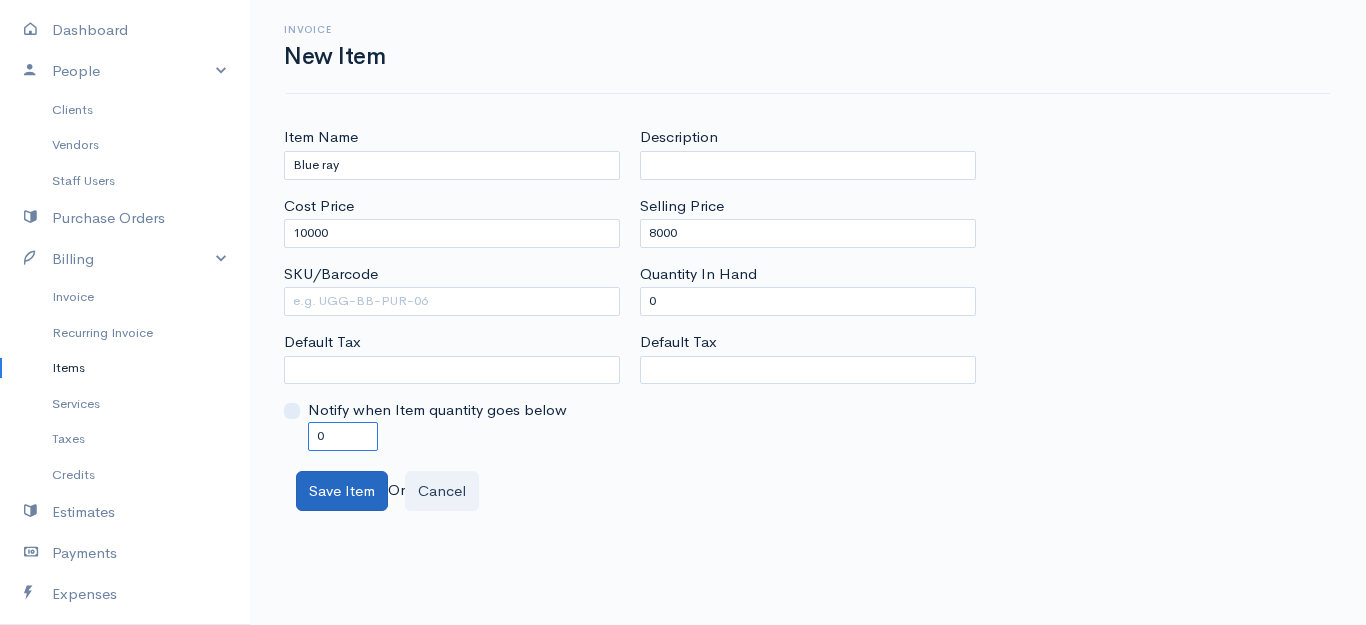 type on "0" 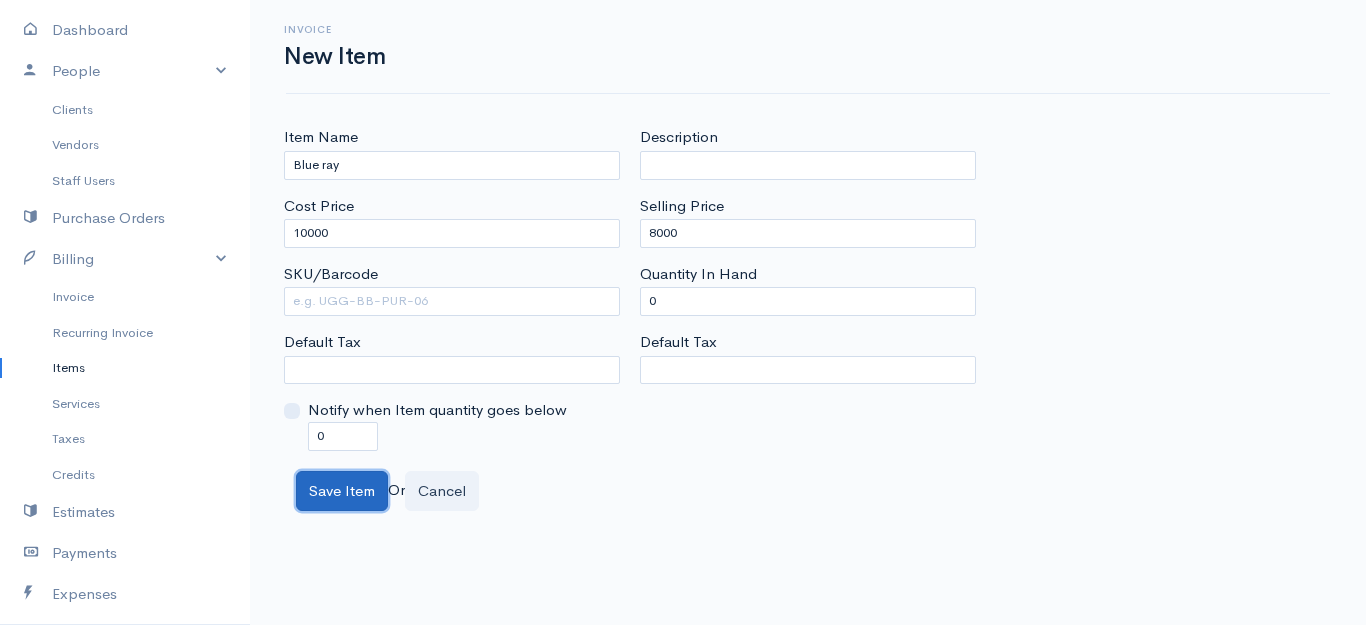 click on "Save Item" at bounding box center [342, 491] 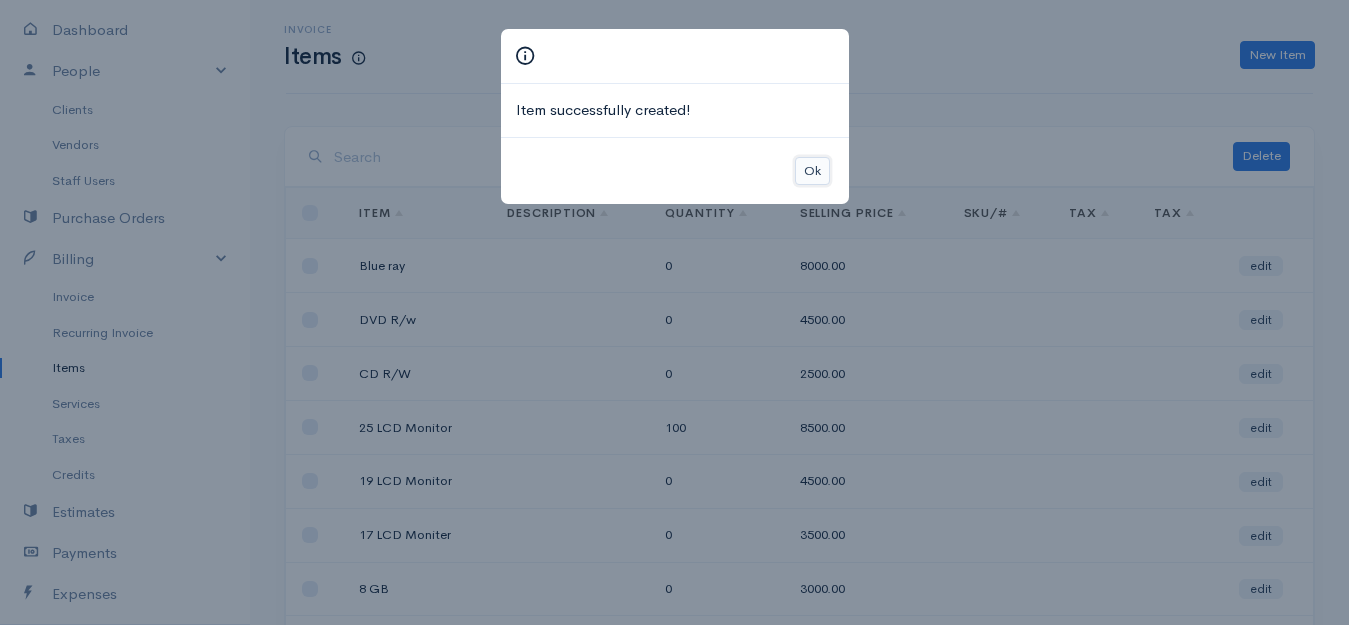 click on "Ok" at bounding box center [812, 171] 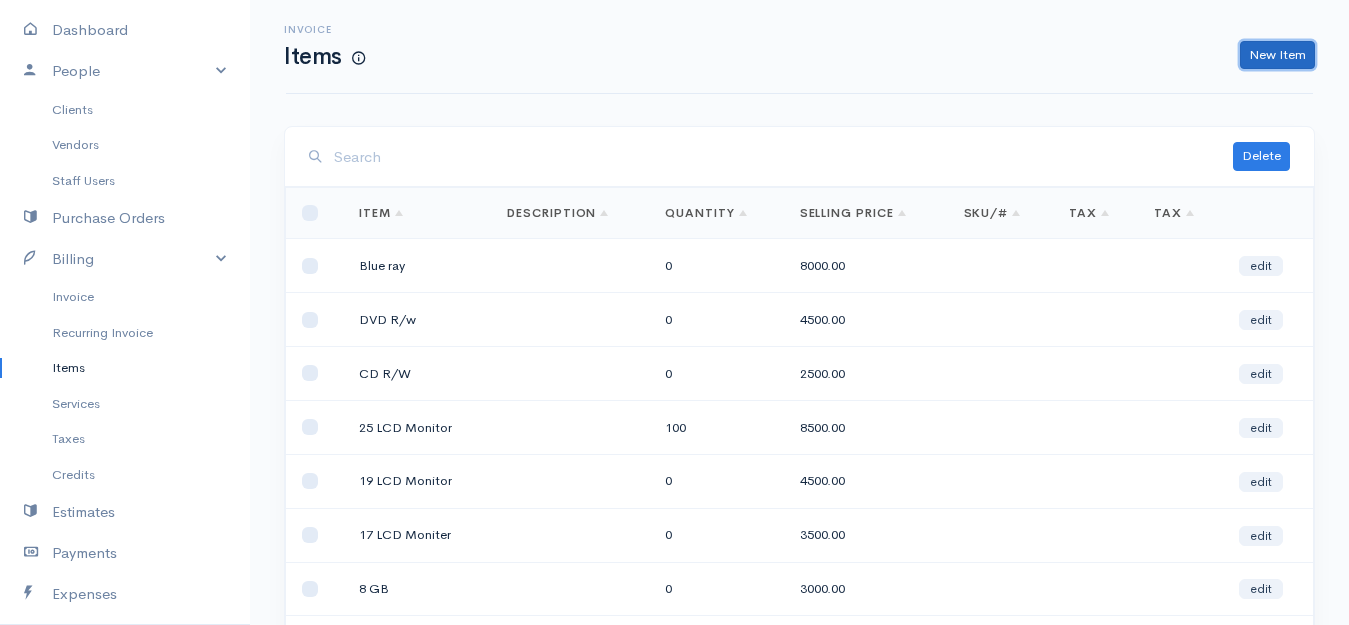 click on "New Item" at bounding box center [1277, 55] 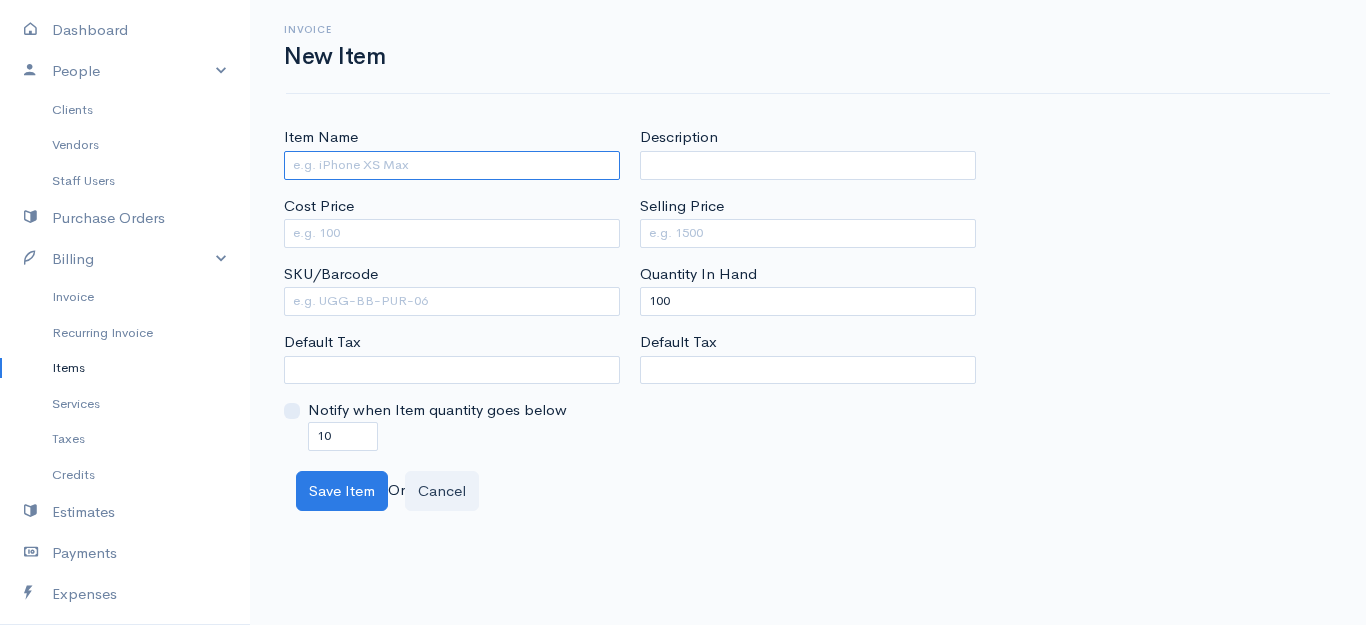 click on "Item Name" at bounding box center (452, 165) 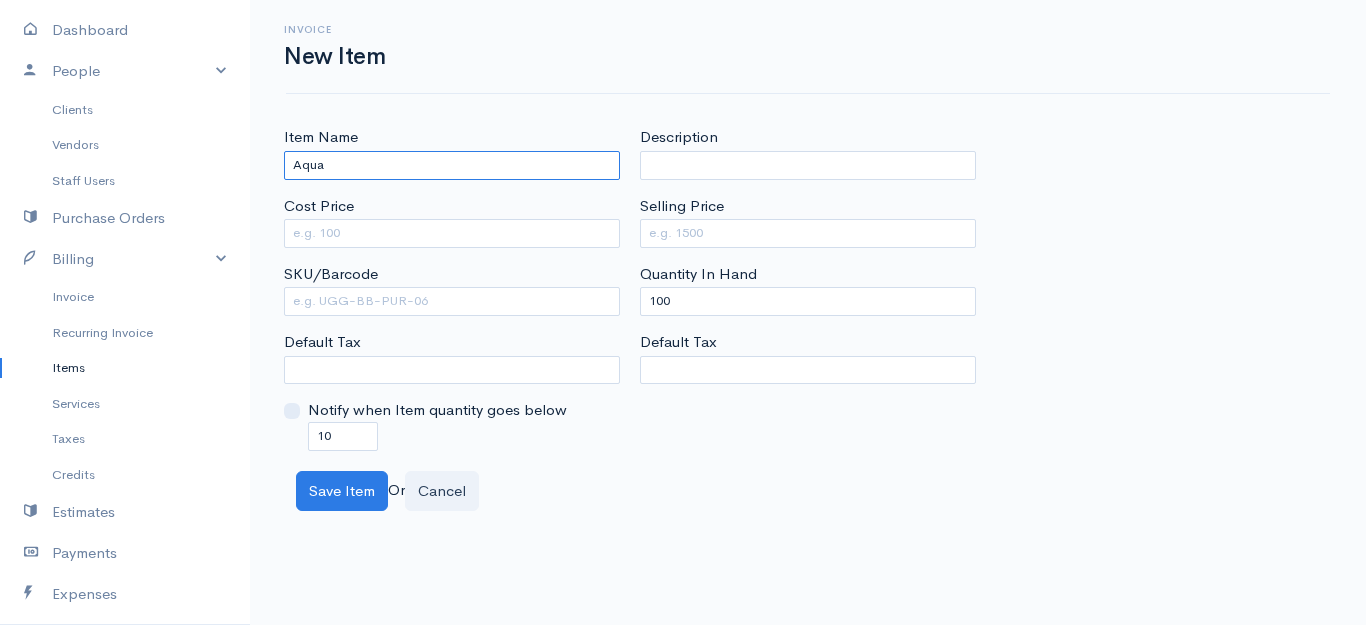 type on "Aqua" 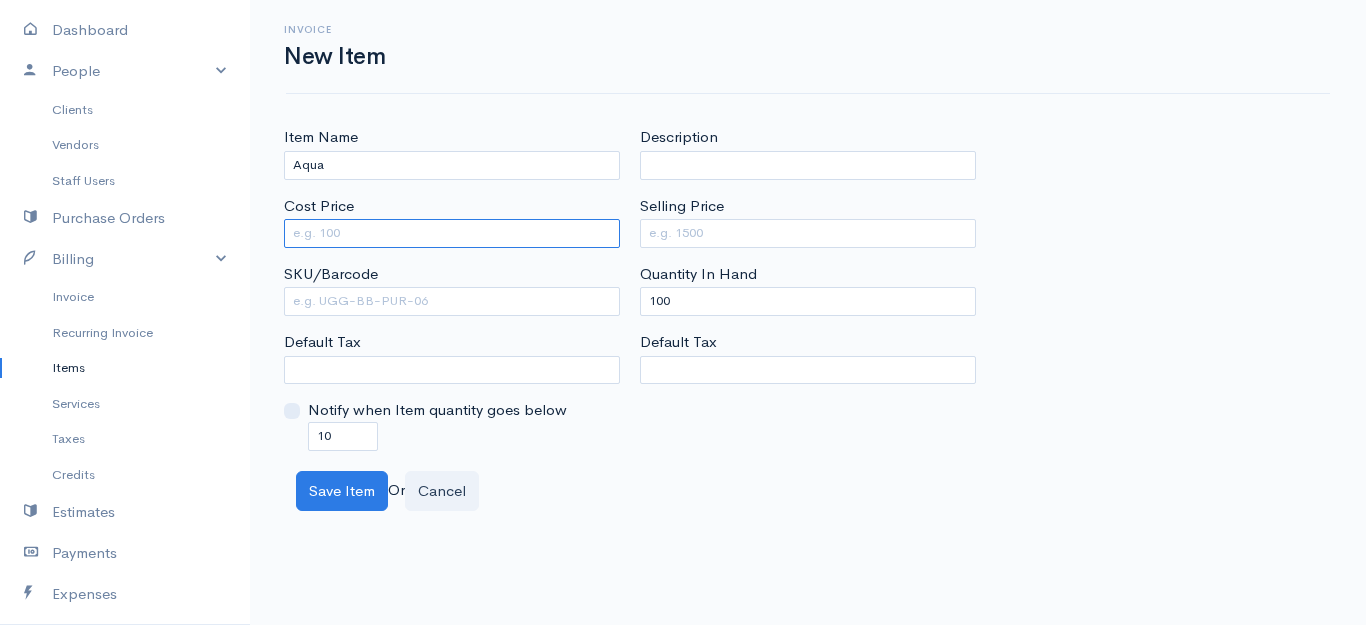 click on "Cost Price" at bounding box center [452, 233] 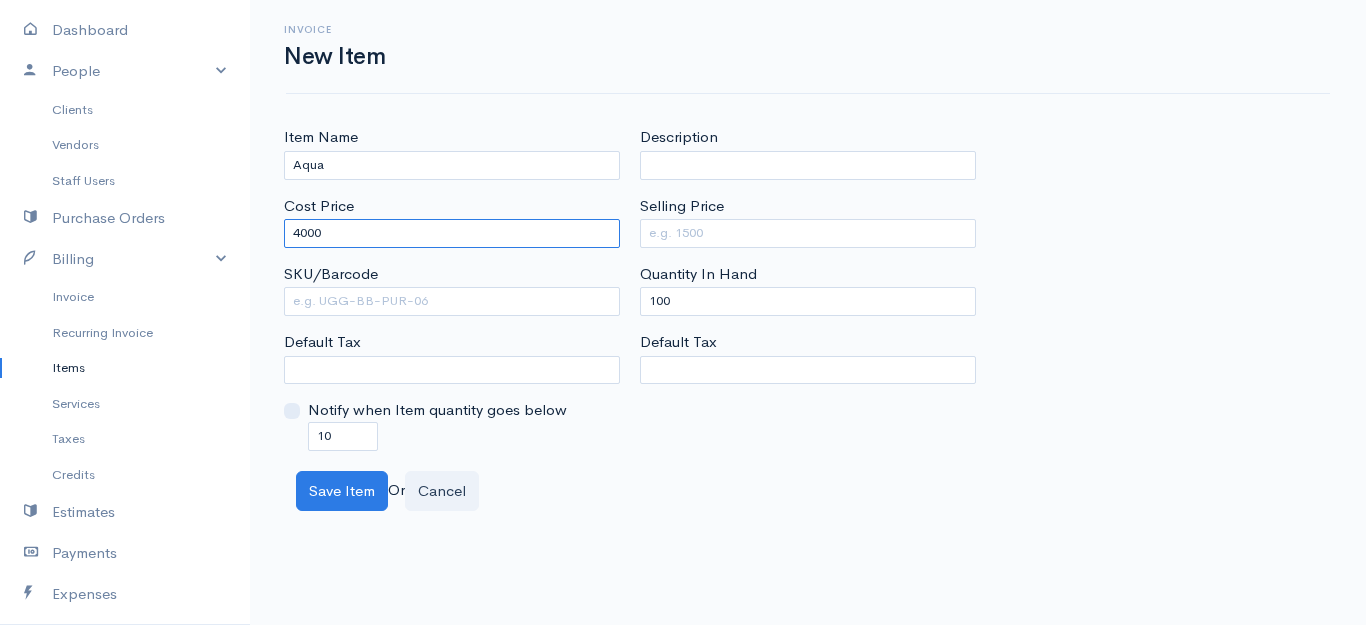 type on "4000" 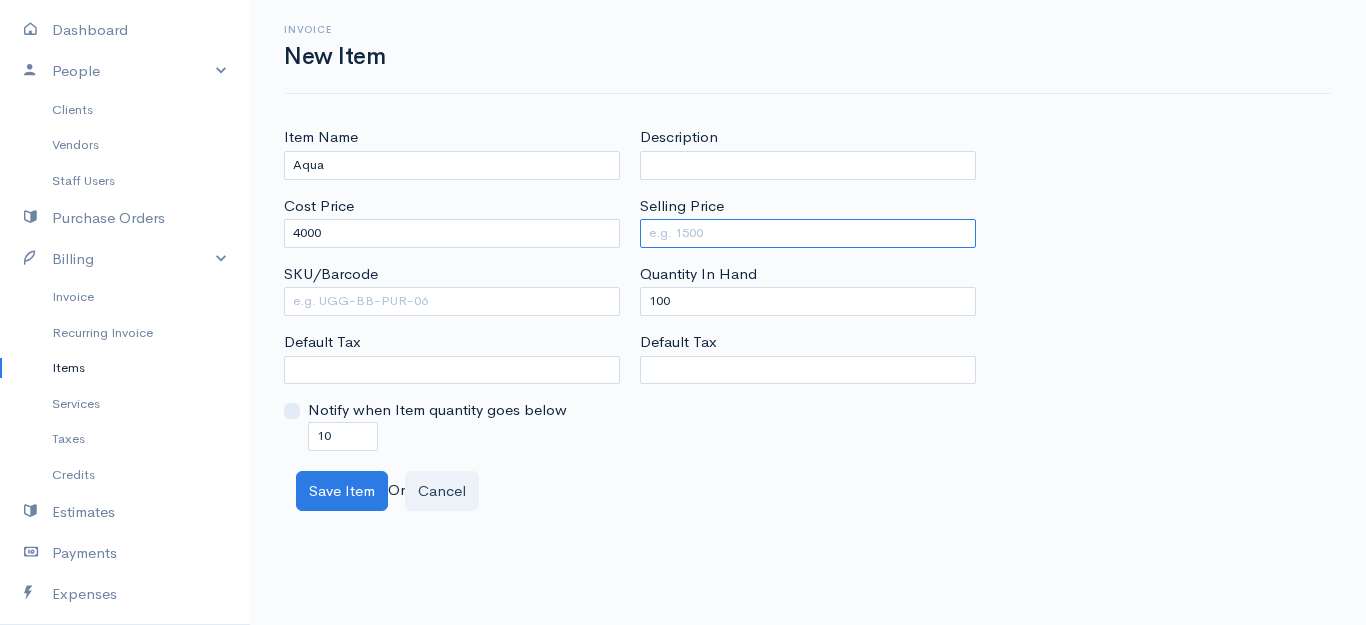 click on "Selling Price" at bounding box center (808, 233) 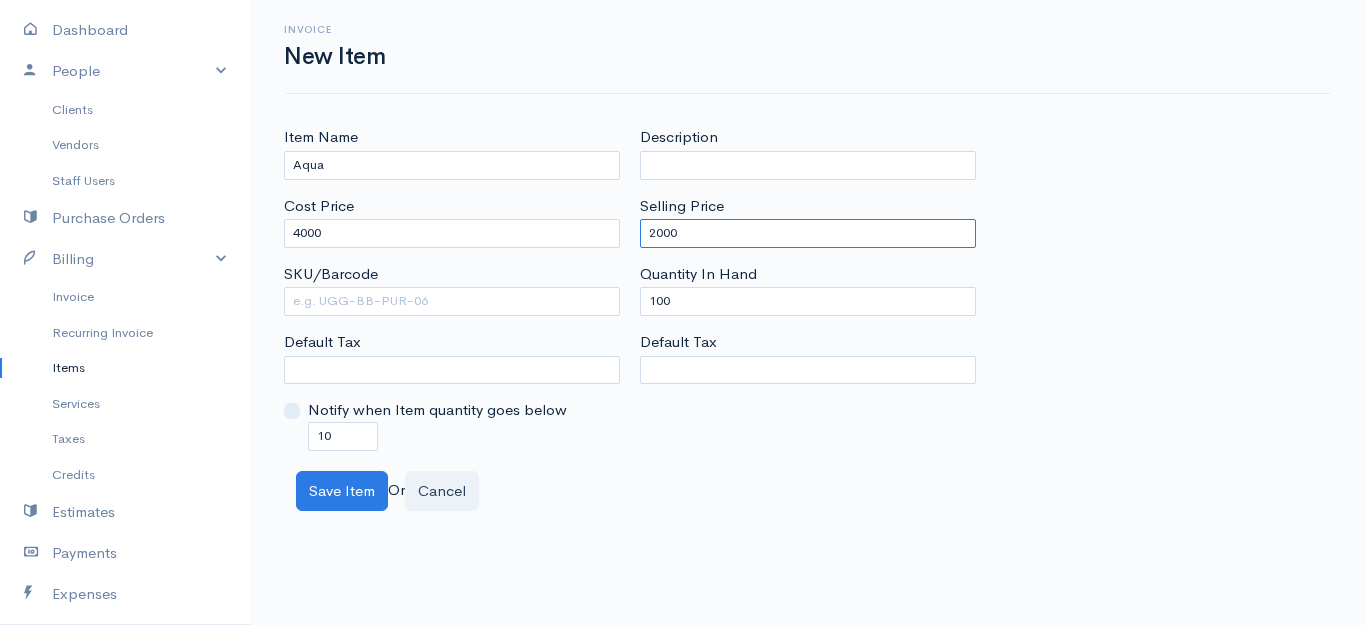 type on "2000" 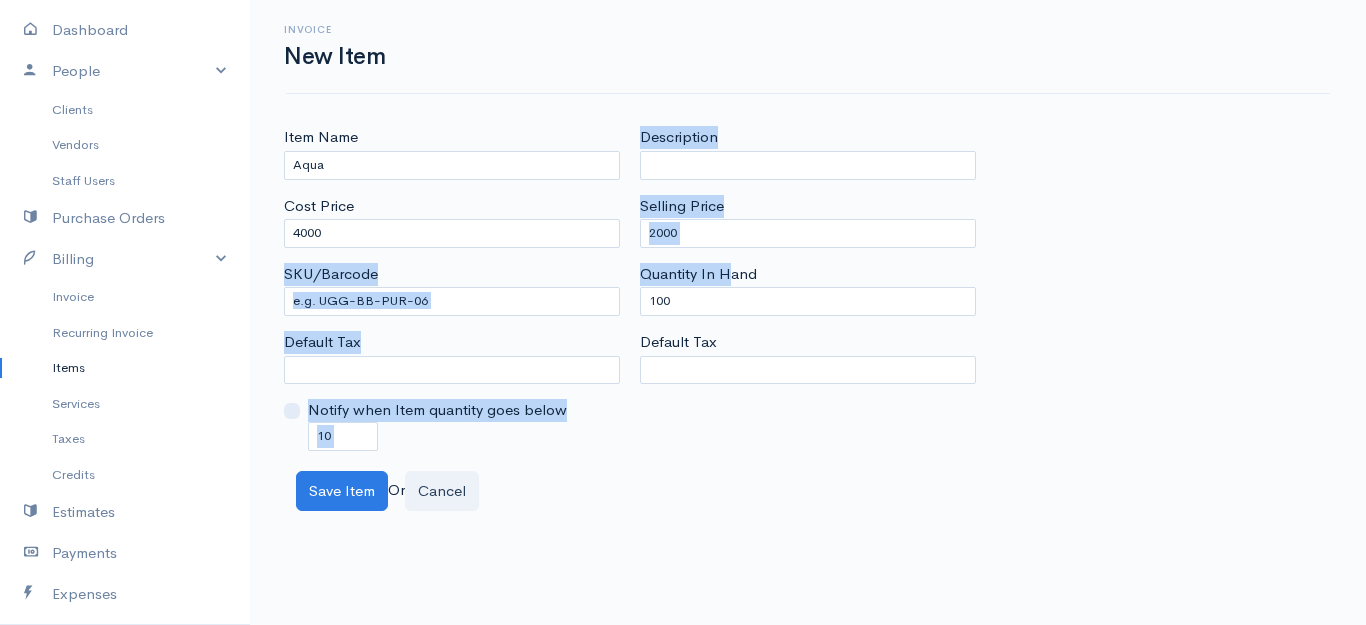 drag, startPoint x: 726, startPoint y: 277, endPoint x: 610, endPoint y: 303, distance: 118.87809 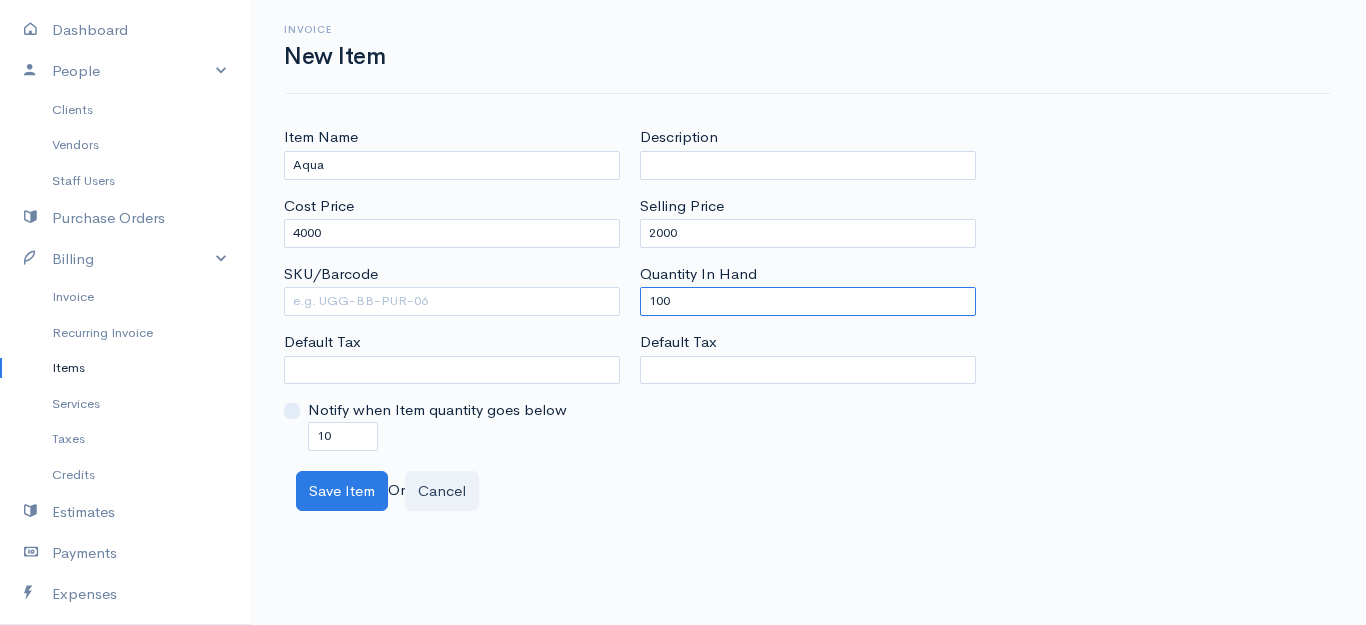 drag, startPoint x: 696, startPoint y: 298, endPoint x: 598, endPoint y: 322, distance: 100.89599 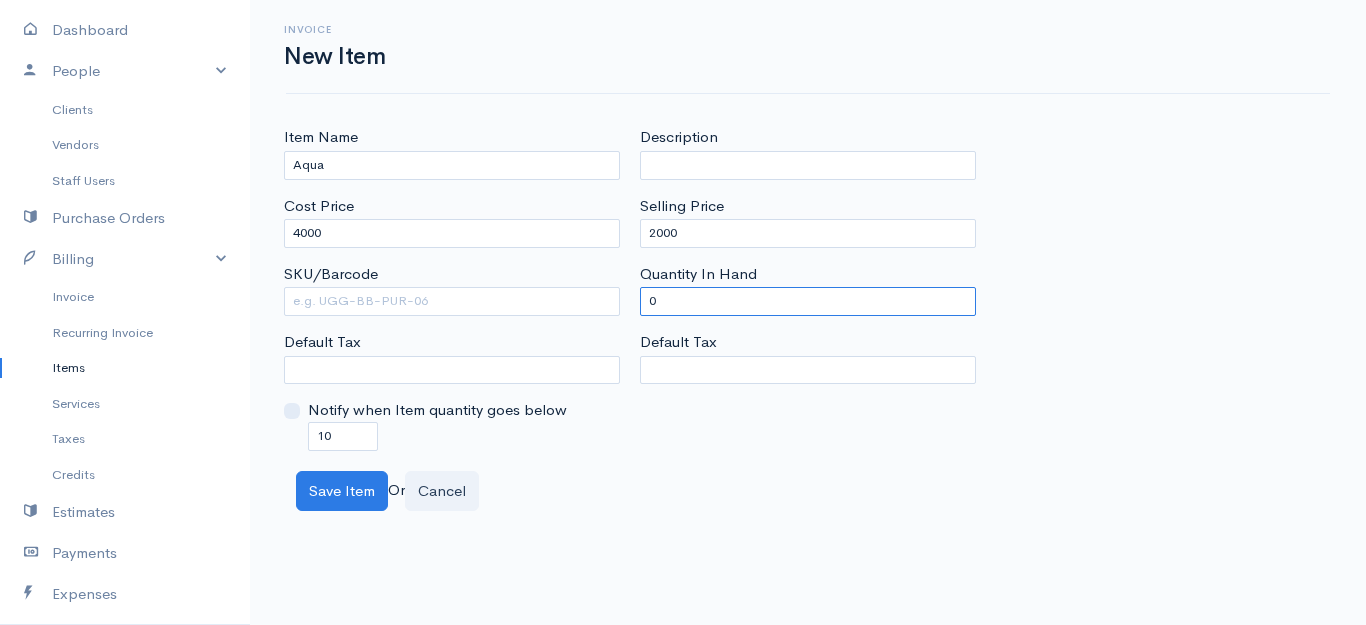type on "0" 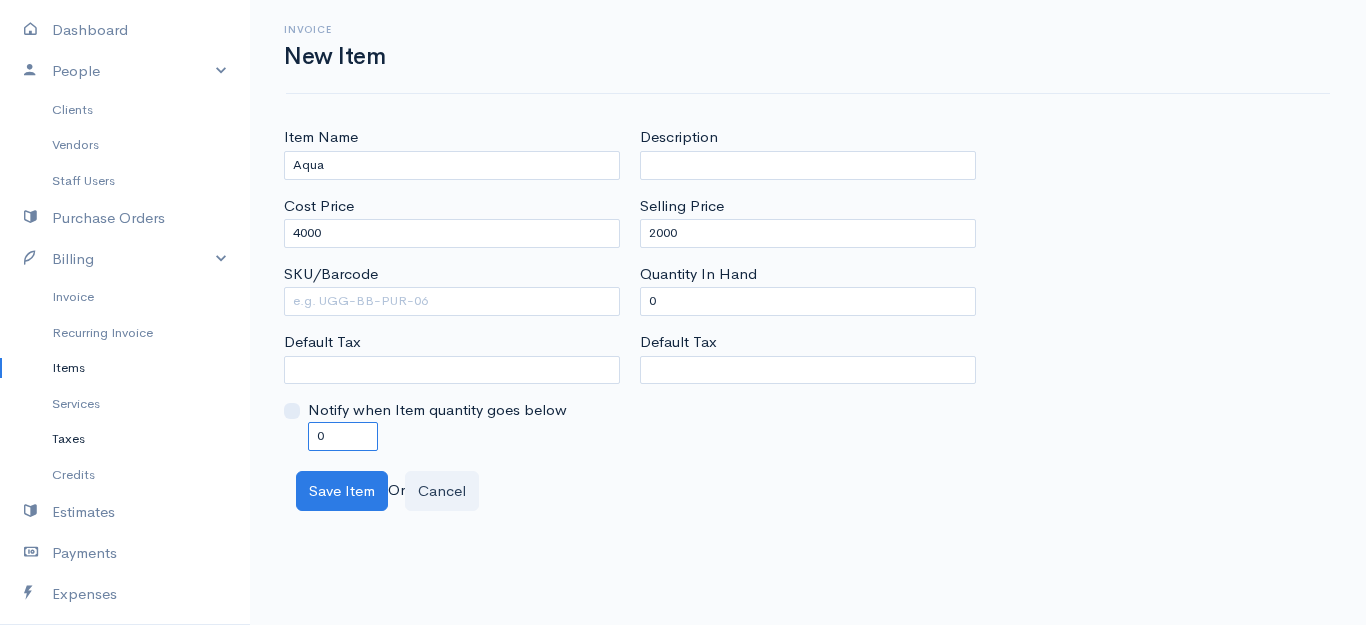 drag, startPoint x: 349, startPoint y: 442, endPoint x: 171, endPoint y: 445, distance: 178.02528 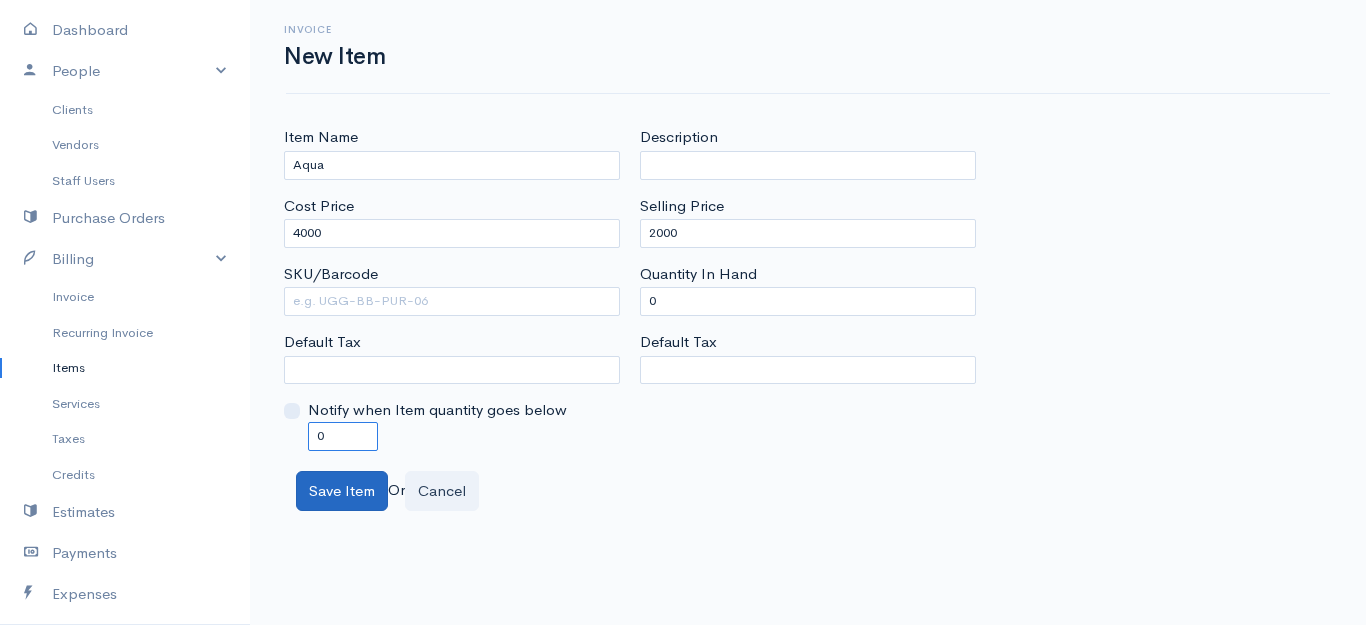 type on "0" 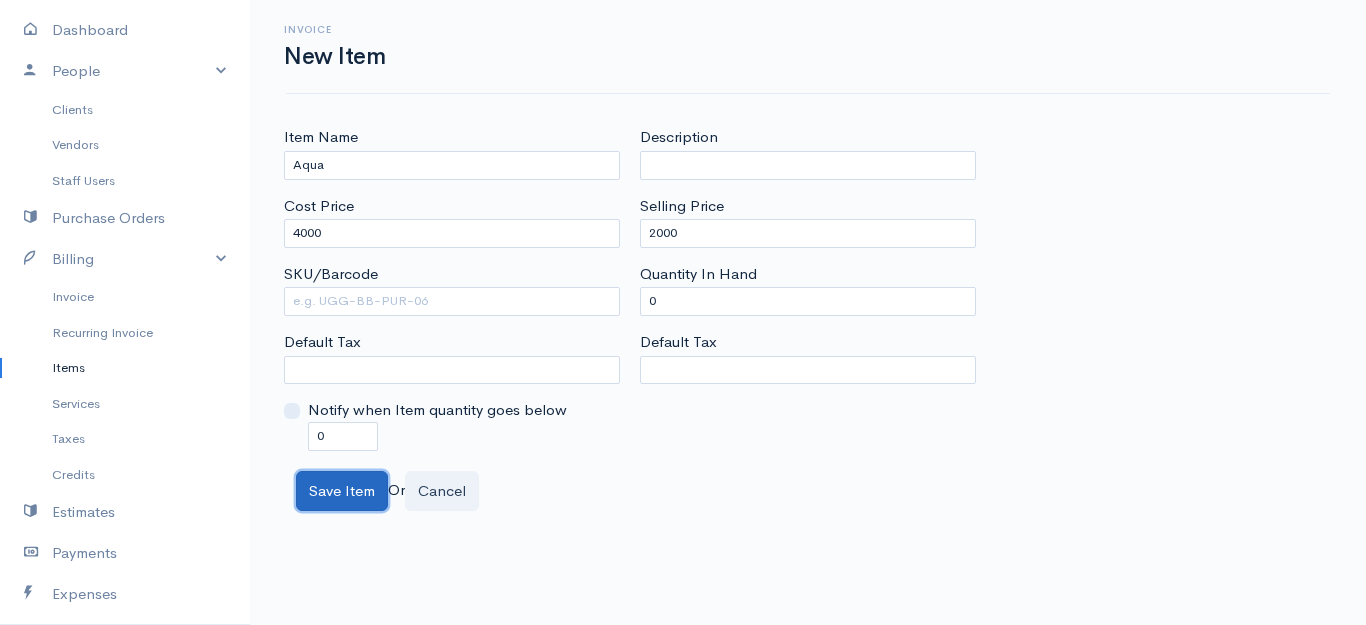 click on "Save Item" at bounding box center [342, 491] 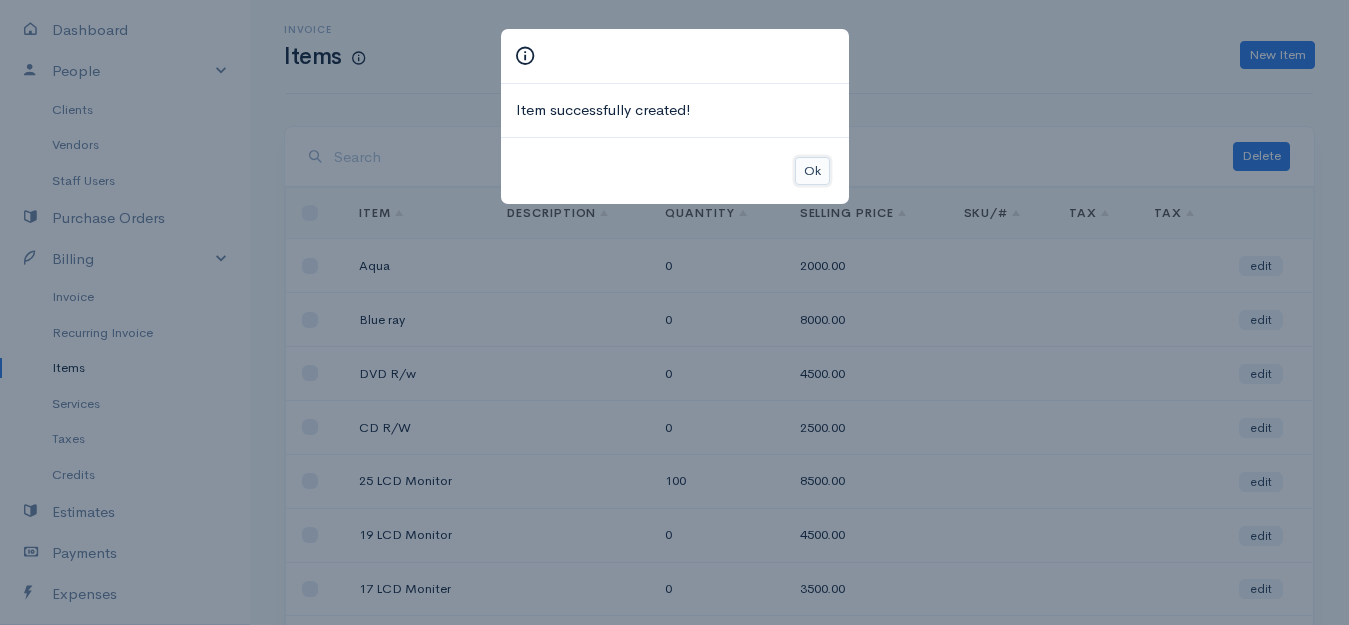 click on "Ok" at bounding box center (812, 171) 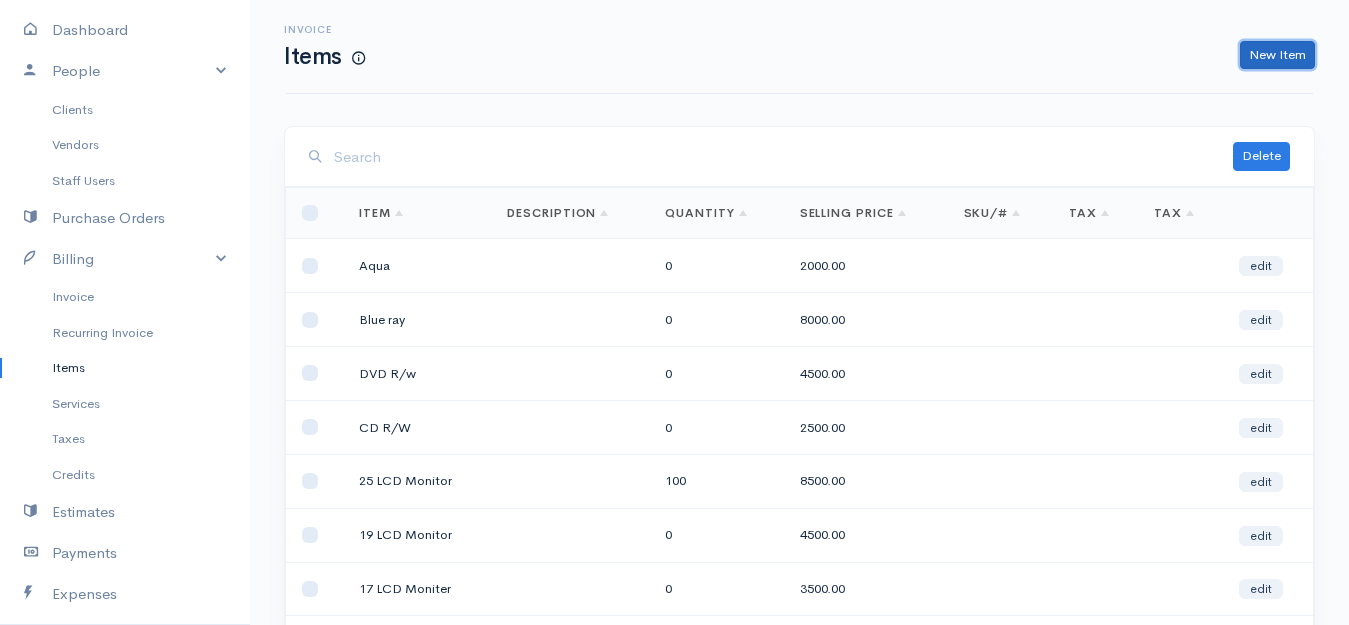 click on "New Item" at bounding box center (1277, 55) 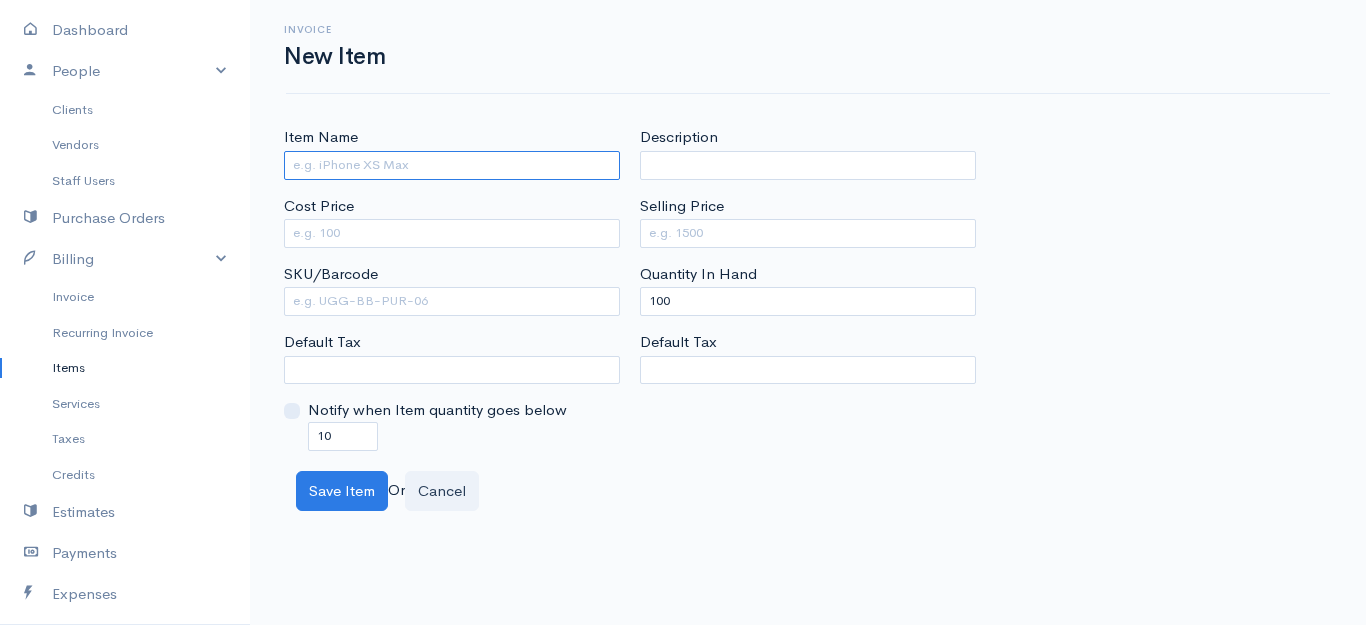 click on "Item Name" at bounding box center (452, 165) 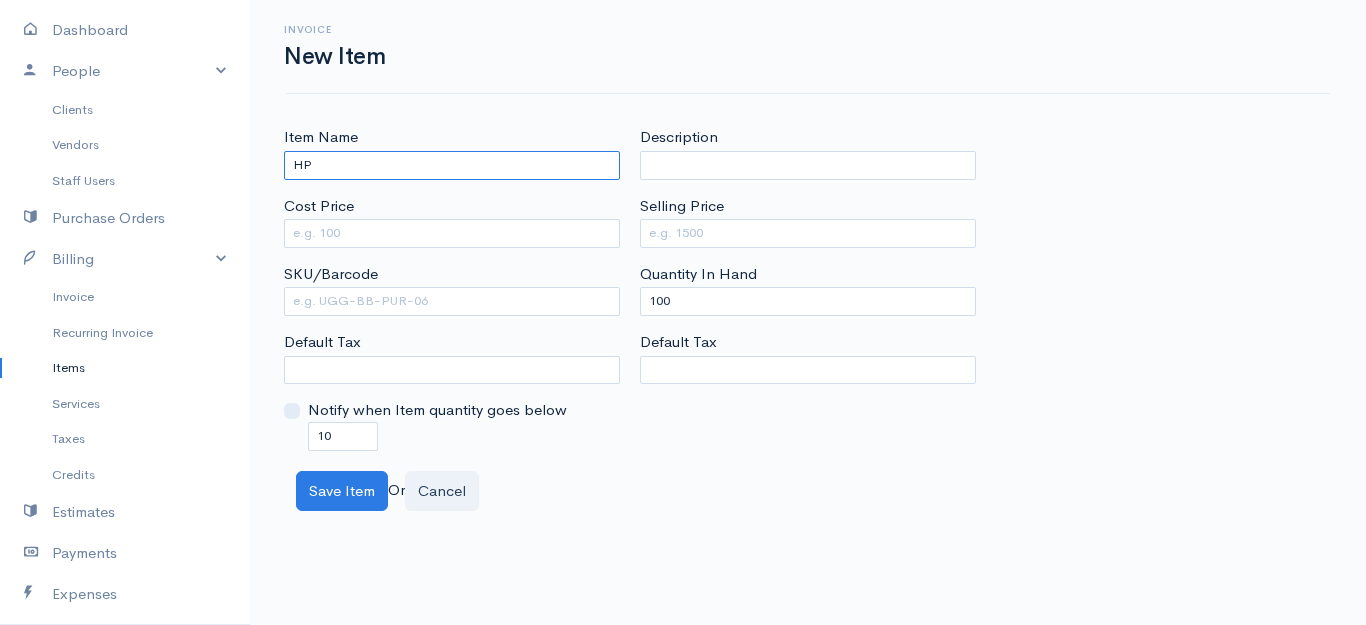 type on "HP" 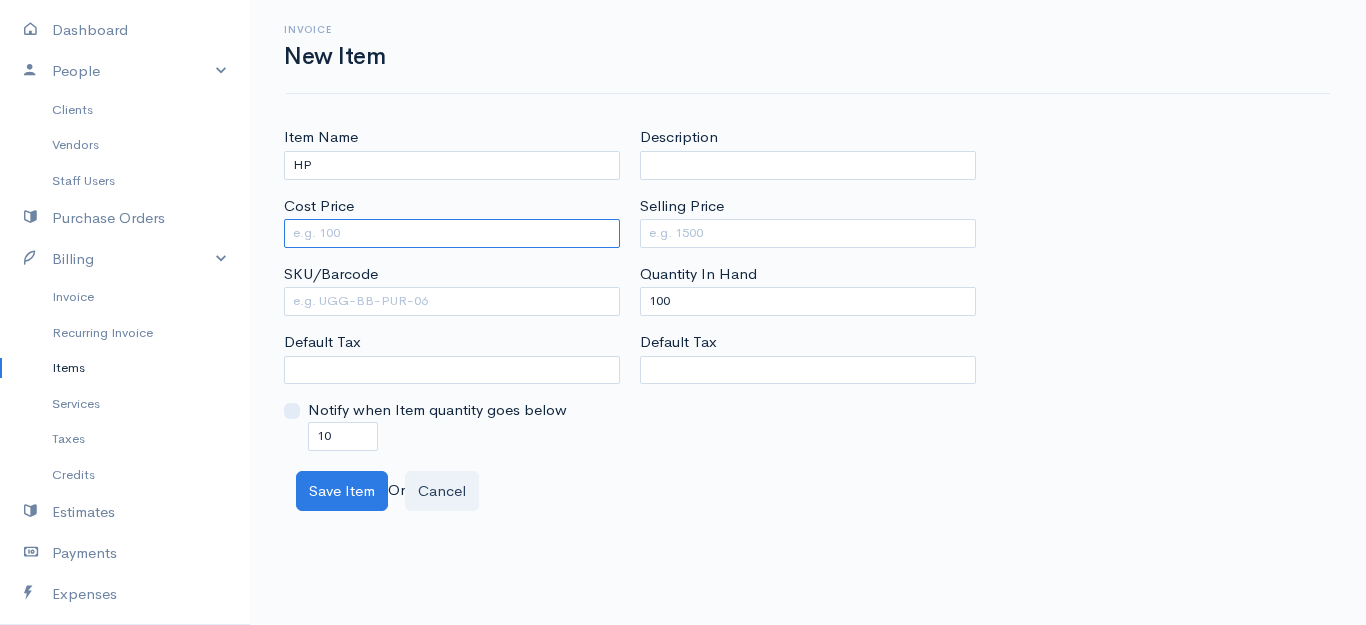 click on "Cost Price" at bounding box center [452, 233] 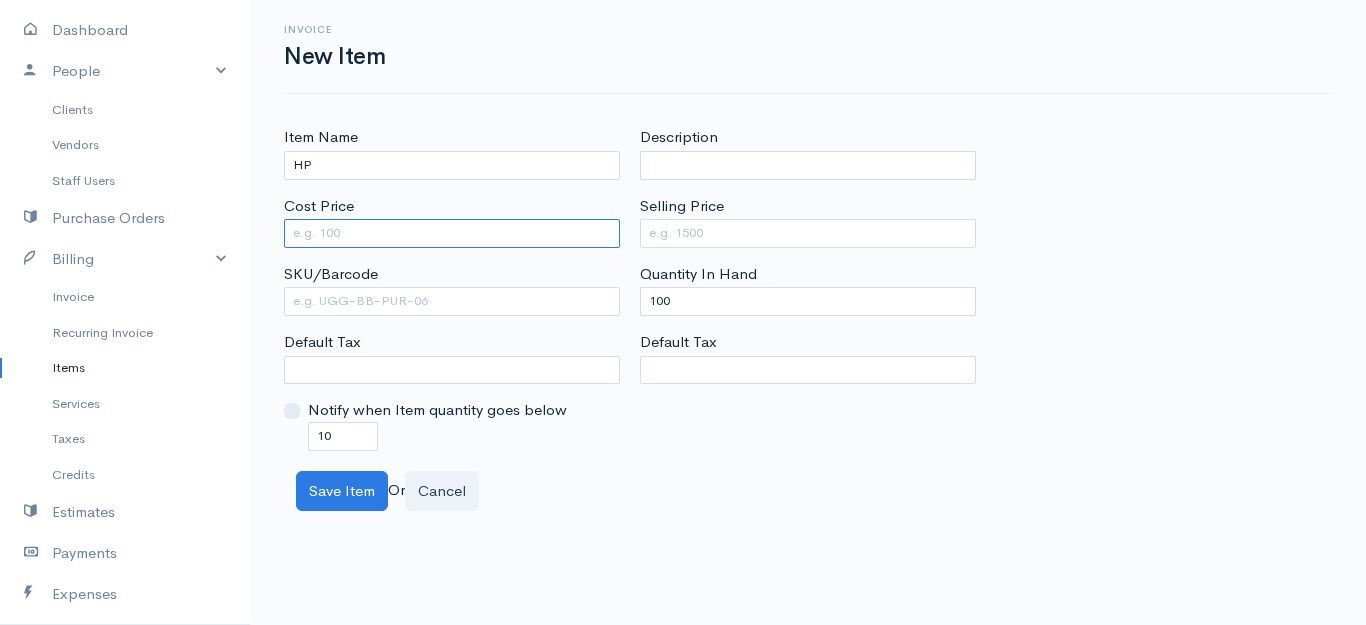 drag, startPoint x: 304, startPoint y: 222, endPoint x: 695, endPoint y: 344, distance: 409.59125 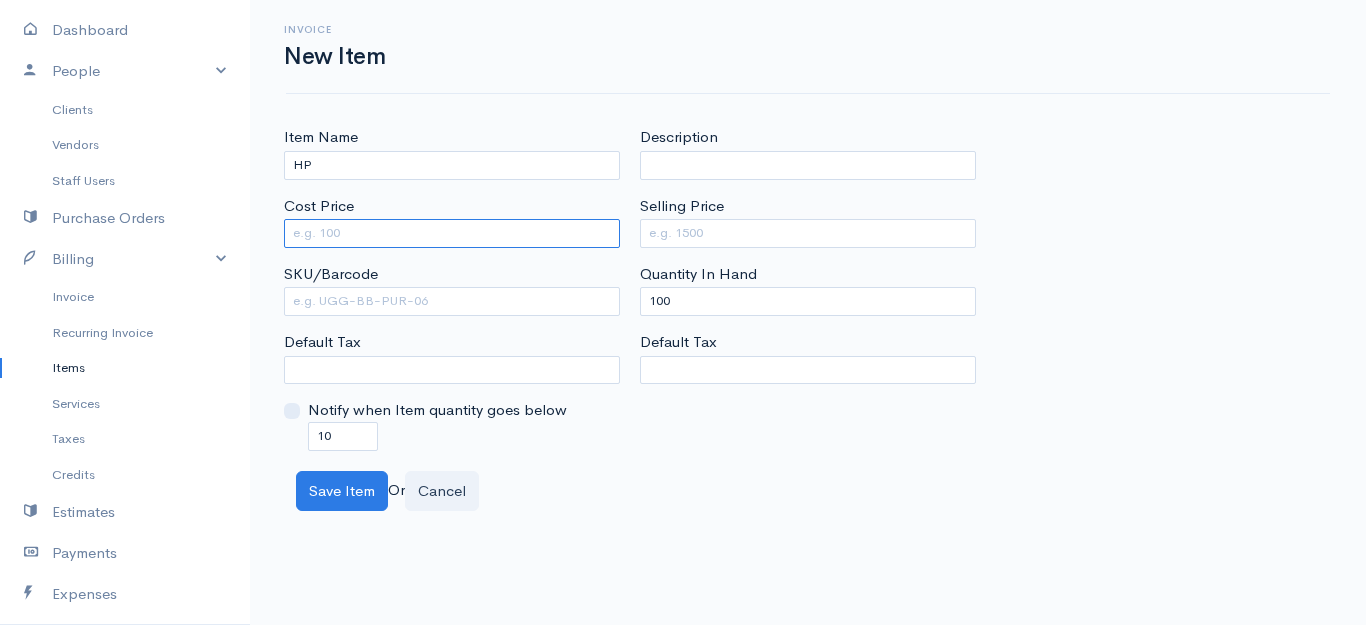click on "Cost Price" at bounding box center (452, 233) 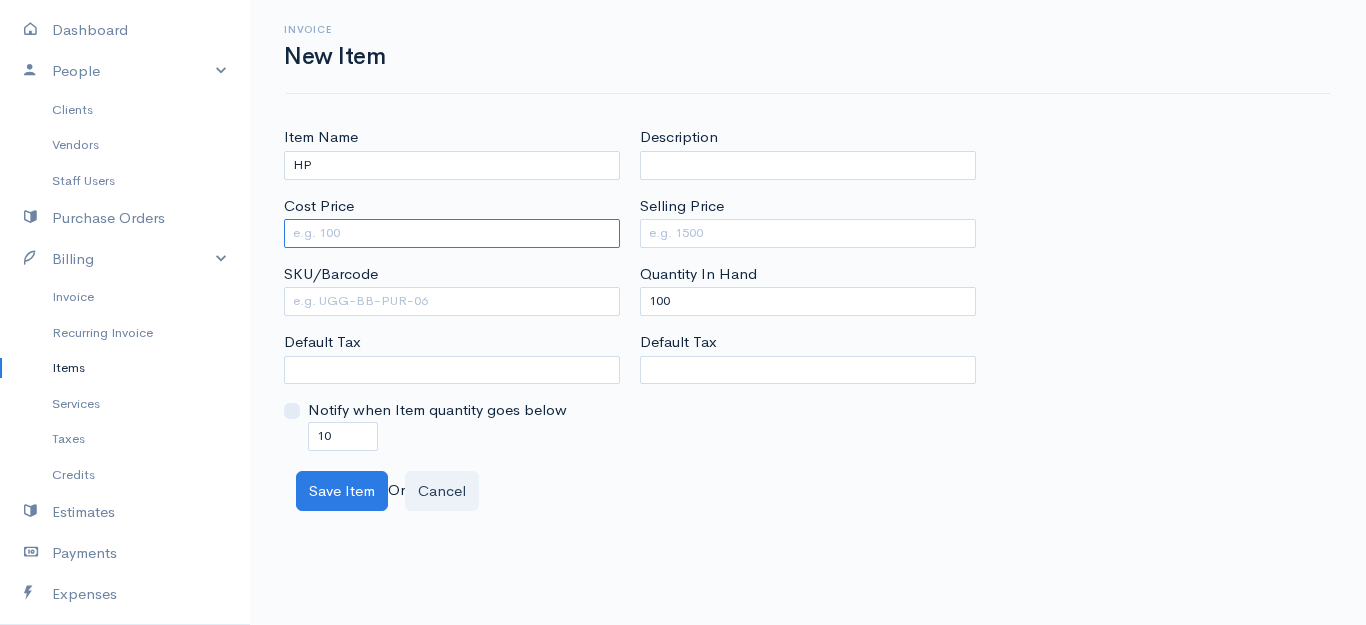 click on "Cost Price" at bounding box center [452, 233] 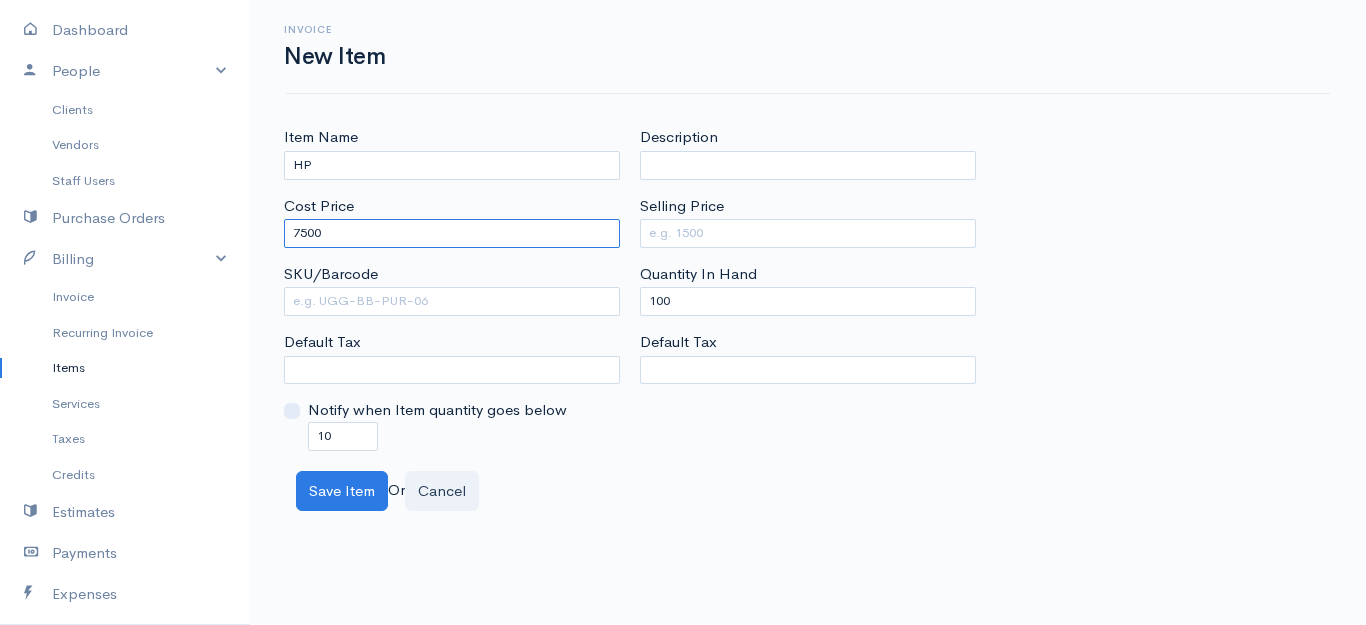 type on "7500" 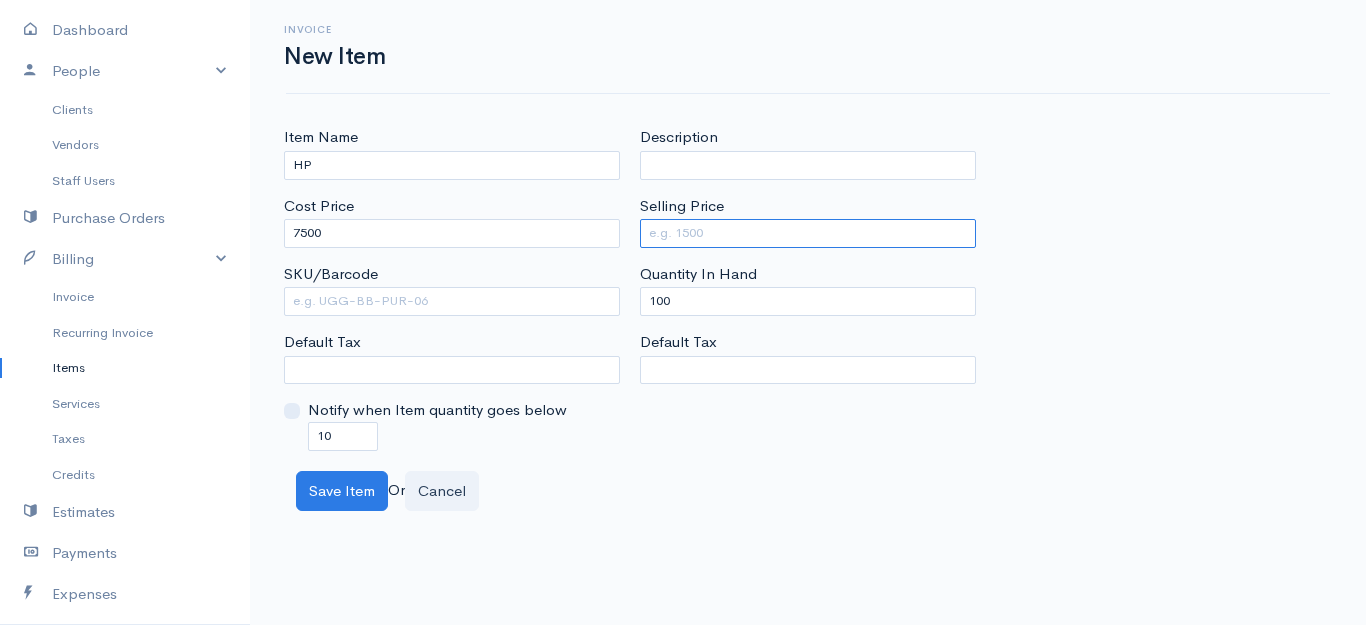 click on "Selling Price" at bounding box center (808, 233) 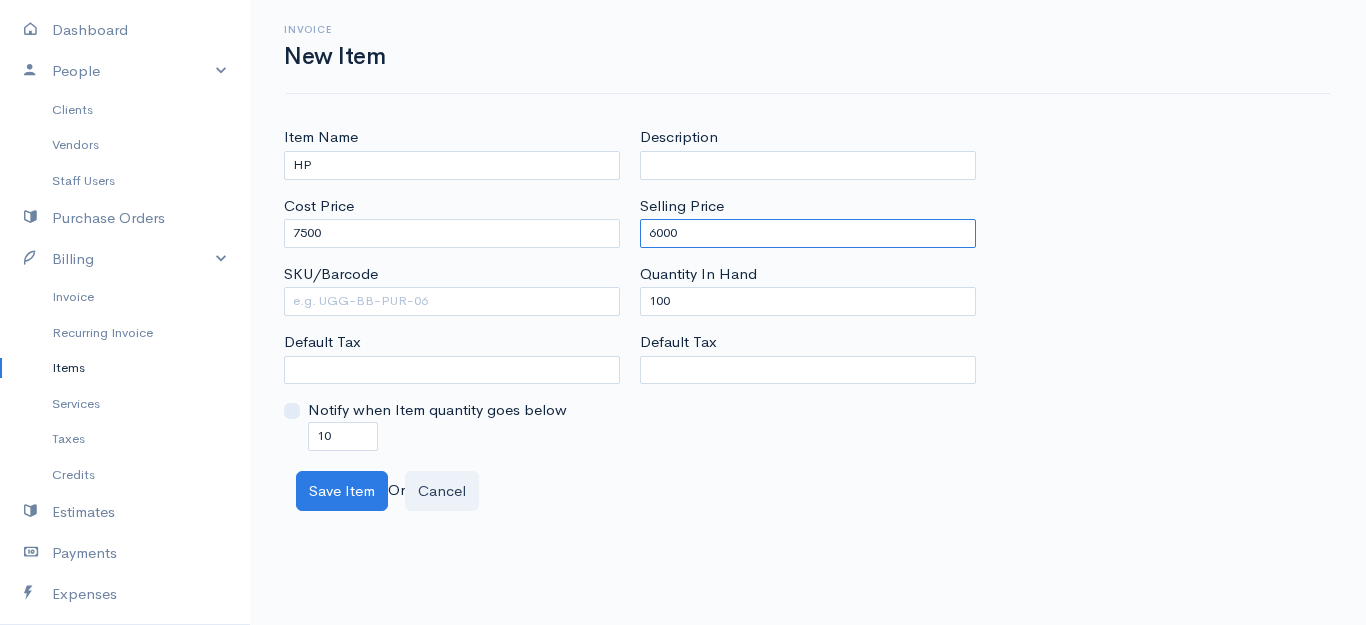 type on "6000" 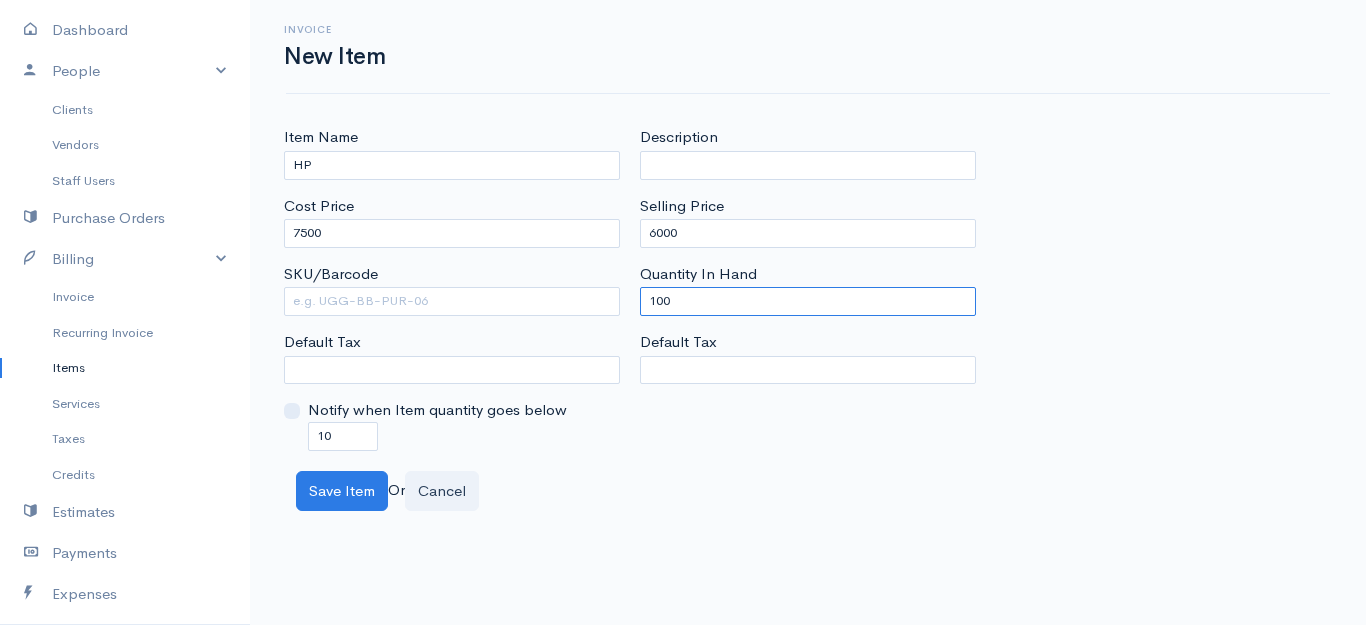 drag, startPoint x: 686, startPoint y: 312, endPoint x: 586, endPoint y: 285, distance: 103.58089 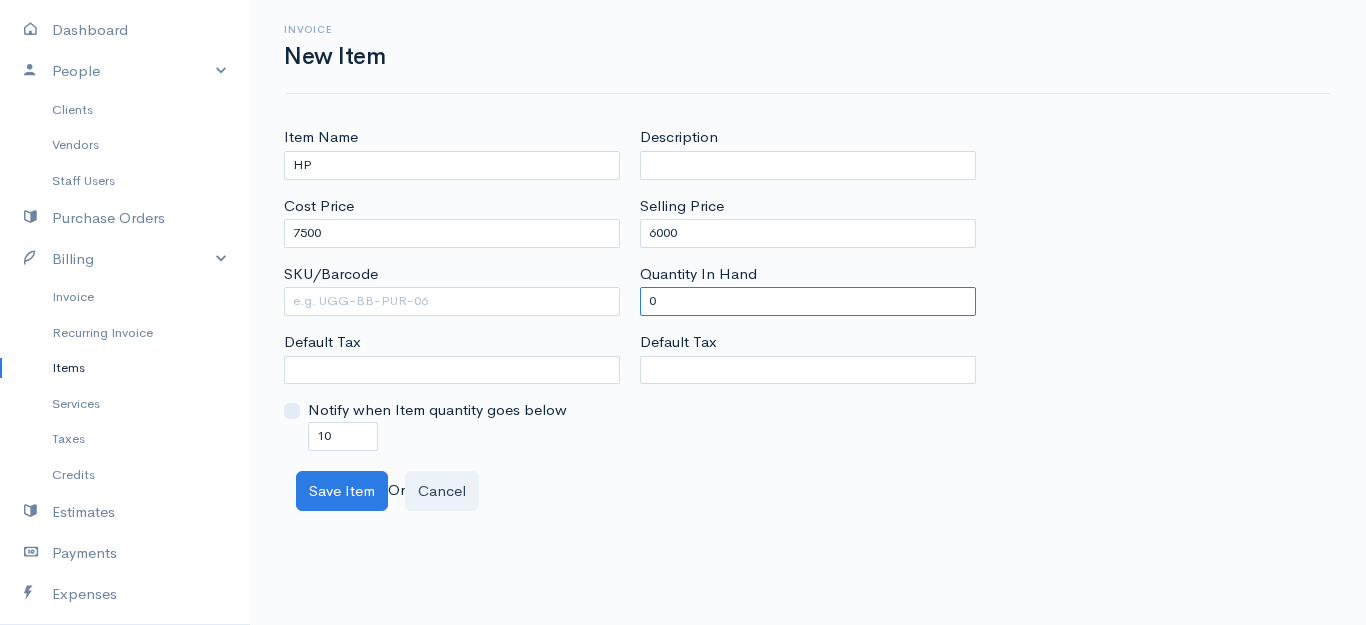 type on "0" 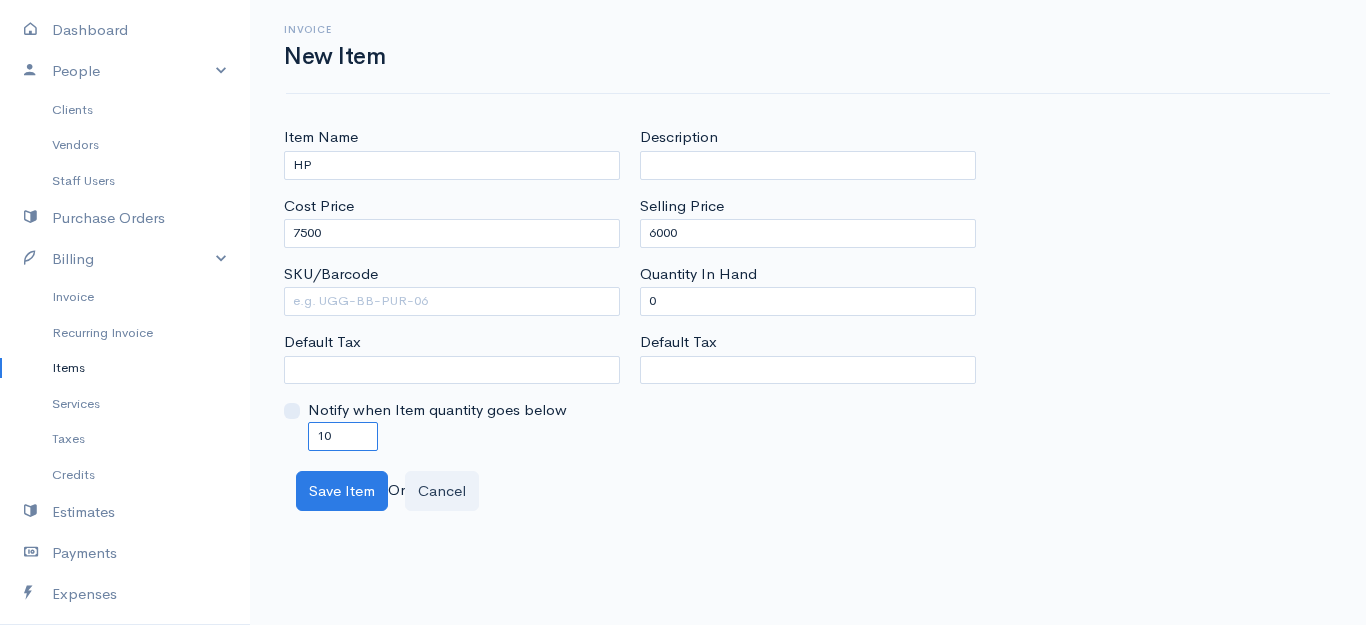 drag, startPoint x: 361, startPoint y: 437, endPoint x: 260, endPoint y: 422, distance: 102.10779 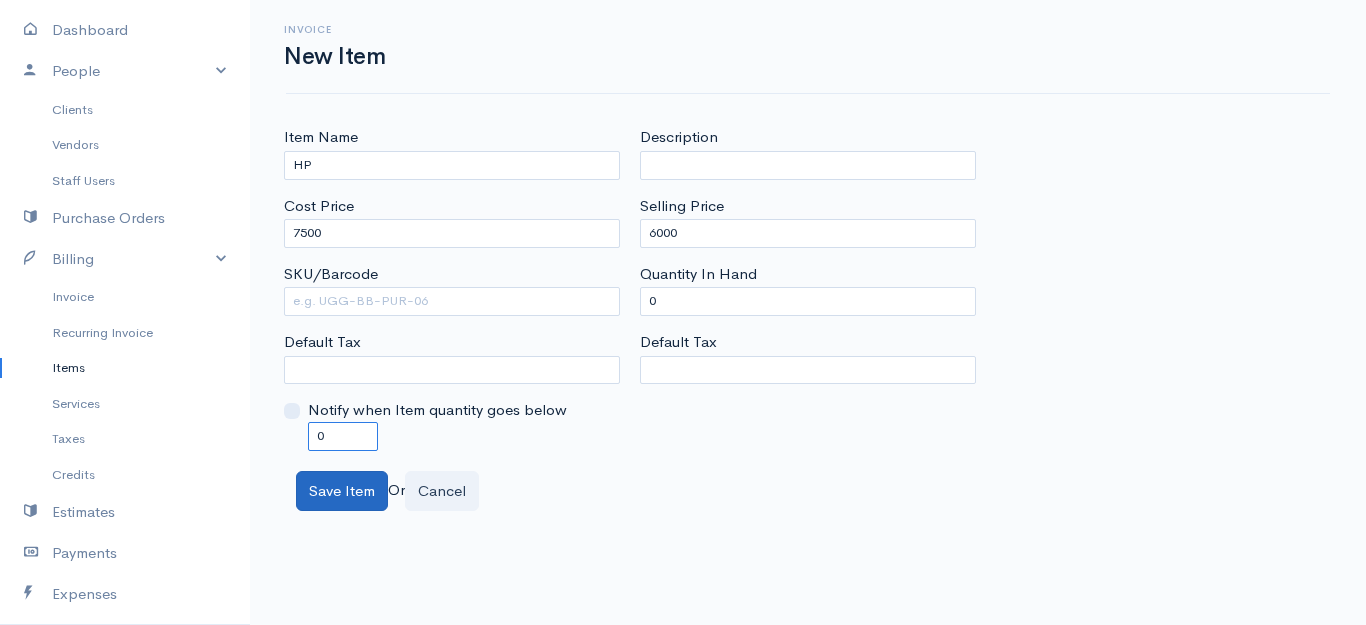type on "0" 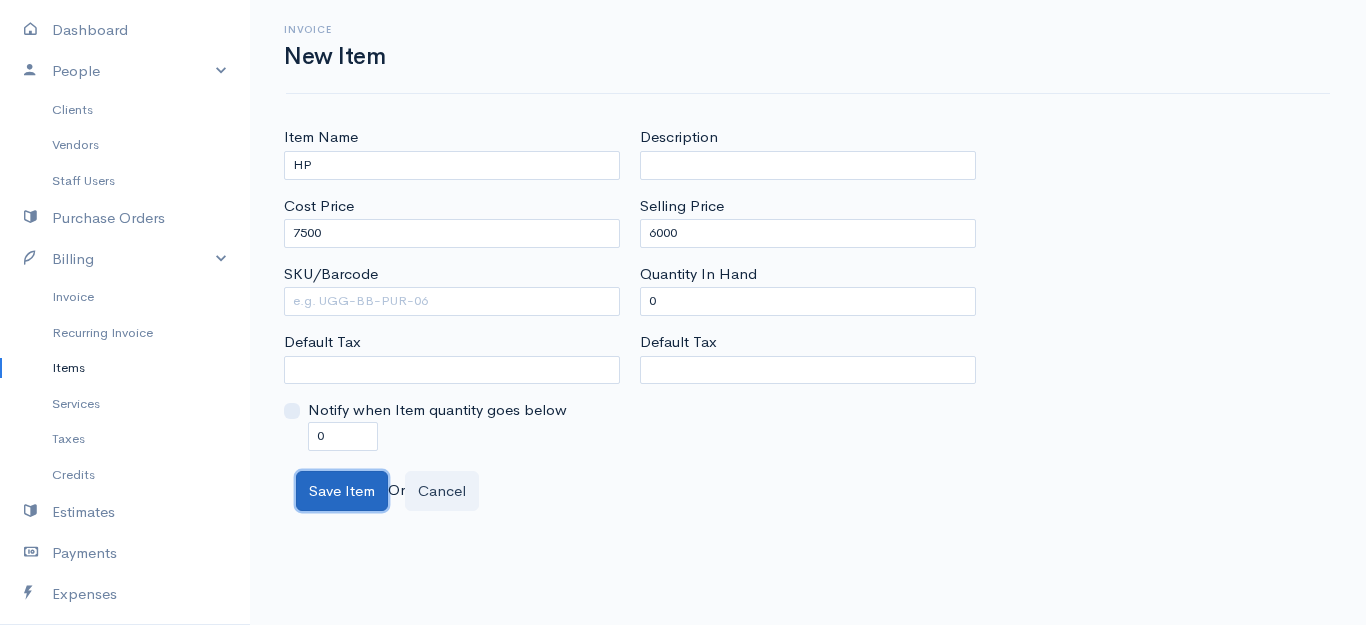 drag, startPoint x: 342, startPoint y: 490, endPoint x: 362, endPoint y: 461, distance: 35.22783 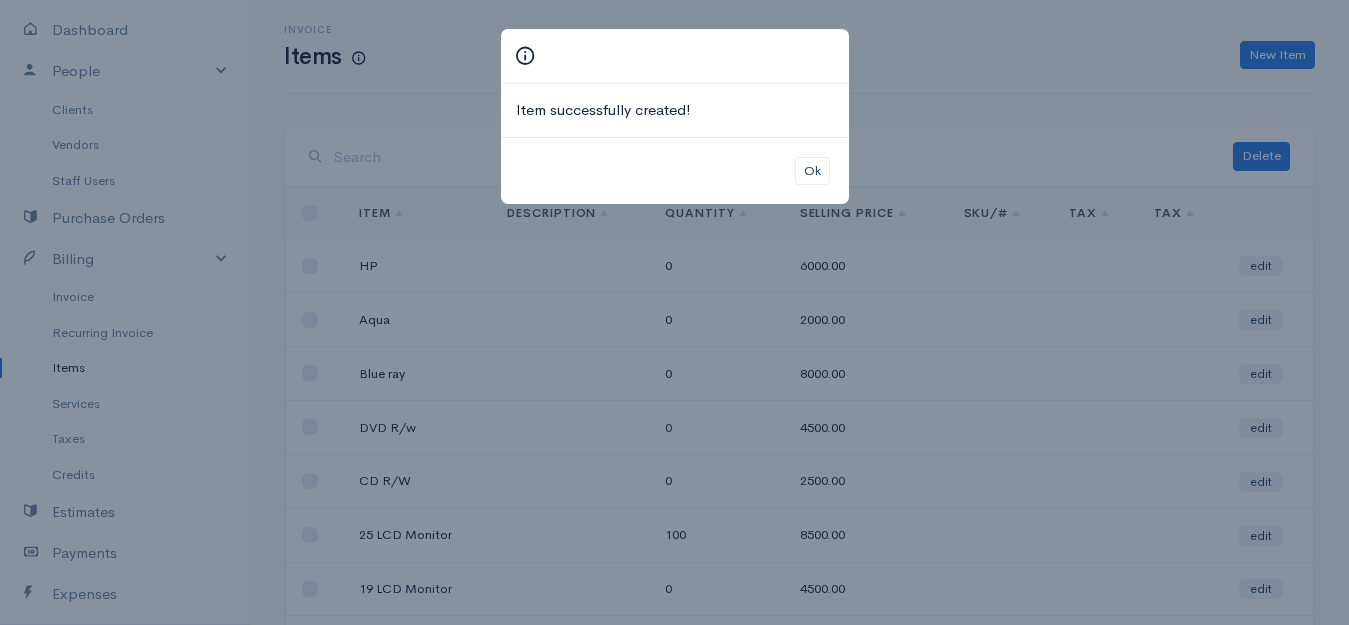 click on "Ok" at bounding box center [675, 171] 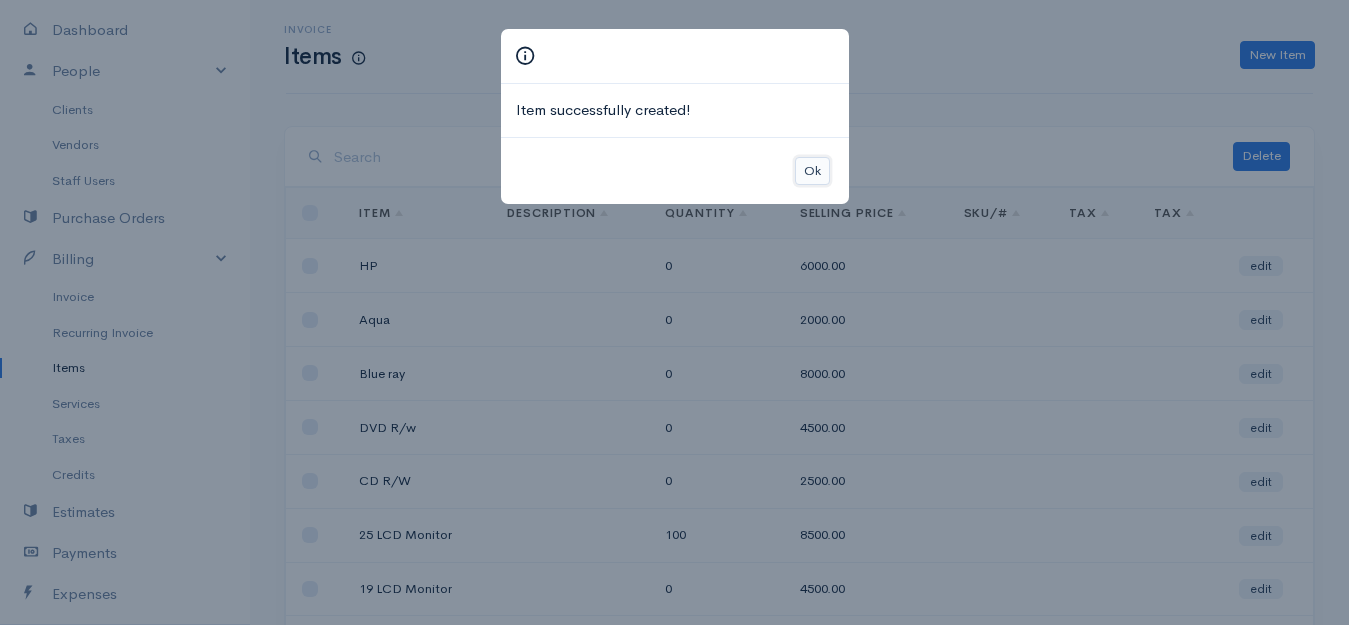 drag, startPoint x: 816, startPoint y: 179, endPoint x: 841, endPoint y: 145, distance: 42.201897 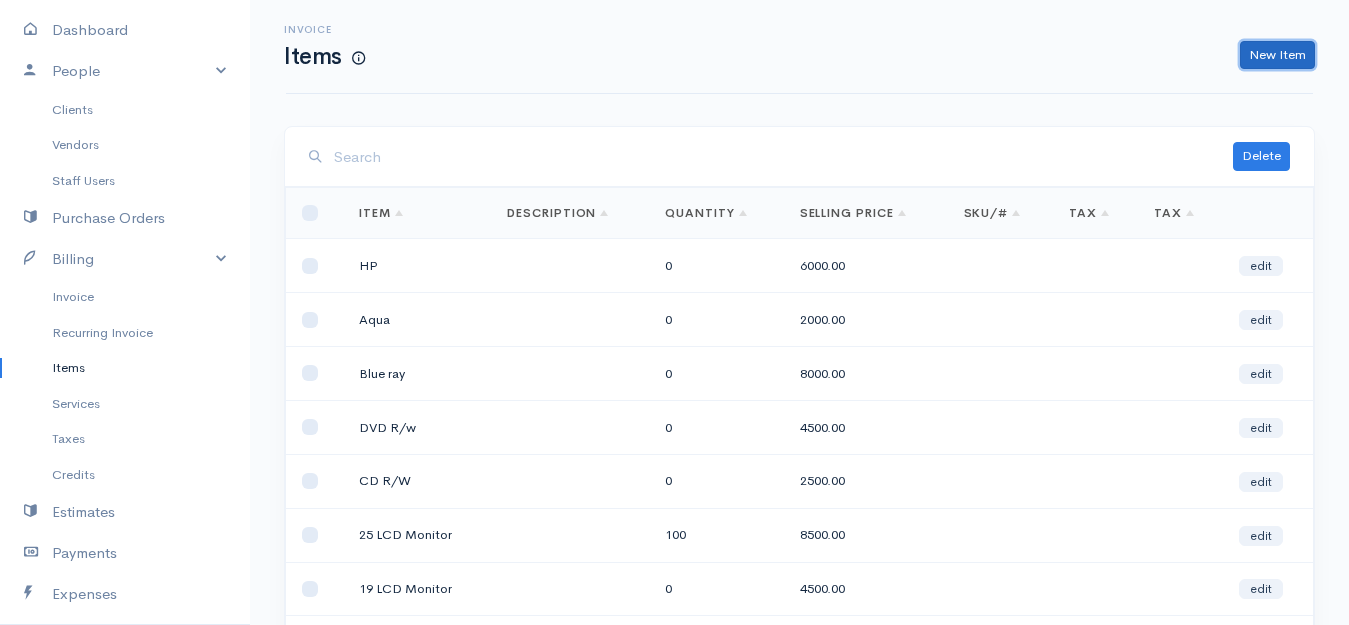 click on "New Item" at bounding box center [1277, 55] 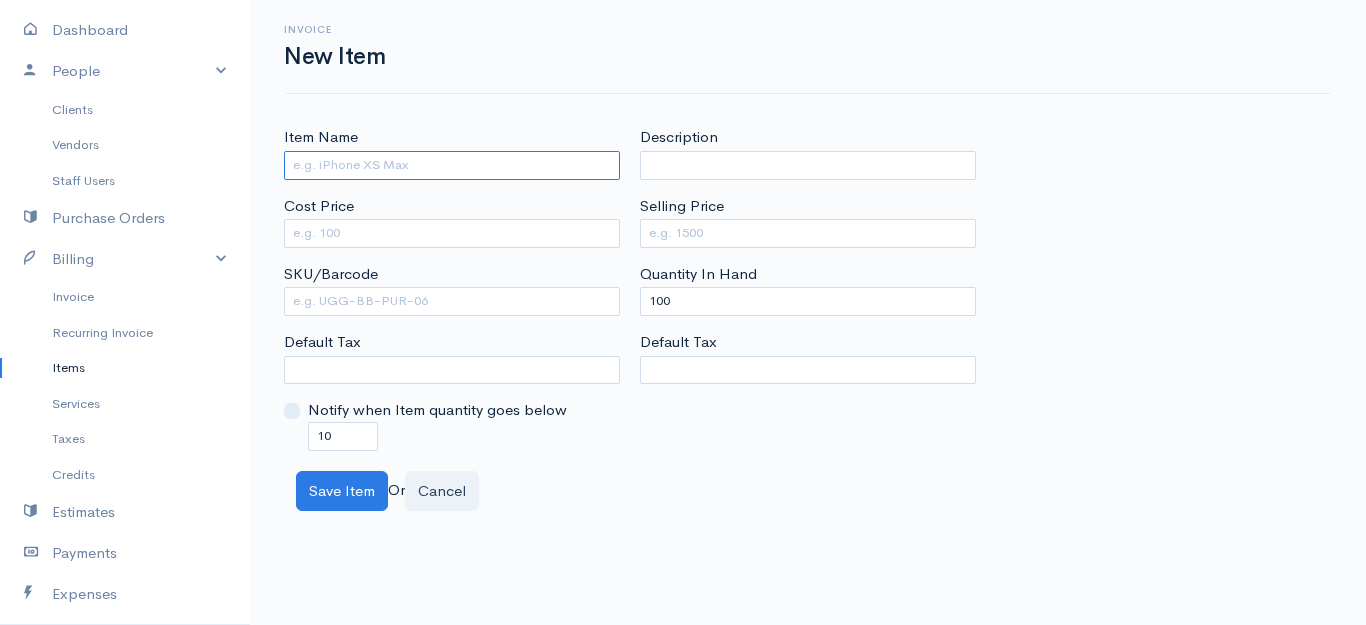 click on "Item Name" at bounding box center [452, 165] 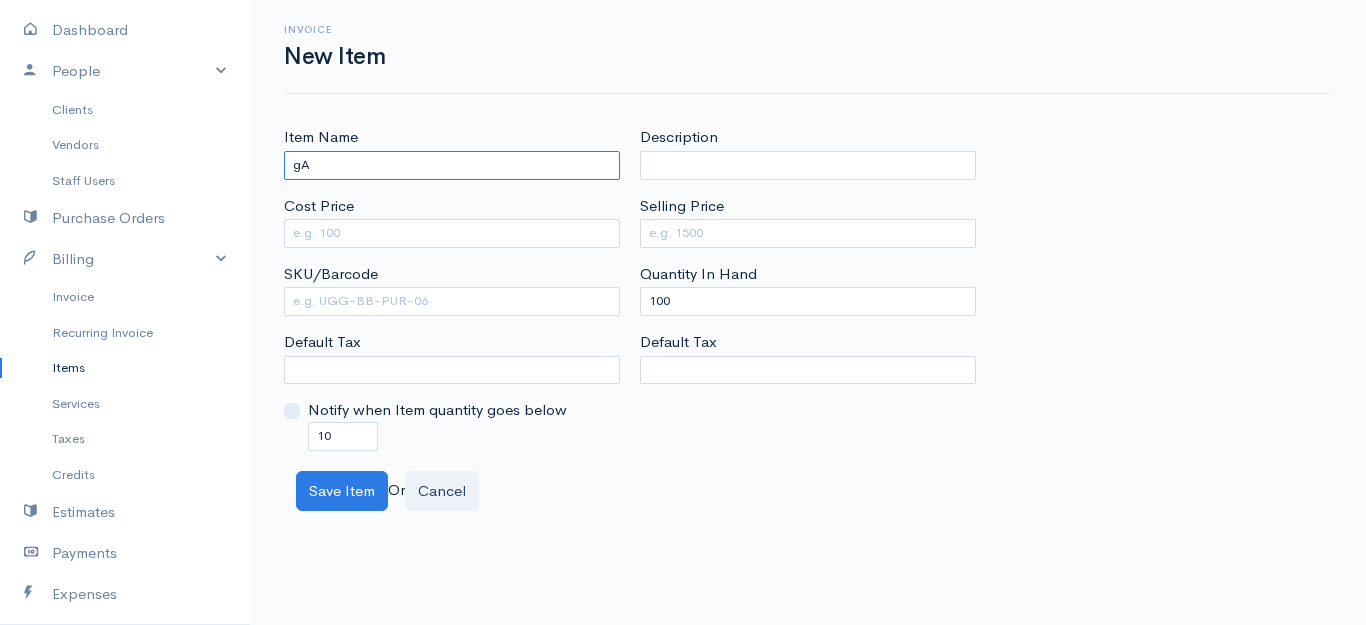 type on "g" 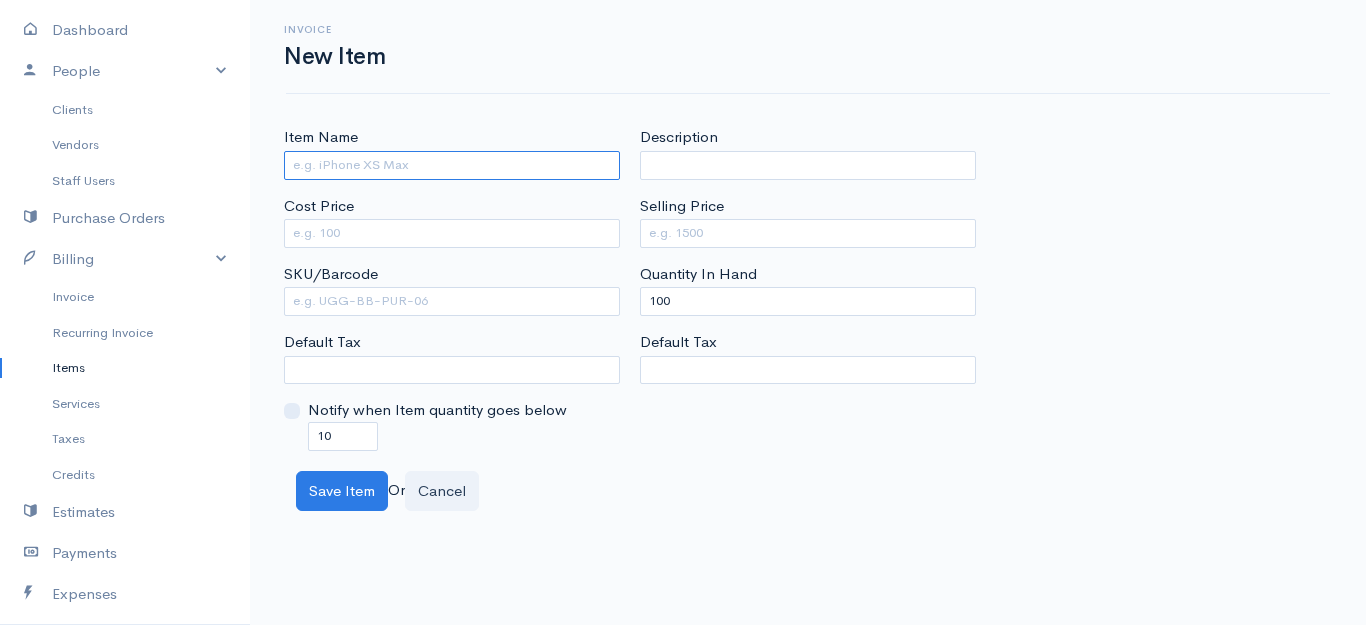 type on "g" 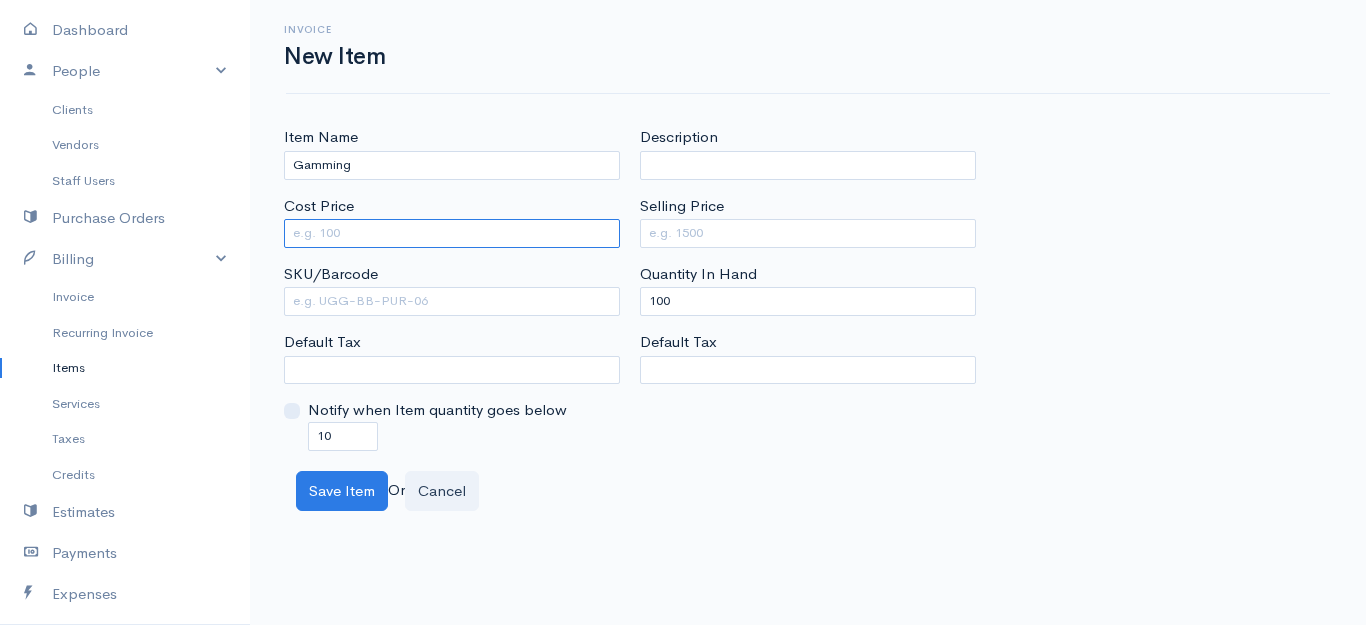 click on "Cost Price" at bounding box center (452, 233) 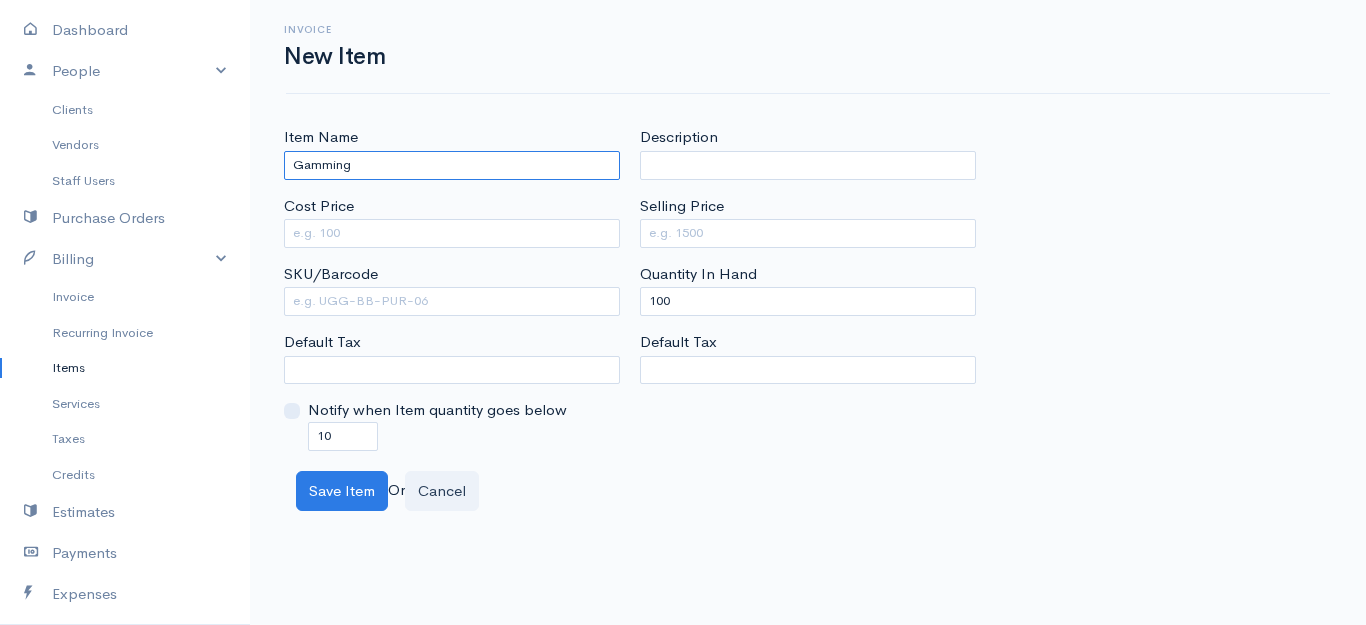 click on "Gamming" at bounding box center [452, 165] 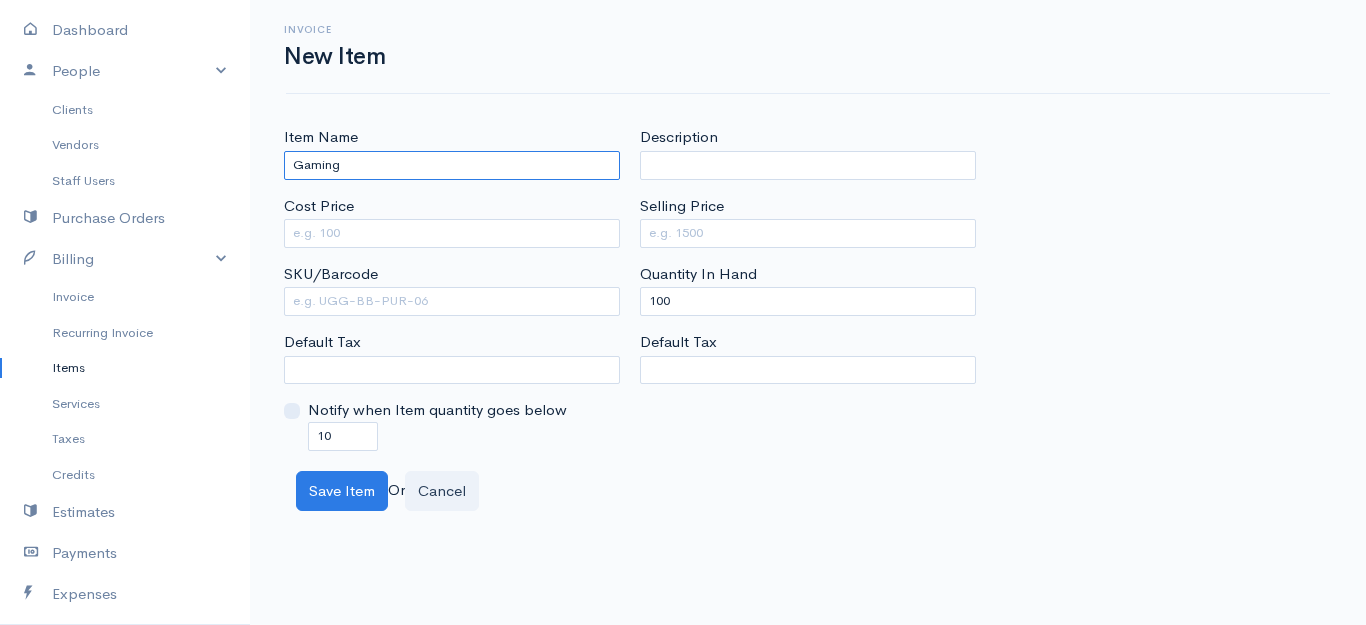 type on "Gaming" 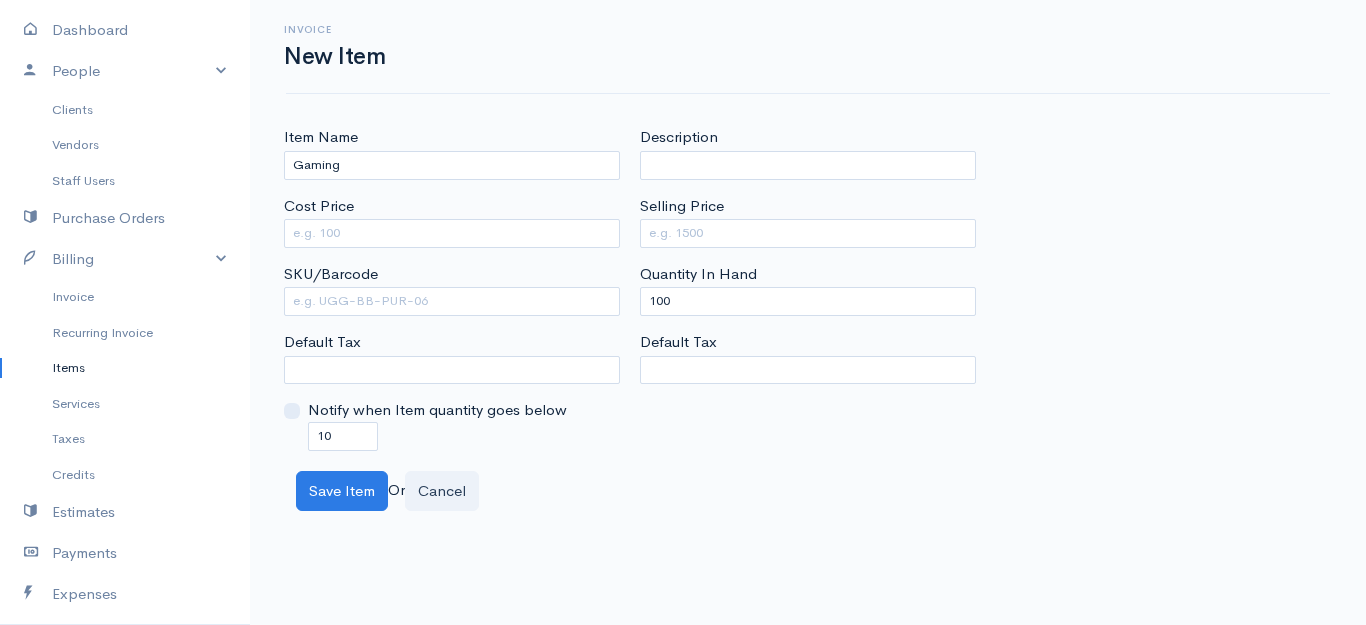 click on "Item Name Gaming Cost Price SKU/Barcode Default Tax Notify when Item quantity goes below 10" at bounding box center [452, 288] 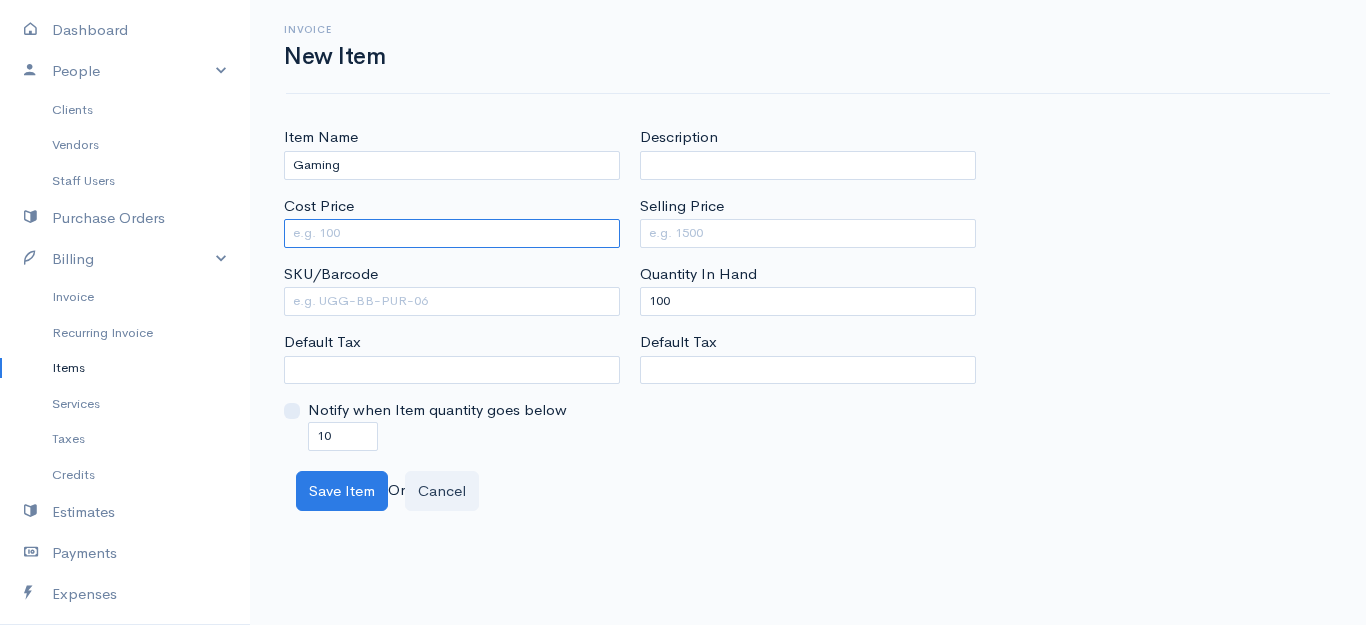 click on "Cost Price" at bounding box center [452, 233] 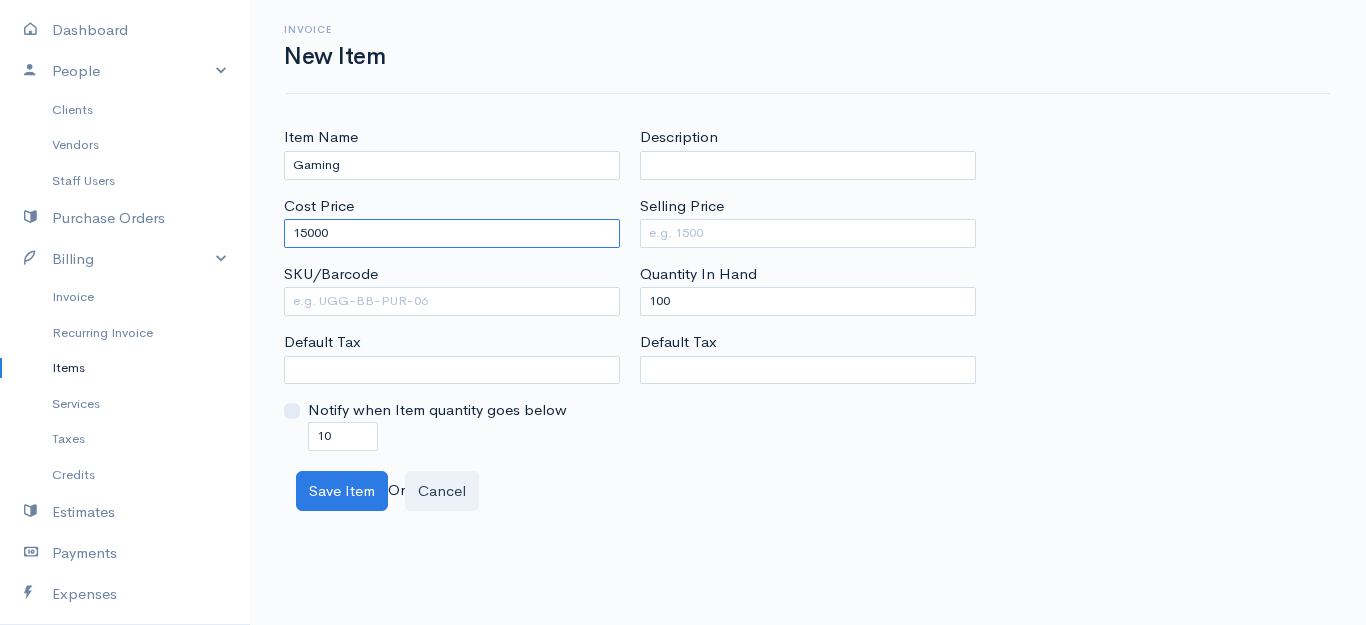 type on "15000" 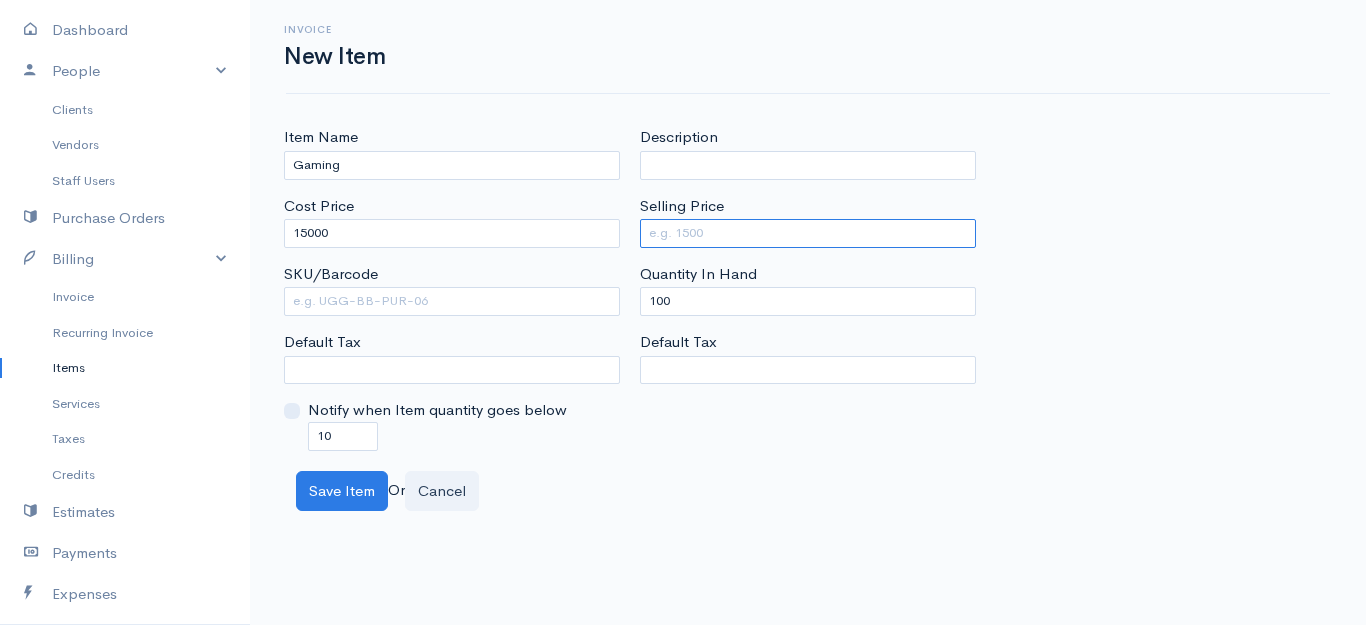 click on "Selling Price" at bounding box center (808, 233) 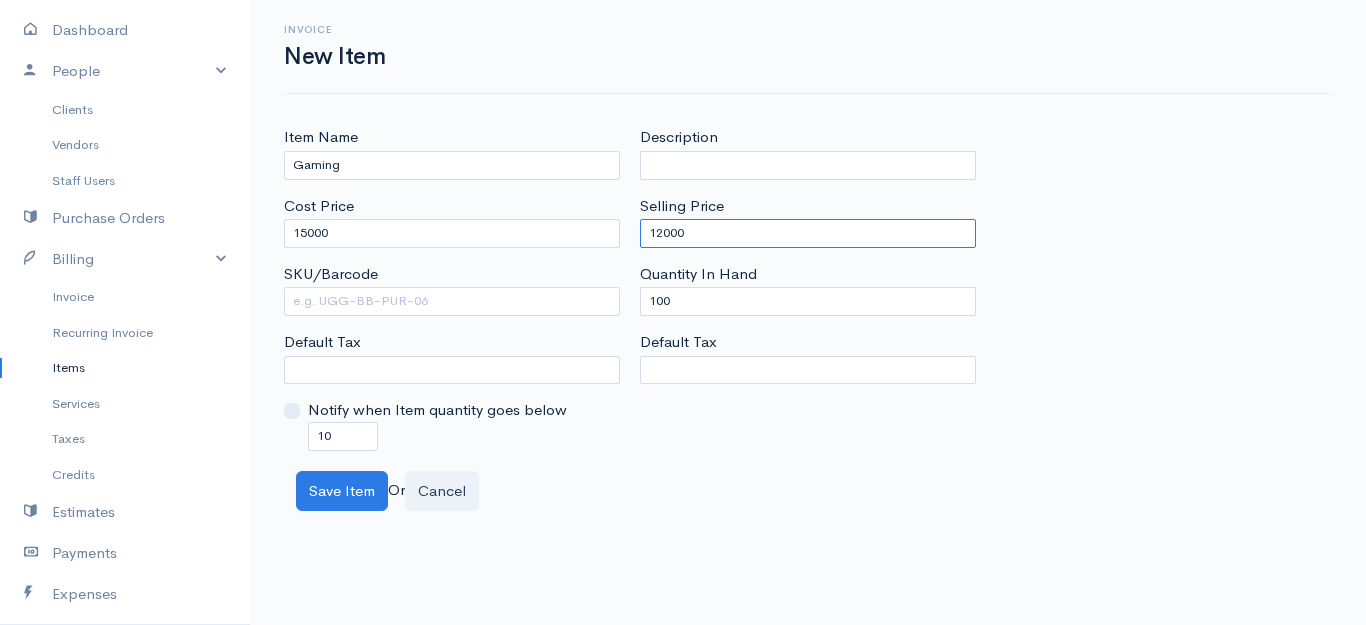 type on "12000" 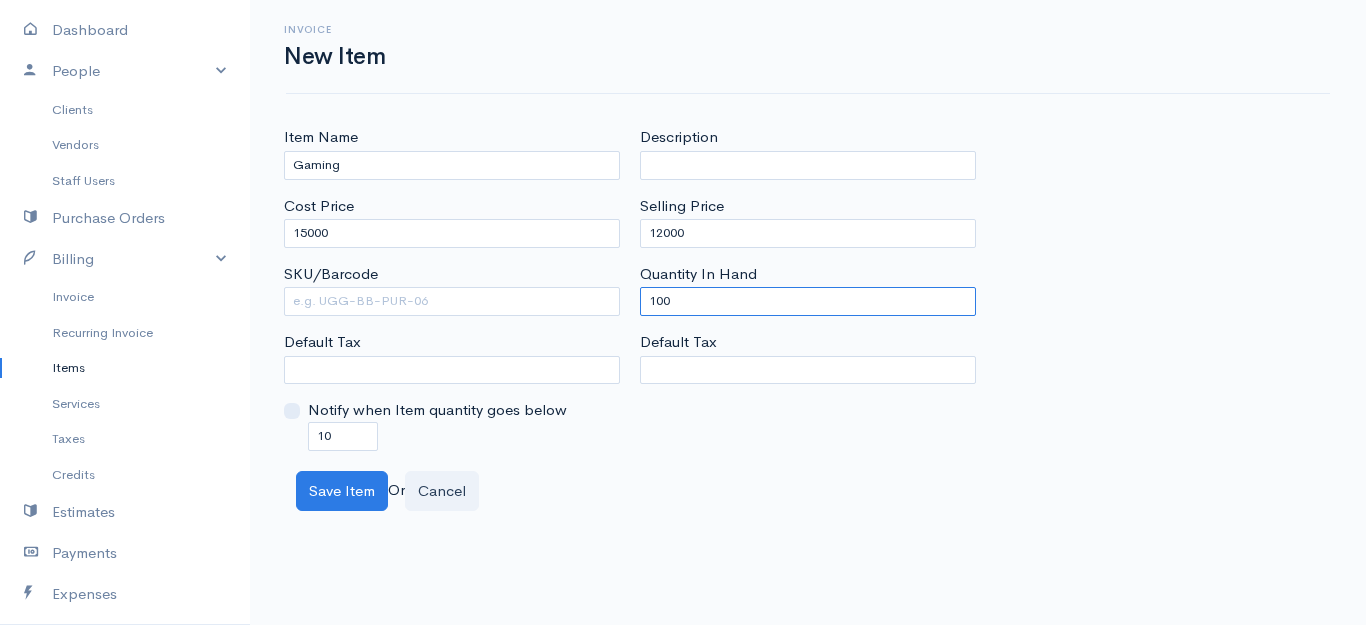 drag, startPoint x: 697, startPoint y: 294, endPoint x: 640, endPoint y: 300, distance: 57.31492 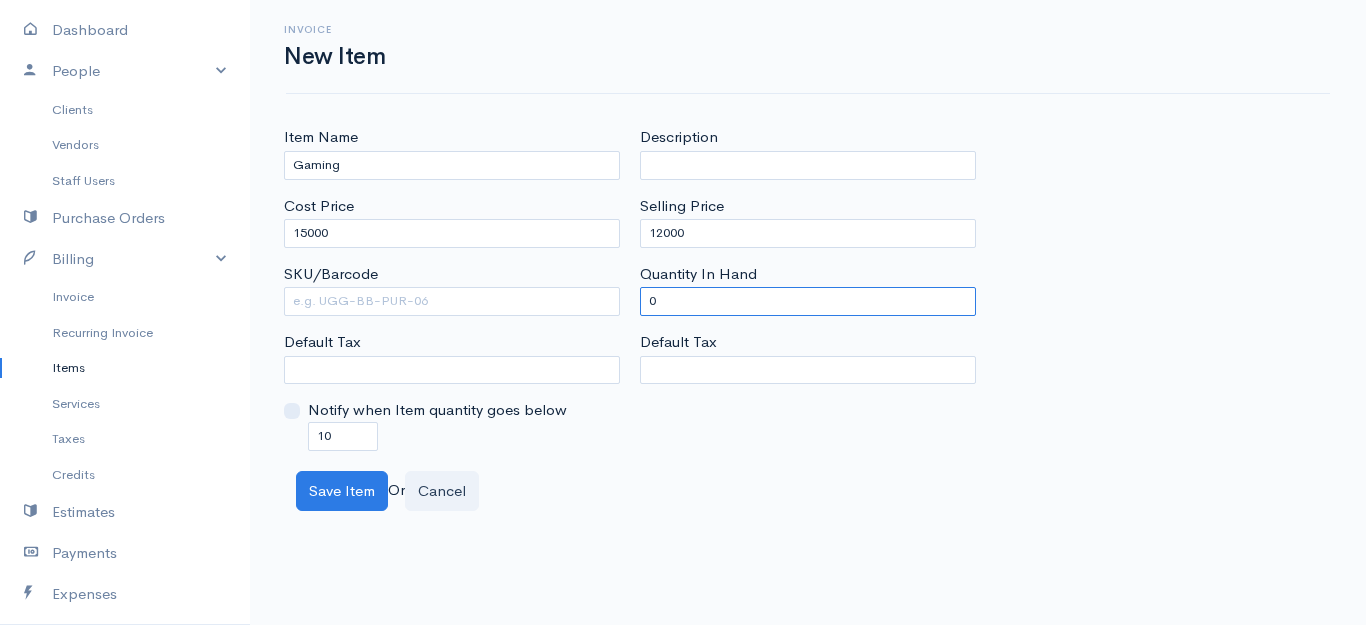 type on "0" 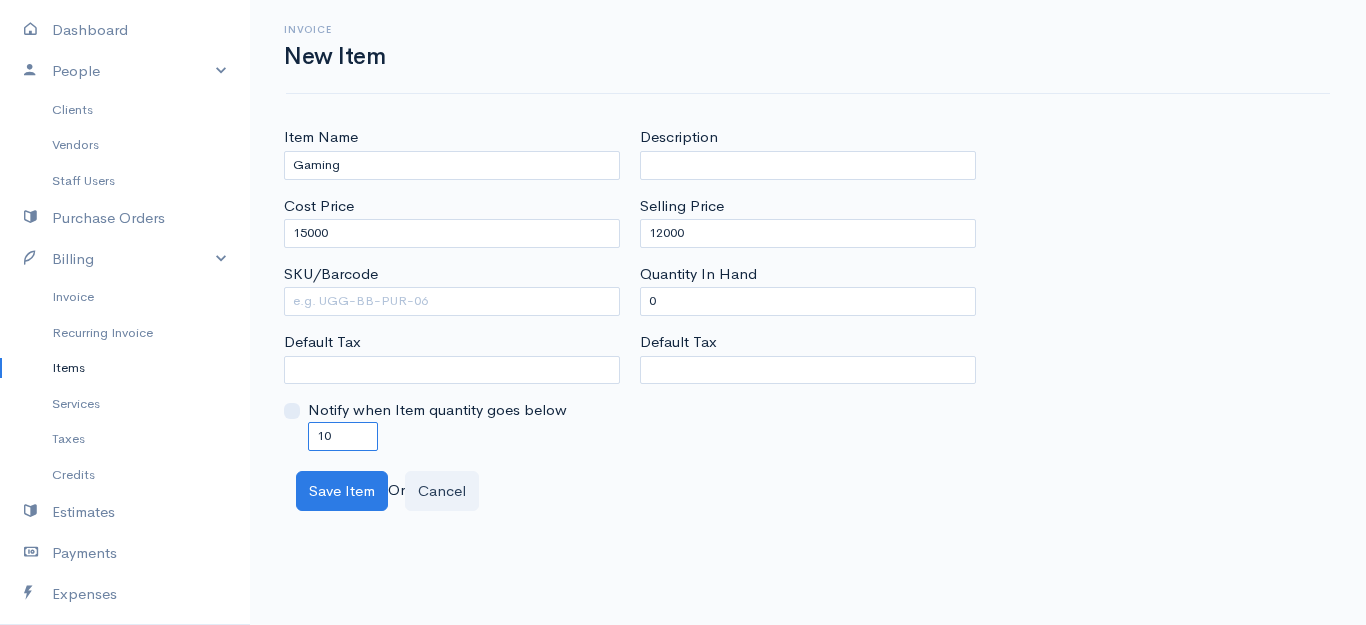 drag, startPoint x: 348, startPoint y: 429, endPoint x: 264, endPoint y: 429, distance: 84 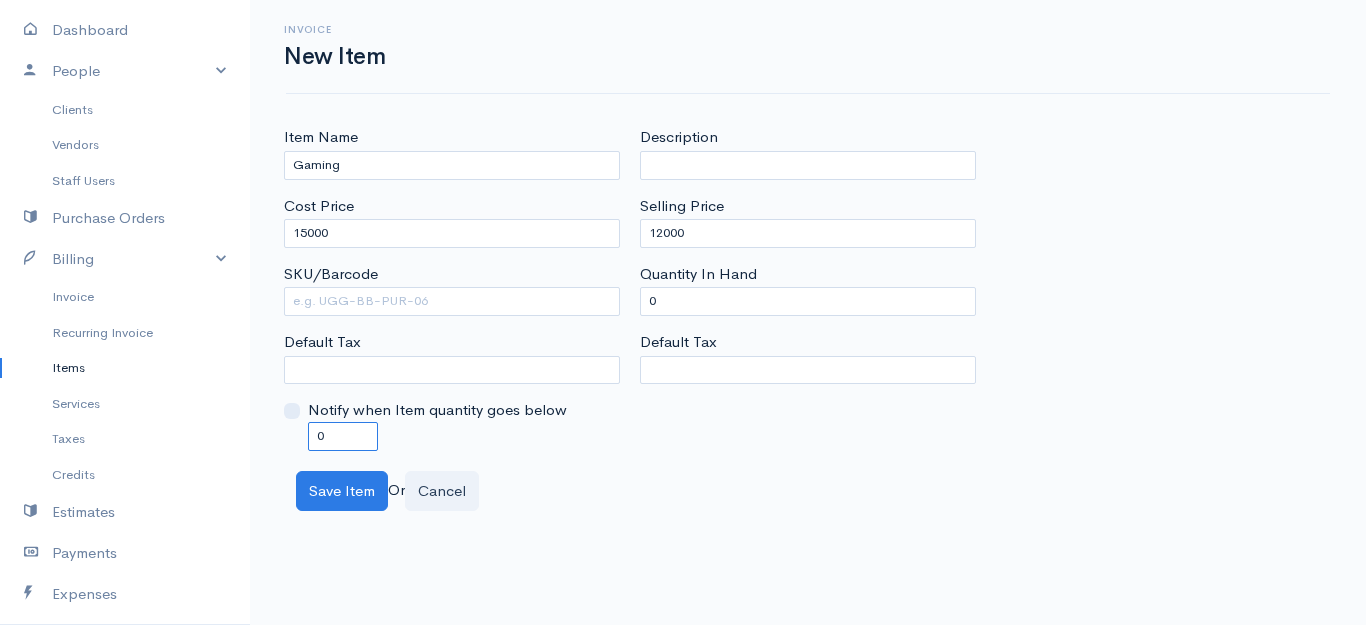 type on "0" 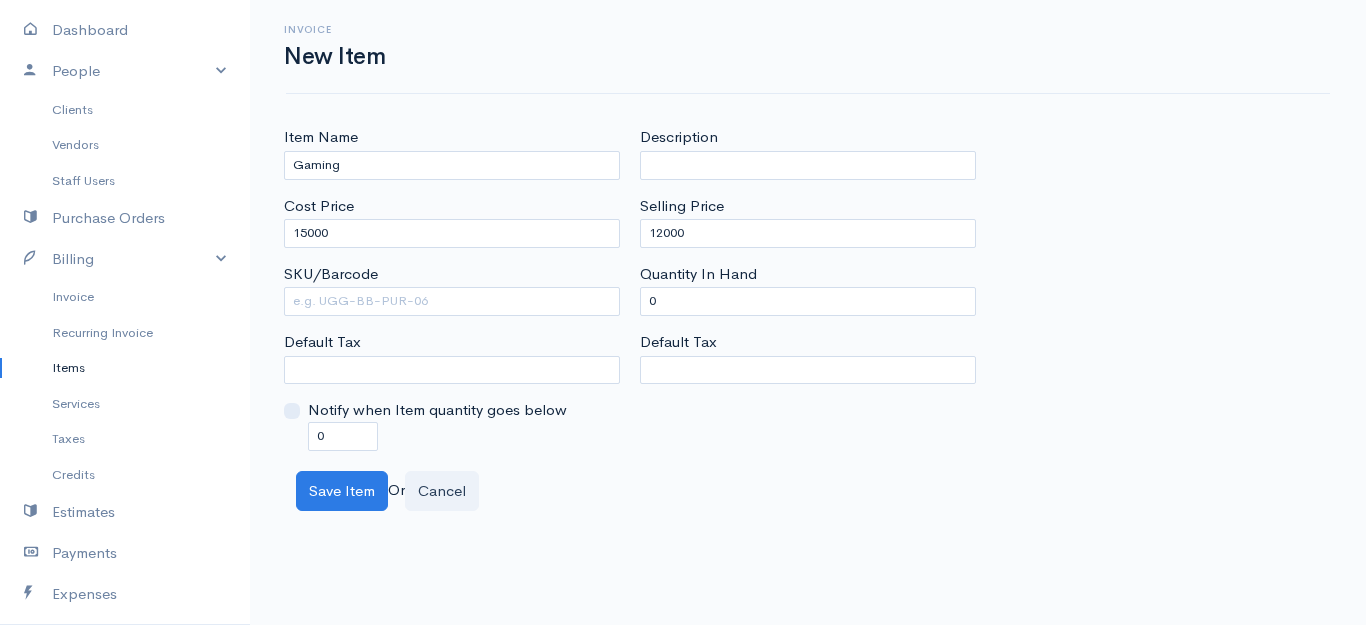 click on "Item Name Gaming Cost Price 15000 SKU/Barcode Default Tax Notify when Item quantity goes below 0 Description Selling Price 12000 Quantity In Hand 0 Default Tax Save Item   Or   Cancel" at bounding box center [808, 318] 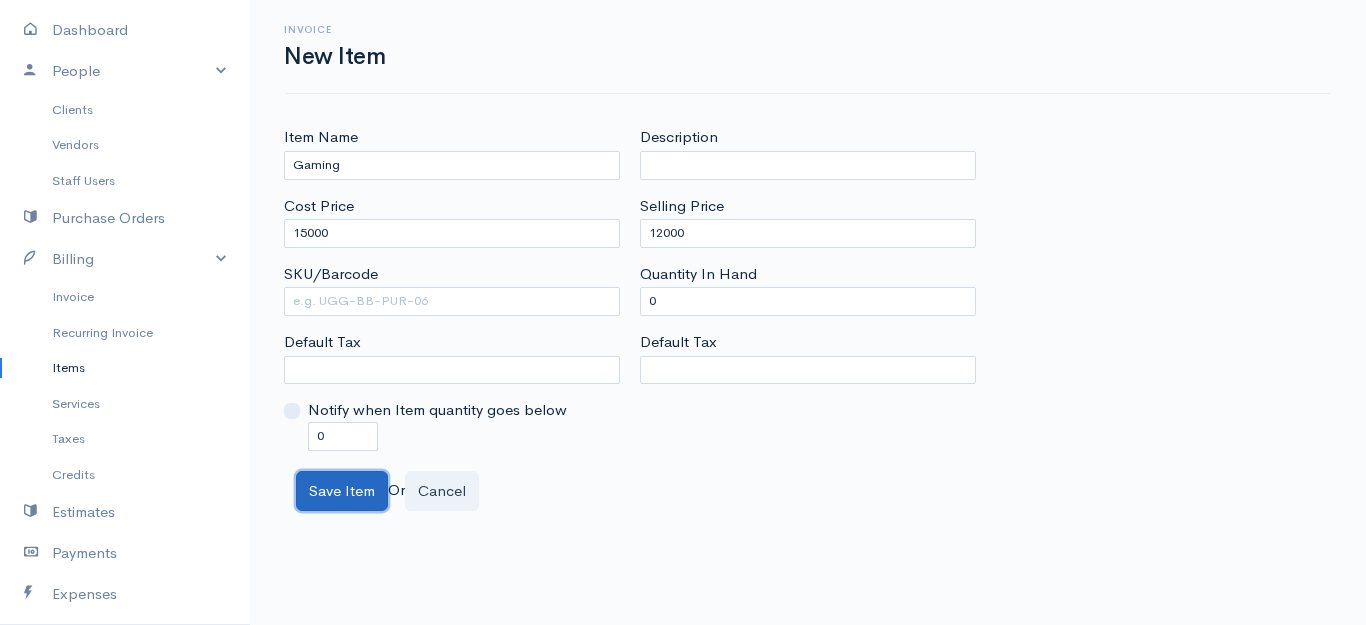click on "Save Item" at bounding box center (342, 491) 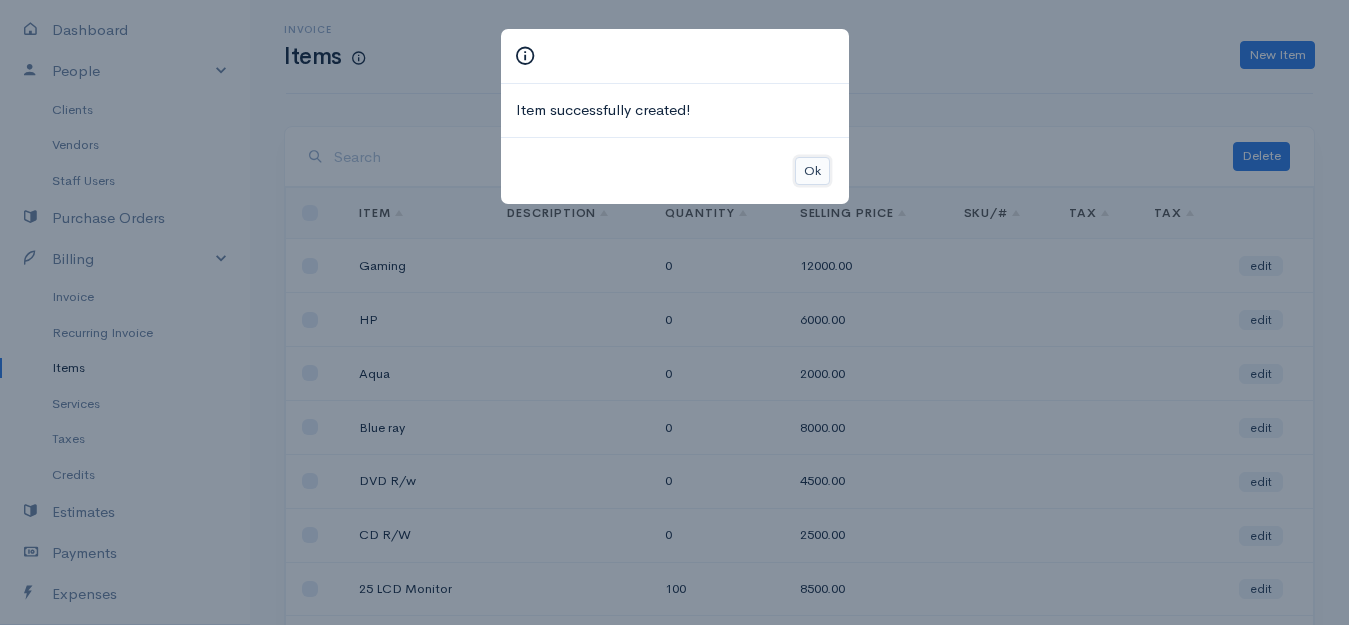 click on "Ok" at bounding box center [812, 171] 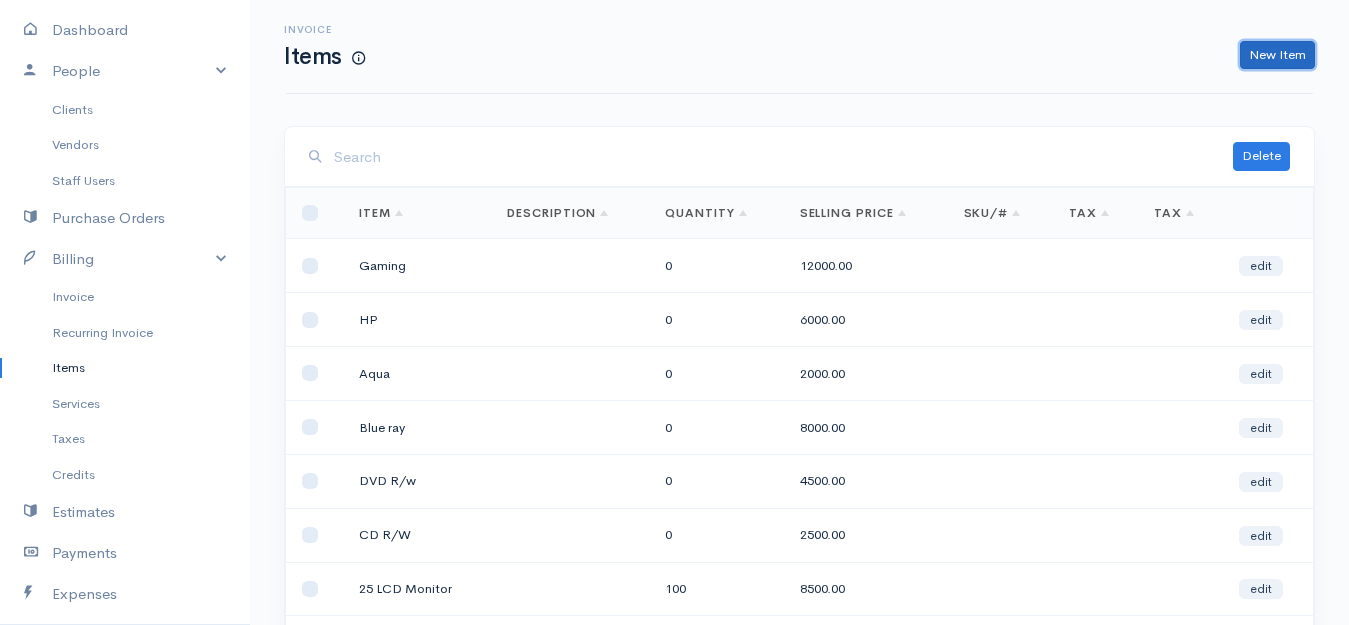 click on "New Item" at bounding box center (1277, 55) 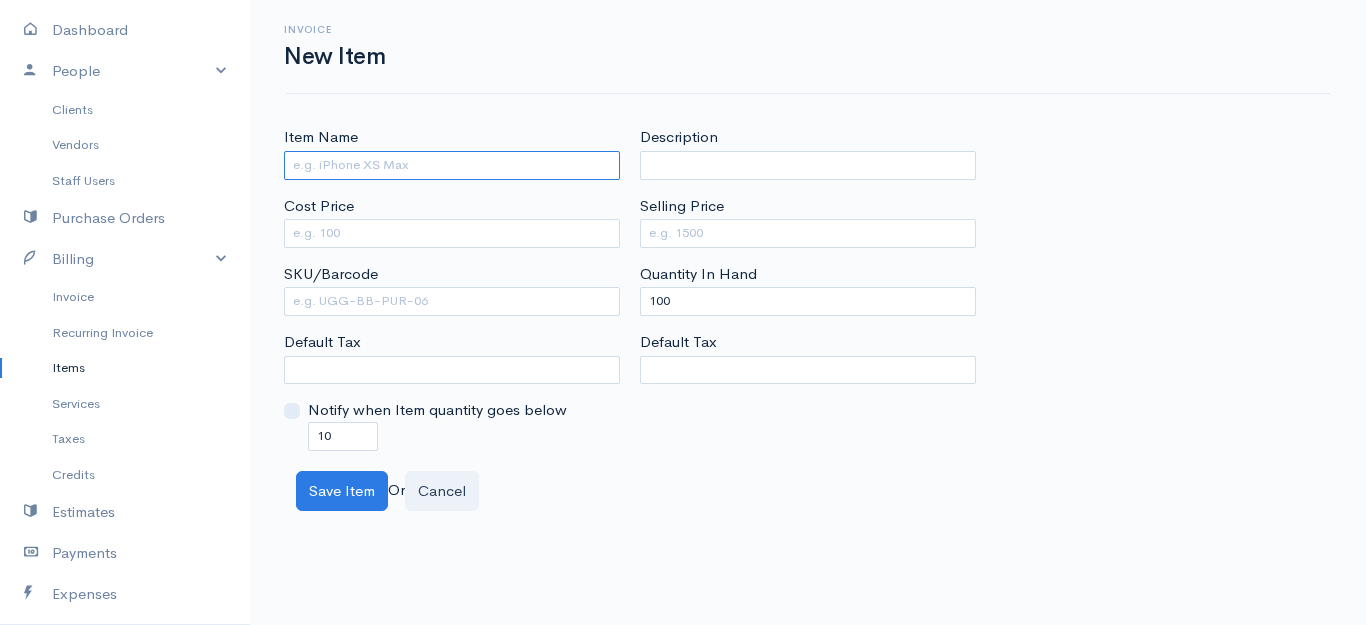click on "Item Name" at bounding box center (452, 165) 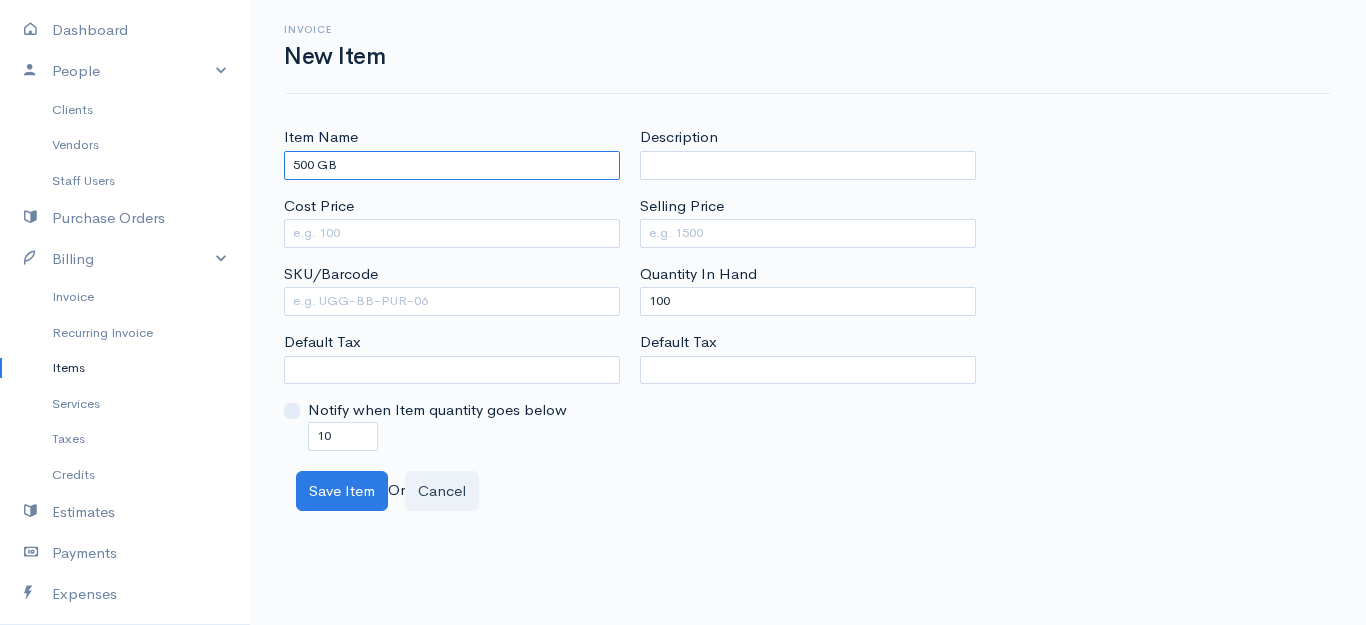 type on "500 GB" 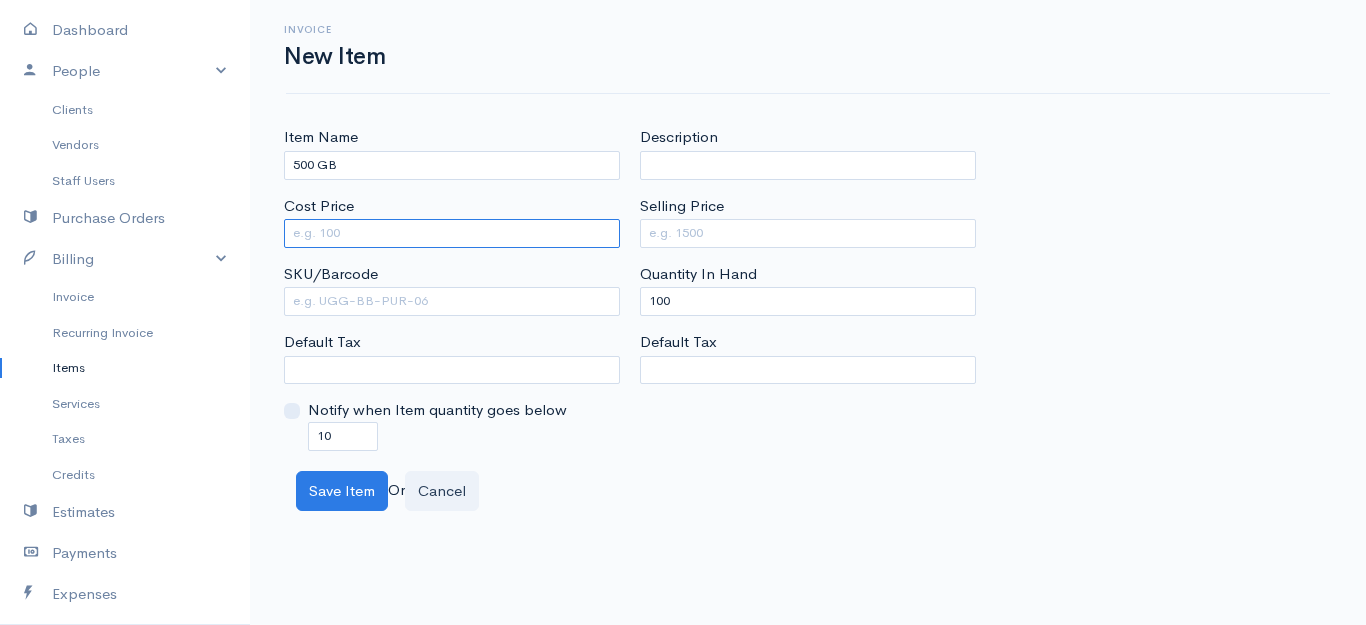 click on "Cost Price" at bounding box center [452, 233] 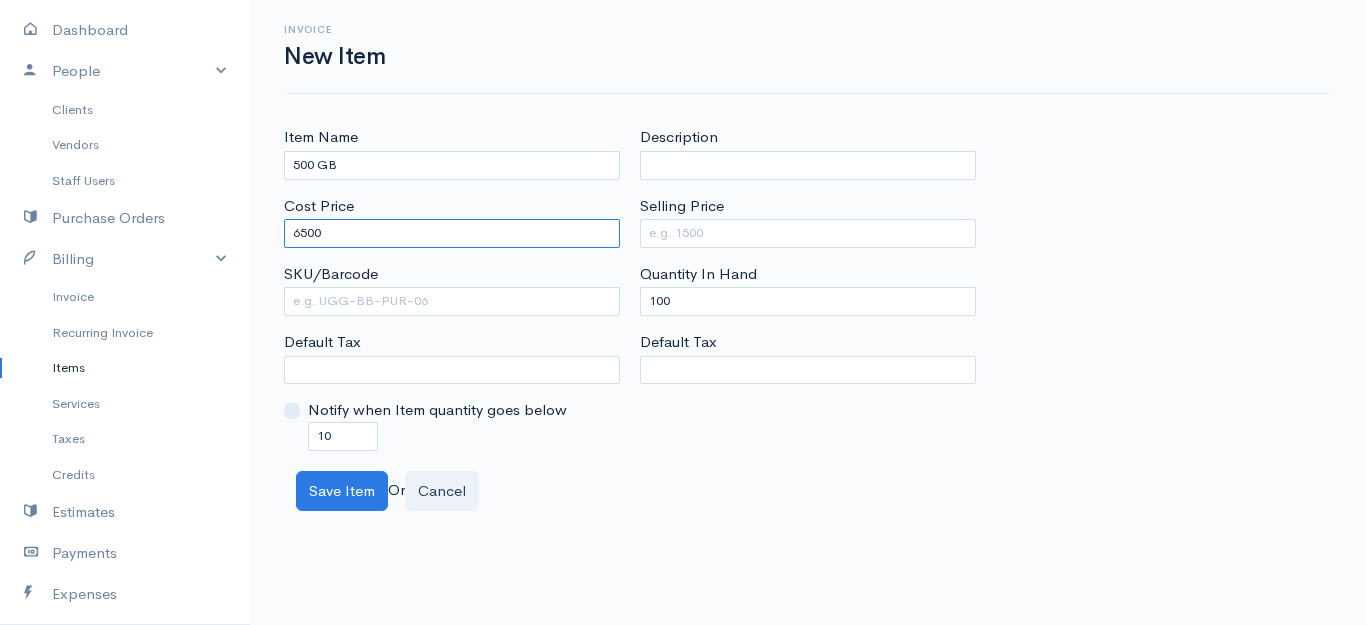 type on "6500" 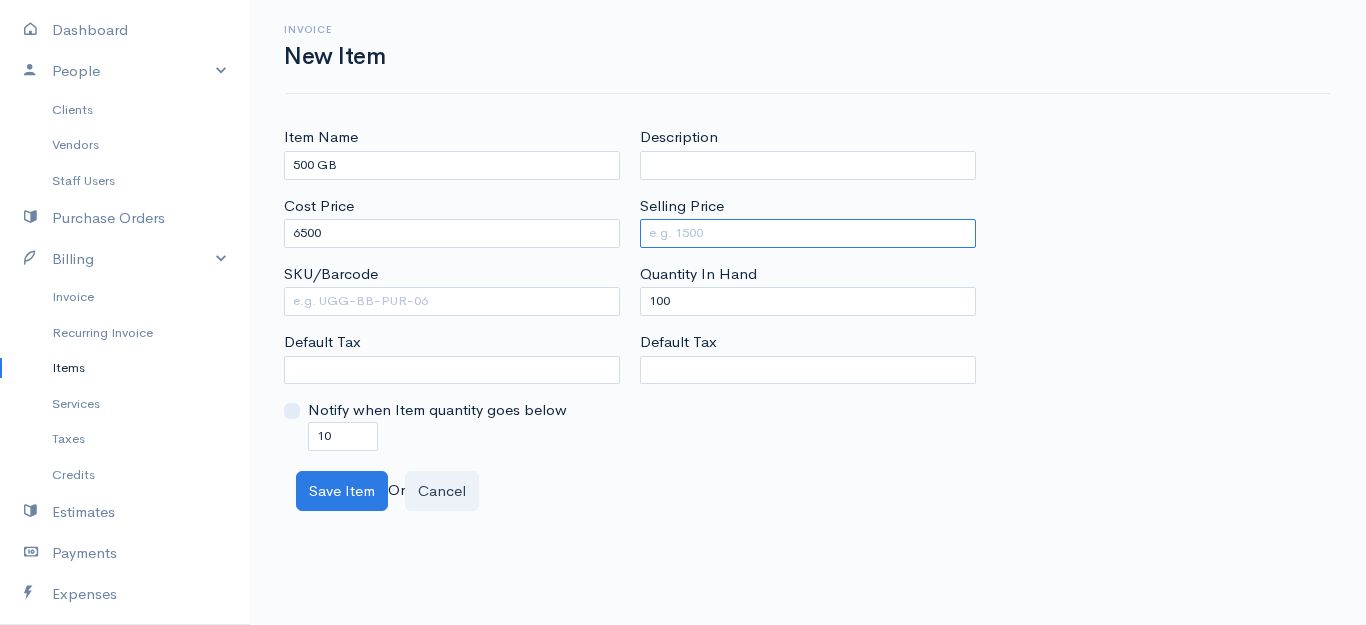 click on "Selling Price" at bounding box center [808, 233] 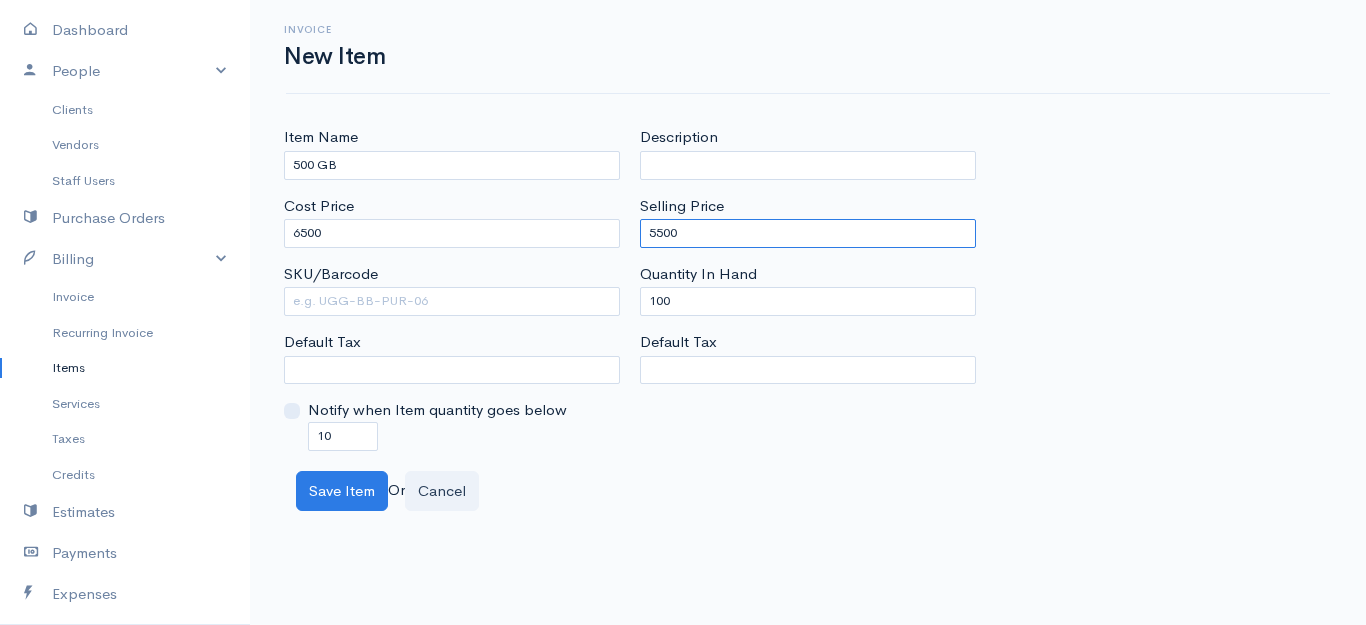 type on "5500" 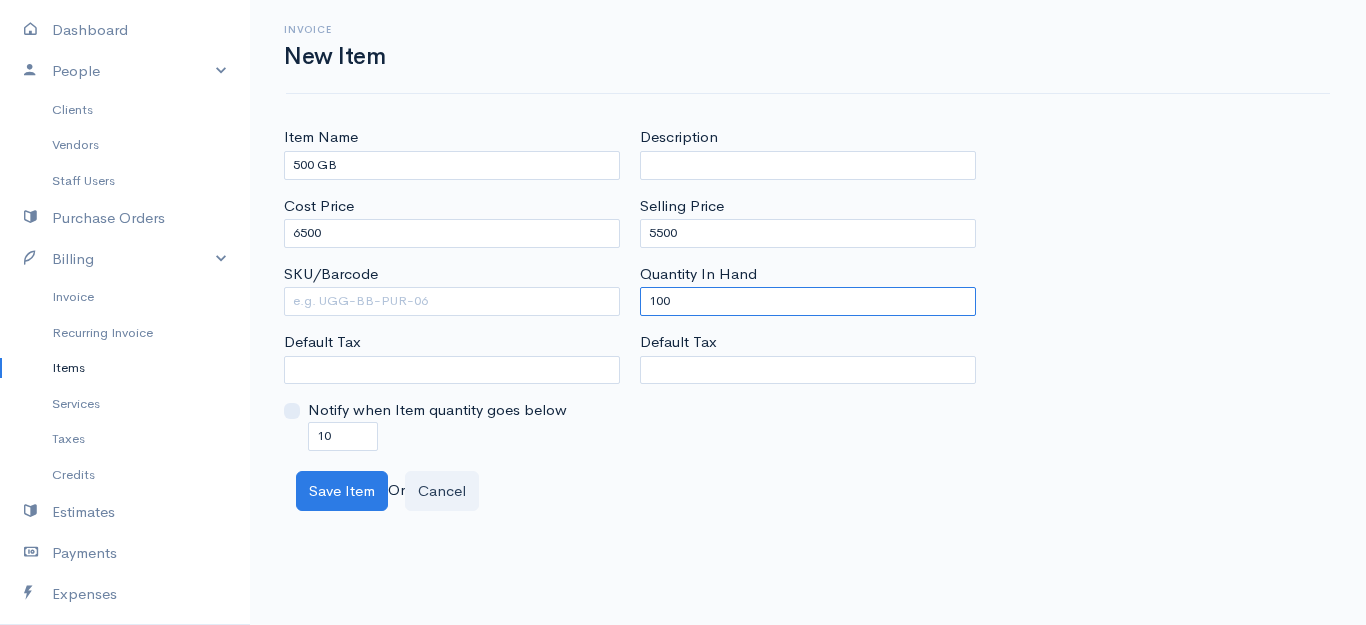 drag, startPoint x: 704, startPoint y: 303, endPoint x: 583, endPoint y: 337, distance: 125.68612 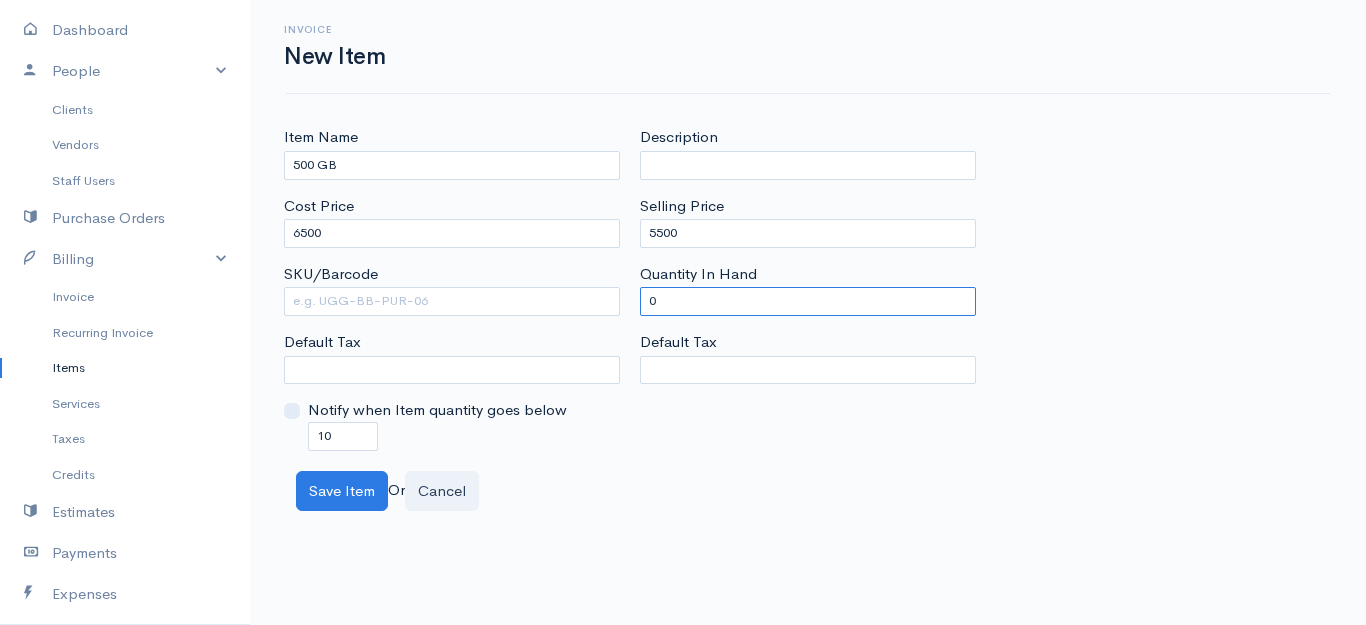 type on "0" 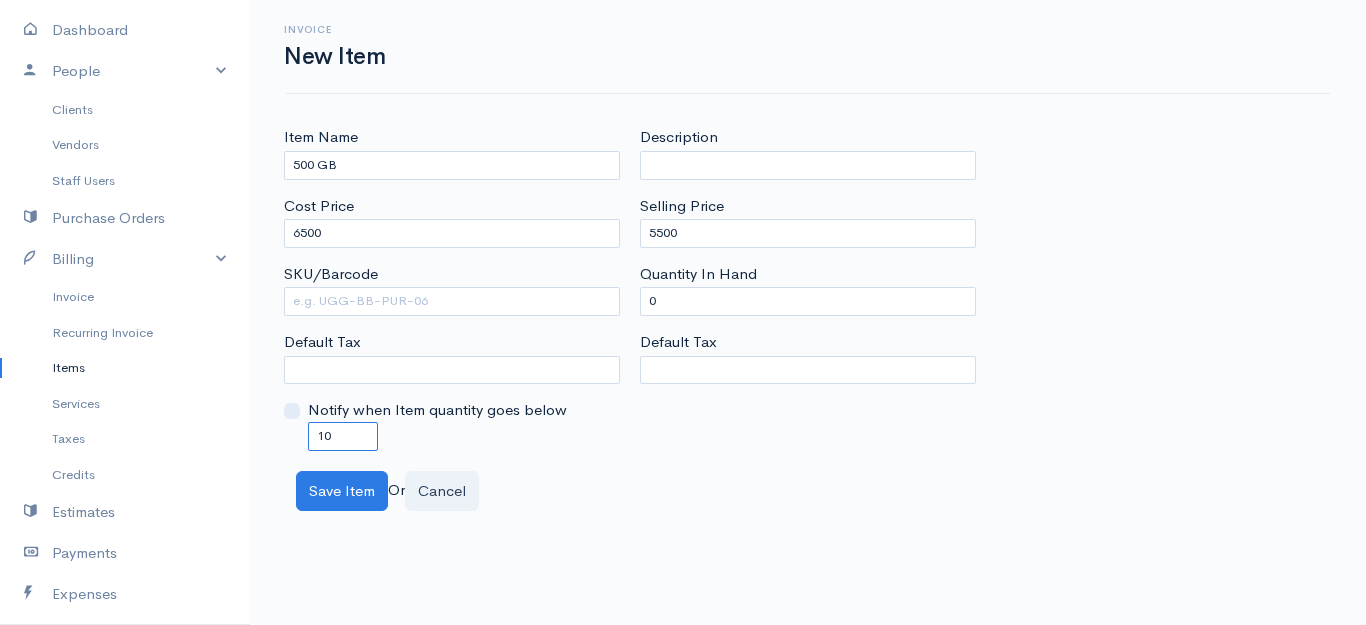 drag, startPoint x: 358, startPoint y: 426, endPoint x: 277, endPoint y: 429, distance: 81.055534 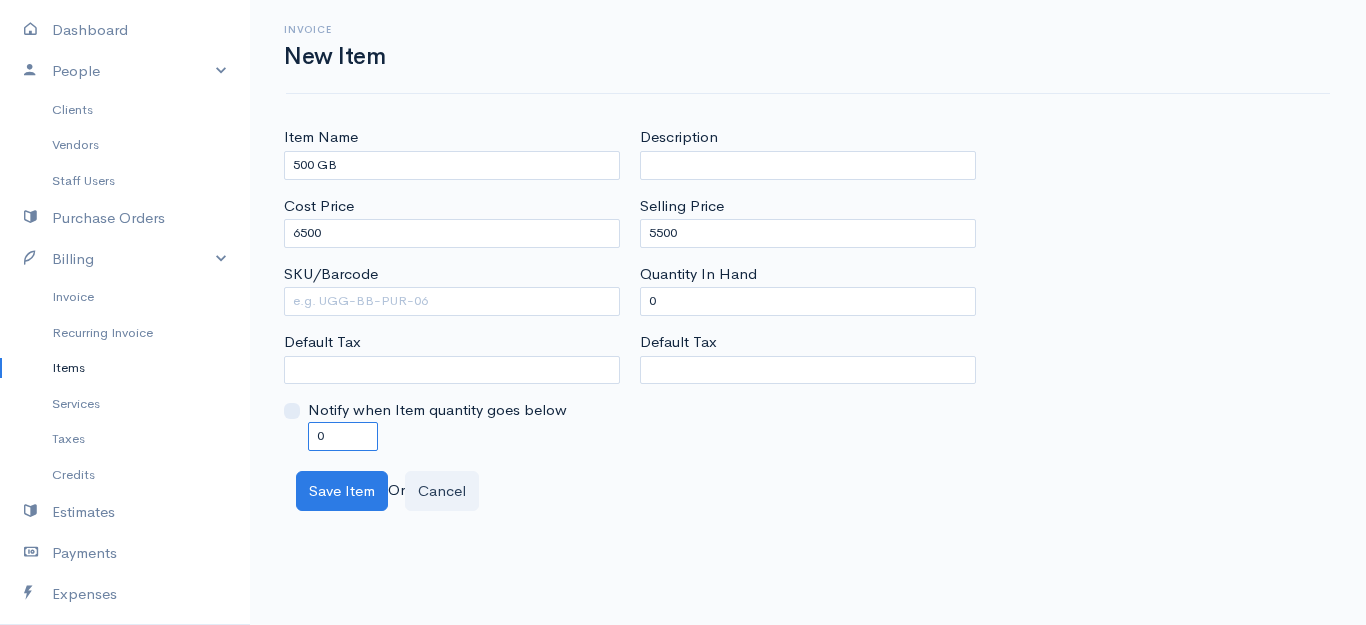 type on "0" 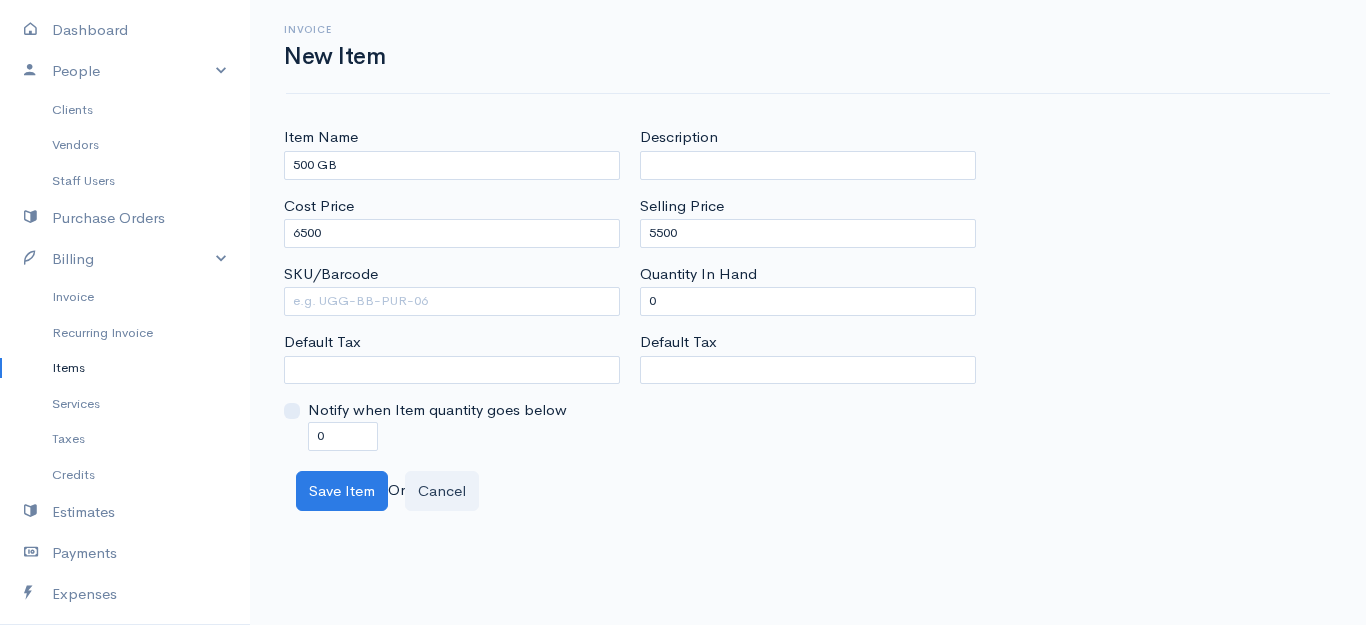 click on "Item Name 500 GB Cost Price 6500 SKU/Barcode Default Tax Notify when Item quantity goes below 0 Description Selling Price 5500 Quantity In Hand 0 Default Tax Save Item   Or   Cancel" at bounding box center [808, 318] 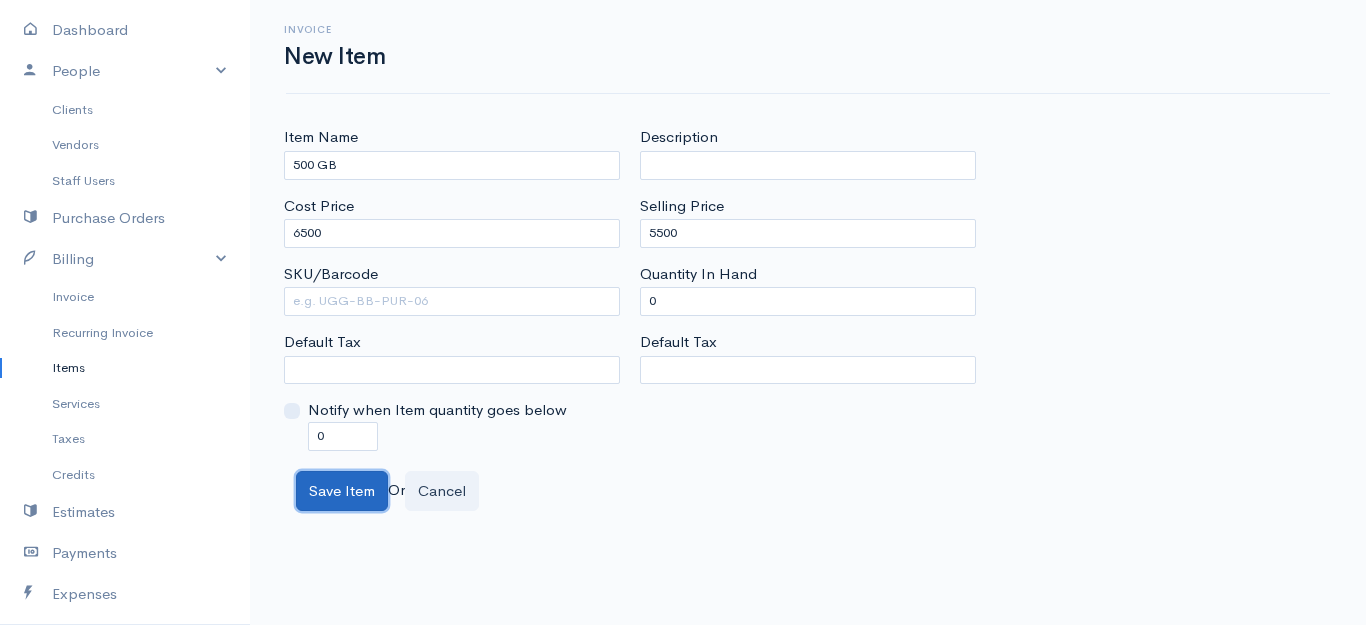 click on "Save Item" at bounding box center (342, 491) 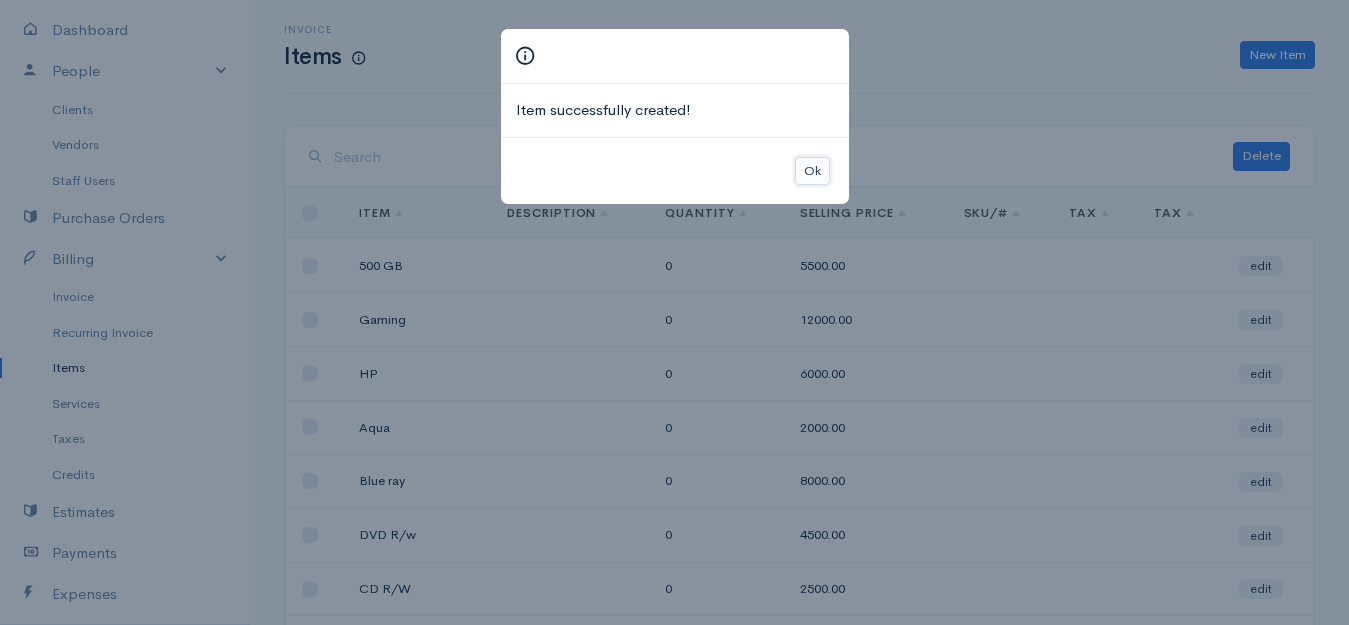 click on "Ok" at bounding box center [812, 171] 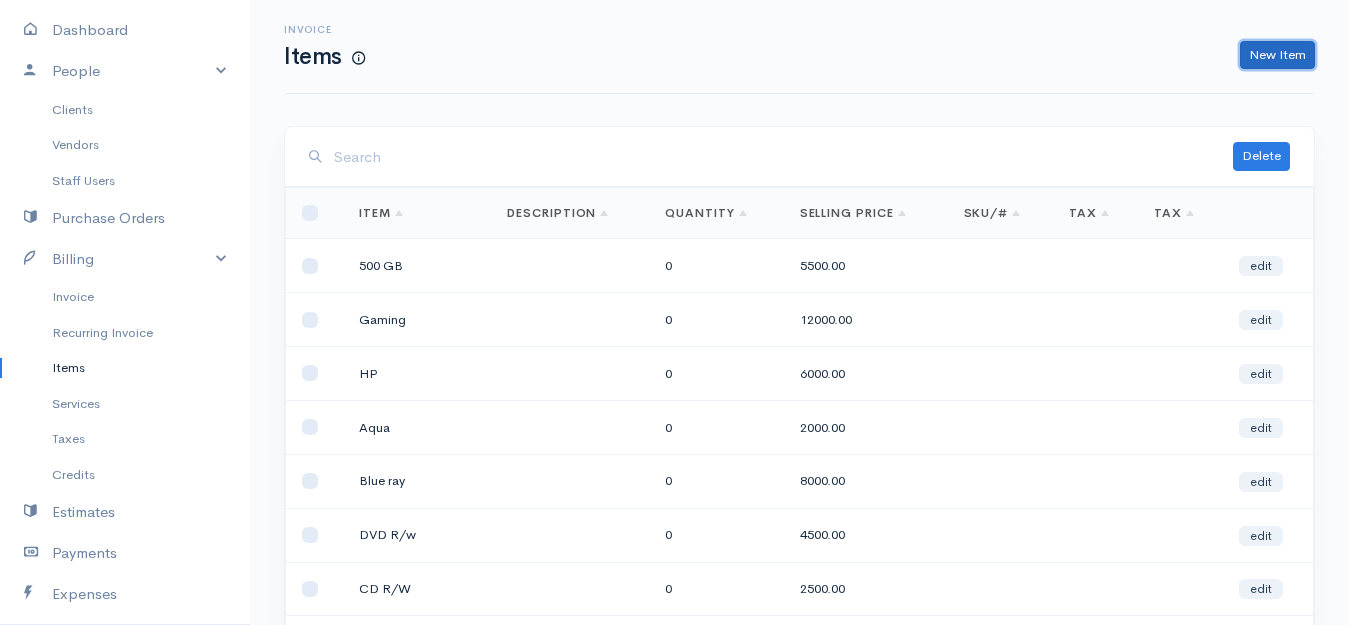 click on "New Item" at bounding box center (1277, 55) 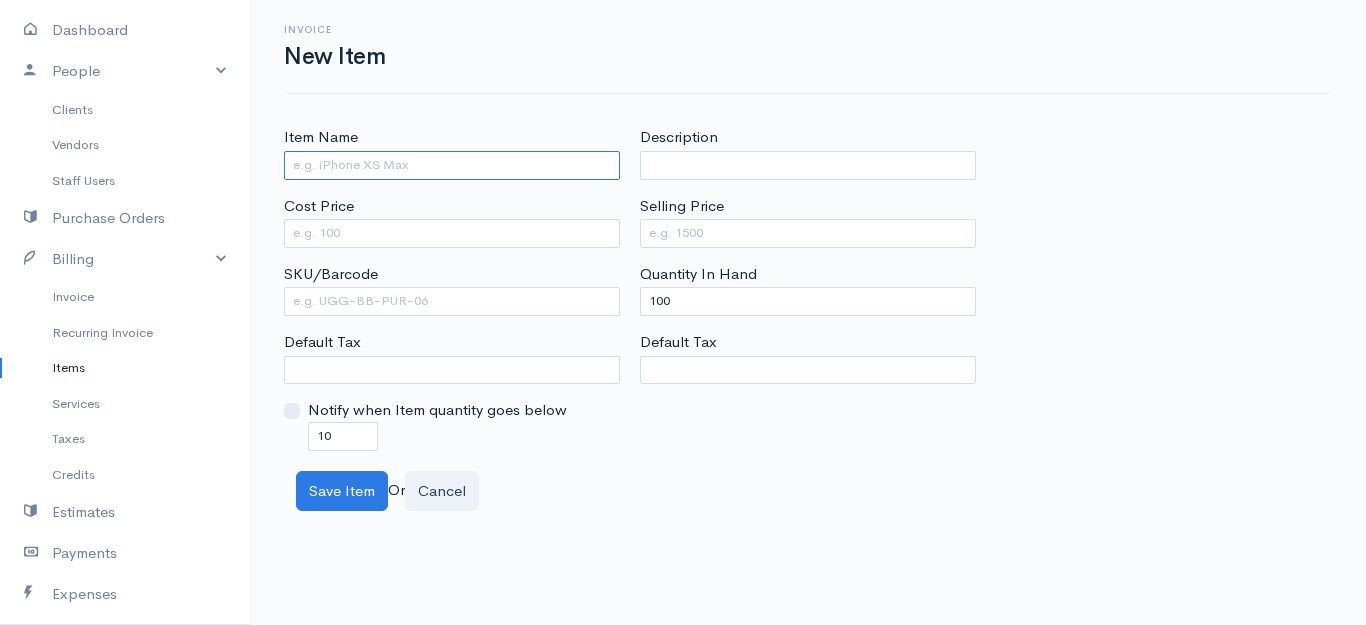 click on "Item Name" at bounding box center [452, 165] 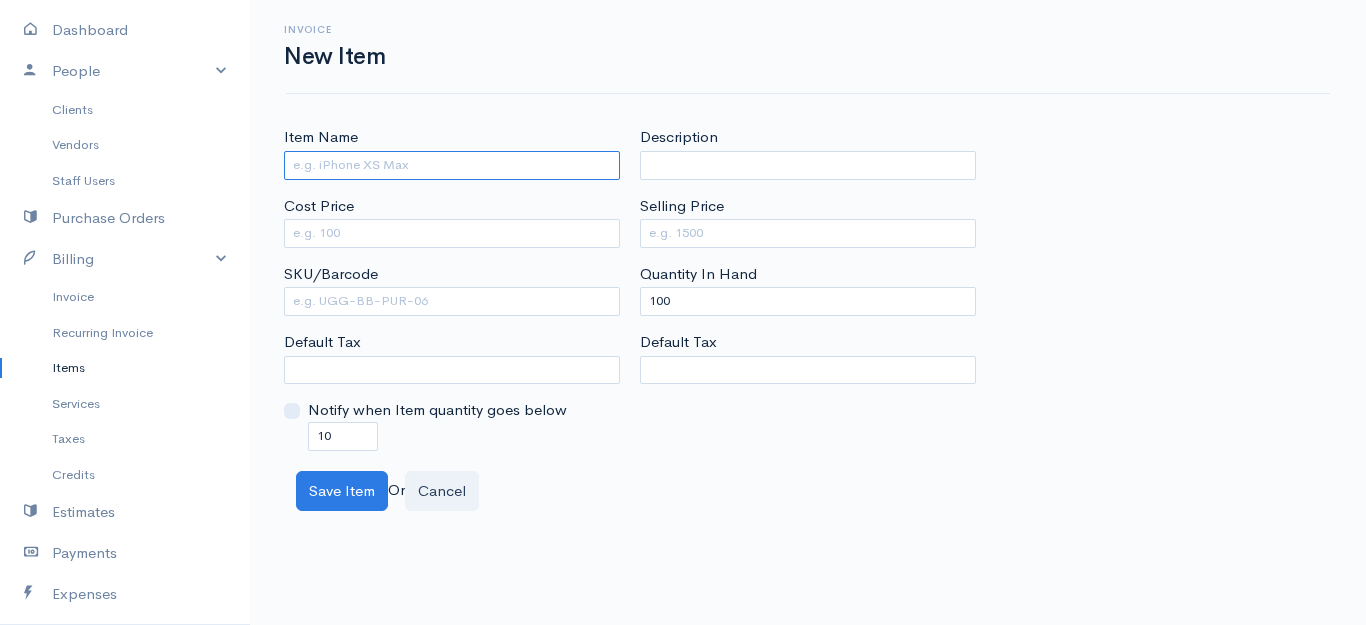 type on "t" 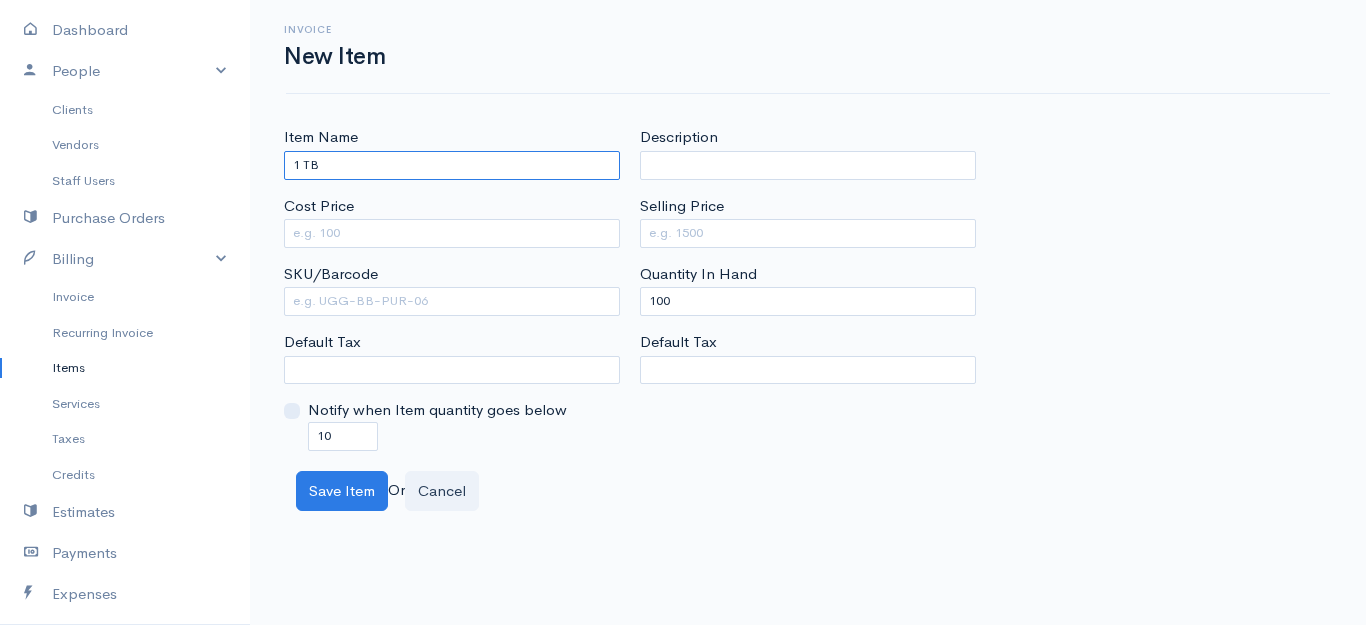type on "1 TB" 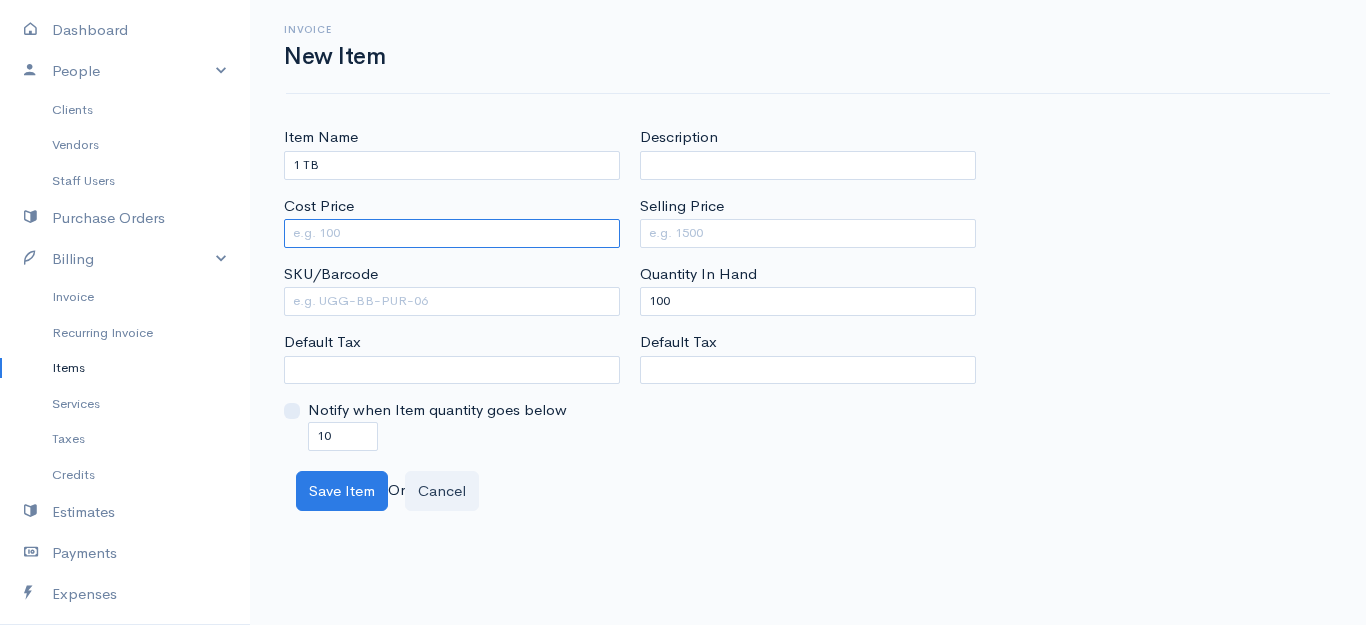click on "Cost Price" at bounding box center [452, 233] 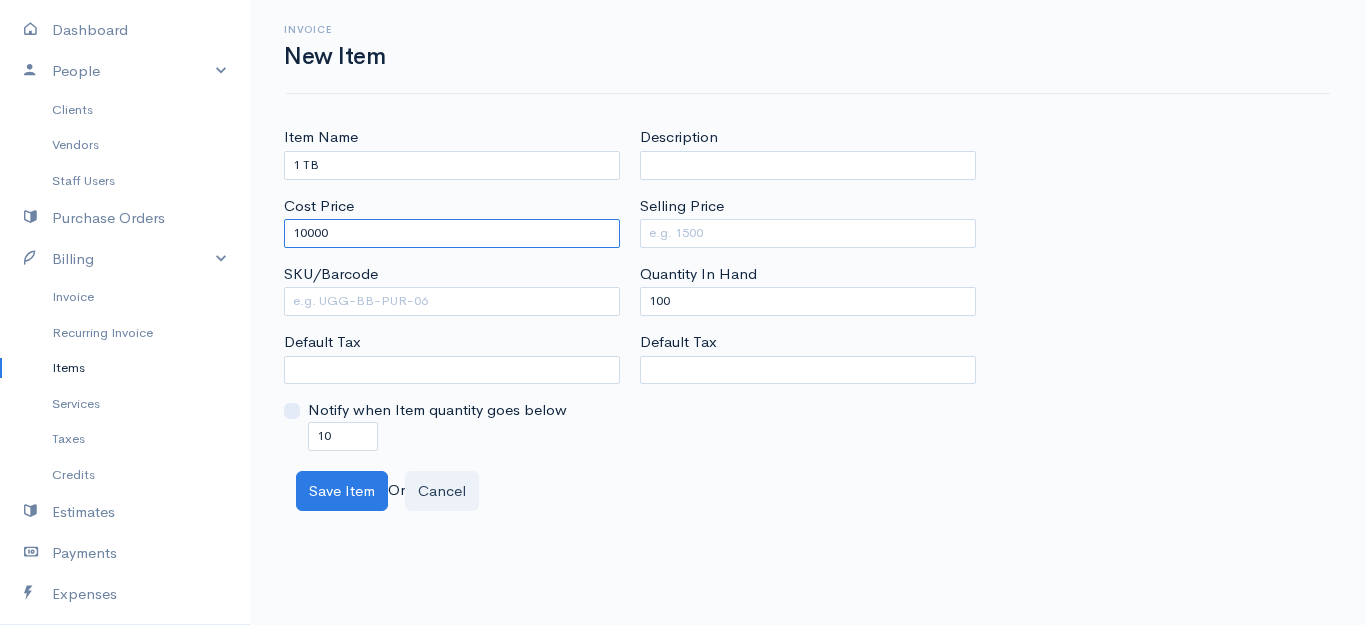 type on "10000" 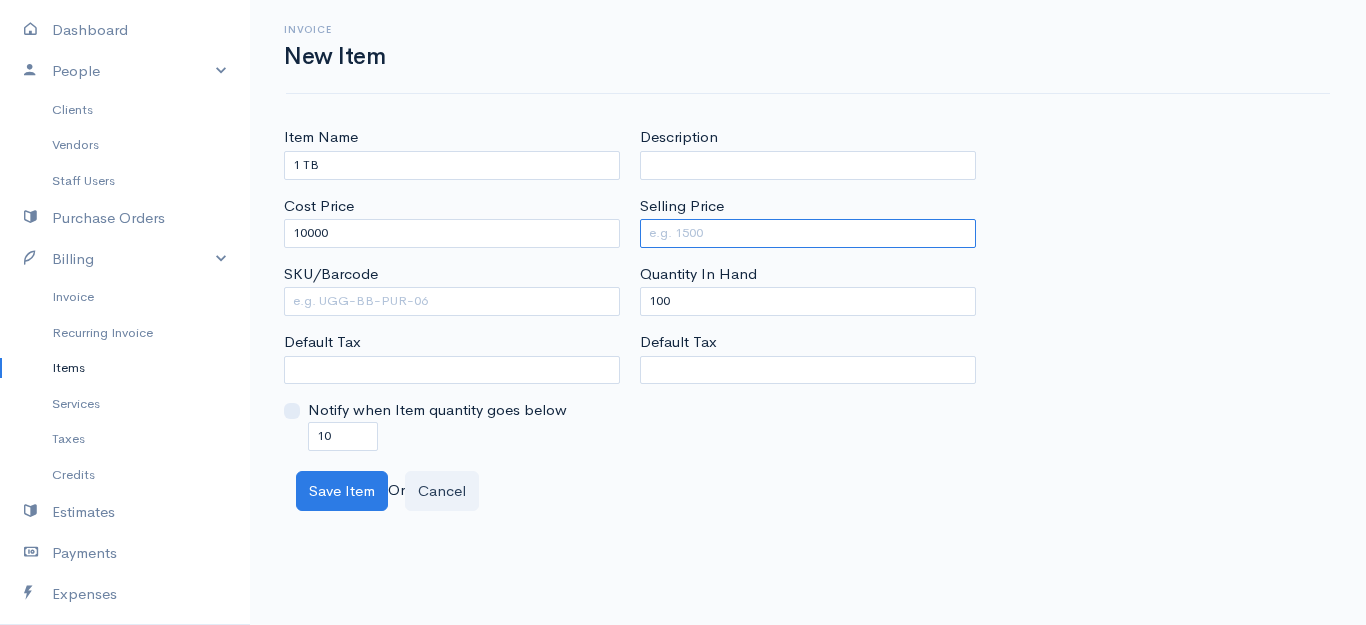 click on "Selling Price" at bounding box center [808, 233] 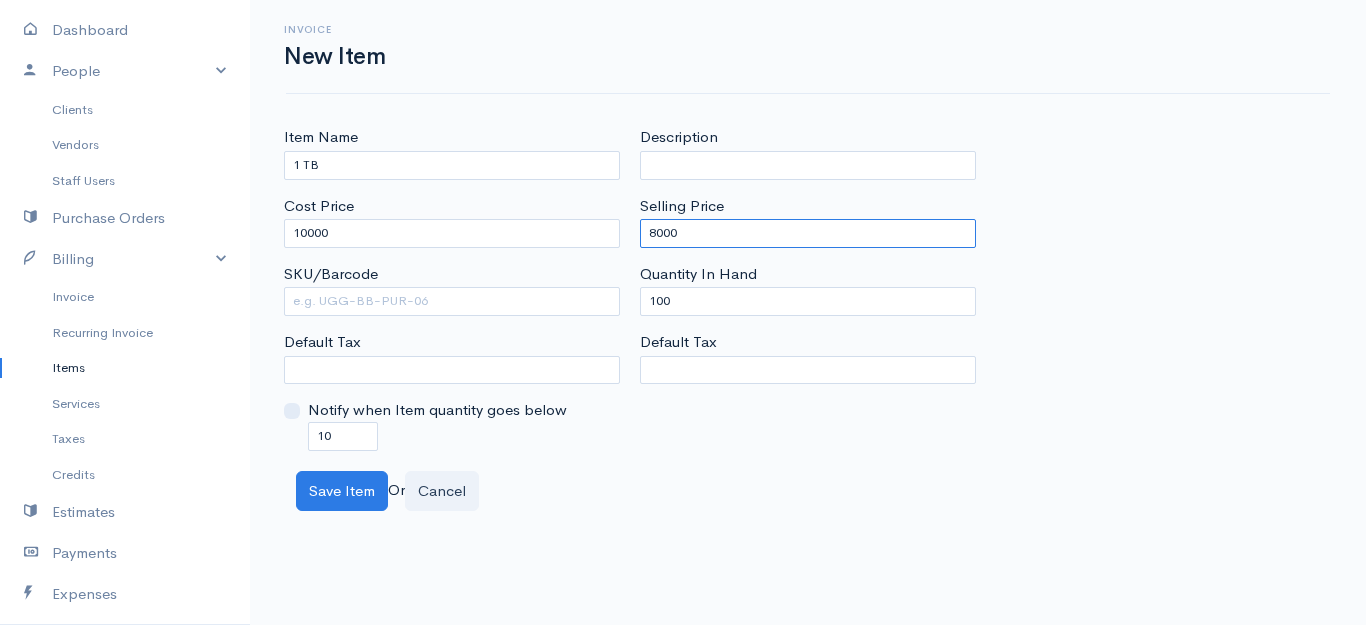 type on "8000" 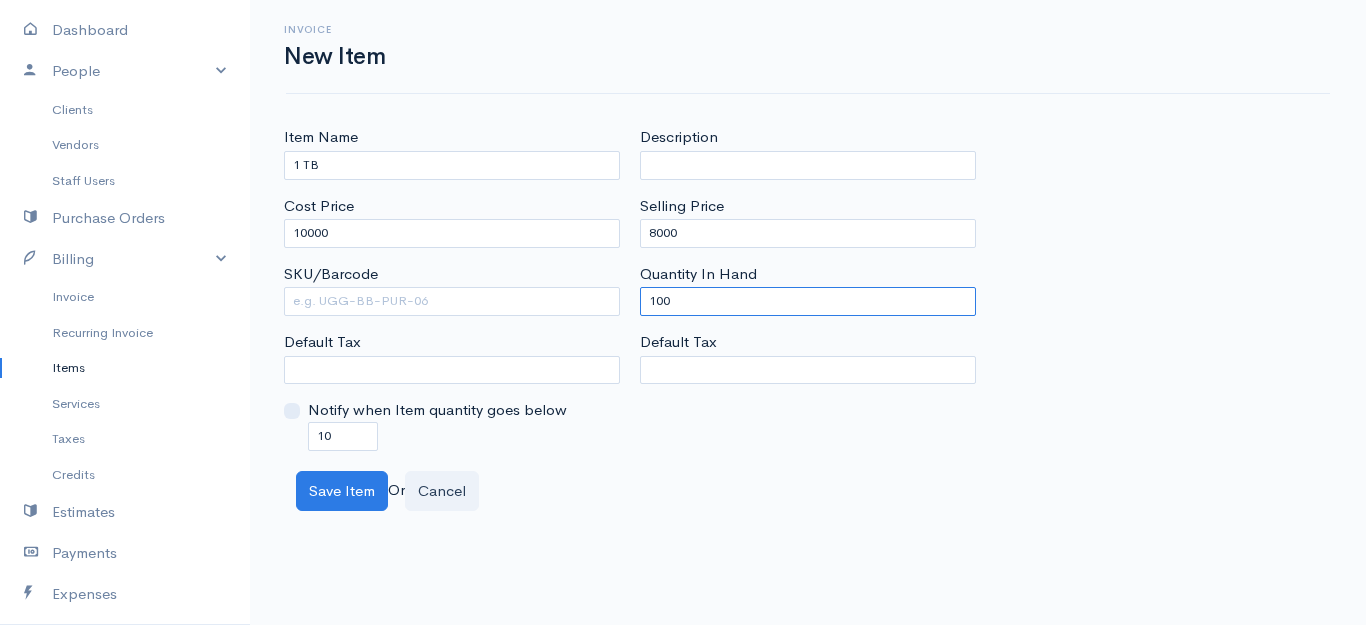 drag, startPoint x: 700, startPoint y: 300, endPoint x: 541, endPoint y: 291, distance: 159.25452 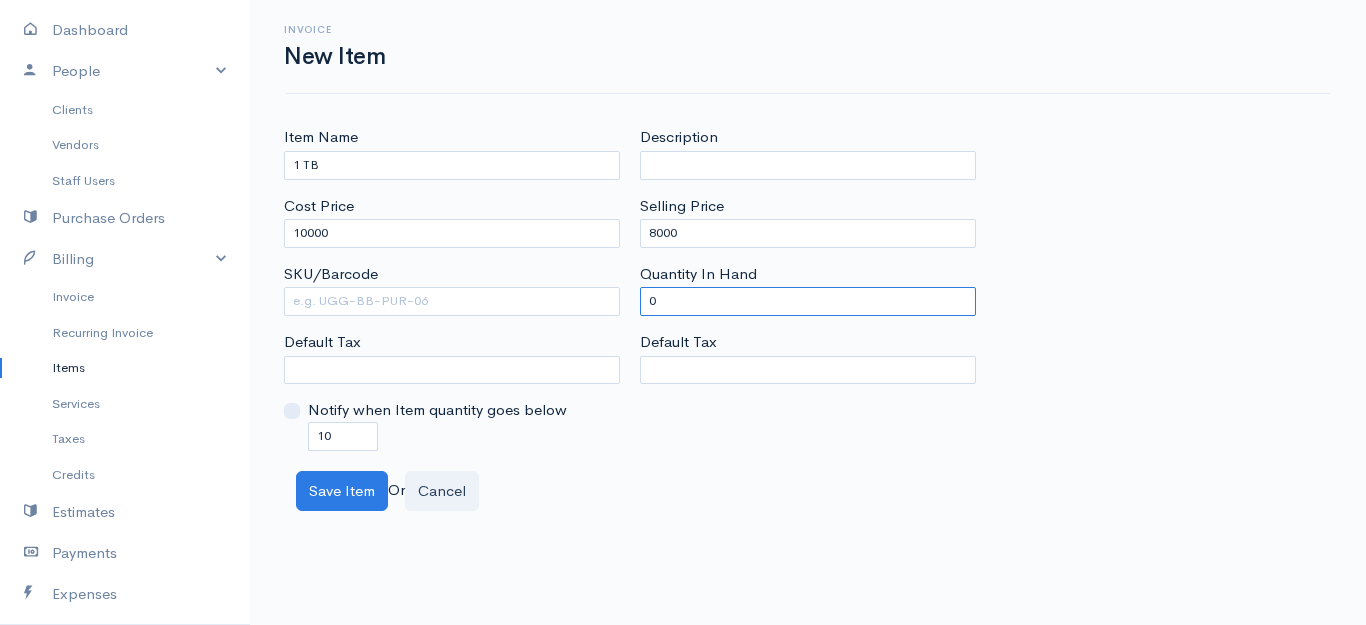 type on "0" 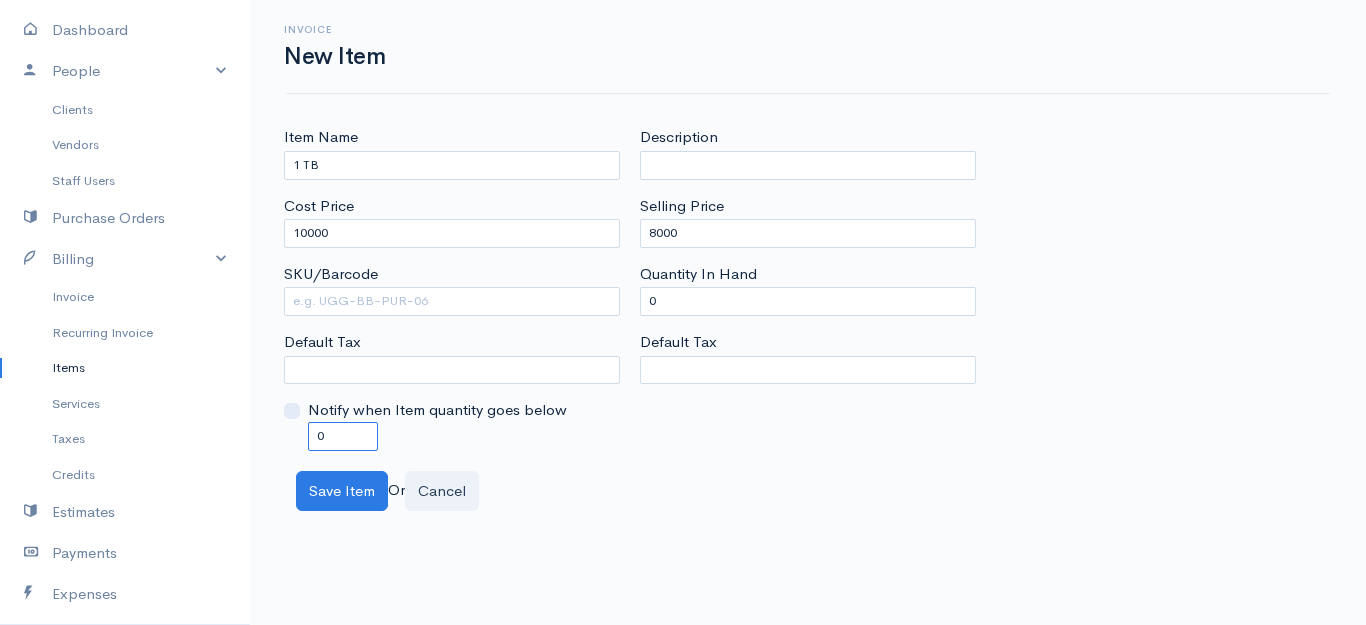 drag, startPoint x: 345, startPoint y: 439, endPoint x: 233, endPoint y: 439, distance: 112 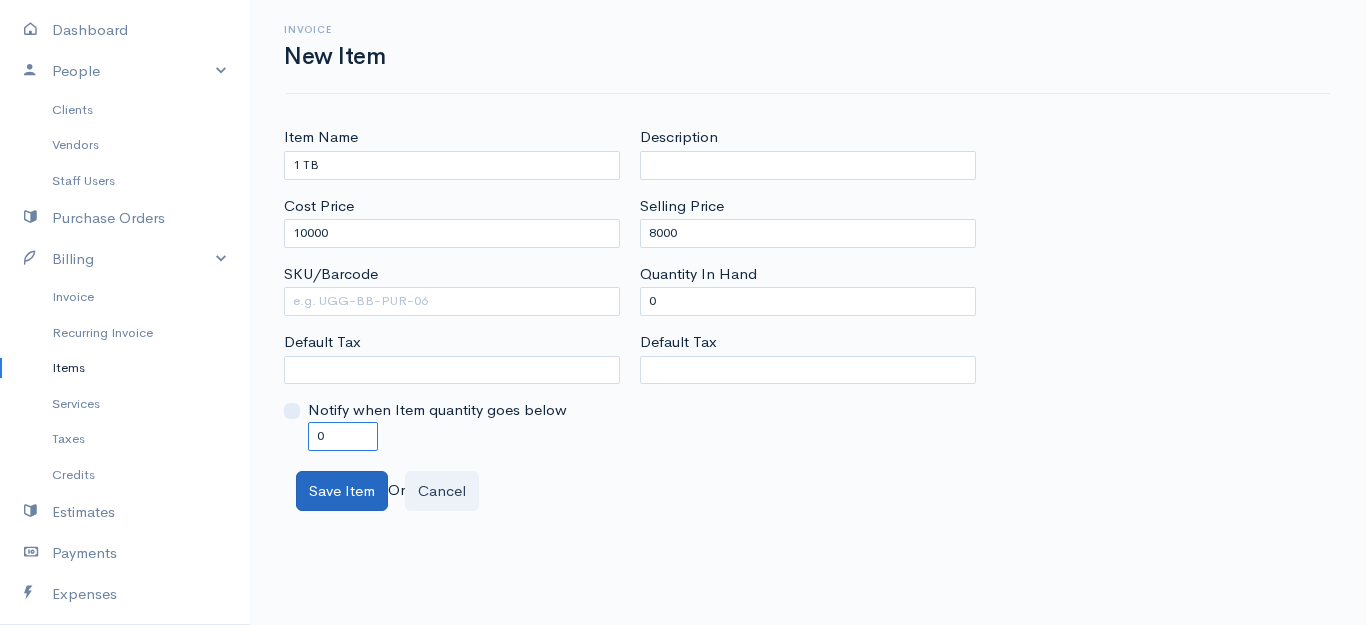type on "0" 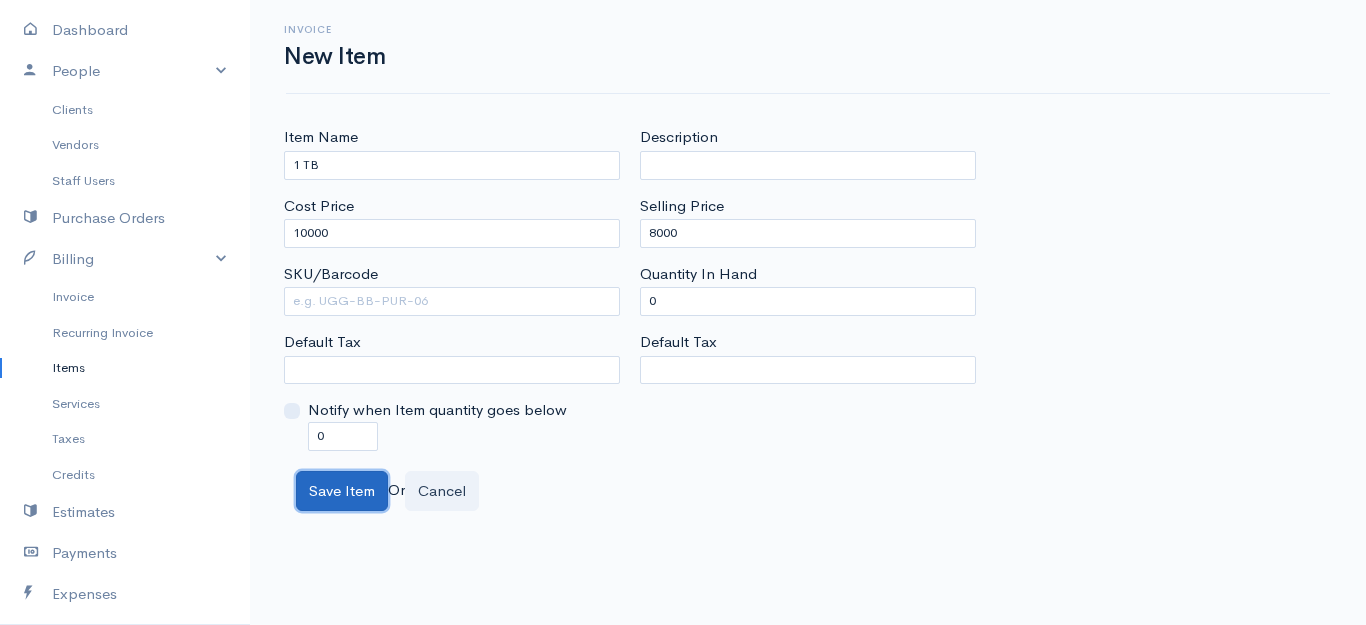 drag, startPoint x: 339, startPoint y: 501, endPoint x: 371, endPoint y: 498, distance: 32.140316 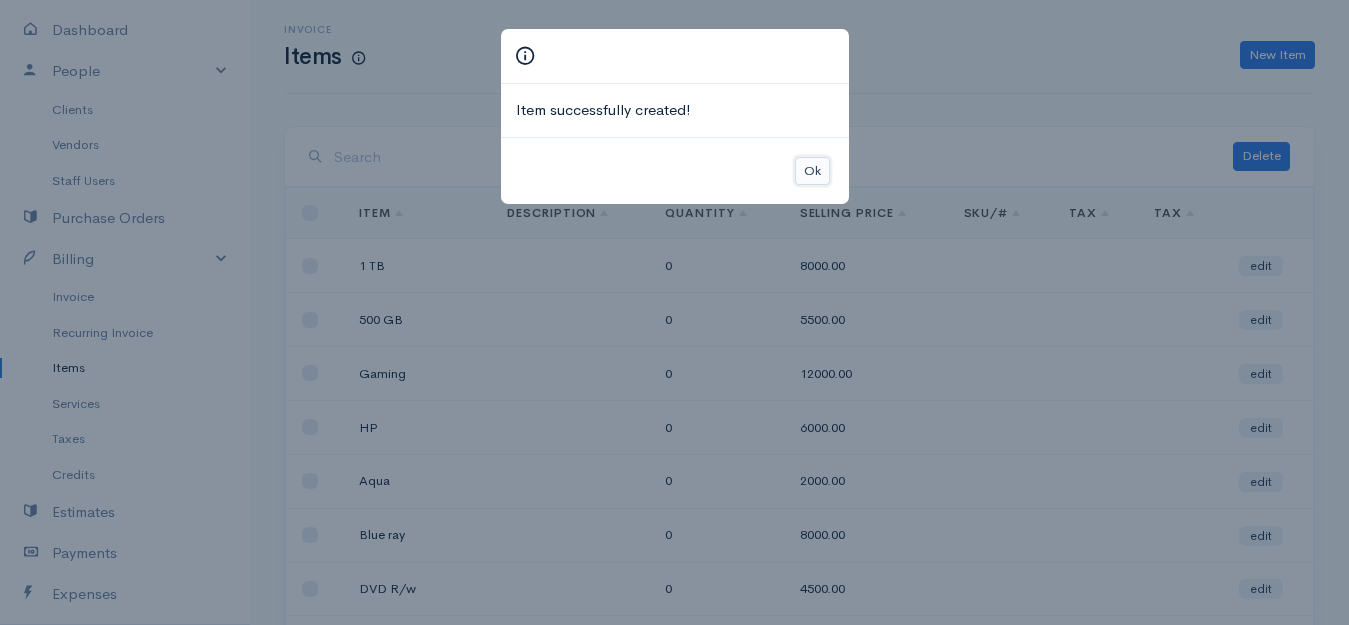 click on "Ok" at bounding box center [812, 171] 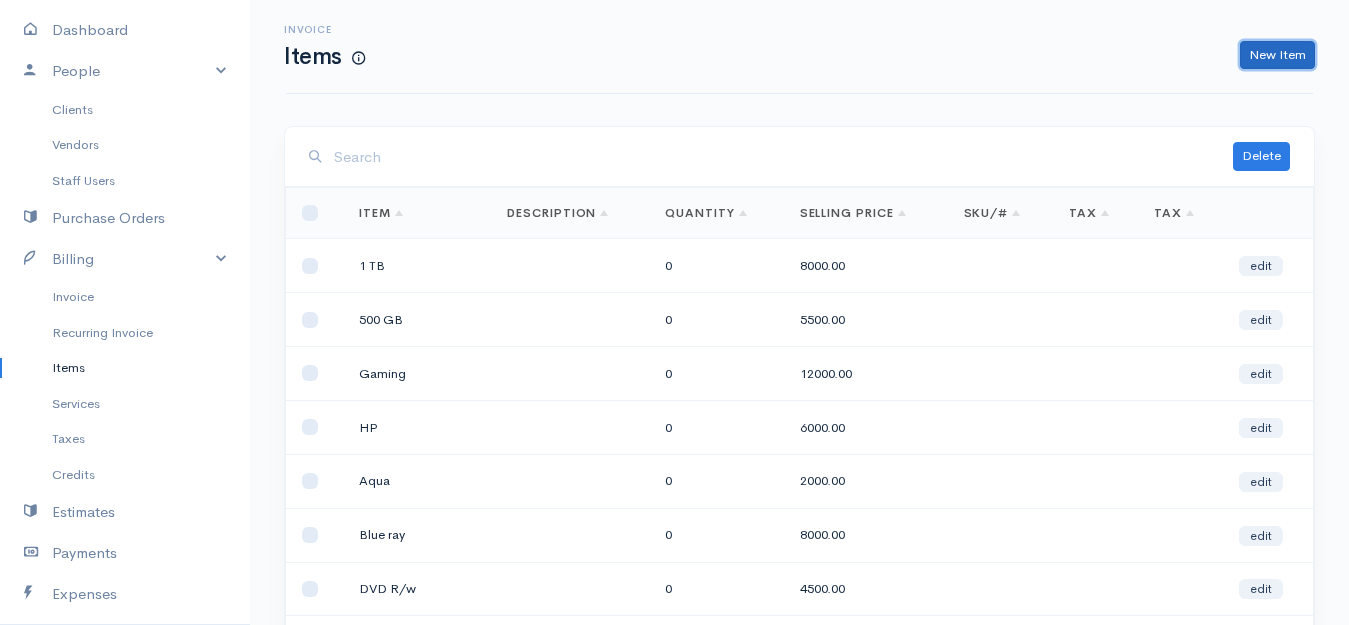 click on "New Item" at bounding box center [1277, 55] 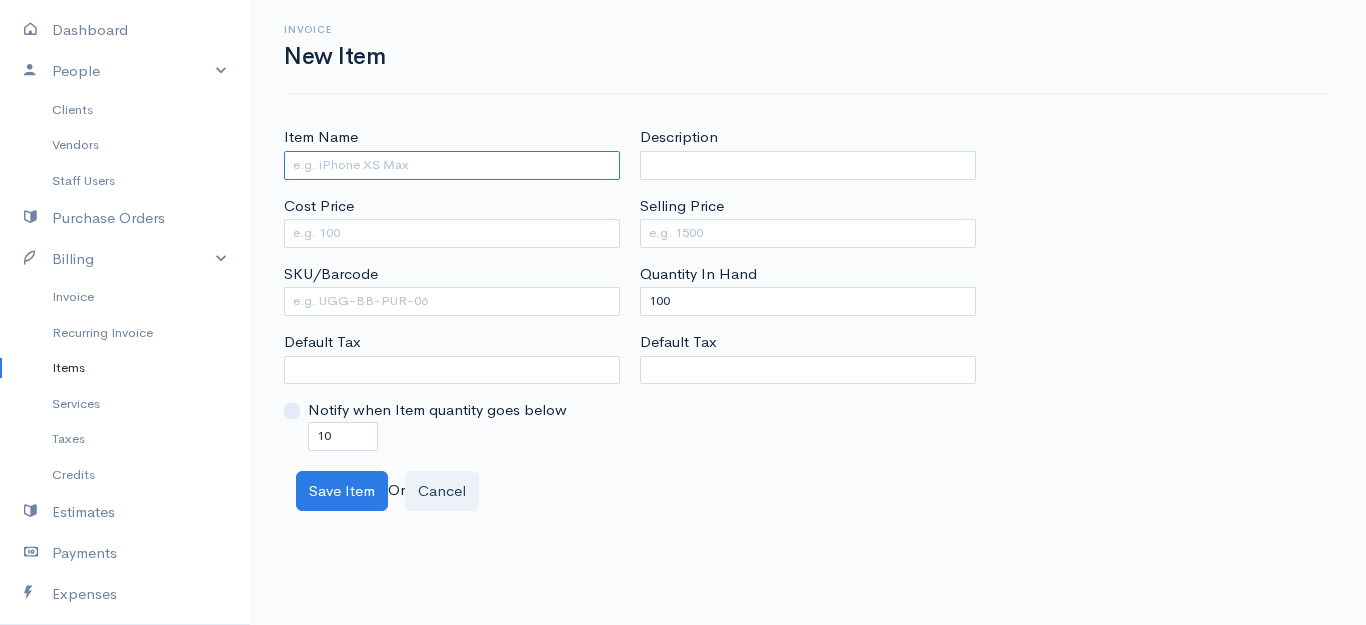 click on "Item Name" at bounding box center (452, 165) 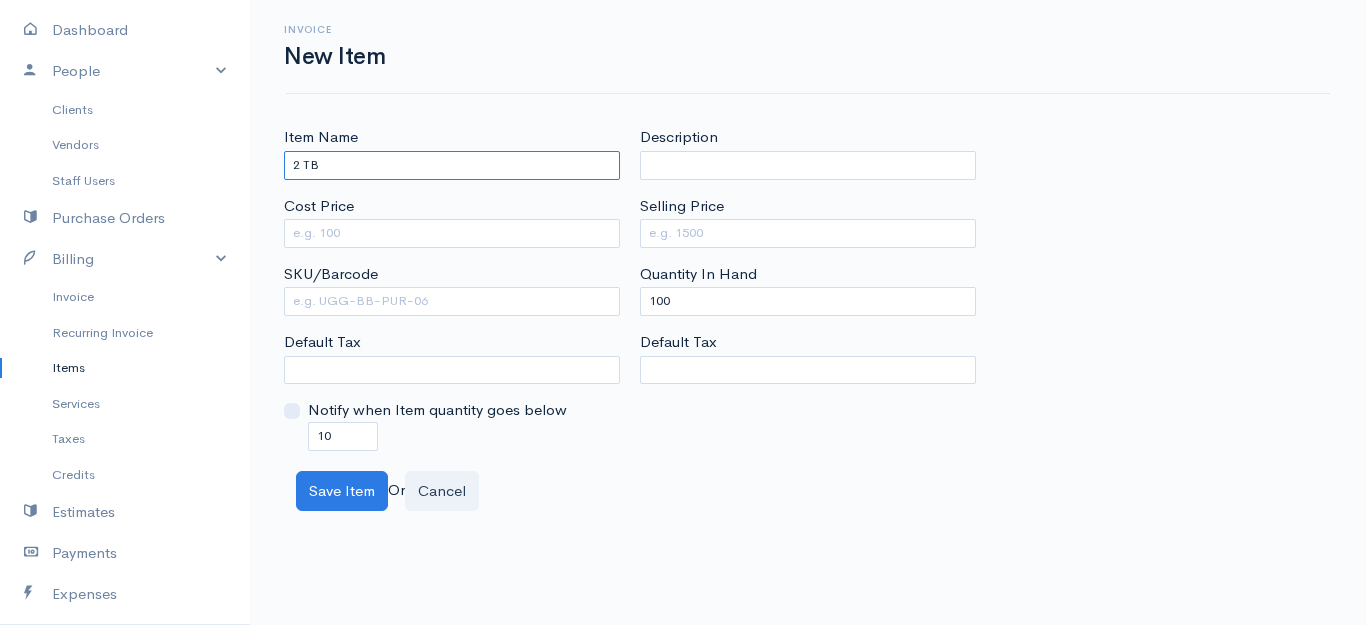 type on "2 TB" 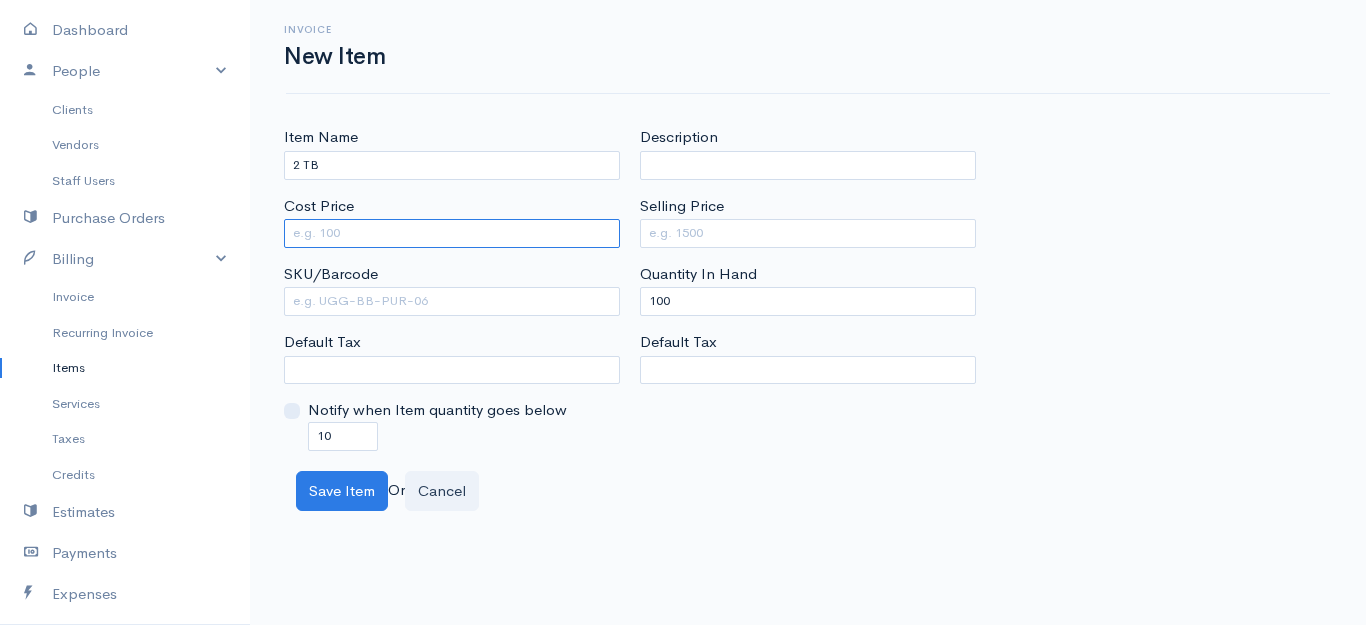 click on "Cost Price" at bounding box center (452, 233) 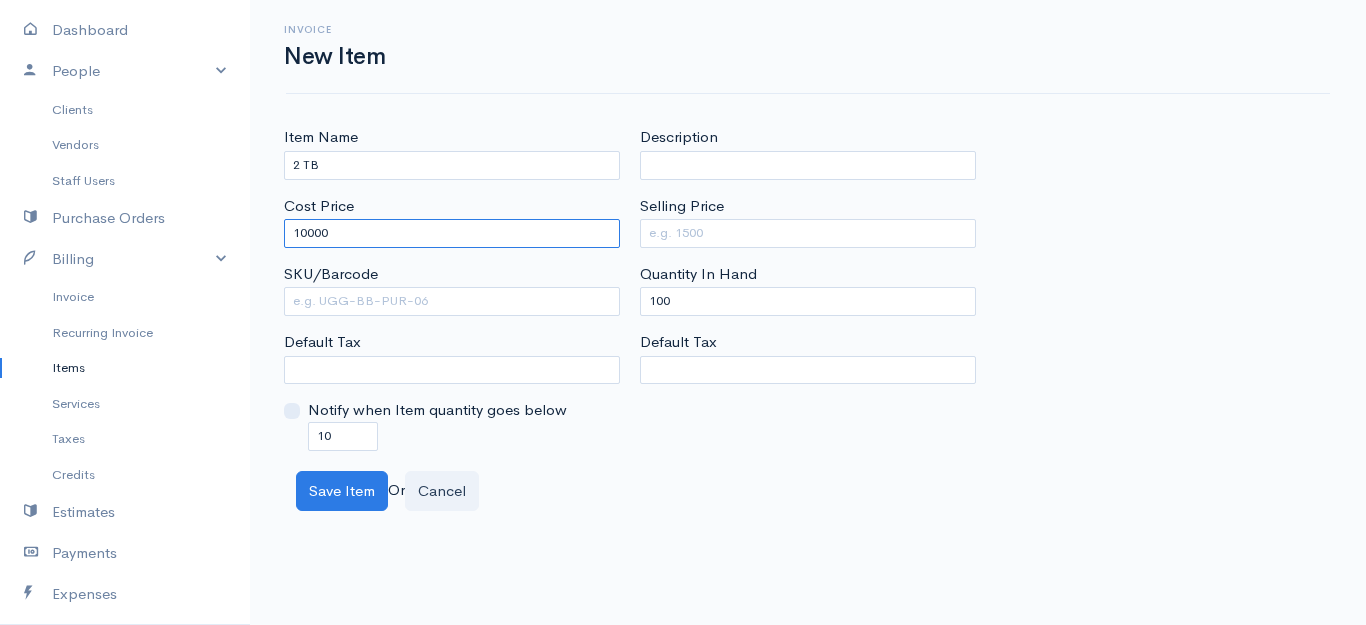 type on "10000" 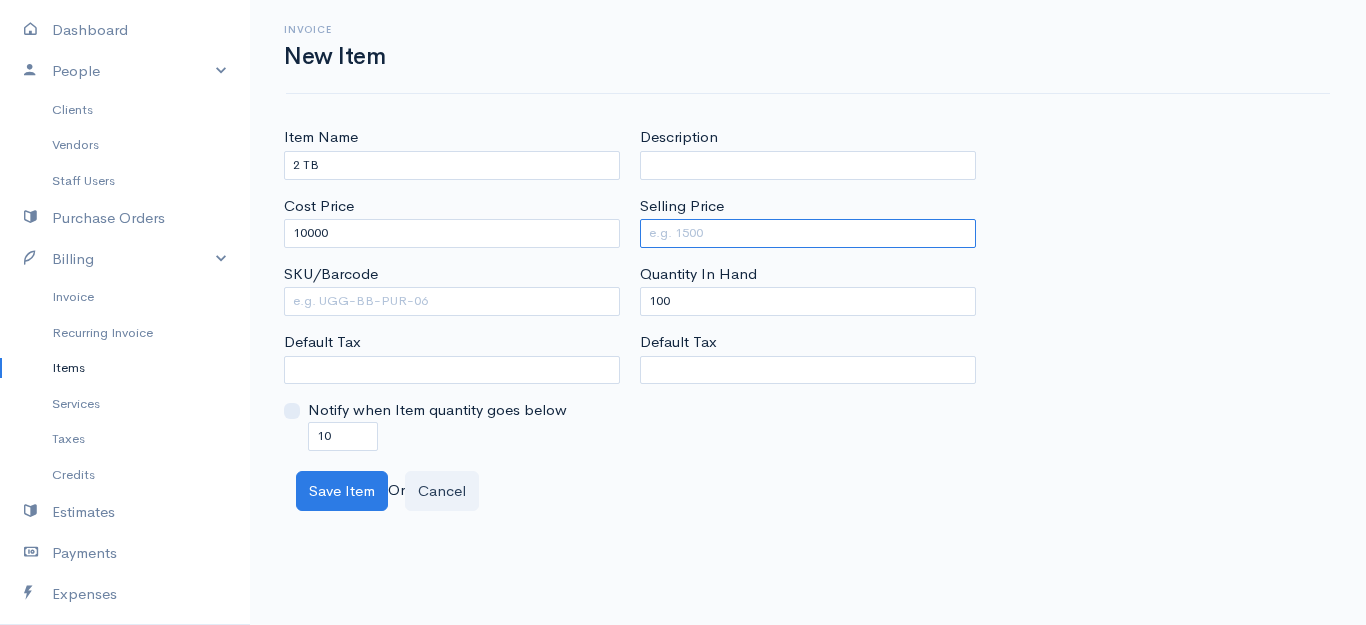 click on "Selling Price" at bounding box center [808, 233] 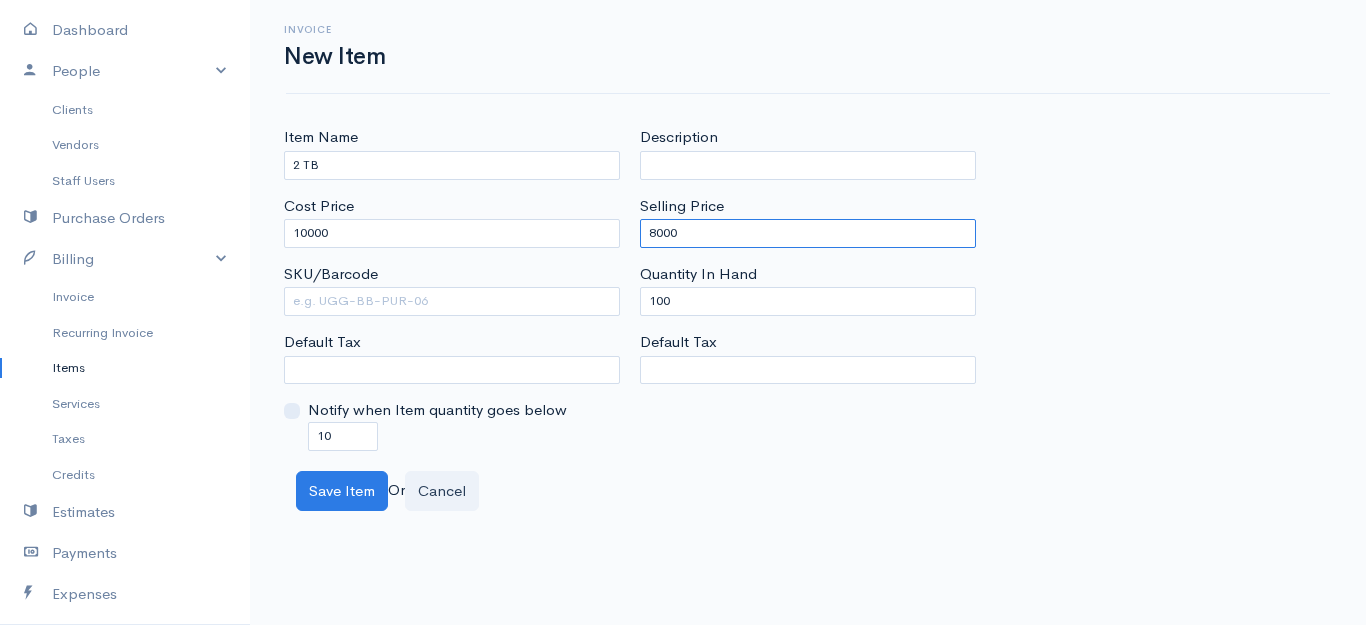 type on "8000" 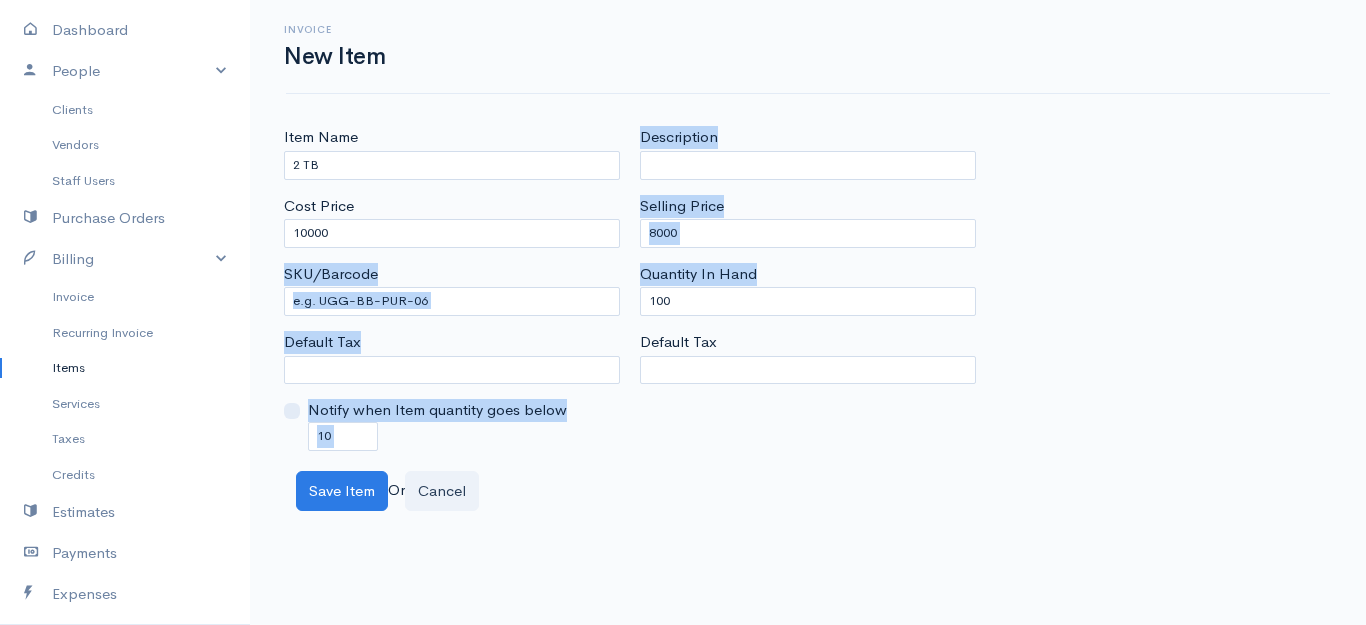drag, startPoint x: 677, startPoint y: 287, endPoint x: 569, endPoint y: 288, distance: 108.00463 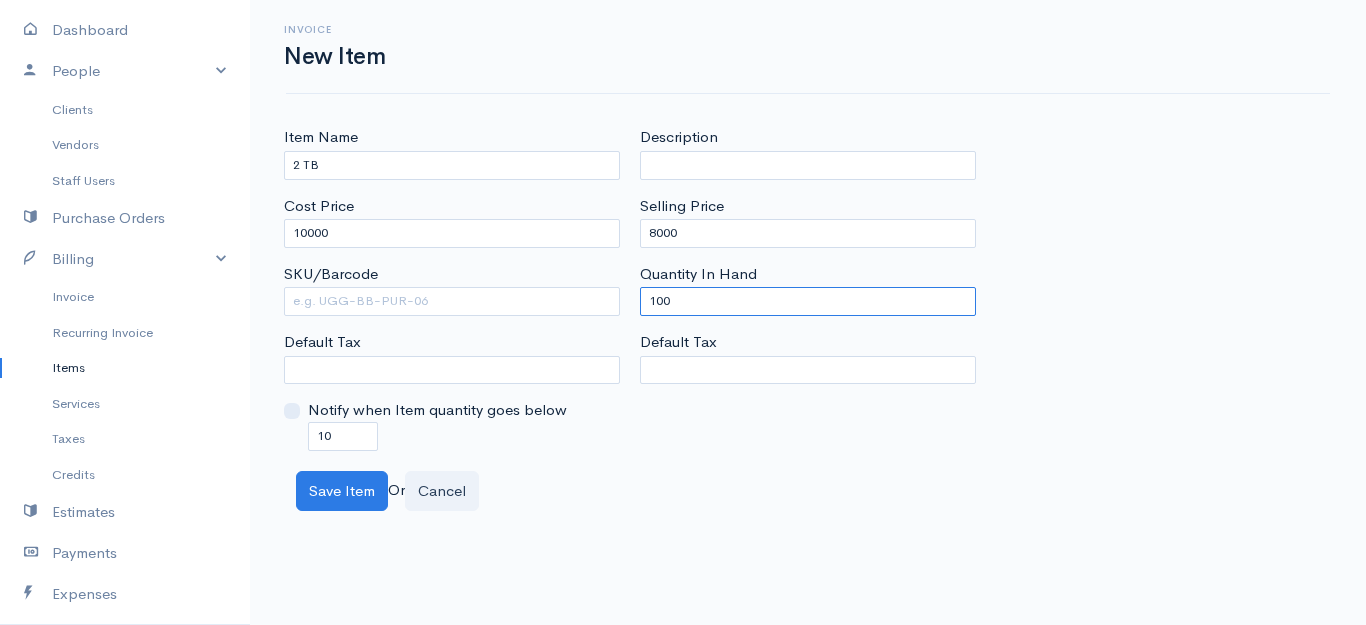 click on "Item Name 2 TB Cost Price 10000 SKU/Barcode Default Tax Notify when Item quantity goes below 10 Description Selling Price 8000 Quantity In Hand 100 Default Tax" at bounding box center (808, 288) 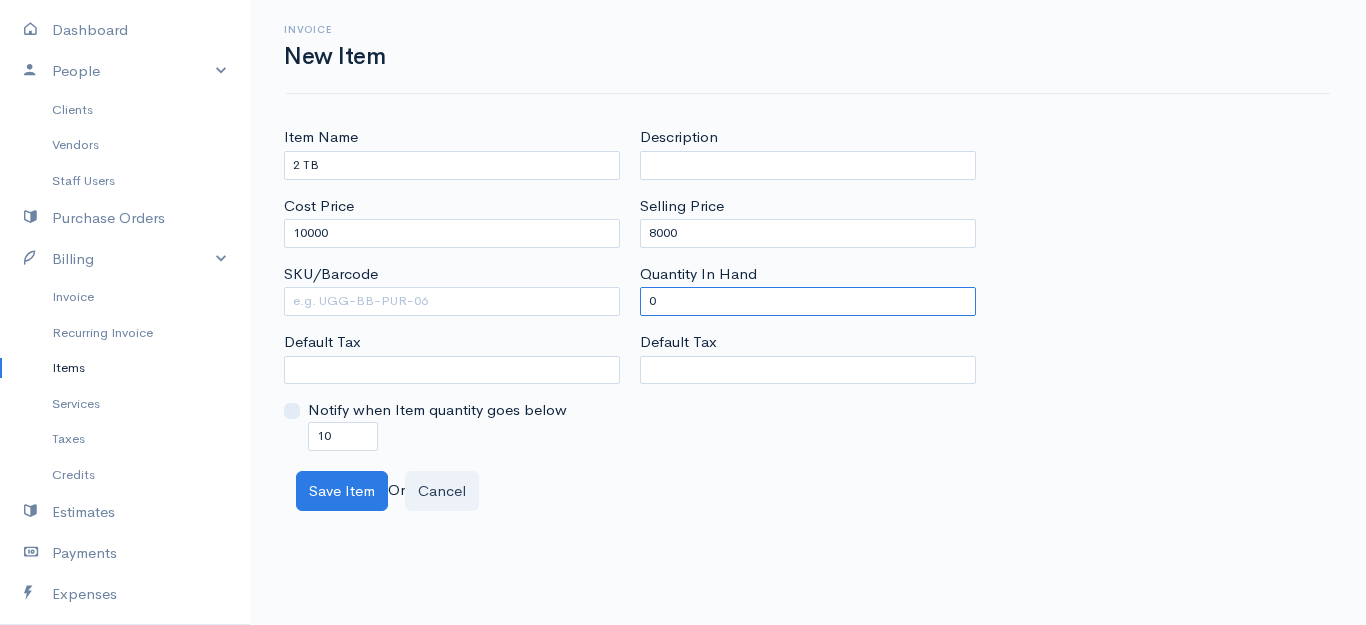 type on "0" 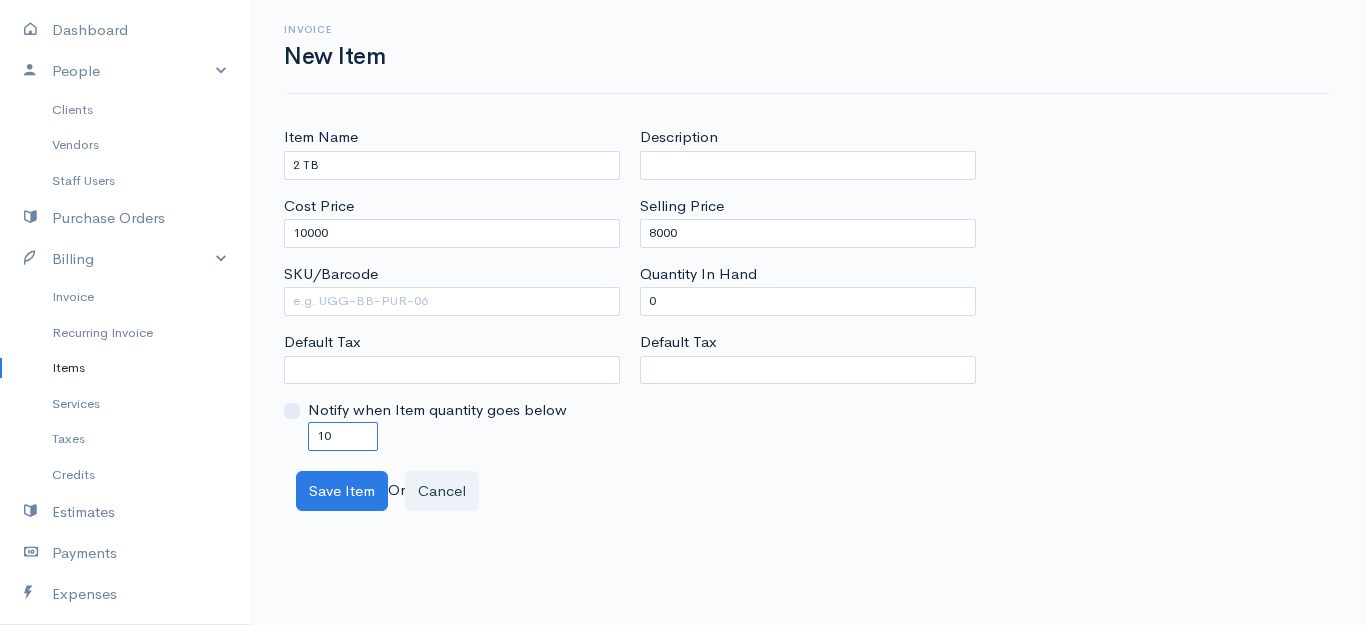 drag, startPoint x: 360, startPoint y: 441, endPoint x: 250, endPoint y: 441, distance: 110 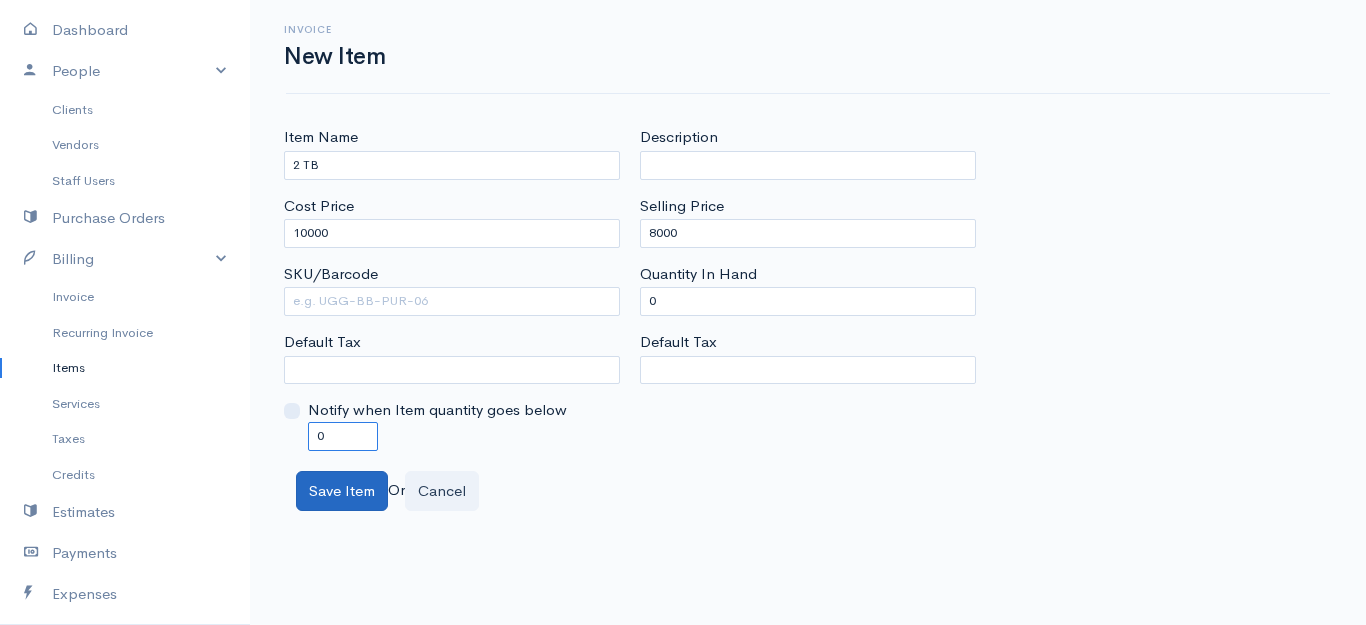 type on "0" 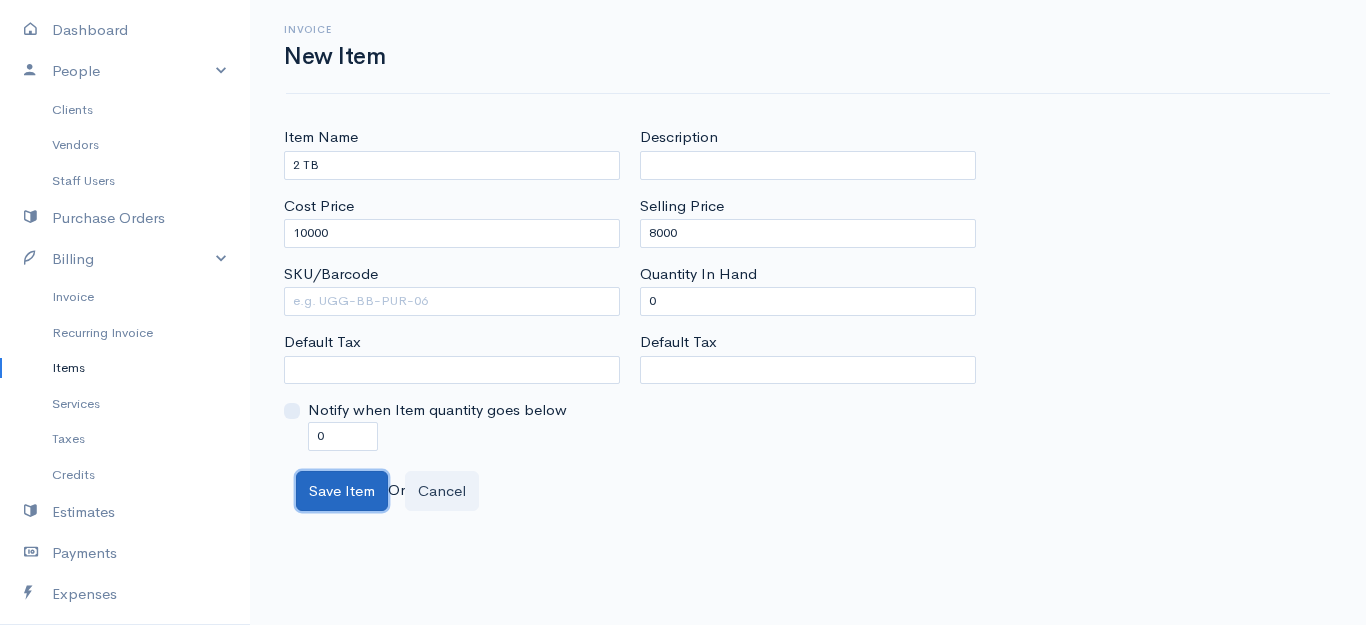 click on "Save Item" at bounding box center (342, 491) 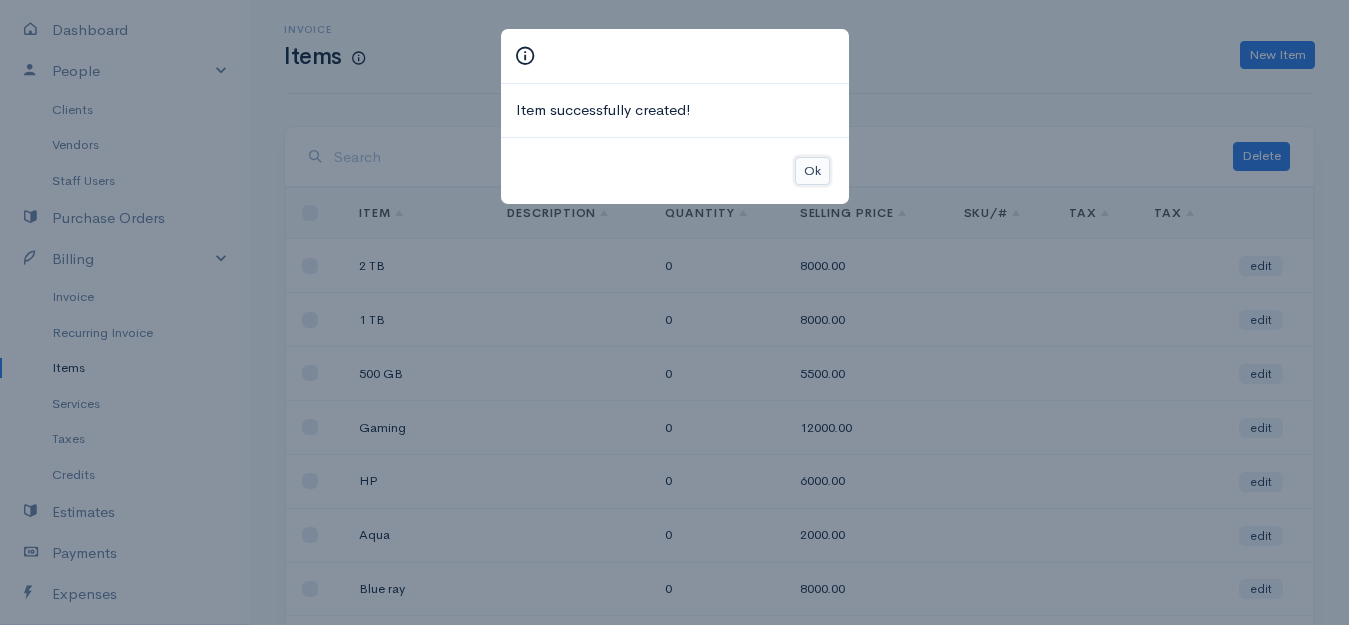 click on "Ok" at bounding box center [812, 171] 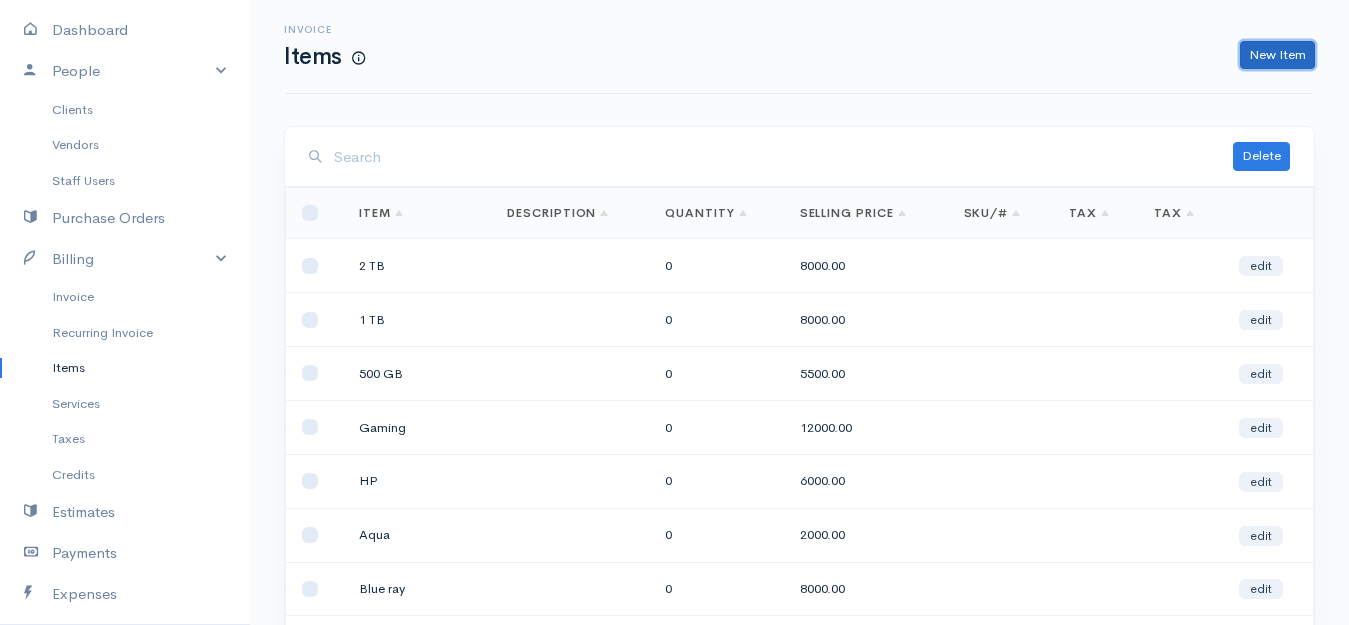 click on "New Item" at bounding box center (1277, 55) 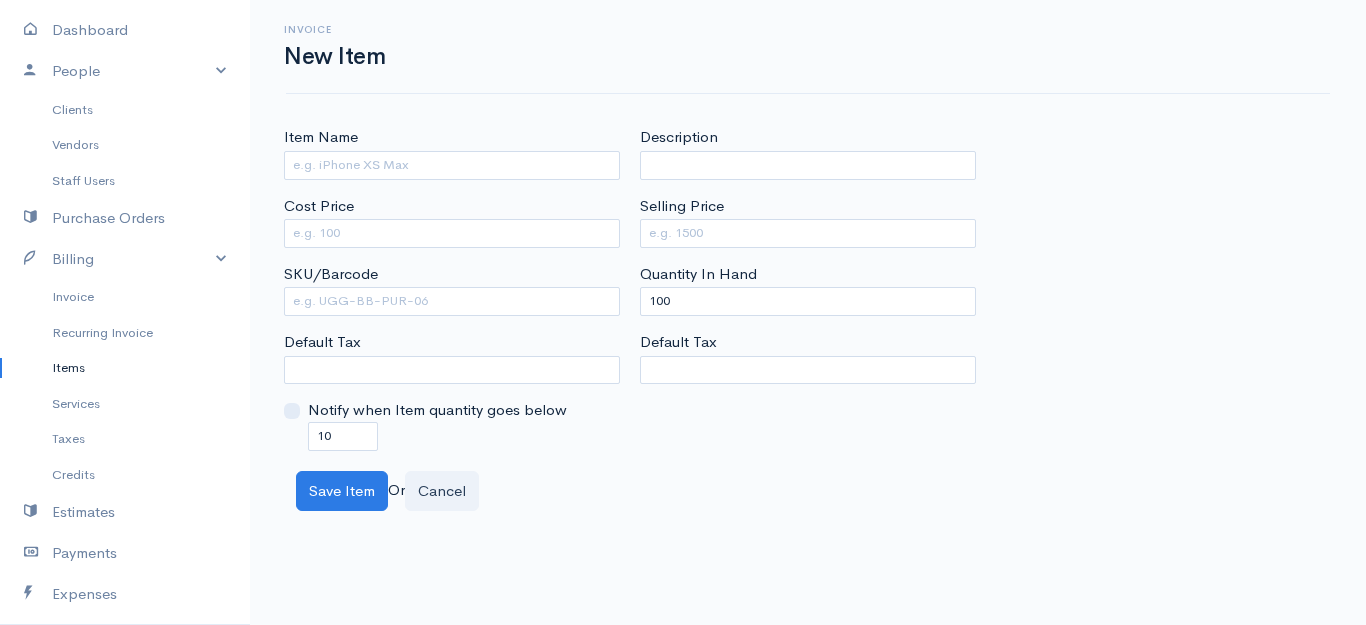 click on "Item Name" at bounding box center [452, 152] 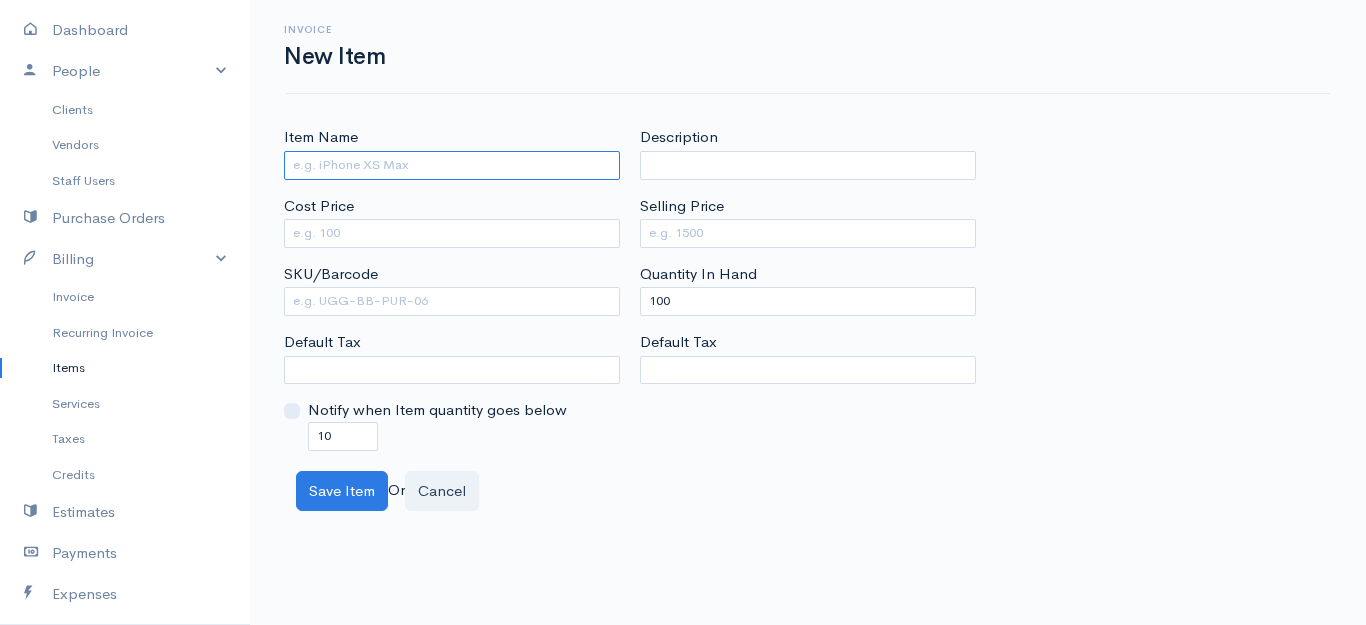 click on "Item Name" at bounding box center (452, 165) 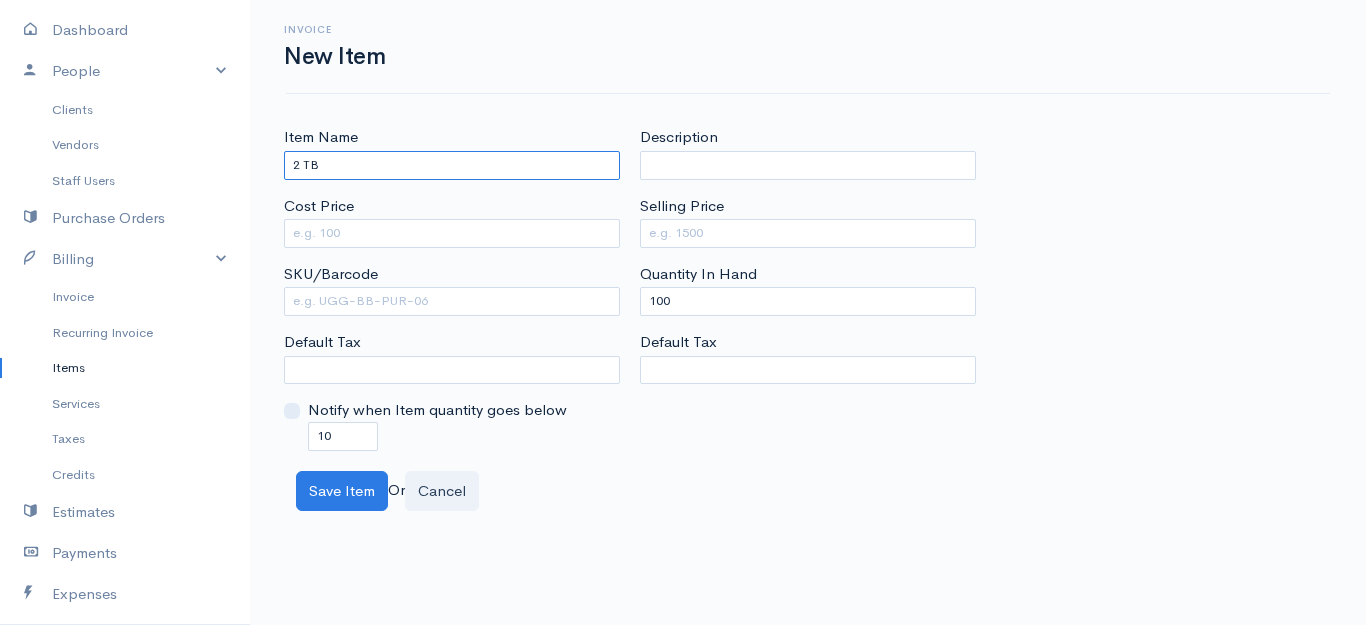 type on "2 TB" 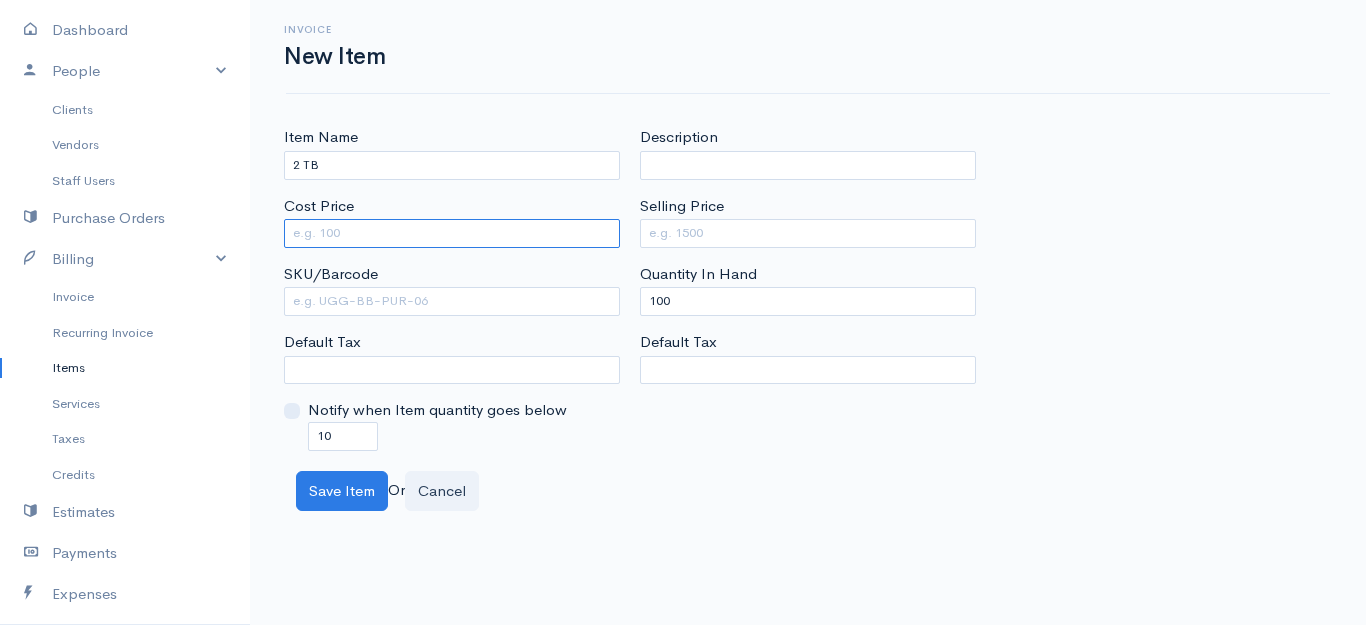 click on "Cost Price" at bounding box center (452, 233) 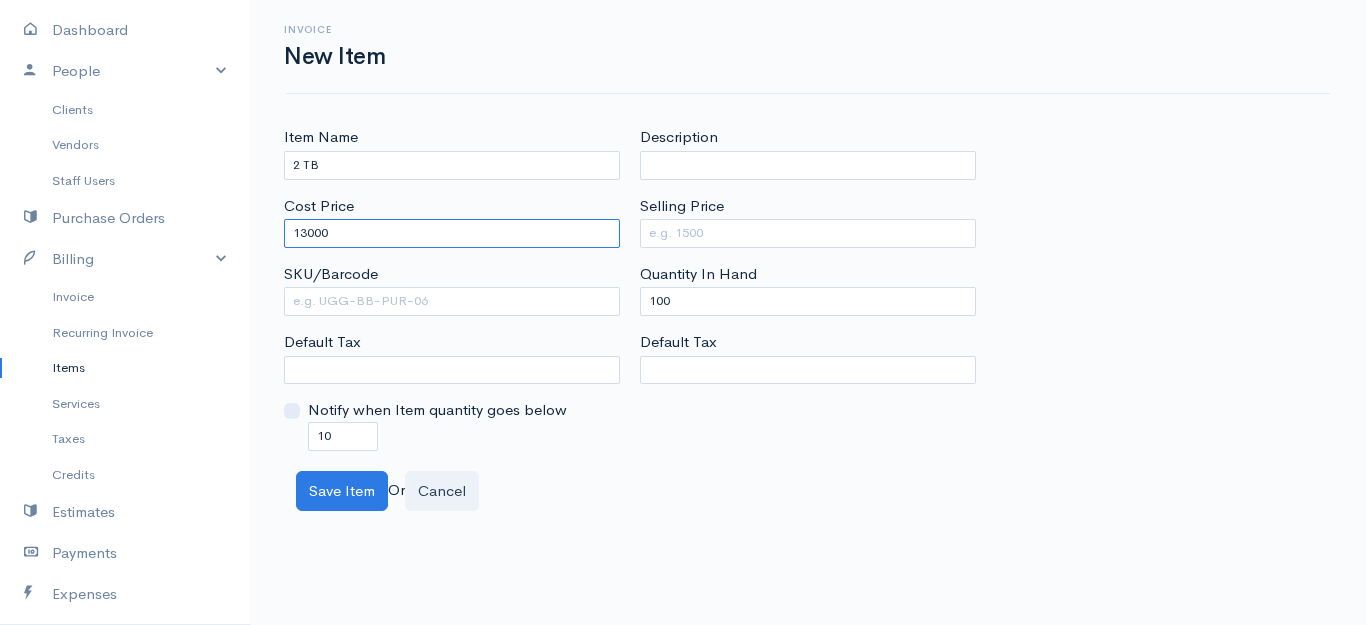 type on "13000" 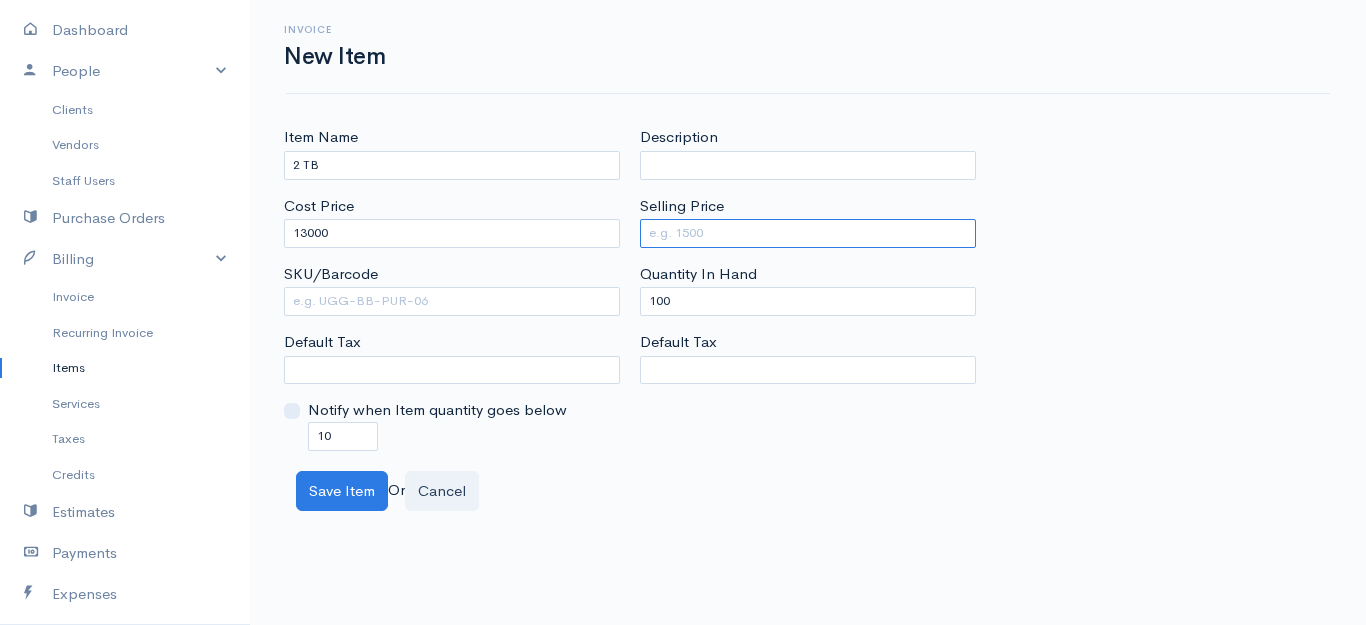 click on "Selling Price" at bounding box center [808, 233] 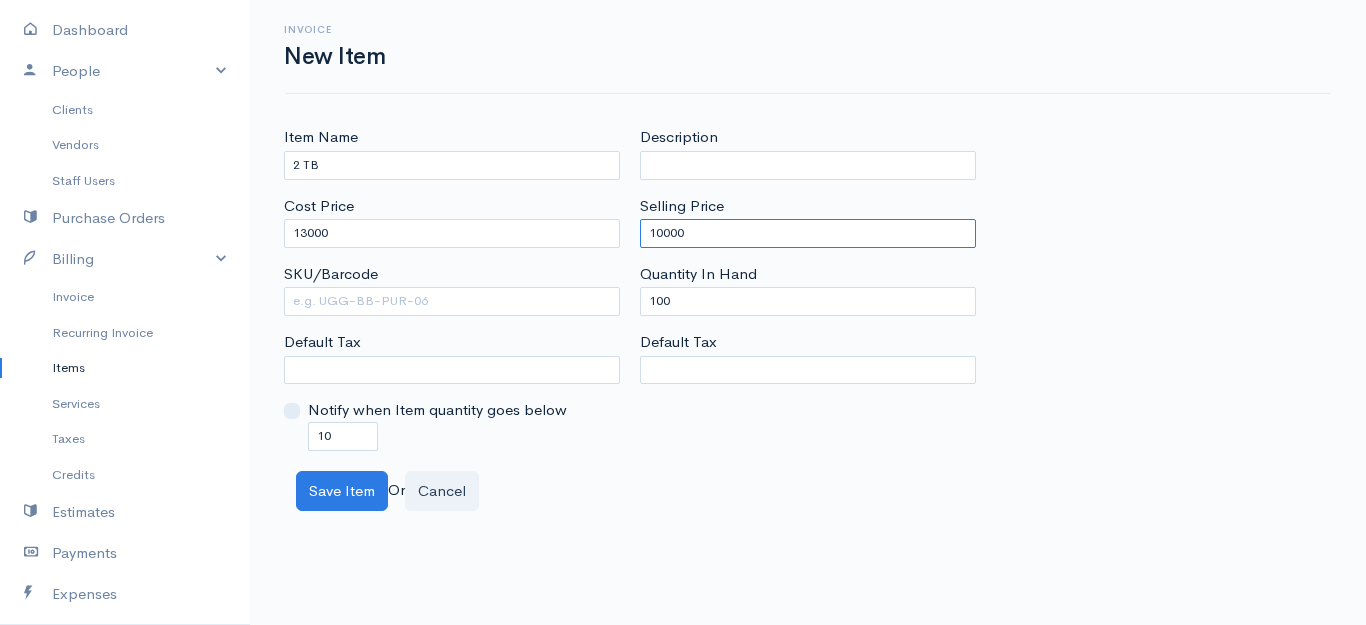 type on "10000" 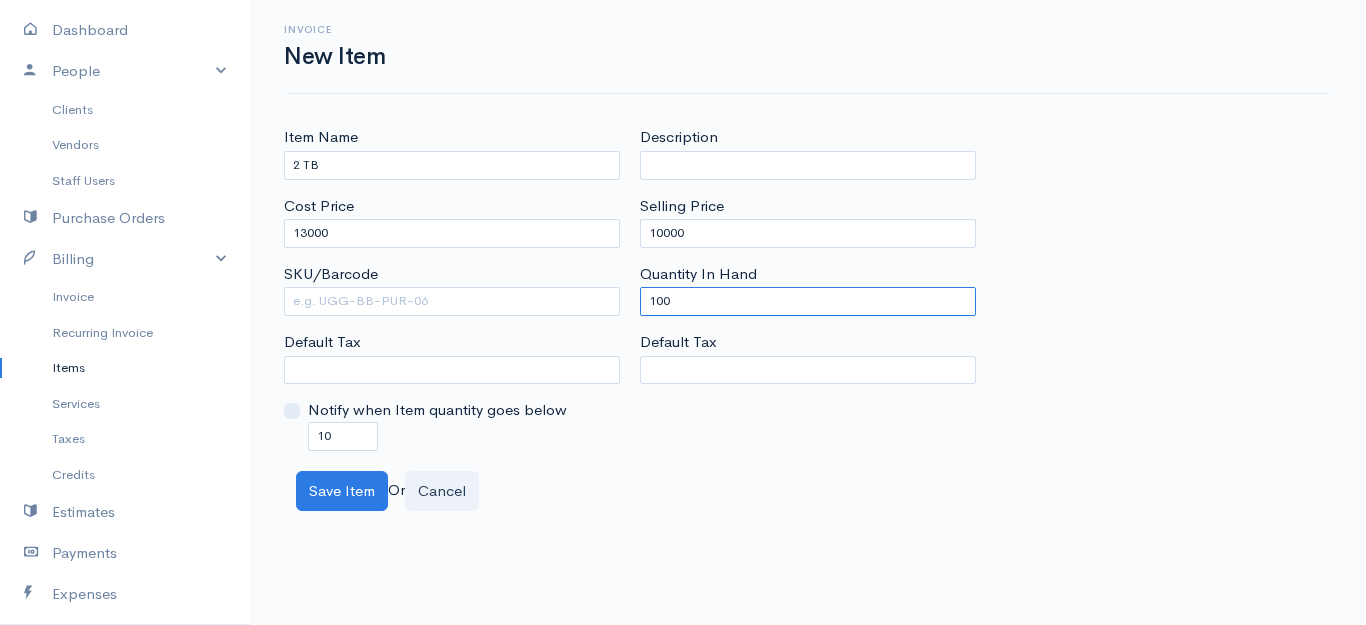 drag, startPoint x: 703, startPoint y: 311, endPoint x: 552, endPoint y: 313, distance: 151.01324 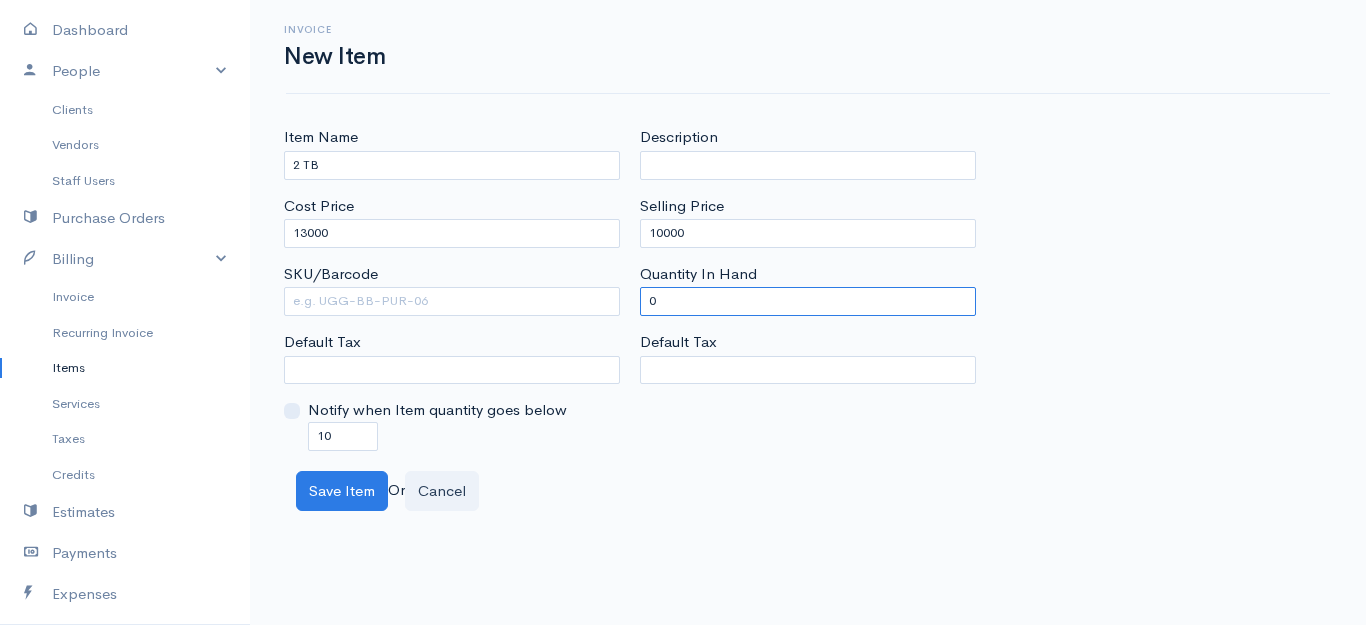 type on "0" 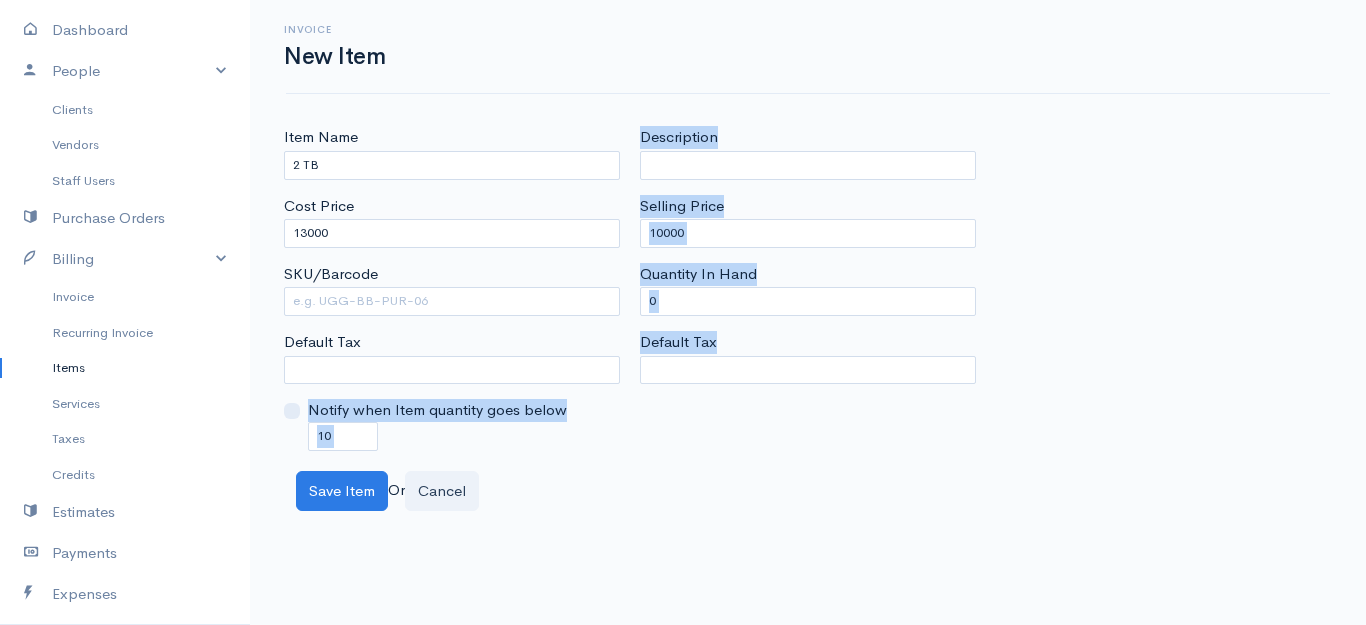 drag, startPoint x: 338, startPoint y: 451, endPoint x: 265, endPoint y: 433, distance: 75.18643 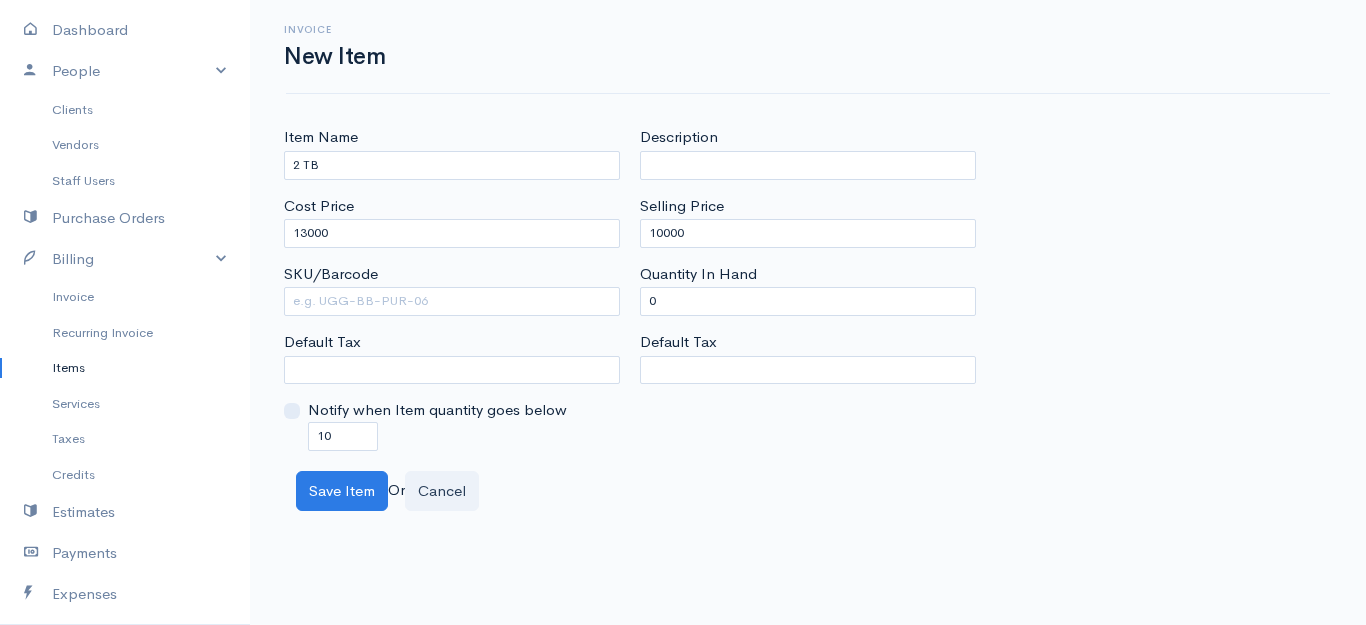 click on "Notify when Item quantity goes below 10" at bounding box center [452, 424] 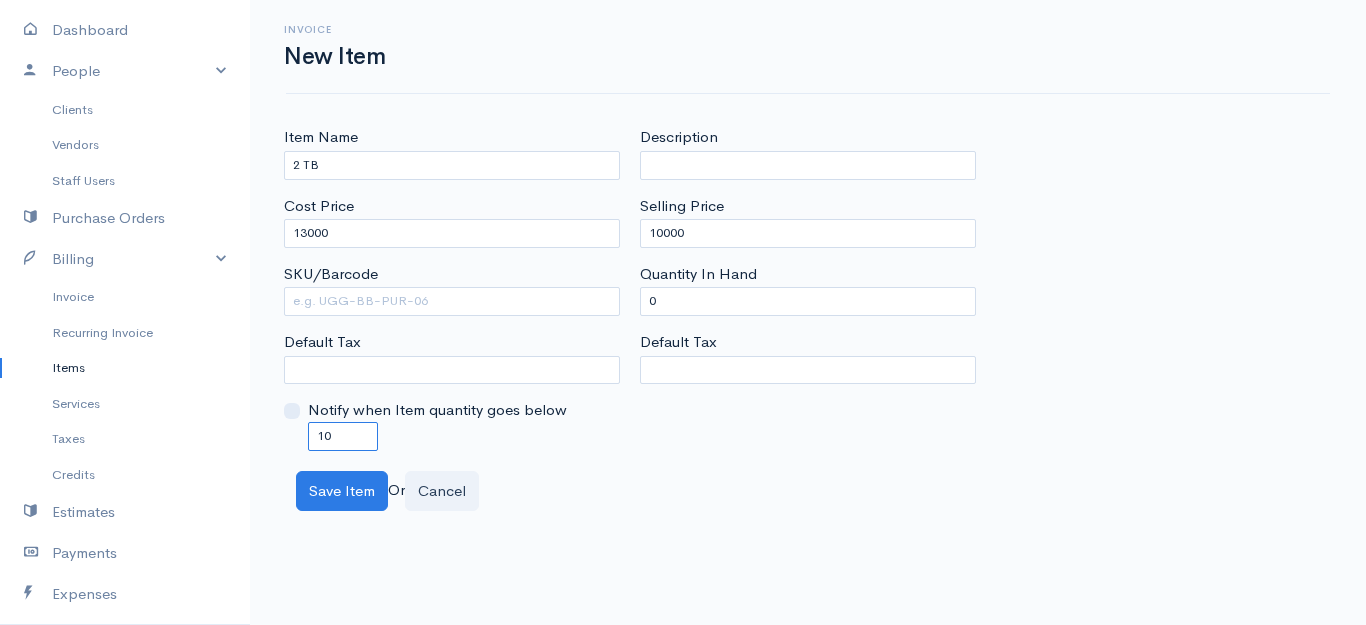 drag, startPoint x: 346, startPoint y: 438, endPoint x: 271, endPoint y: 442, distance: 75.10659 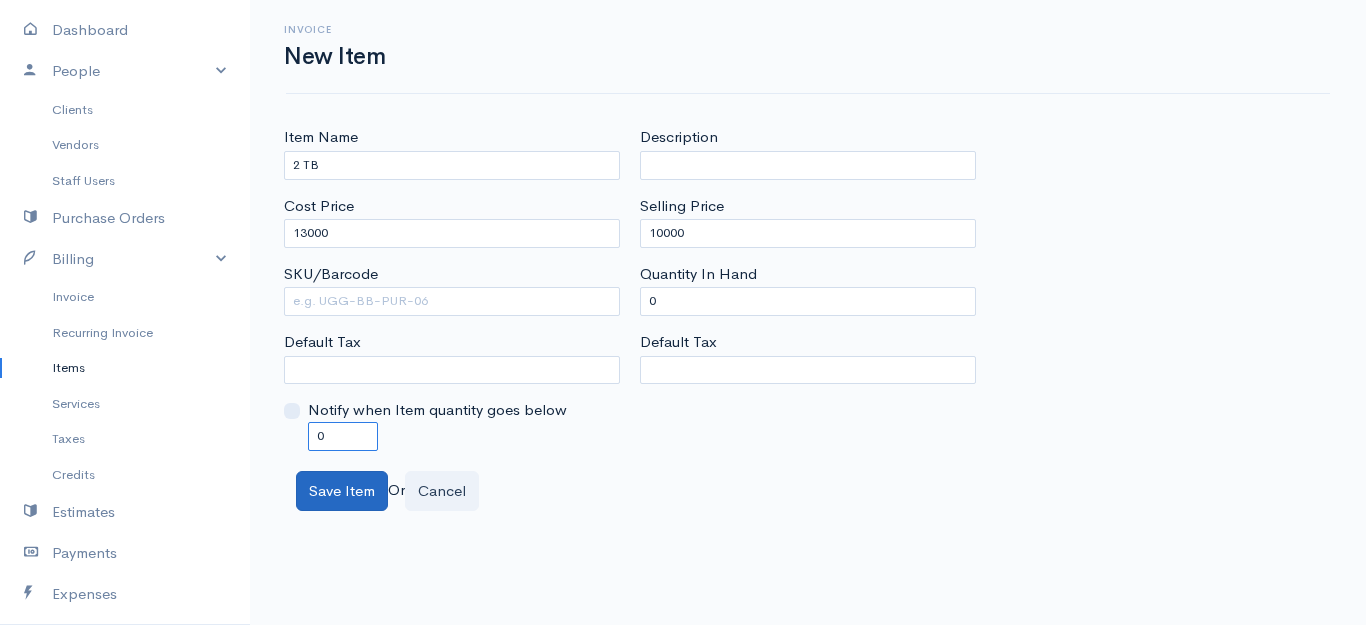 type on "0" 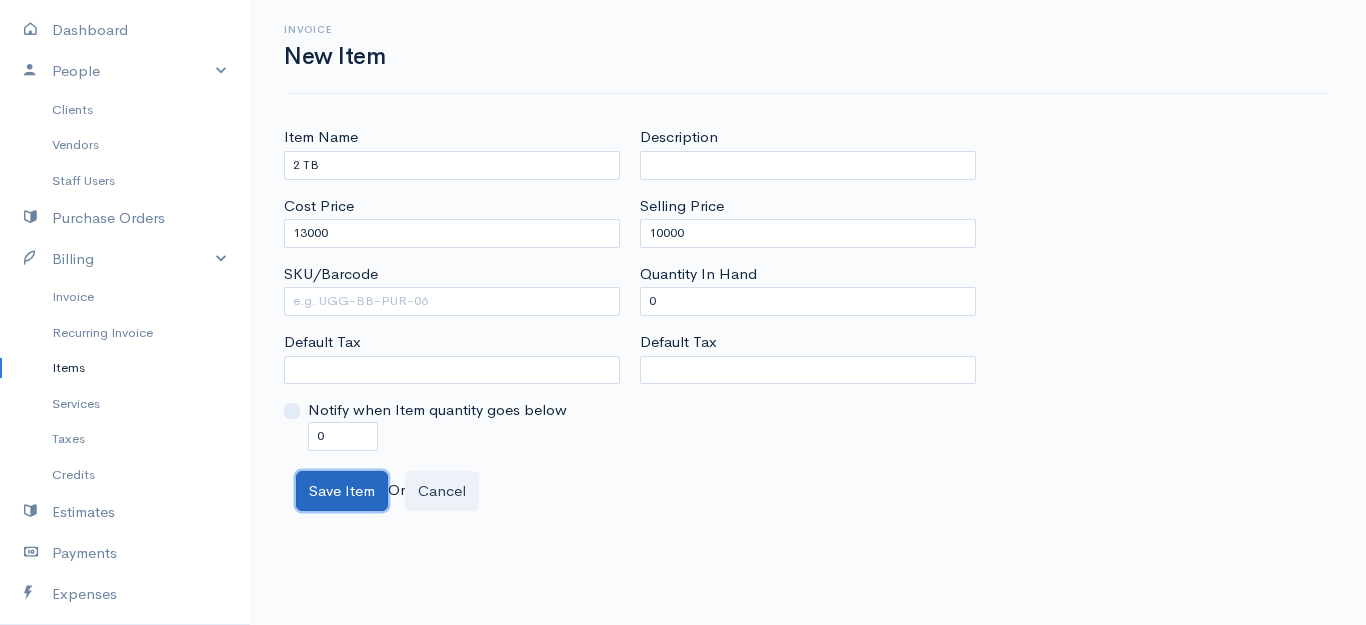 click on "Save Item" at bounding box center (342, 491) 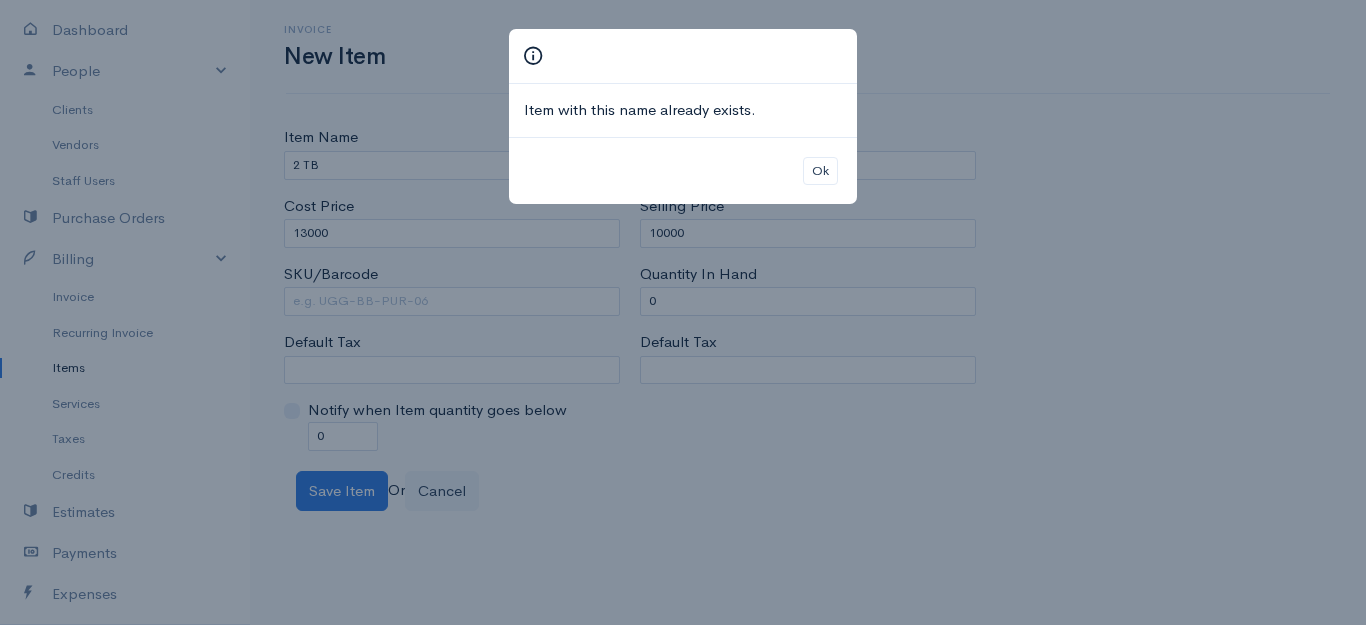 click on "Item with this name already exists.
Ok" at bounding box center (683, 312) 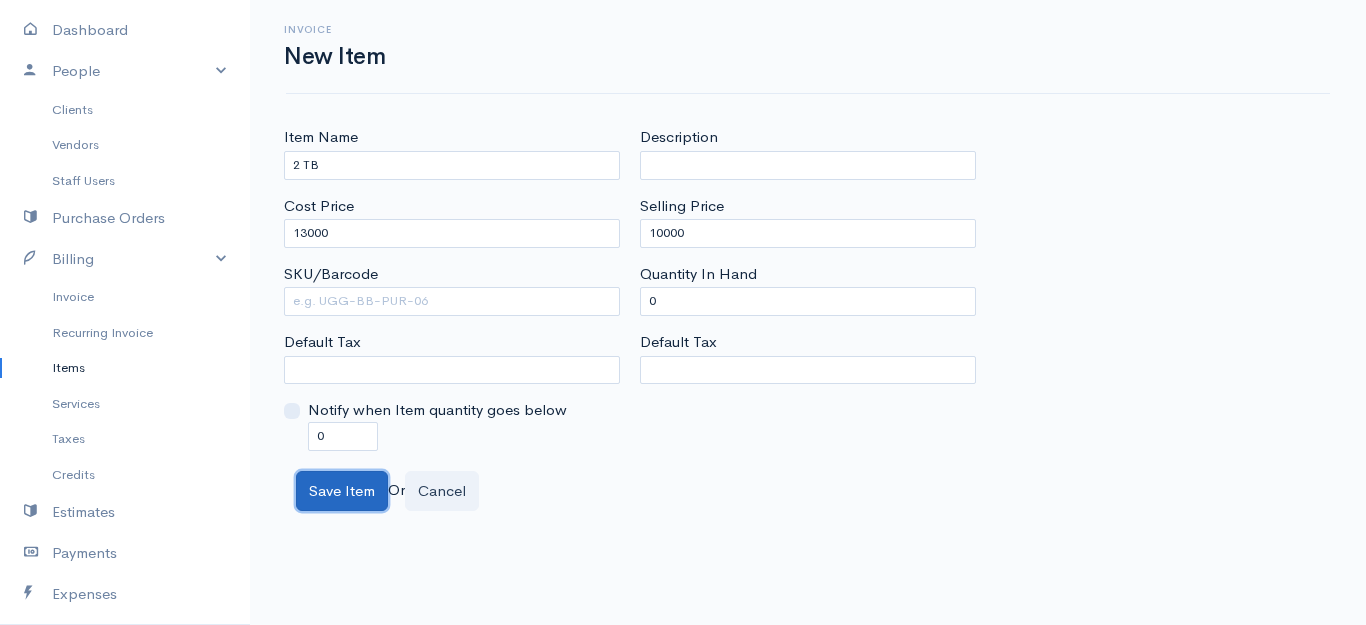 click on "Save Item" at bounding box center [342, 491] 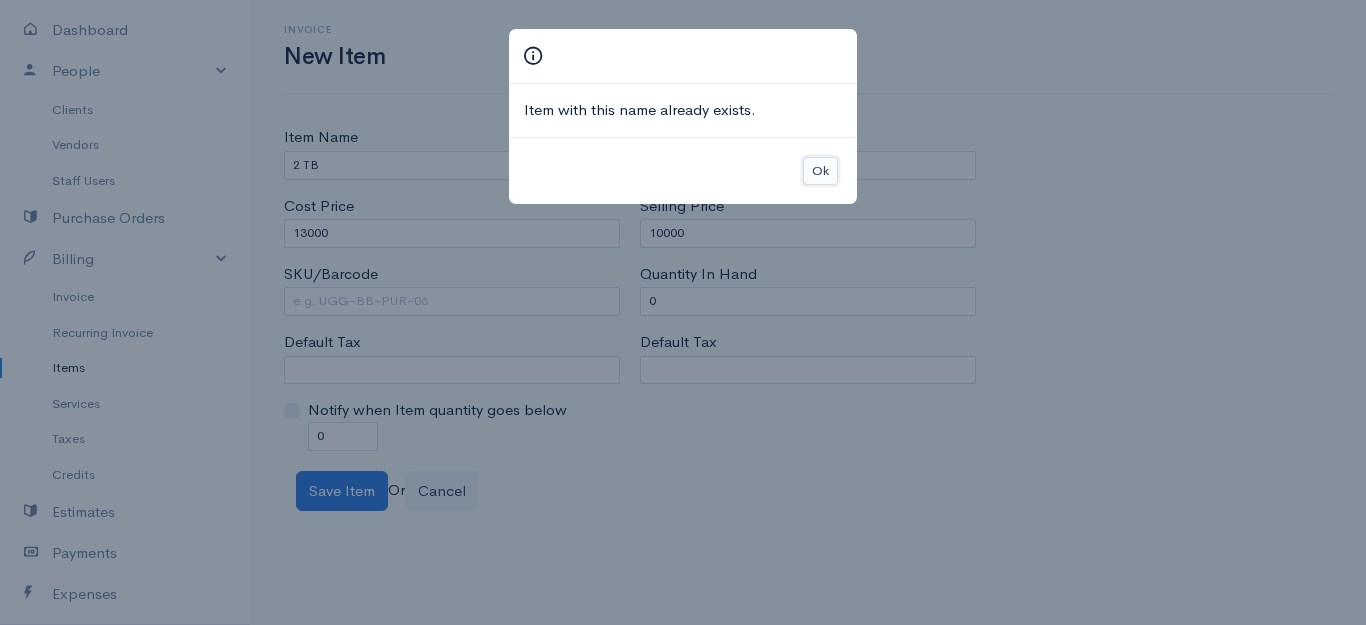 click on "Ok" at bounding box center (820, 171) 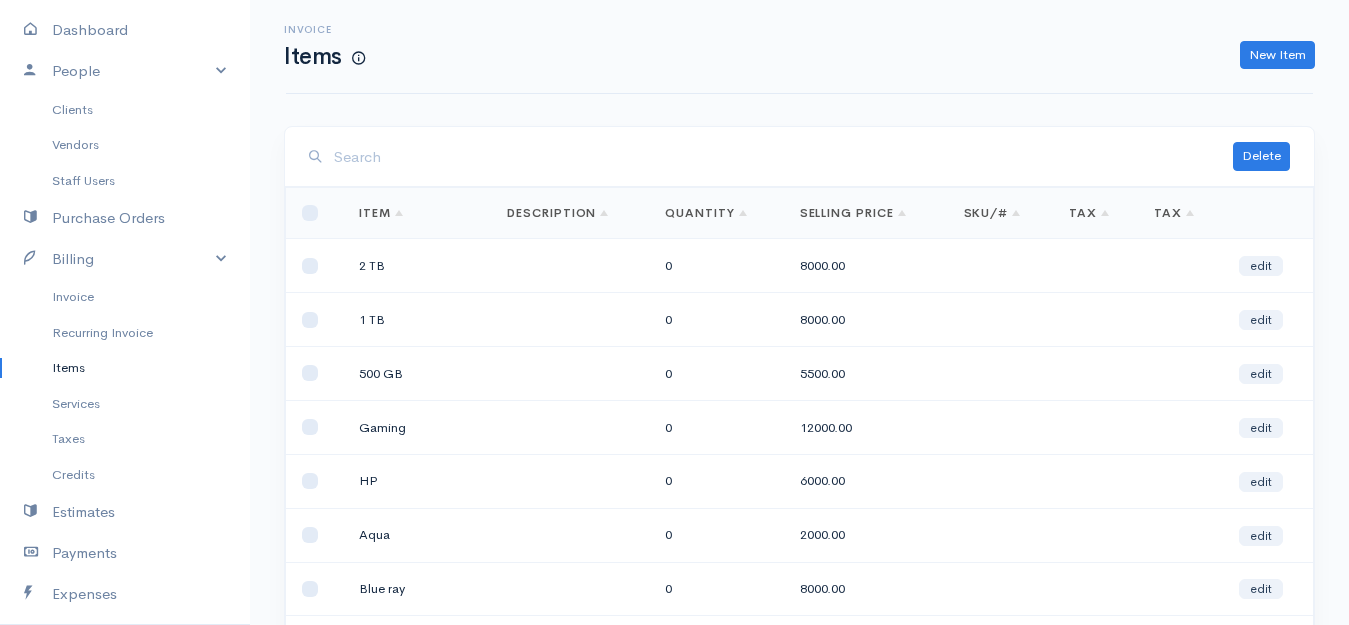 scroll, scrollTop: 337, scrollLeft: 0, axis: vertical 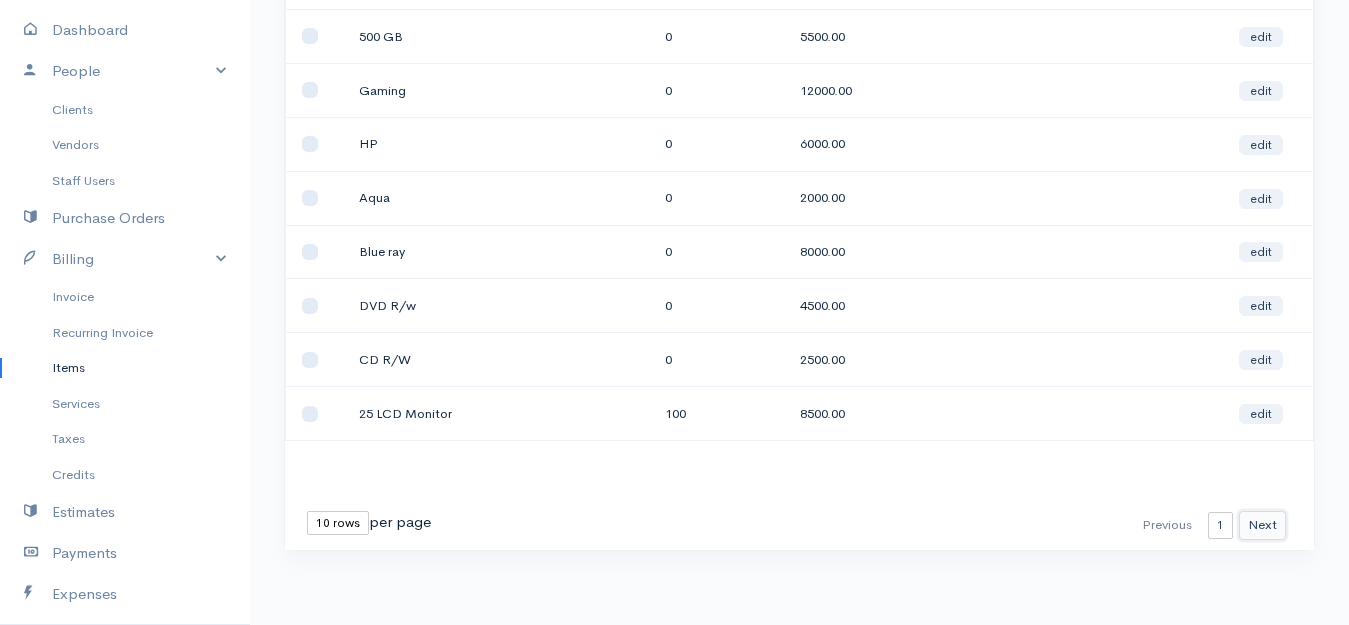 click on "Next" at bounding box center [1262, 525] 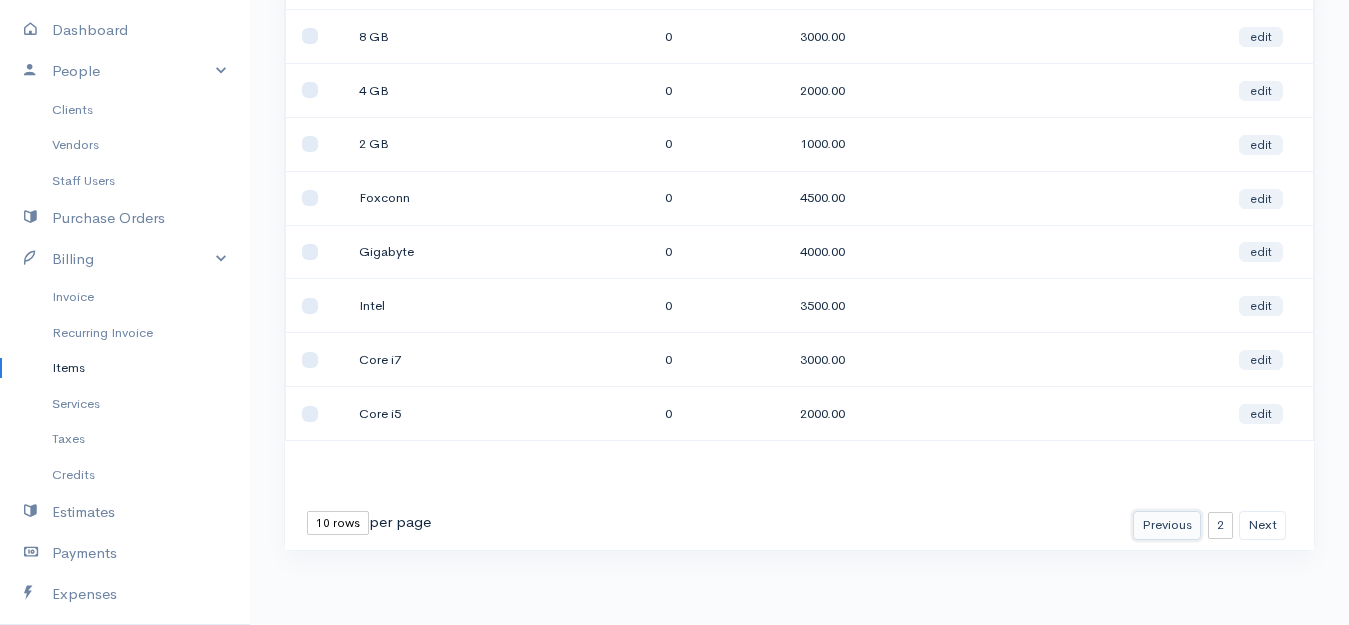 click on "Previous" at bounding box center [1167, 525] 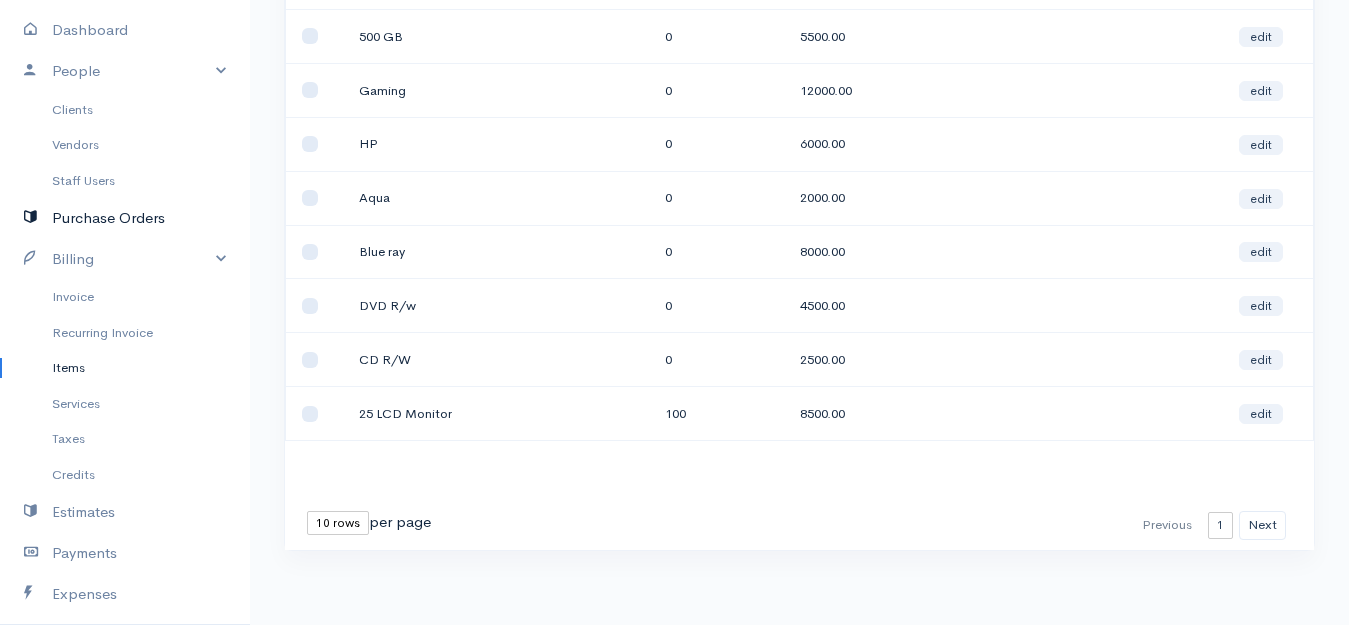 click on "Purchase Orders" at bounding box center [125, 218] 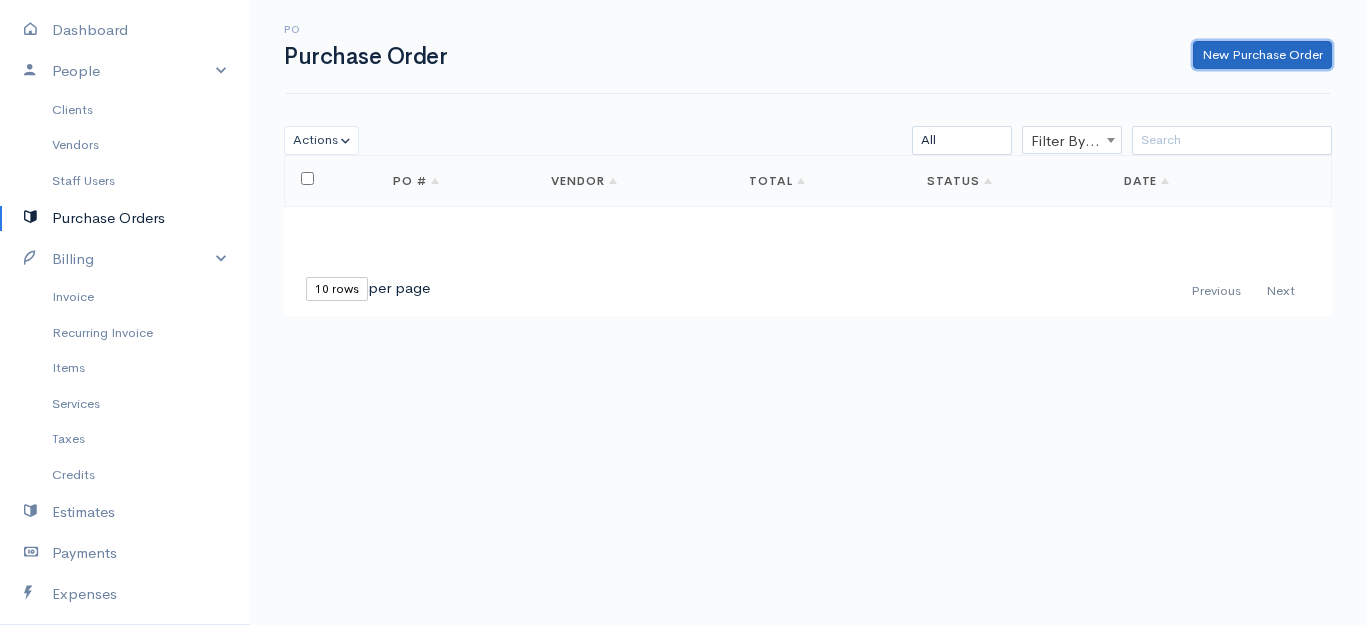 click on "New Purchase Order" at bounding box center [1262, 55] 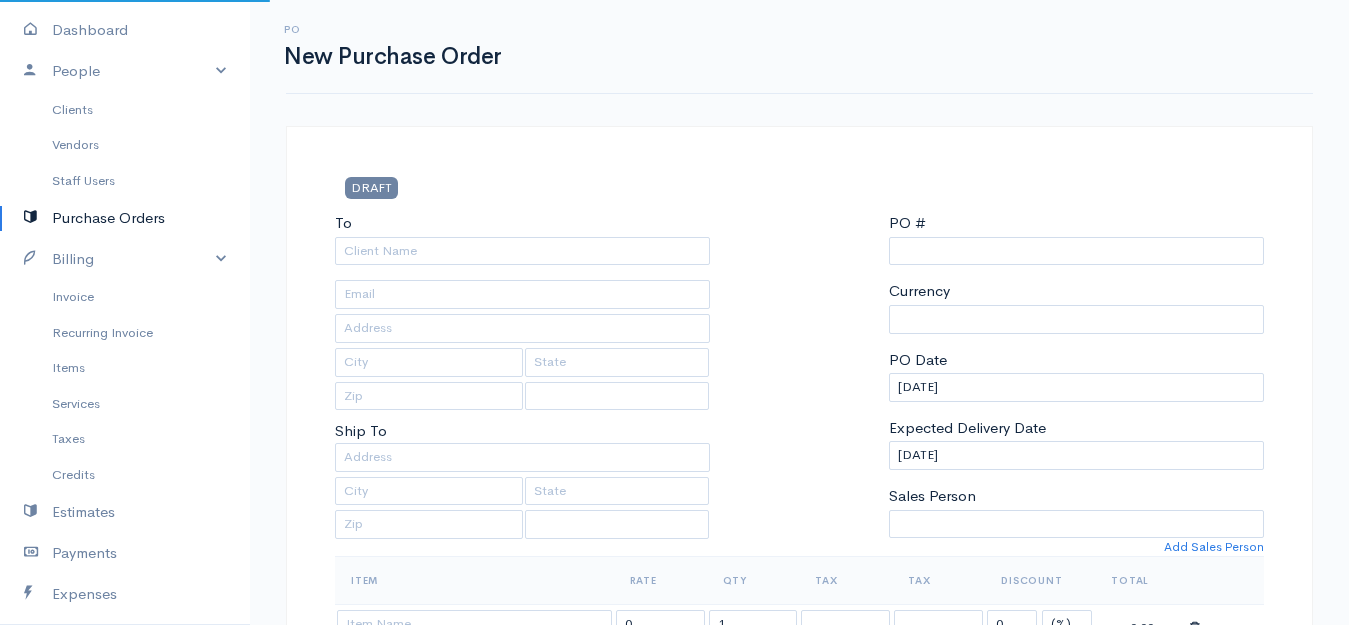 select on "[GEOGRAPHIC_DATA]" 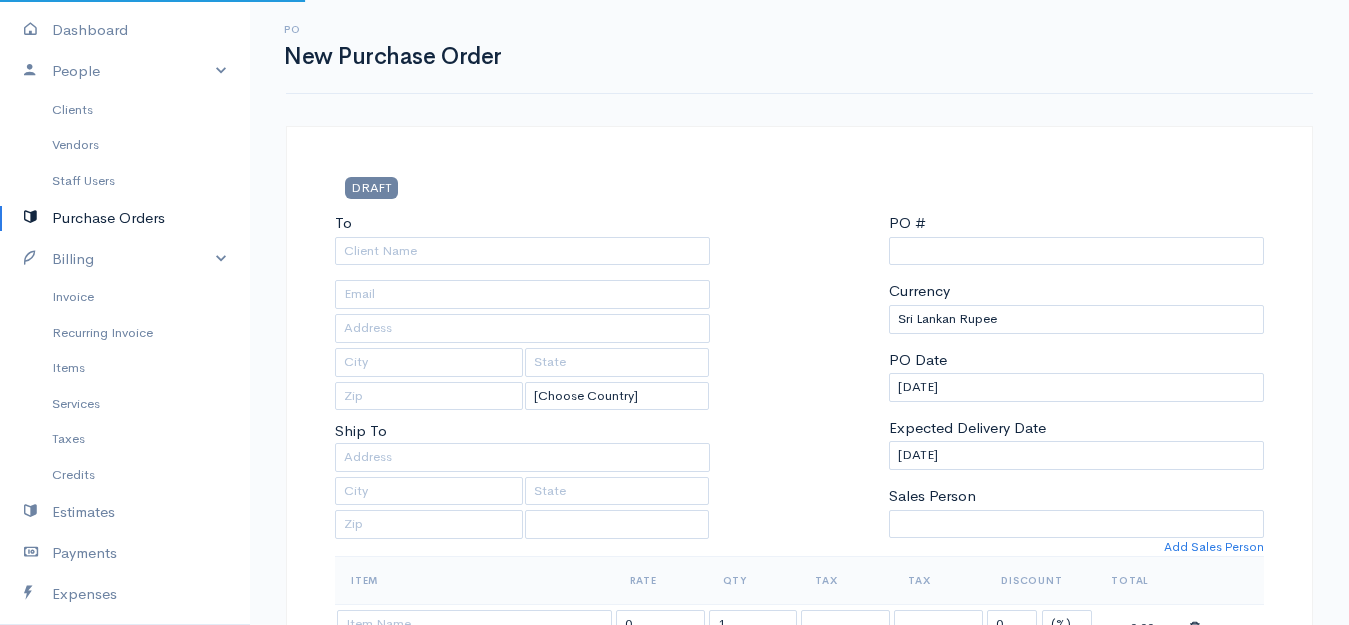 type on "0000000001" 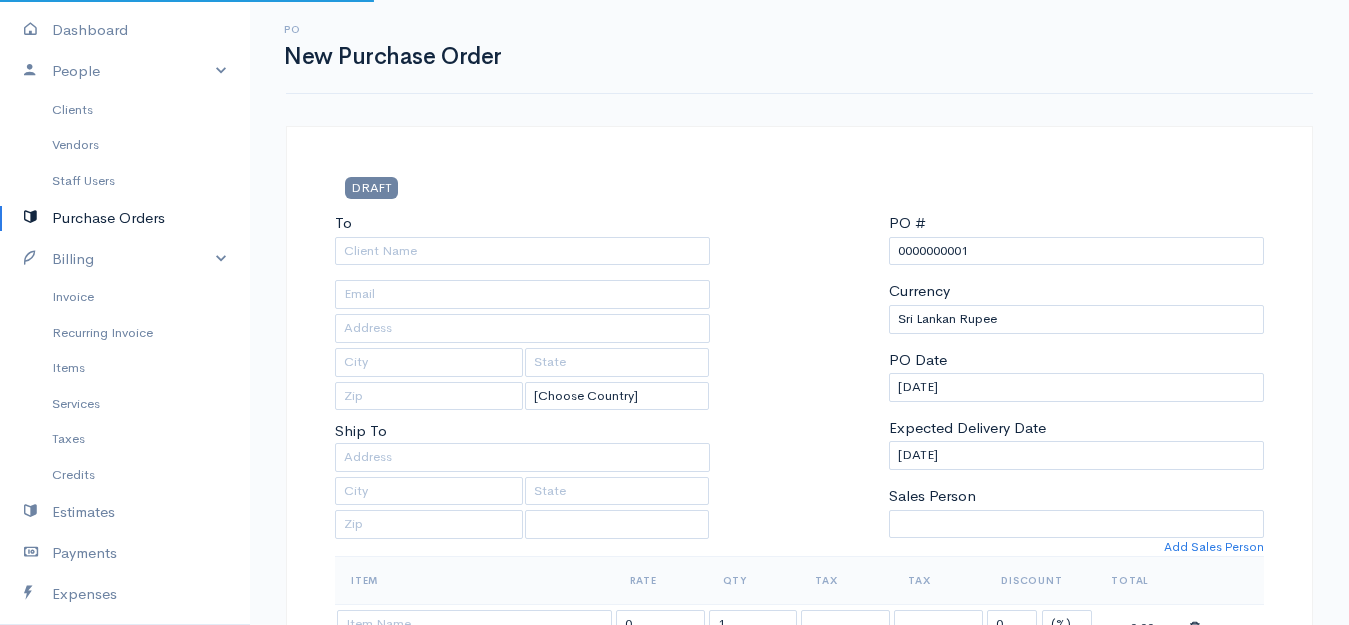 select on "[GEOGRAPHIC_DATA]" 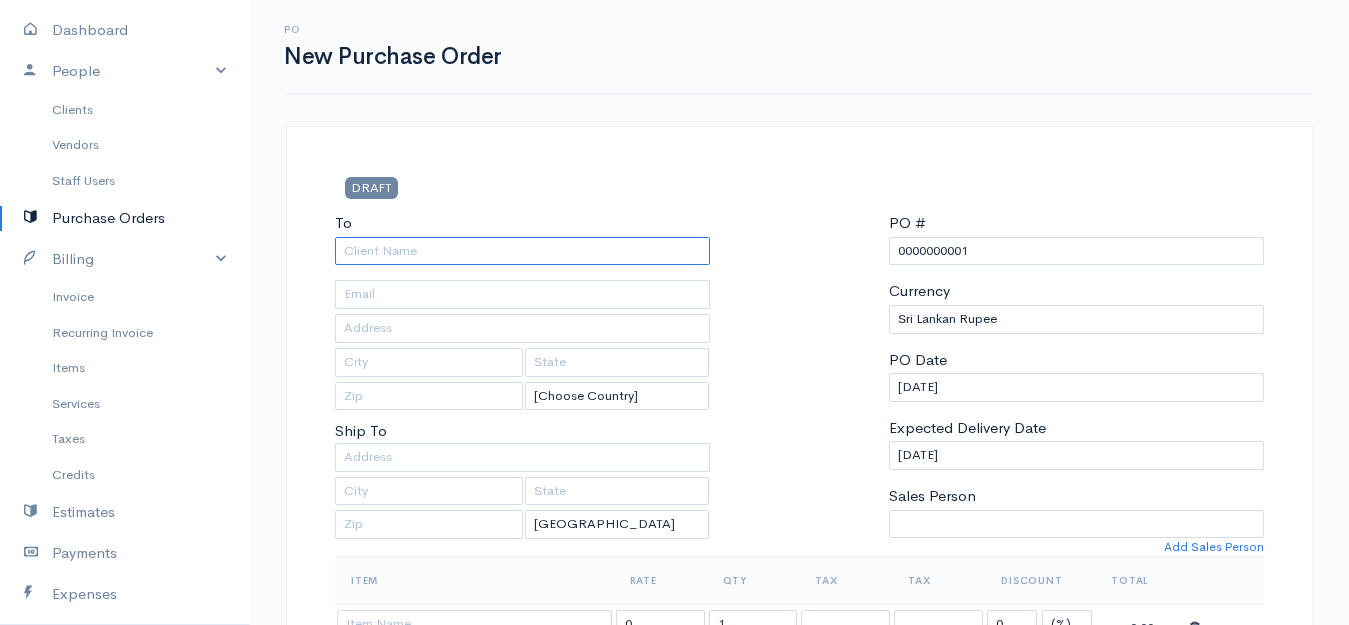 click on "To" at bounding box center [522, 251] 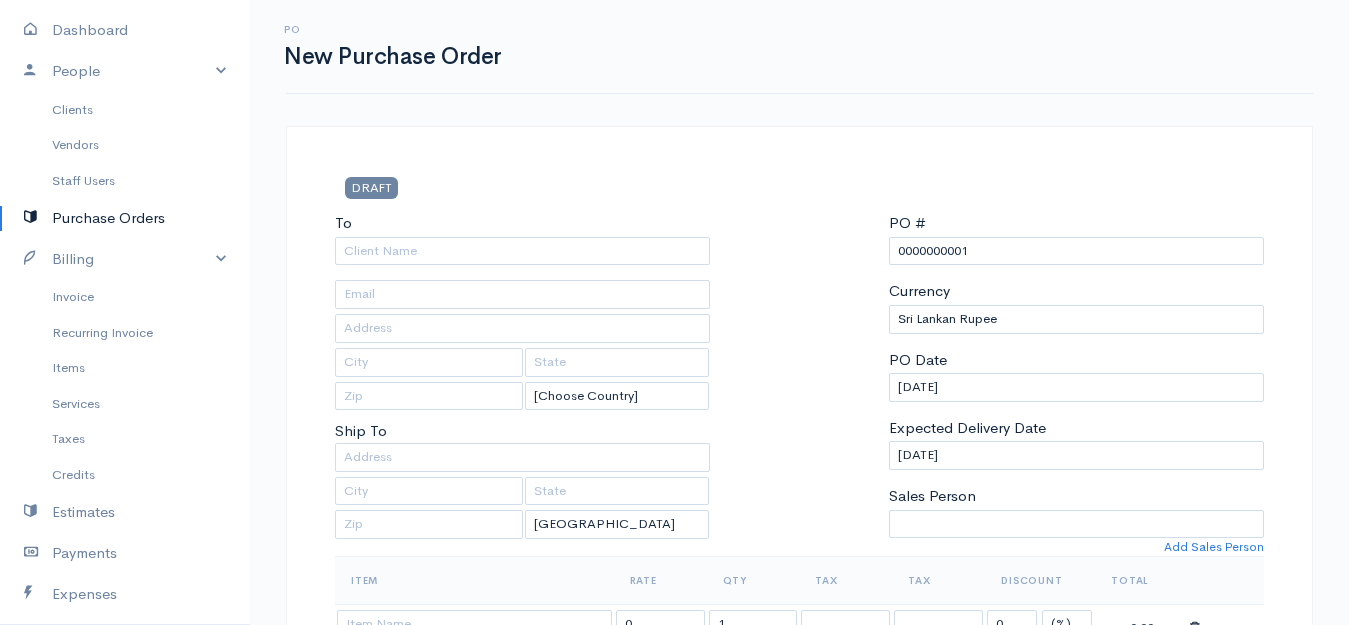 type on "Yason" 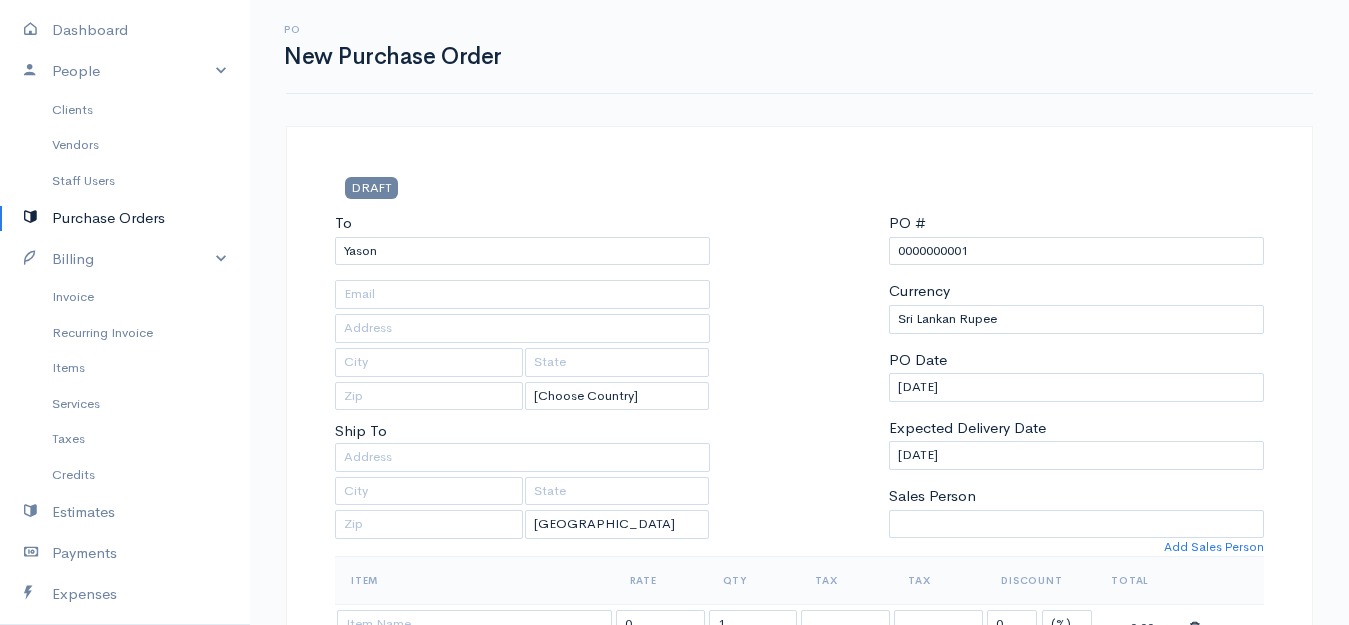 click on "Aksha
Upgrade
Dashboard
People
Clients
Vendors
Staff Users
Purchase Orders
Billing
Invoice
Recurring Invoice
Items
Services
Taxes
Credits
Estimates
Payments
Expenses
Track Time
Projects
Reports
Settings
My Organizations
Logout
Help
@CloudBooksApp 2022
PO
New Purchase Order
DRAFT To Yason [Choose Country] United States Canada United Kingdom Afghanistan Albania Algeria American Samoa Andorra Anguilla Angola Antarctica Antigua and Barbuda Argentina Armenia Aruba Australia 0" at bounding box center (674, 768) 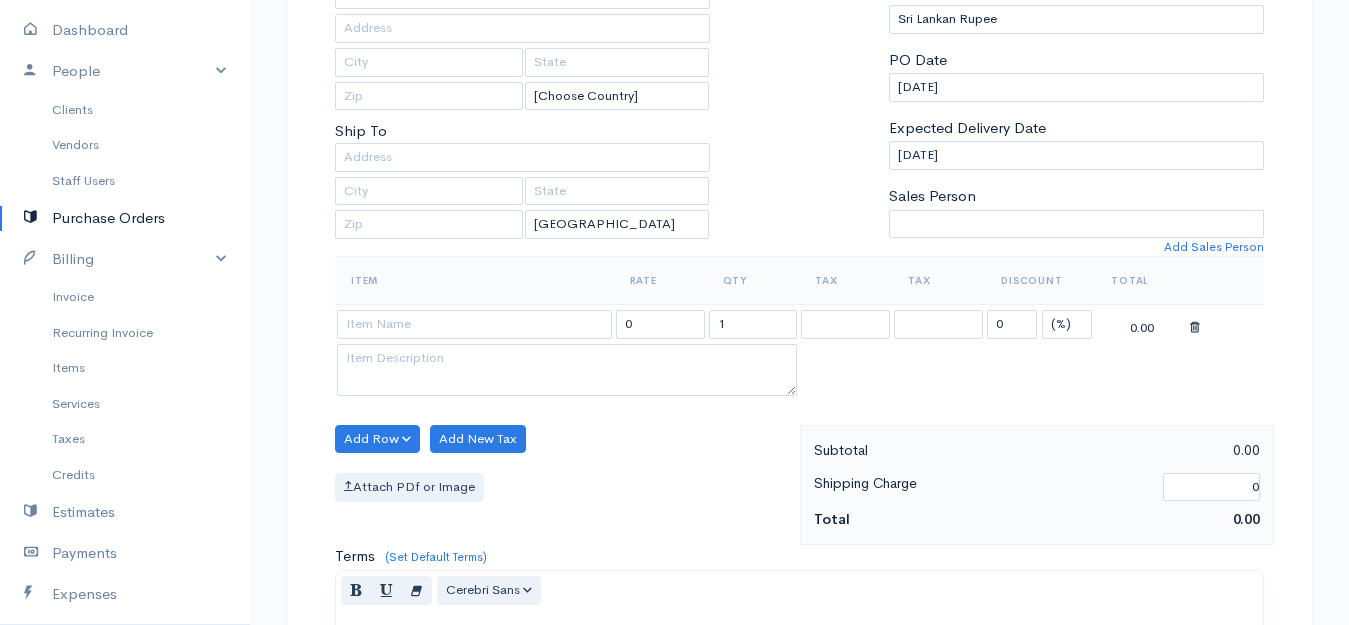 scroll, scrollTop: 400, scrollLeft: 0, axis: vertical 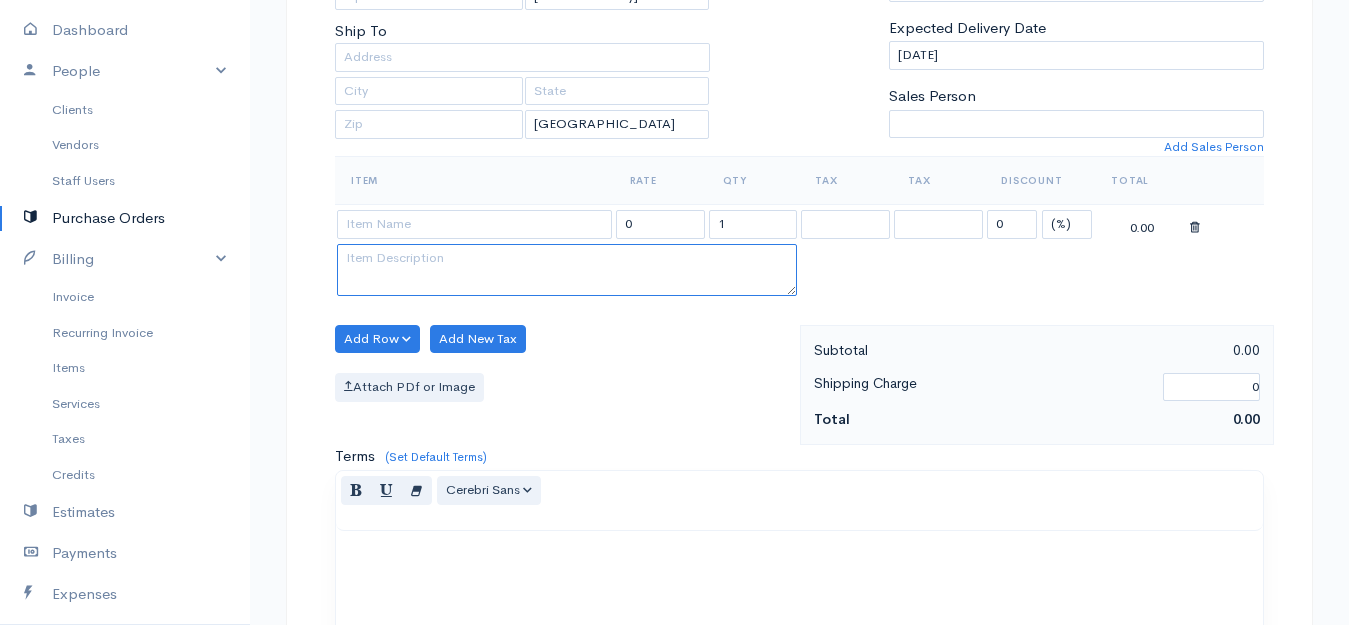 click at bounding box center [567, 270] 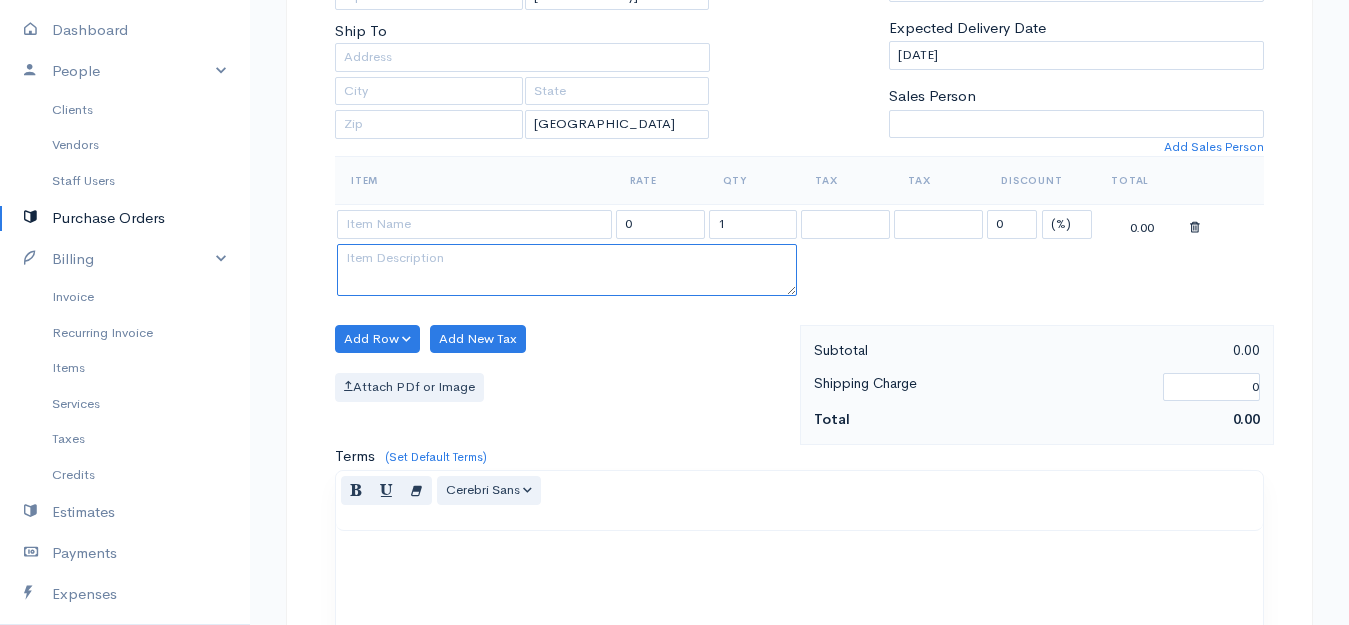 click at bounding box center [567, 270] 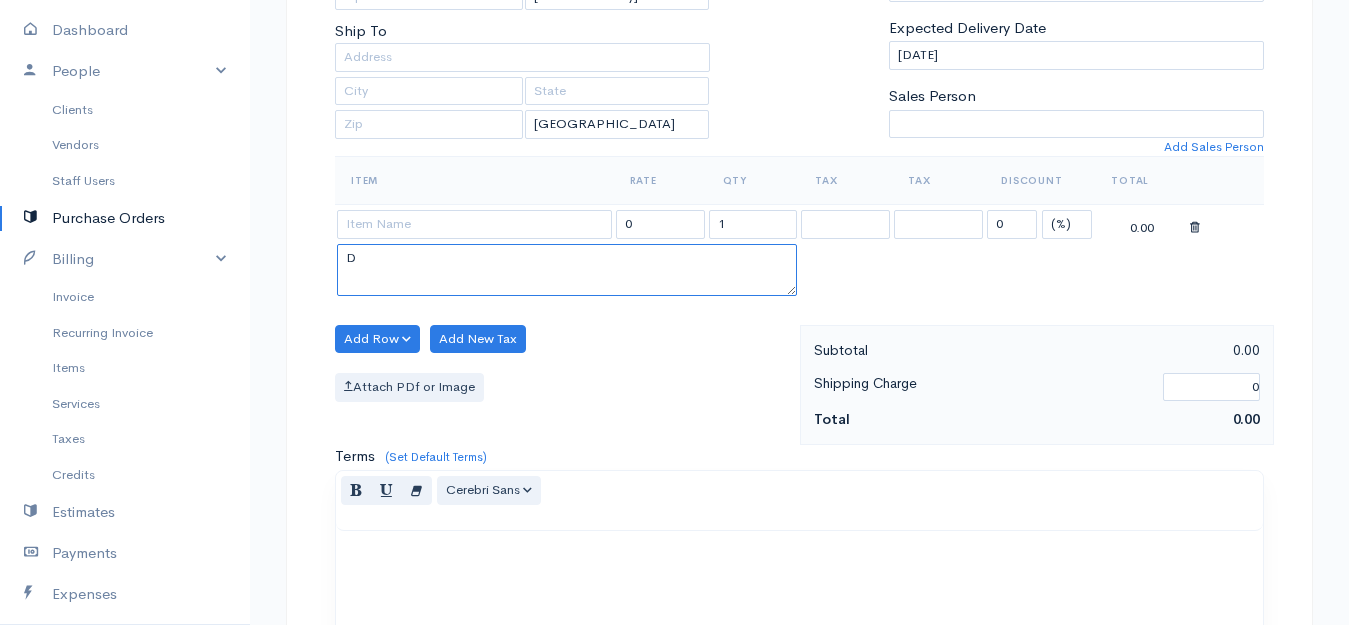 click on "D" at bounding box center [567, 270] 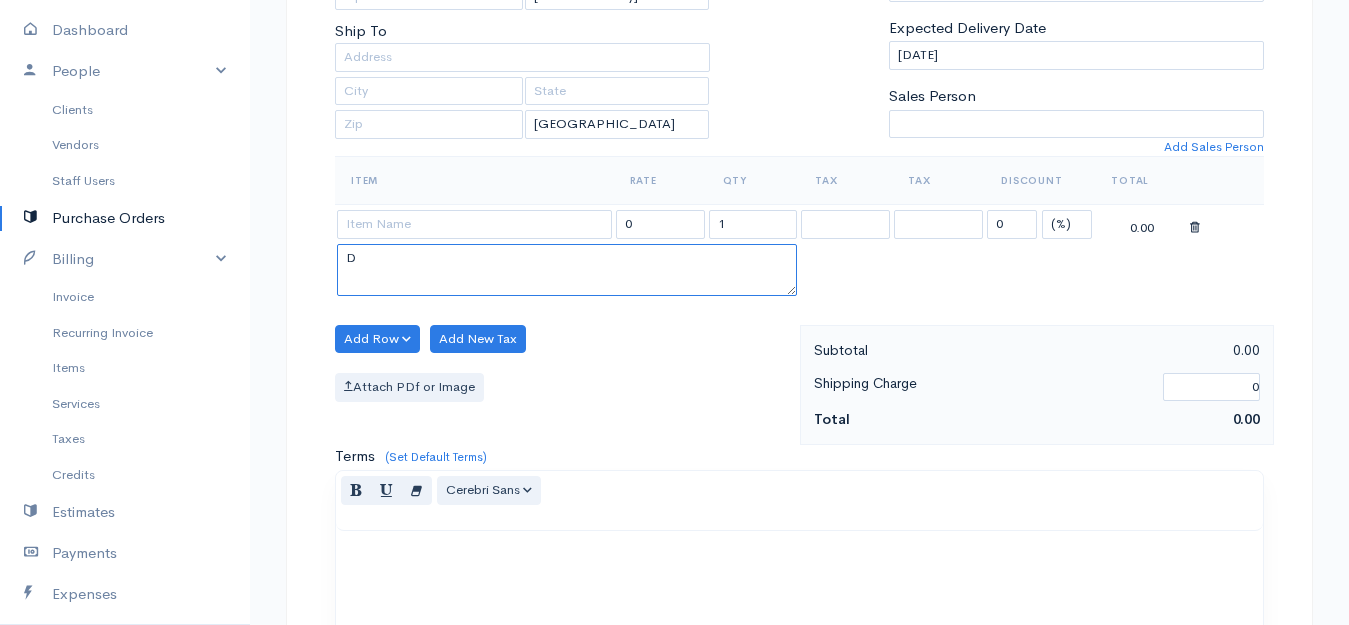 type on "D" 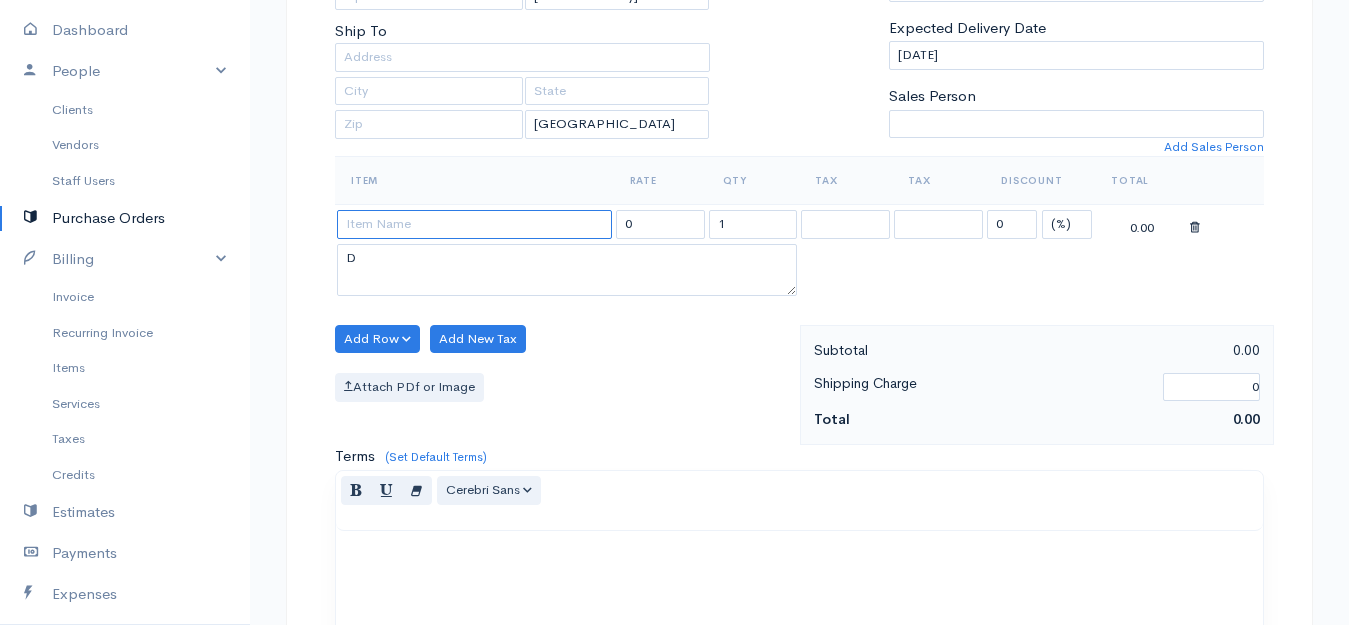 click at bounding box center [474, 224] 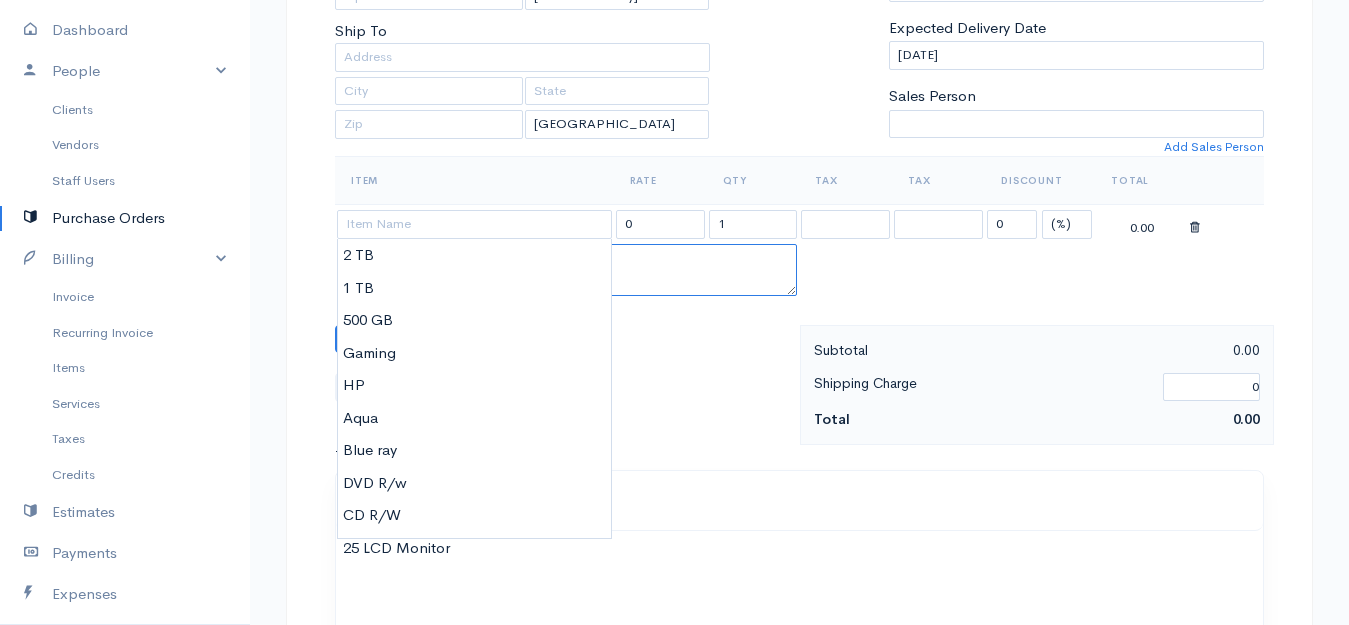 click on "D" at bounding box center (567, 270) 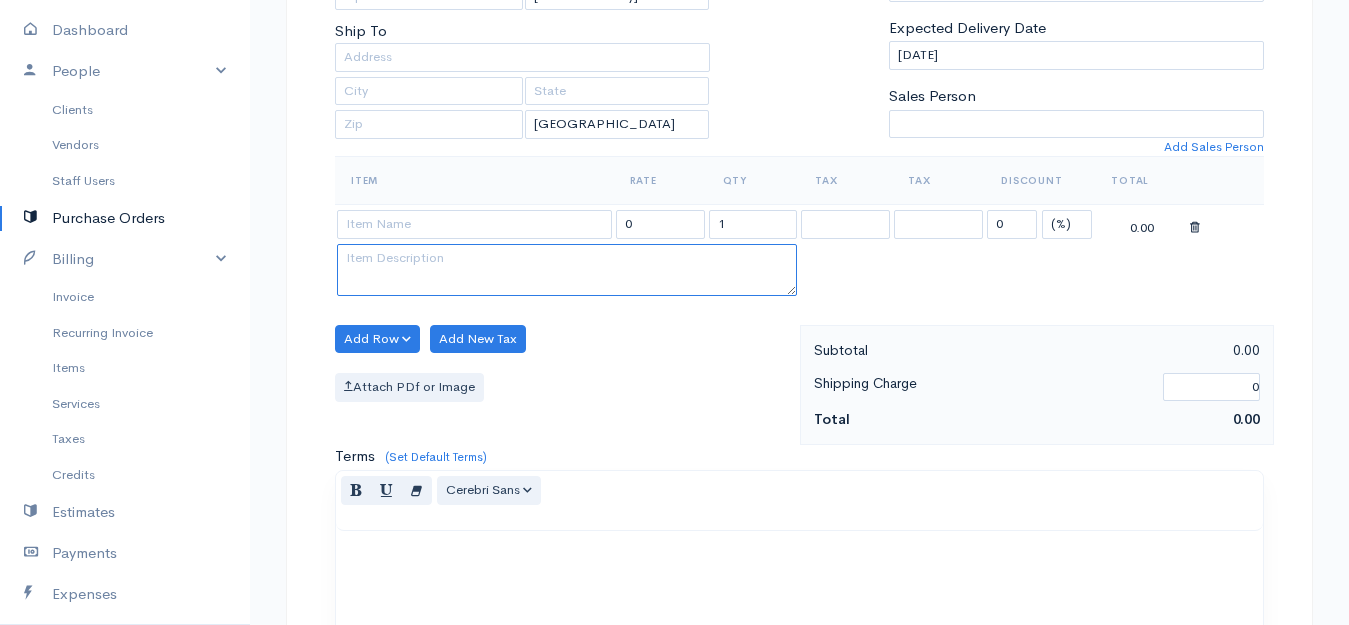 type 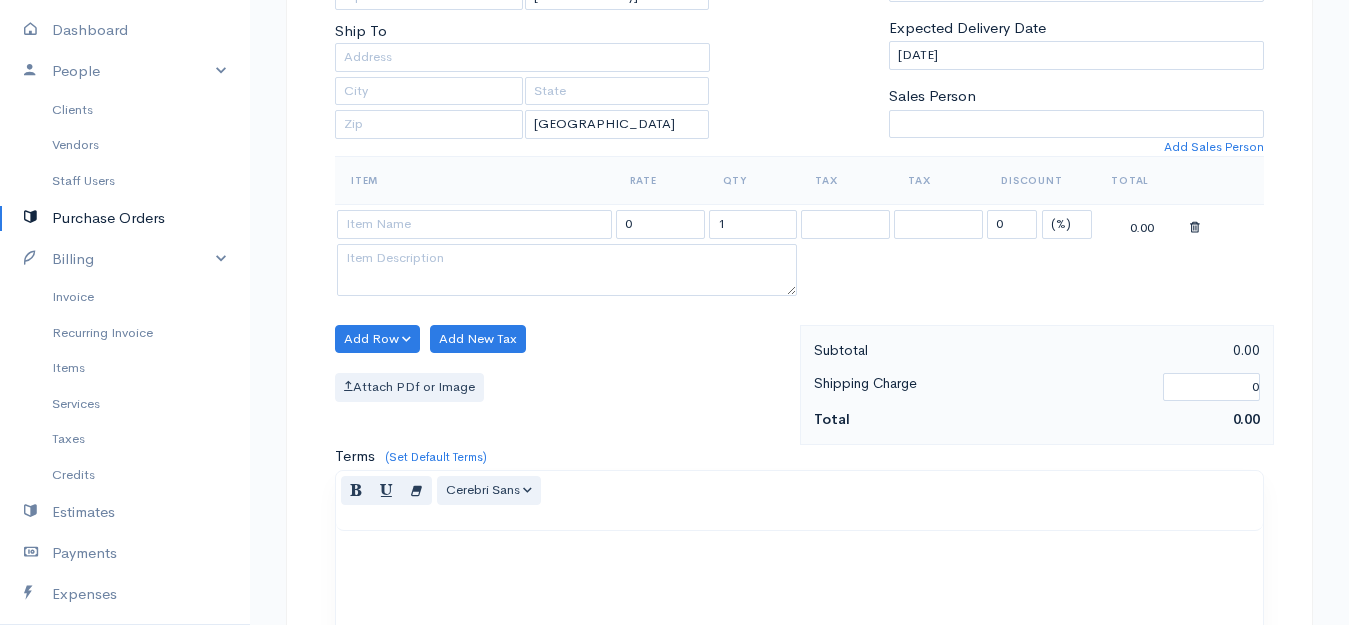 click on "Item" at bounding box center (474, 181) 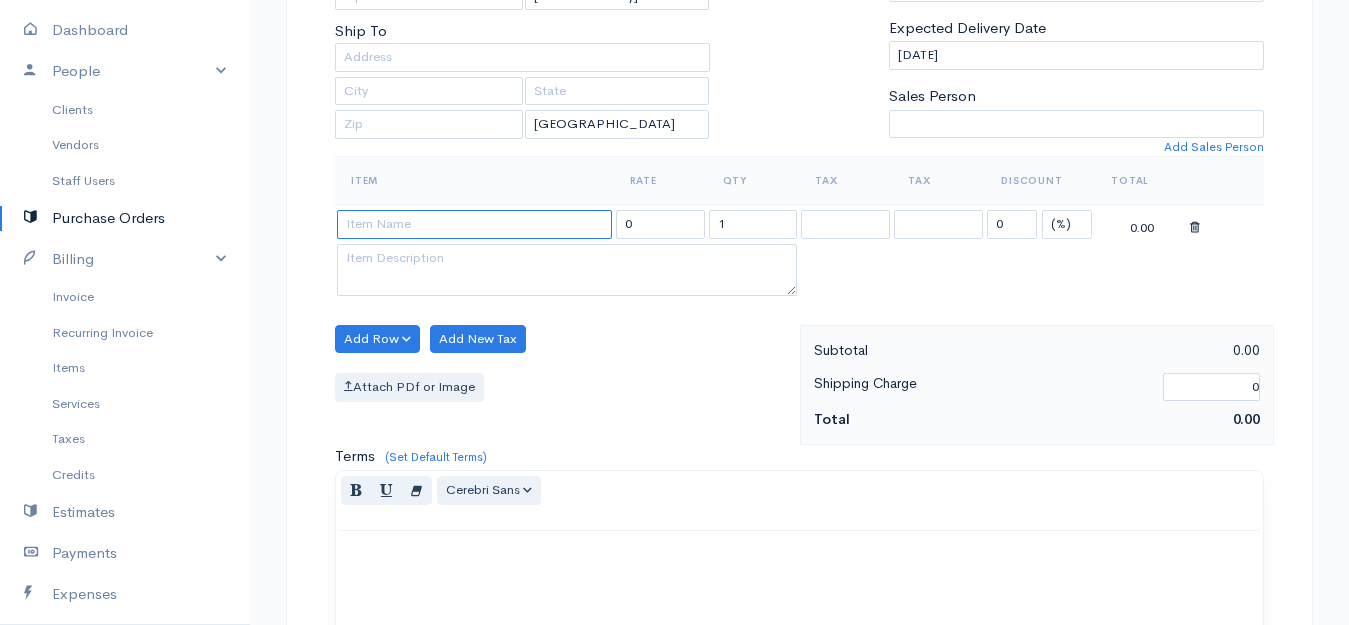 click at bounding box center (474, 224) 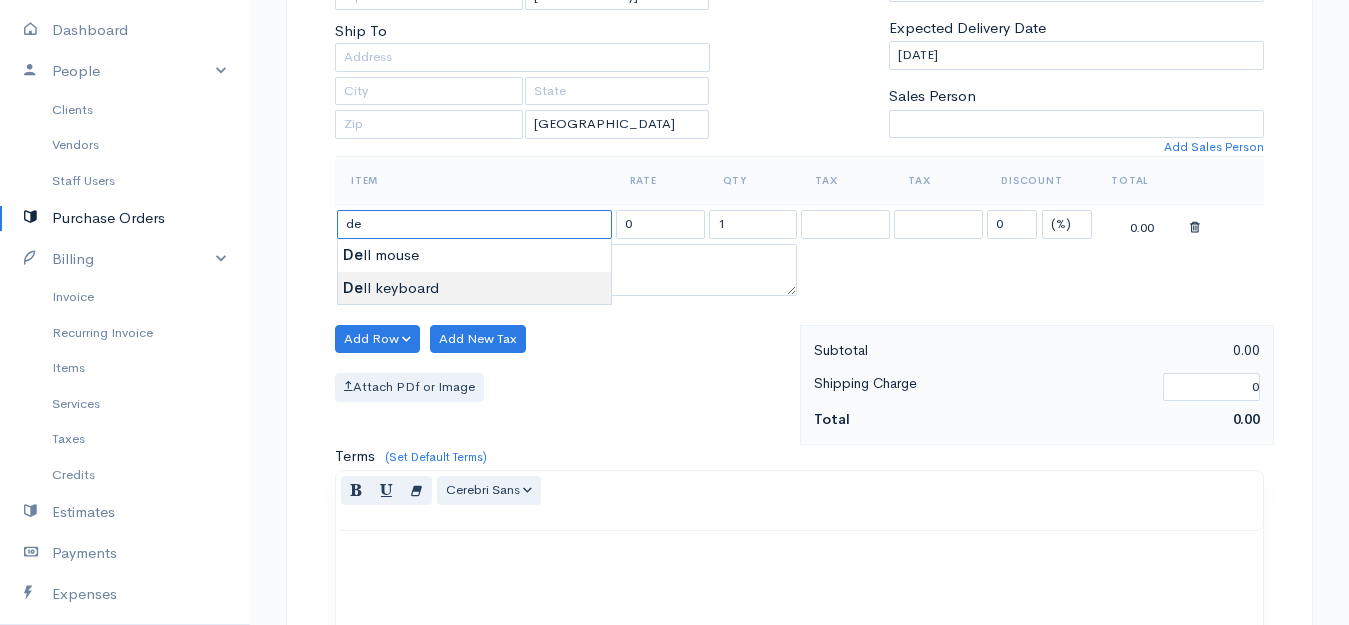 type on "Dell keyboard" 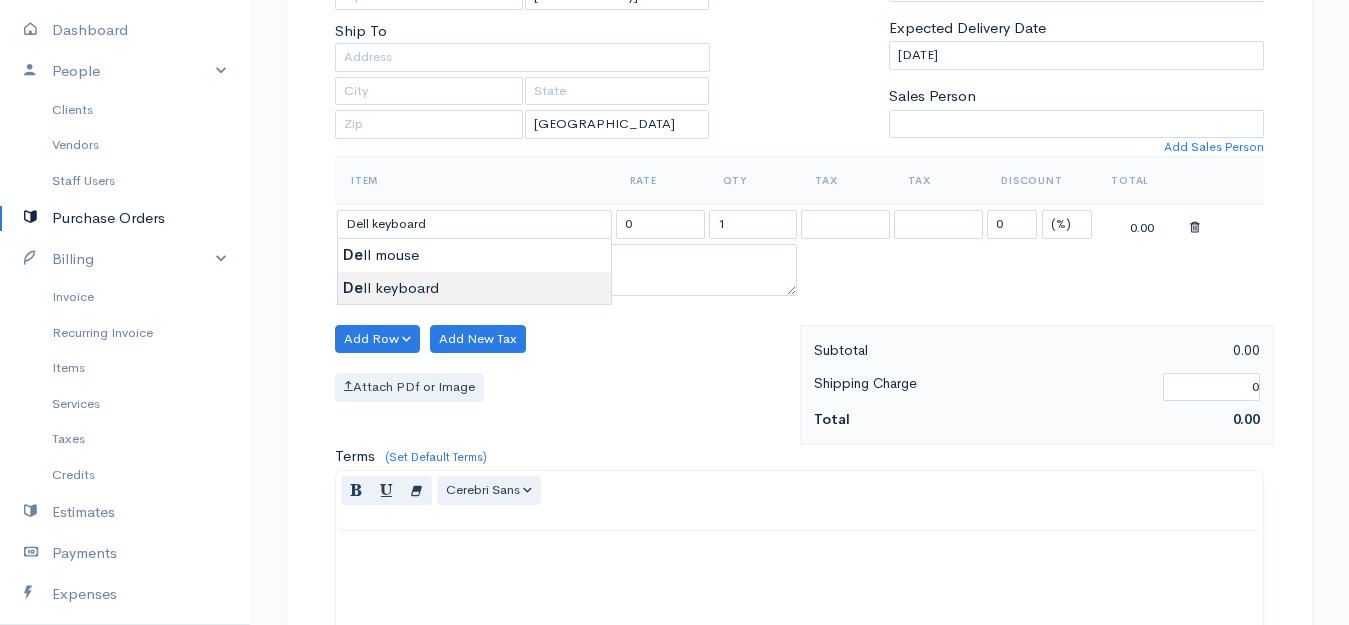 type on "250.00" 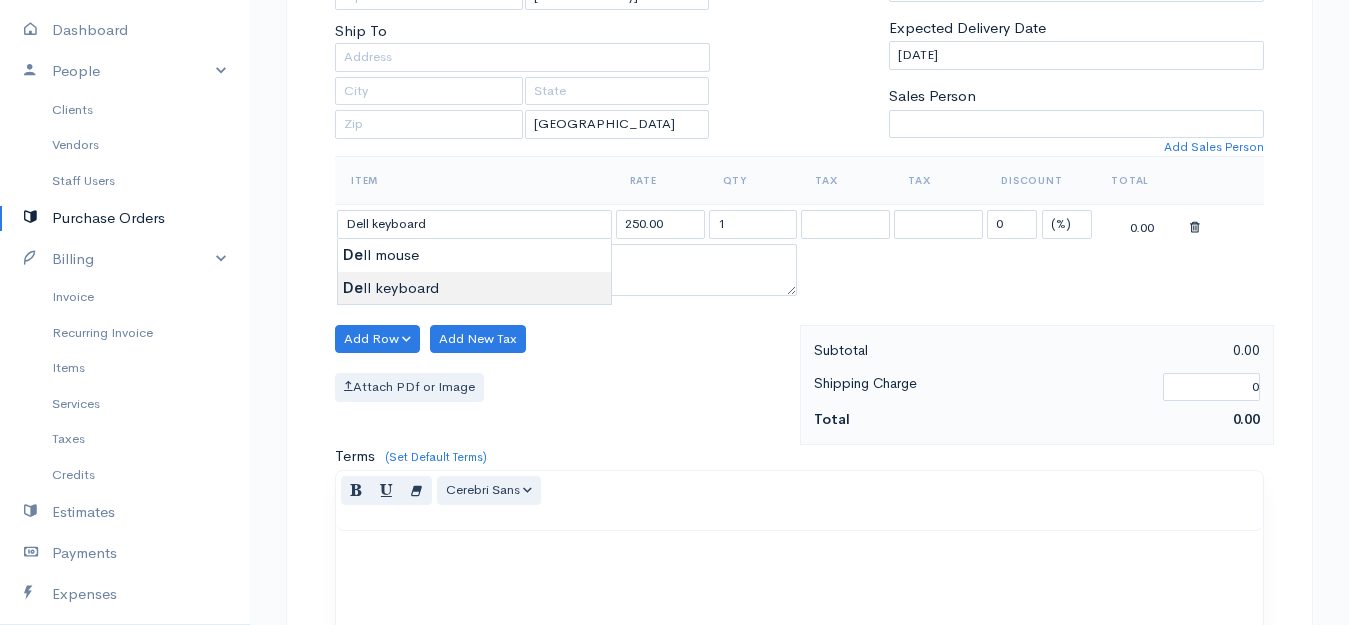 click on "Aksha
Upgrade
Dashboard
People
Clients
Vendors
Staff Users
Purchase Orders
Billing
Invoice
Recurring Invoice
Items
Services
Taxes
Credits
Estimates
Payments
Expenses
Track Time
Projects
Reports
Settings
My Organizations
Logout
Help
@CloudBooksApp 2022
PO
New Purchase Order
DRAFT To Yason [Choose Country] United States Canada United Kingdom Afghanistan Albania Algeria American Samoa Andorra Anguilla Angola Antarctica Antigua and Barbuda Argentina Armenia Aruba Australia 1" at bounding box center [674, 368] 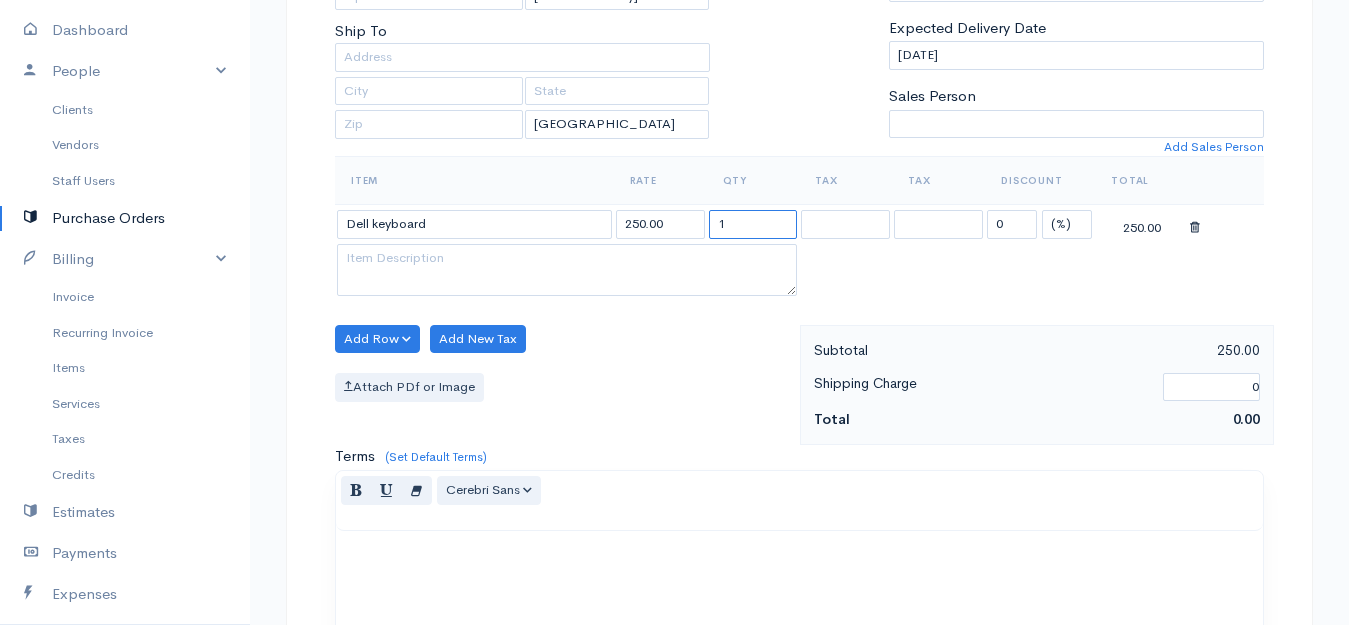 drag, startPoint x: 732, startPoint y: 215, endPoint x: 661, endPoint y: 220, distance: 71.17584 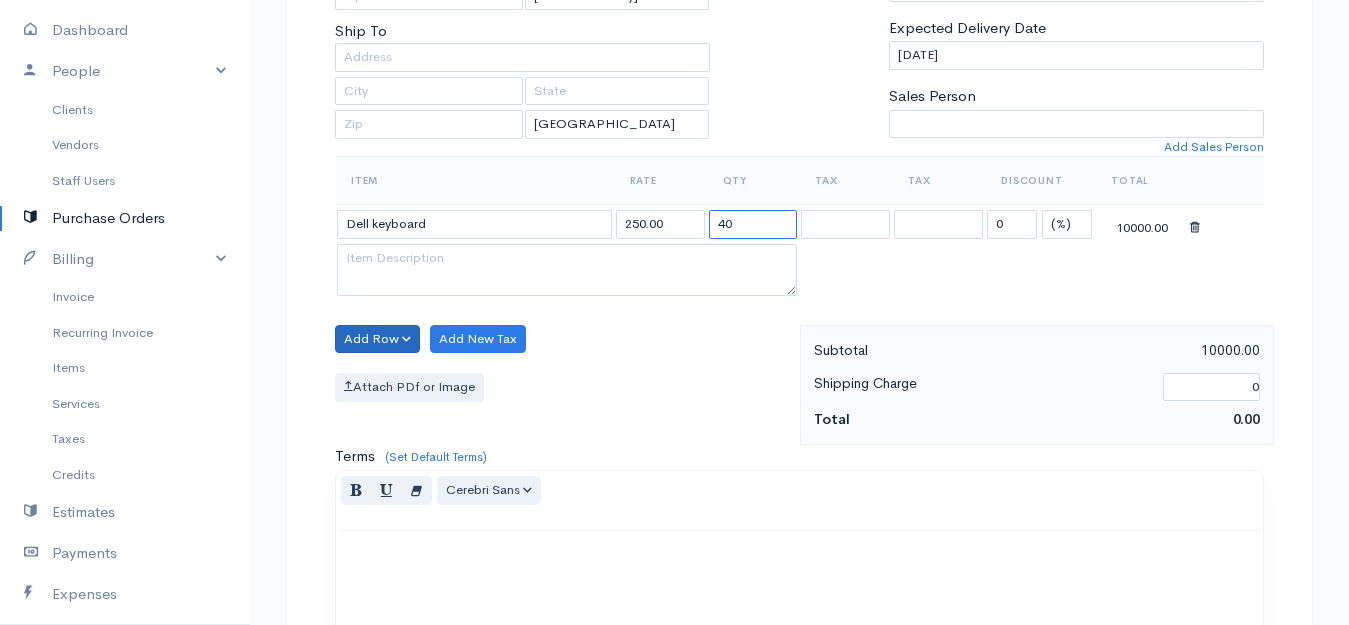 type on "40" 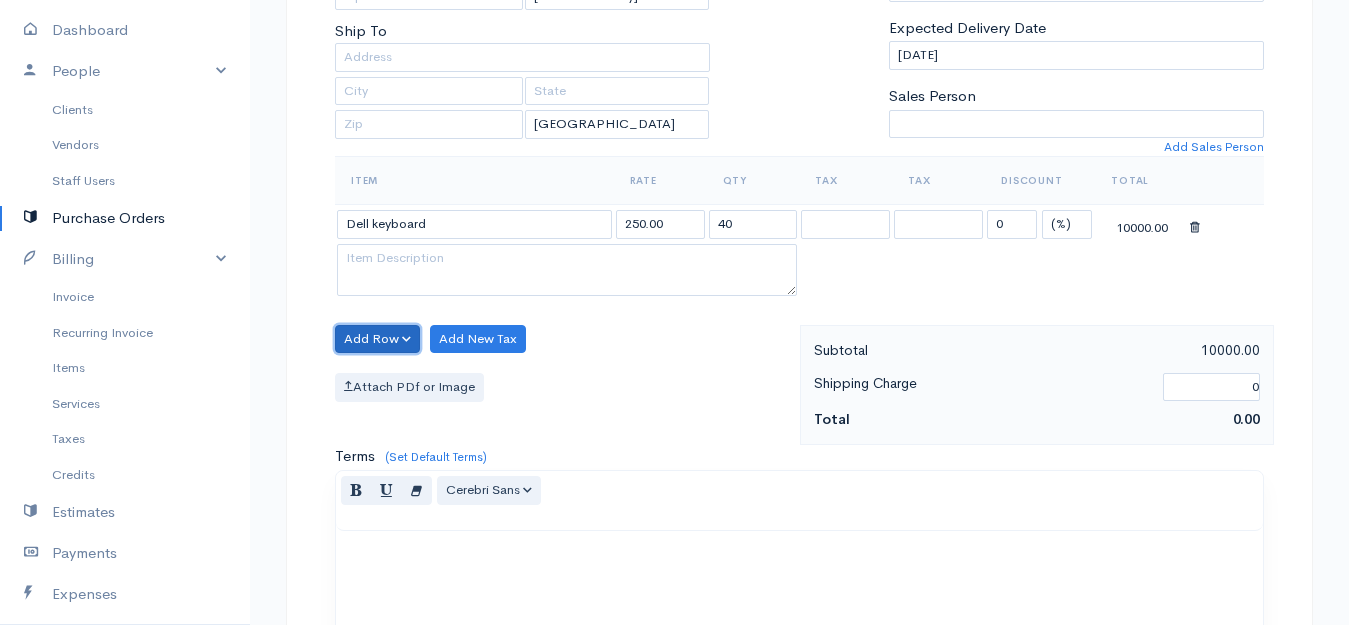 click on "Add Row" at bounding box center (377, 339) 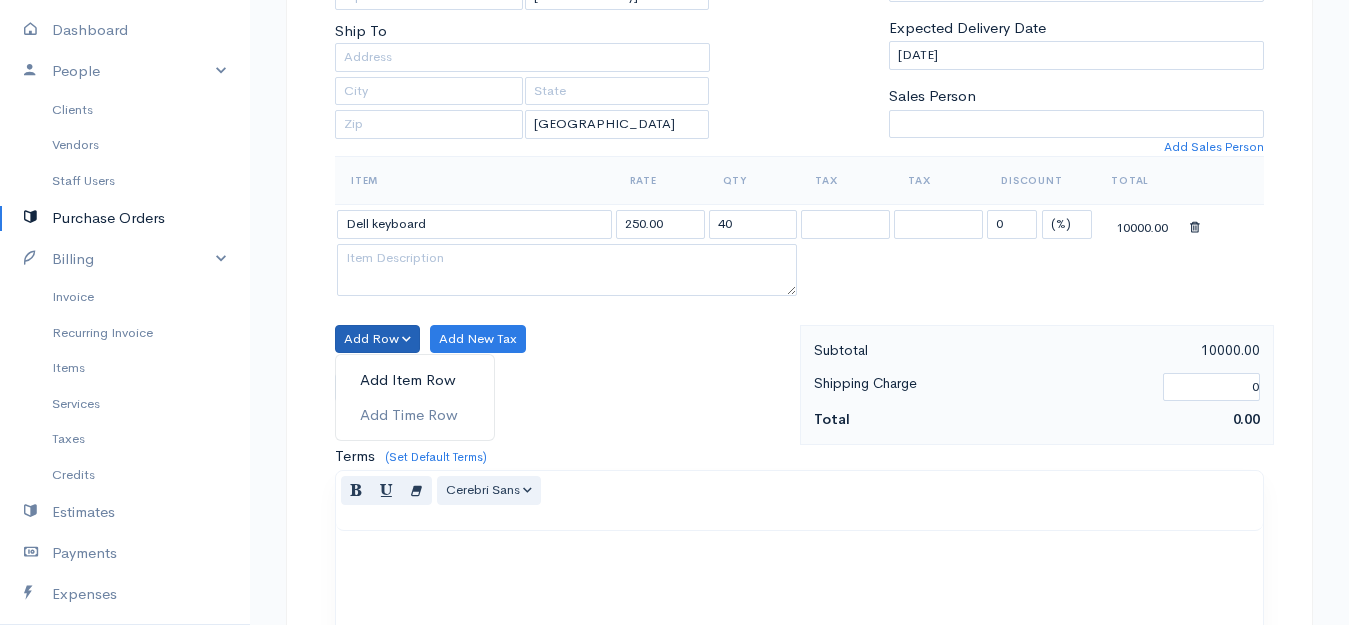 click on "Add Item Row" at bounding box center [415, 380] 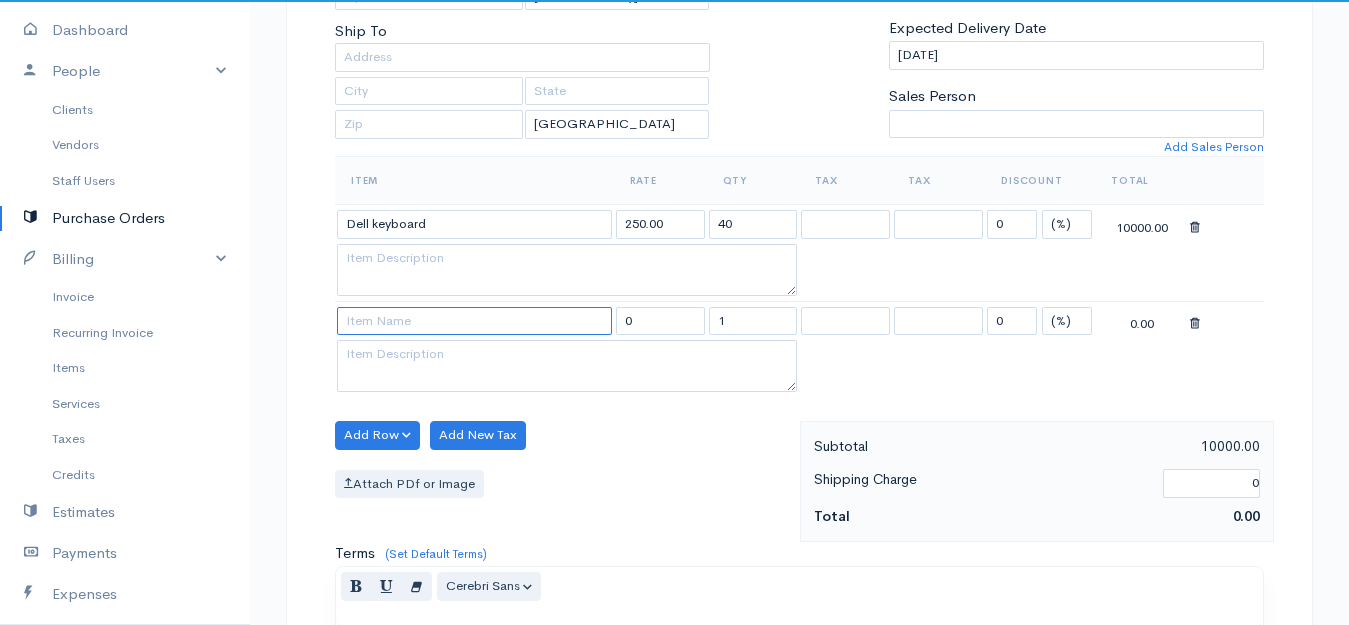 click at bounding box center (474, 321) 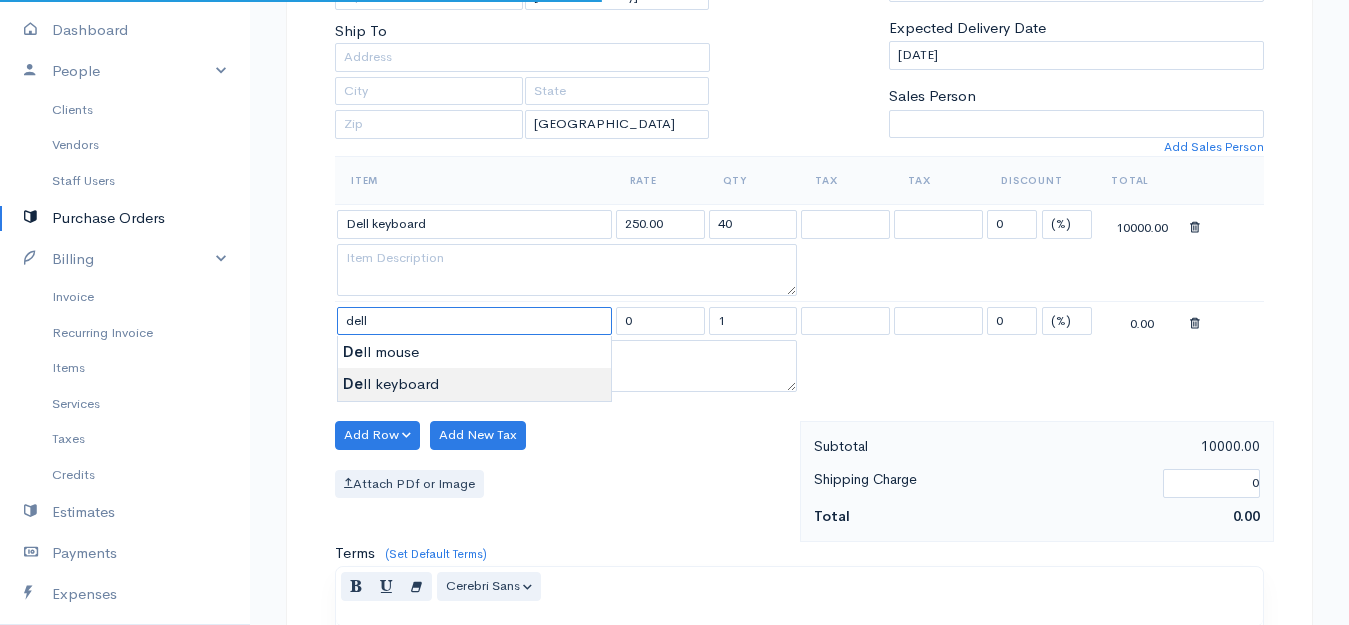 type on "Dell mouse" 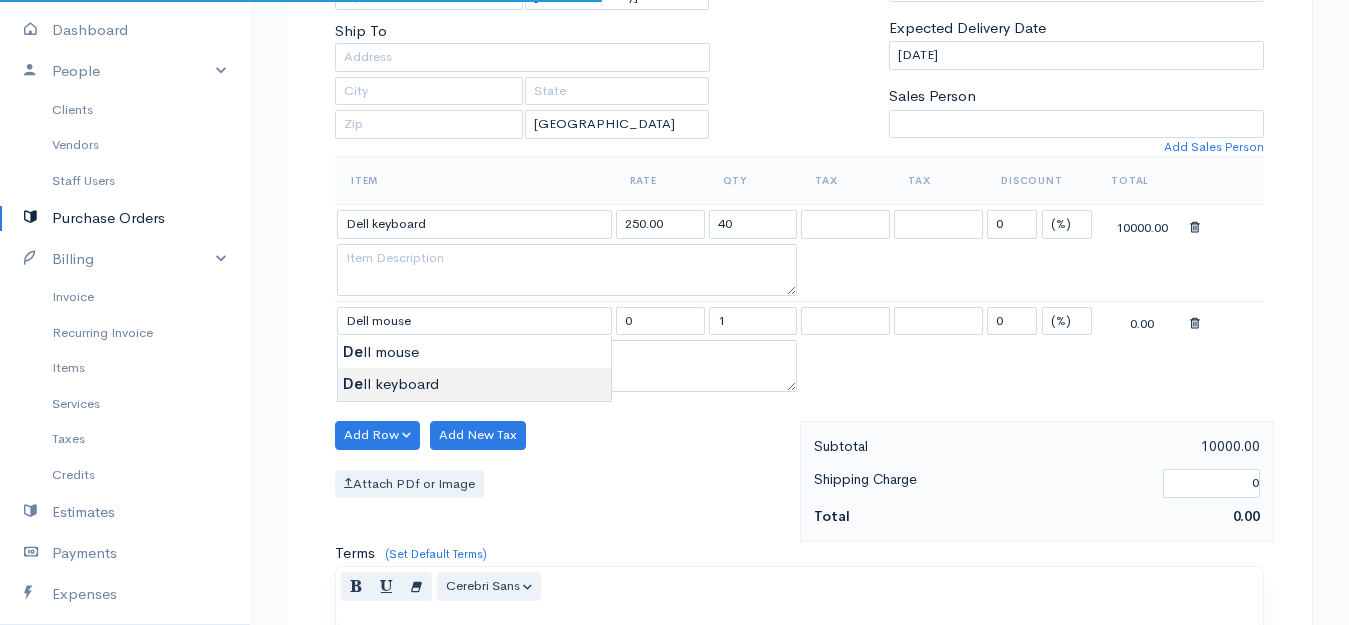 type on "150.00" 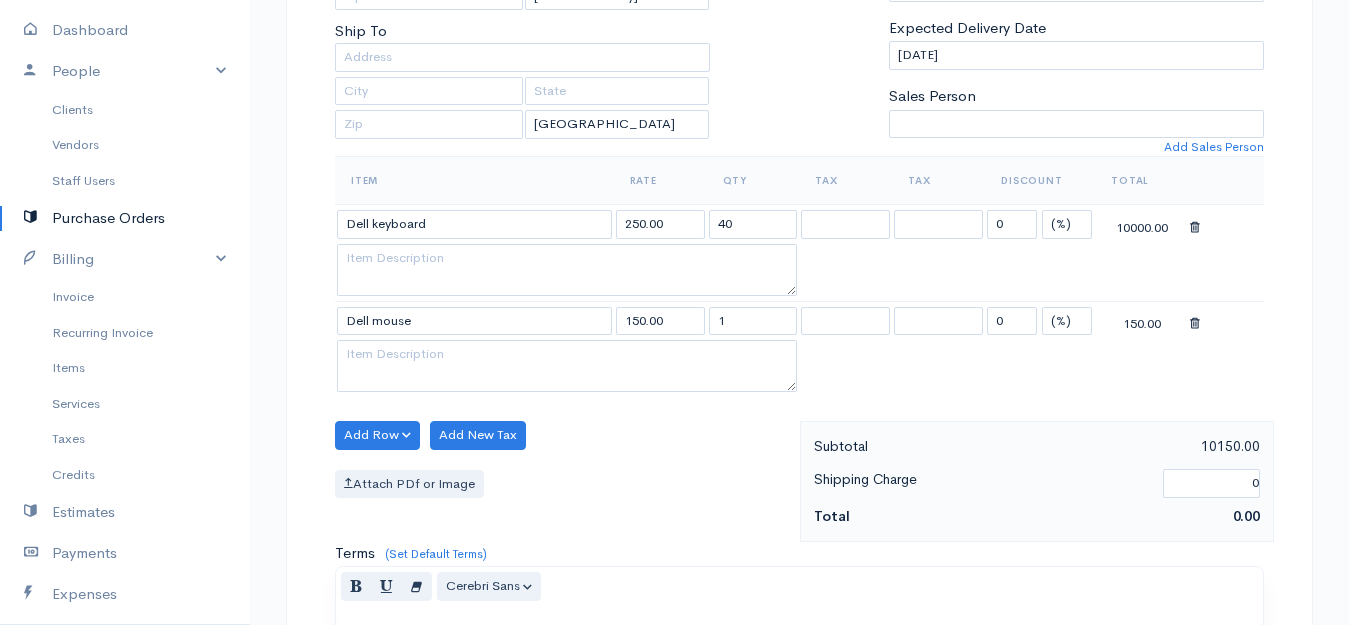 click on "Aksha
Upgrade
Dashboard
People
Clients
Vendors
Staff Users
Purchase Orders
Billing
Invoice
Recurring Invoice
Items
Services
Taxes
Credits
Estimates
Payments
Expenses
Track Time
Projects
Reports
Settings
My Organizations
Logout
Help
@CloudBooksApp 2022
PO
New Purchase Order
DRAFT To Yason [Choose Country] United States Canada United Kingdom Afghanistan Albania Algeria American Samoa Andorra Anguilla Angola Antarctica Antigua and Barbuda Argentina Armenia Aruba Australia 40" at bounding box center (674, 416) 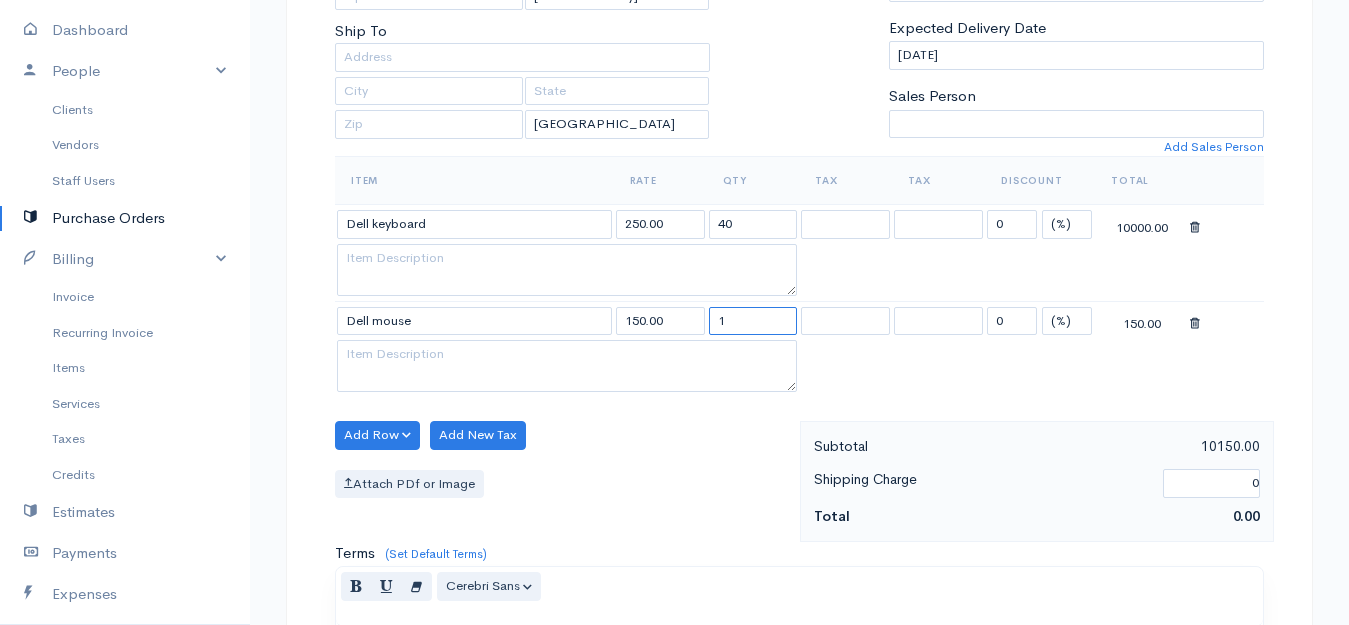 drag, startPoint x: 730, startPoint y: 319, endPoint x: 713, endPoint y: 326, distance: 18.384777 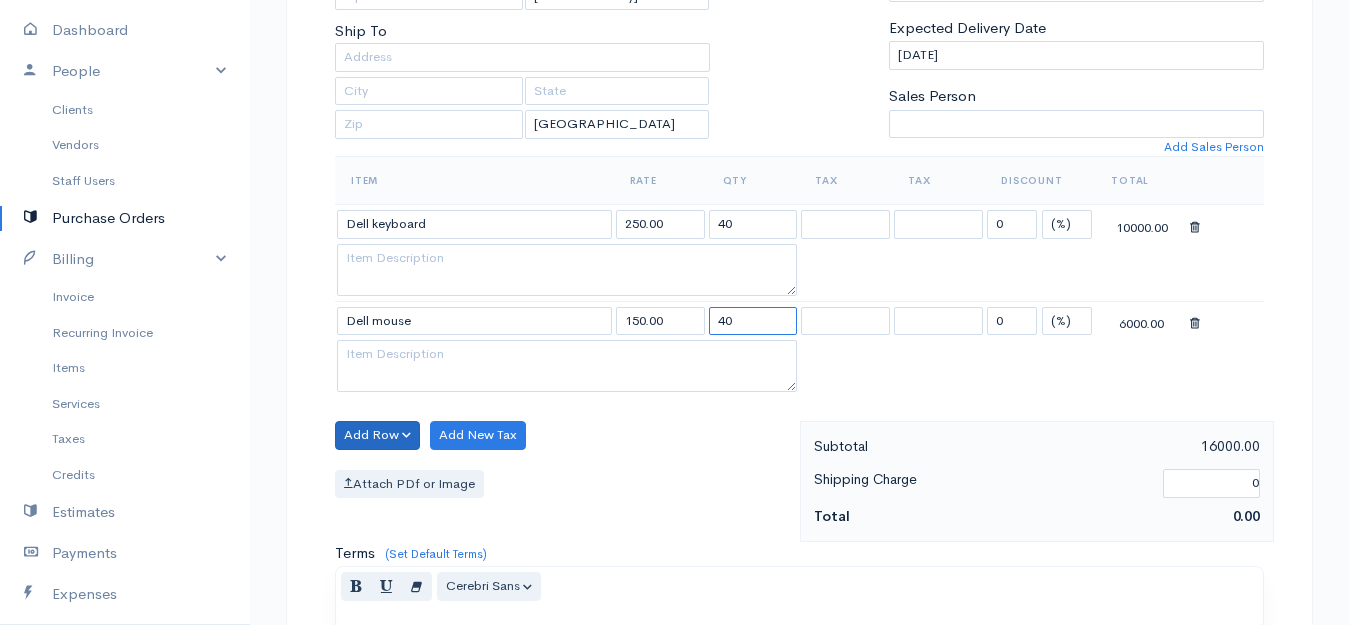type on "40" 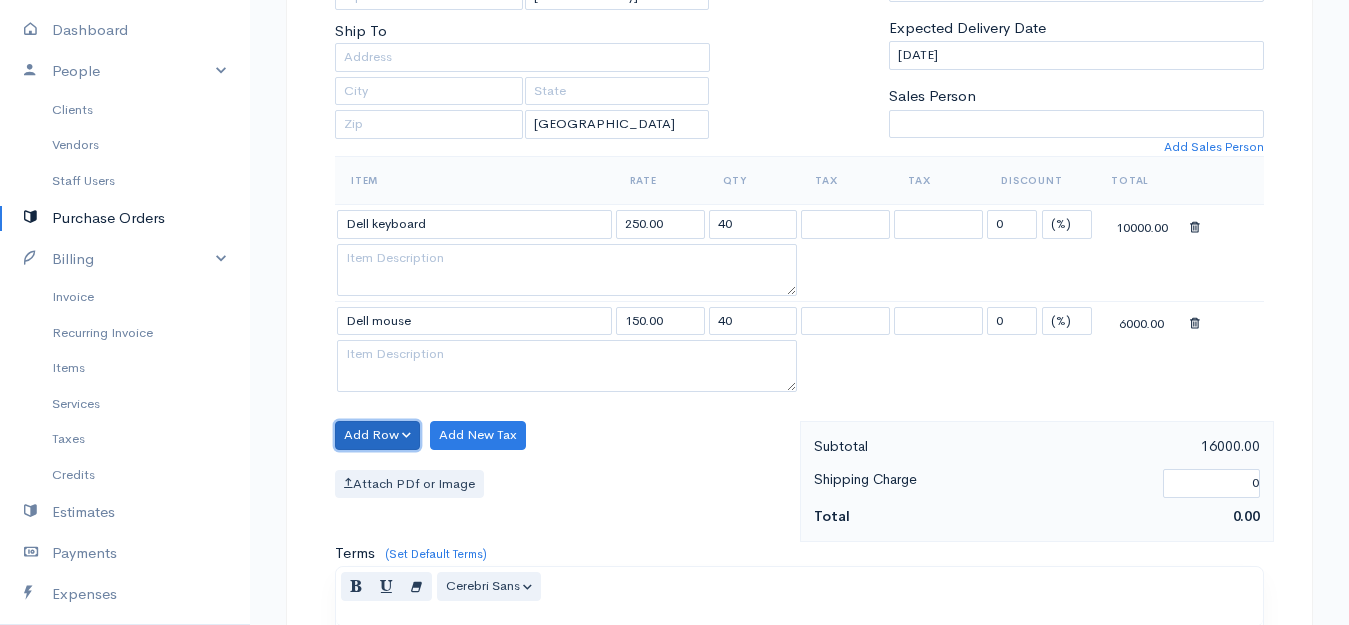 click on "Add Row" at bounding box center (377, 435) 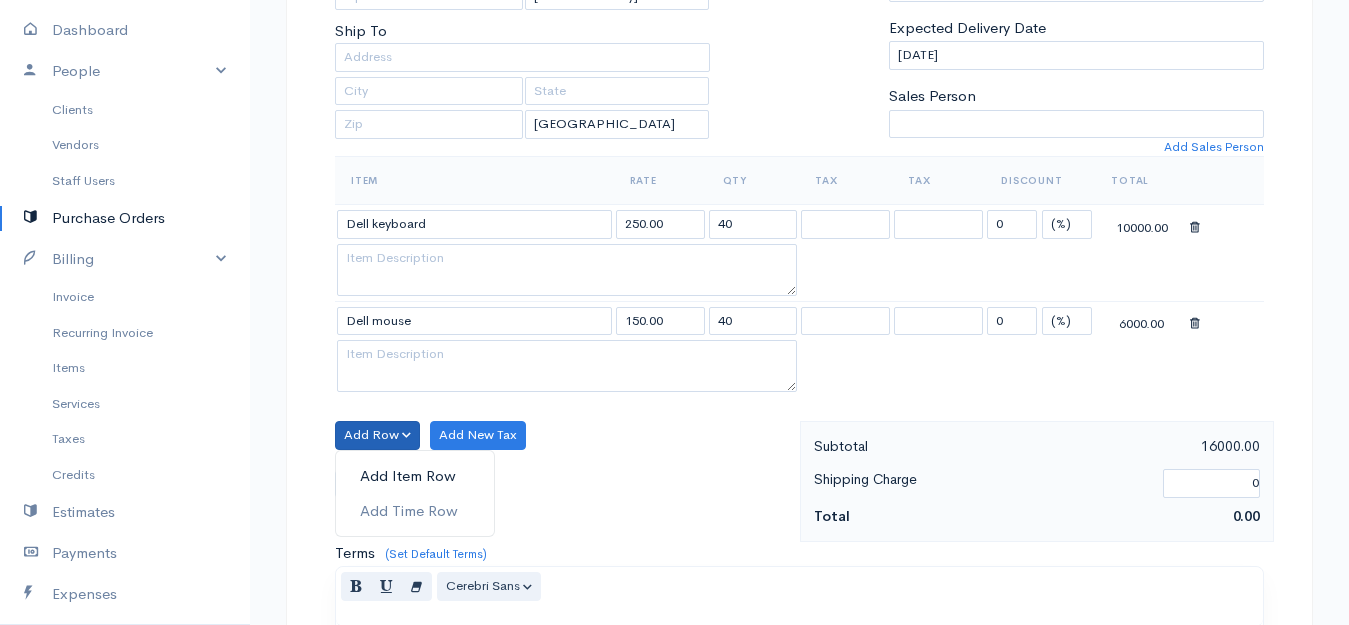 click on "Add Item Row" at bounding box center (415, 476) 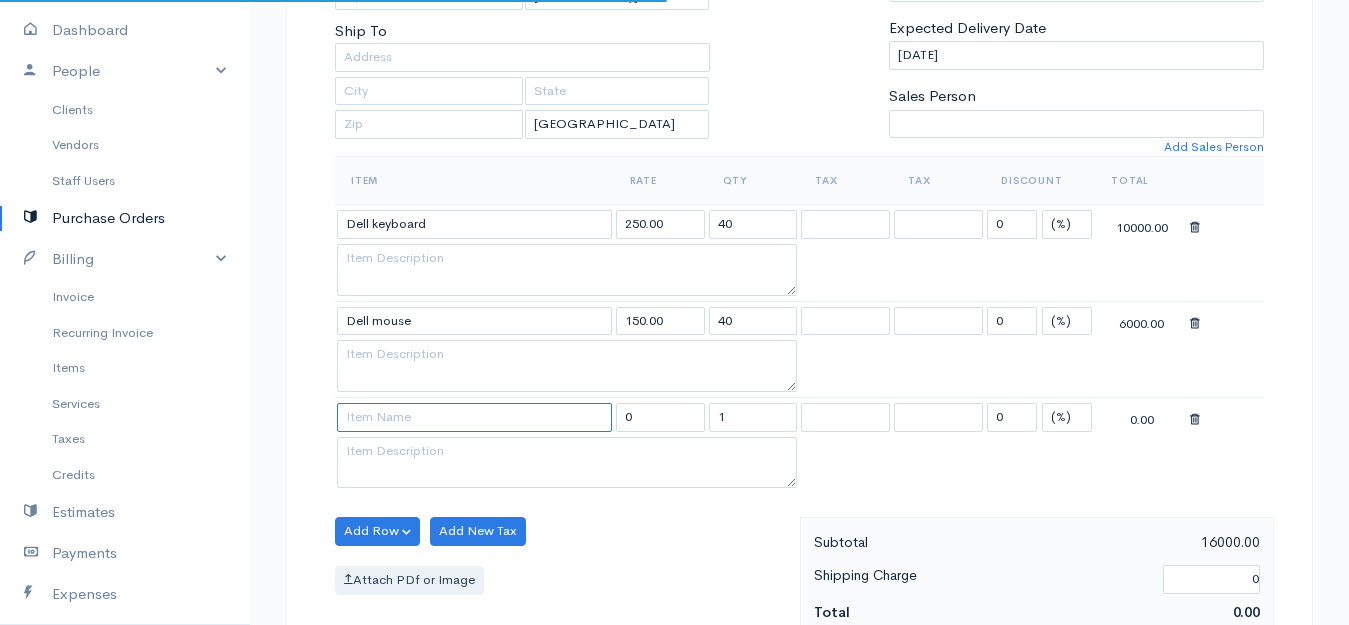 click at bounding box center (474, 417) 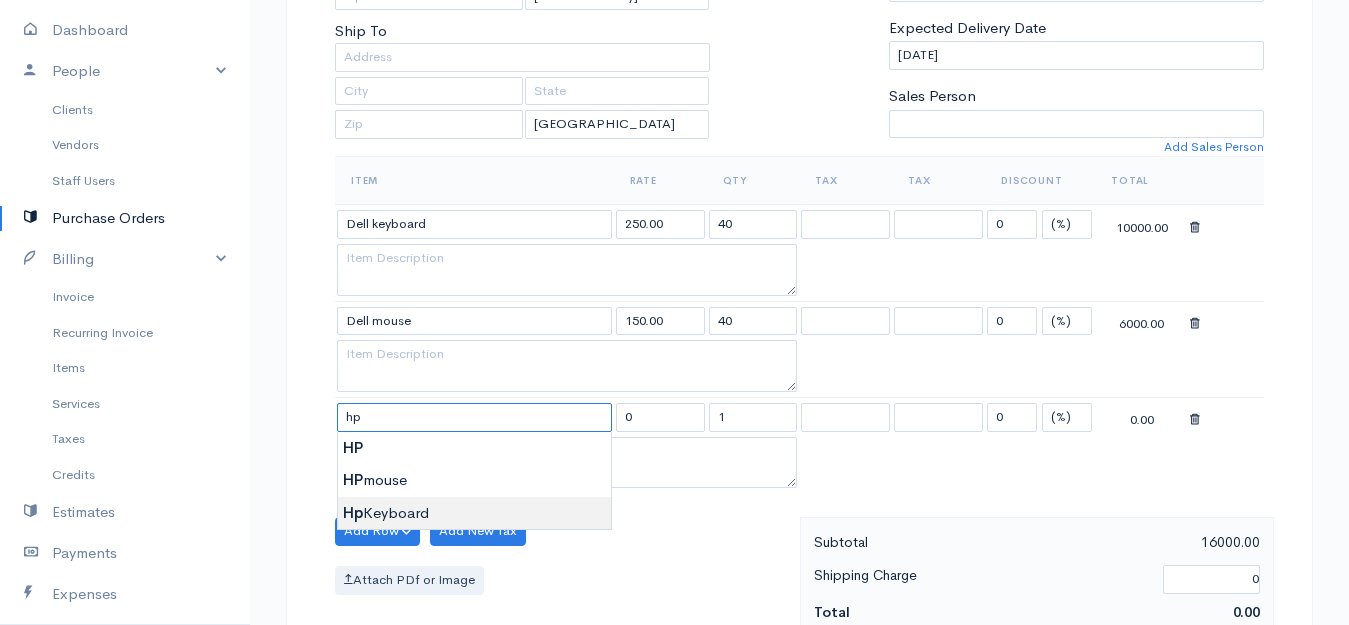 type on "Hp Keyboard" 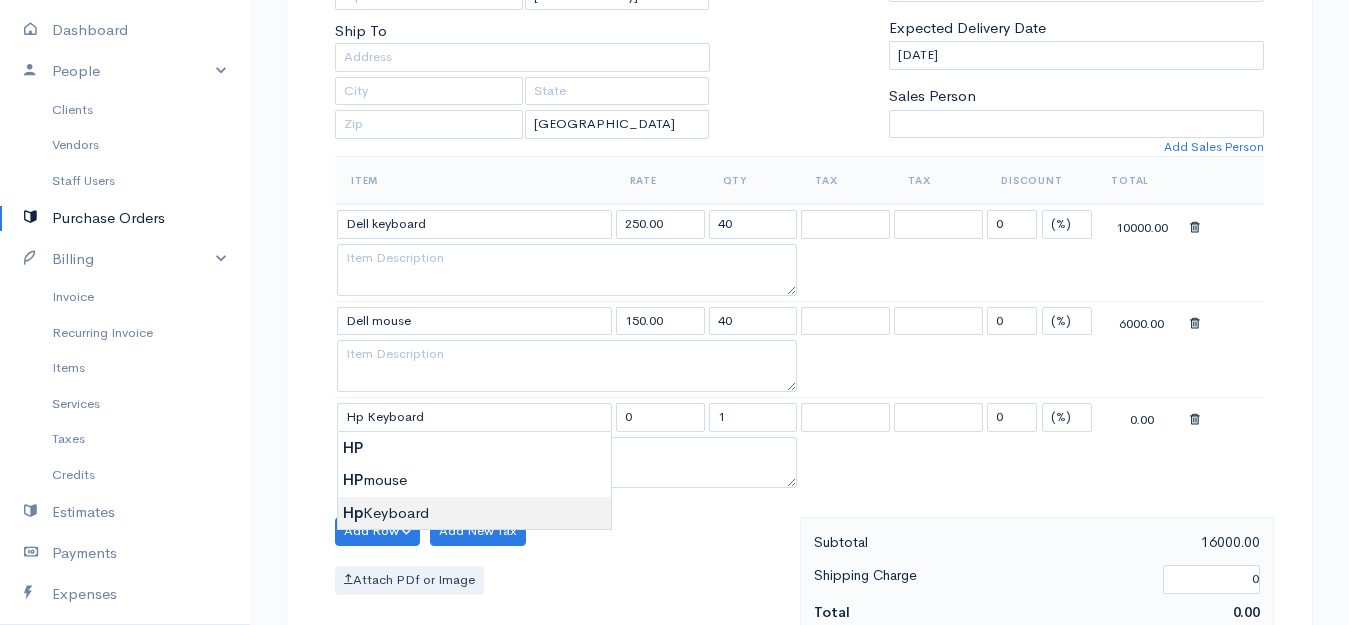 type on "350.00" 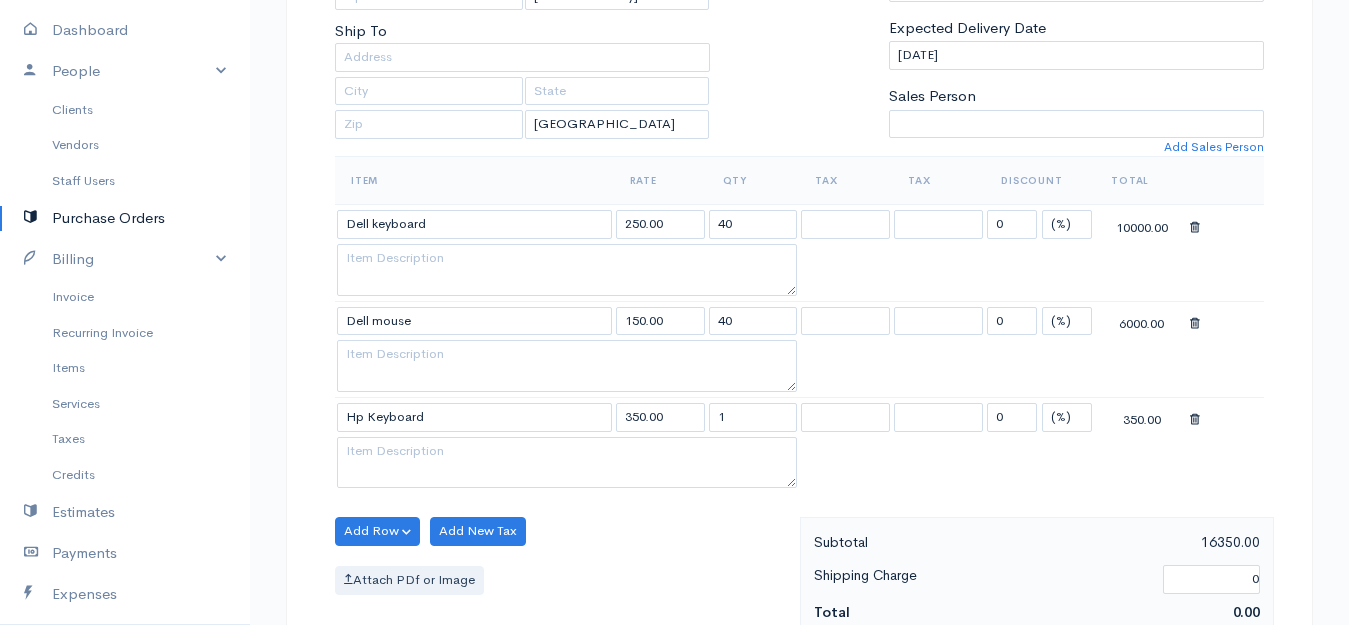 click on "Aksha
Upgrade
Dashboard
People
Clients
Vendors
Staff Users
Purchase Orders
Billing
Invoice
Recurring Invoice
Items
Services
Taxes
Credits
Estimates
Payments
Expenses
Track Time
Projects
Reports
Settings
My Organizations
Logout
Help
@CloudBooksApp 2022
PO
New Purchase Order
DRAFT To Yason [Choose Country] United States Canada United Kingdom Afghanistan Albania Algeria American Samoa Andorra Anguilla Angola Antarctica Antigua and Barbuda Argentina Armenia Aruba Australia 40" at bounding box center [674, 465] 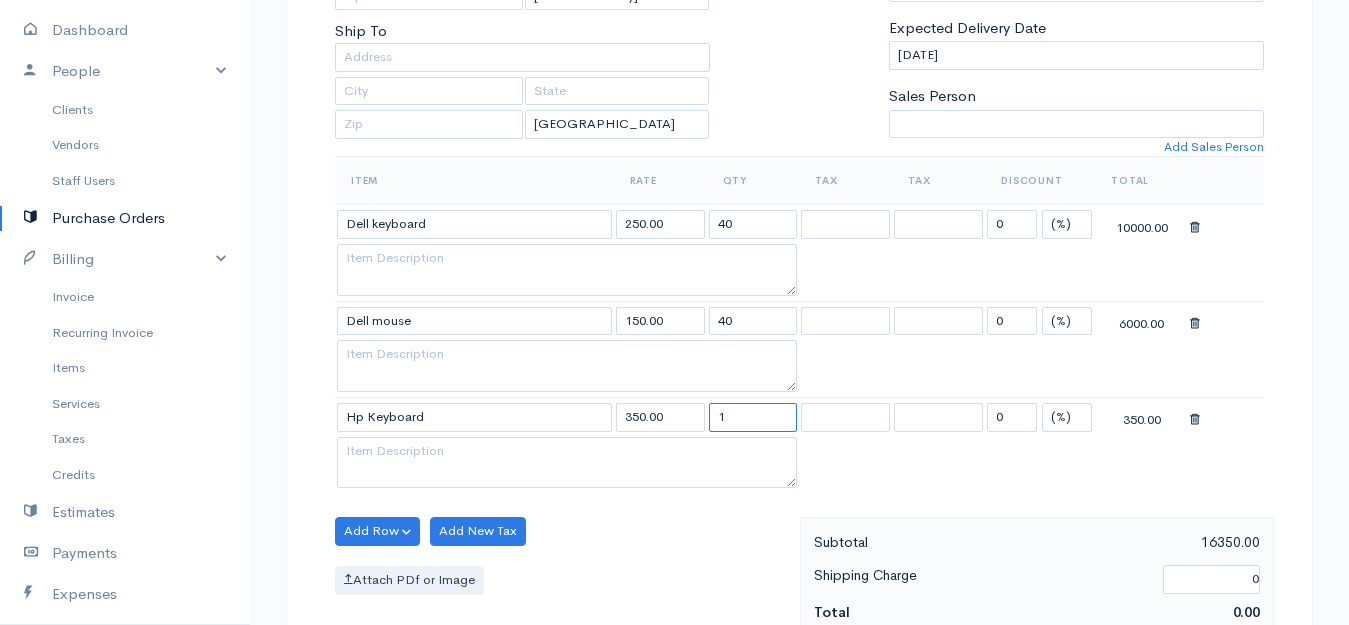 drag, startPoint x: 743, startPoint y: 412, endPoint x: 695, endPoint y: 423, distance: 49.24429 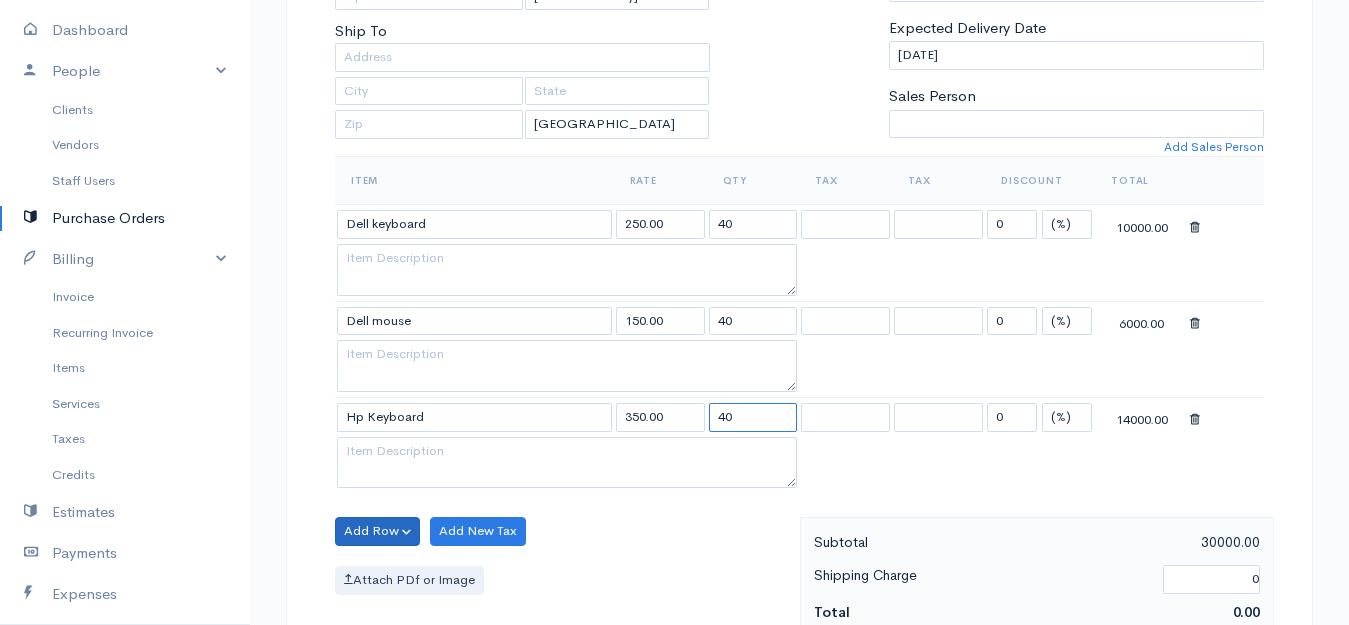 type on "40" 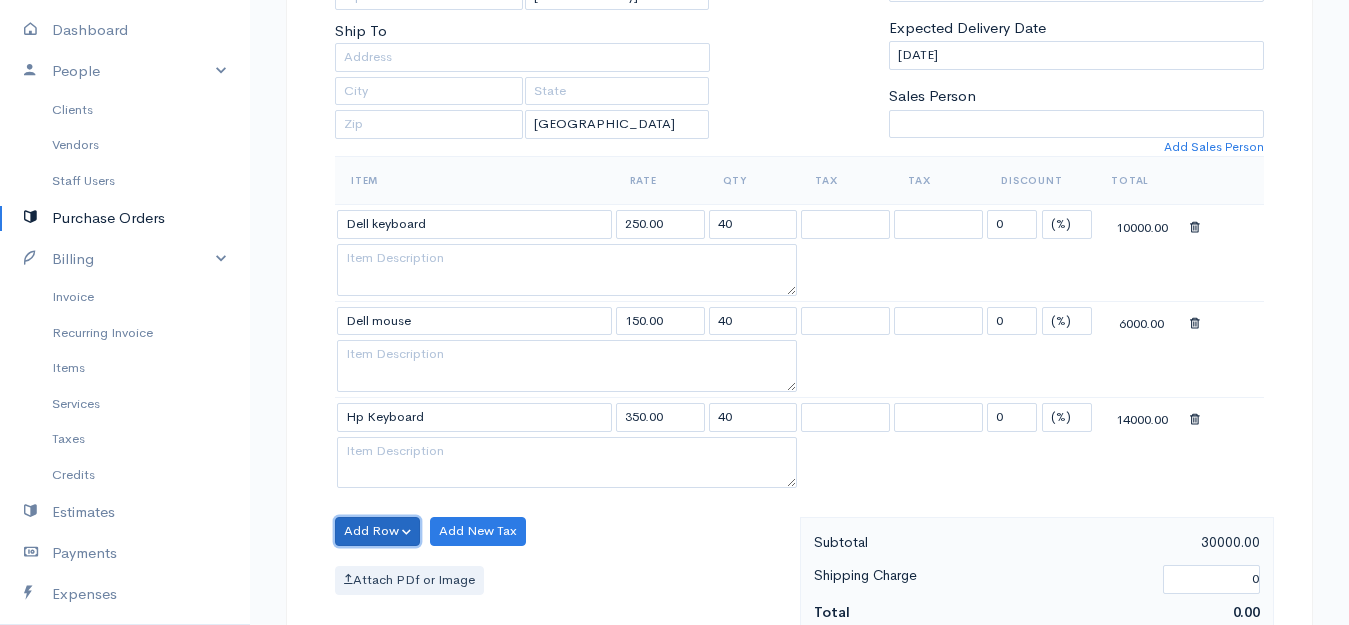click on "Add Row" at bounding box center [377, 531] 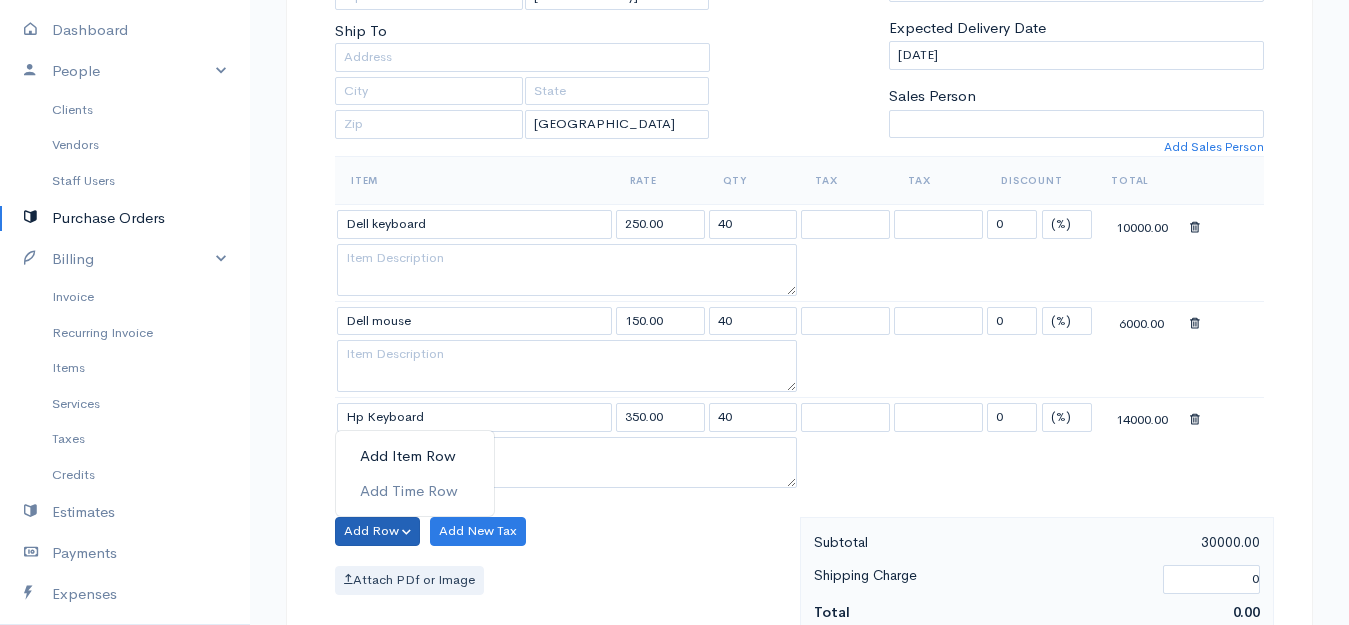 click on "Add Item Row" at bounding box center (415, 456) 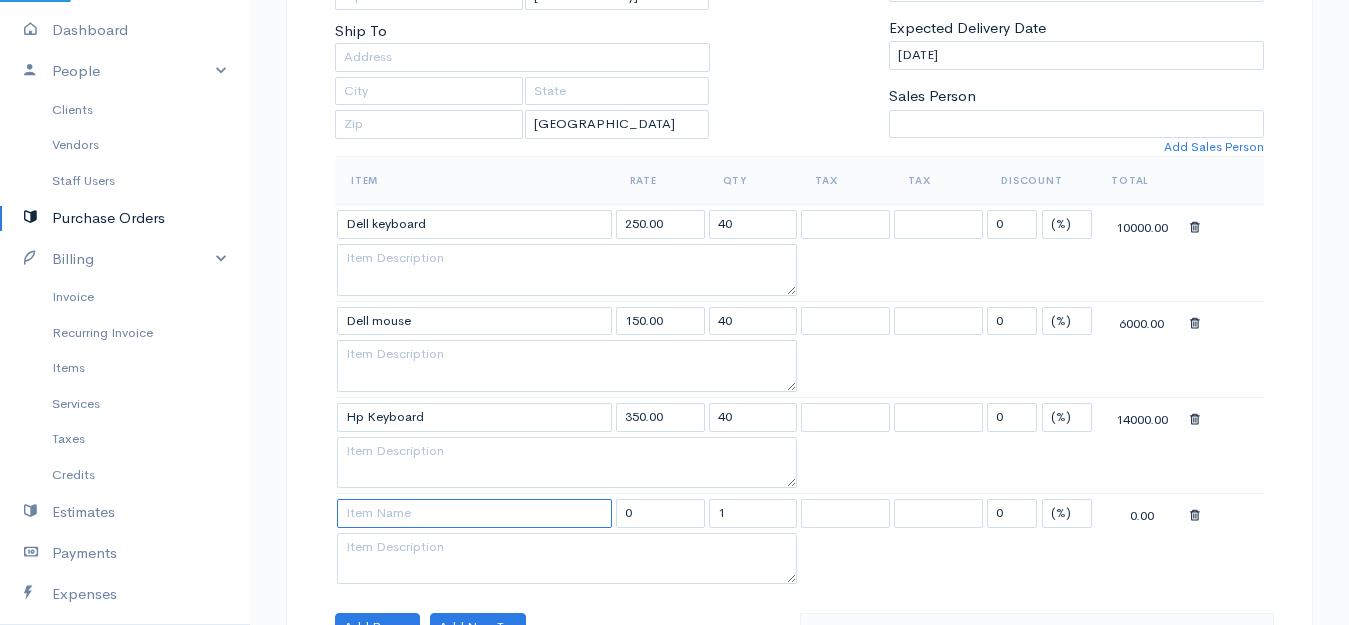 click at bounding box center (474, 513) 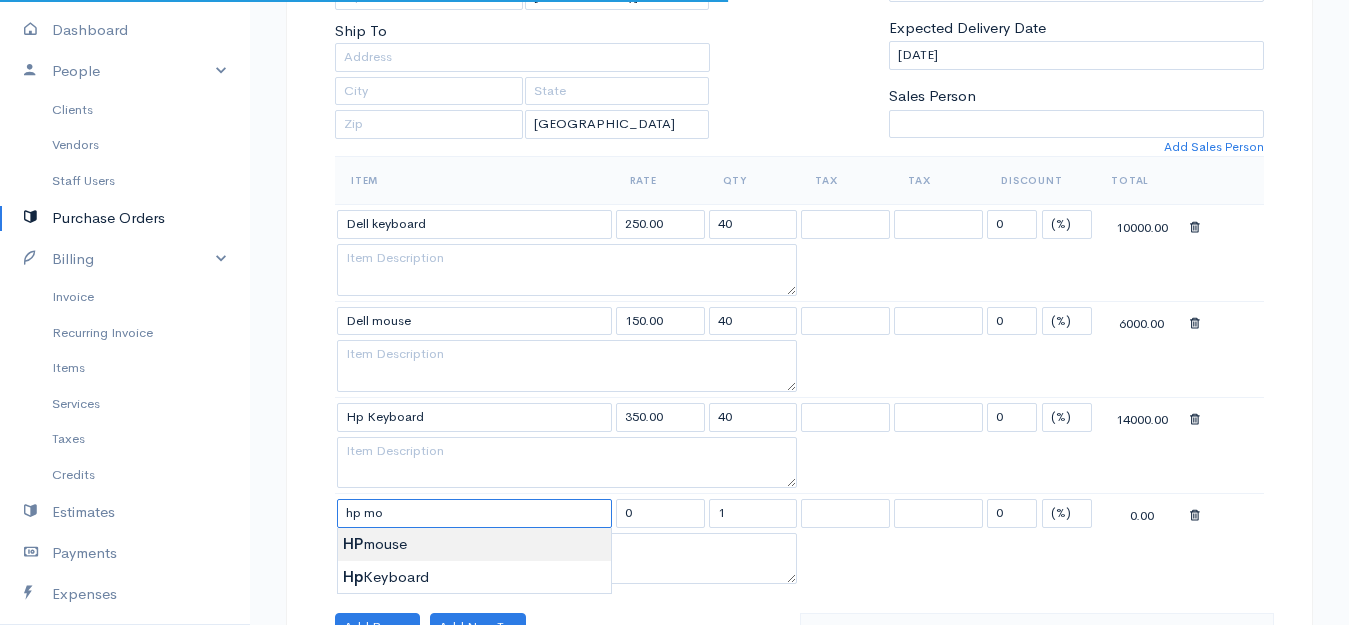type on "HP mouse" 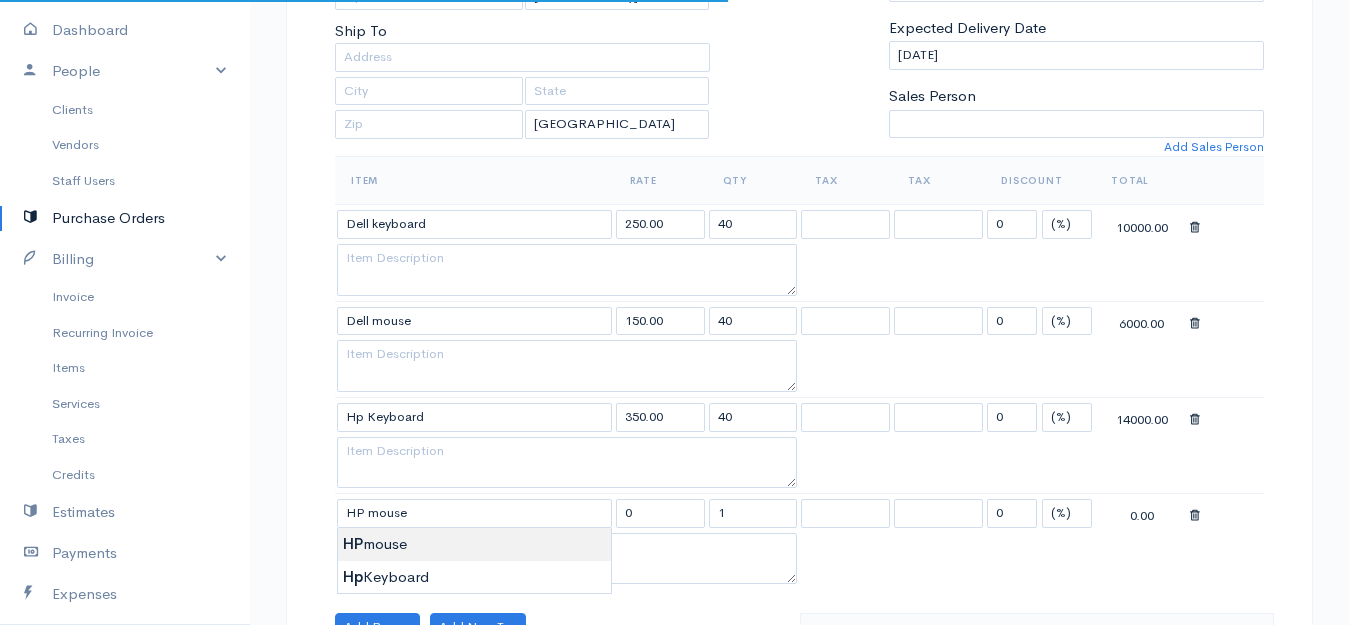 type on "250.00" 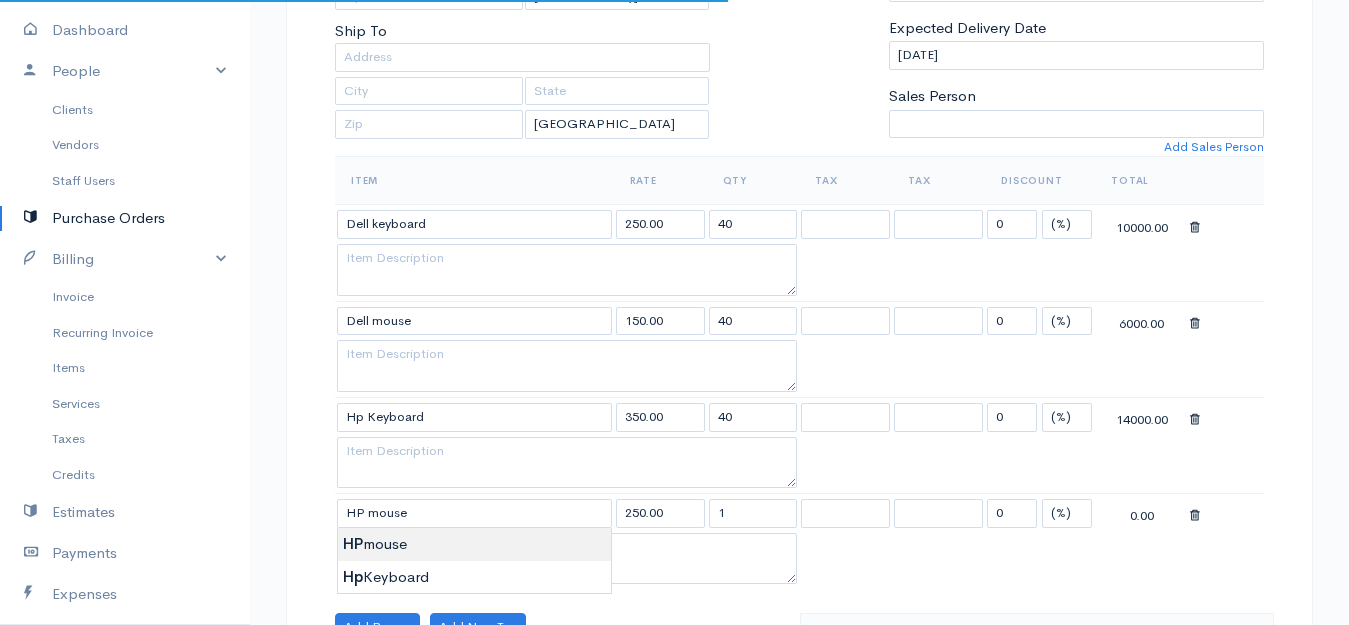 click on "Aksha
Upgrade
Dashboard
People
Clients
Vendors
Staff Users
Purchase Orders
Billing
Invoice
Recurring Invoice
Items
Services
Taxes
Credits
Estimates
Payments
Expenses
Track Time
Projects
Reports
Settings
My Organizations
Logout
Help
@CloudBooksApp 2022
PO
New Purchase Order
DRAFT To Yason [Choose Country] United States Canada United Kingdom Afghanistan Albania Algeria American Samoa Andorra Anguilla Angola Antarctica Antigua and Barbuda Argentina Armenia Aruba Australia 40" at bounding box center (674, 513) 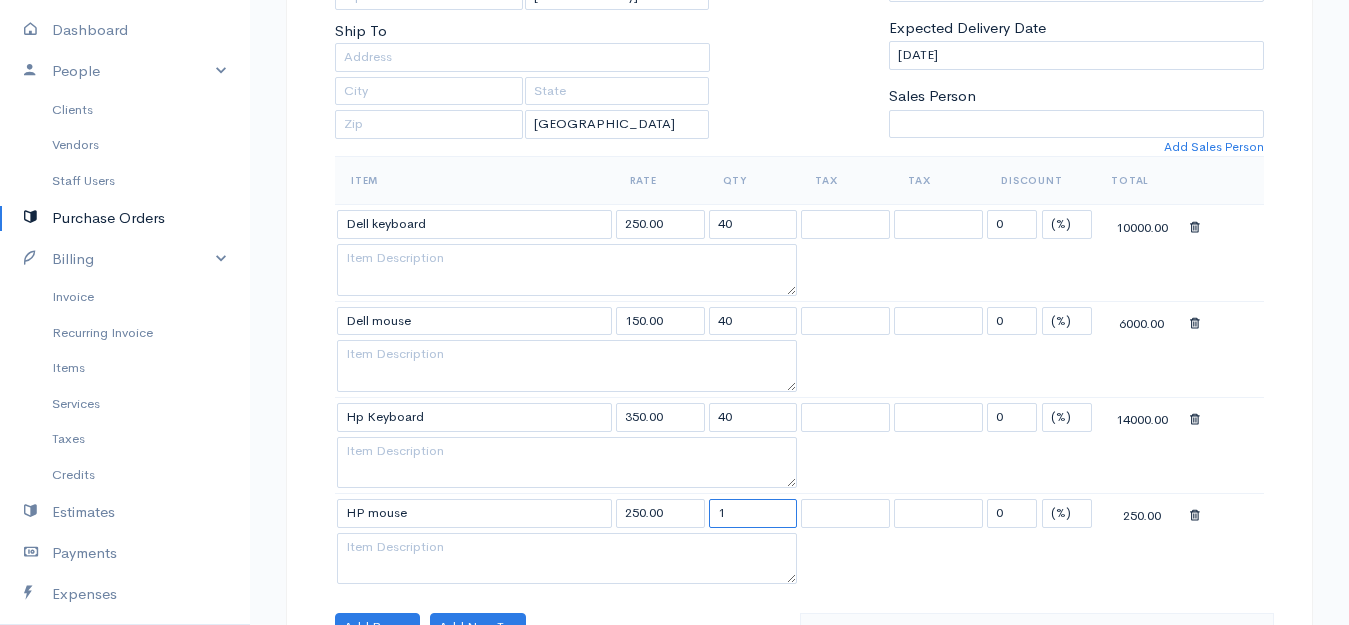 drag, startPoint x: 743, startPoint y: 519, endPoint x: 703, endPoint y: 519, distance: 40 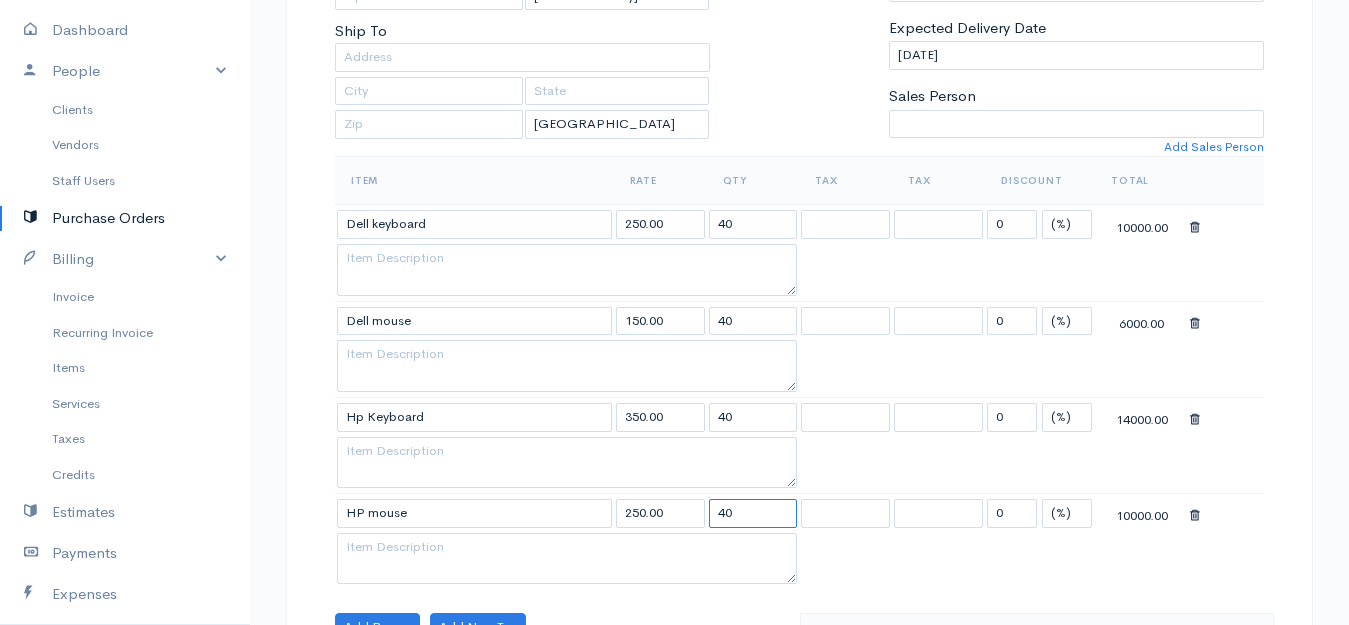 scroll, scrollTop: 600, scrollLeft: 0, axis: vertical 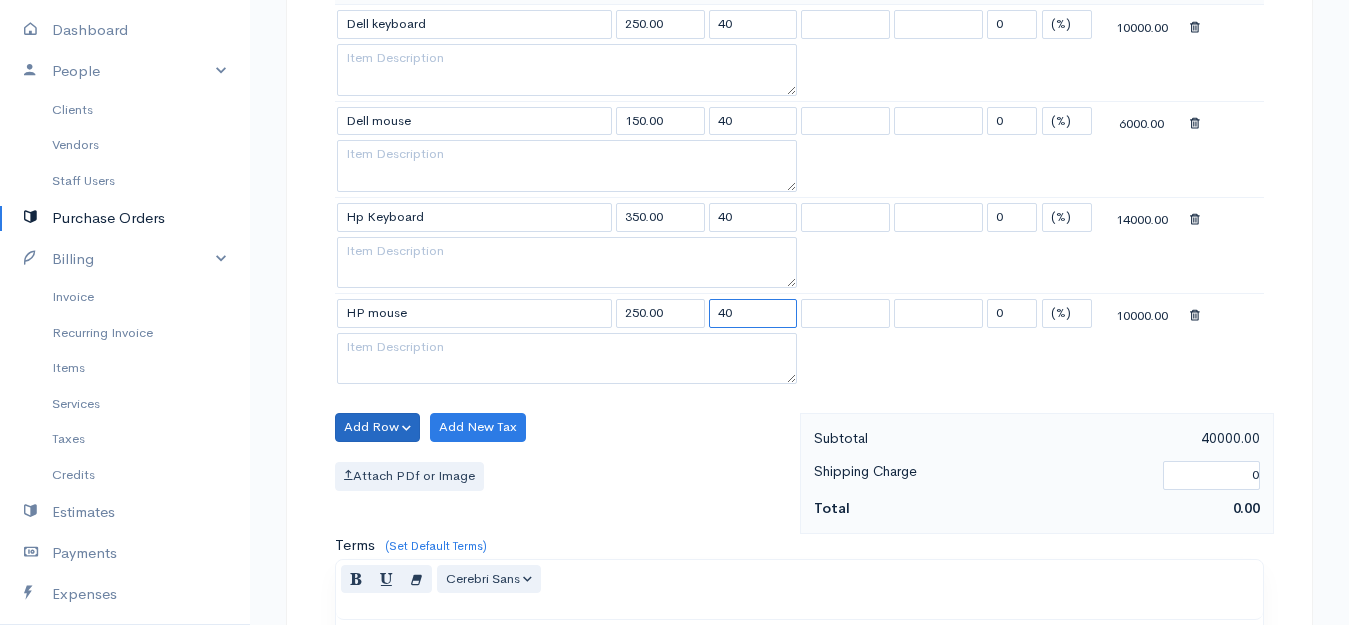 type on "40" 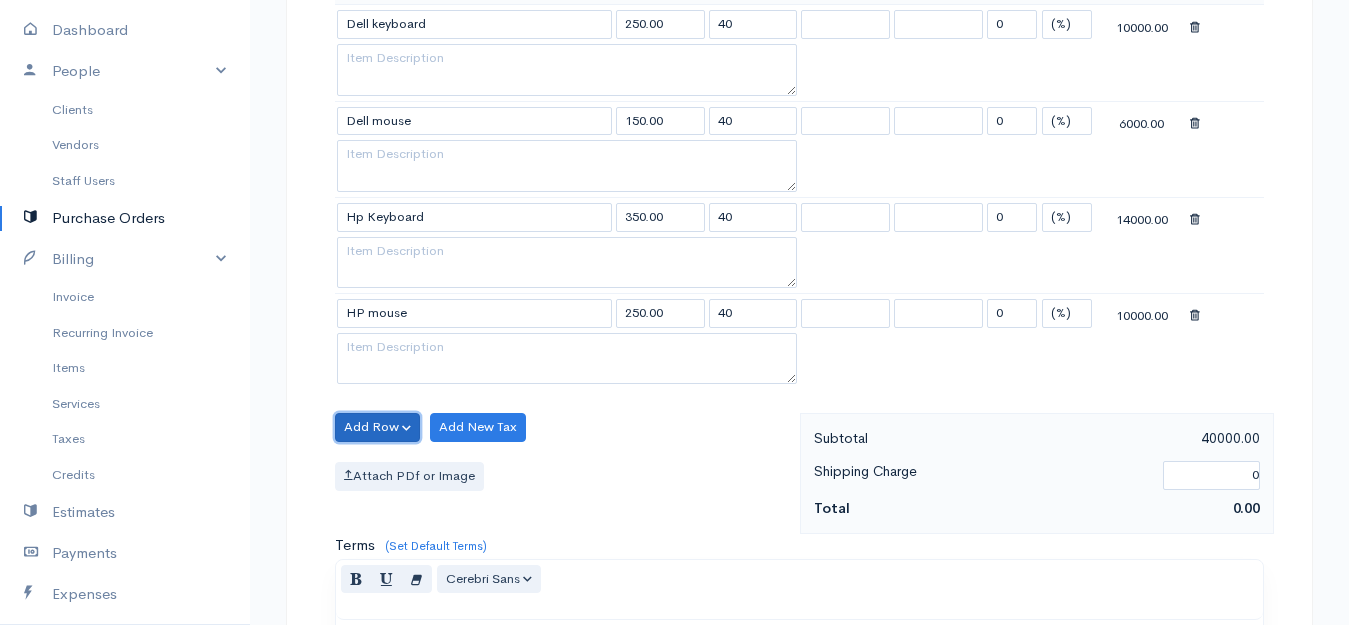 click on "Add Row" at bounding box center (377, 427) 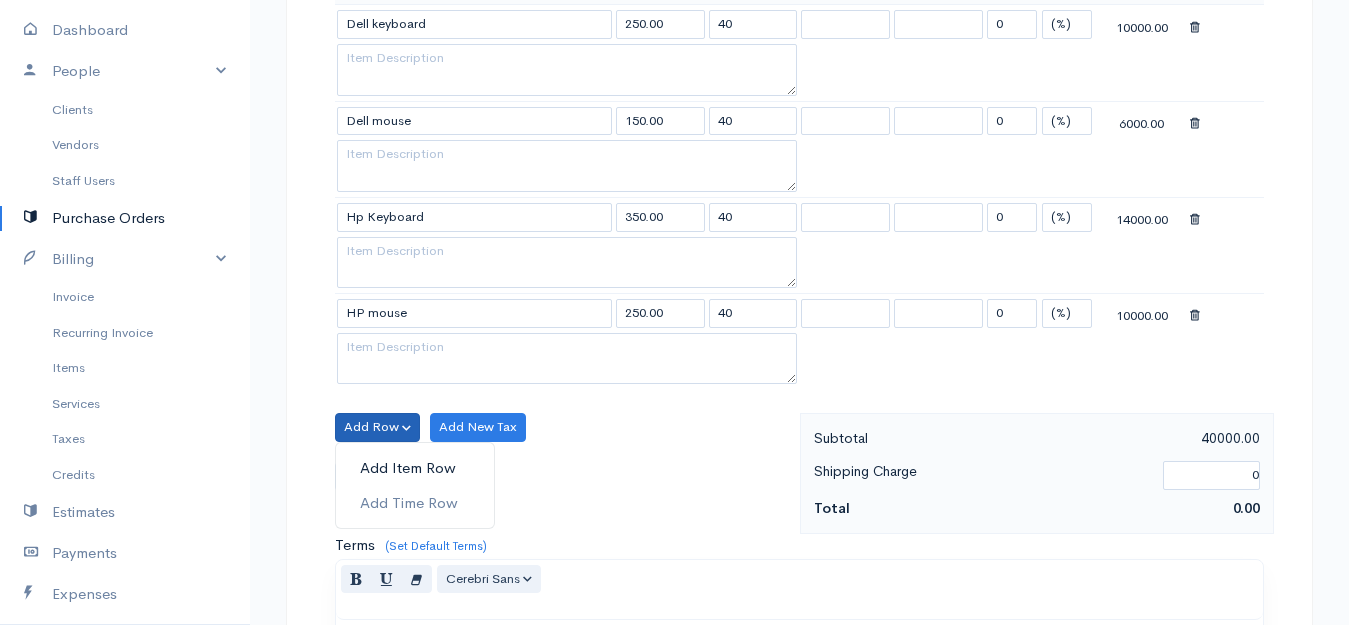 click on "Add Item Row" at bounding box center [415, 468] 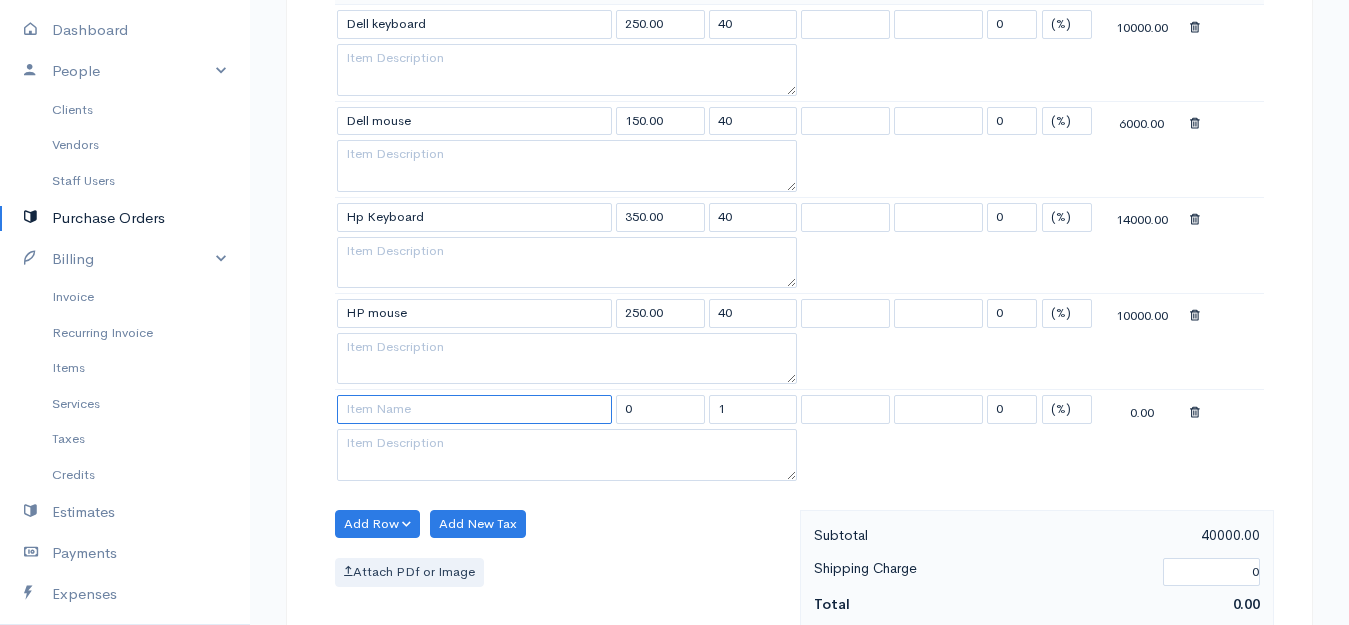 click at bounding box center [474, 409] 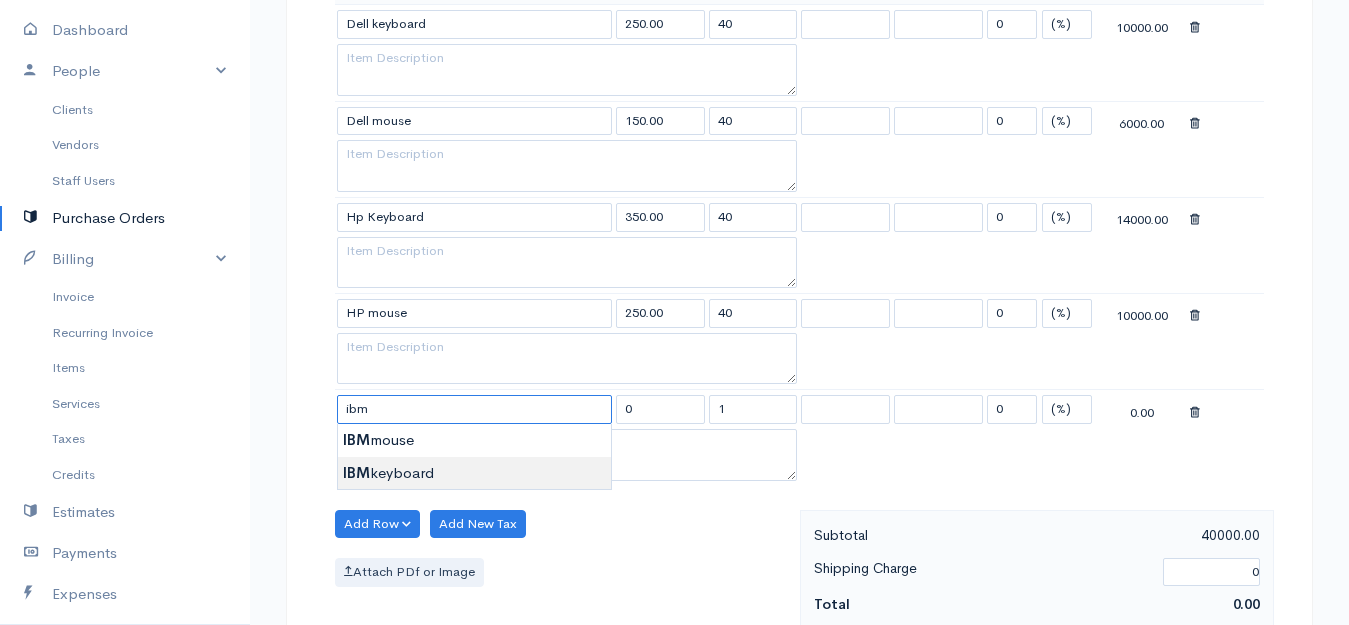type on "IBM keyboard" 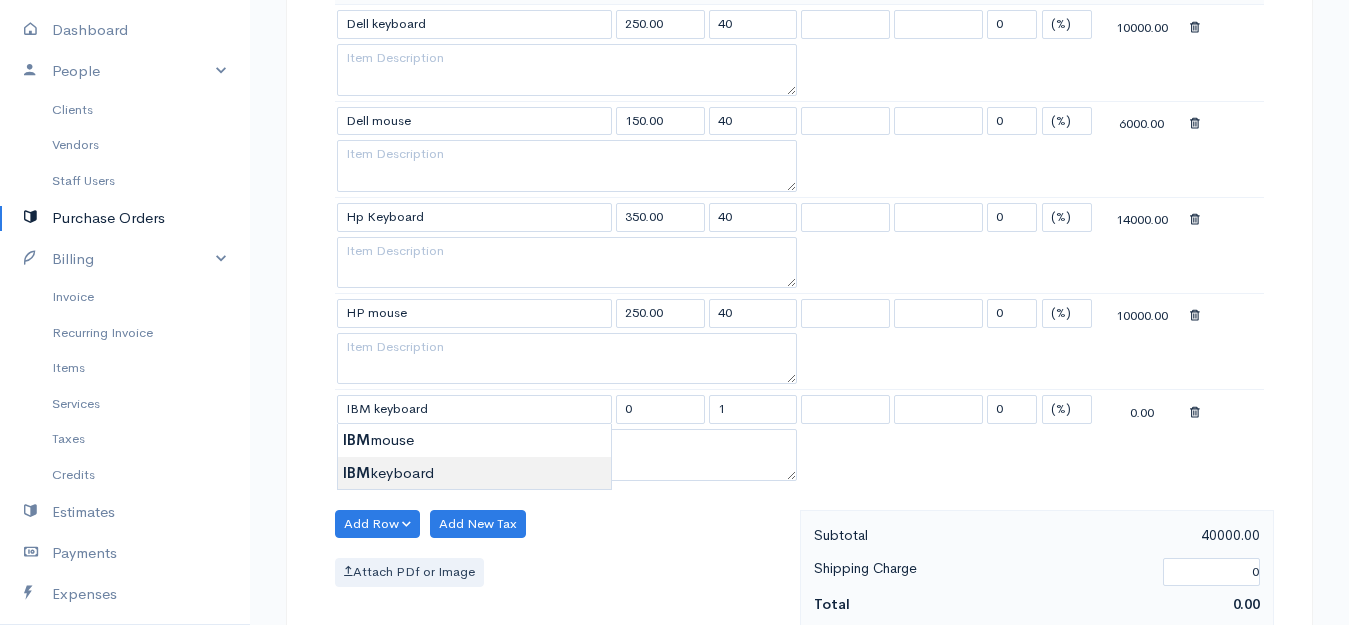 type on "650.00" 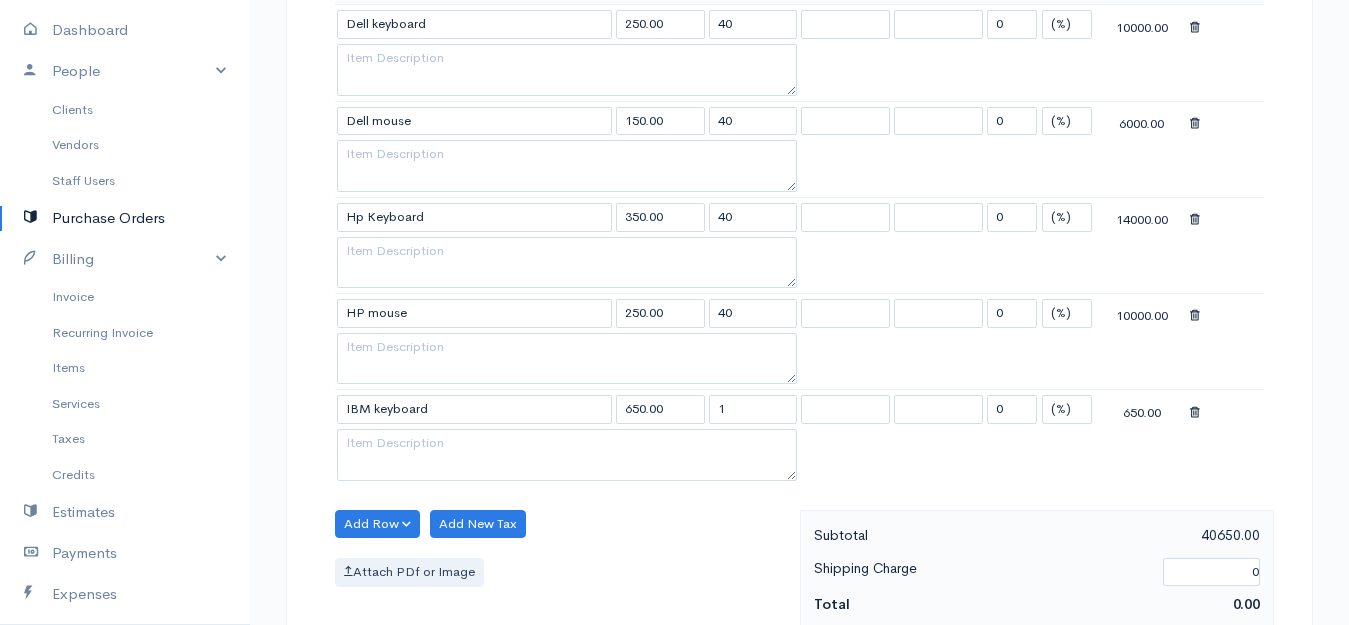 click on "Aksha
Upgrade
Dashboard
People
Clients
Vendors
Staff Users
Purchase Orders
Billing
Invoice
Recurring Invoice
Items
Services
Taxes
Credits
Estimates
Payments
Expenses
Track Time
Projects
Reports
Settings
My Organizations
Logout
Help
@CloudBooksApp 2022
PO
New Purchase Order
DRAFT To Yason [Choose Country] United States Canada United Kingdom Afghanistan Albania Algeria American Samoa Andorra Anguilla Angola Antarctica Antigua and Barbuda Argentina Armenia Aruba Australia 40" at bounding box center [674, 361] 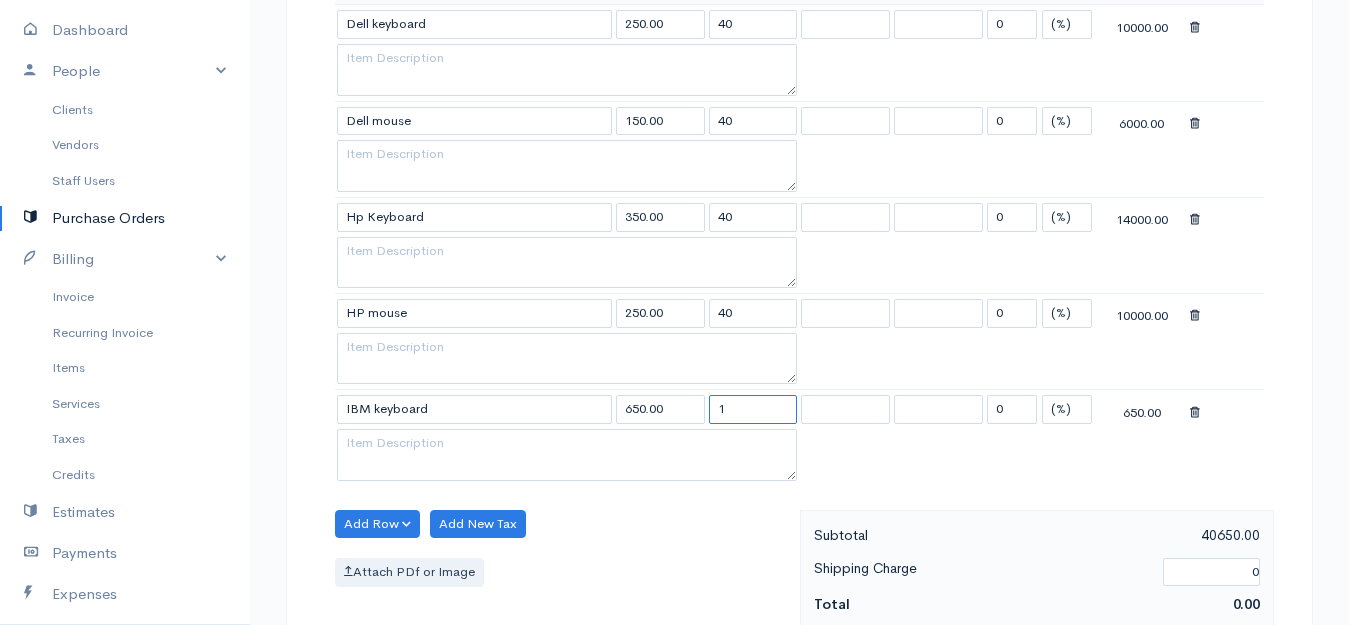 drag, startPoint x: 745, startPoint y: 406, endPoint x: 692, endPoint y: 406, distance: 53 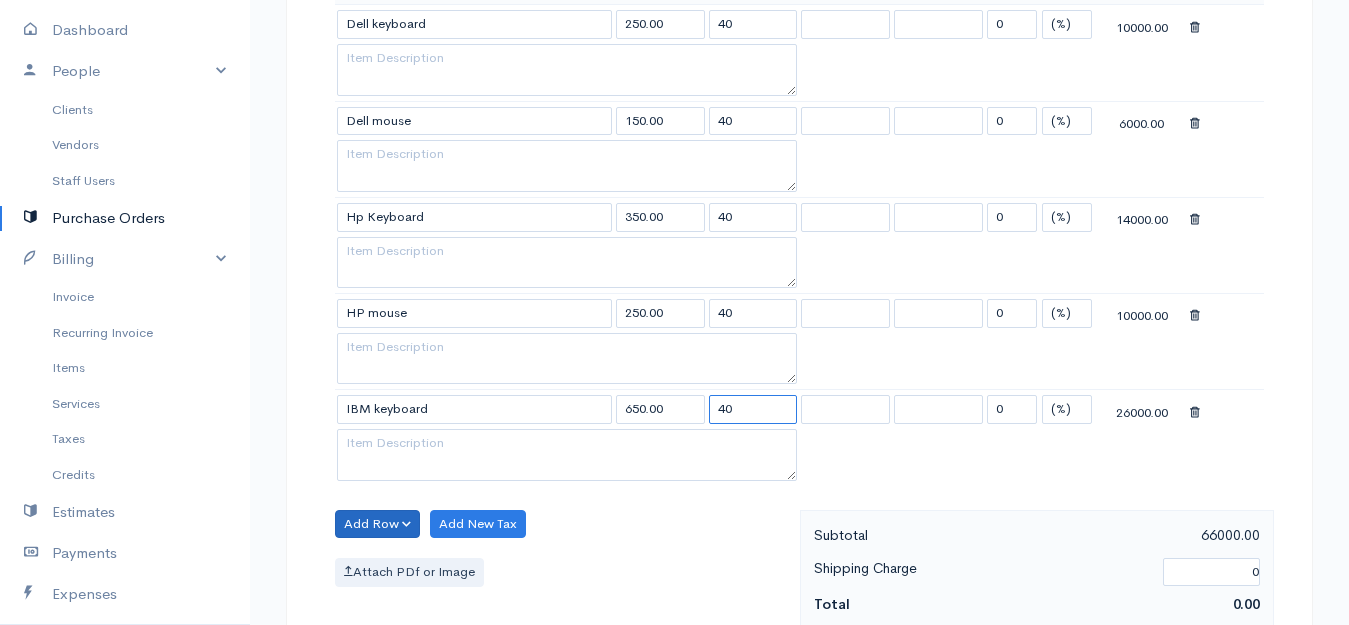 type on "40" 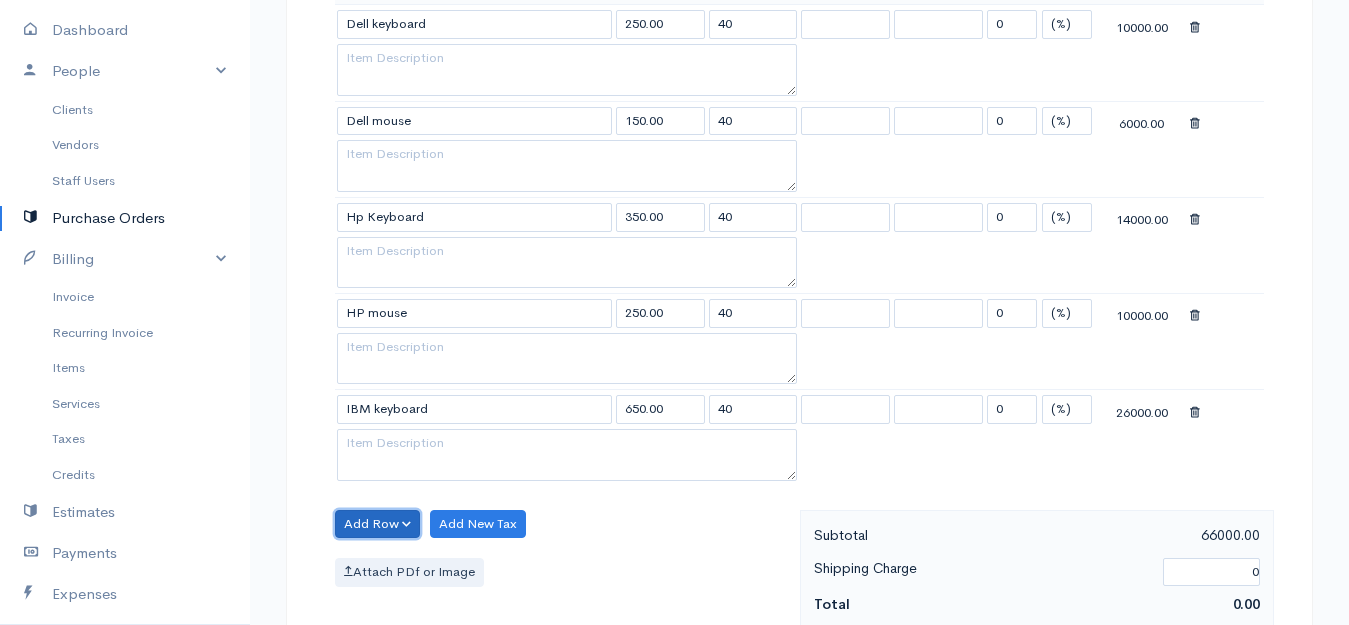 click on "Add Row" at bounding box center (377, 524) 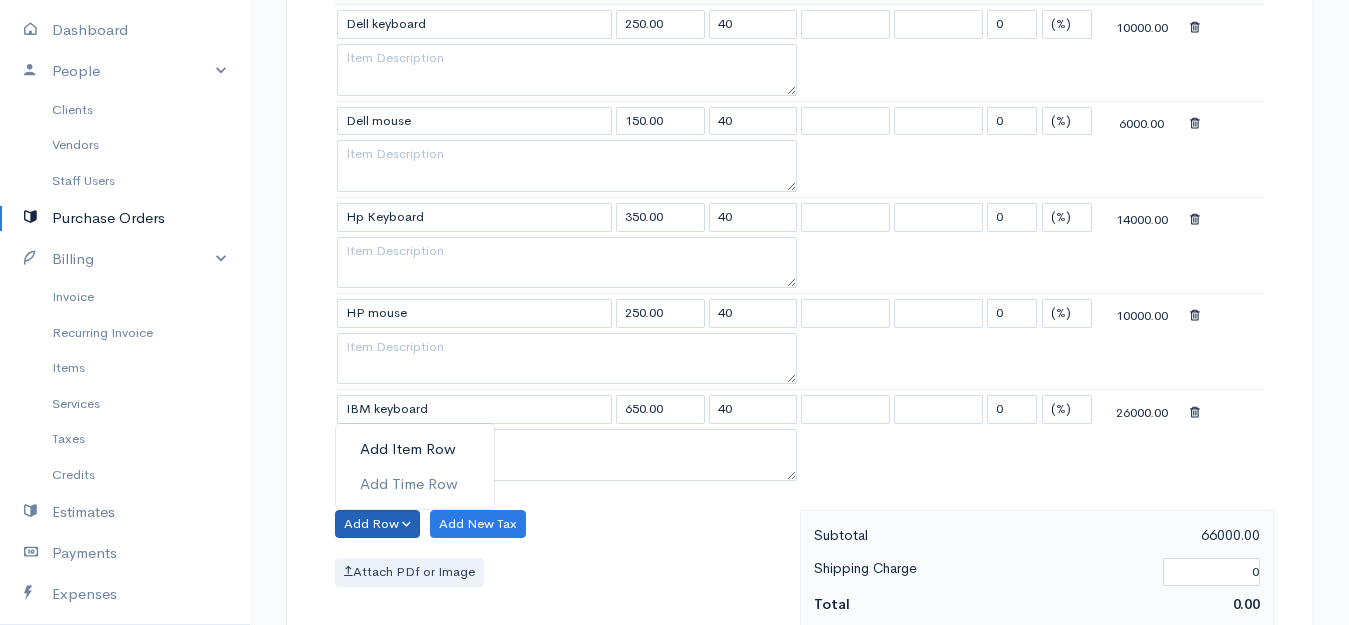 click on "Add Item Row" at bounding box center (415, 449) 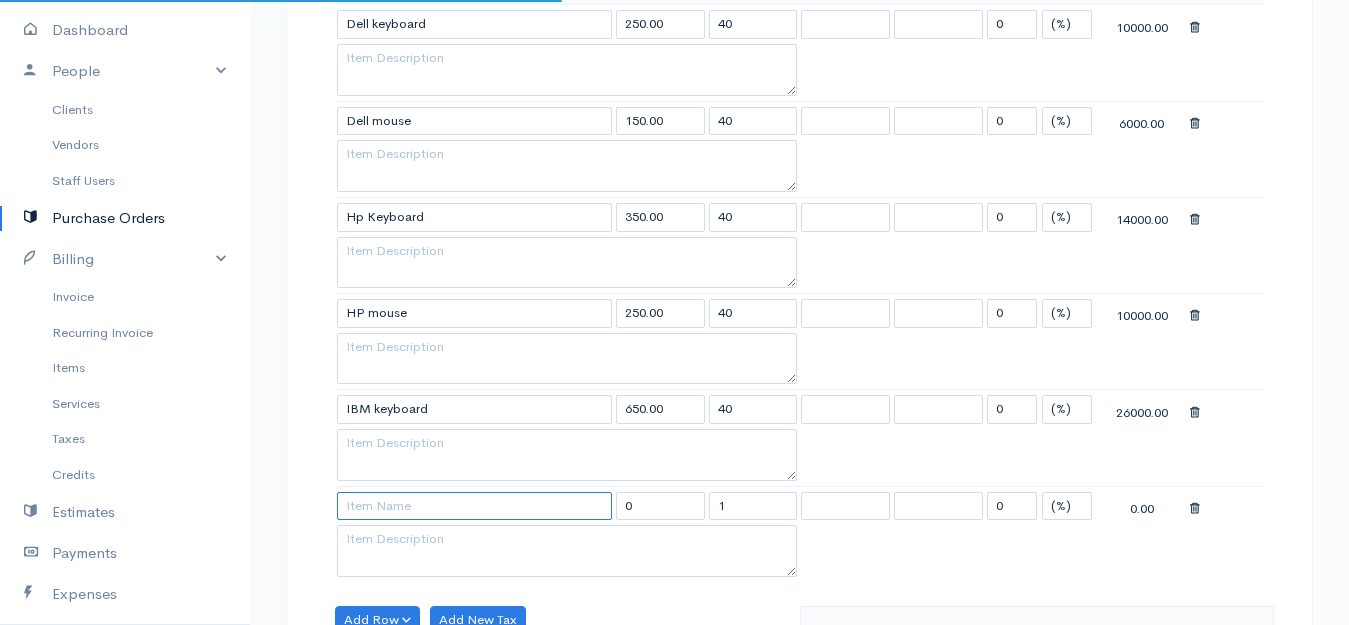 click at bounding box center [474, 506] 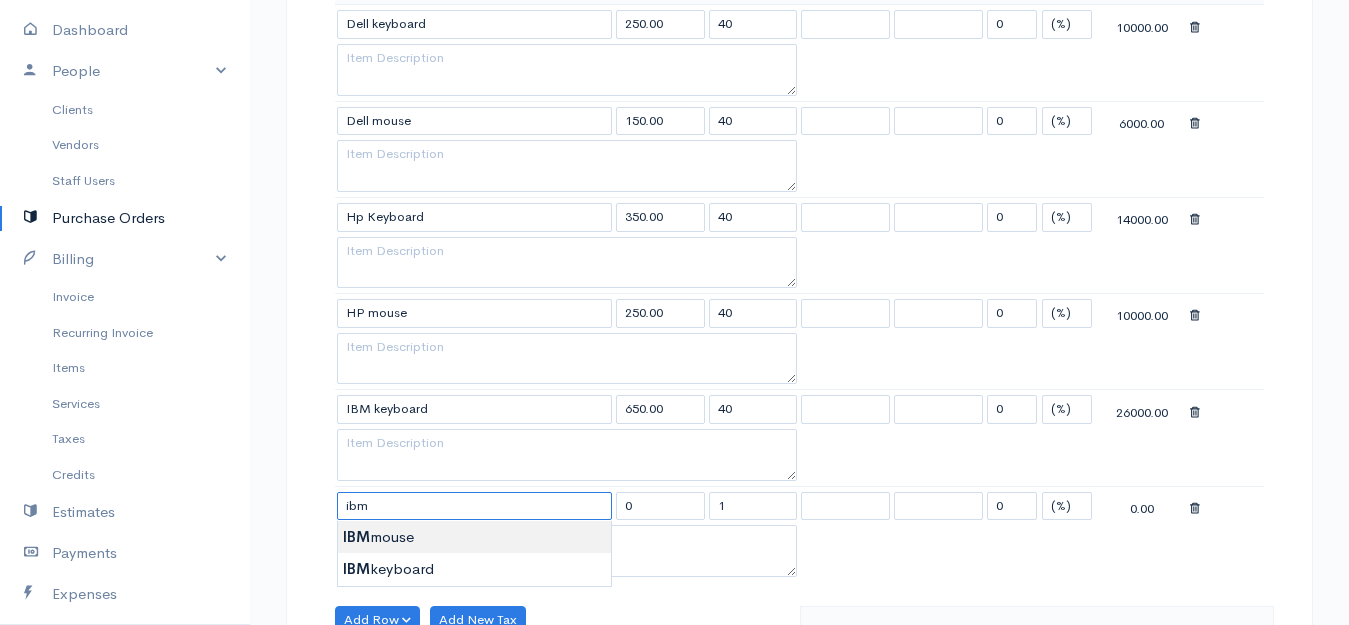 type on "IBM mouse" 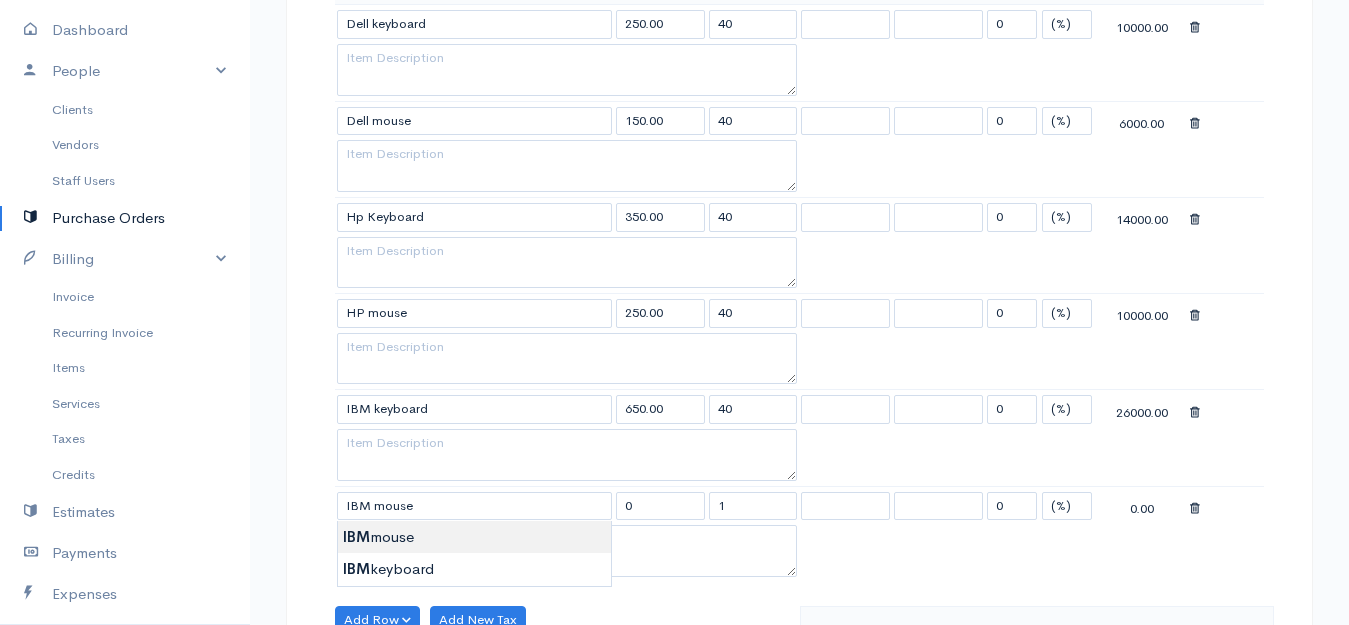 type on "400.00" 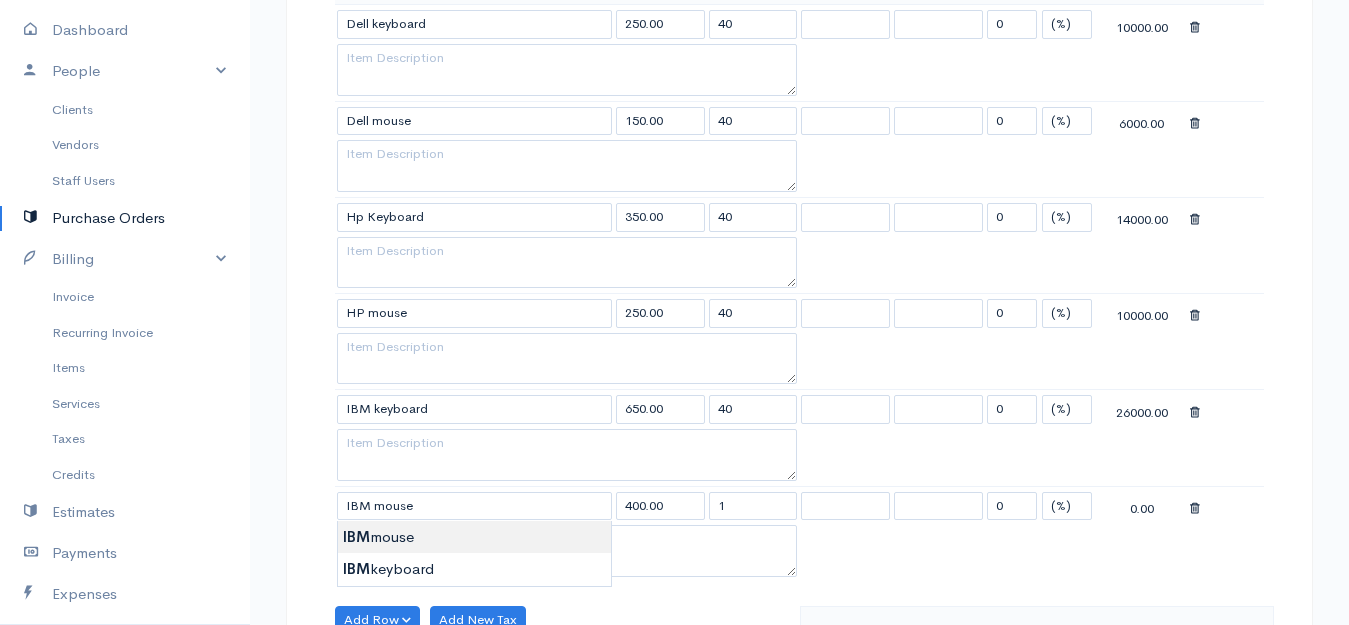 click on "Aksha
Upgrade
Dashboard
People
Clients
Vendors
Staff Users
Purchase Orders
Billing
Invoice
Recurring Invoice
Items
Services
Taxes
Credits
Estimates
Payments
Expenses
Track Time
Projects
Reports
Settings
My Organizations
Logout
Help
@CloudBooksApp 2022
PO
New Purchase Order
DRAFT To Yason [Choose Country] United States Canada United Kingdom Afghanistan Albania Algeria American Samoa Andorra Anguilla Angola Antarctica Antigua and Barbuda Argentina Armenia Aruba Australia 40" at bounding box center (674, 409) 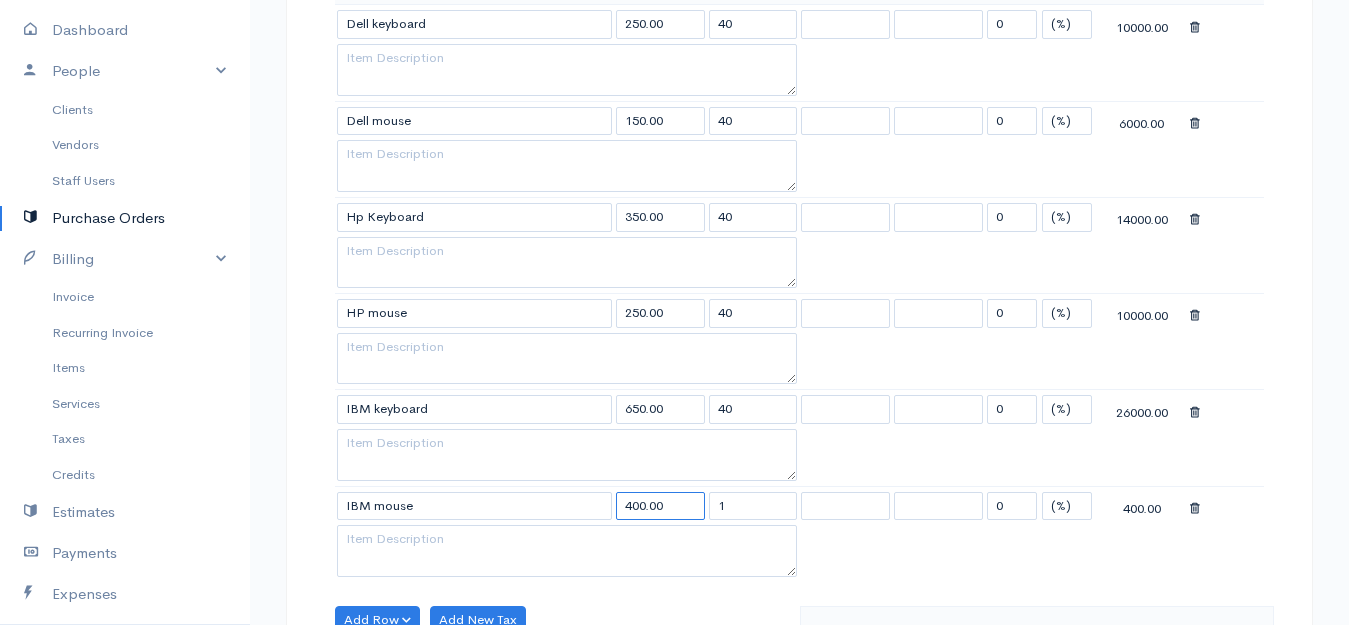 click on "400.00" at bounding box center (660, 506) 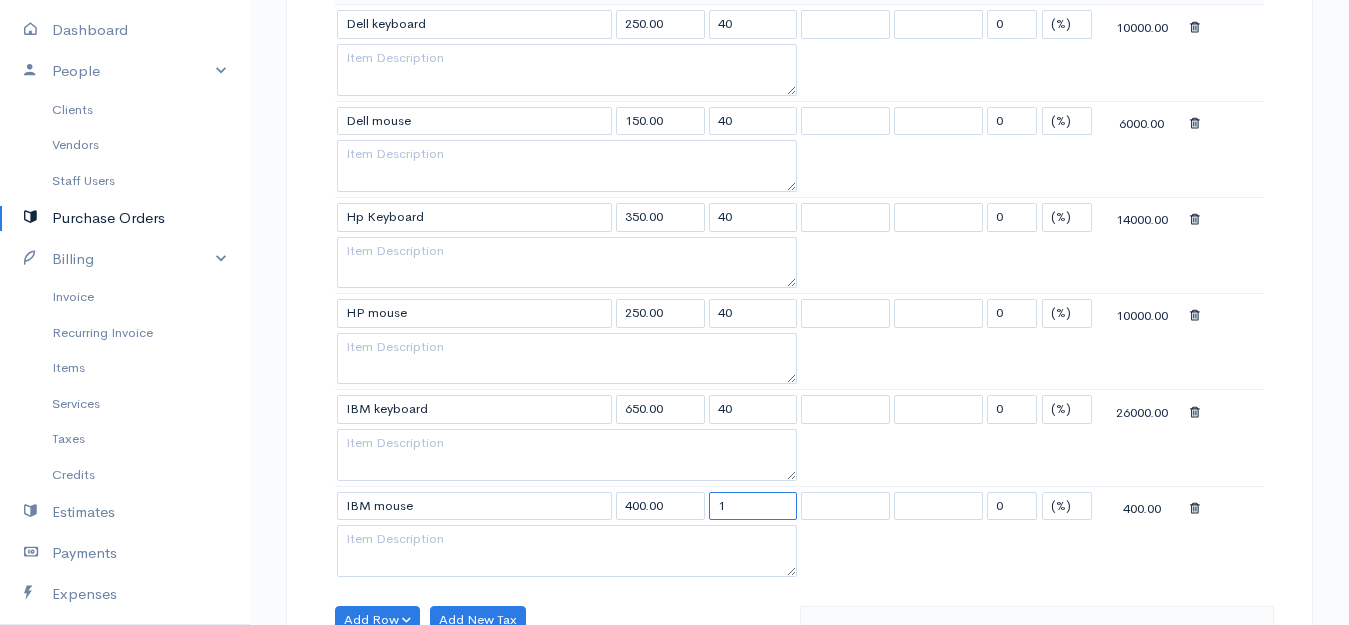 drag, startPoint x: 784, startPoint y: 518, endPoint x: 698, endPoint y: 520, distance: 86.023254 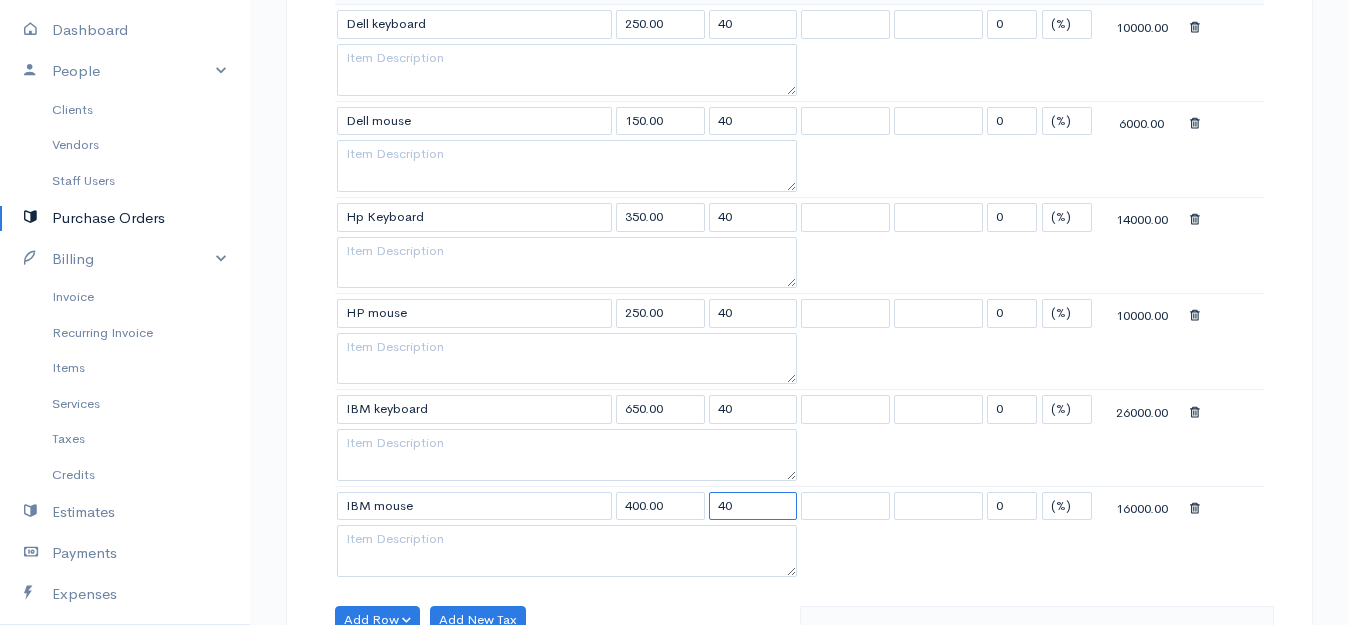 scroll, scrollTop: 900, scrollLeft: 0, axis: vertical 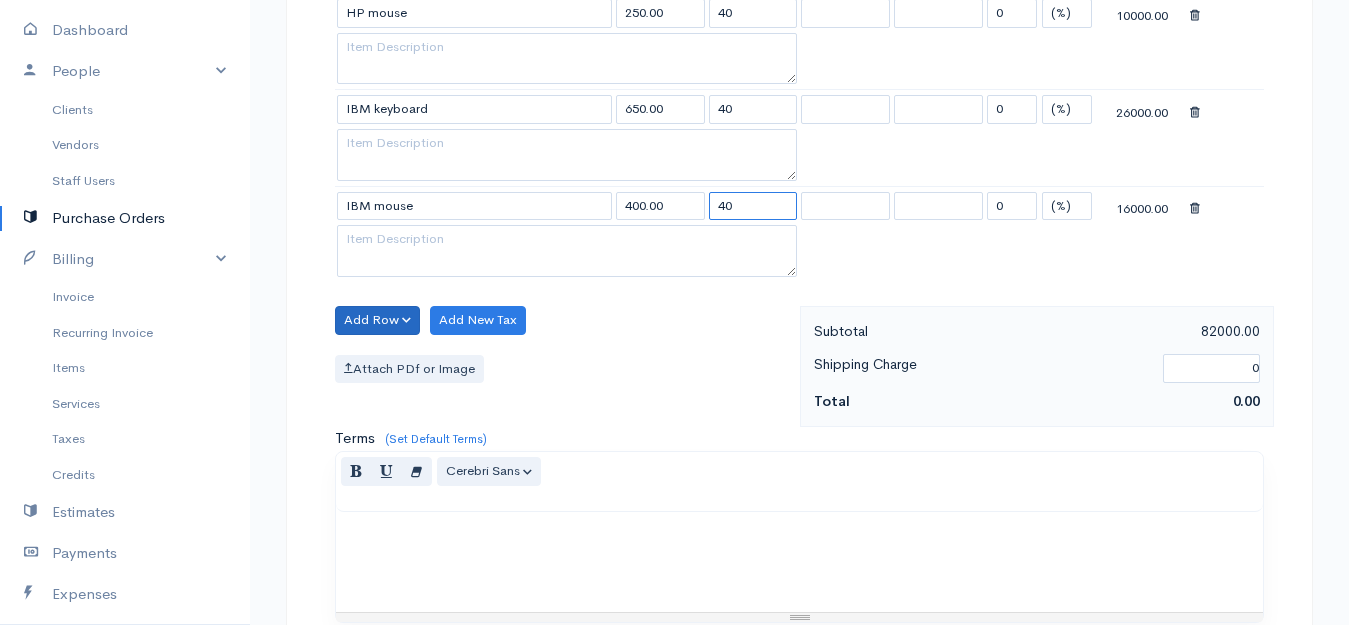 type on "40" 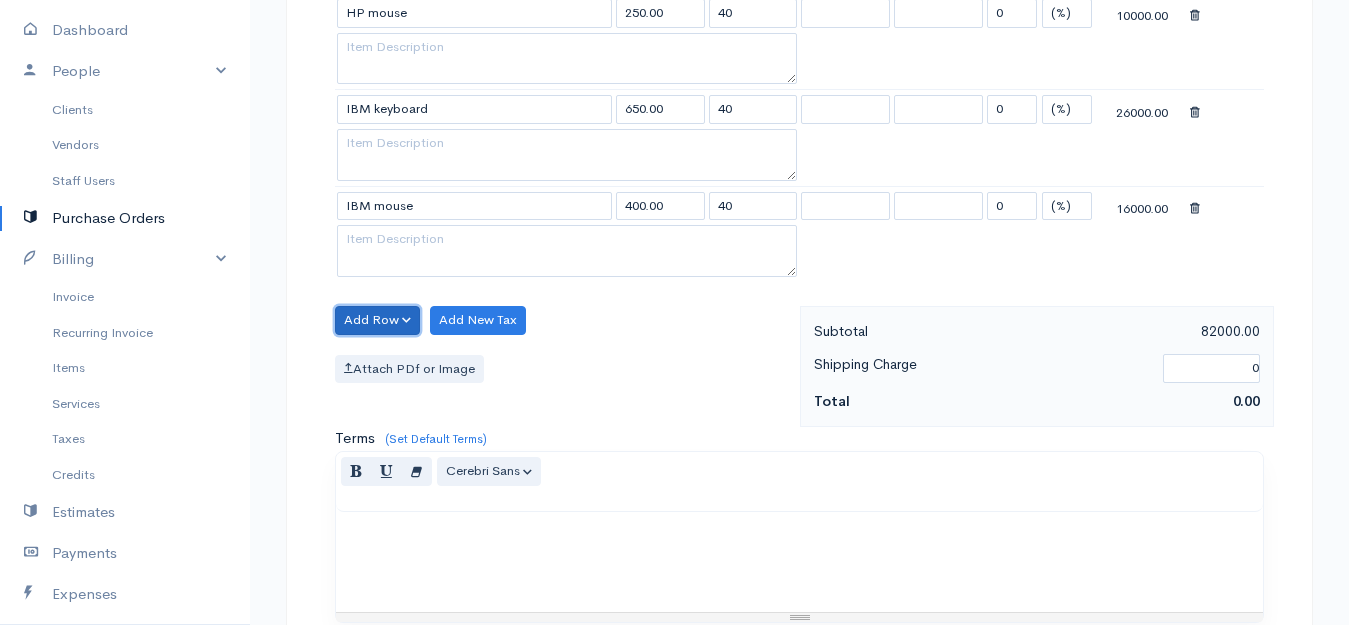 click on "Add Row" at bounding box center (377, 320) 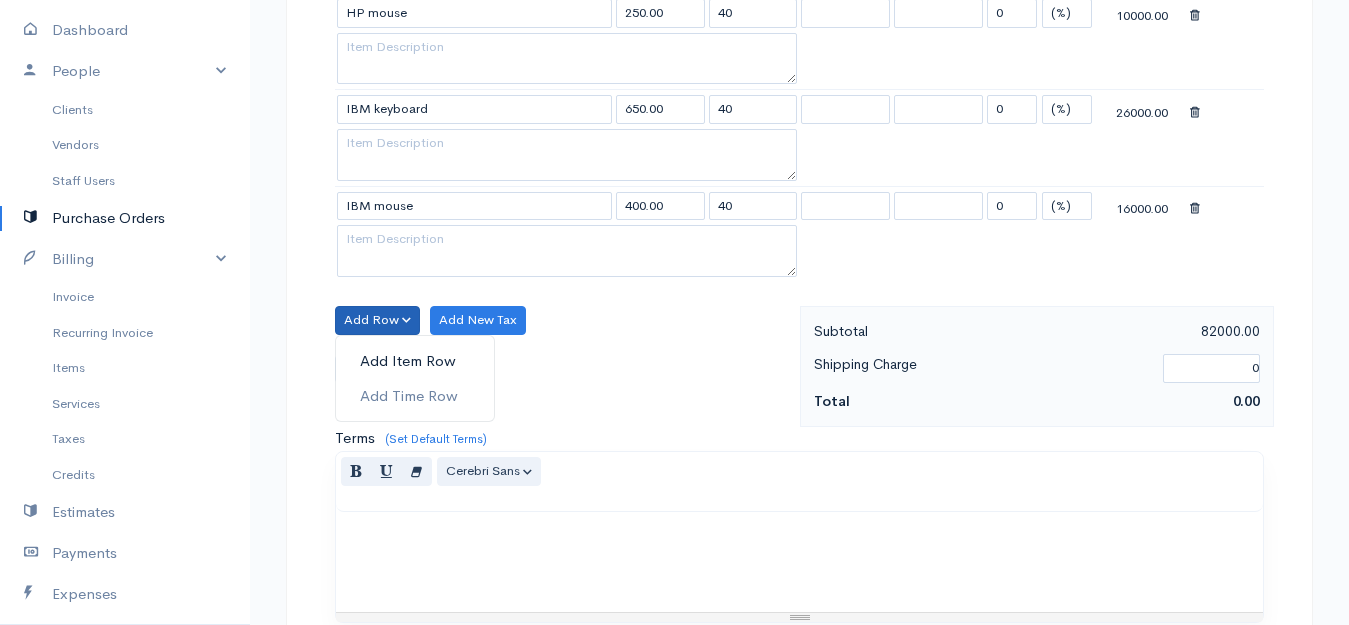 click on "Add Item Row" at bounding box center (415, 361) 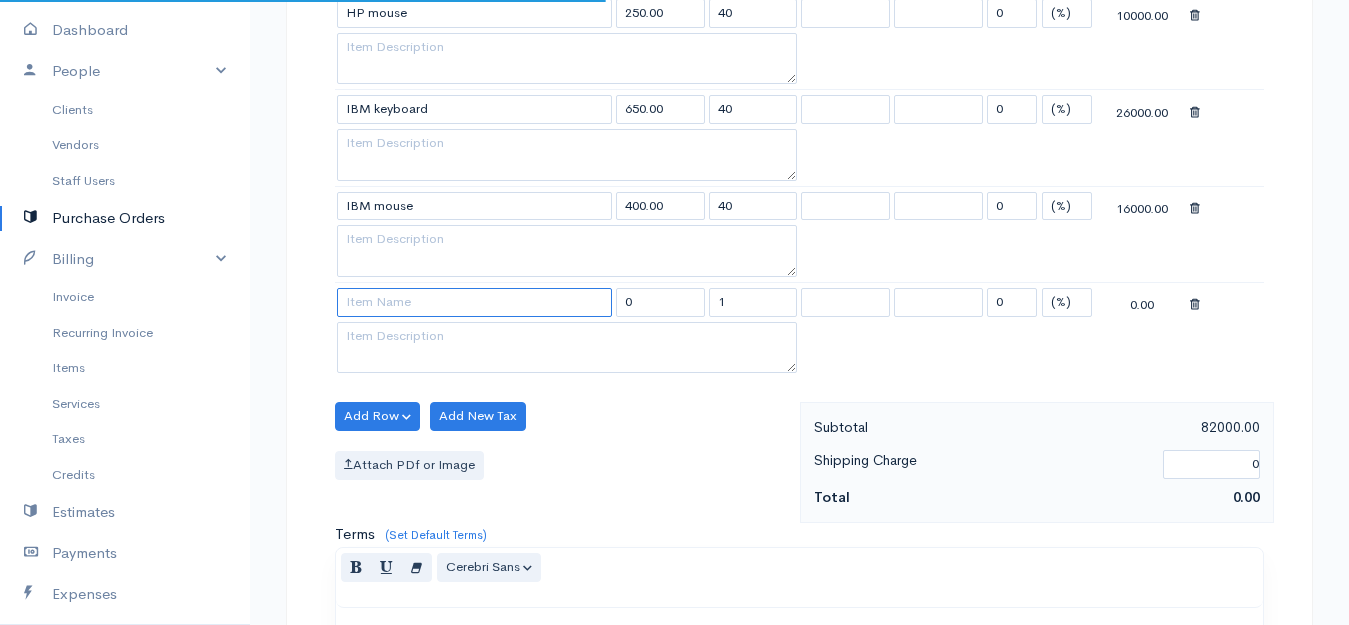 click at bounding box center (474, 302) 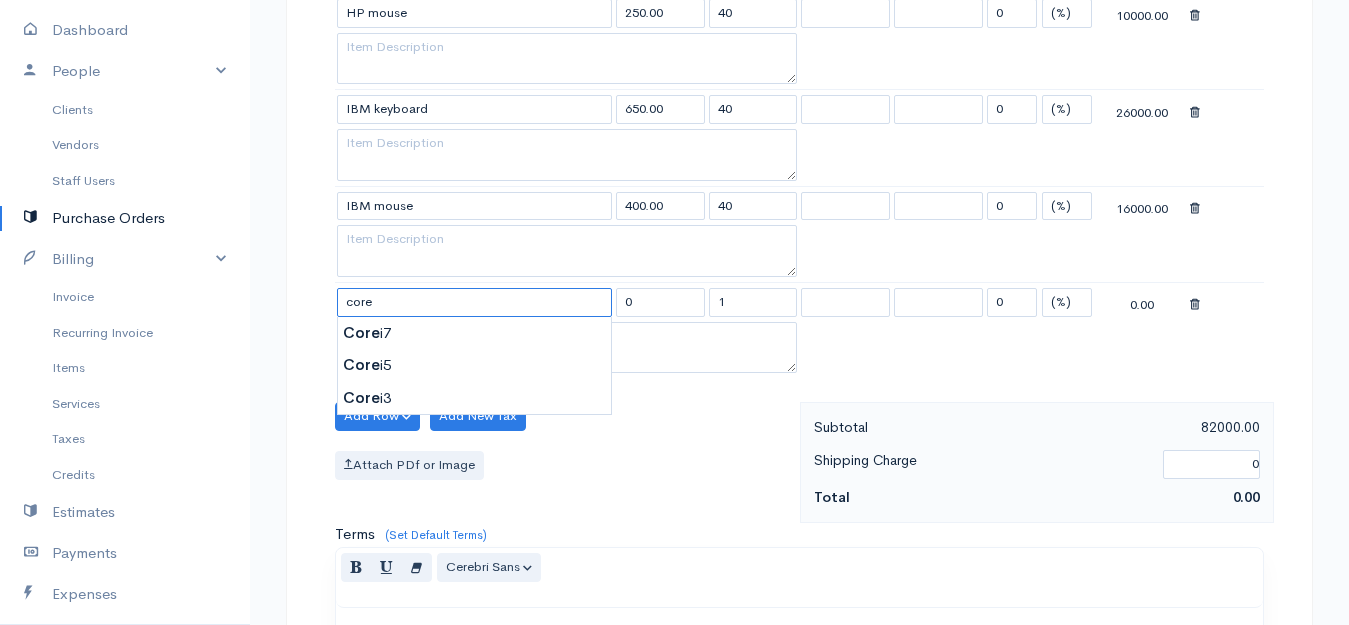 type 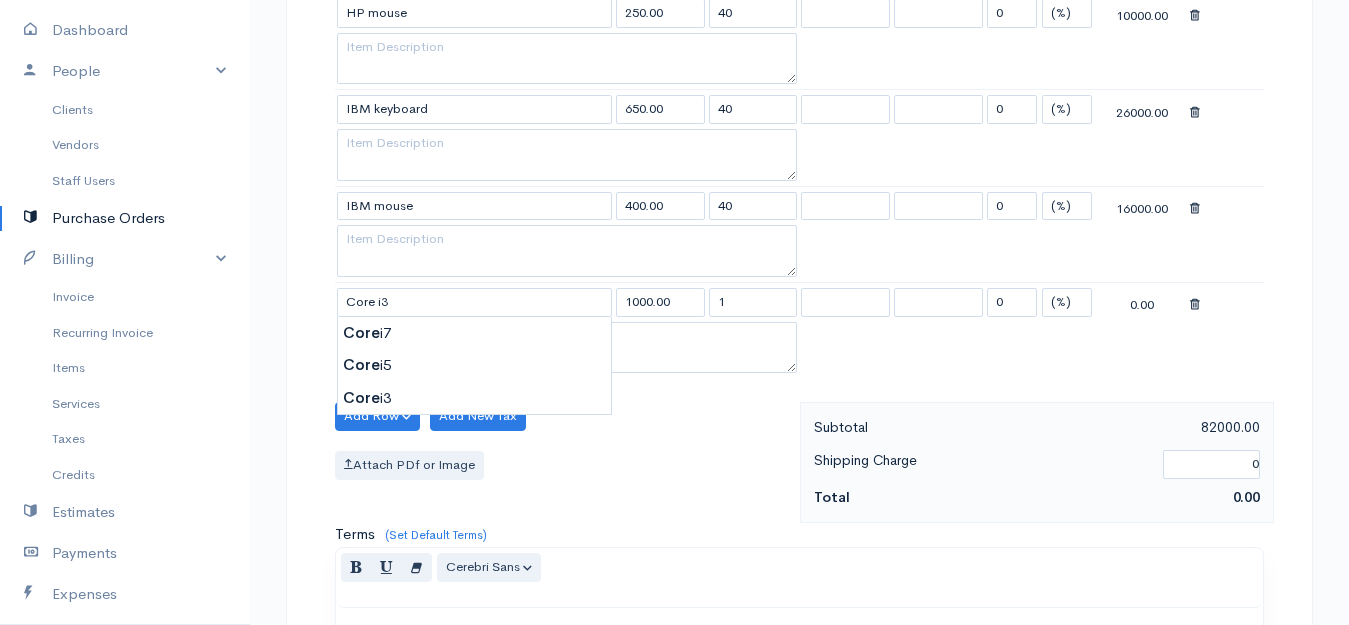 click on "Aksha
Upgrade
Dashboard
People
Clients
Vendors
Staff Users
Purchase Orders
Billing
Invoice
Recurring Invoice
Items
Services
Taxes
Credits
Estimates
Payments
Expenses
Track Time
Projects
Reports
Settings
My Organizations
Logout
Help
@CloudBooksApp 2022
PO
New Purchase Order
DRAFT To Yason [Choose Country] United States Canada United Kingdom Afghanistan Albania Algeria American Samoa Andorra Anguilla Angola Antarctica Antigua and Barbuda Argentina Armenia Aruba Australia 40" at bounding box center [674, 157] 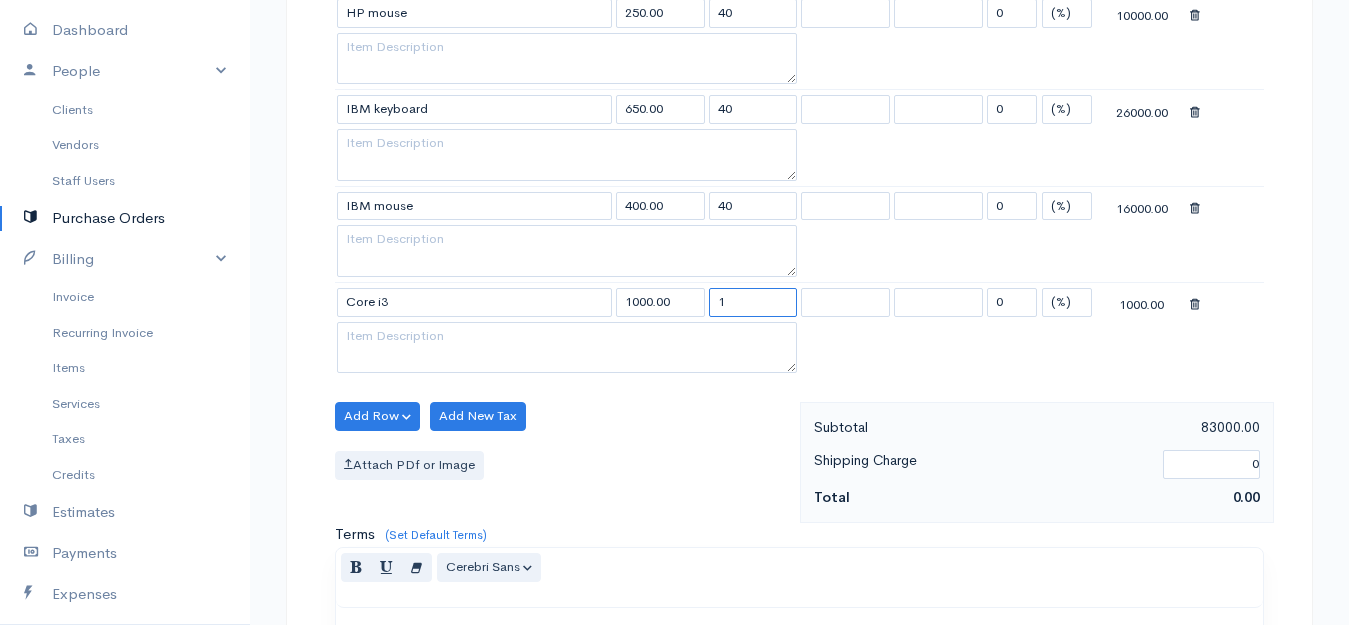 drag, startPoint x: 737, startPoint y: 306, endPoint x: 694, endPoint y: 313, distance: 43.56604 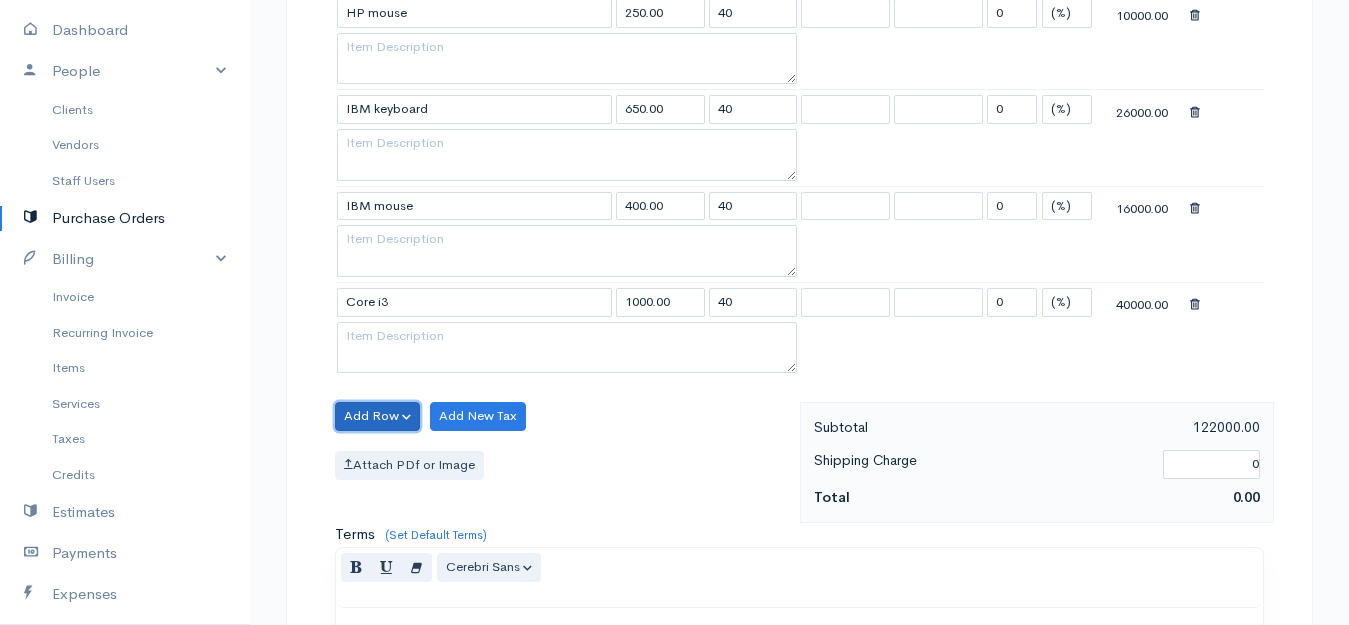 click on "Add Row" at bounding box center [377, 416] 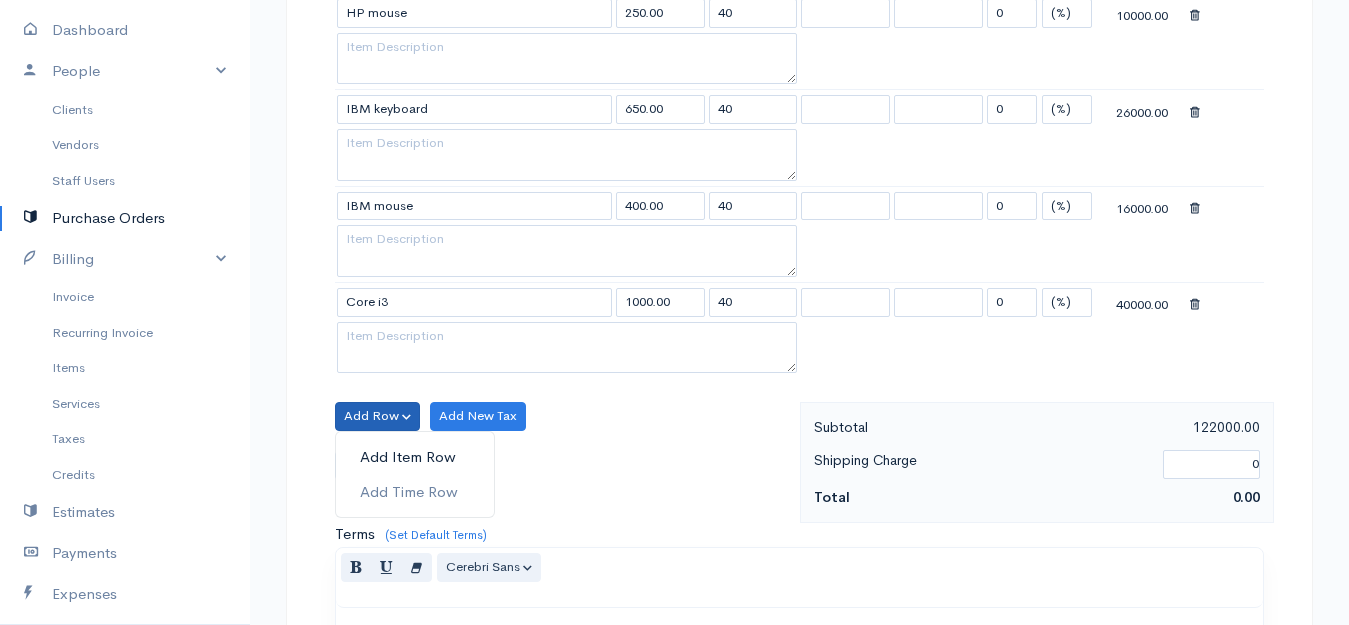 click on "Add Item Row" at bounding box center [415, 457] 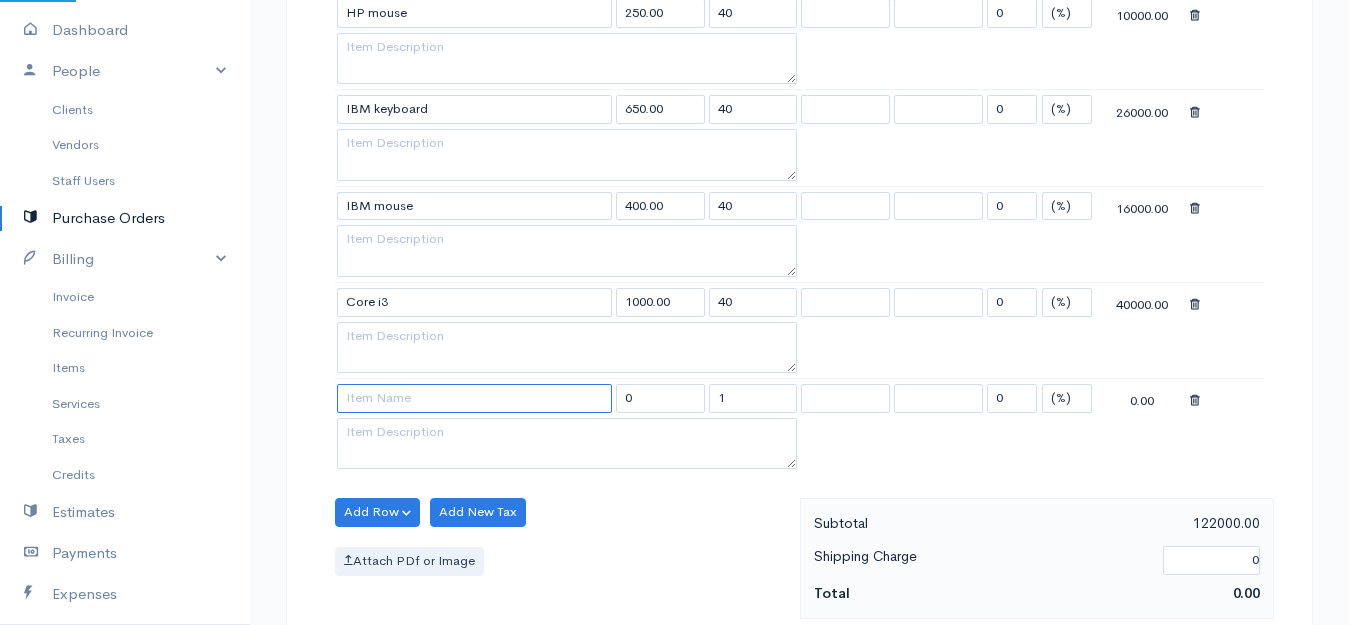 click at bounding box center [474, 398] 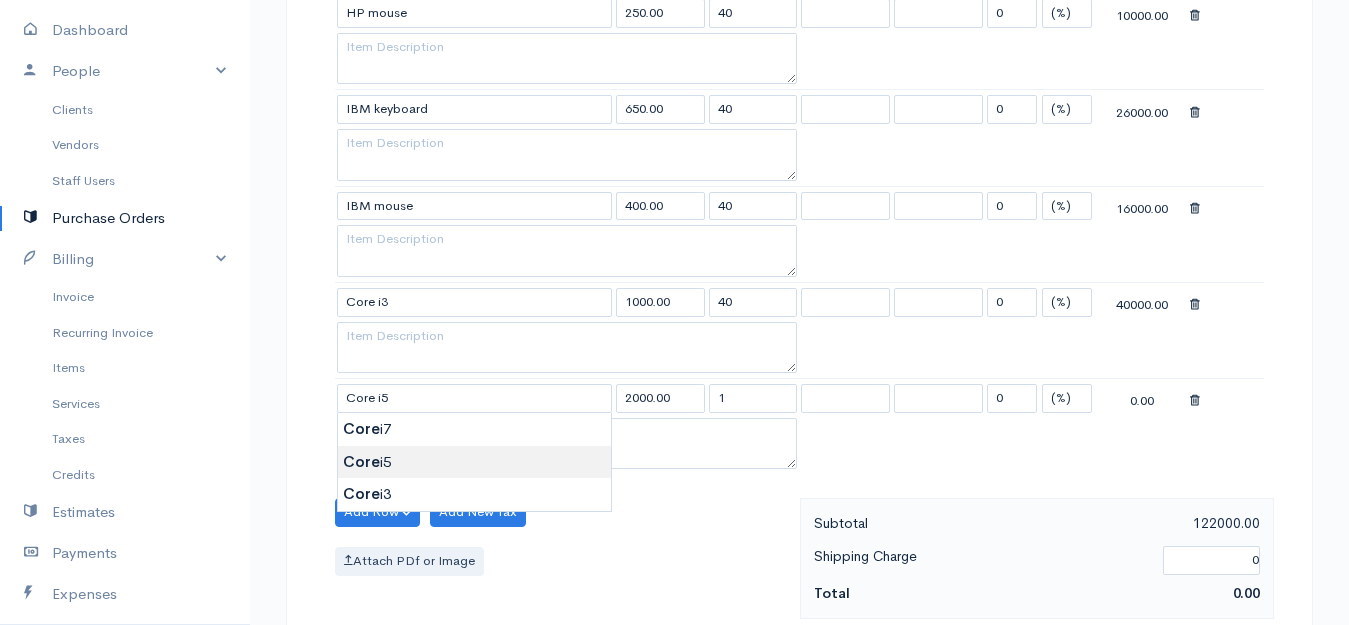 click on "Aksha
Upgrade
Dashboard
People
Clients
Vendors
Staff Users
Purchase Orders
Billing
Invoice
Recurring Invoice
Items
Services
Taxes
Credits
Estimates
Payments
Expenses
Track Time
Projects
Reports
Settings
My Organizations
Logout
Help
@CloudBooksApp 2022
PO
New Purchase Order
DRAFT To Yason [Choose Country] United States Canada United Kingdom Afghanistan Albania Algeria American Samoa Andorra Anguilla Angola Antarctica Antigua and Barbuda Argentina Armenia Aruba Australia 40" at bounding box center [674, 205] 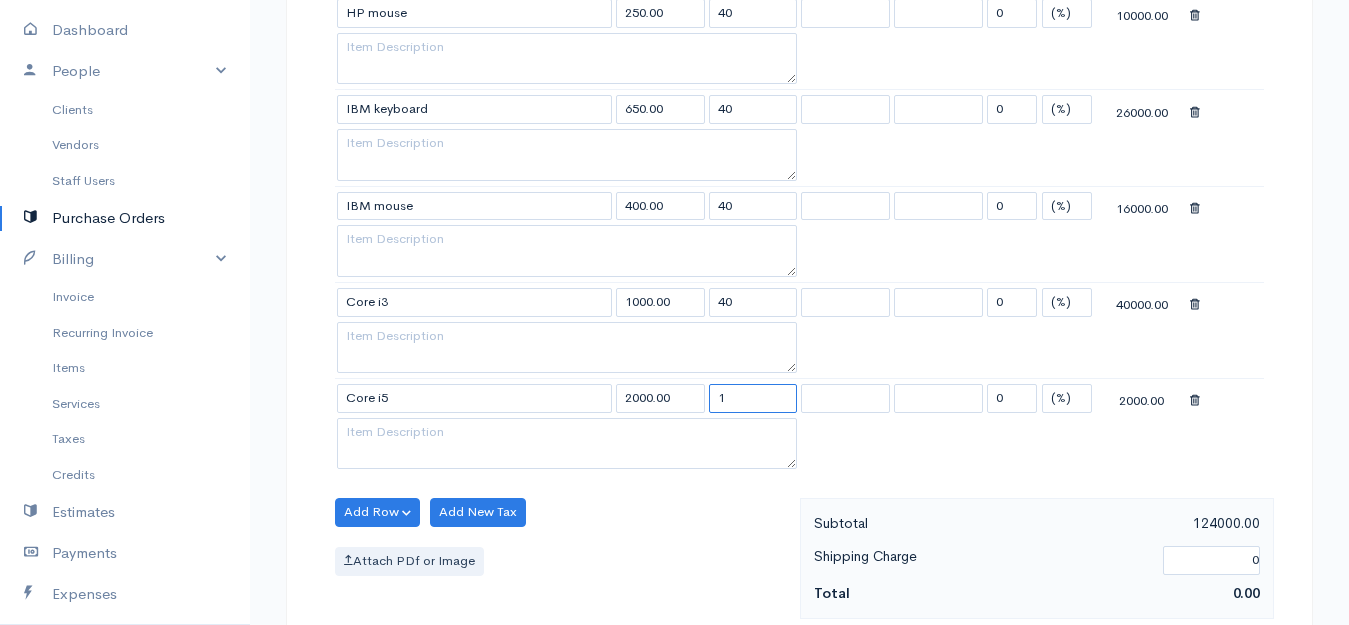 drag, startPoint x: 756, startPoint y: 400, endPoint x: 666, endPoint y: 400, distance: 90 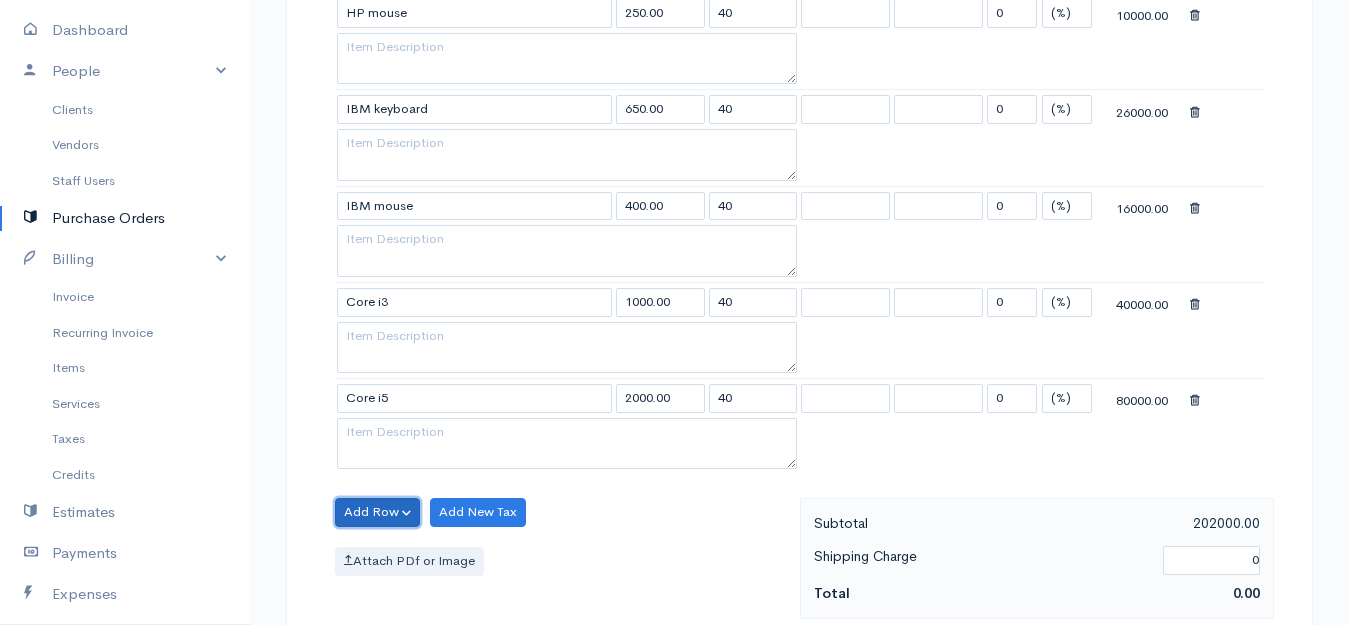 click on "Add Row" at bounding box center [377, 512] 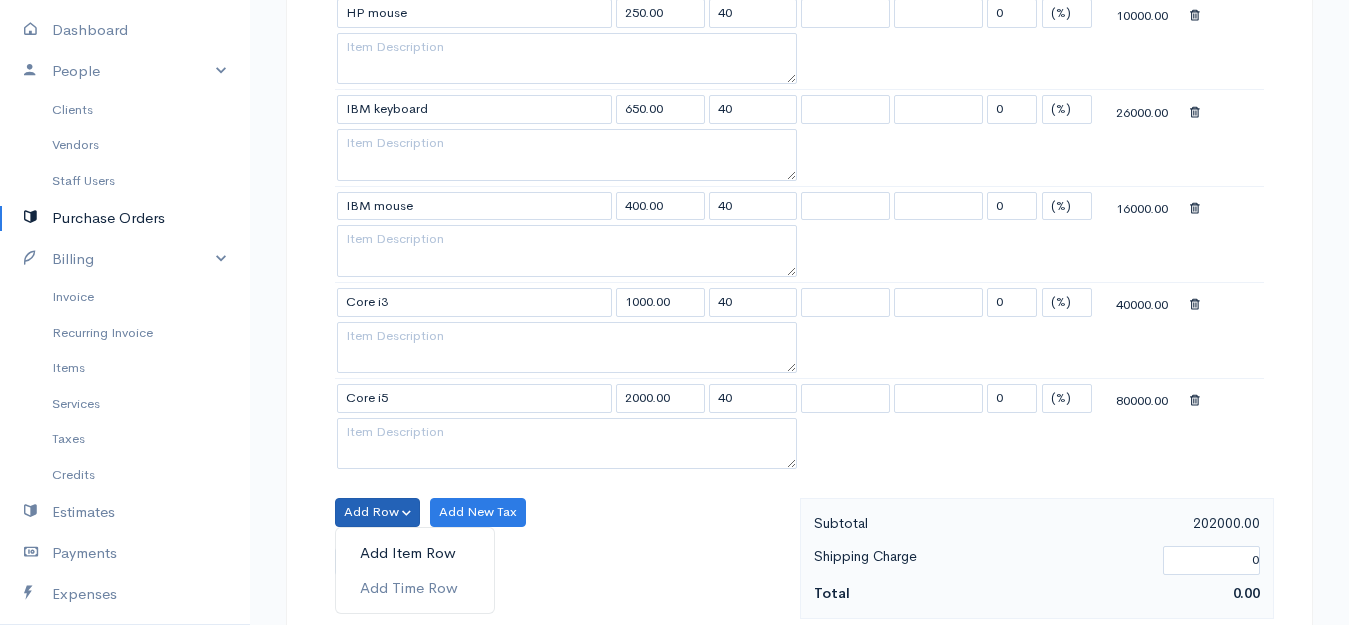 click on "Add Item Row" at bounding box center (415, 553) 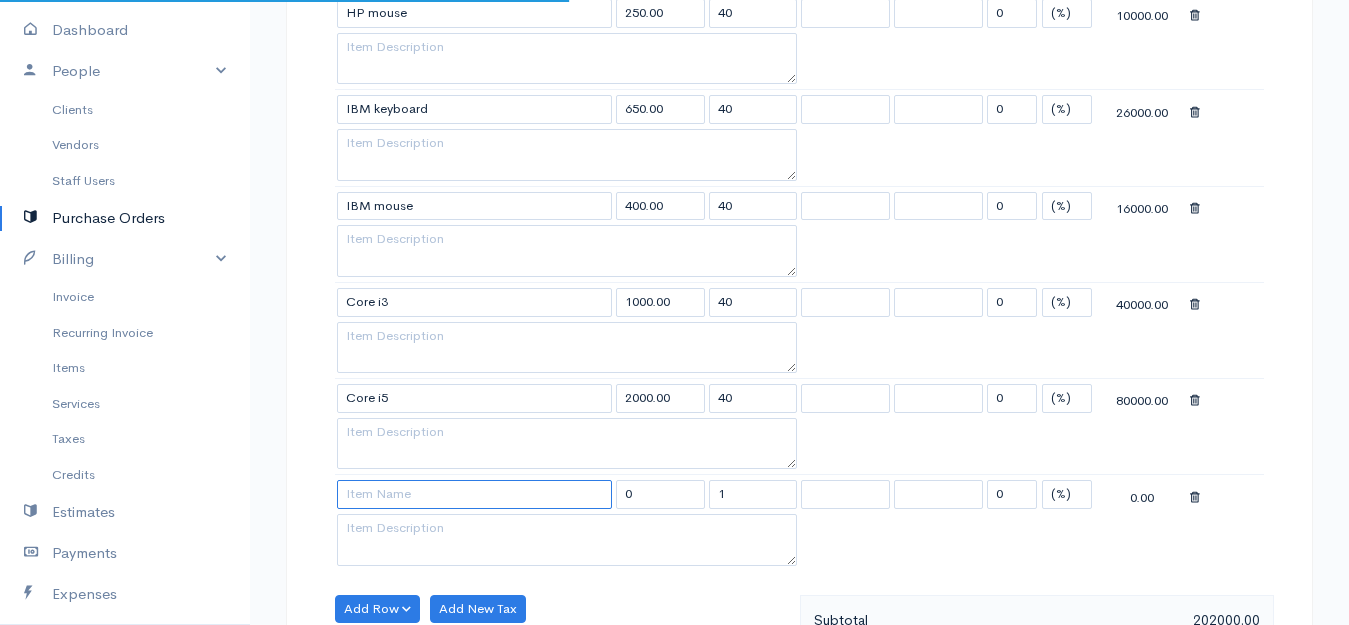 click at bounding box center [474, 494] 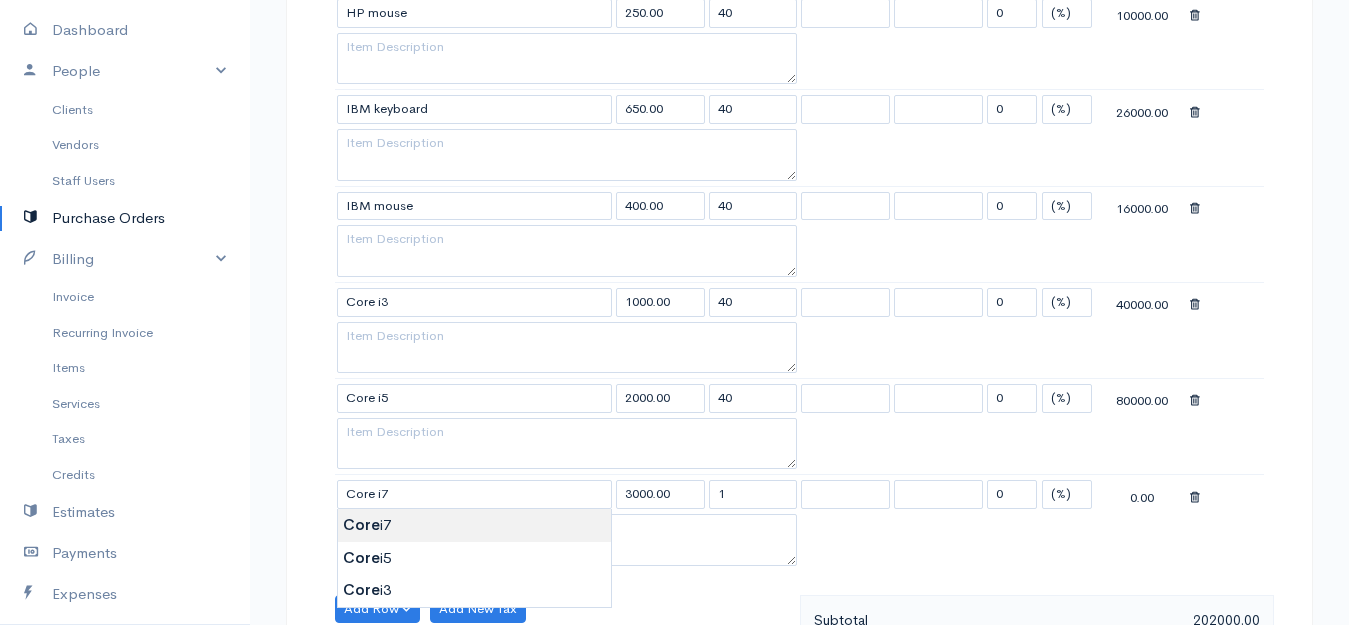 click on "Aksha
Upgrade
Dashboard
People
Clients
Vendors
Staff Users
Purchase Orders
Billing
Invoice
Recurring Invoice
Items
Services
Taxes
Credits
Estimates
Payments
Expenses
Track Time
Projects
Reports
Settings
My Organizations
Logout
Help
@CloudBooksApp 2022
PO
New Purchase Order
DRAFT To Yason [Choose Country] United States Canada United Kingdom Afghanistan Albania Algeria American Samoa Andorra Anguilla Angola Antarctica Antigua and Barbuda Argentina Armenia Aruba Australia 40" at bounding box center [674, 253] 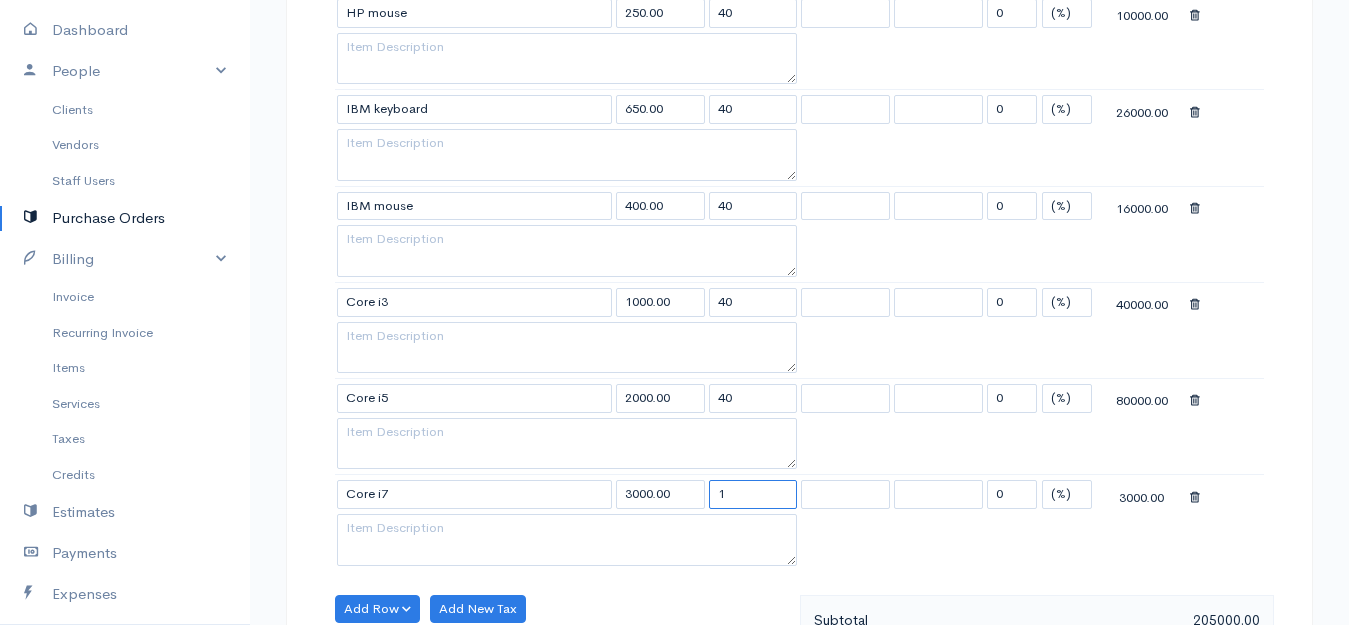 drag, startPoint x: 733, startPoint y: 507, endPoint x: 711, endPoint y: 510, distance: 22.203604 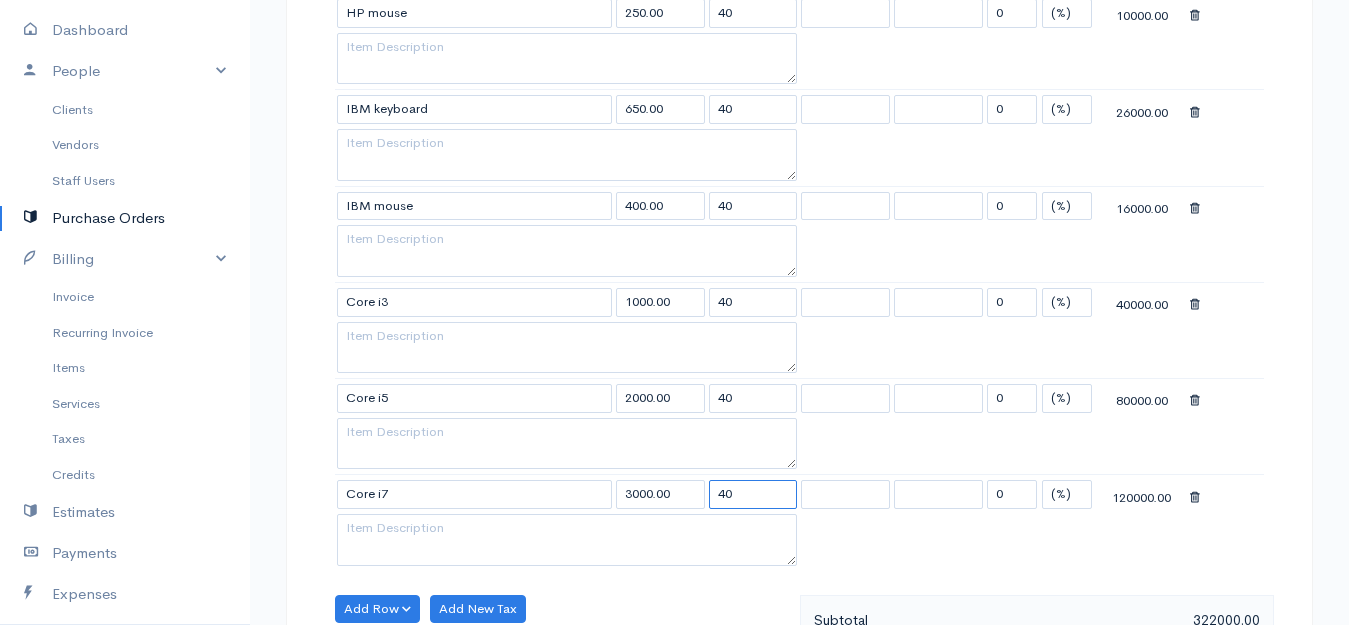 scroll, scrollTop: 1200, scrollLeft: 0, axis: vertical 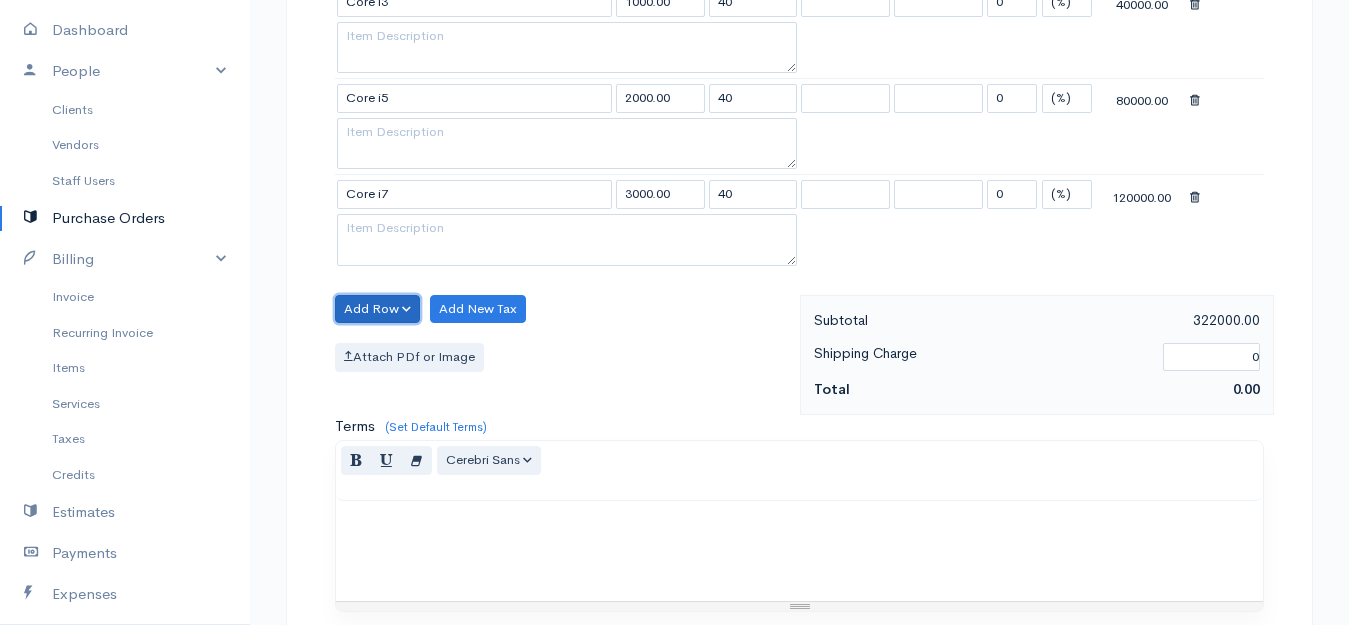 click on "Add Row" at bounding box center [377, 309] 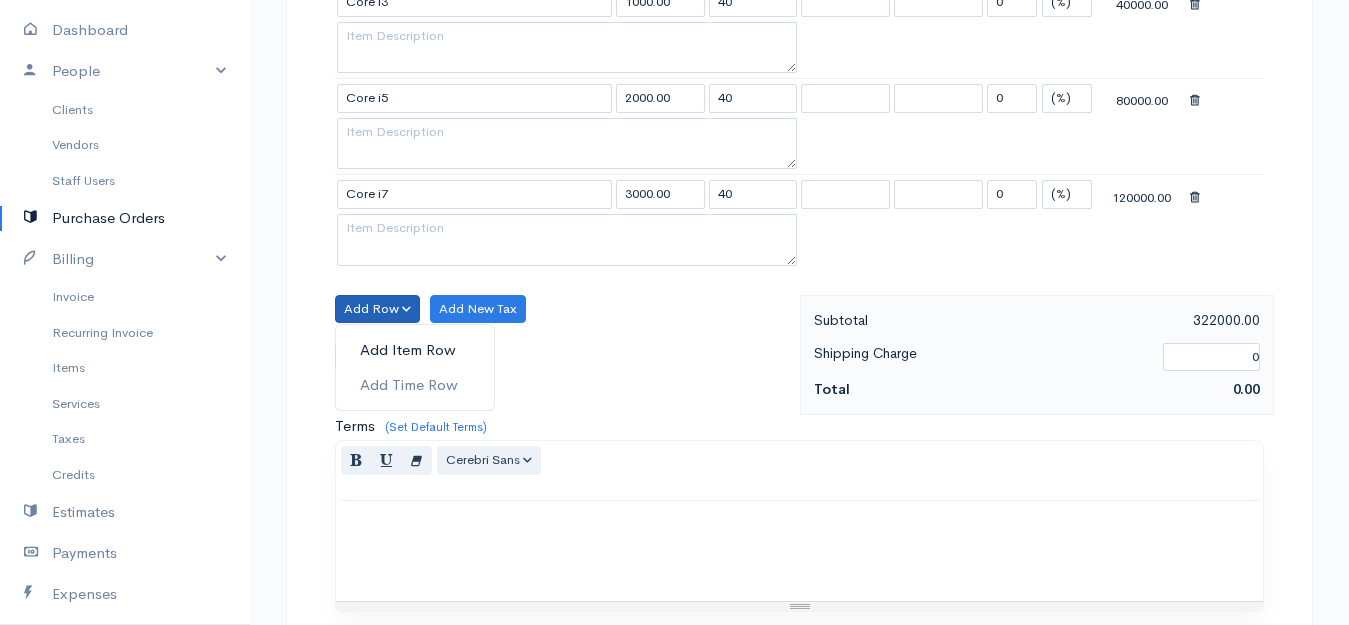 click on "Add Item Row" at bounding box center [415, 350] 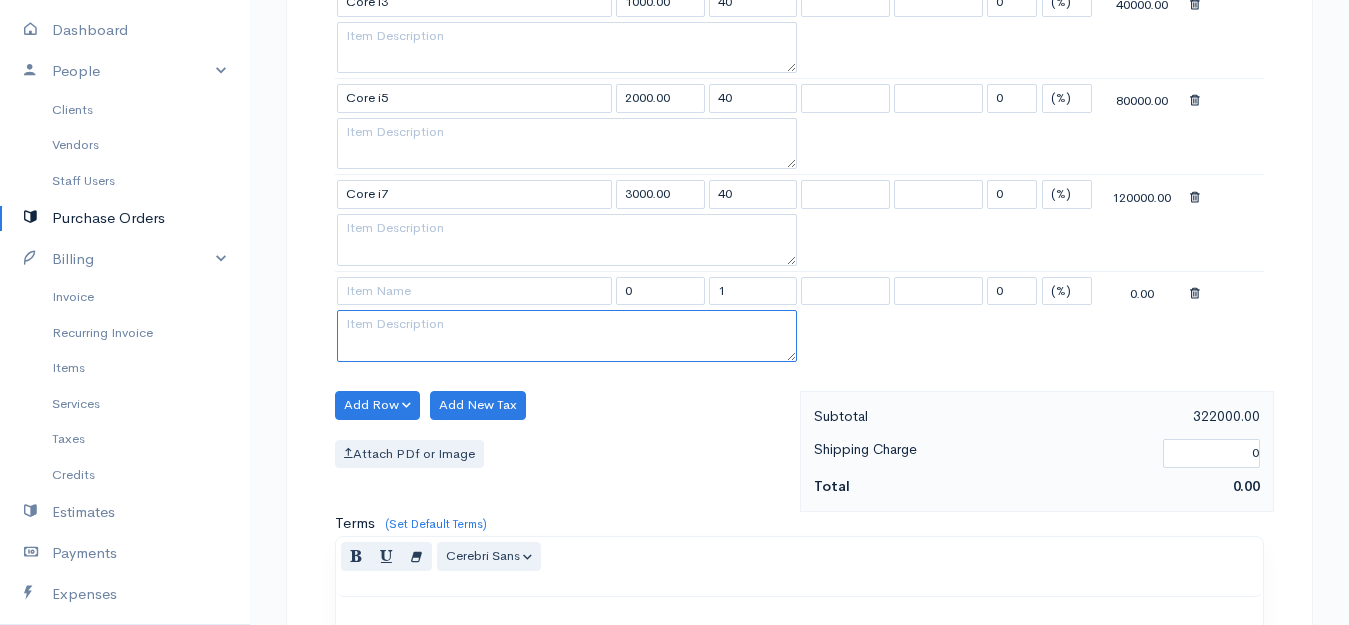 click at bounding box center [567, 336] 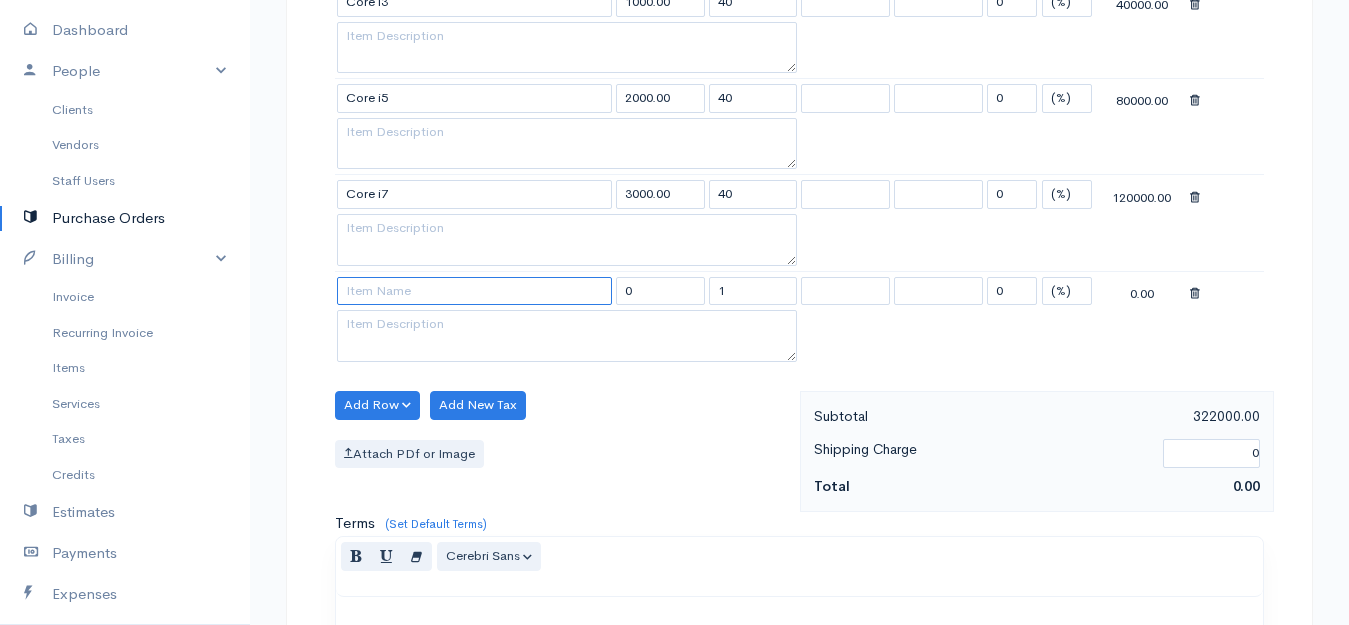 click at bounding box center (474, 291) 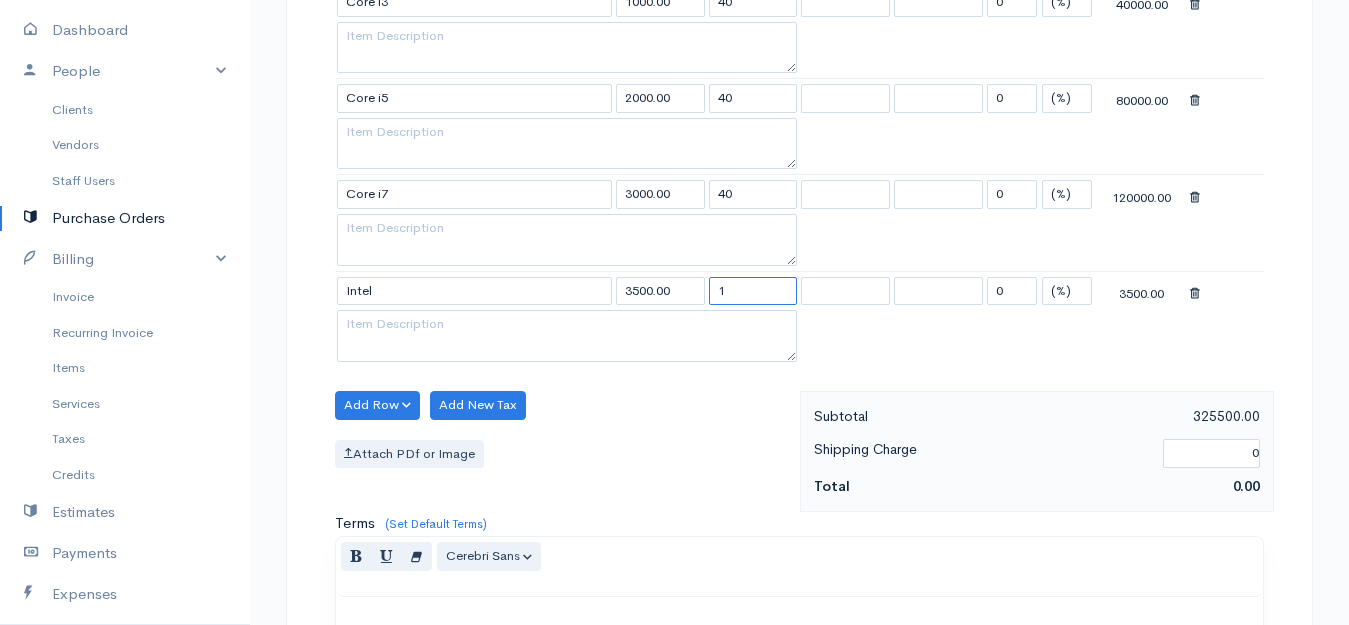 drag, startPoint x: 745, startPoint y: 297, endPoint x: 563, endPoint y: 274, distance: 183.44754 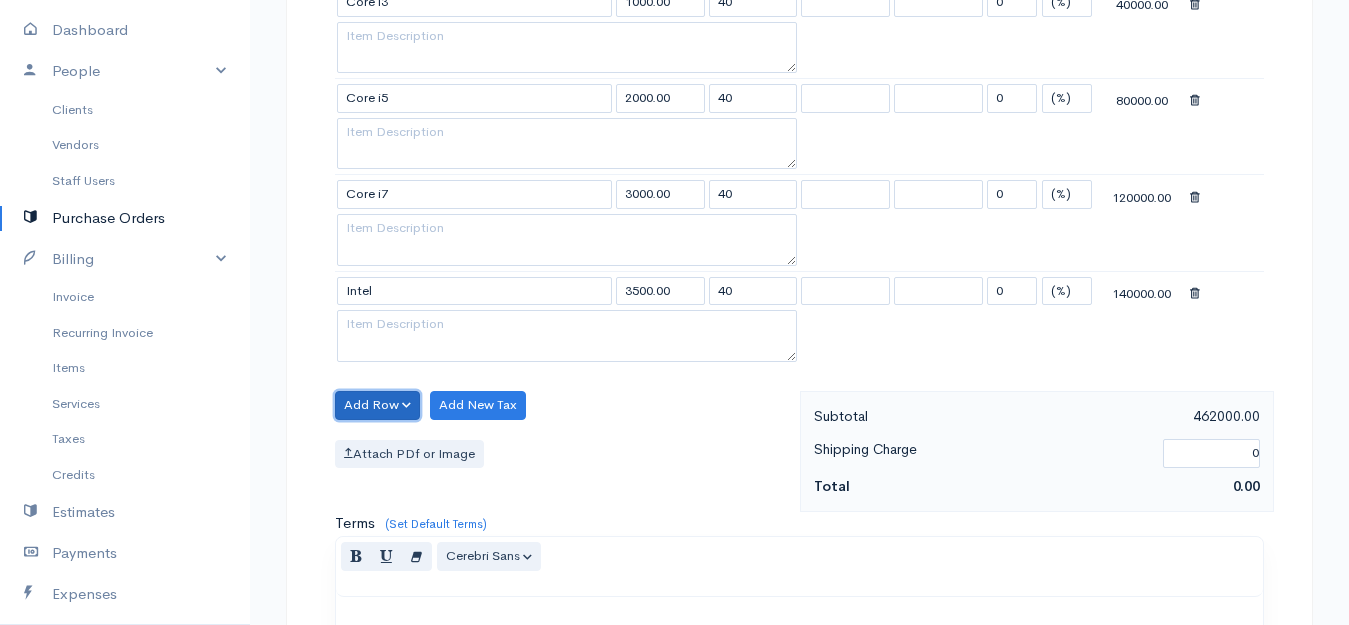 drag, startPoint x: 389, startPoint y: 406, endPoint x: 382, endPoint y: 415, distance: 11.401754 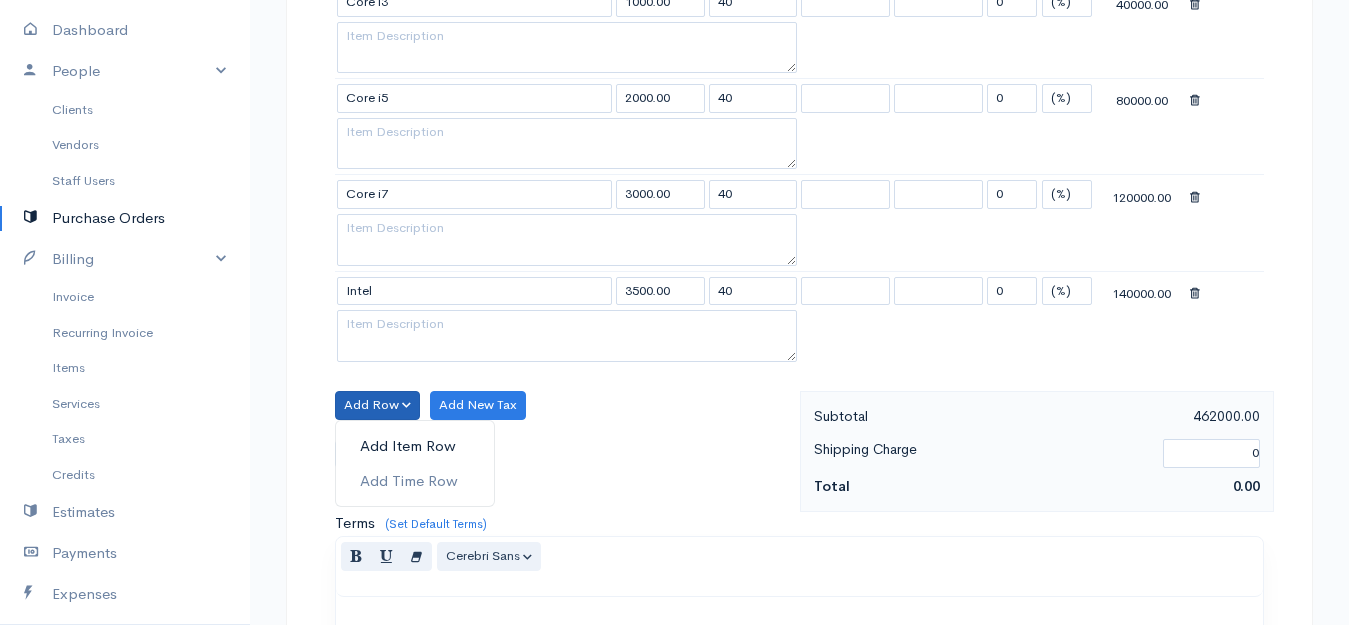 click on "Add Item Row" at bounding box center [415, 446] 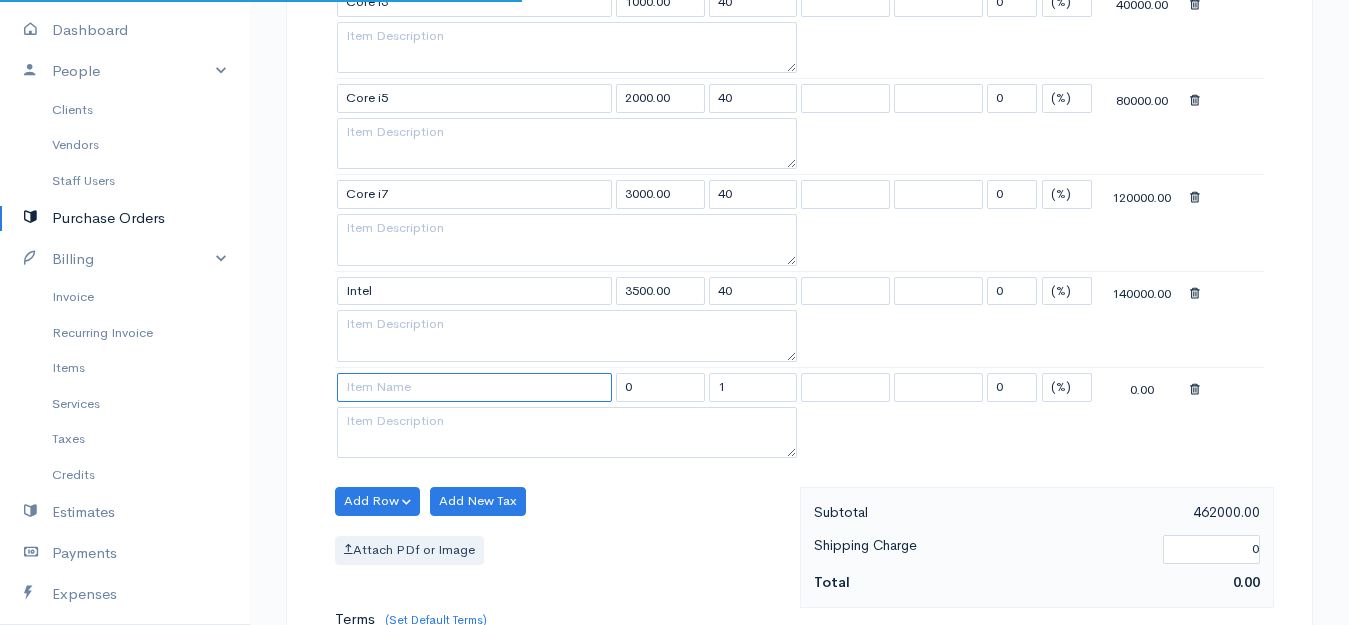 click at bounding box center (474, 387) 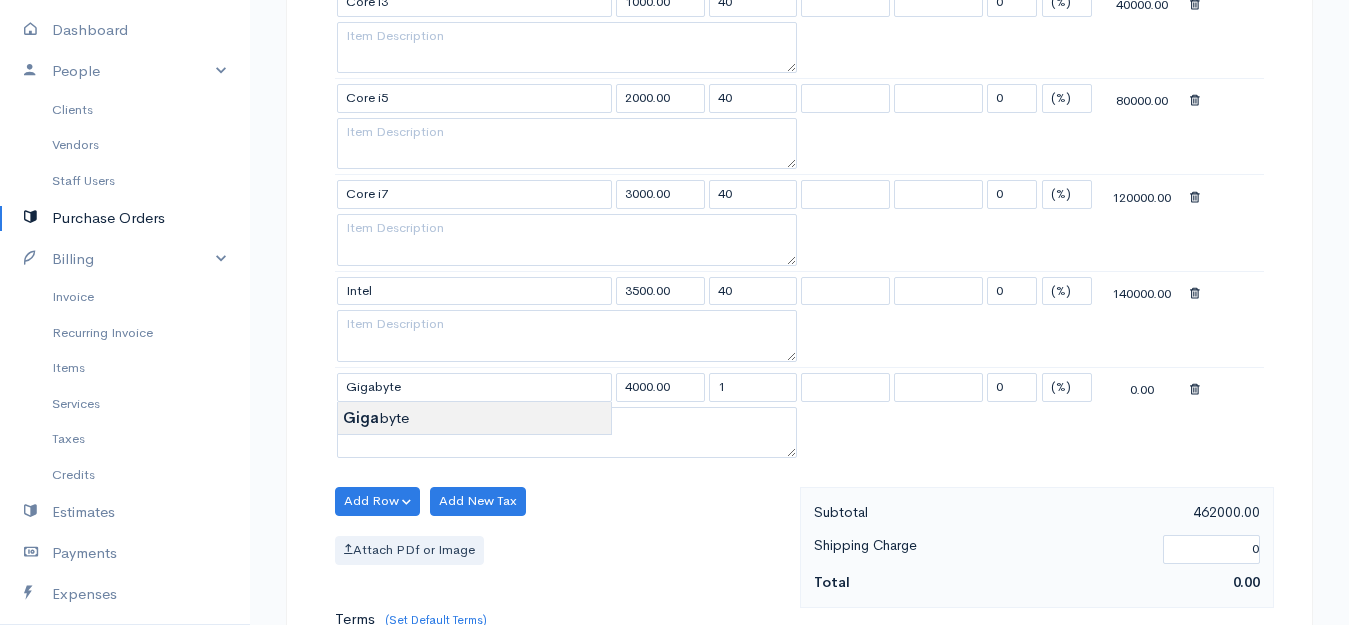 click on "Aksha
Upgrade
Dashboard
People
Clients
Vendors
Staff Users
Purchase Orders
Billing
Invoice
Recurring Invoice
Items
Services
Taxes
Credits
Estimates
Payments
Expenses
Track Time
Projects
Reports
Settings
My Organizations
Logout
Help
@CloudBooksApp 2022
PO
New Purchase Order
DRAFT To Yason [Choose Country] United States Canada United Kingdom Afghanistan Albania Algeria American Samoa Andorra Anguilla Angola Antarctica Antigua and Barbuda Argentina Armenia Aruba Australia 40" at bounding box center (674, 50) 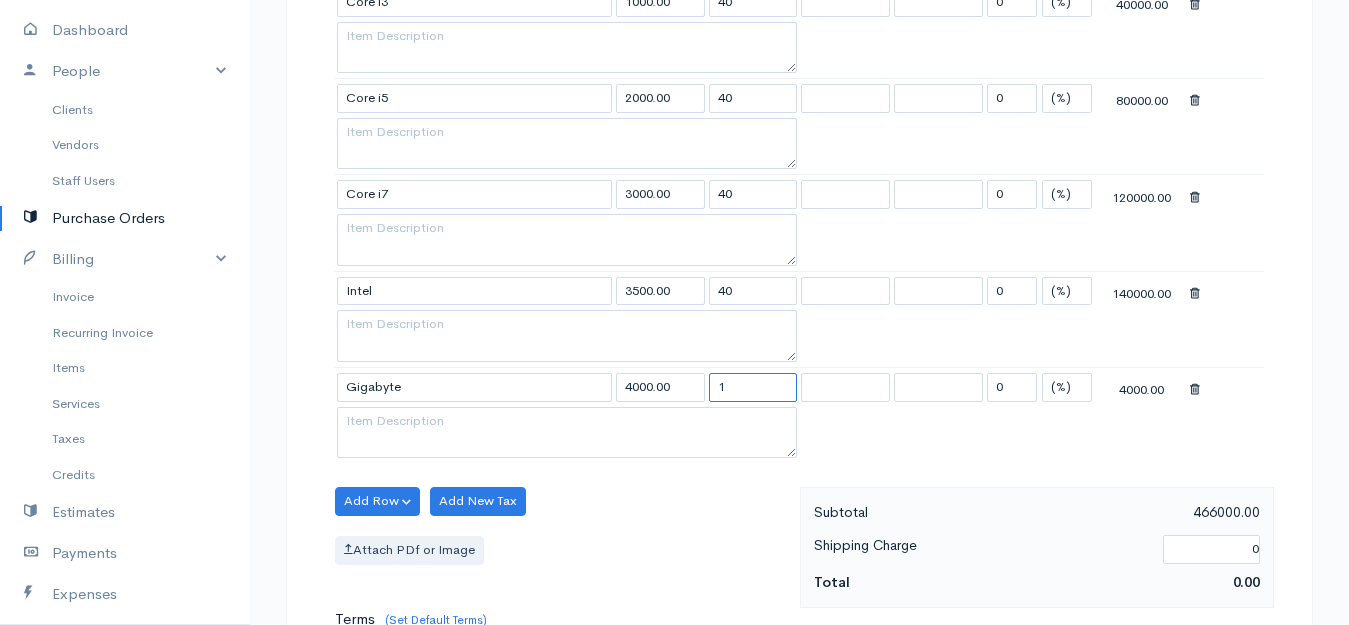 drag, startPoint x: 755, startPoint y: 399, endPoint x: 707, endPoint y: 403, distance: 48.166378 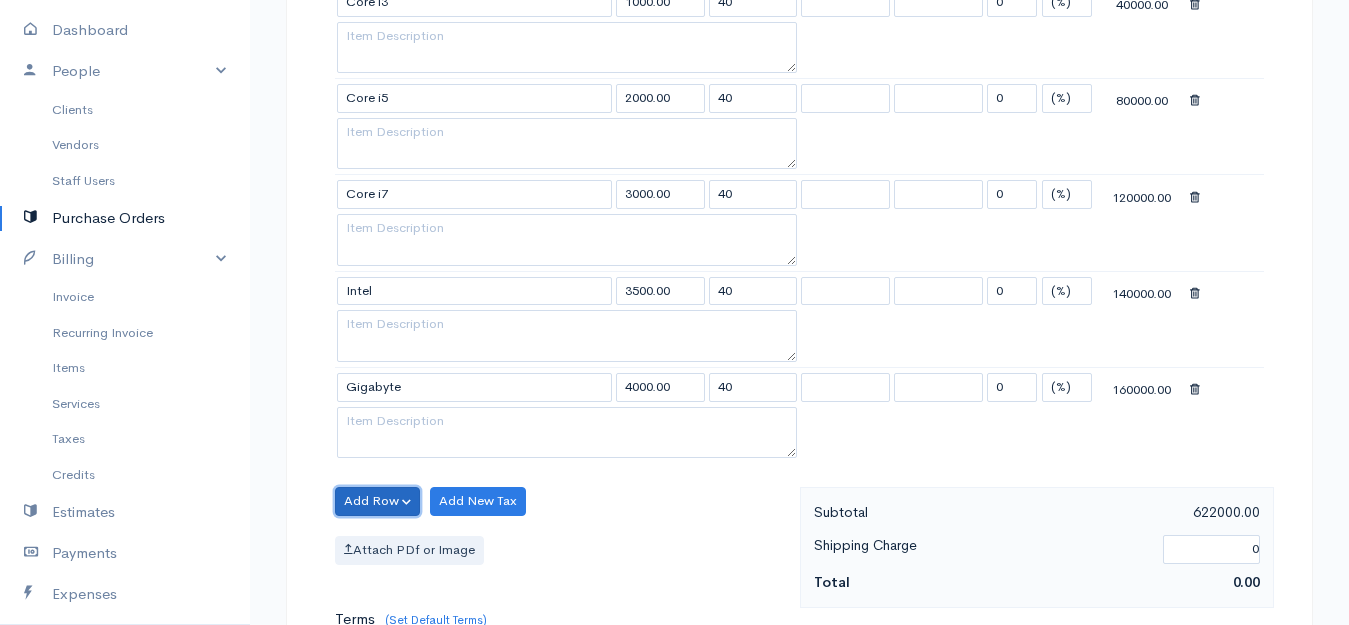 click on "Add Row" at bounding box center [377, 501] 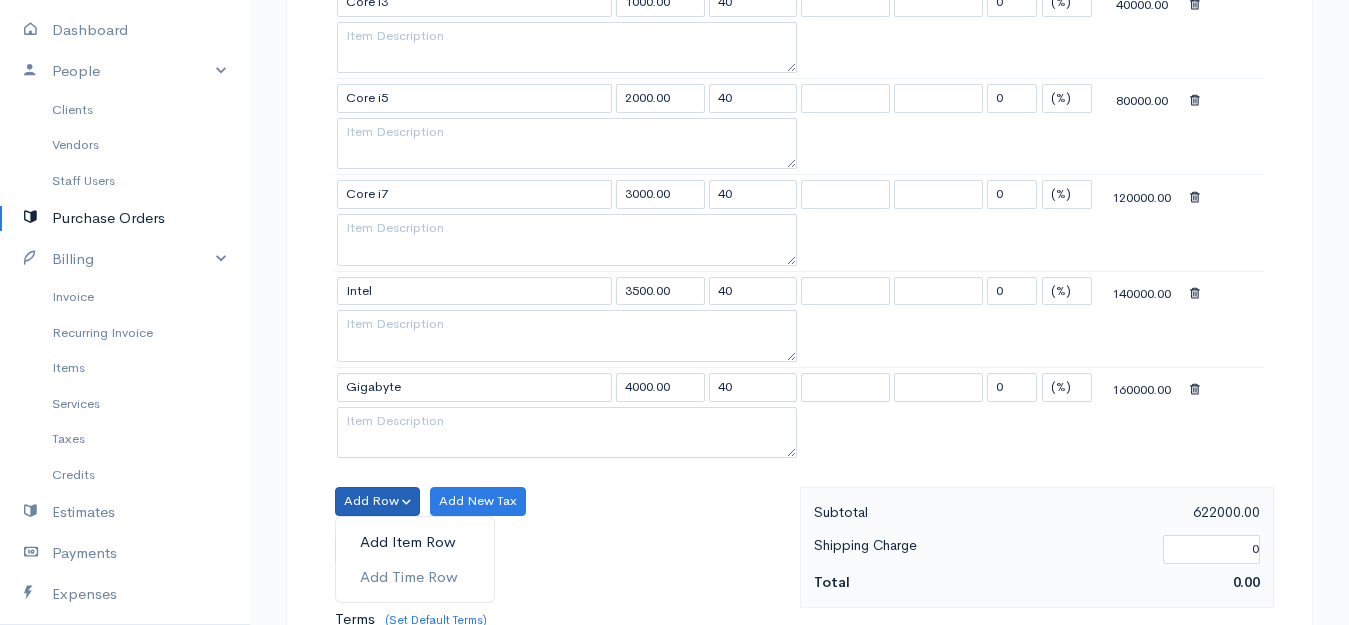 click on "Add Item Row" at bounding box center [415, 542] 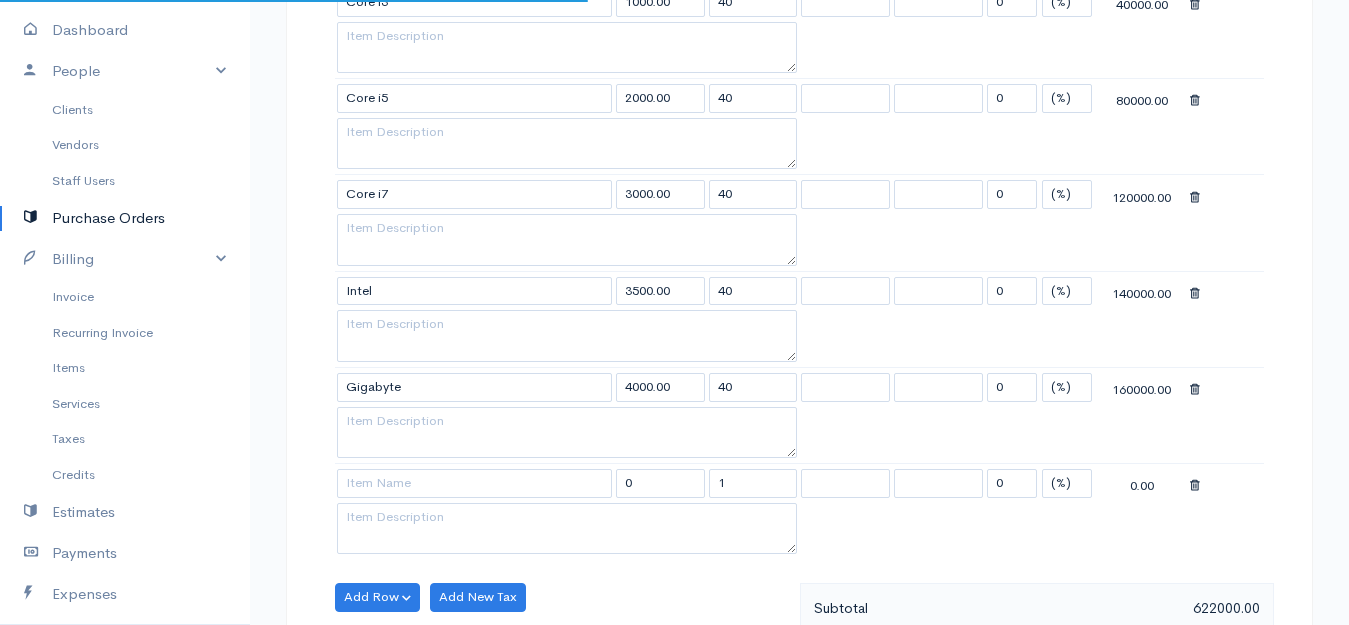 click at bounding box center [474, 483] 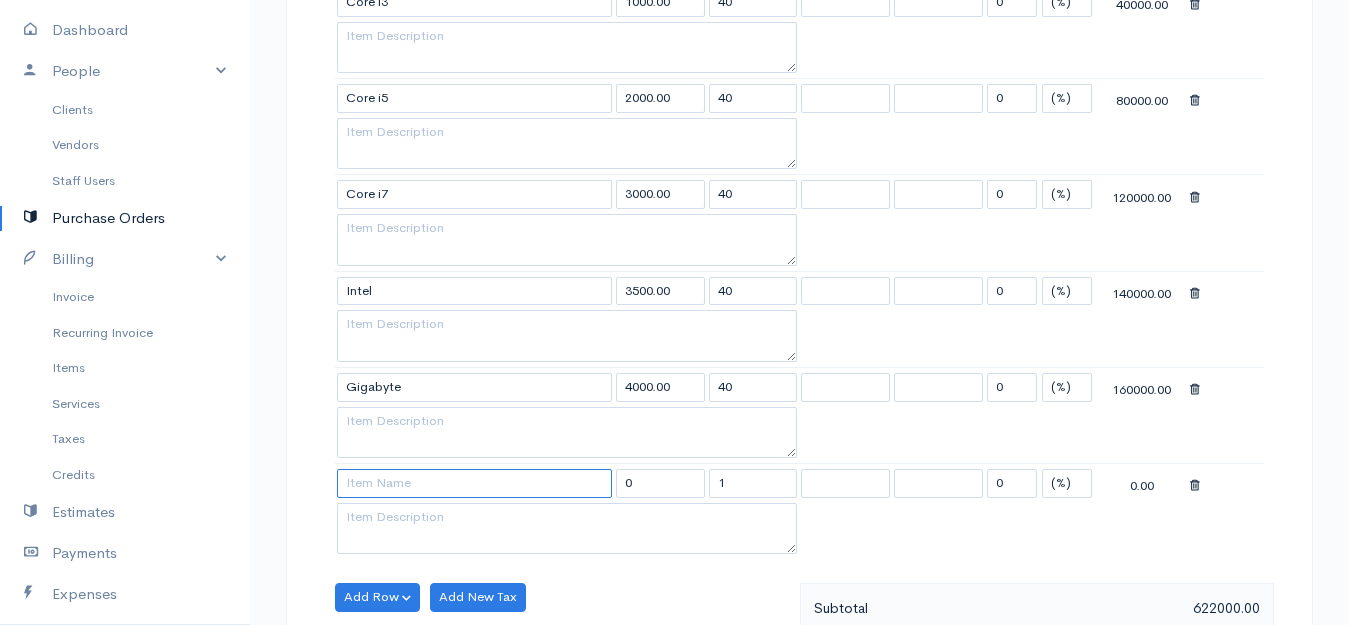 click at bounding box center (474, 483) 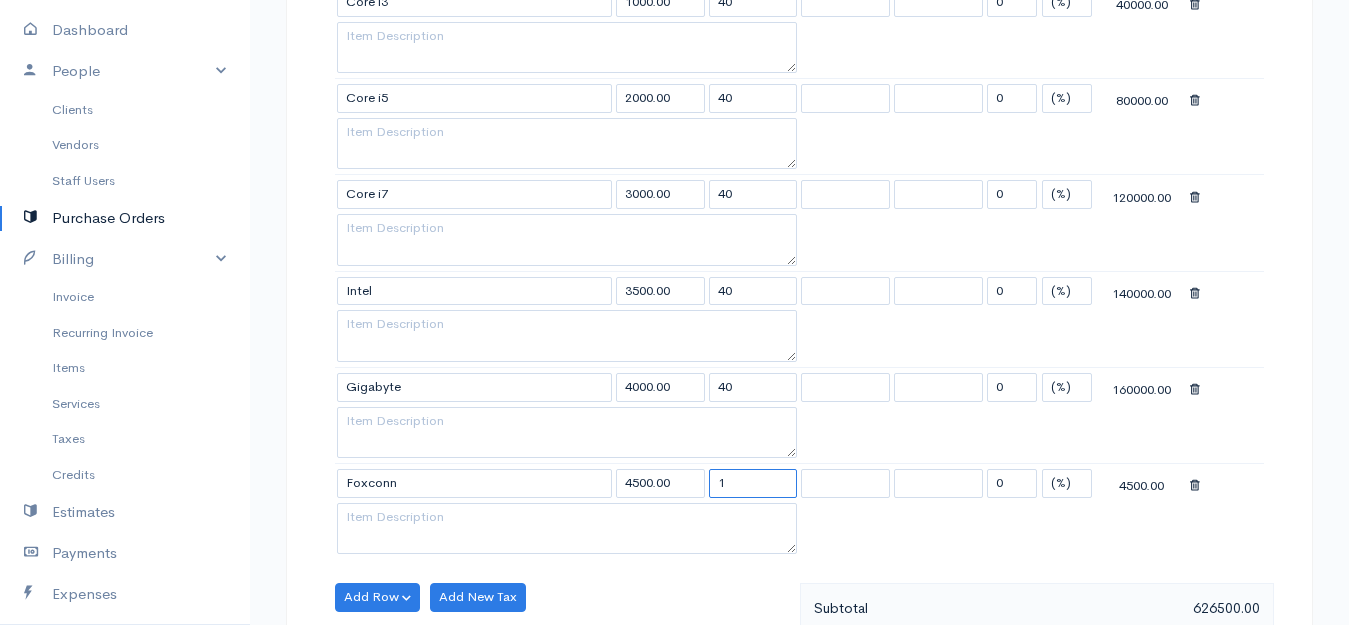 drag, startPoint x: 762, startPoint y: 491, endPoint x: 725, endPoint y: 505, distance: 39.56008 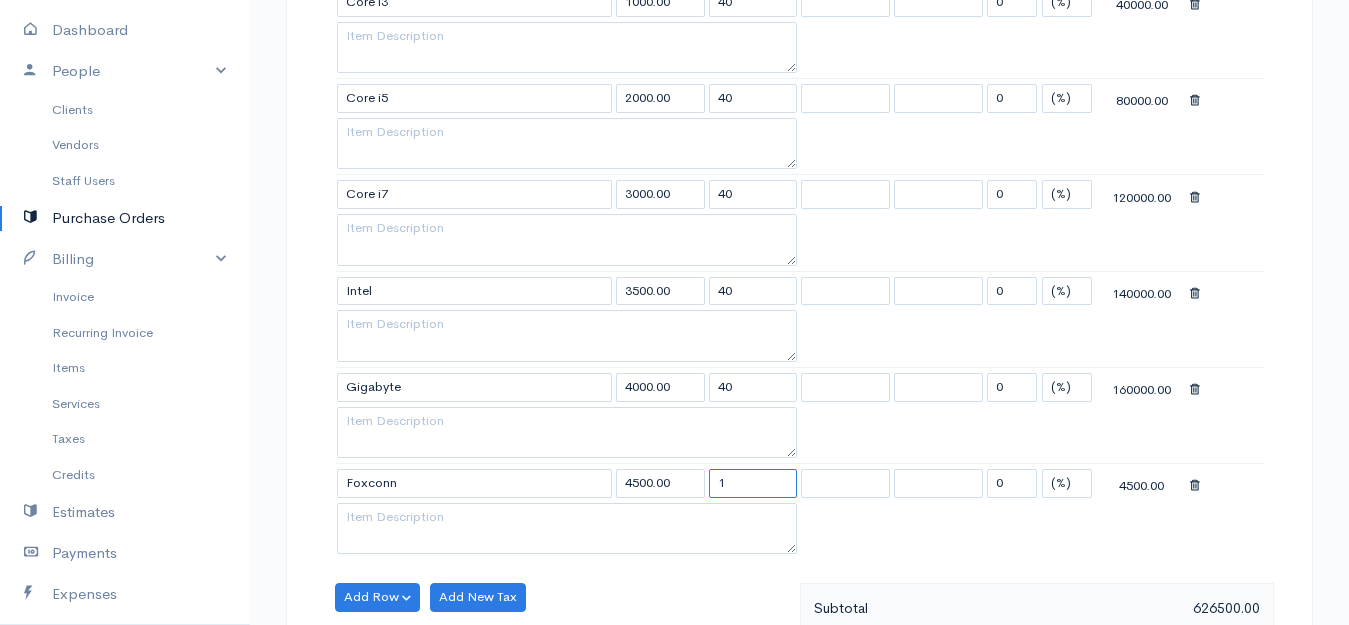drag, startPoint x: 742, startPoint y: 485, endPoint x: 669, endPoint y: 495, distance: 73.68175 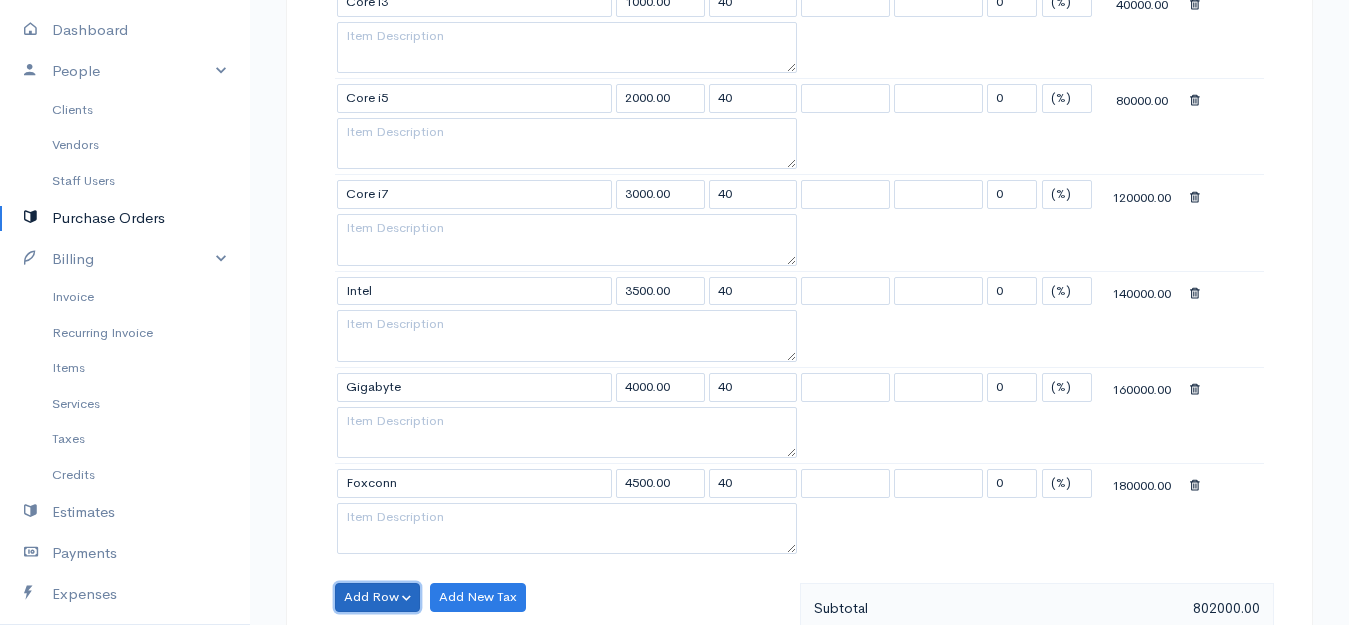 click on "Add Row" at bounding box center [377, 597] 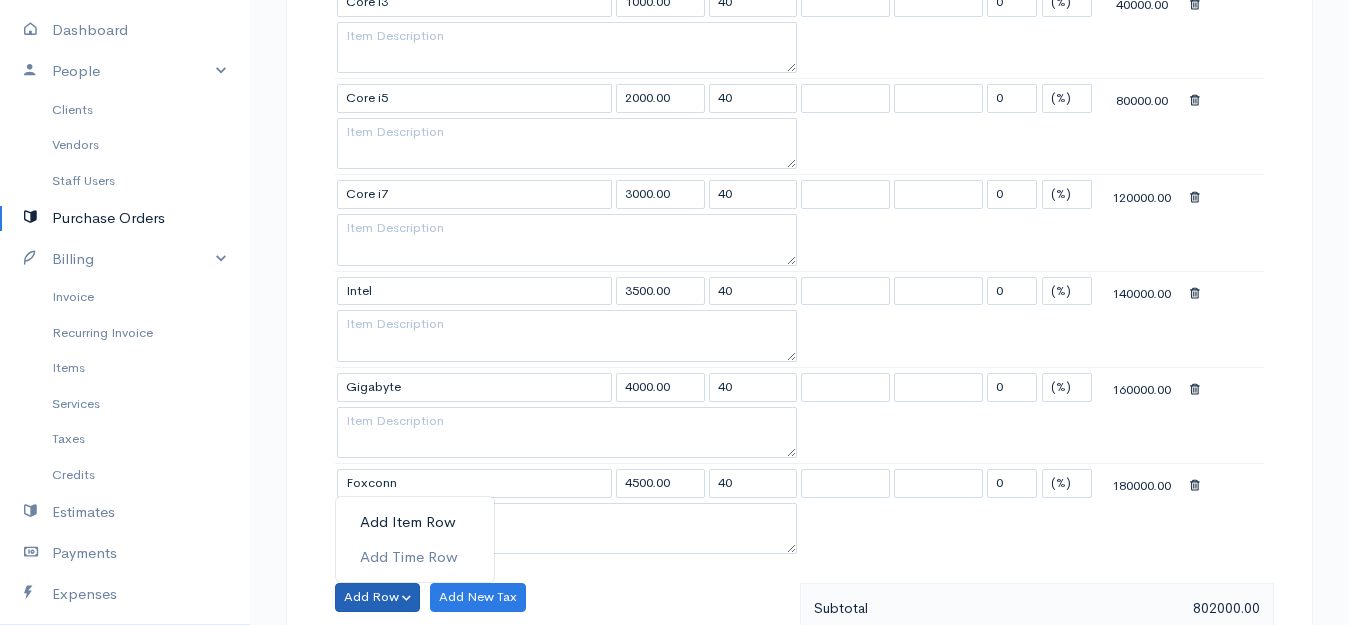 click on "Add Item Row" at bounding box center (415, 522) 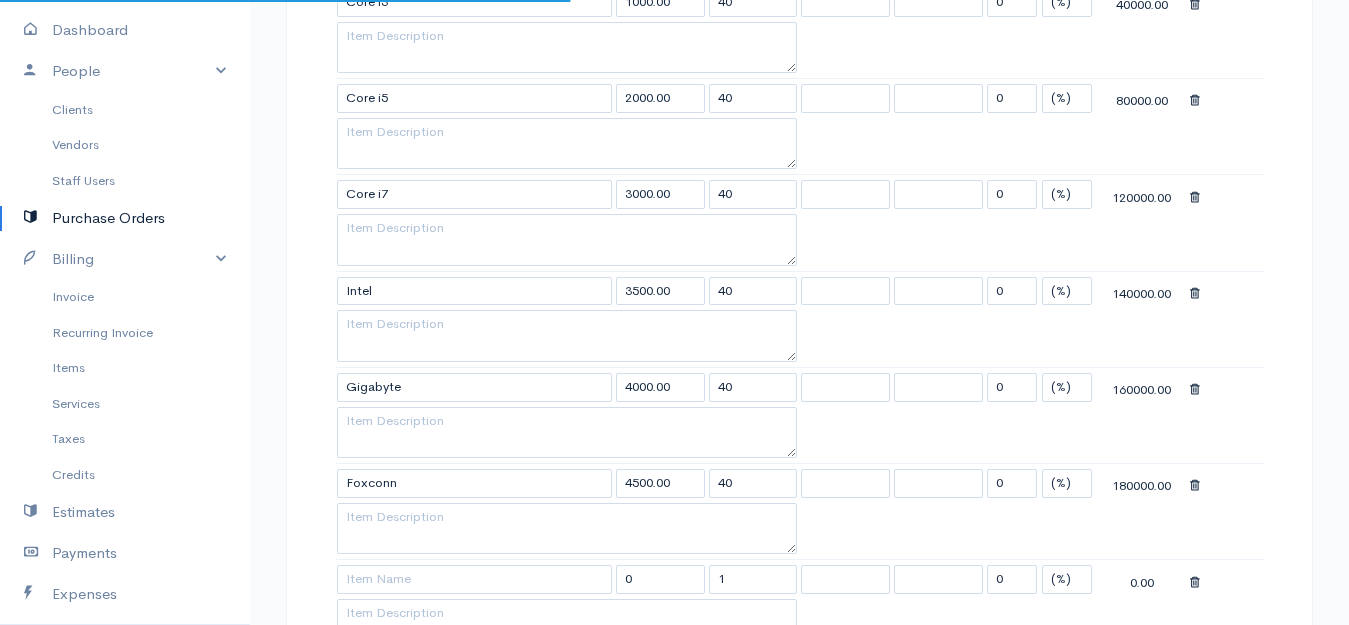 scroll, scrollTop: 1600, scrollLeft: 0, axis: vertical 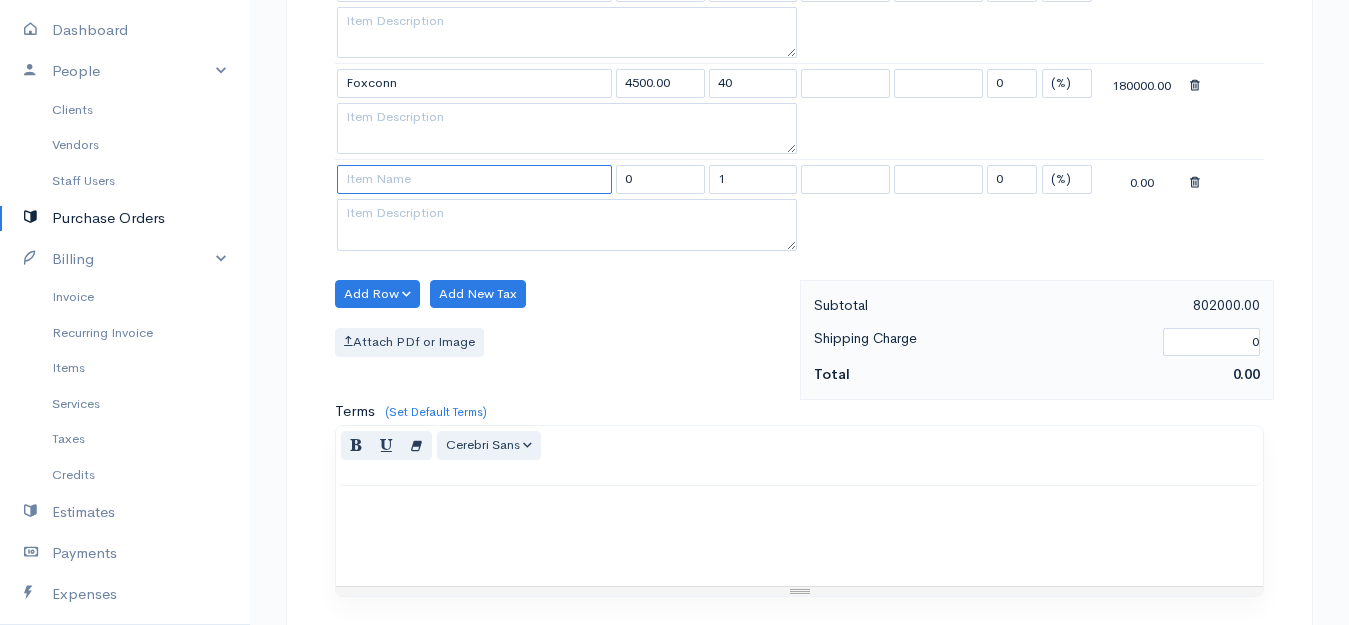 click at bounding box center (474, 179) 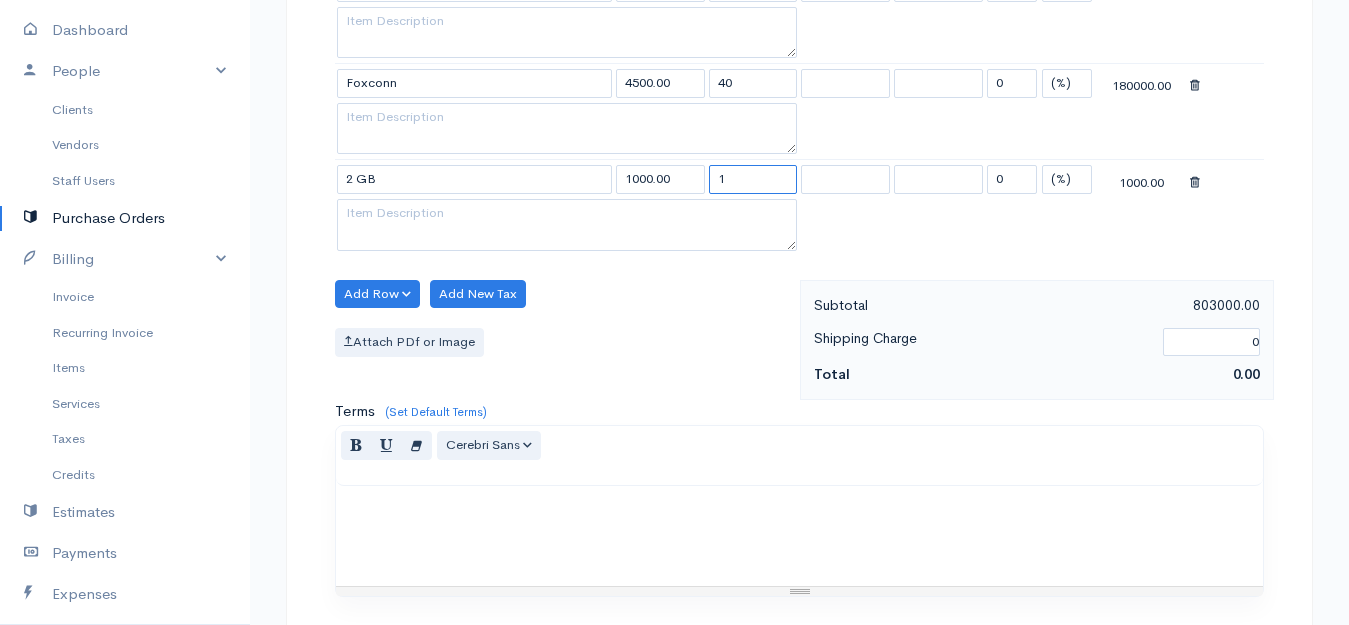 drag, startPoint x: 748, startPoint y: 179, endPoint x: 710, endPoint y: 181, distance: 38.052597 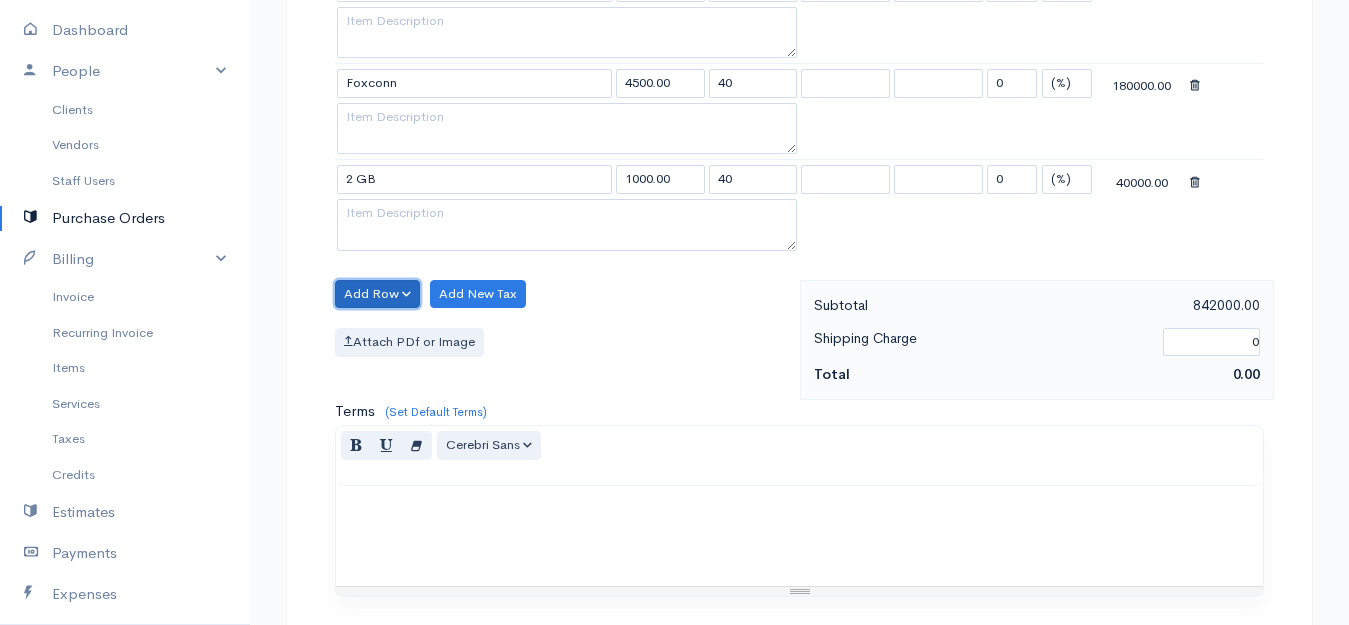 click on "Add Row" at bounding box center (377, 294) 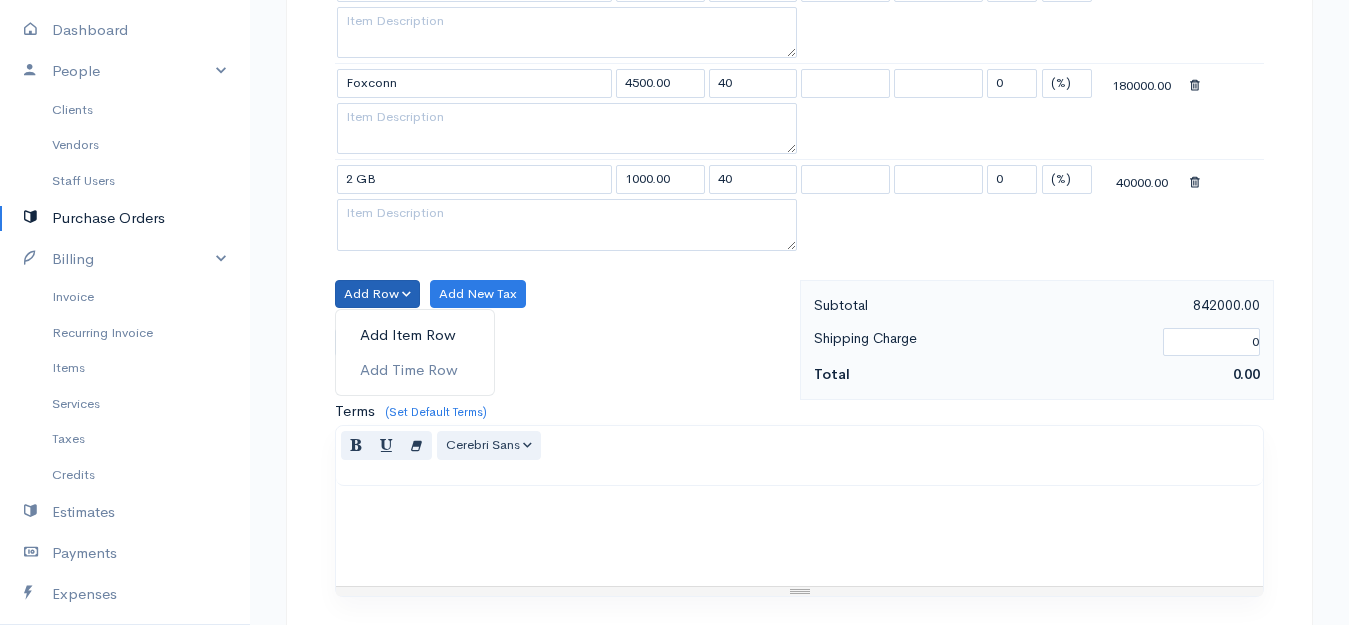 click on "Add Item Row" at bounding box center [415, 335] 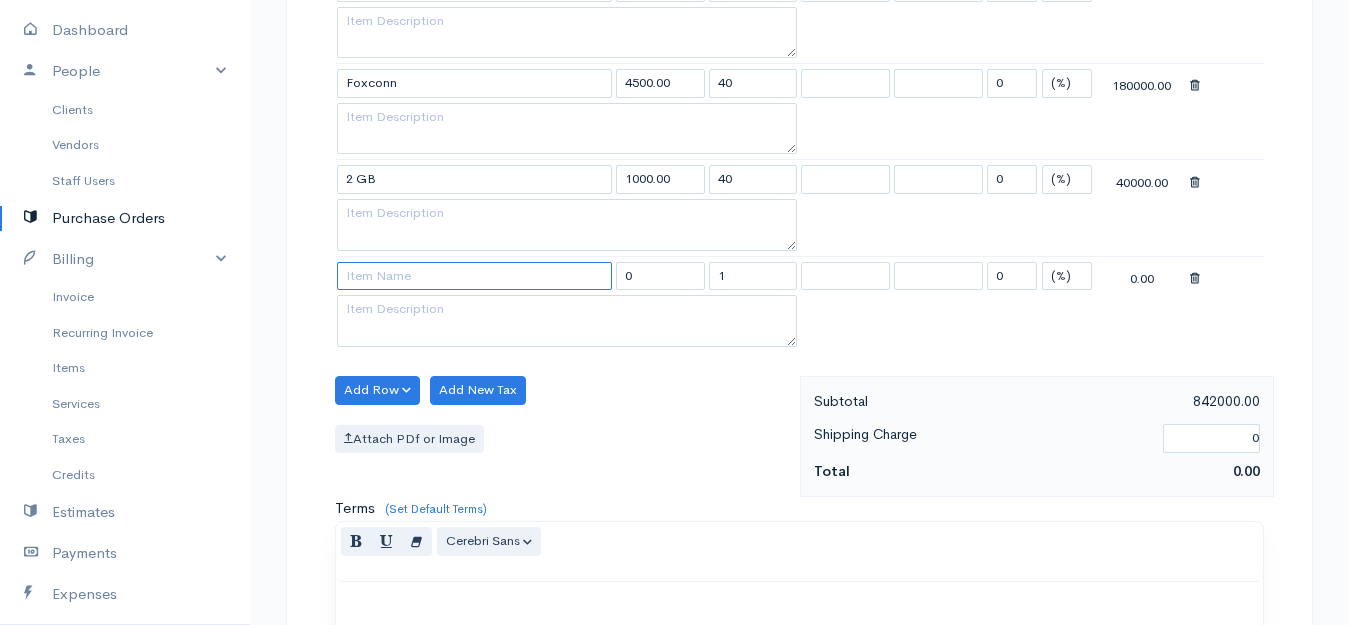 click at bounding box center (474, 276) 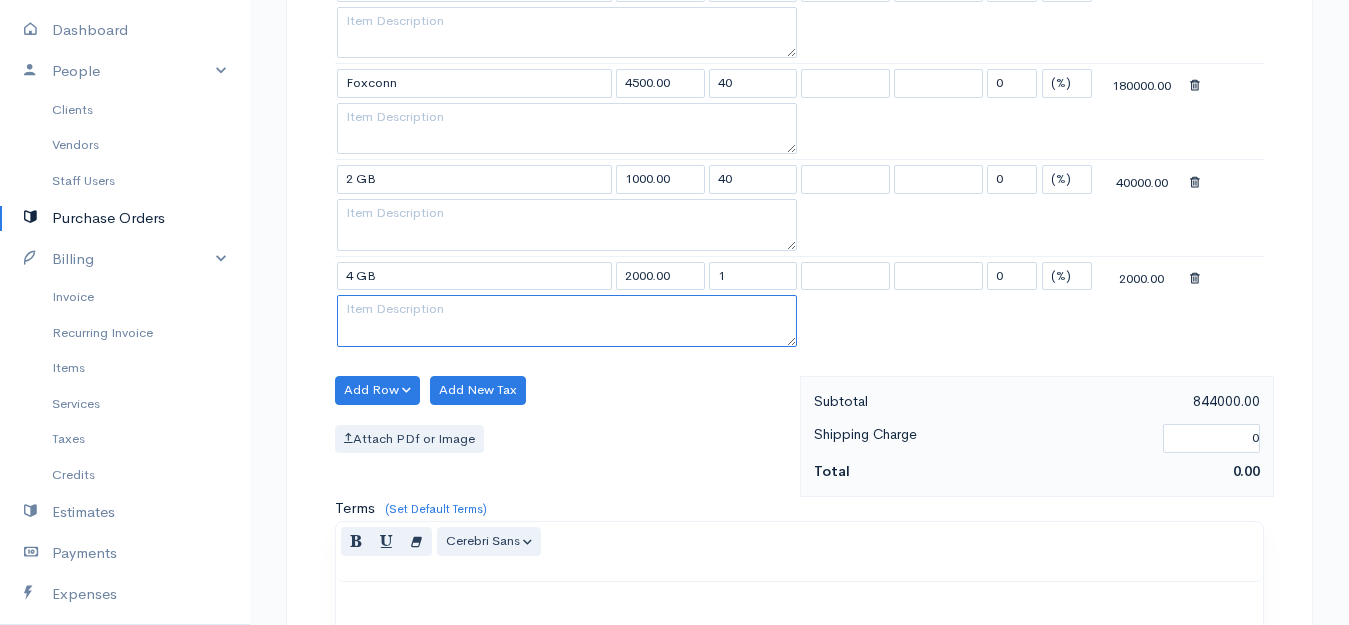 click at bounding box center [567, 321] 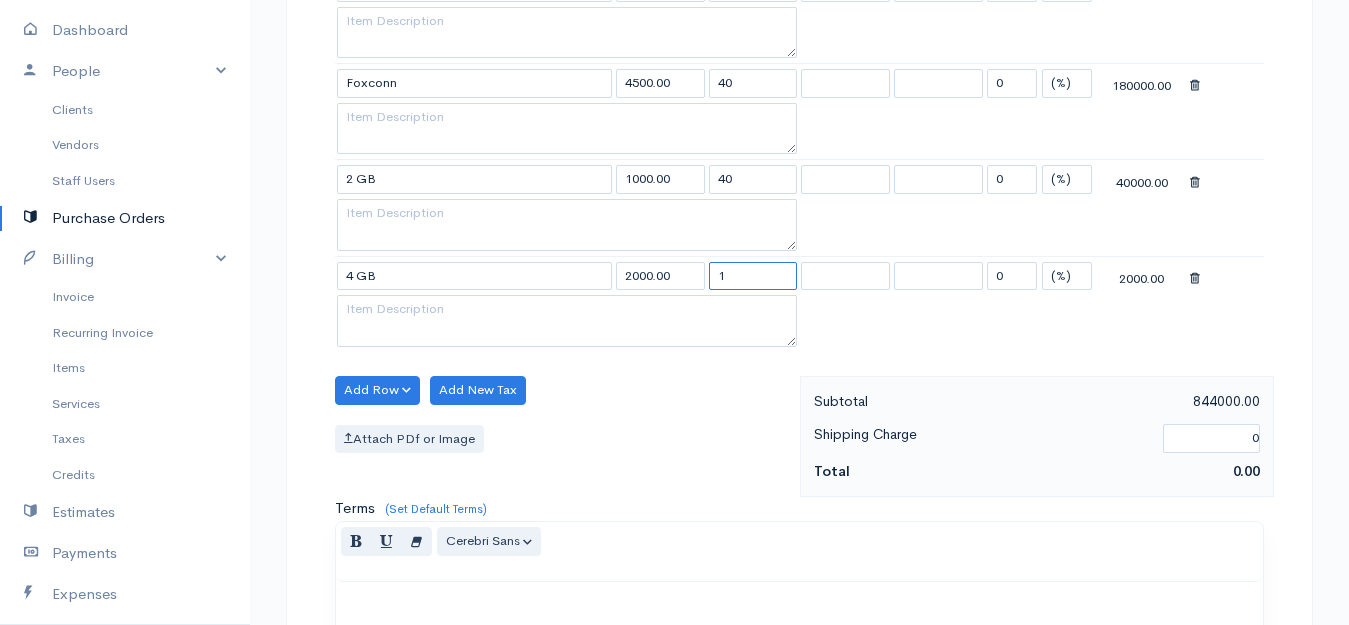 drag, startPoint x: 769, startPoint y: 285, endPoint x: 711, endPoint y: 285, distance: 58 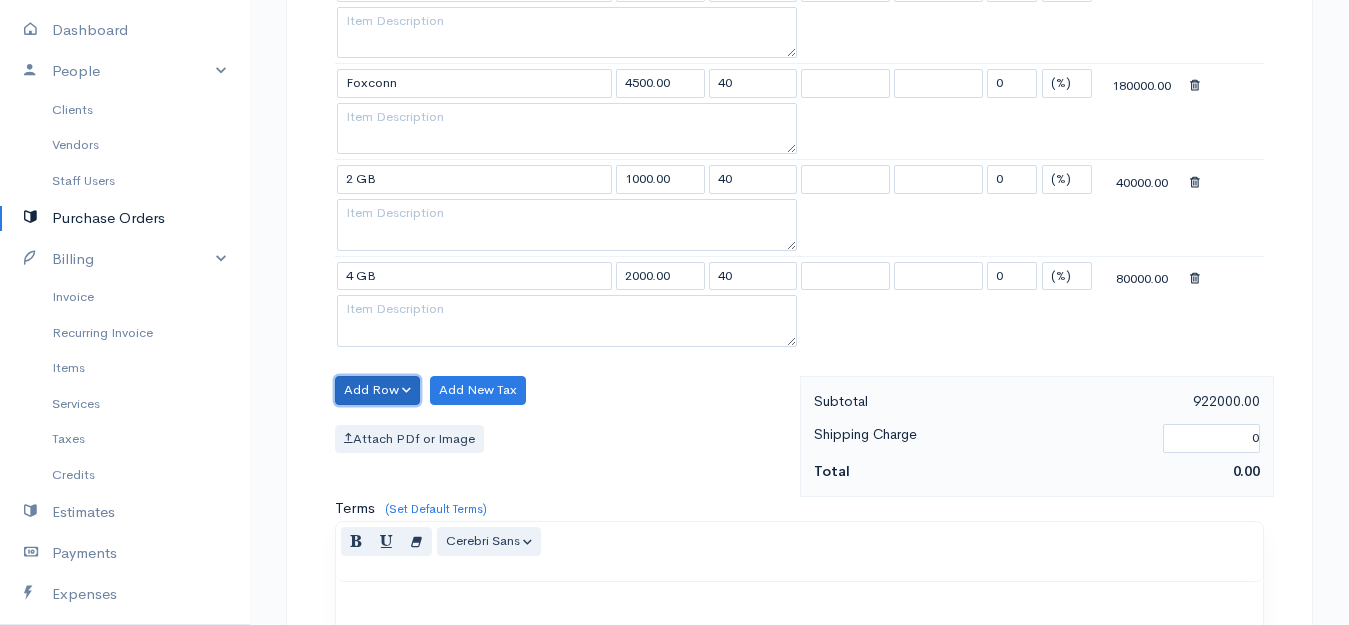 click on "Add Row" at bounding box center (377, 390) 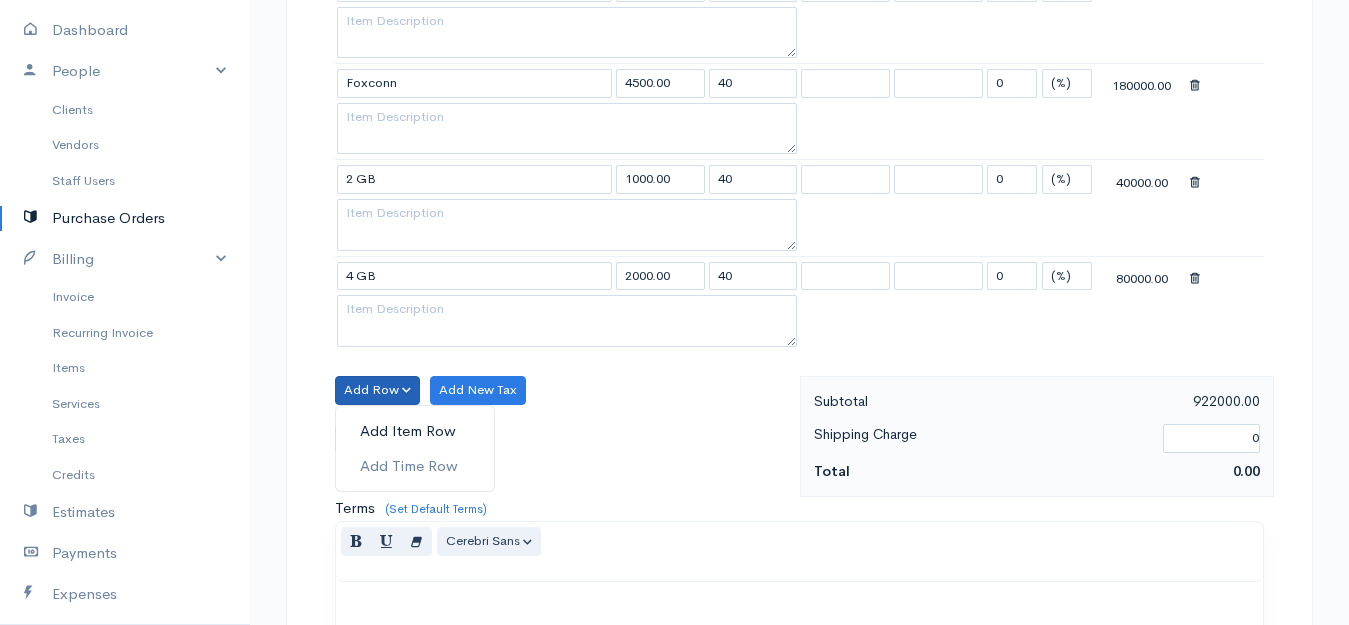 click on "Add Item Row" at bounding box center (415, 431) 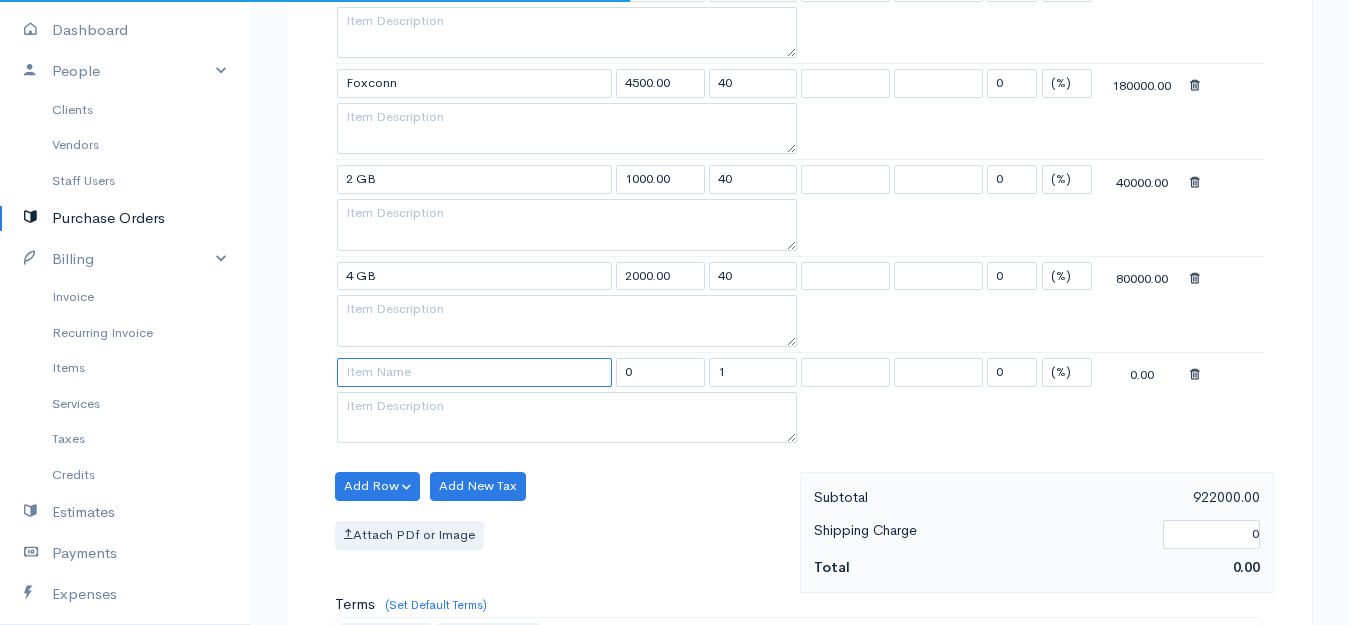 click at bounding box center [474, 372] 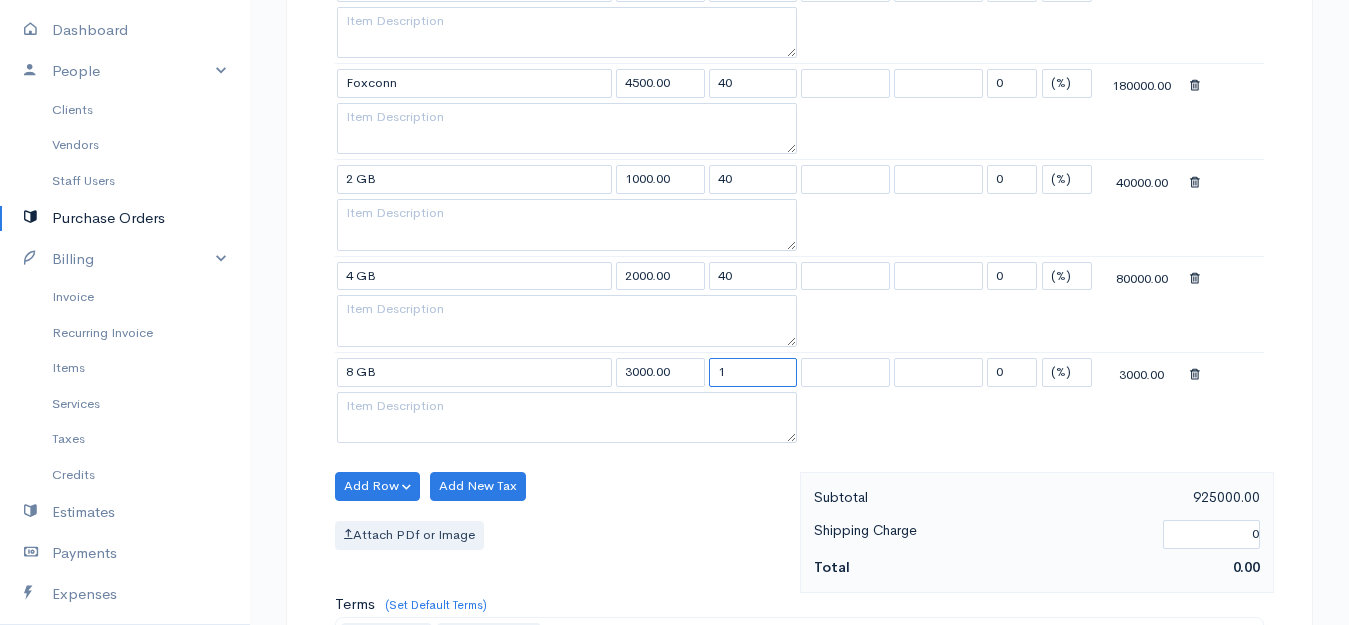 drag, startPoint x: 760, startPoint y: 372, endPoint x: 707, endPoint y: 376, distance: 53.15073 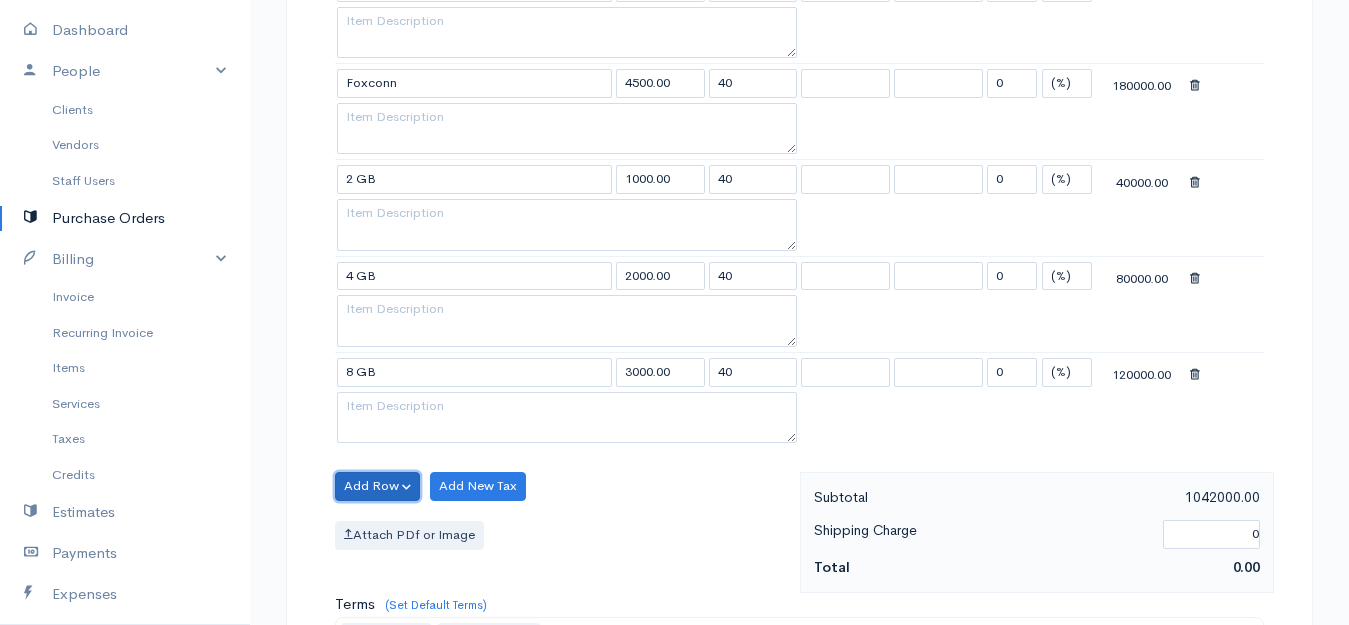 click on "Add Row" at bounding box center (377, 486) 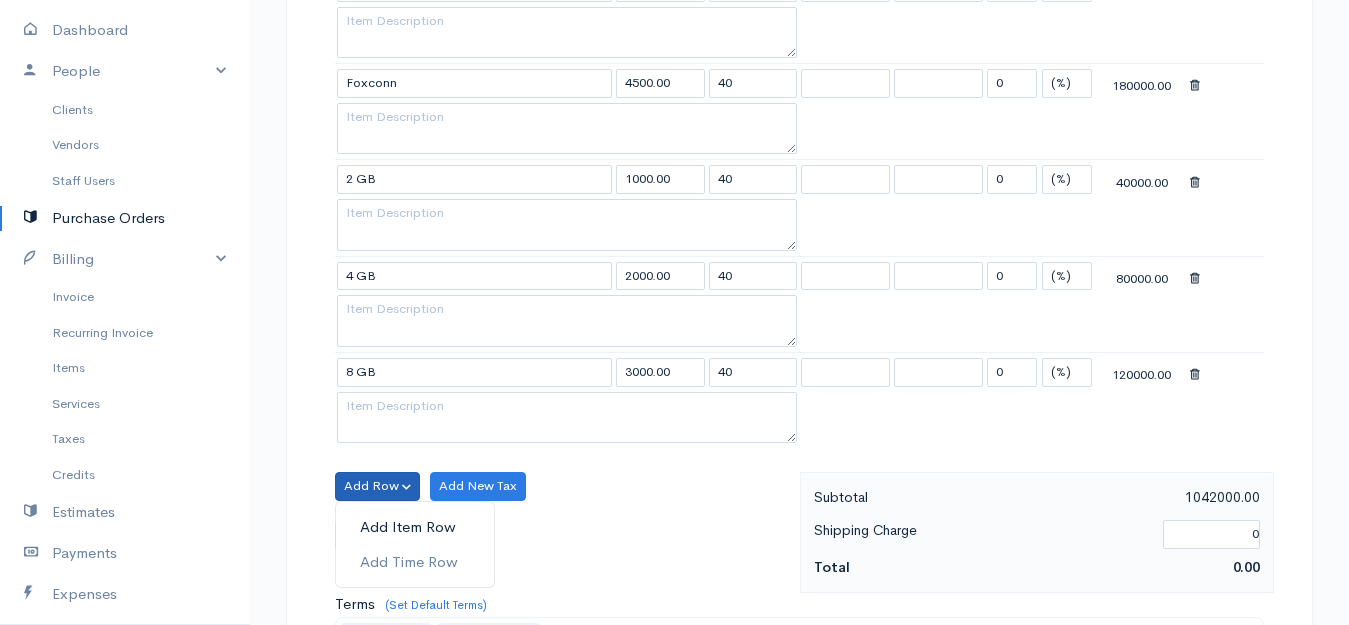 click on "Add Item Row" at bounding box center [415, 527] 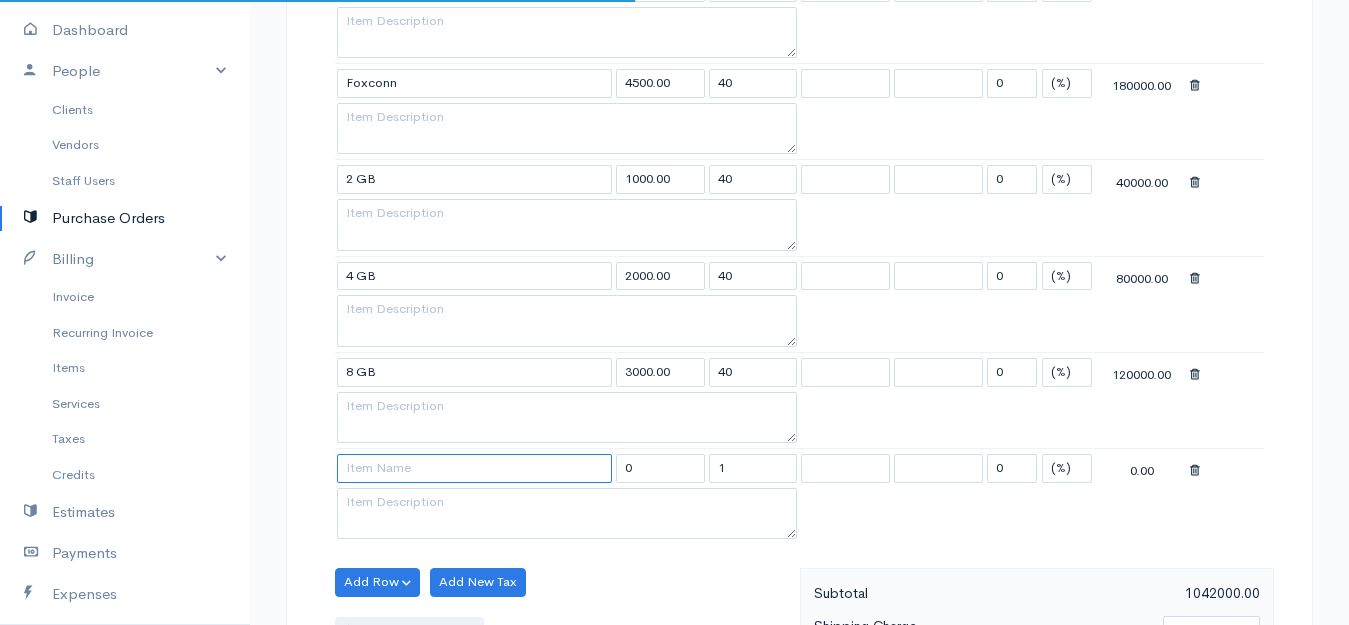 click at bounding box center [474, 468] 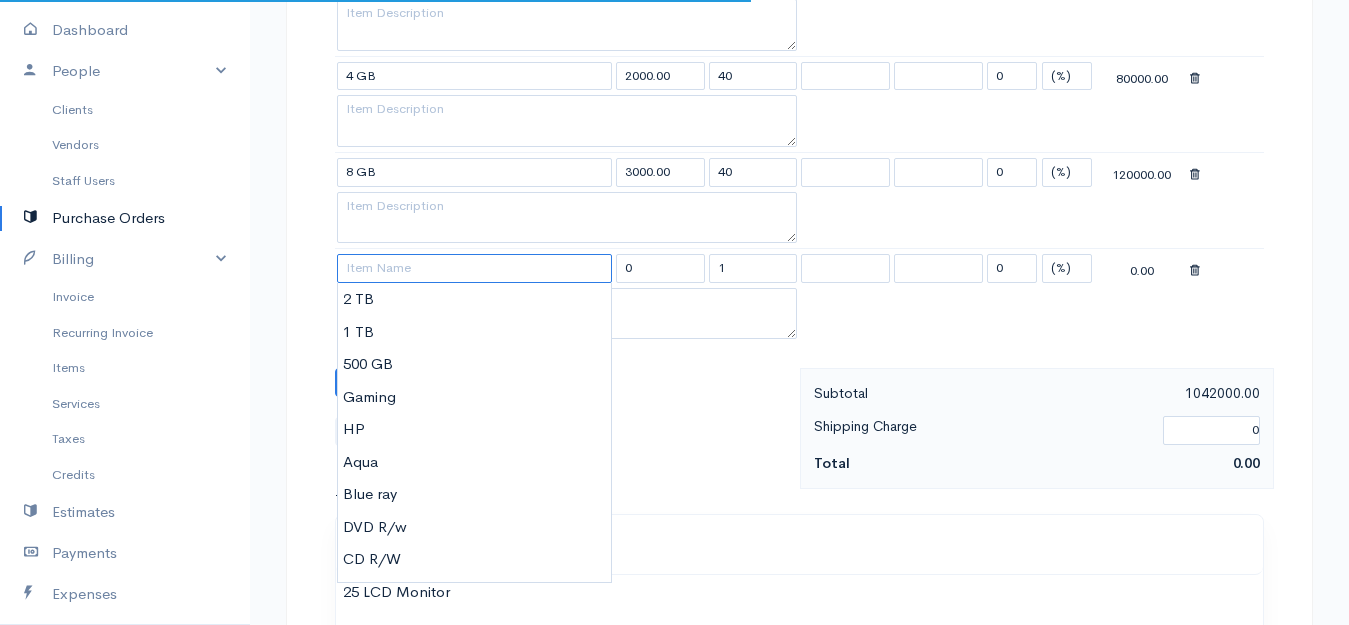 scroll, scrollTop: 1900, scrollLeft: 0, axis: vertical 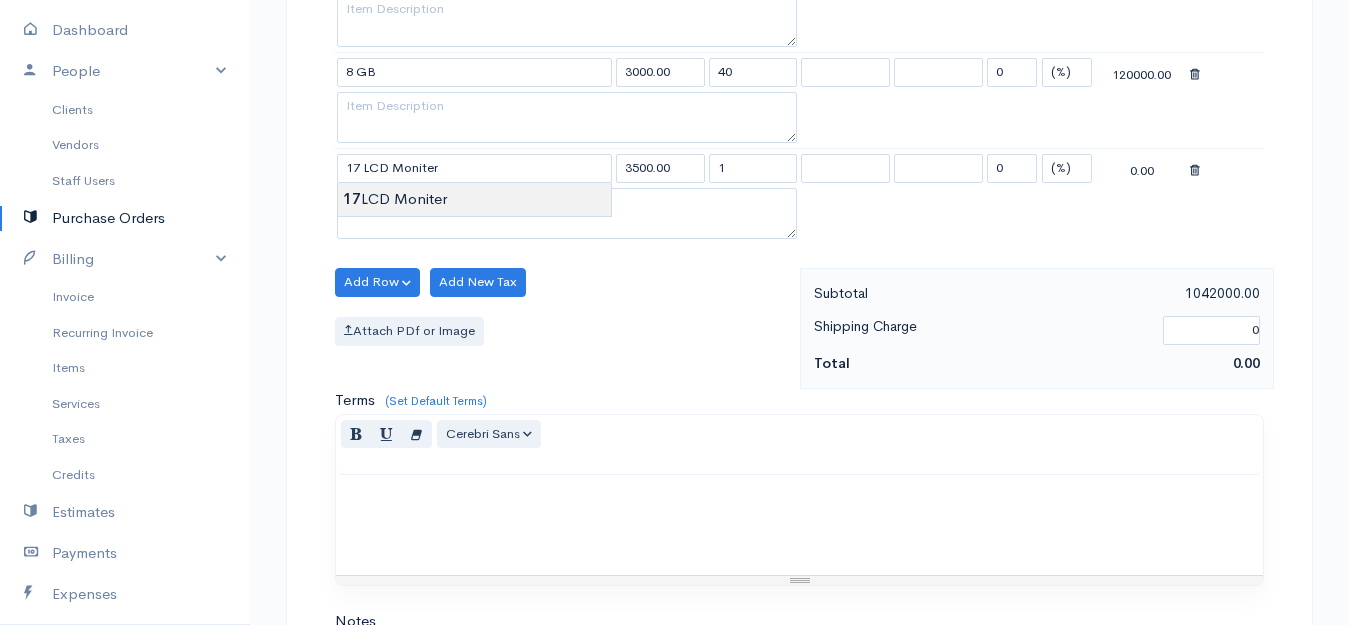 click on "Aksha
Upgrade
Dashboard
People
Clients
Vendors
Staff Users
Purchase Orders
Billing
Invoice
Recurring Invoice
Items
Services
Taxes
Credits
Estimates
Payments
Expenses
Track Time
Projects
Reports
Settings
My Organizations
Logout
Help
@CloudBooksApp 2022
PO
New Purchase Order
DRAFT To Yason [Choose Country] United States Canada United Kingdom Afghanistan Albania Algeria American Samoa Andorra Anguilla Angola Antarctica Antigua and Barbuda Argentina Armenia Aruba Australia 40" at bounding box center [674, -410] 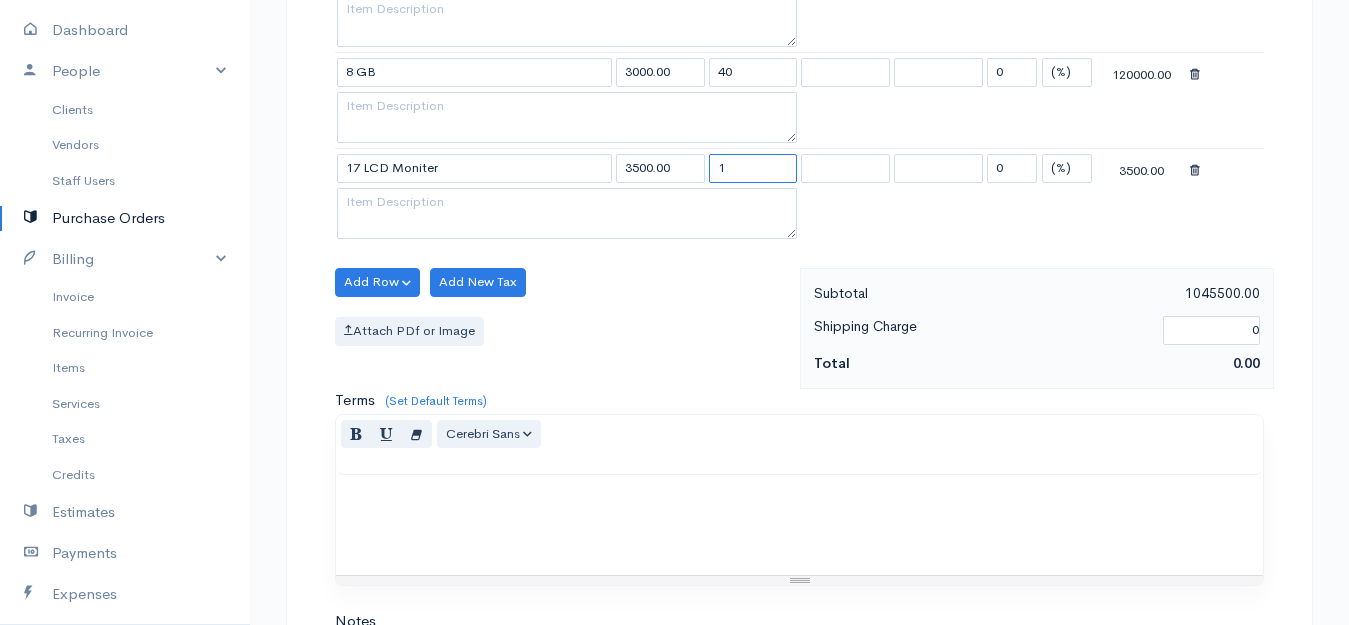 click on "1" at bounding box center [753, 168] 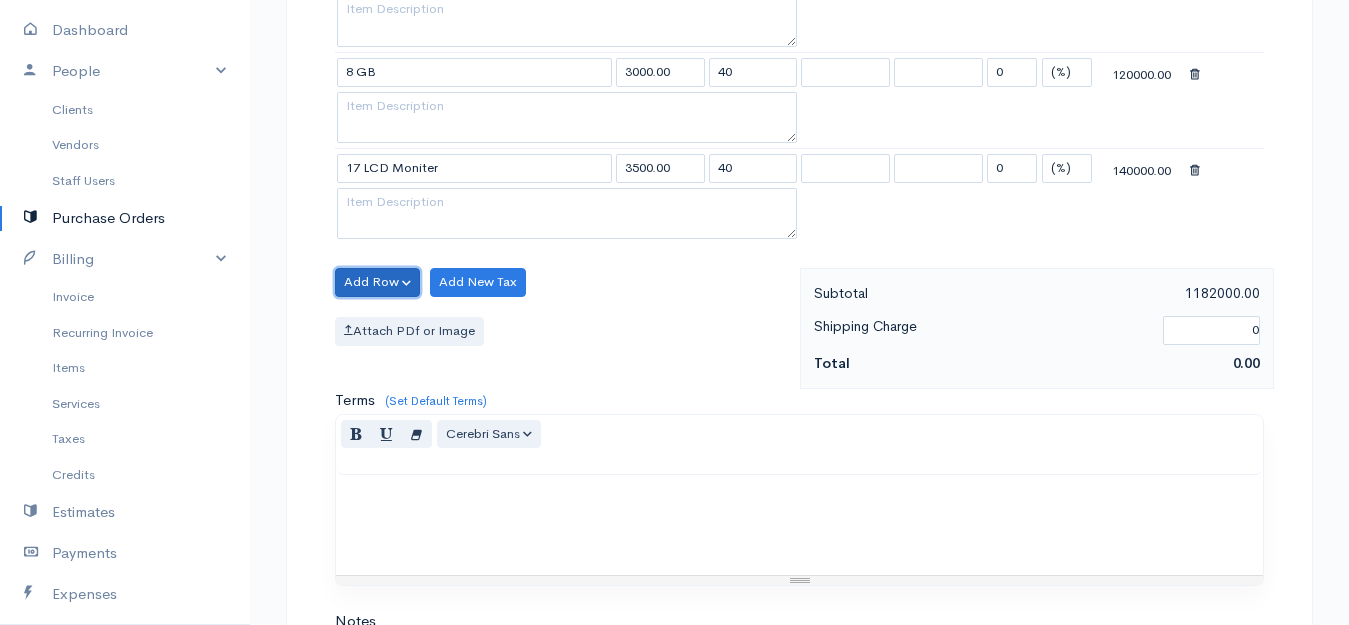 click on "Add Row" at bounding box center [377, 282] 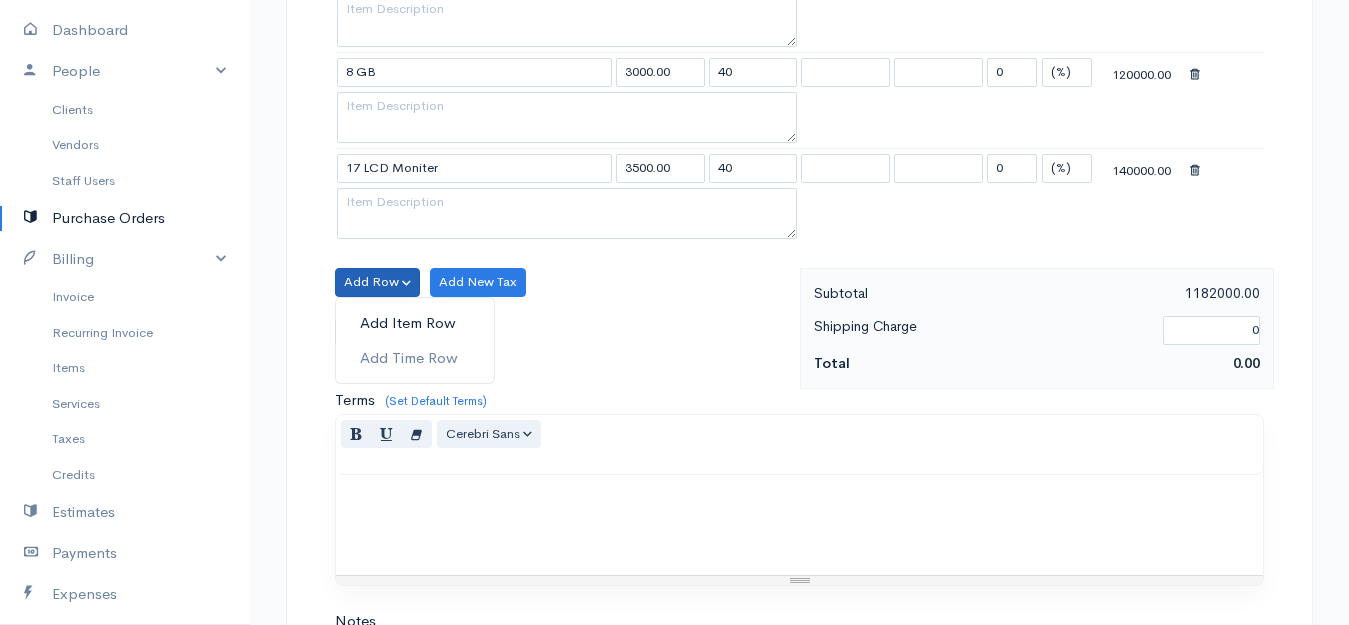 click on "Add Item Row" at bounding box center [415, 323] 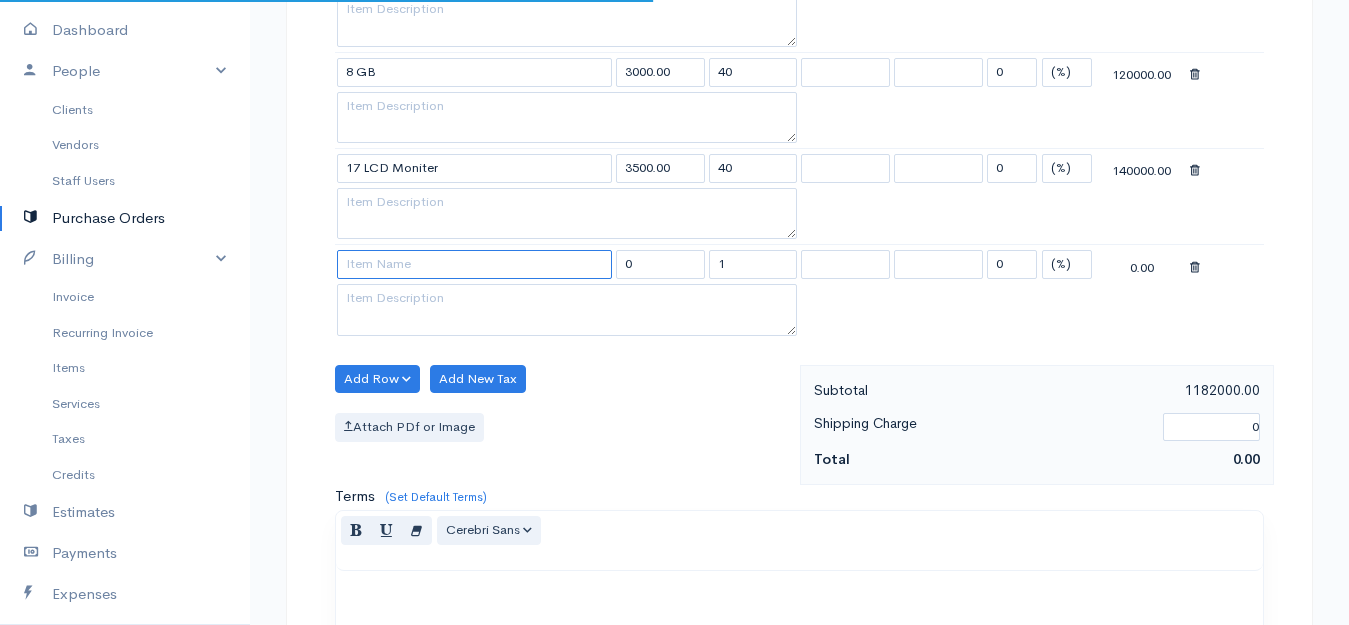 click at bounding box center (474, 264) 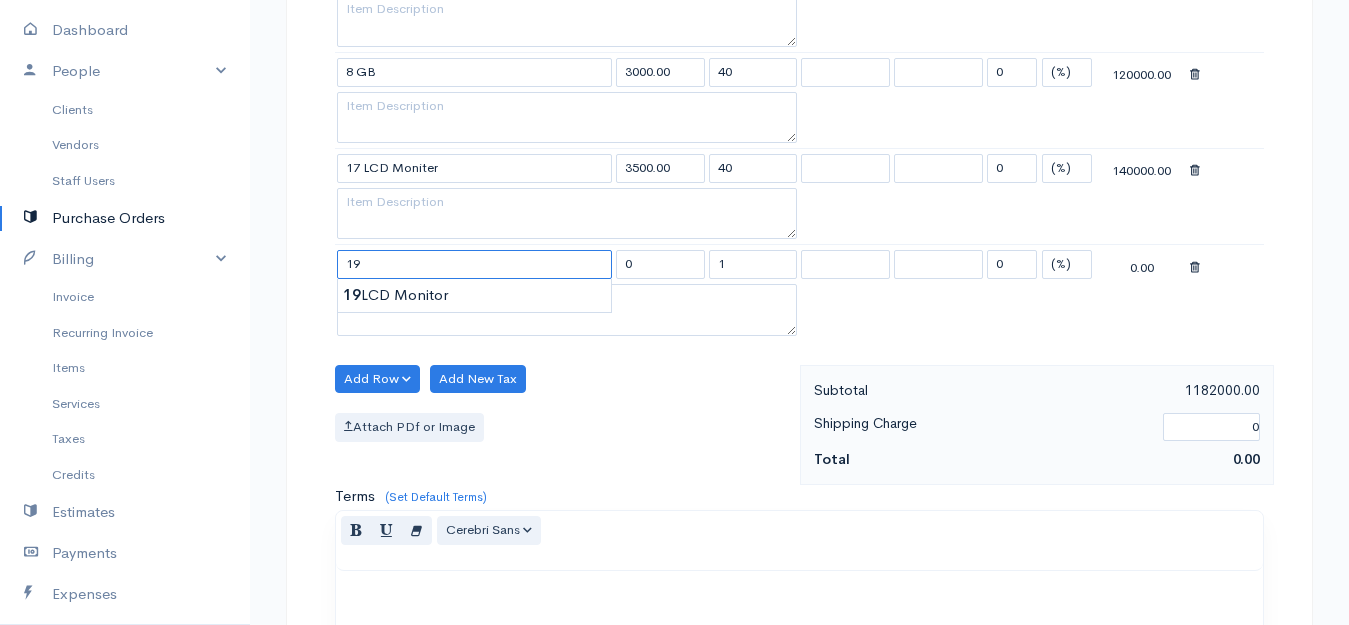 click on "19" at bounding box center (474, 264) 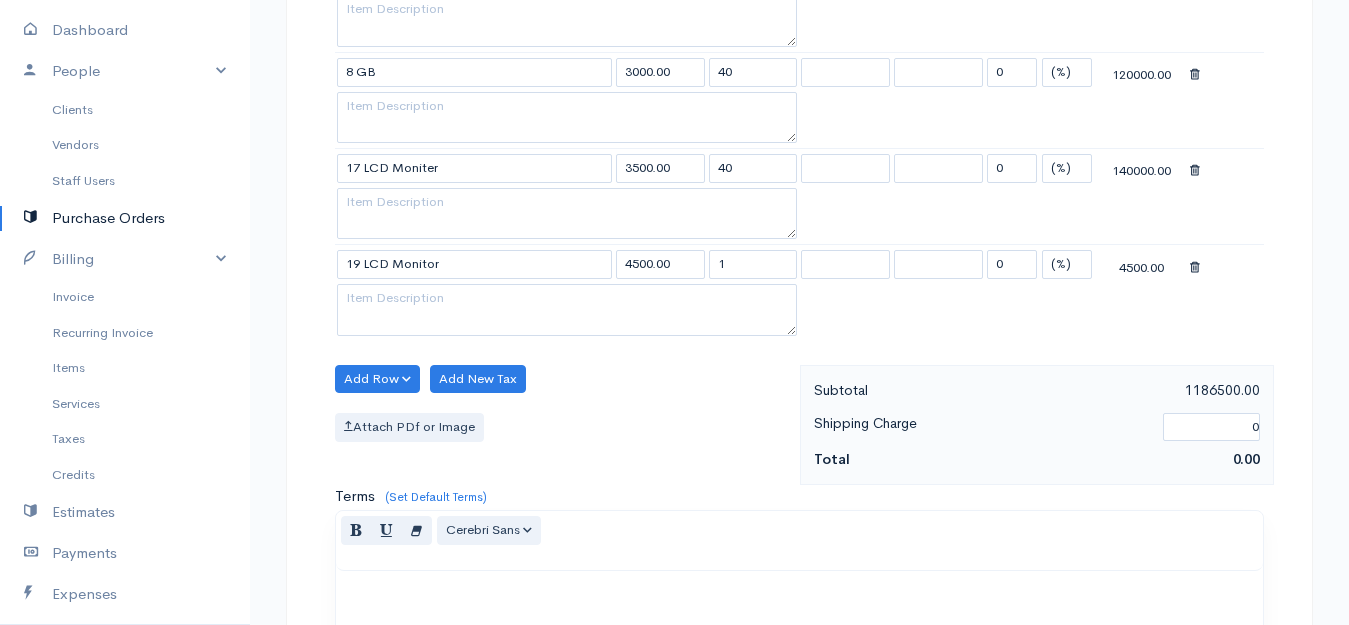 click on "Aksha
Upgrade
Dashboard
People
Clients
Vendors
Staff Users
Purchase Orders
Billing
Invoice
Recurring Invoice
Items
Services
Taxes
Credits
Estimates
Payments
Expenses
Track Time
Projects
Reports
Settings
My Organizations
Logout
Help
@CloudBooksApp 2022
PO
New Purchase Order
DRAFT To Yason [Choose Country] United States Canada United Kingdom Afghanistan Albania Algeria American Samoa Andorra Anguilla Angola Antarctica Antigua and Barbuda Argentina Armenia Aruba Australia 40" at bounding box center [674, -362] 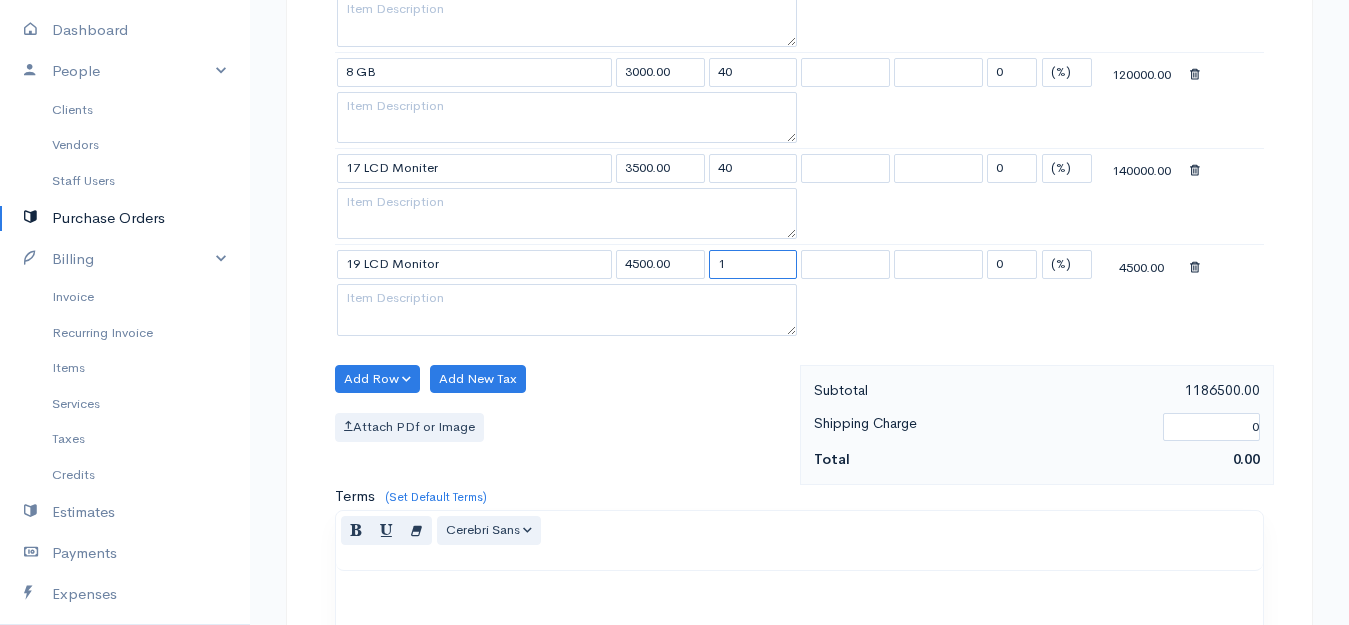 drag, startPoint x: 728, startPoint y: 270, endPoint x: 614, endPoint y: 253, distance: 115.260574 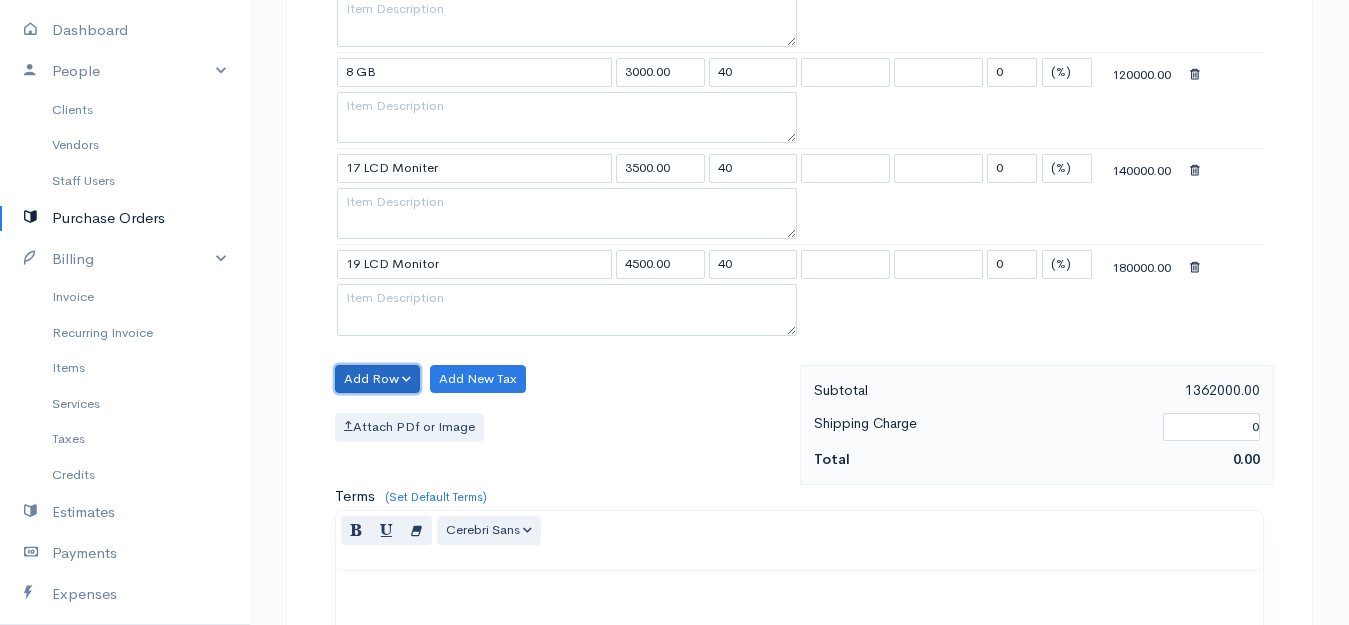 click on "Add Row" at bounding box center (377, 379) 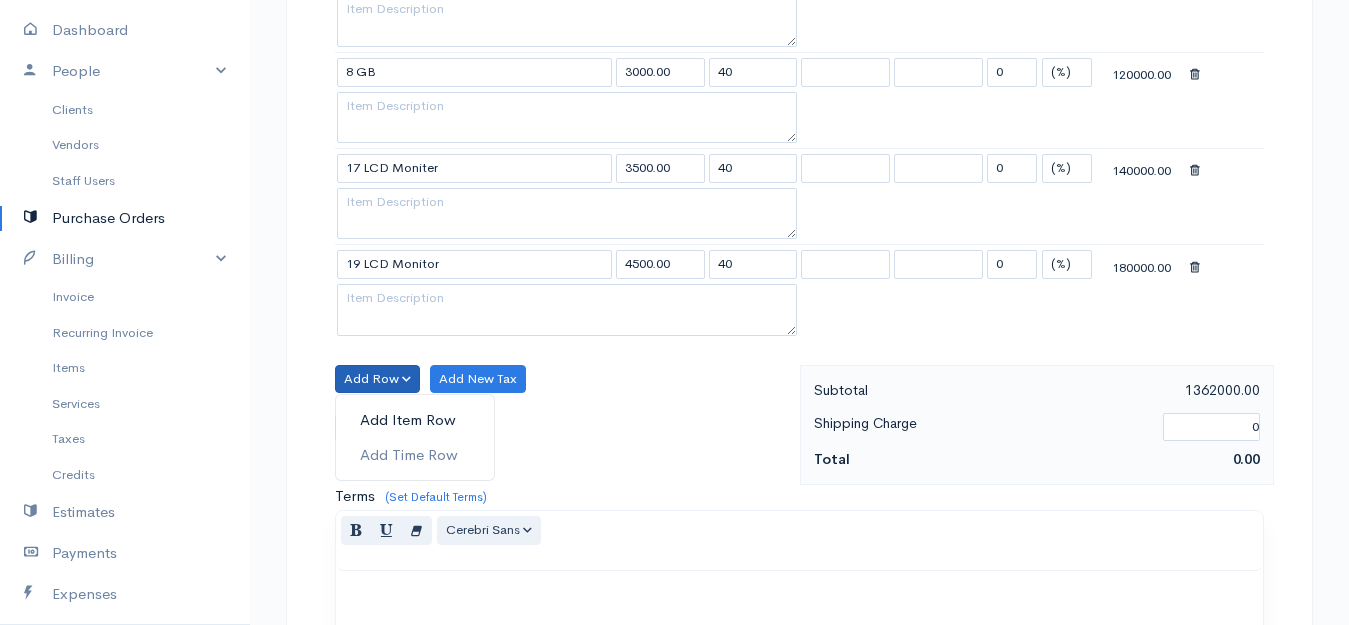 click on "Add Item Row" at bounding box center (415, 420) 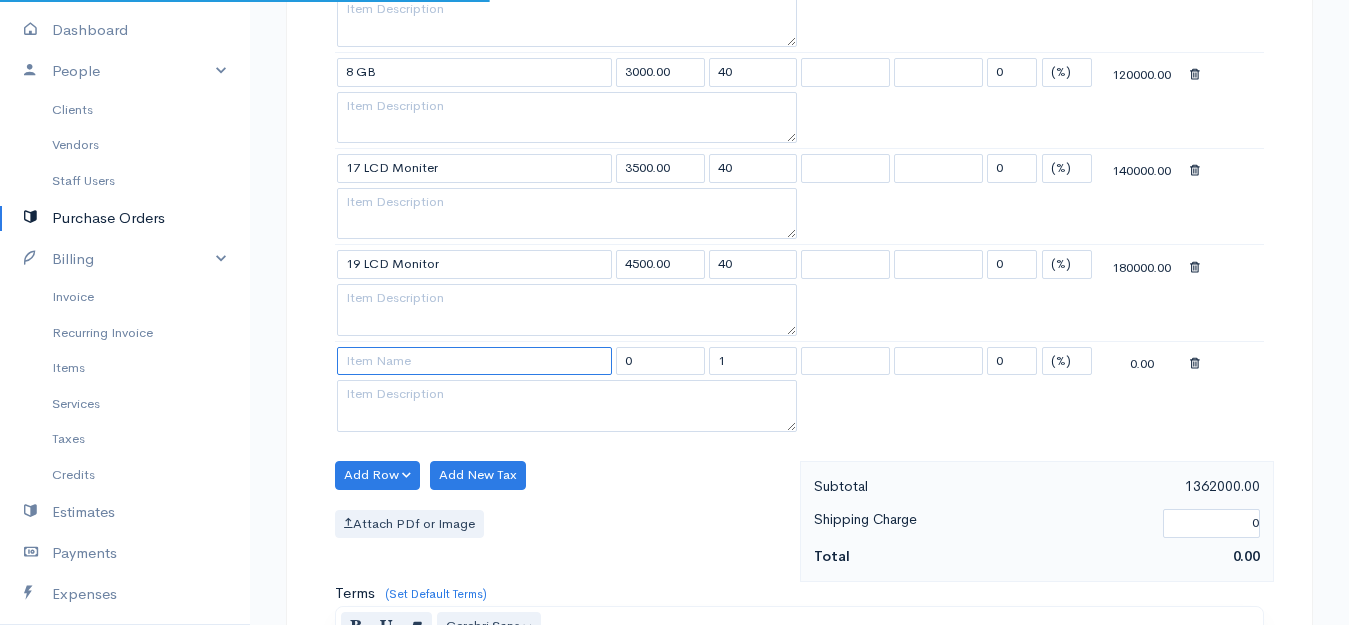 click at bounding box center (474, 361) 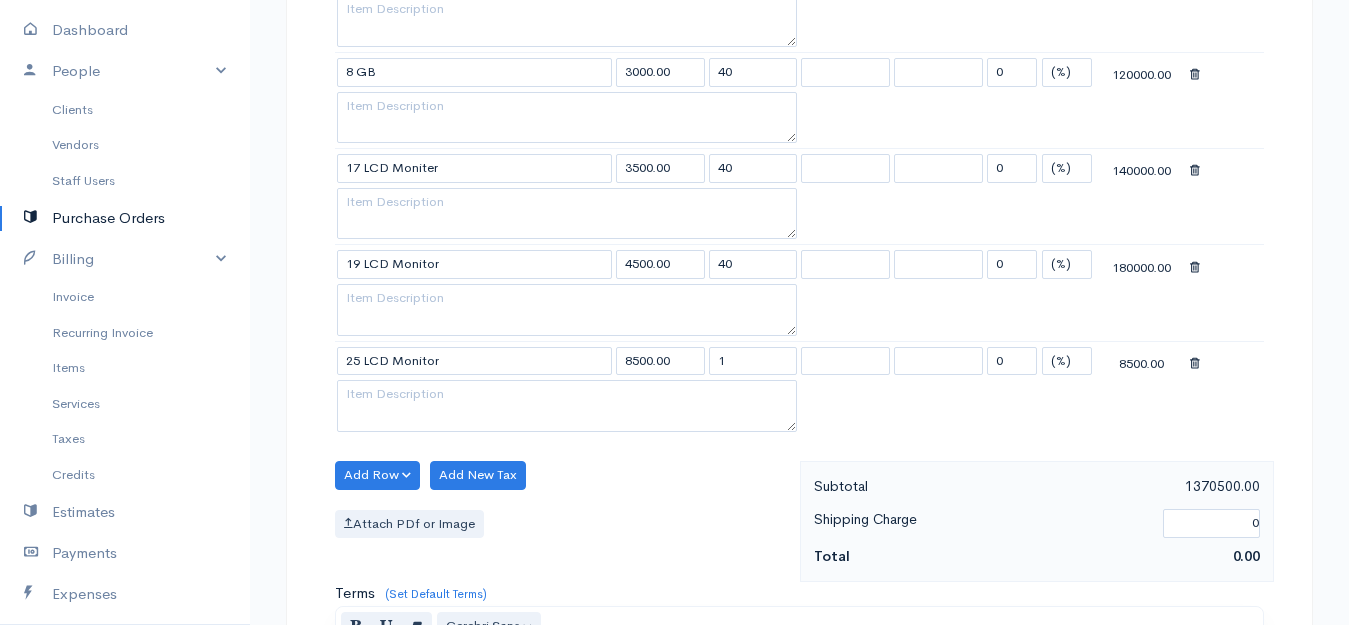 click on "Aksha
Upgrade
Dashboard
People
Clients
Vendors
Staff Users
Purchase Orders
Billing
Invoice
Recurring Invoice
Items
Services
Taxes
Credits
Estimates
Payments
Expenses
Track Time
Projects
Reports
Settings
My Organizations
Logout
Help
@CloudBooksApp 2022
PO
New Purchase Order
DRAFT To Yason [Choose Country] United States Canada United Kingdom Afghanistan Albania Algeria American Samoa Andorra Anguilla Angola Antarctica Antigua and Barbuda Argentina Armenia Aruba Australia 40" at bounding box center [674, -314] 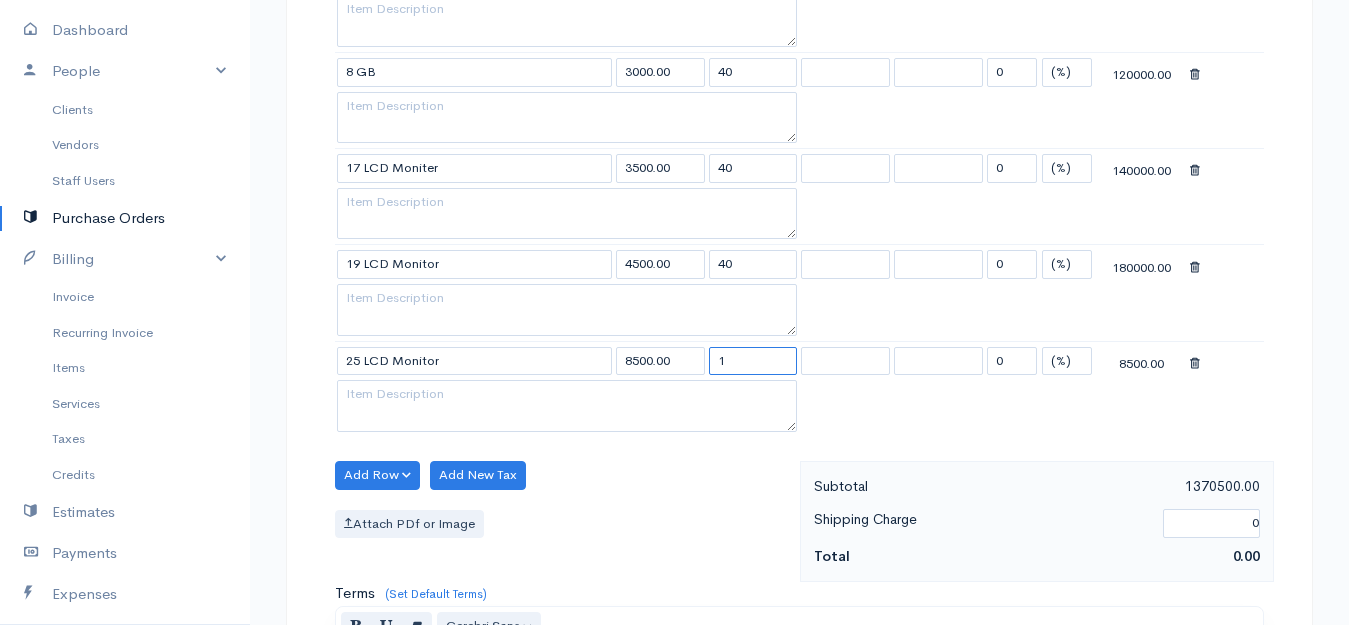 drag, startPoint x: 749, startPoint y: 359, endPoint x: 630, endPoint y: 362, distance: 119.03781 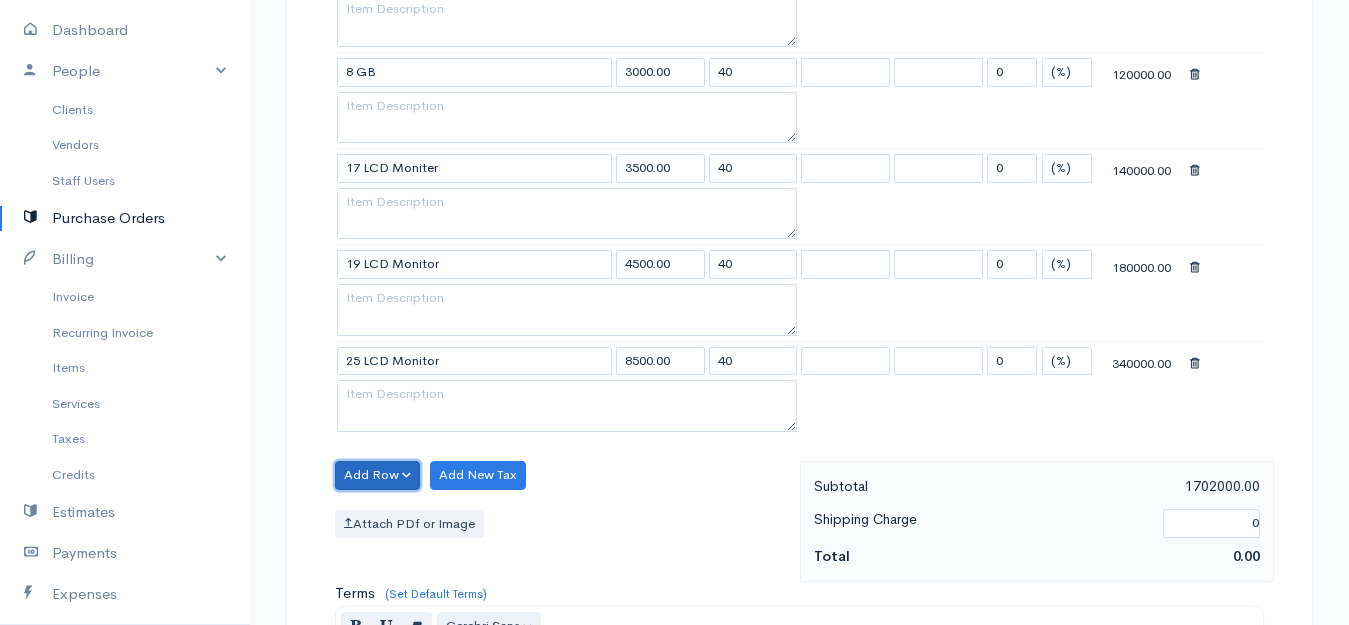 click on "Add Row" at bounding box center [377, 475] 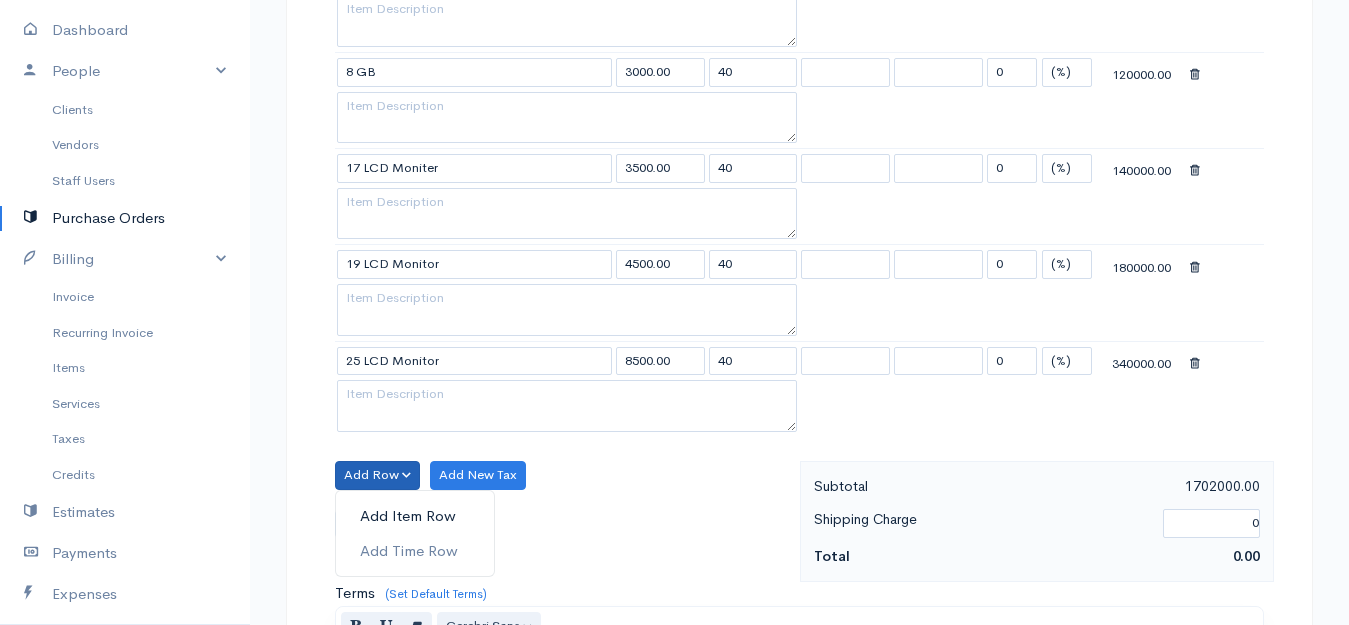 click on "Add Item Row" at bounding box center (415, 516) 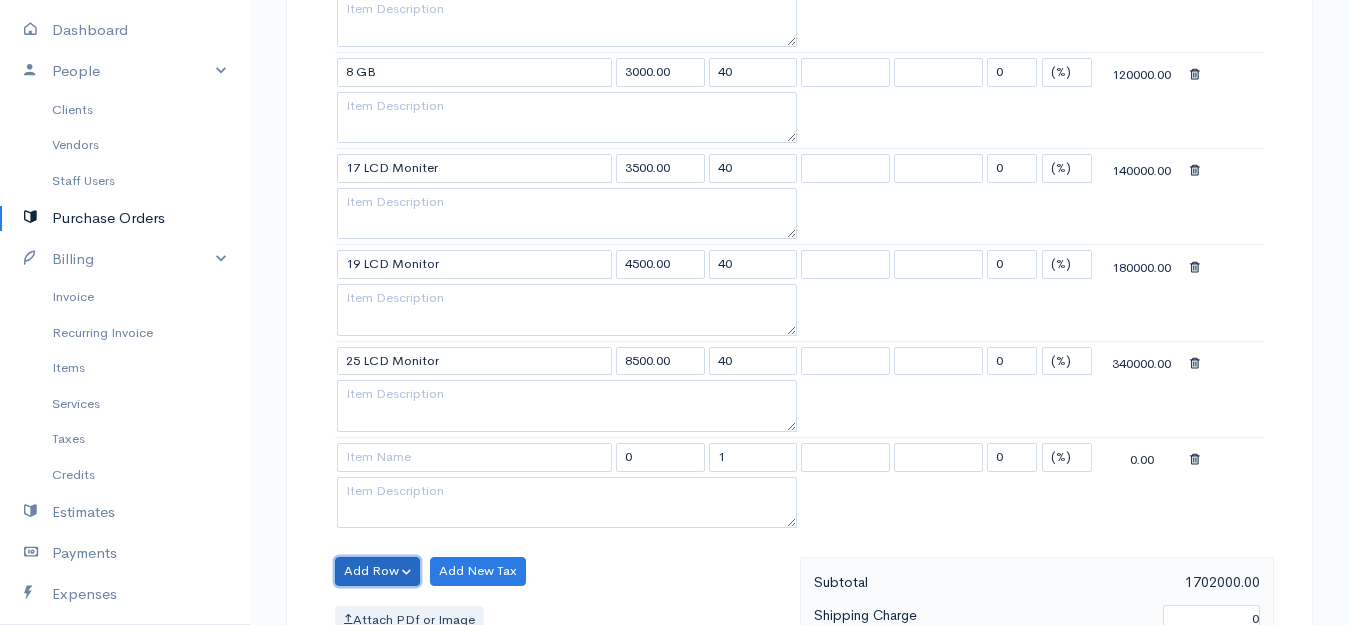 click on "Add Row" at bounding box center (377, 571) 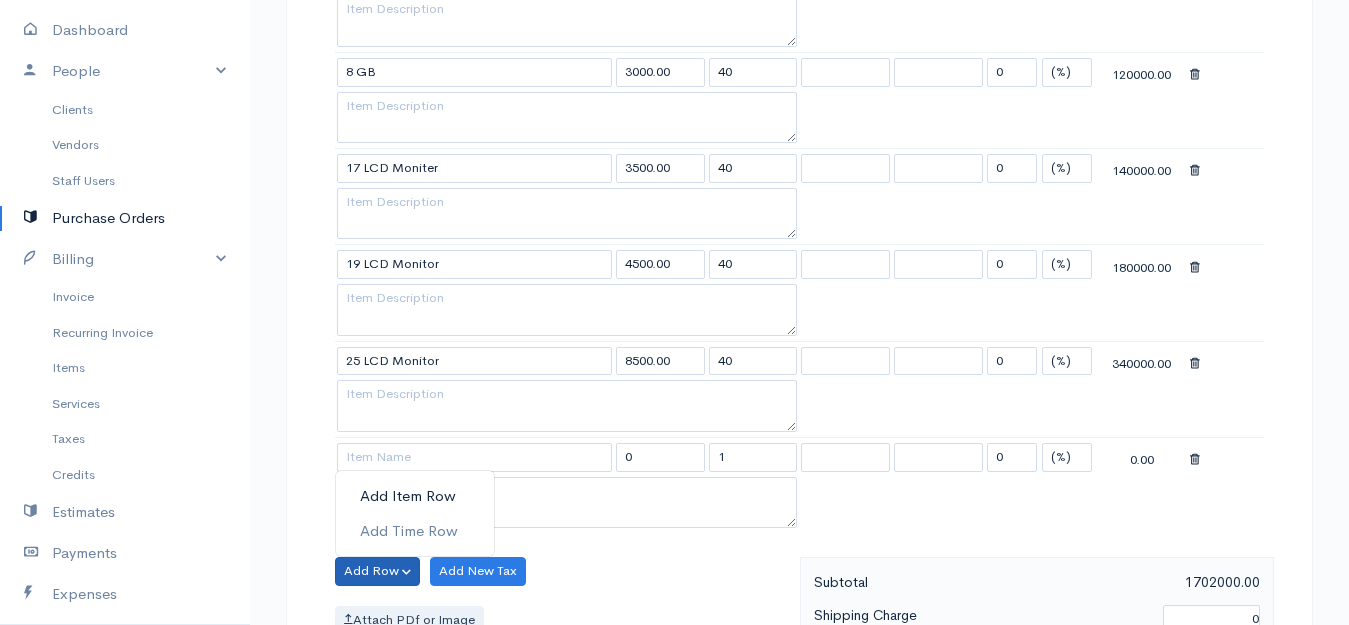 click on "Add Item Row" at bounding box center [415, 496] 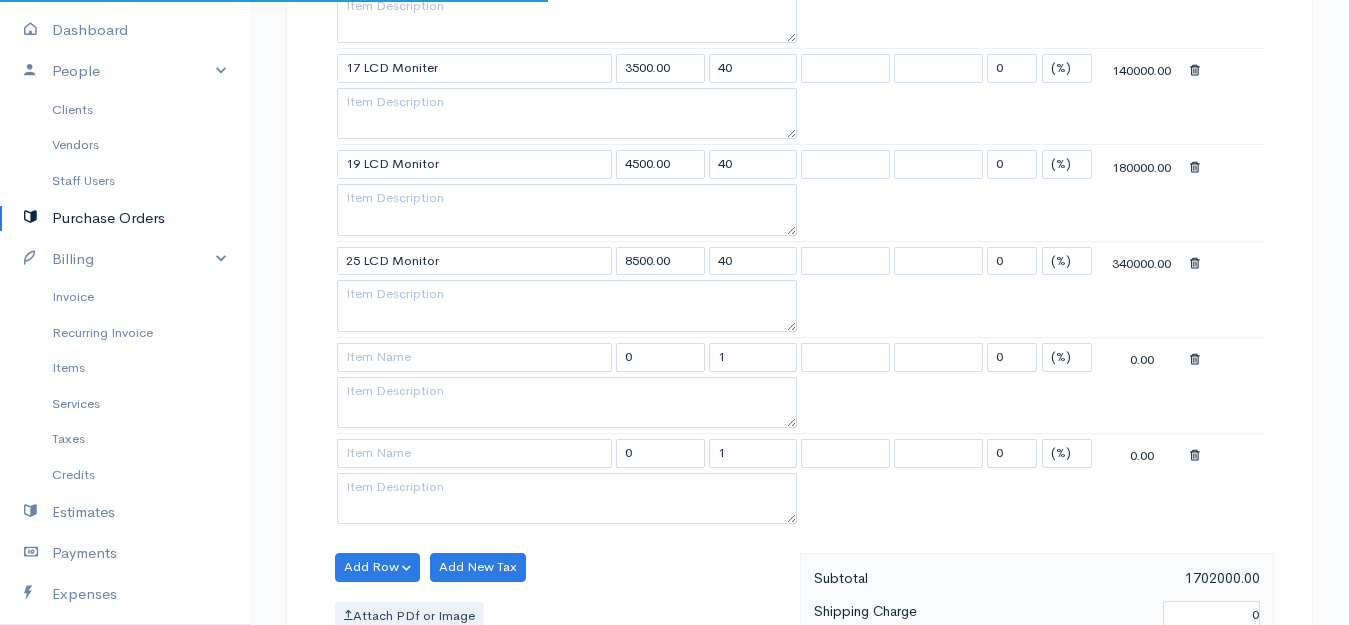 scroll, scrollTop: 2100, scrollLeft: 0, axis: vertical 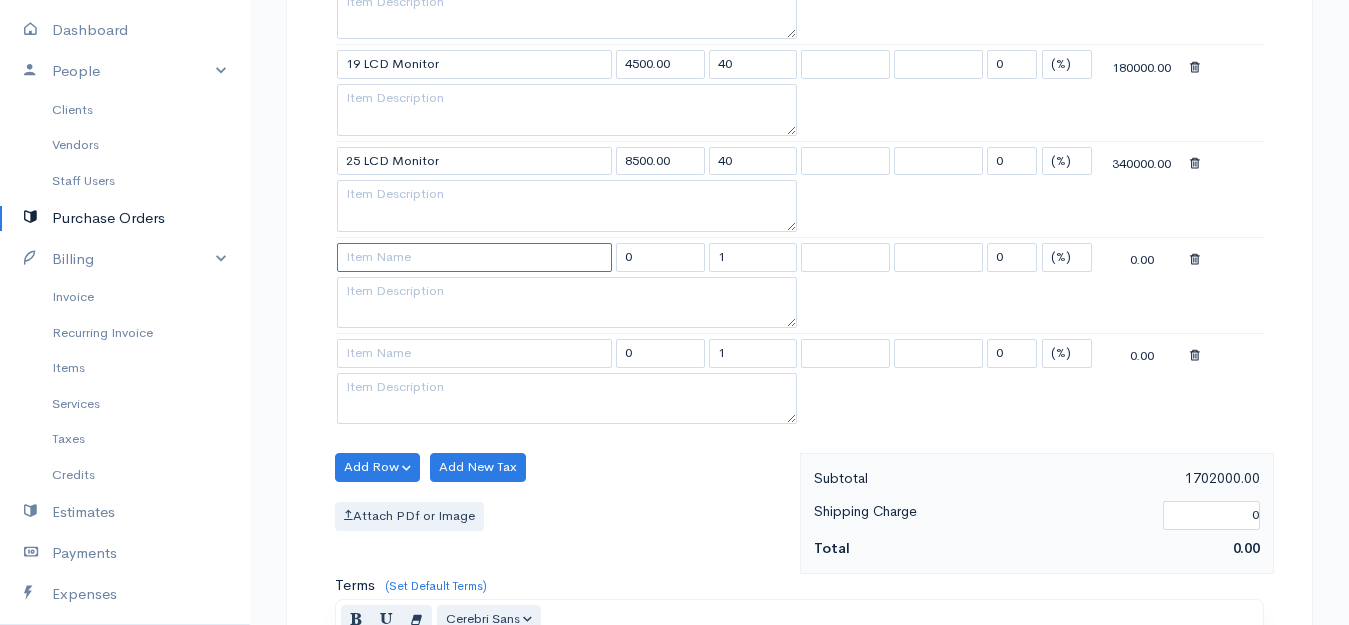 click at bounding box center [474, 257] 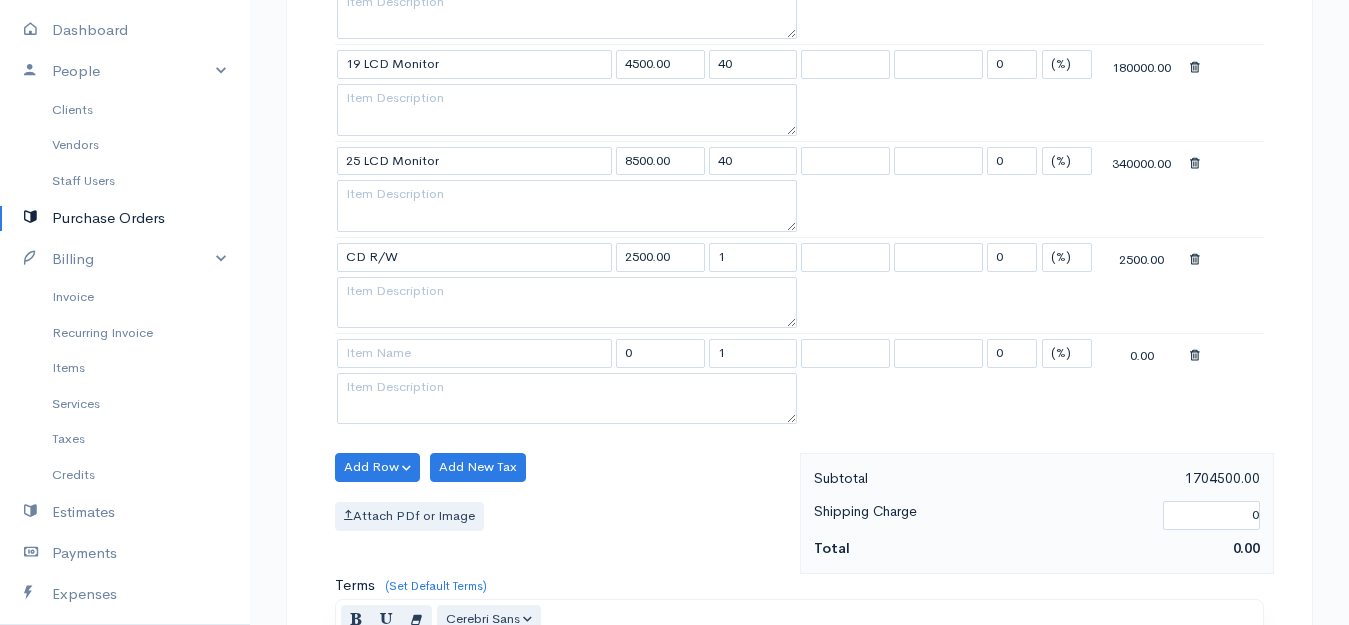 click on "Aksha
Upgrade
Dashboard
People
Clients
Vendors
Staff Users
Purchase Orders
Billing
Invoice
Recurring Invoice
Items
Services
Taxes
Credits
Estimates
Payments
Expenses
Track Time
Projects
Reports
Settings
My Organizations
Logout
Help
@CloudBooksApp 2022
PO
New Purchase Order
DRAFT To Yason [Choose Country] United States Canada United Kingdom Afghanistan Albania Algeria American Samoa Andorra Anguilla Angola Antarctica Antigua and Barbuda Argentina Armenia Aruba Australia 40" at bounding box center (674, -417) 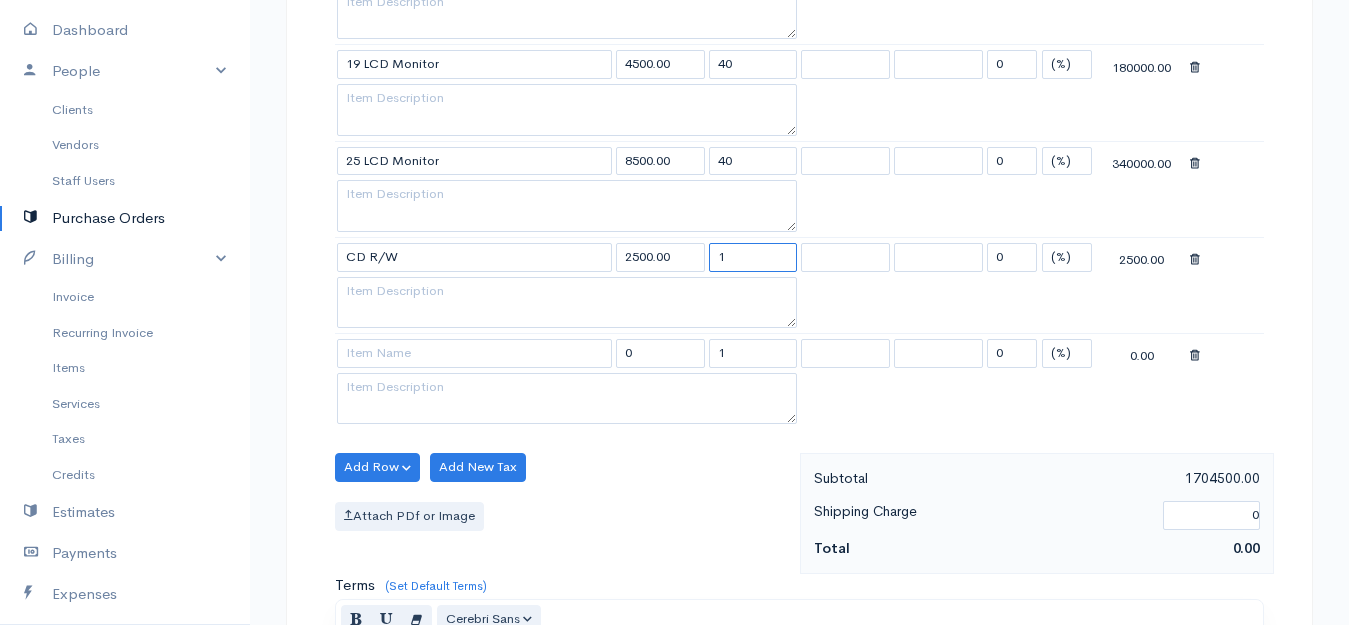 drag, startPoint x: 746, startPoint y: 268, endPoint x: 709, endPoint y: 269, distance: 37.01351 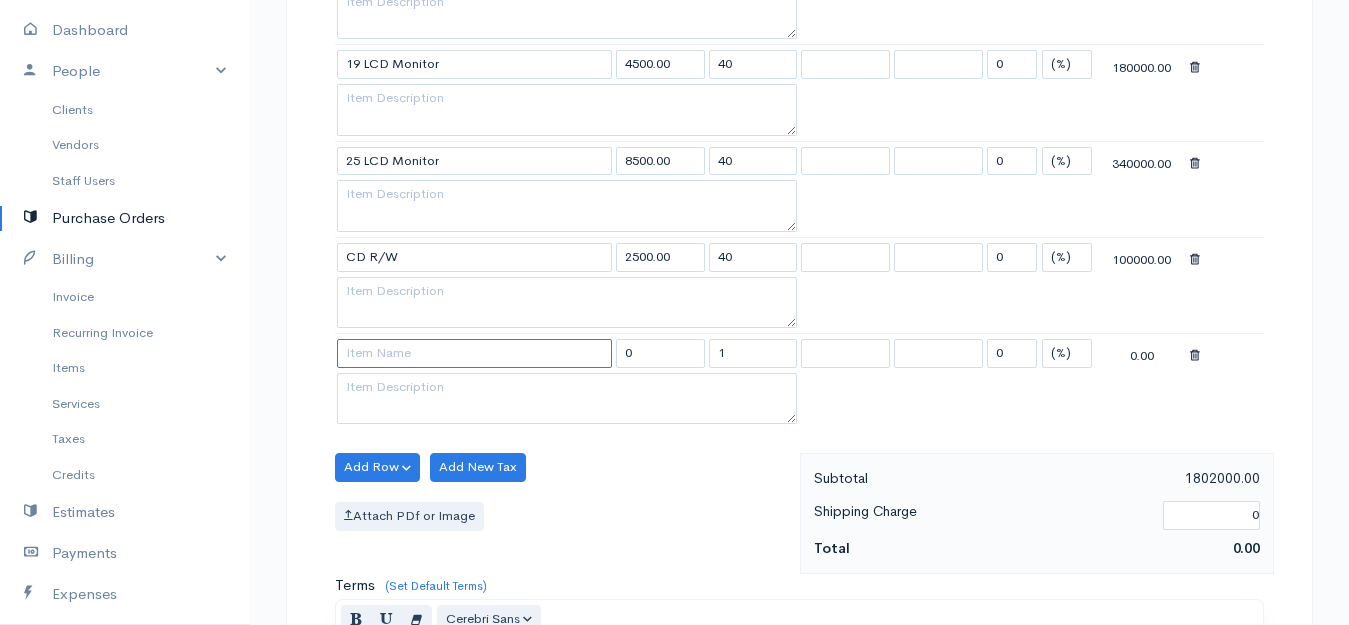 click at bounding box center [474, 353] 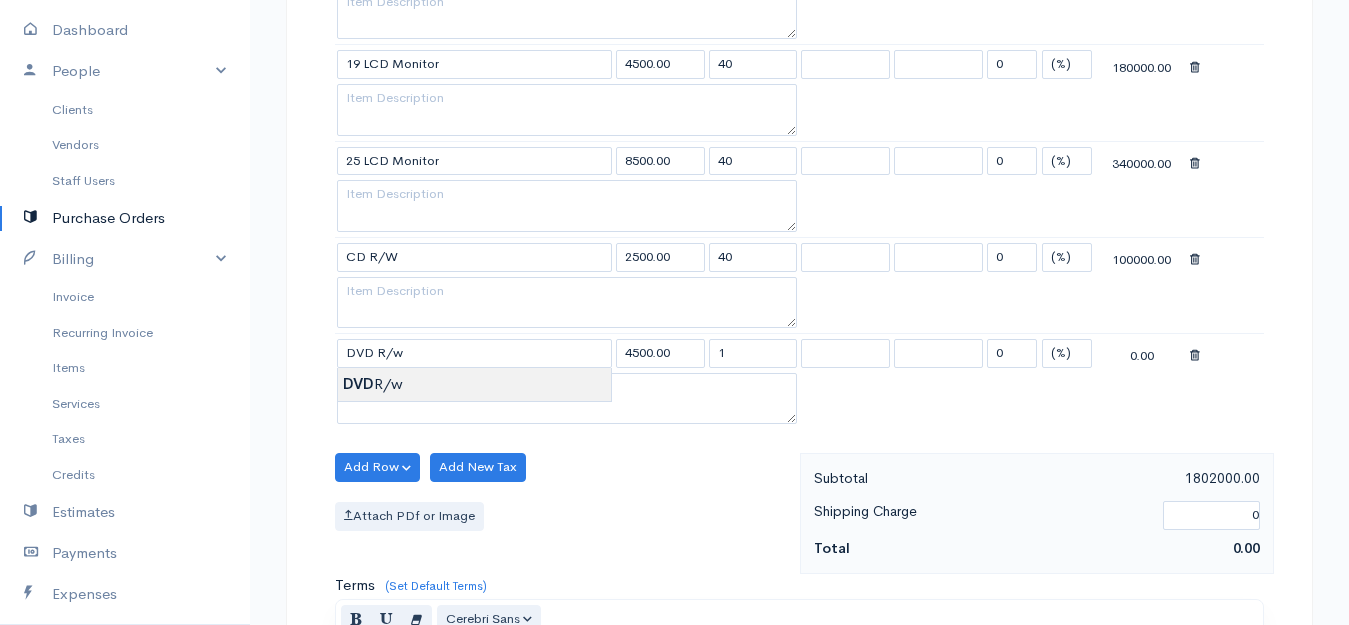 click on "Aksha
Upgrade
Dashboard
People
Clients
Vendors
Staff Users
Purchase Orders
Billing
Invoice
Recurring Invoice
Items
Services
Taxes
Credits
Estimates
Payments
Expenses
Track Time
Projects
Reports
Settings
My Organizations
Logout
Help
@CloudBooksApp 2022
PO
New Purchase Order
DRAFT To Yason [Choose Country] United States Canada United Kingdom Afghanistan Albania Algeria American Samoa Andorra Anguilla Angola Antarctica Antigua and Barbuda Argentina Armenia Aruba Australia 40" at bounding box center [674, -417] 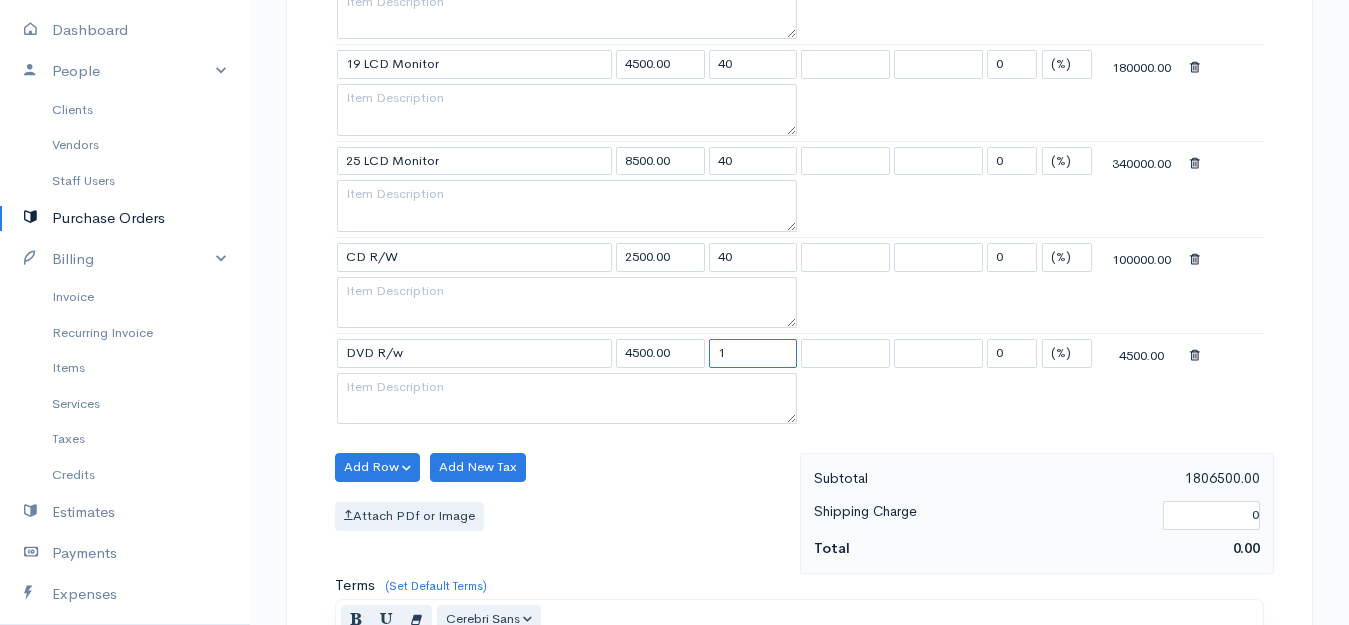 click on "1" at bounding box center (753, 353) 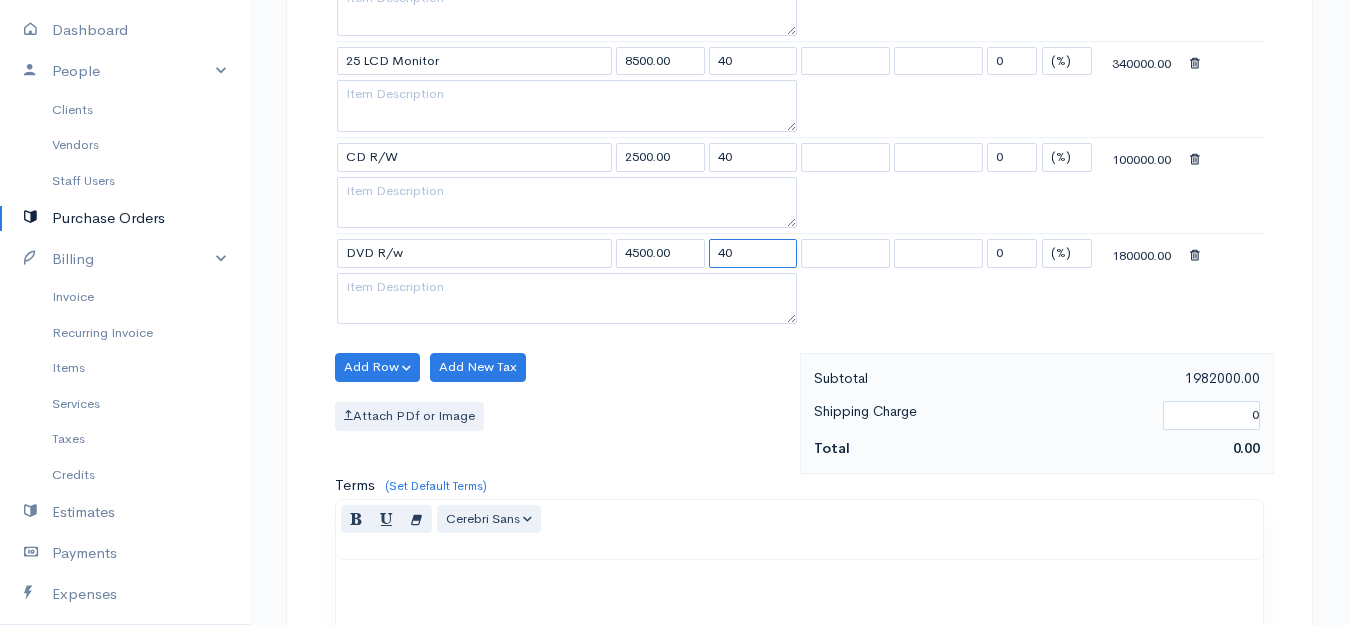 scroll, scrollTop: 2300, scrollLeft: 0, axis: vertical 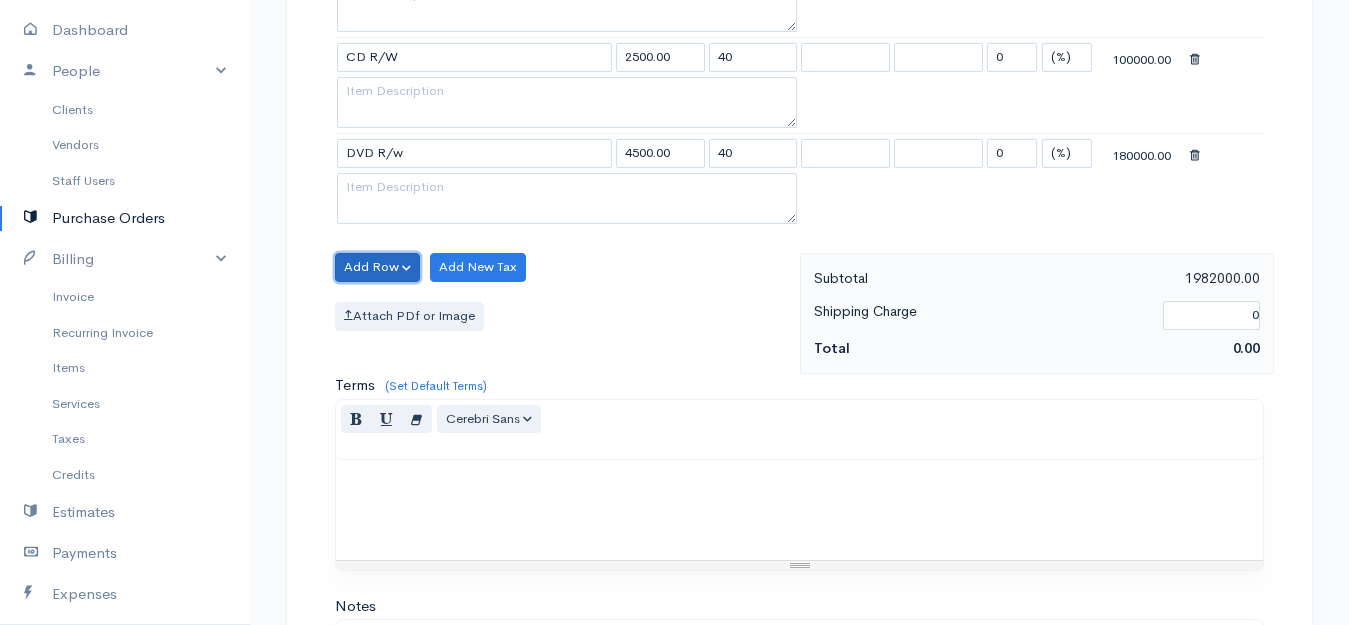 click on "Add Row" at bounding box center (377, 267) 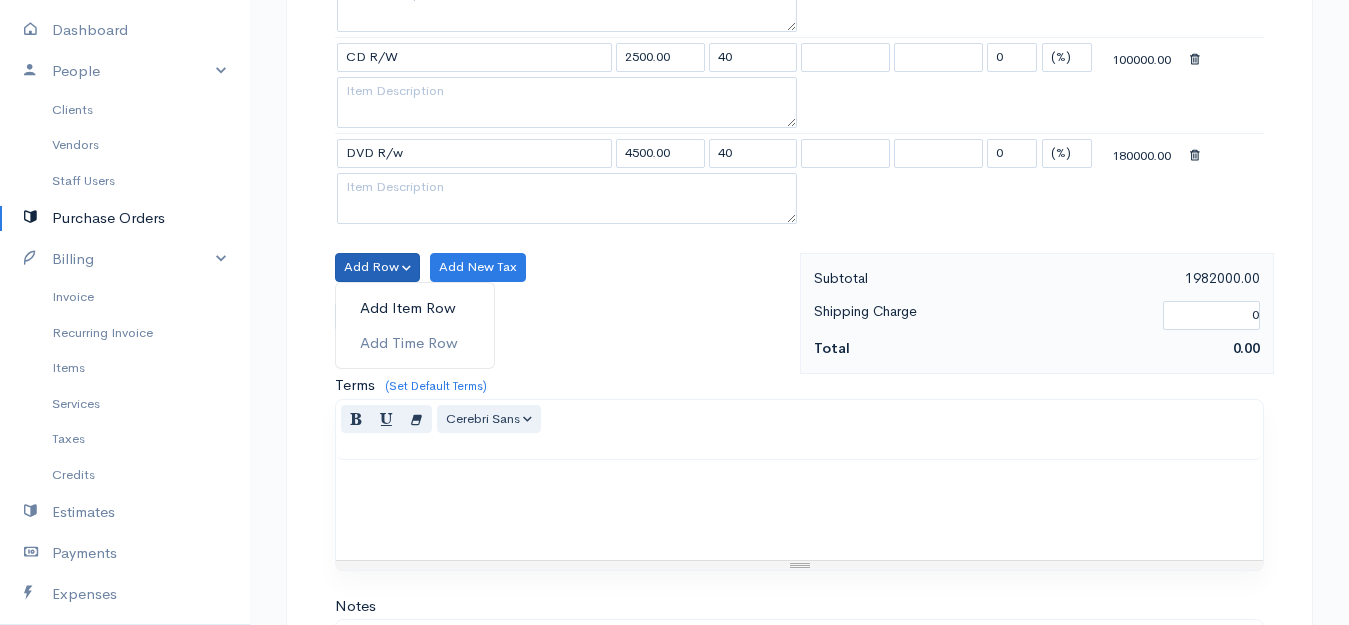 click on "Add Item Row" at bounding box center (415, 308) 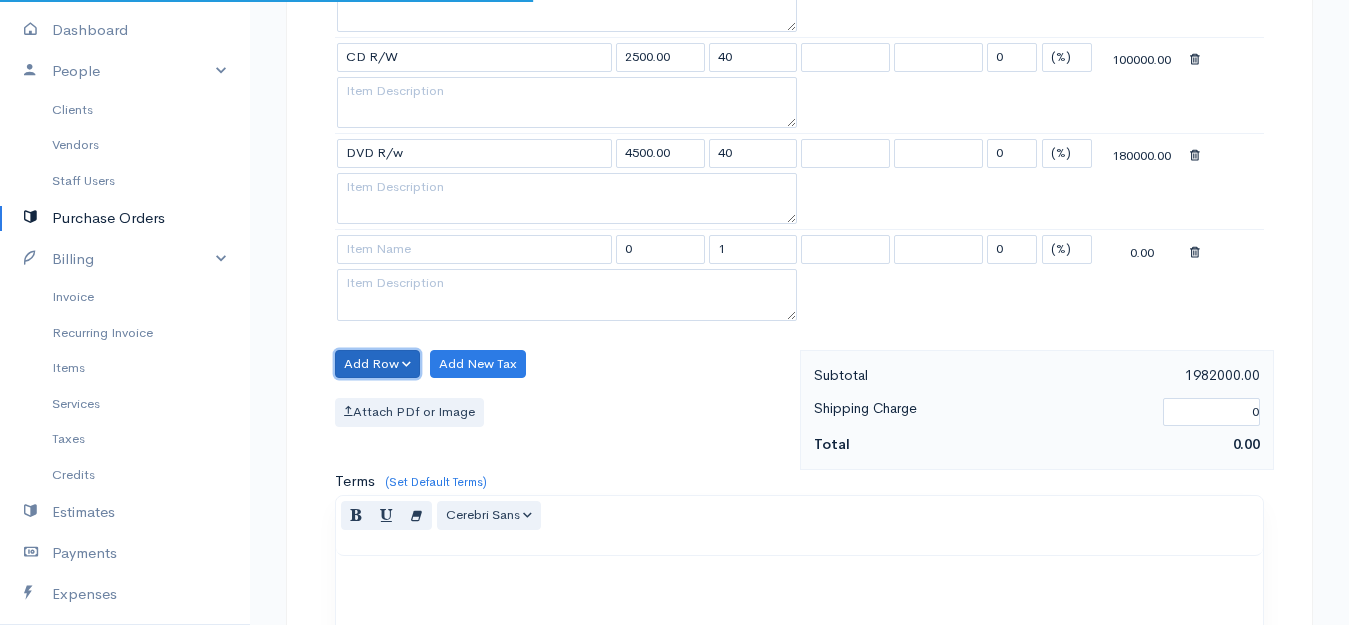 click on "Add Row" at bounding box center (377, 364) 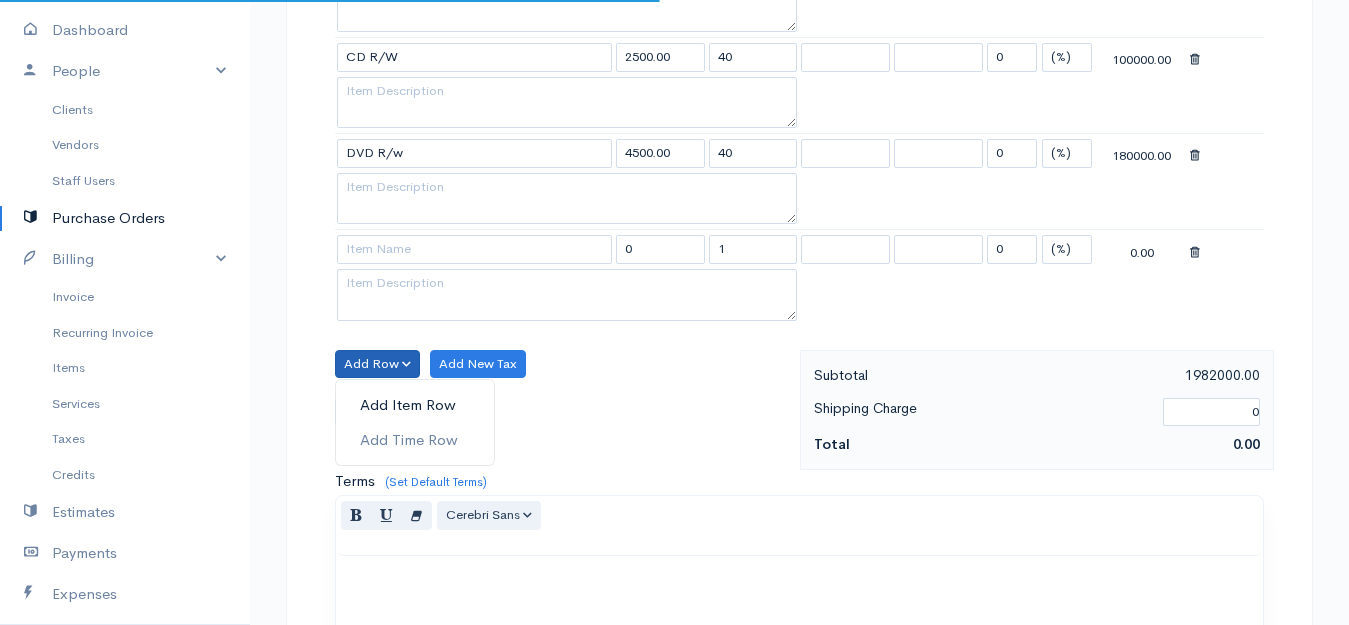 click on "Add Item Row" at bounding box center [415, 405] 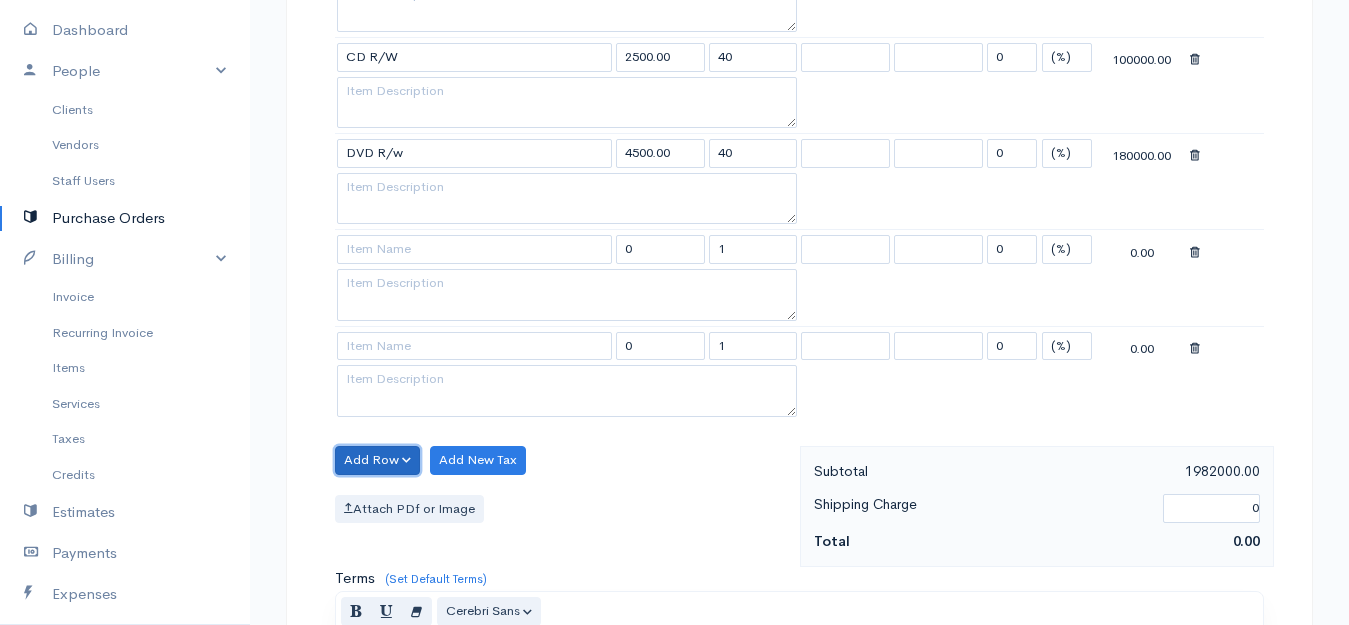 click on "Add Row" at bounding box center [377, 460] 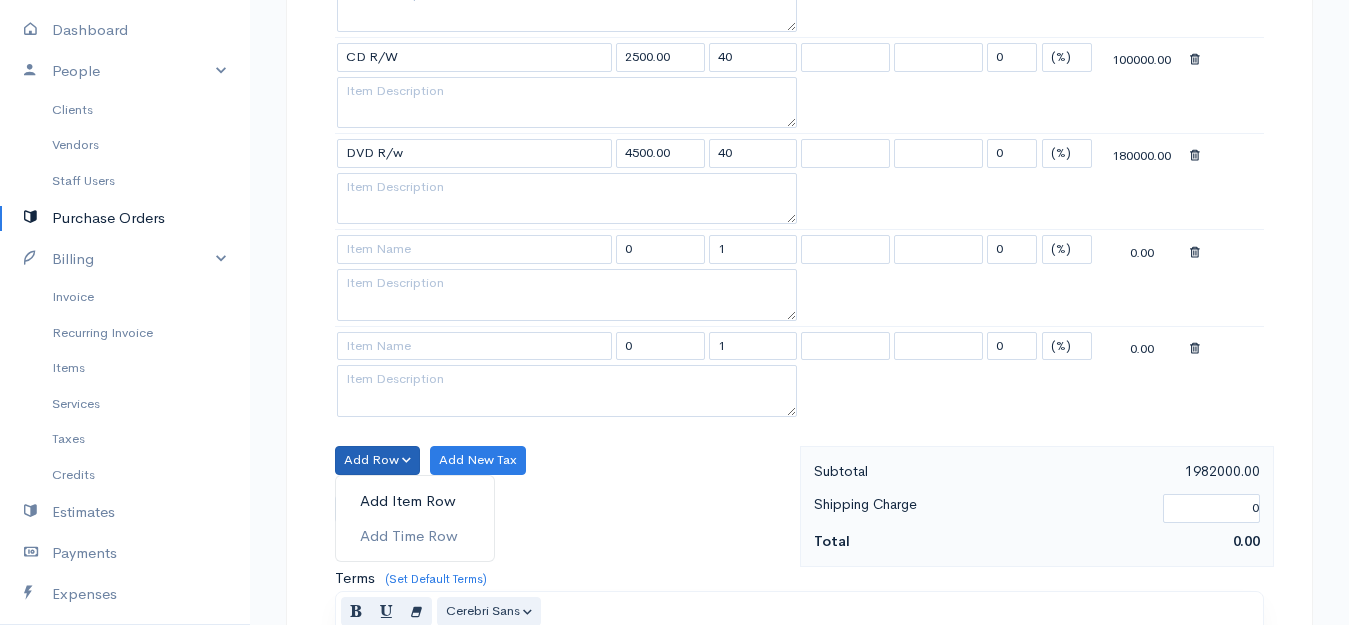 drag, startPoint x: 398, startPoint y: 497, endPoint x: 403, endPoint y: 391, distance: 106.11786 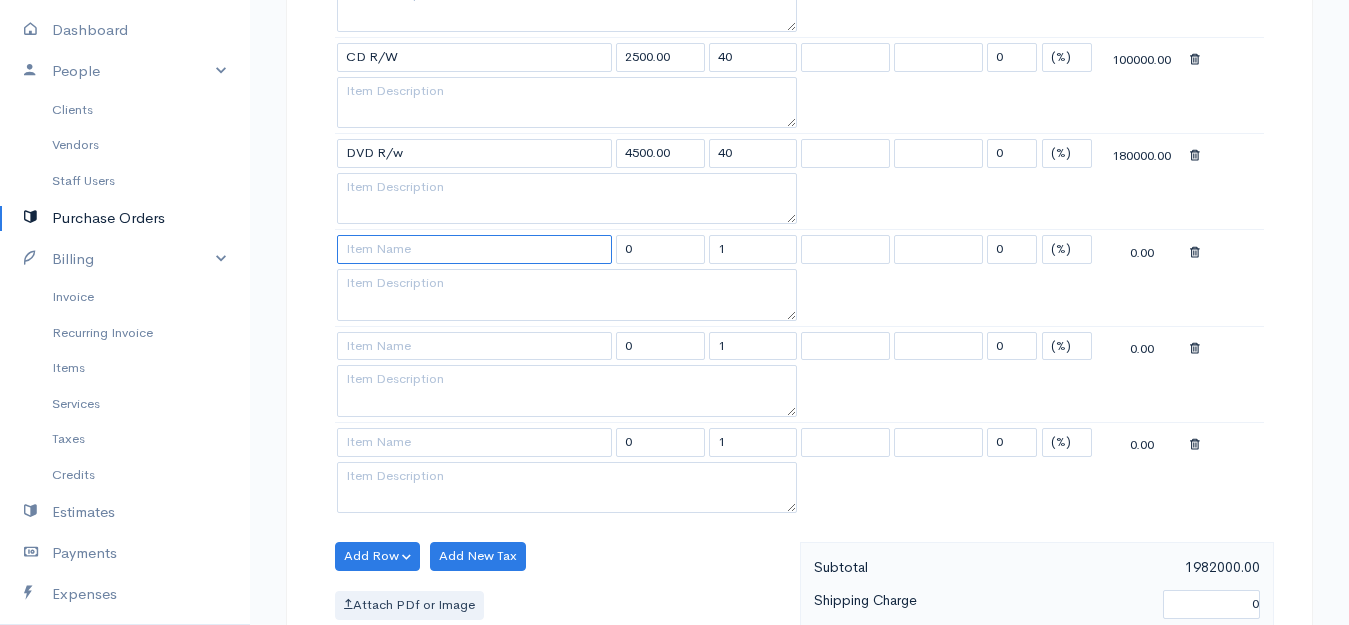 click at bounding box center (474, 249) 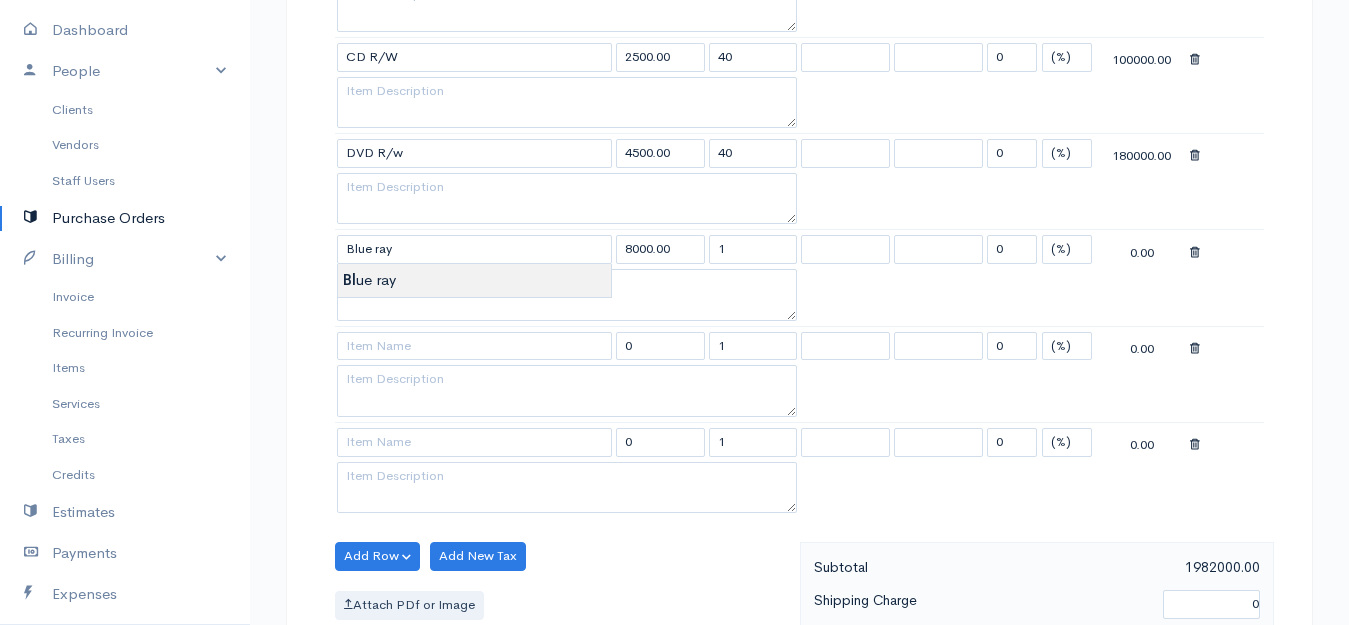 click on "Aksha
Upgrade
Dashboard
People
Clients
Vendors
Staff Users
Purchase Orders
Billing
Invoice
Recurring Invoice
Items
Services
Taxes
Credits
Estimates
Payments
Expenses
Track Time
Projects
Reports
Settings
My Organizations
Logout
Help
@CloudBooksApp 2022
PO
New Purchase Order
DRAFT To Yason [Choose Country] United States Canada United Kingdom Afghanistan Albania Algeria American Samoa Andorra Anguilla Angola Antarctica Antigua and Barbuda Argentina Armenia Aruba Australia 40" at bounding box center [674, -473] 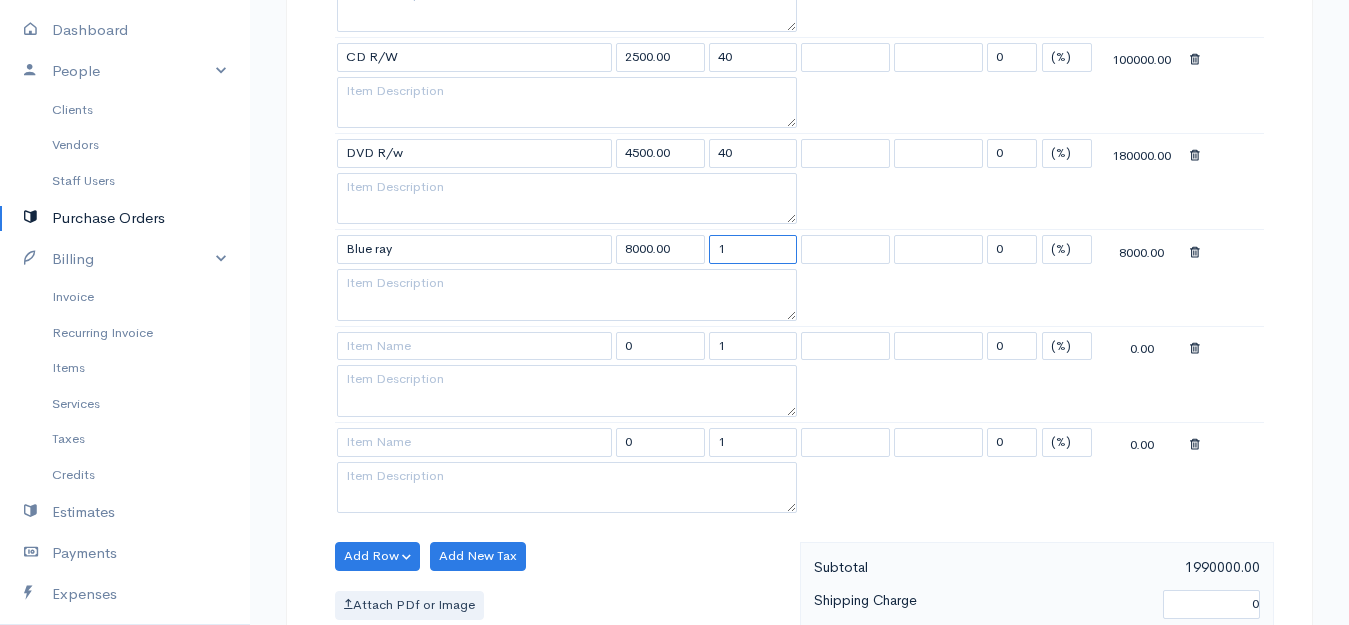 click on "1" at bounding box center [753, 249] 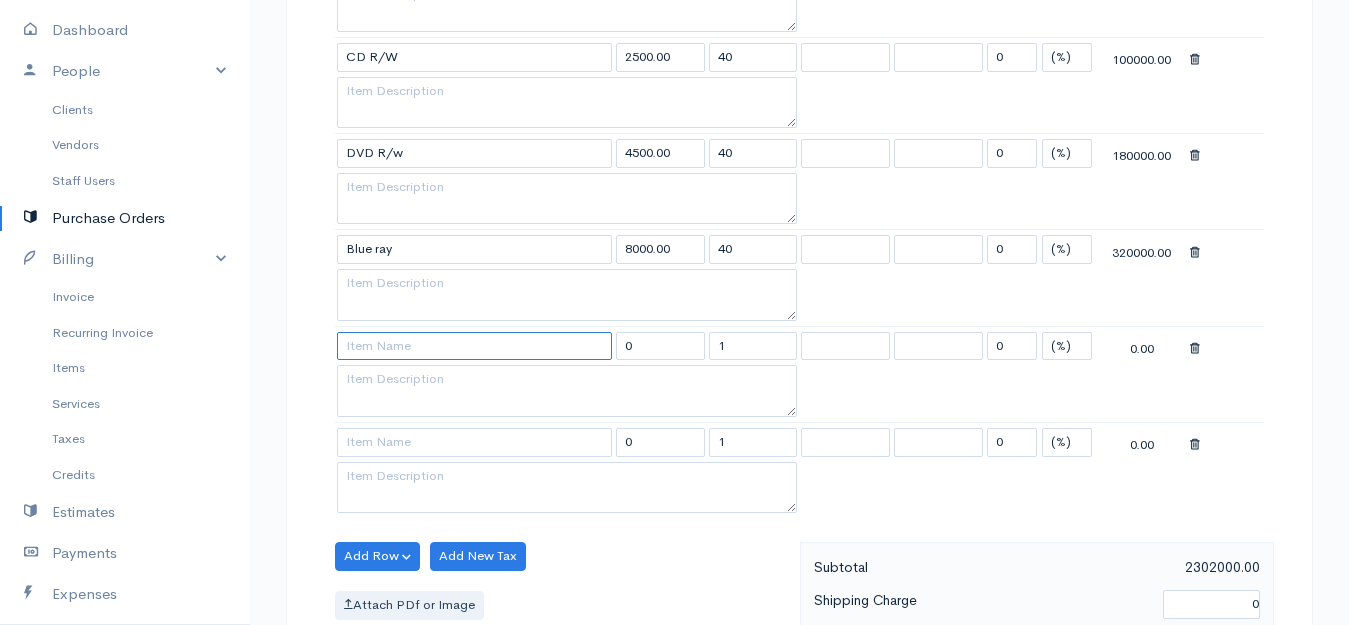 click at bounding box center (474, 346) 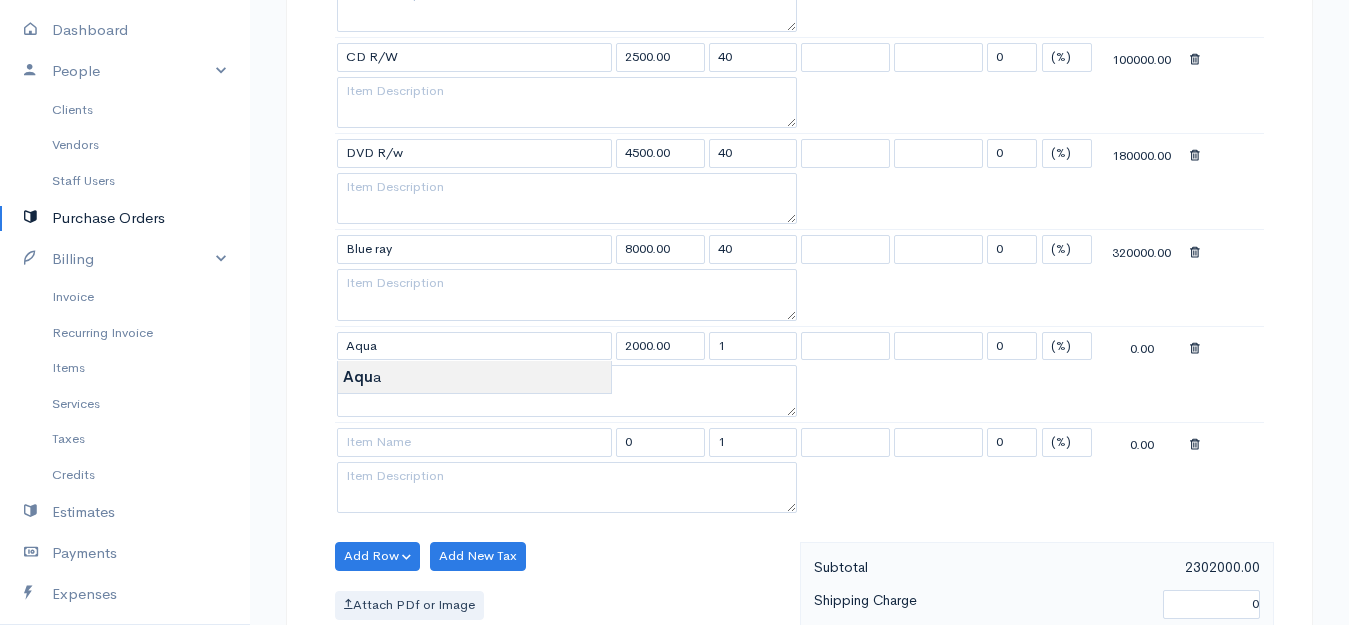 click on "Aksha
Upgrade
Dashboard
People
Clients
Vendors
Staff Users
Purchase Orders
Billing
Invoice
Recurring Invoice
Items
Services
Taxes
Credits
Estimates
Payments
Expenses
Track Time
Projects
Reports
Settings
My Organizations
Logout
Help
@CloudBooksApp 2022
PO
New Purchase Order
DRAFT To Yason [Choose Country] United States Canada United Kingdom Afghanistan Albania Algeria American Samoa Andorra Anguilla Angola Antarctica Antigua and Barbuda Argentina Armenia Aruba Australia 40" at bounding box center (674, -473) 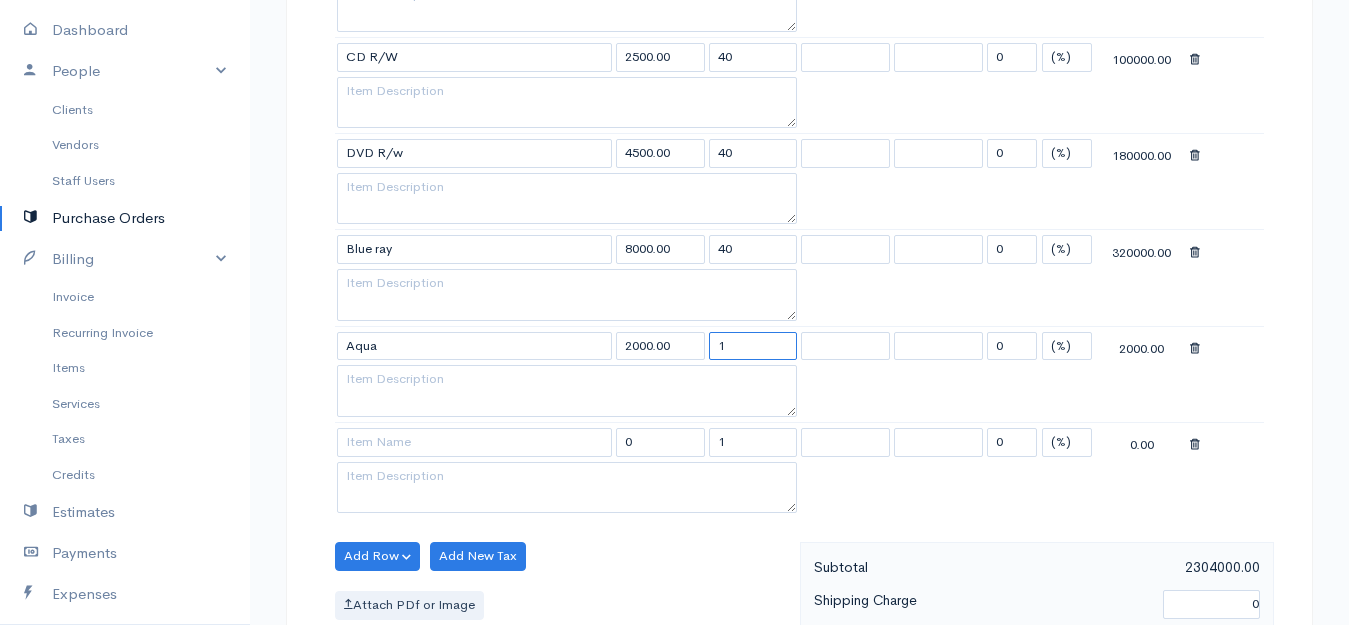 click on "1" at bounding box center [753, 346] 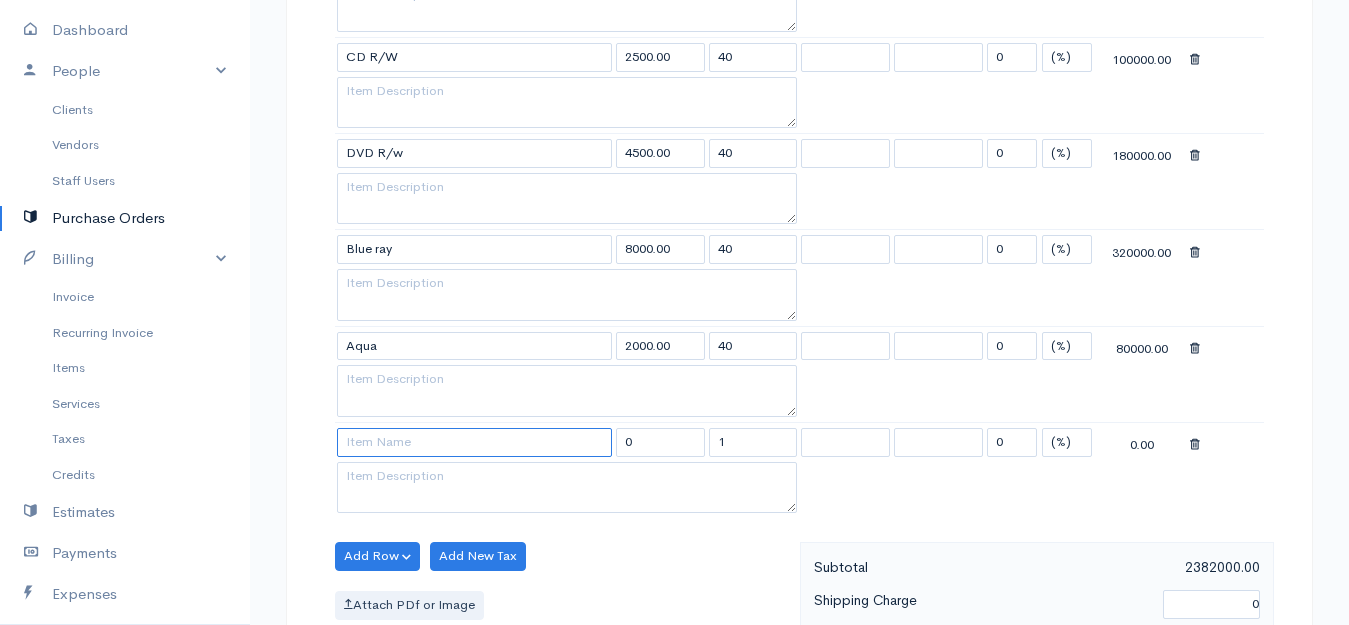 click at bounding box center [474, 442] 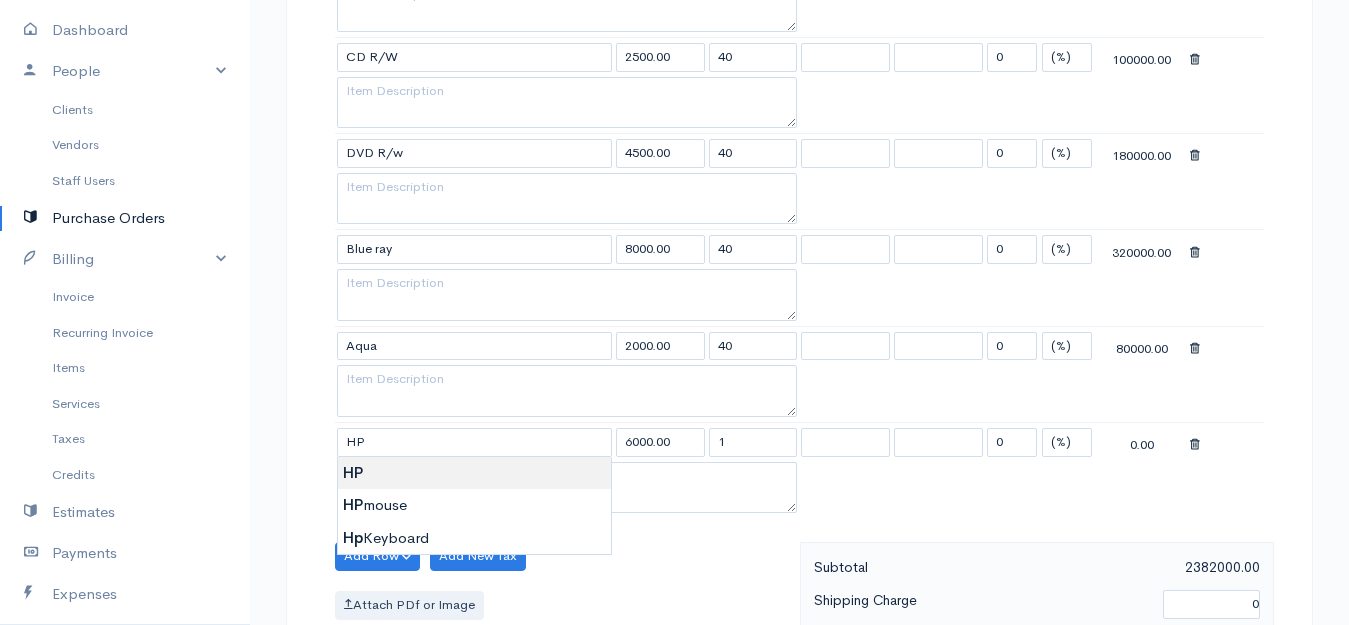 click on "Aksha
Upgrade
Dashboard
People
Clients
Vendors
Staff Users
Purchase Orders
Billing
Invoice
Recurring Invoice
Items
Services
Taxes
Credits
Estimates
Payments
Expenses
Track Time
Projects
Reports
Settings
My Organizations
Logout
Help
@CloudBooksApp 2022
PO
New Purchase Order
DRAFT To Yason [Choose Country] United States Canada United Kingdom Afghanistan Albania Algeria American Samoa Andorra Anguilla Angola Antarctica Antigua and Barbuda Argentina Armenia Aruba Australia 40" at bounding box center (674, -473) 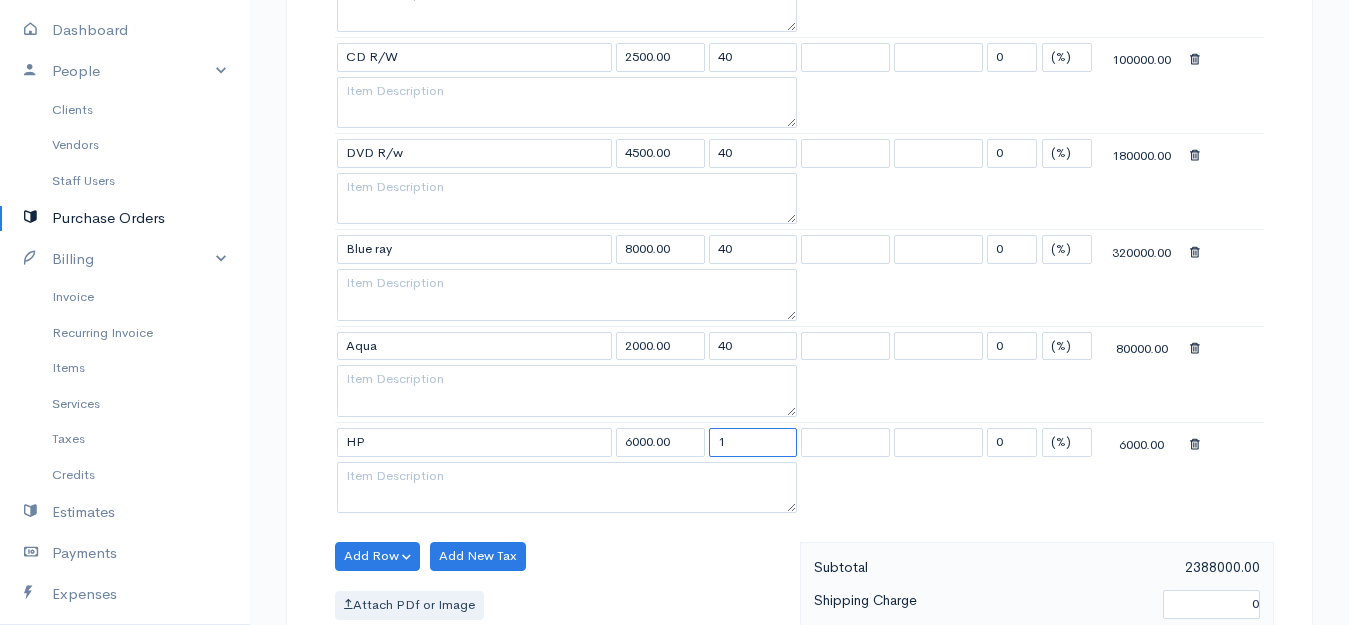 click on "1" at bounding box center [753, 442] 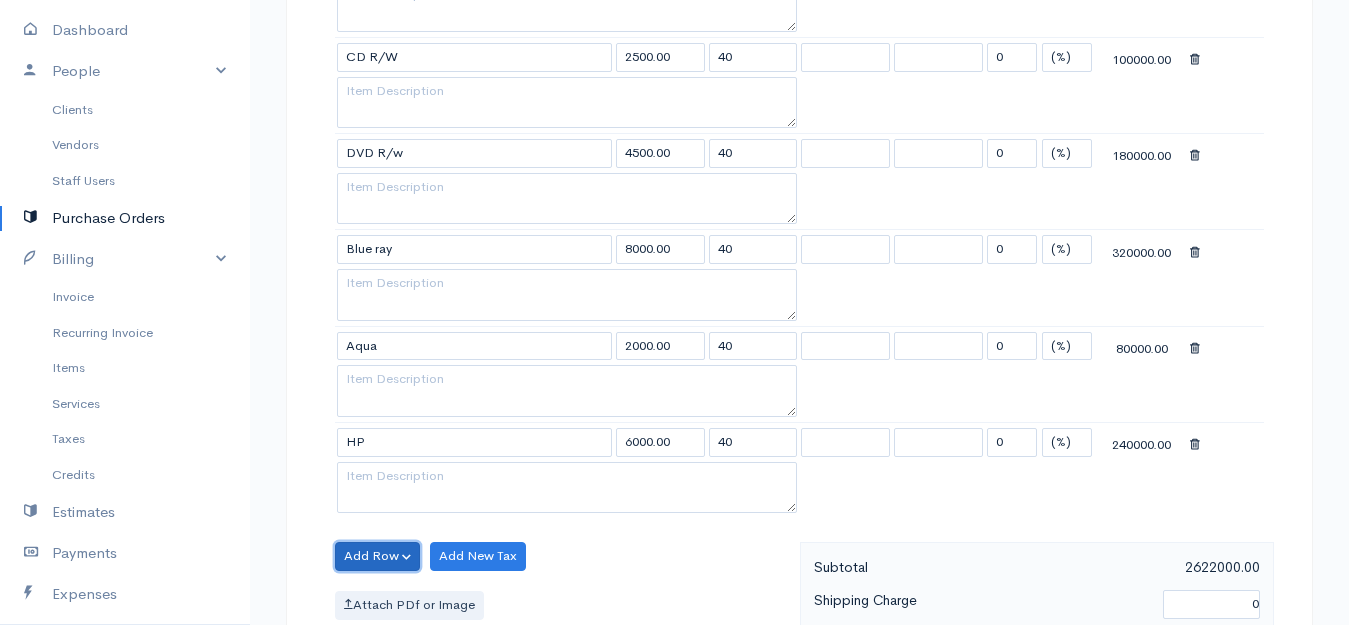 click on "Add Row" at bounding box center [377, 556] 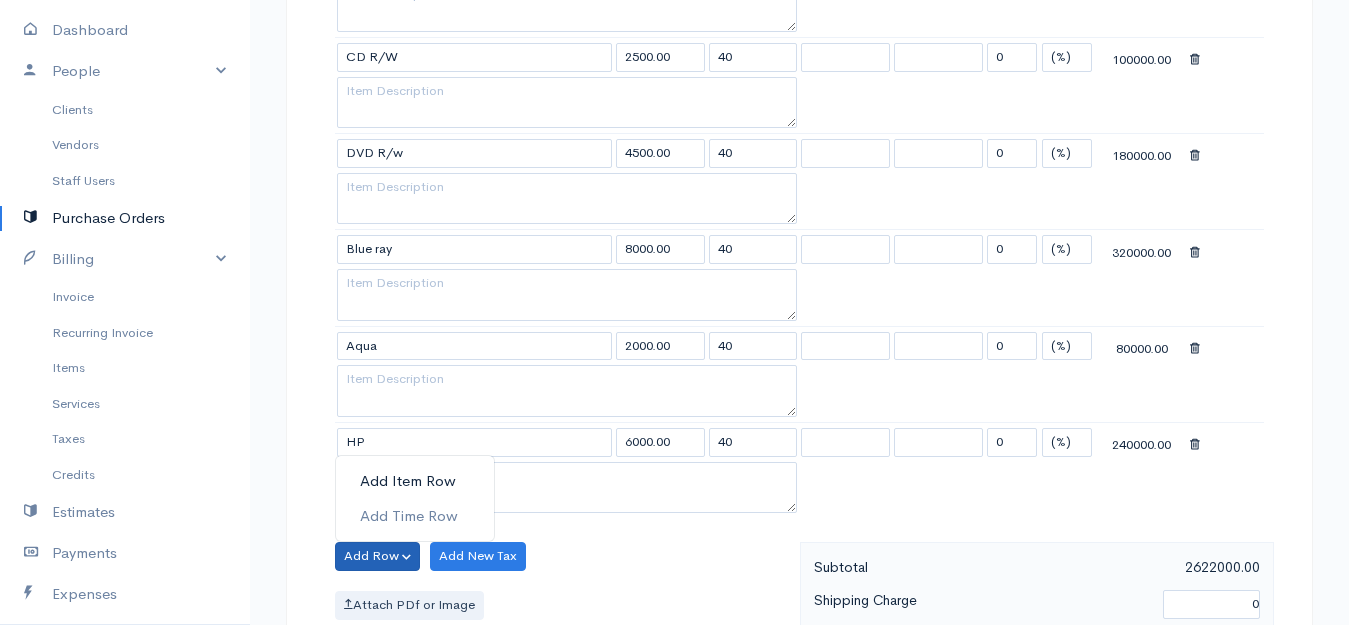 click on "Add Item Row" at bounding box center (415, 481) 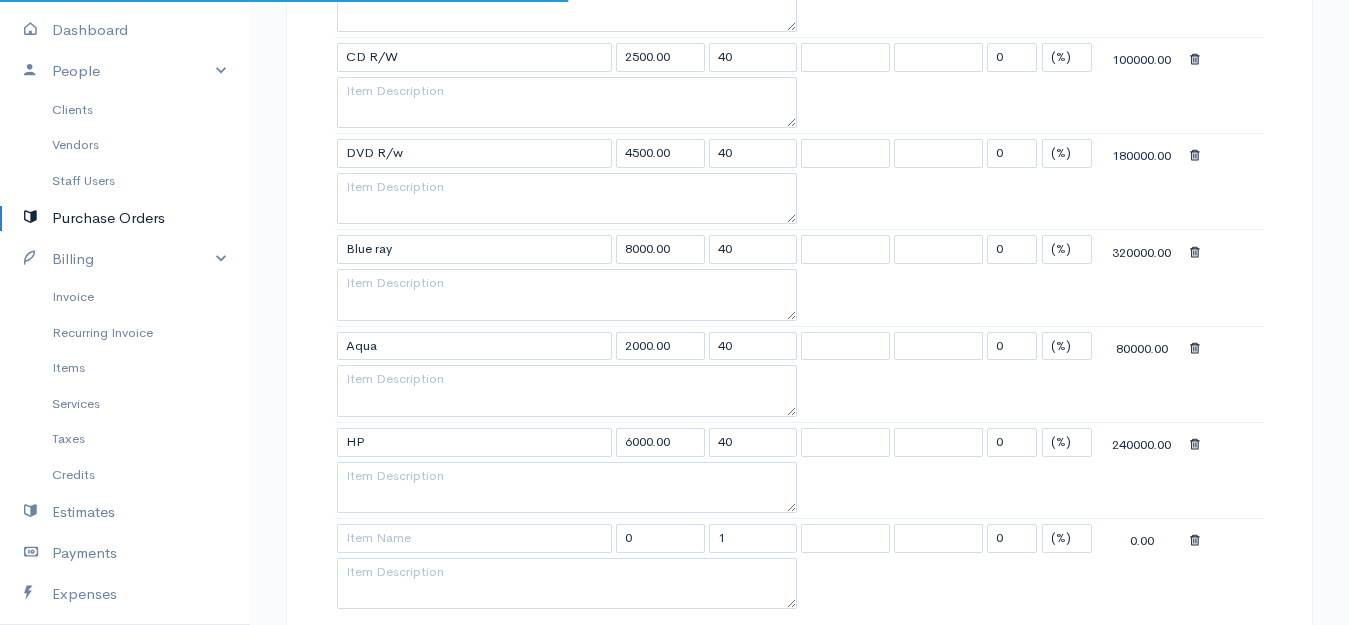 scroll, scrollTop: 2500, scrollLeft: 0, axis: vertical 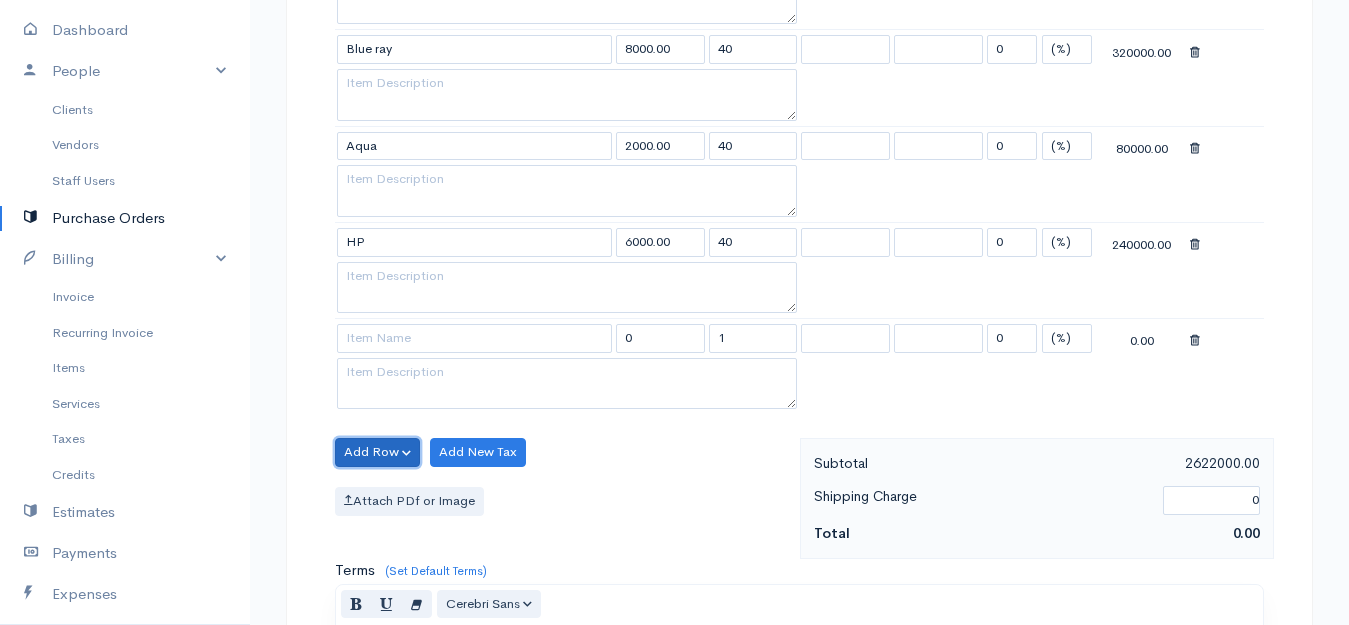 click on "Add Row" at bounding box center [377, 452] 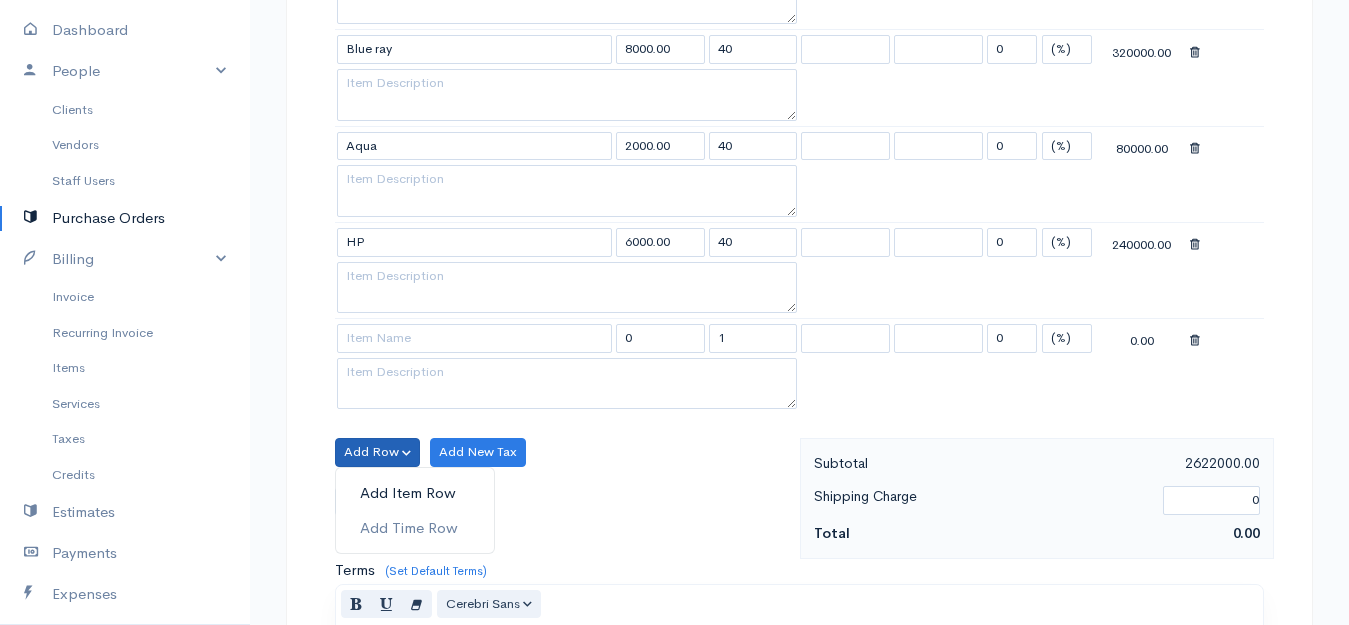click on "Add Item Row" at bounding box center (415, 493) 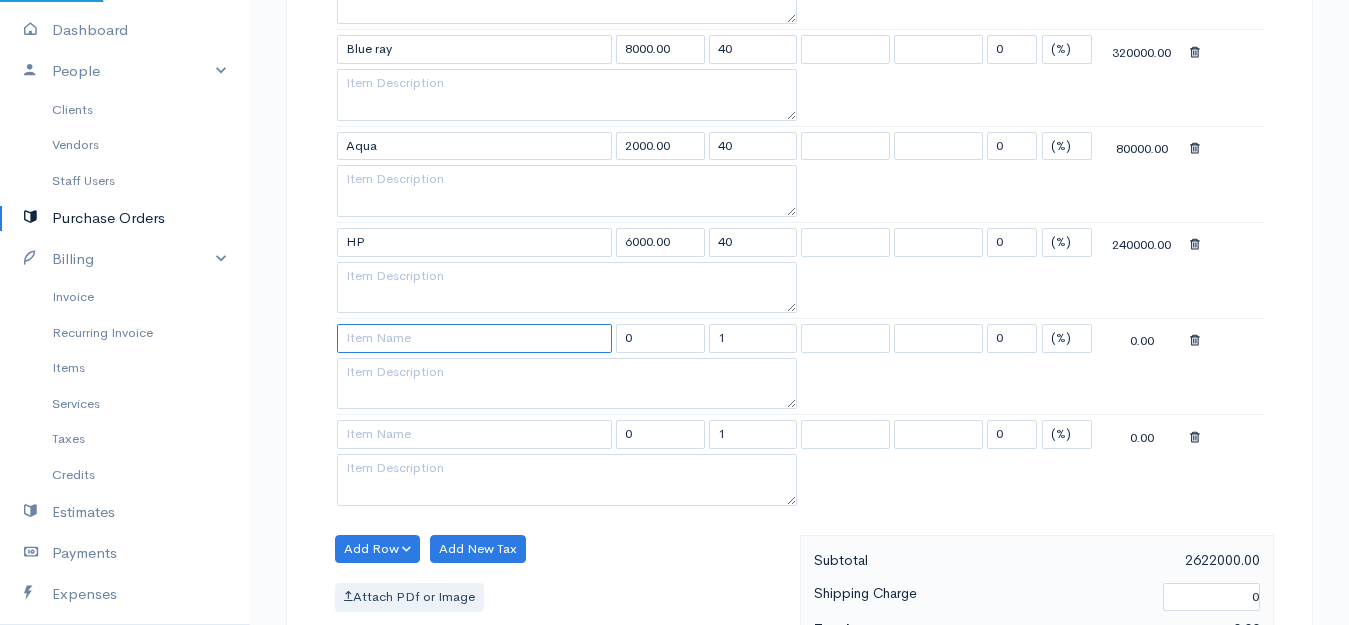 click at bounding box center (474, 338) 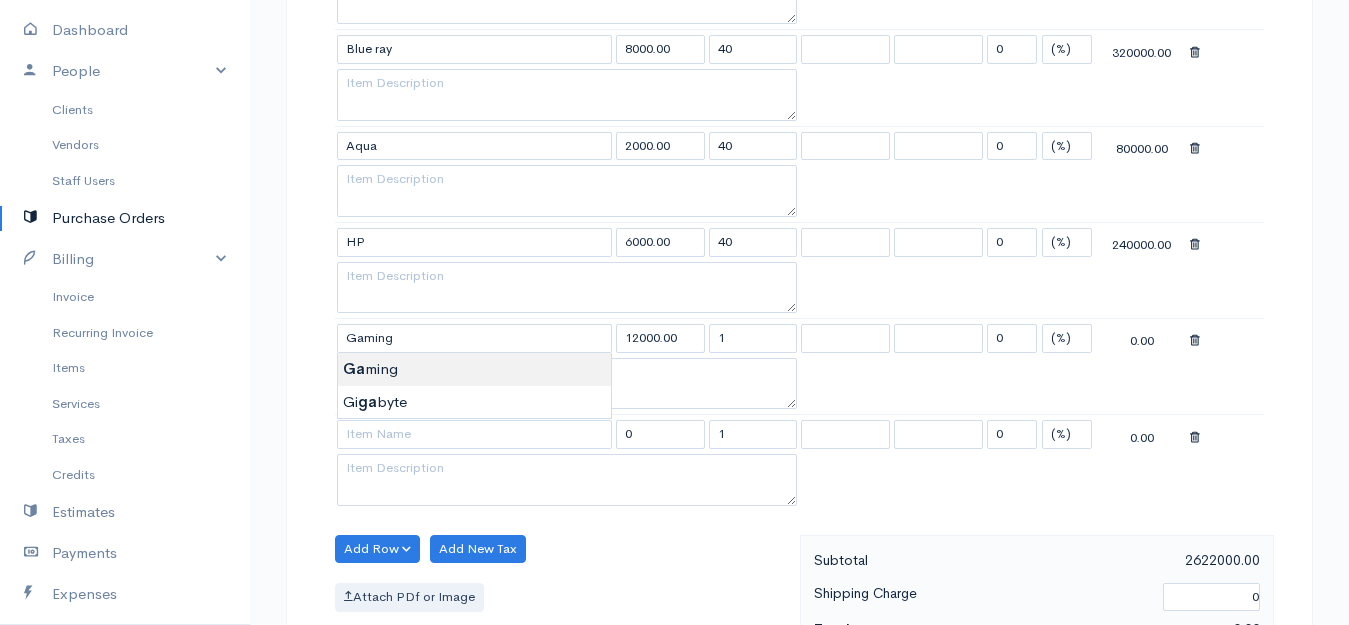 click on "Aksha
Upgrade
Dashboard
People
Clients
Vendors
Staff Users
Purchase Orders
Billing
Invoice
Recurring Invoice
Items
Services
Taxes
Credits
Estimates
Payments
Expenses
Track Time
Projects
Reports
Settings
My Organizations
Logout
Help
@CloudBooksApp 2022
PO
New Purchase Order
DRAFT To Yason [Choose Country] United States Canada United Kingdom Afghanistan Albania Algeria American Samoa Andorra Anguilla Angola Antarctica Antigua and Barbuda Argentina Armenia Aruba Australia 40" at bounding box center (674, -577) 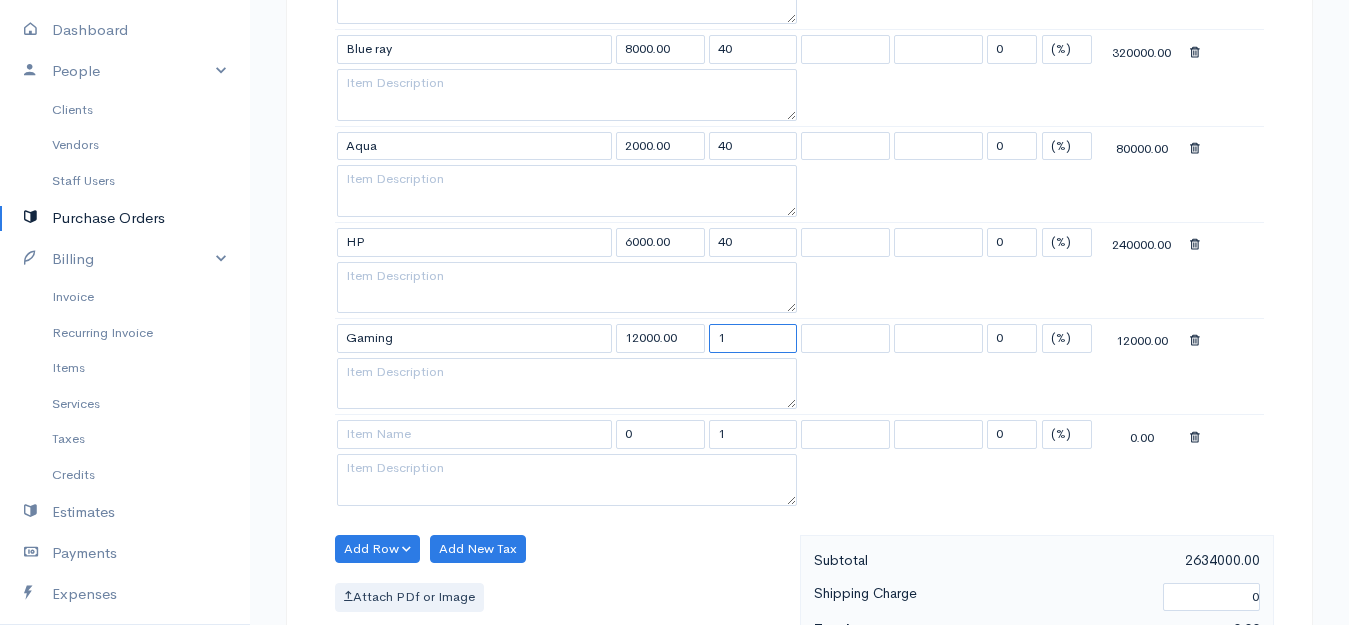 click on "1" at bounding box center [753, 338] 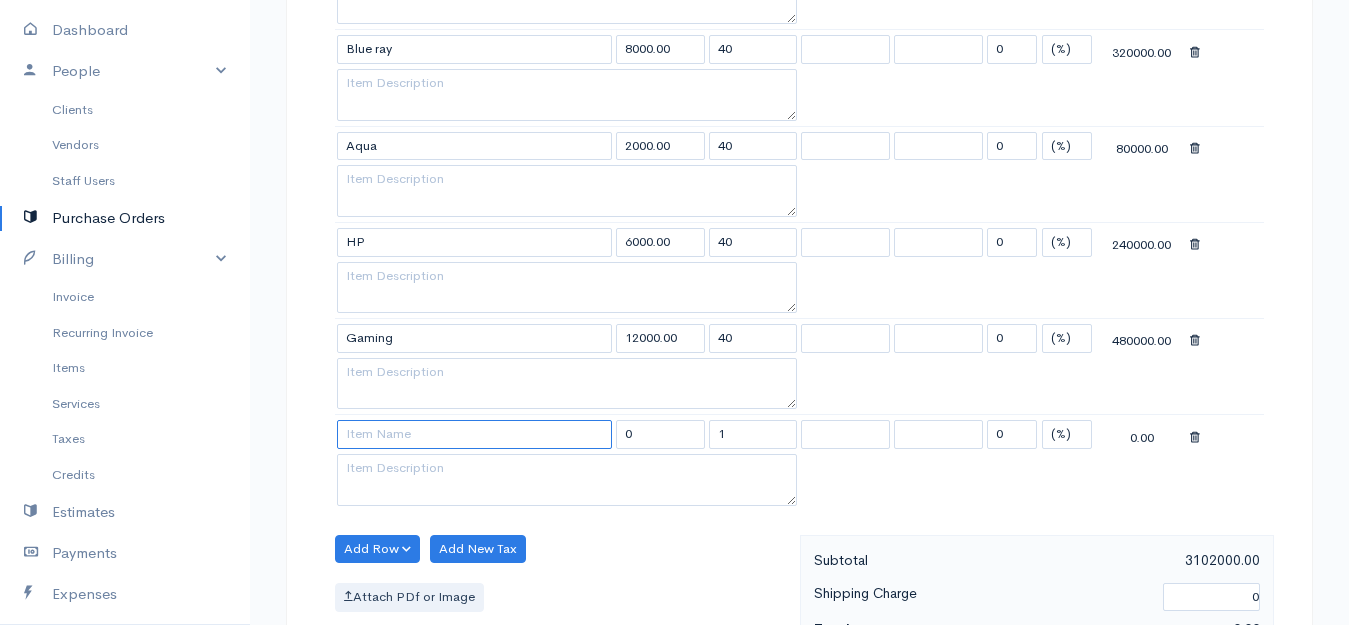 click at bounding box center (474, 434) 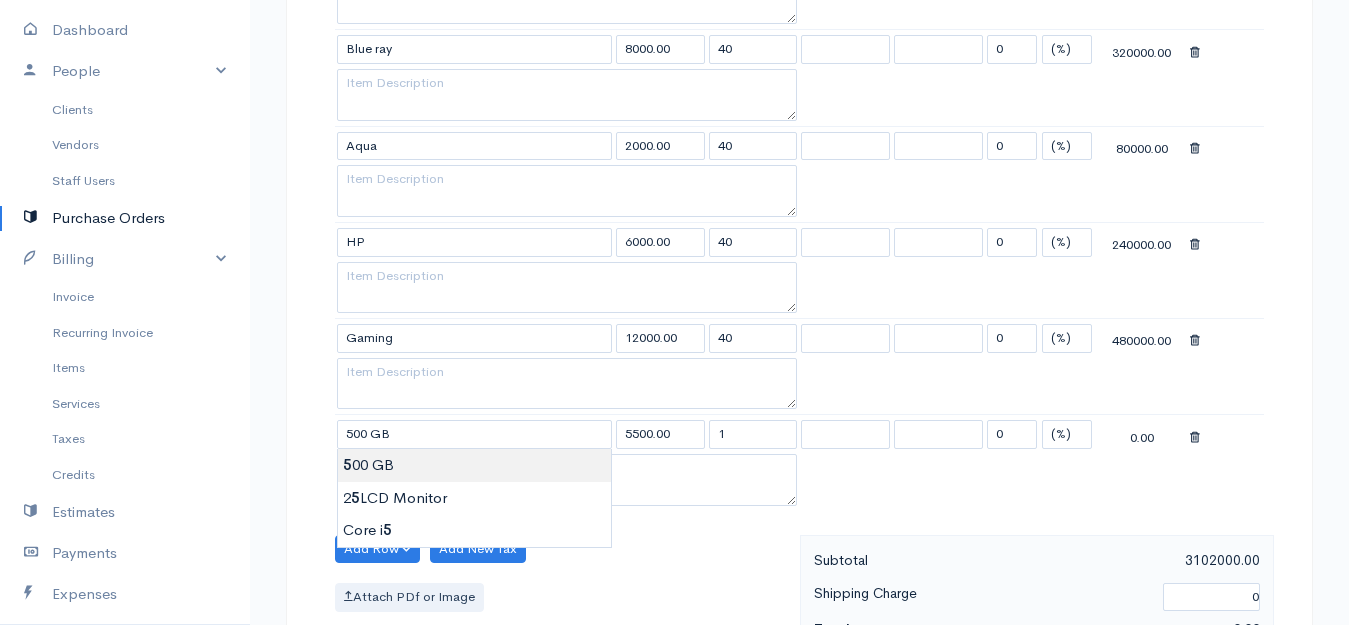 click on "Aksha
Upgrade
Dashboard
People
Clients
Vendors
Staff Users
Purchase Orders
Billing
Invoice
Recurring Invoice
Items
Services
Taxes
Credits
Estimates
Payments
Expenses
Track Time
Projects
Reports
Settings
My Organizations
Logout
Help
@CloudBooksApp 2022
PO
New Purchase Order
DRAFT To Yason [Choose Country] United States Canada United Kingdom Afghanistan Albania Algeria American Samoa Andorra Anguilla Angola Antarctica Antigua and Barbuda Argentina Armenia Aruba Australia 40" at bounding box center (674, -577) 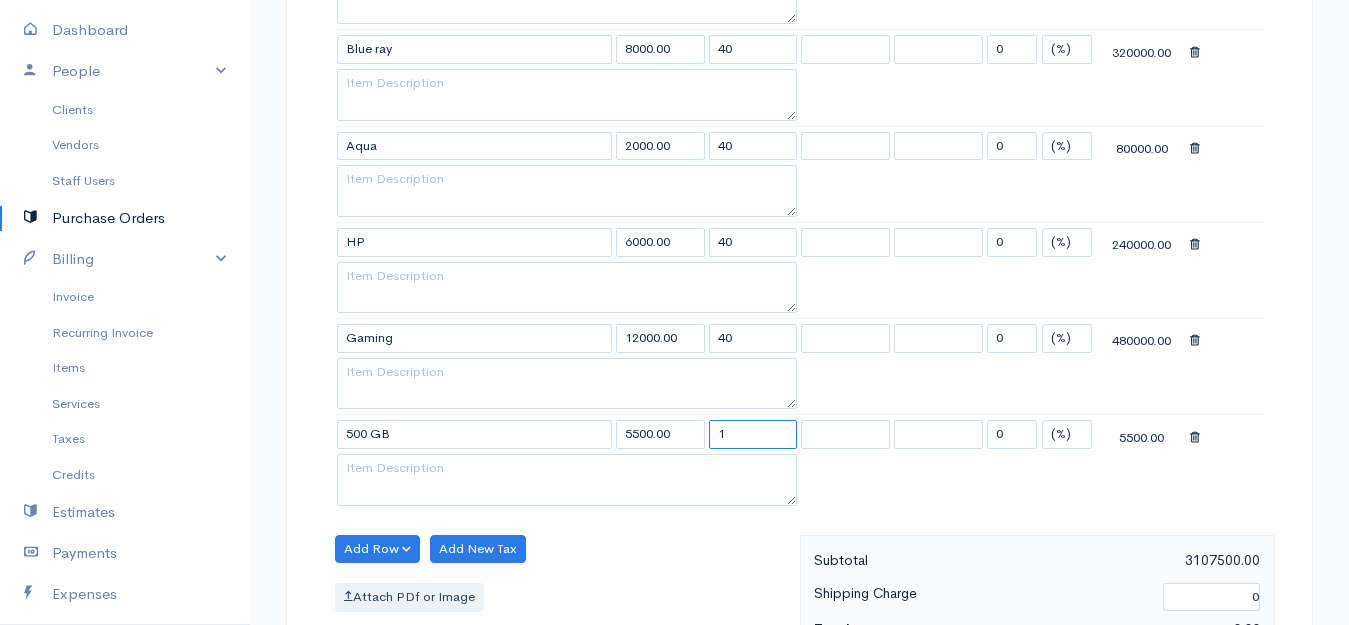 click on "1" at bounding box center (753, 434) 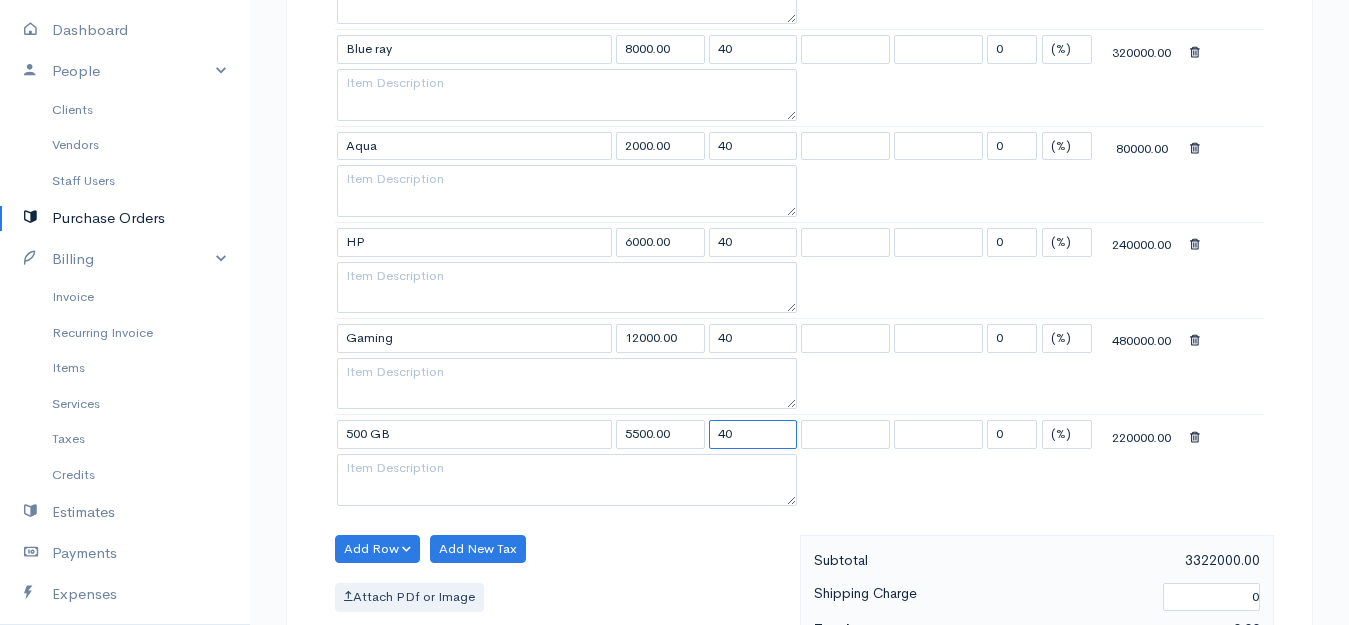scroll, scrollTop: 2800, scrollLeft: 0, axis: vertical 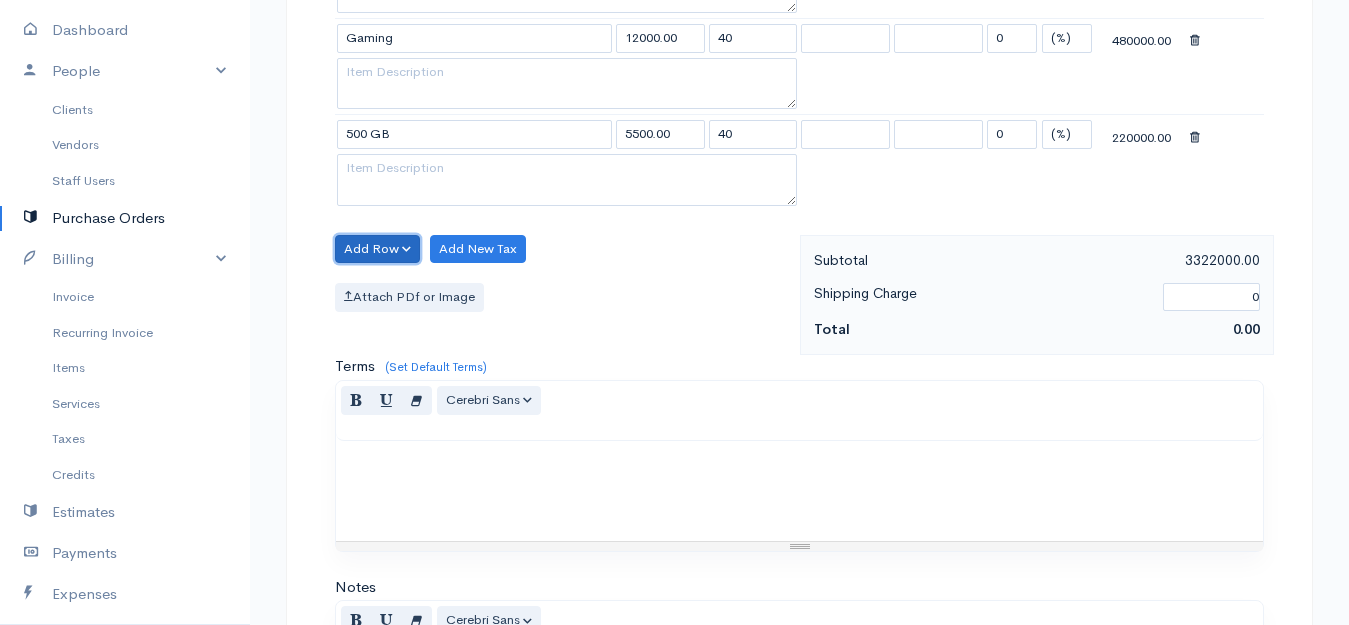 click on "Add Row" at bounding box center [377, 249] 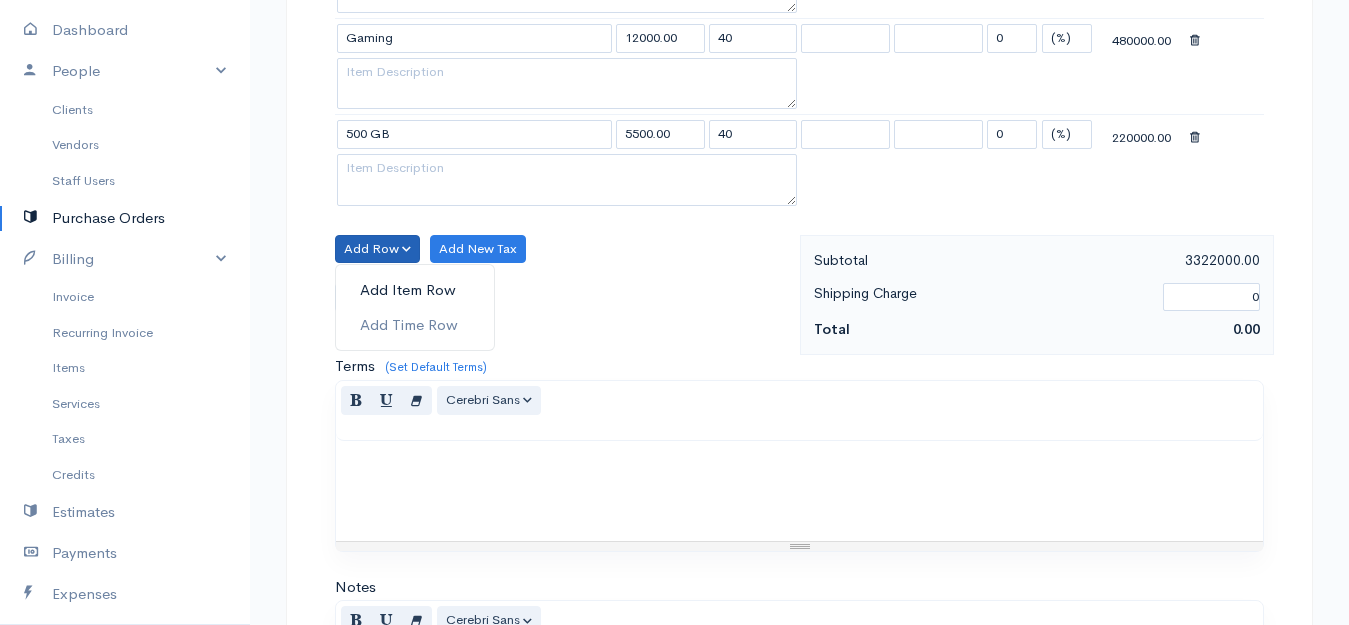 click on "Add Item Row" at bounding box center [415, 290] 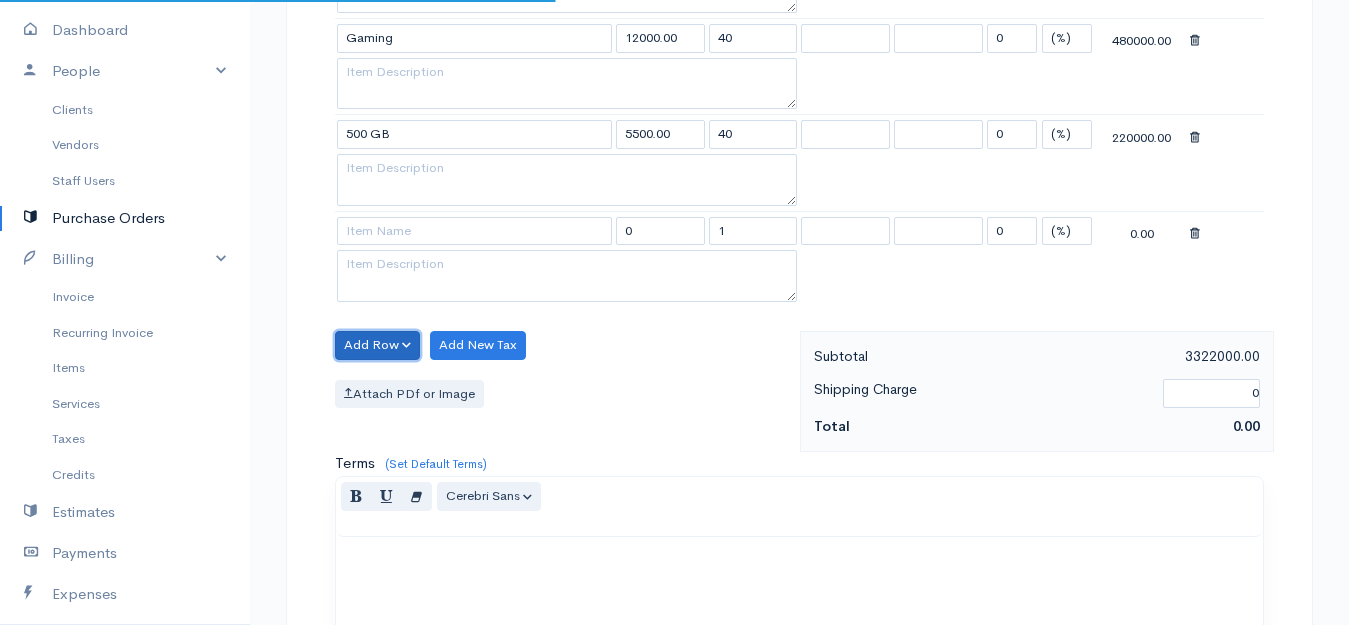 click on "Add Row" at bounding box center (377, 345) 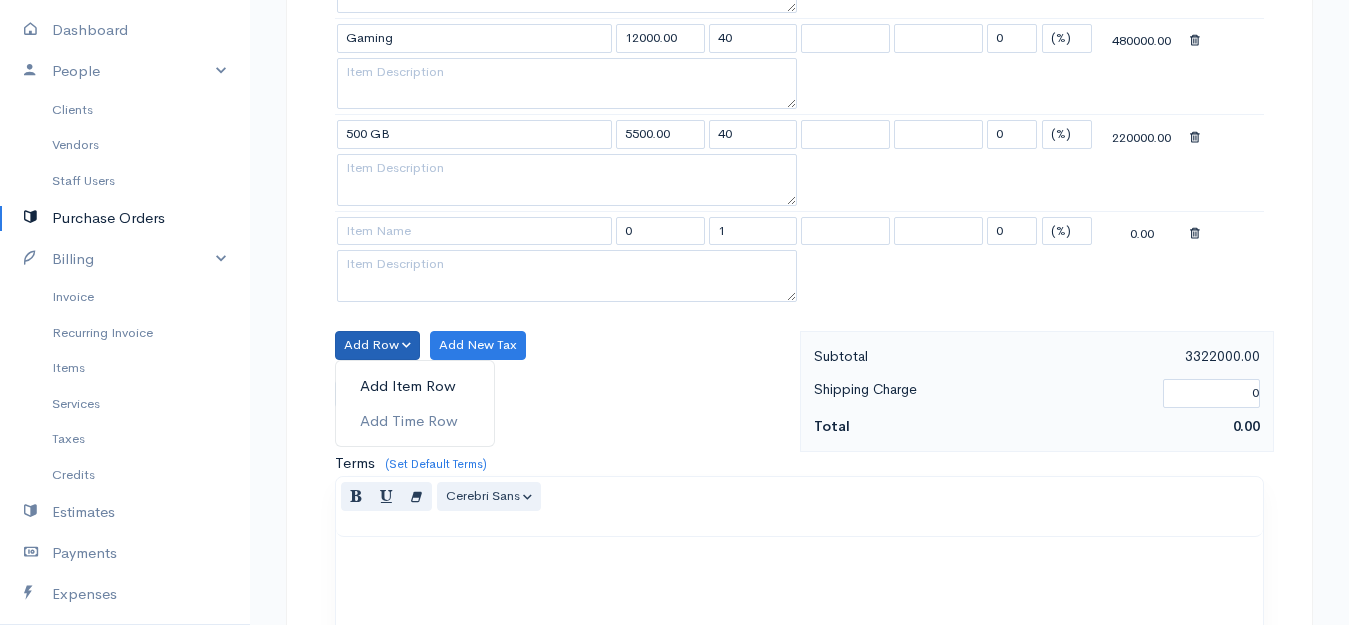 click on "Add Item Row" at bounding box center (415, 386) 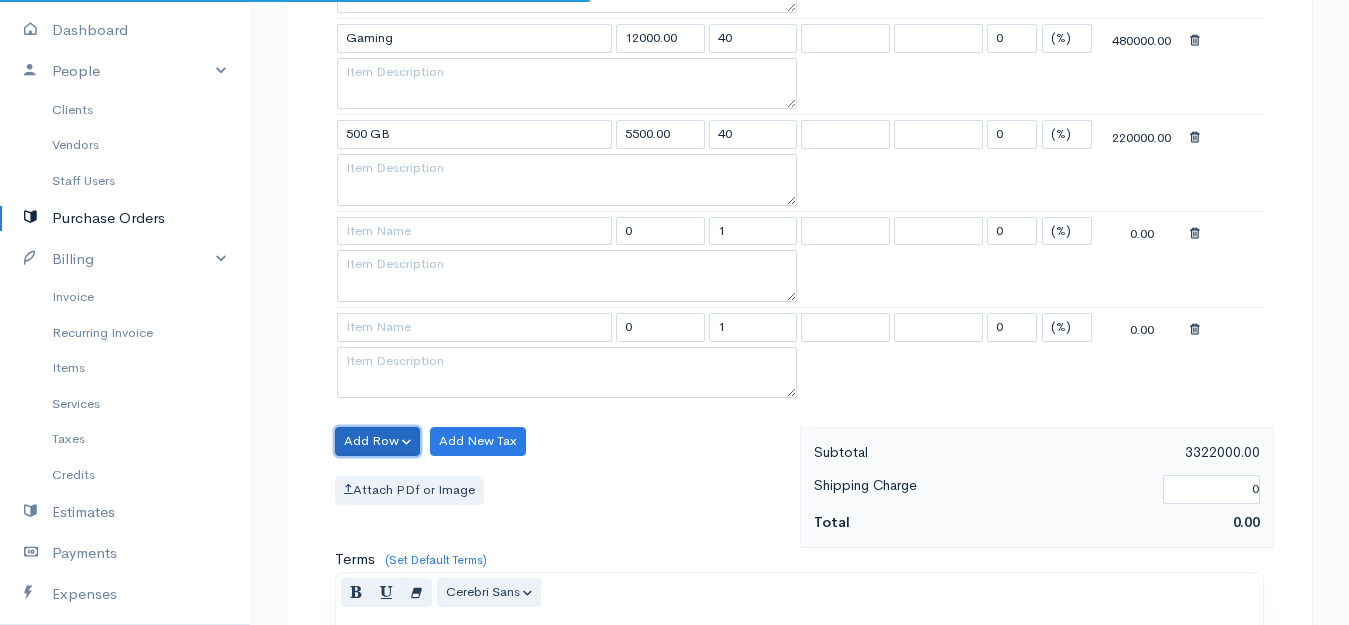 click on "Add Row" at bounding box center (377, 441) 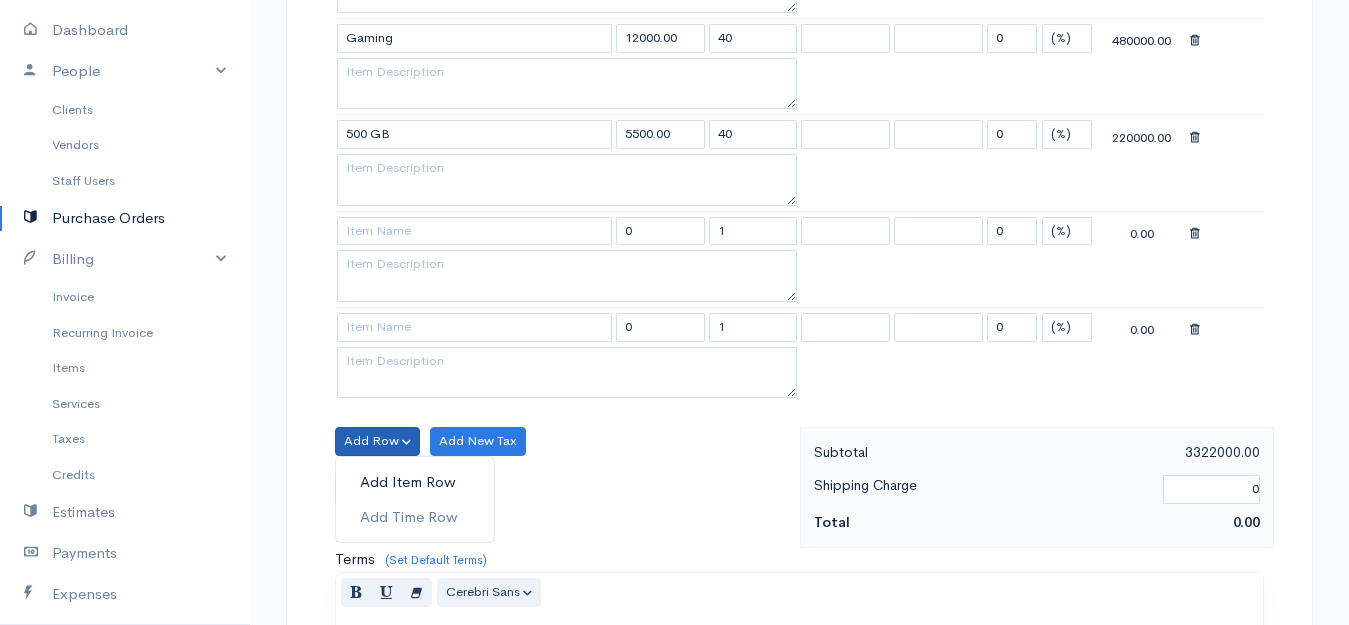 click on "Add Item Row" at bounding box center (415, 482) 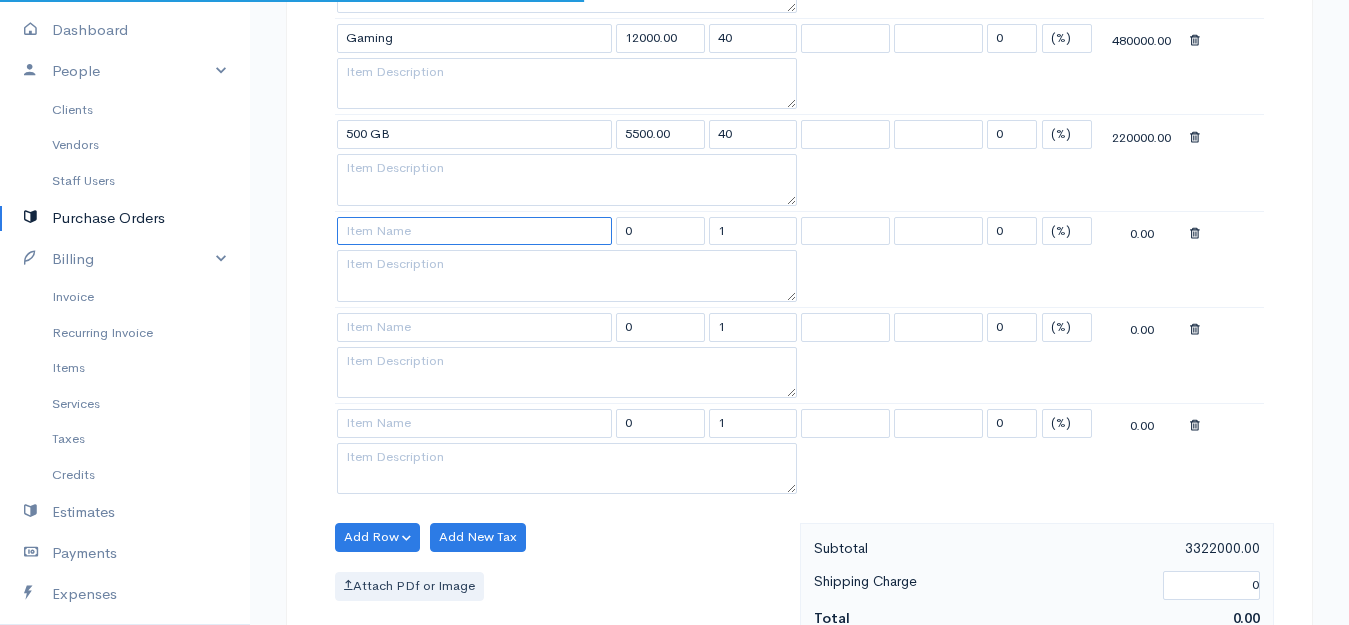 click at bounding box center (474, 231) 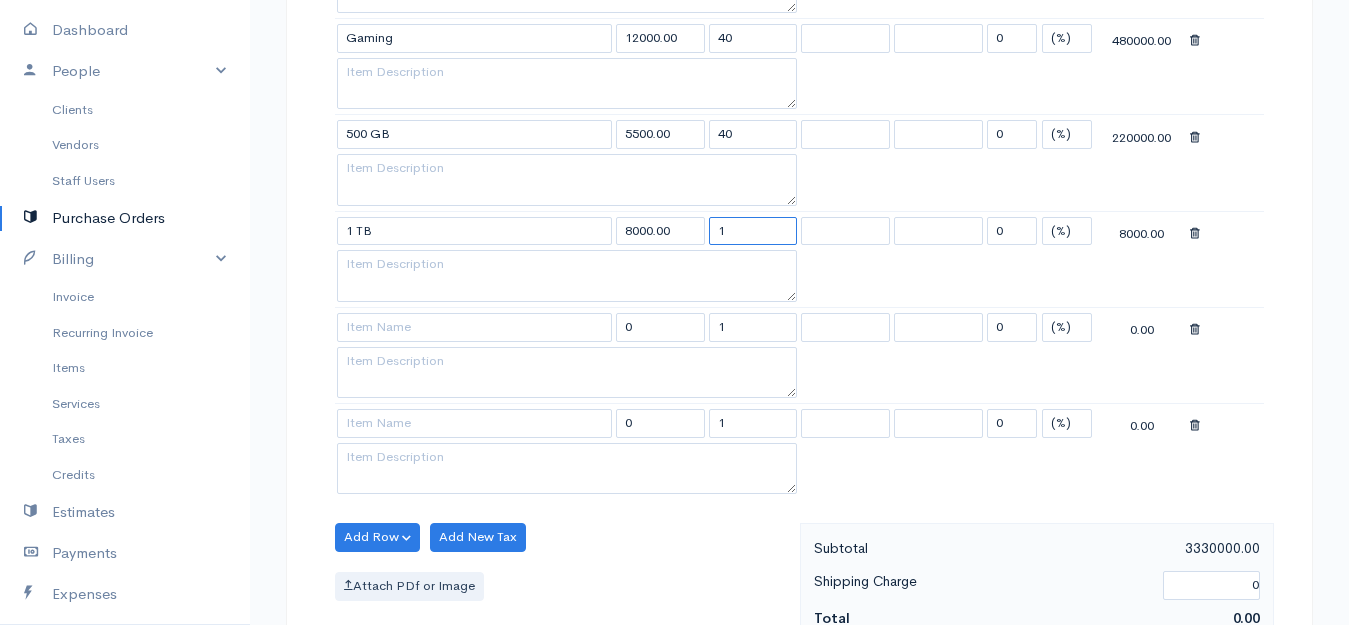 click on "1" at bounding box center (753, 231) 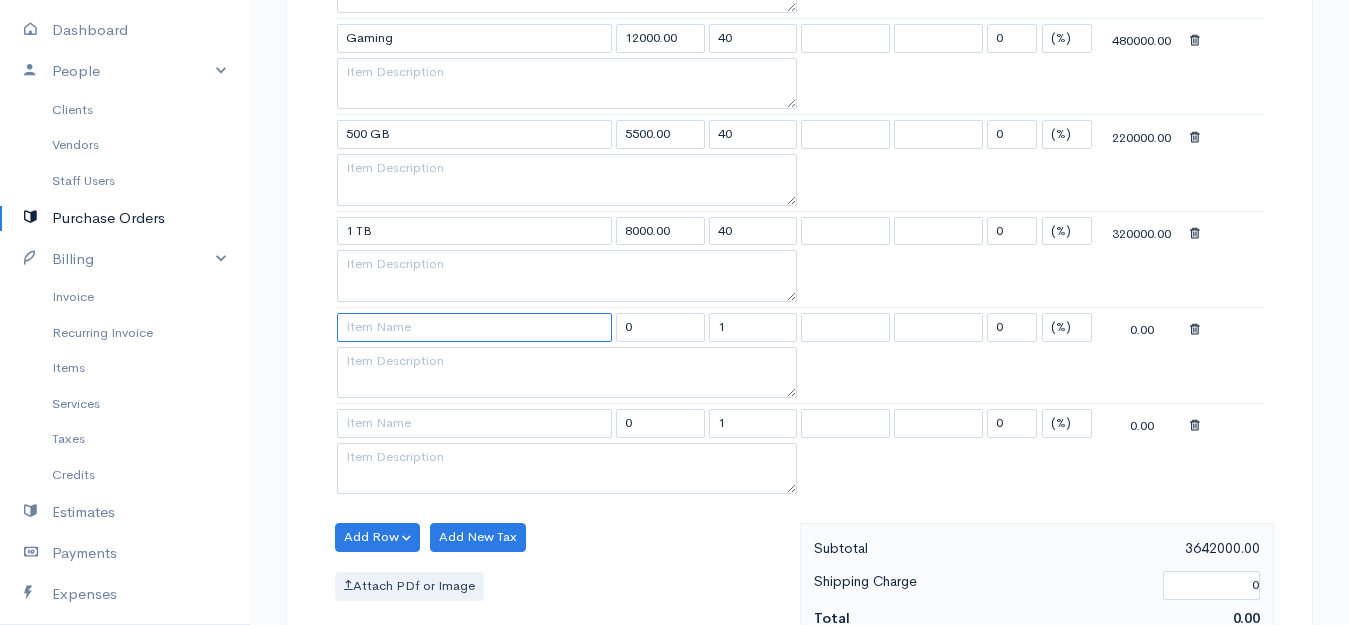click at bounding box center [474, 327] 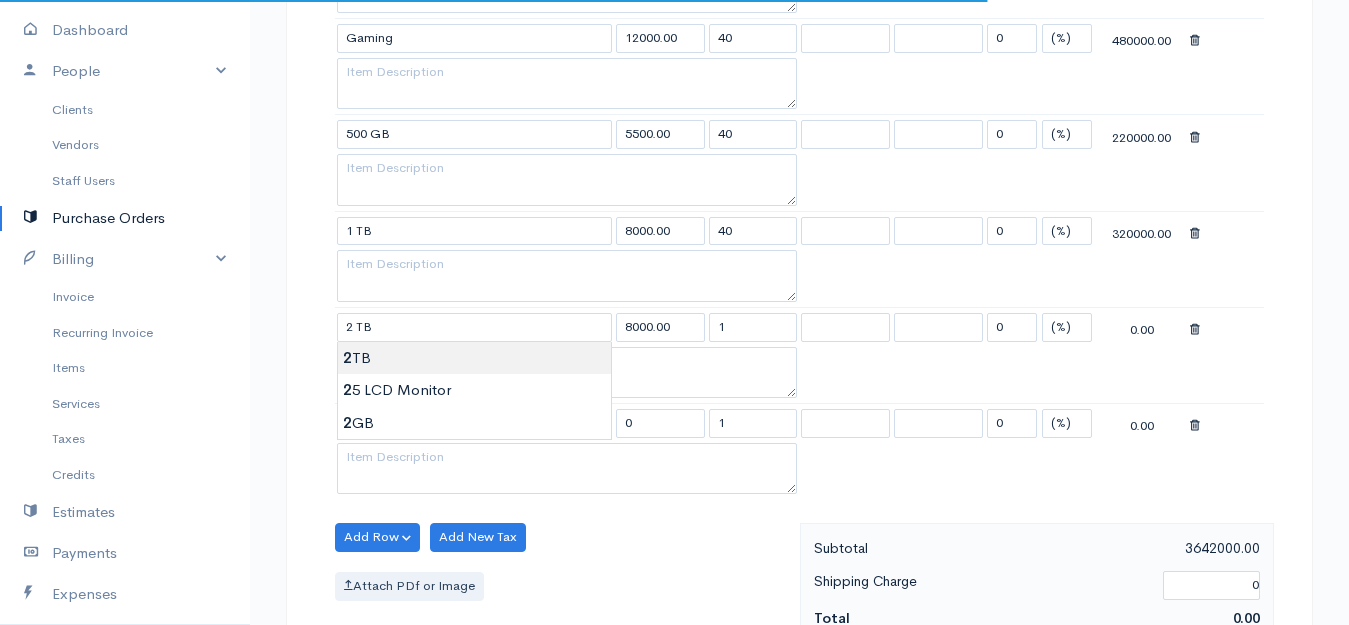click on "Aksha
Upgrade
Dashboard
People
Clients
Vendors
Staff Users
Purchase Orders
Billing
Invoice
Recurring Invoice
Items
Services
Taxes
Credits
Estimates
Payments
Expenses
Track Time
Projects
Reports
Settings
My Organizations
Logout
Help
@CloudBooksApp 2022
PO
New Purchase Order
DRAFT To Yason [Choose Country] United States Canada United Kingdom Afghanistan Albania Algeria American Samoa Andorra Anguilla Angola Antarctica Antigua and Barbuda Argentina Armenia Aruba Australia 40" at bounding box center [674, -732] 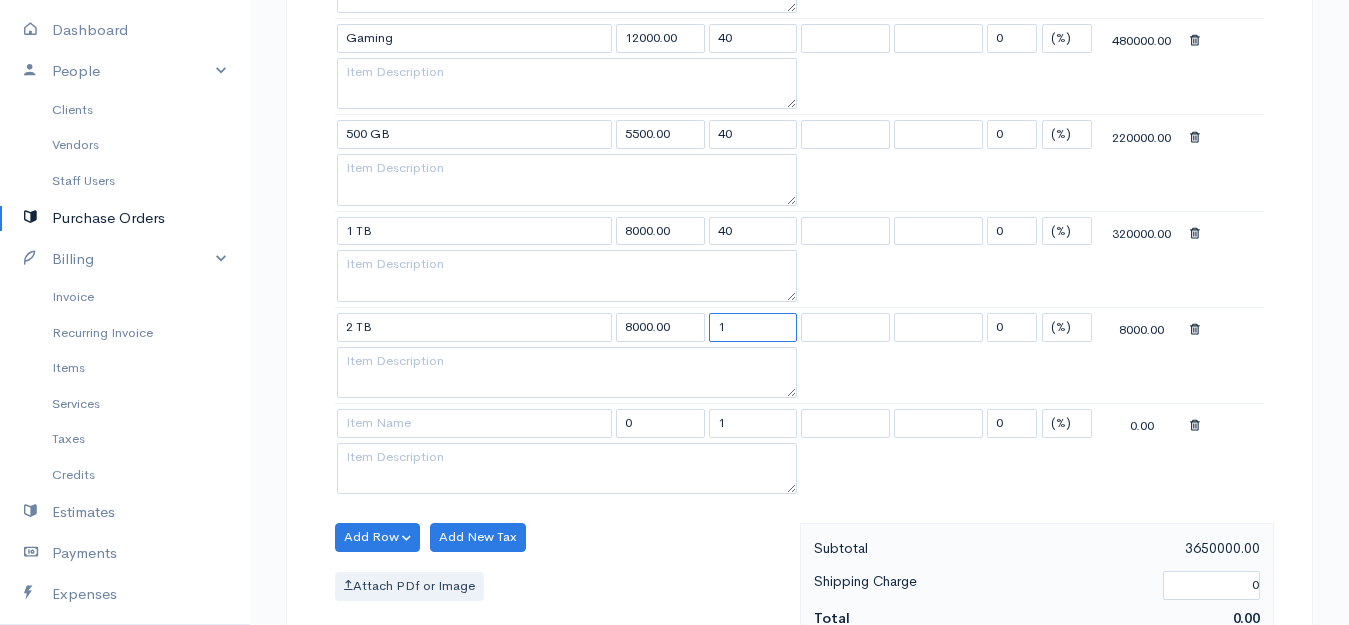 click on "1" at bounding box center (753, 327) 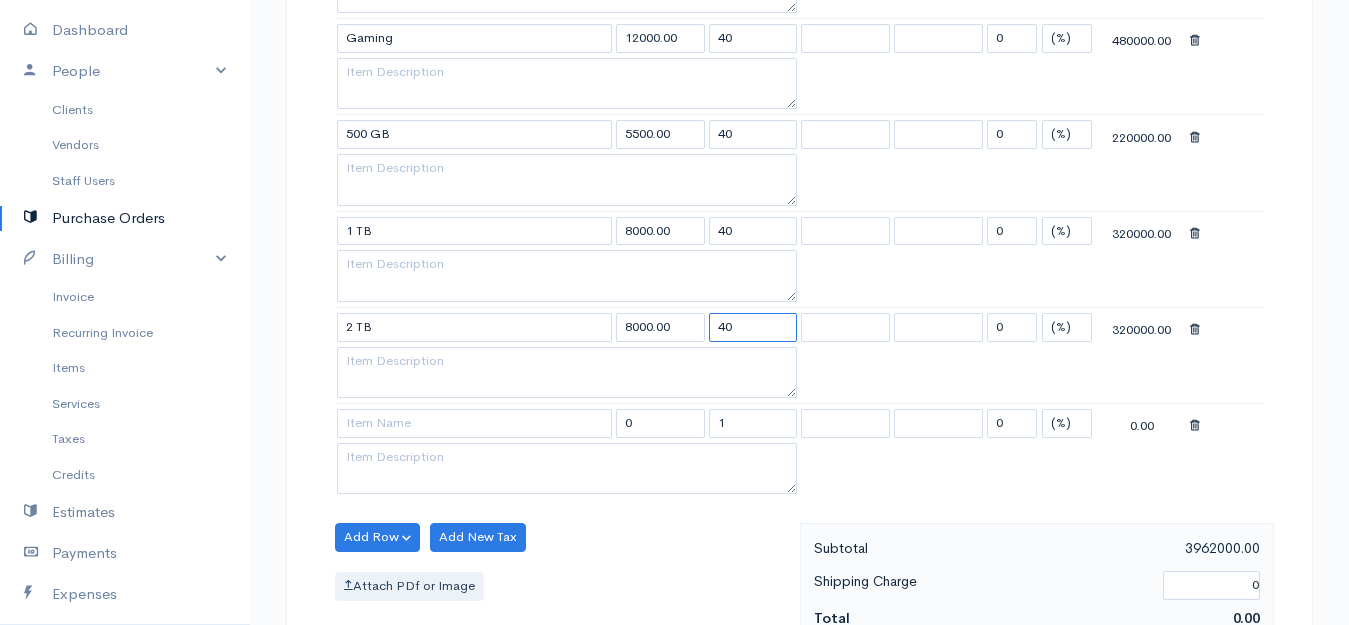 scroll, scrollTop: 2900, scrollLeft: 0, axis: vertical 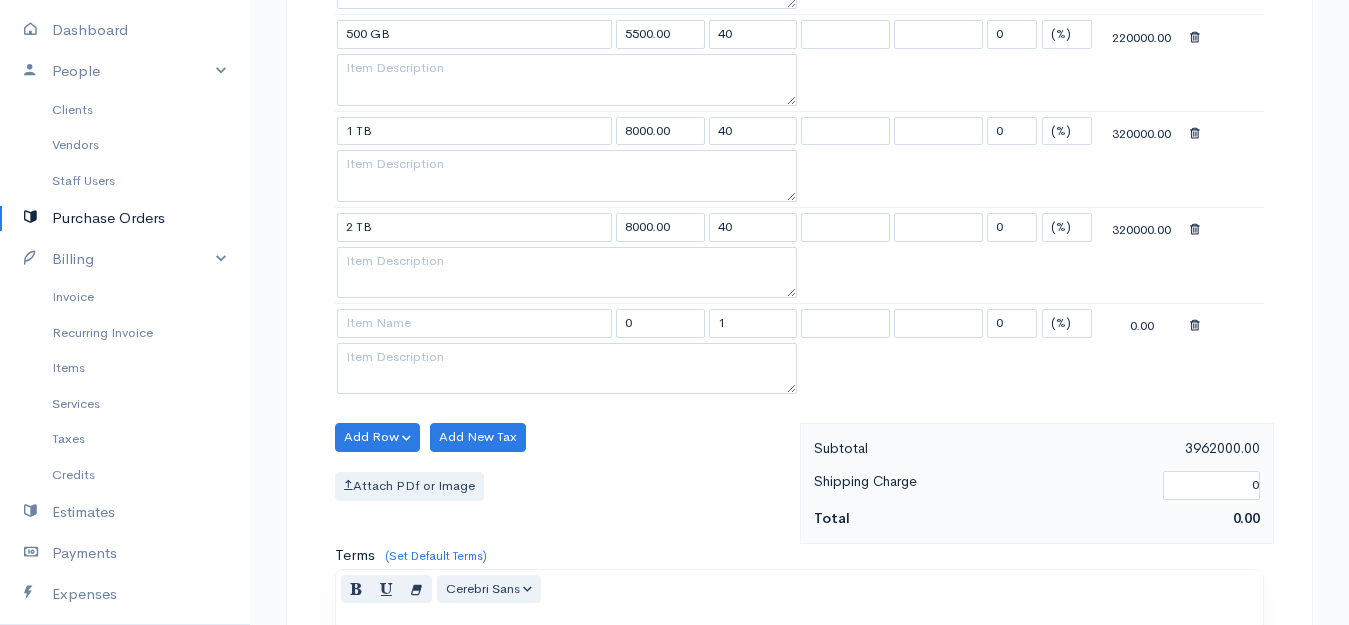 click at bounding box center (1195, 326) 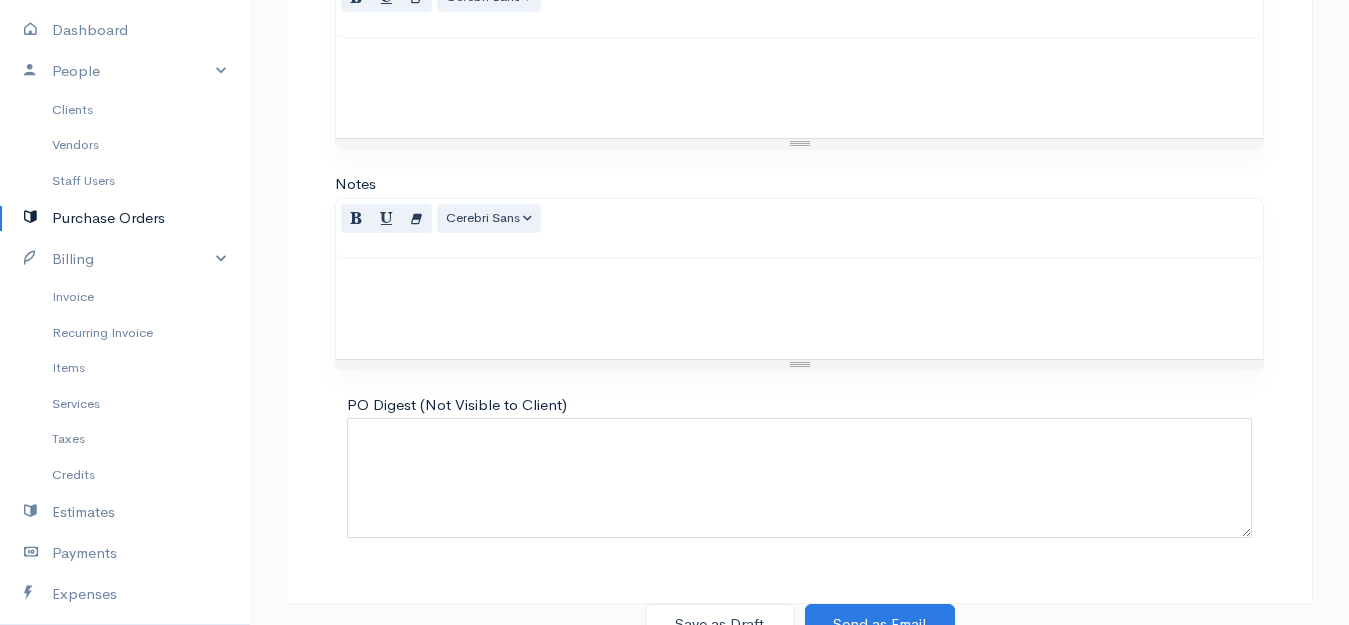 scroll, scrollTop: 3420, scrollLeft: 0, axis: vertical 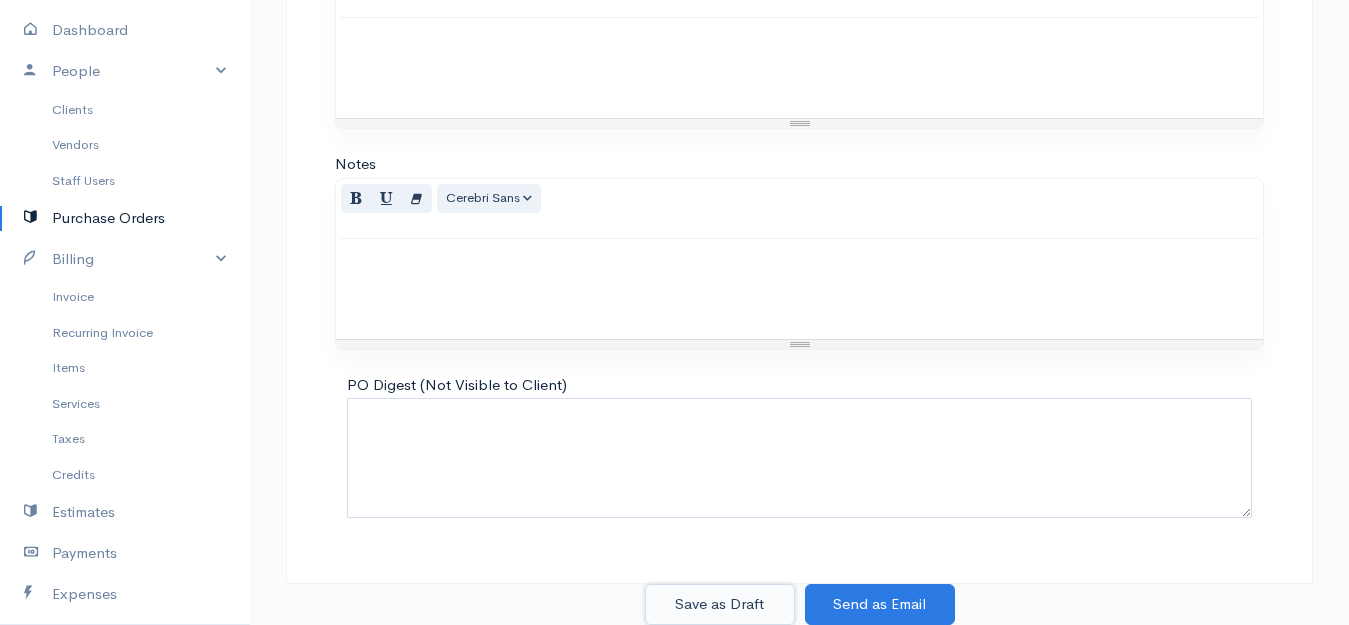 click on "Save as Draft" at bounding box center [720, 604] 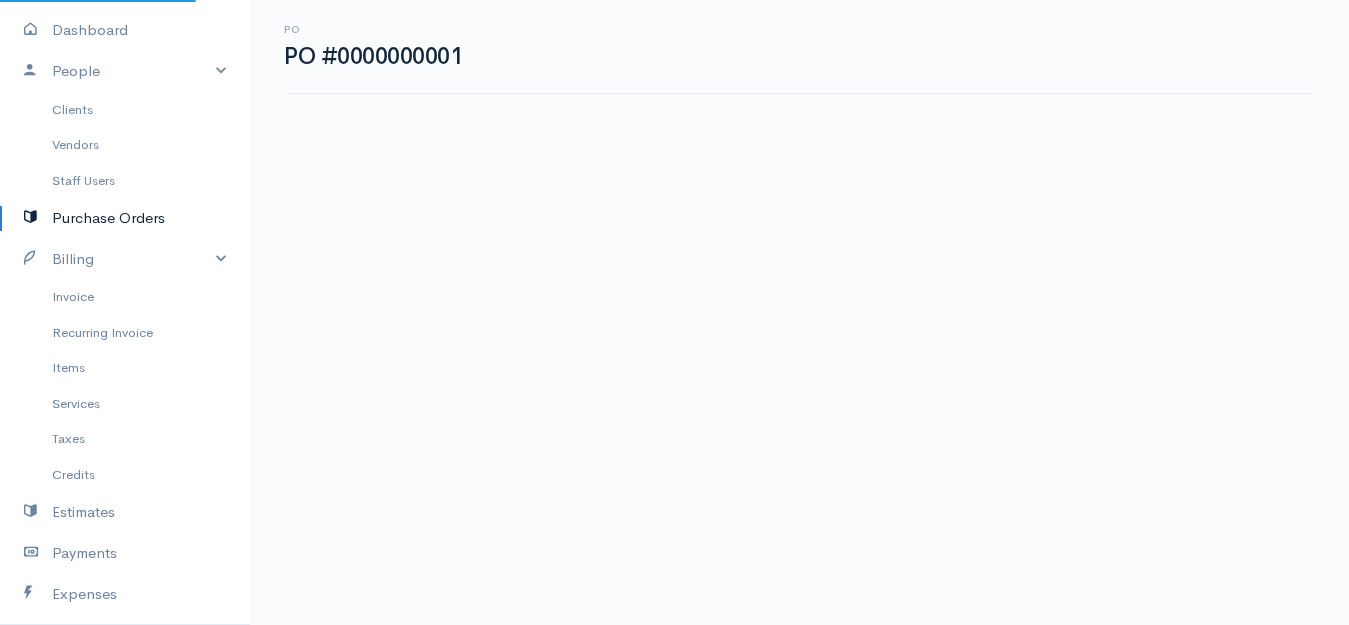 scroll, scrollTop: 0, scrollLeft: 0, axis: both 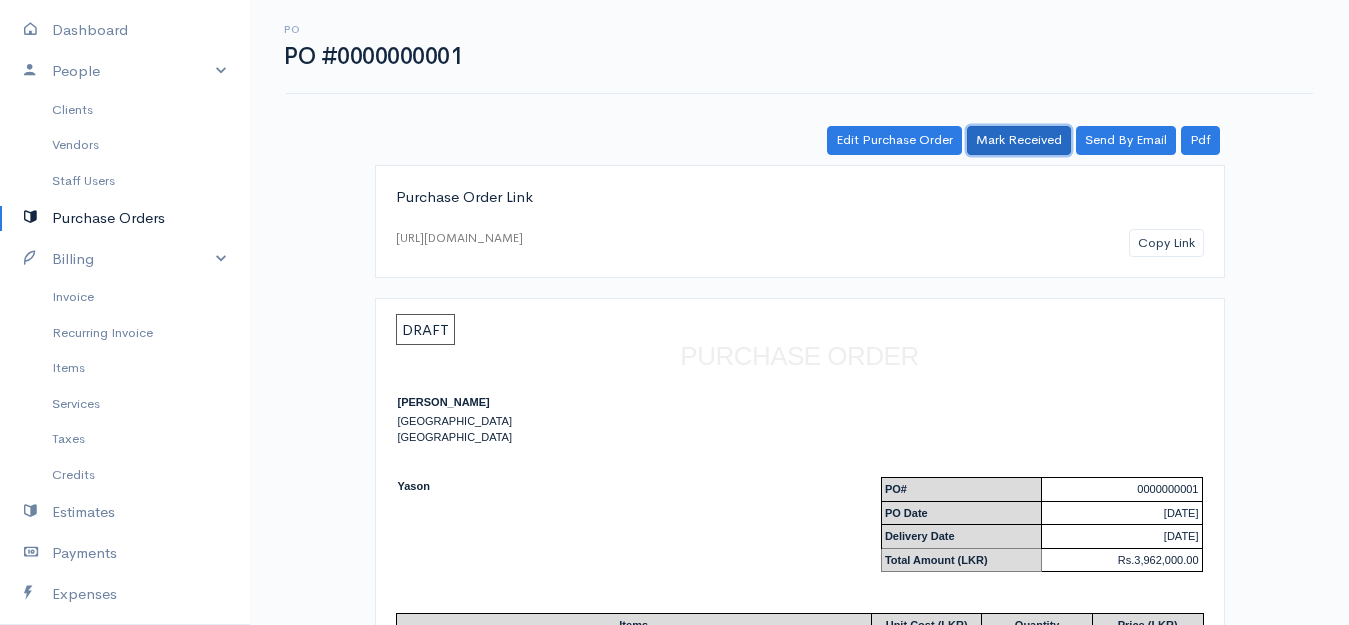 click on "Mark Received" at bounding box center (1019, 140) 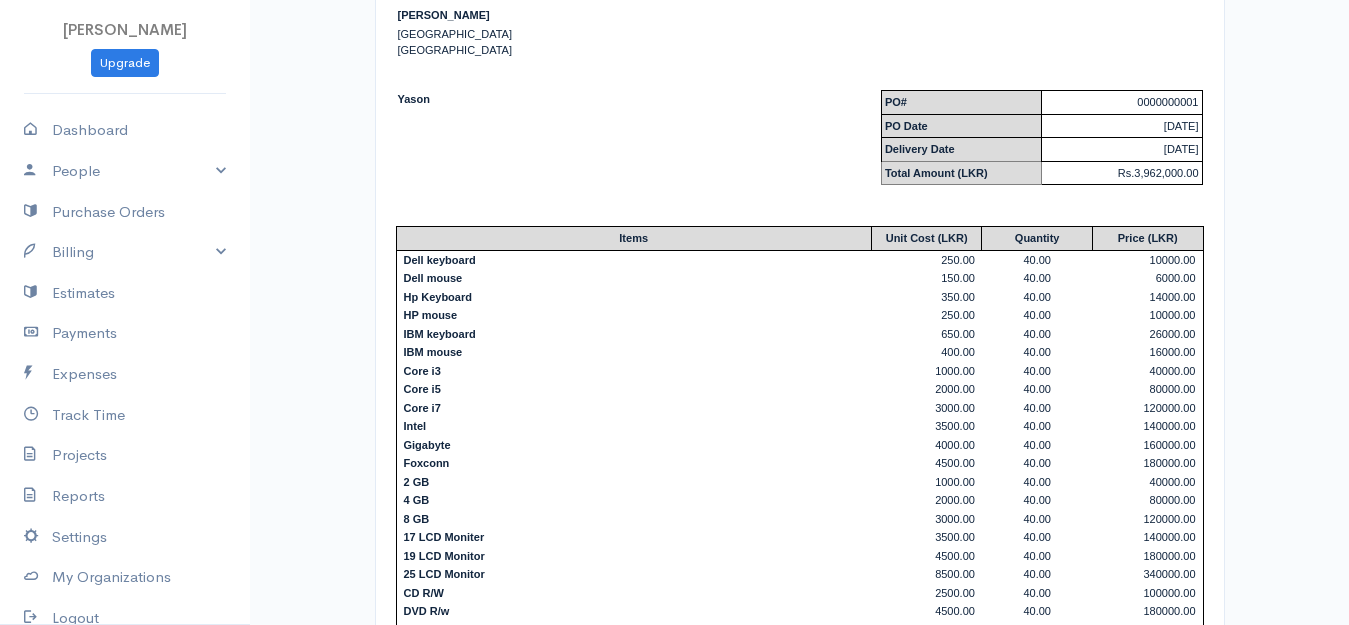 scroll, scrollTop: 0, scrollLeft: 0, axis: both 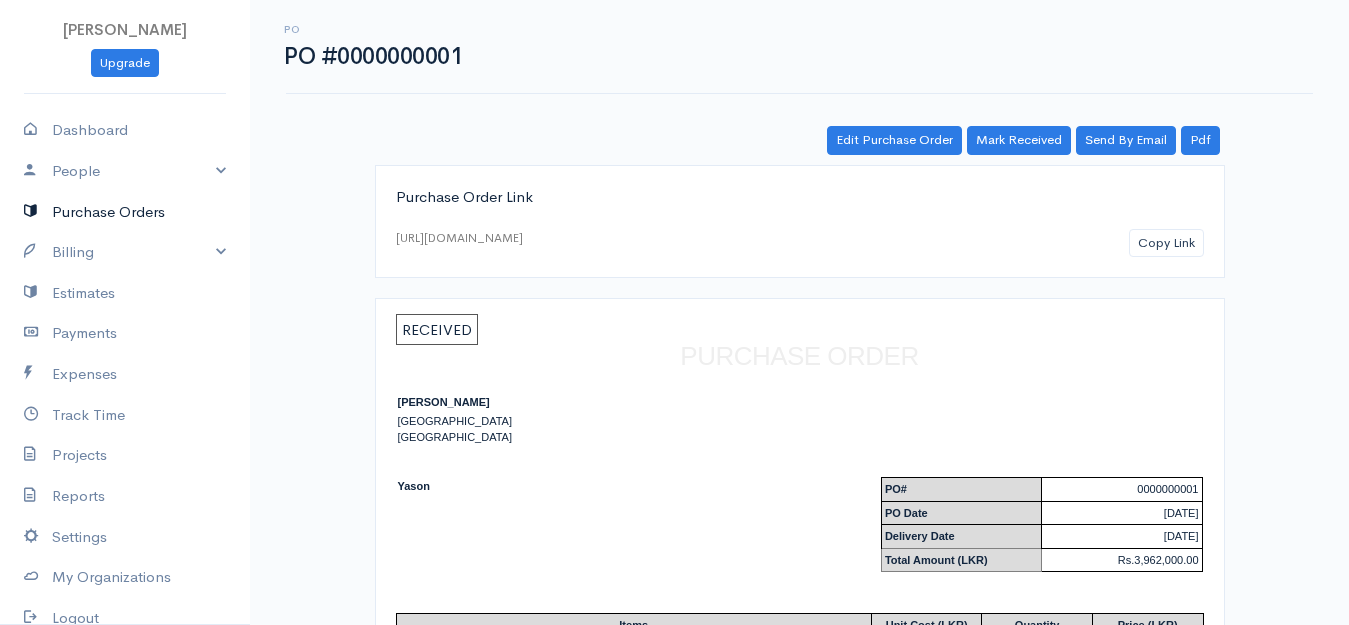 click on "Purchase Orders" at bounding box center (125, 212) 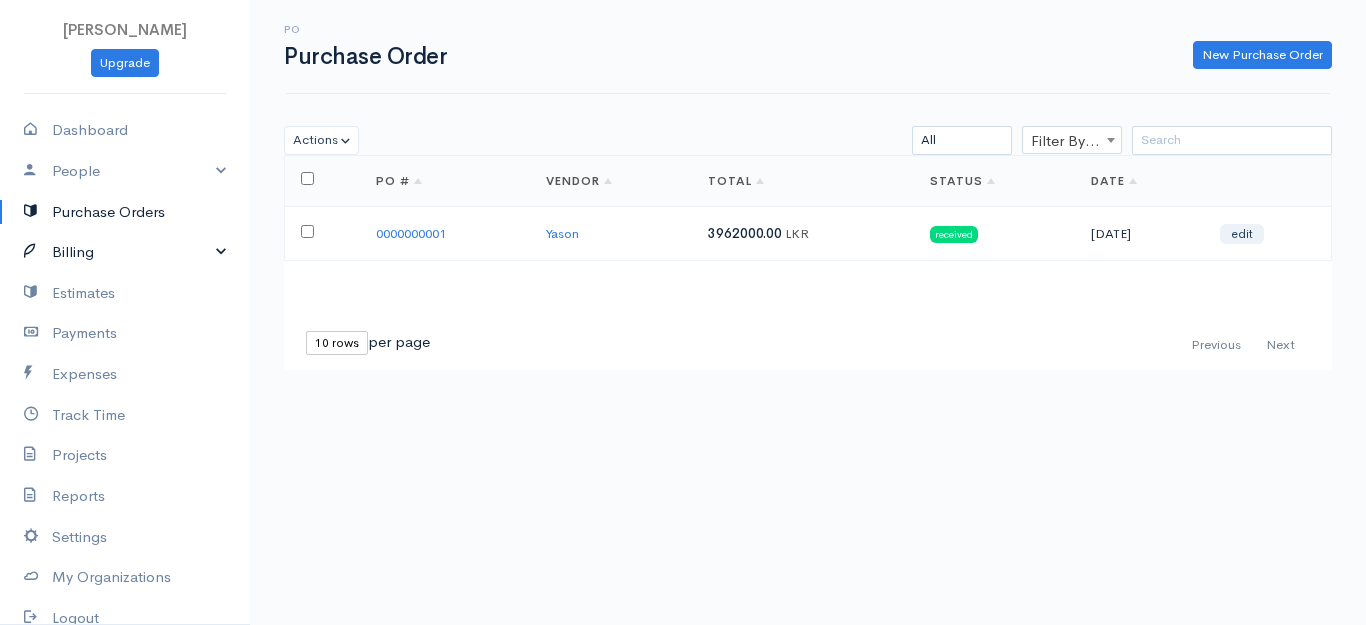 click on "Billing" at bounding box center [125, 252] 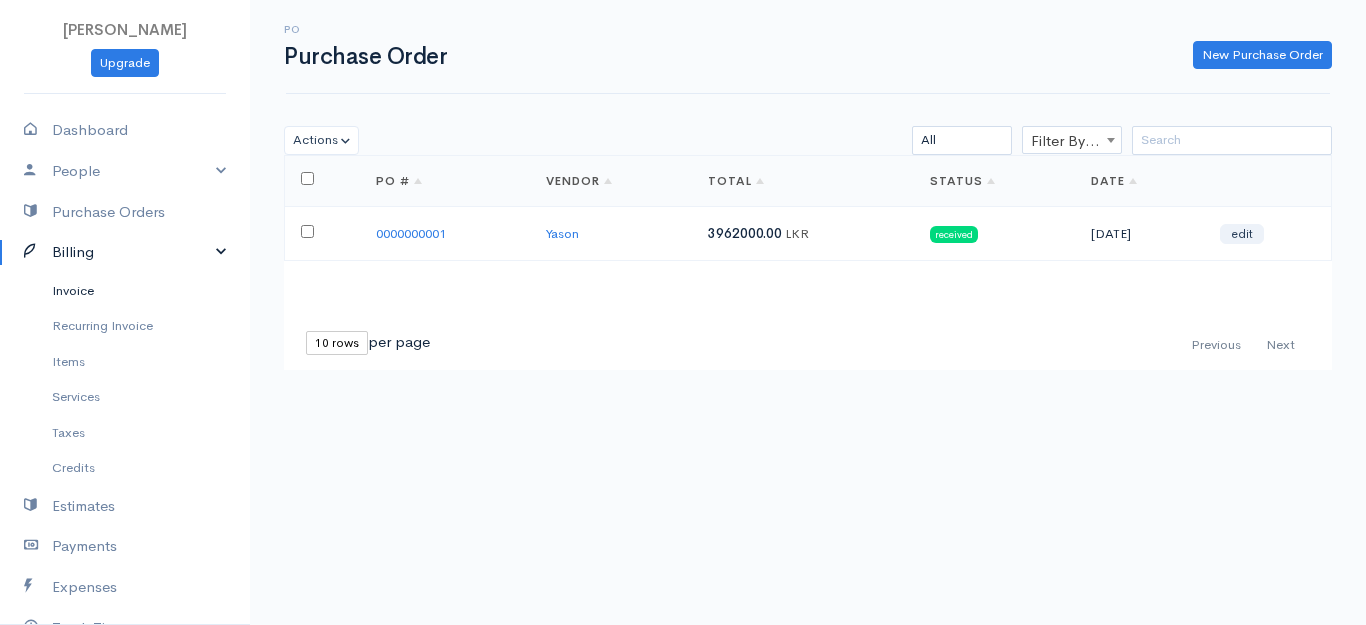 click on "Invoice" at bounding box center (125, 291) 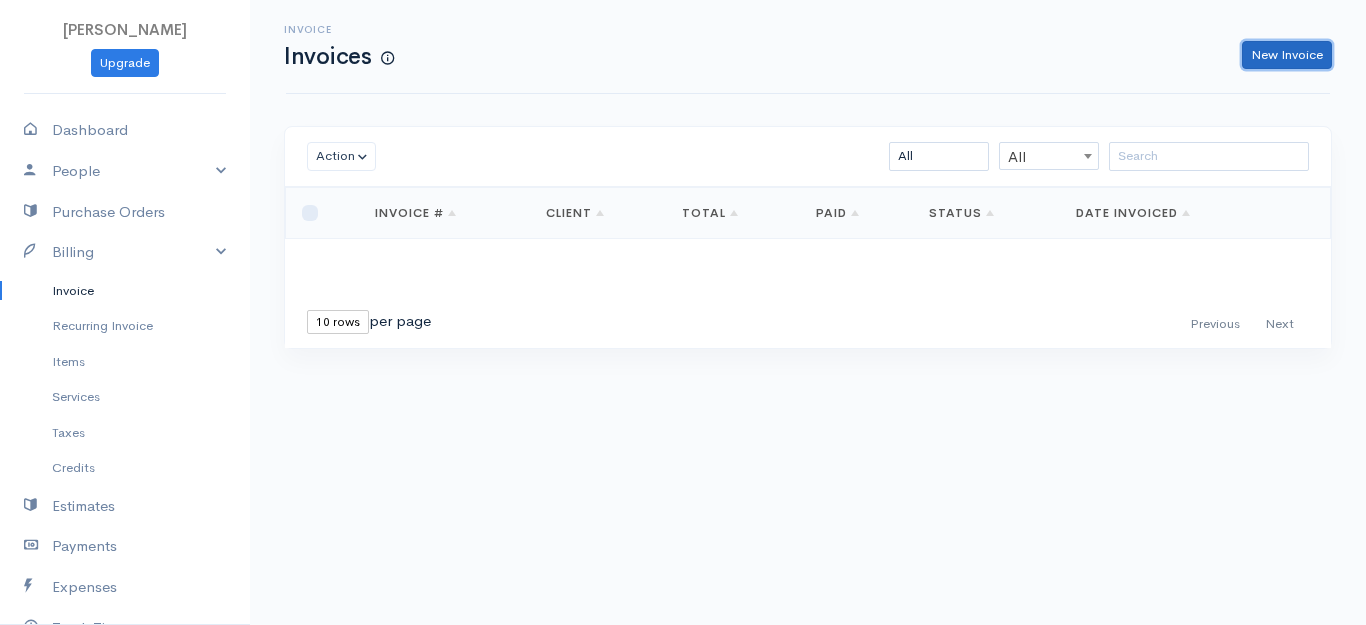 click on "New Invoice" at bounding box center (1287, 55) 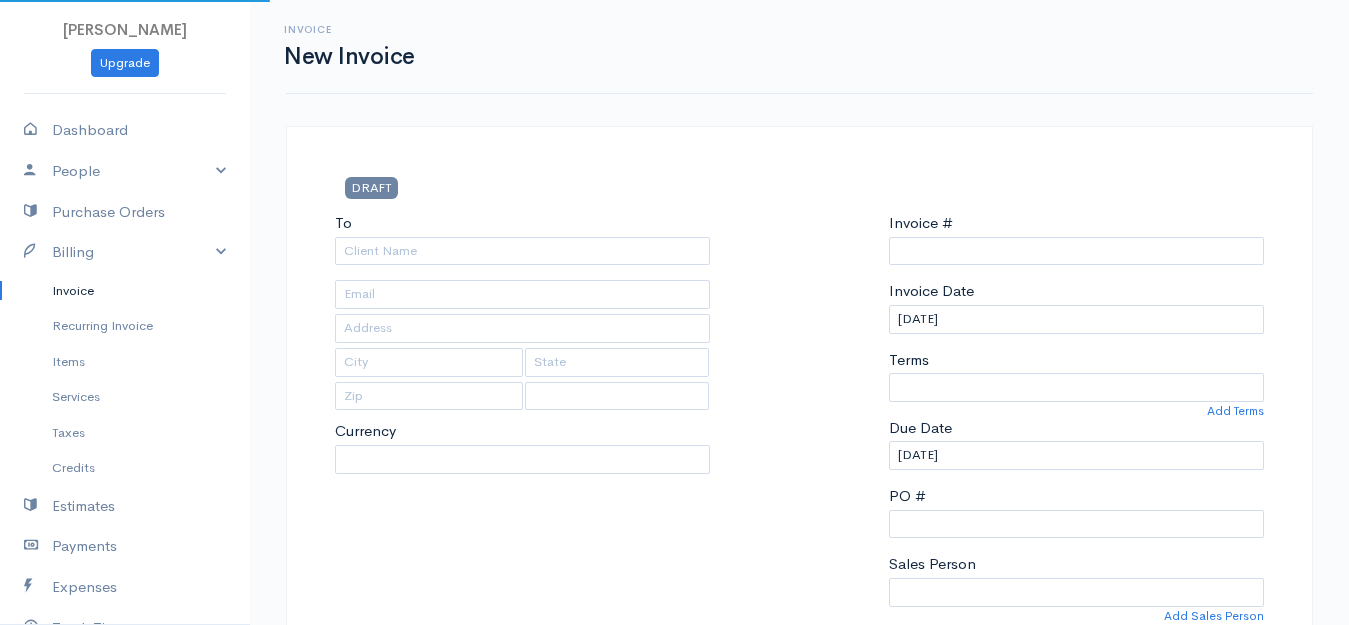 select on "LKR" 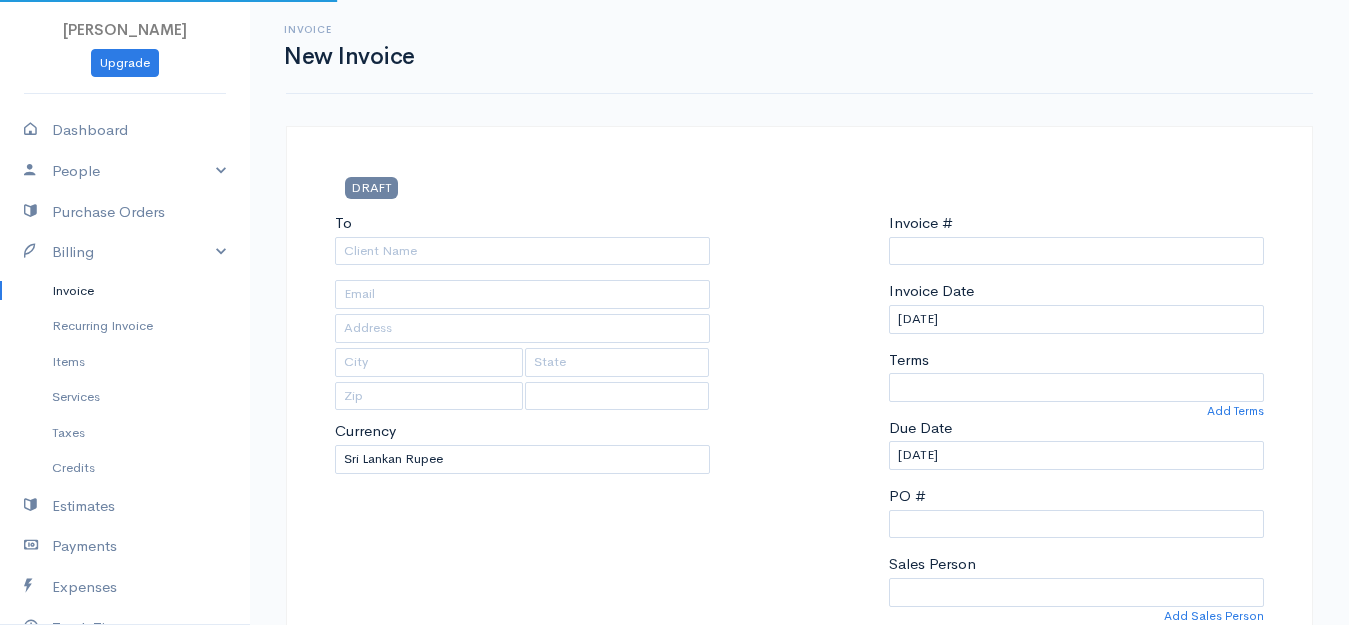 select on "[GEOGRAPHIC_DATA]" 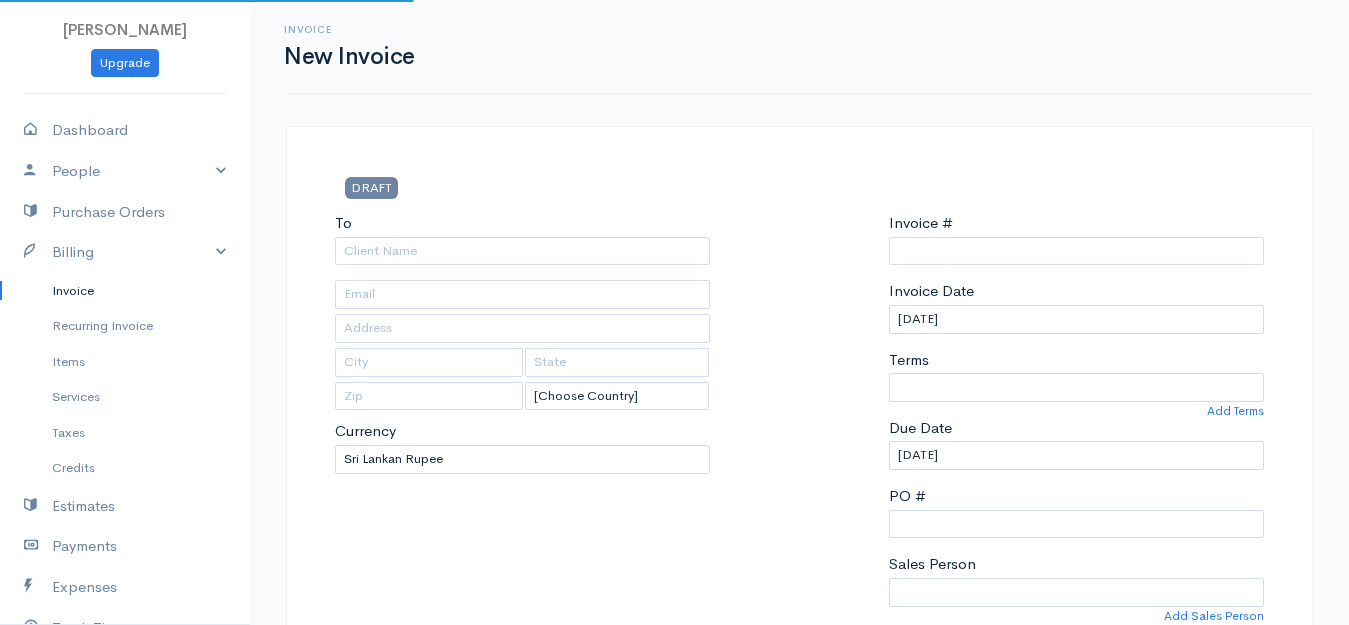 type on "0000000001" 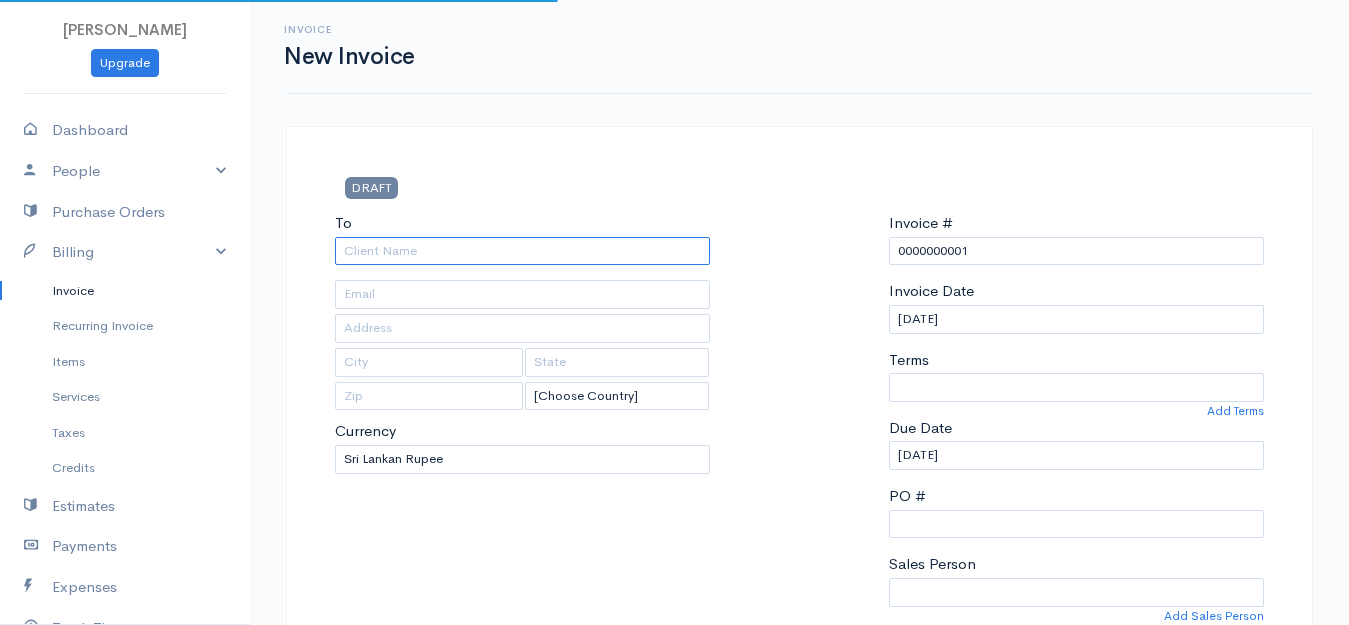 click on "To" at bounding box center [522, 251] 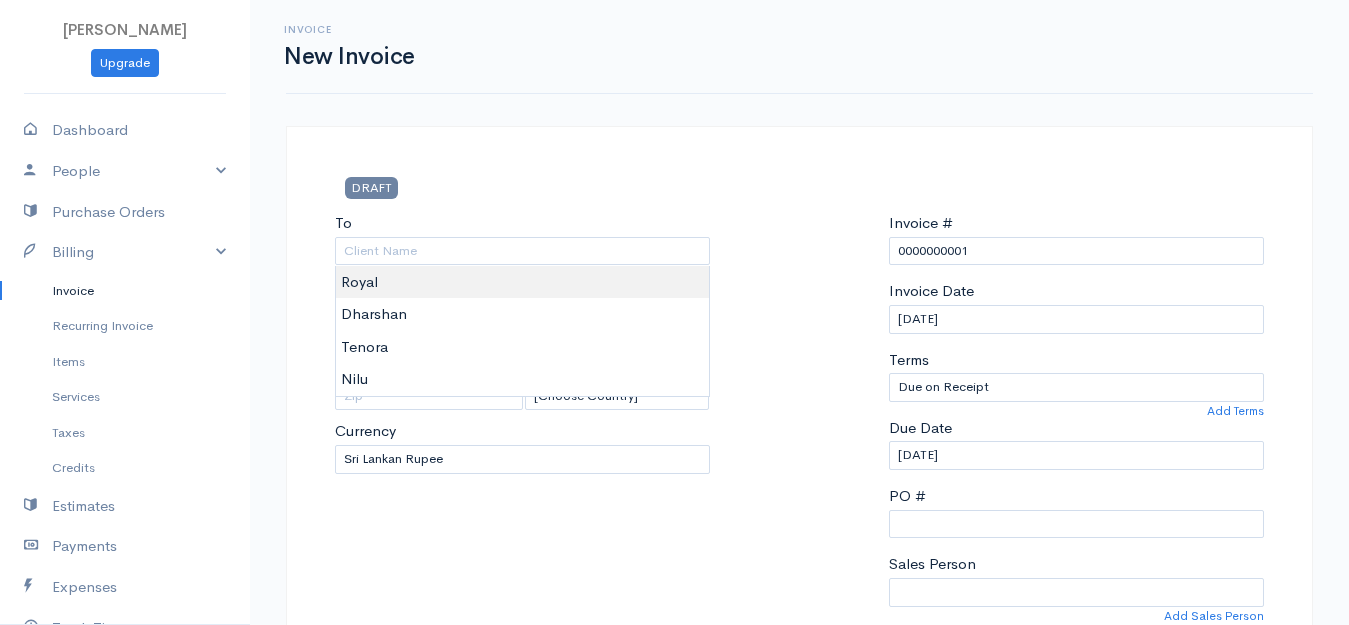 type on "Royal" 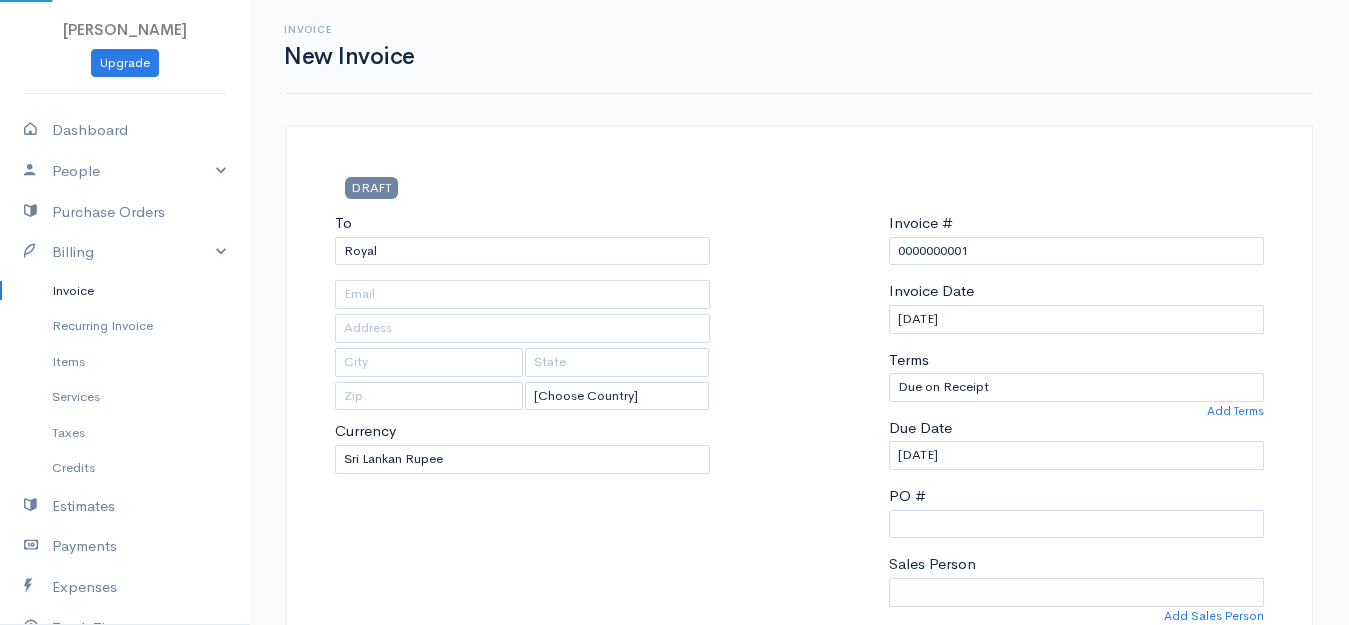 click on "[PERSON_NAME]
Upgrade
Dashboard
People
Clients
Vendors
Staff Users
Purchase Orders
Billing
Invoice
Recurring Invoice
Items
Services
Taxes
Credits
Estimates
Payments
Expenses
Track Time
Projects
Reports
Settings
My Organizations
Logout
Help
@CloudBooksApp 2022
Invoice
New Invoice
DRAFT To Royal [Choose Country] [GEOGRAPHIC_DATA] [GEOGRAPHIC_DATA] [GEOGRAPHIC_DATA] [GEOGRAPHIC_DATA] [GEOGRAPHIC_DATA] [GEOGRAPHIC_DATA] [US_STATE] [GEOGRAPHIC_DATA] [GEOGRAPHIC_DATA] [GEOGRAPHIC_DATA] [GEOGRAPHIC_DATA] [GEOGRAPHIC_DATA] [GEOGRAPHIC_DATA] [GEOGRAPHIC_DATA] [GEOGRAPHIC_DATA] [GEOGRAPHIC_DATA] [GEOGRAPHIC_DATA]" at bounding box center [674, 864] 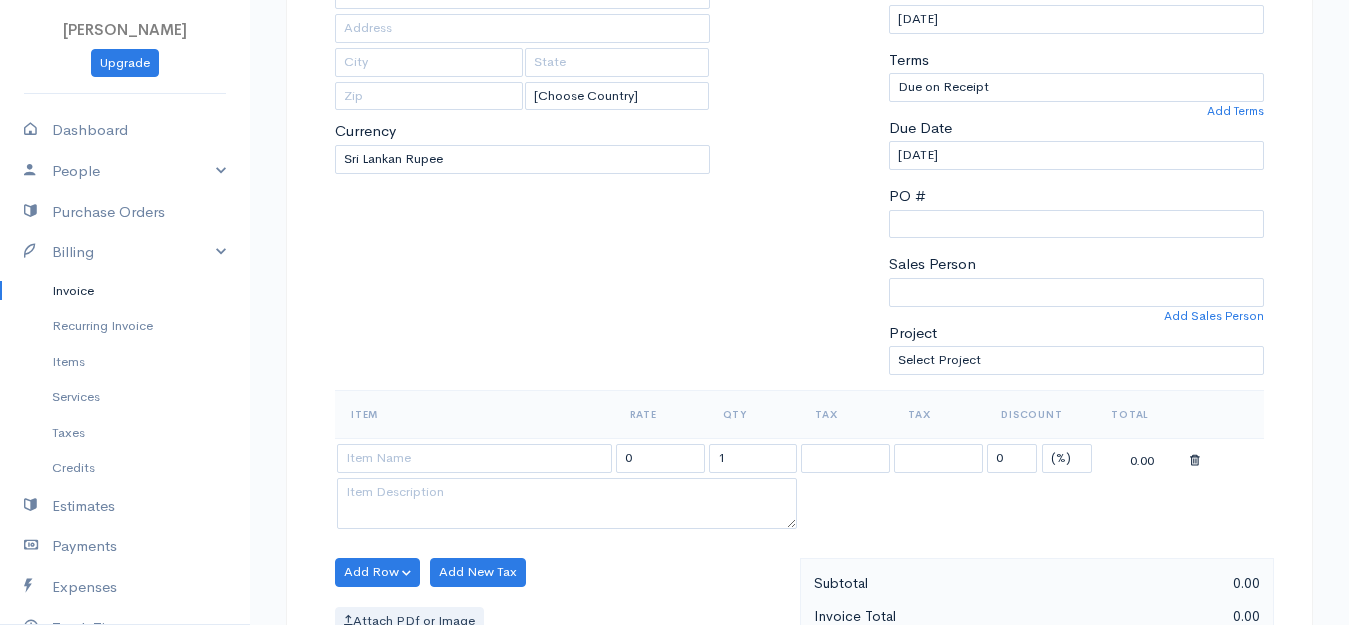 scroll, scrollTop: 500, scrollLeft: 0, axis: vertical 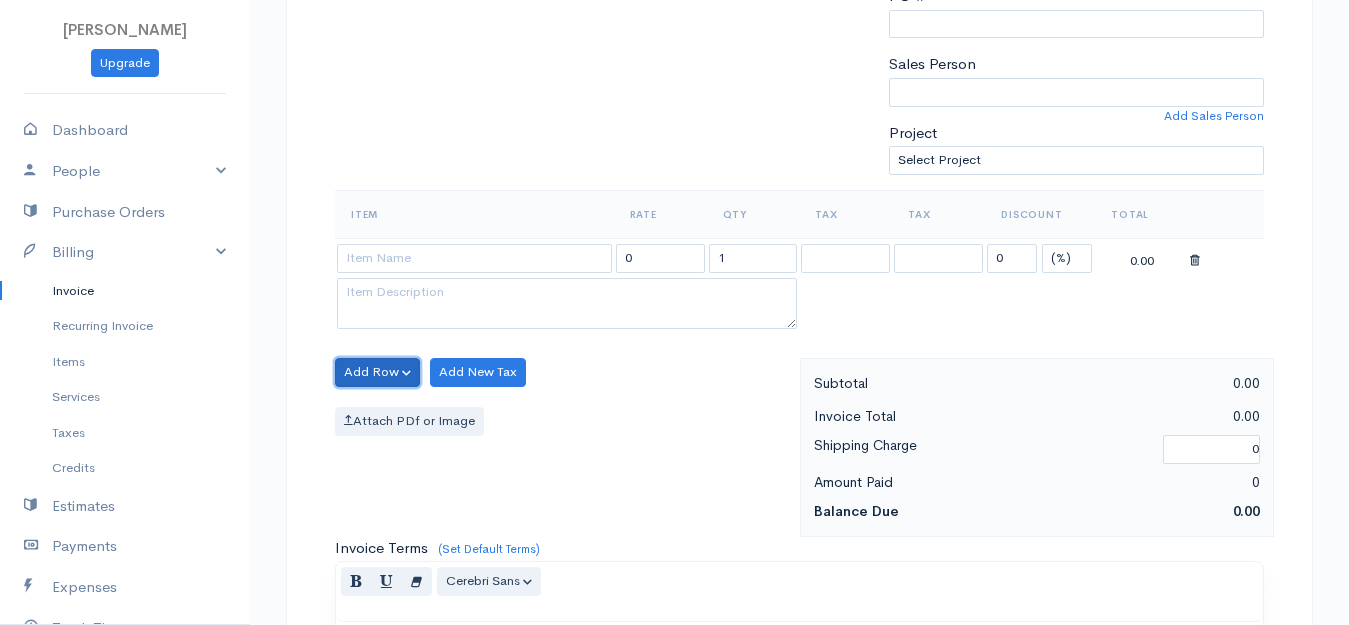 click on "Add Row" at bounding box center (377, 372) 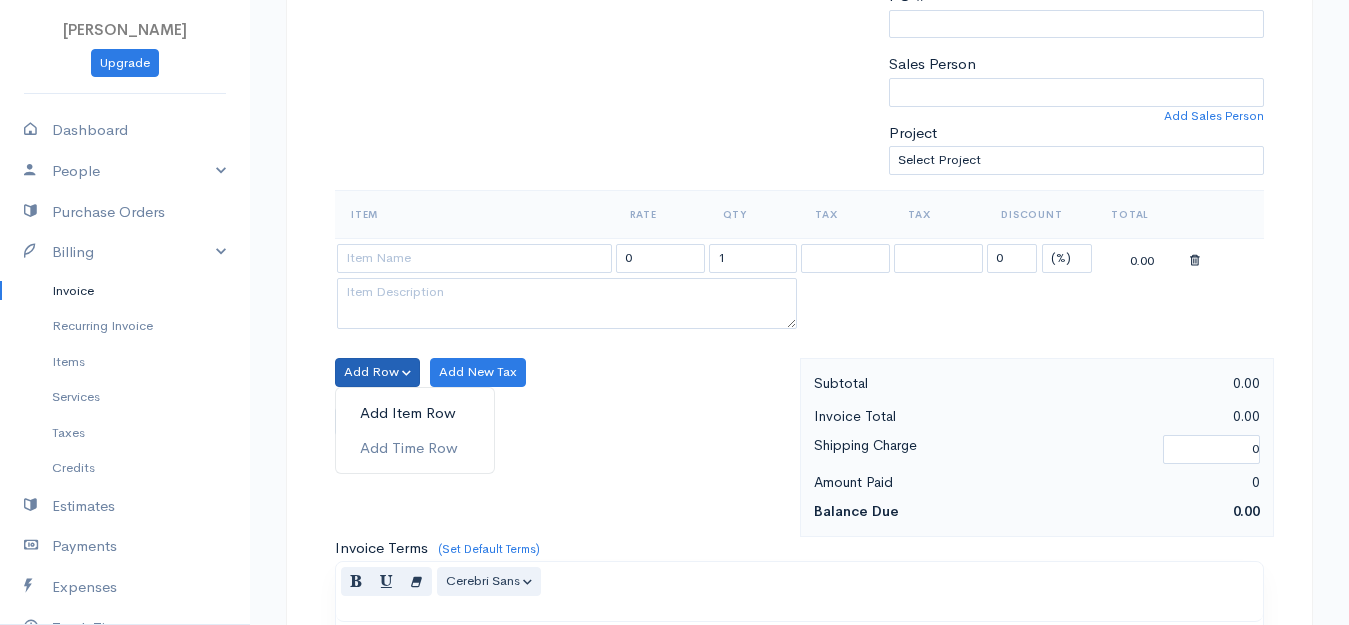 click on "Add Item Row" at bounding box center [415, 413] 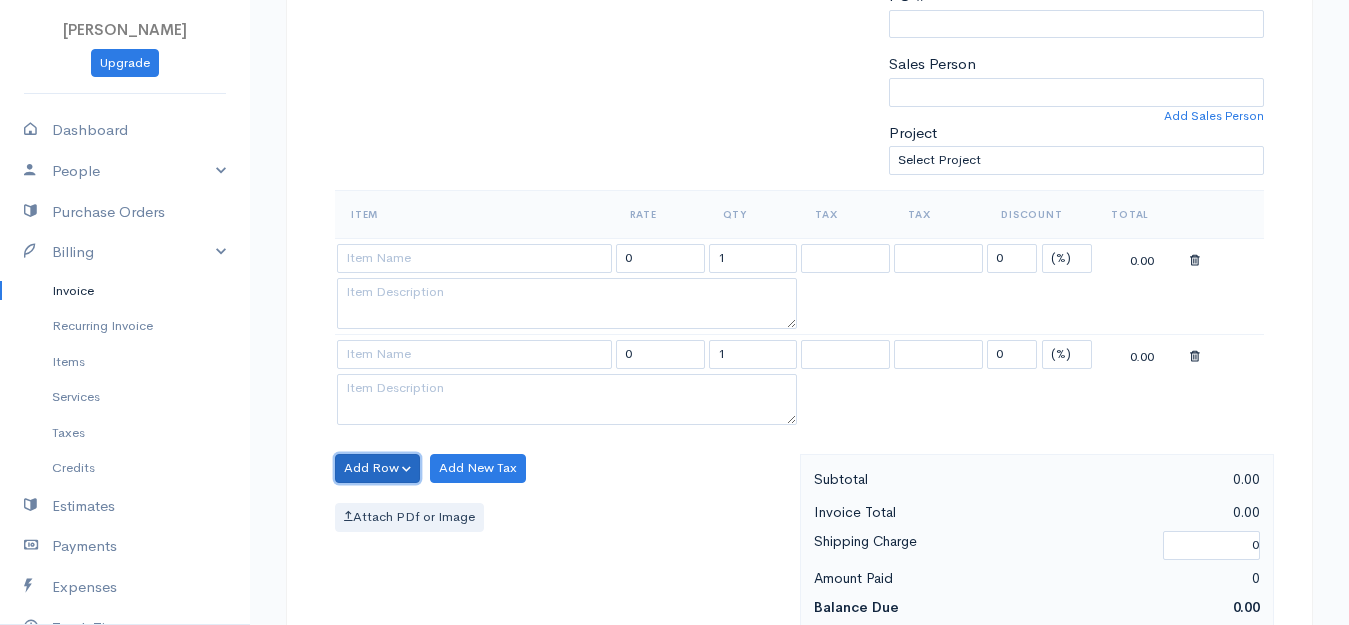 click on "Add Row" at bounding box center (377, 468) 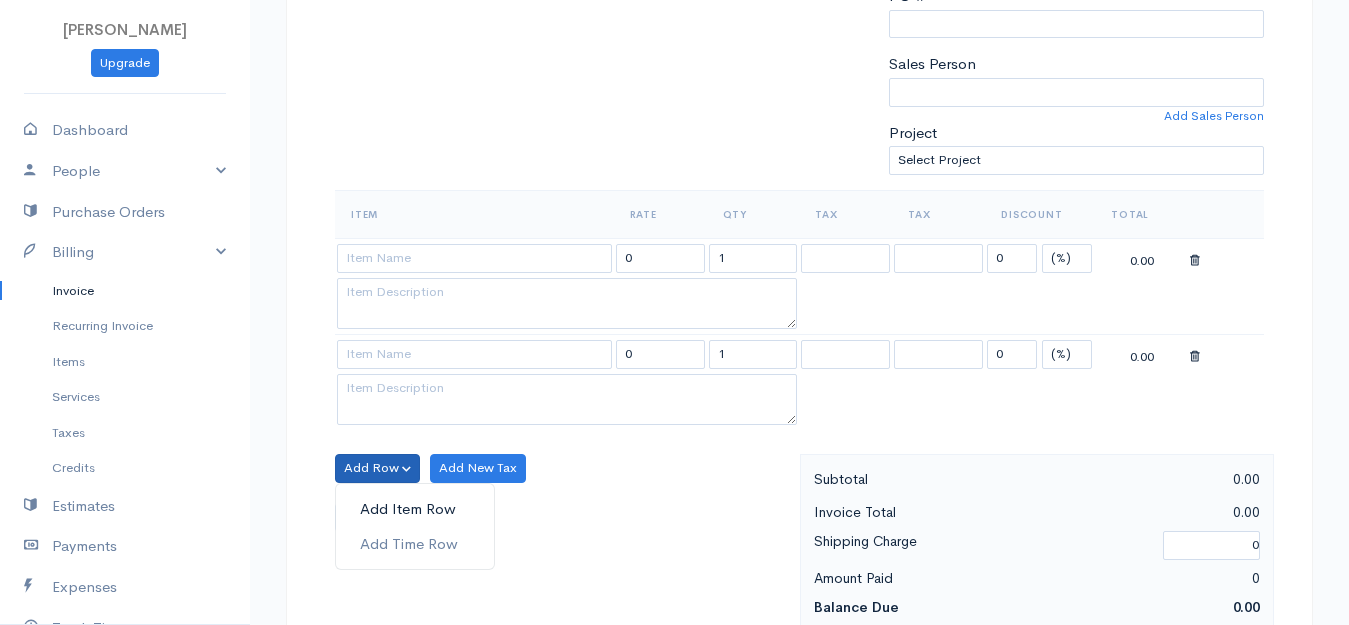 click on "Add Item Row" at bounding box center [415, 509] 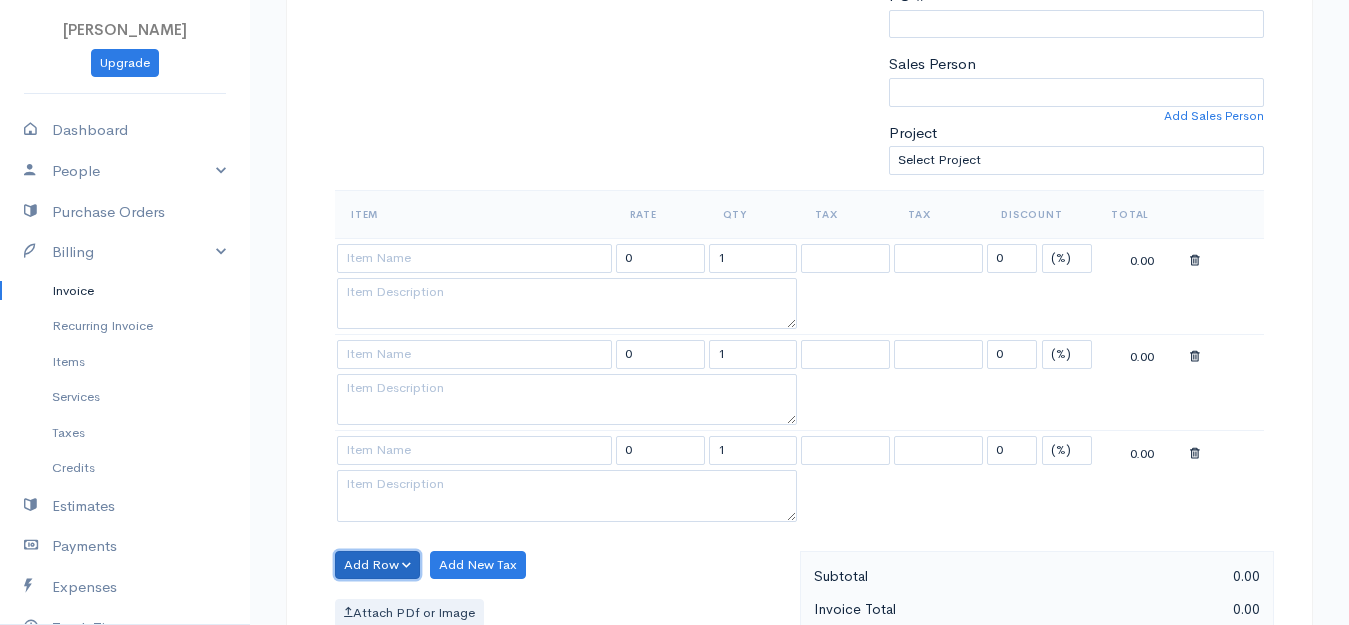 click on "Add Row" at bounding box center (377, 565) 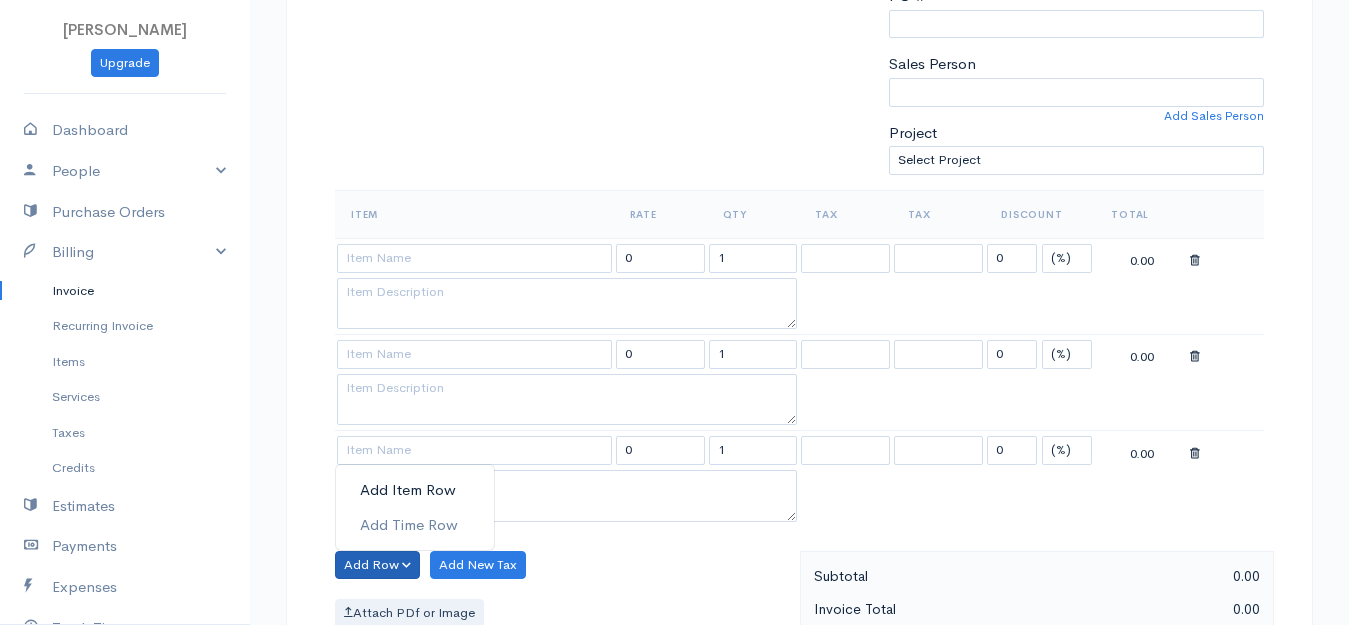 click on "Add Item Row" at bounding box center [415, 490] 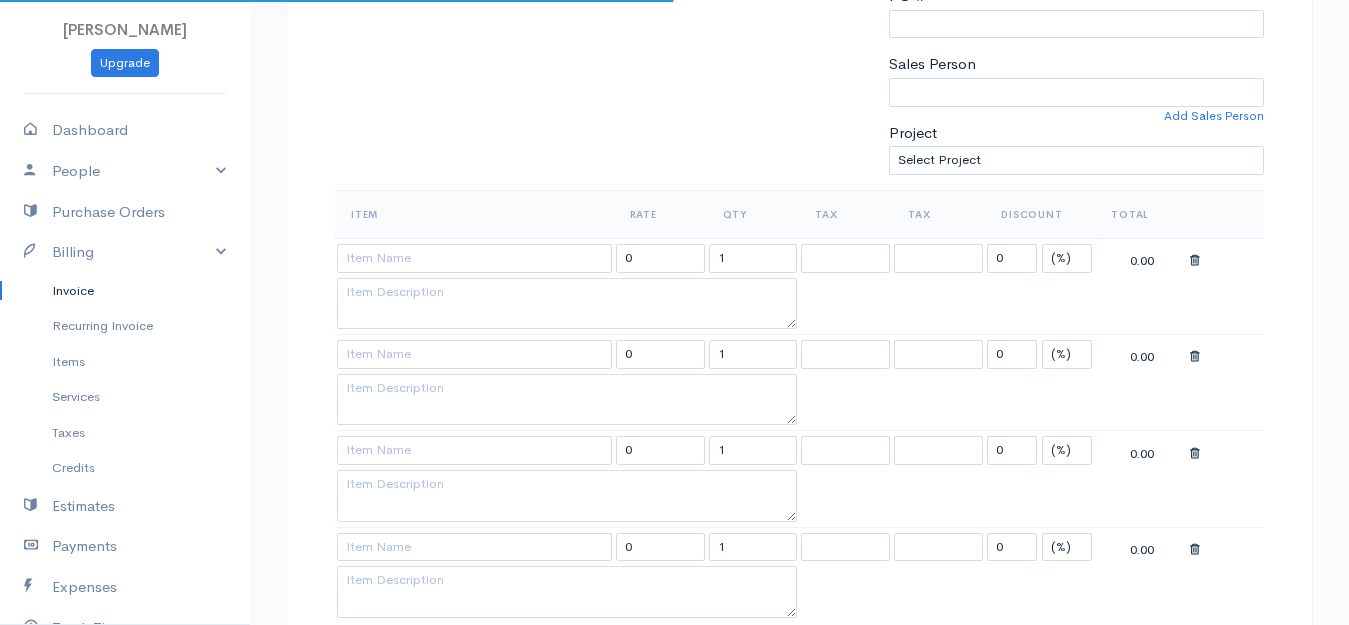 scroll, scrollTop: 800, scrollLeft: 0, axis: vertical 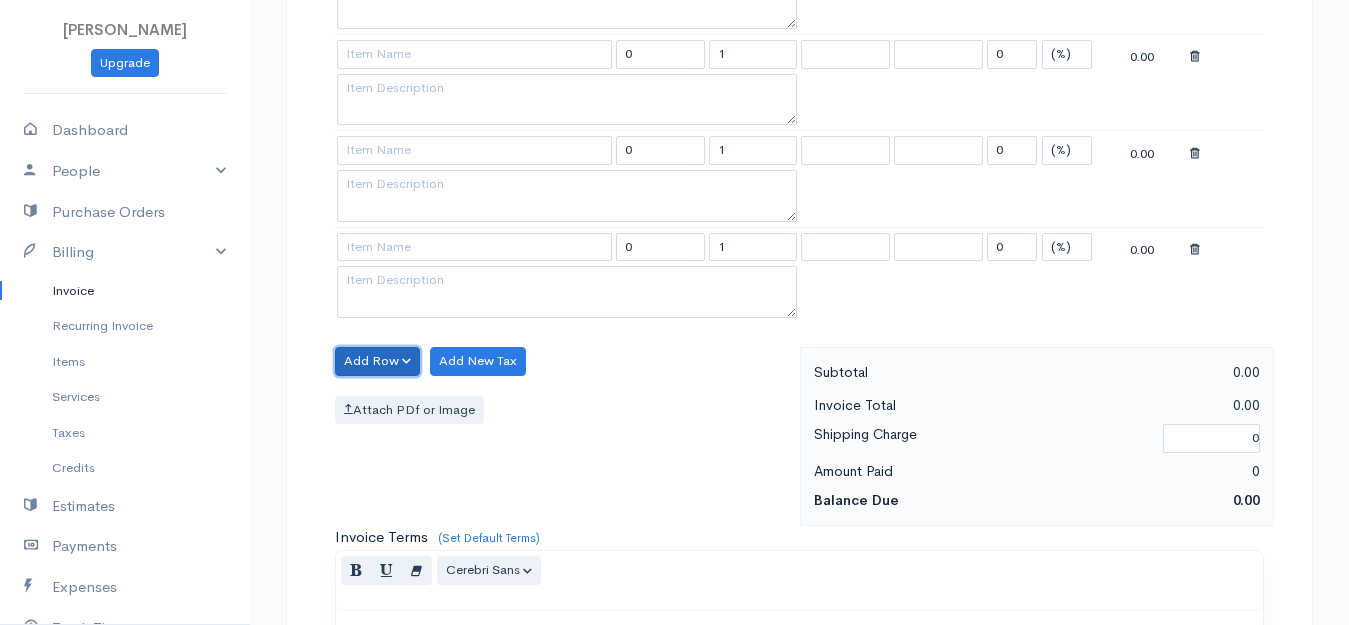 click on "Add Row" at bounding box center (377, 361) 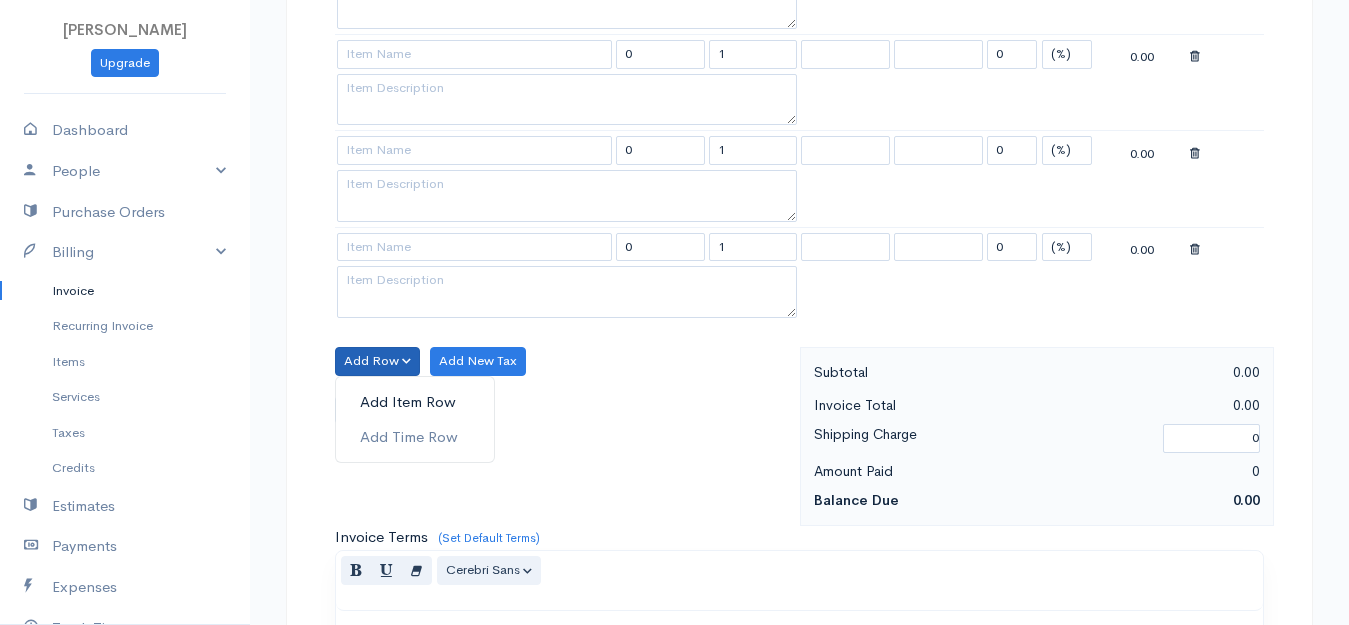 click on "Add Item Row" at bounding box center (415, 402) 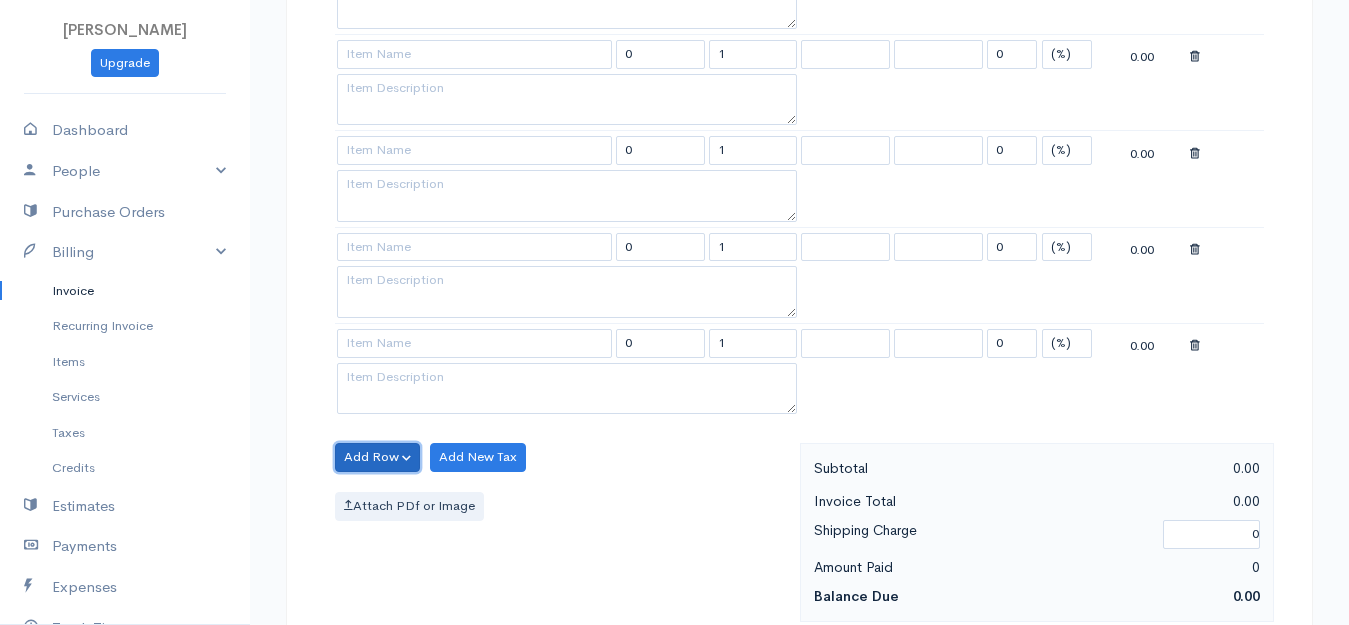 click on "Add Row" at bounding box center [377, 457] 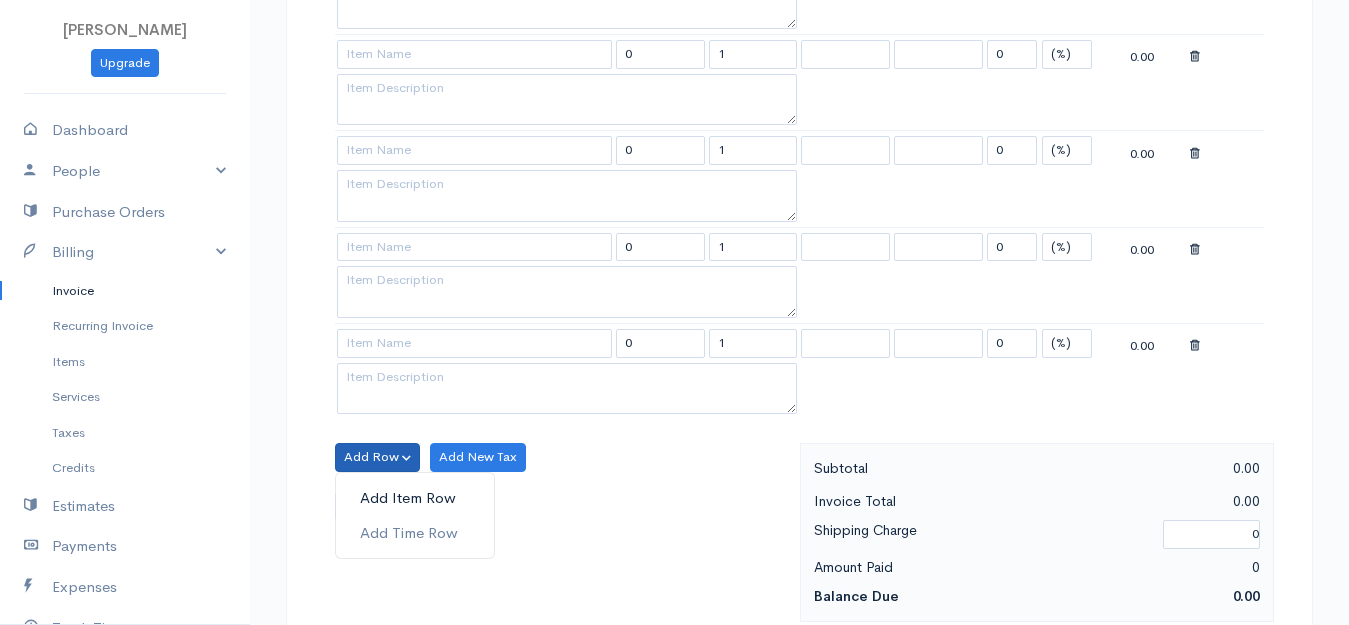 click on "Add Item Row" at bounding box center (415, 498) 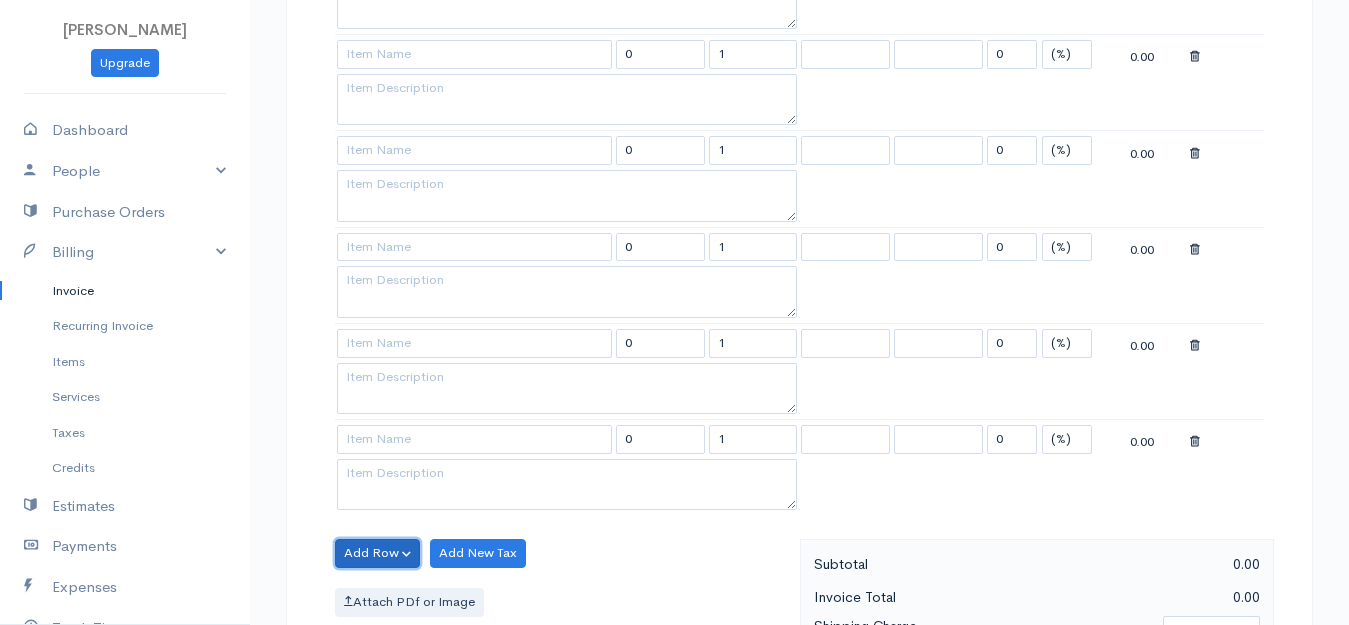 drag, startPoint x: 383, startPoint y: 557, endPoint x: 391, endPoint y: 541, distance: 17.888544 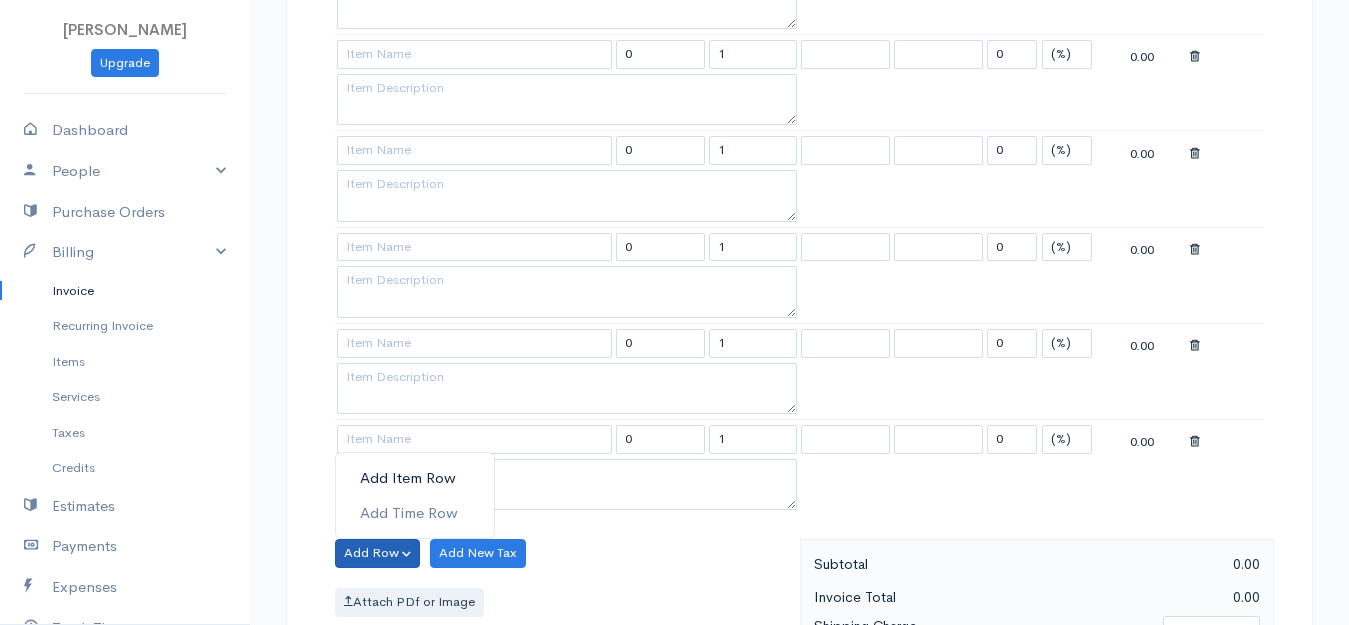 click on "Add Item Row" at bounding box center (415, 478) 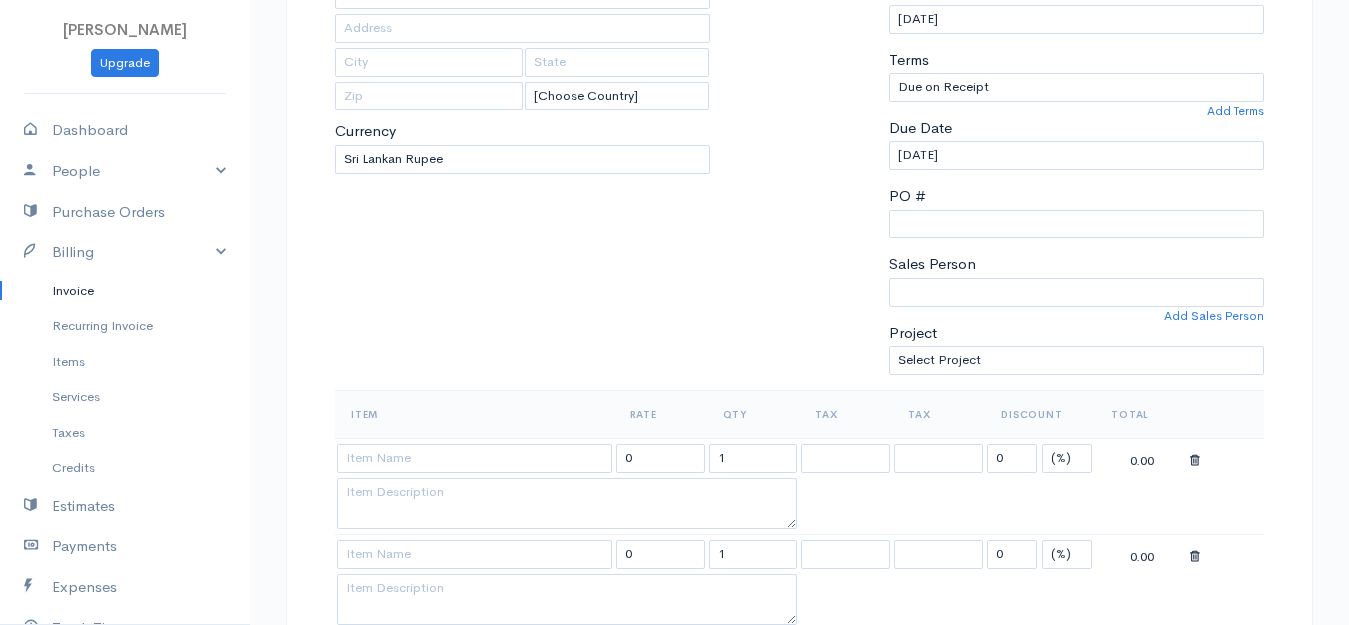 scroll, scrollTop: 500, scrollLeft: 0, axis: vertical 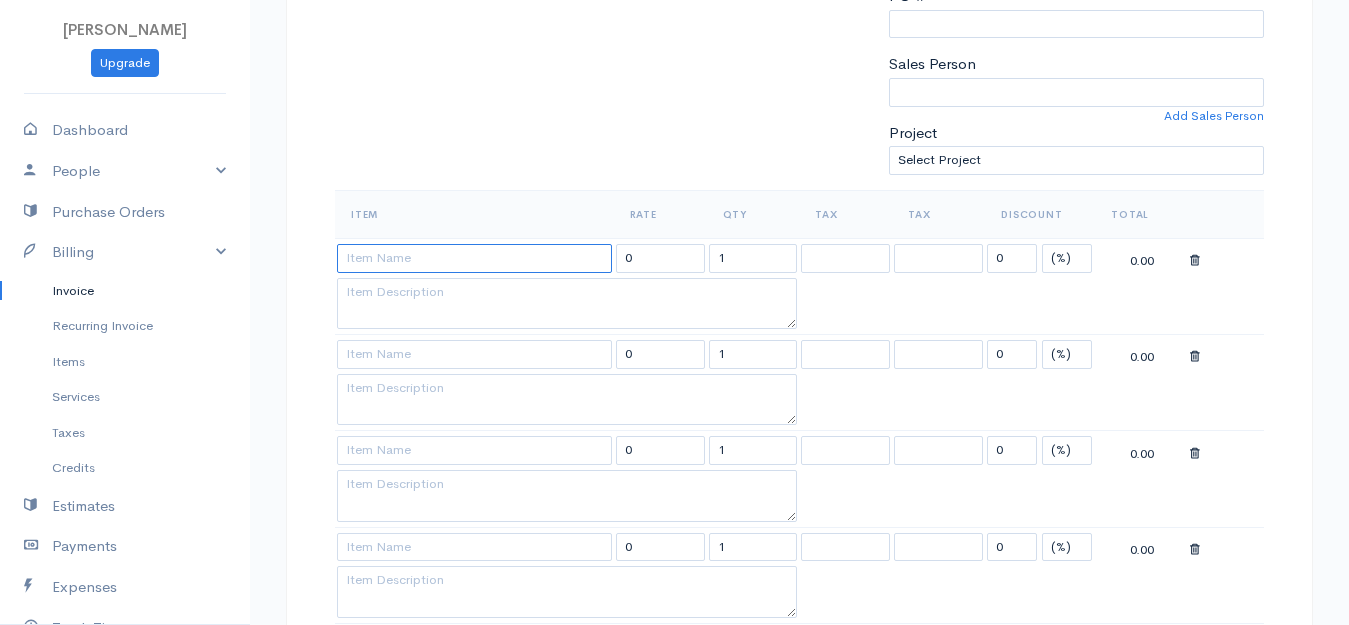 click at bounding box center [474, 258] 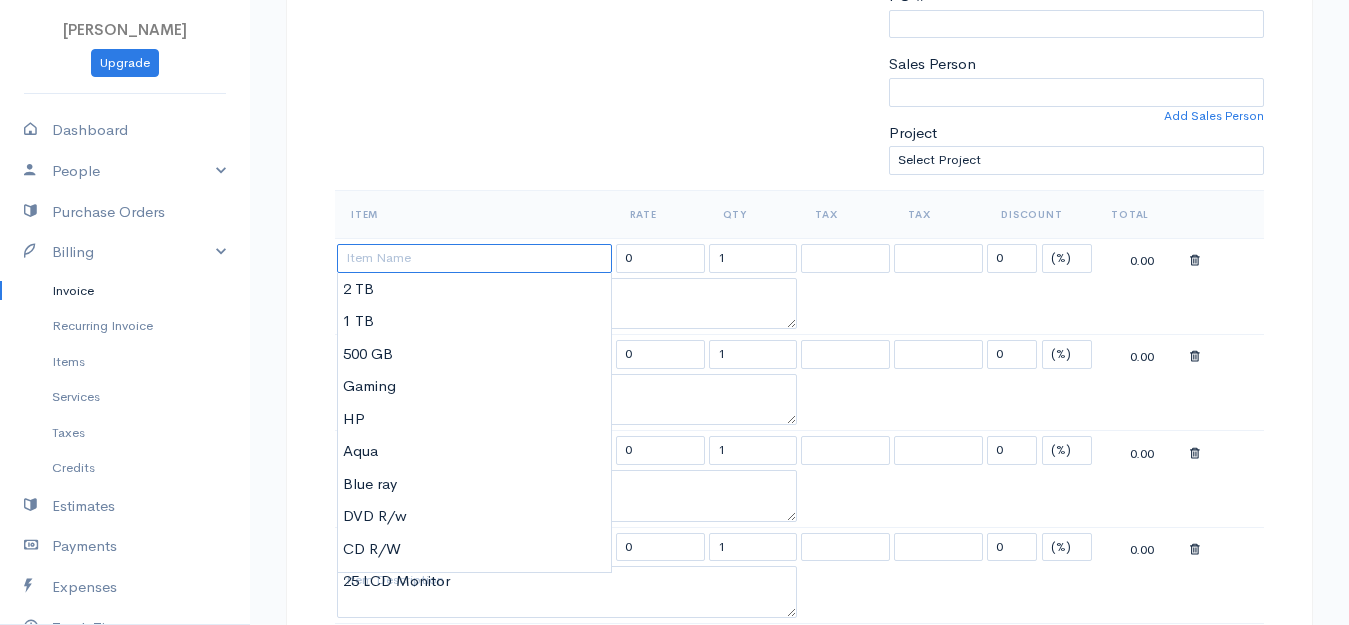 click at bounding box center [474, 258] 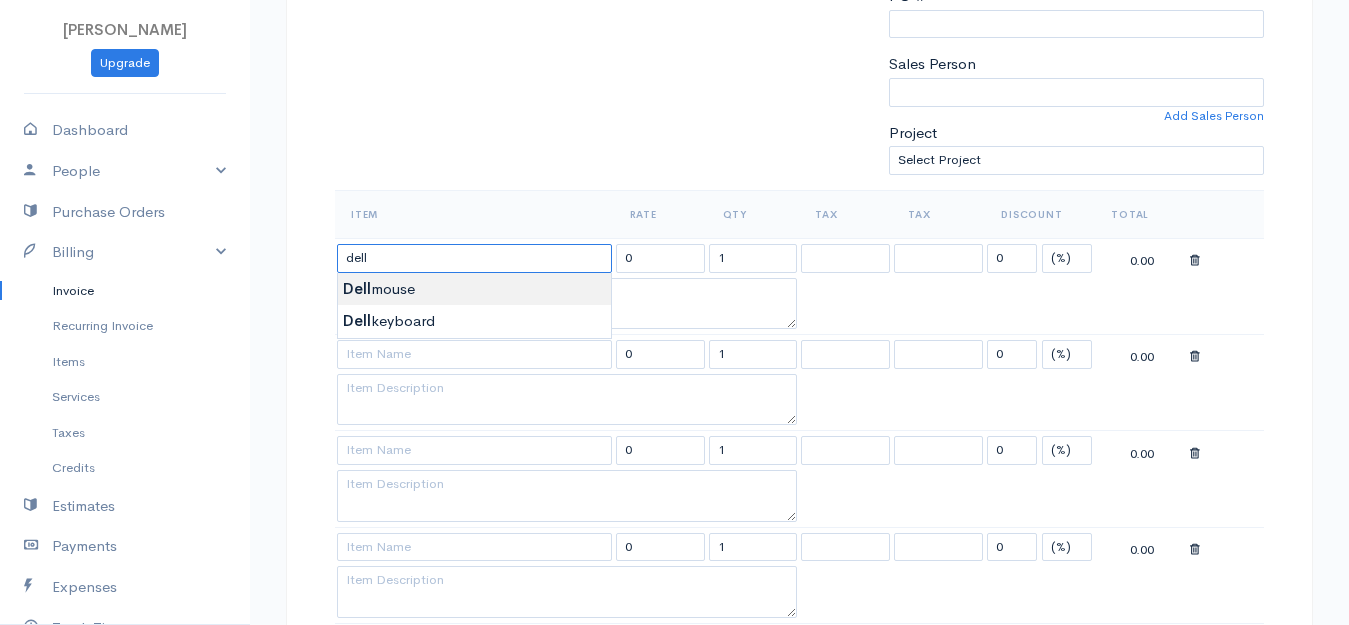 type on "Dell mouse" 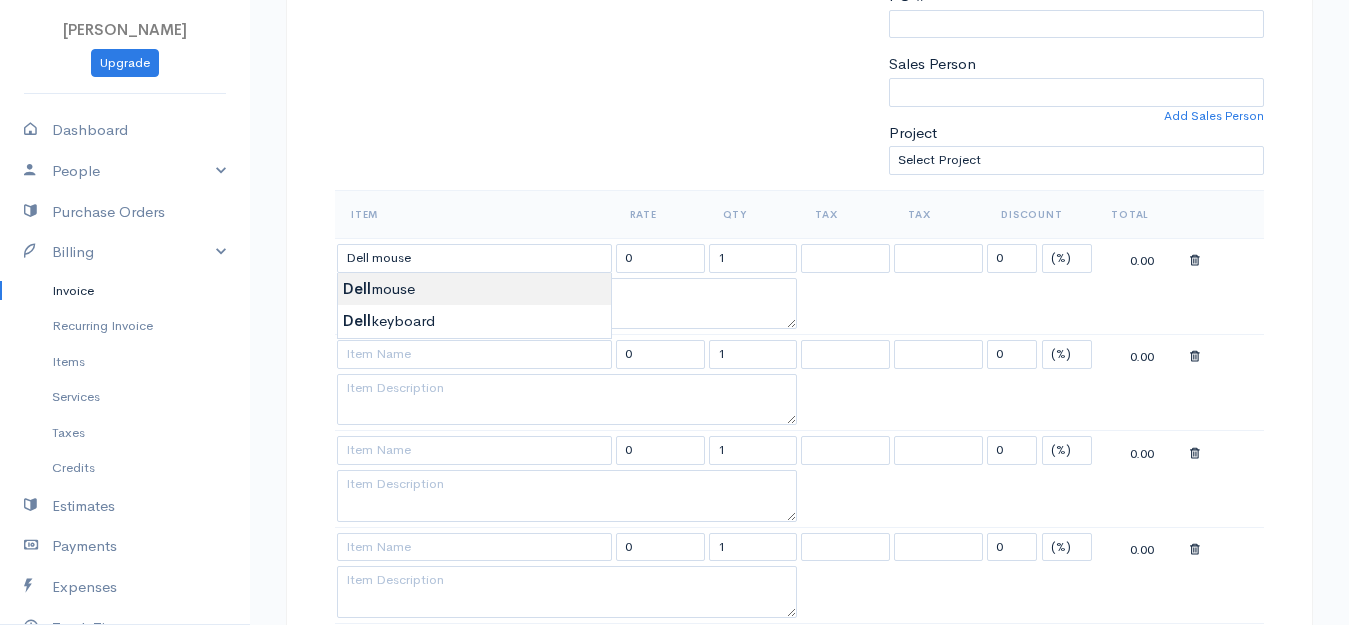 type on "150.00" 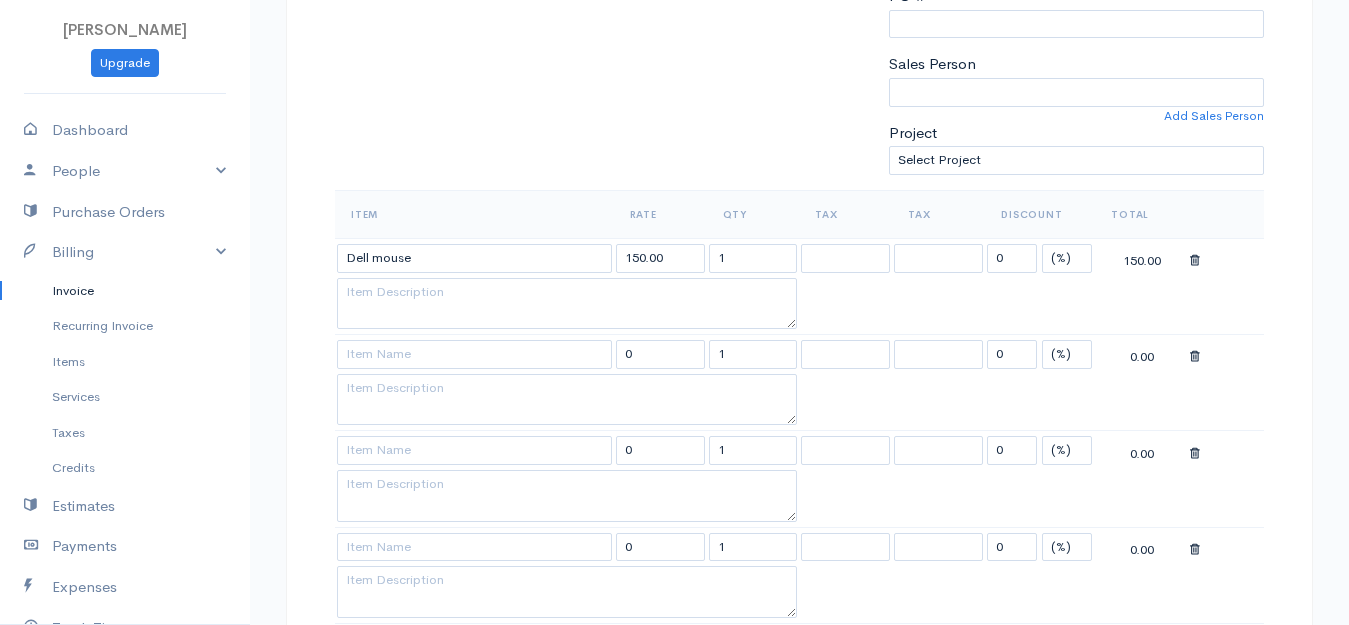 click on "[PERSON_NAME]
Upgrade
Dashboard
People
Clients
Vendors
Staff Users
Purchase Orders
Billing
Invoice
Recurring Invoice
Items
Services
Taxes
Credits
Estimates
Payments
Expenses
Track Time
Projects
Reports
Settings
My Organizations
Logout
Help
@CloudBooksApp 2022
Invoice
New Invoice
DRAFT To Royal [Choose Country] [GEOGRAPHIC_DATA] [GEOGRAPHIC_DATA] [GEOGRAPHIC_DATA] [GEOGRAPHIC_DATA] [GEOGRAPHIC_DATA] [GEOGRAPHIC_DATA] [US_STATE] [GEOGRAPHIC_DATA] [GEOGRAPHIC_DATA] [GEOGRAPHIC_DATA] [GEOGRAPHIC_DATA] [GEOGRAPHIC_DATA] [GEOGRAPHIC_DATA] [GEOGRAPHIC_DATA] [GEOGRAPHIC_DATA] [GEOGRAPHIC_DATA] [GEOGRAPHIC_DATA]" at bounding box center [674, 653] 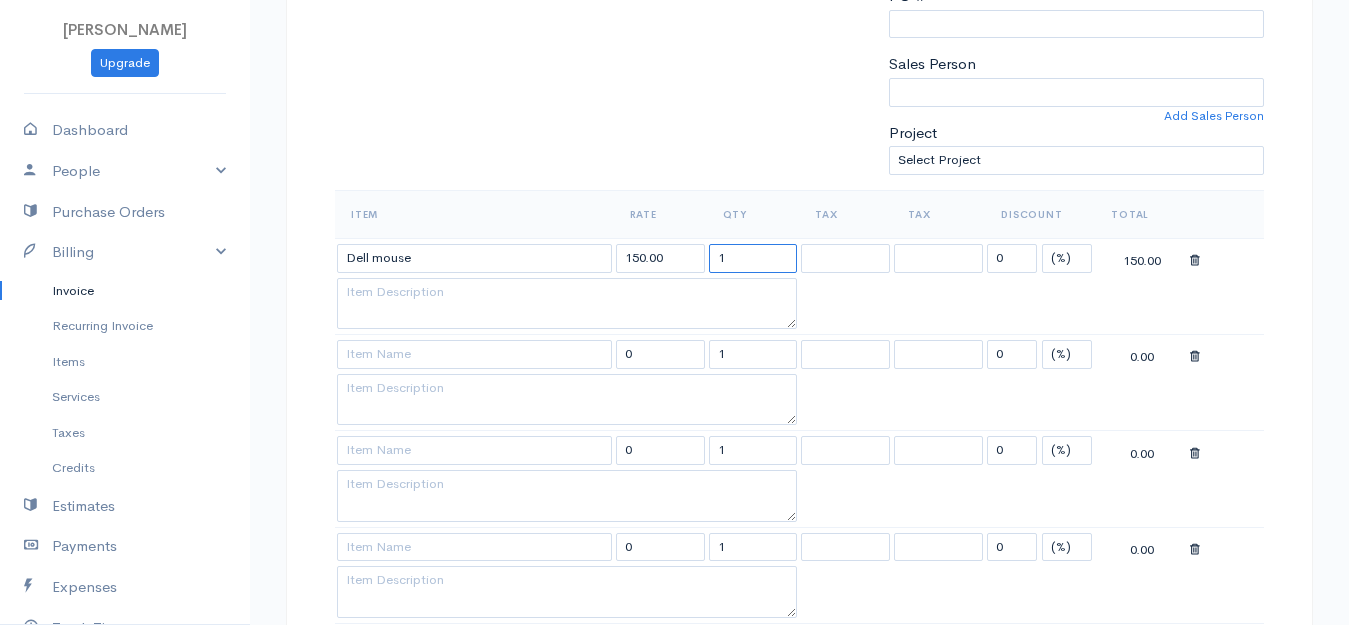 drag, startPoint x: 742, startPoint y: 249, endPoint x: 691, endPoint y: 269, distance: 54.781384 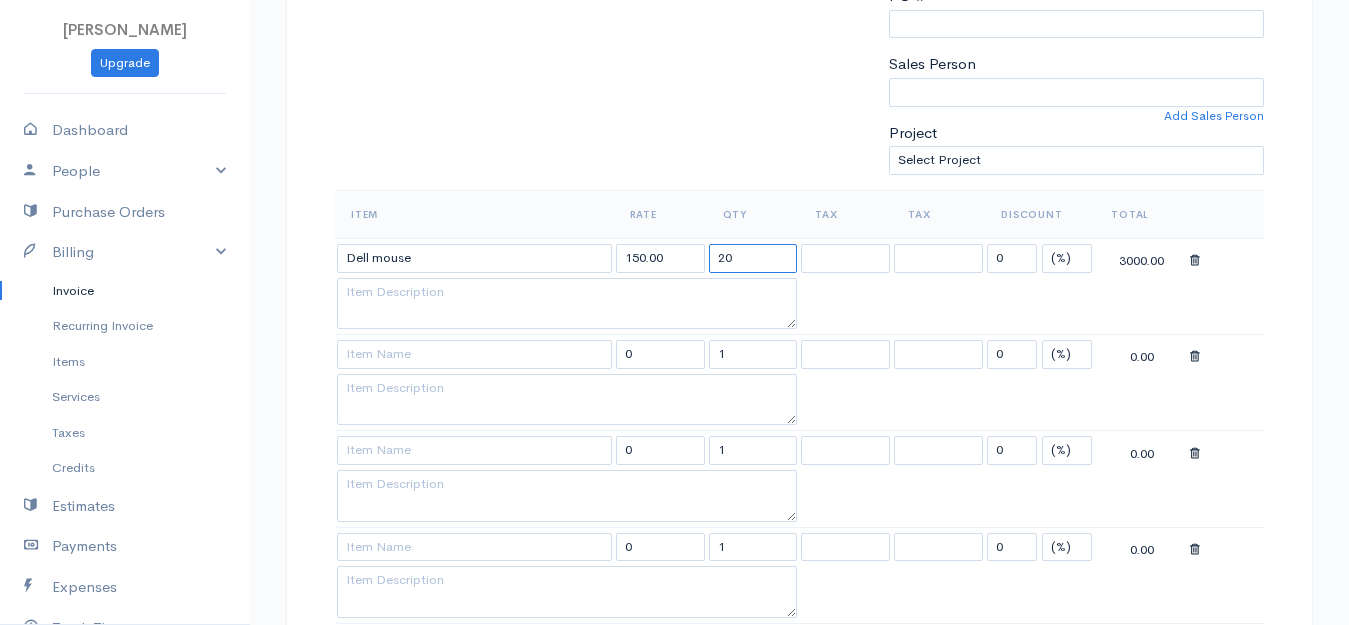 type on "20" 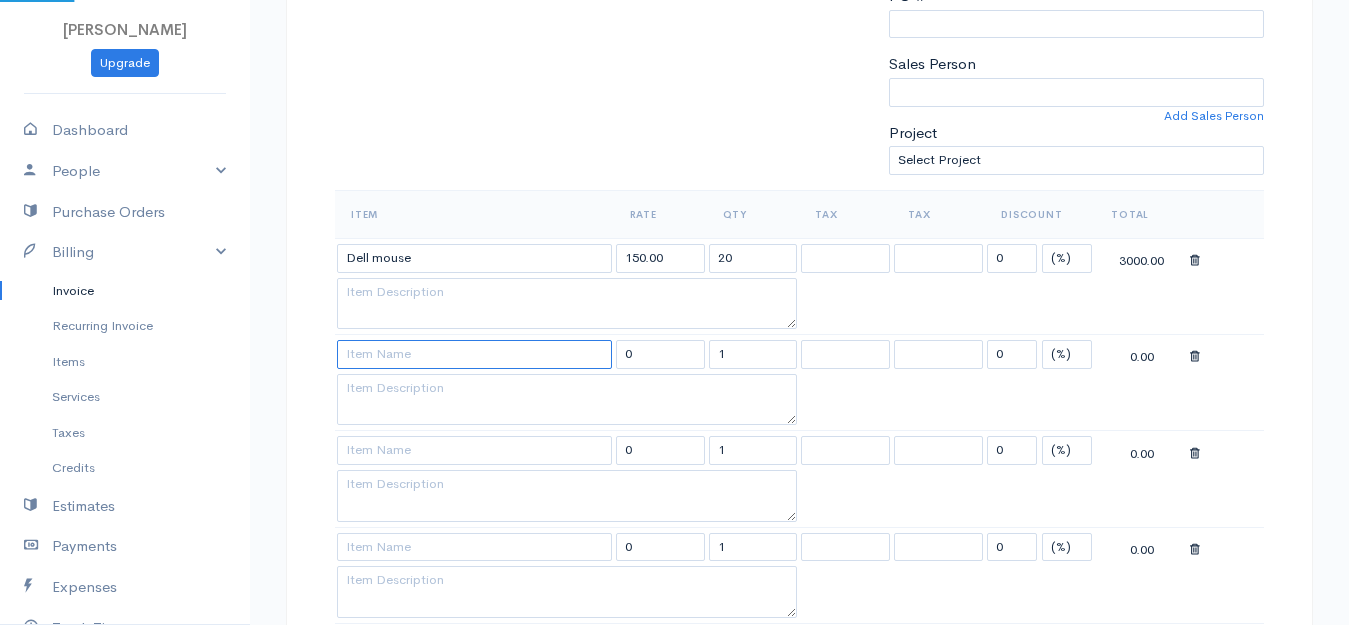 click at bounding box center (474, 354) 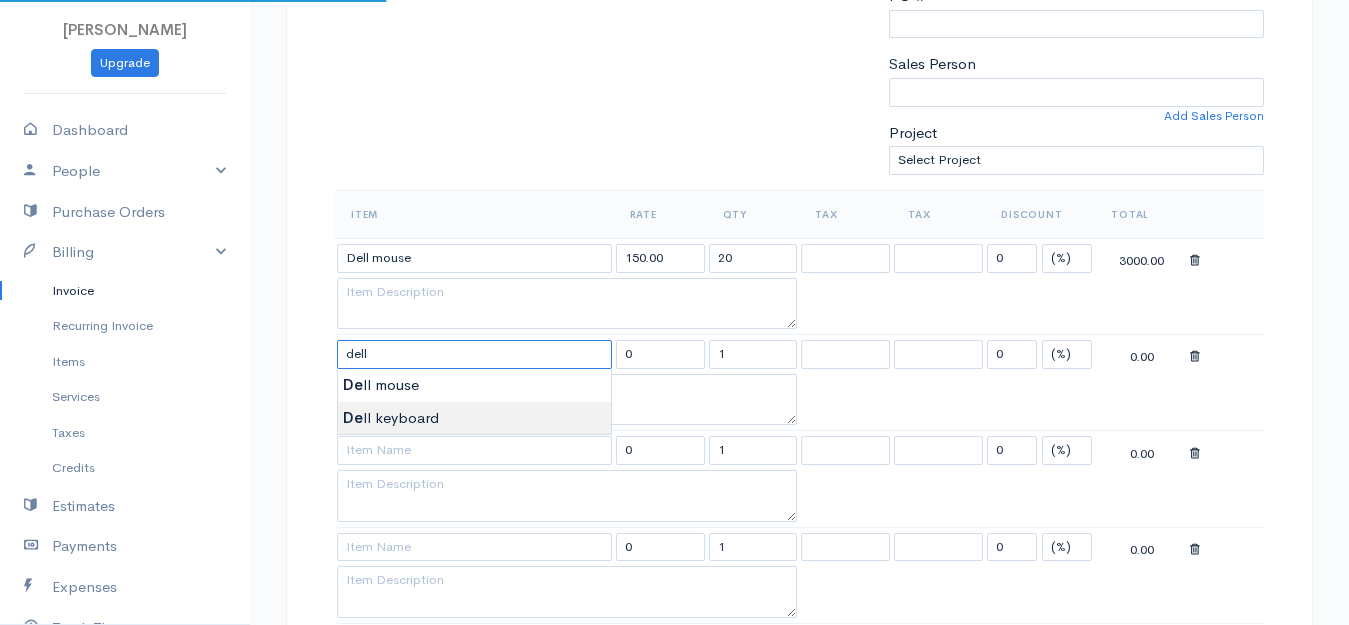 type on "Dell keyboard" 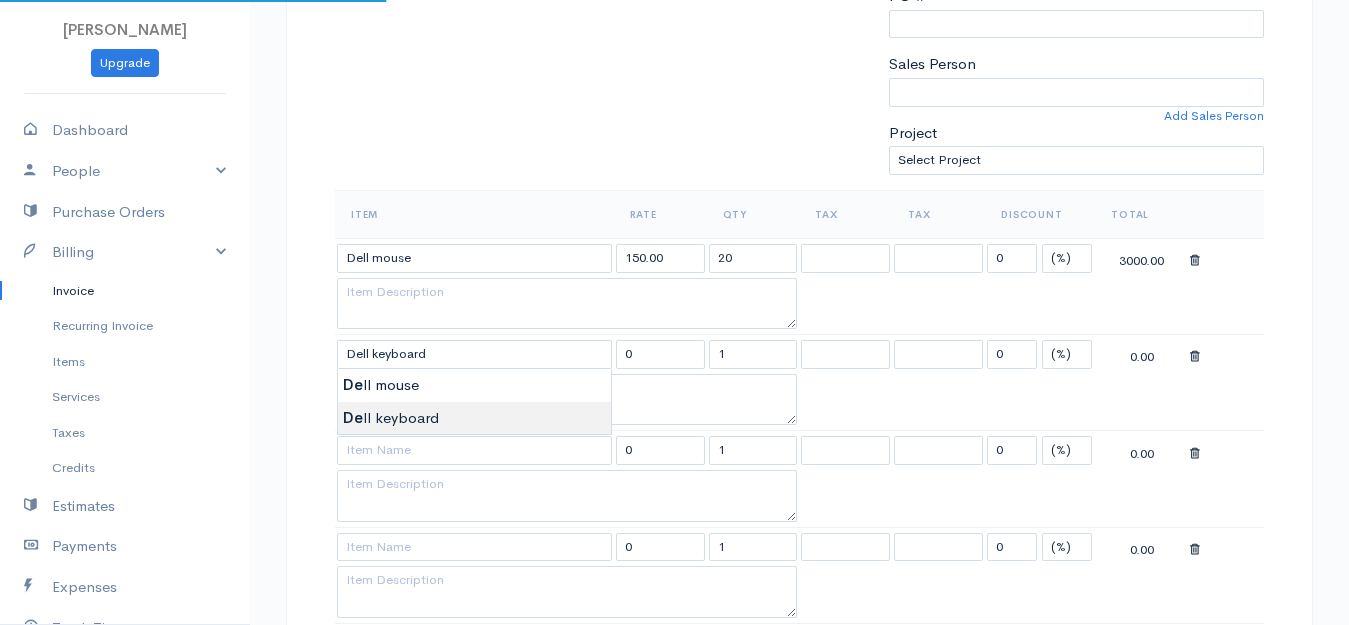 type on "250.00" 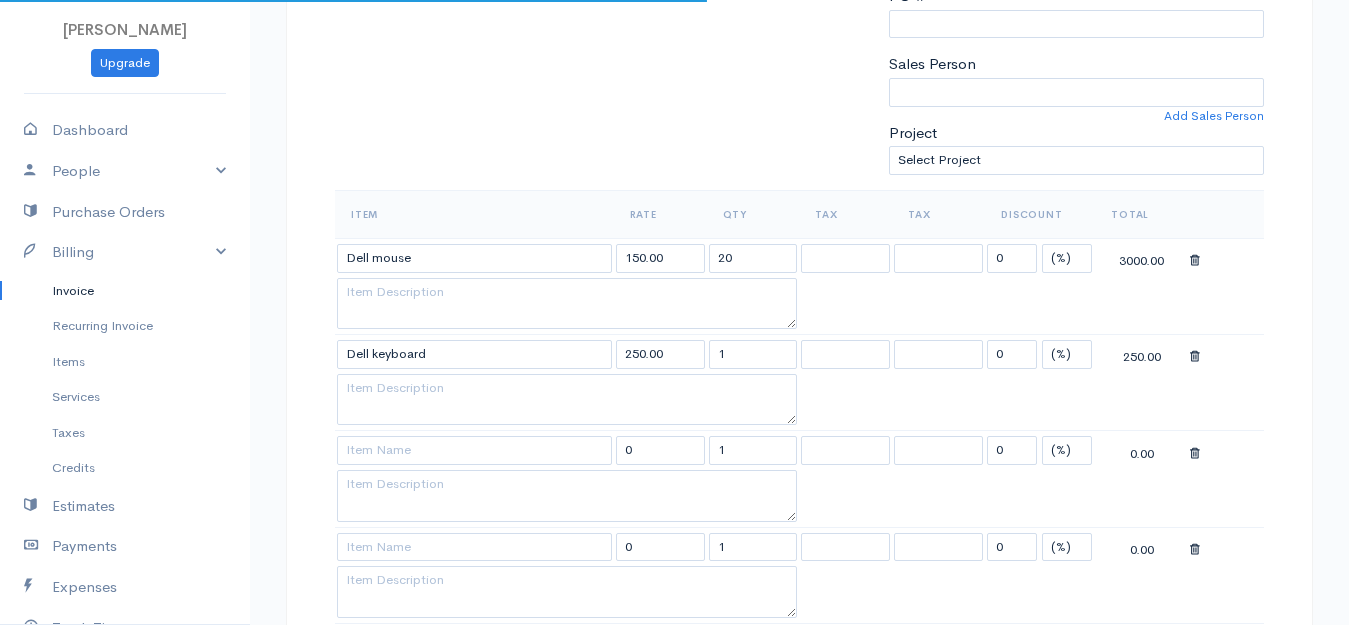 click on "[PERSON_NAME]
Upgrade
Dashboard
People
Clients
Vendors
Staff Users
Purchase Orders
Billing
Invoice
Recurring Invoice
Items
Services
Taxes
Credits
Estimates
Payments
Expenses
Track Time
Projects
Reports
Settings
My Organizations
Logout
Help
@CloudBooksApp 2022
Invoice
New Invoice
DRAFT To Royal [Choose Country] [GEOGRAPHIC_DATA] [GEOGRAPHIC_DATA] [GEOGRAPHIC_DATA] [GEOGRAPHIC_DATA] [GEOGRAPHIC_DATA] [GEOGRAPHIC_DATA] [US_STATE] [GEOGRAPHIC_DATA] [GEOGRAPHIC_DATA] [GEOGRAPHIC_DATA] [GEOGRAPHIC_DATA] [GEOGRAPHIC_DATA] [GEOGRAPHIC_DATA] [GEOGRAPHIC_DATA] [GEOGRAPHIC_DATA] [GEOGRAPHIC_DATA] [GEOGRAPHIC_DATA]" at bounding box center [674, 653] 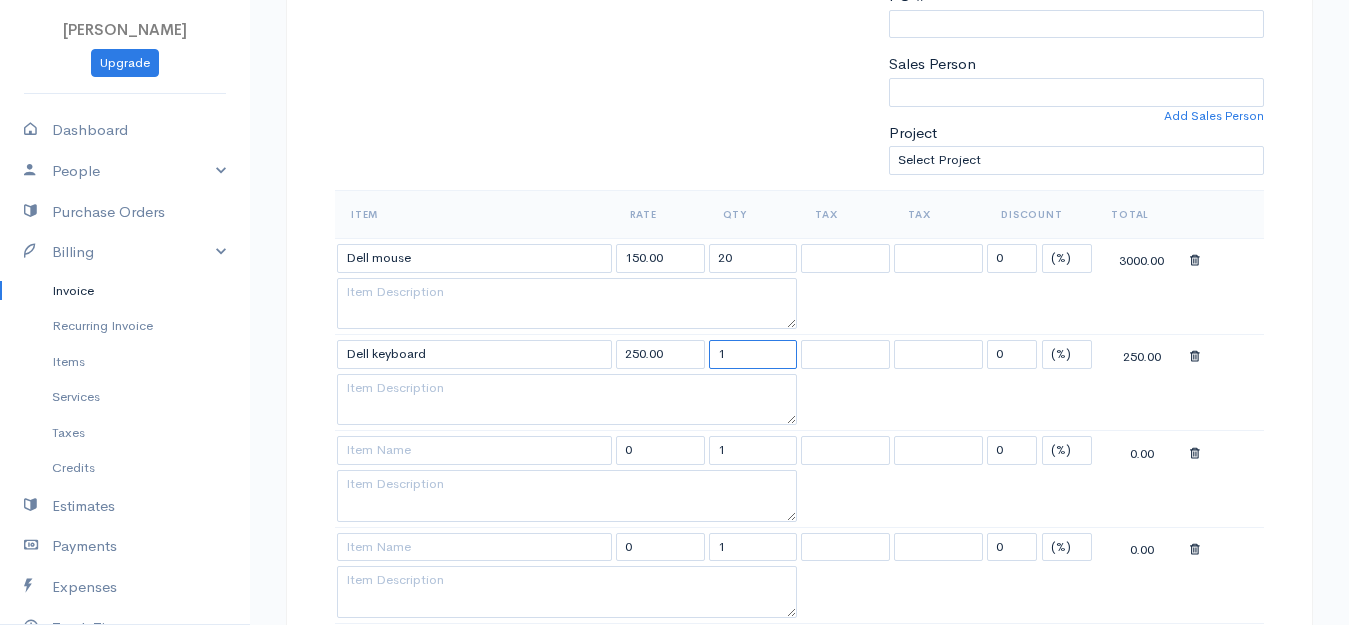 drag, startPoint x: 728, startPoint y: 365, endPoint x: 697, endPoint y: 365, distance: 31 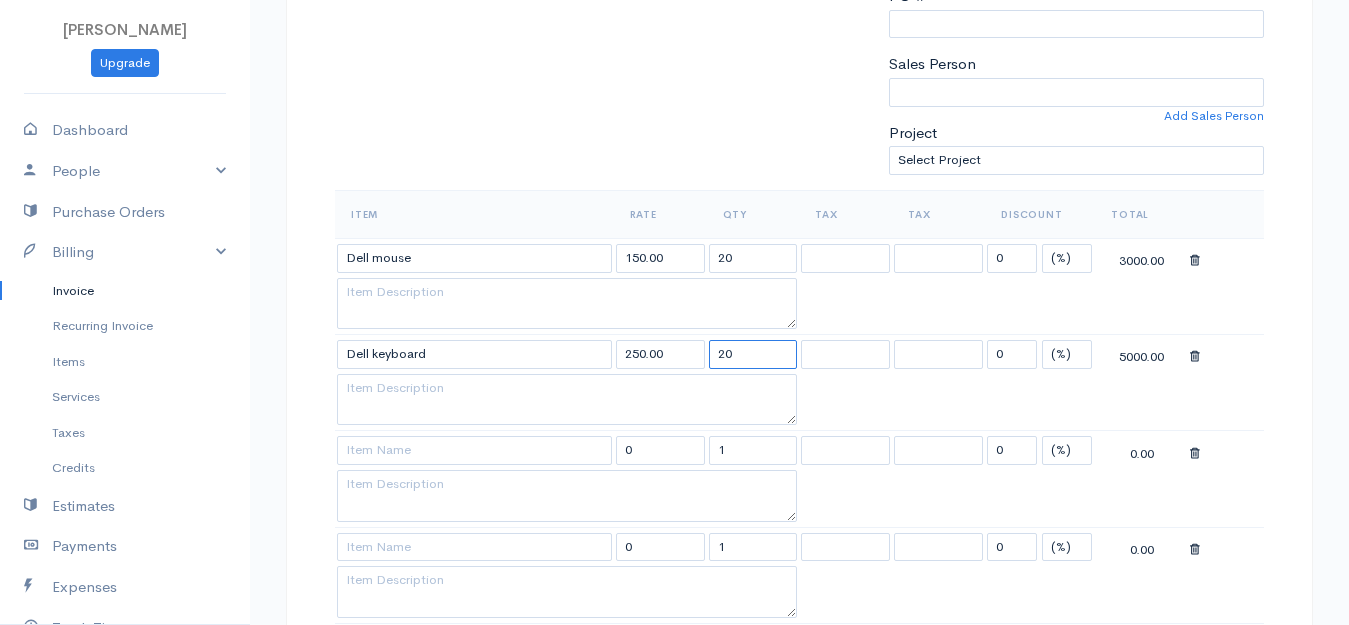 type on "20" 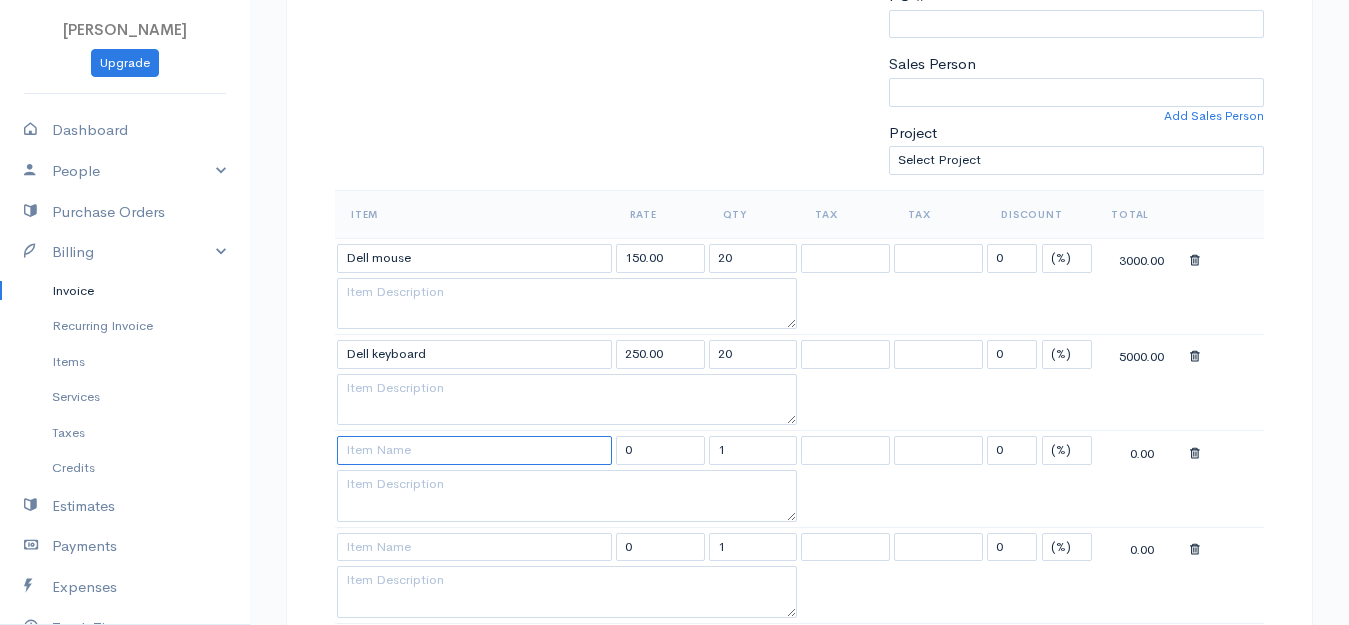 click at bounding box center [474, 450] 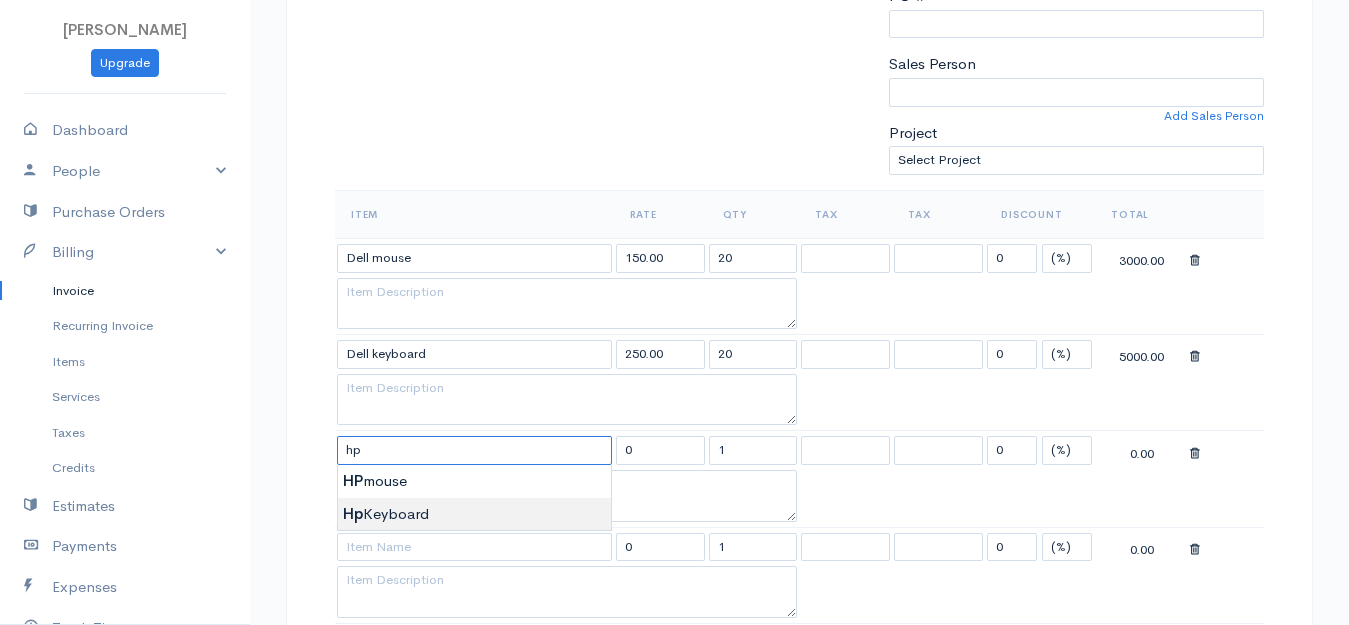 type on "Hp Keyboard" 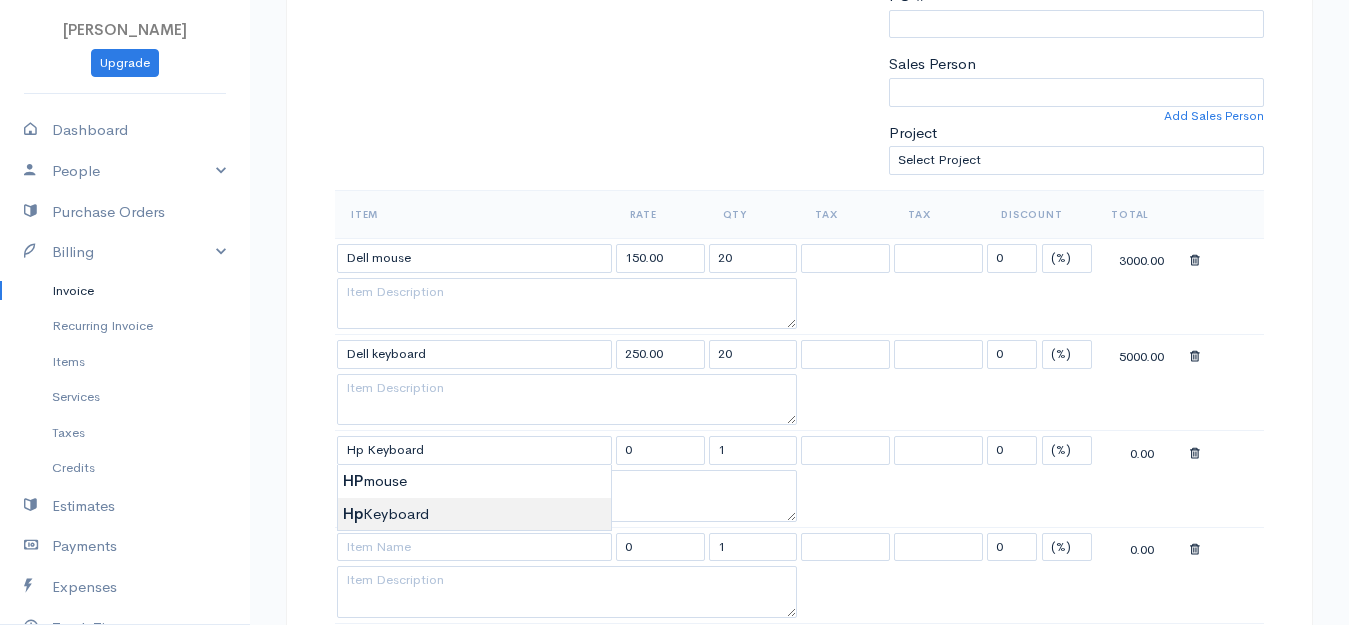 type on "350.00" 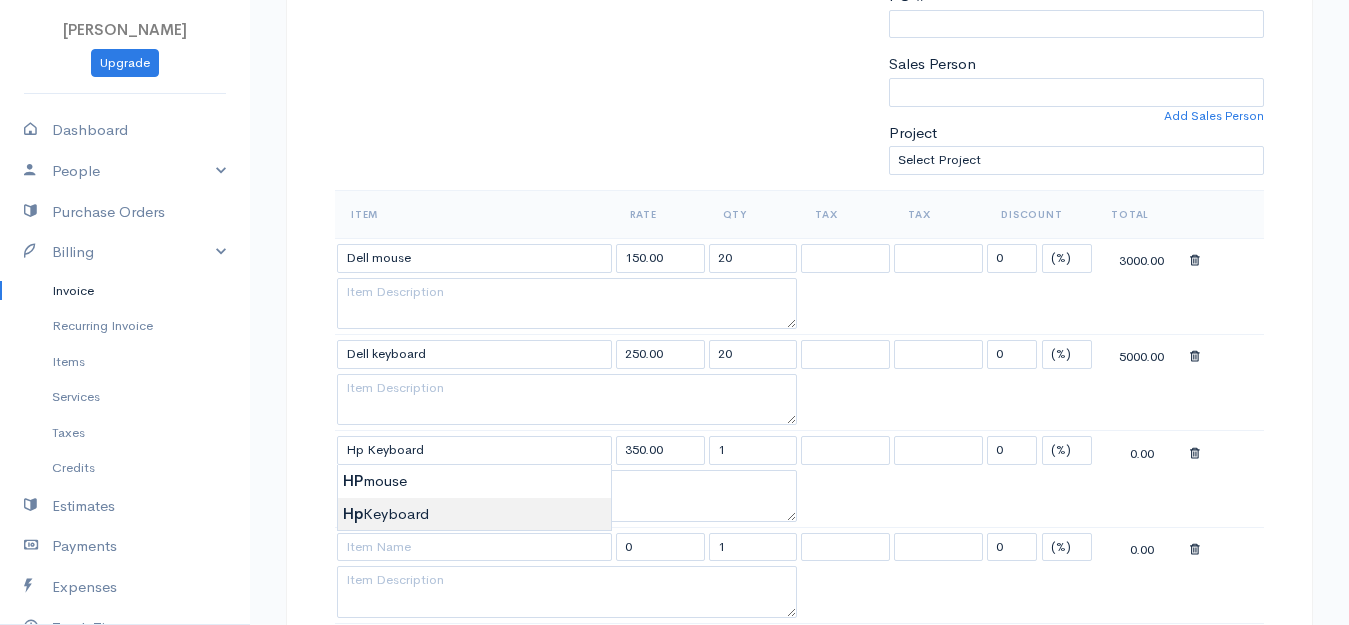 click on "[PERSON_NAME]
Upgrade
Dashboard
People
Clients
Vendors
Staff Users
Purchase Orders
Billing
Invoice
Recurring Invoice
Items
Services
Taxes
Credits
Estimates
Payments
Expenses
Track Time
Projects
Reports
Settings
My Organizations
Logout
Help
@CloudBooksApp 2022
Invoice
New Invoice
DRAFT To Royal [Choose Country] [GEOGRAPHIC_DATA] [GEOGRAPHIC_DATA] [GEOGRAPHIC_DATA] [GEOGRAPHIC_DATA] [GEOGRAPHIC_DATA] [GEOGRAPHIC_DATA] [US_STATE] [GEOGRAPHIC_DATA] [GEOGRAPHIC_DATA] [GEOGRAPHIC_DATA] [GEOGRAPHIC_DATA] [GEOGRAPHIC_DATA] [GEOGRAPHIC_DATA] [GEOGRAPHIC_DATA] [GEOGRAPHIC_DATA] [GEOGRAPHIC_DATA] [GEOGRAPHIC_DATA]" at bounding box center [674, 653] 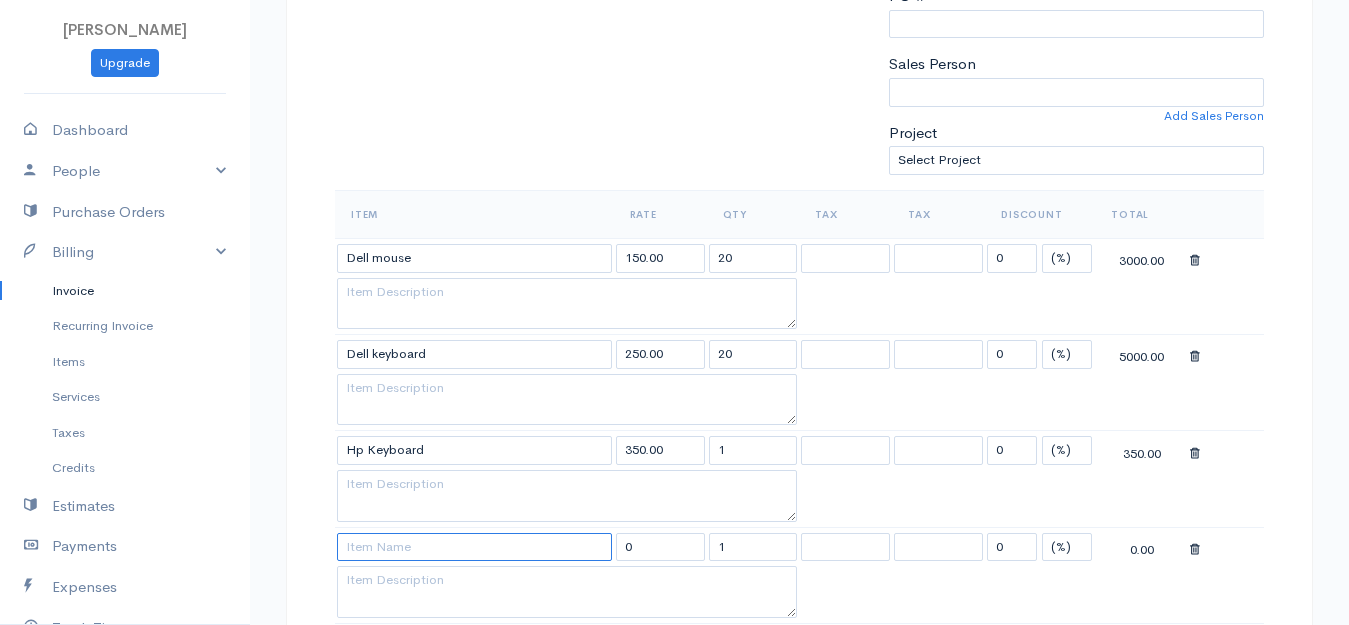 click at bounding box center [474, 547] 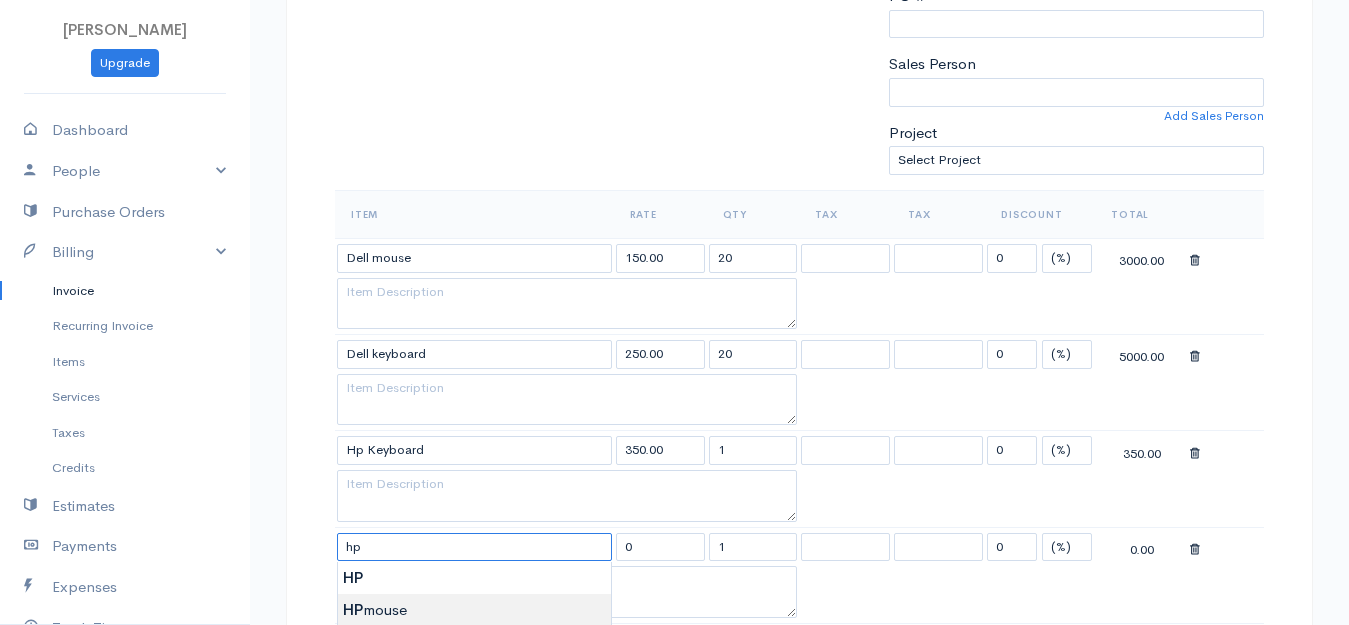 type on "HP mouse" 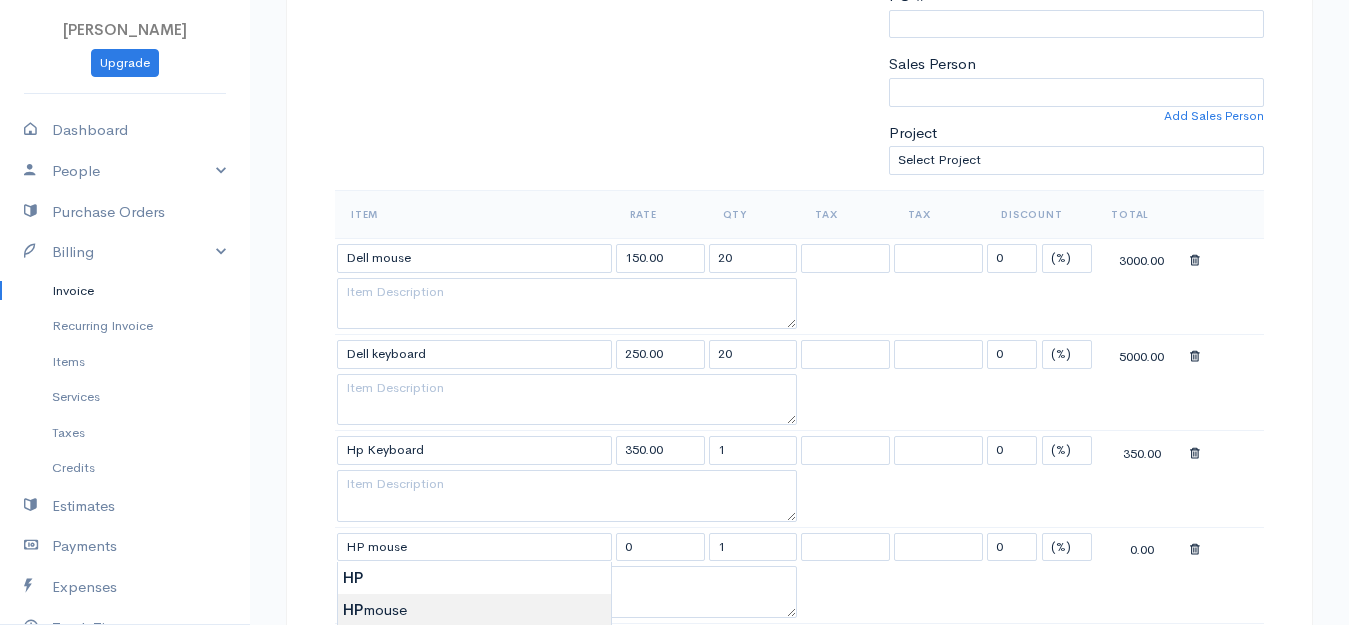 type on "250.00" 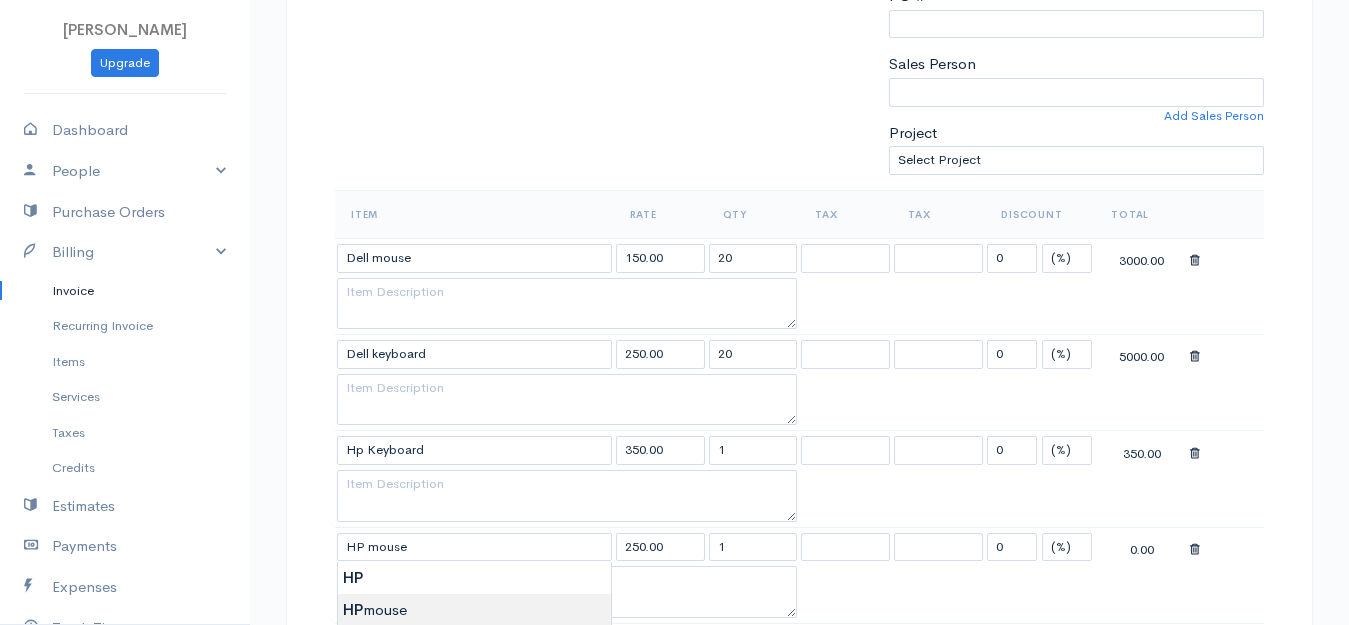 click on "[PERSON_NAME]
Upgrade
Dashboard
People
Clients
Vendors
Staff Users
Purchase Orders
Billing
Invoice
Recurring Invoice
Items
Services
Taxes
Credits
Estimates
Payments
Expenses
Track Time
Projects
Reports
Settings
My Organizations
Logout
Help
@CloudBooksApp 2022
Invoice
New Invoice
DRAFT To Royal [Choose Country] [GEOGRAPHIC_DATA] [GEOGRAPHIC_DATA] [GEOGRAPHIC_DATA] [GEOGRAPHIC_DATA] [GEOGRAPHIC_DATA] [GEOGRAPHIC_DATA] [US_STATE] [GEOGRAPHIC_DATA] [GEOGRAPHIC_DATA] [GEOGRAPHIC_DATA] [GEOGRAPHIC_DATA] [GEOGRAPHIC_DATA] [GEOGRAPHIC_DATA] [GEOGRAPHIC_DATA] [GEOGRAPHIC_DATA] [GEOGRAPHIC_DATA] [GEOGRAPHIC_DATA]" at bounding box center (674, 653) 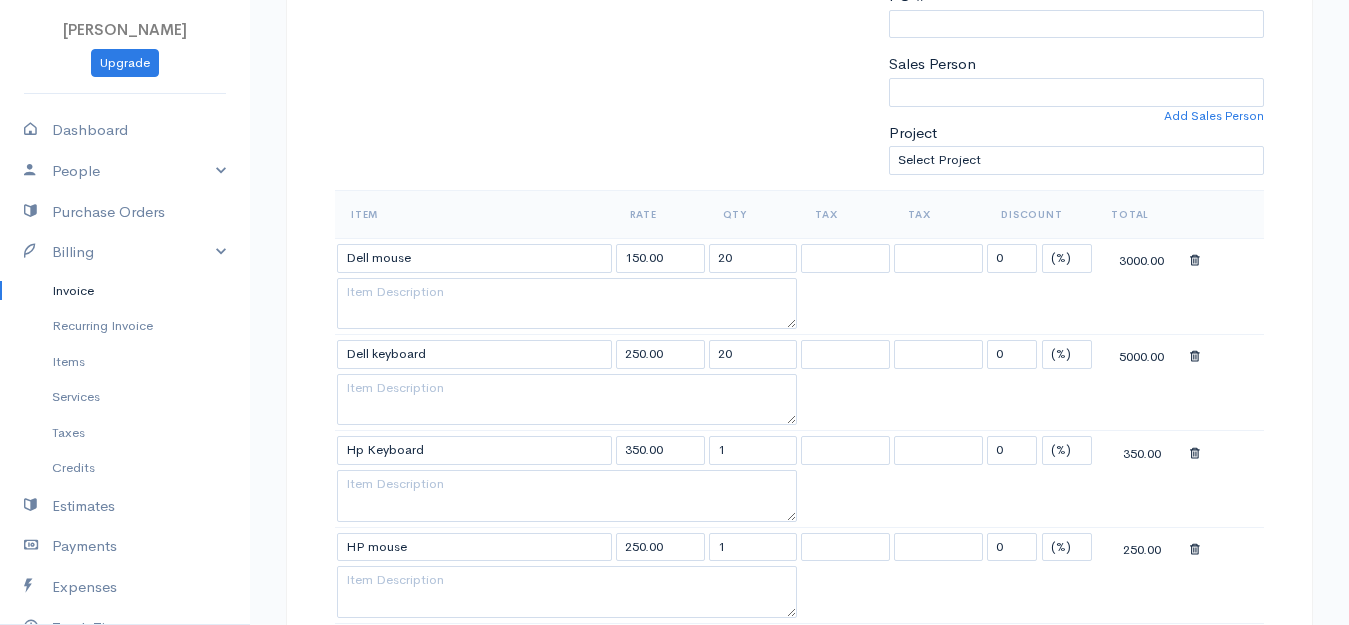 scroll, scrollTop: 700, scrollLeft: 0, axis: vertical 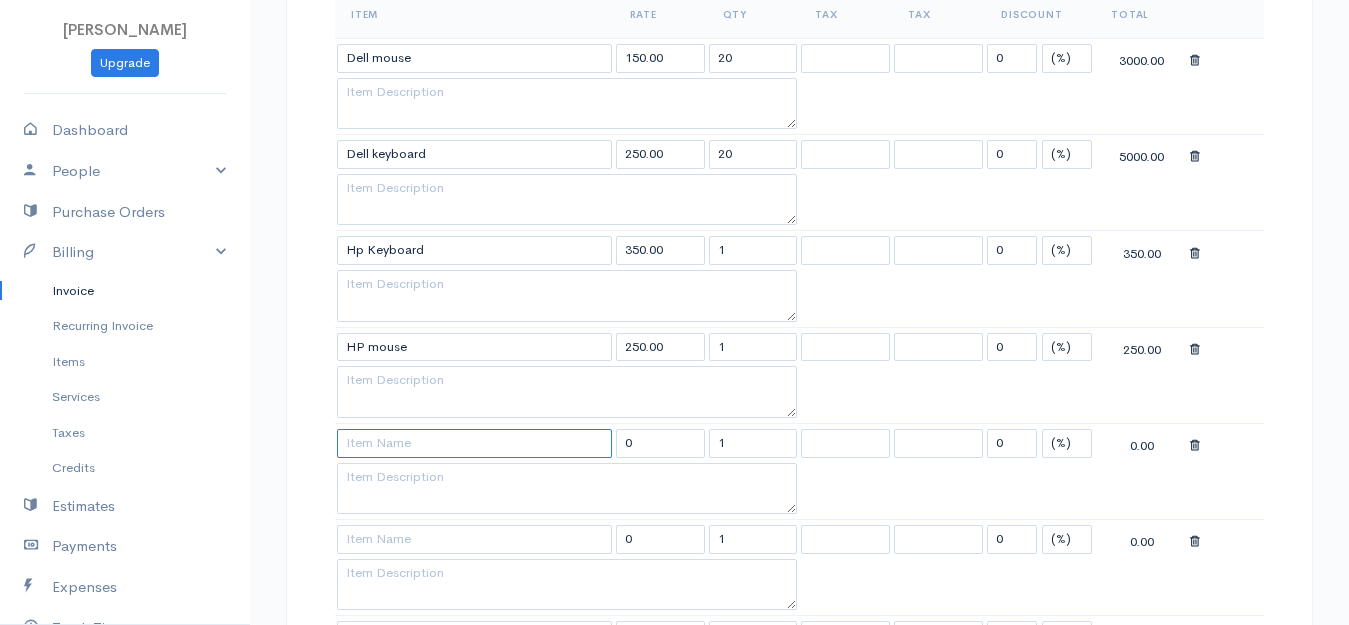 click at bounding box center (474, 443) 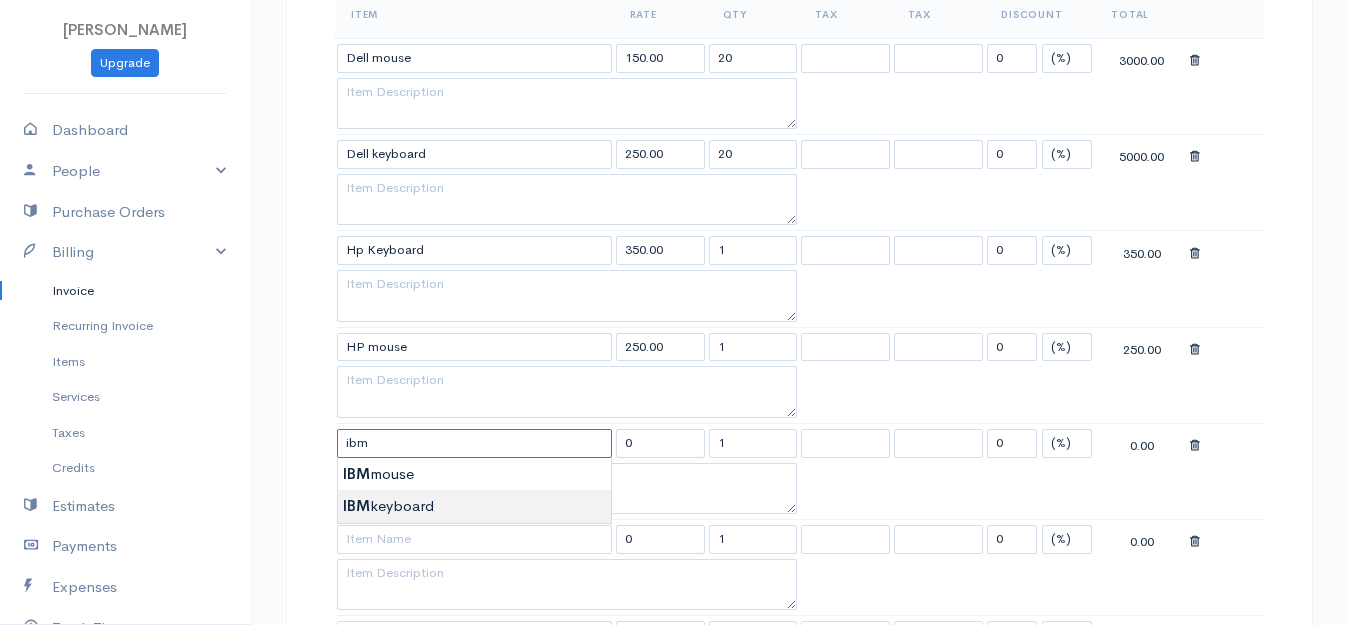 type on "IBM keyboard" 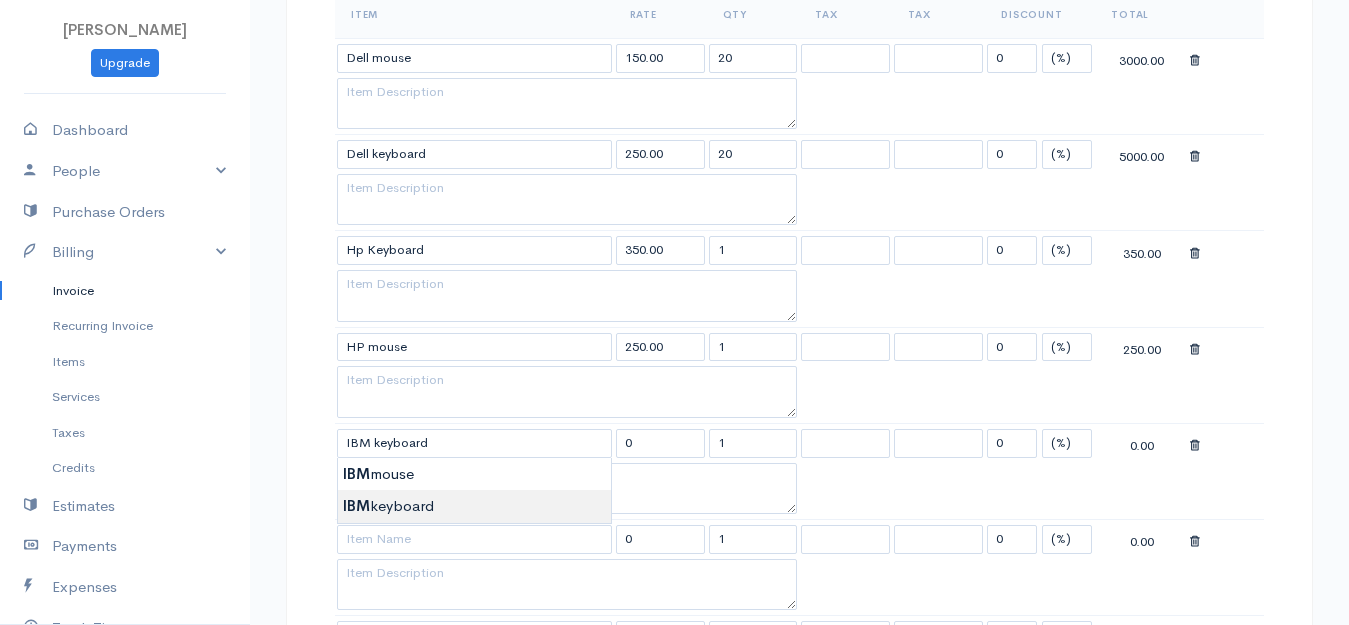 type on "650.00" 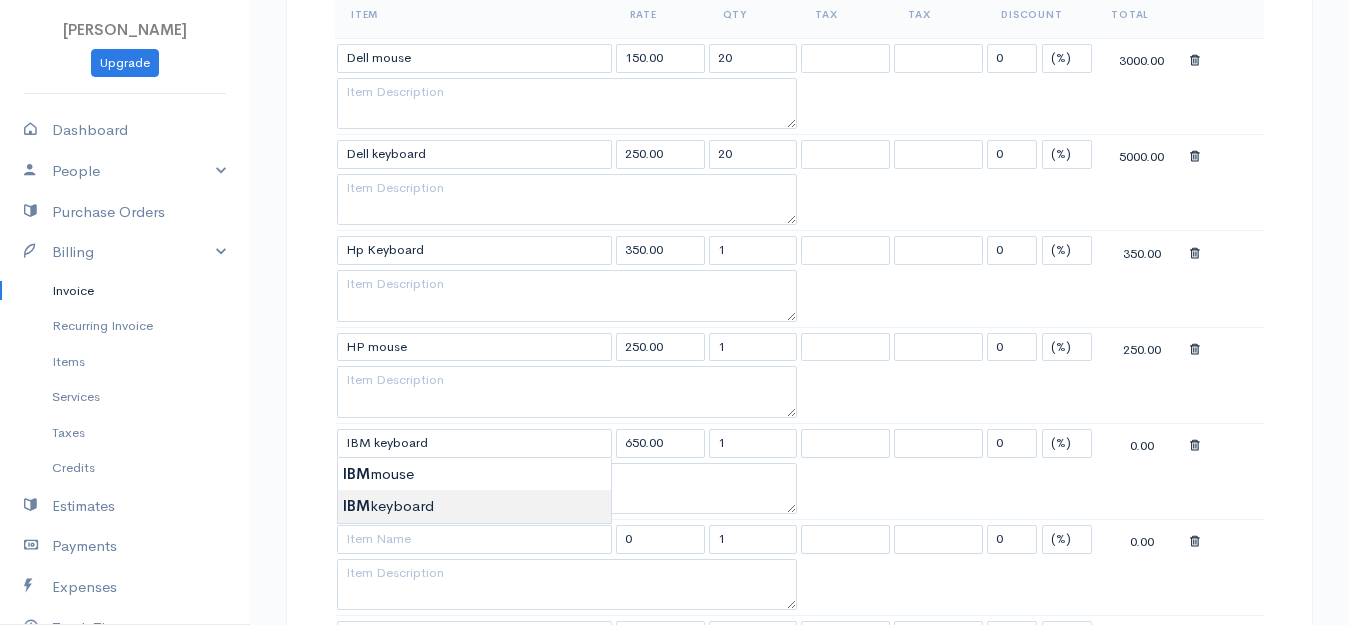 click on "[PERSON_NAME]
Upgrade
Dashboard
People
Clients
Vendors
Staff Users
Purchase Orders
Billing
Invoice
Recurring Invoice
Items
Services
Taxes
Credits
Estimates
Payments
Expenses
Track Time
Projects
Reports
Settings
My Organizations
Logout
Help
@CloudBooksApp 2022
Invoice
New Invoice
DRAFT To Royal [Choose Country] [GEOGRAPHIC_DATA] [GEOGRAPHIC_DATA] [GEOGRAPHIC_DATA] [GEOGRAPHIC_DATA] [GEOGRAPHIC_DATA] [GEOGRAPHIC_DATA] [US_STATE] [GEOGRAPHIC_DATA] [GEOGRAPHIC_DATA] [GEOGRAPHIC_DATA] [GEOGRAPHIC_DATA] [GEOGRAPHIC_DATA] [GEOGRAPHIC_DATA] [GEOGRAPHIC_DATA] [GEOGRAPHIC_DATA] [GEOGRAPHIC_DATA] [GEOGRAPHIC_DATA]" at bounding box center (674, 453) 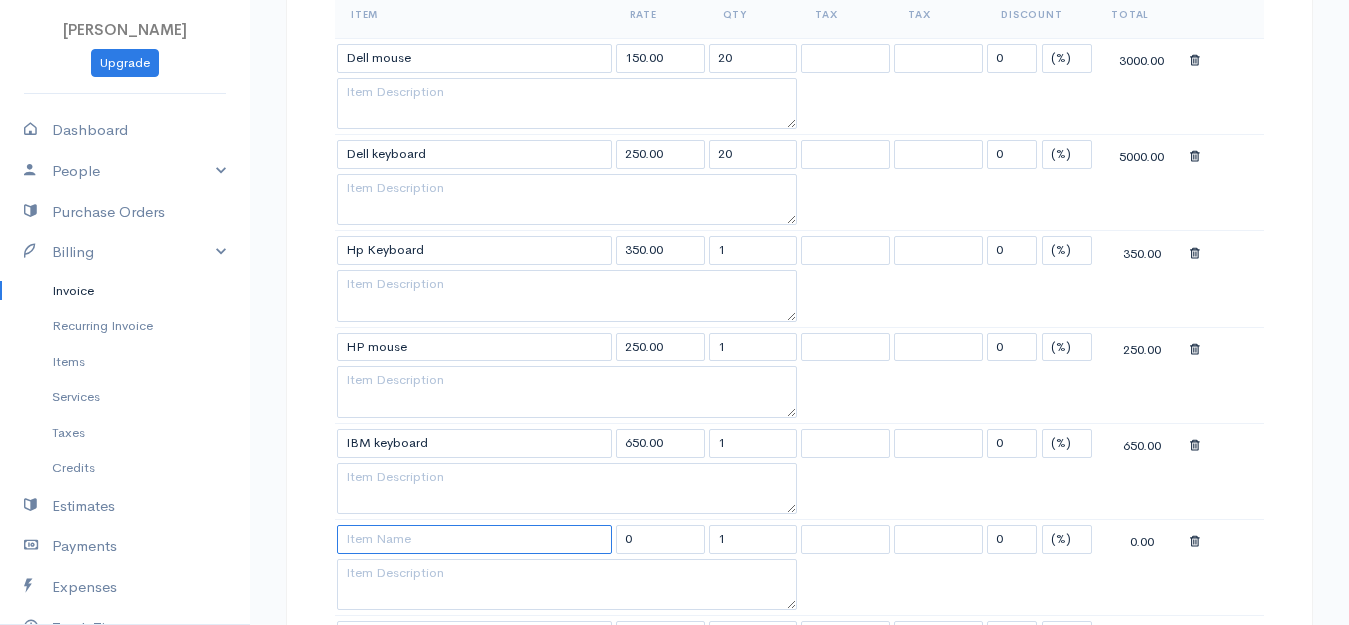 click at bounding box center (474, 539) 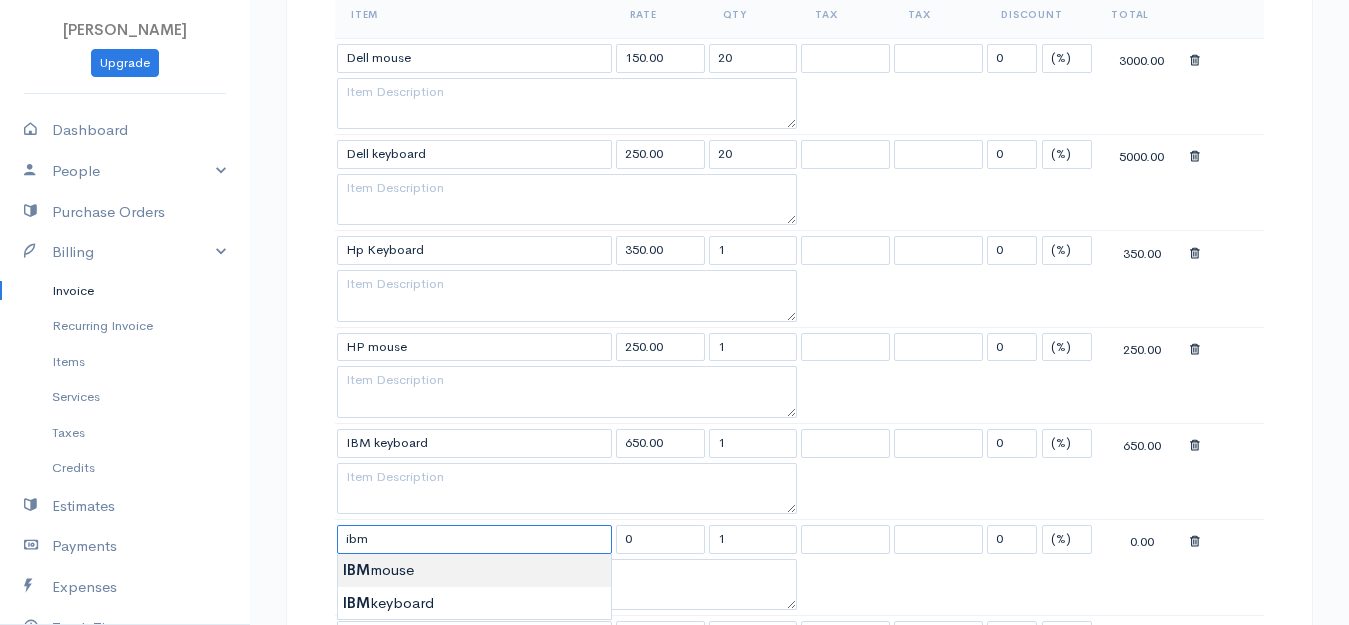type on "IBM mouse" 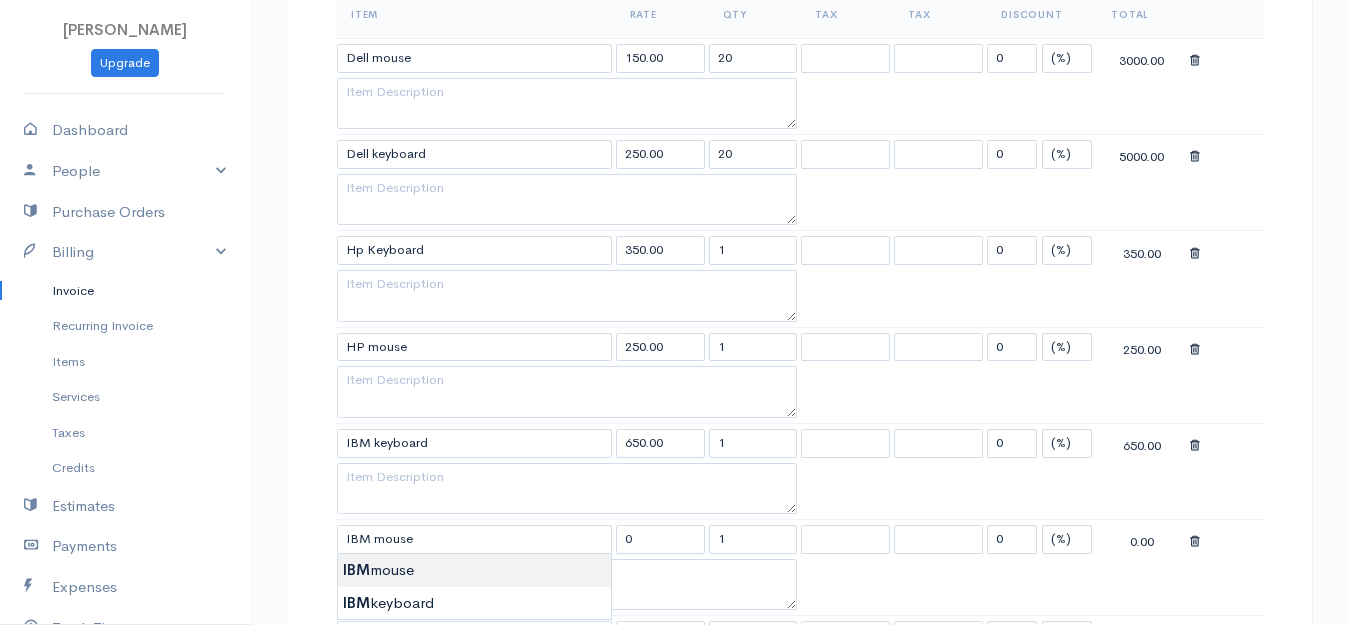 type on "400.00" 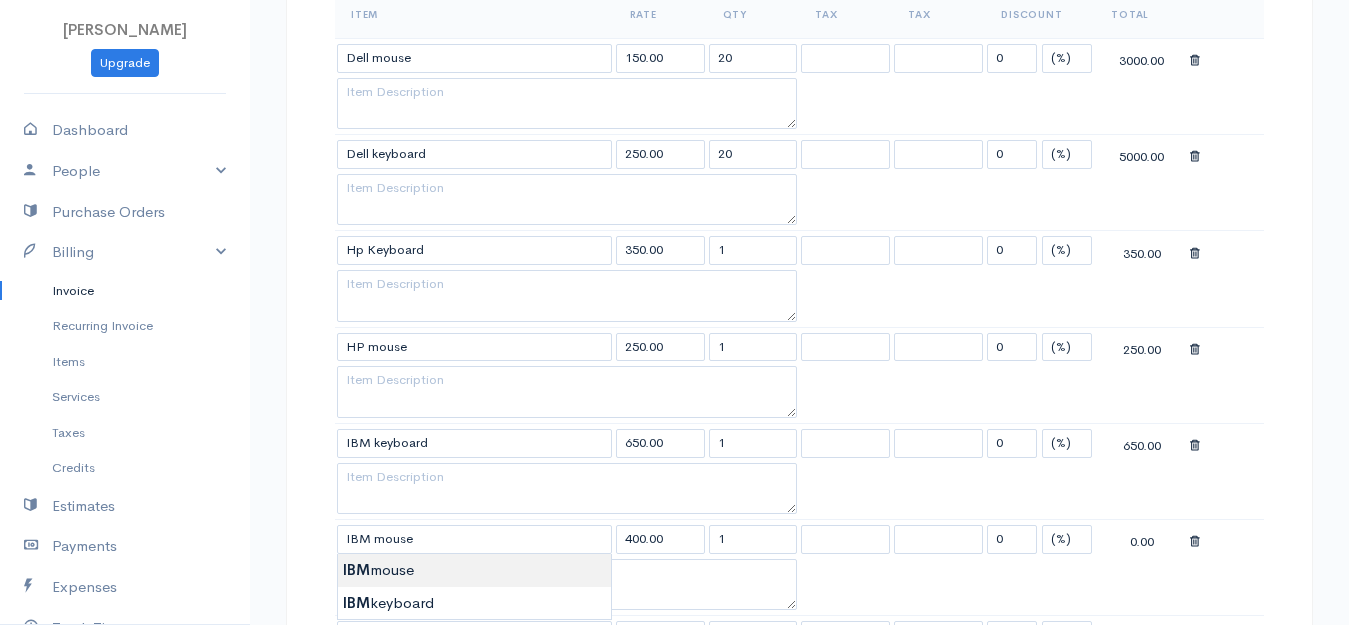 click on "[PERSON_NAME]
Upgrade
Dashboard
People
Clients
Vendors
Staff Users
Purchase Orders
Billing
Invoice
Recurring Invoice
Items
Services
Taxes
Credits
Estimates
Payments
Expenses
Track Time
Projects
Reports
Settings
My Organizations
Logout
Help
@CloudBooksApp 2022
Invoice
New Invoice
DRAFT To Royal [Choose Country] [GEOGRAPHIC_DATA] [GEOGRAPHIC_DATA] [GEOGRAPHIC_DATA] [GEOGRAPHIC_DATA] [GEOGRAPHIC_DATA] [GEOGRAPHIC_DATA] [US_STATE] [GEOGRAPHIC_DATA] [GEOGRAPHIC_DATA] [GEOGRAPHIC_DATA] [GEOGRAPHIC_DATA] [GEOGRAPHIC_DATA] [GEOGRAPHIC_DATA] [GEOGRAPHIC_DATA] [GEOGRAPHIC_DATA] [GEOGRAPHIC_DATA] [GEOGRAPHIC_DATA]" at bounding box center [674, 453] 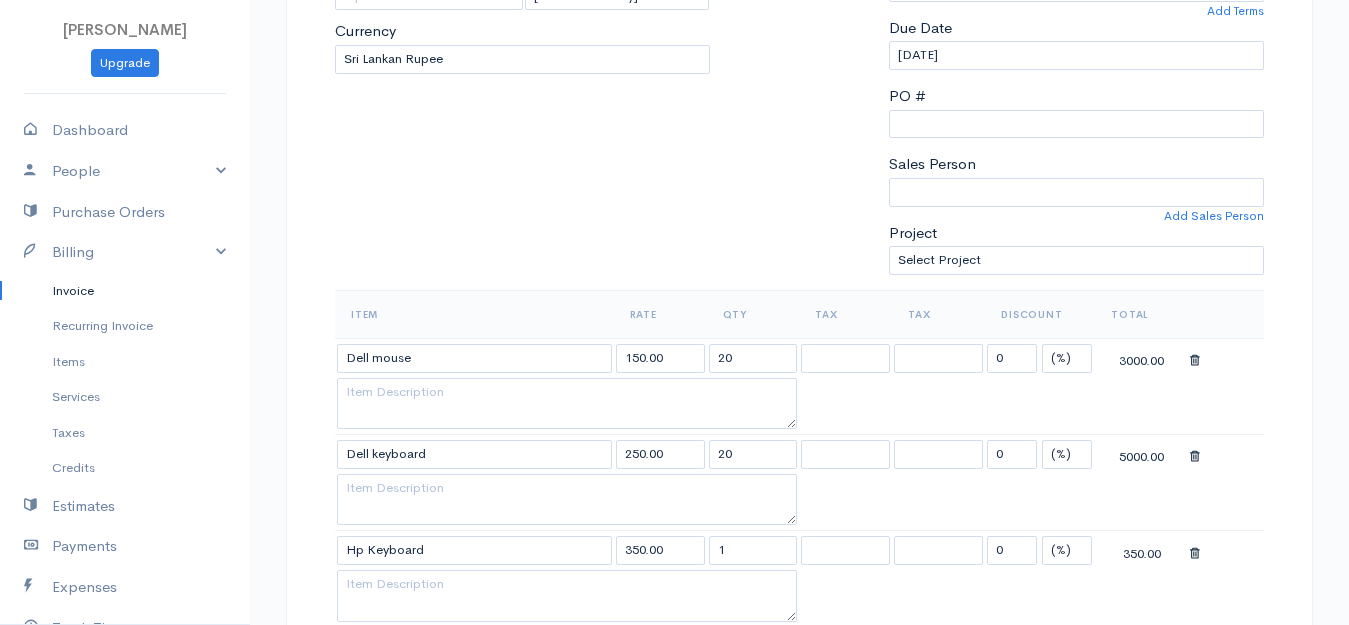 scroll, scrollTop: 500, scrollLeft: 0, axis: vertical 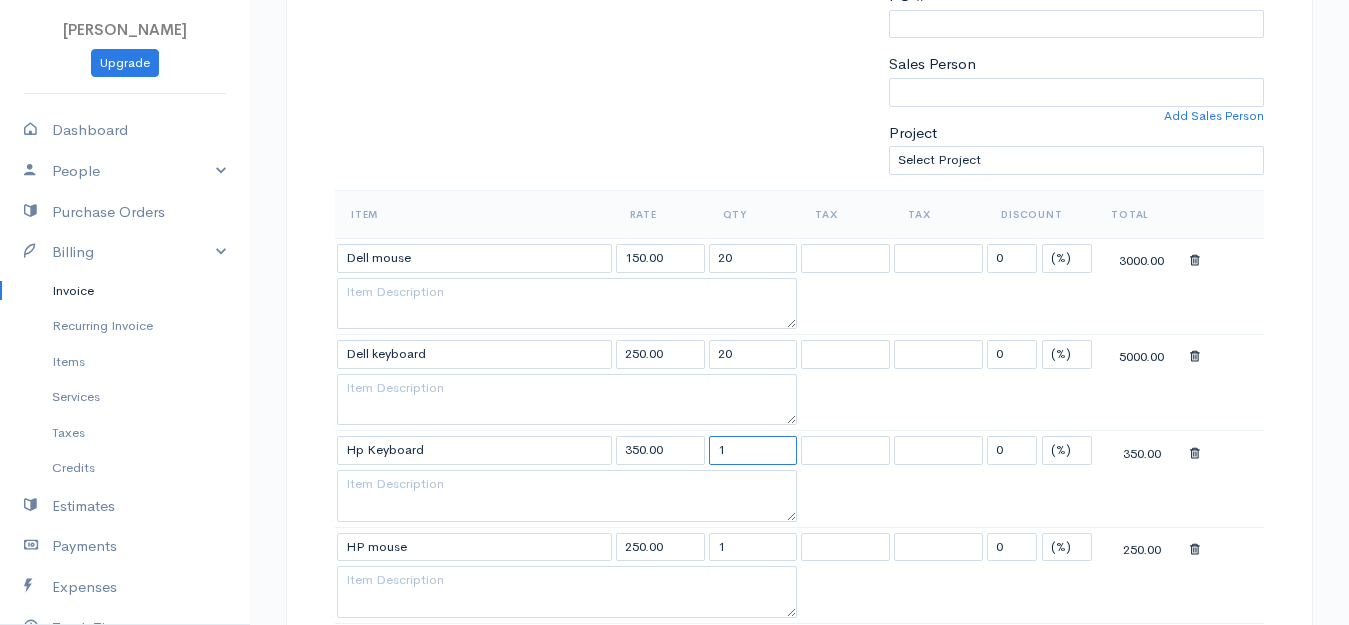 drag, startPoint x: 751, startPoint y: 456, endPoint x: 671, endPoint y: 463, distance: 80.305664 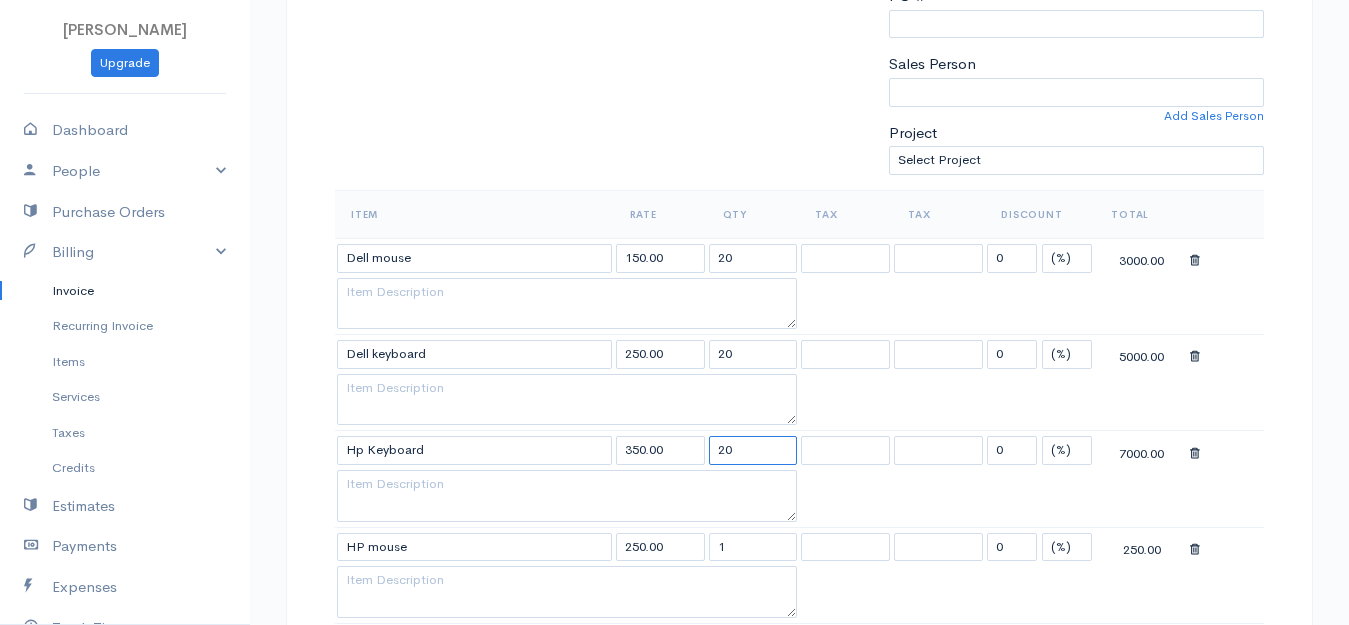 scroll, scrollTop: 600, scrollLeft: 0, axis: vertical 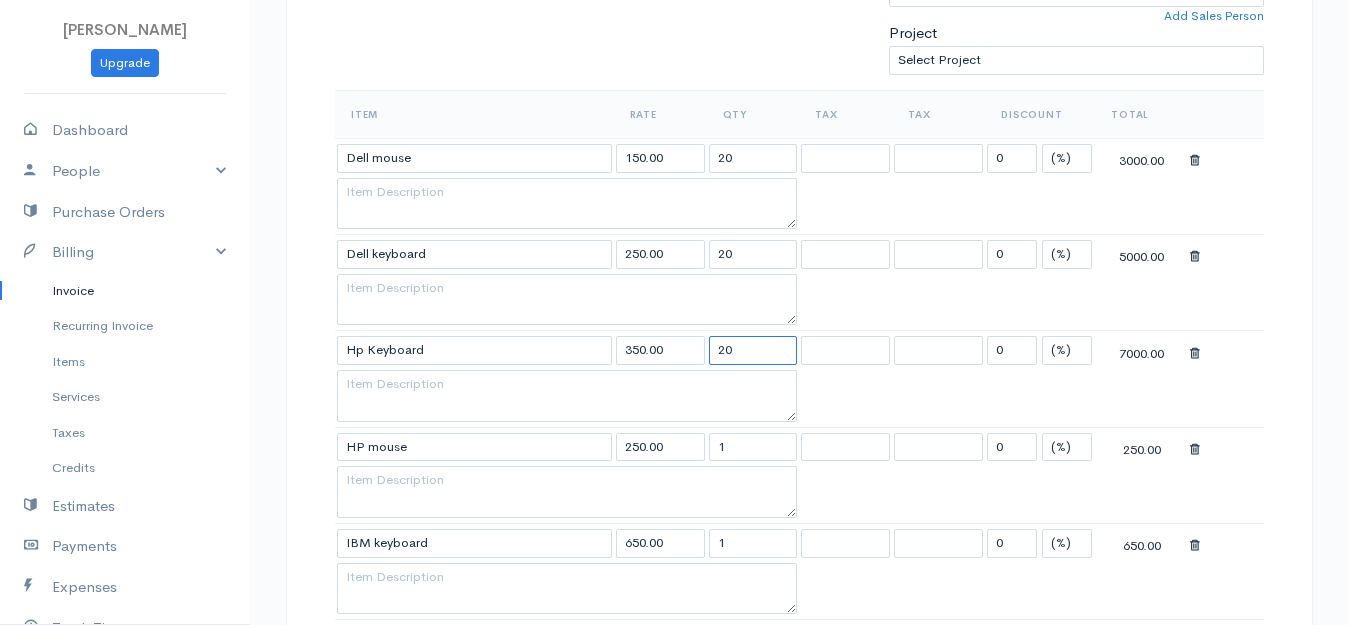 type on "20" 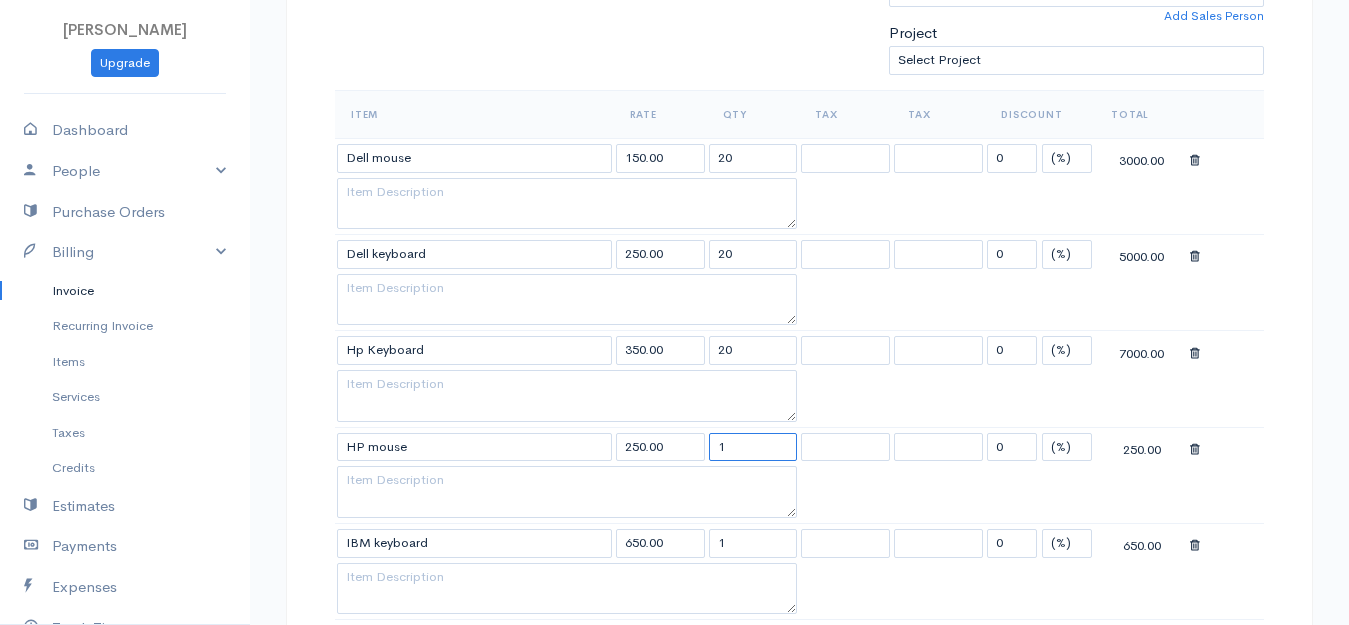drag, startPoint x: 748, startPoint y: 443, endPoint x: 578, endPoint y: 443, distance: 170 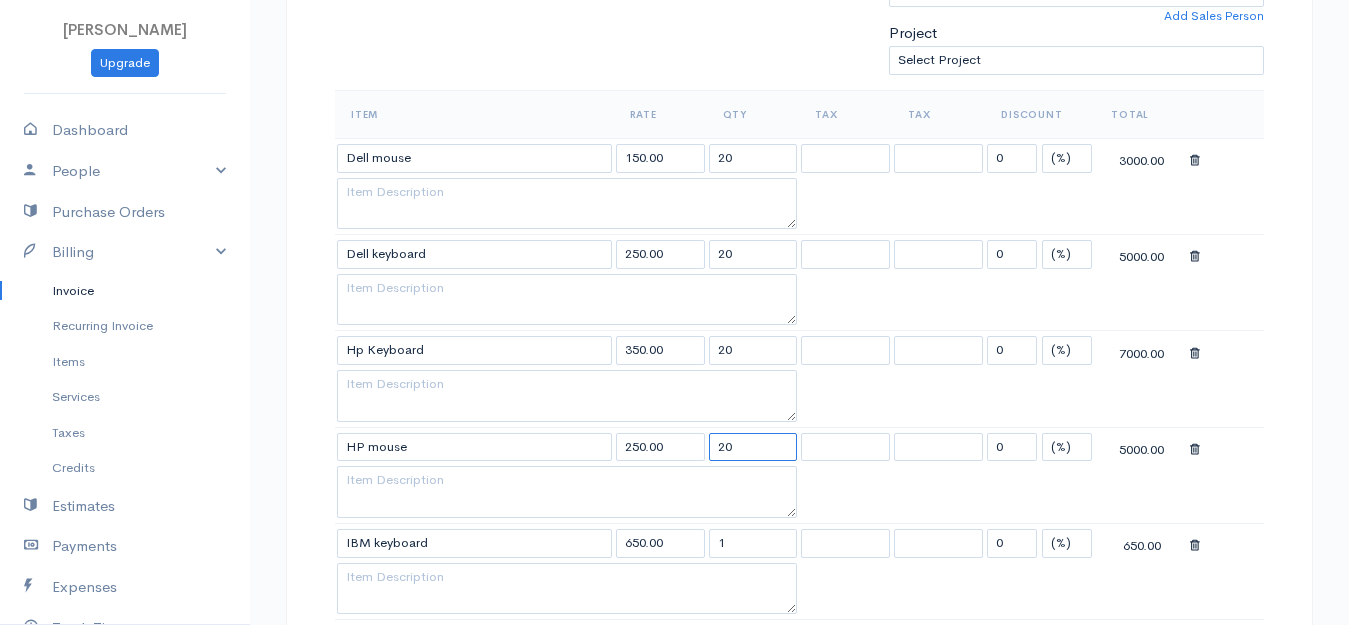 scroll, scrollTop: 800, scrollLeft: 0, axis: vertical 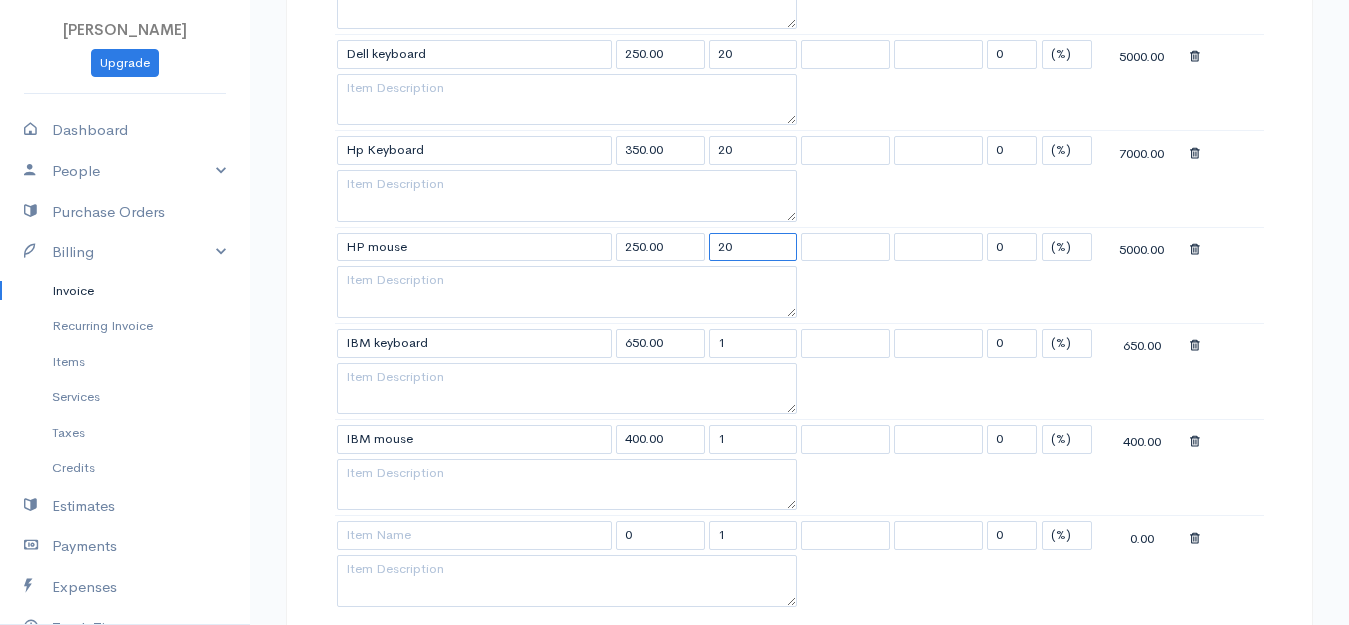 type on "20" 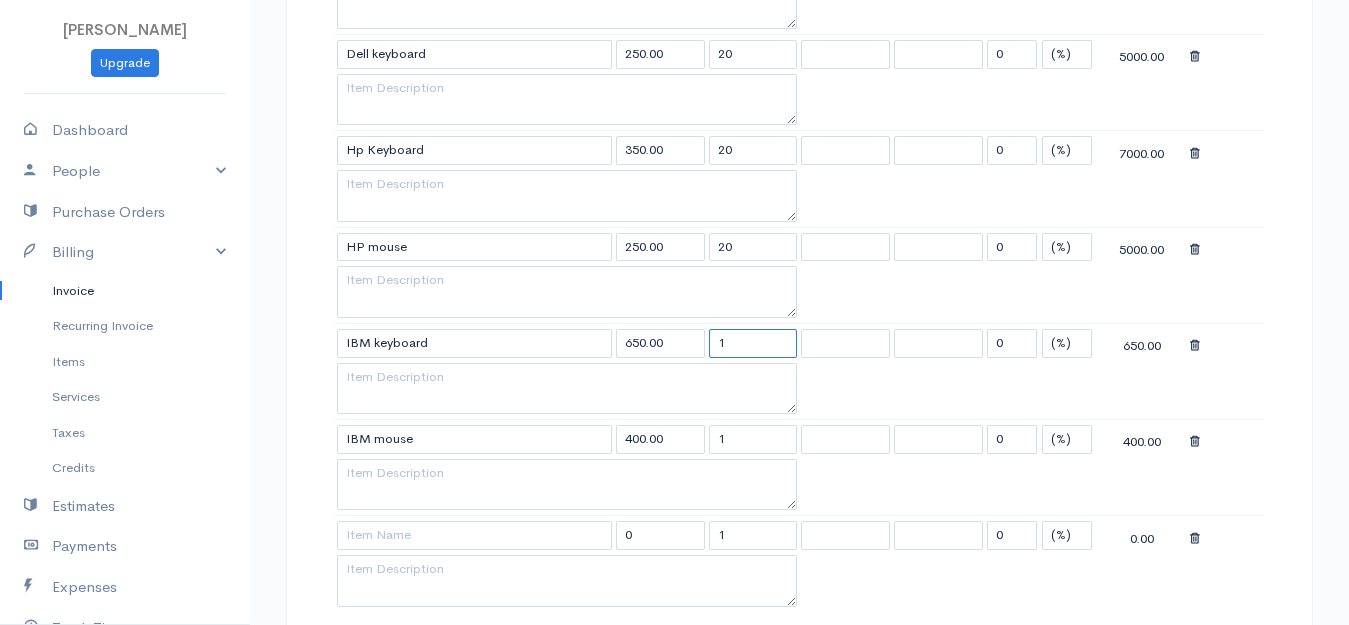 drag, startPoint x: 761, startPoint y: 349, endPoint x: 680, endPoint y: 354, distance: 81.154175 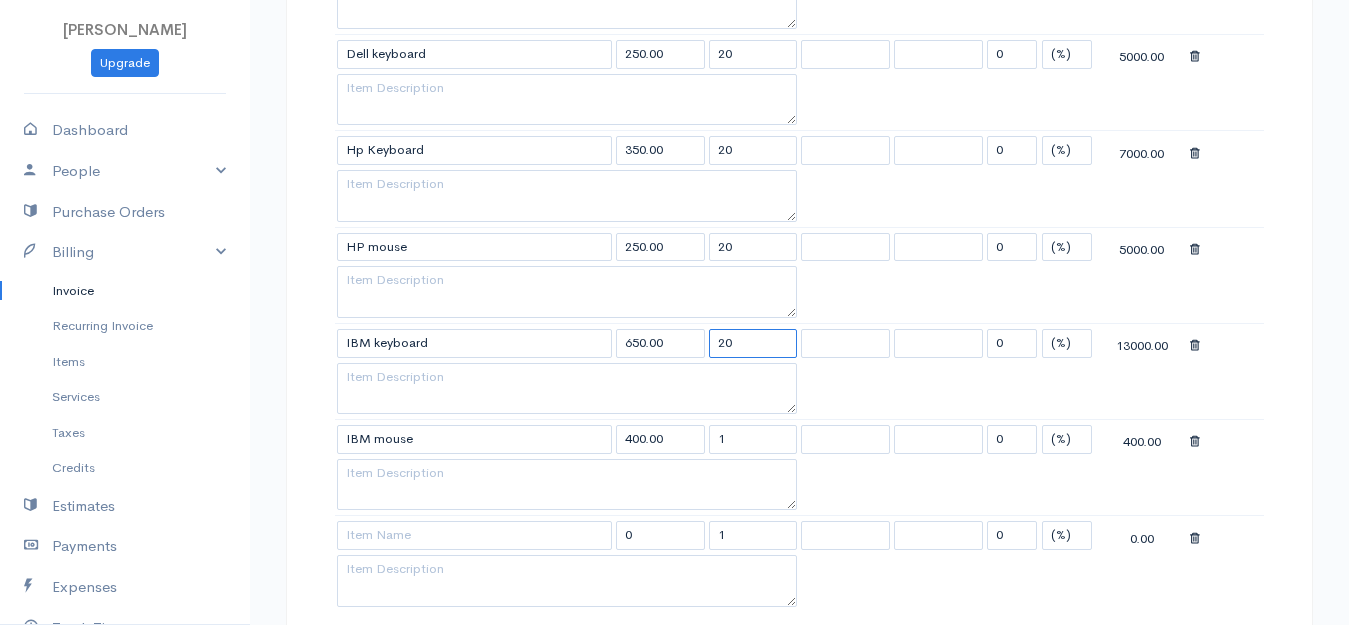 scroll, scrollTop: 900, scrollLeft: 0, axis: vertical 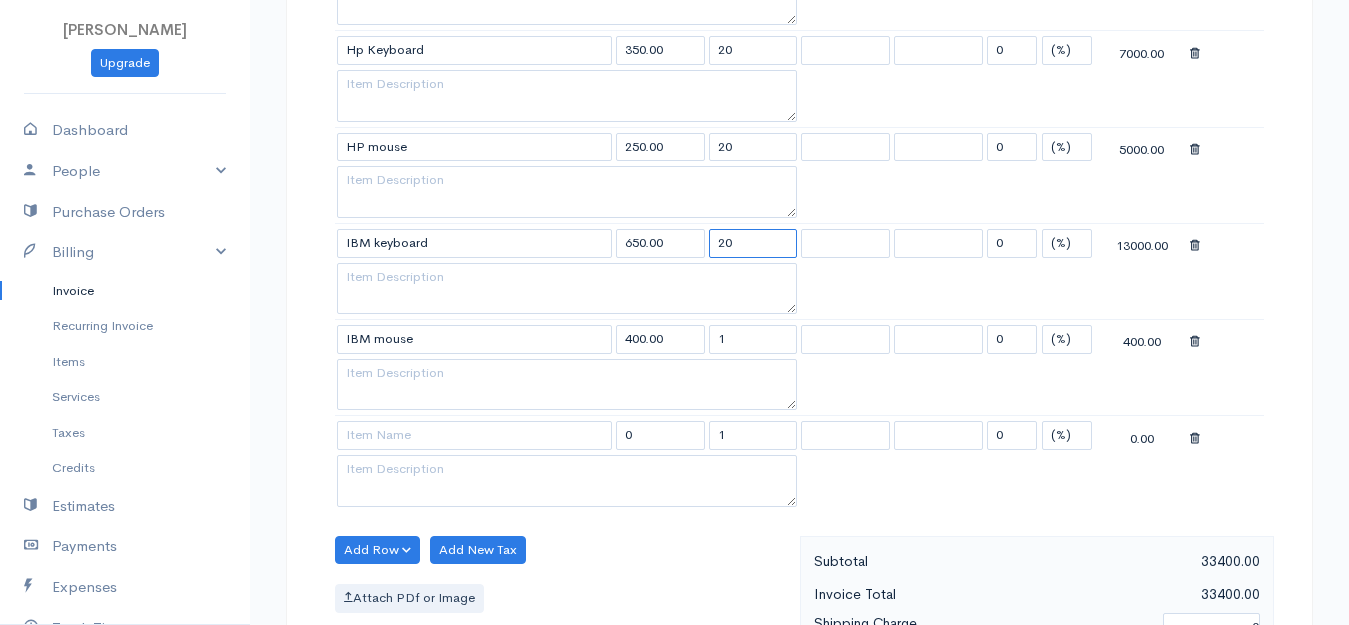 type on "20" 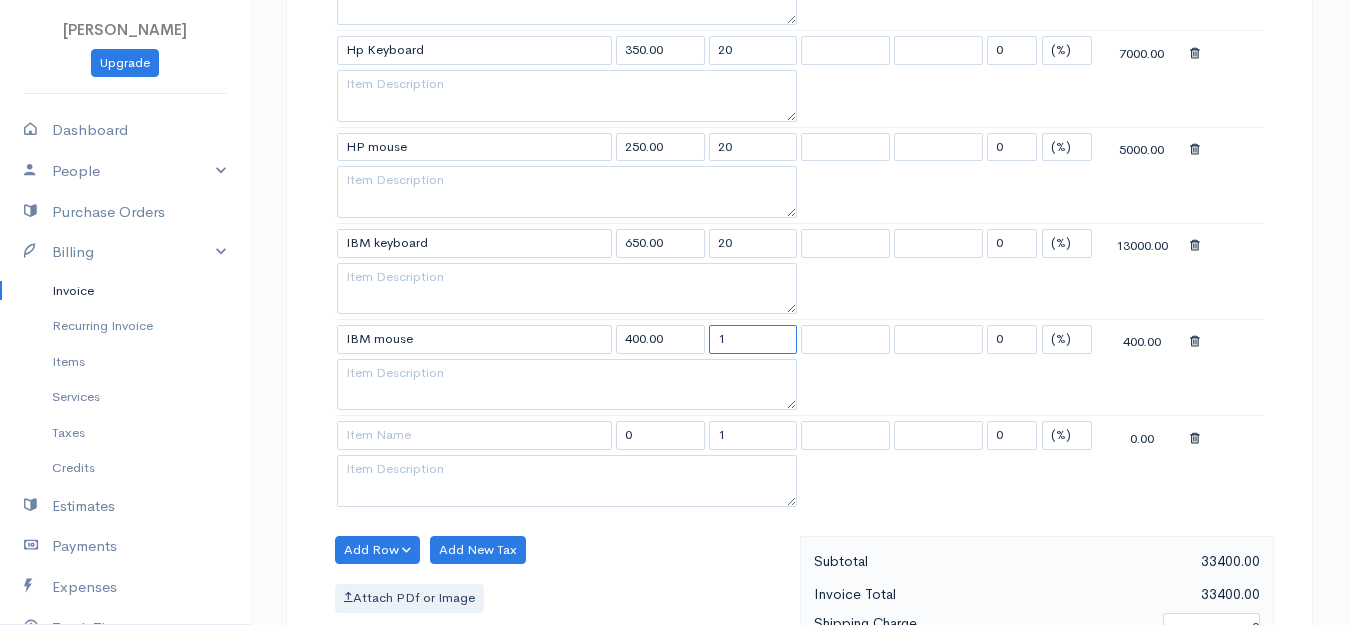 drag, startPoint x: 738, startPoint y: 332, endPoint x: 661, endPoint y: 332, distance: 77 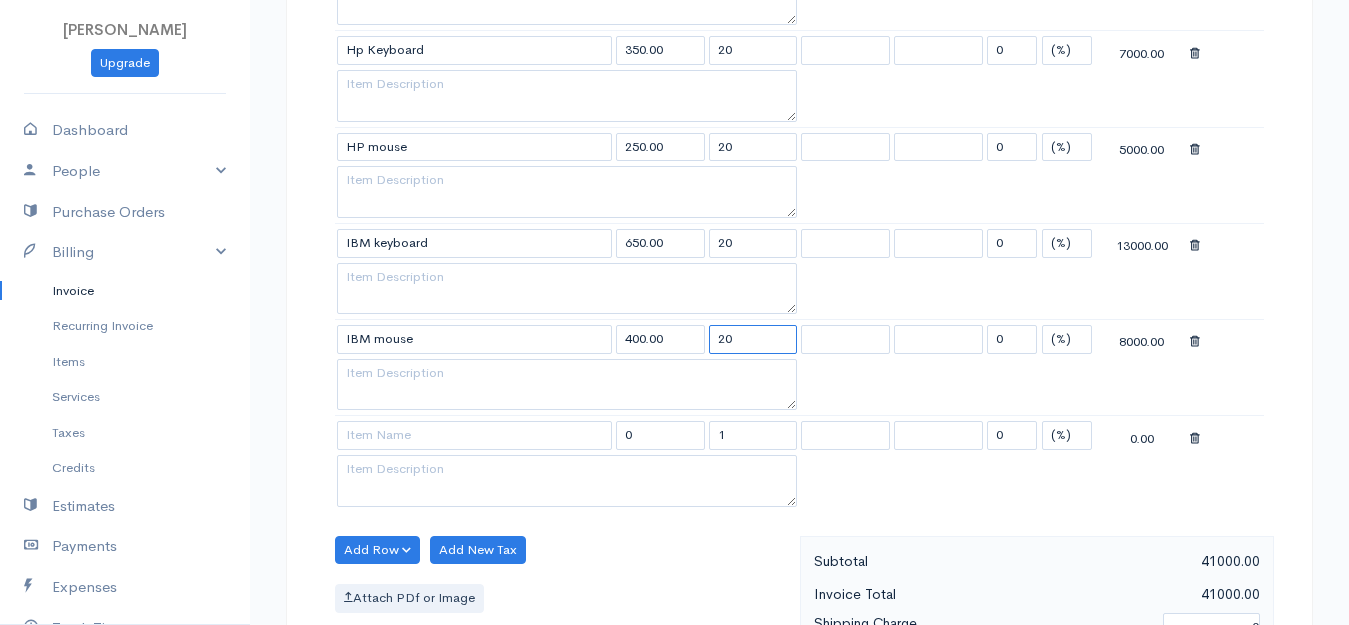 type on "20" 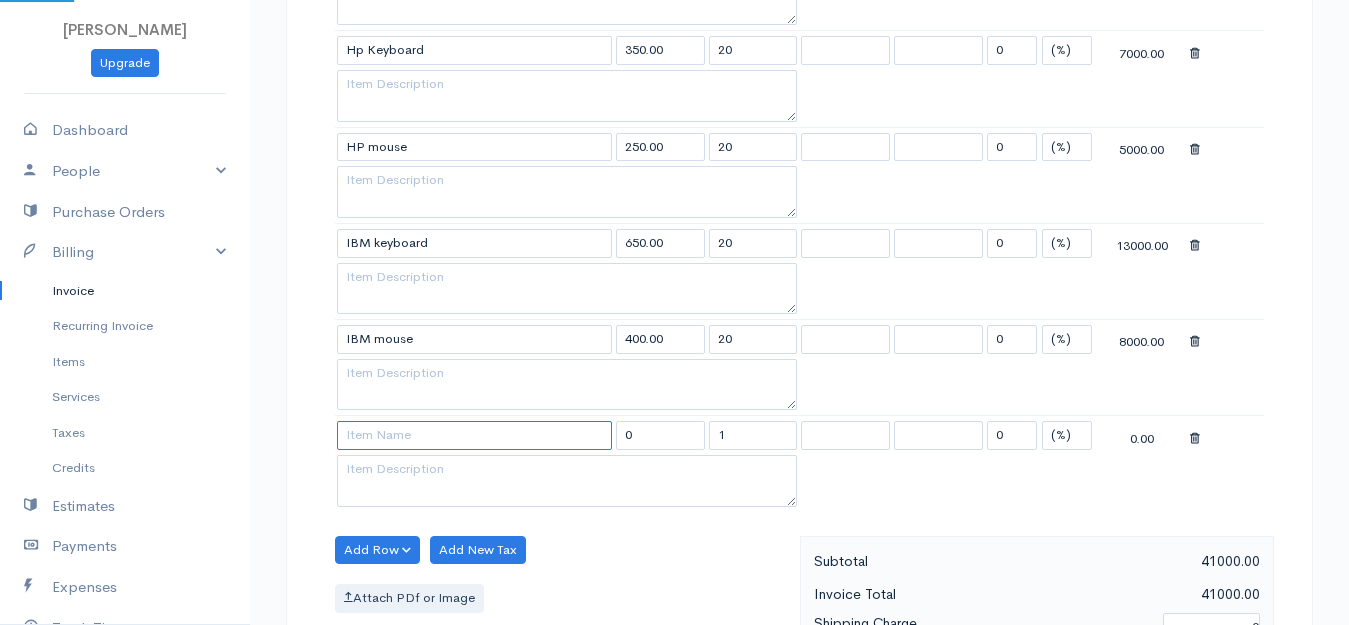 click at bounding box center (474, 435) 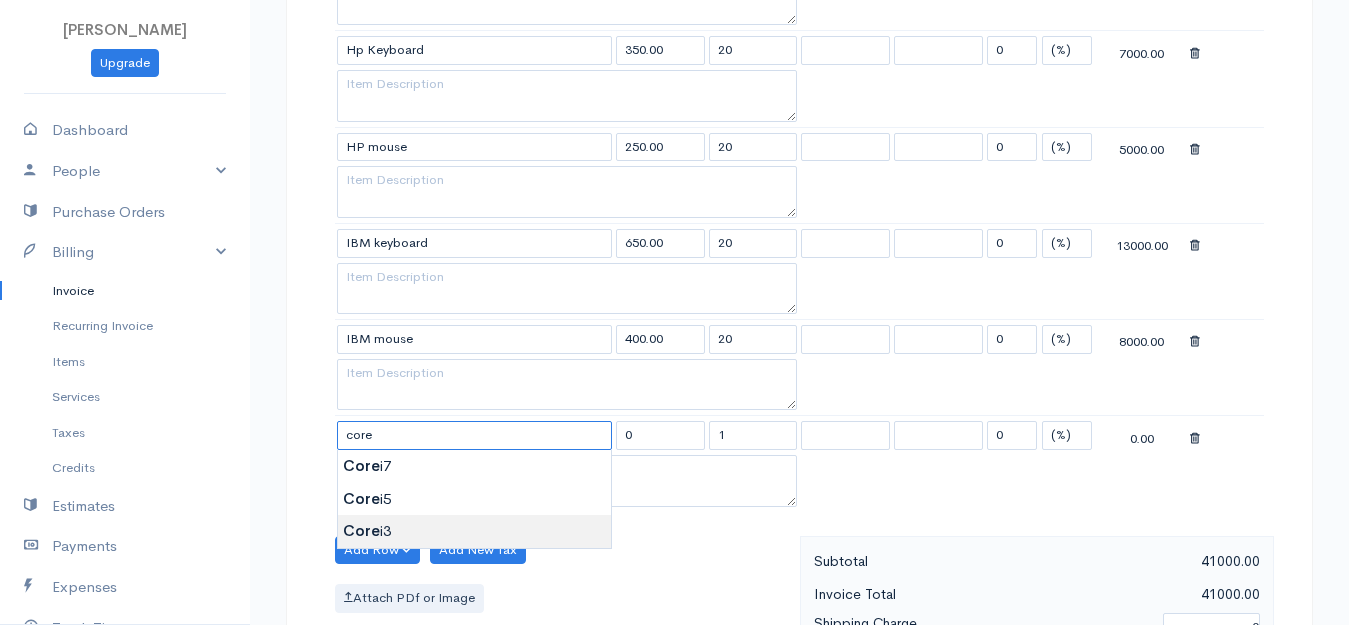 type on "Core i3" 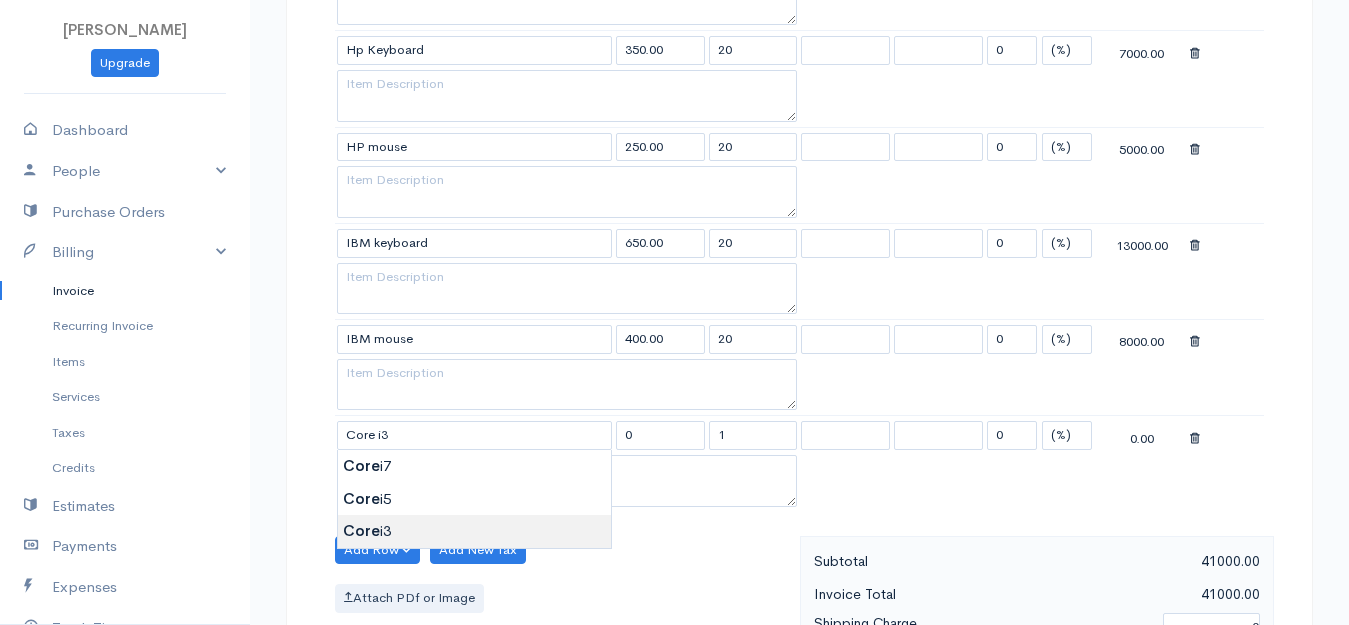 type on "1000.00" 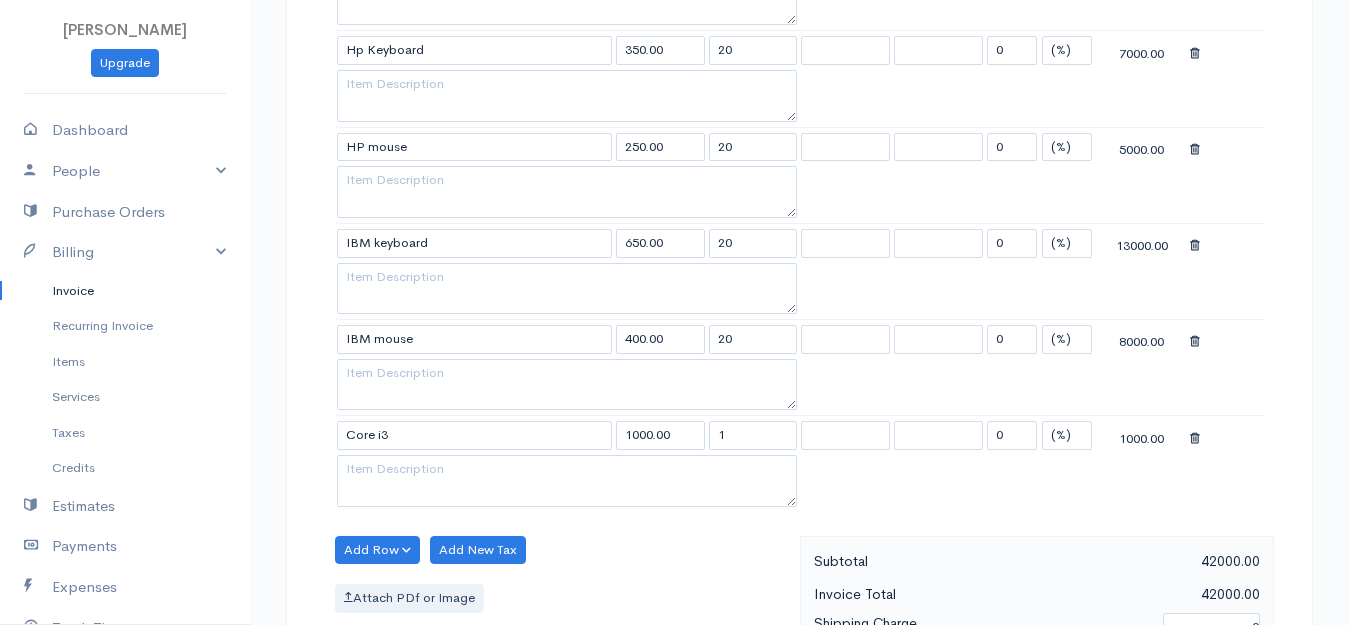 click on "[PERSON_NAME]
Upgrade
Dashboard
People
Clients
Vendors
Staff Users
Purchase Orders
Billing
Invoice
Recurring Invoice
Items
Services
Taxes
Credits
Estimates
Payments
Expenses
Track Time
Projects
Reports
Settings
My Organizations
Logout
Help
@CloudBooksApp 2022
Invoice
New Invoice
DRAFT To Royal [Choose Country] [GEOGRAPHIC_DATA] [GEOGRAPHIC_DATA] [GEOGRAPHIC_DATA] [GEOGRAPHIC_DATA] [GEOGRAPHIC_DATA] [GEOGRAPHIC_DATA] [US_STATE] [GEOGRAPHIC_DATA] [GEOGRAPHIC_DATA] [GEOGRAPHIC_DATA] [GEOGRAPHIC_DATA] [GEOGRAPHIC_DATA] [GEOGRAPHIC_DATA] [GEOGRAPHIC_DATA] [GEOGRAPHIC_DATA] [GEOGRAPHIC_DATA] [GEOGRAPHIC_DATA]" at bounding box center (674, 253) 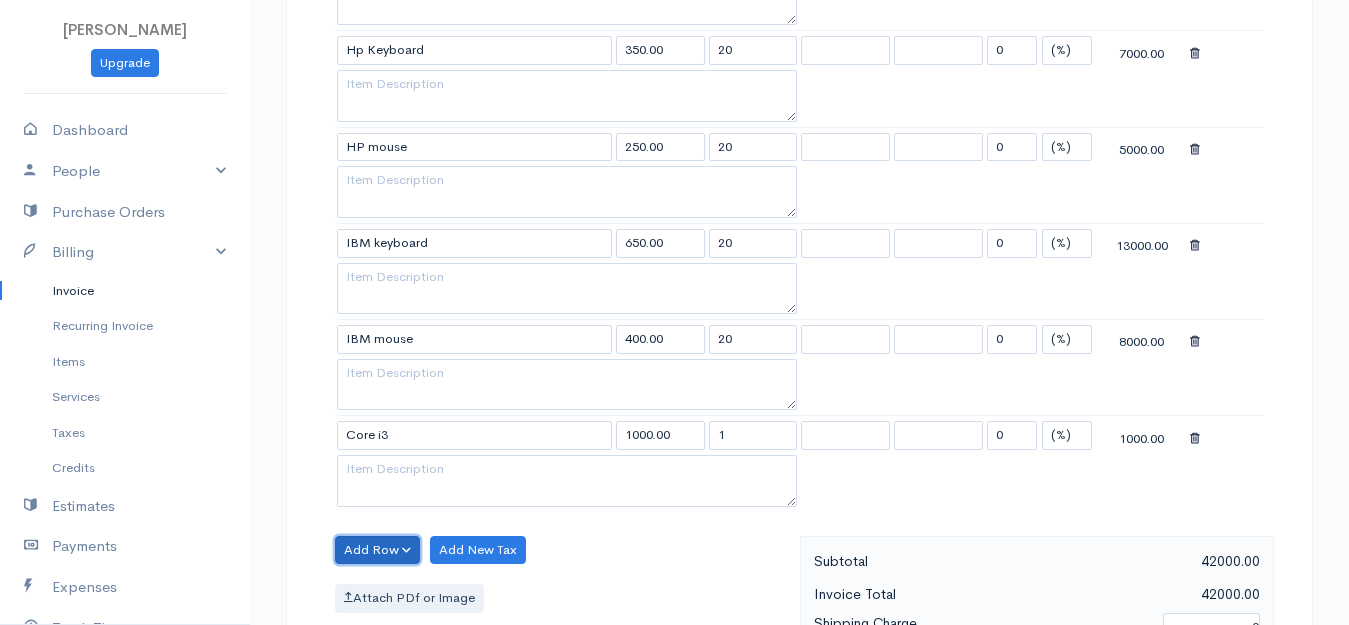 click on "Add Row" at bounding box center (377, 550) 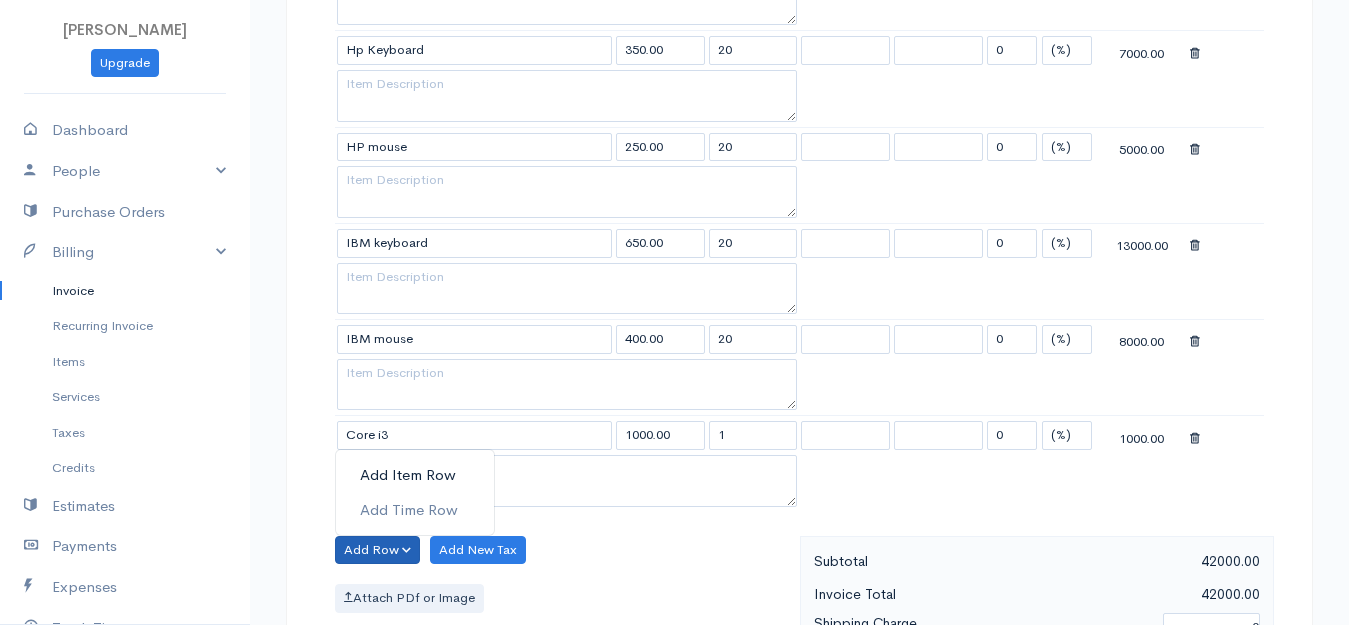 click on "Add Item Row" at bounding box center (415, 475) 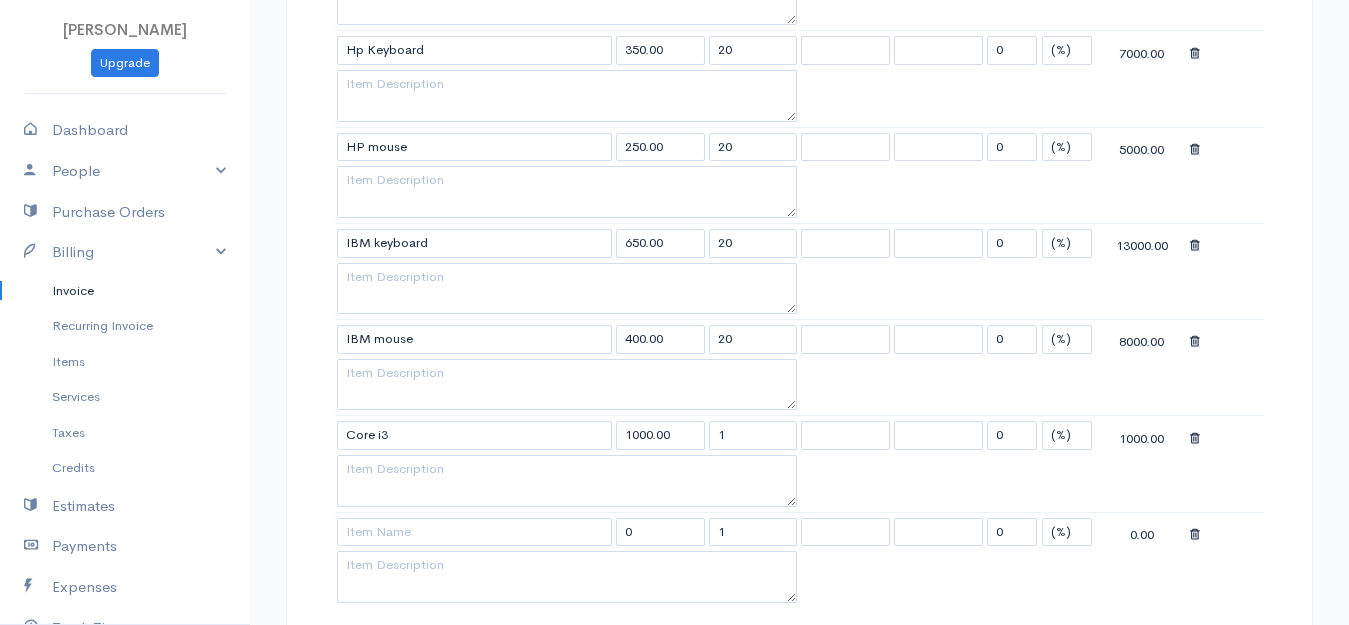scroll, scrollTop: 1100, scrollLeft: 0, axis: vertical 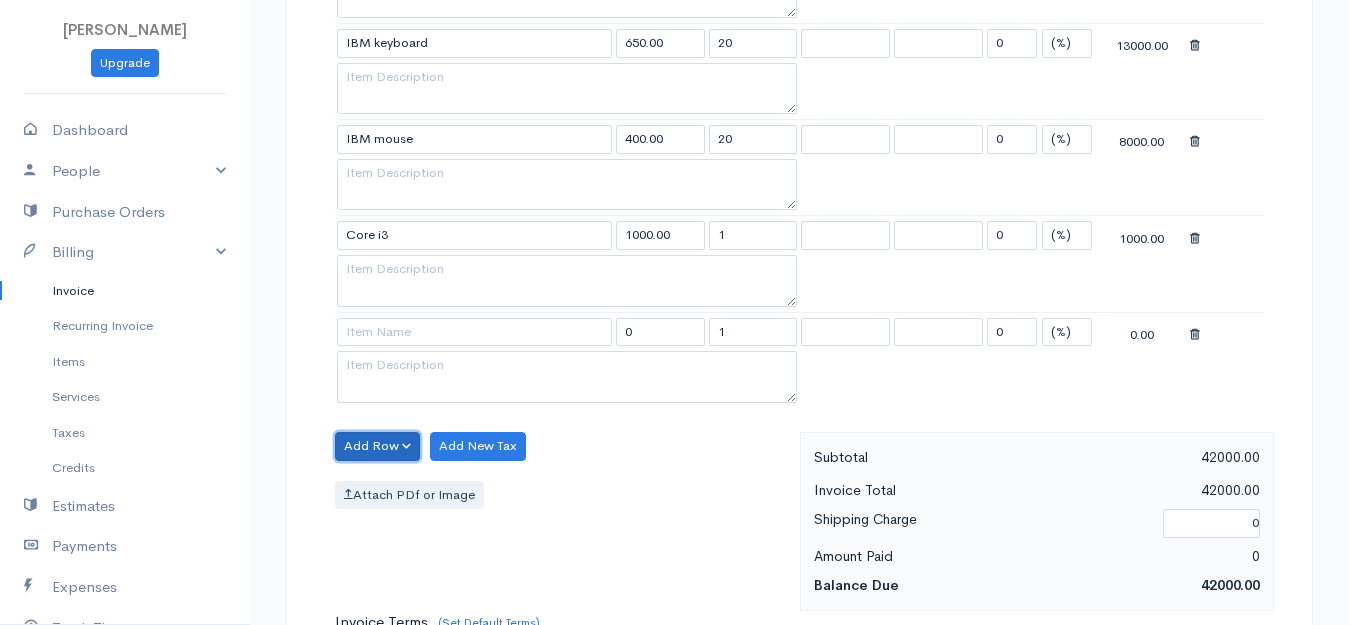 click on "Add Row" at bounding box center (377, 446) 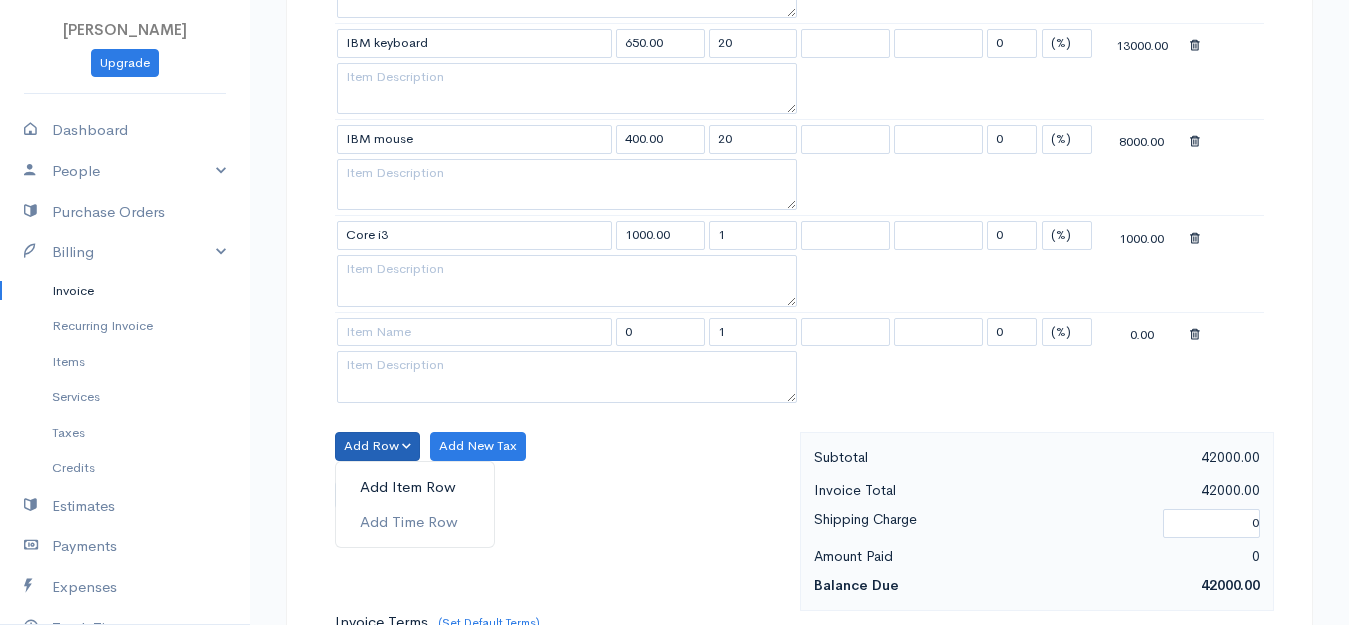 click on "Add Item Row" at bounding box center [415, 487] 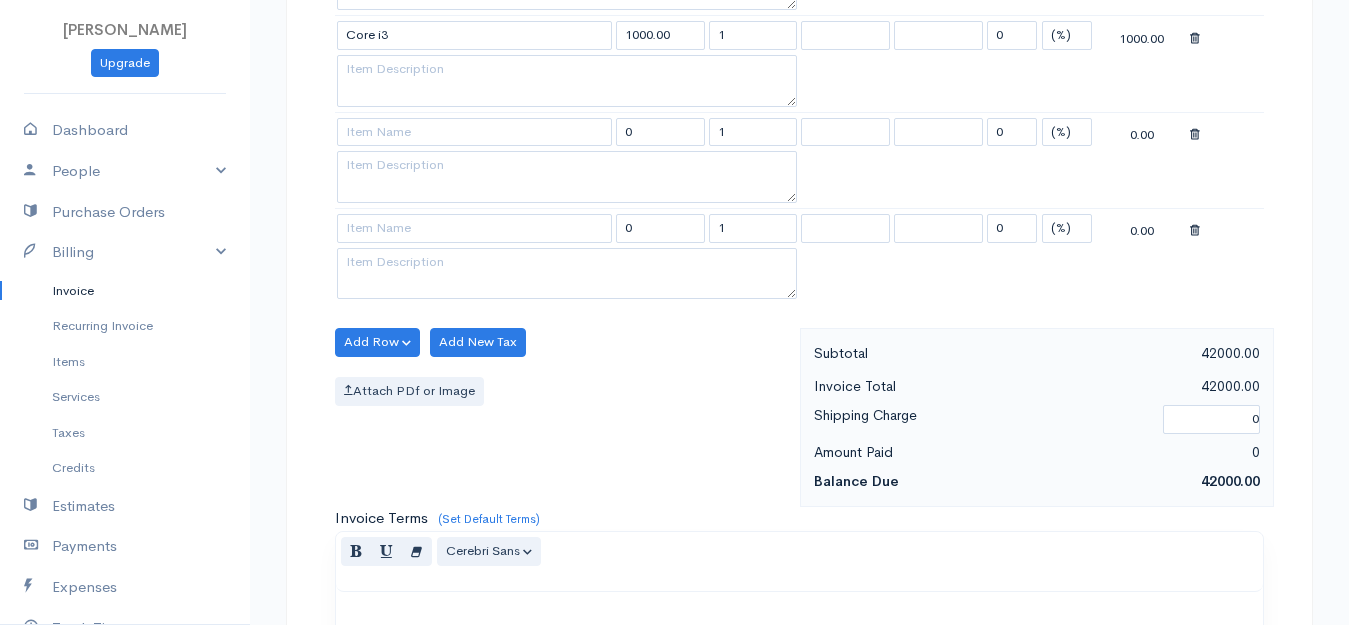 scroll, scrollTop: 1500, scrollLeft: 0, axis: vertical 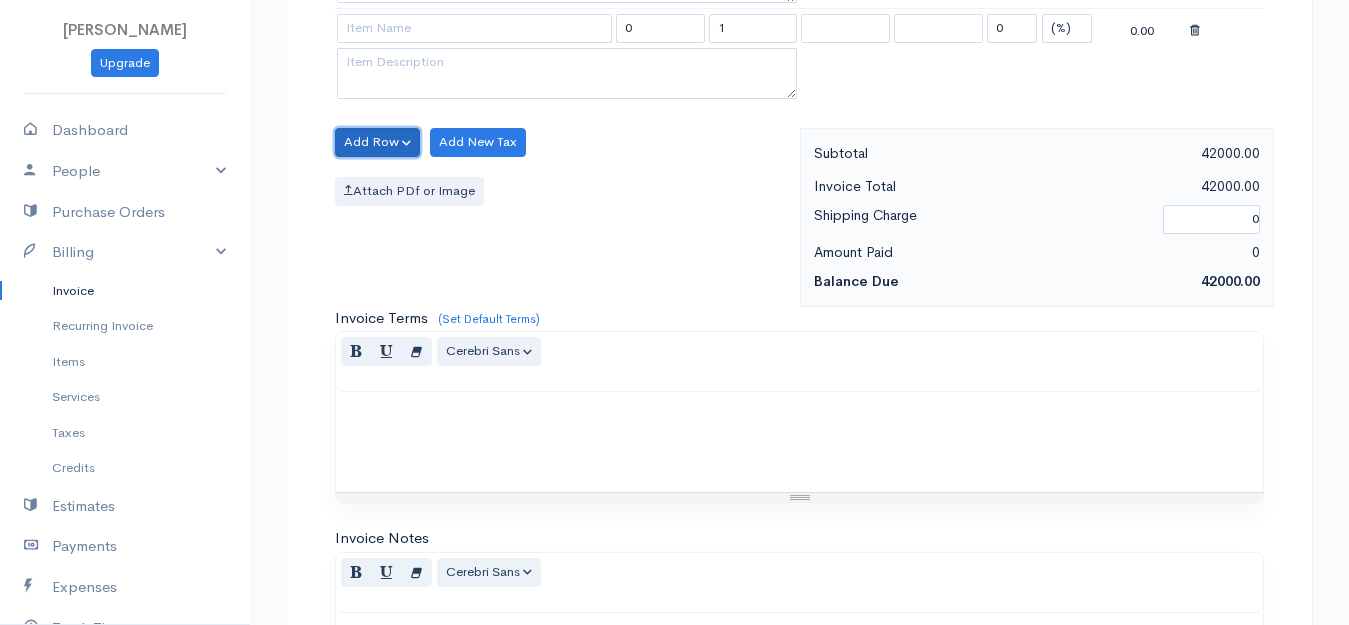 click on "Add Row" at bounding box center (377, 142) 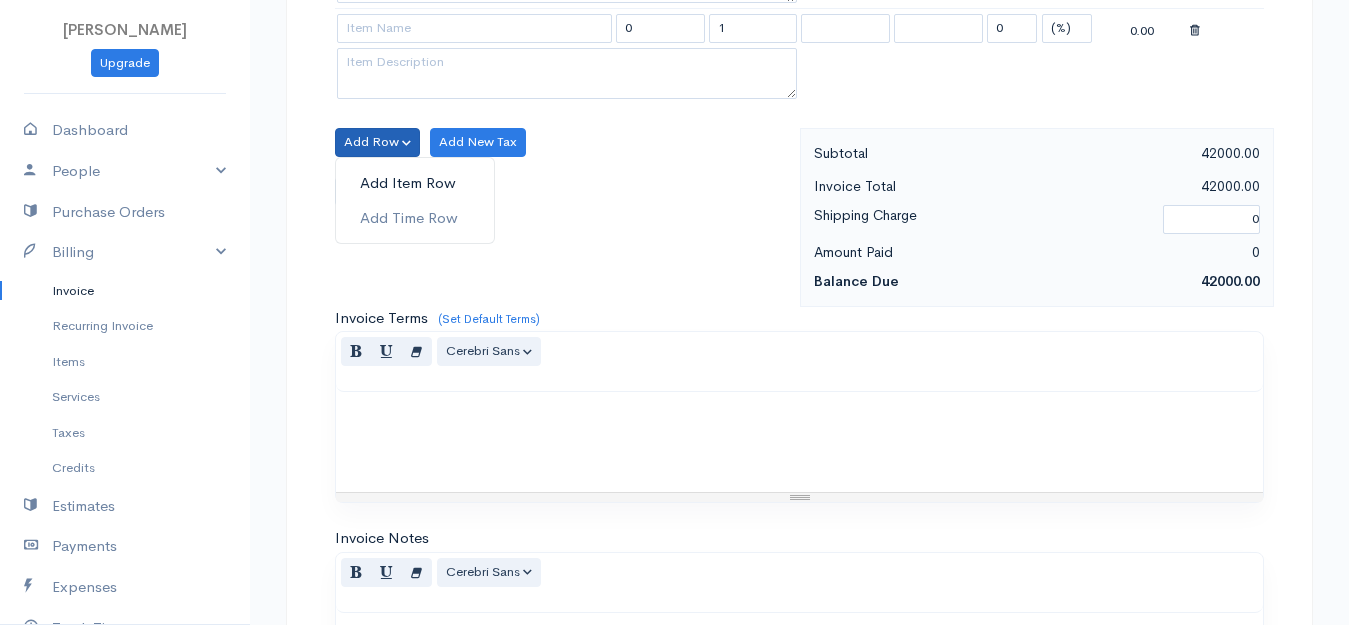 click on "Add Item Row" at bounding box center [415, 183] 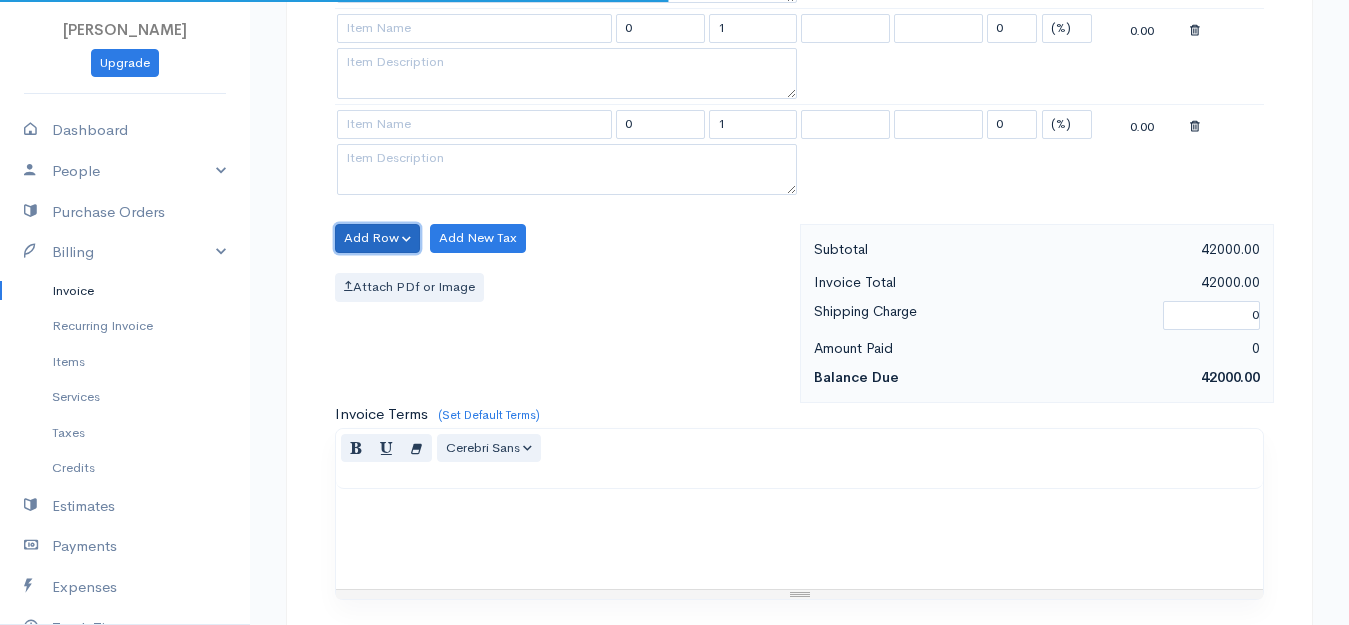 click on "Add Row" at bounding box center (377, 238) 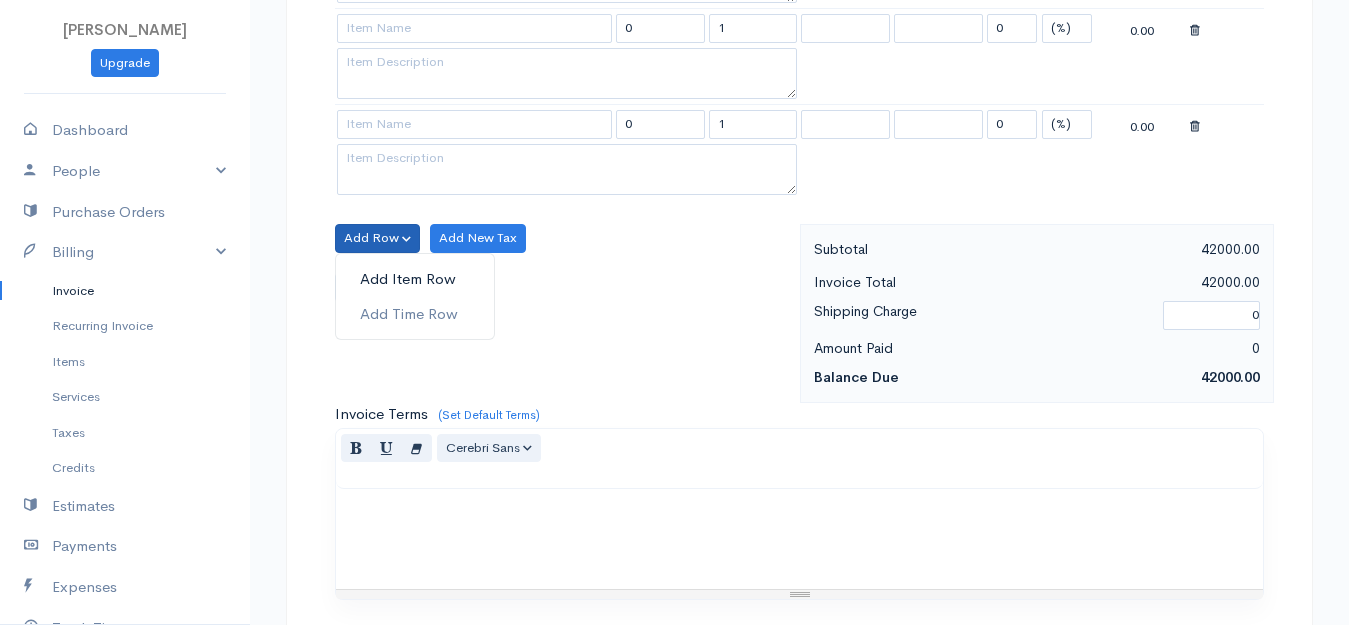 click on "Add Item Row" at bounding box center (415, 279) 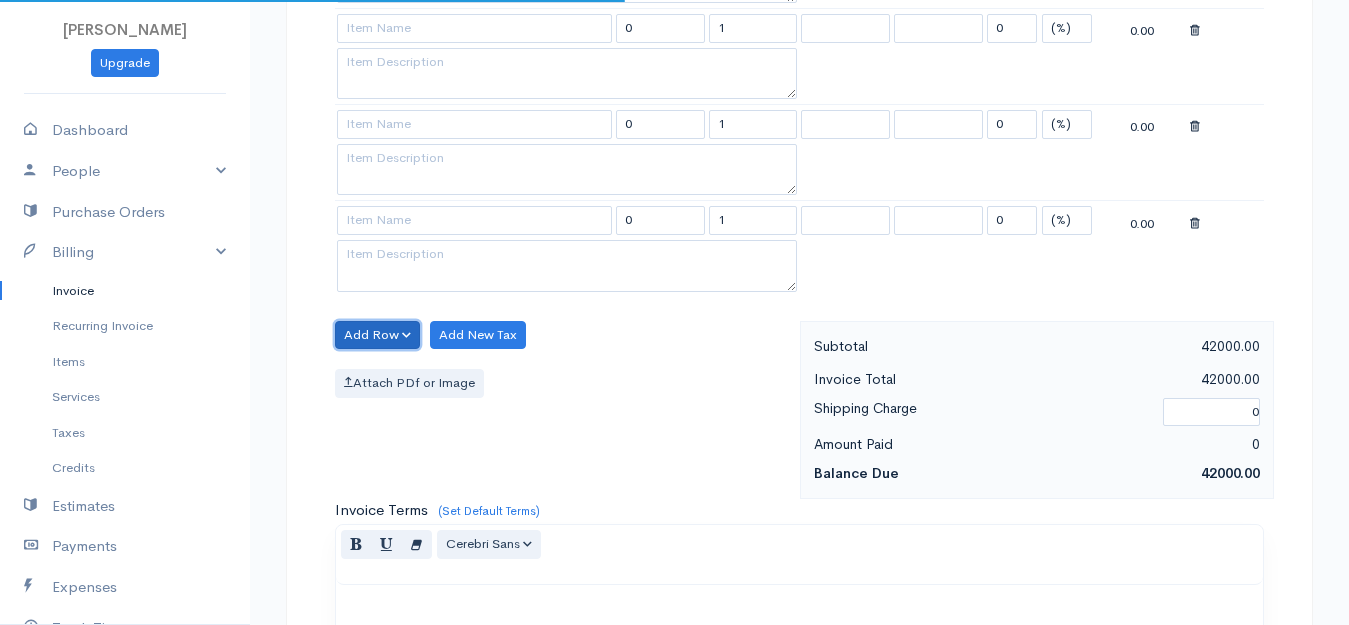 click on "Add Row" at bounding box center (377, 335) 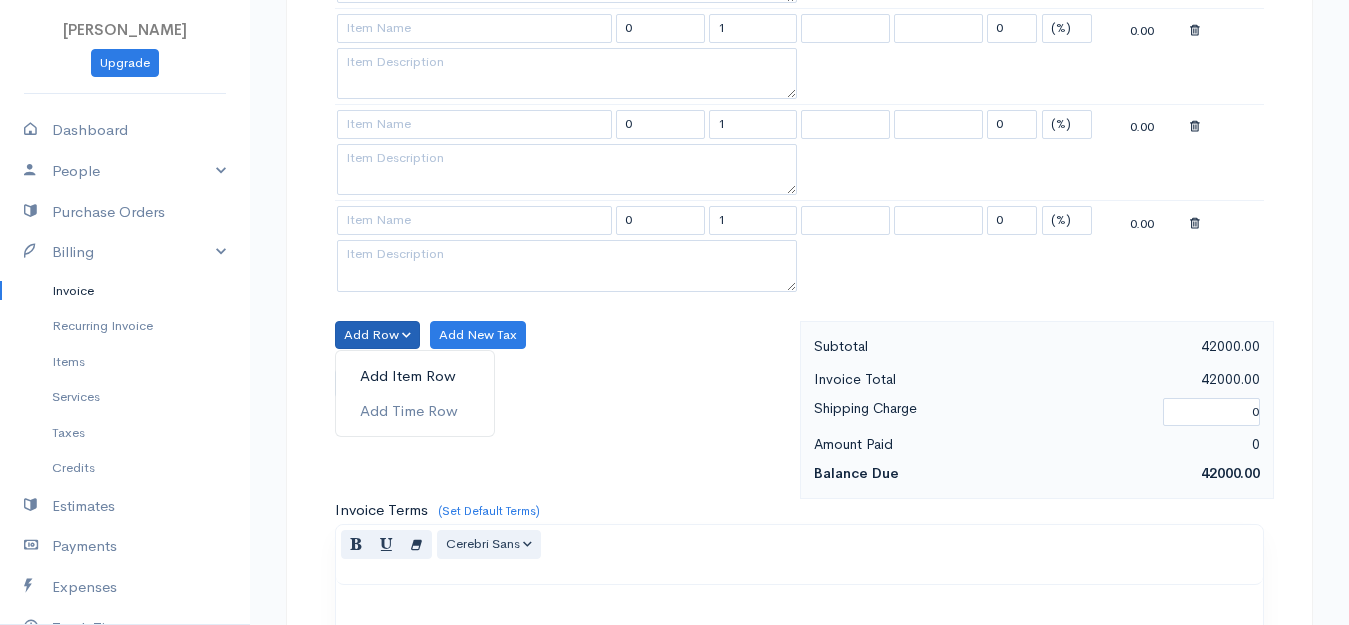 click on "Add Item Row" at bounding box center [415, 376] 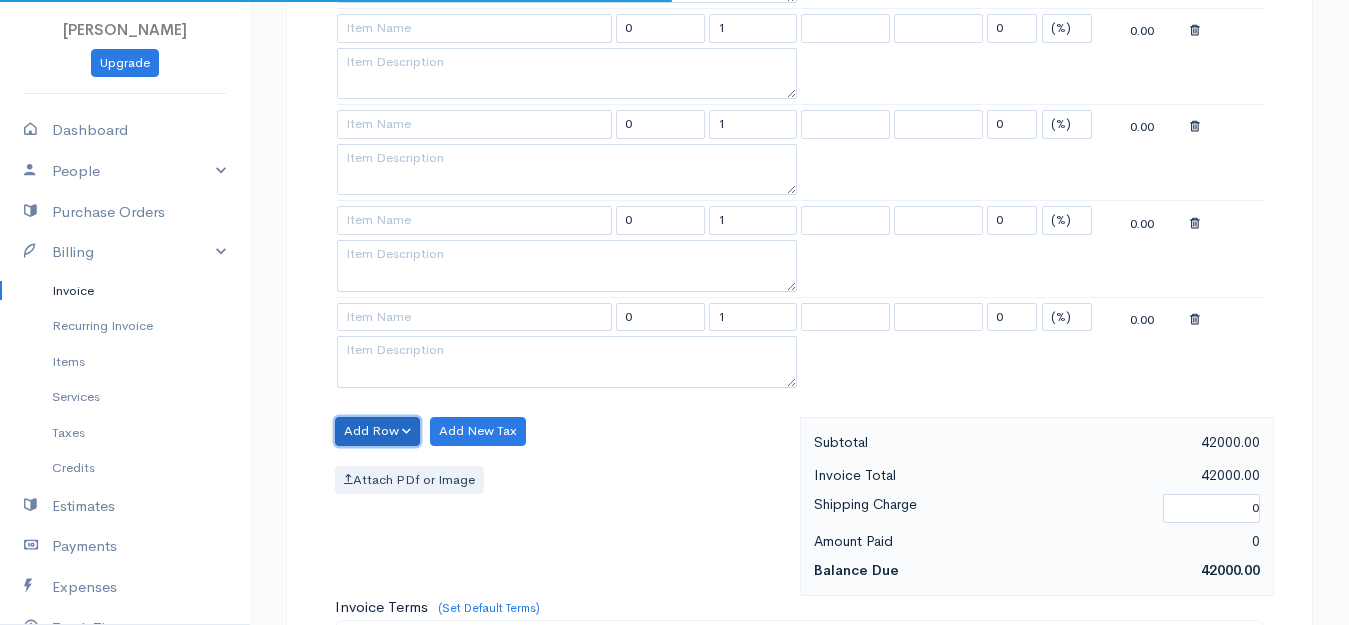 click on "Add Row" at bounding box center (377, 431) 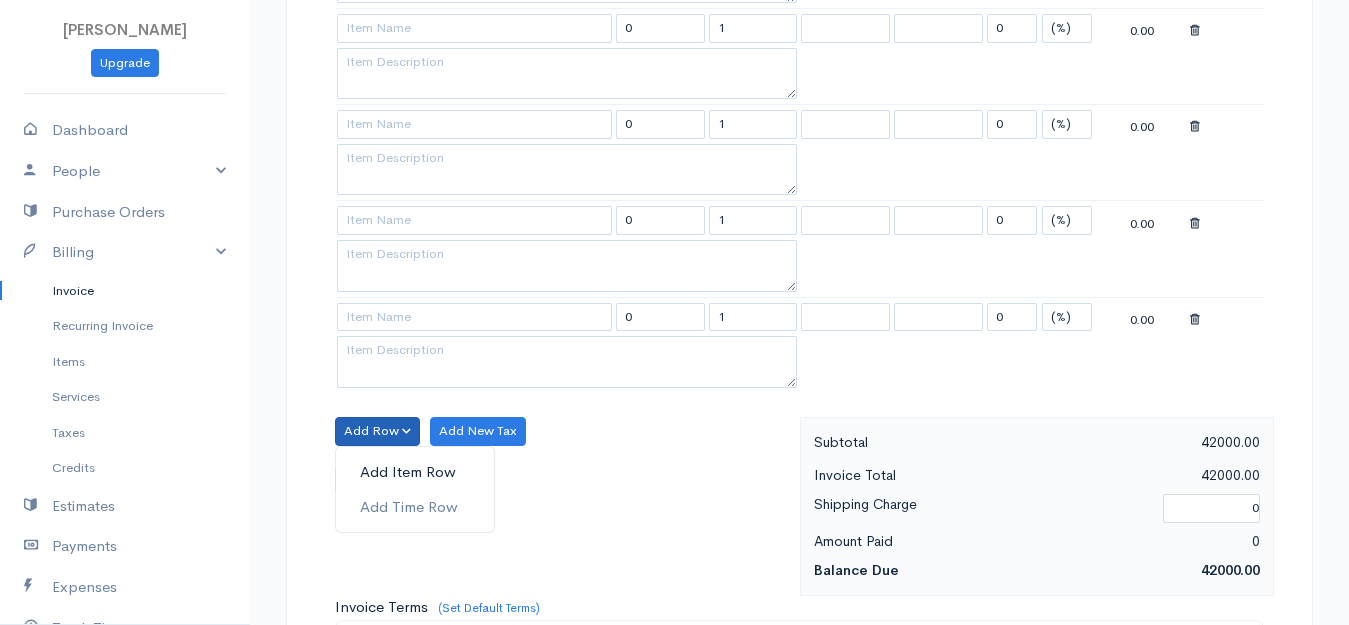 scroll, scrollTop: 1200, scrollLeft: 0, axis: vertical 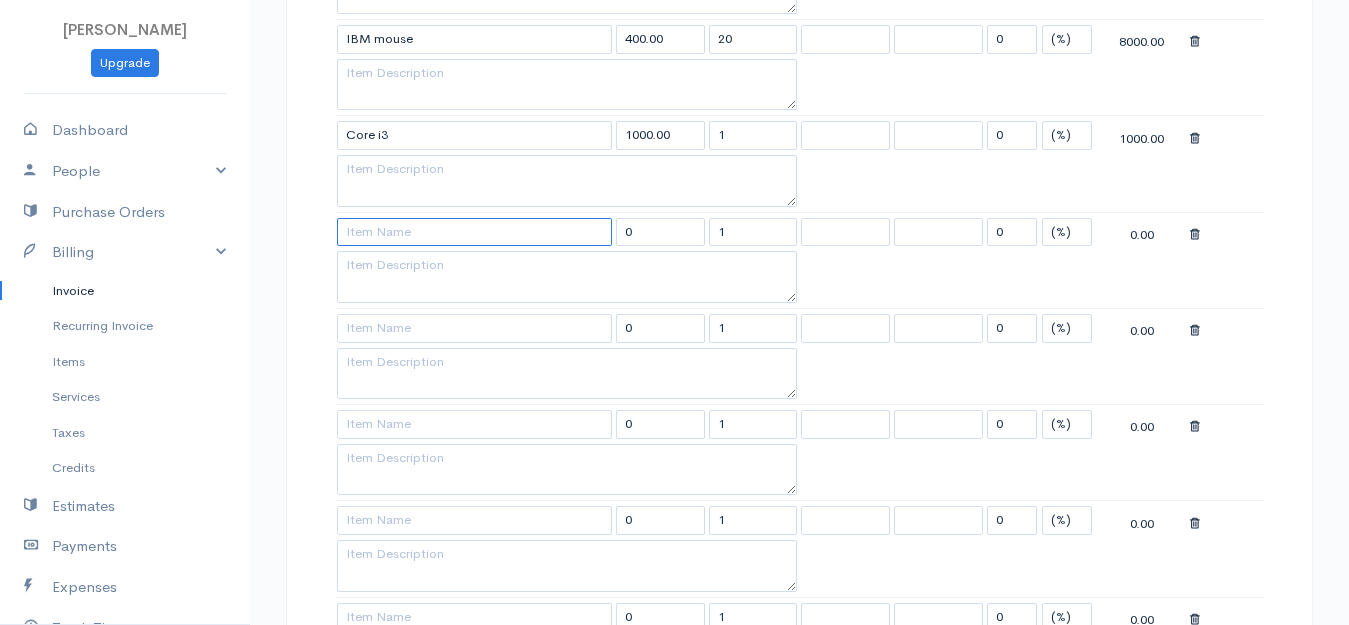 click at bounding box center (474, 232) 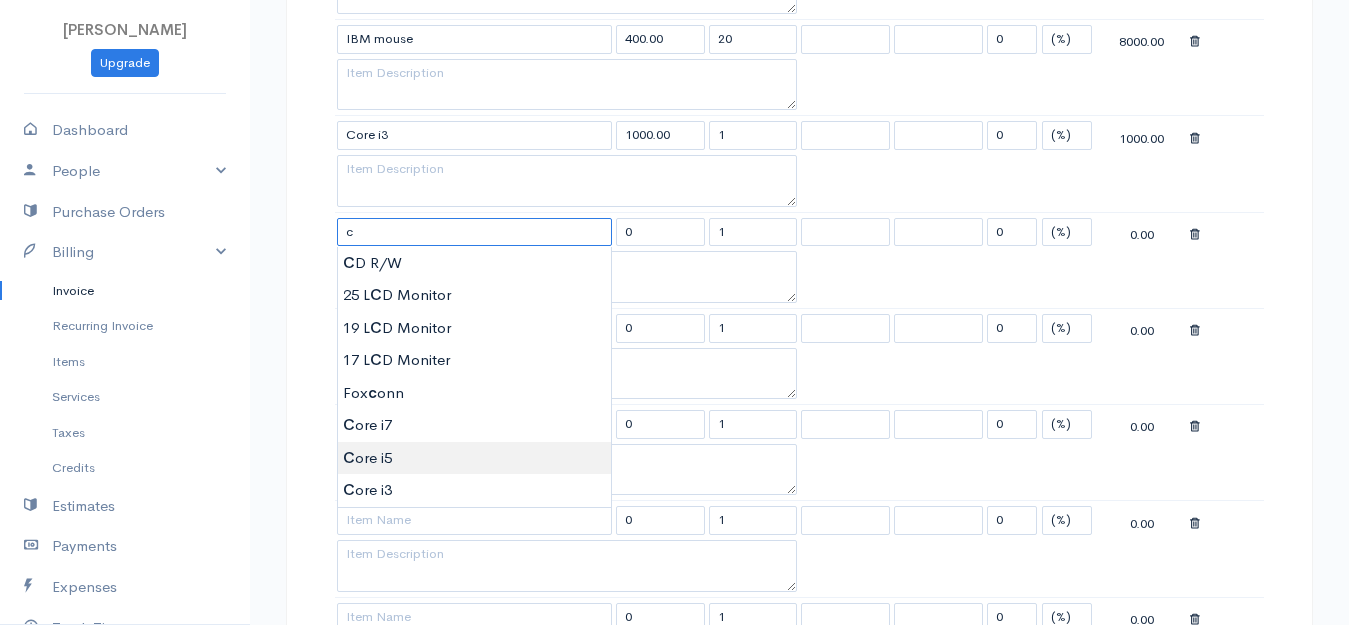 type on "Core i5" 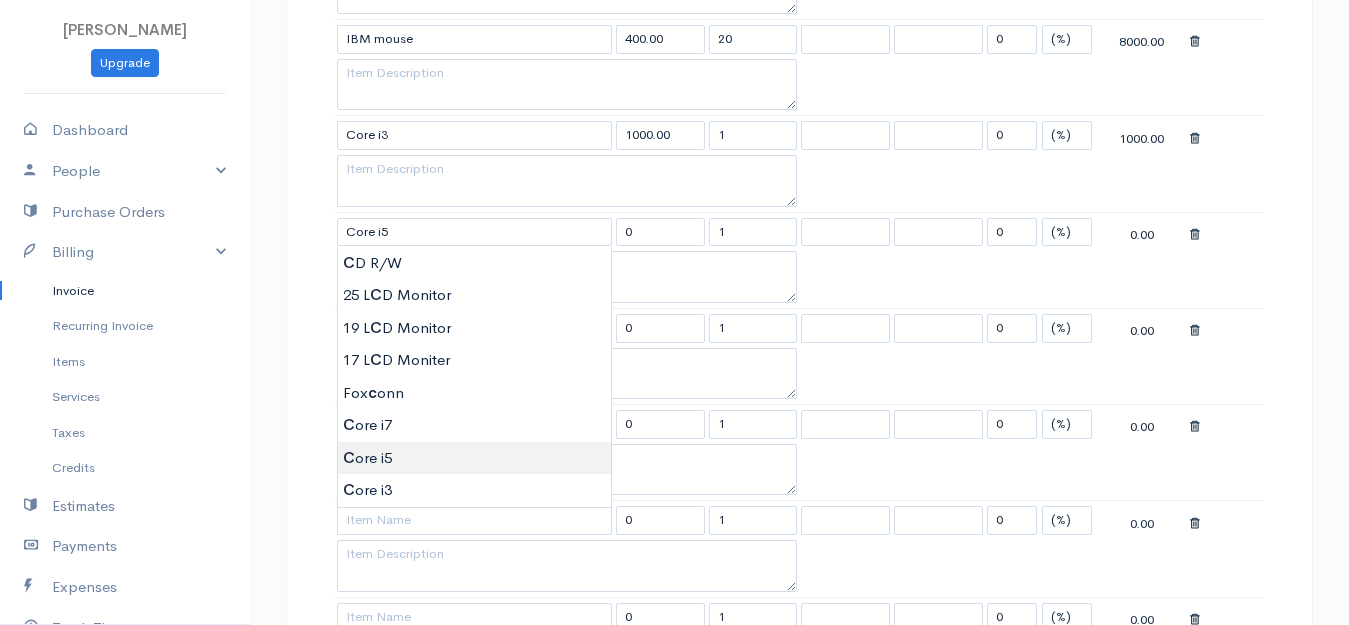 type on "2000.00" 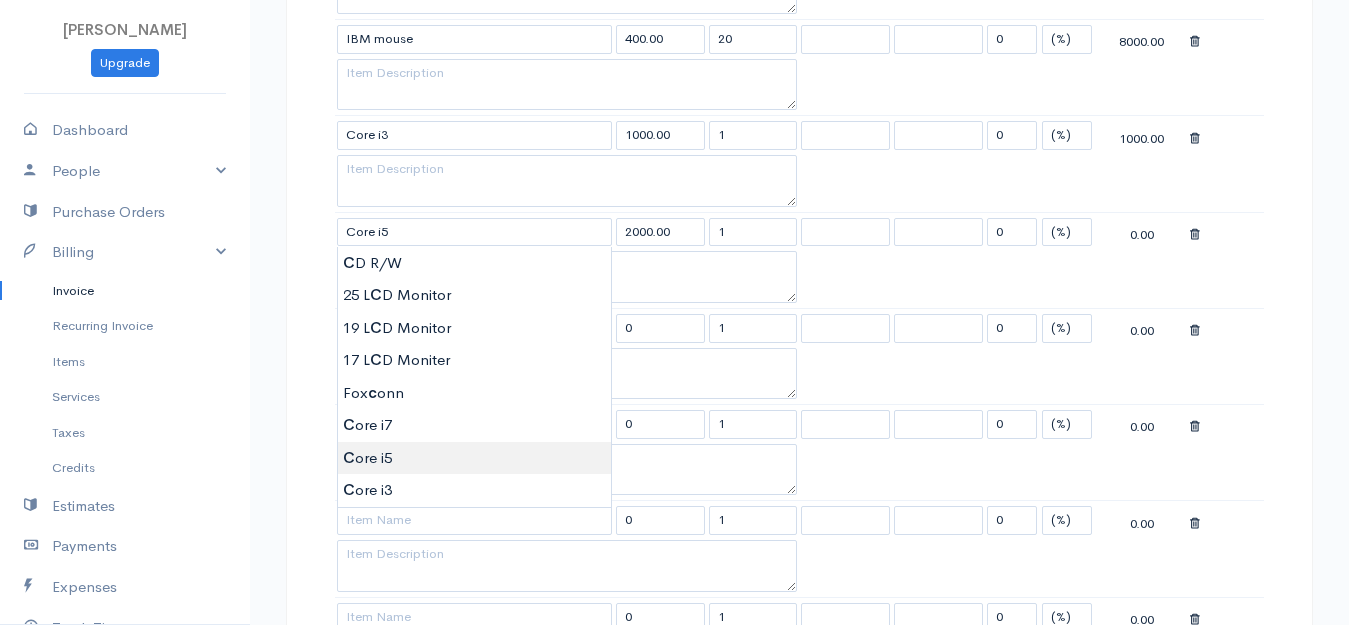 click on "[PERSON_NAME]
Upgrade
Dashboard
People
Clients
Vendors
Staff Users
Purchase Orders
Billing
Invoice
Recurring Invoice
Items
Services
Taxes
Credits
Estimates
Payments
Expenses
Track Time
Projects
Reports
Settings
My Organizations
Logout
Help
@CloudBooksApp 2022
Invoice
New Invoice
DRAFT To Royal [Choose Country] [GEOGRAPHIC_DATA] [GEOGRAPHIC_DATA] [GEOGRAPHIC_DATA] [GEOGRAPHIC_DATA] [GEOGRAPHIC_DATA] [GEOGRAPHIC_DATA] [US_STATE] [GEOGRAPHIC_DATA] [GEOGRAPHIC_DATA] [GEOGRAPHIC_DATA] [GEOGRAPHIC_DATA] [GEOGRAPHIC_DATA] [GEOGRAPHIC_DATA] [GEOGRAPHIC_DATA] [GEOGRAPHIC_DATA] [GEOGRAPHIC_DATA] [GEOGRAPHIC_DATA]" at bounding box center [674, 193] 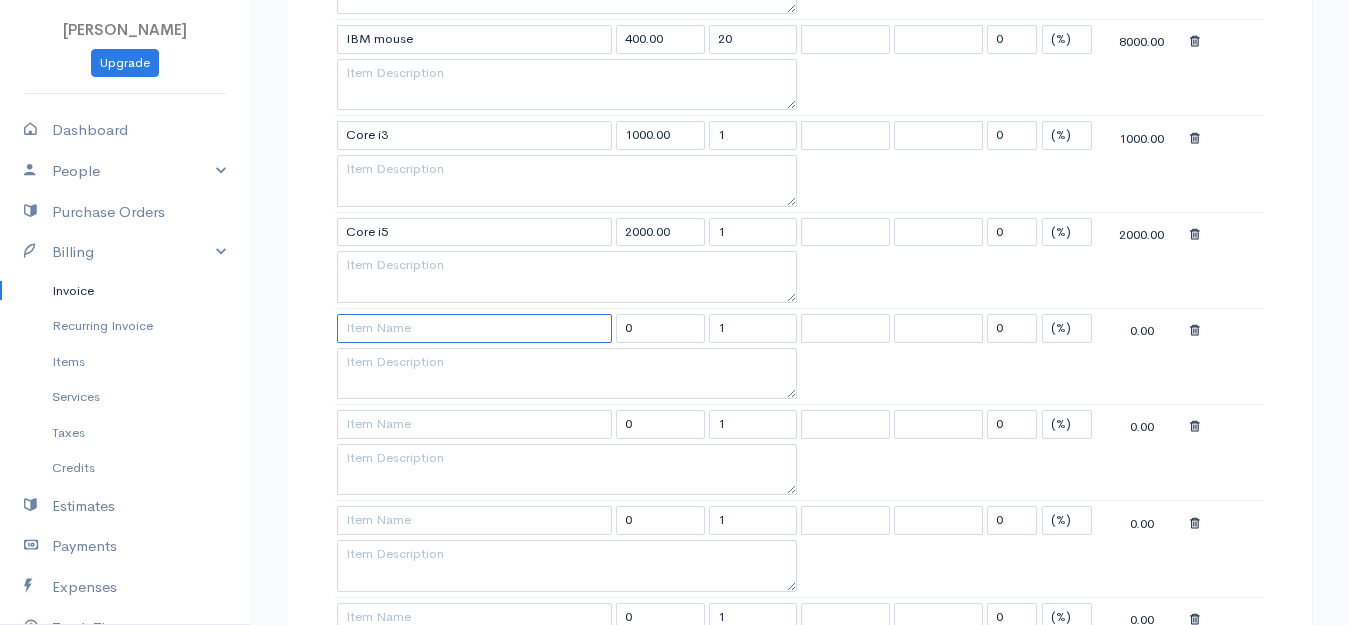 click at bounding box center [474, 328] 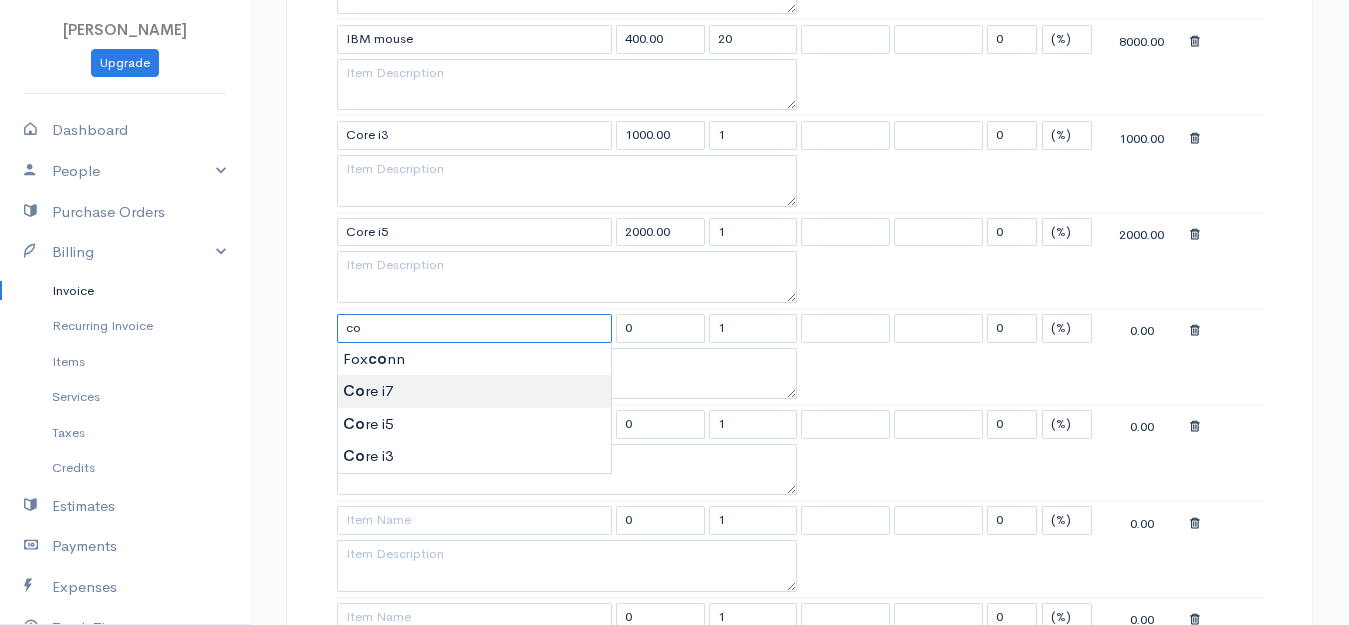 type on "Core i7" 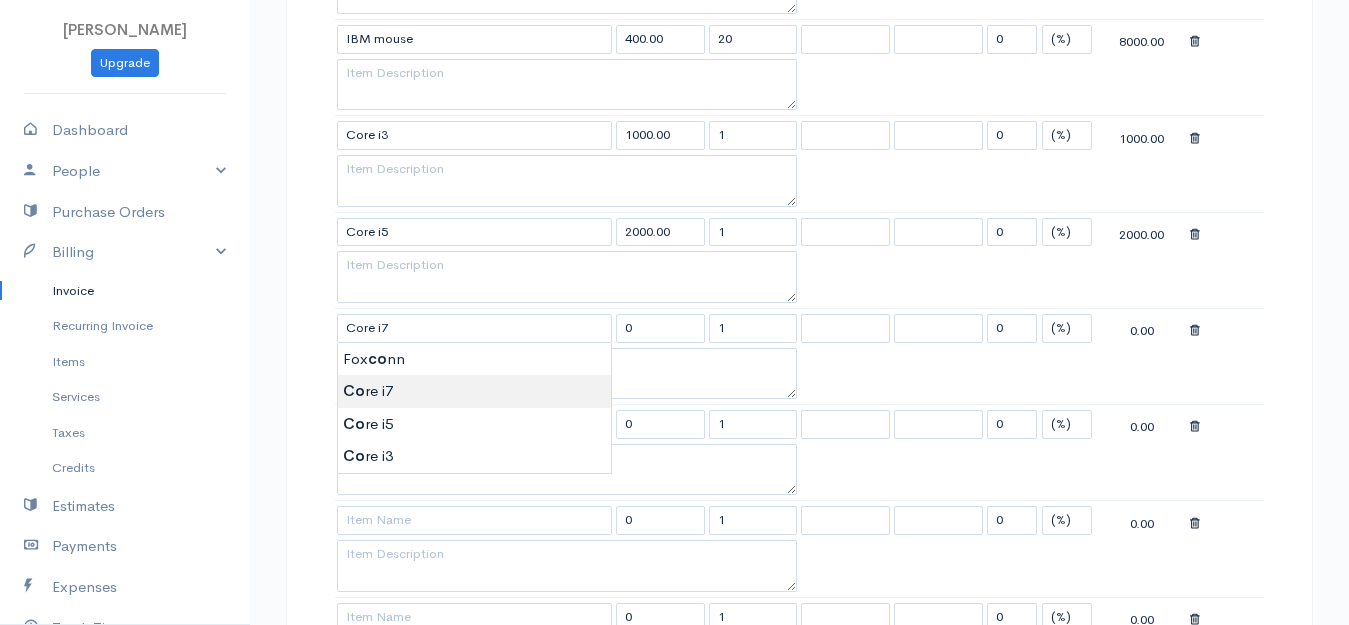 type on "3000.00" 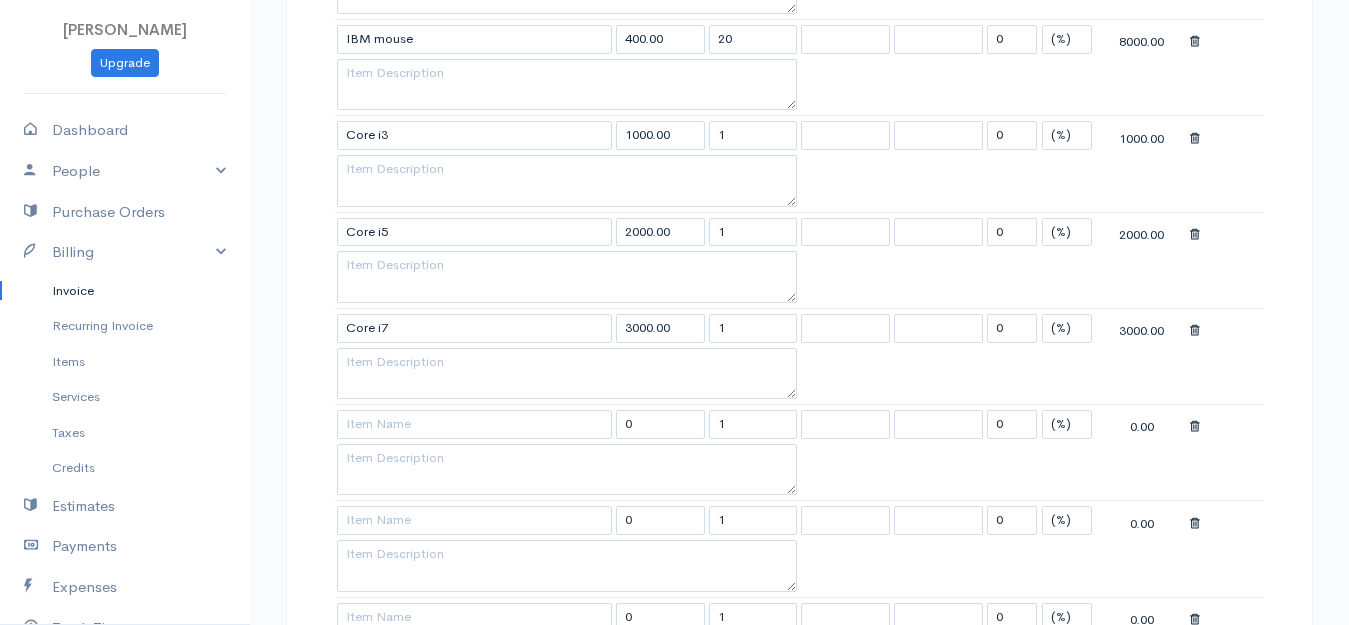 click on "[PERSON_NAME]
Upgrade
Dashboard
People
Clients
Vendors
Staff Users
Purchase Orders
Billing
Invoice
Recurring Invoice
Items
Services
Taxes
Credits
Estimates
Payments
Expenses
Track Time
Projects
Reports
Settings
My Organizations
Logout
Help
@CloudBooksApp 2022
Invoice
New Invoice
DRAFT To Royal [Choose Country] [GEOGRAPHIC_DATA] [GEOGRAPHIC_DATA] [GEOGRAPHIC_DATA] [GEOGRAPHIC_DATA] [GEOGRAPHIC_DATA] [GEOGRAPHIC_DATA] [US_STATE] [GEOGRAPHIC_DATA] [GEOGRAPHIC_DATA] [GEOGRAPHIC_DATA] [GEOGRAPHIC_DATA] [GEOGRAPHIC_DATA] [GEOGRAPHIC_DATA] [GEOGRAPHIC_DATA] [GEOGRAPHIC_DATA] [GEOGRAPHIC_DATA] [GEOGRAPHIC_DATA]" at bounding box center (674, 193) 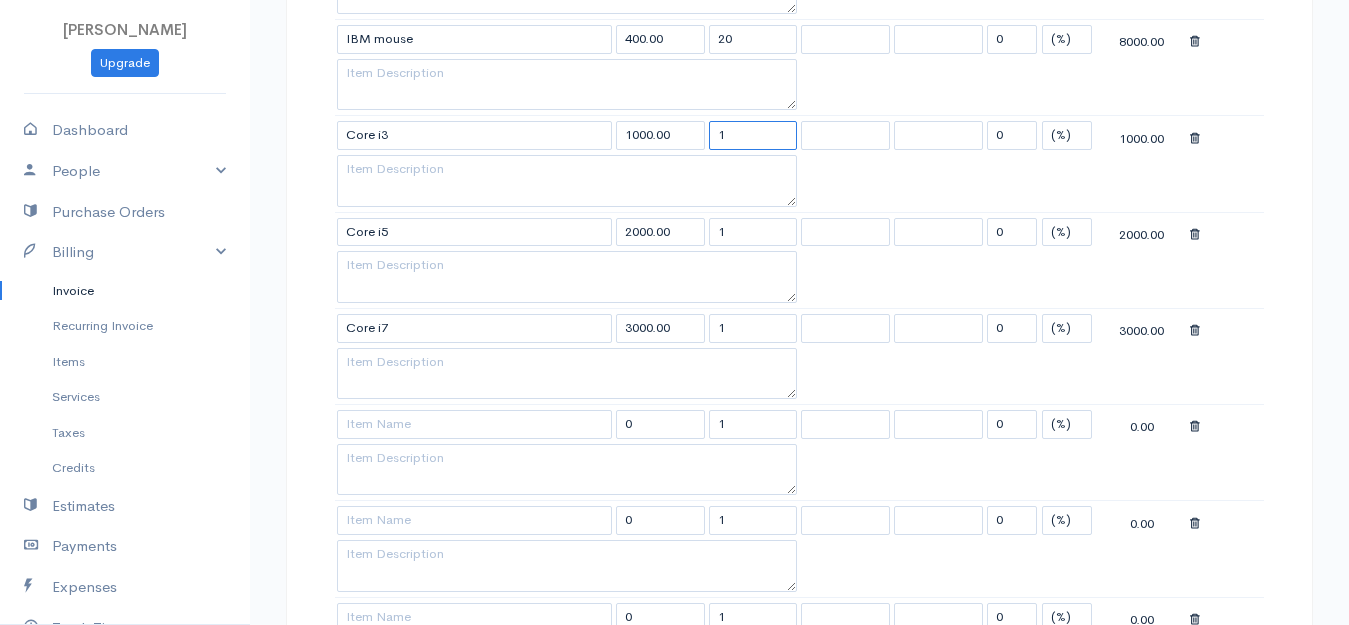 drag, startPoint x: 725, startPoint y: 136, endPoint x: 714, endPoint y: 139, distance: 11.401754 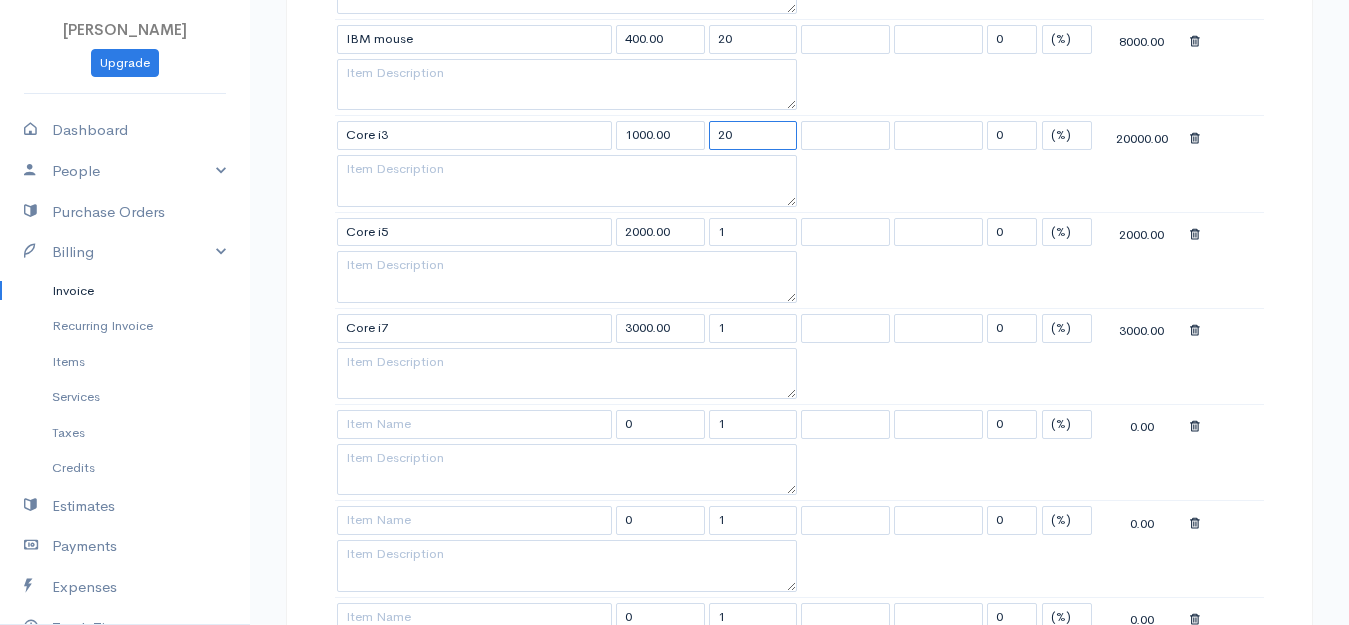 type on "20" 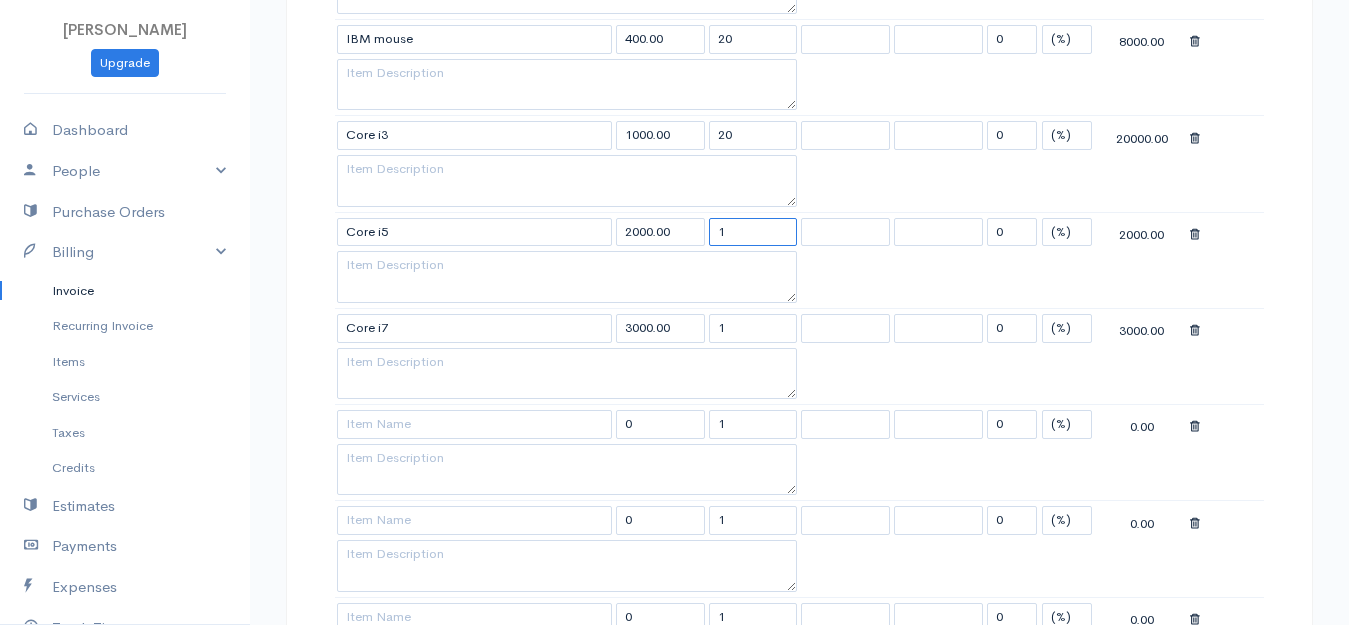 drag, startPoint x: 733, startPoint y: 240, endPoint x: 717, endPoint y: 240, distance: 16 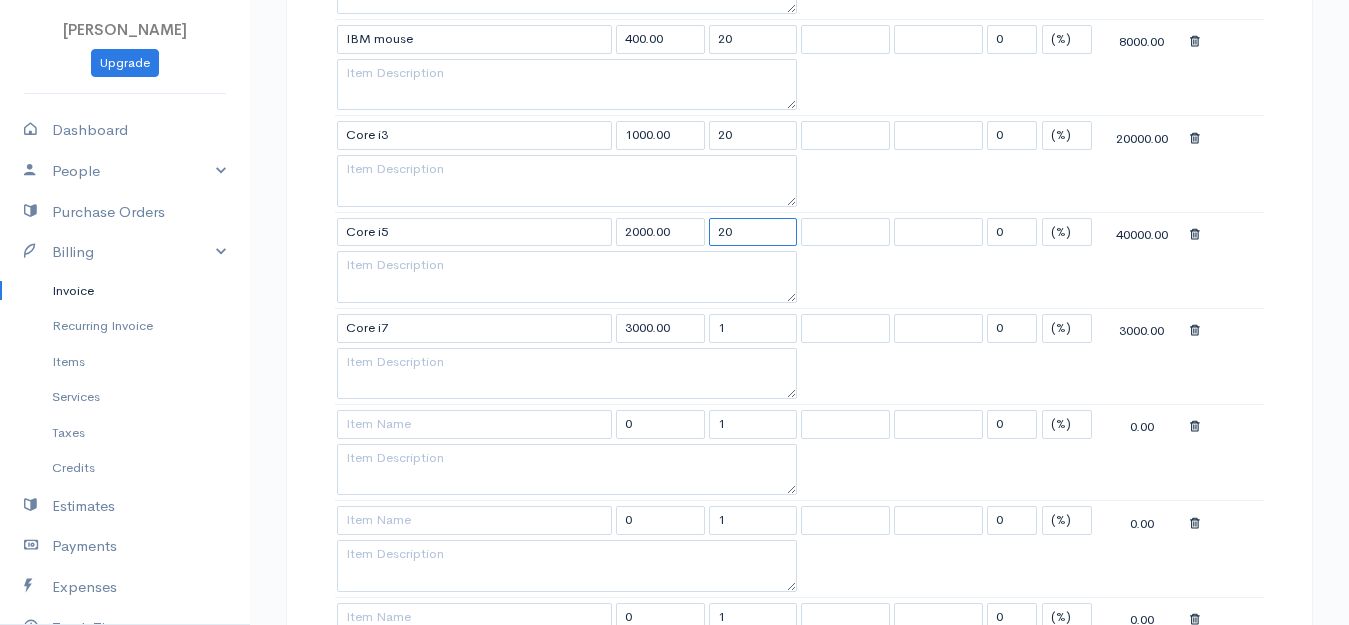 type on "20" 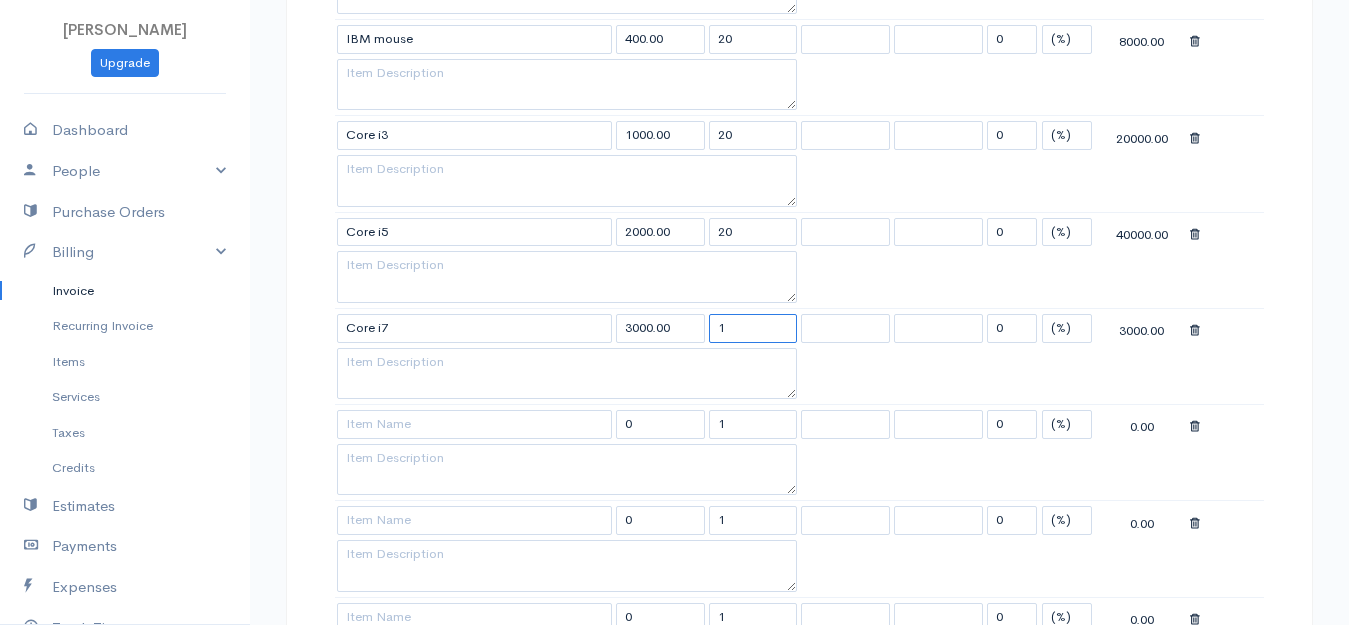 drag, startPoint x: 738, startPoint y: 330, endPoint x: 691, endPoint y: 335, distance: 47.26521 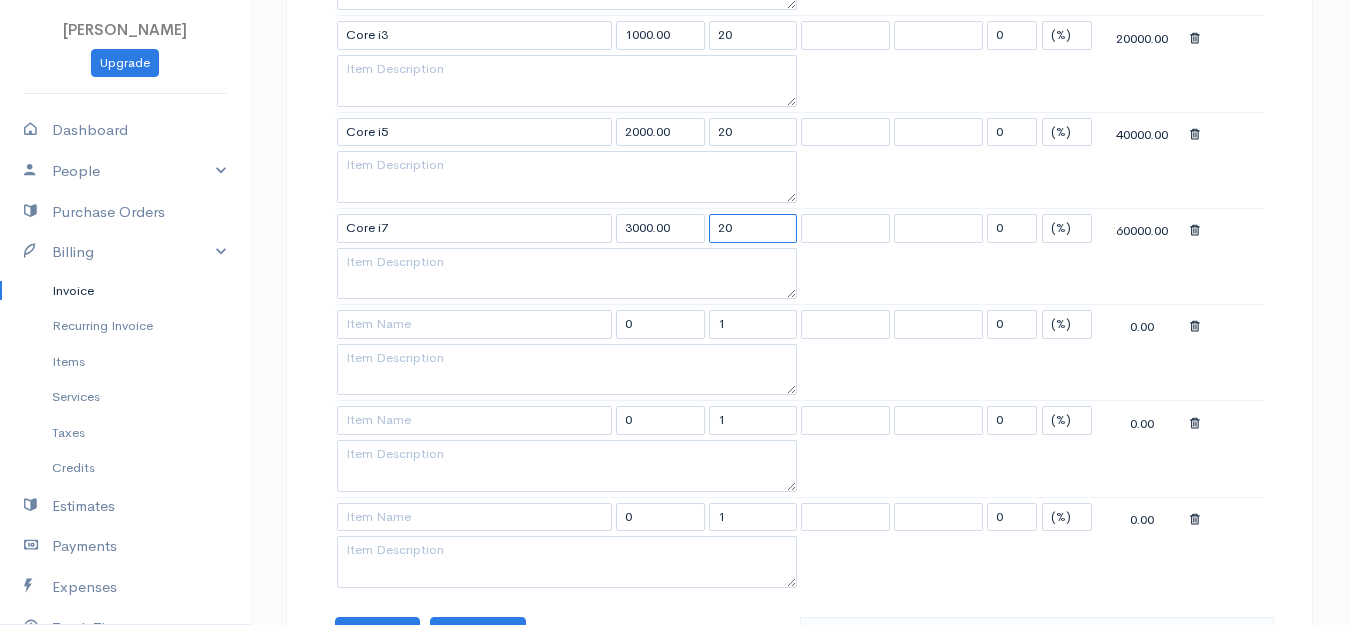 scroll, scrollTop: 1500, scrollLeft: 0, axis: vertical 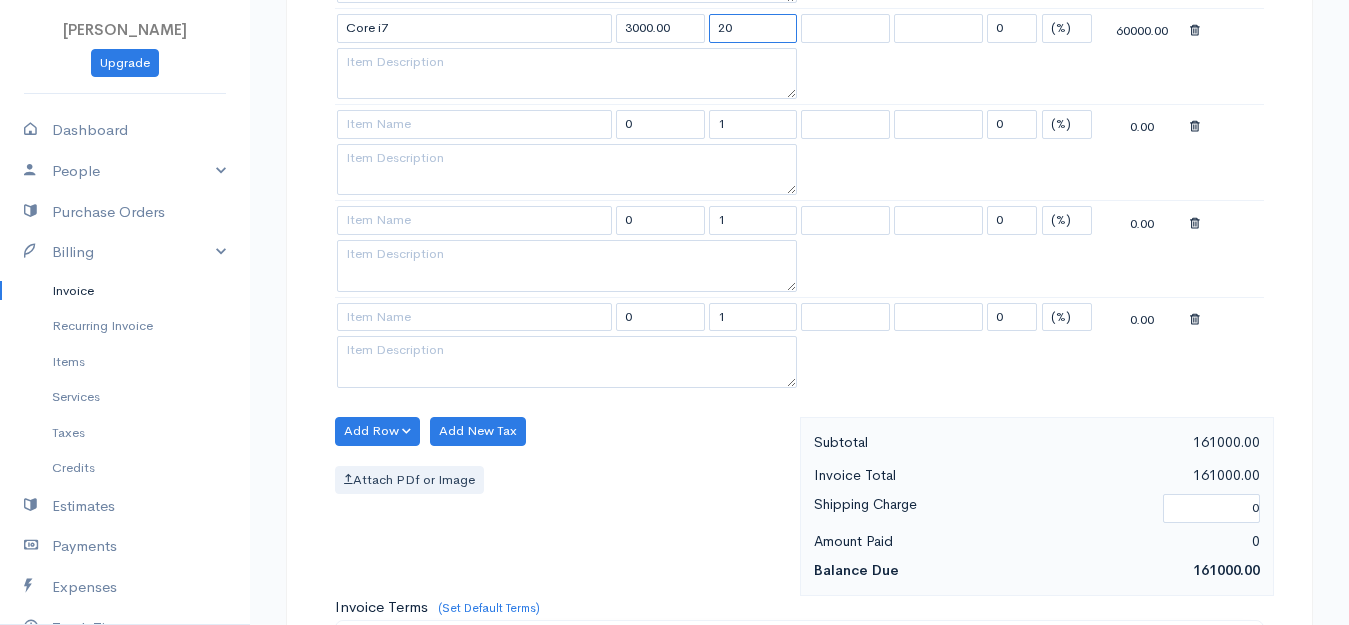 type on "20" 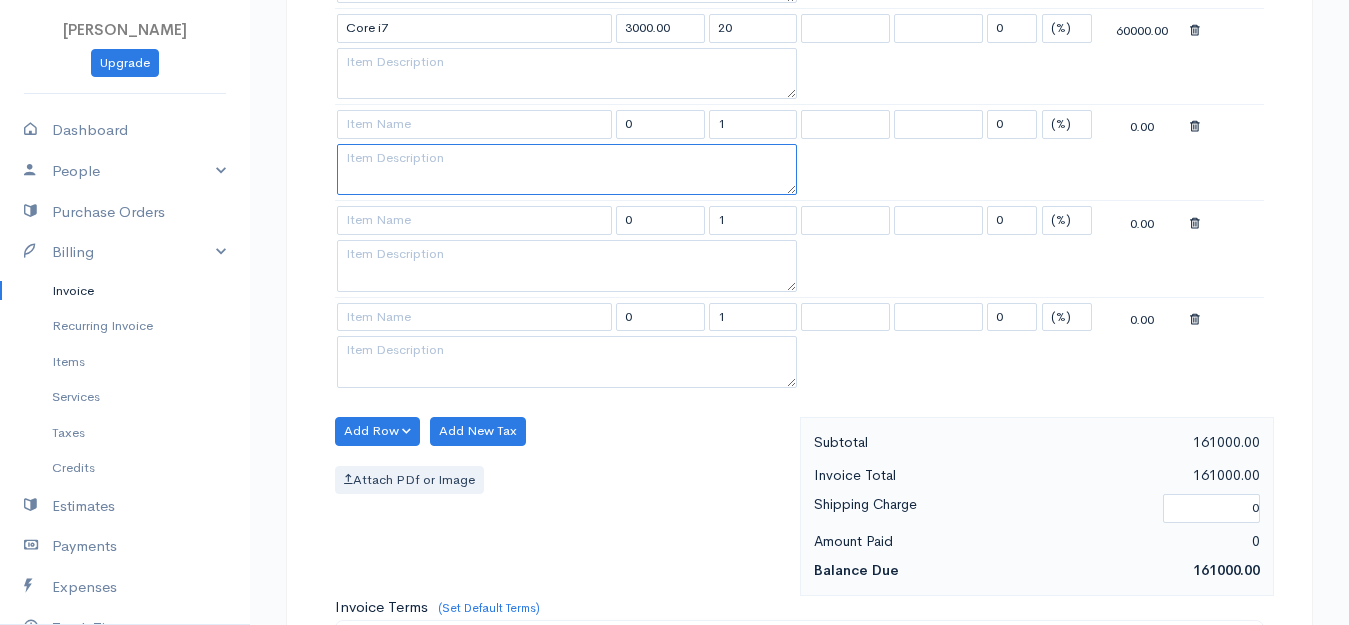 click at bounding box center (567, 170) 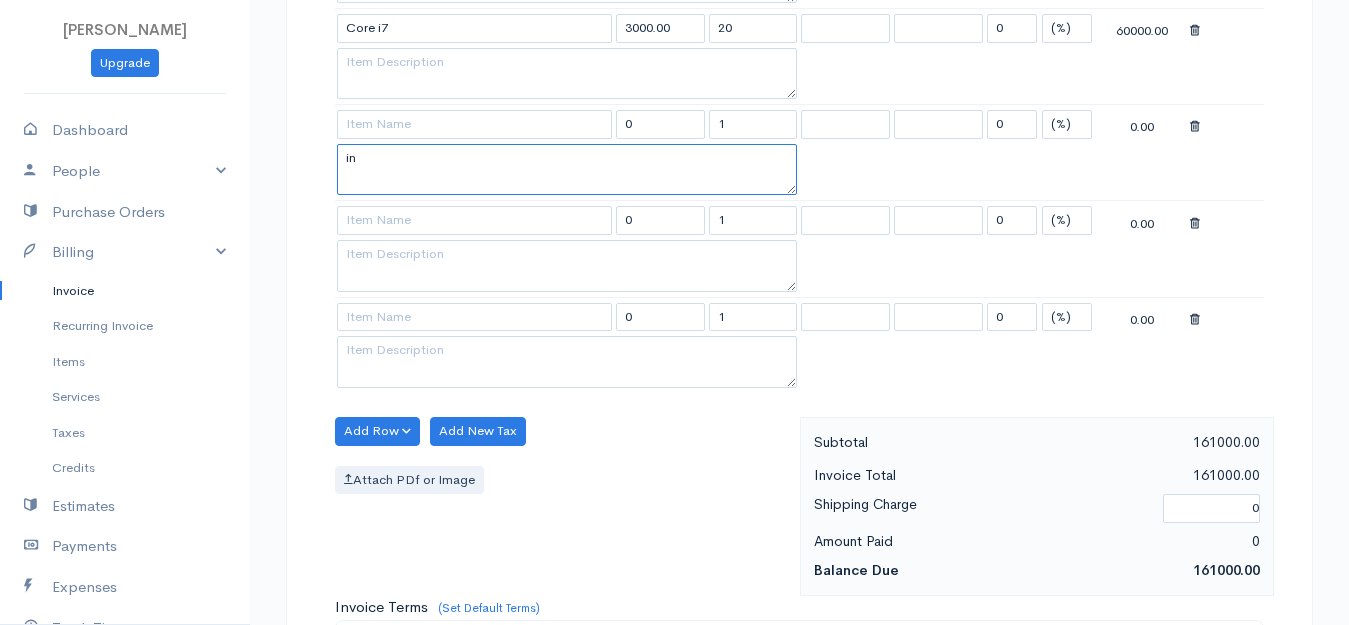 type on "i" 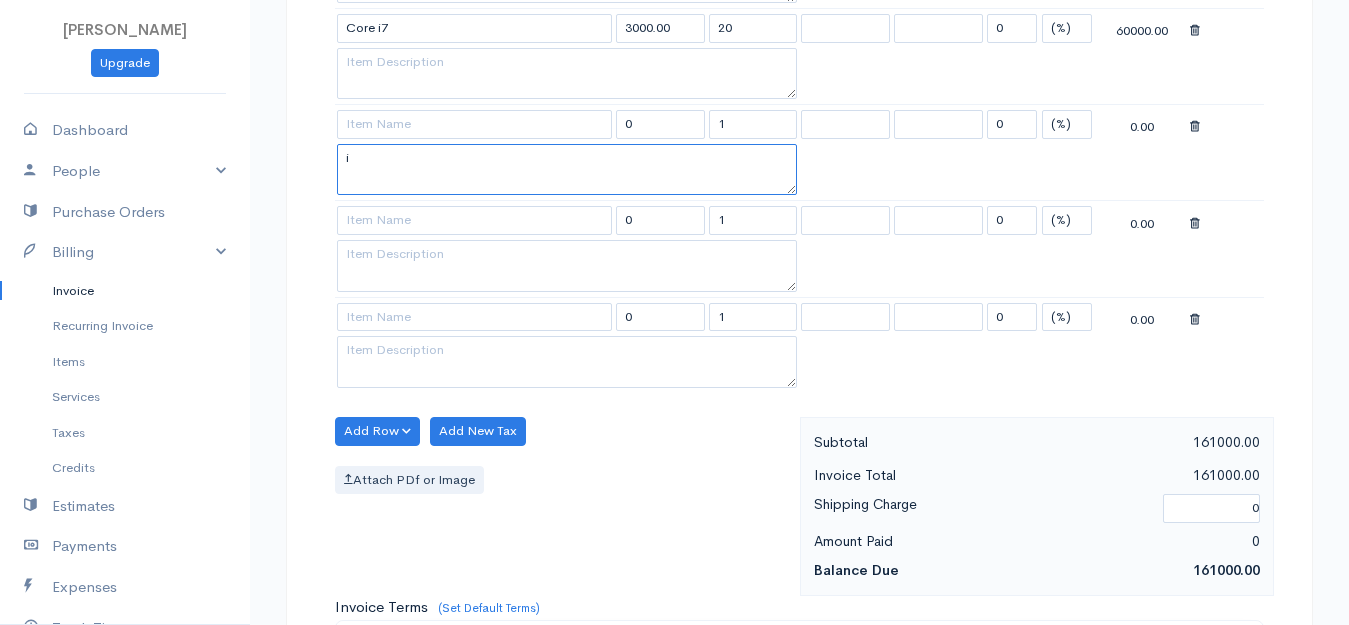 type 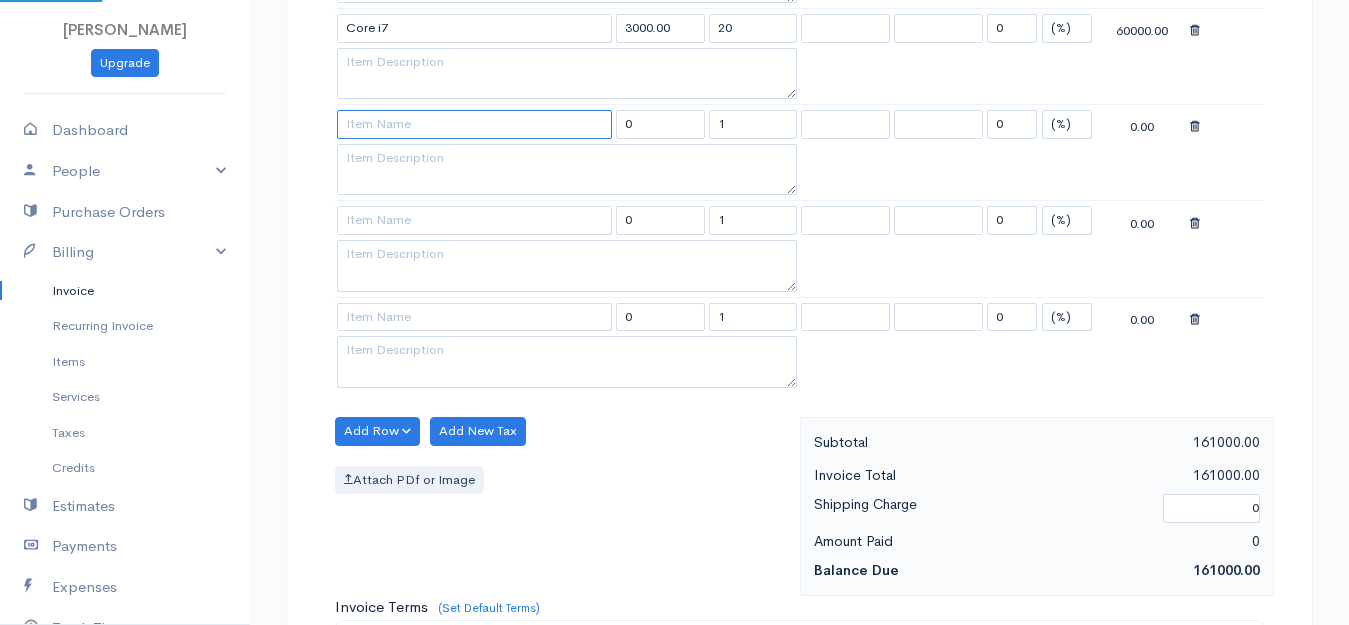 click at bounding box center (474, 124) 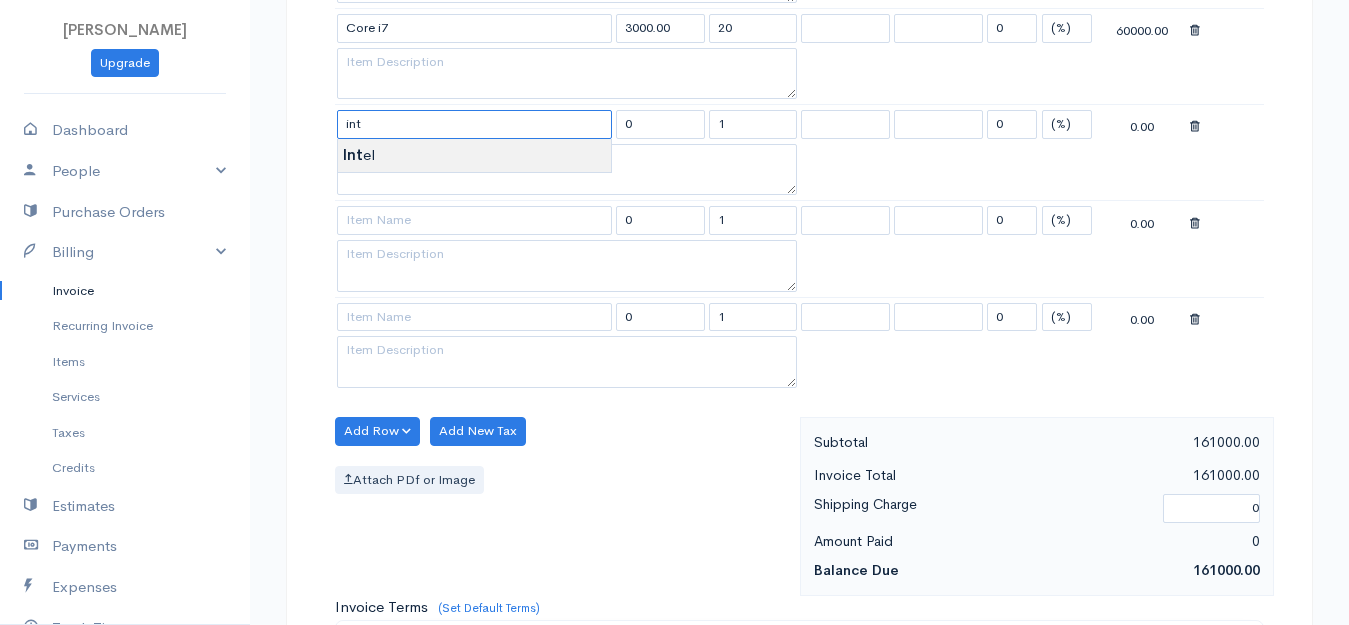 type on "Intel" 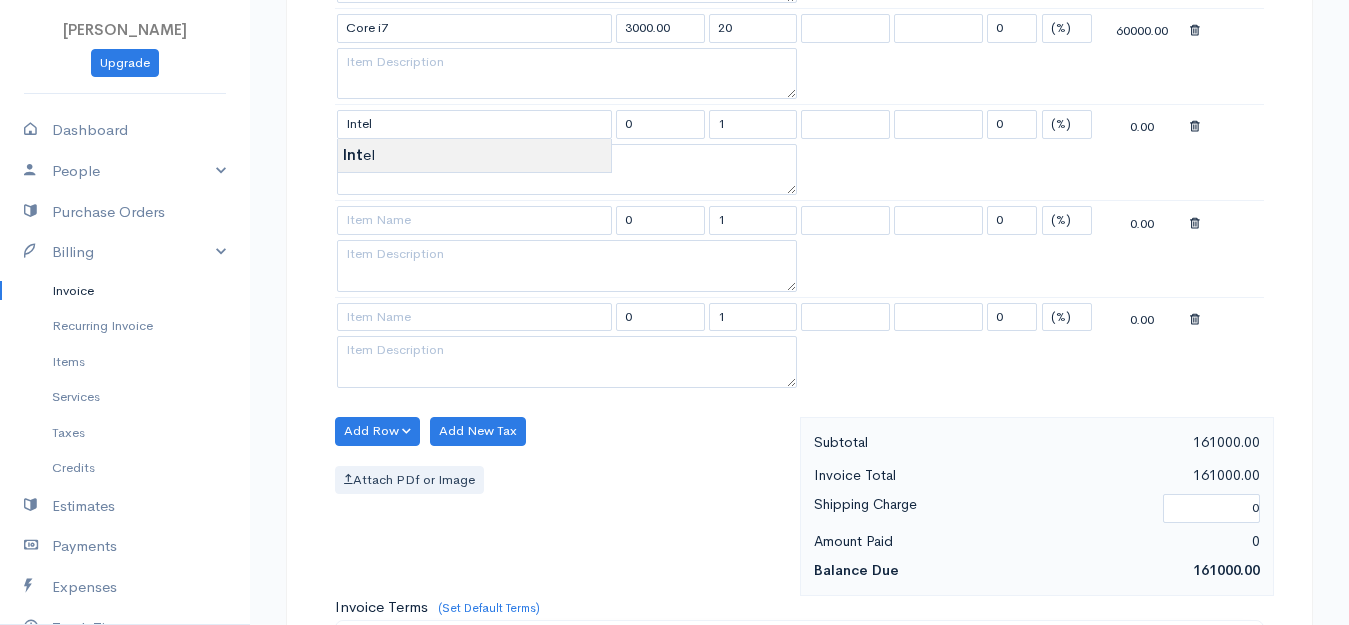 type on "3500.00" 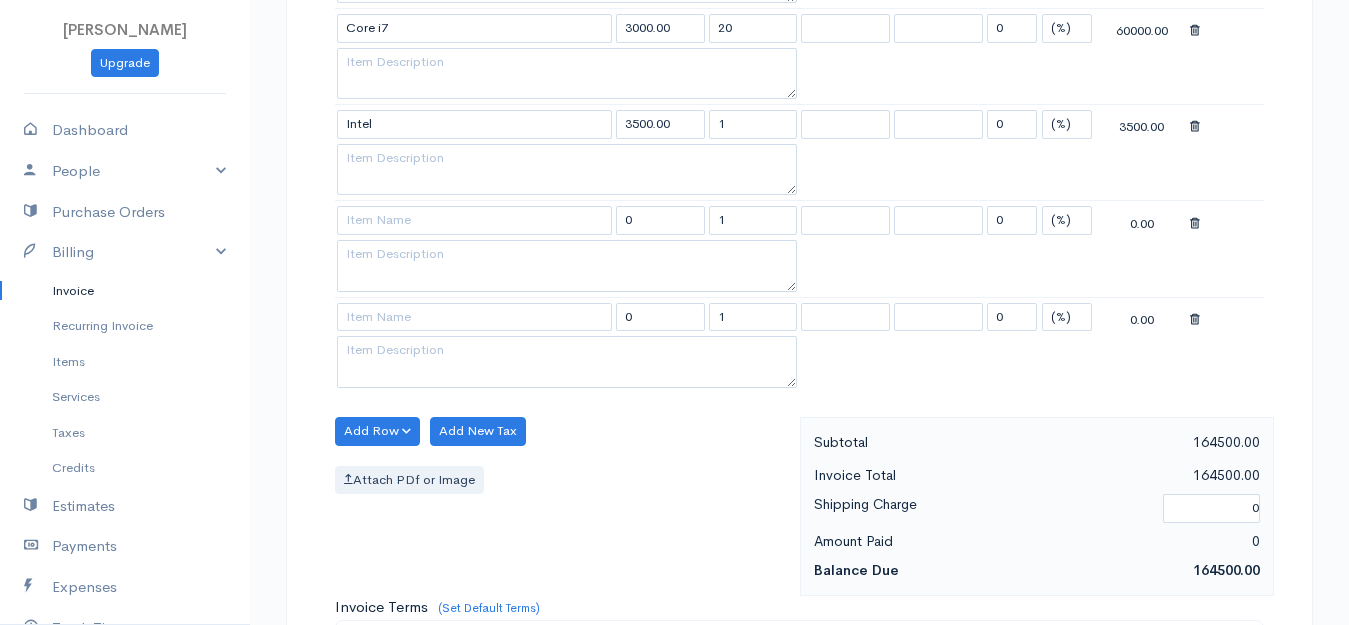 click on "[PERSON_NAME]
Upgrade
Dashboard
People
Clients
Vendors
Staff Users
Purchase Orders
Billing
Invoice
Recurring Invoice
Items
Services
Taxes
Credits
Estimates
Payments
Expenses
Track Time
Projects
Reports
Settings
My Organizations
Logout
Help
@CloudBooksApp 2022
Invoice
New Invoice
DRAFT To Royal [Choose Country] [GEOGRAPHIC_DATA] [GEOGRAPHIC_DATA] [GEOGRAPHIC_DATA] [GEOGRAPHIC_DATA] [GEOGRAPHIC_DATA] [GEOGRAPHIC_DATA] [US_STATE] [GEOGRAPHIC_DATA] [GEOGRAPHIC_DATA] [GEOGRAPHIC_DATA] [GEOGRAPHIC_DATA] [GEOGRAPHIC_DATA] [GEOGRAPHIC_DATA] [GEOGRAPHIC_DATA] [GEOGRAPHIC_DATA] [GEOGRAPHIC_DATA] [GEOGRAPHIC_DATA]" at bounding box center [674, -107] 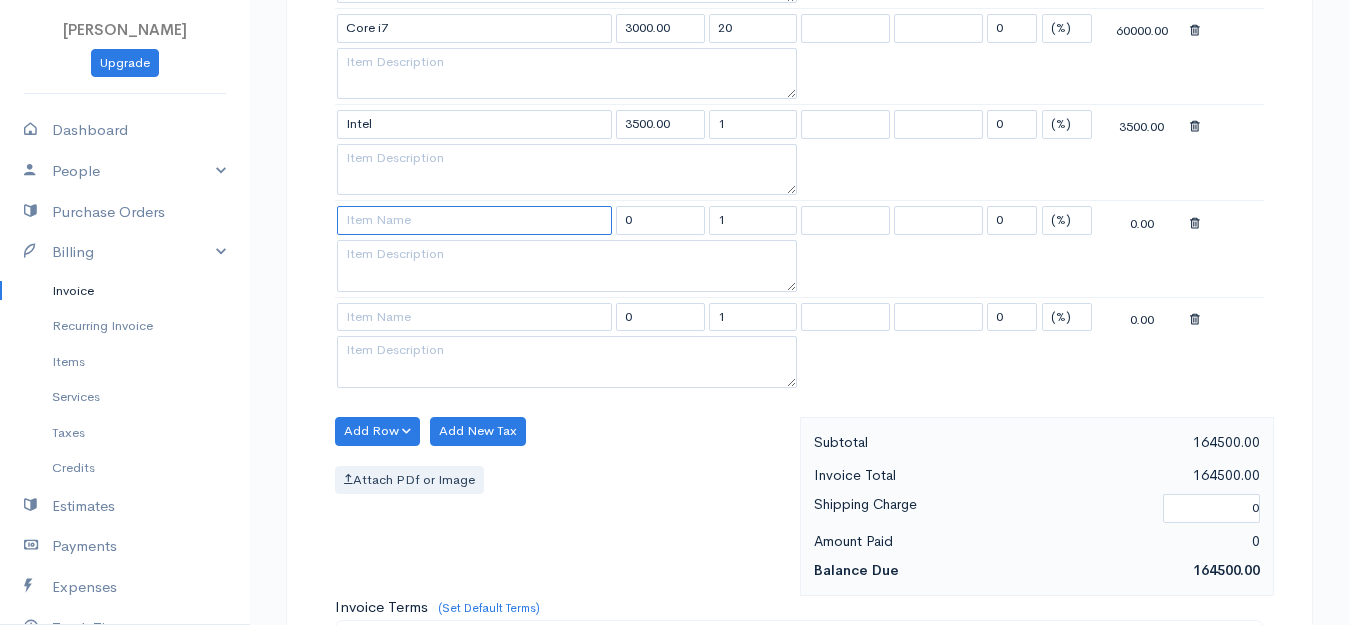 click at bounding box center (474, 220) 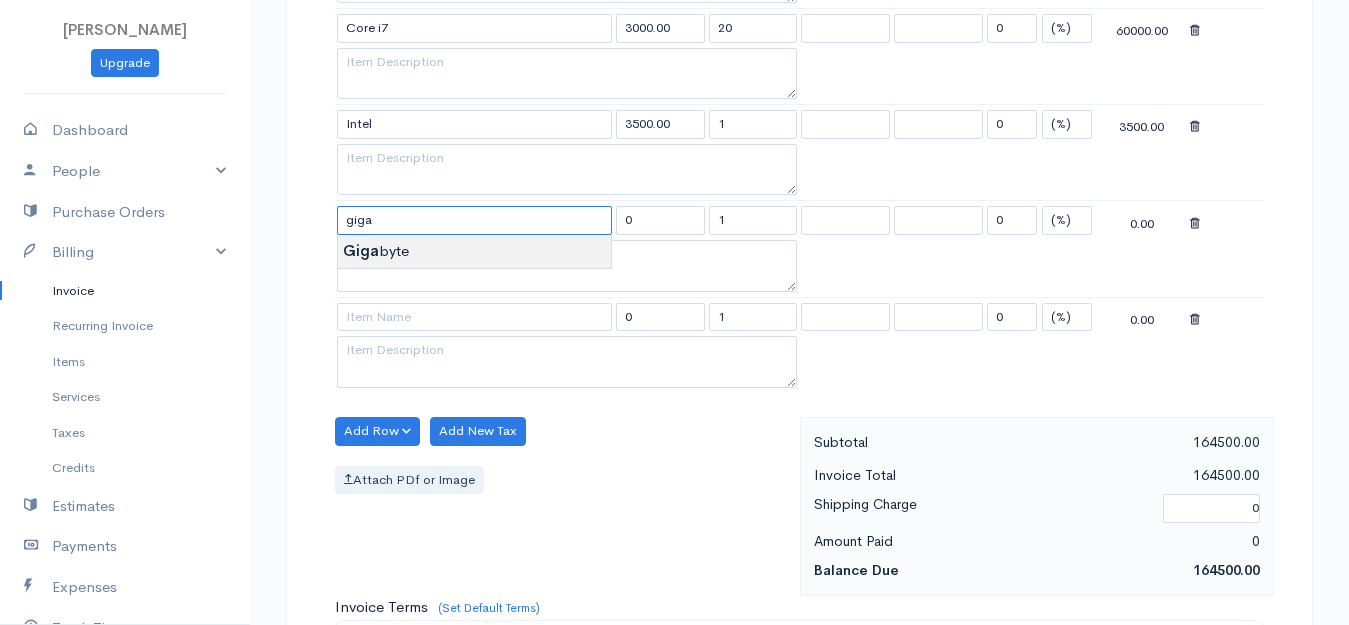 type on "Gigabyte" 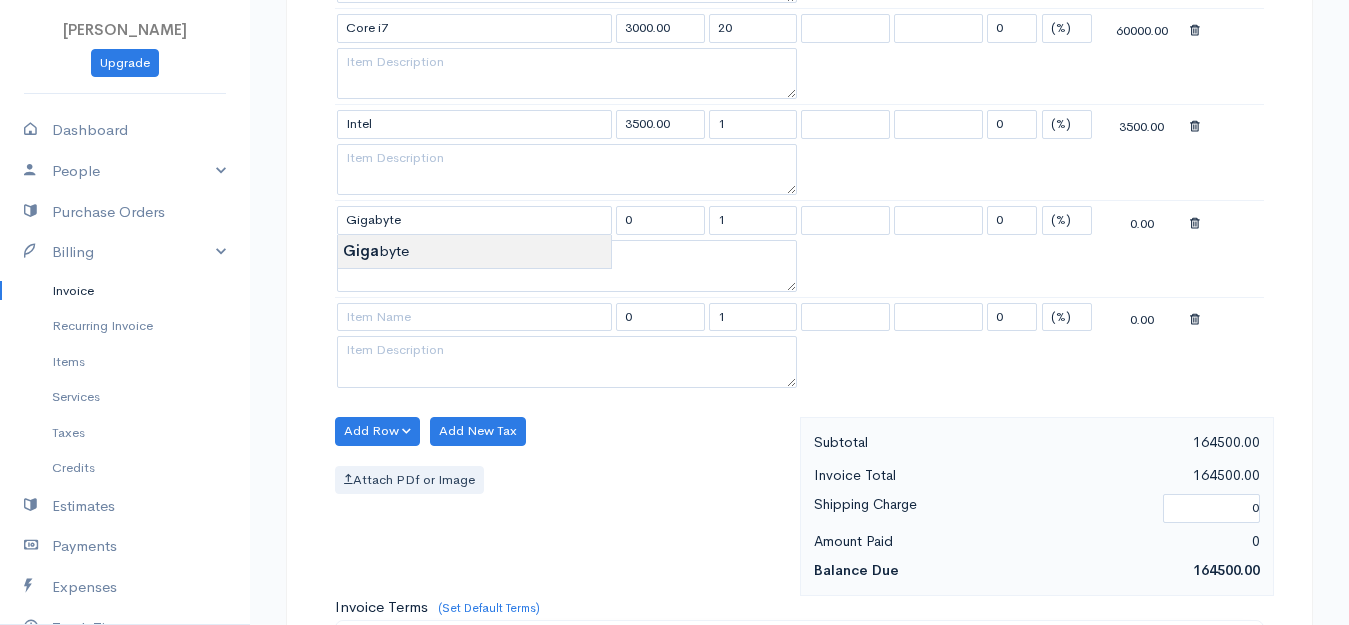 type on "4000.00" 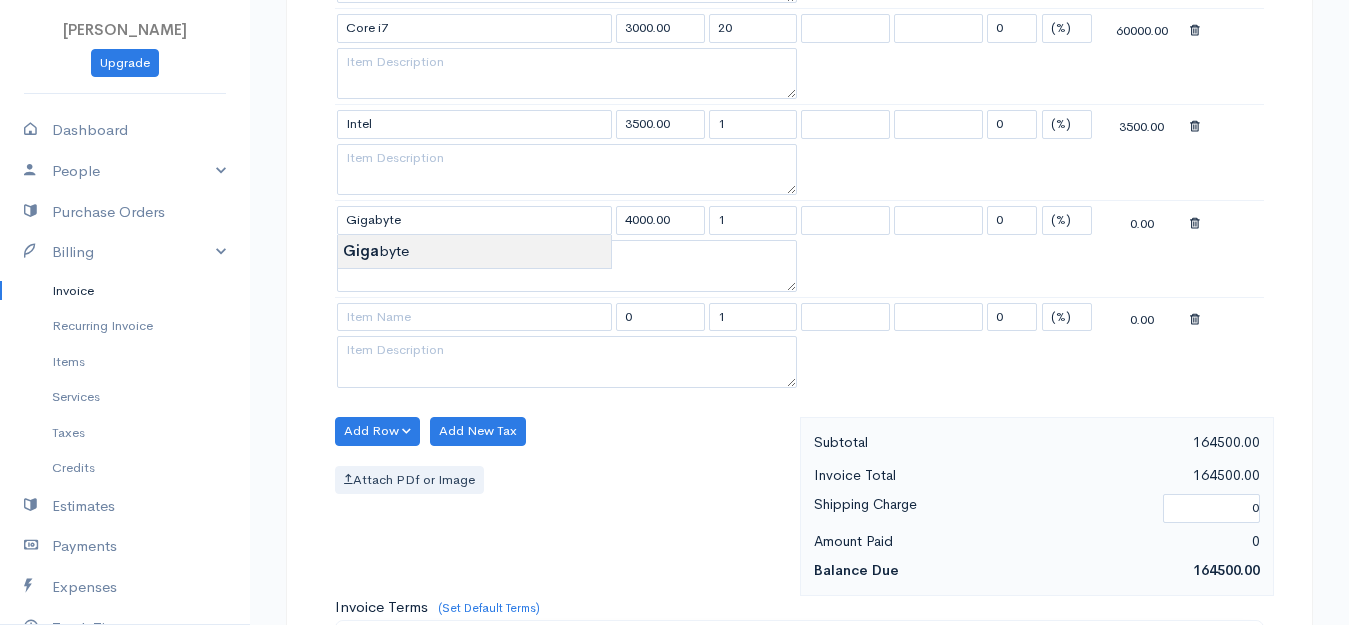 click on "[PERSON_NAME]
Upgrade
Dashboard
People
Clients
Vendors
Staff Users
Purchase Orders
Billing
Invoice
Recurring Invoice
Items
Services
Taxes
Credits
Estimates
Payments
Expenses
Track Time
Projects
Reports
Settings
My Organizations
Logout
Help
@CloudBooksApp 2022
Invoice
New Invoice
DRAFT To Royal [Choose Country] [GEOGRAPHIC_DATA] [GEOGRAPHIC_DATA] [GEOGRAPHIC_DATA] [GEOGRAPHIC_DATA] [GEOGRAPHIC_DATA] [GEOGRAPHIC_DATA] [US_STATE] [GEOGRAPHIC_DATA] [GEOGRAPHIC_DATA] [GEOGRAPHIC_DATA] [GEOGRAPHIC_DATA] [GEOGRAPHIC_DATA] [GEOGRAPHIC_DATA] [GEOGRAPHIC_DATA] [GEOGRAPHIC_DATA] [GEOGRAPHIC_DATA] [GEOGRAPHIC_DATA]" at bounding box center [674, -107] 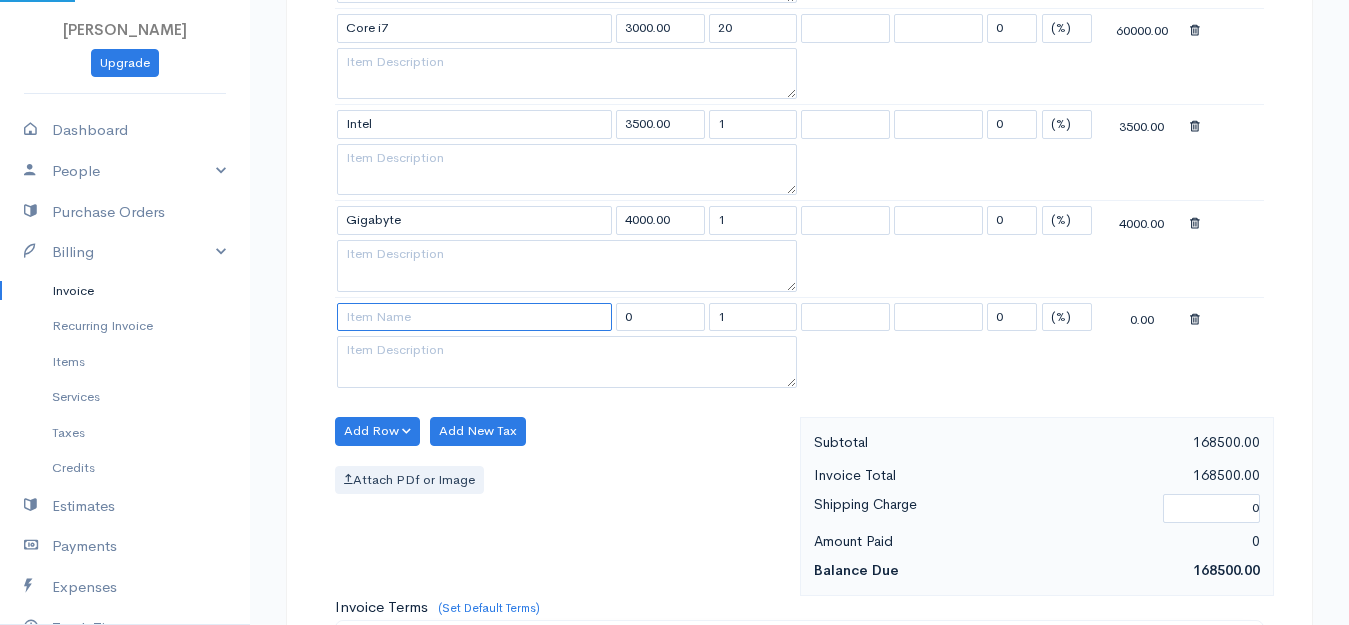 click at bounding box center (474, 317) 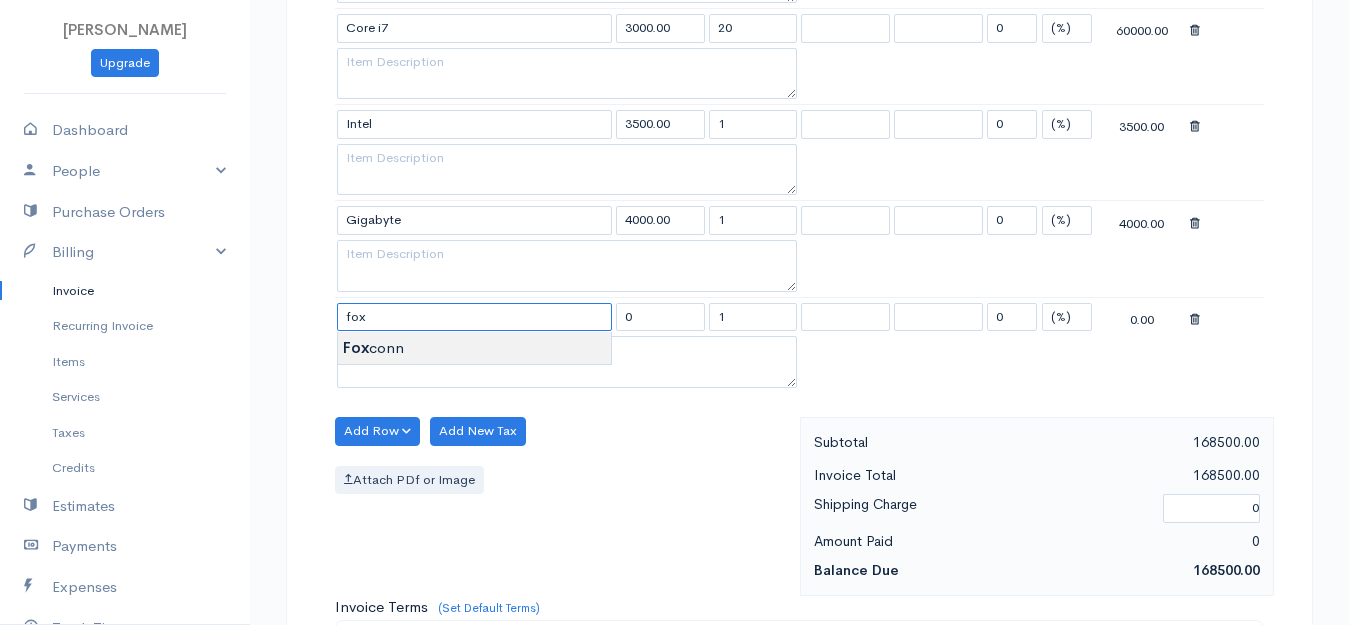 type on "Foxconn" 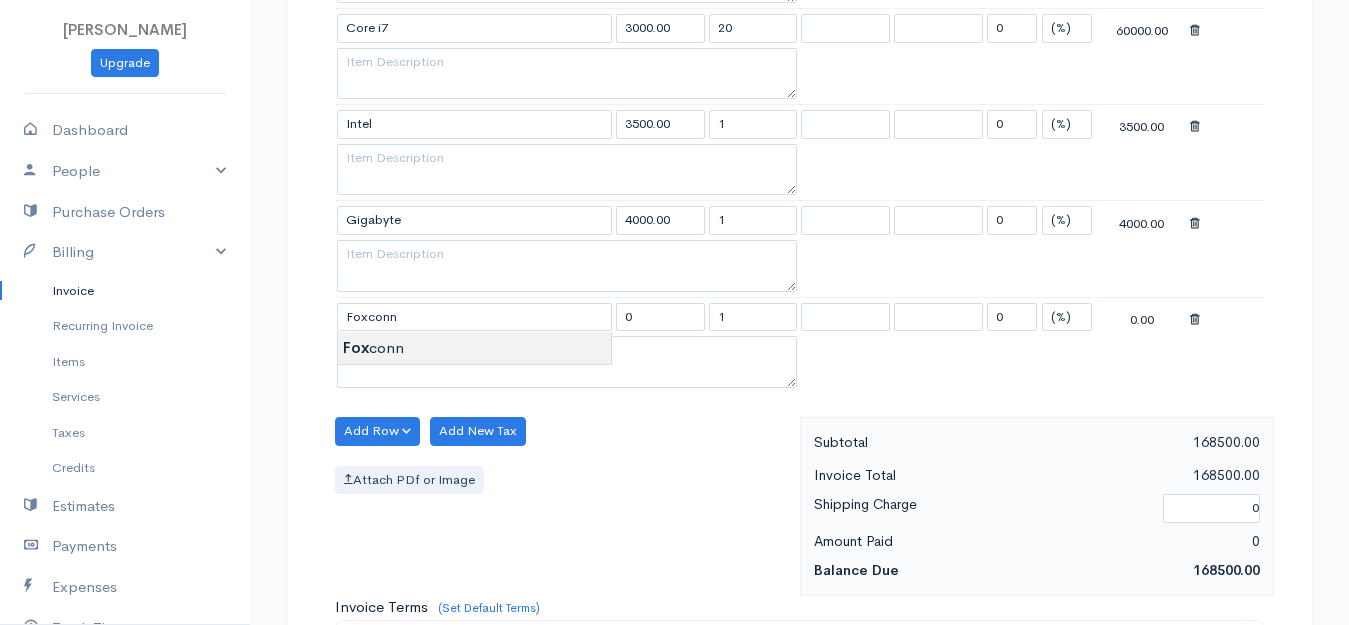 type on "4500.00" 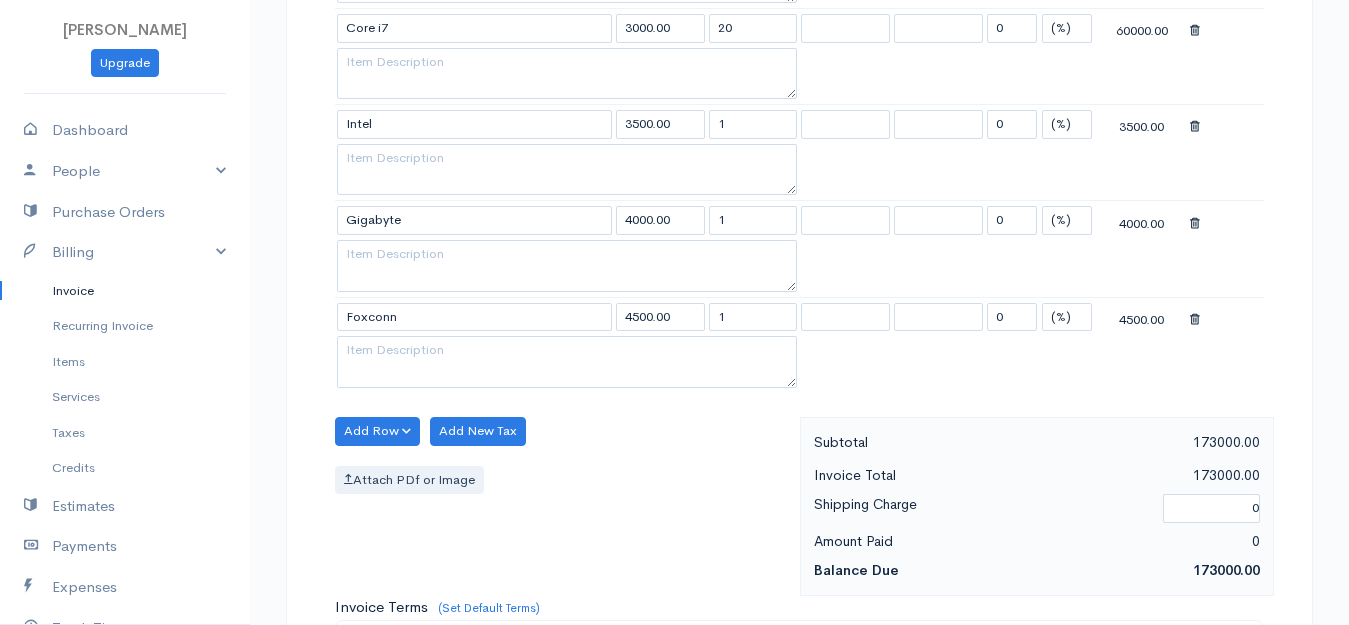 click on "[PERSON_NAME]
Upgrade
Dashboard
People
Clients
Vendors
Staff Users
Purchase Orders
Billing
Invoice
Recurring Invoice
Items
Services
Taxes
Credits
Estimates
Payments
Expenses
Track Time
Projects
Reports
Settings
My Organizations
Logout
Help
@CloudBooksApp 2022
Invoice
New Invoice
DRAFT To Royal [Choose Country] [GEOGRAPHIC_DATA] [GEOGRAPHIC_DATA] [GEOGRAPHIC_DATA] [GEOGRAPHIC_DATA] [GEOGRAPHIC_DATA] [GEOGRAPHIC_DATA] [US_STATE] [GEOGRAPHIC_DATA] [GEOGRAPHIC_DATA] [GEOGRAPHIC_DATA] [GEOGRAPHIC_DATA] [GEOGRAPHIC_DATA] [GEOGRAPHIC_DATA] [GEOGRAPHIC_DATA] [GEOGRAPHIC_DATA] [GEOGRAPHIC_DATA] [GEOGRAPHIC_DATA]" at bounding box center [674, -107] 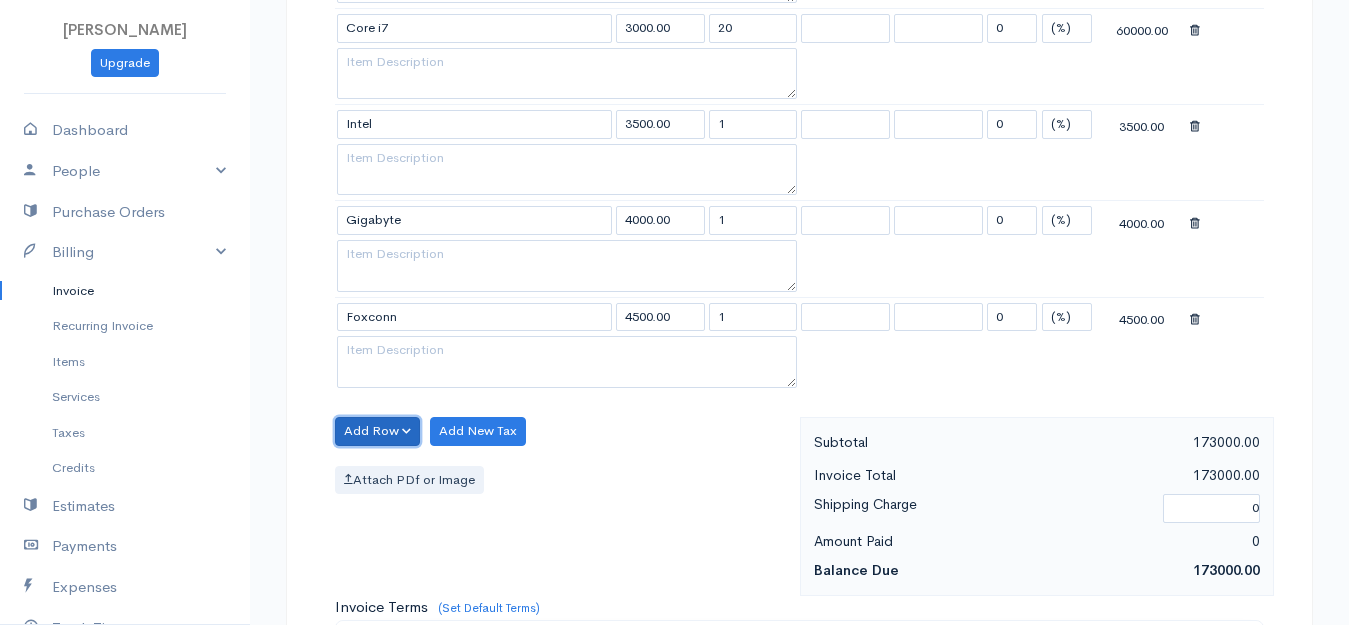 click on "Add Row" at bounding box center [377, 431] 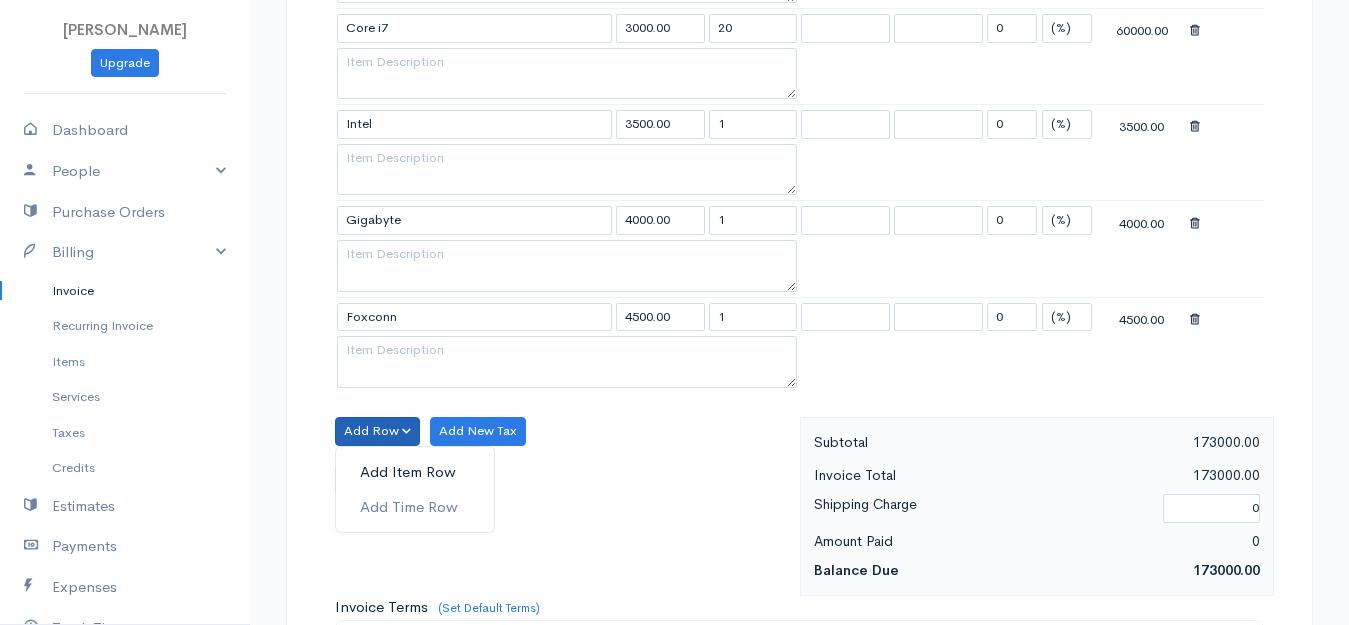 click on "Add Item Row" at bounding box center [415, 472] 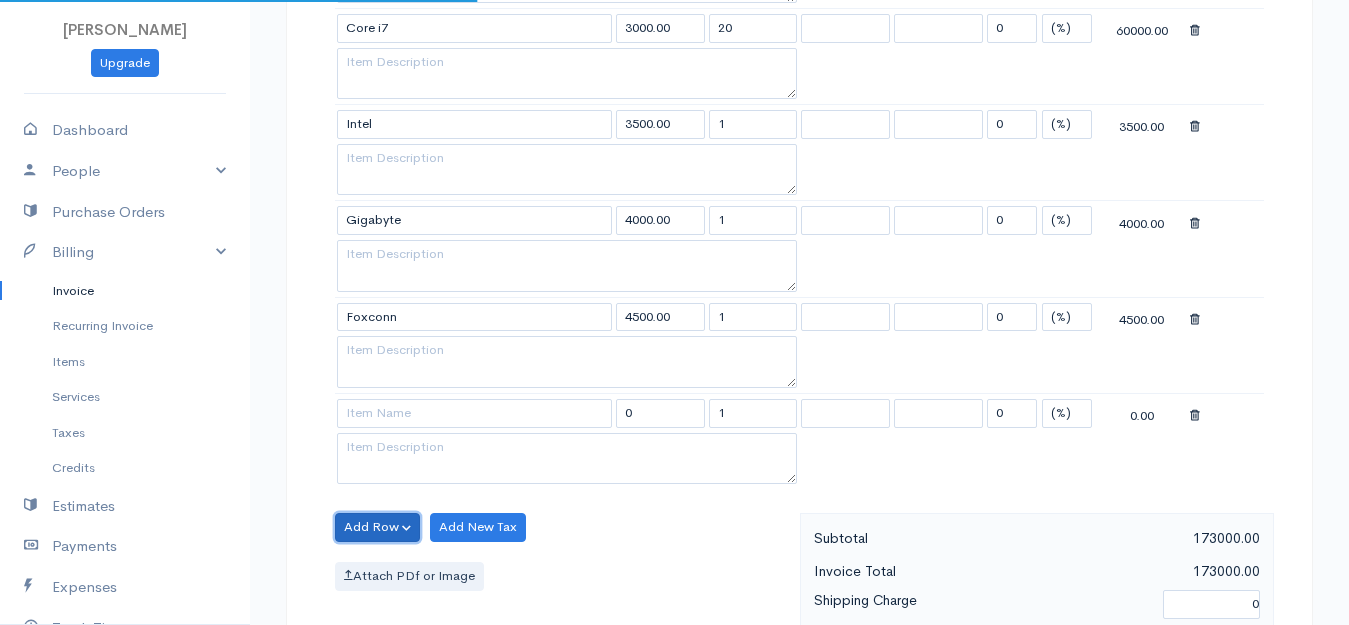 drag, startPoint x: 382, startPoint y: 514, endPoint x: 409, endPoint y: 502, distance: 29.546574 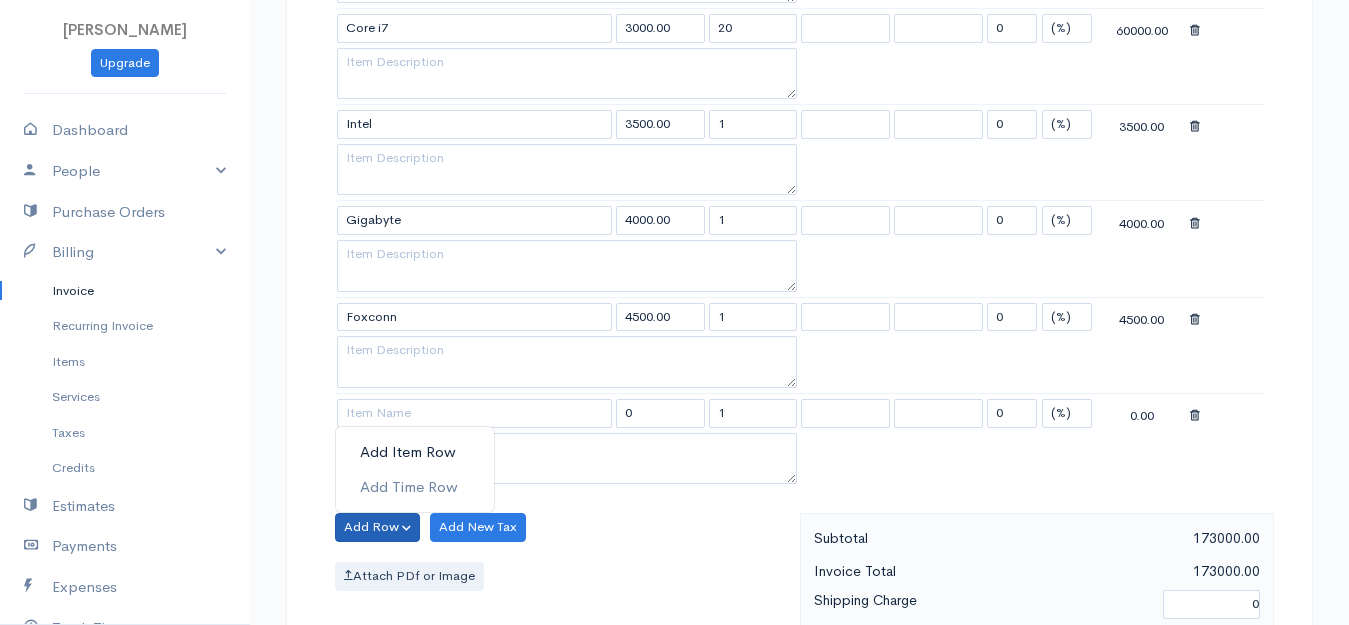 click on "Add Item Row" at bounding box center [415, 452] 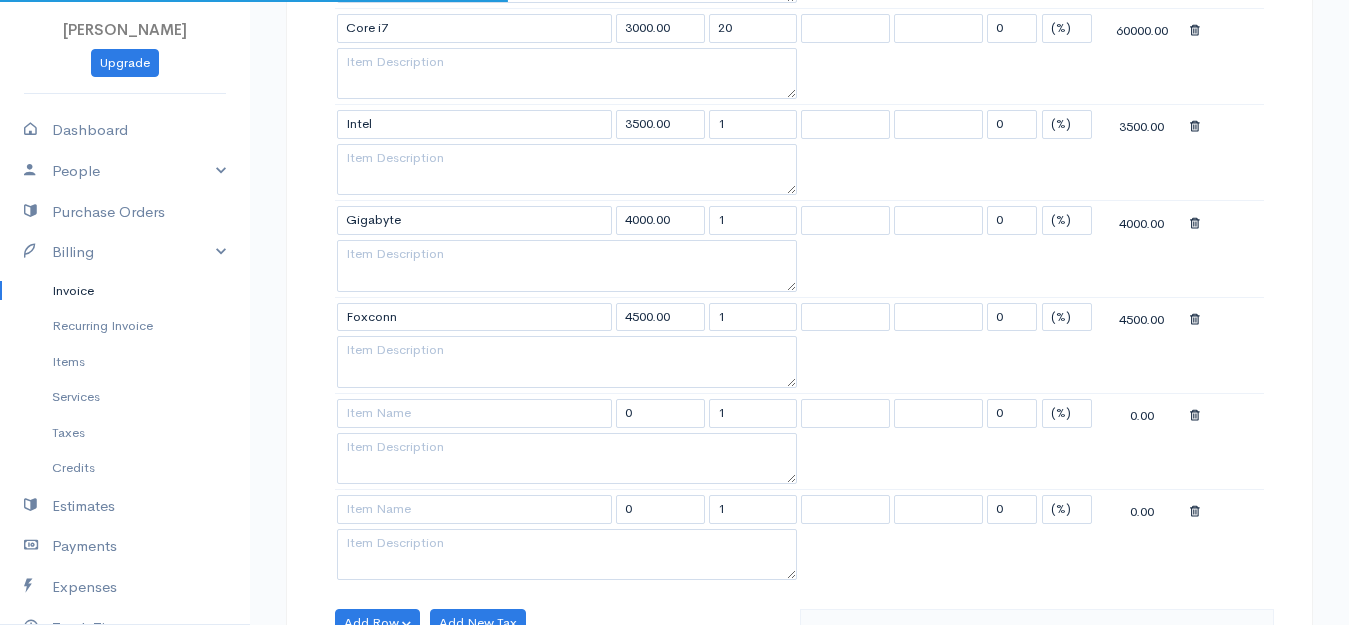 scroll, scrollTop: 1800, scrollLeft: 0, axis: vertical 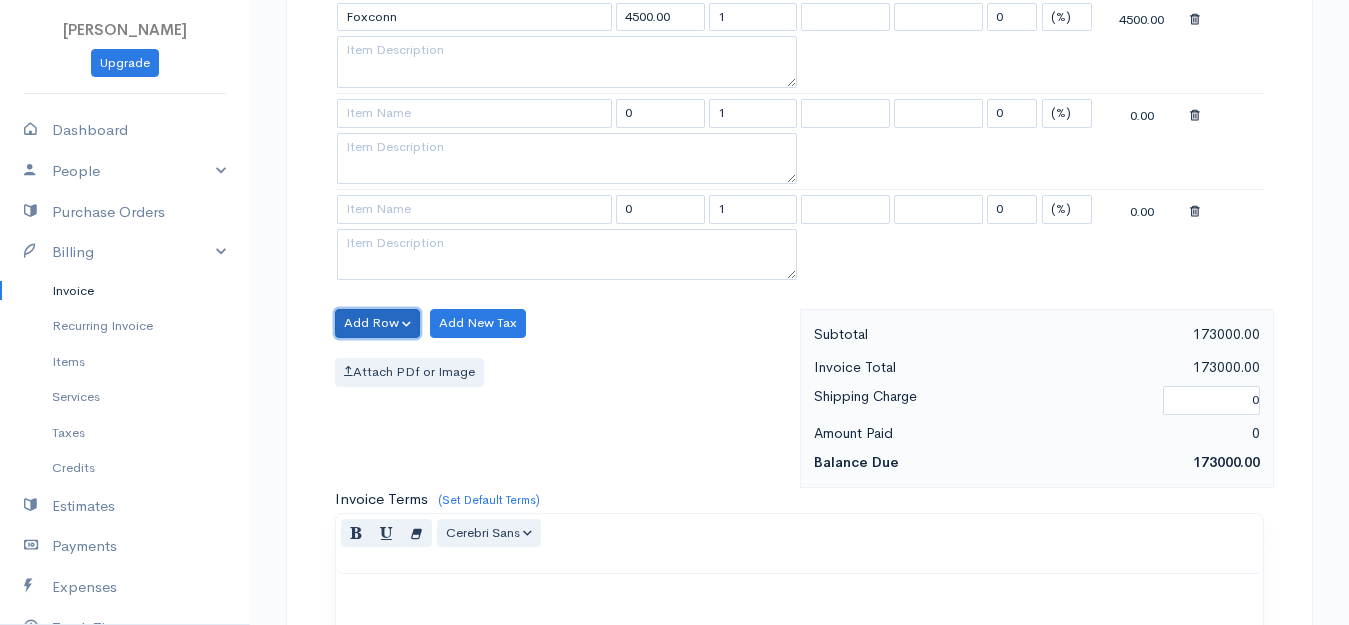 click on "Add Row" at bounding box center (377, 323) 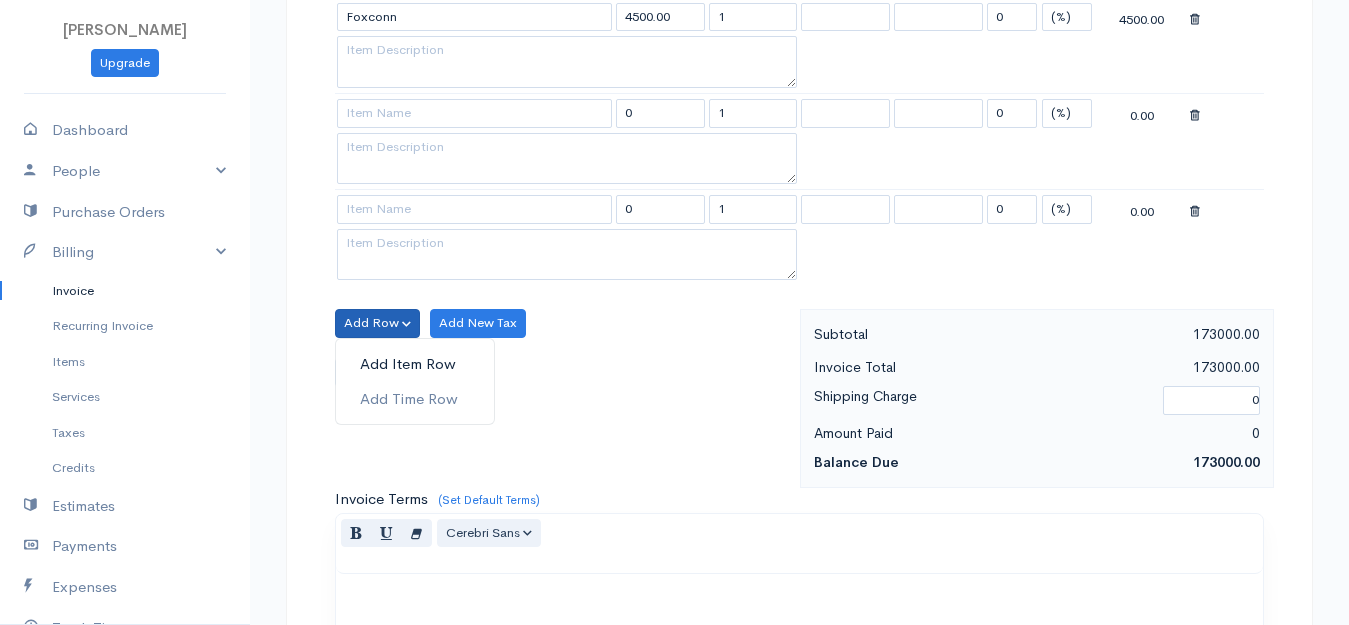 click on "Add Item Row" at bounding box center [415, 364] 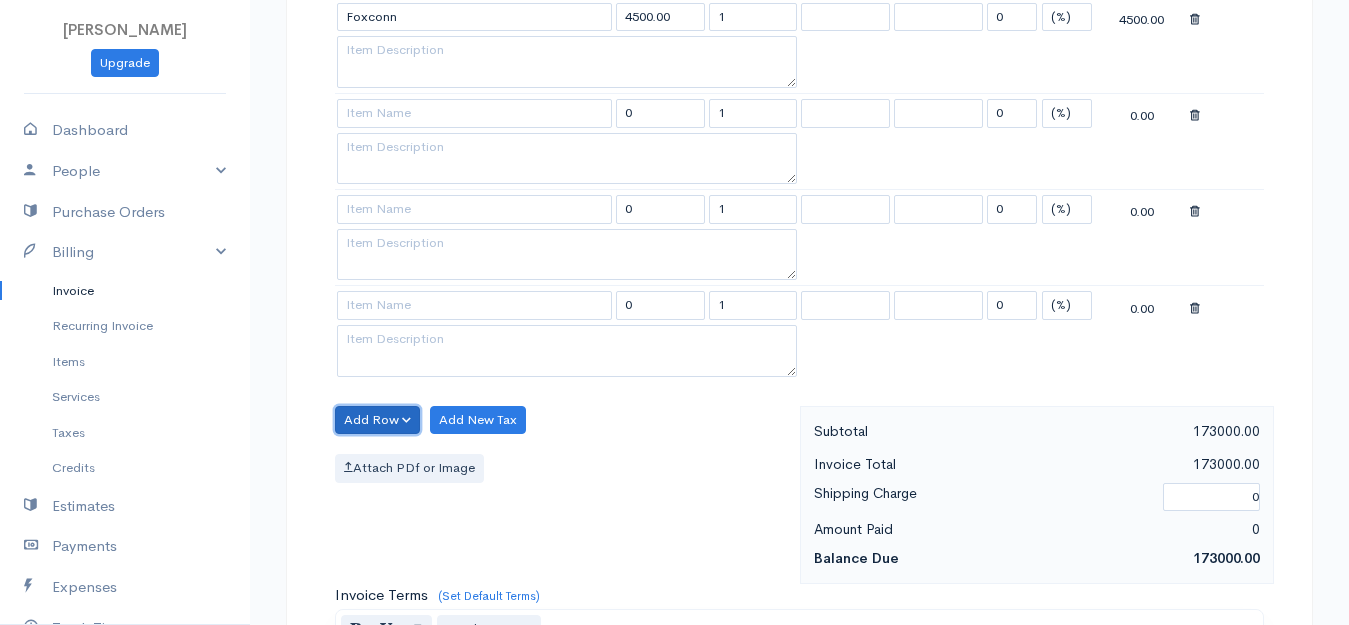 click on "Add Row" at bounding box center (377, 420) 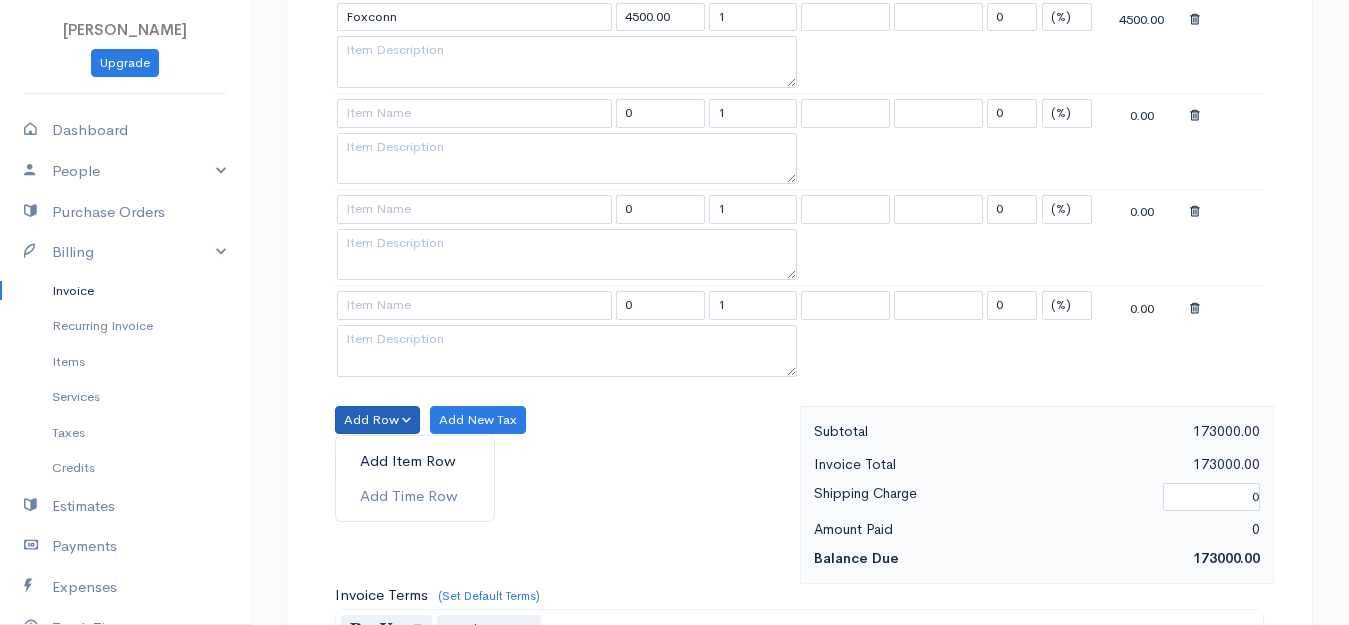 click on "Add Item Row" at bounding box center (415, 461) 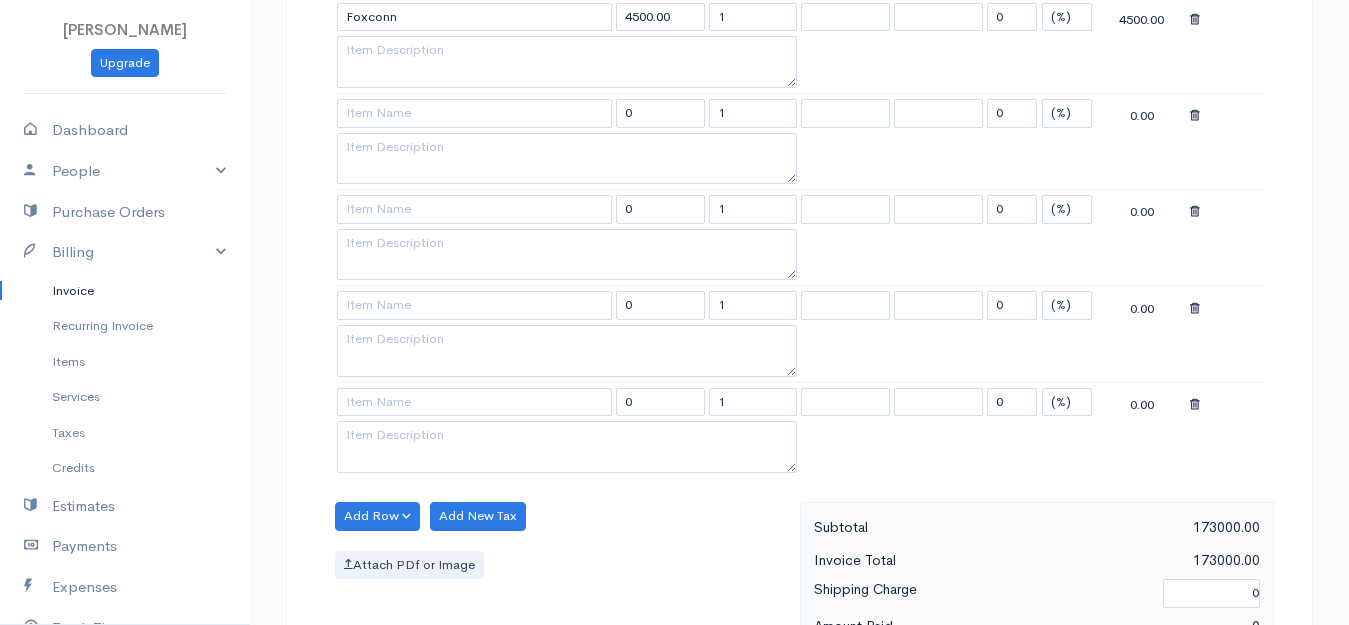 scroll, scrollTop: 2000, scrollLeft: 0, axis: vertical 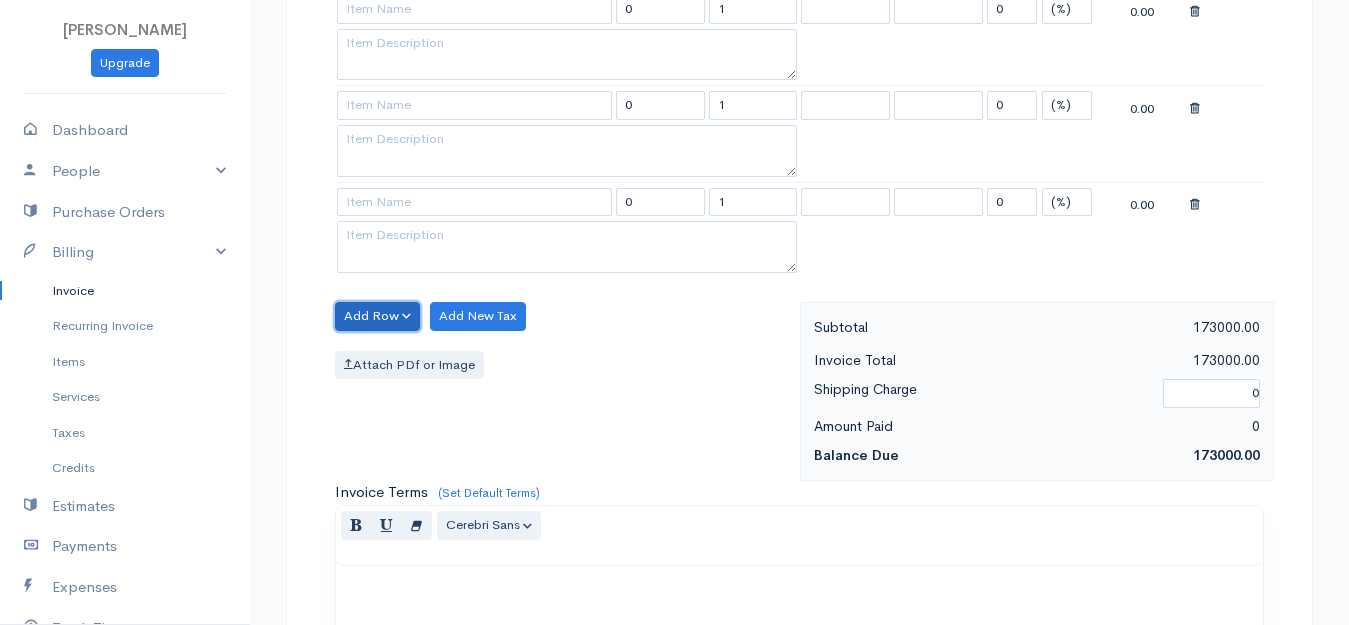 click on "Add Row" at bounding box center (377, 316) 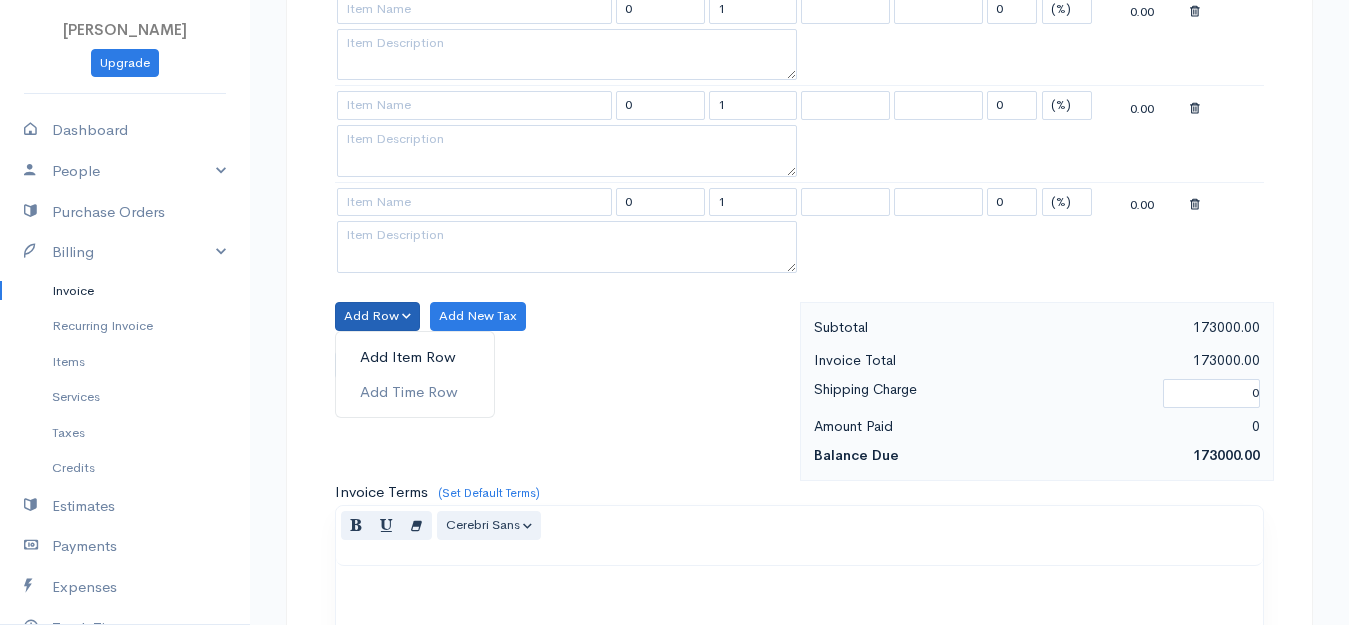 click on "Add Item Row" at bounding box center (415, 357) 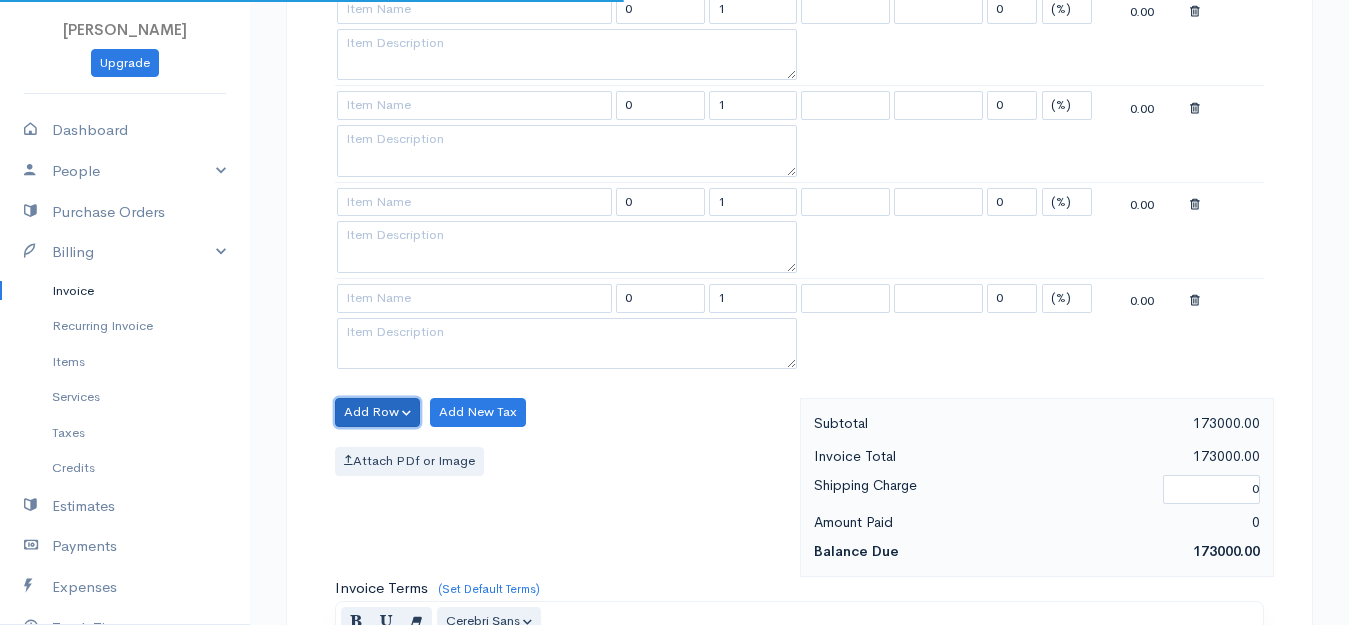 click on "Add Row" at bounding box center (377, 412) 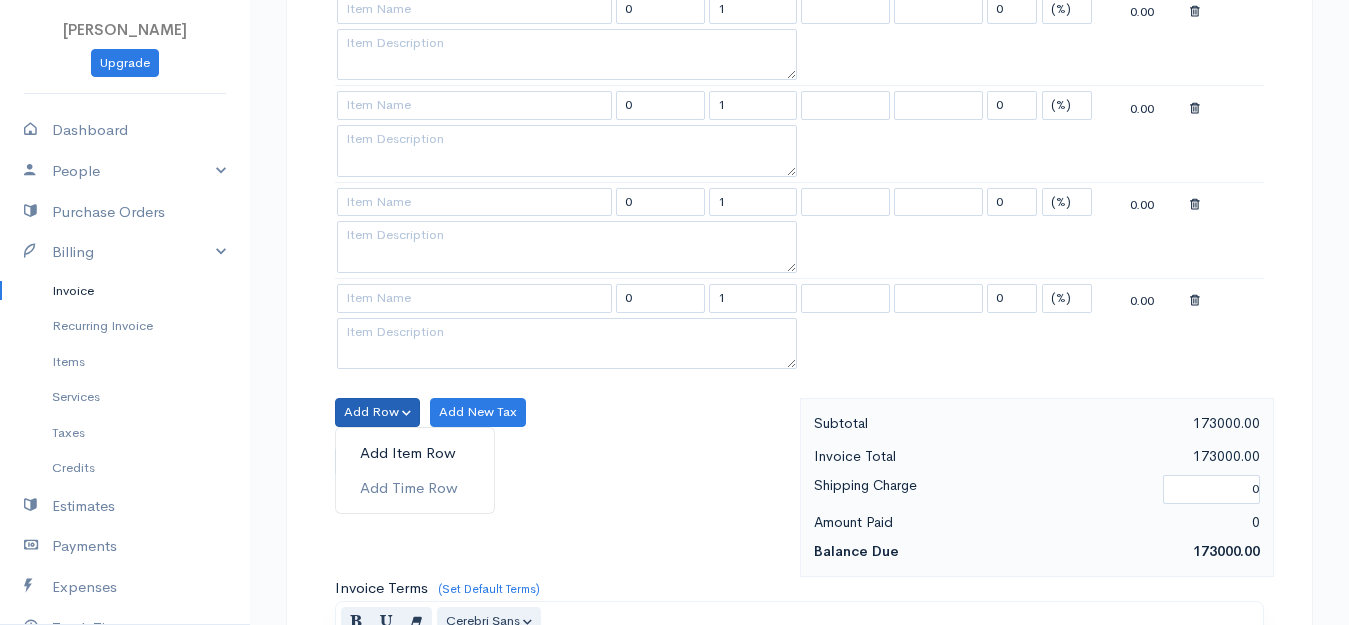 click on "Add Item Row" at bounding box center [415, 453] 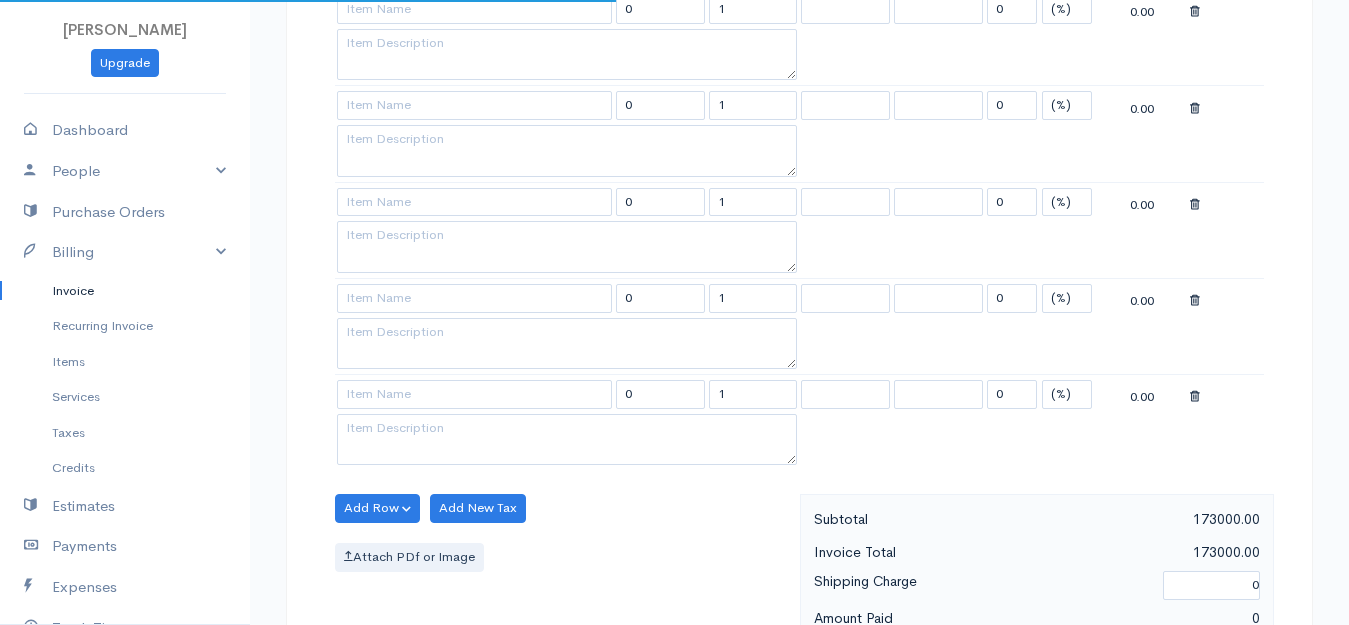 scroll, scrollTop: 2100, scrollLeft: 0, axis: vertical 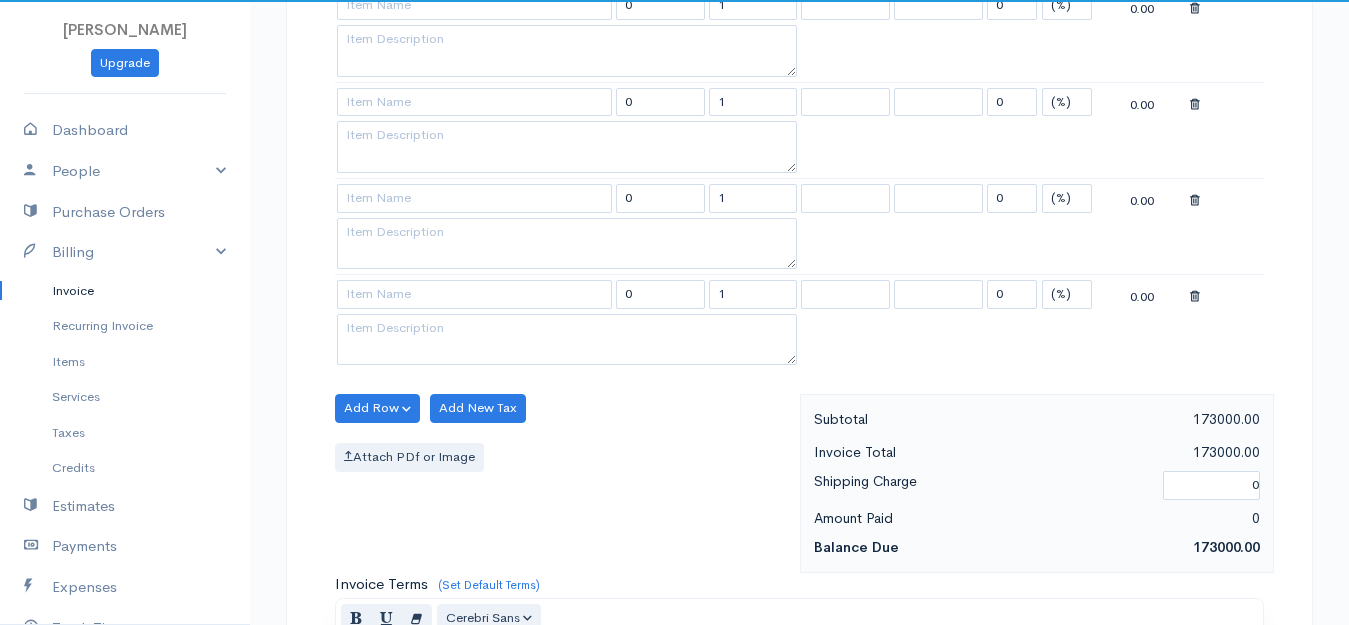 click on "Add Row Add Item Row Add Time Row Add New Tax                          Attach PDf or Image" at bounding box center (562, 483) 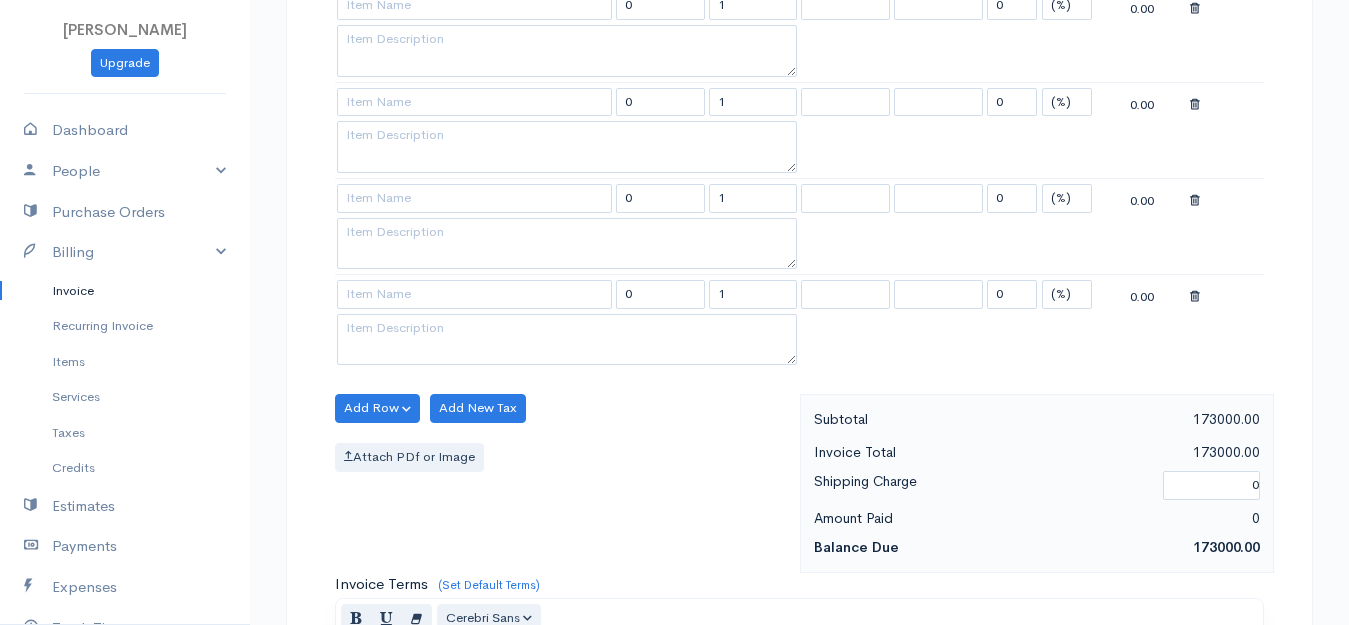 click on "Item Rate Qty Tax Tax Discount Total Dell mouse 150.00 20 0 (%) Flat 3000.00 Dell keyboard 250.00 20 0 (%) Flat 5000.00 Hp Keyboard 350.00 20 0 (%) Flat 7000.00 HP mouse 250.00 20 0 (%) Flat 5000.00 IBM keyboard 650.00 20 0 (%) Flat 13000.00 IBM mouse 400.00 20 0 (%) Flat 8000.00 Core i3 1000.00 20 0 (%) Flat 20000.00 Core i5 2000.00 20 0 (%) Flat 40000.00 Core i7 3000.00 20 0 (%) Flat 60000.00 Intel 3500.00 1 0 (%) Flat 3500.00 Gigabyte 4000.00 1 0 (%) Flat 4000.00 Foxconn 4500.00 1 0 (%) Flat 4500.00 0 1 0 (%) Flat 0.00 0 1 0 (%) Flat 0.00 0 1 0 (%) Flat 0.00 0 1 0 (%) Flat 0.00 0 1 0 (%) Flat 0.00 0 1 0 (%) Flat 0.00" at bounding box center [799, -508] 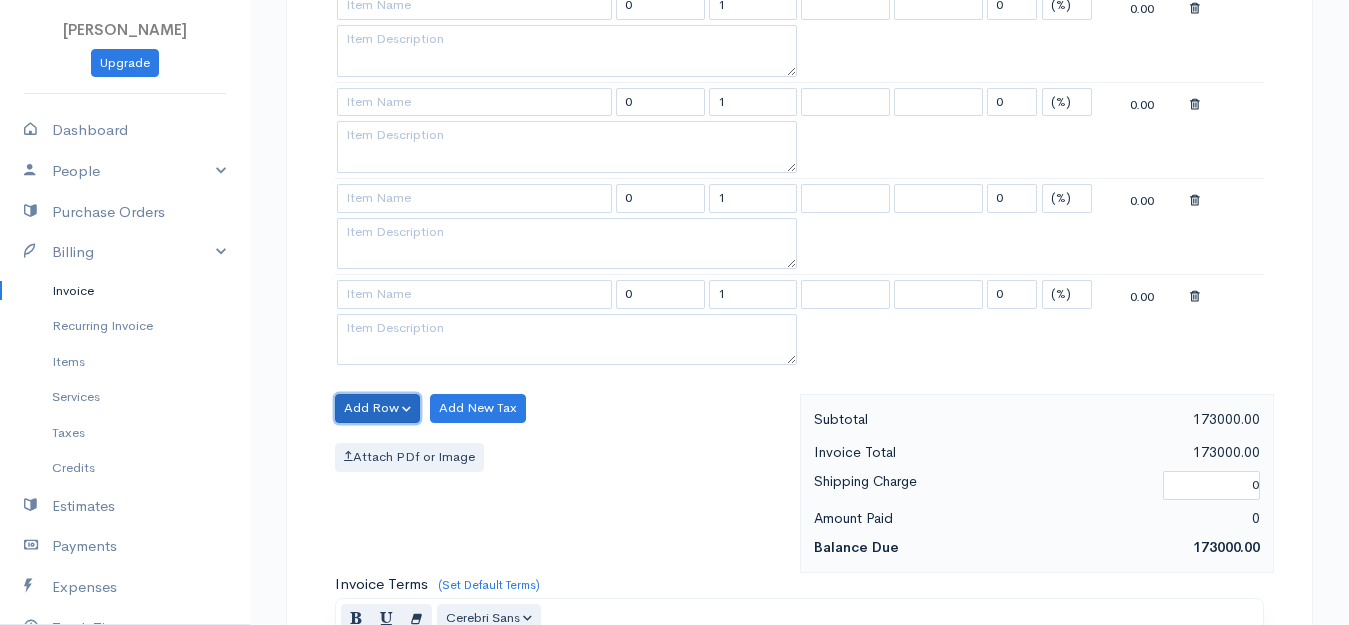 click on "Add Row" at bounding box center (377, 408) 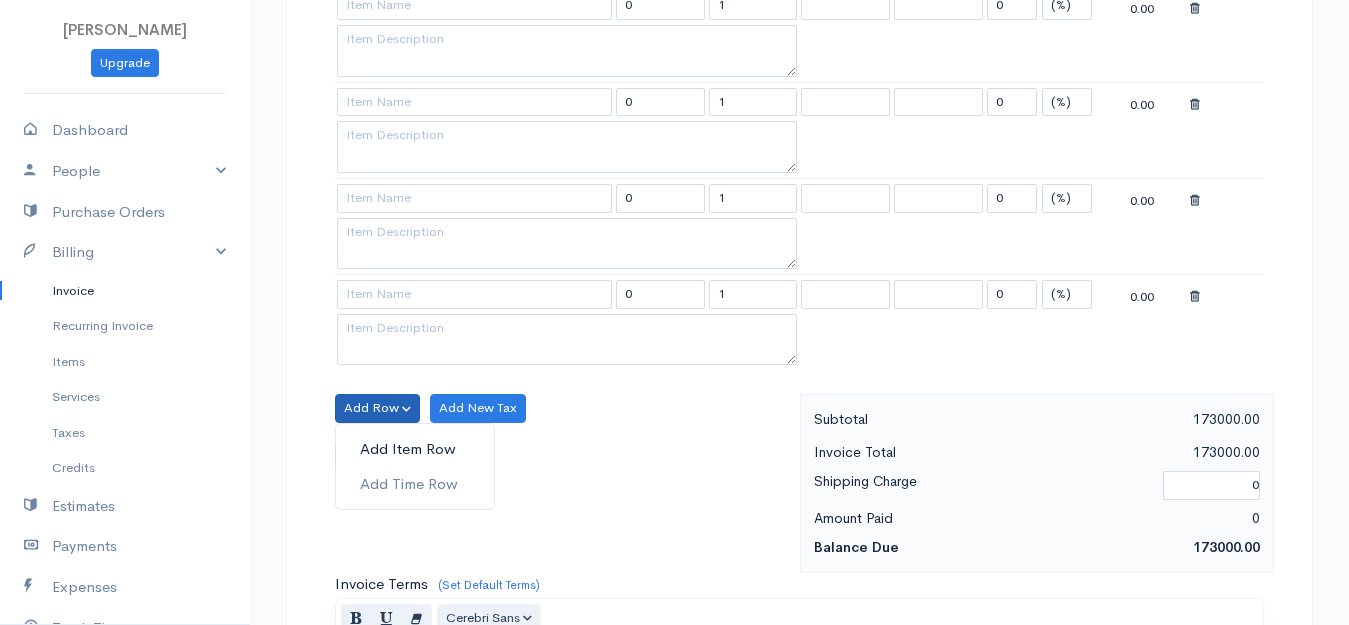 click on "Add Item Row" at bounding box center (415, 449) 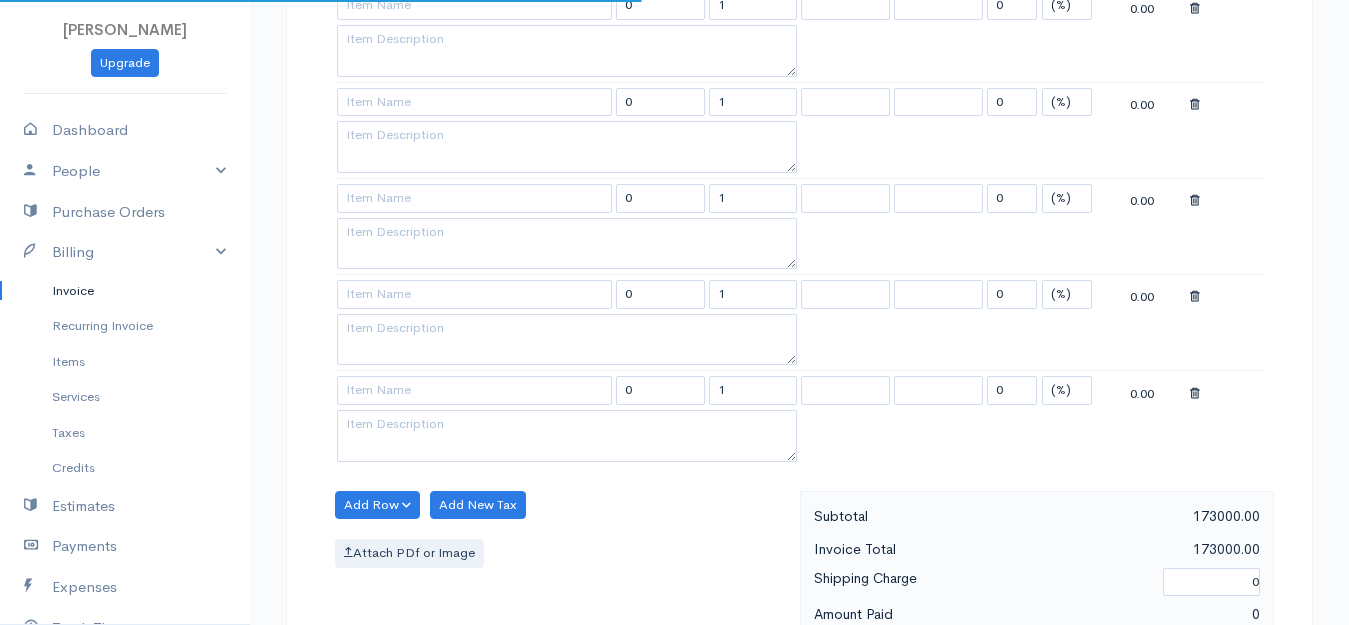 scroll, scrollTop: 1700, scrollLeft: 0, axis: vertical 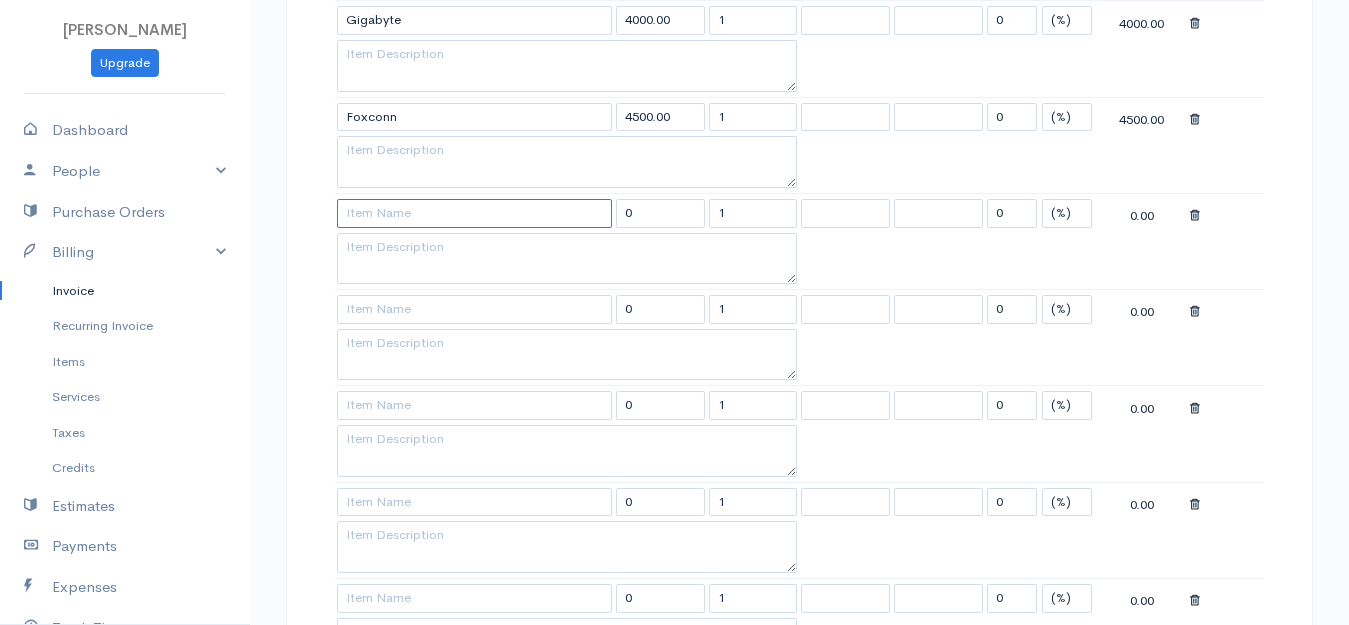 click at bounding box center (474, 213) 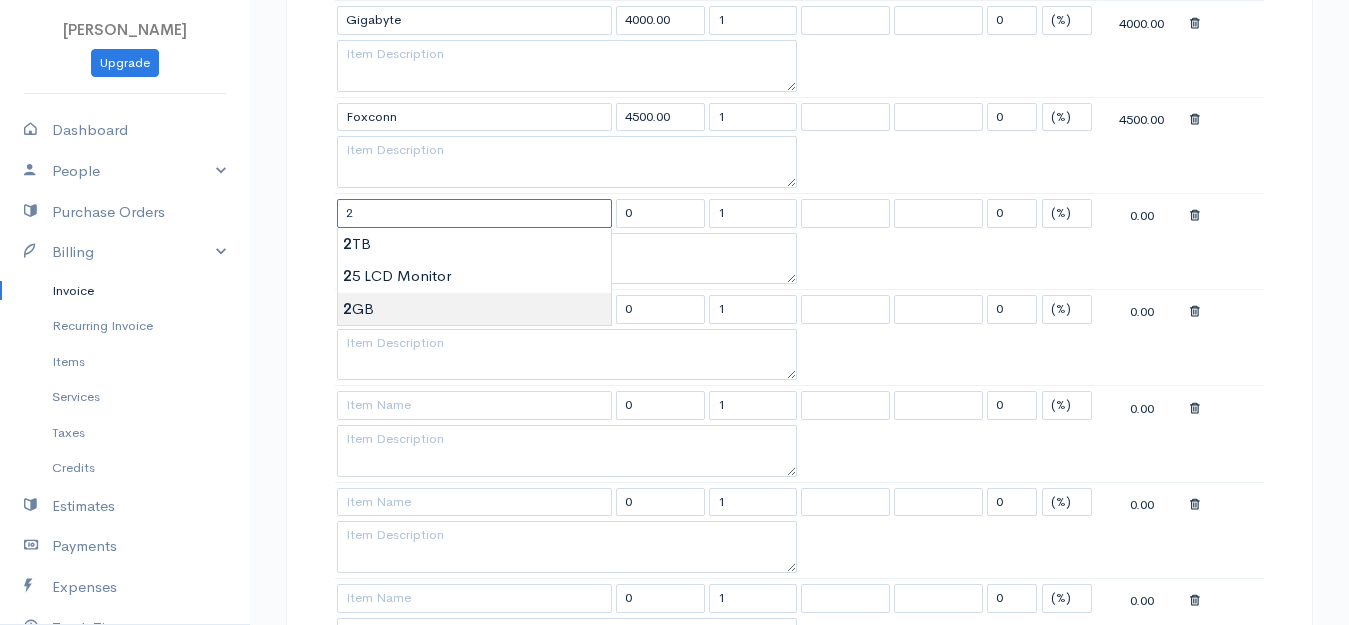 type on "2 GB" 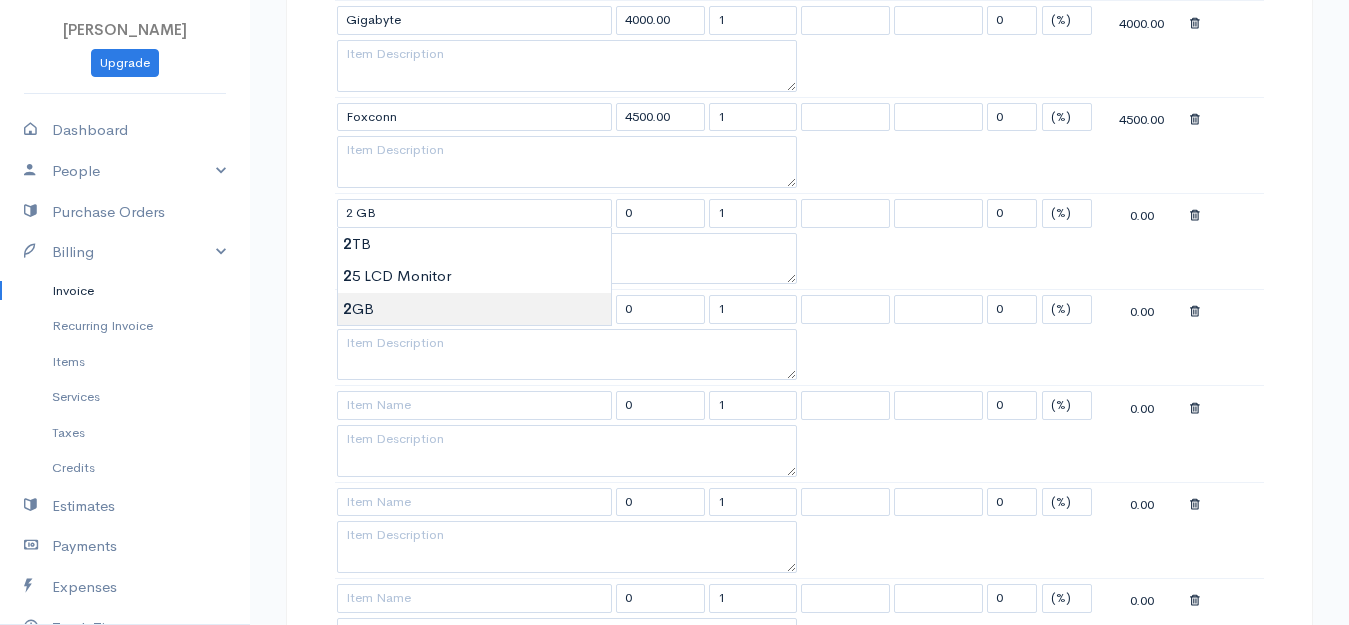 type on "1000.00" 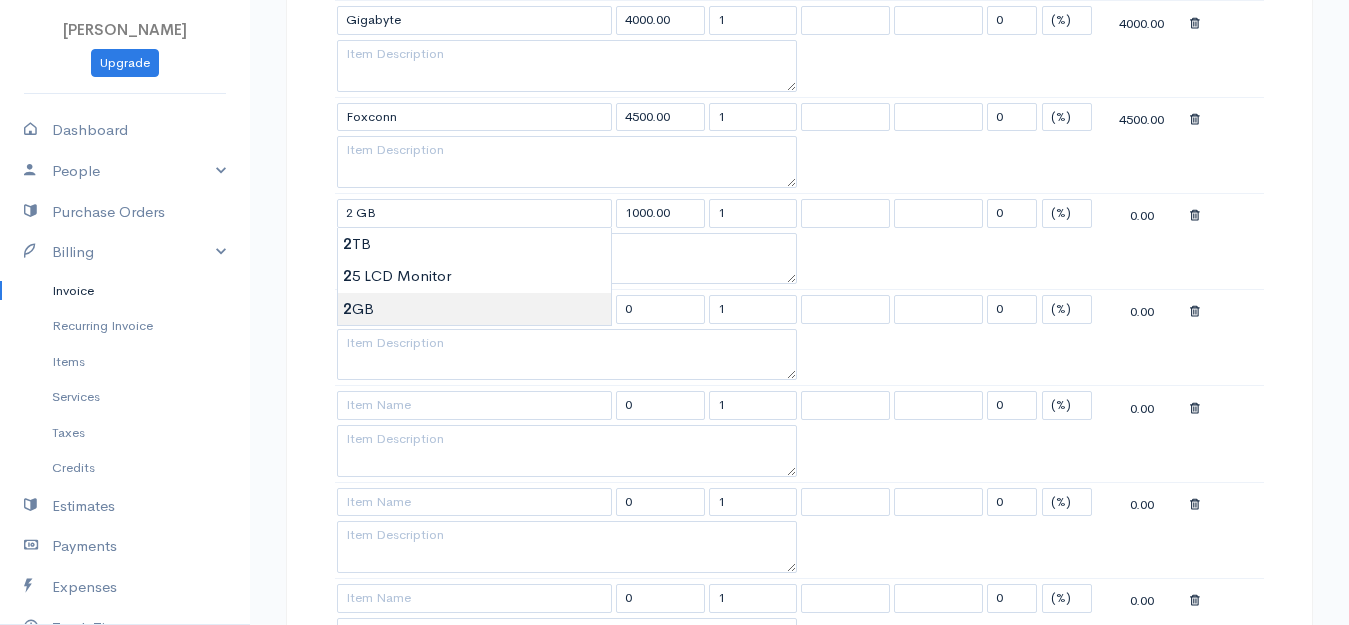 click on "[PERSON_NAME]
Upgrade
Dashboard
People
Clients
Vendors
Staff Users
Purchase Orders
Billing
Invoice
Recurring Invoice
Items
Services
Taxes
Credits
Estimates
Payments
Expenses
Track Time
Projects
Reports
Settings
My Organizations
Logout
Help
@CloudBooksApp 2022
Invoice
New Invoice
DRAFT To Royal [Choose Country] [GEOGRAPHIC_DATA] [GEOGRAPHIC_DATA] [GEOGRAPHIC_DATA] [GEOGRAPHIC_DATA] [GEOGRAPHIC_DATA] [GEOGRAPHIC_DATA] [US_STATE] [GEOGRAPHIC_DATA] [GEOGRAPHIC_DATA] [GEOGRAPHIC_DATA] [GEOGRAPHIC_DATA] [GEOGRAPHIC_DATA] [GEOGRAPHIC_DATA] [GEOGRAPHIC_DATA] [GEOGRAPHIC_DATA] [GEOGRAPHIC_DATA] [GEOGRAPHIC_DATA]" at bounding box center [674, 30] 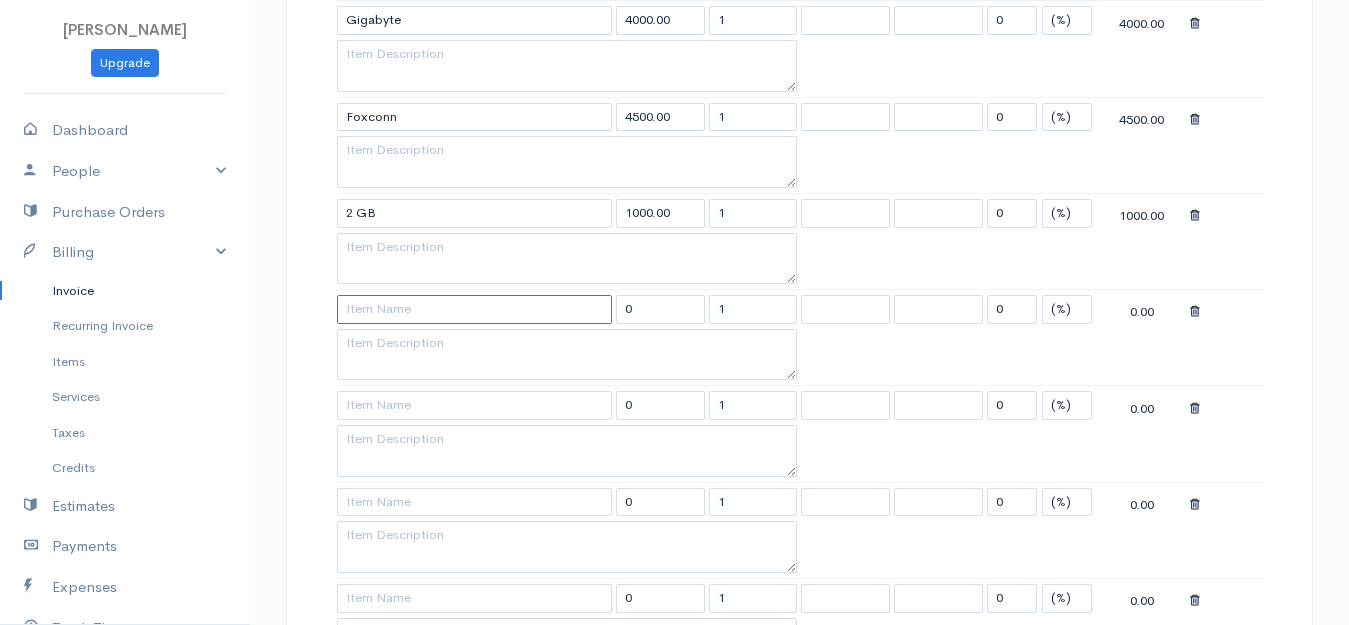 click at bounding box center (474, 309) 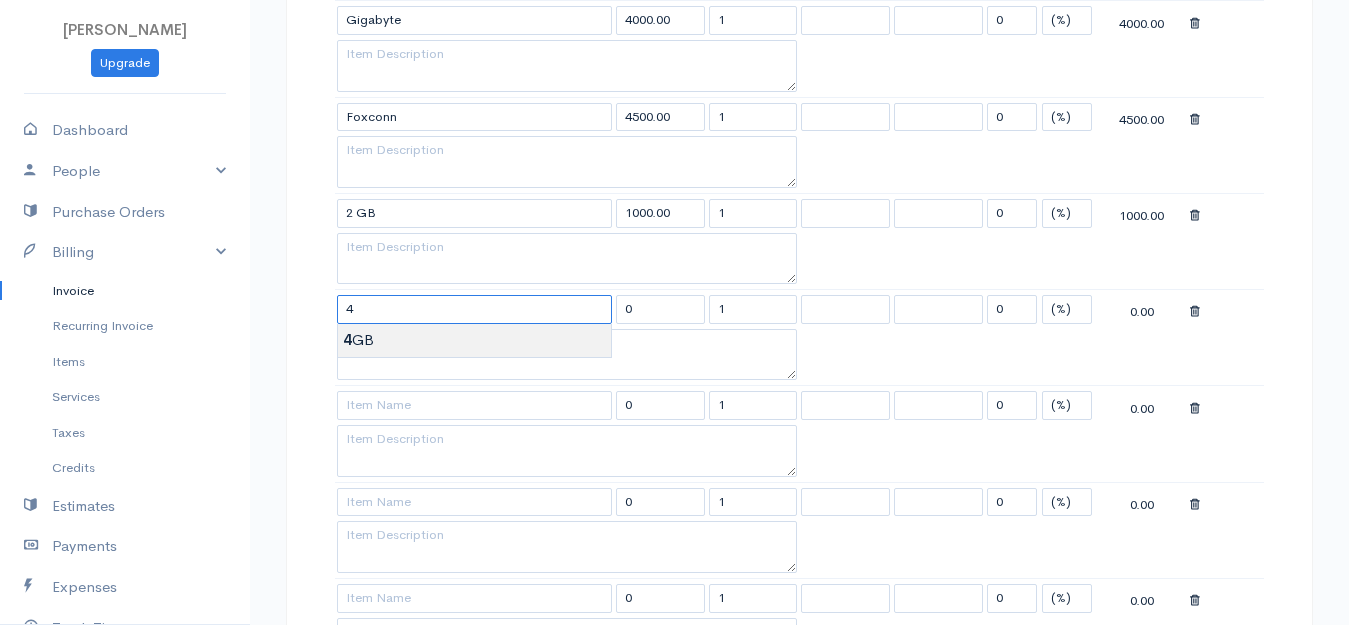 type on "4 GB" 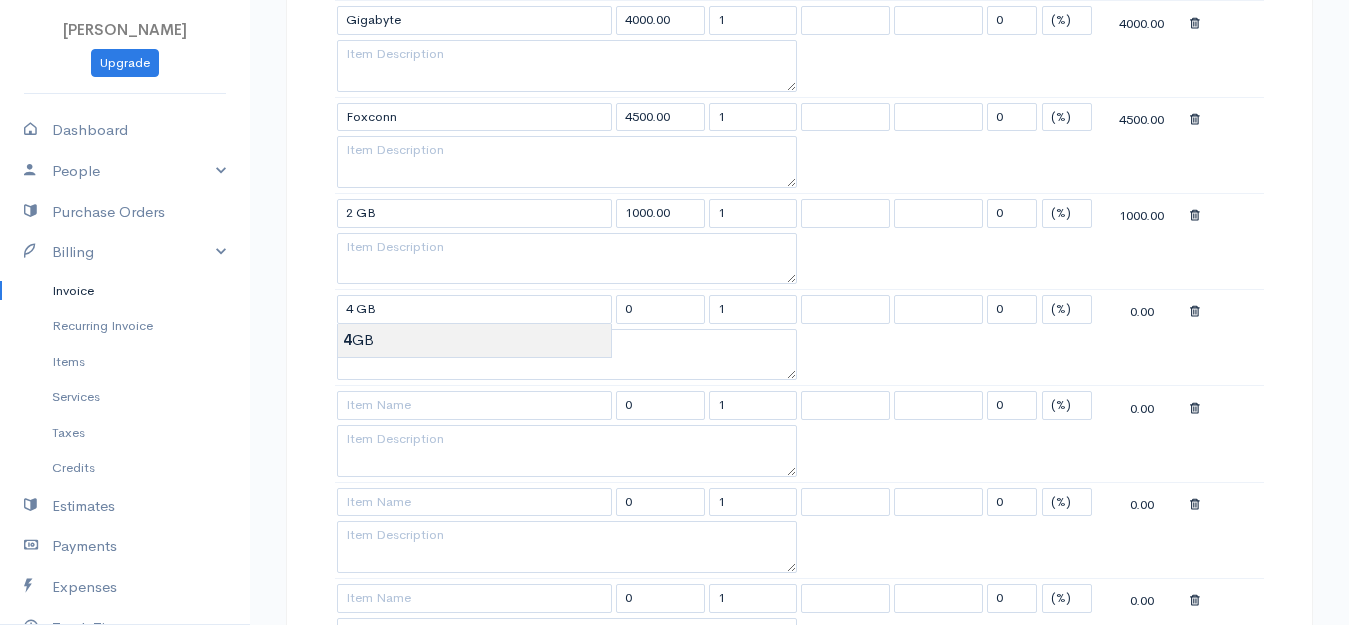 type on "2000.00" 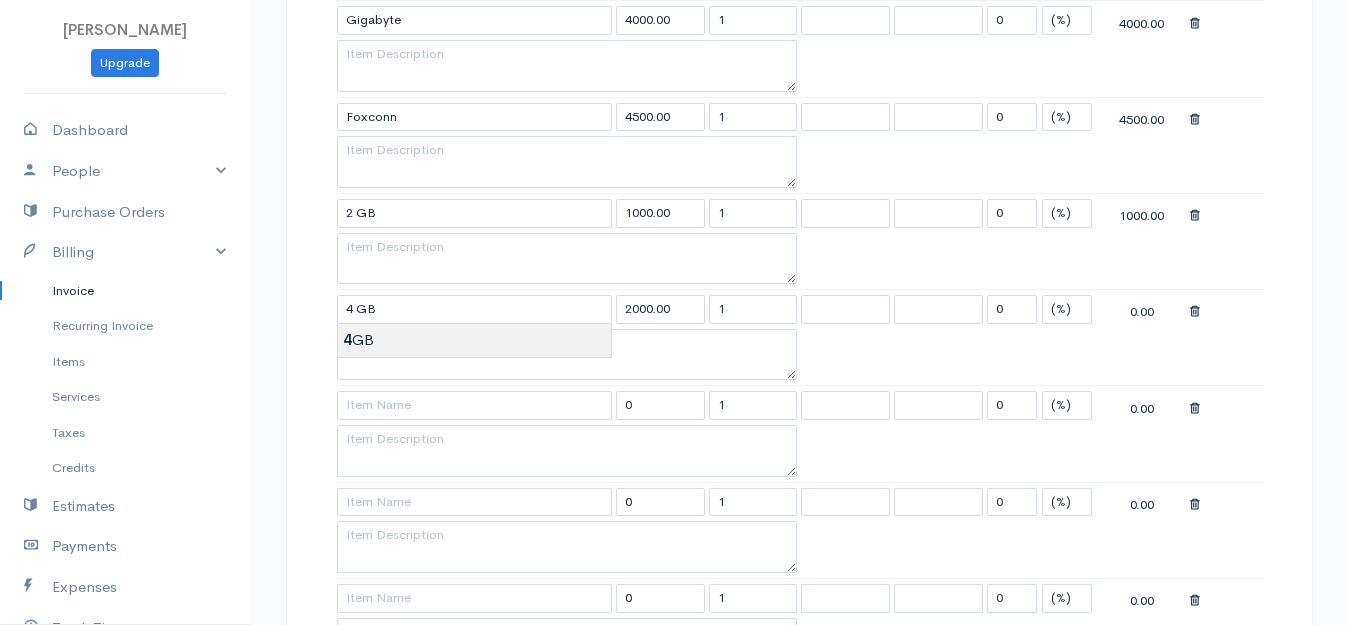 click on "[PERSON_NAME]
Upgrade
Dashboard
People
Clients
Vendors
Staff Users
Purchase Orders
Billing
Invoice
Recurring Invoice
Items
Services
Taxes
Credits
Estimates
Payments
Expenses
Track Time
Projects
Reports
Settings
My Organizations
Logout
Help
@CloudBooksApp 2022
Invoice
New Invoice
DRAFT To Royal [Choose Country] [GEOGRAPHIC_DATA] [GEOGRAPHIC_DATA] [GEOGRAPHIC_DATA] [GEOGRAPHIC_DATA] [GEOGRAPHIC_DATA] [GEOGRAPHIC_DATA] [US_STATE] [GEOGRAPHIC_DATA] [GEOGRAPHIC_DATA] [GEOGRAPHIC_DATA] [GEOGRAPHIC_DATA] [GEOGRAPHIC_DATA] [GEOGRAPHIC_DATA] [GEOGRAPHIC_DATA] [GEOGRAPHIC_DATA] [GEOGRAPHIC_DATA] [GEOGRAPHIC_DATA]" at bounding box center (674, 30) 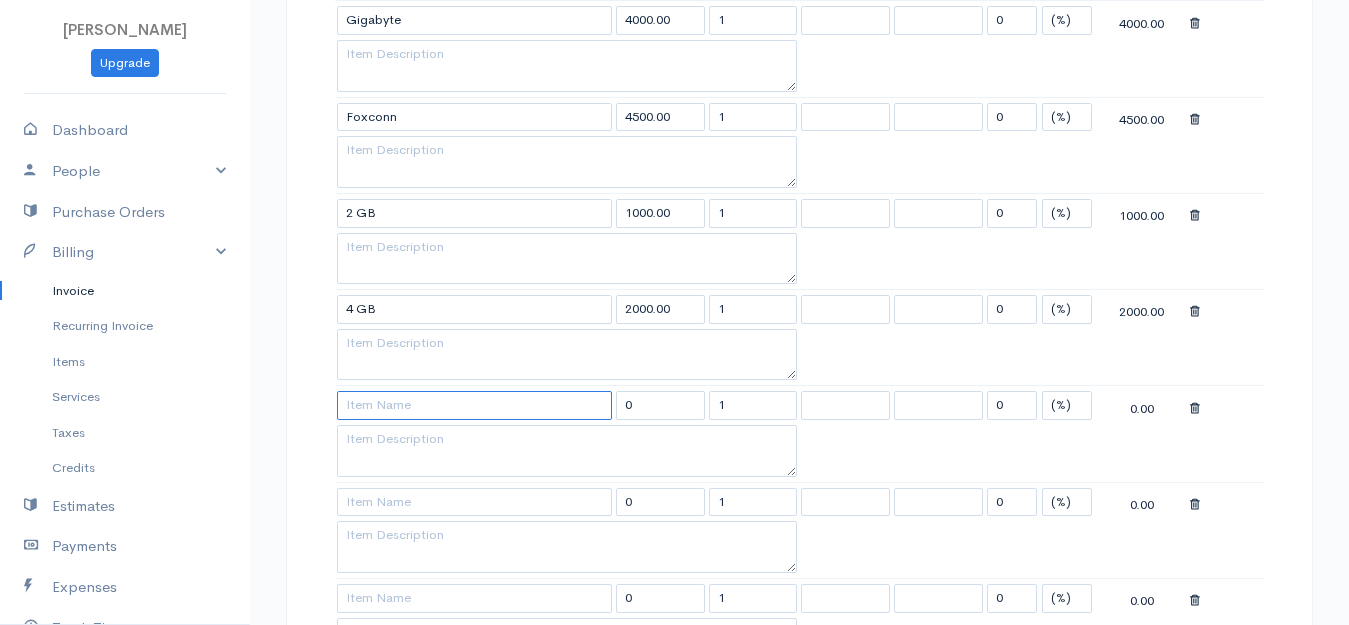 click at bounding box center (474, 405) 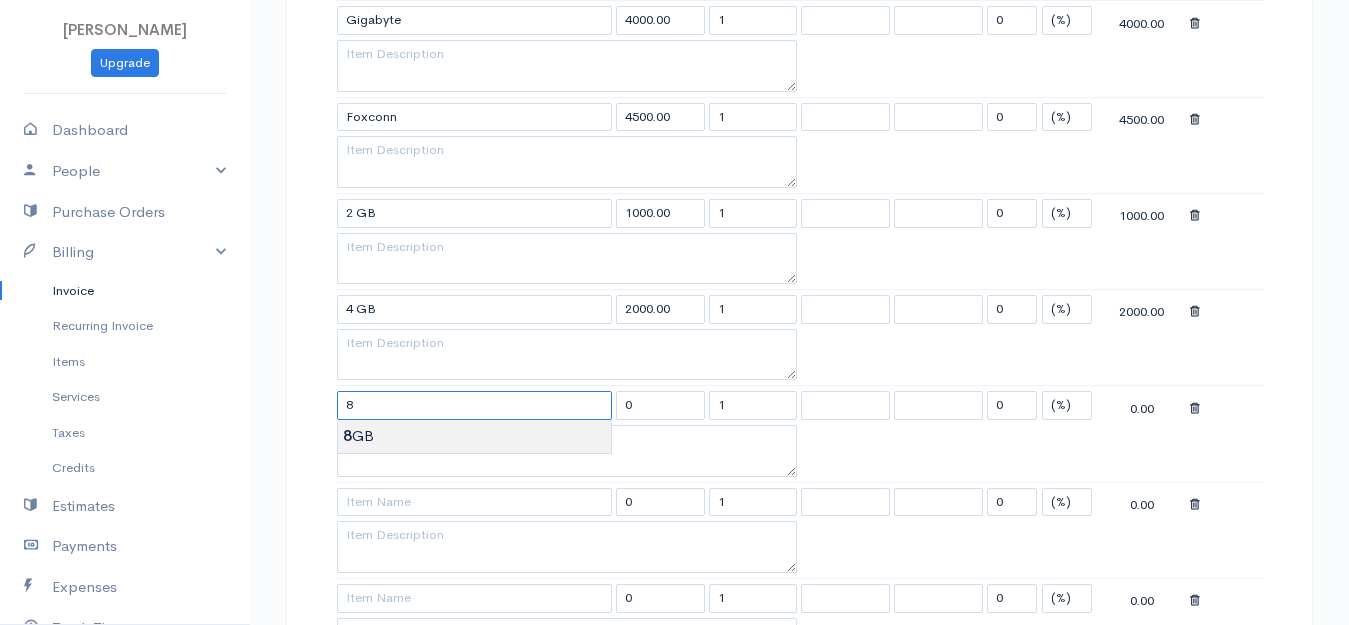 type on "8 GB" 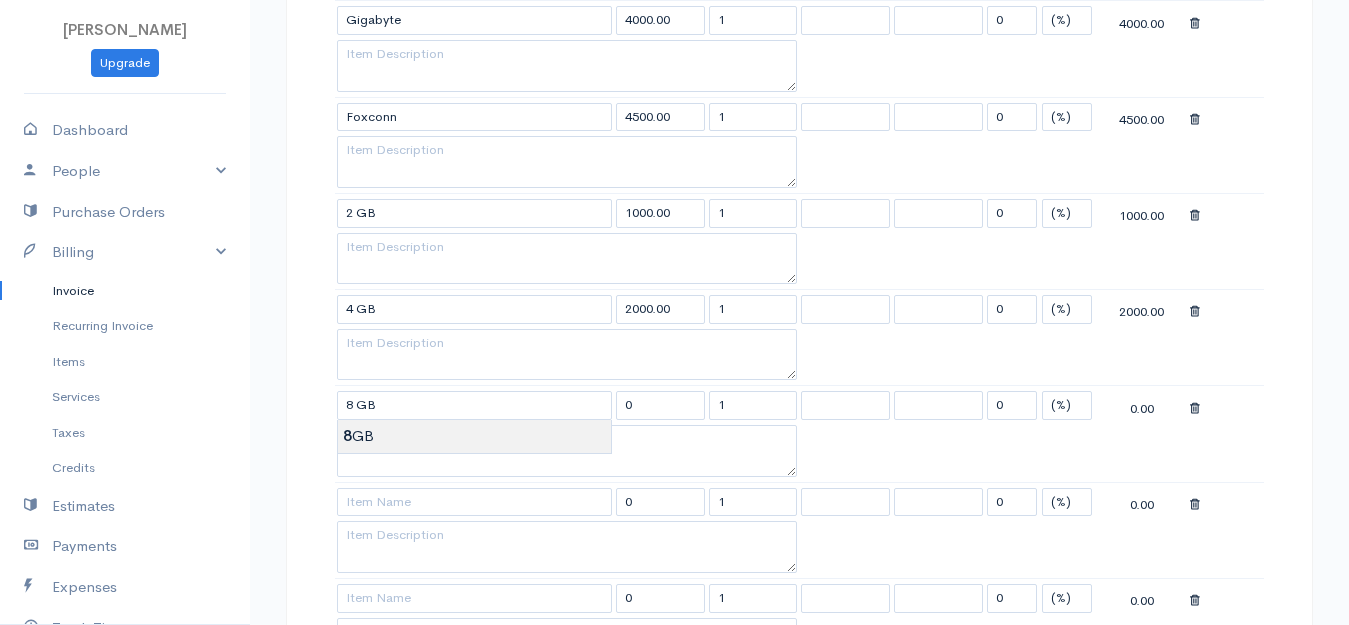 type on "3000.00" 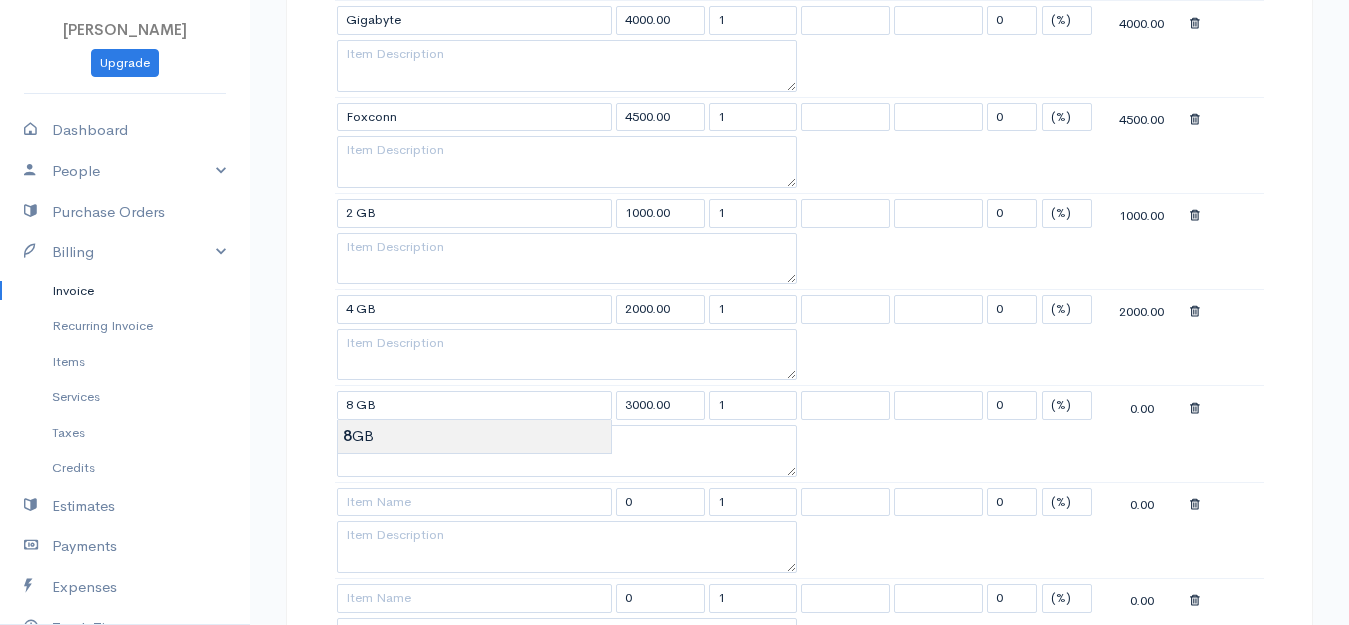 click on "[PERSON_NAME]
Upgrade
Dashboard
People
Clients
Vendors
Staff Users
Purchase Orders
Billing
Invoice
Recurring Invoice
Items
Services
Taxes
Credits
Estimates
Payments
Expenses
Track Time
Projects
Reports
Settings
My Organizations
Logout
Help
@CloudBooksApp 2022
Invoice
New Invoice
DRAFT To Royal [Choose Country] [GEOGRAPHIC_DATA] [GEOGRAPHIC_DATA] [GEOGRAPHIC_DATA] [GEOGRAPHIC_DATA] [GEOGRAPHIC_DATA] [GEOGRAPHIC_DATA] [US_STATE] [GEOGRAPHIC_DATA] [GEOGRAPHIC_DATA] [GEOGRAPHIC_DATA] [GEOGRAPHIC_DATA] [GEOGRAPHIC_DATA] [GEOGRAPHIC_DATA] [GEOGRAPHIC_DATA] [GEOGRAPHIC_DATA] [GEOGRAPHIC_DATA] [GEOGRAPHIC_DATA]" at bounding box center (674, 30) 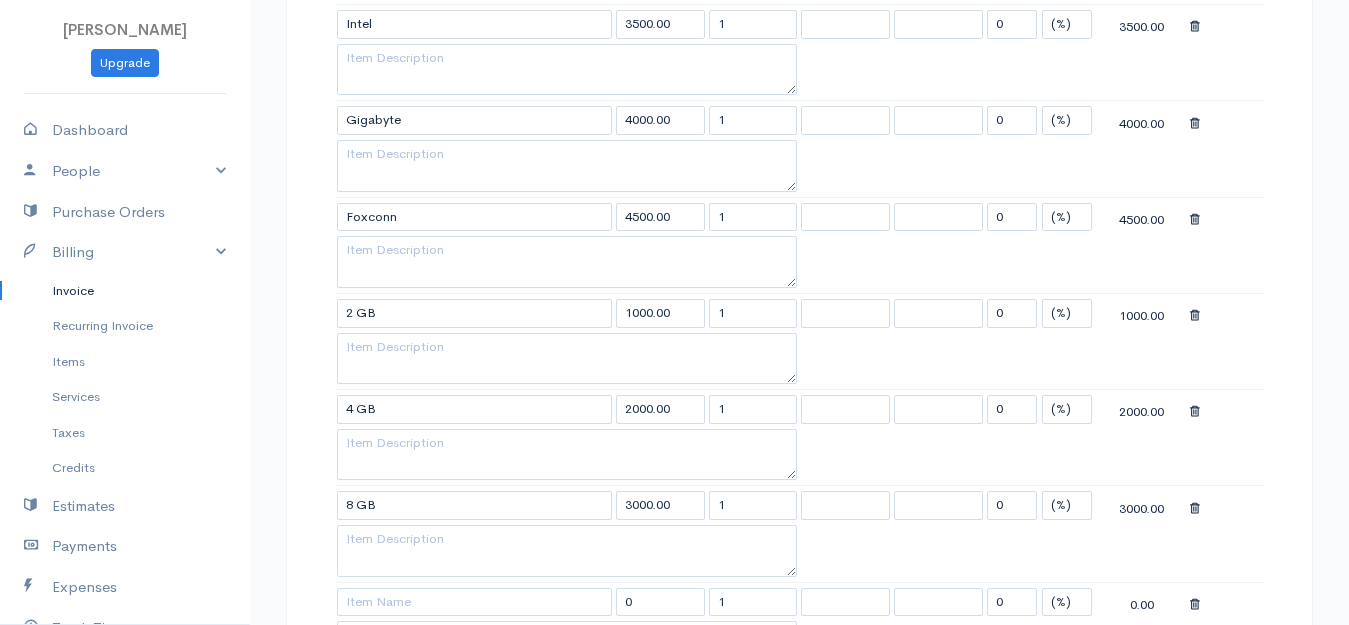 scroll, scrollTop: 1500, scrollLeft: 0, axis: vertical 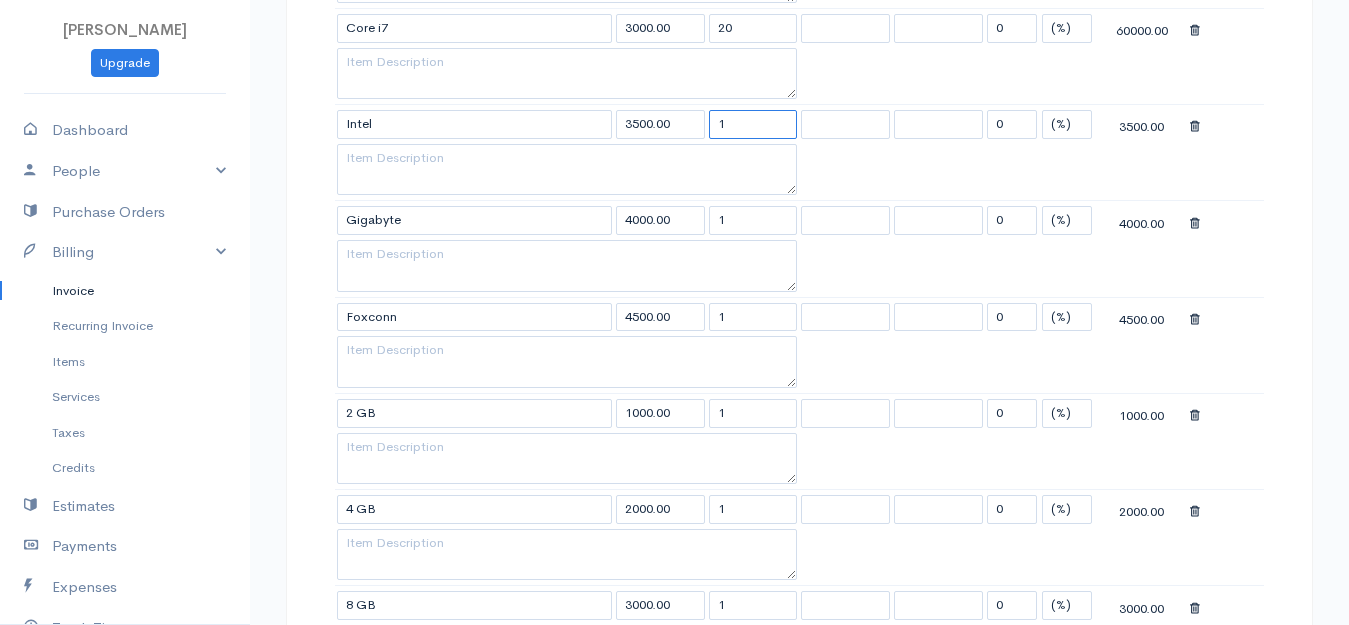 click on "1" at bounding box center (753, 124) 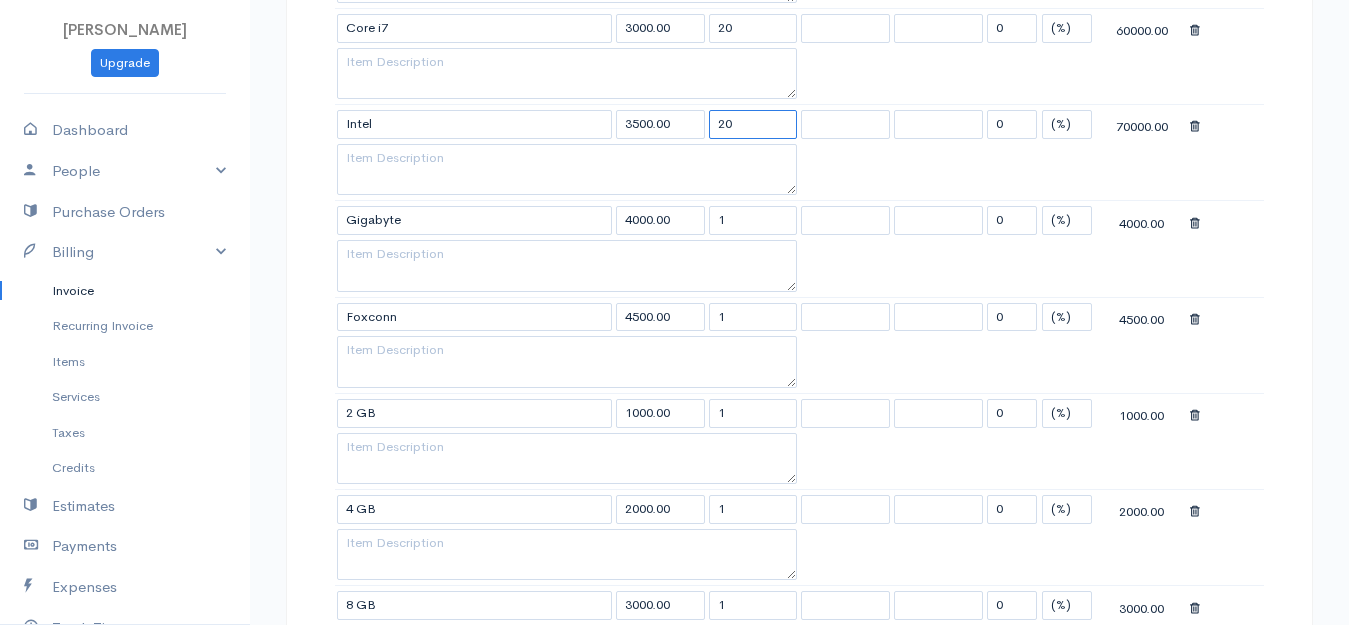 type on "20" 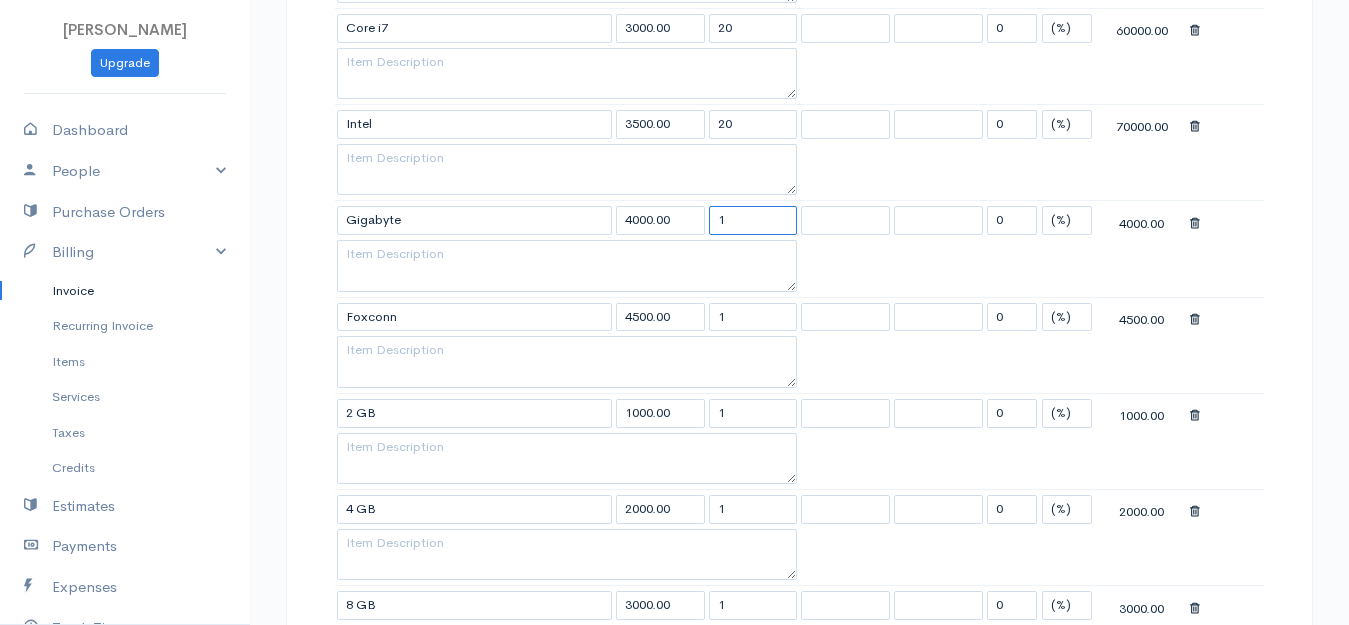 click on "1" at bounding box center [753, 220] 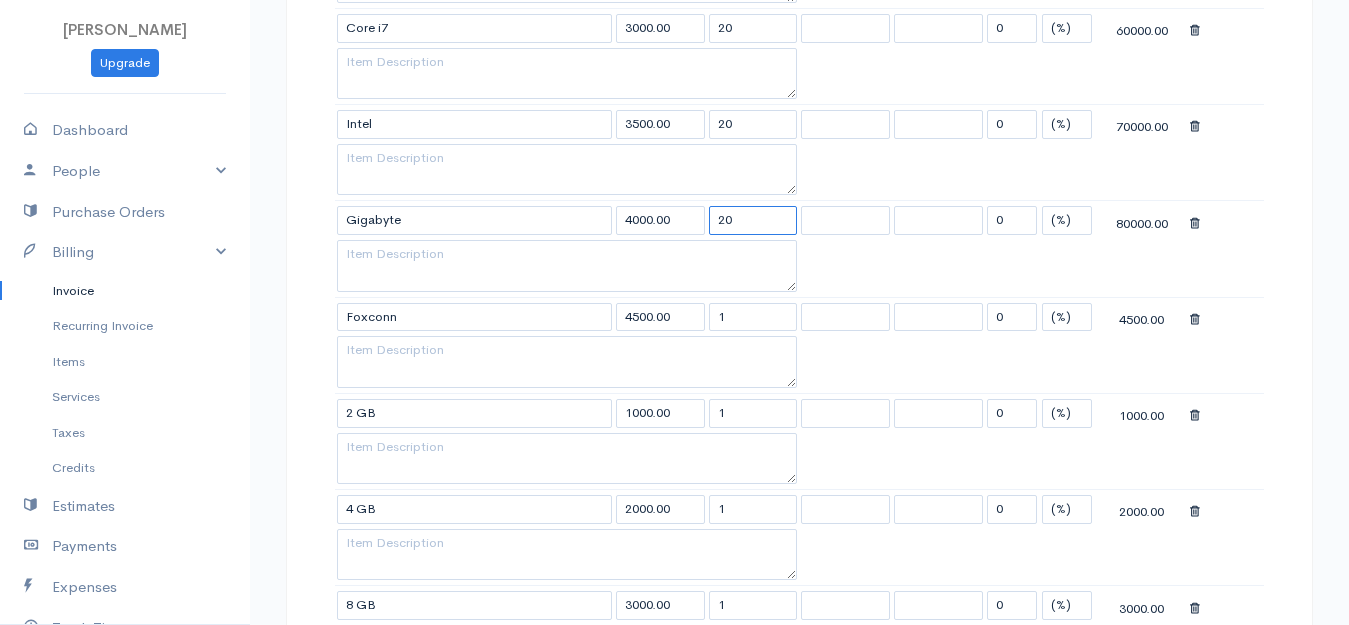 type on "20" 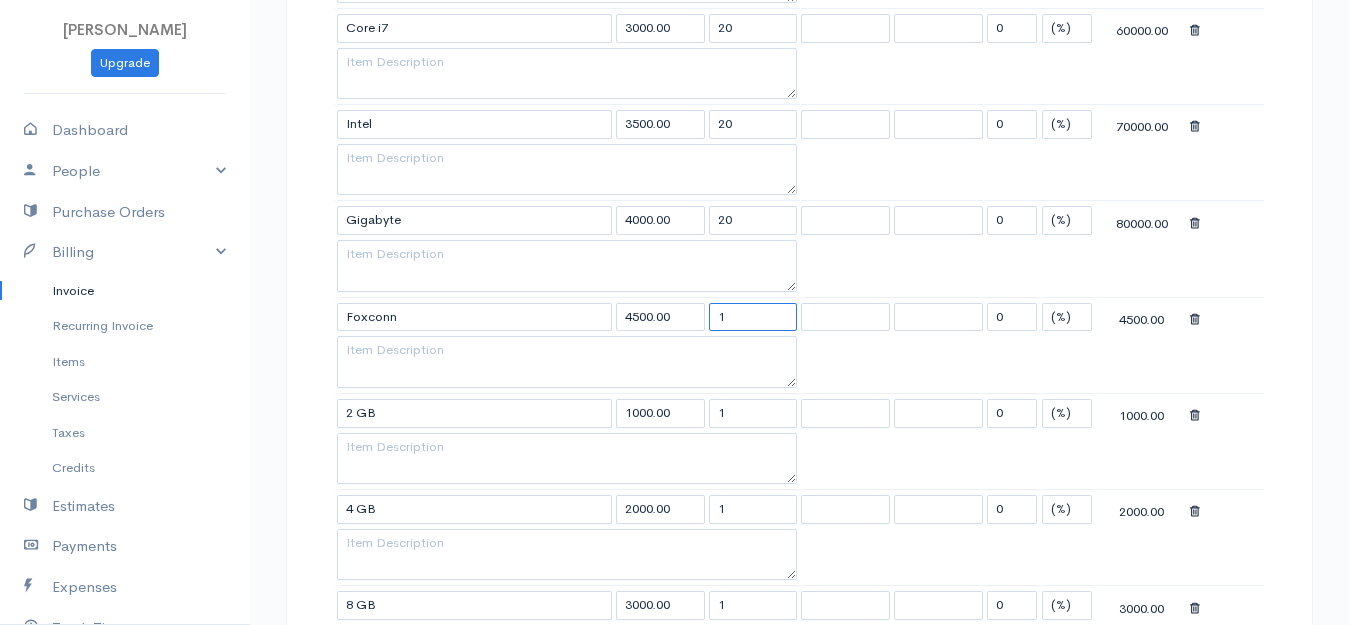 click on "1" at bounding box center [753, 317] 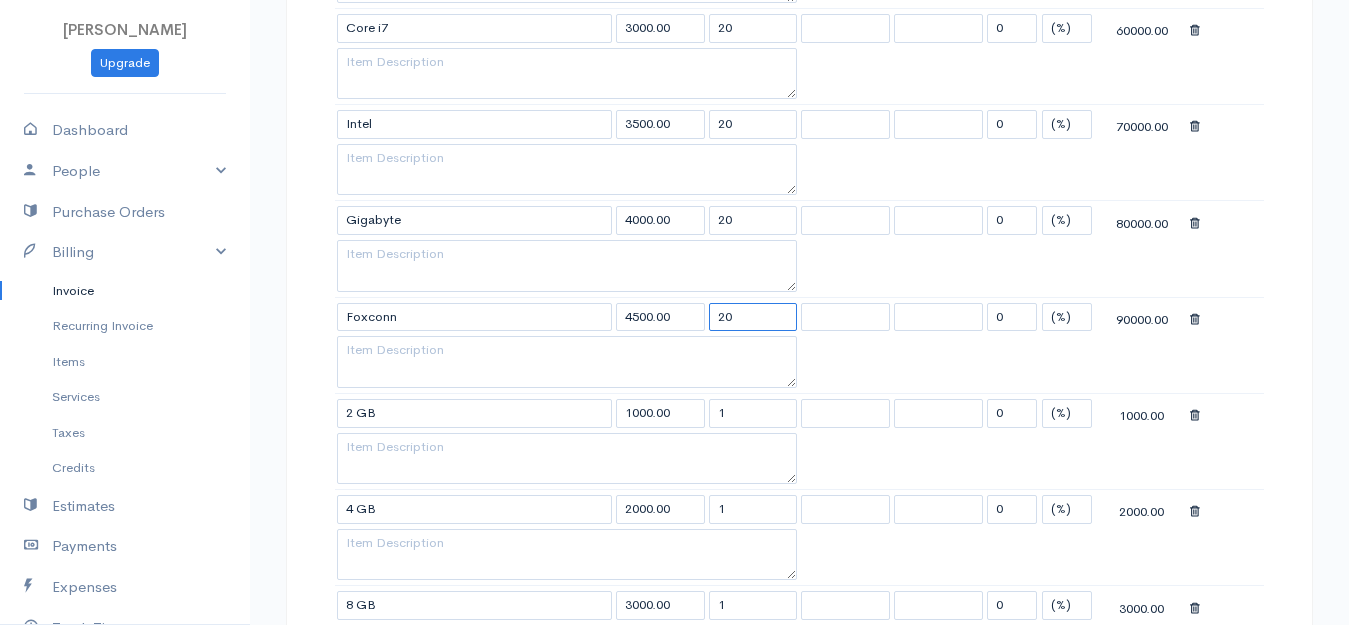 type on "20" 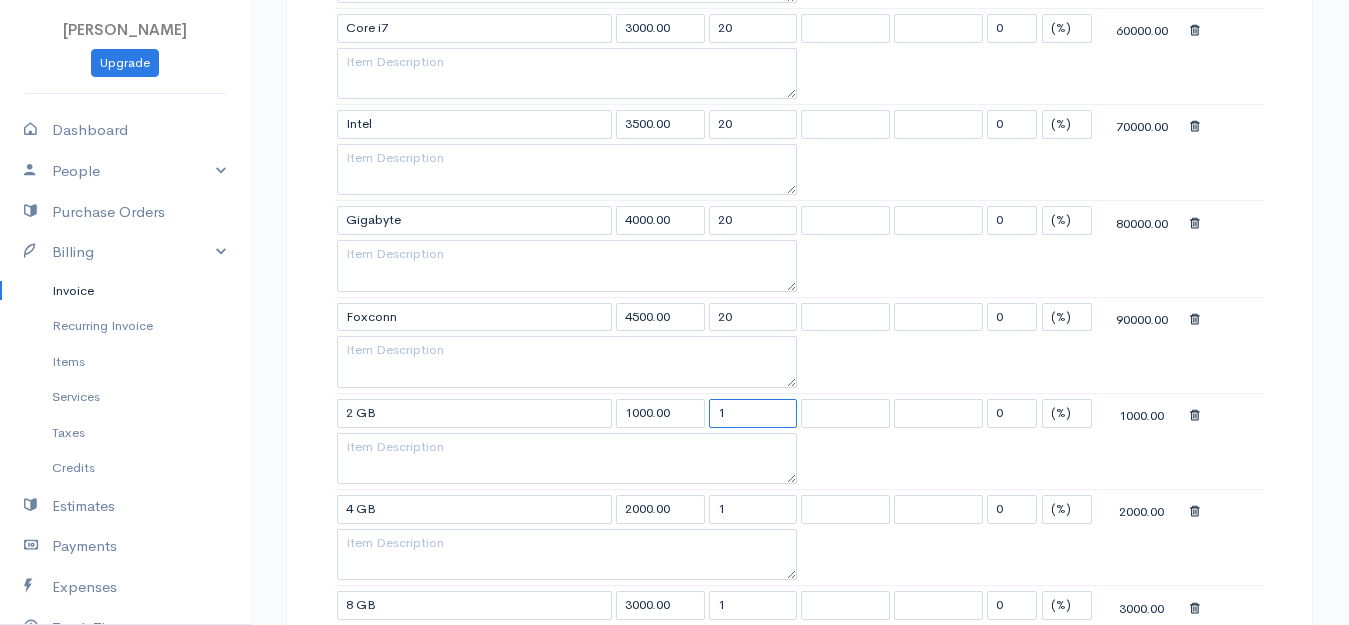 click on "1" at bounding box center [753, 413] 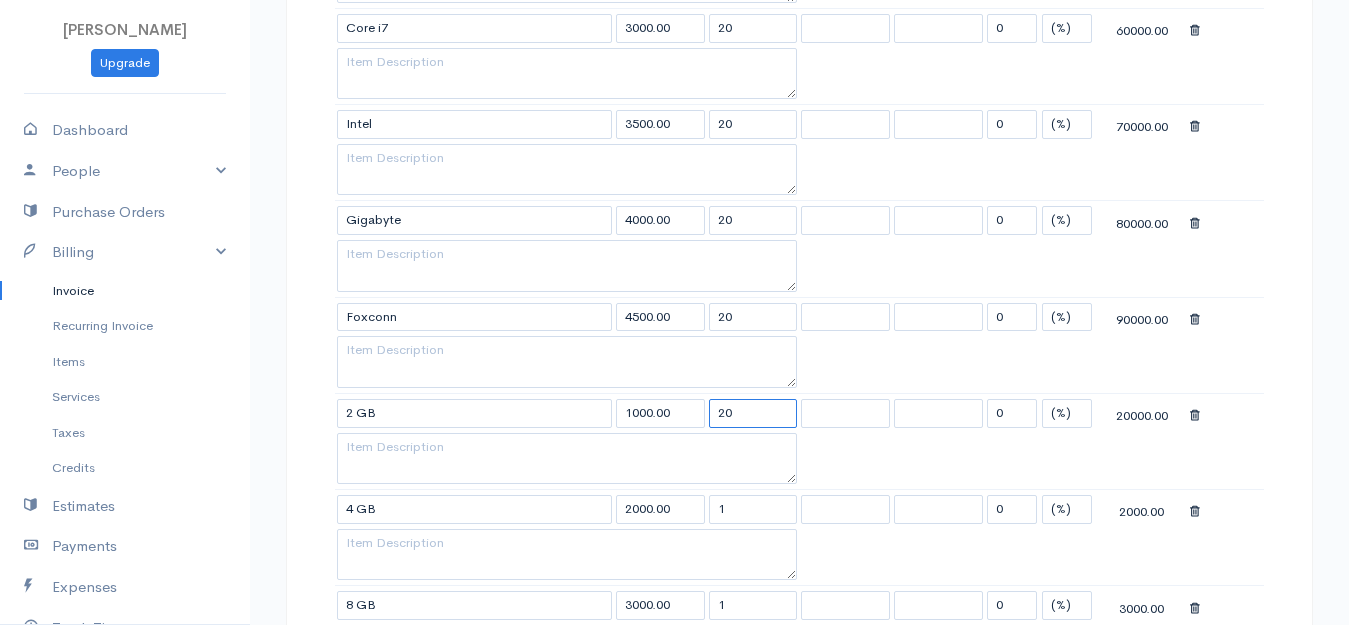 scroll, scrollTop: 1700, scrollLeft: 0, axis: vertical 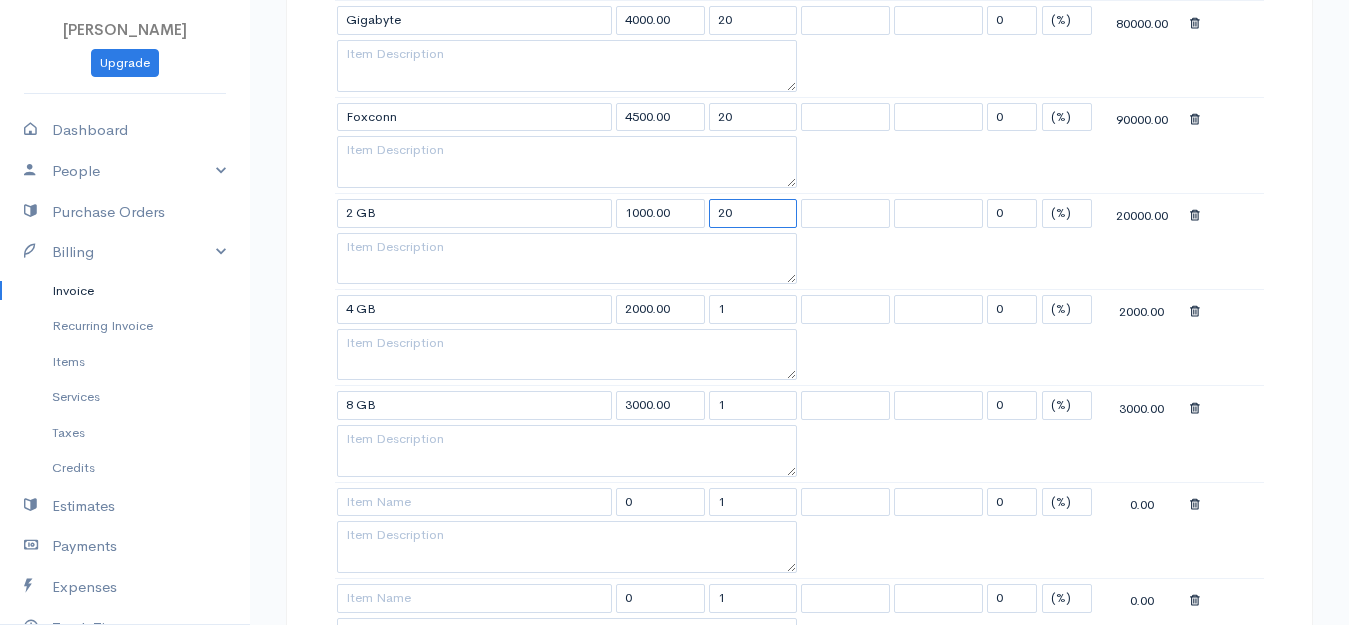 type on "20" 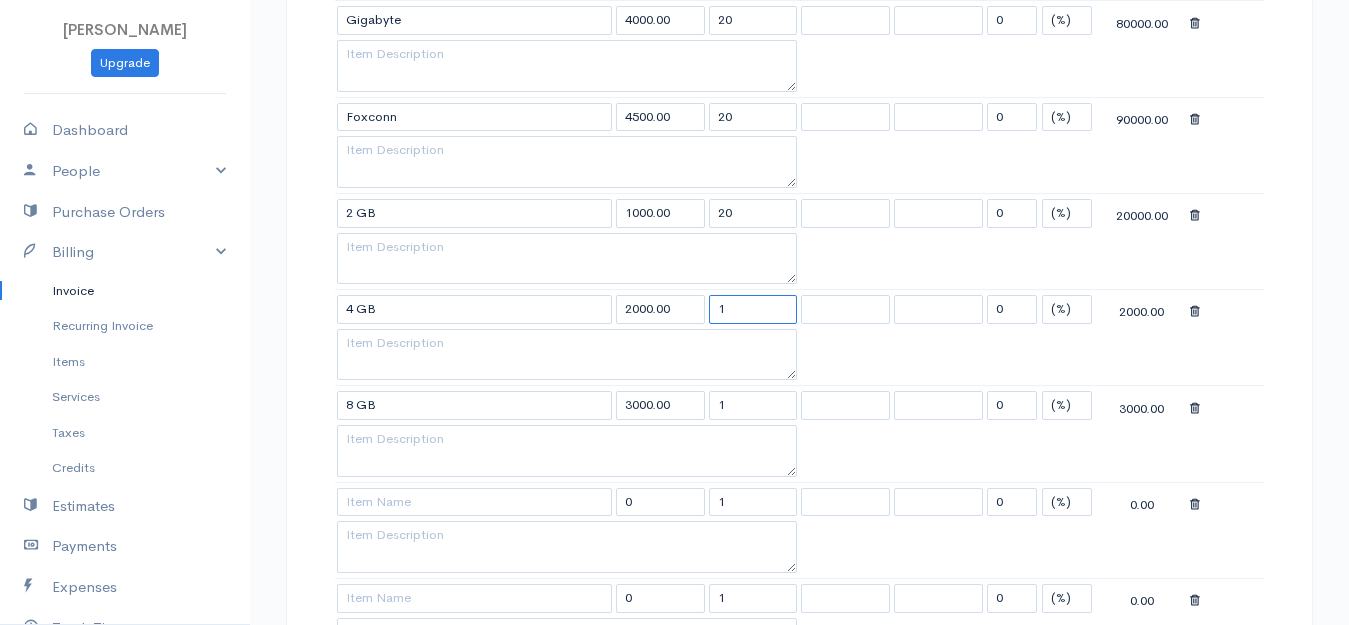 click on "1" at bounding box center [753, 309] 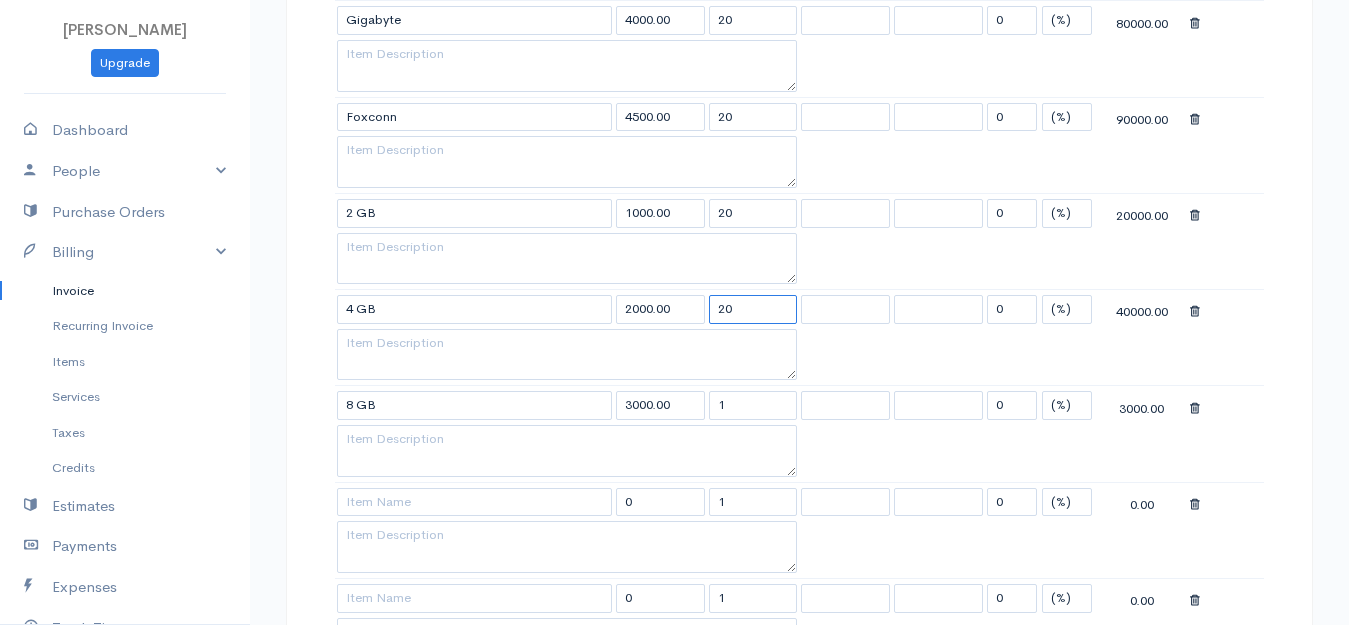 type on "20" 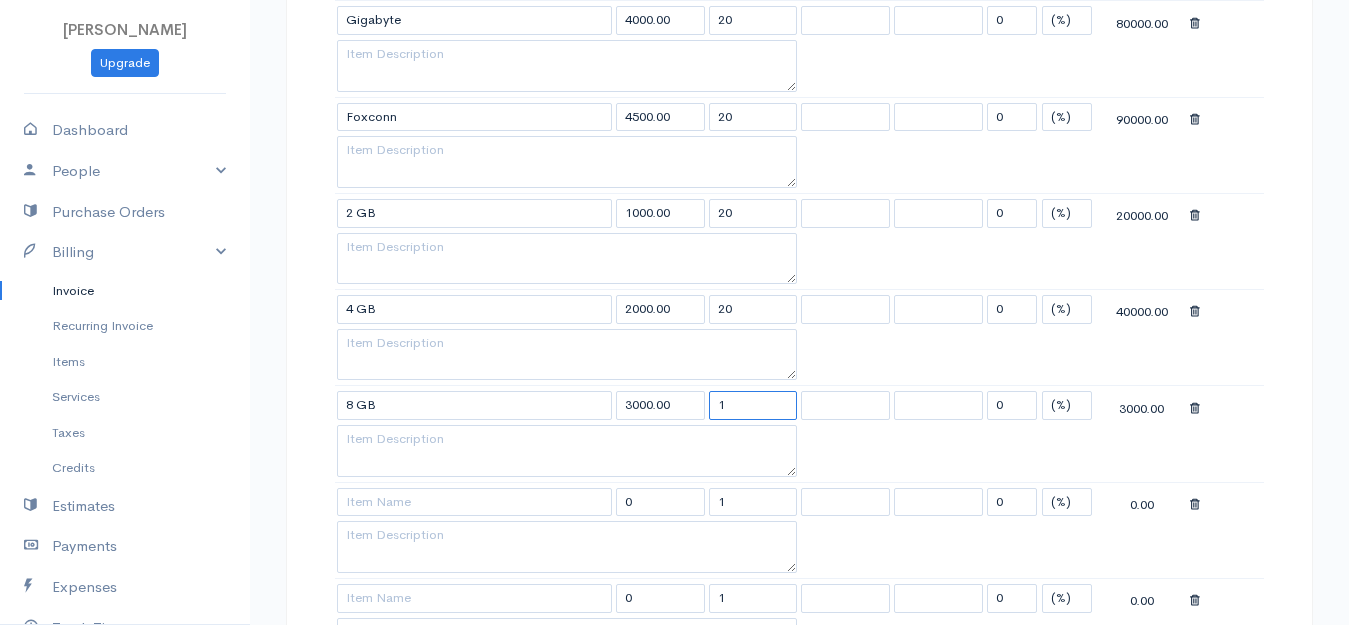 click on "1" at bounding box center (753, 405) 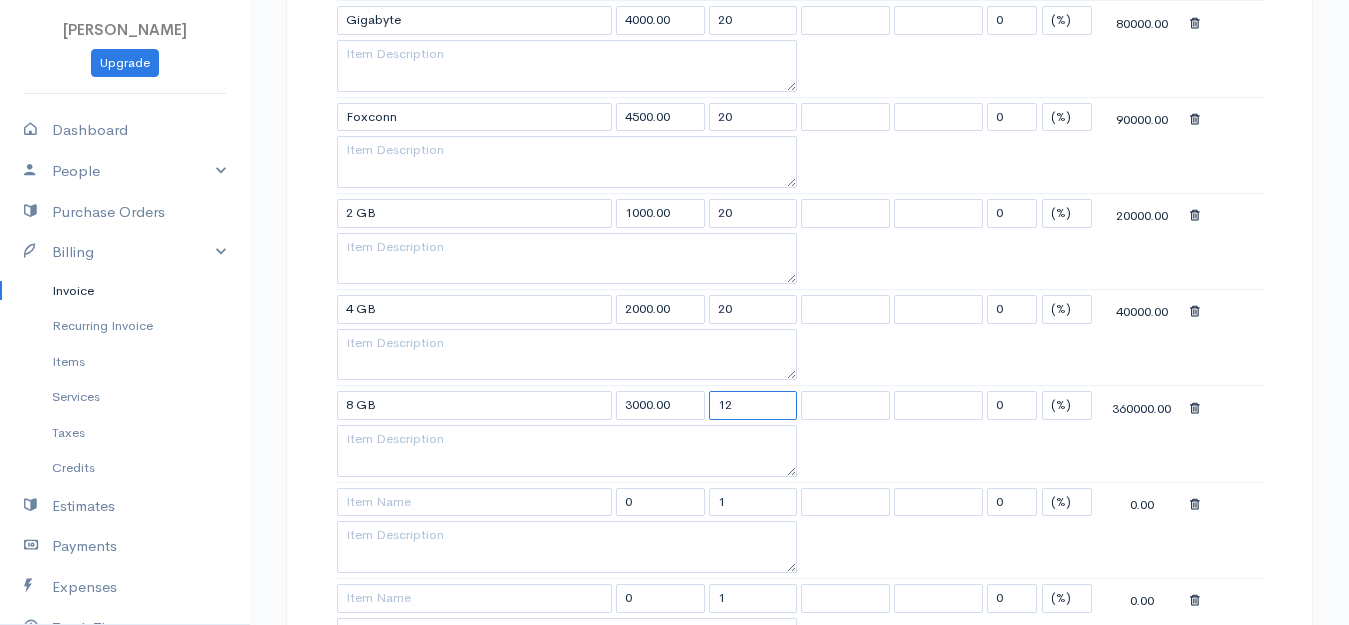 type on "1" 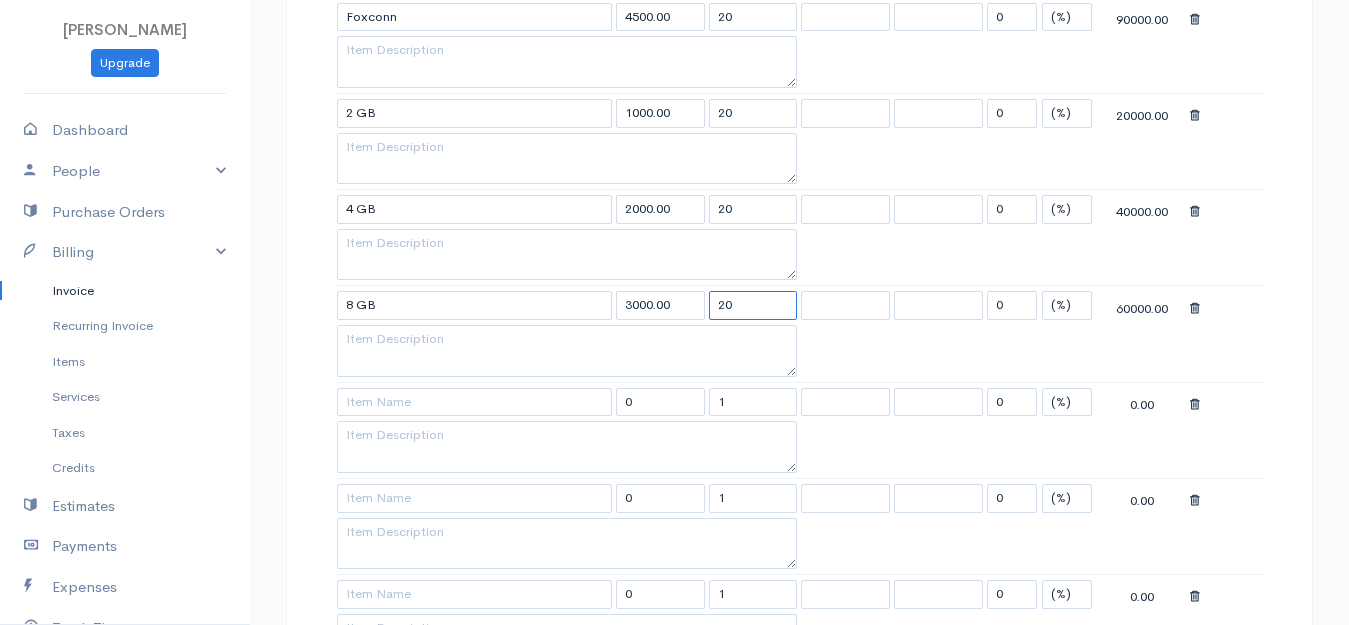 scroll, scrollTop: 1900, scrollLeft: 0, axis: vertical 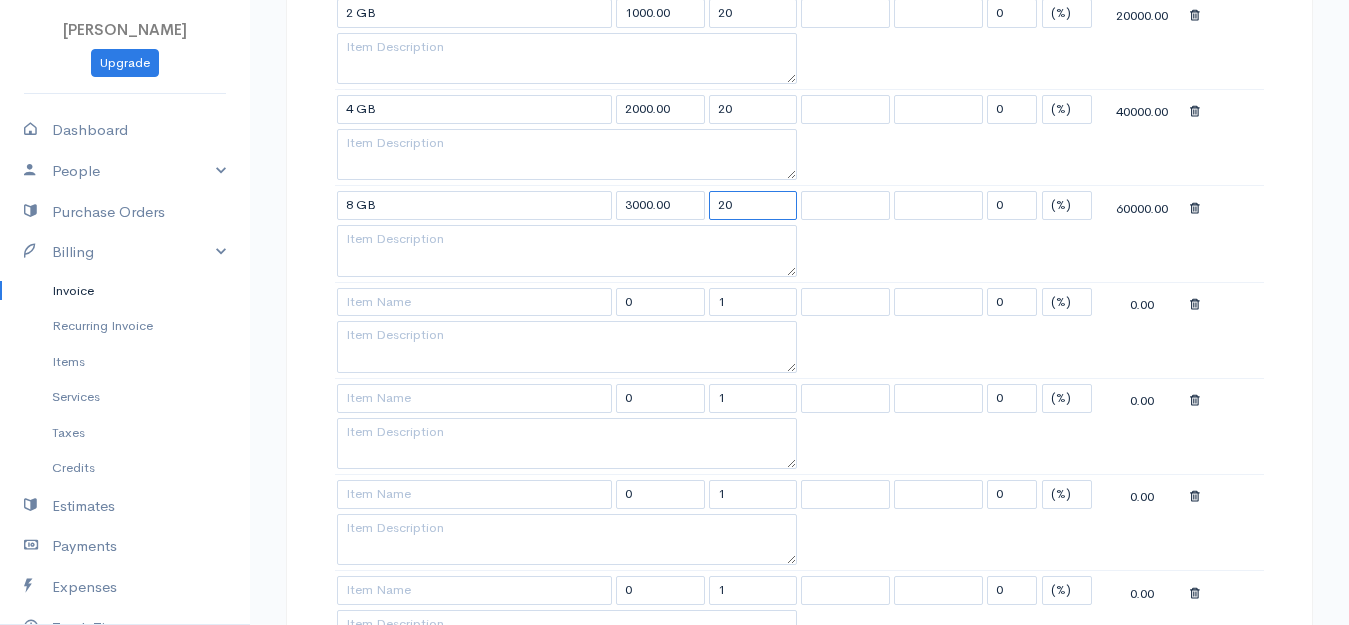 type on "20" 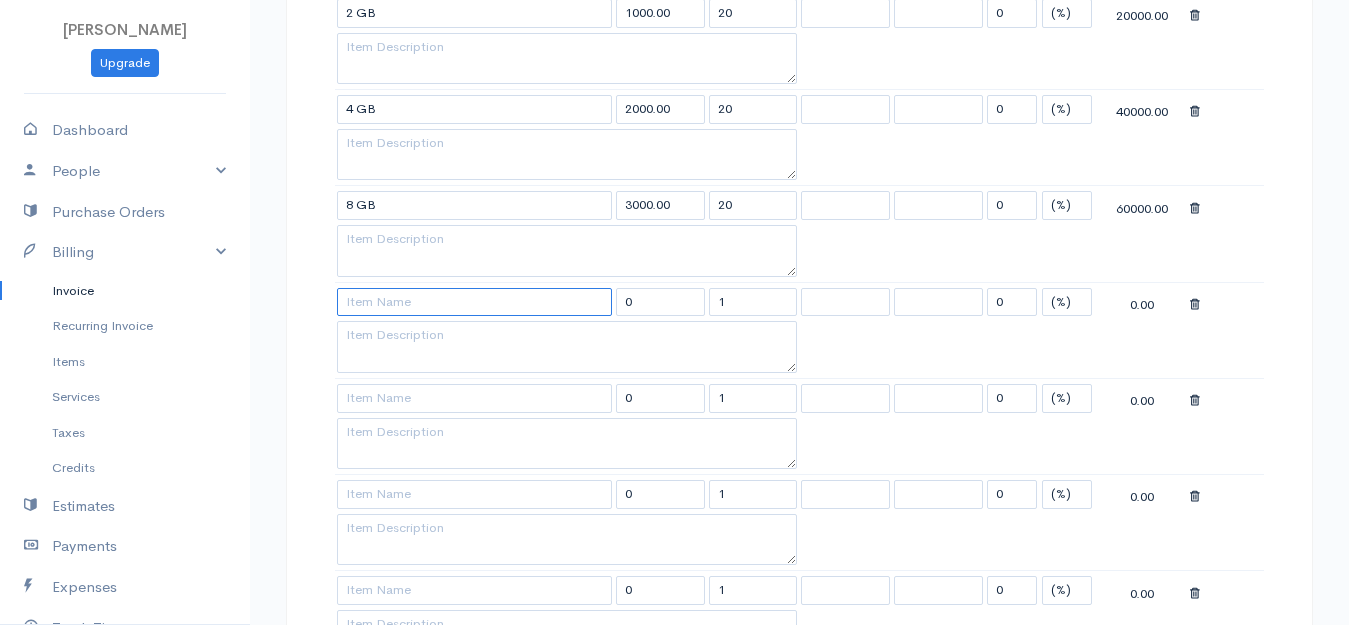 click at bounding box center (474, 302) 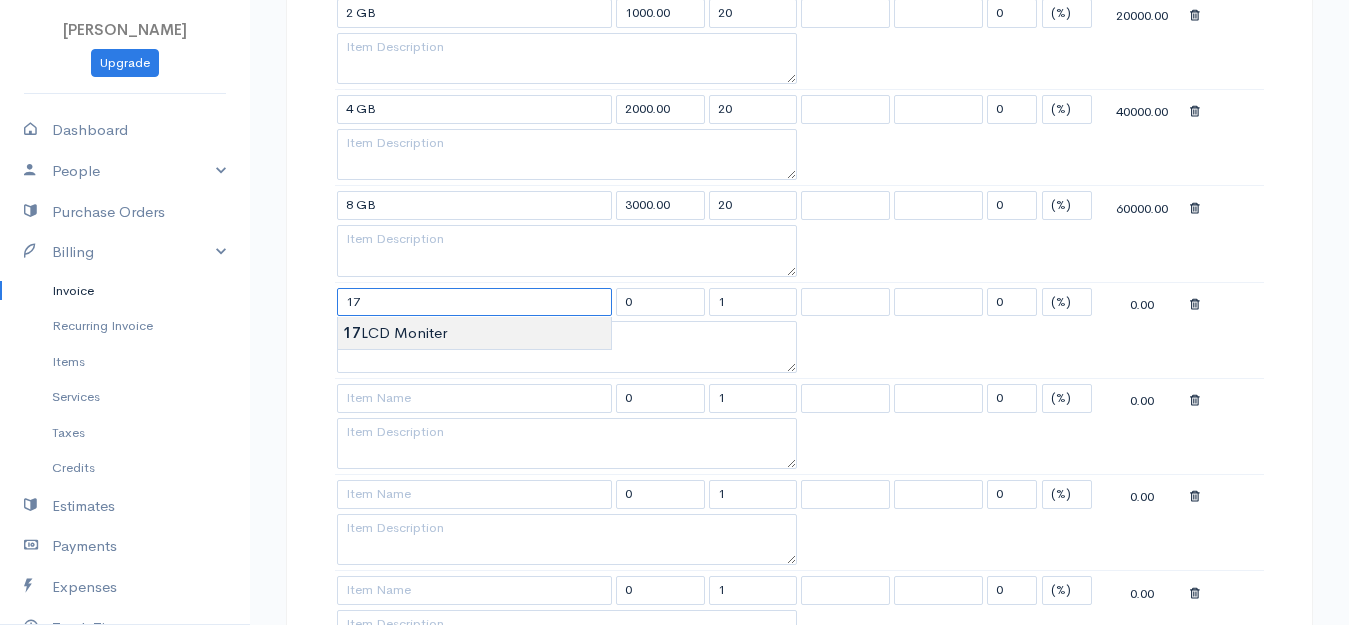 type on "17 LCD Moniter" 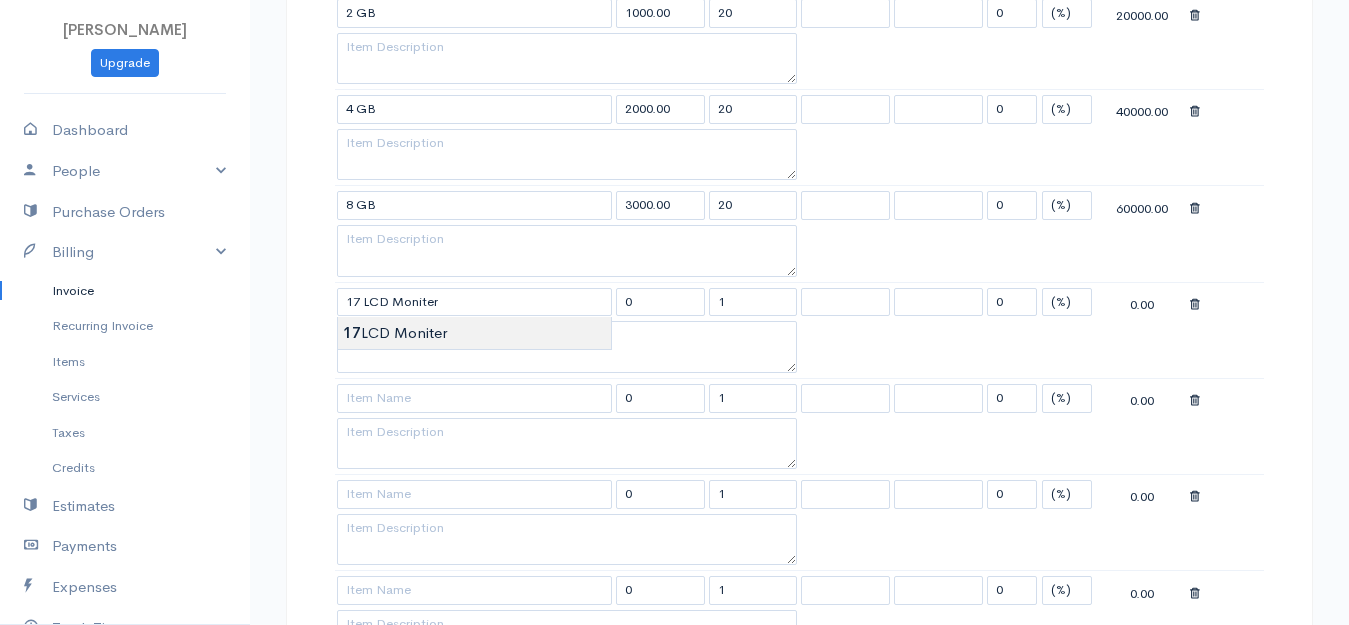 type on "3500.00" 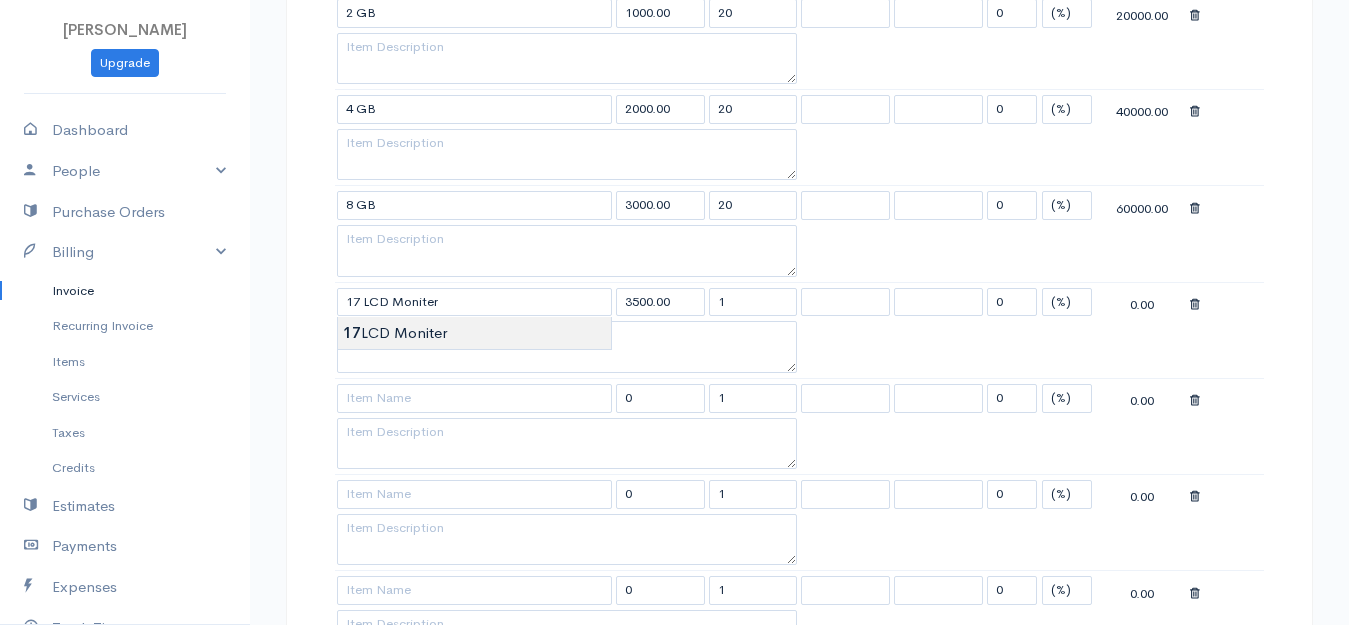 click on "[PERSON_NAME]
Upgrade
Dashboard
People
Clients
Vendors
Staff Users
Purchase Orders
Billing
Invoice
Recurring Invoice
Items
Services
Taxes
Credits
Estimates
Payments
Expenses
Track Time
Projects
Reports
Settings
My Organizations
Logout
Help
@CloudBooksApp 2022
Invoice
New Invoice
DRAFT To Royal [Choose Country] [GEOGRAPHIC_DATA] [GEOGRAPHIC_DATA] [GEOGRAPHIC_DATA] [GEOGRAPHIC_DATA] [GEOGRAPHIC_DATA] [GEOGRAPHIC_DATA] [US_STATE] [GEOGRAPHIC_DATA] [GEOGRAPHIC_DATA] [GEOGRAPHIC_DATA] [GEOGRAPHIC_DATA] [GEOGRAPHIC_DATA] [GEOGRAPHIC_DATA] [GEOGRAPHIC_DATA] [GEOGRAPHIC_DATA] [GEOGRAPHIC_DATA] [GEOGRAPHIC_DATA]" at bounding box center [674, -170] 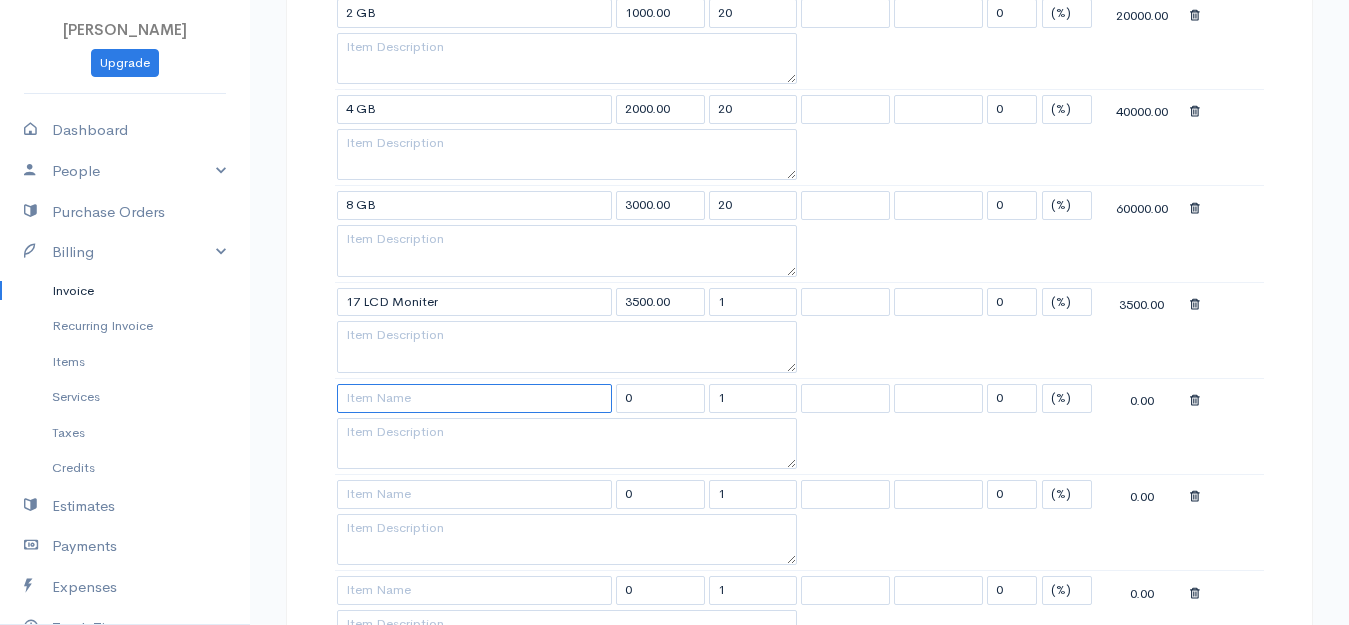 click at bounding box center (474, 398) 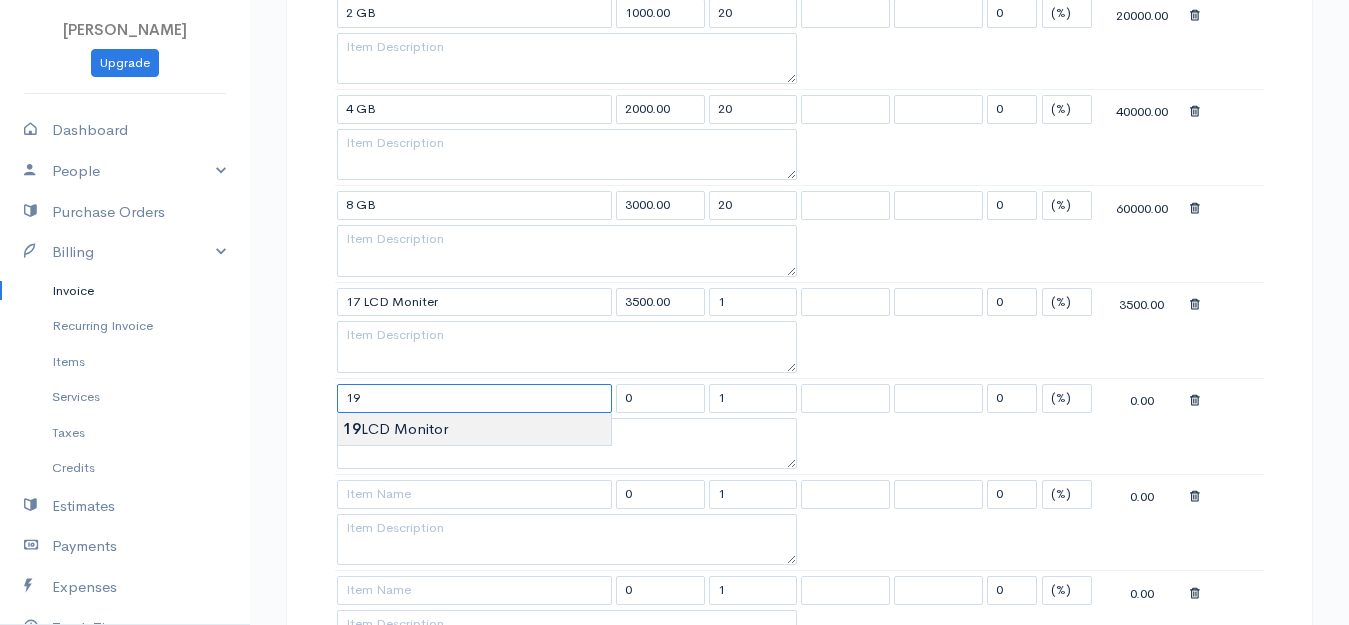 type on "19 LCD Monitor" 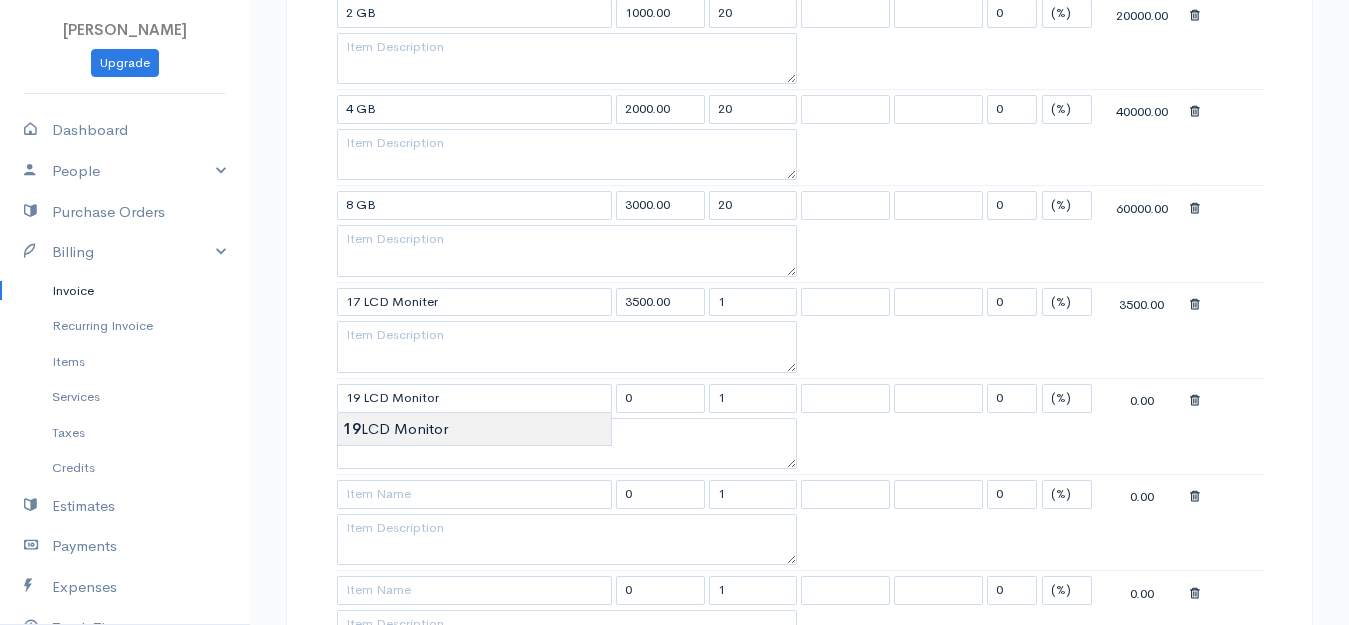 type on "4500.00" 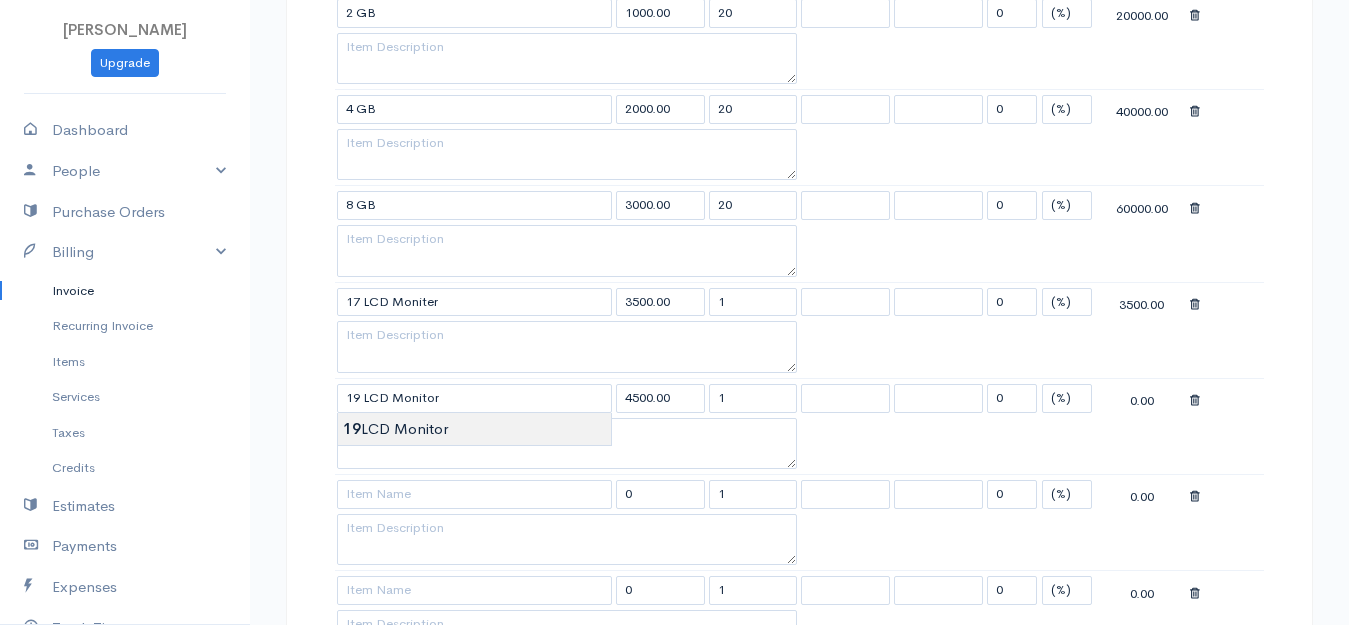 click on "[PERSON_NAME]
Upgrade
Dashboard
People
Clients
Vendors
Staff Users
Purchase Orders
Billing
Invoice
Recurring Invoice
Items
Services
Taxes
Credits
Estimates
Payments
Expenses
Track Time
Projects
Reports
Settings
My Organizations
Logout
Help
@CloudBooksApp 2022
Invoice
New Invoice
DRAFT To Royal [Choose Country] [GEOGRAPHIC_DATA] [GEOGRAPHIC_DATA] [GEOGRAPHIC_DATA] [GEOGRAPHIC_DATA] [GEOGRAPHIC_DATA] [GEOGRAPHIC_DATA] [US_STATE] [GEOGRAPHIC_DATA] [GEOGRAPHIC_DATA] [GEOGRAPHIC_DATA] [GEOGRAPHIC_DATA] [GEOGRAPHIC_DATA] [GEOGRAPHIC_DATA] [GEOGRAPHIC_DATA] [GEOGRAPHIC_DATA] [GEOGRAPHIC_DATA] [GEOGRAPHIC_DATA]" at bounding box center [674, -170] 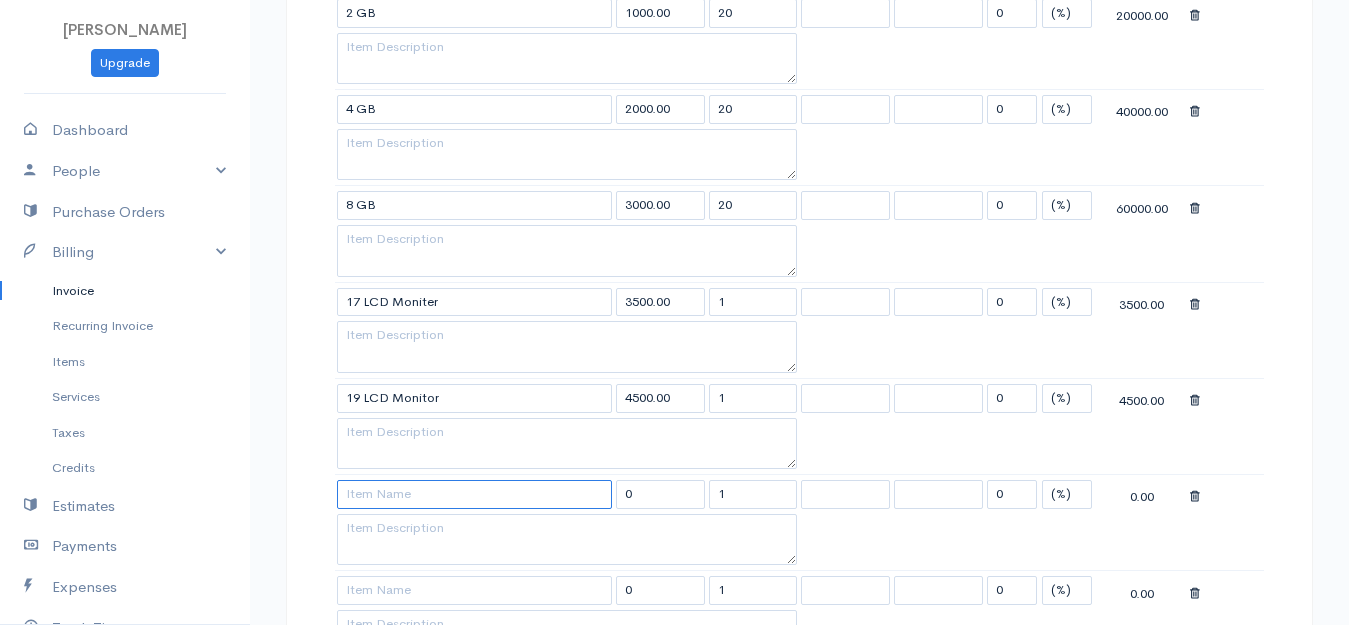 click at bounding box center [474, 494] 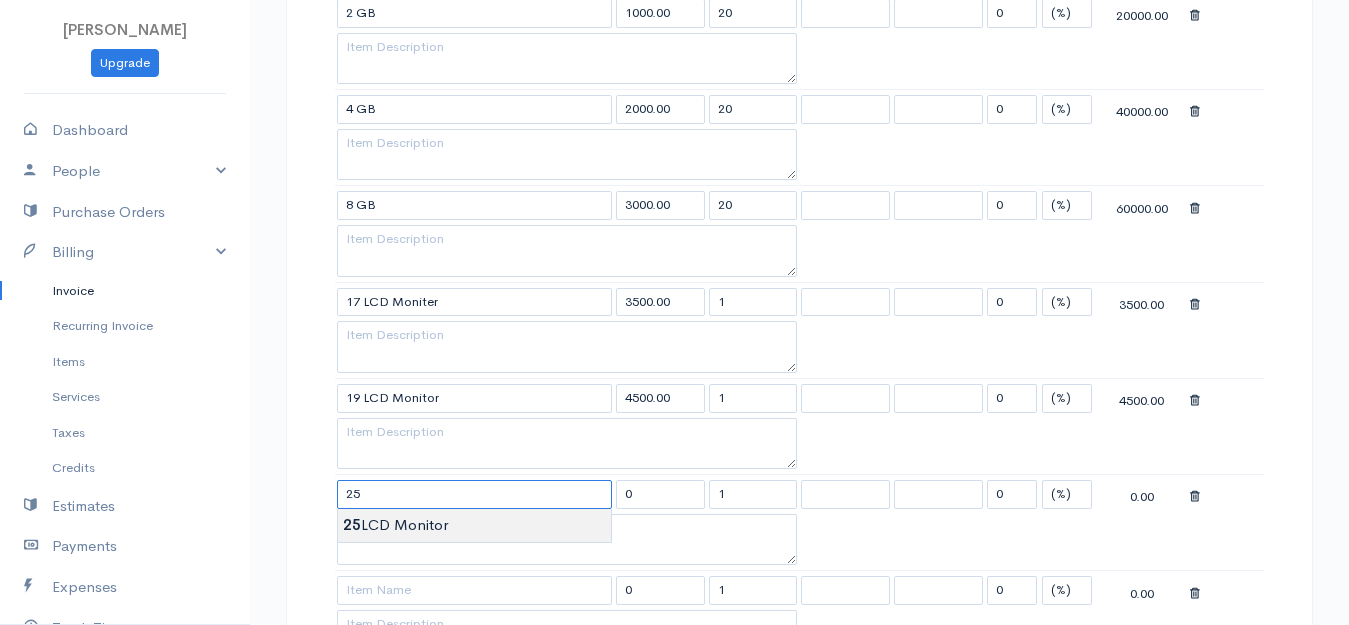 type on "25 LCD Monitor" 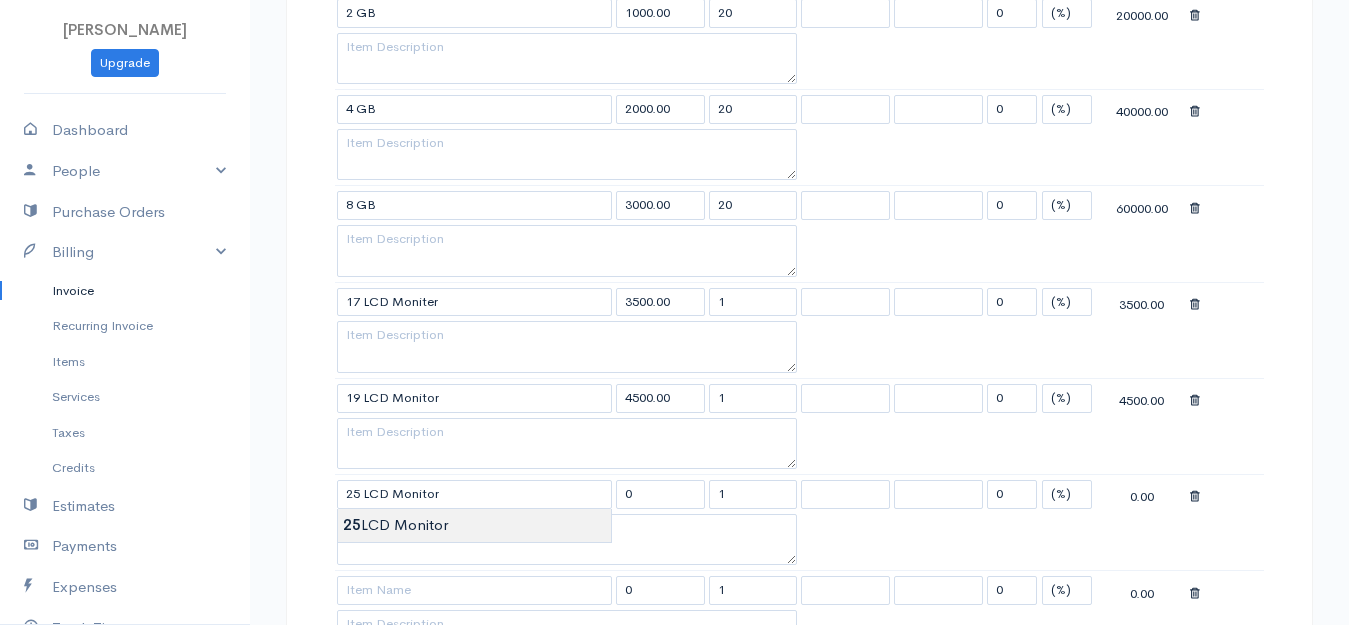 type on "8500.00" 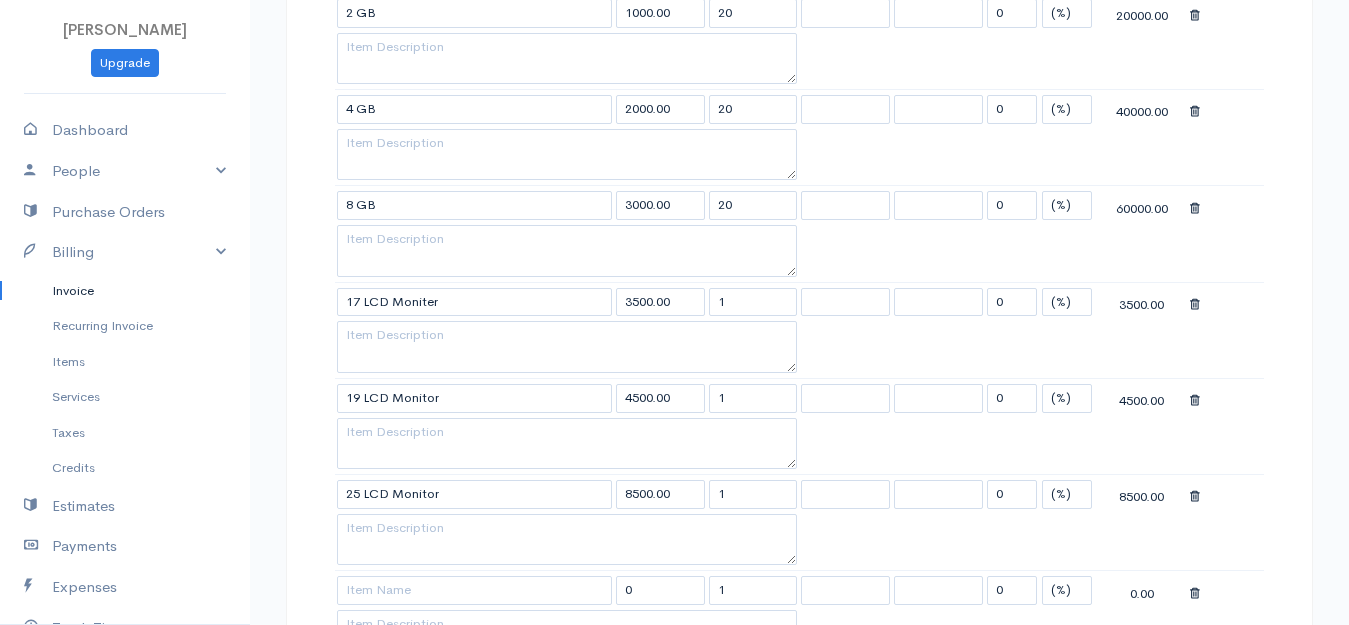 click on "[PERSON_NAME]
Upgrade
Dashboard
People
Clients
Vendors
Staff Users
Purchase Orders
Billing
Invoice
Recurring Invoice
Items
Services
Taxes
Credits
Estimates
Payments
Expenses
Track Time
Projects
Reports
Settings
My Organizations
Logout
Help
@CloudBooksApp 2022
Invoice
New Invoice
DRAFT To Royal [Choose Country] [GEOGRAPHIC_DATA] [GEOGRAPHIC_DATA] [GEOGRAPHIC_DATA] [GEOGRAPHIC_DATA] [GEOGRAPHIC_DATA] [GEOGRAPHIC_DATA] [US_STATE] [GEOGRAPHIC_DATA] [GEOGRAPHIC_DATA] [GEOGRAPHIC_DATA] [GEOGRAPHIC_DATA] [GEOGRAPHIC_DATA] [GEOGRAPHIC_DATA] [GEOGRAPHIC_DATA] [GEOGRAPHIC_DATA] [GEOGRAPHIC_DATA] [GEOGRAPHIC_DATA]" at bounding box center [674, -170] 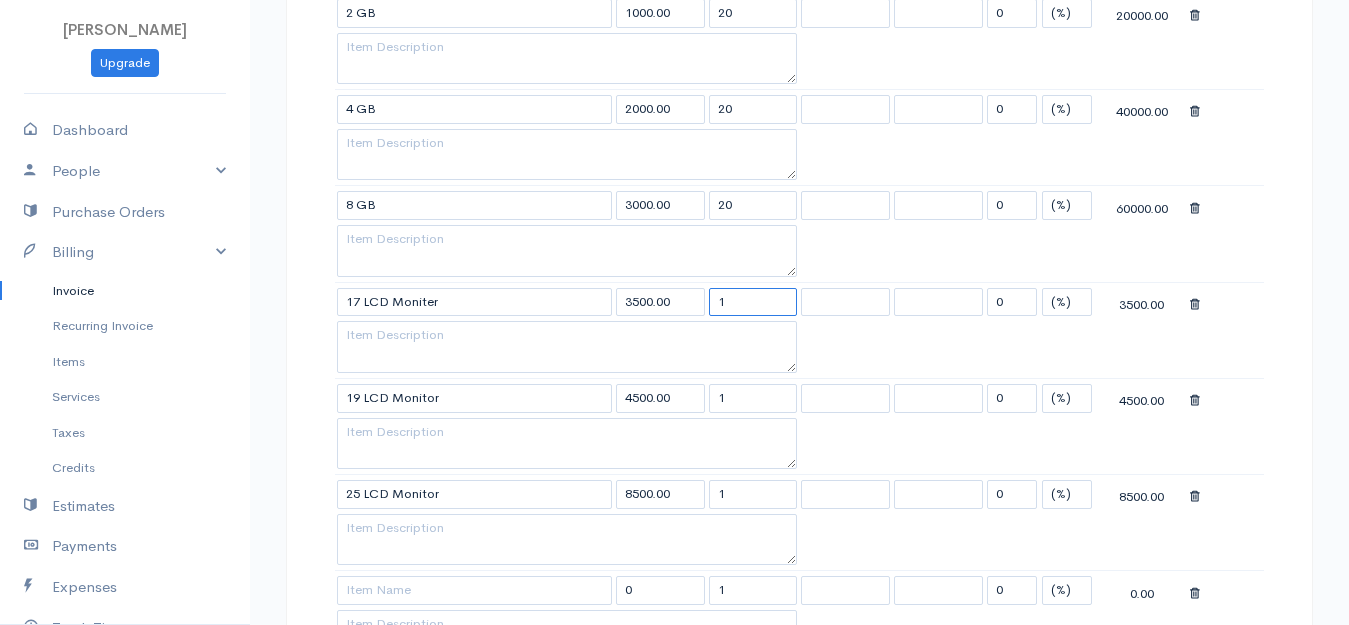 click on "1" at bounding box center (753, 302) 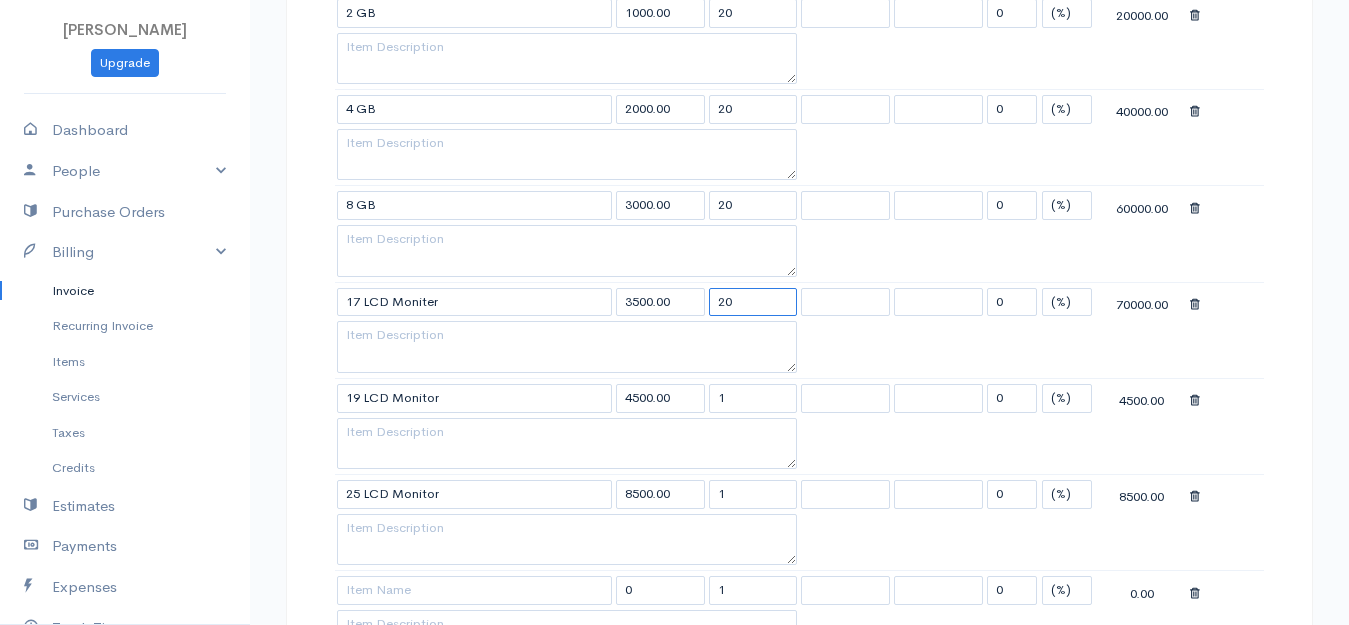 type on "20" 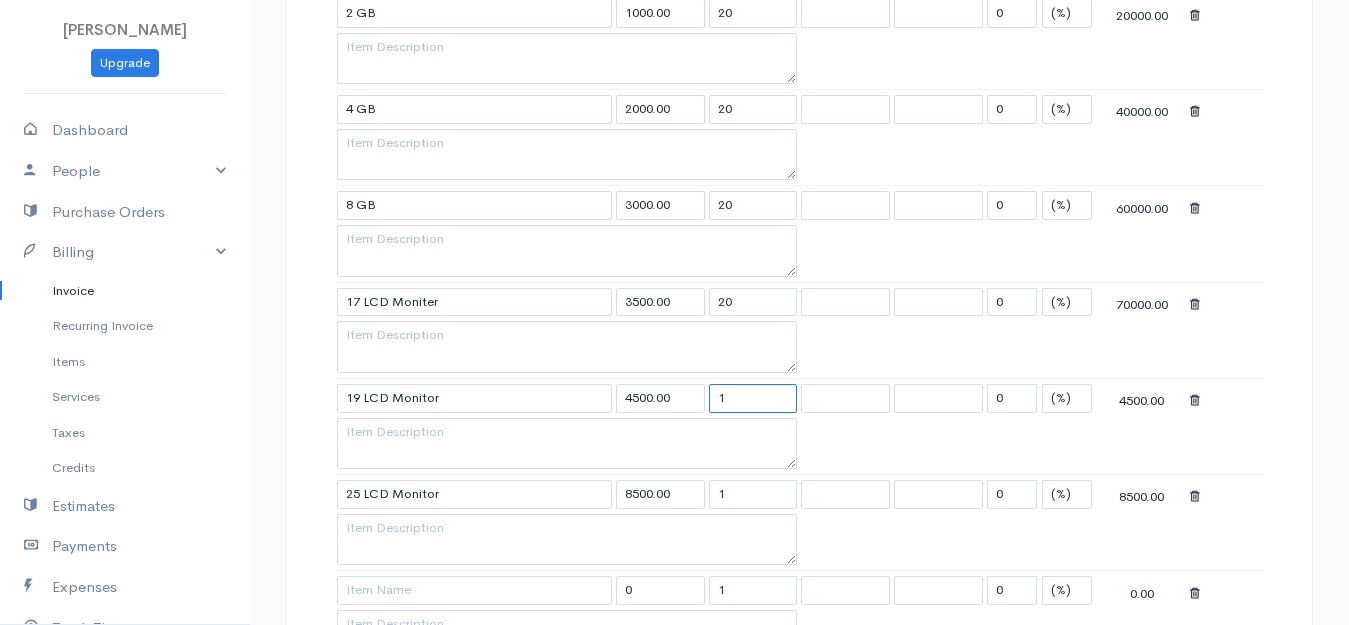click on "1" at bounding box center (753, 398) 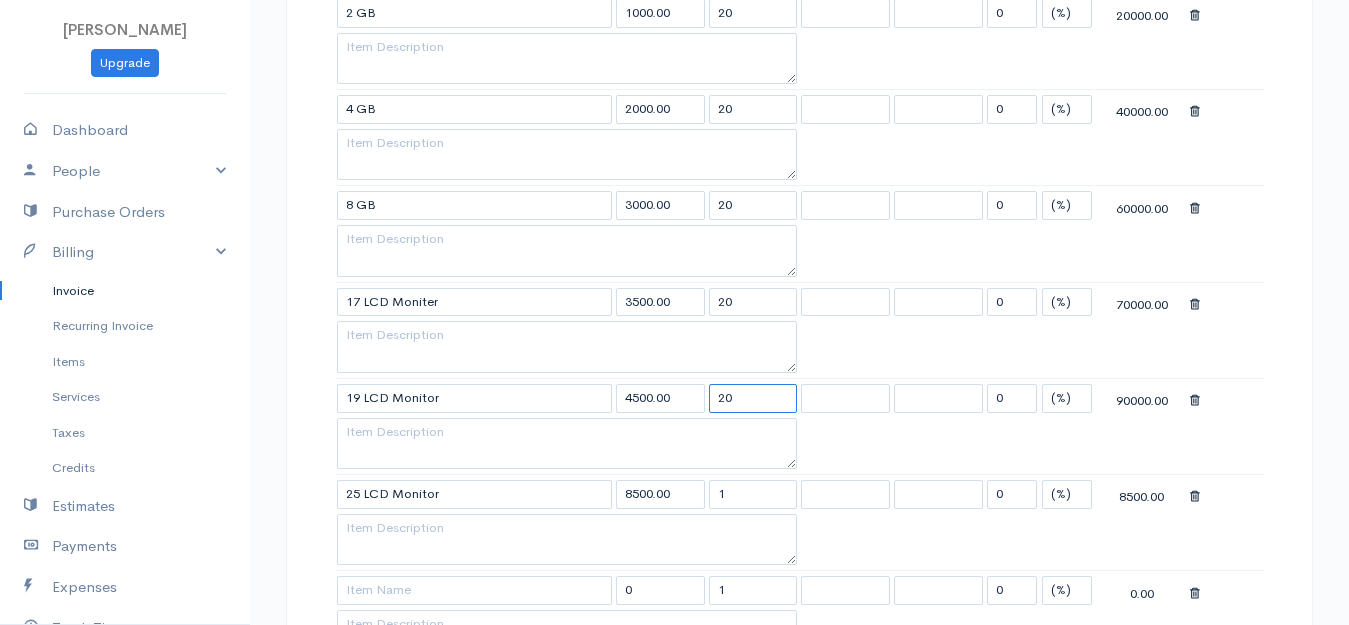 type on "20" 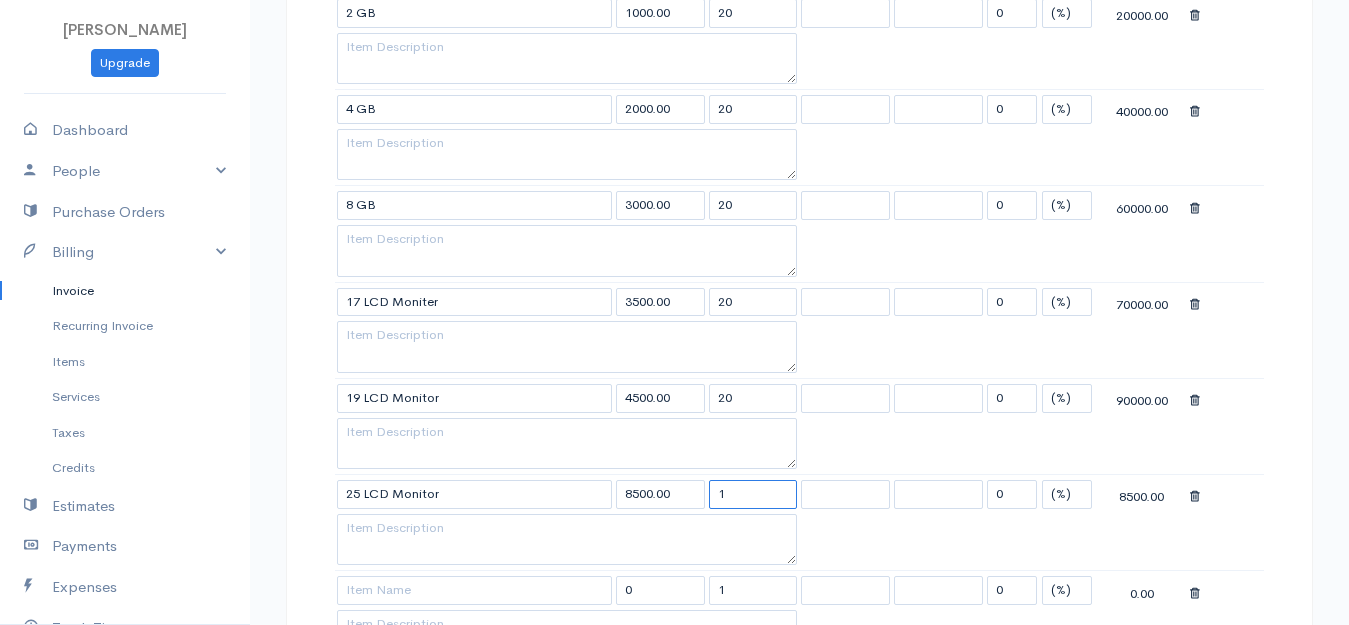click on "1" at bounding box center [753, 494] 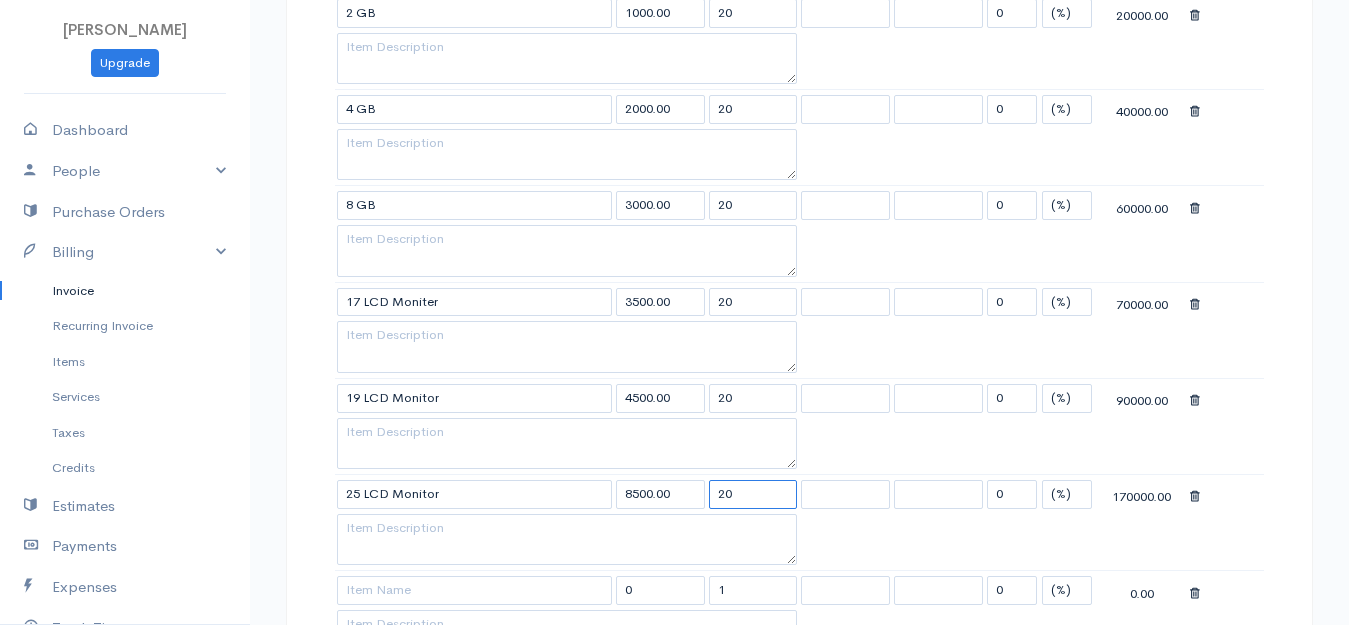 scroll, scrollTop: 2100, scrollLeft: 0, axis: vertical 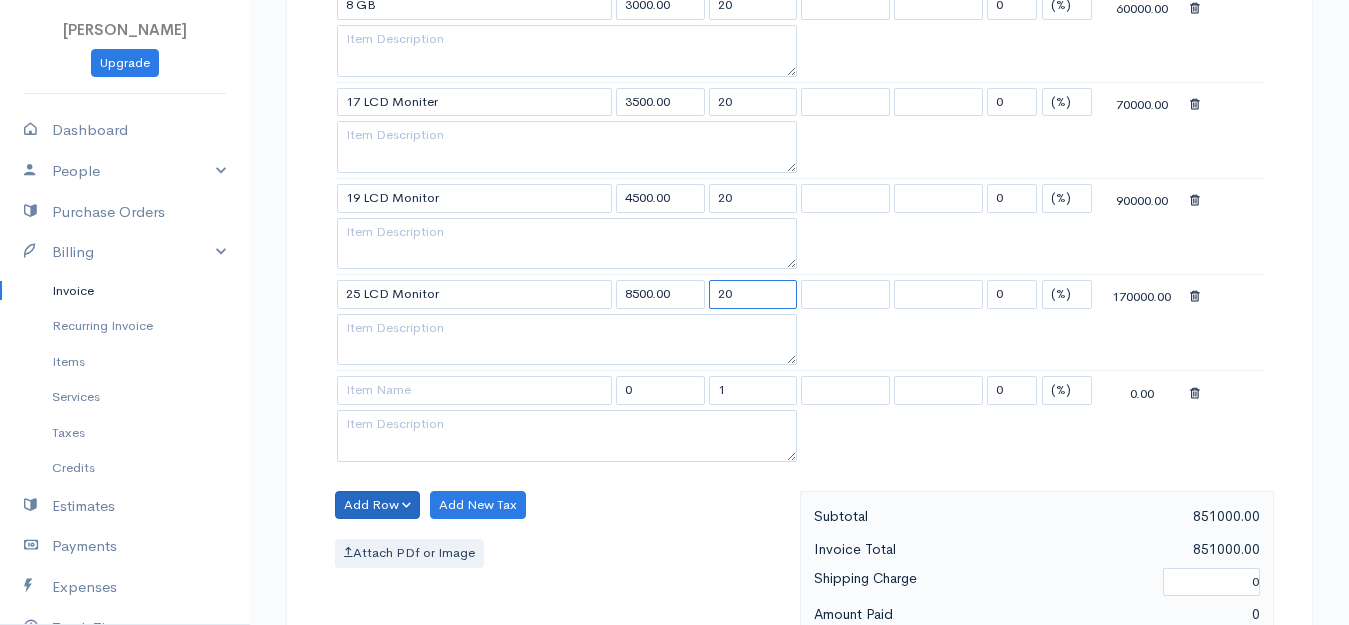 type on "20" 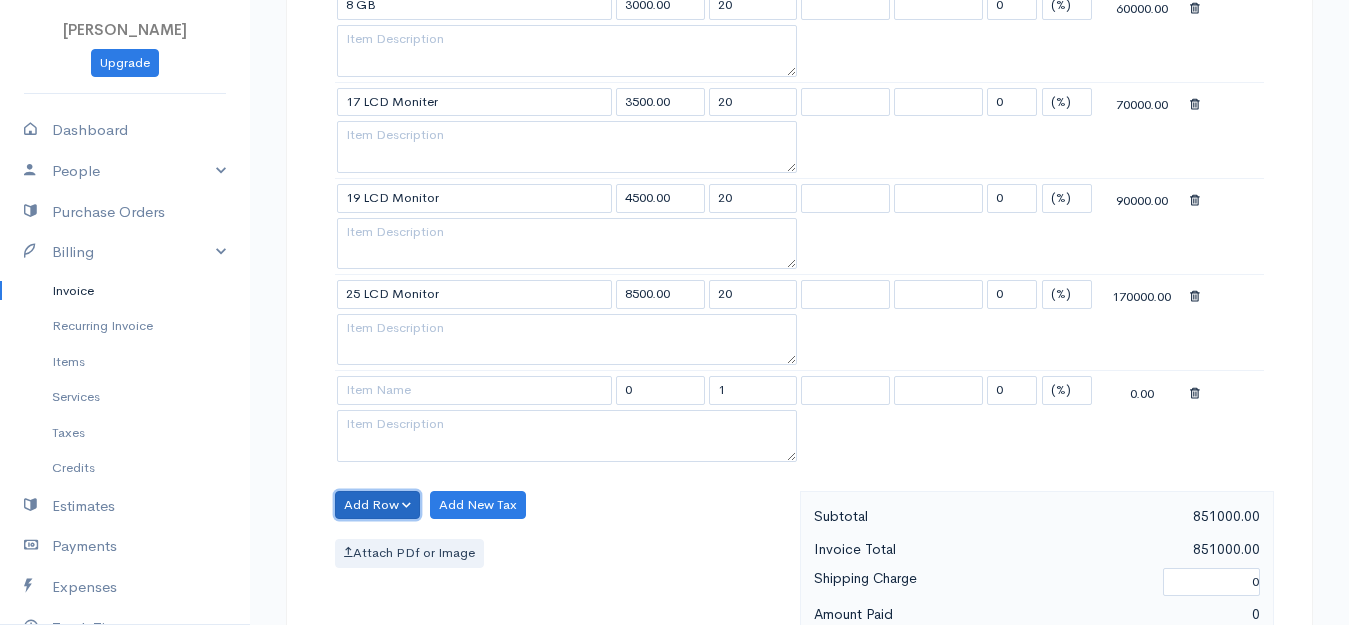 click on "Add Row" at bounding box center [377, 505] 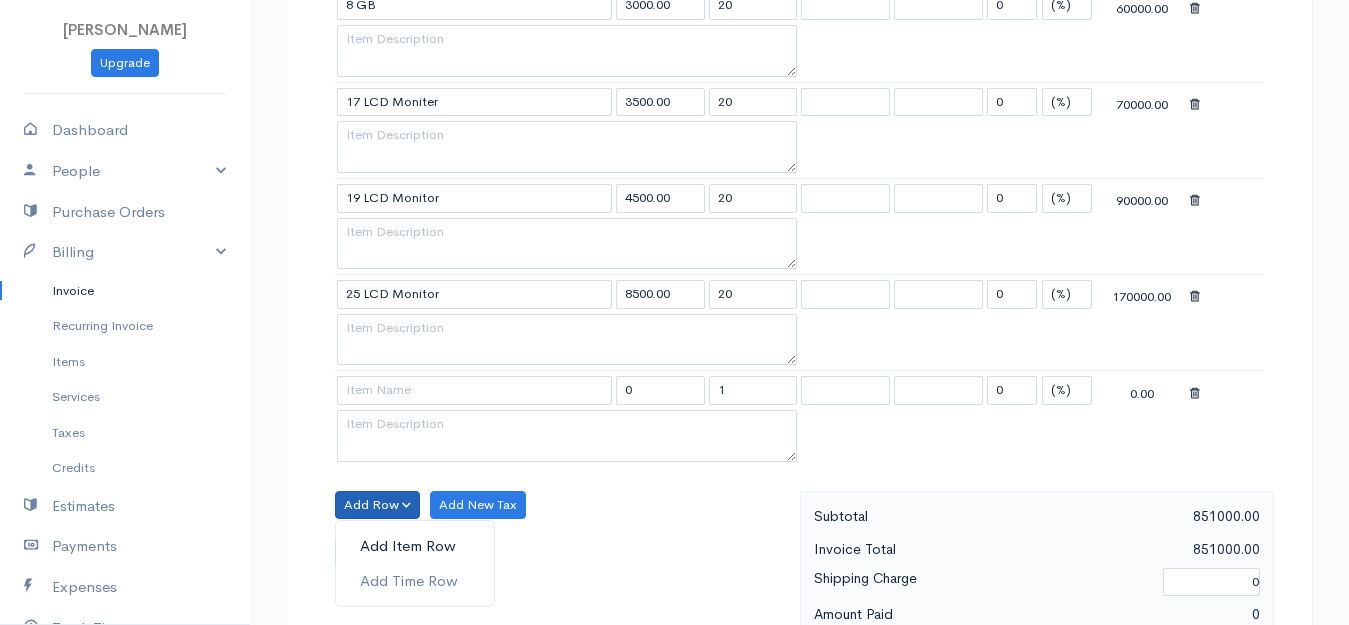 click on "Add Item Row" at bounding box center [415, 546] 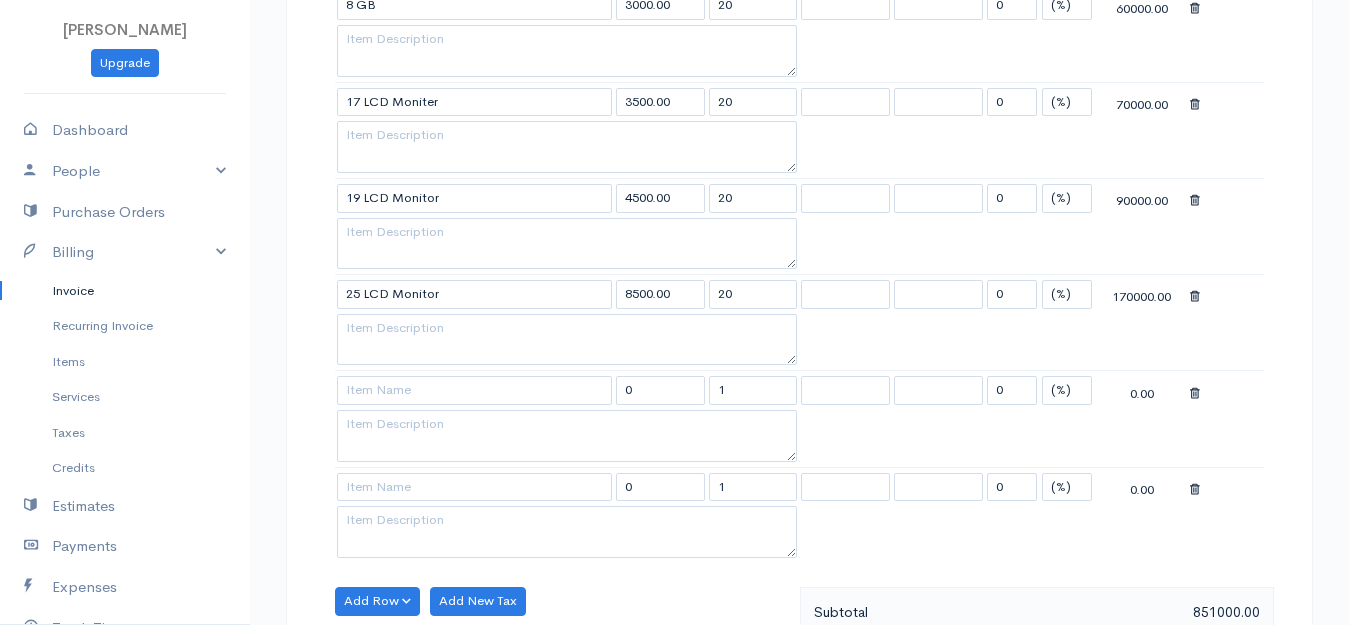scroll, scrollTop: 2400, scrollLeft: 0, axis: vertical 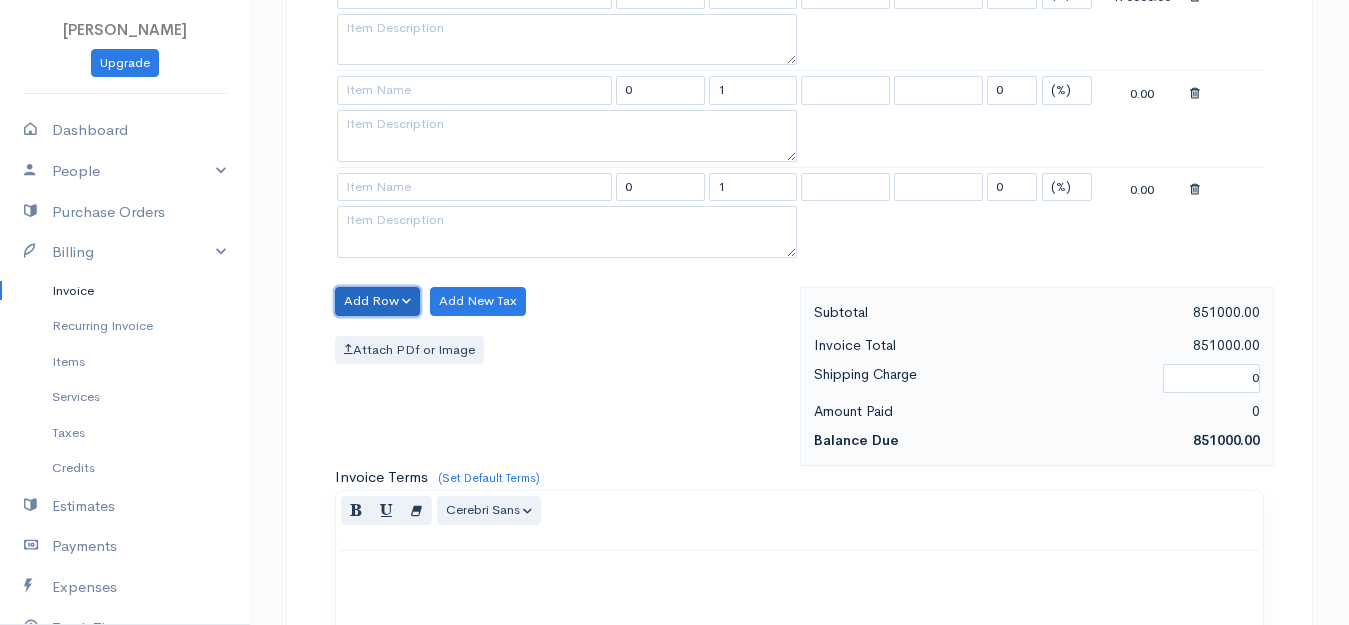 click on "Add Row" at bounding box center [377, 301] 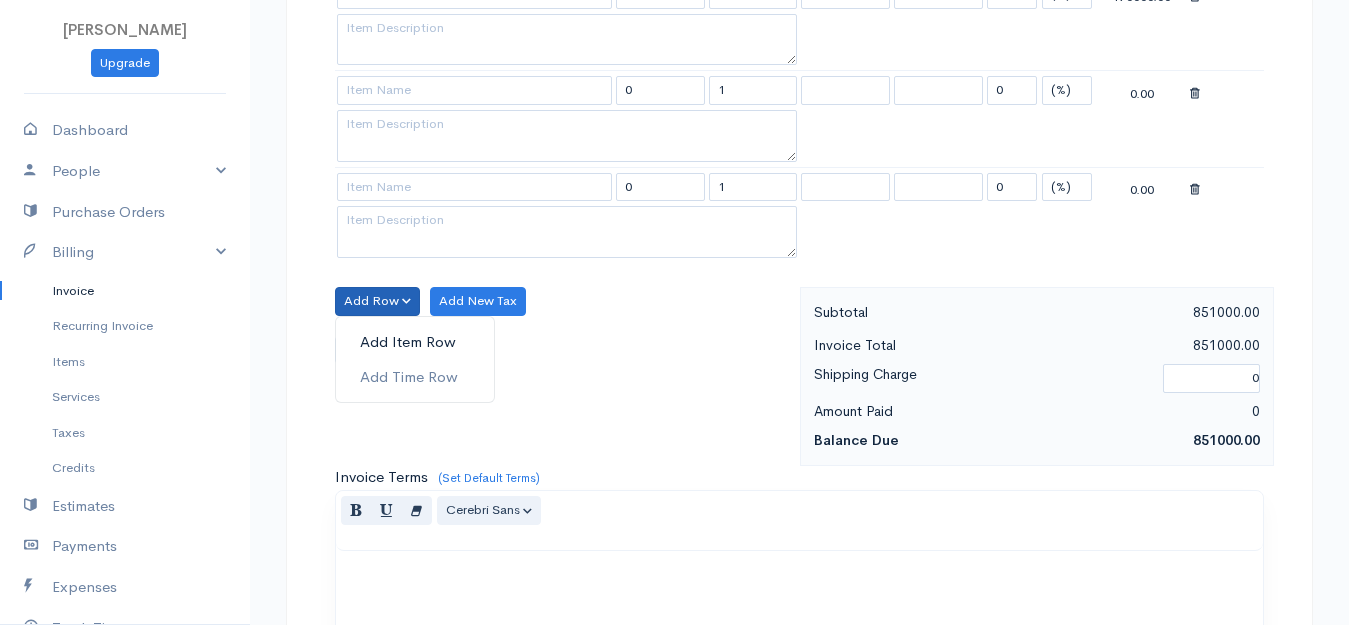 click on "Add Item Row" at bounding box center (415, 342) 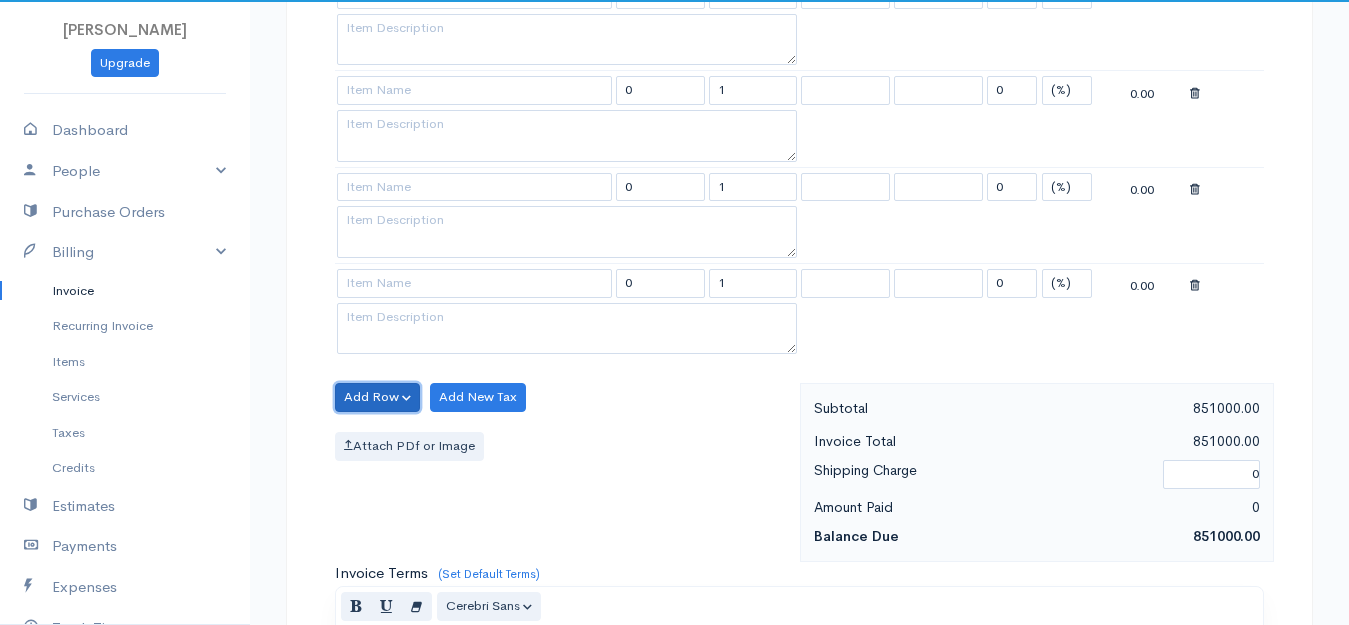 click on "Add Row" at bounding box center [377, 397] 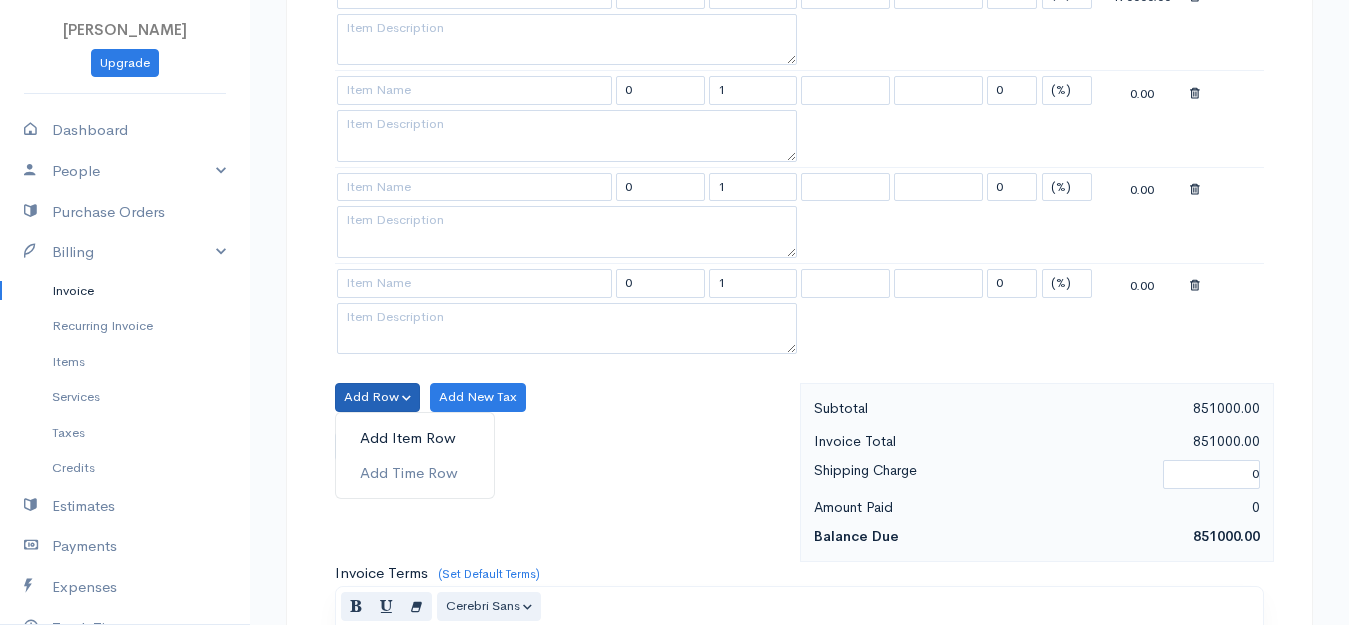click on "Add Item Row" at bounding box center [415, 438] 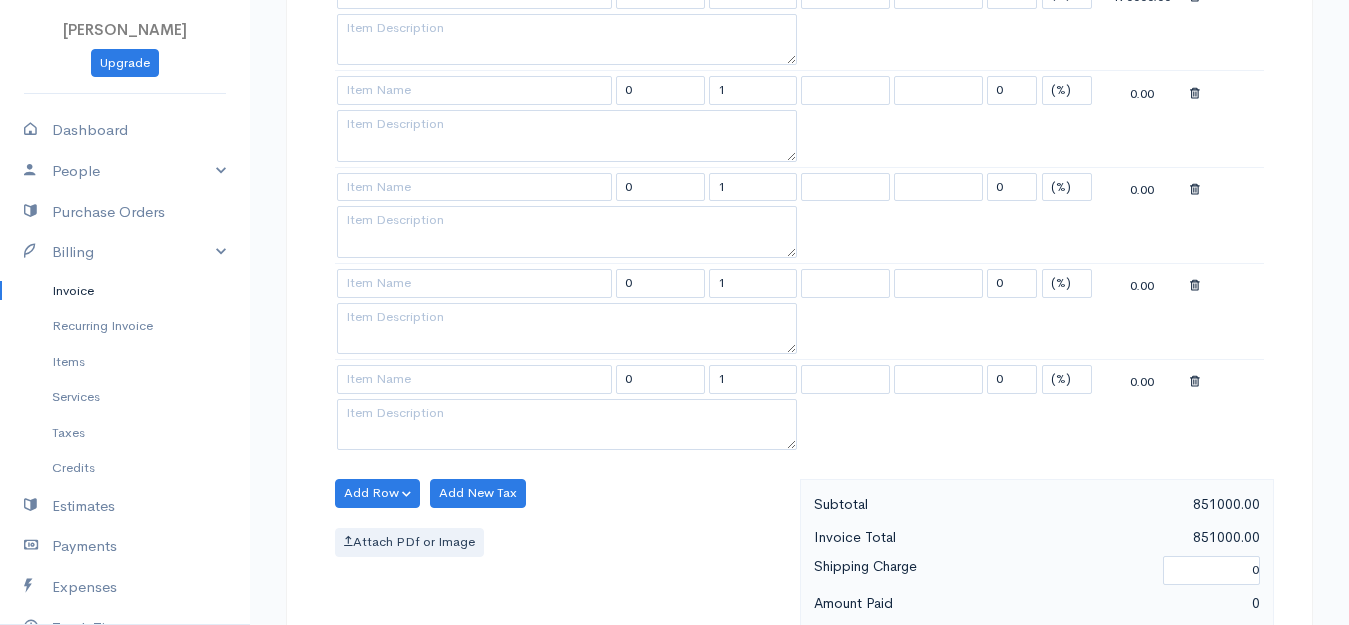 scroll, scrollTop: 2200, scrollLeft: 0, axis: vertical 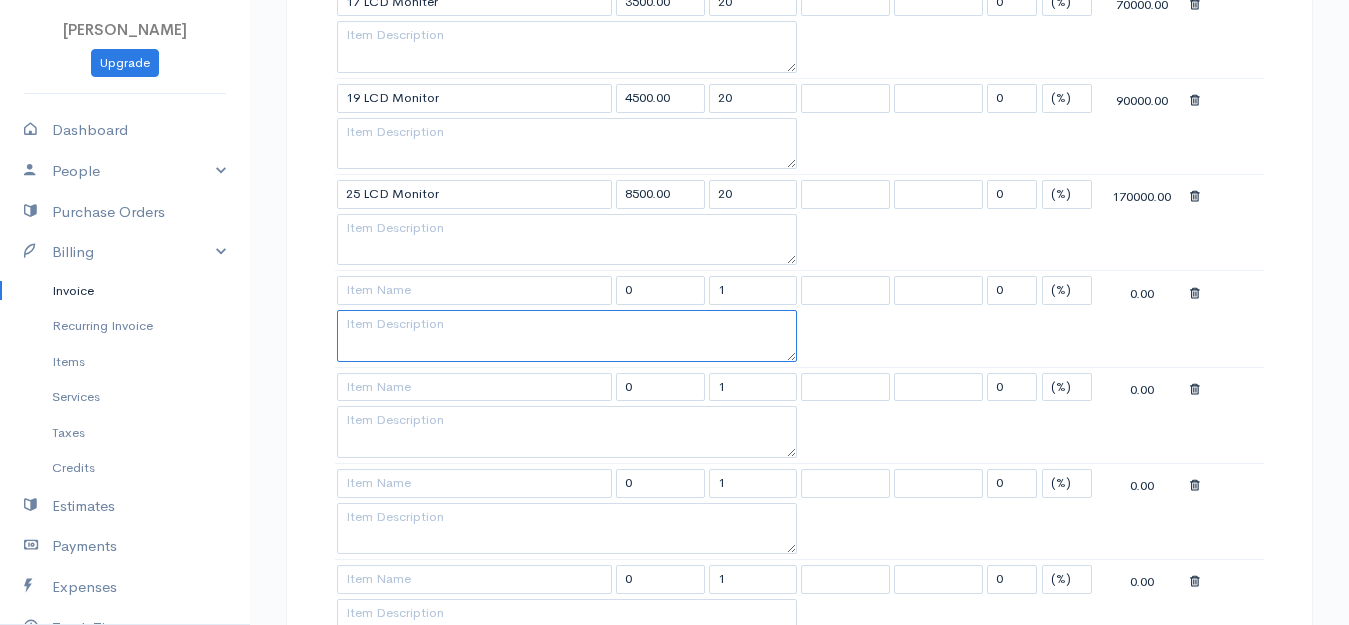 click at bounding box center [567, 336] 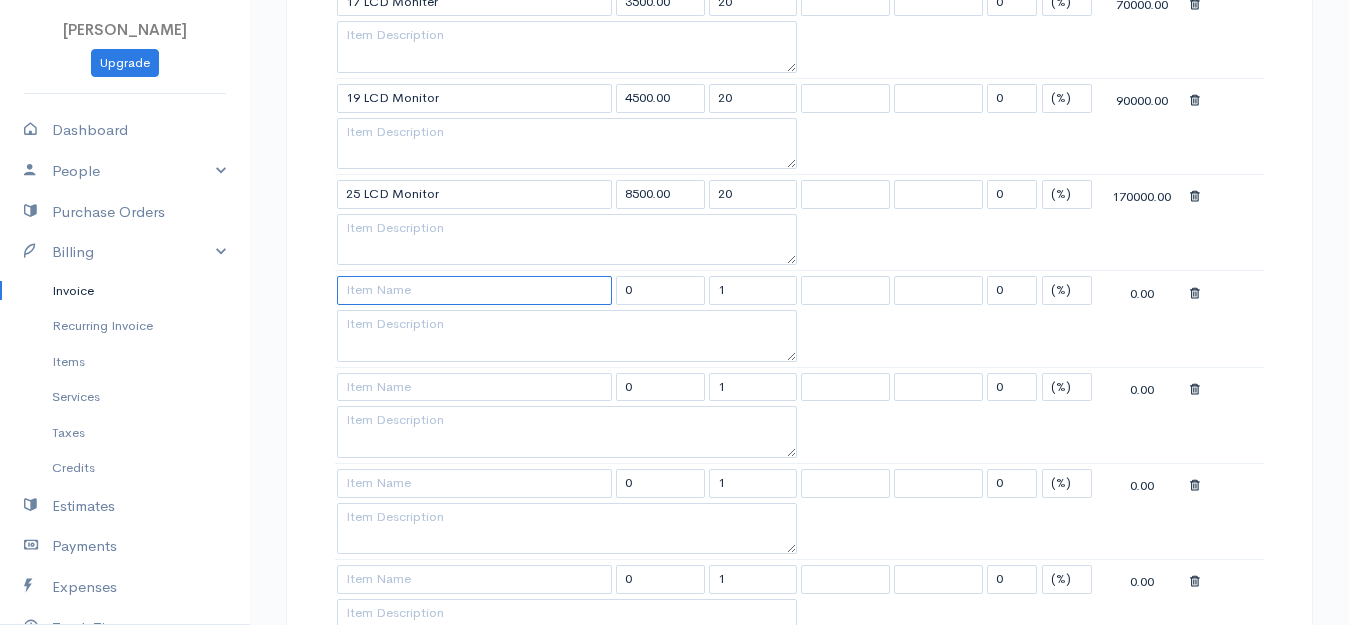 click at bounding box center (474, 290) 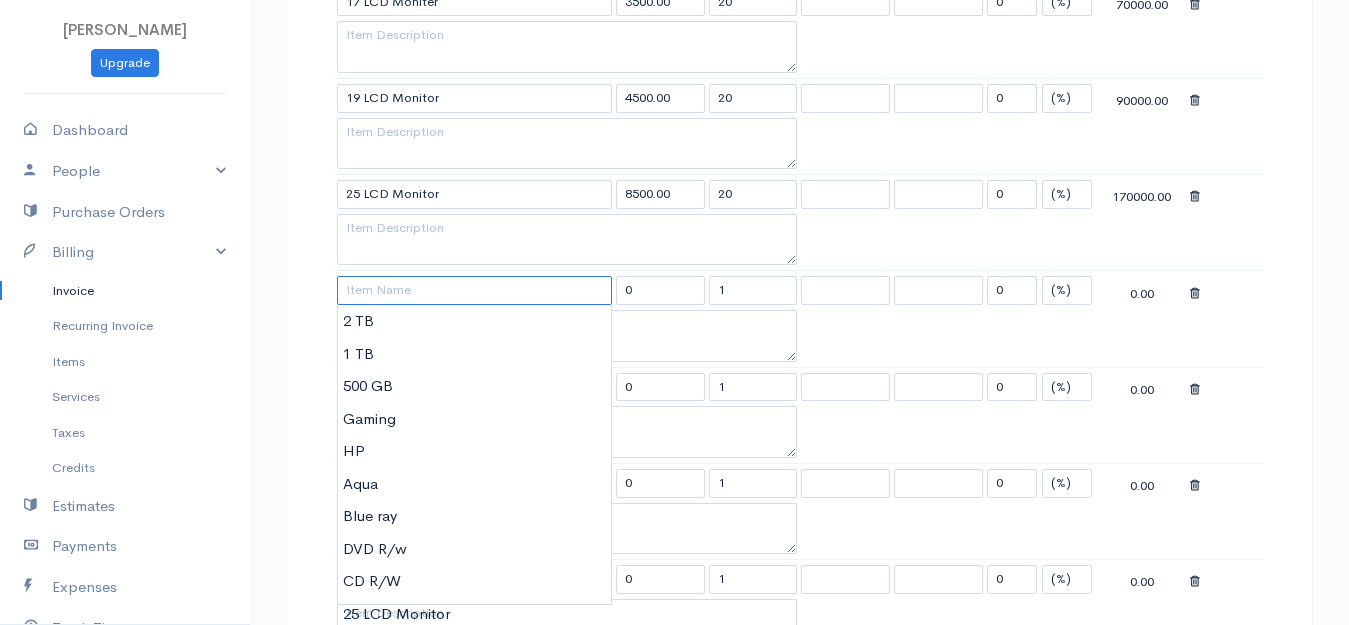 click at bounding box center [474, 290] 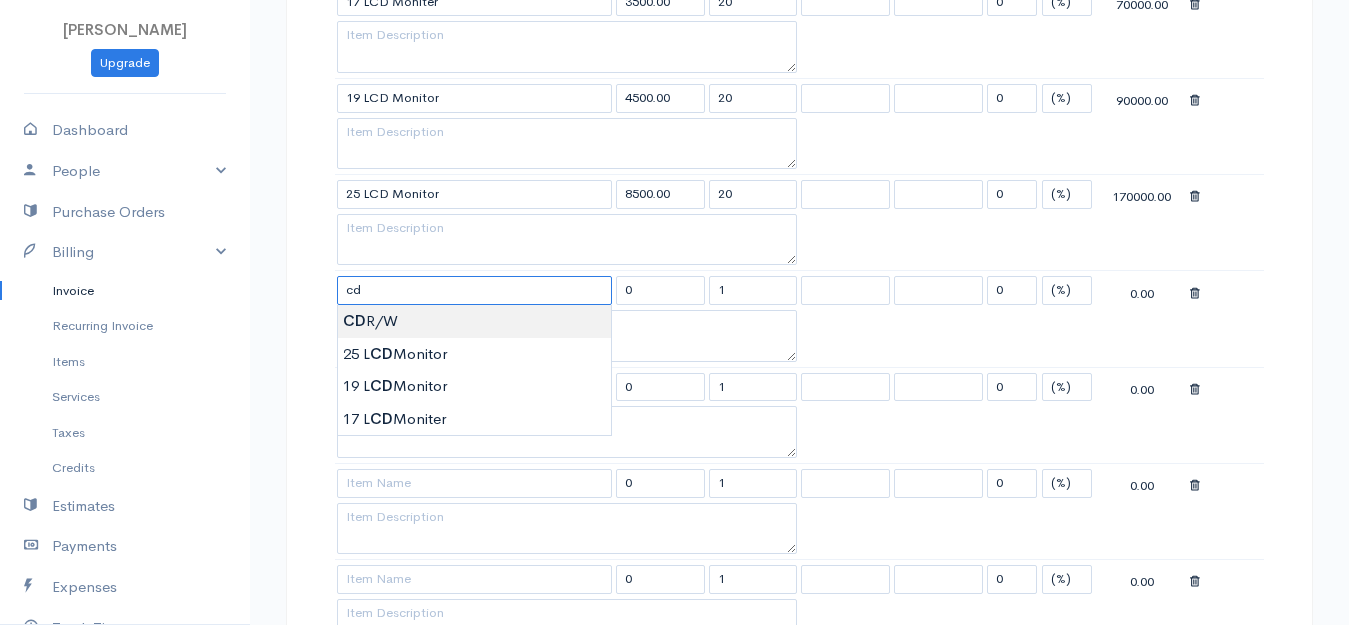 type on "CD R/W" 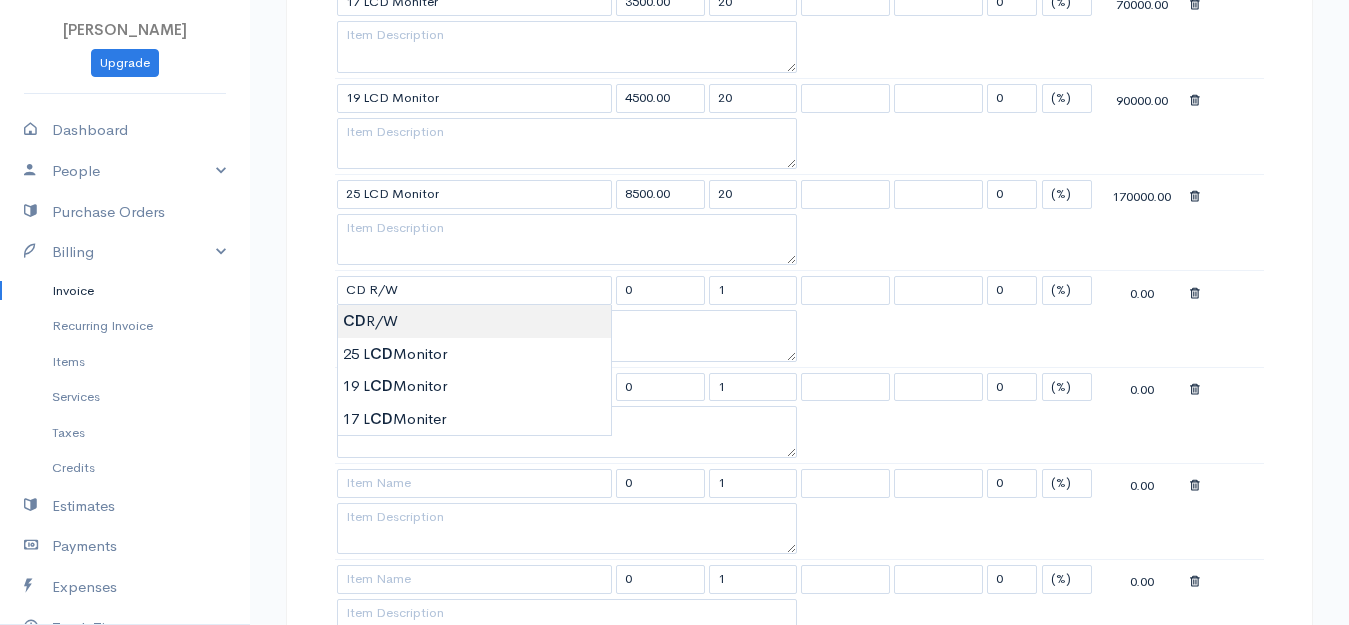 type on "2500.00" 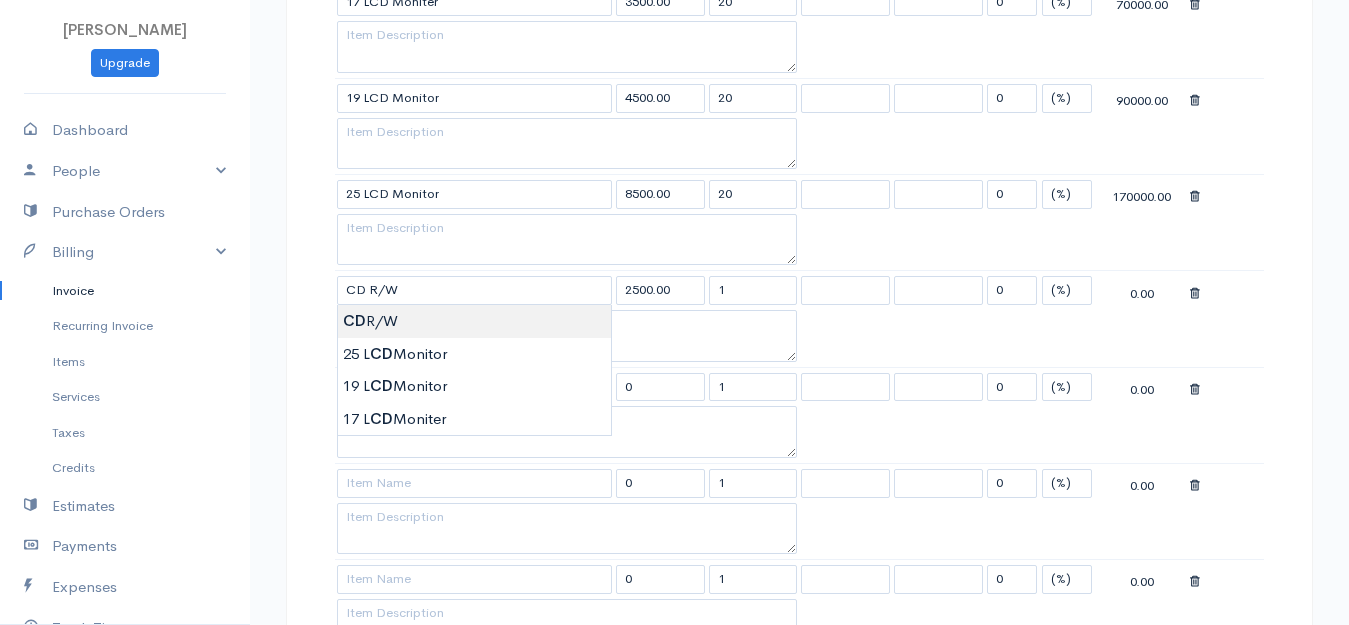 click on "[PERSON_NAME]
Upgrade
Dashboard
People
Clients
Vendors
Staff Users
Purchase Orders
Billing
Invoice
Recurring Invoice
Items
Services
Taxes
Credits
Estimates
Payments
Expenses
Track Time
Projects
Reports
Settings
My Organizations
Logout
Help
@CloudBooksApp 2022
Invoice
New Invoice
DRAFT To Royal [Choose Country] [GEOGRAPHIC_DATA] [GEOGRAPHIC_DATA] [GEOGRAPHIC_DATA] [GEOGRAPHIC_DATA] [GEOGRAPHIC_DATA] [GEOGRAPHIC_DATA] [US_STATE] [GEOGRAPHIC_DATA] [GEOGRAPHIC_DATA] [GEOGRAPHIC_DATA] [GEOGRAPHIC_DATA] [GEOGRAPHIC_DATA] [GEOGRAPHIC_DATA] [GEOGRAPHIC_DATA] [GEOGRAPHIC_DATA] [GEOGRAPHIC_DATA] [GEOGRAPHIC_DATA]" at bounding box center (674, -325) 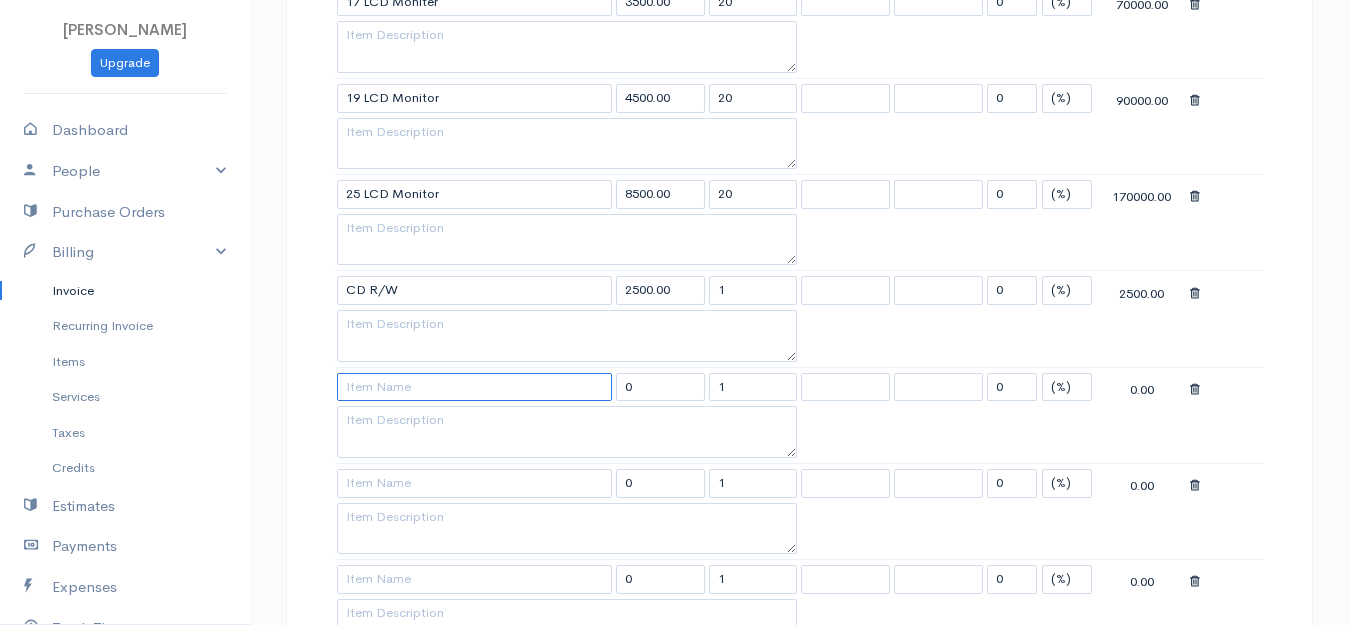 click at bounding box center [474, 387] 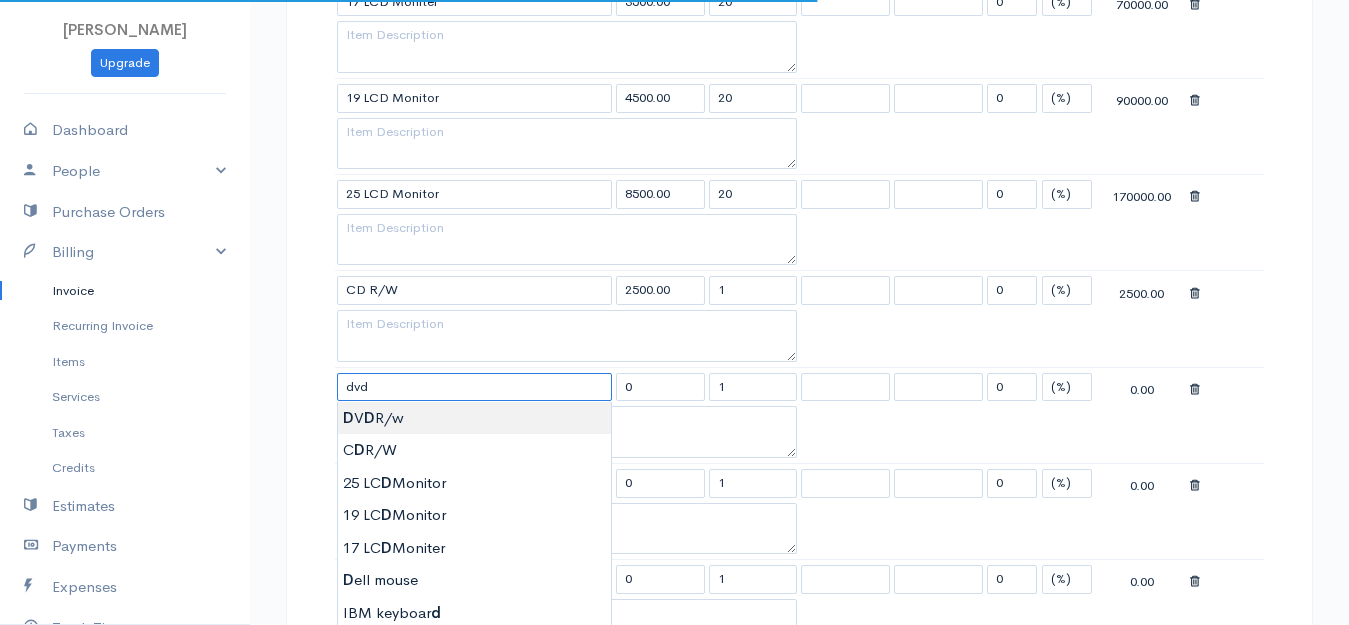 type on "DVD R/w" 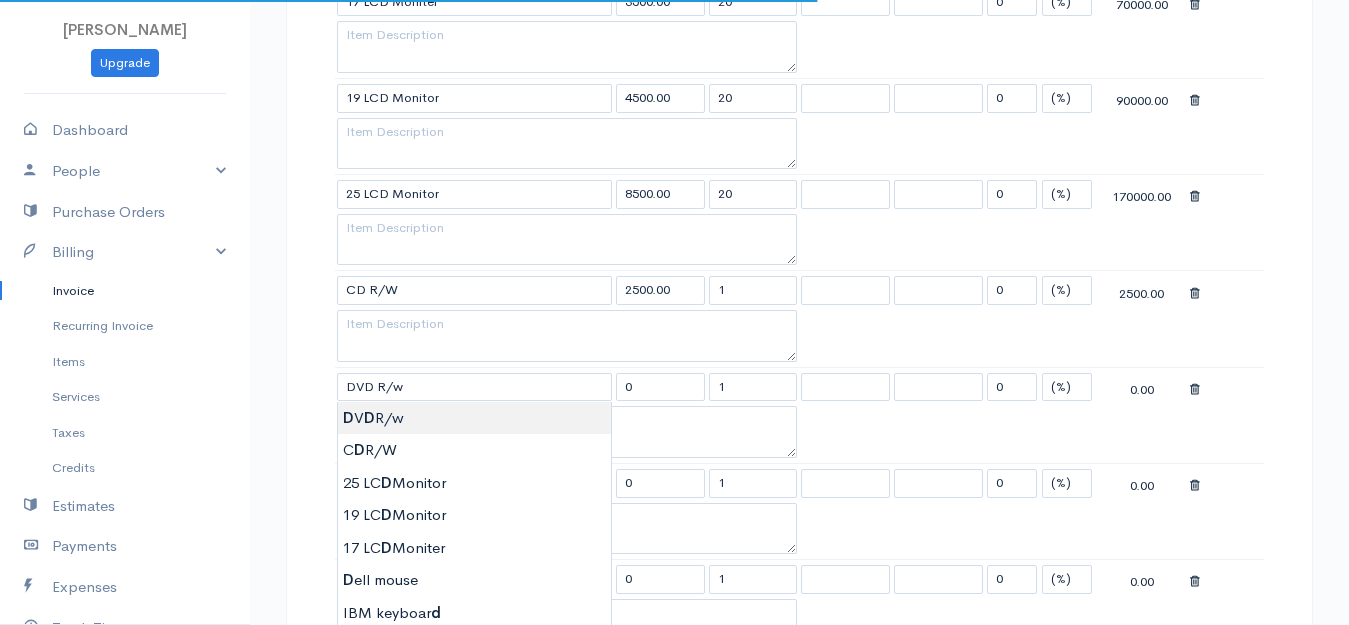 type on "4500.00" 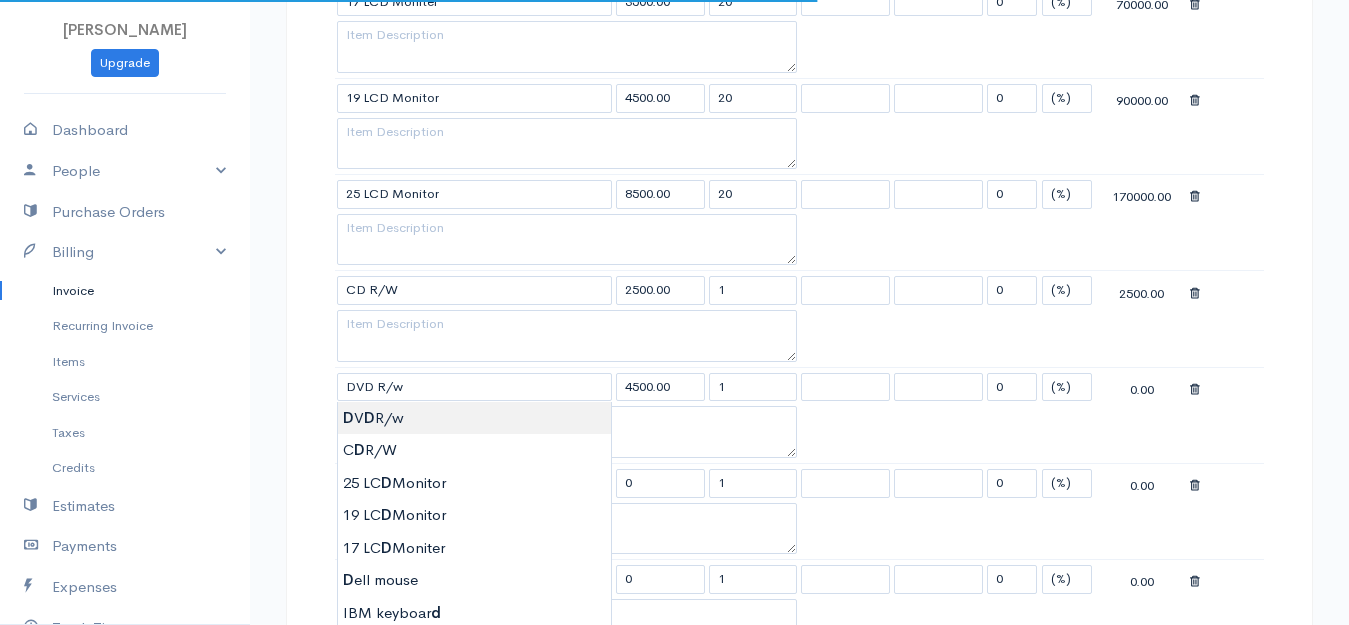 click on "[PERSON_NAME]
Upgrade
Dashboard
People
Clients
Vendors
Staff Users
Purchase Orders
Billing
Invoice
Recurring Invoice
Items
Services
Taxes
Credits
Estimates
Payments
Expenses
Track Time
Projects
Reports
Settings
My Organizations
Logout
Help
@CloudBooksApp 2022
Invoice
New Invoice
DRAFT To Royal [Choose Country] [GEOGRAPHIC_DATA] [GEOGRAPHIC_DATA] [GEOGRAPHIC_DATA] [GEOGRAPHIC_DATA] [GEOGRAPHIC_DATA] [GEOGRAPHIC_DATA] [US_STATE] [GEOGRAPHIC_DATA] [GEOGRAPHIC_DATA] [GEOGRAPHIC_DATA] [GEOGRAPHIC_DATA] [GEOGRAPHIC_DATA] [GEOGRAPHIC_DATA] [GEOGRAPHIC_DATA] [GEOGRAPHIC_DATA] [GEOGRAPHIC_DATA] [GEOGRAPHIC_DATA]" at bounding box center [674, -325] 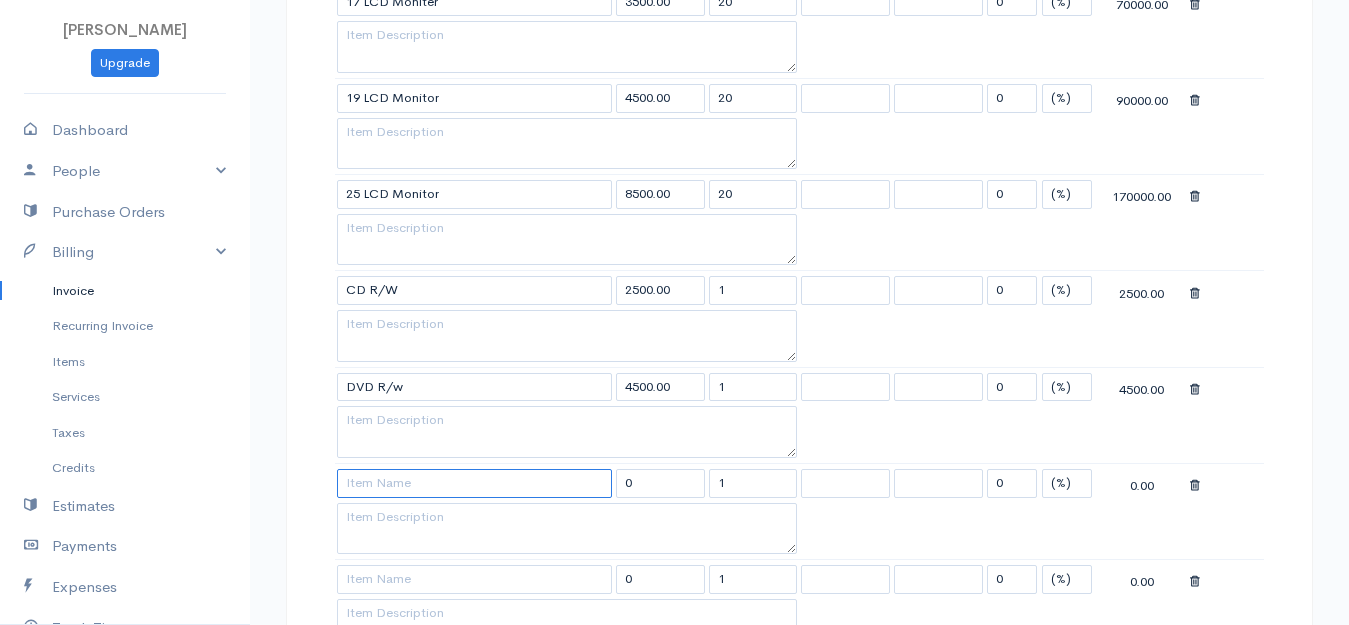 click at bounding box center [474, 483] 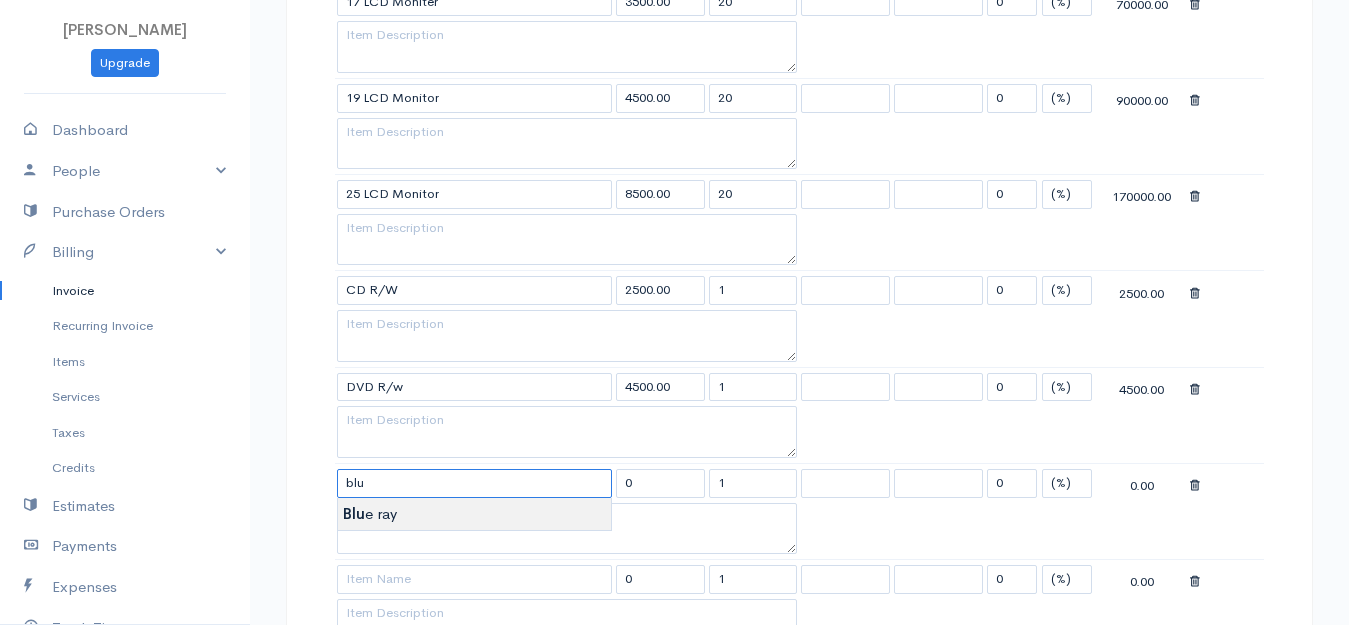 type on "Blue ray" 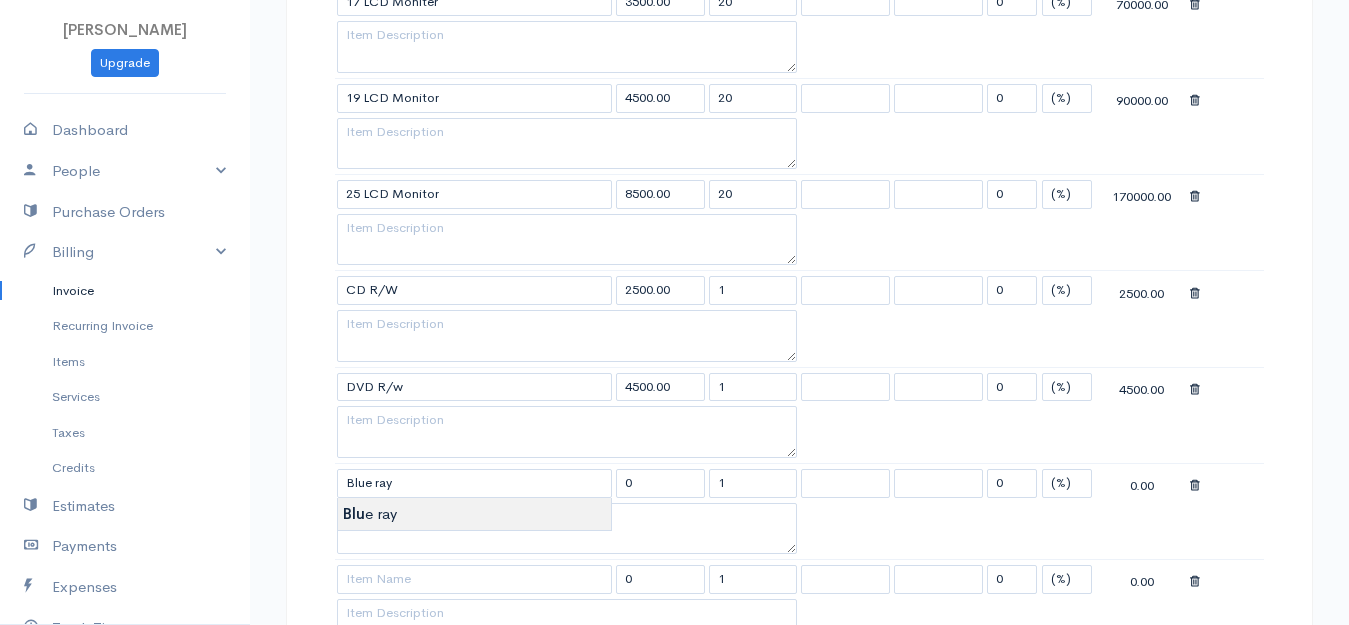 type on "8000.00" 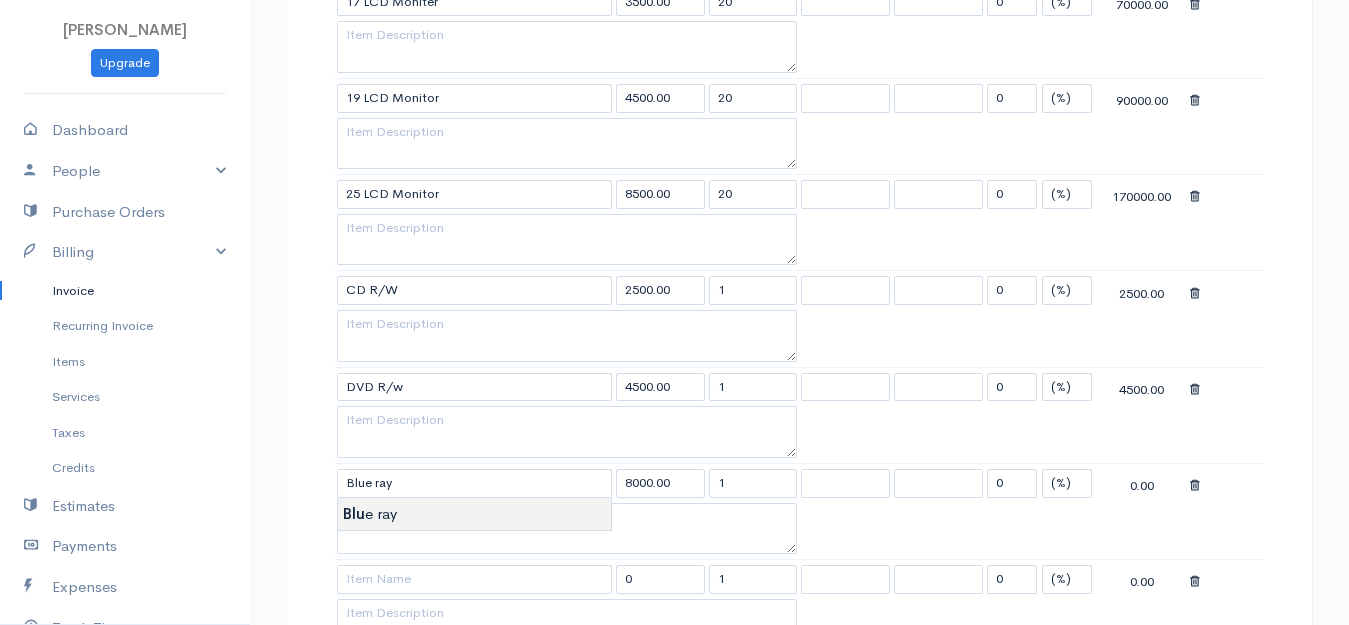 click on "[PERSON_NAME]
Upgrade
Dashboard
People
Clients
Vendors
Staff Users
Purchase Orders
Billing
Invoice
Recurring Invoice
Items
Services
Taxes
Credits
Estimates
Payments
Expenses
Track Time
Projects
Reports
Settings
My Organizations
Logout
Help
@CloudBooksApp 2022
Invoice
New Invoice
DRAFT To Royal [Choose Country] [GEOGRAPHIC_DATA] [GEOGRAPHIC_DATA] [GEOGRAPHIC_DATA] [GEOGRAPHIC_DATA] [GEOGRAPHIC_DATA] [GEOGRAPHIC_DATA] [US_STATE] [GEOGRAPHIC_DATA] [GEOGRAPHIC_DATA] [GEOGRAPHIC_DATA] [GEOGRAPHIC_DATA] [GEOGRAPHIC_DATA] [GEOGRAPHIC_DATA] [GEOGRAPHIC_DATA] [GEOGRAPHIC_DATA] [GEOGRAPHIC_DATA] [GEOGRAPHIC_DATA]" at bounding box center [674, -325] 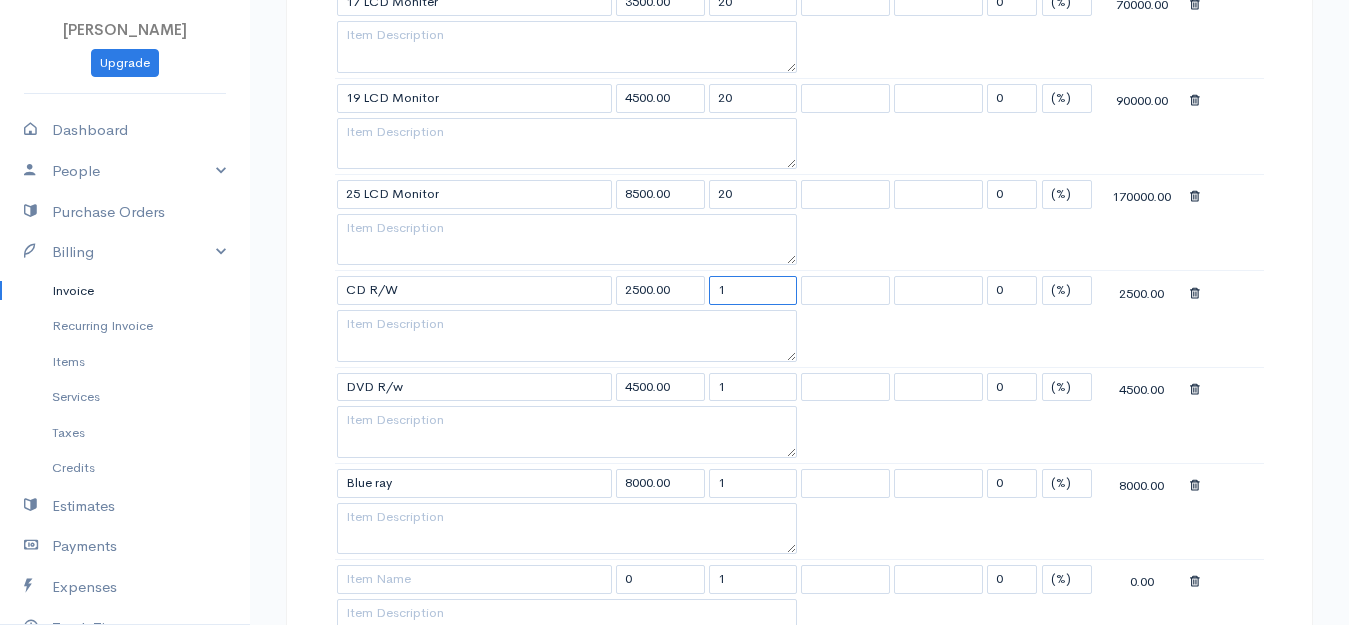 click on "1" at bounding box center [753, 290] 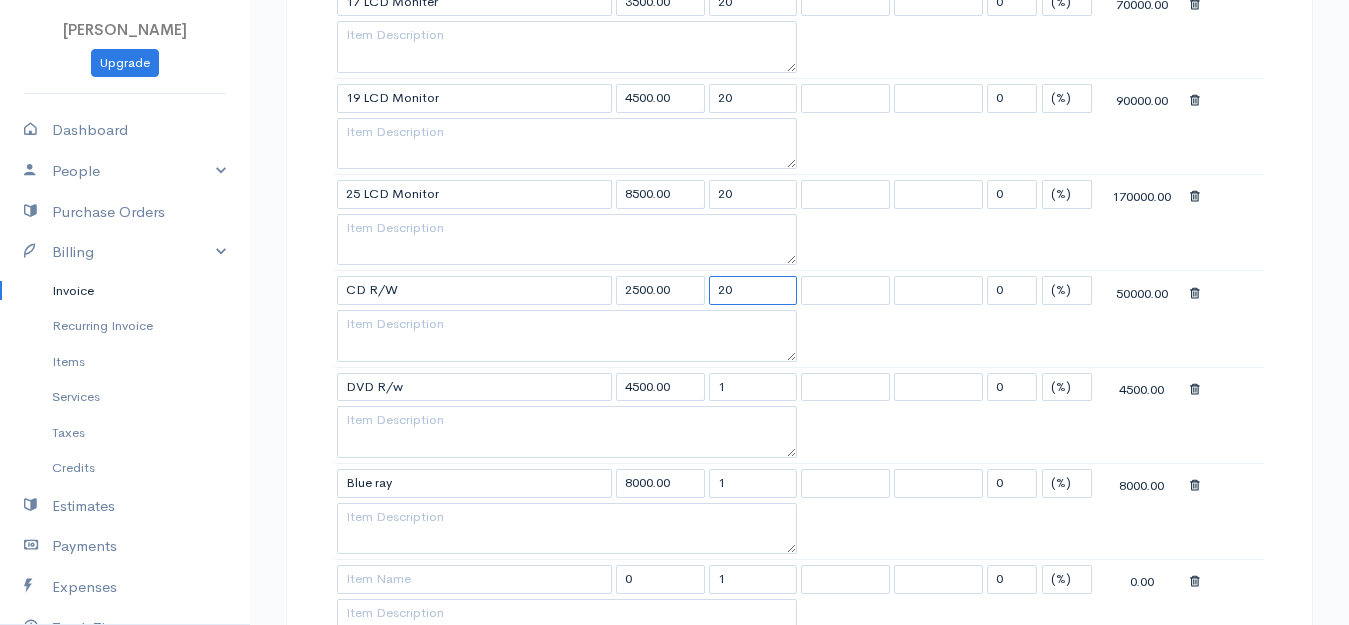 type on "20" 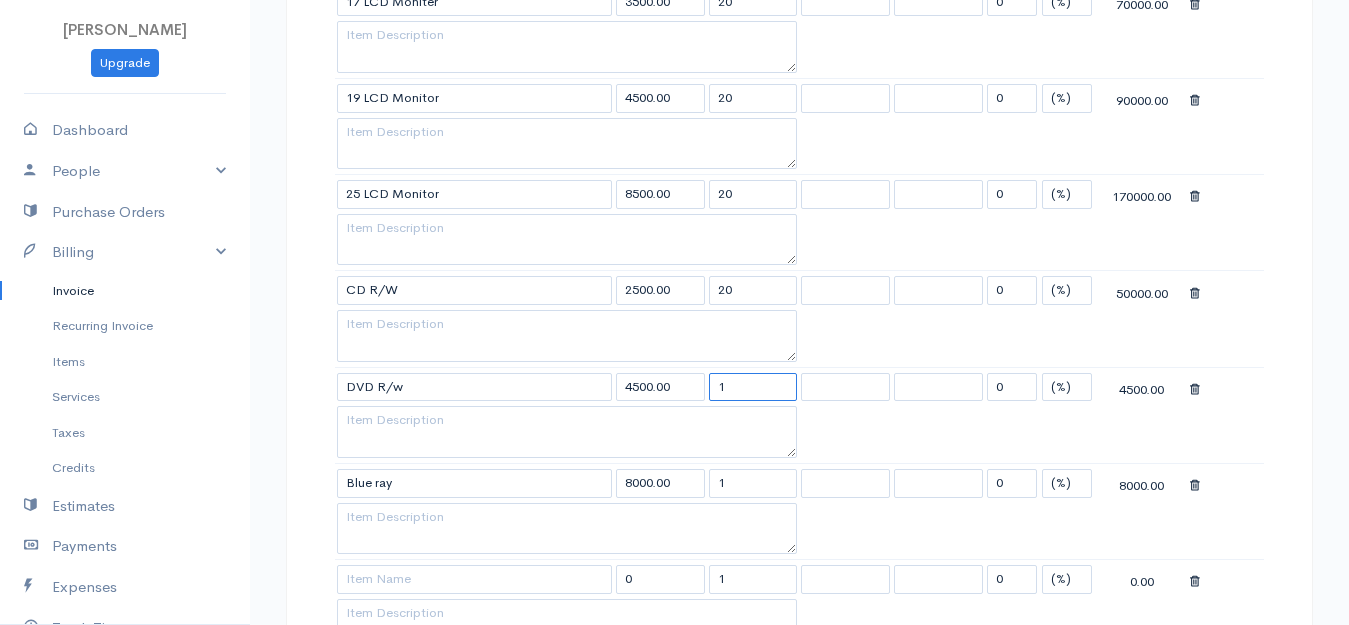 click on "1" at bounding box center (753, 387) 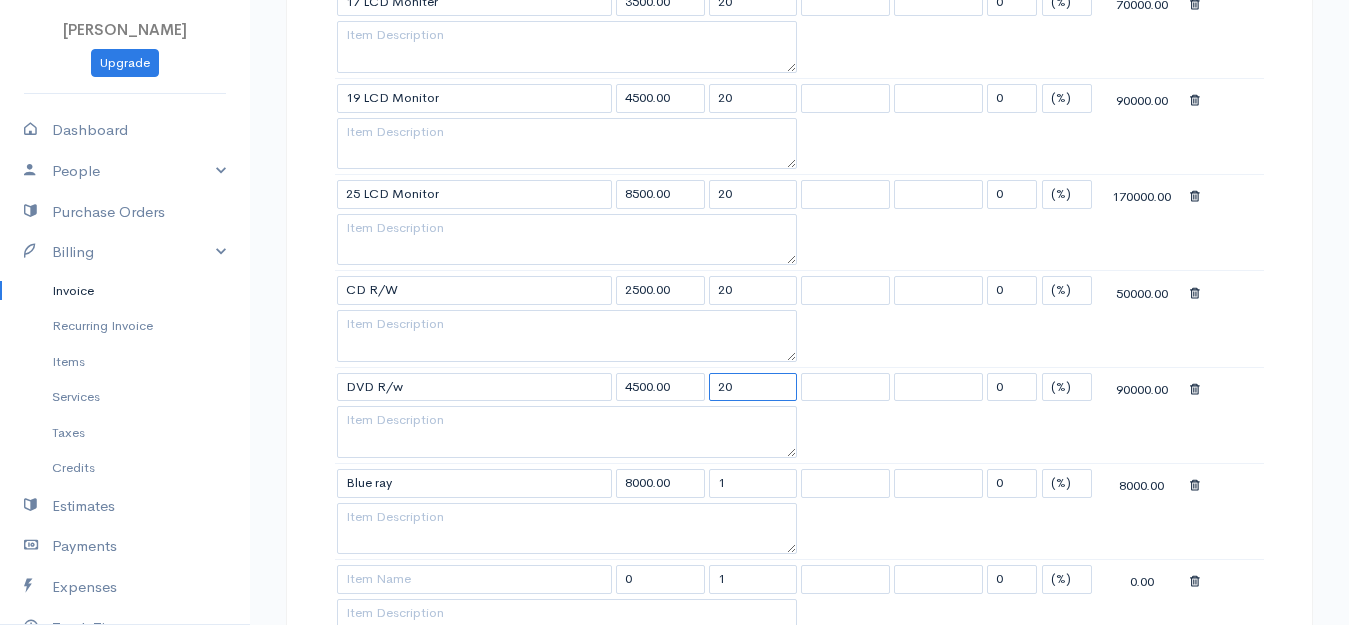 type on "20" 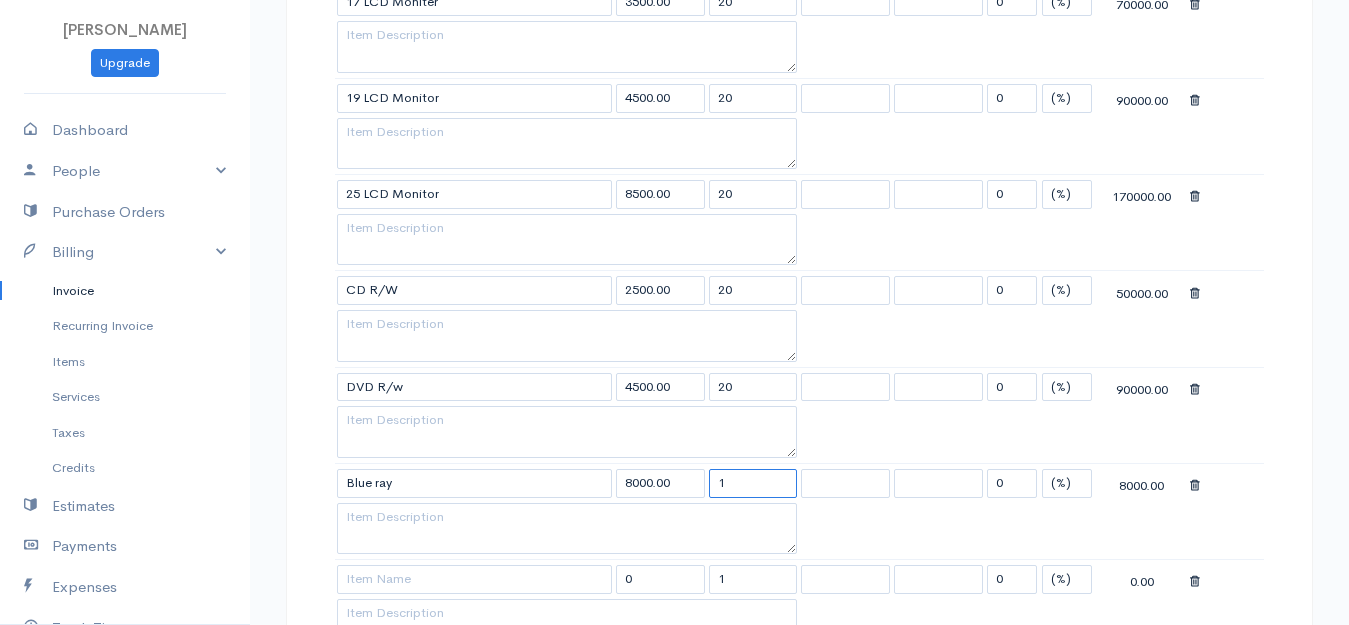 click on "1" at bounding box center [753, 483] 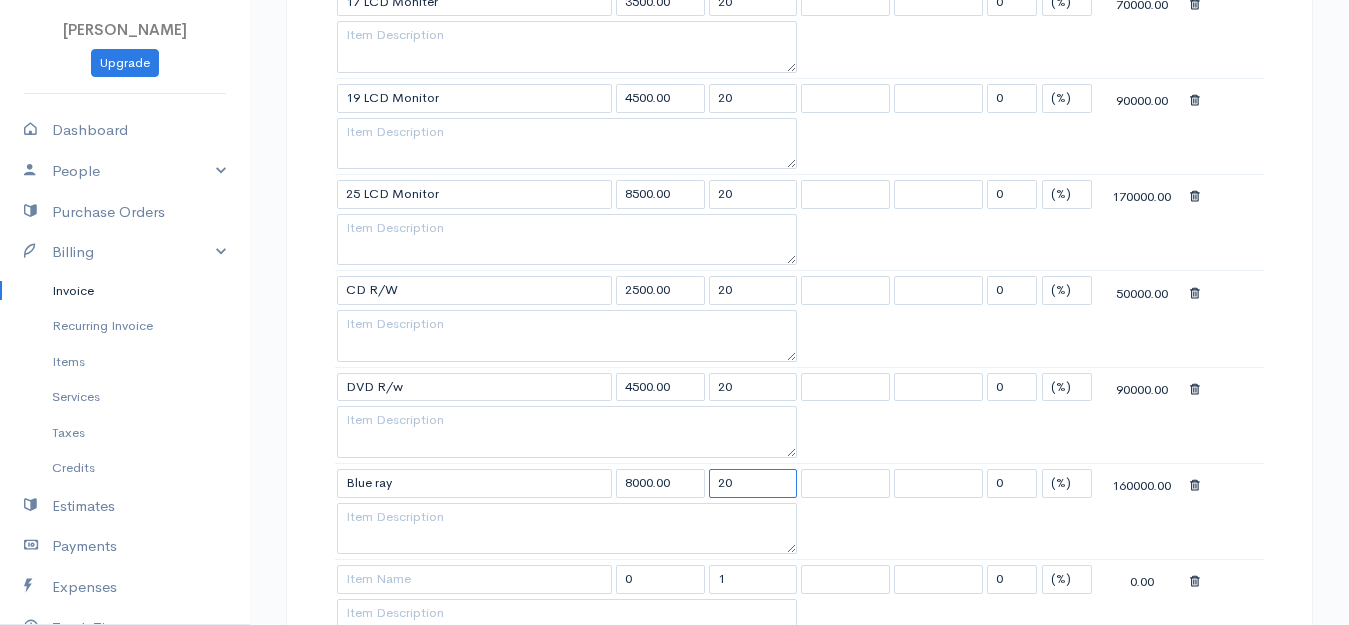 scroll, scrollTop: 2400, scrollLeft: 0, axis: vertical 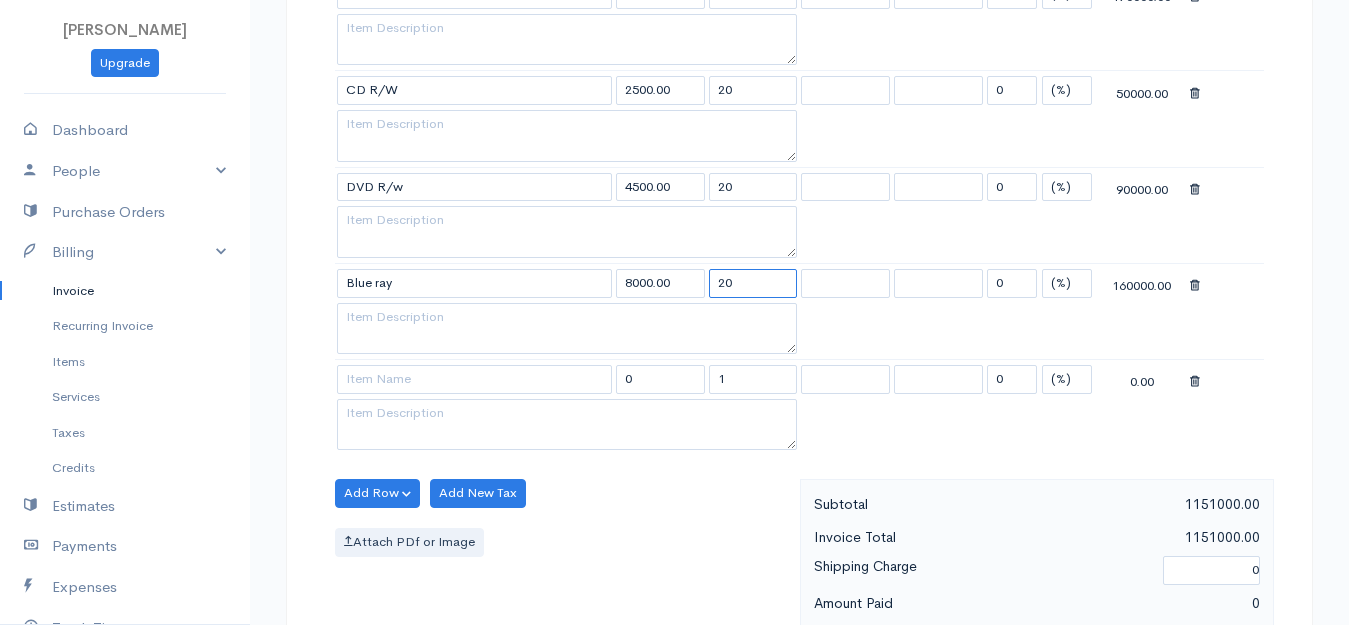 type on "20" 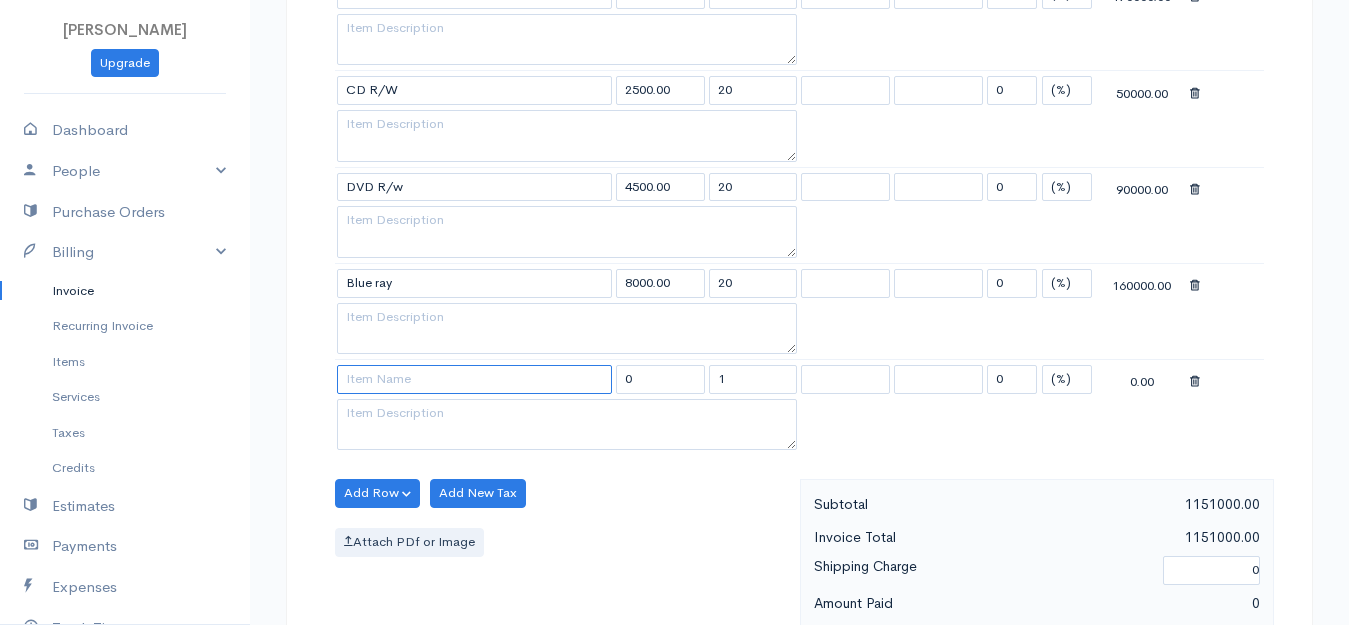 click at bounding box center (474, 379) 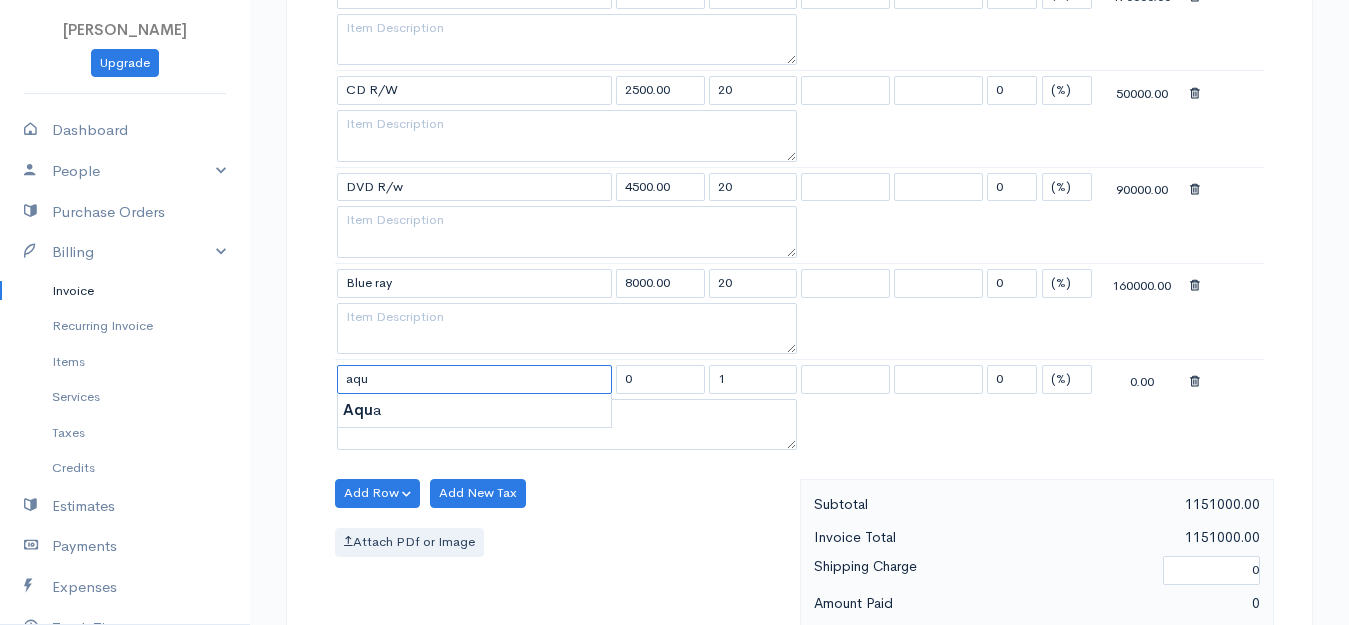 click on "aqu" at bounding box center (474, 379) 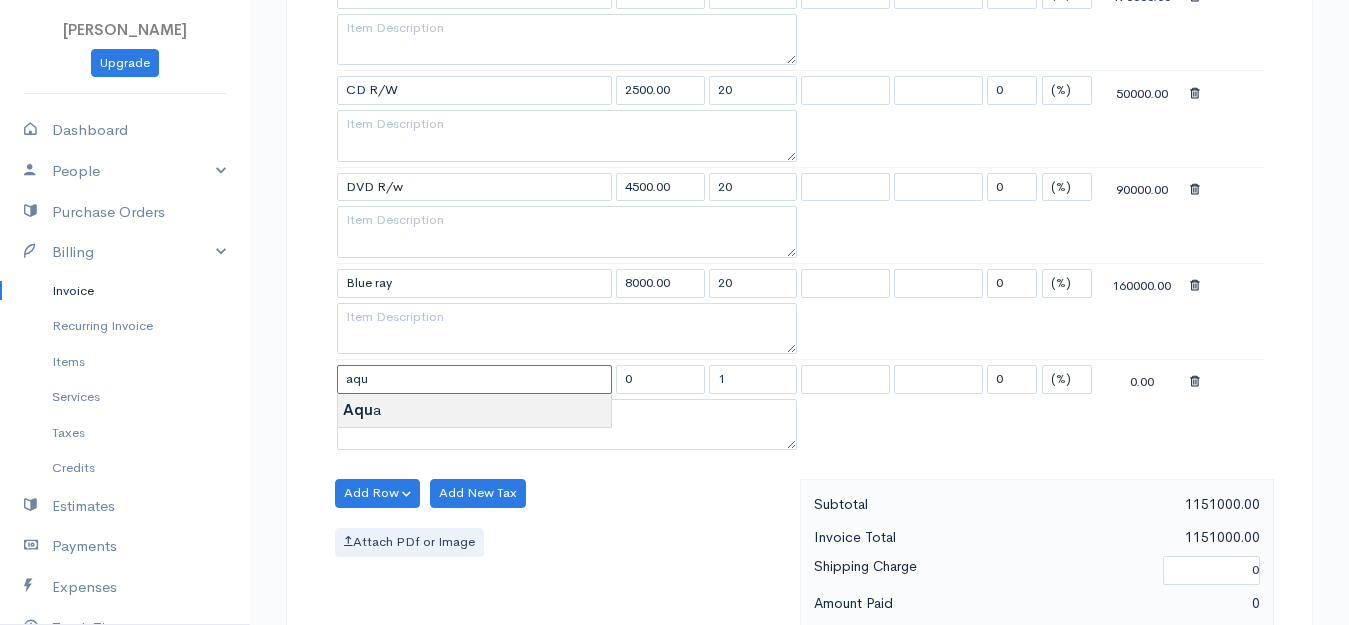 type on "Aqua" 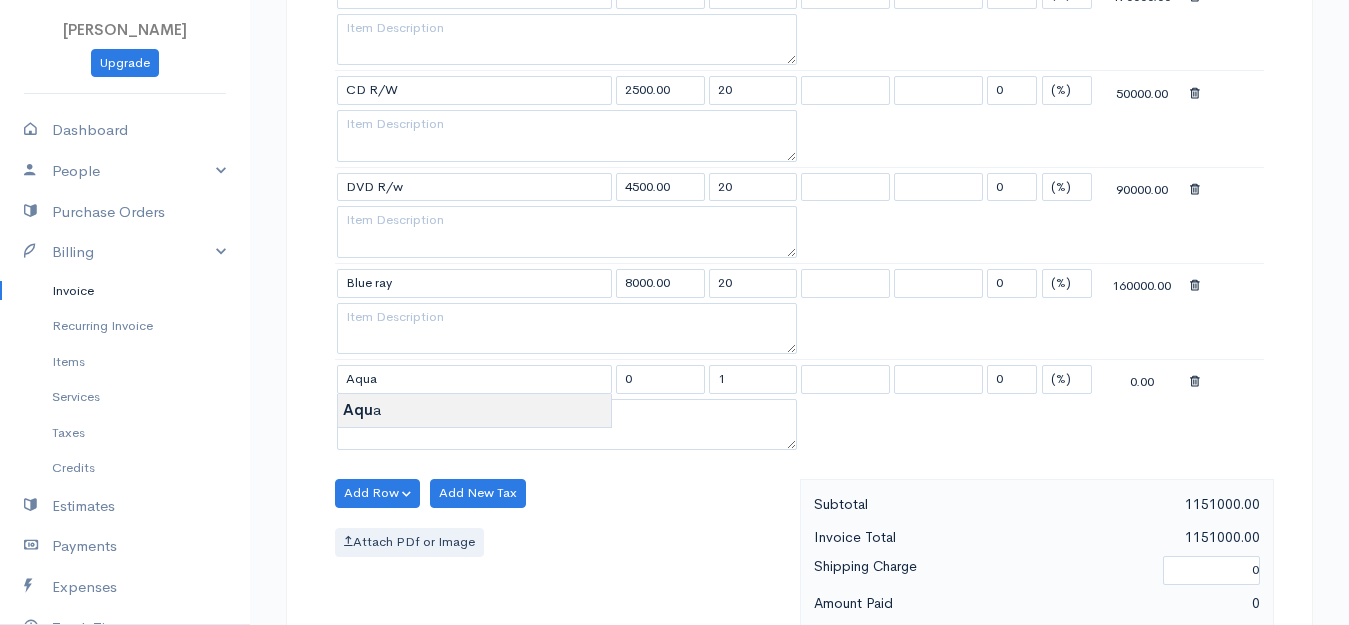type on "2000.00" 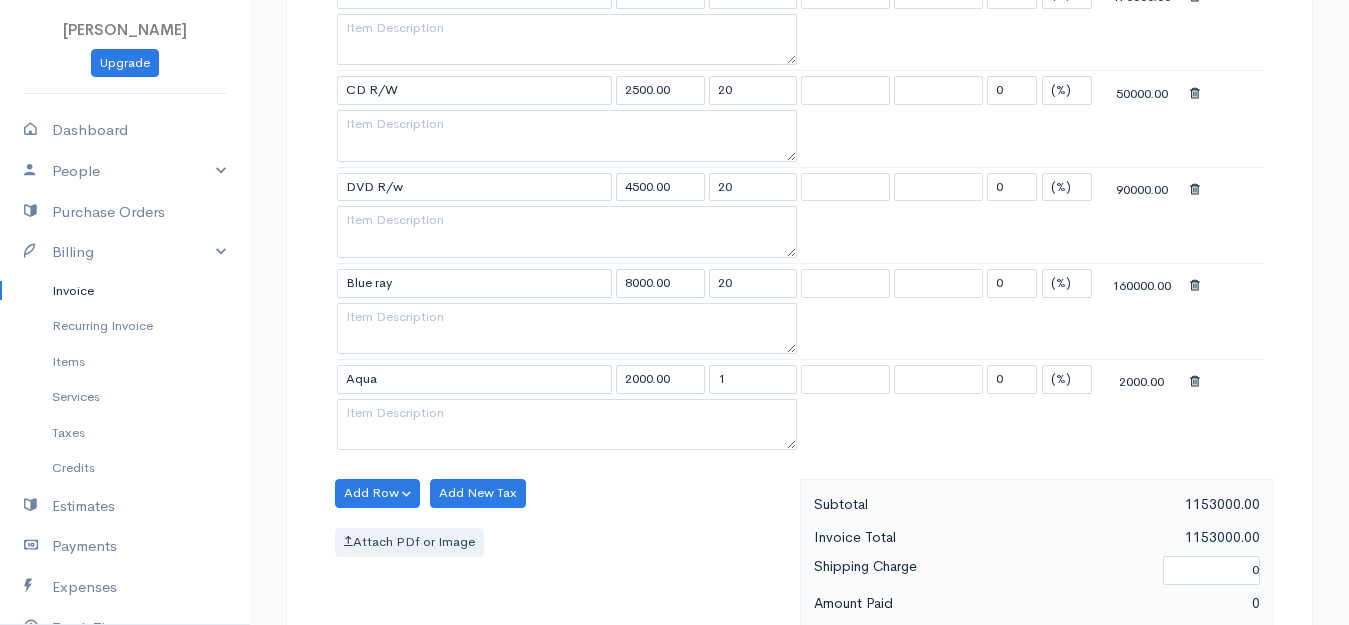 click on "[PERSON_NAME]
Upgrade
Dashboard
People
Clients
Vendors
Staff Users
Purchase Orders
Billing
Invoice
Recurring Invoice
Items
Services
Taxes
Credits
Estimates
Payments
Expenses
Track Time
Projects
Reports
Settings
My Organizations
Logout
Help
@CloudBooksApp 2022
Invoice
New Invoice
DRAFT To Royal [Choose Country] [GEOGRAPHIC_DATA] [GEOGRAPHIC_DATA] [GEOGRAPHIC_DATA] [GEOGRAPHIC_DATA] [GEOGRAPHIC_DATA] [GEOGRAPHIC_DATA] [US_STATE] [GEOGRAPHIC_DATA] [GEOGRAPHIC_DATA] [GEOGRAPHIC_DATA] [GEOGRAPHIC_DATA] [GEOGRAPHIC_DATA] [GEOGRAPHIC_DATA] [GEOGRAPHIC_DATA] [GEOGRAPHIC_DATA] [GEOGRAPHIC_DATA] [GEOGRAPHIC_DATA]" at bounding box center (674, -525) 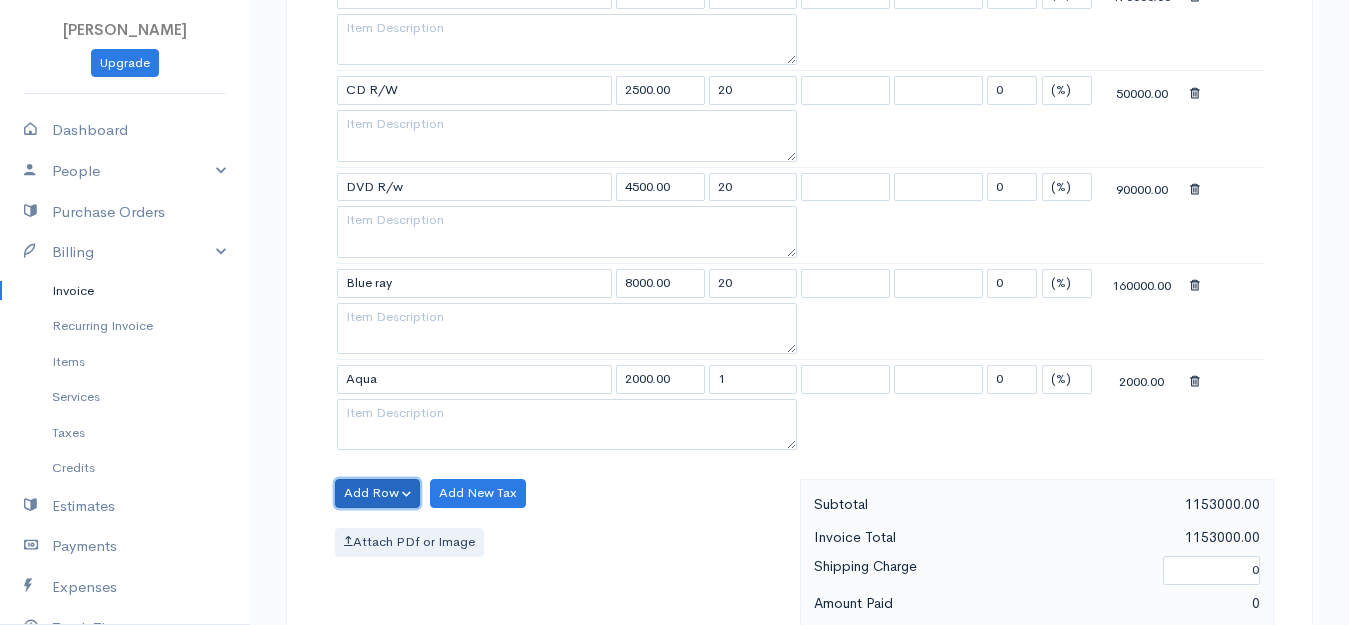 click on "Add Row" at bounding box center (377, 493) 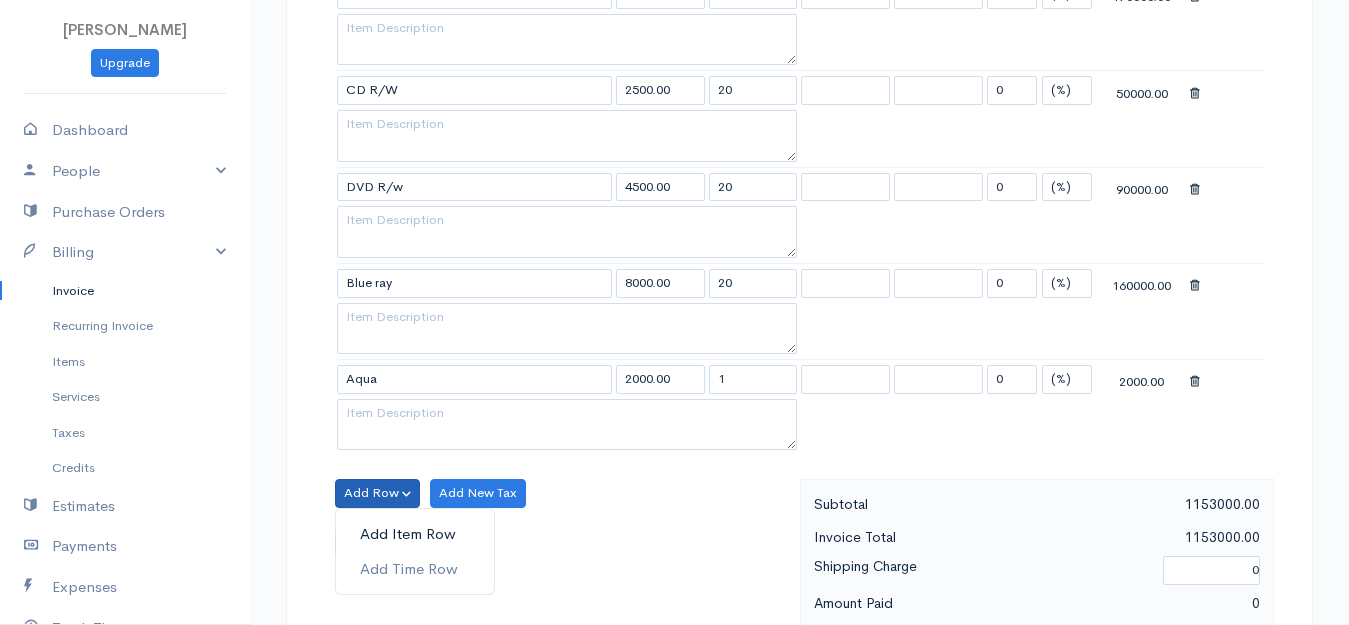 click on "Add Item Row" at bounding box center (415, 534) 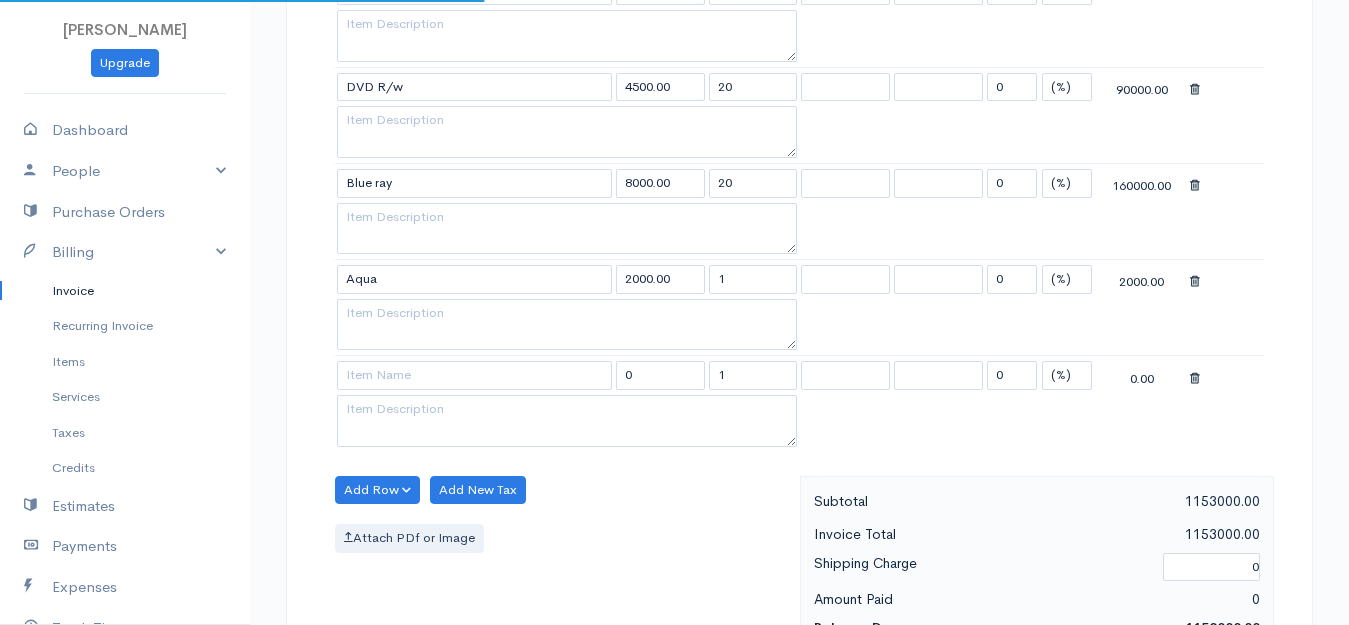 scroll, scrollTop: 2600, scrollLeft: 0, axis: vertical 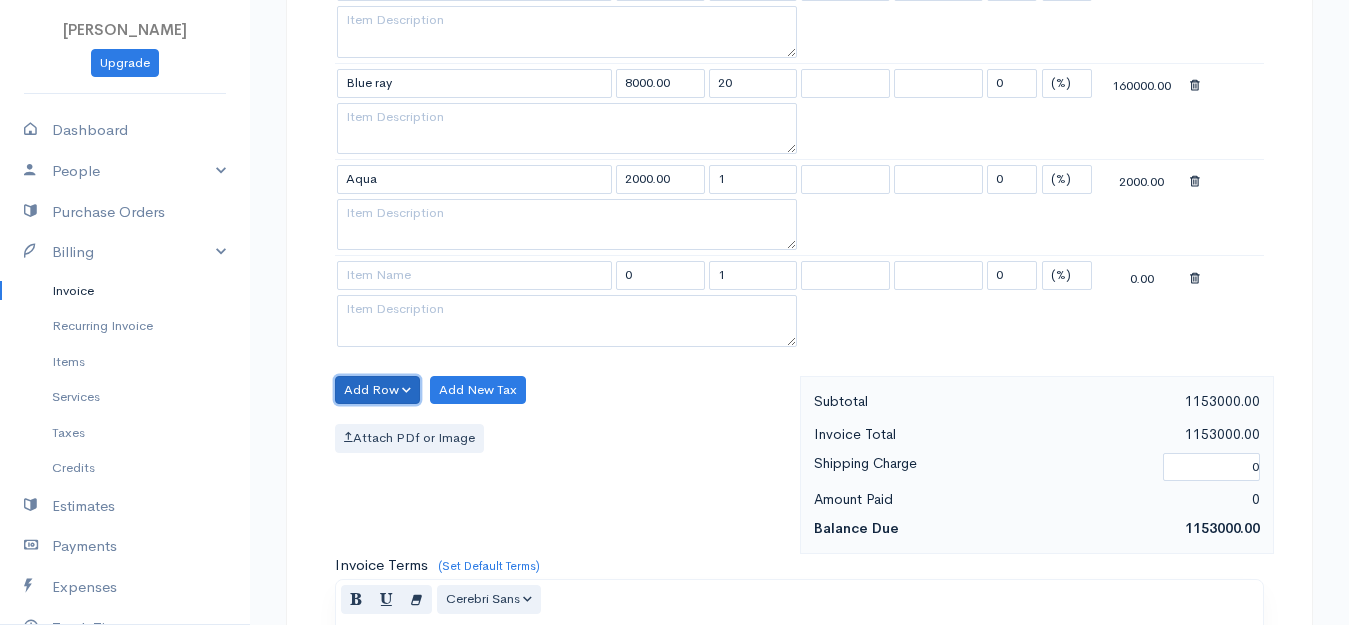 click on "Add Row" at bounding box center [377, 390] 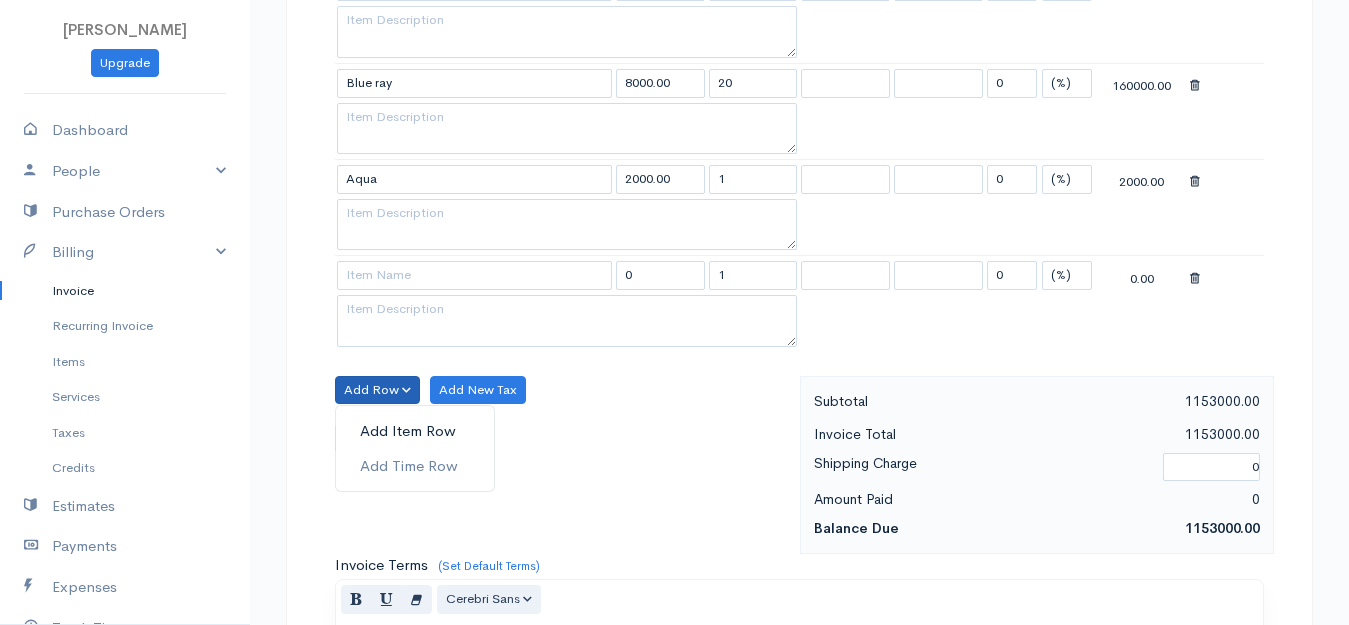 click on "Add Item Row" at bounding box center [415, 431] 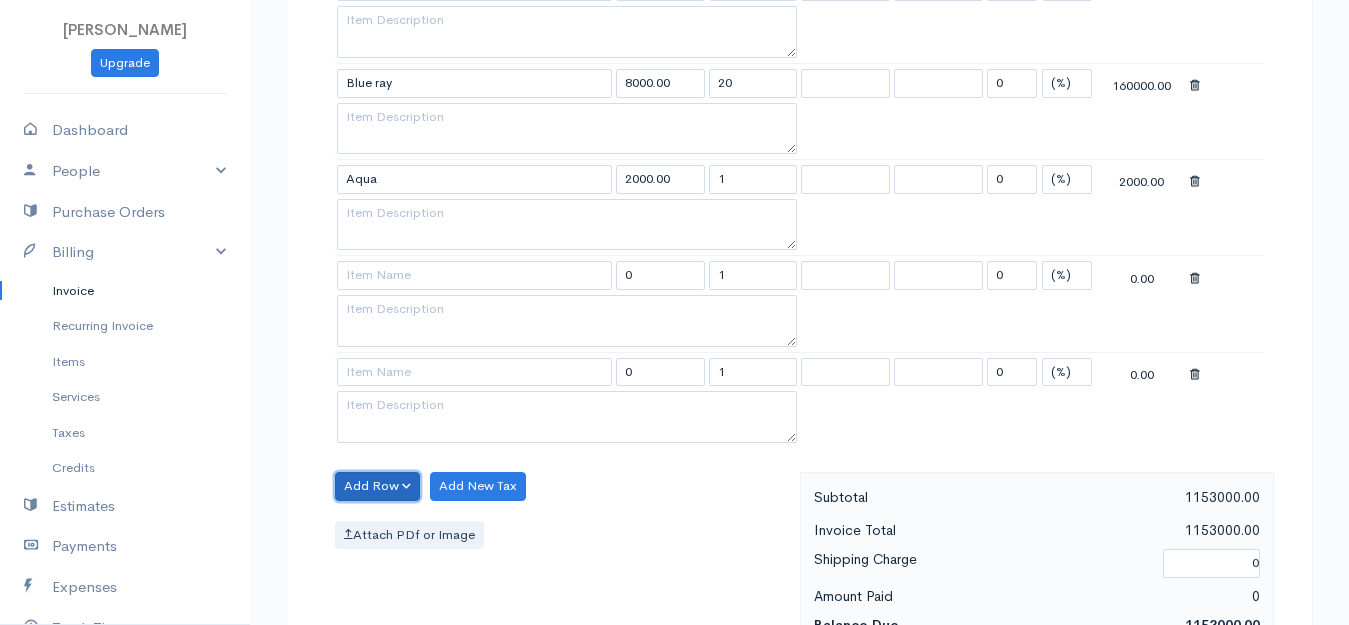 click on "Add Row" at bounding box center (377, 486) 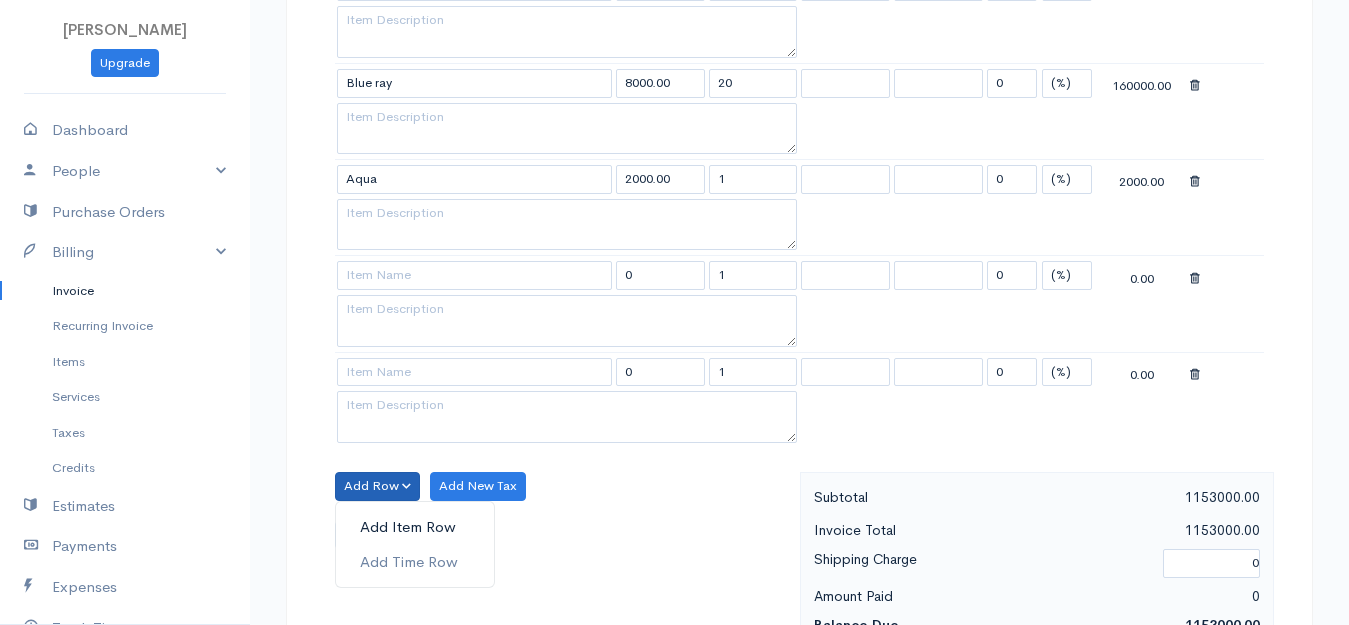 click on "Add Item Row" at bounding box center (415, 527) 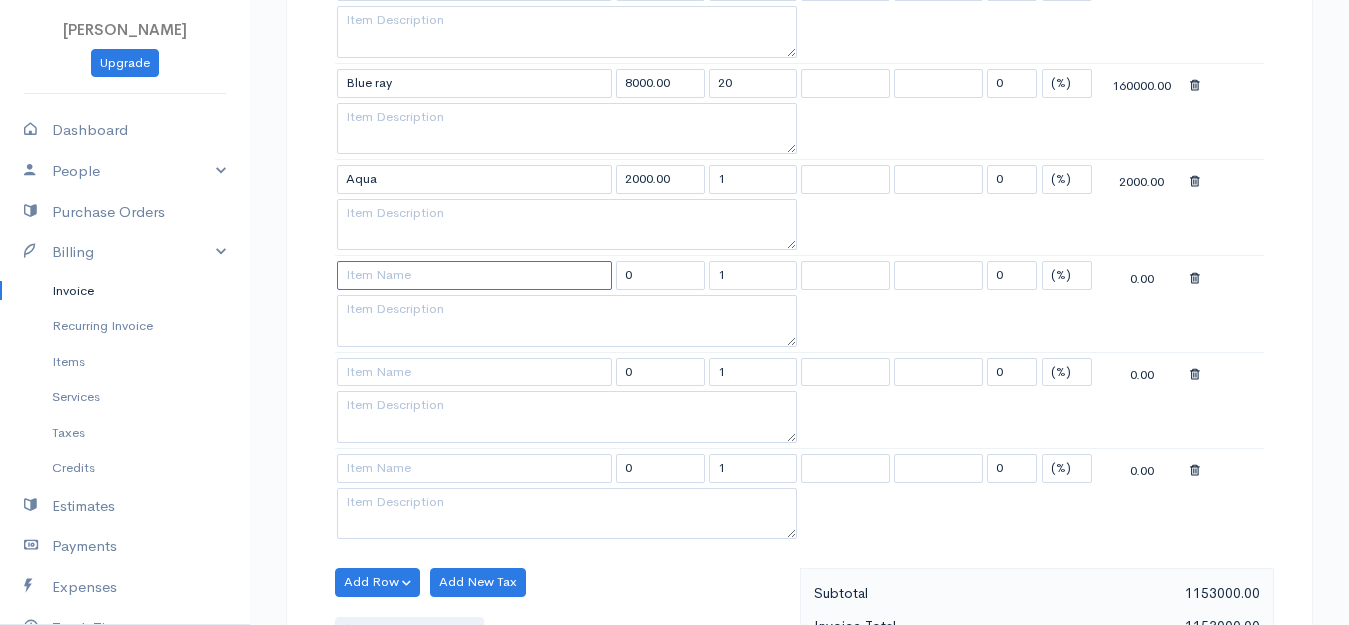 click at bounding box center [474, 275] 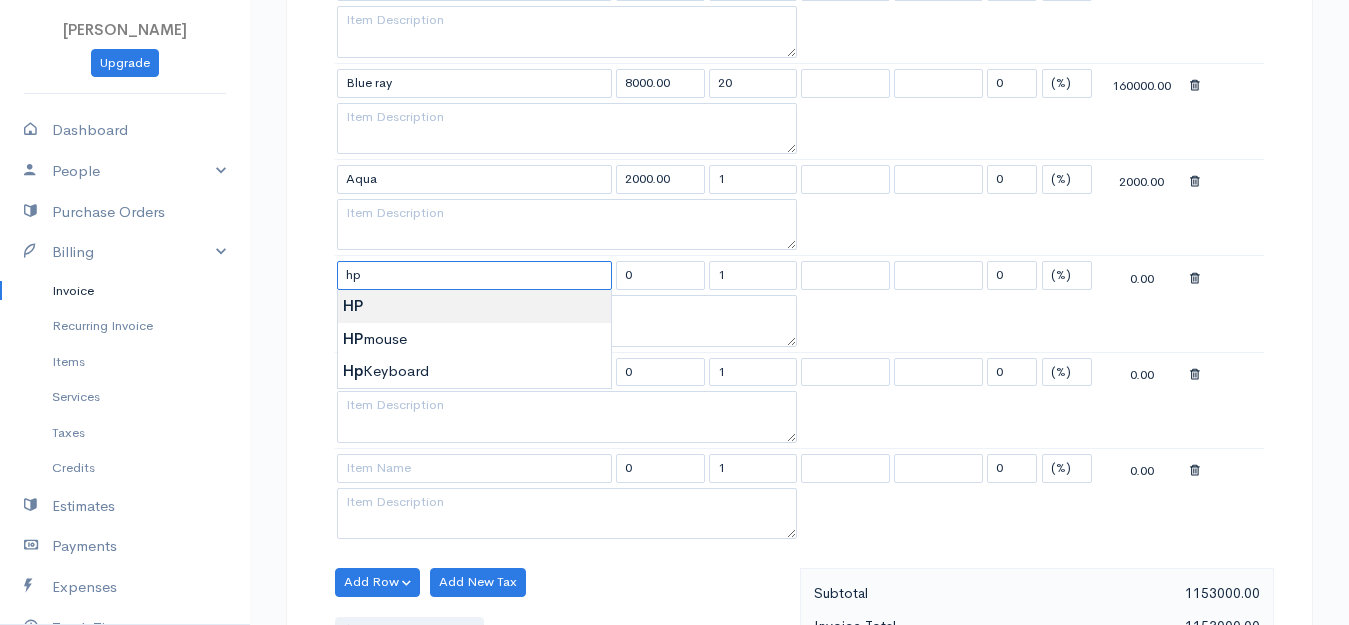 type on "HP" 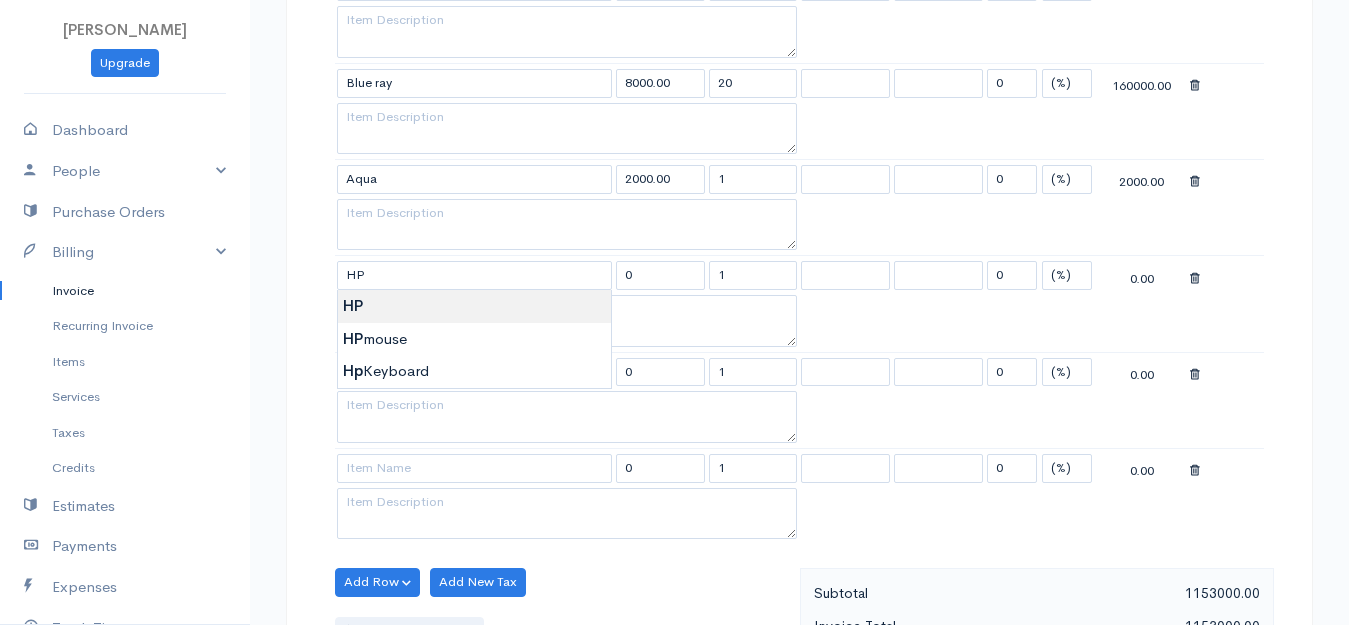 type on "6000.00" 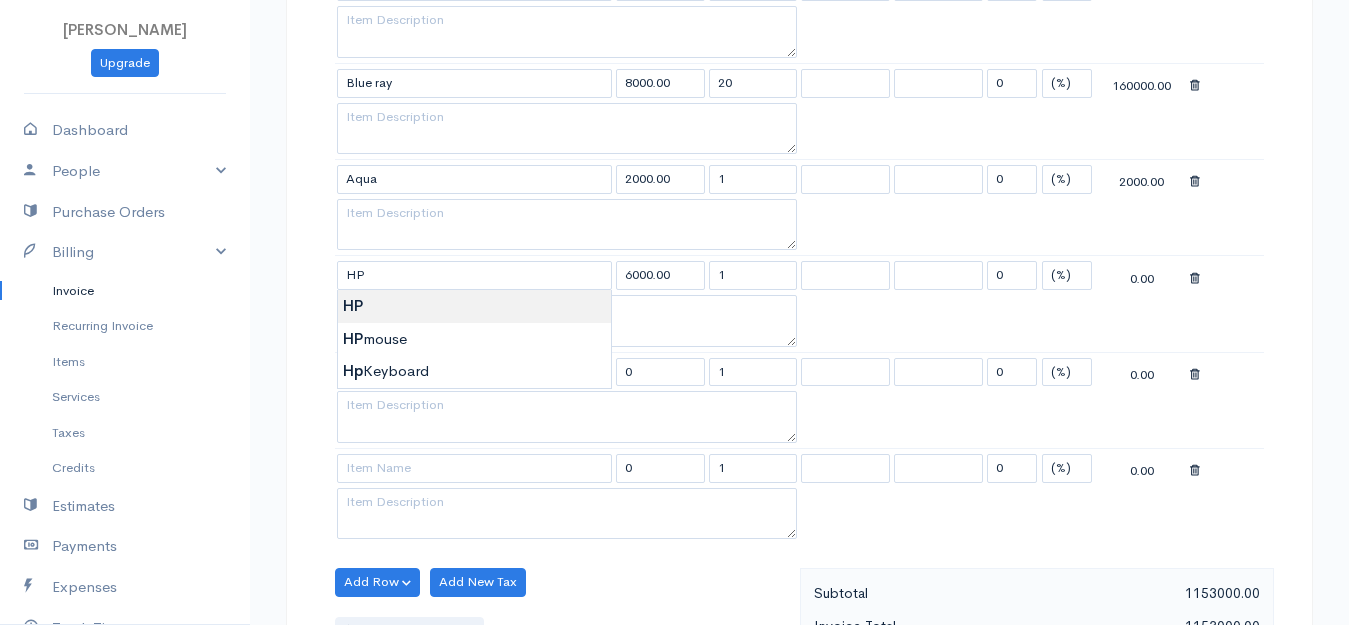 click on "[PERSON_NAME]
Upgrade
Dashboard
People
Clients
Vendors
Staff Users
Purchase Orders
Billing
Invoice
Recurring Invoice
Items
Services
Taxes
Credits
Estimates
Payments
Expenses
Track Time
Projects
Reports
Settings
My Organizations
Logout
Help
@CloudBooksApp 2022
Invoice
New Invoice
DRAFT To Royal [Choose Country] [GEOGRAPHIC_DATA] [GEOGRAPHIC_DATA] [GEOGRAPHIC_DATA] [GEOGRAPHIC_DATA] [GEOGRAPHIC_DATA] [GEOGRAPHIC_DATA] [US_STATE] [GEOGRAPHIC_DATA] [GEOGRAPHIC_DATA] [GEOGRAPHIC_DATA] [GEOGRAPHIC_DATA] [GEOGRAPHIC_DATA] [GEOGRAPHIC_DATA] [GEOGRAPHIC_DATA] [GEOGRAPHIC_DATA] [GEOGRAPHIC_DATA] [GEOGRAPHIC_DATA]" at bounding box center [674, -581] 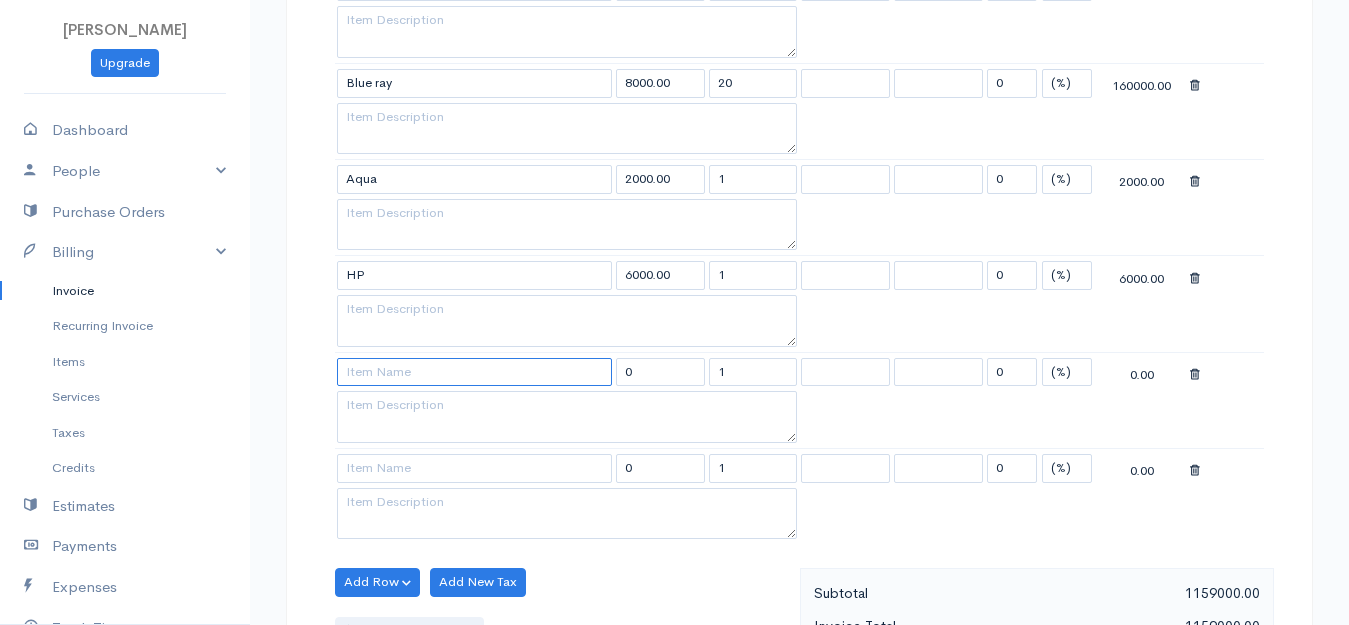 click at bounding box center (474, 372) 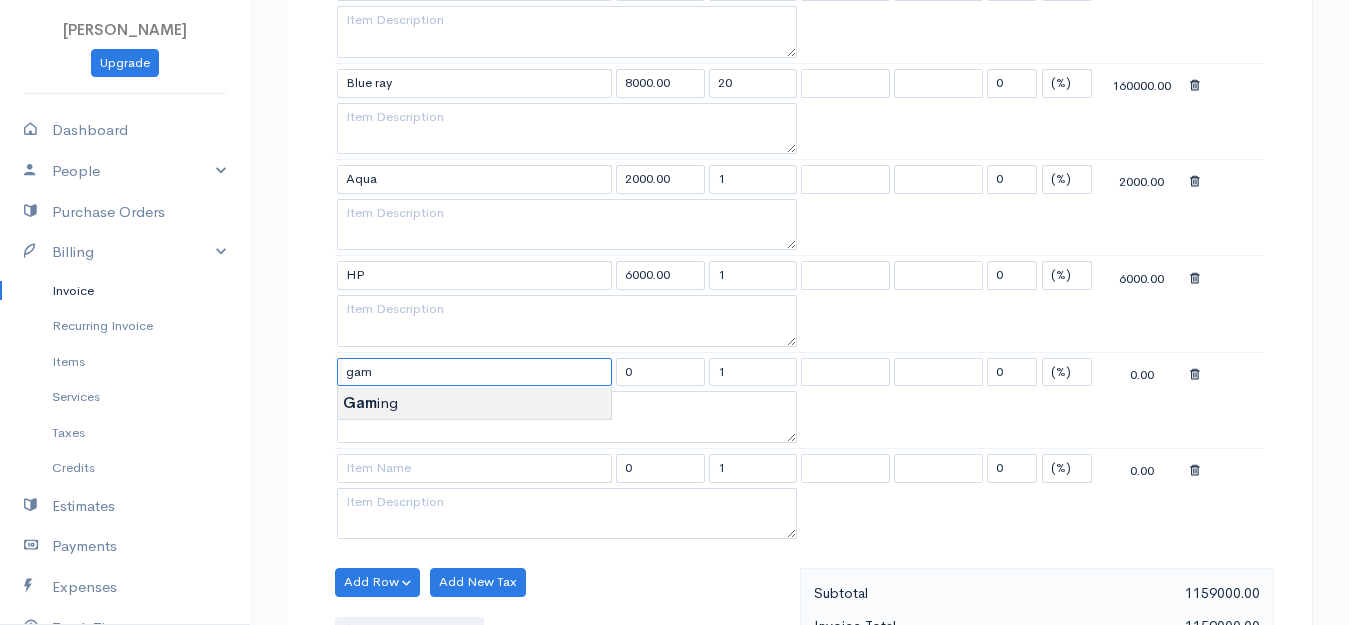 type on "Gaming" 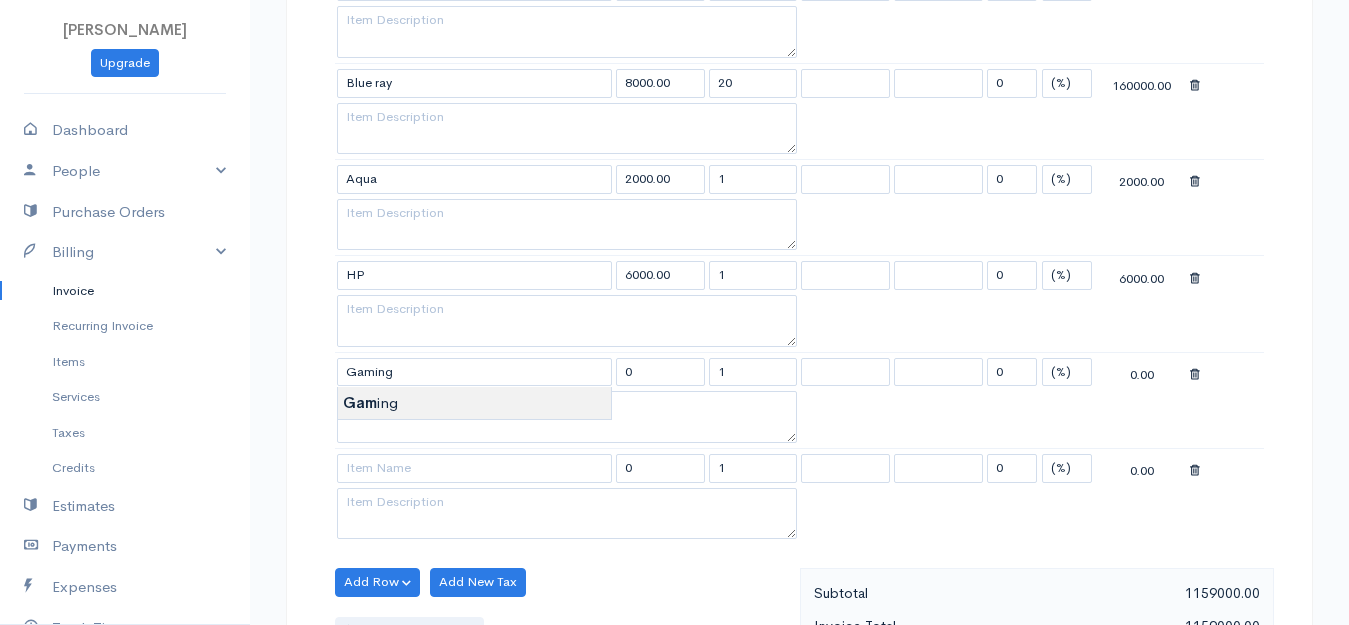 type on "12000.00" 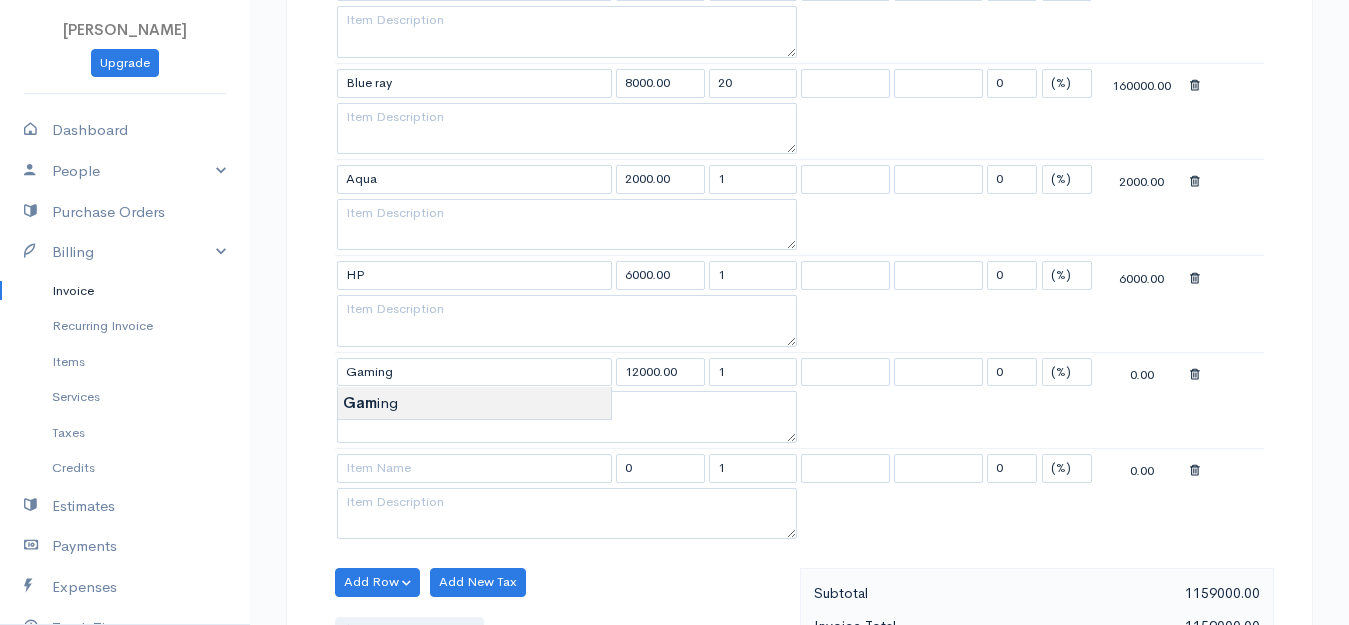 click on "[PERSON_NAME]
Upgrade
Dashboard
People
Clients
Vendors
Staff Users
Purchase Orders
Billing
Invoice
Recurring Invoice
Items
Services
Taxes
Credits
Estimates
Payments
Expenses
Track Time
Projects
Reports
Settings
My Organizations
Logout
Help
@CloudBooksApp 2022
Invoice
New Invoice
DRAFT To Royal [Choose Country] [GEOGRAPHIC_DATA] [GEOGRAPHIC_DATA] [GEOGRAPHIC_DATA] [GEOGRAPHIC_DATA] [GEOGRAPHIC_DATA] [GEOGRAPHIC_DATA] [US_STATE] [GEOGRAPHIC_DATA] [GEOGRAPHIC_DATA] [GEOGRAPHIC_DATA] [GEOGRAPHIC_DATA] [GEOGRAPHIC_DATA] [GEOGRAPHIC_DATA] [GEOGRAPHIC_DATA] [GEOGRAPHIC_DATA] [GEOGRAPHIC_DATA] [GEOGRAPHIC_DATA]" at bounding box center [674, -581] 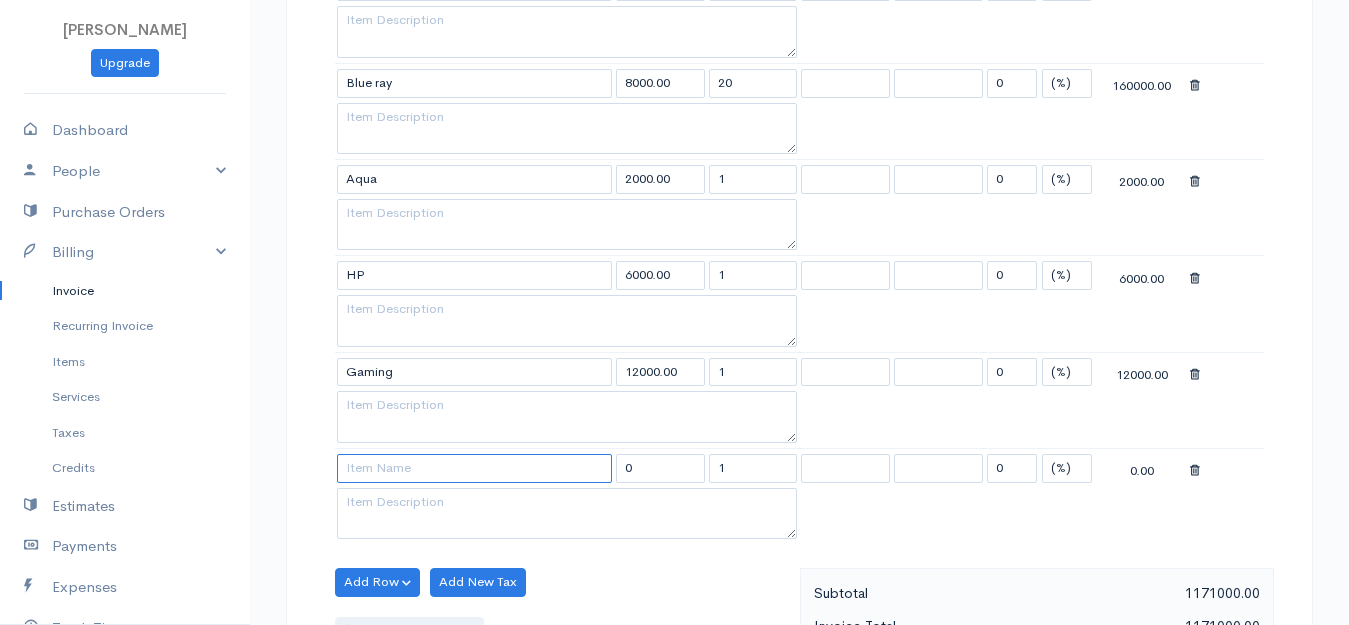 click at bounding box center (474, 468) 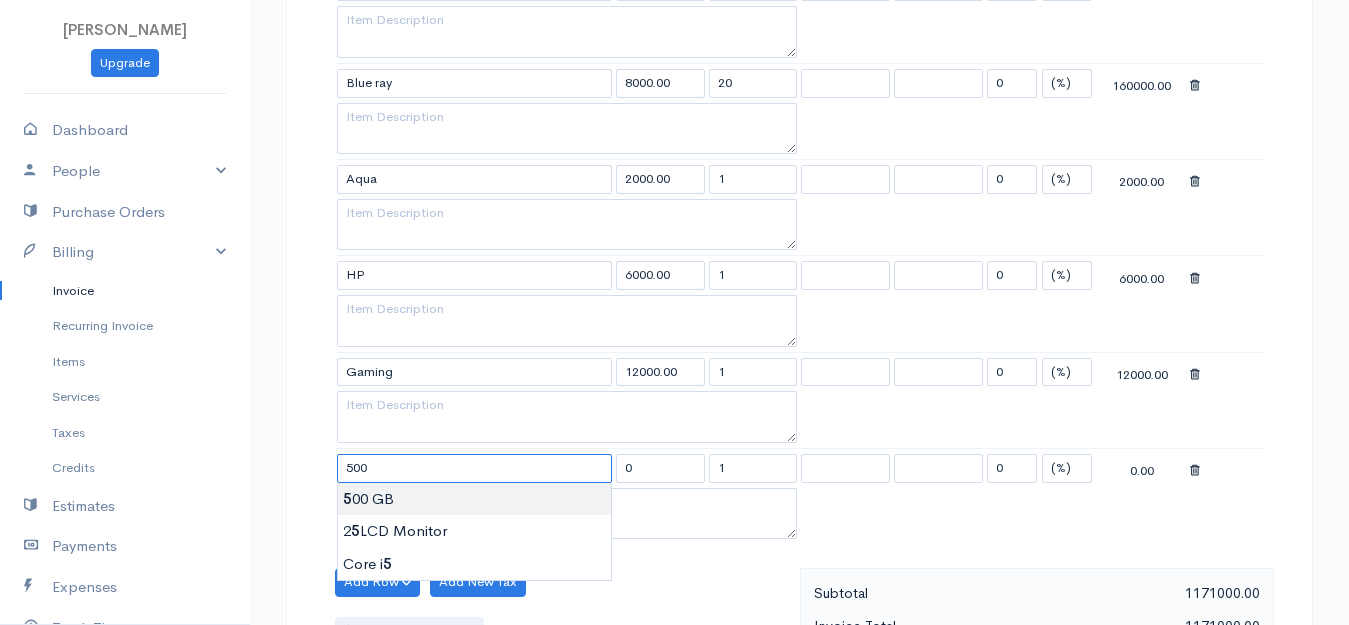 type on "500 GB" 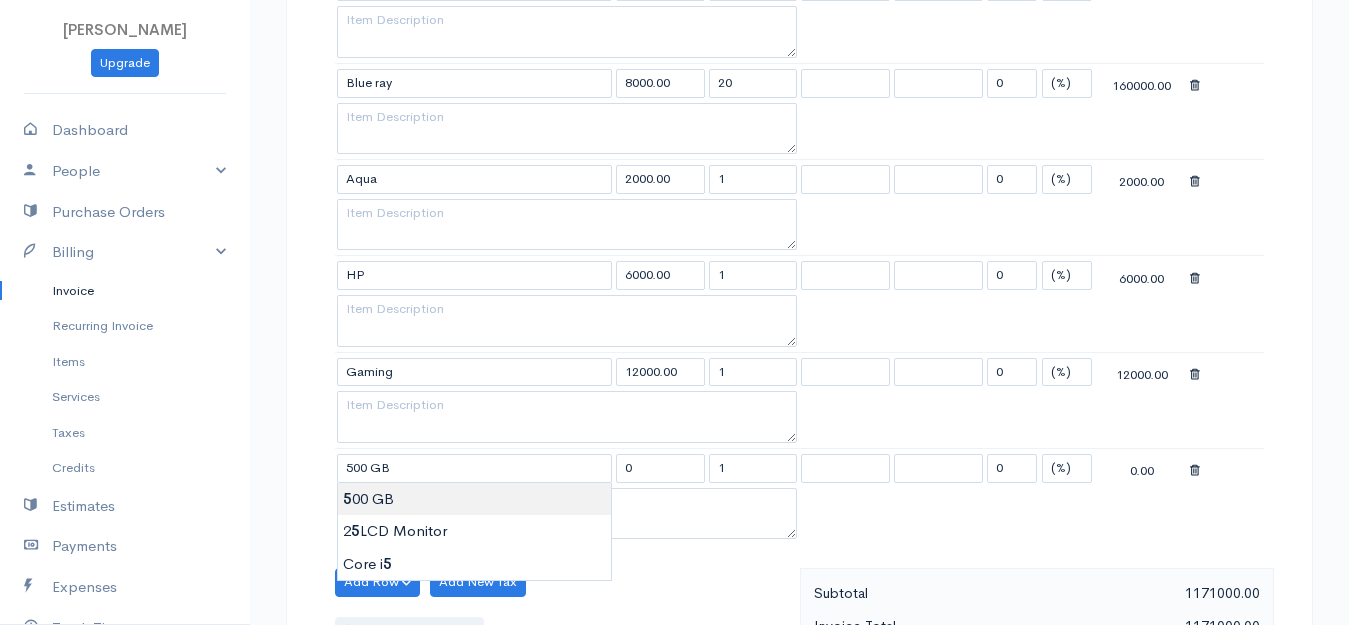 type on "5500.00" 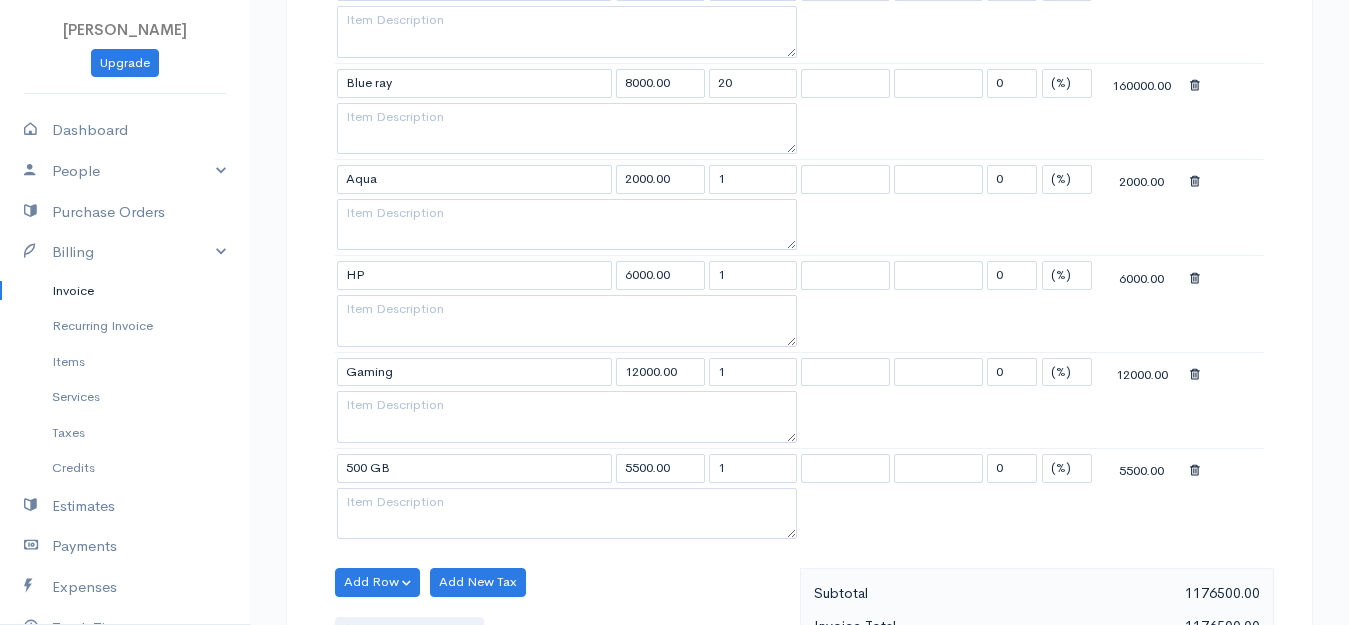 click on "[PERSON_NAME]
Upgrade
Dashboard
People
Clients
Vendors
Staff Users
Purchase Orders
Billing
Invoice
Recurring Invoice
Items
Services
Taxes
Credits
Estimates
Payments
Expenses
Track Time
Projects
Reports
Settings
My Organizations
Logout
Help
@CloudBooksApp 2022
Invoice
New Invoice
DRAFT To Royal [Choose Country] [GEOGRAPHIC_DATA] [GEOGRAPHIC_DATA] [GEOGRAPHIC_DATA] [GEOGRAPHIC_DATA] [GEOGRAPHIC_DATA] [GEOGRAPHIC_DATA] [US_STATE] [GEOGRAPHIC_DATA] [GEOGRAPHIC_DATA] [GEOGRAPHIC_DATA] [GEOGRAPHIC_DATA] [GEOGRAPHIC_DATA] [GEOGRAPHIC_DATA] [GEOGRAPHIC_DATA] [GEOGRAPHIC_DATA] [GEOGRAPHIC_DATA] [GEOGRAPHIC_DATA]" at bounding box center (674, -581) 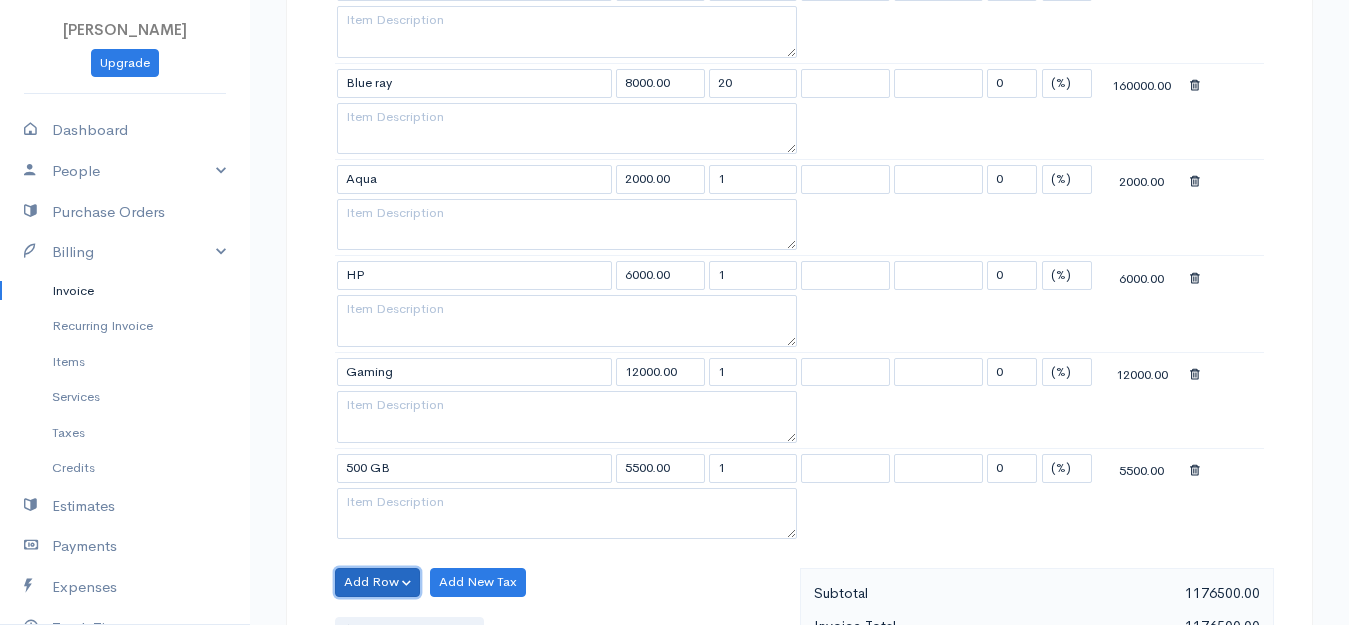 click on "Add Row" at bounding box center (377, 582) 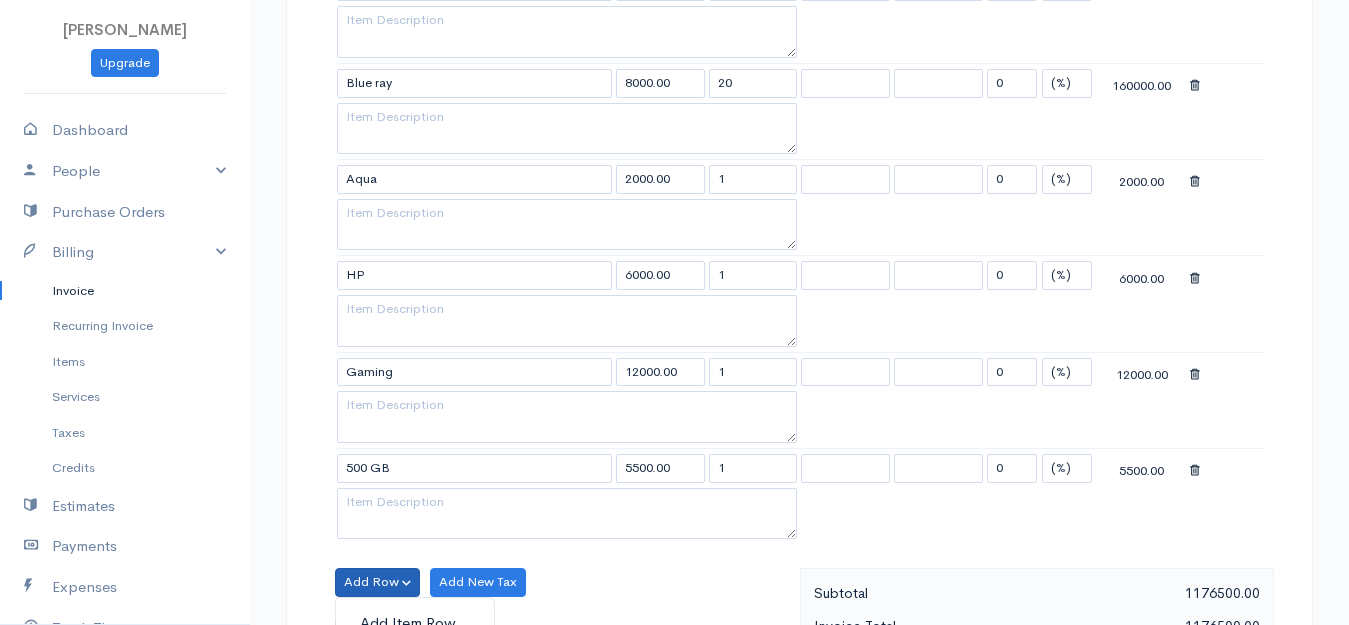 scroll, scrollTop: 2900, scrollLeft: 0, axis: vertical 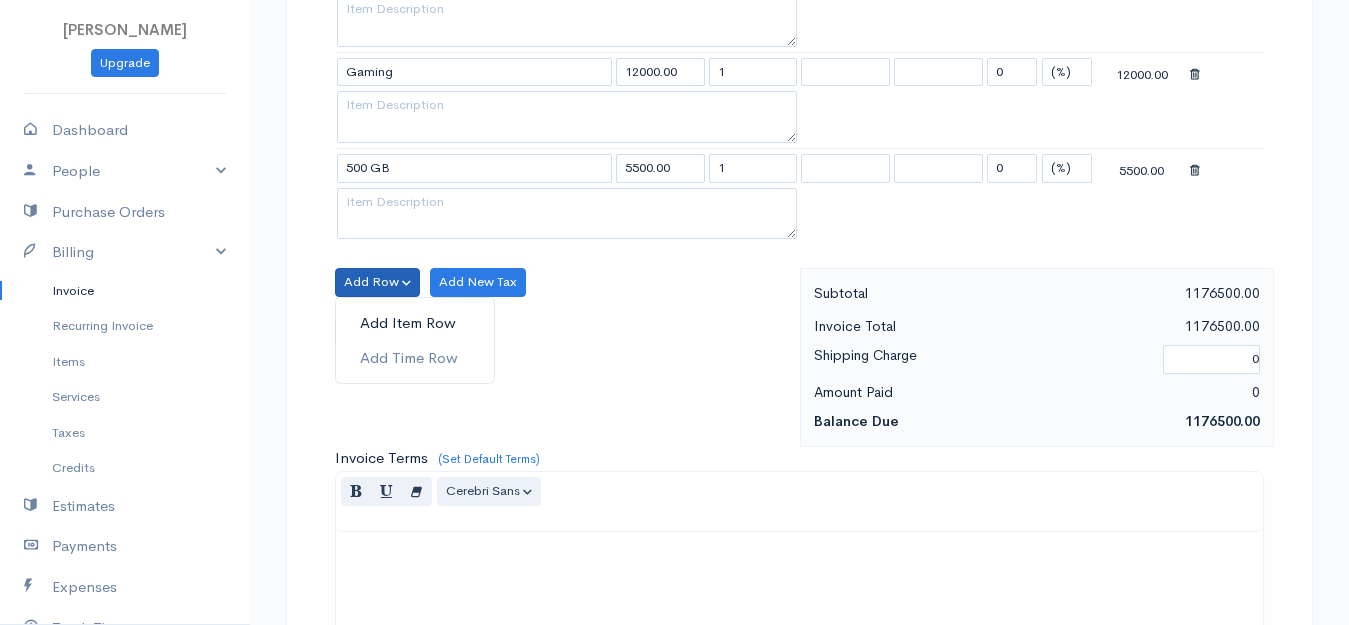 click on "Add Item Row" at bounding box center [415, 323] 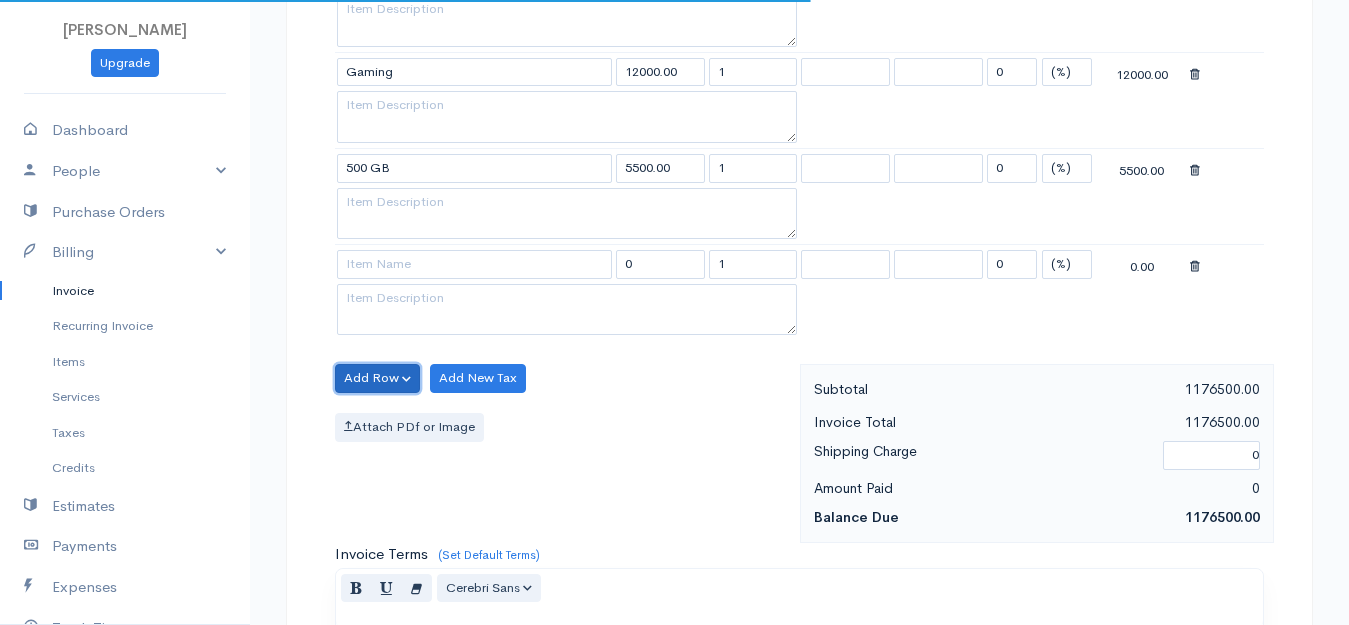 click on "Add Row" at bounding box center (377, 378) 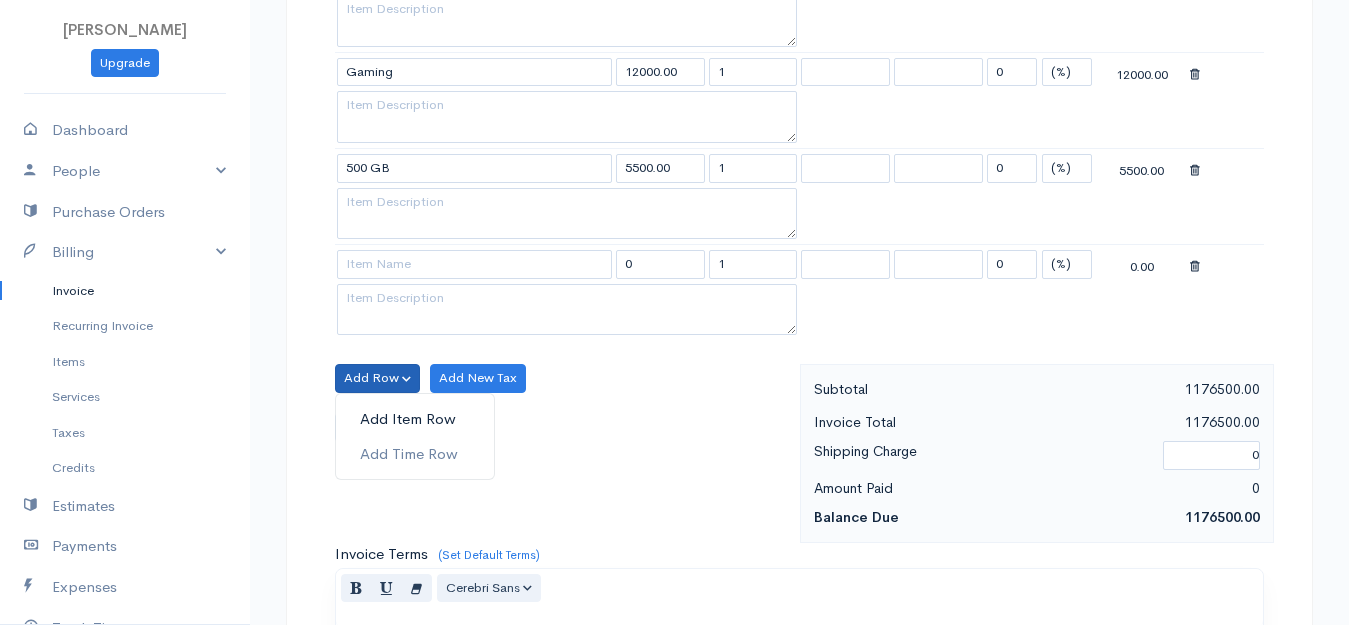 drag, startPoint x: 384, startPoint y: 414, endPoint x: 399, endPoint y: 337, distance: 78.44743 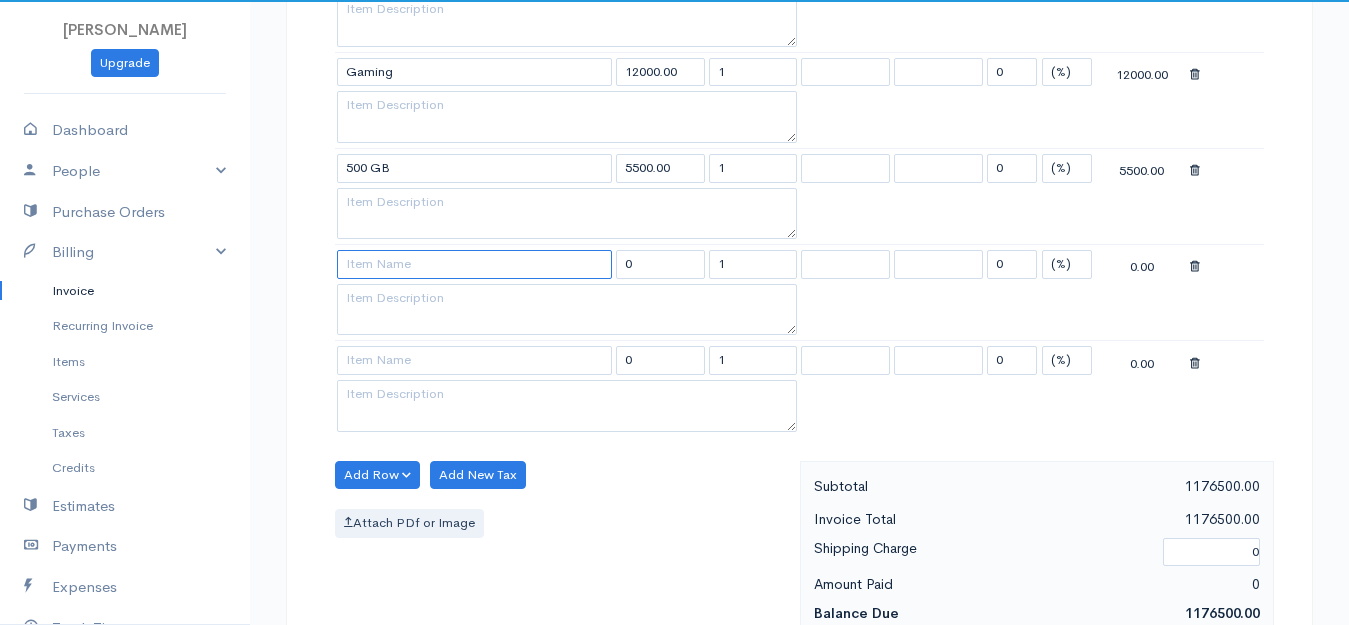 click at bounding box center (474, 264) 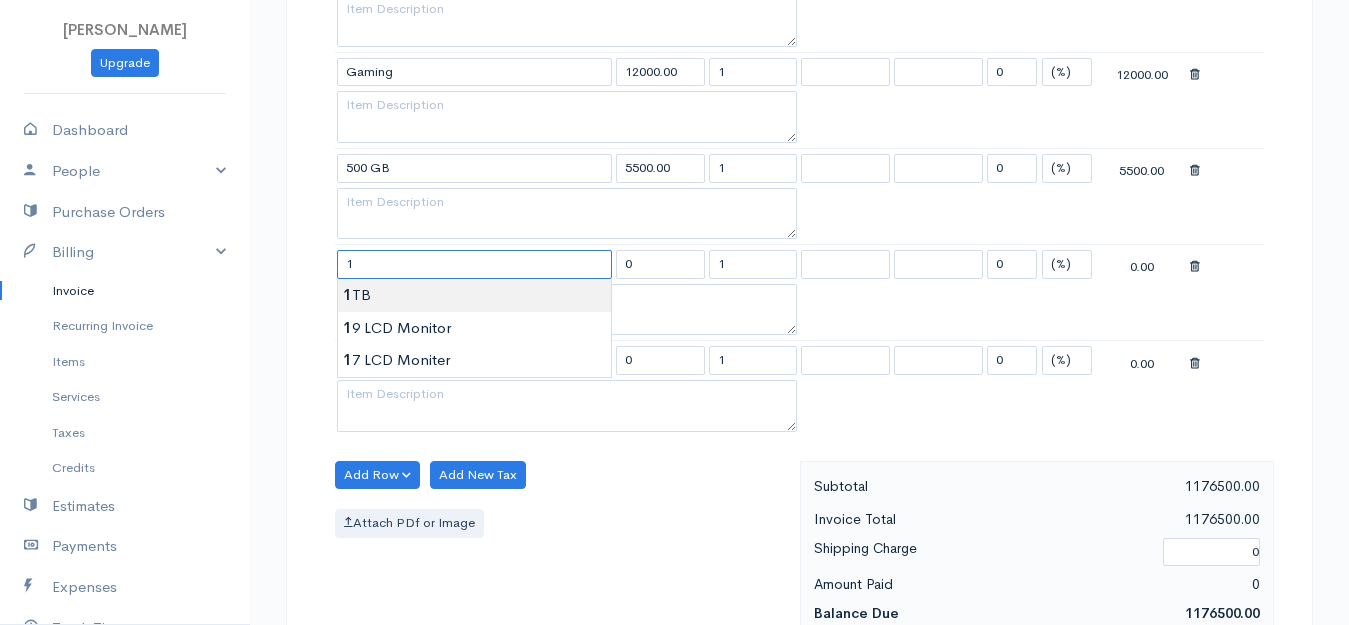 type on "1 TB" 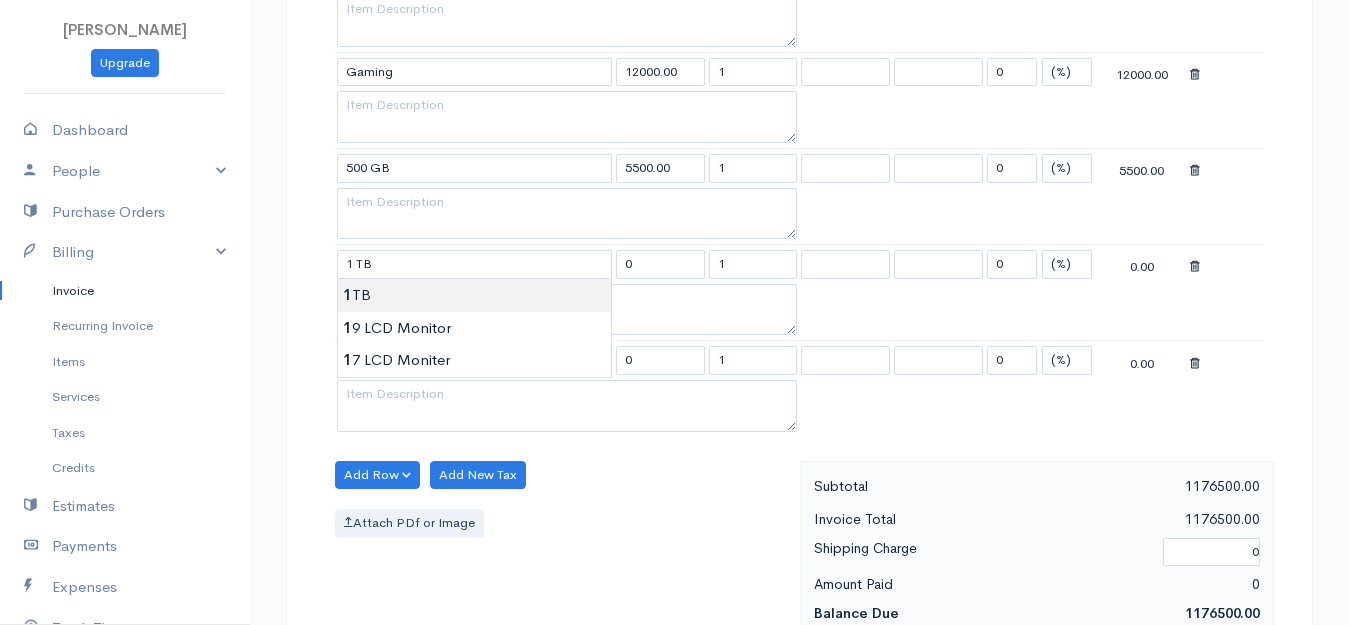 type on "8000.00" 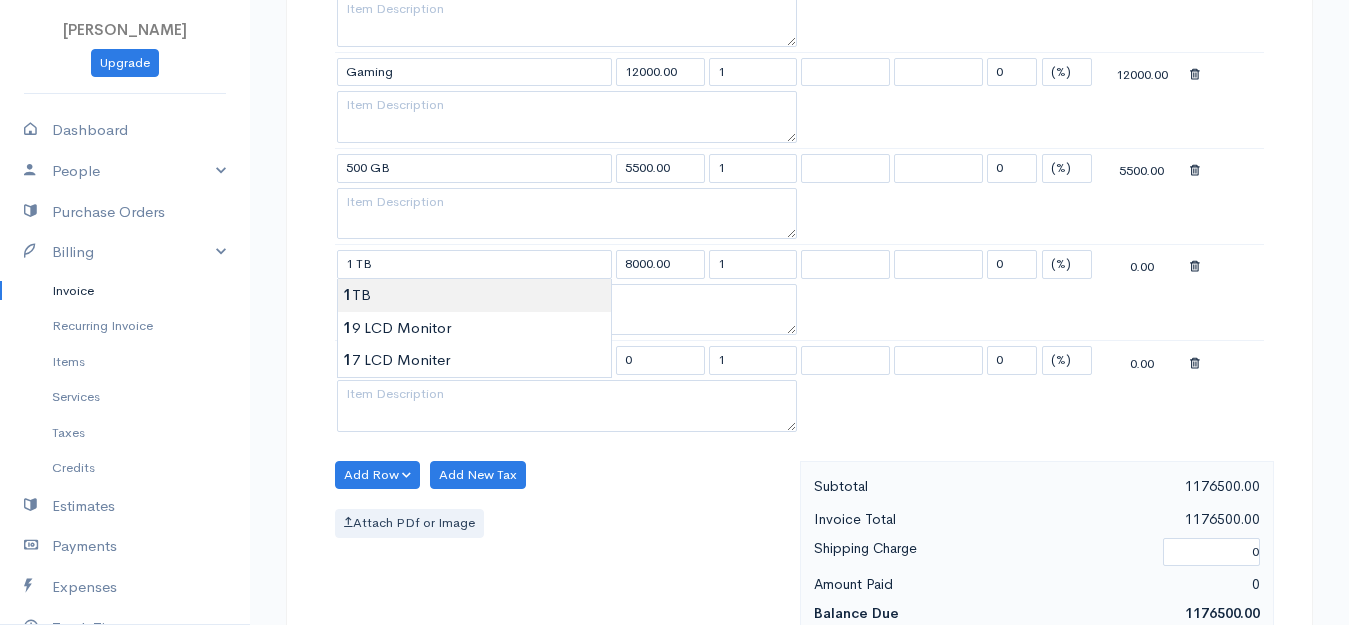 click on "[PERSON_NAME]
Upgrade
Dashboard
People
Clients
Vendors
Staff Users
Purchase Orders
Billing
Invoice
Recurring Invoice
Items
Services
Taxes
Credits
Estimates
Payments
Expenses
Track Time
Projects
Reports
Settings
My Organizations
Logout
Help
@CloudBooksApp 2022
Invoice
New Invoice
DRAFT To Royal [Choose Country] [GEOGRAPHIC_DATA] [GEOGRAPHIC_DATA] [GEOGRAPHIC_DATA] [GEOGRAPHIC_DATA] [GEOGRAPHIC_DATA] [GEOGRAPHIC_DATA] [US_STATE] [GEOGRAPHIC_DATA] [GEOGRAPHIC_DATA] [GEOGRAPHIC_DATA] [GEOGRAPHIC_DATA] [GEOGRAPHIC_DATA] [GEOGRAPHIC_DATA] [GEOGRAPHIC_DATA] [GEOGRAPHIC_DATA] [GEOGRAPHIC_DATA] [GEOGRAPHIC_DATA]" at bounding box center [674, -785] 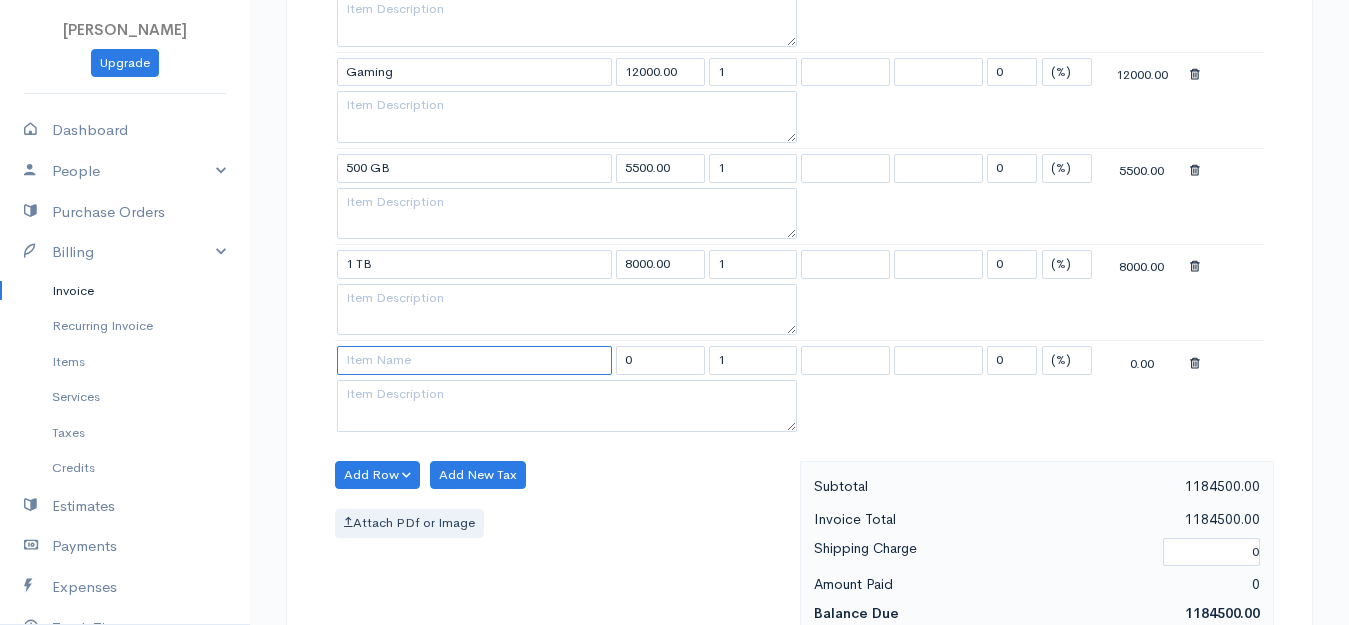 click at bounding box center (474, 360) 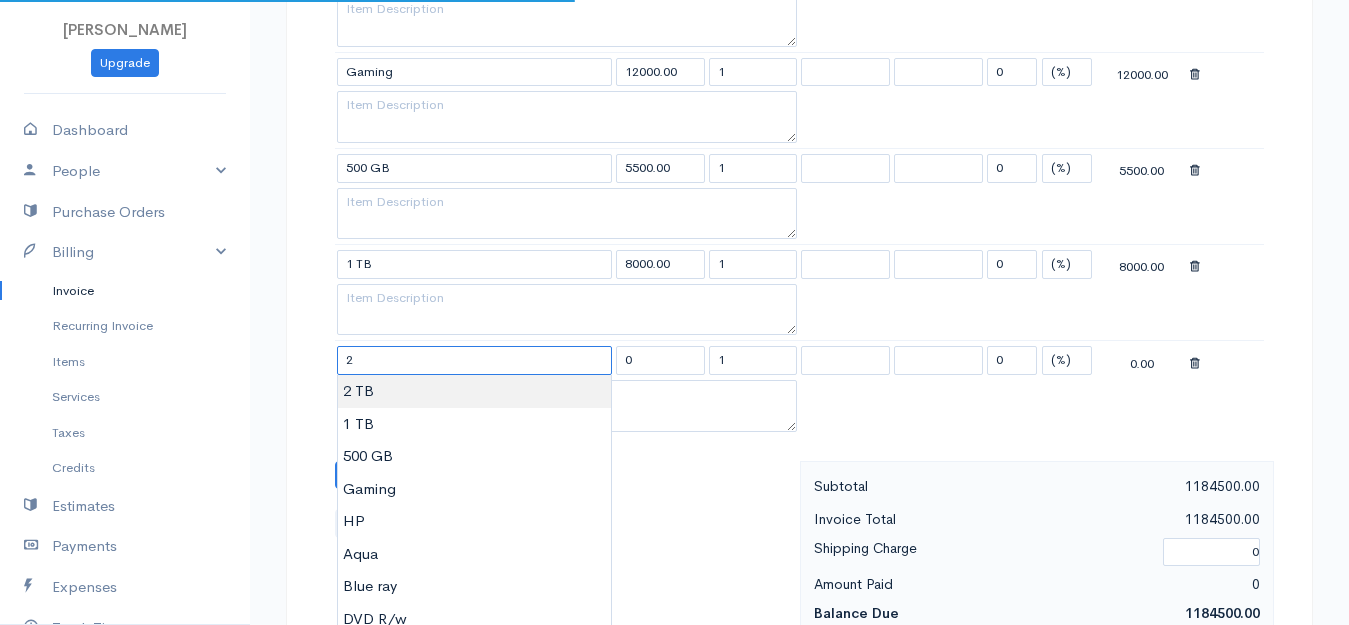 type on "2 TB" 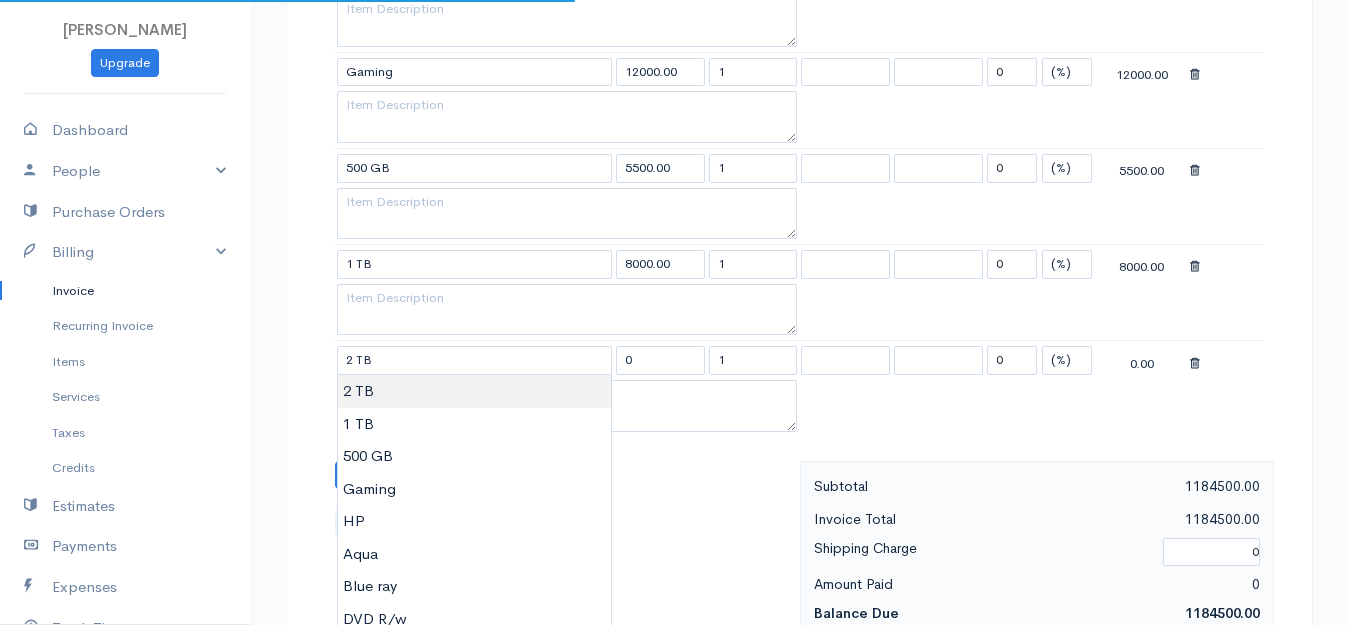 type on "8000.00" 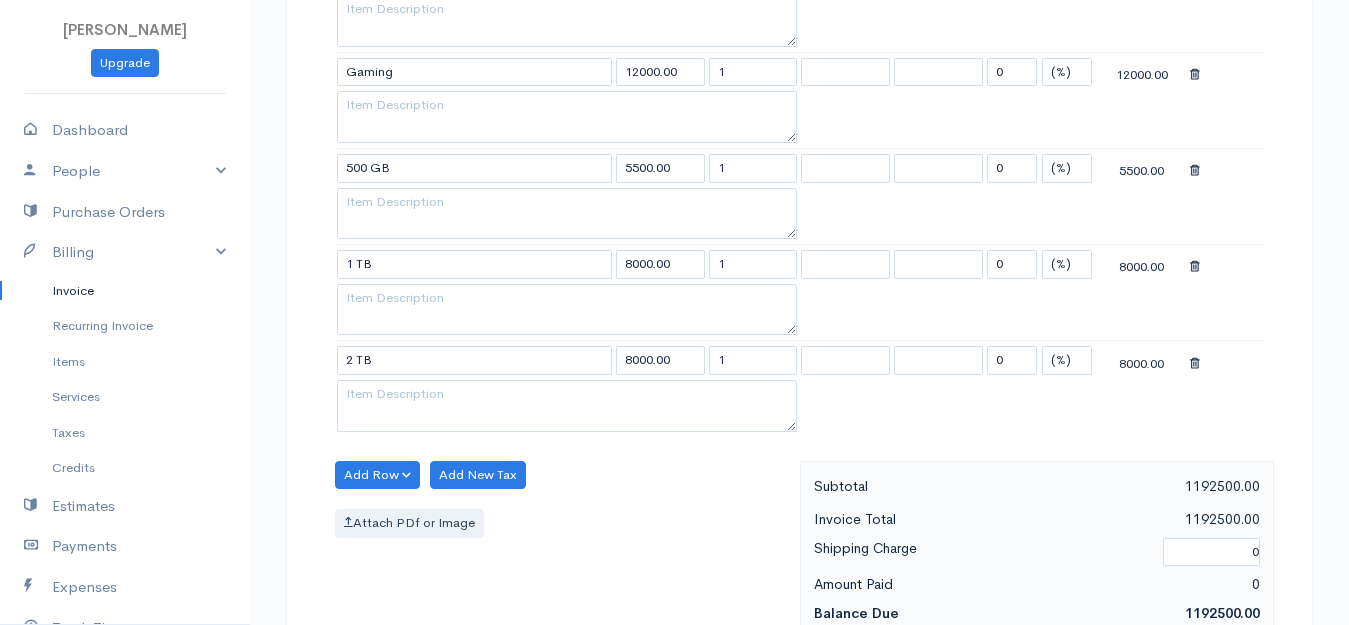click on "[PERSON_NAME]
Upgrade
Dashboard
People
Clients
Vendors
Staff Users
Purchase Orders
Billing
Invoice
Recurring Invoice
Items
Services
Taxes
Credits
Estimates
Payments
Expenses
Track Time
Projects
Reports
Settings
My Organizations
Logout
Help
@CloudBooksApp 2022
Invoice
New Invoice
DRAFT To Royal [Choose Country] [GEOGRAPHIC_DATA] [GEOGRAPHIC_DATA] [GEOGRAPHIC_DATA] [GEOGRAPHIC_DATA] [GEOGRAPHIC_DATA] [GEOGRAPHIC_DATA] [US_STATE] [GEOGRAPHIC_DATA] [GEOGRAPHIC_DATA] [GEOGRAPHIC_DATA] [GEOGRAPHIC_DATA] [GEOGRAPHIC_DATA] [GEOGRAPHIC_DATA] [GEOGRAPHIC_DATA] [GEOGRAPHIC_DATA] [GEOGRAPHIC_DATA] [GEOGRAPHIC_DATA]" at bounding box center [674, -785] 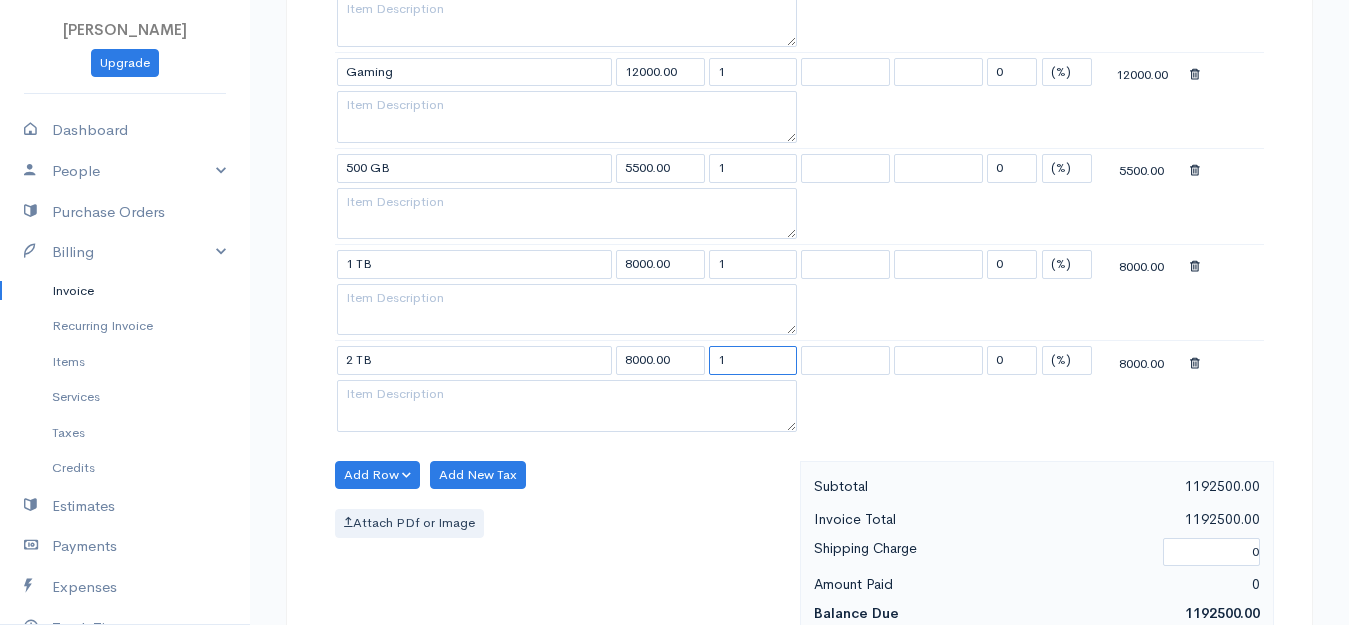 click on "1" at bounding box center [753, 360] 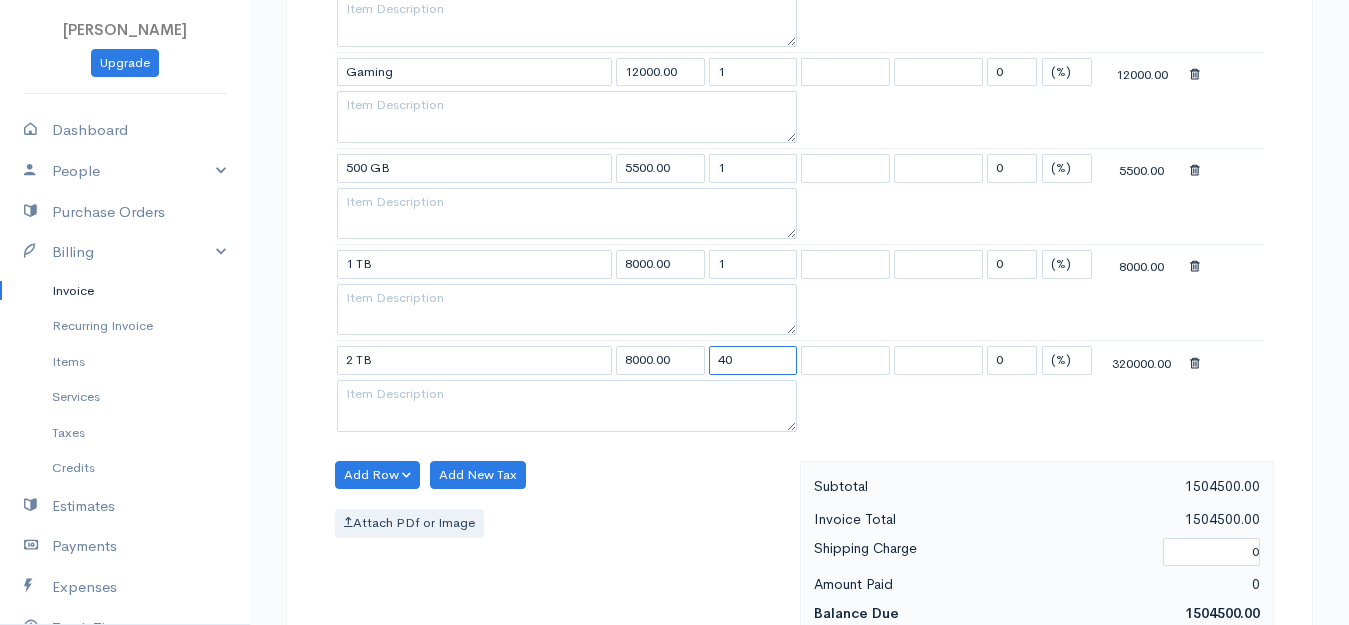 type on "40" 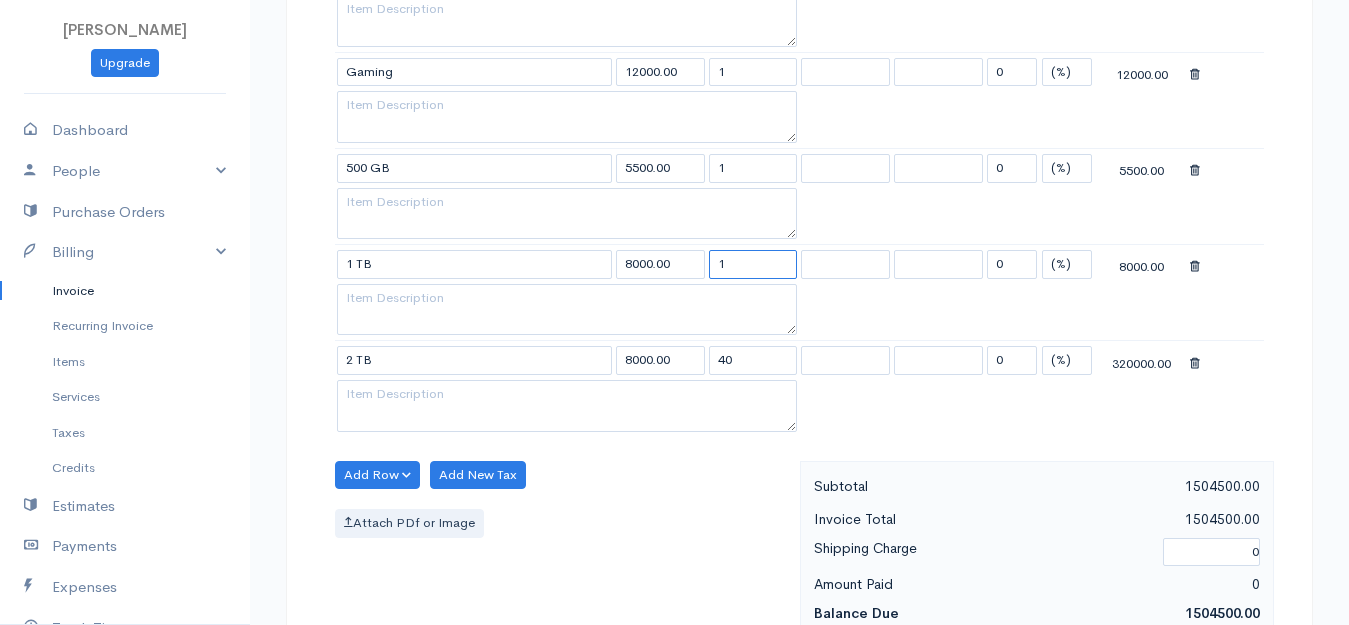 click on "1" at bounding box center (753, 264) 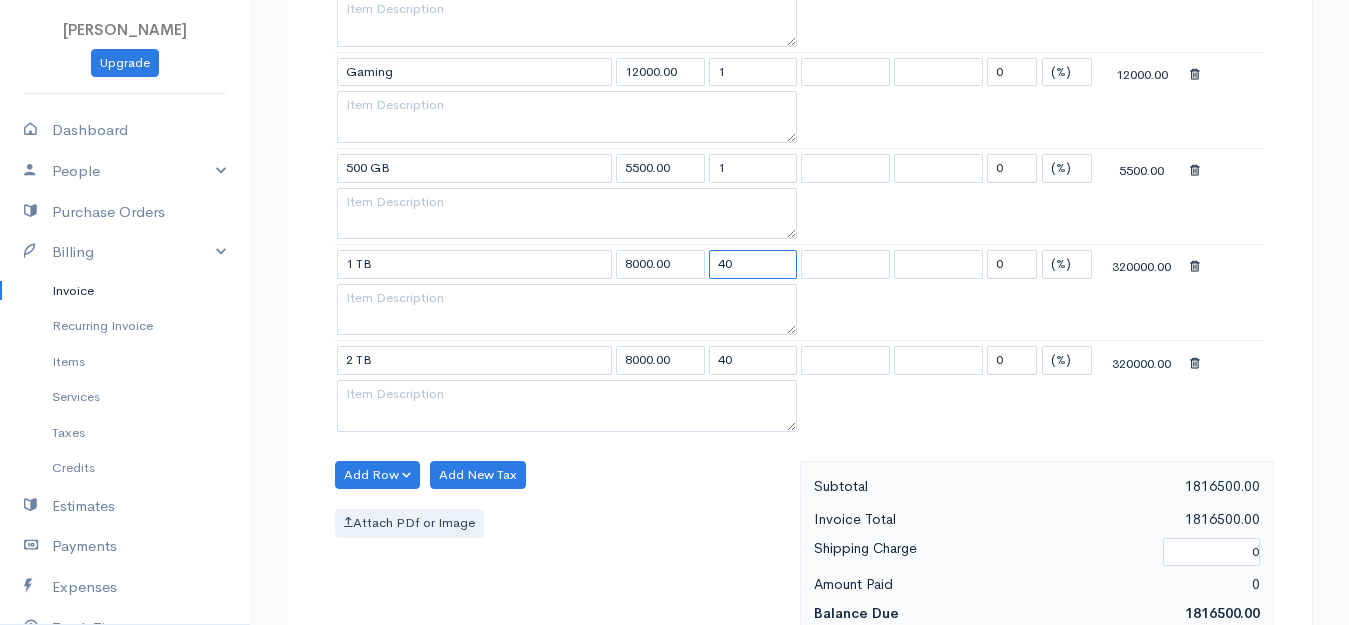 type on "4" 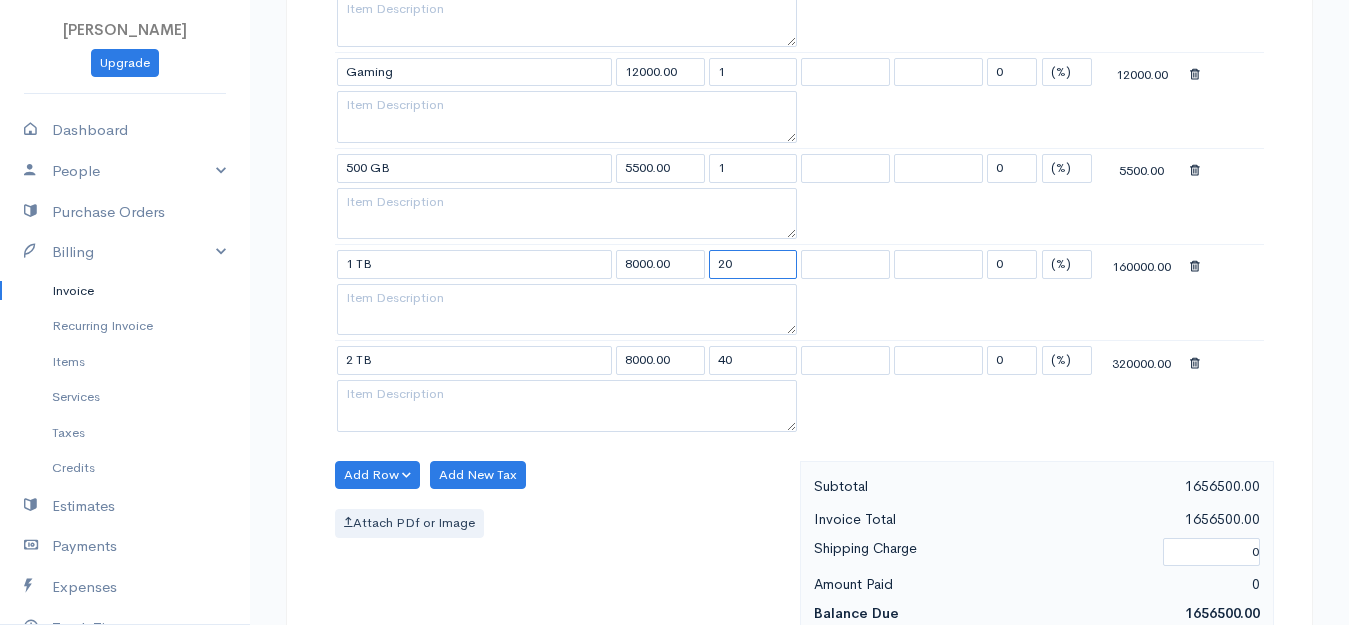 type on "20" 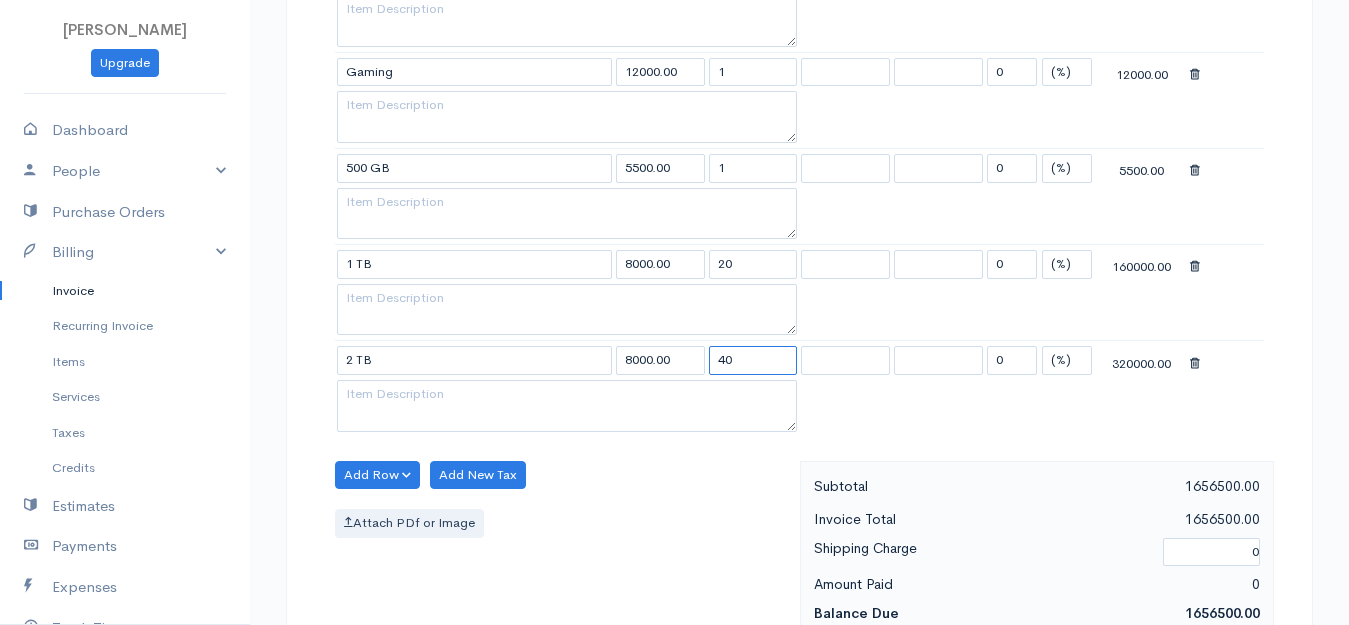 click on "40" at bounding box center (753, 360) 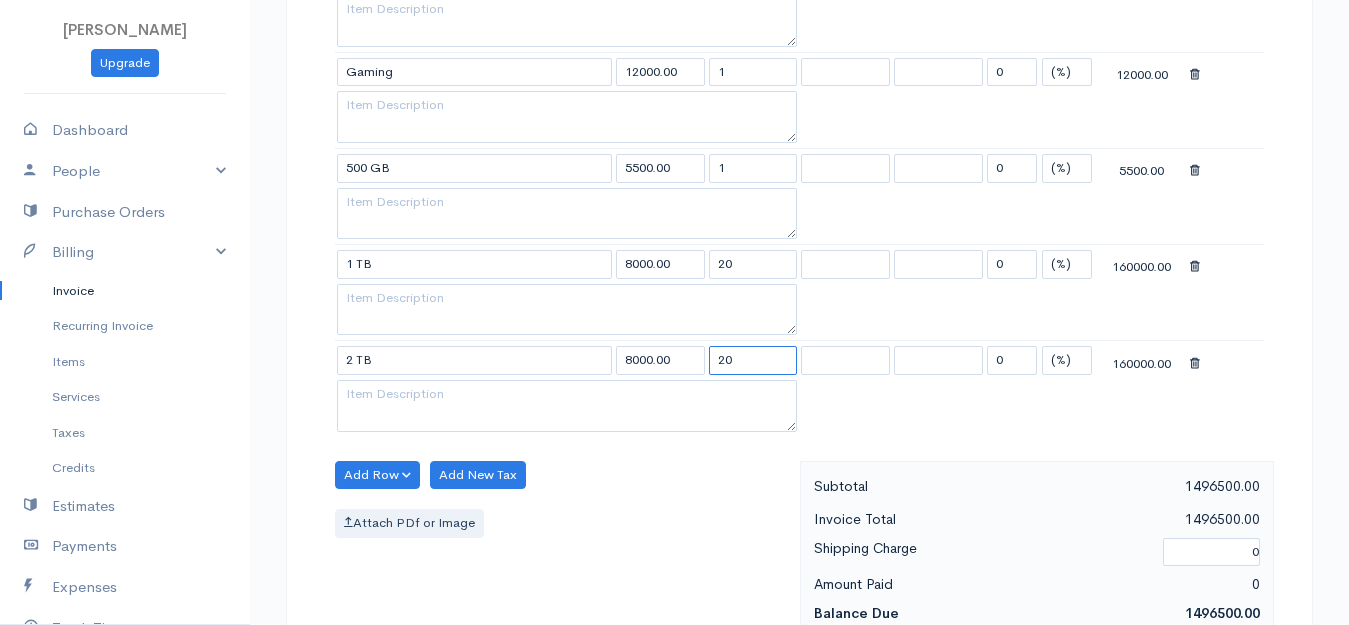 scroll, scrollTop: 2700, scrollLeft: 0, axis: vertical 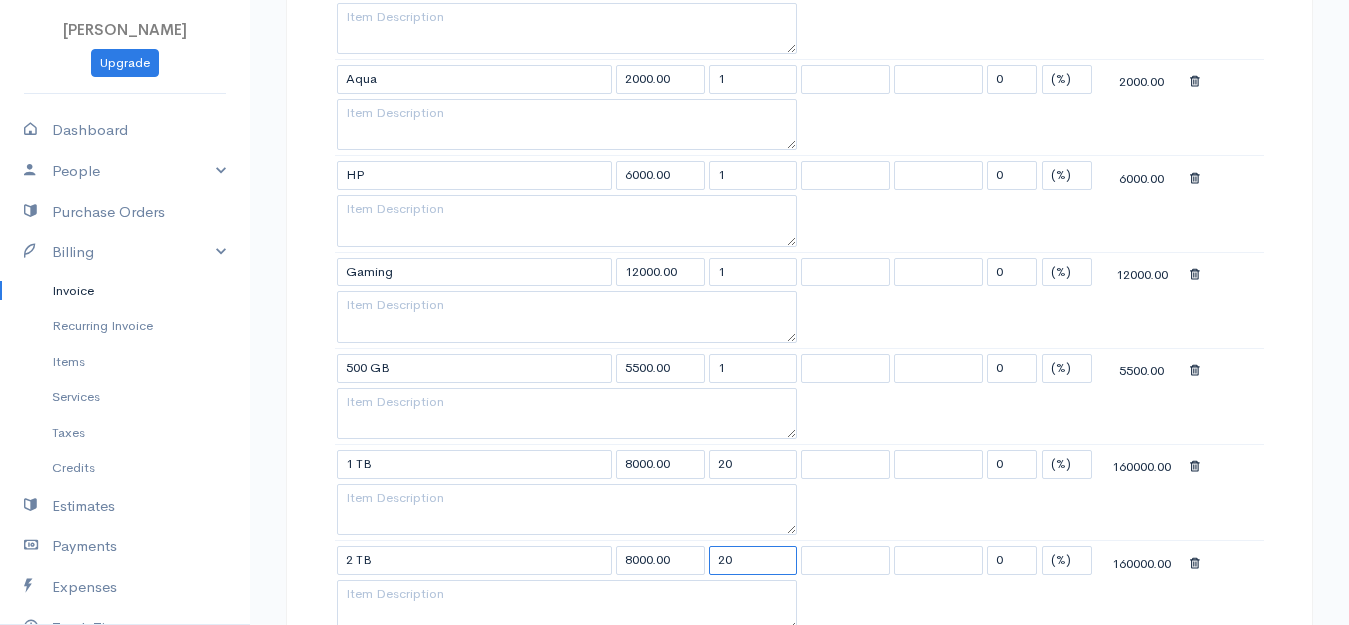 type on "20" 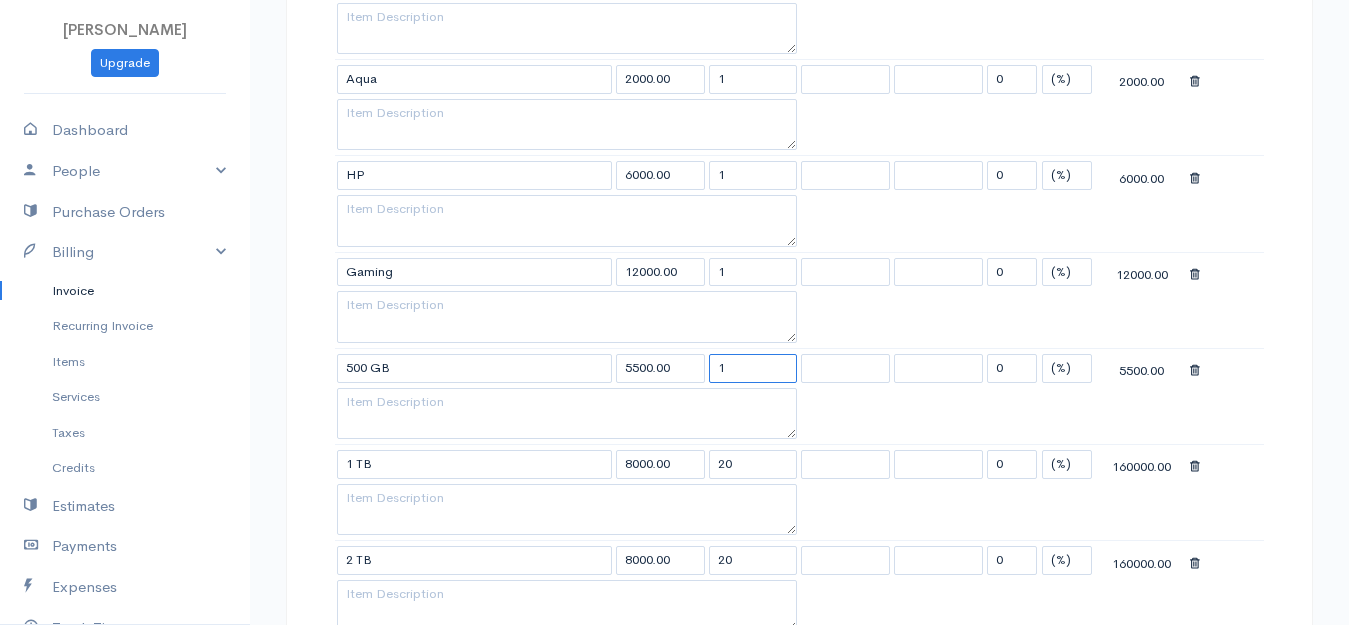 click on "1" at bounding box center (753, 368) 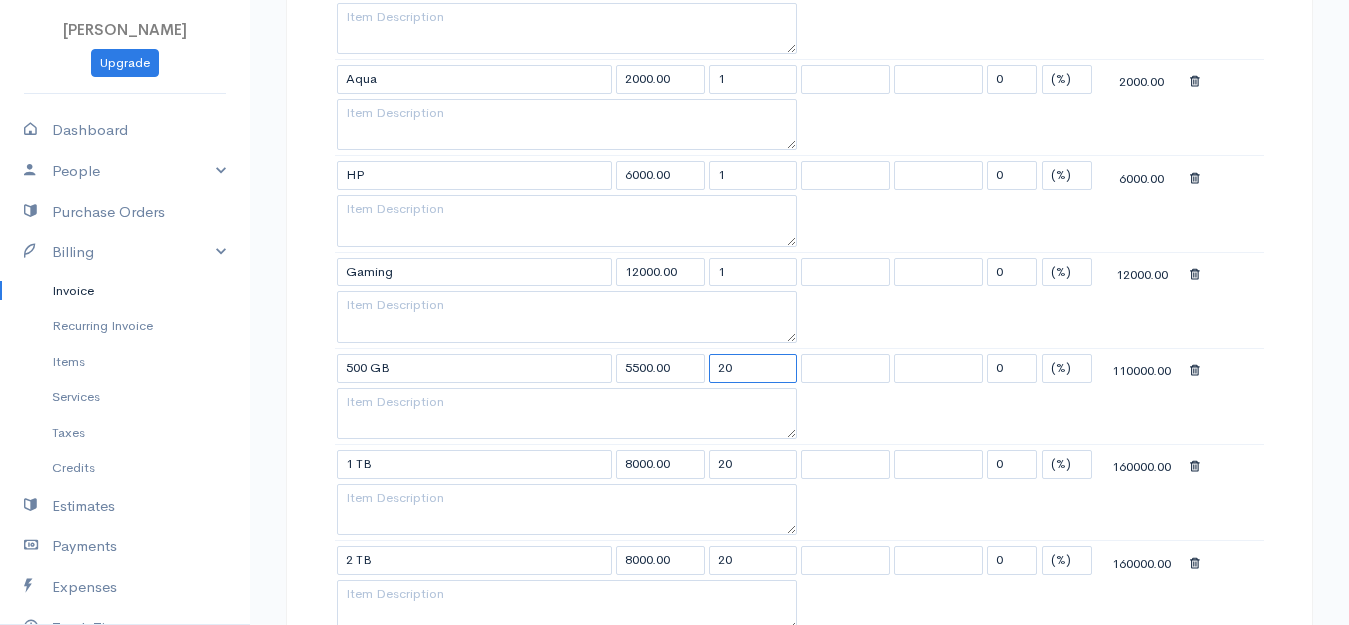 type on "20" 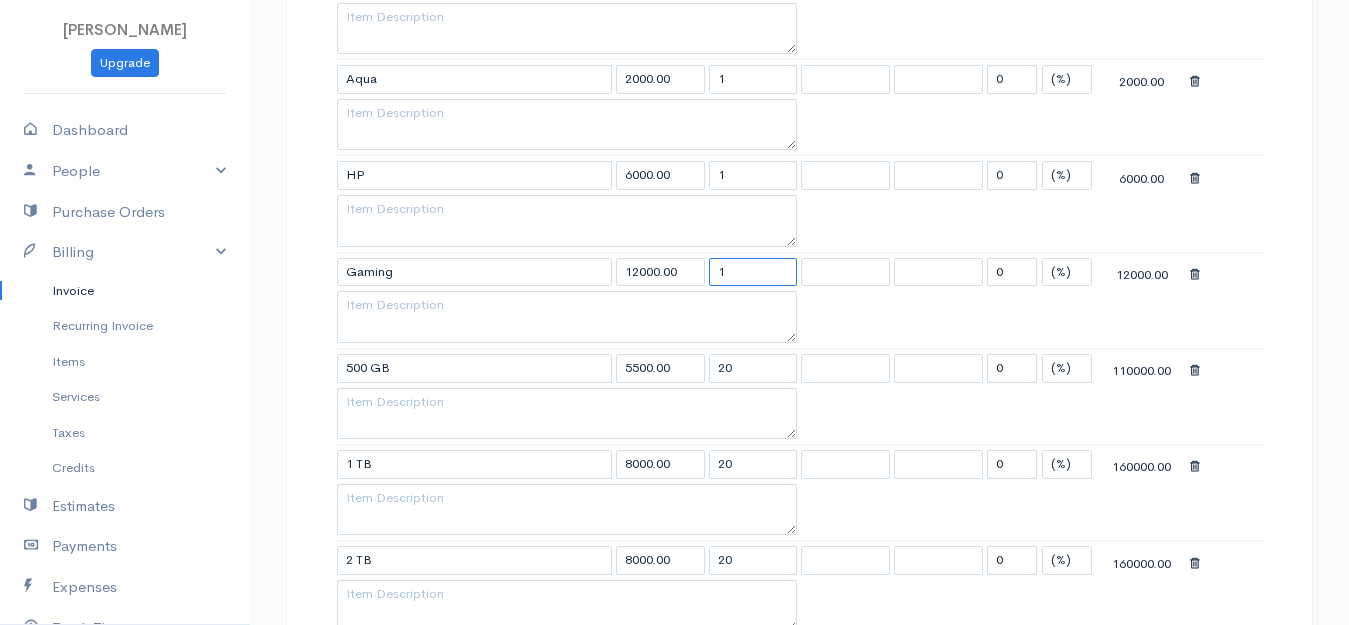 click on "1" at bounding box center (753, 272) 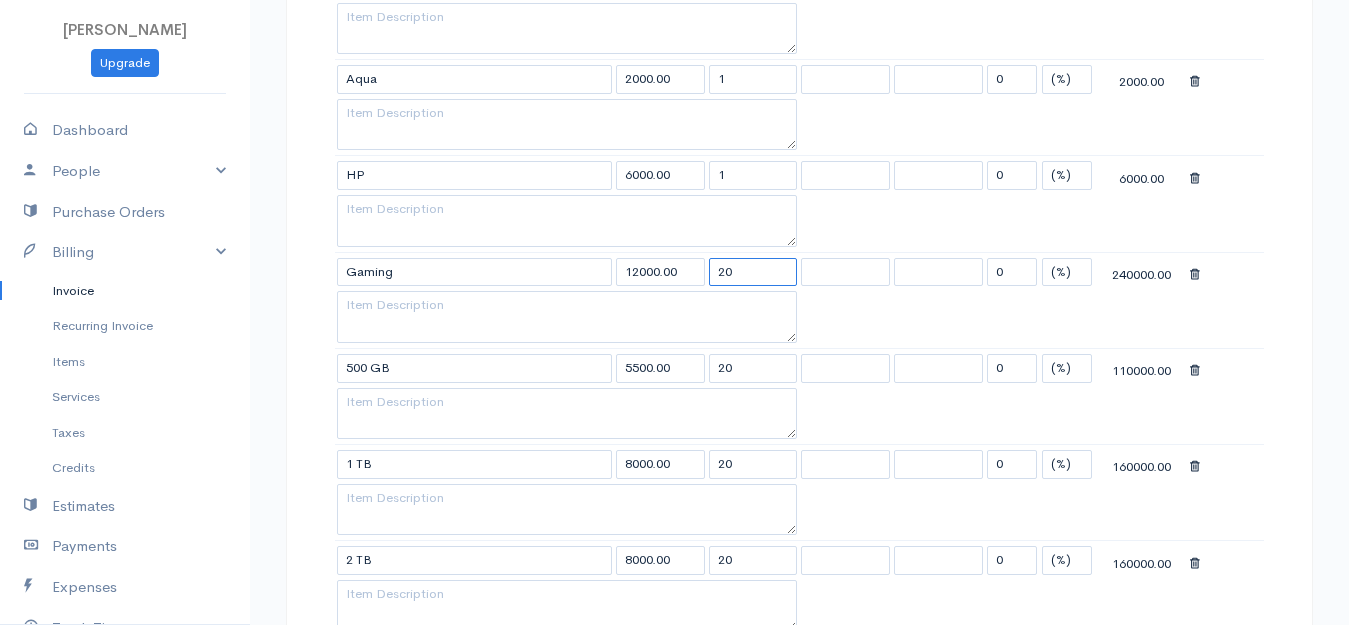 type on "20" 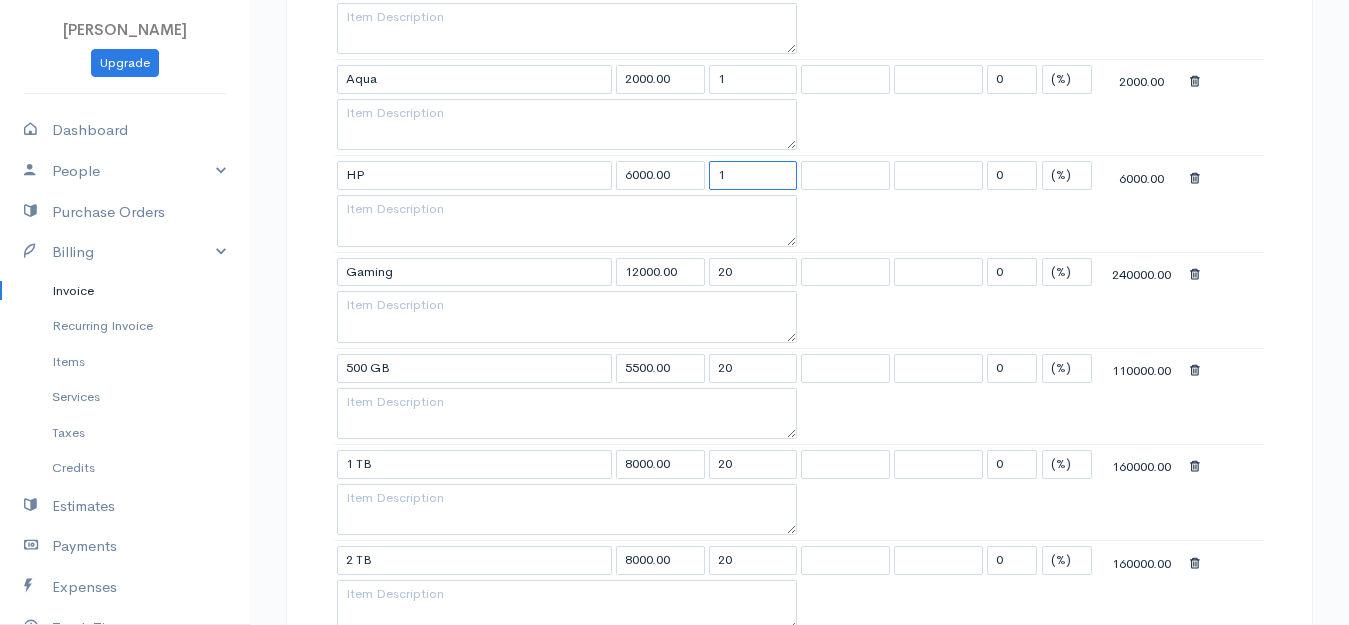 click on "1" at bounding box center [753, 175] 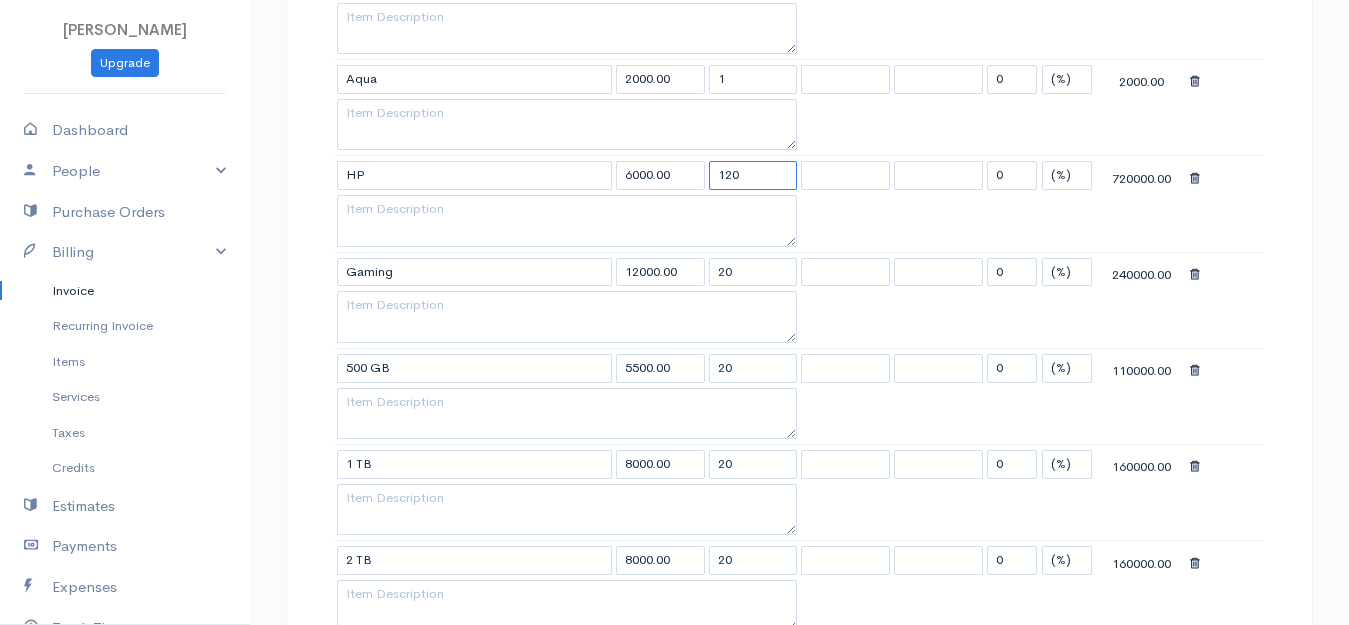 scroll, scrollTop: 2600, scrollLeft: 0, axis: vertical 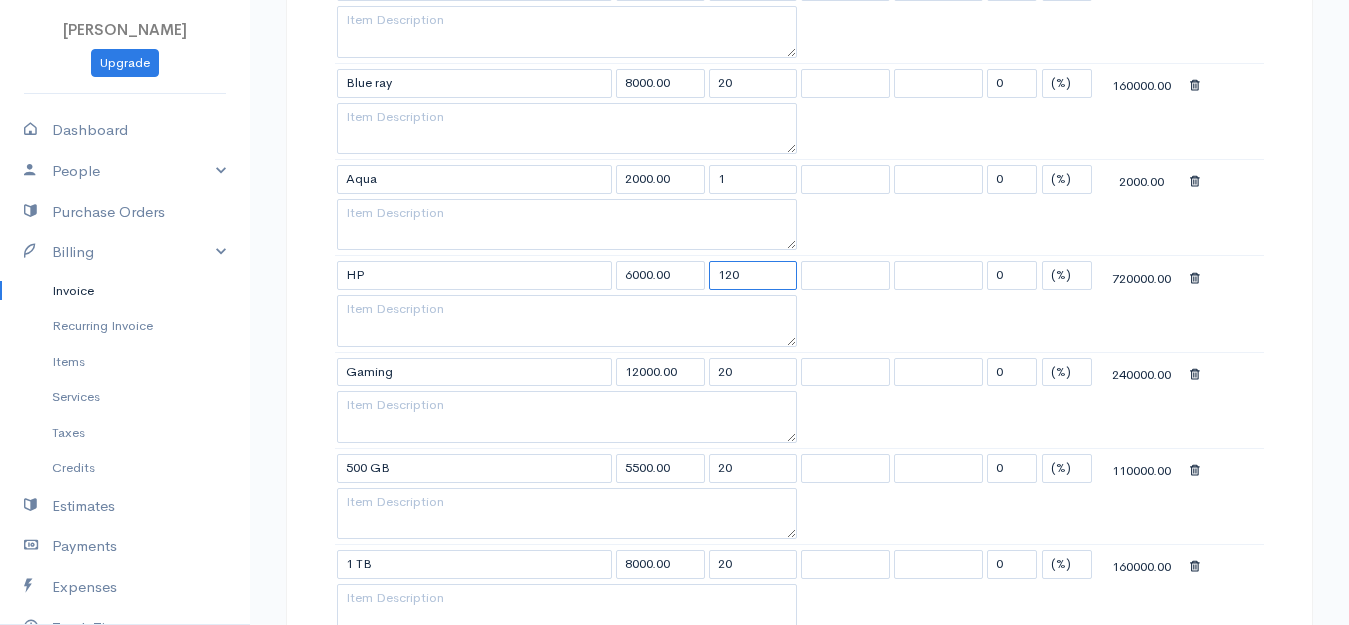 click on "120" at bounding box center (753, 275) 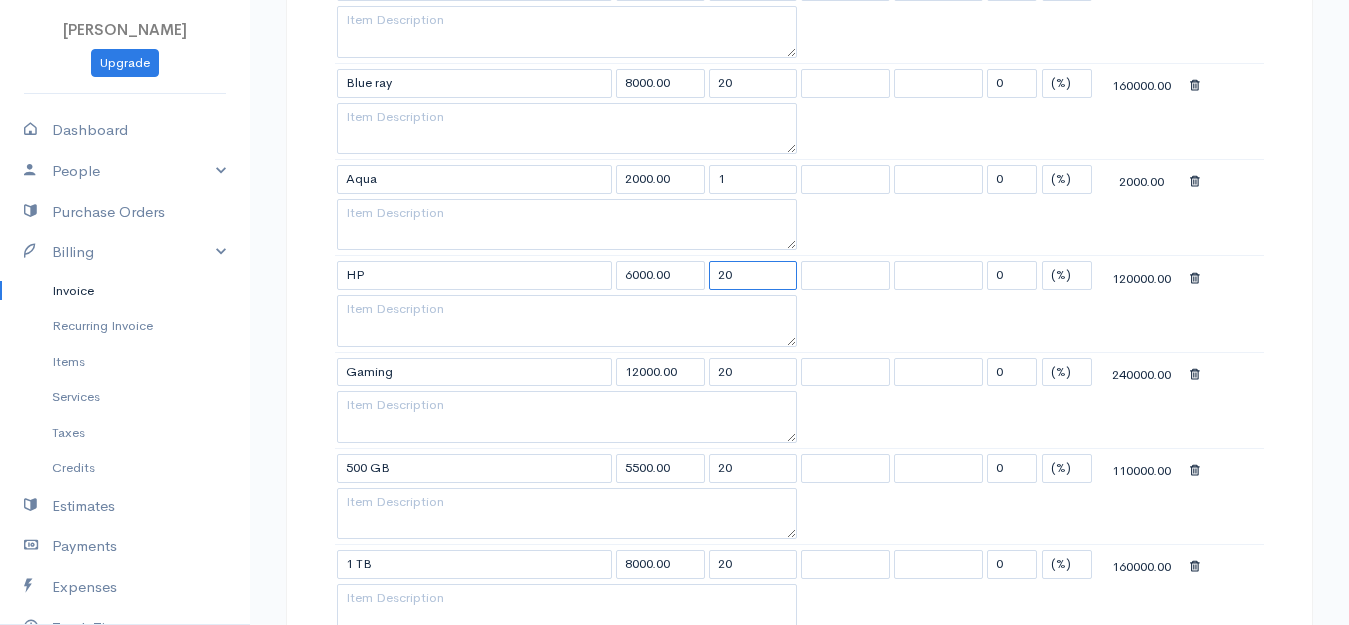 type on "20" 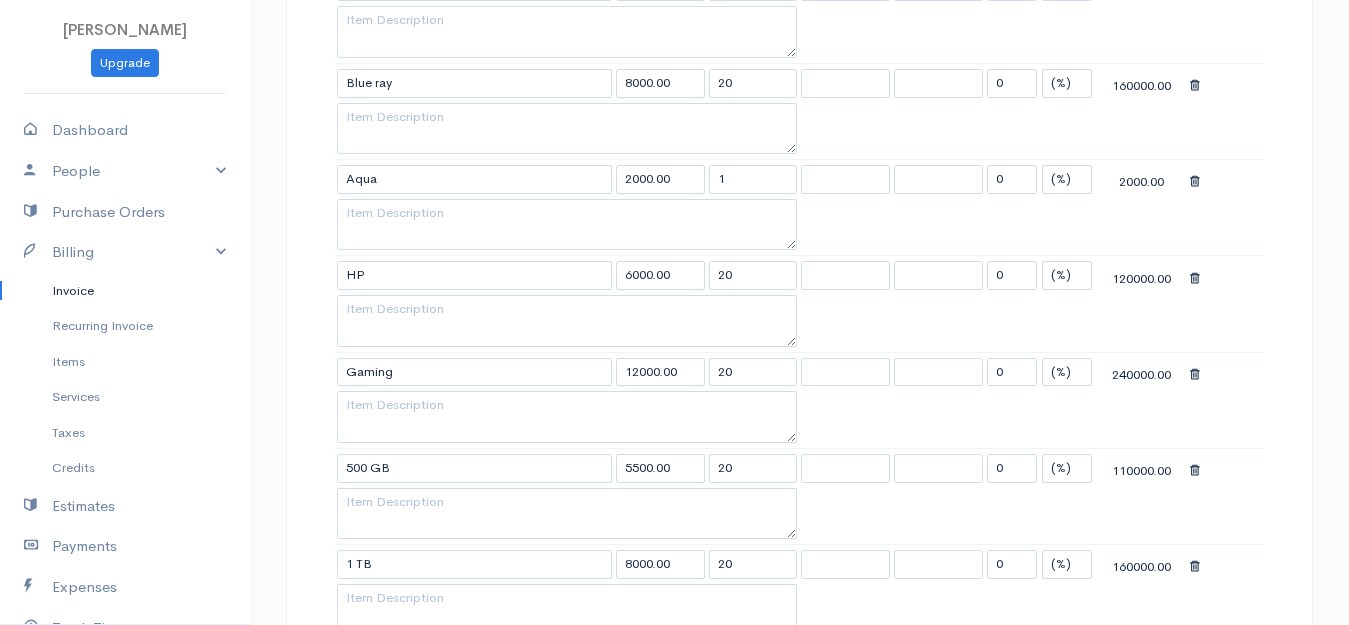 click on "1" at bounding box center [753, 179] 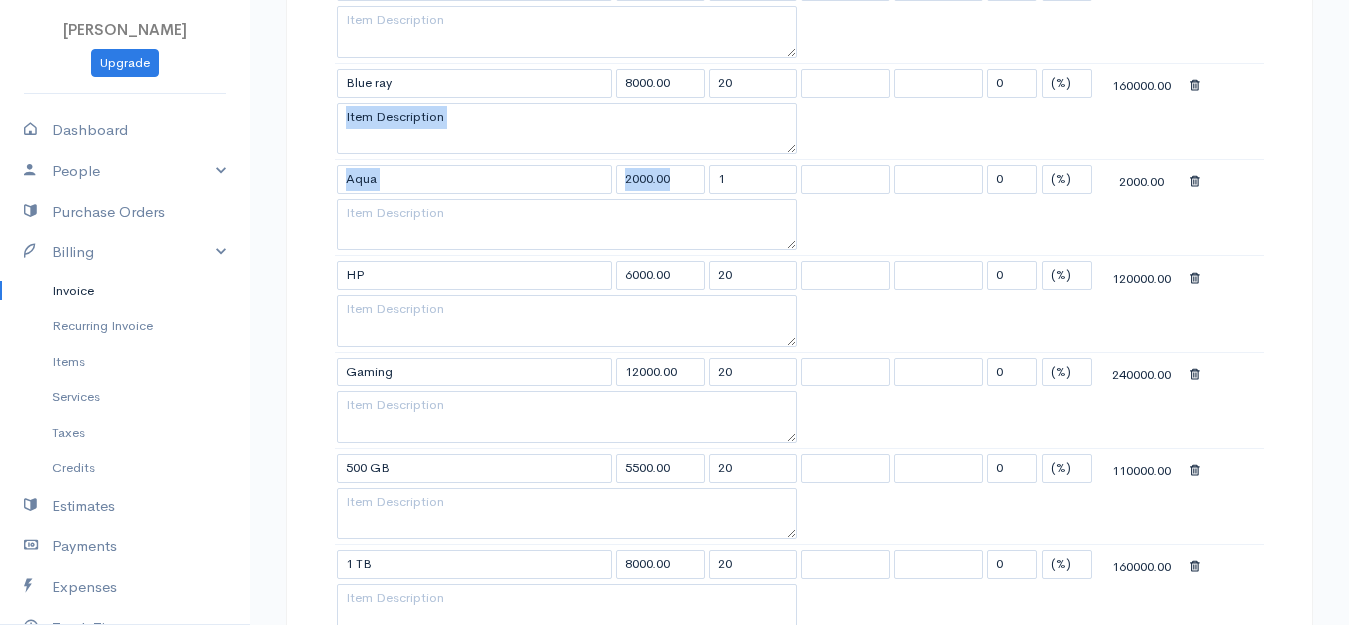 click on "1" at bounding box center (753, 179) 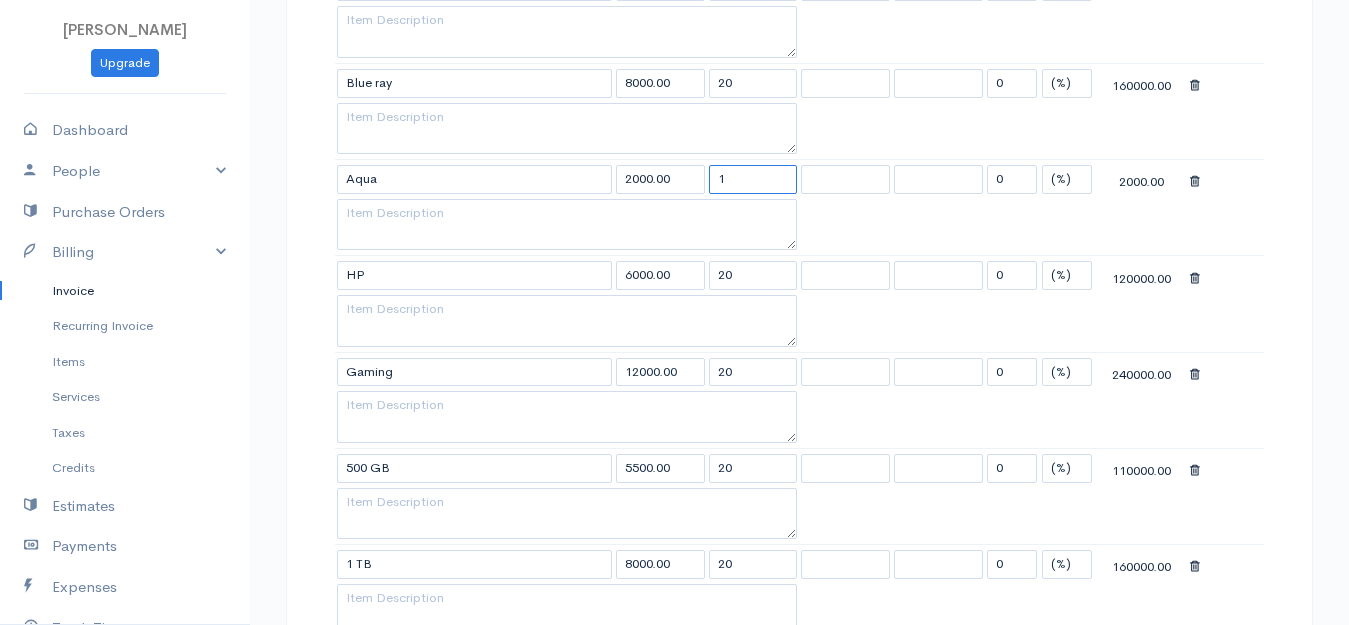 click on "1" at bounding box center (753, 179) 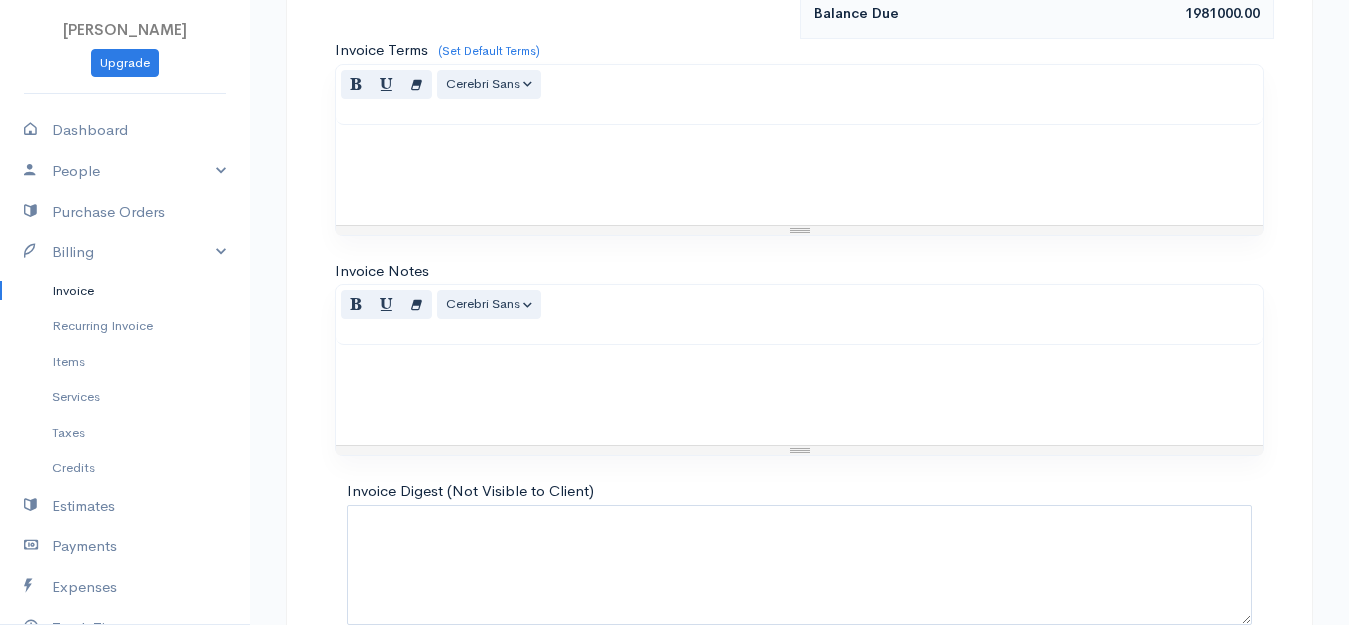 scroll, scrollTop: 3606, scrollLeft: 0, axis: vertical 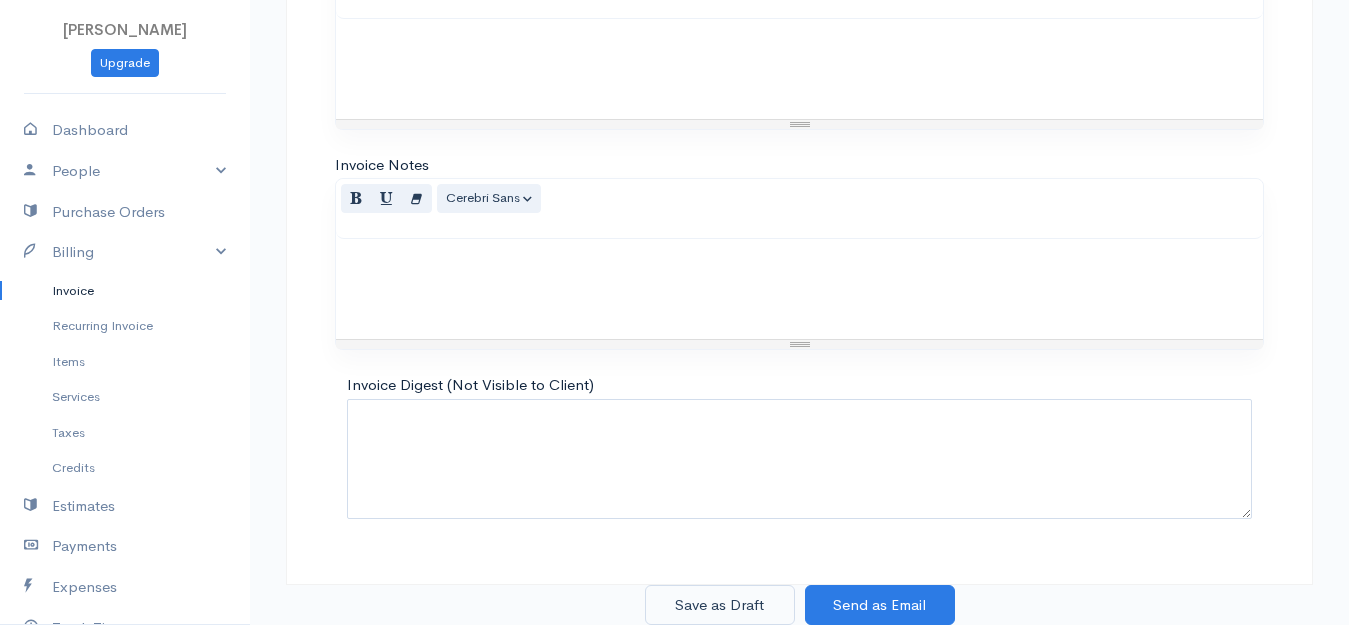 type on "20" 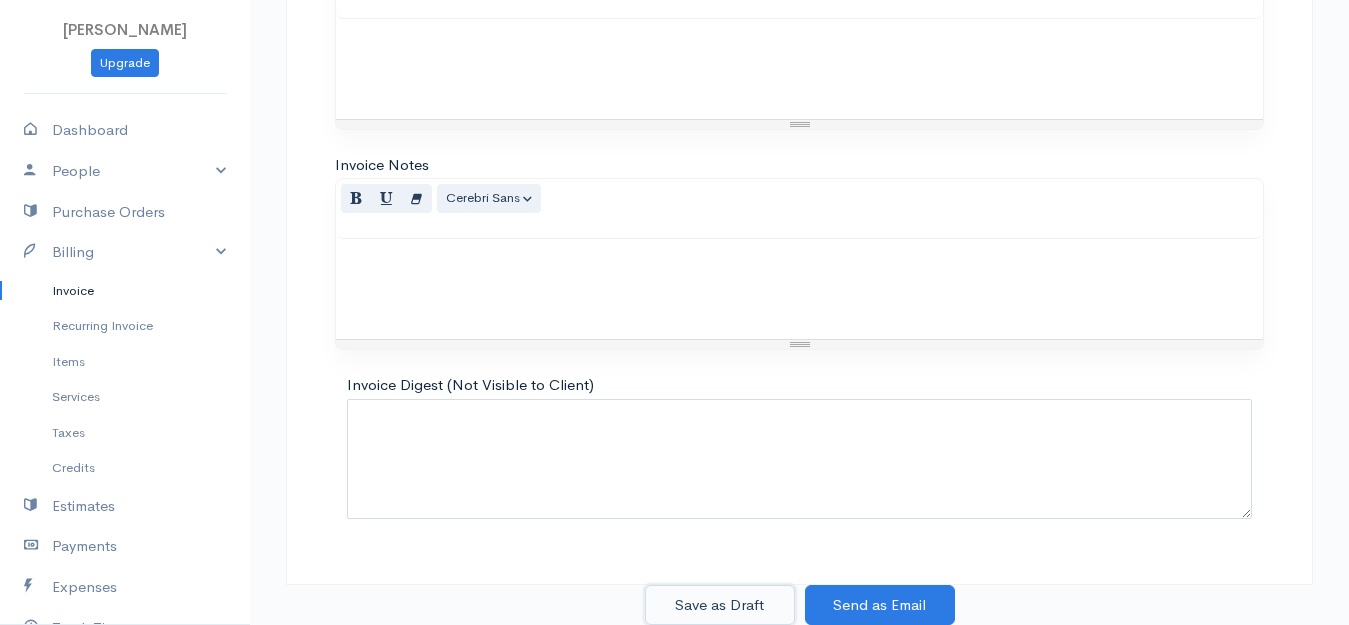 click on "Save as Draft" at bounding box center (720, 605) 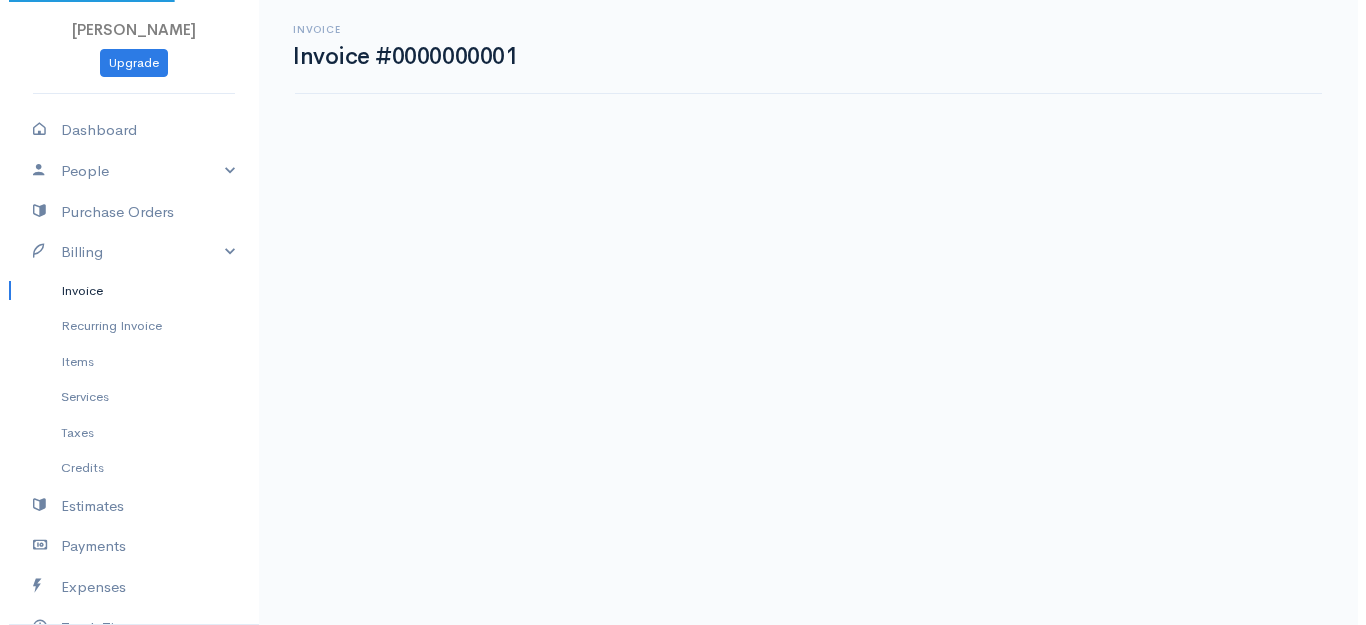 scroll, scrollTop: 0, scrollLeft: 0, axis: both 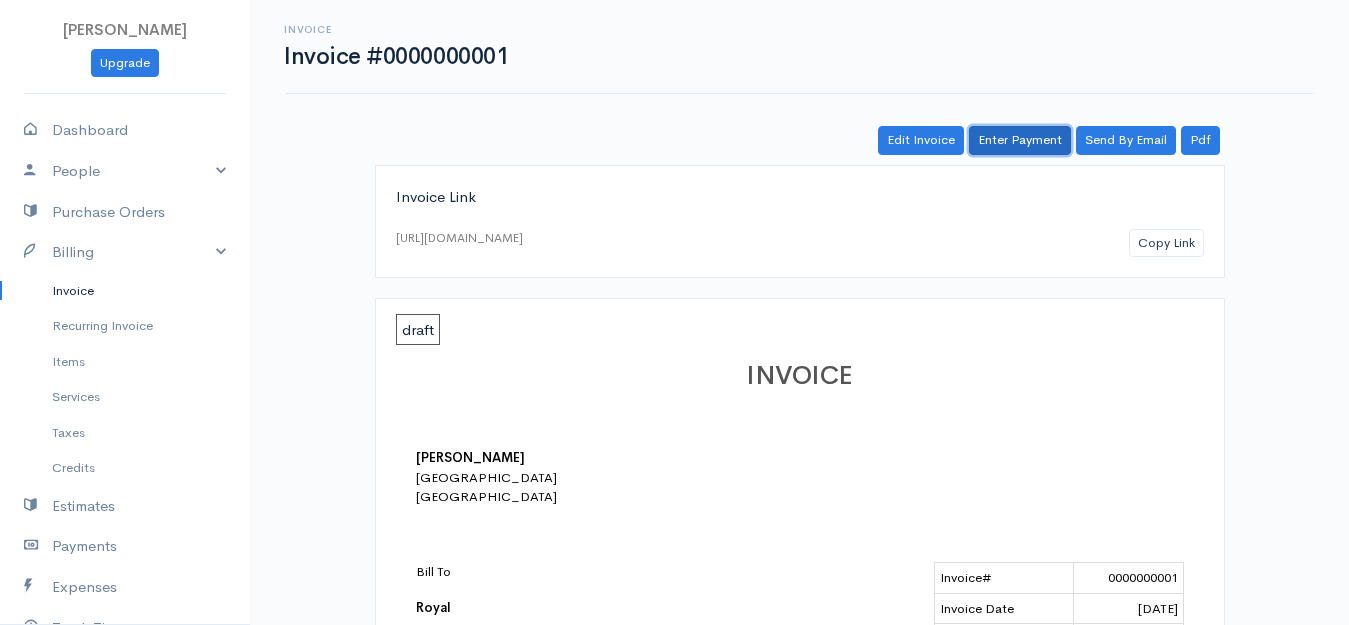 click on "Enter Payment" at bounding box center [1020, 140] 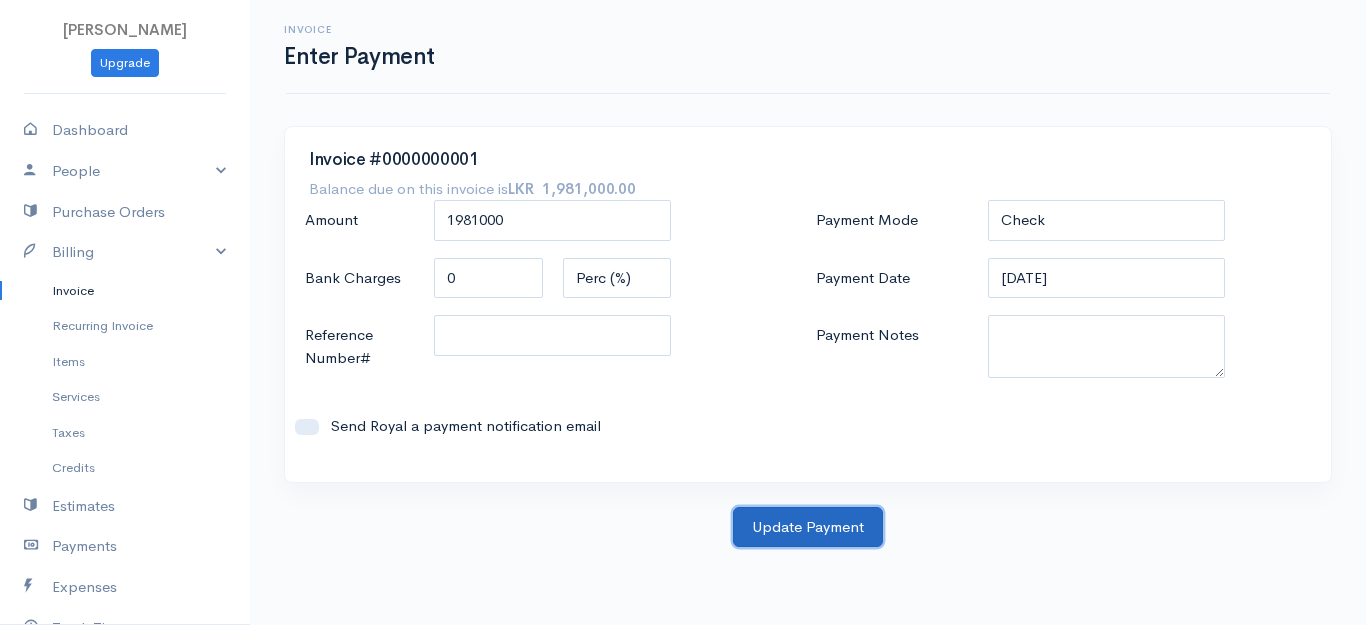 click on "Update Payment" at bounding box center (808, 527) 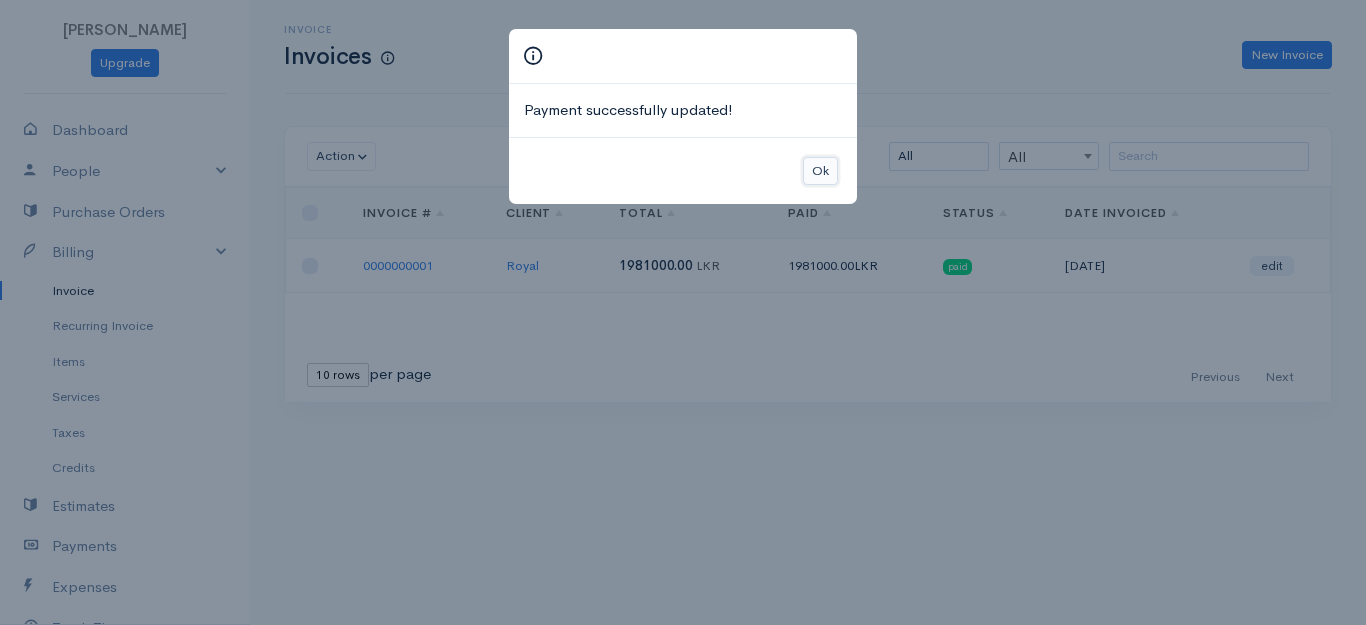 click on "Ok" at bounding box center [820, 171] 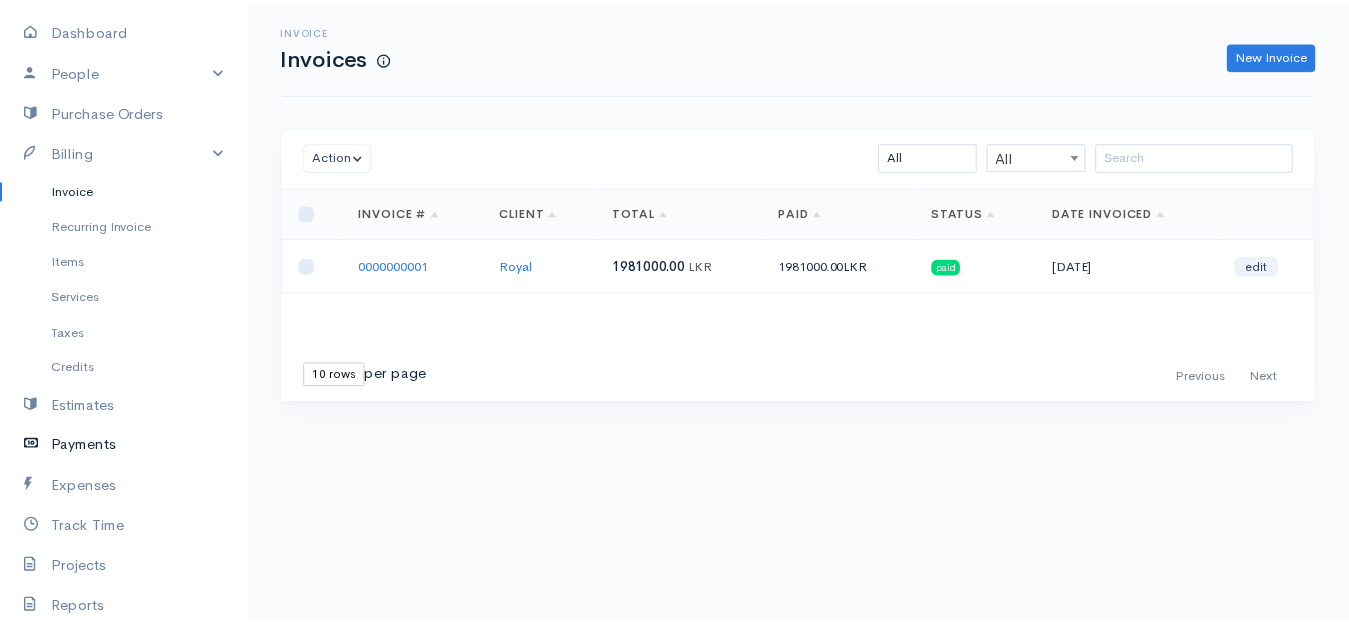 scroll, scrollTop: 336, scrollLeft: 0, axis: vertical 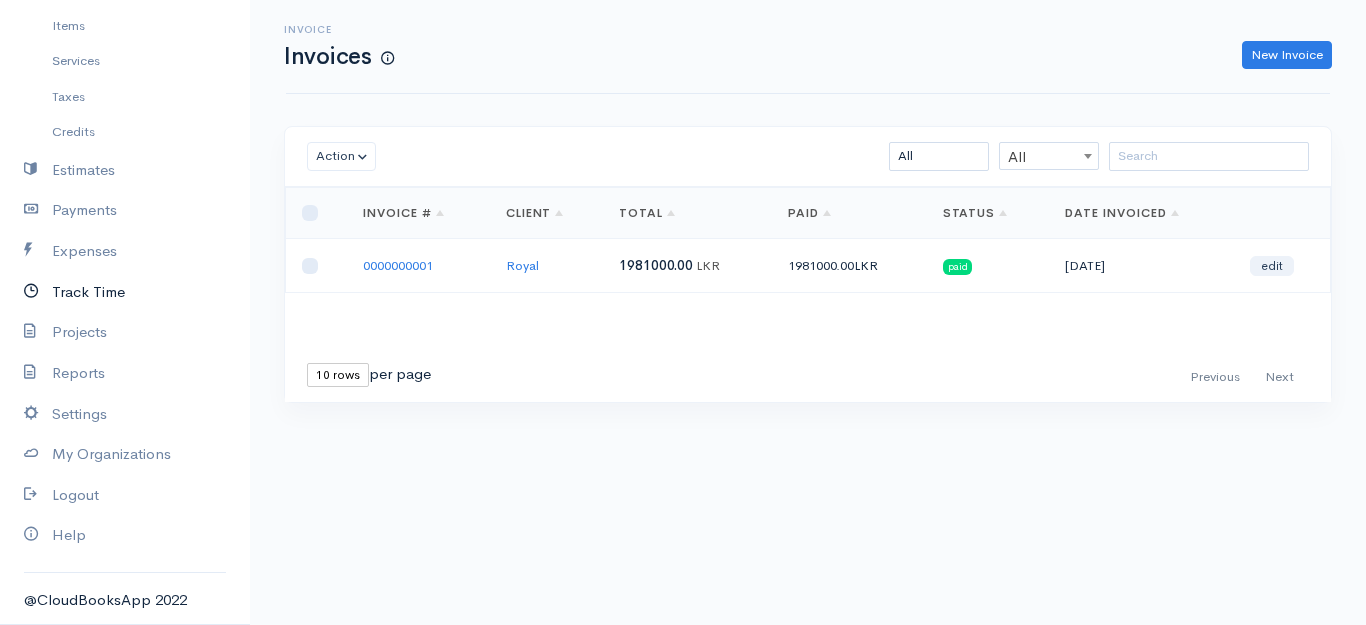 click on "Track Time" at bounding box center [125, 292] 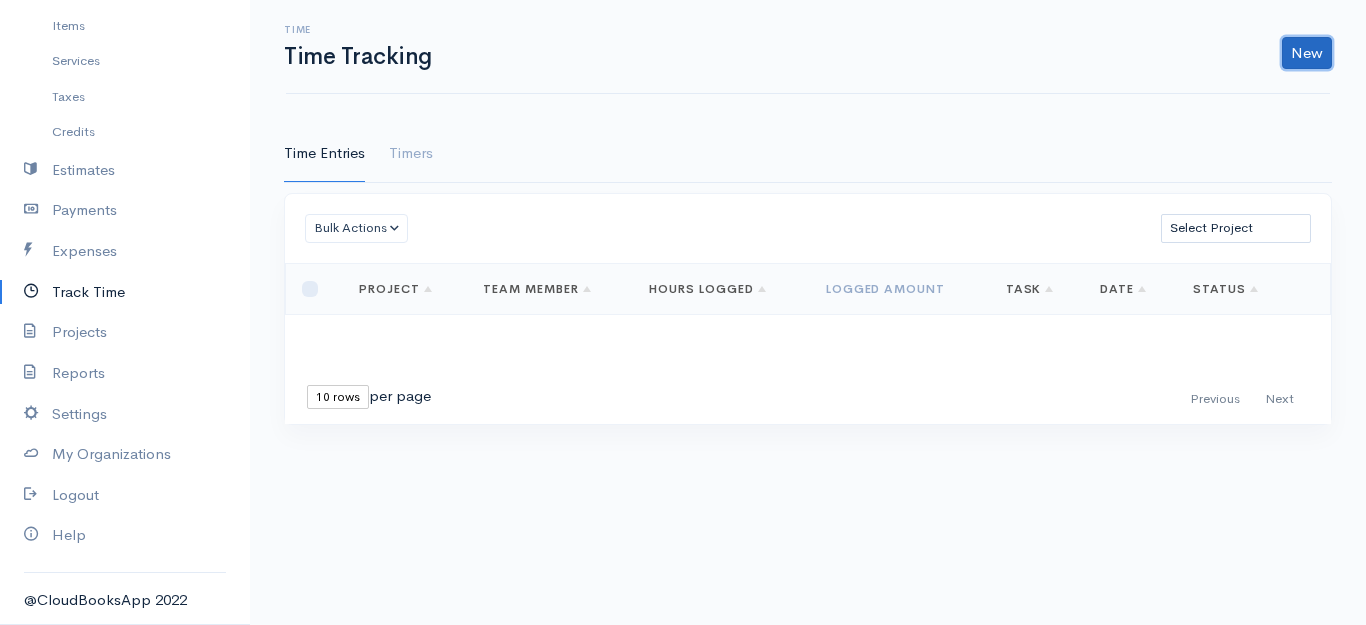 click on "New" at bounding box center [1307, 53] 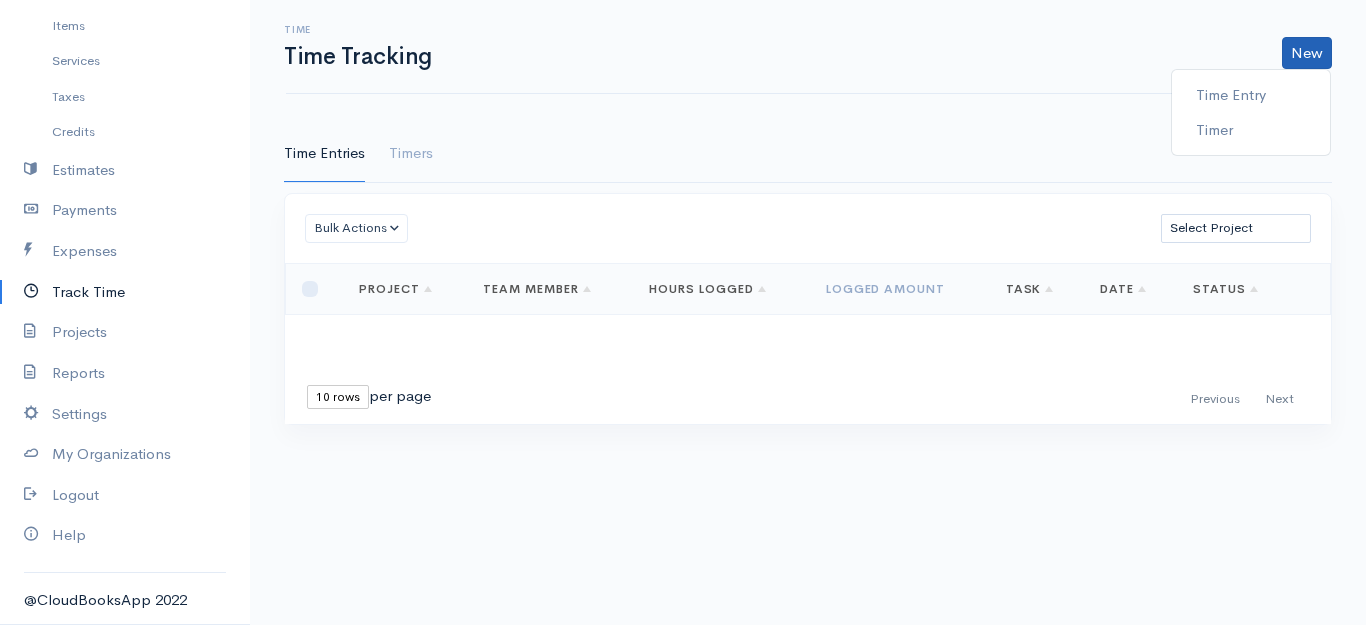 click on "Time Entries Timers" at bounding box center [808, 154] 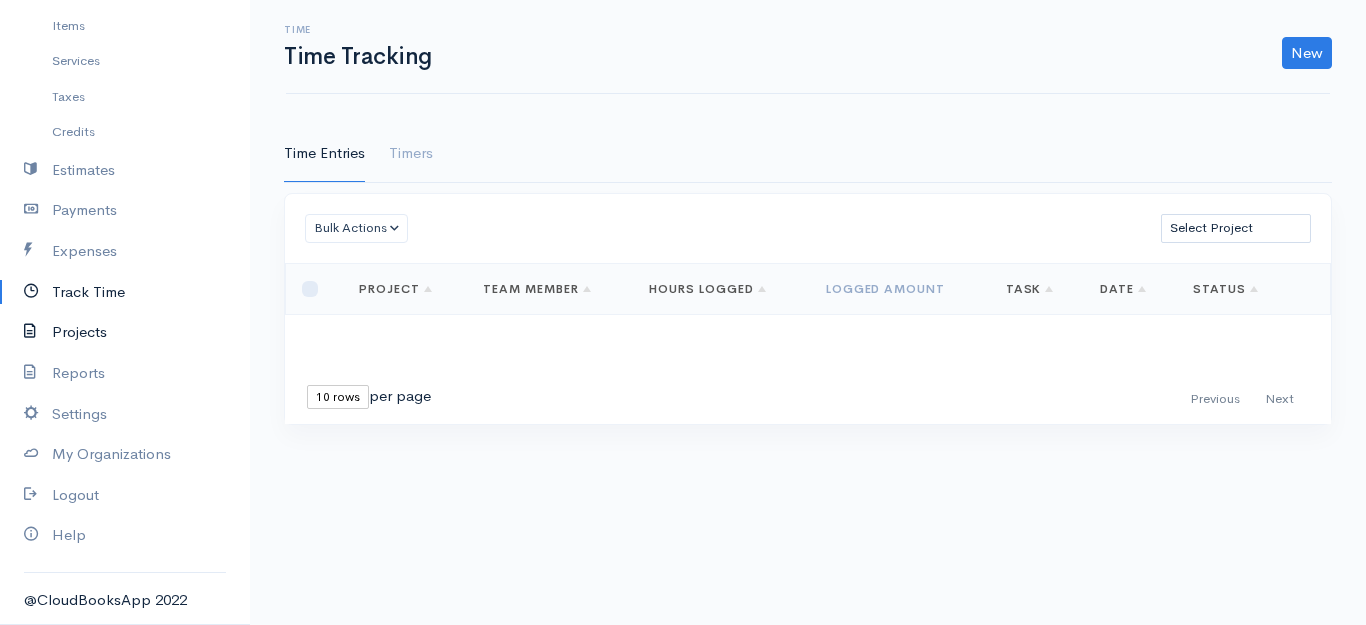 click at bounding box center [38, 332] 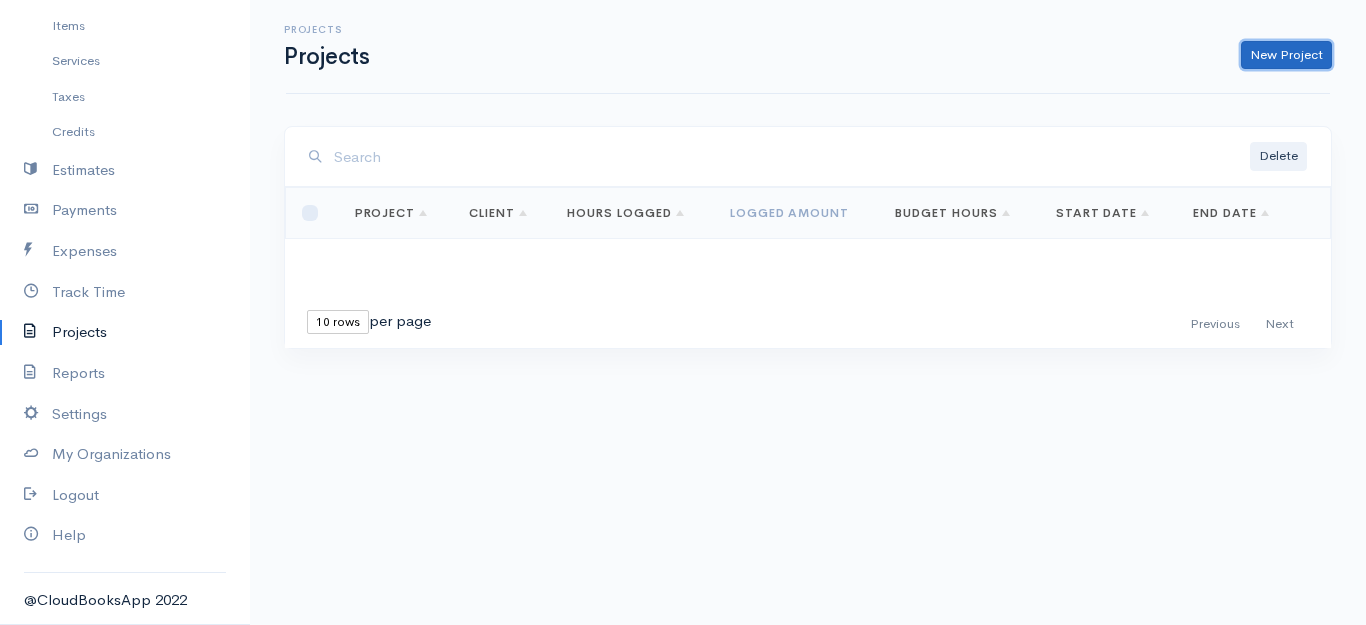 click on "New Project" at bounding box center (1286, 55) 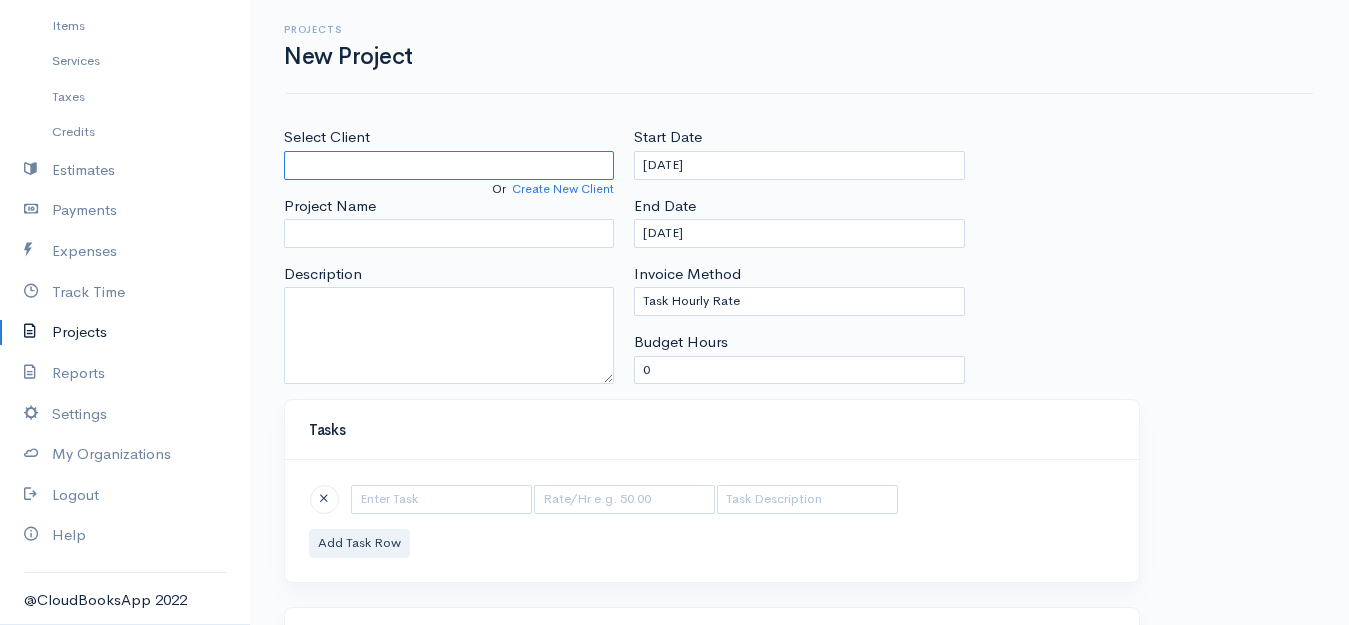 click on "Select Client" at bounding box center (449, 165) 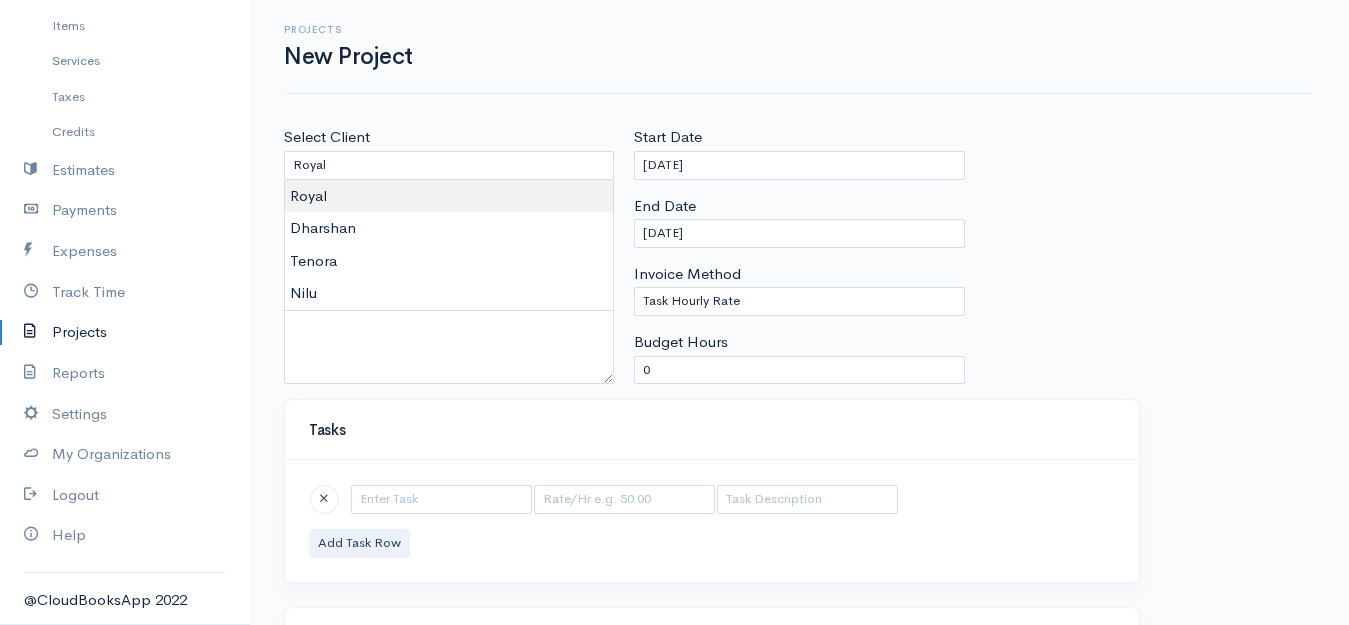 click on "[PERSON_NAME]
Upgrade
Dashboard
People
Clients
Vendors
Staff Users
Purchase Orders
Billing
Invoice
Recurring Invoice
Items
Services
Taxes
Credits
Estimates
Payments
Expenses
Track Time
Projects
Reports
Settings
My Organizations
Logout
Help
@CloudBooksApp 2022
Projects
New Project
Select Client Royal Or    Create New Client Project Name Description Start Date [DATE] End Date [DATE] Invoice Method Task Hourly Rate Person Hourly Rate Project Hourly Rate Flat Rate Project 0" at bounding box center (674, 462) 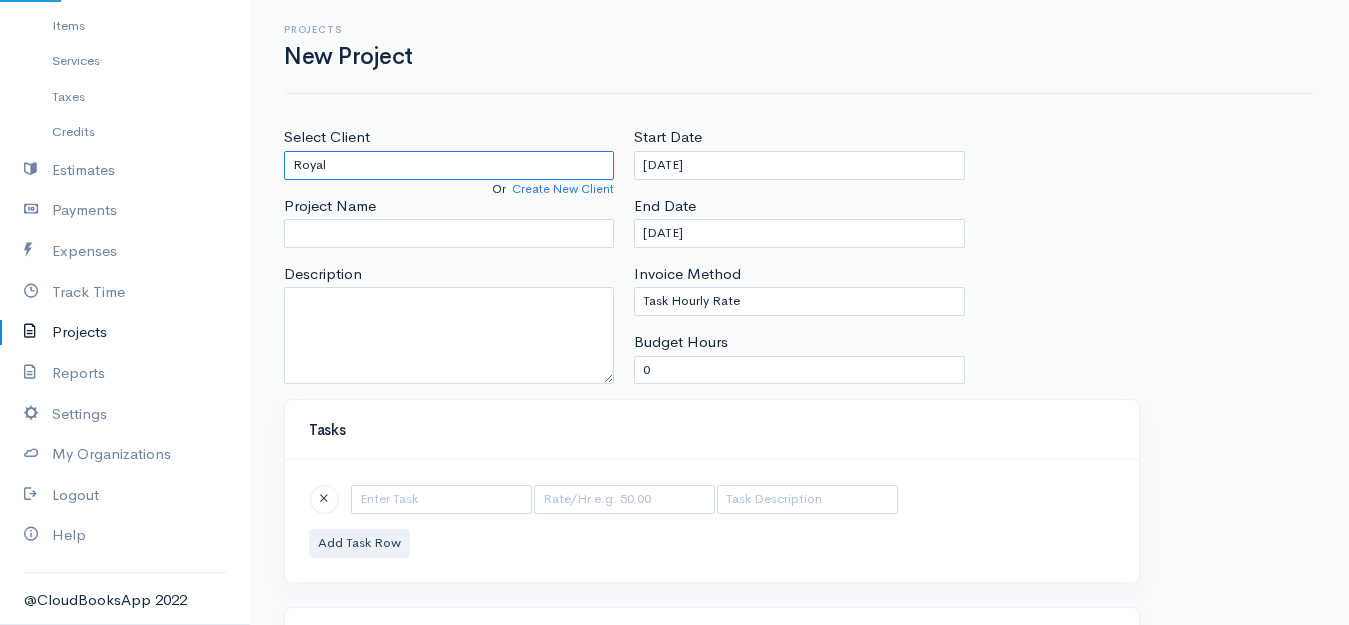 click on "Royal" at bounding box center [449, 165] 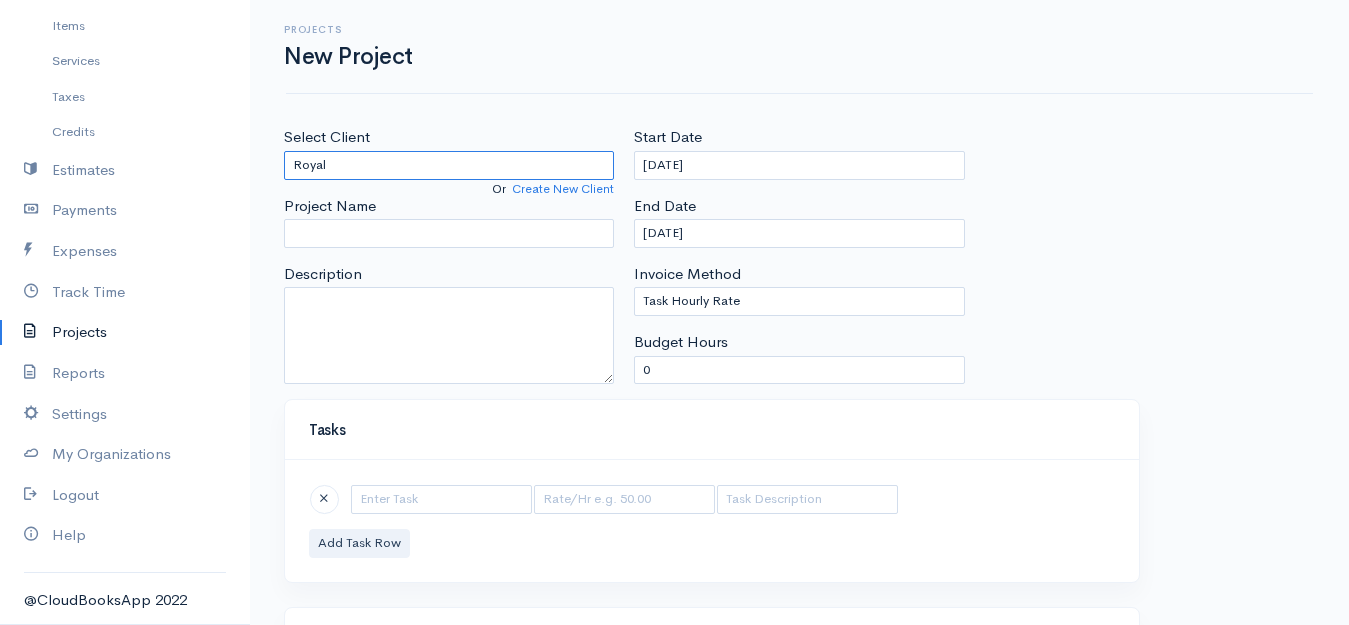 click on "Royal" at bounding box center (449, 165) 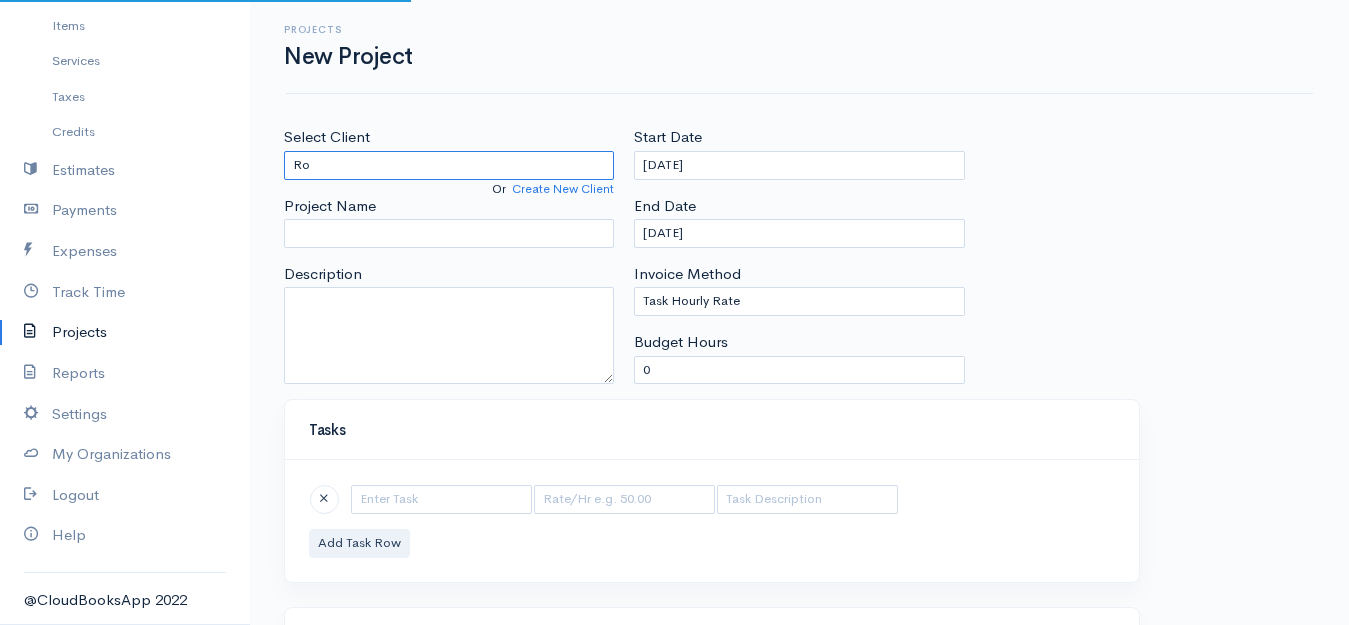 type on "R" 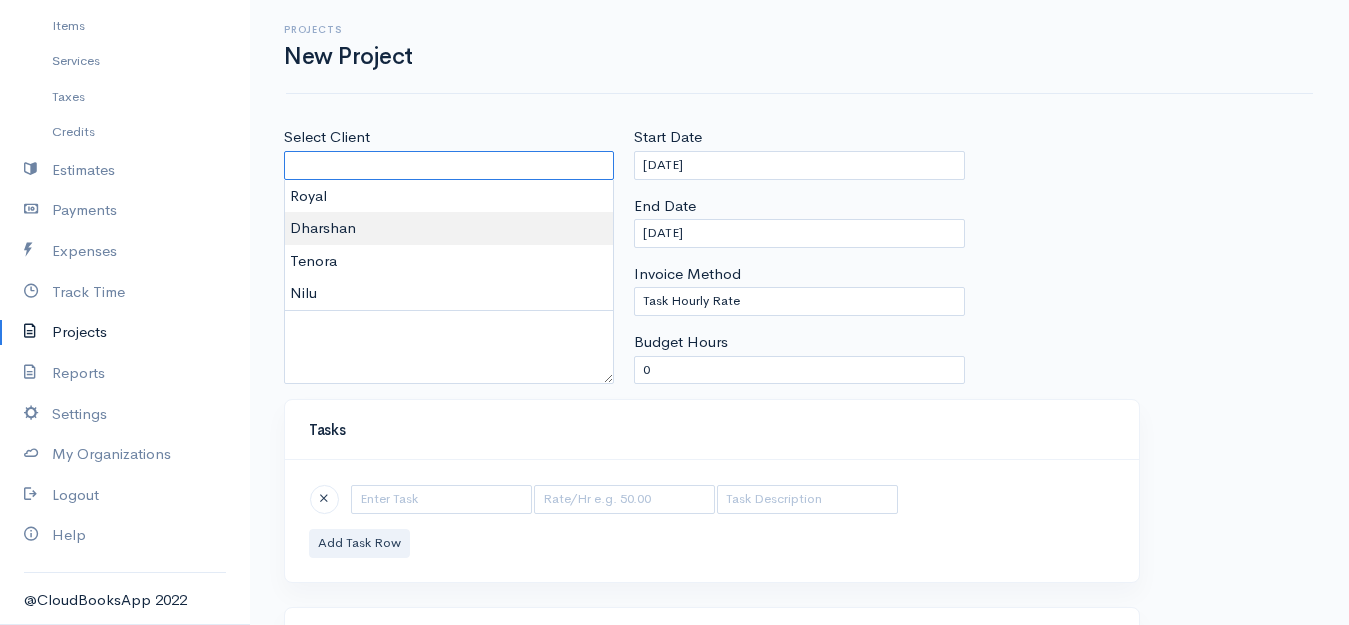 type on "Dharshan" 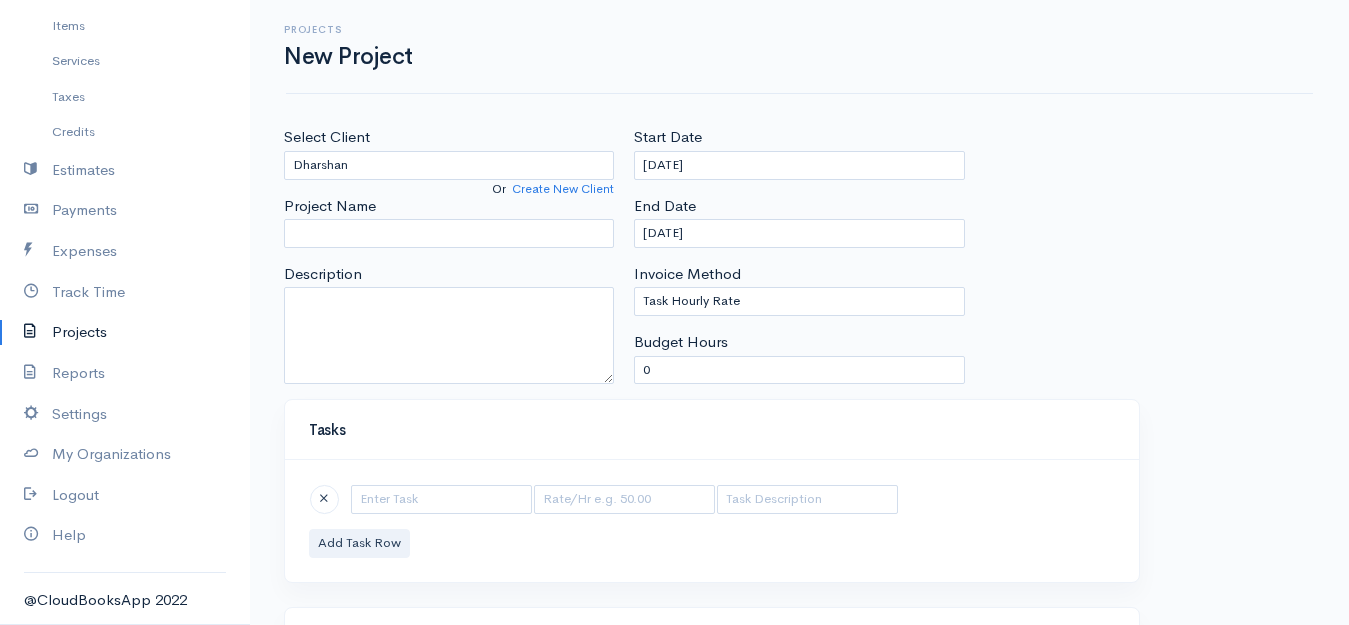 click on "[PERSON_NAME]
Upgrade
Dashboard
People
Clients
Vendors
Staff Users
Purchase Orders
Billing
Invoice
Recurring Invoice
Items
Services
Taxes
Credits
Estimates
Payments
Expenses
Track Time
Projects
Reports
Settings
My Organizations
Logout
Help
@CloudBooksApp 2022
Projects
New Project
Select Client Dharshan Or    Create New Client Project Name Description Start Date [DATE] End Date [DATE] Invoice Method Task Hourly Rate Person Hourly Rate Project Hourly Rate 0 Budget Hours 0" at bounding box center (674, 462) 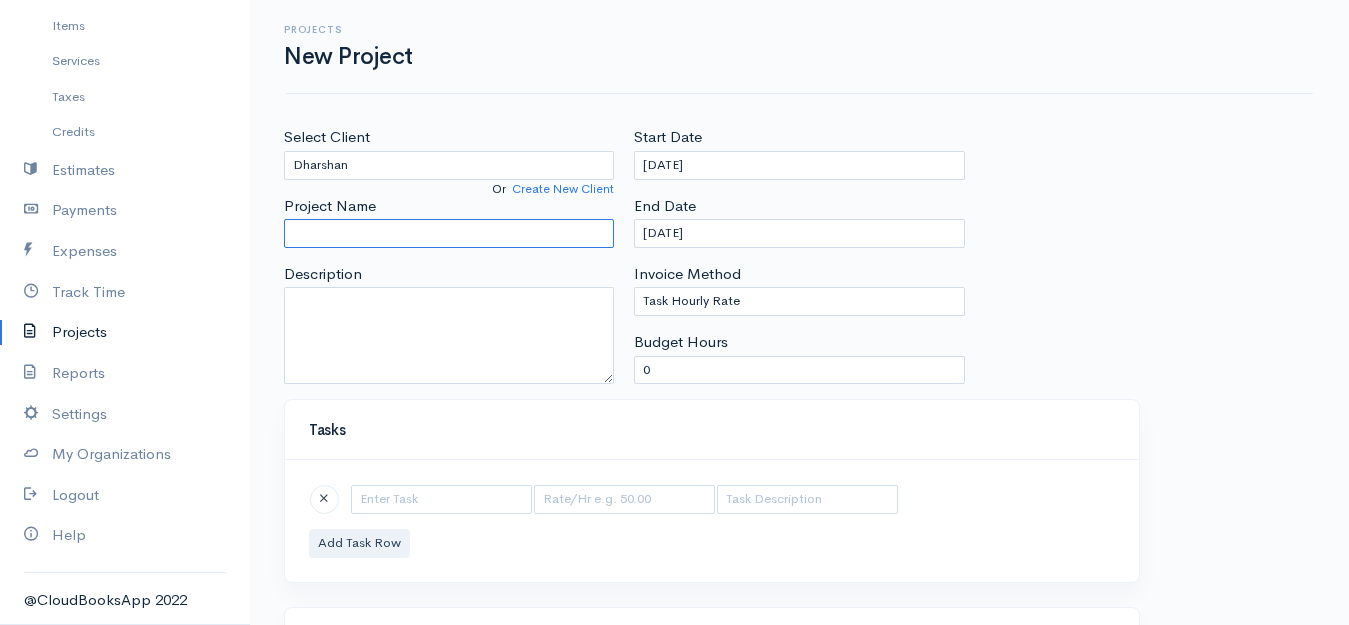 click on "Project Name" at bounding box center (449, 233) 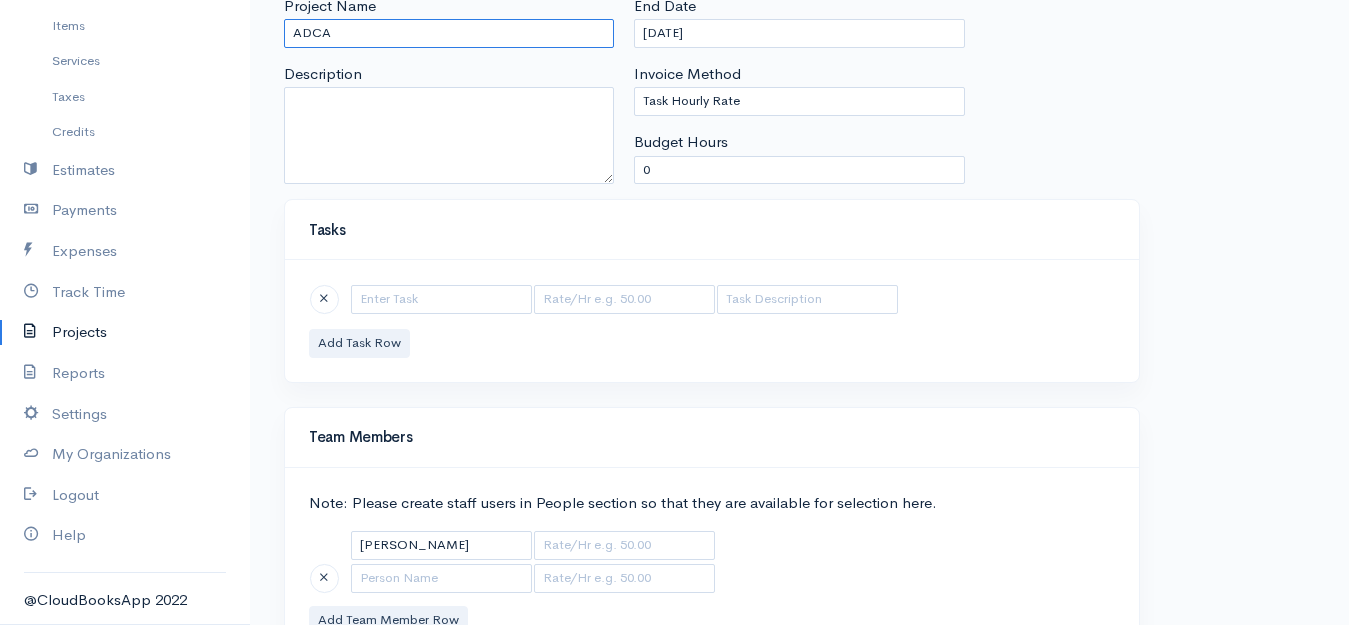 scroll, scrollTop: 299, scrollLeft: 0, axis: vertical 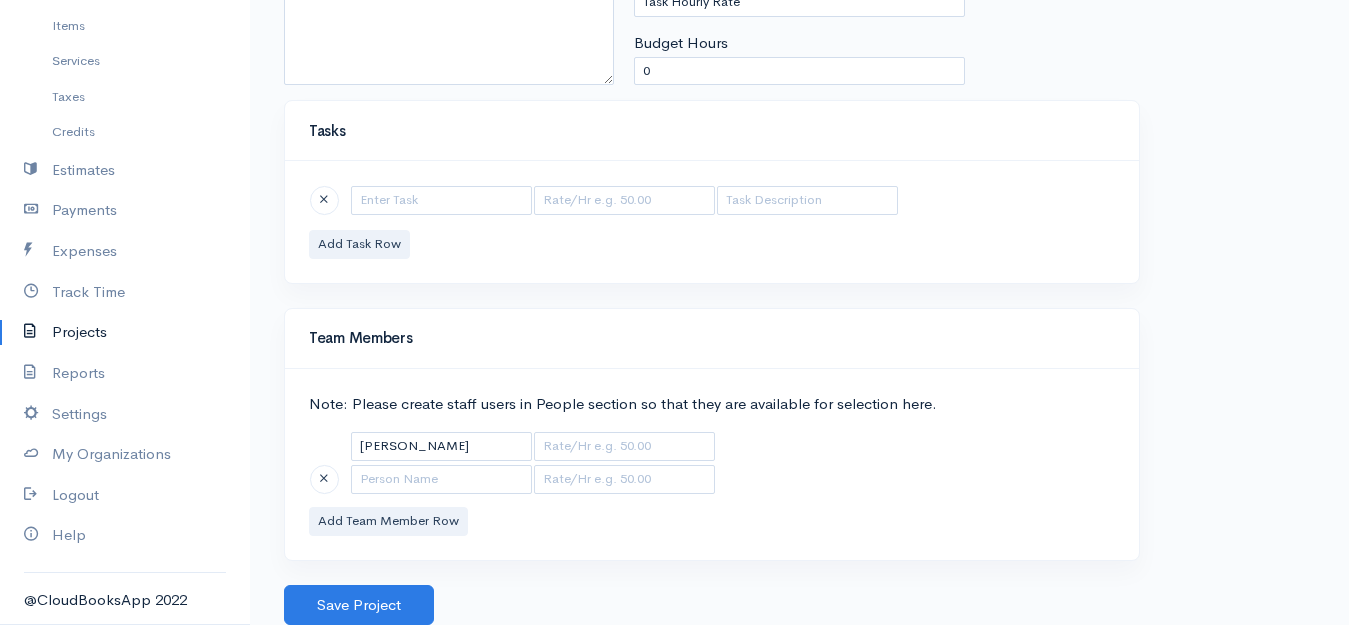 type on "ADCA" 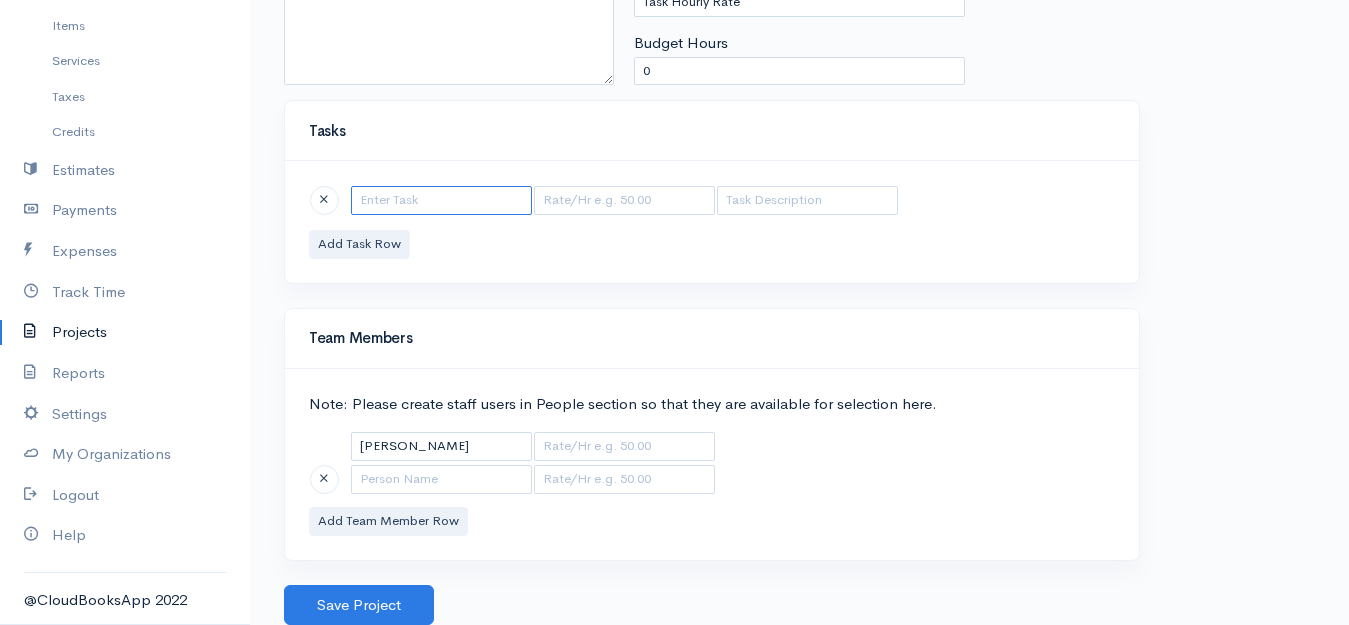 click at bounding box center [441, 200] 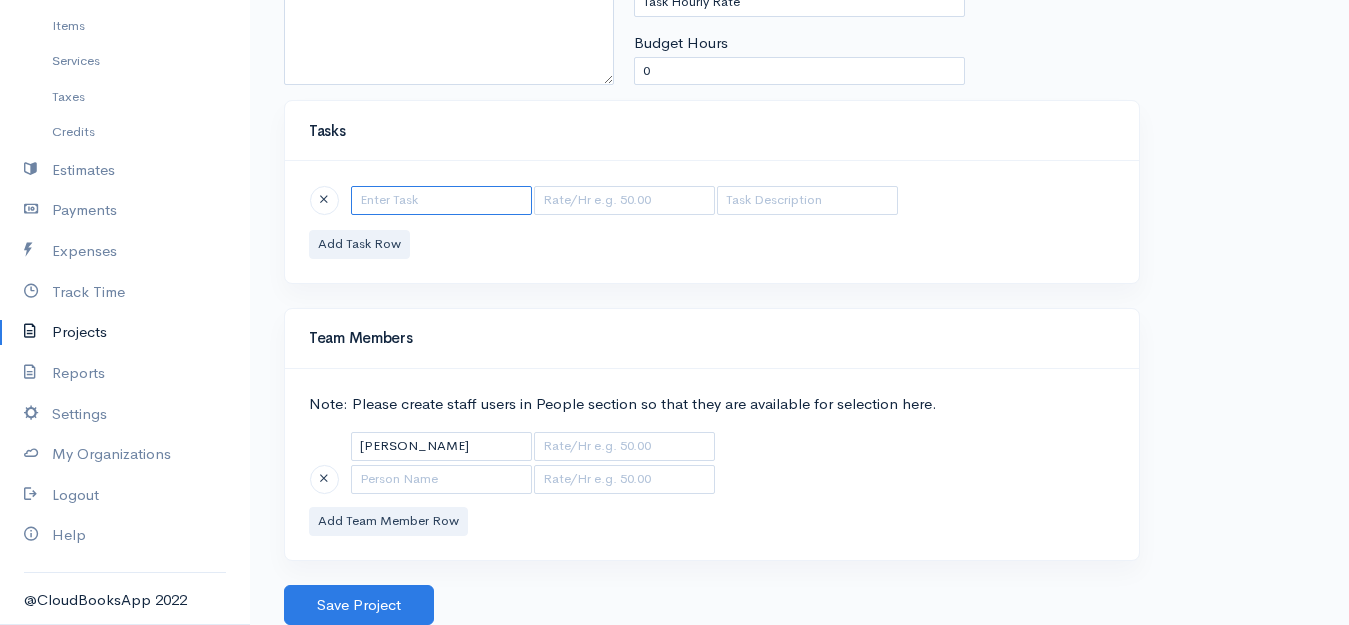 type on "e" 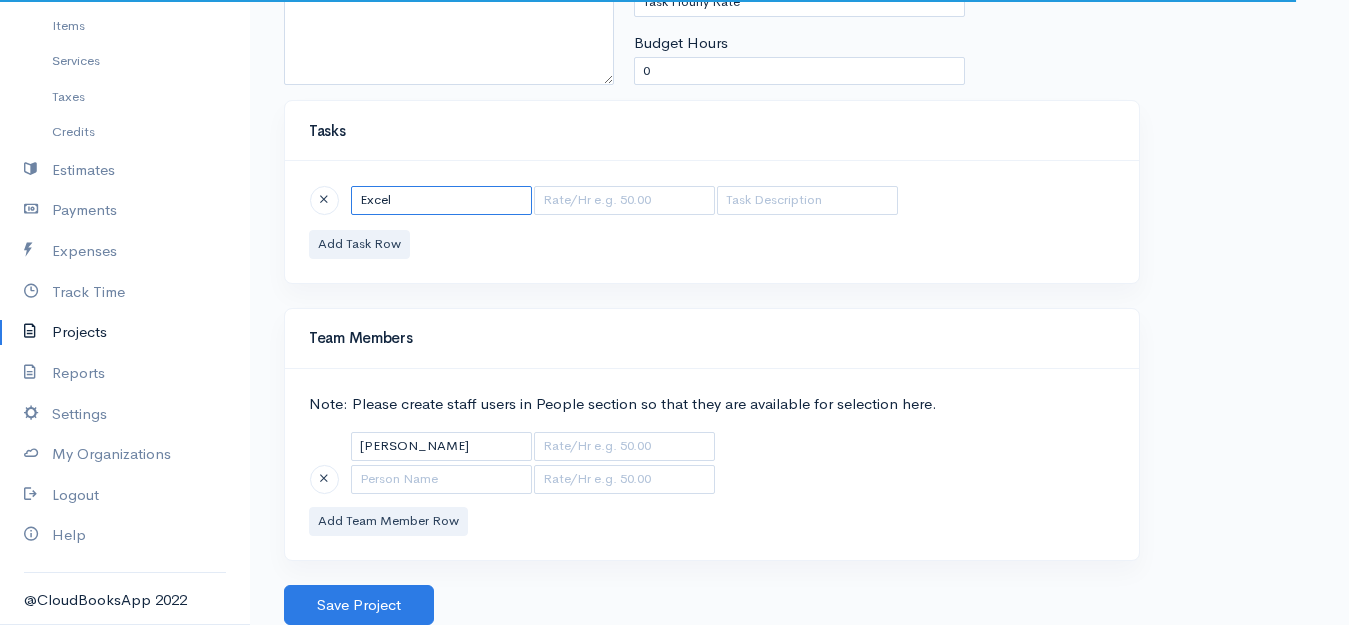 type on "Excel" 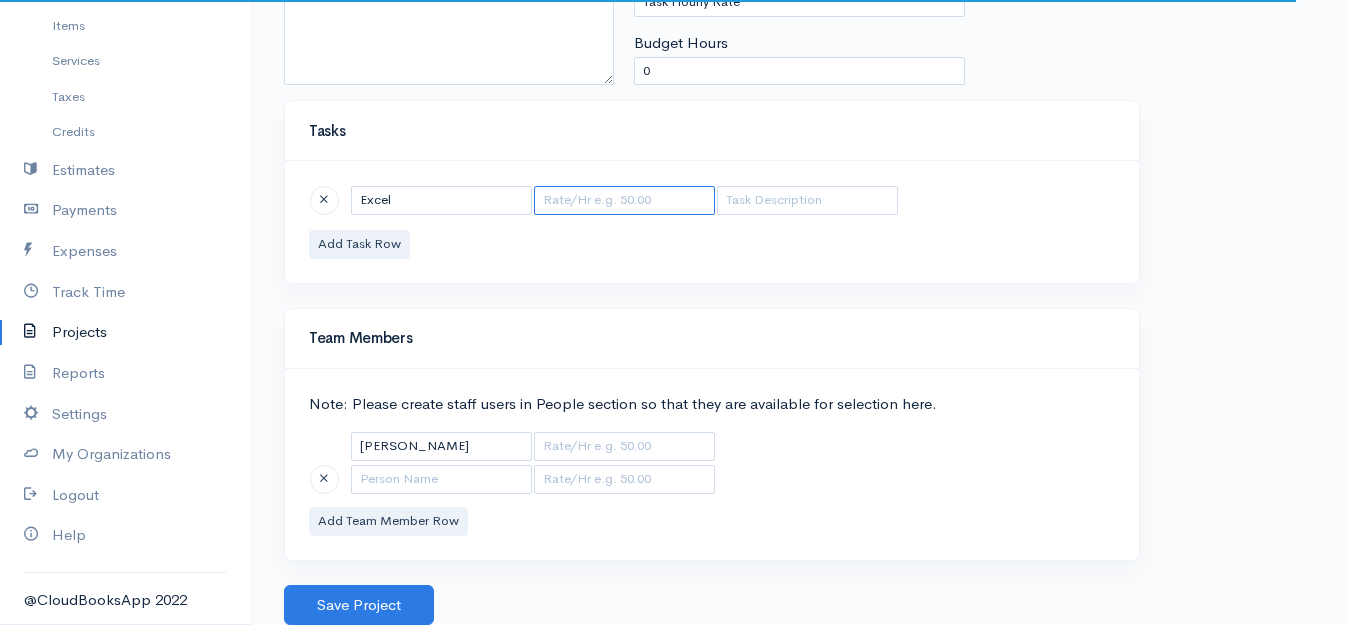 click at bounding box center [624, 200] 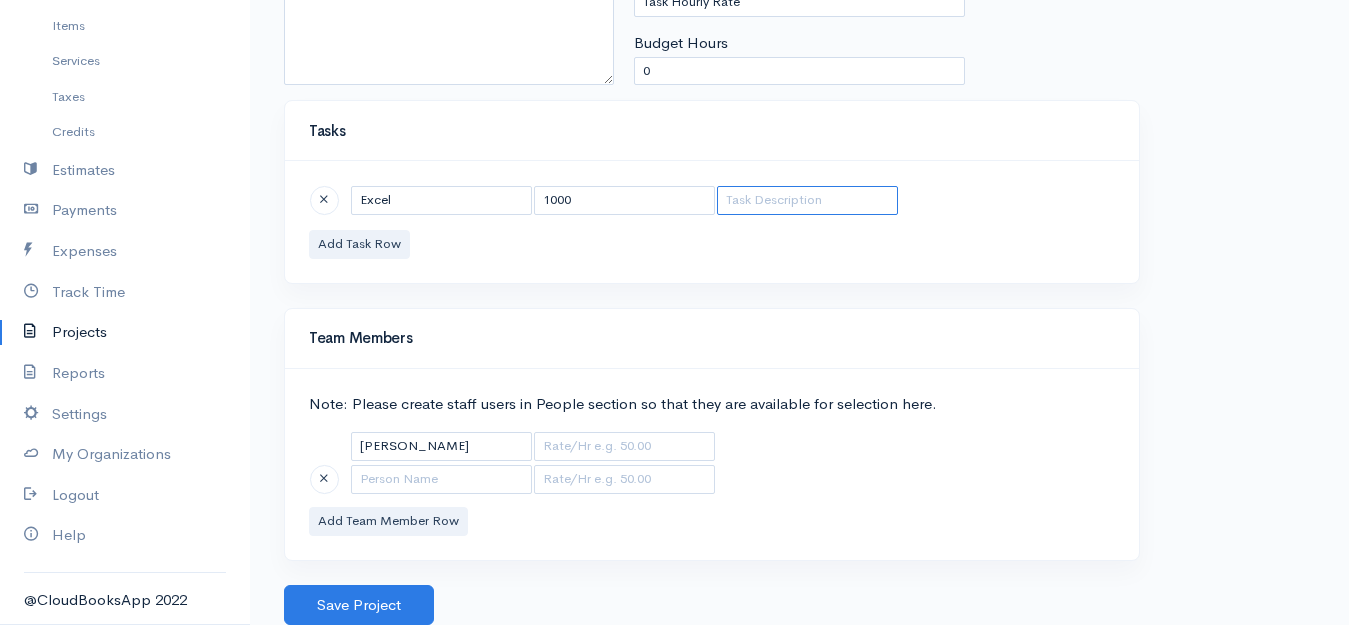 click at bounding box center (807, 200) 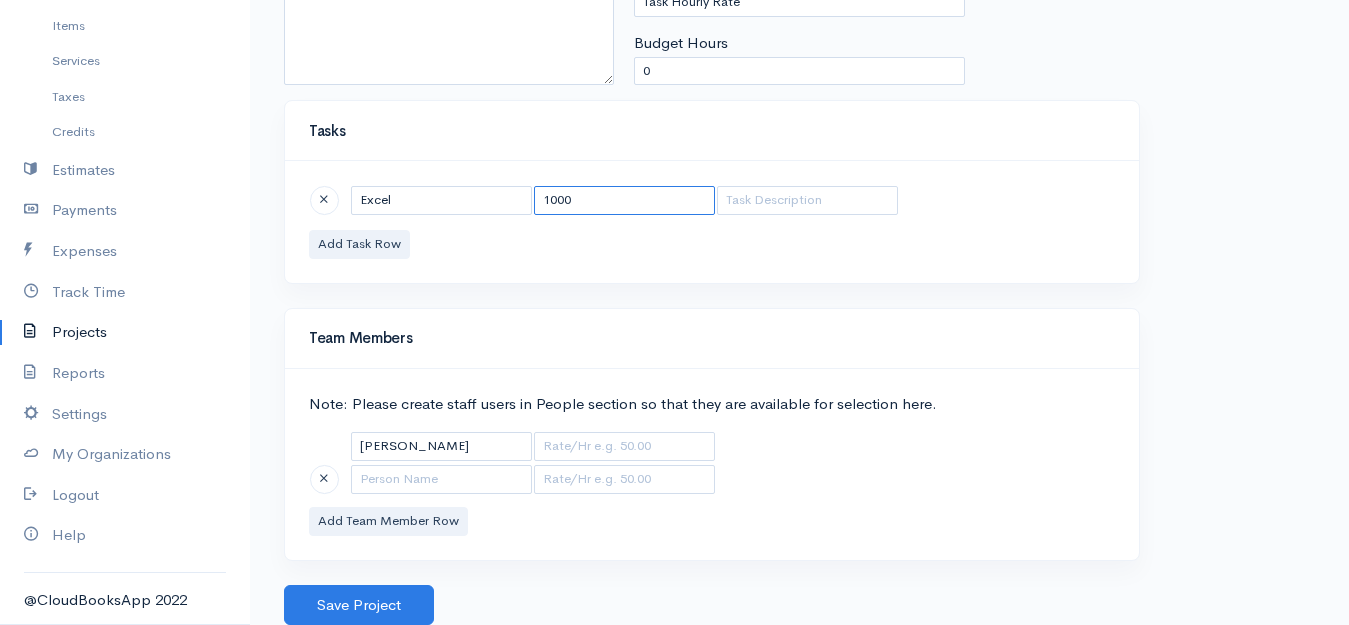 click on "1000" at bounding box center (624, 200) 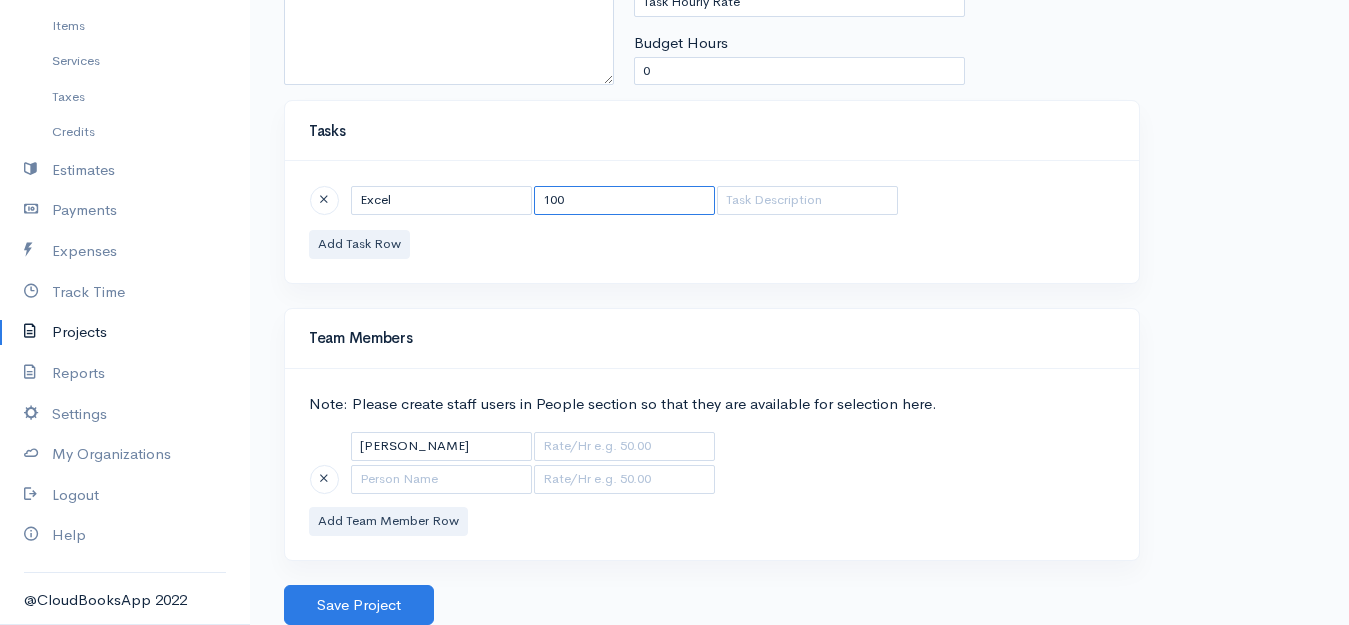 type on "100" 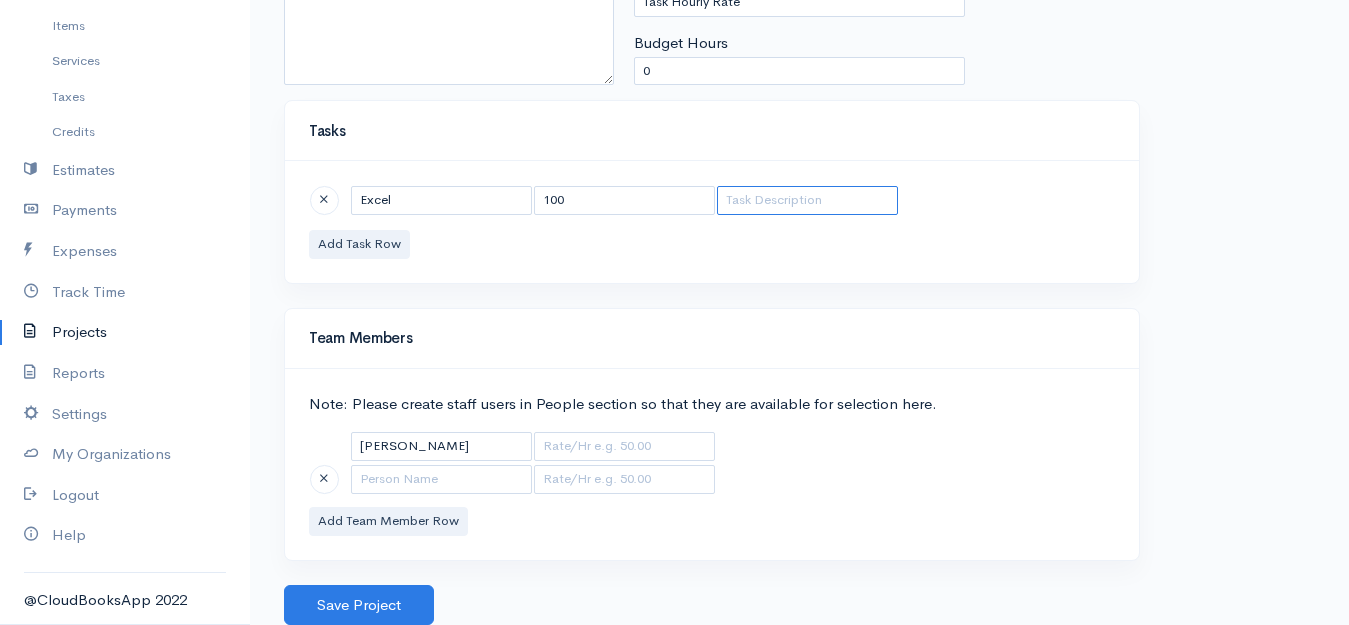 click at bounding box center (807, 200) 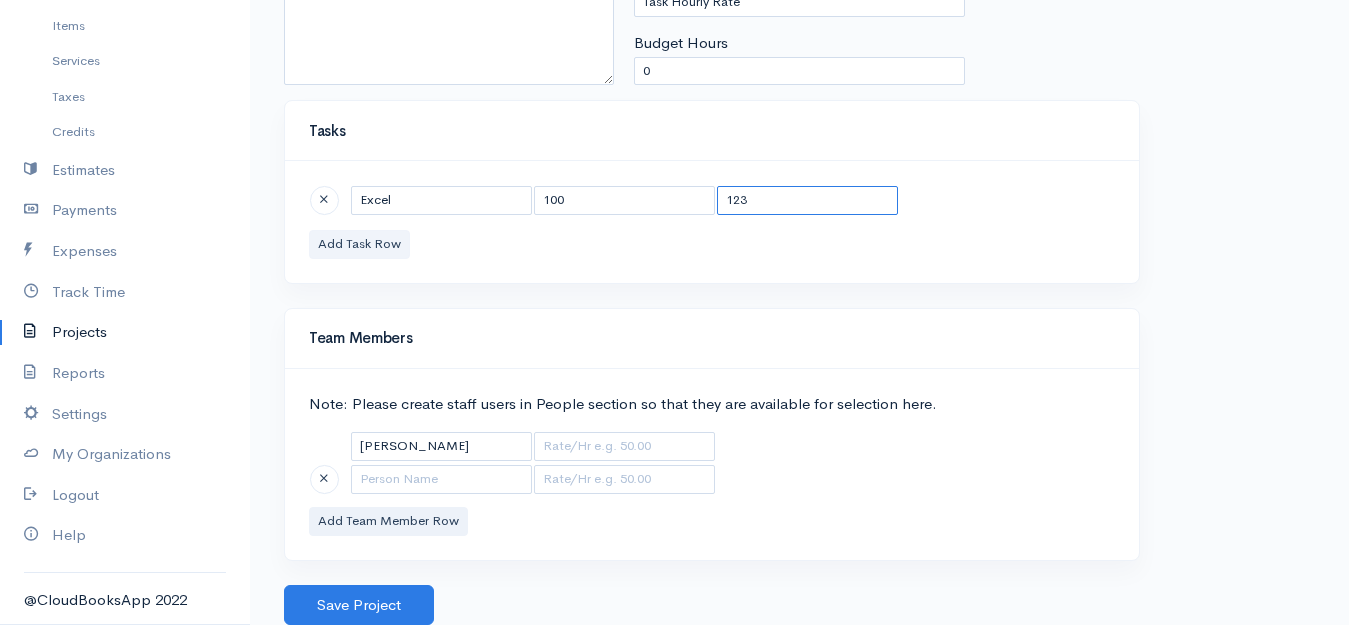 type on "123" 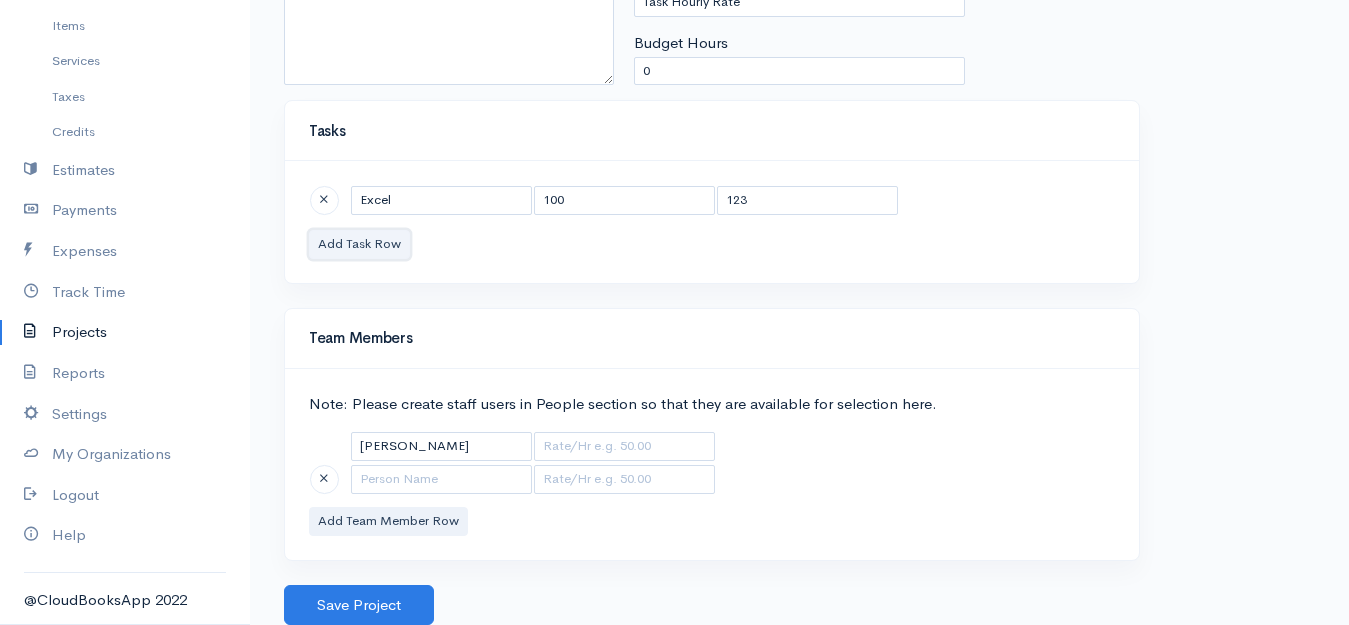 click on "Add Task Row" at bounding box center (359, 244) 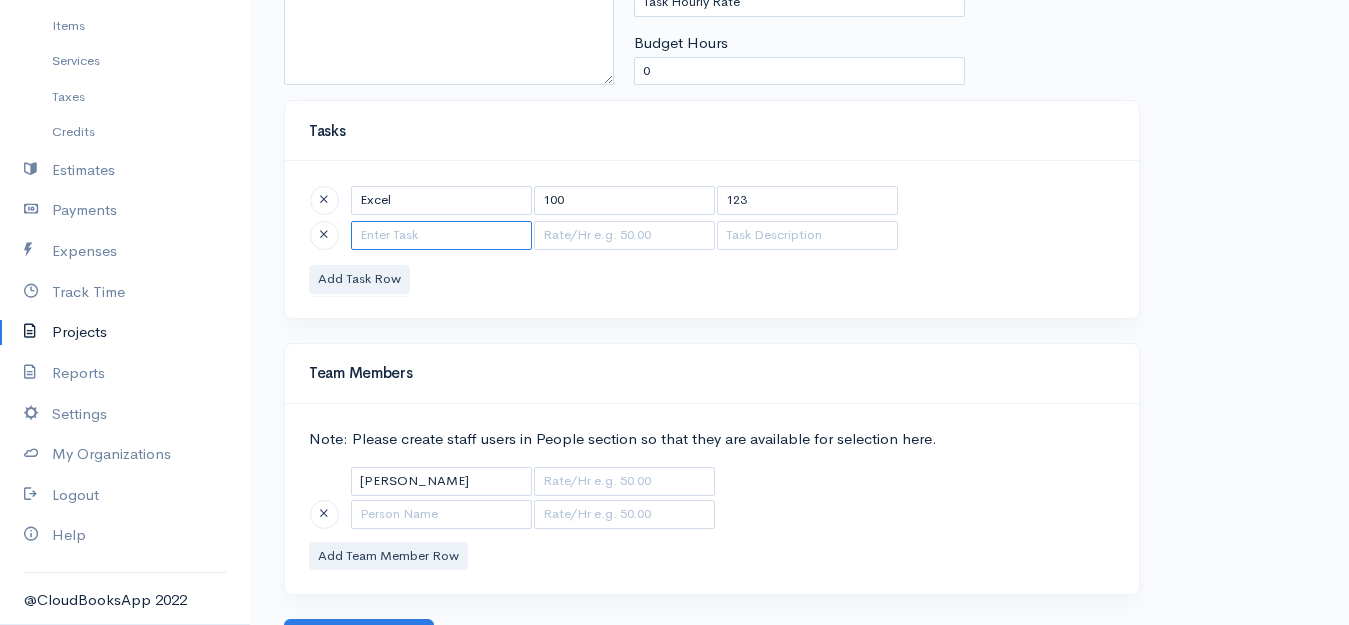 click at bounding box center (441, 235) 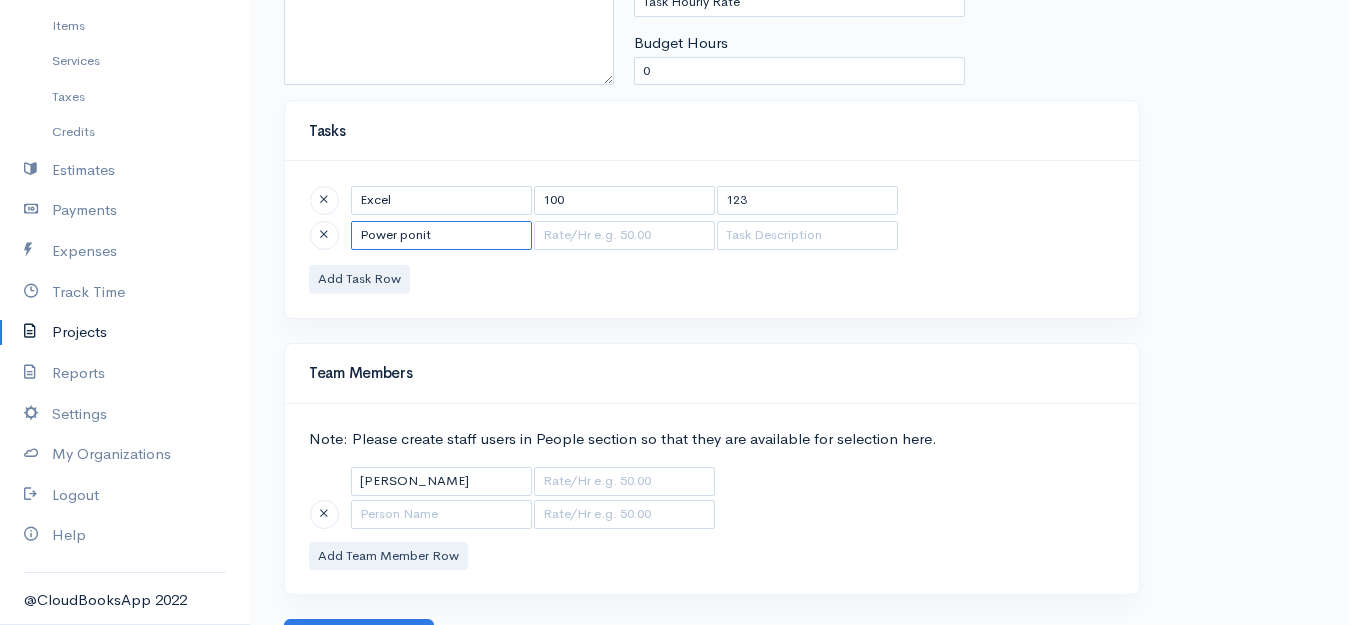 click on "Power ponit" at bounding box center [441, 235] 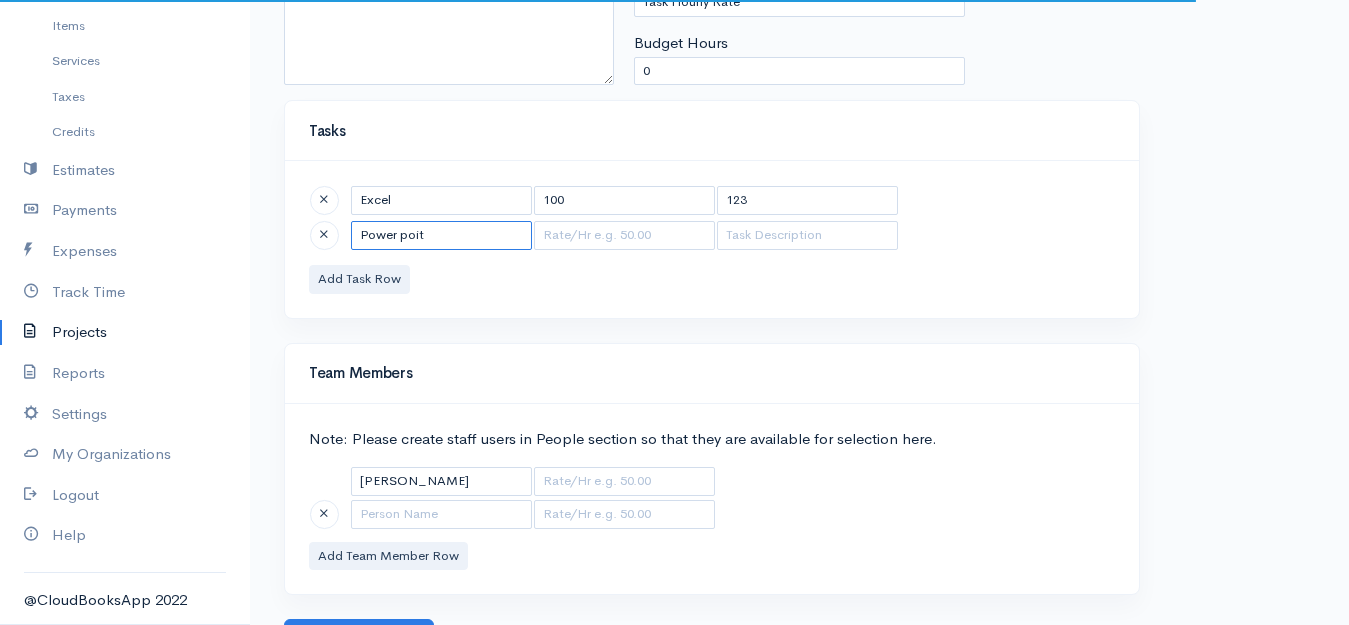 click on "Power poit" at bounding box center (441, 235) 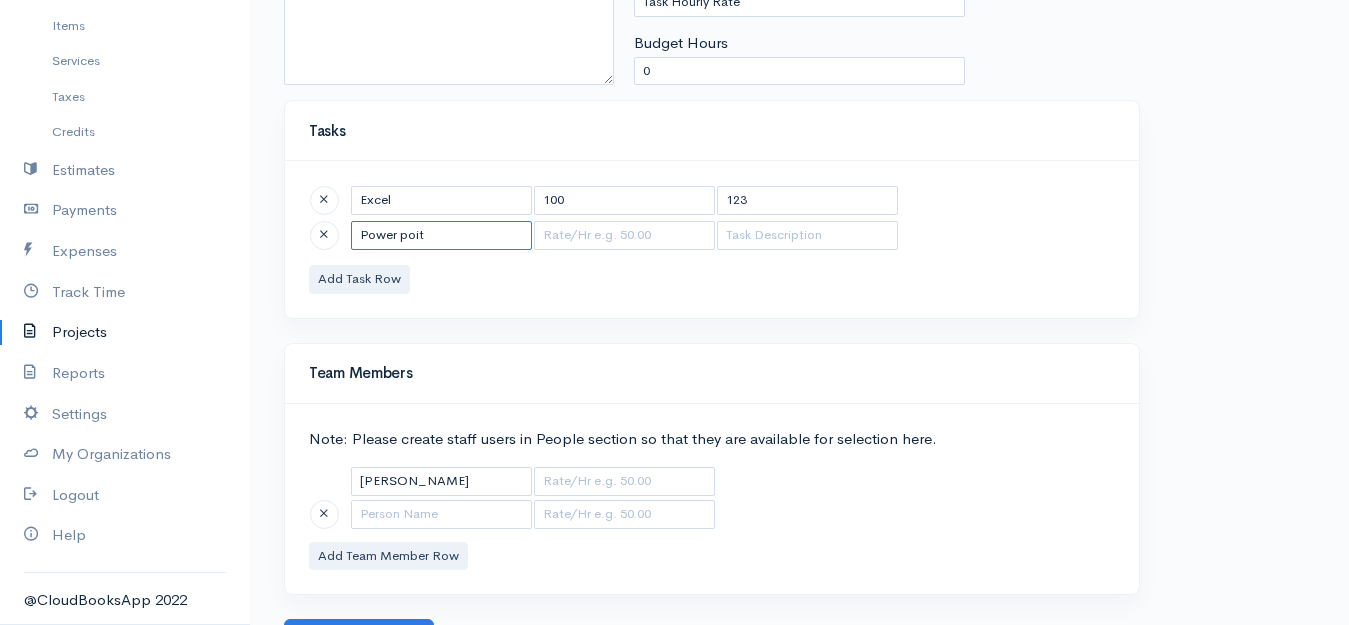 click on "Power poit" at bounding box center [441, 235] 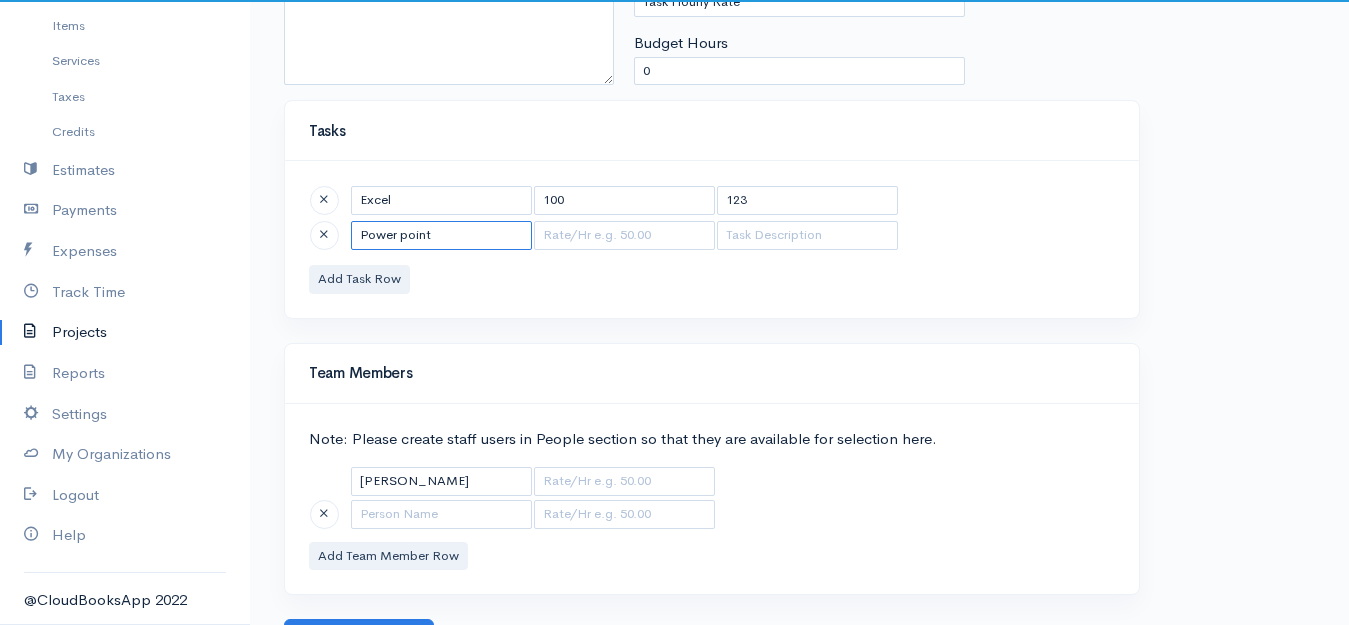 type on "Power point" 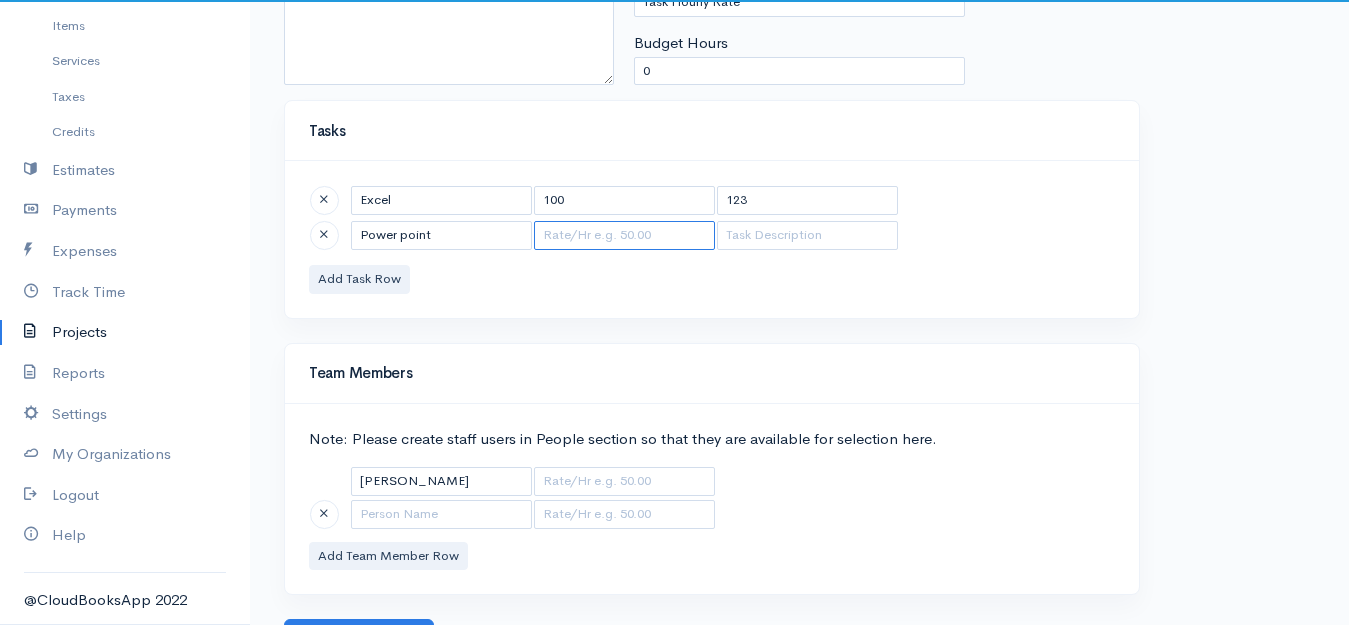 click at bounding box center (624, 235) 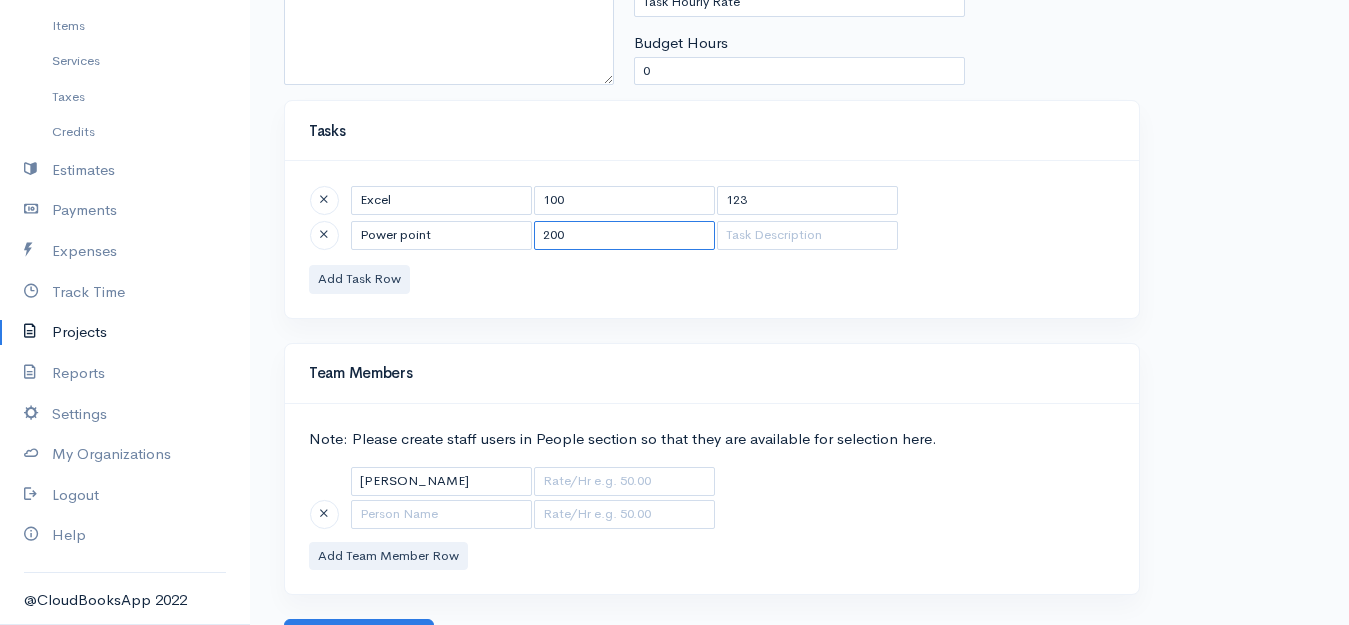 type on "200" 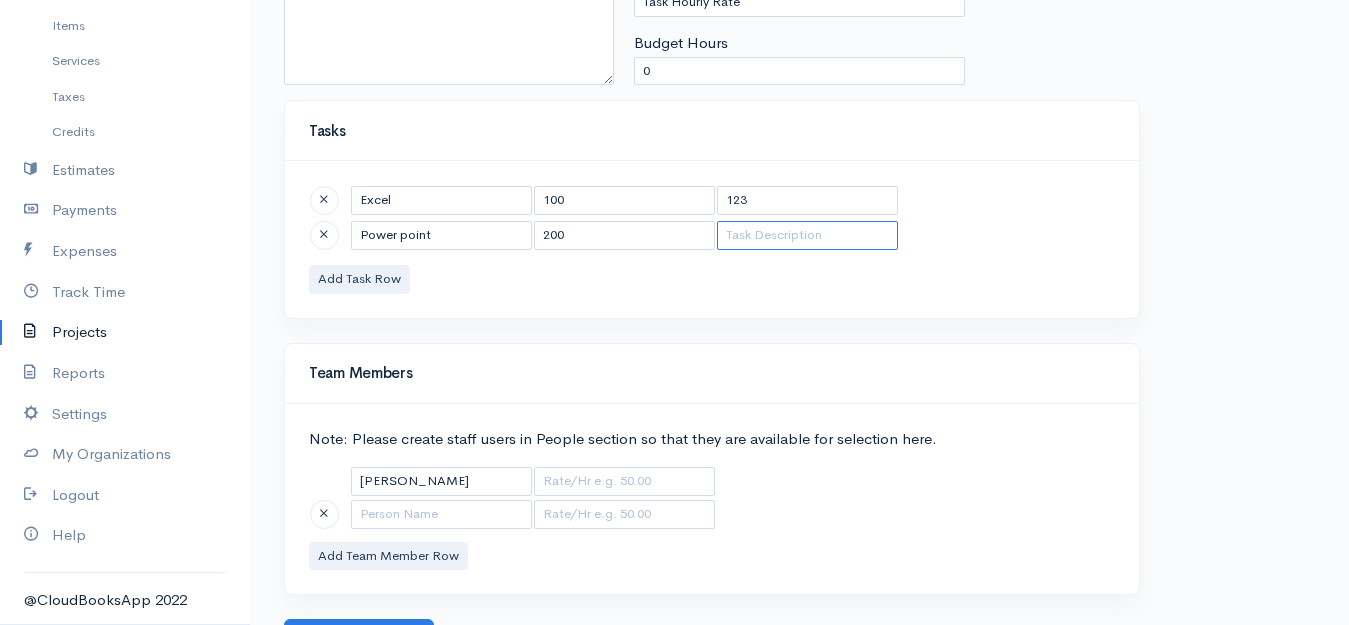 click at bounding box center [807, 235] 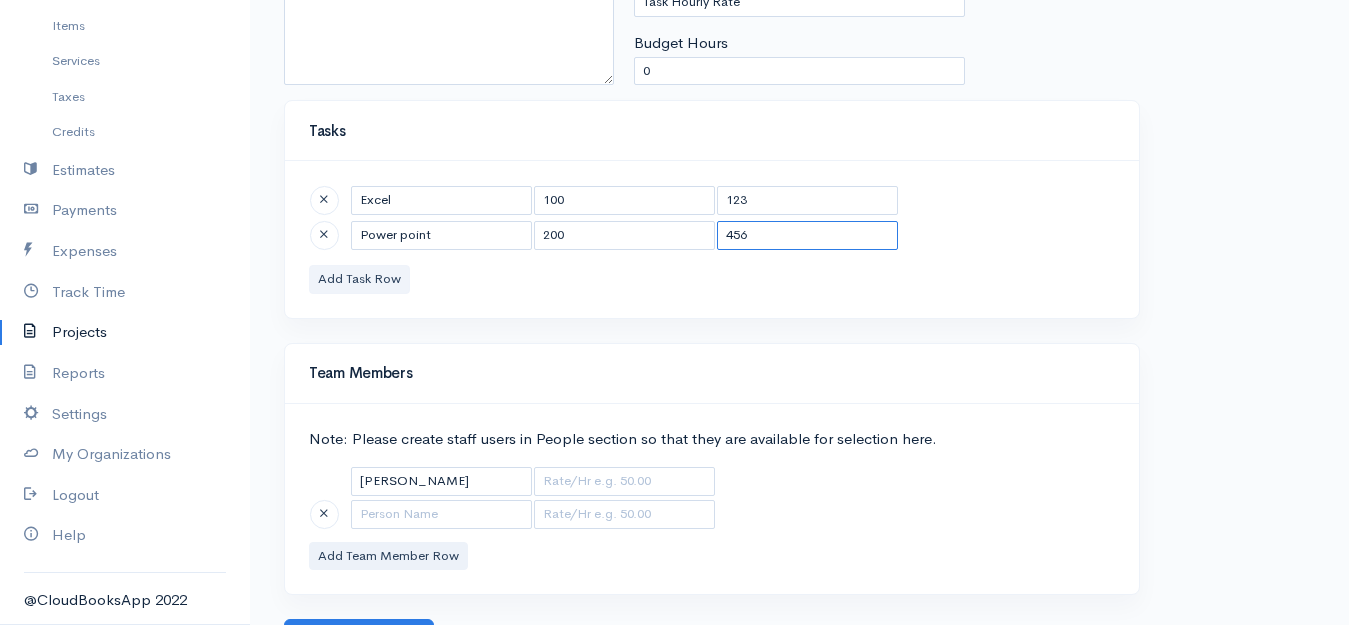 type on "456" 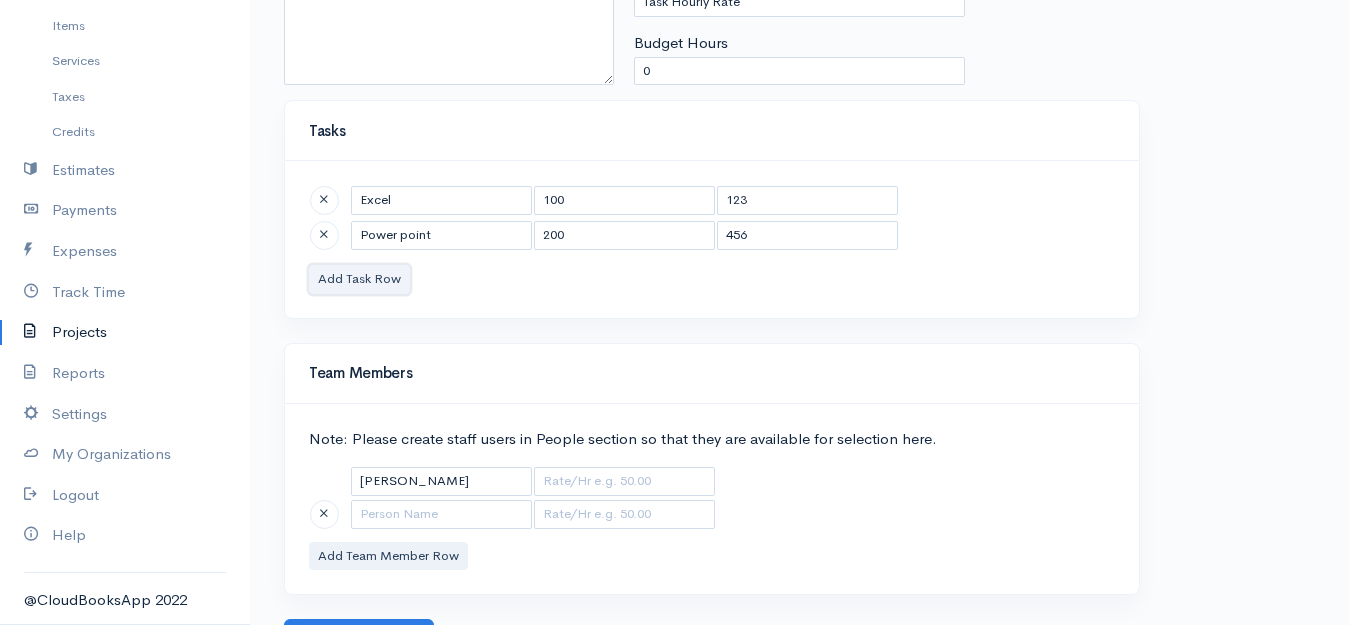 click on "Add Task Row" at bounding box center [359, 279] 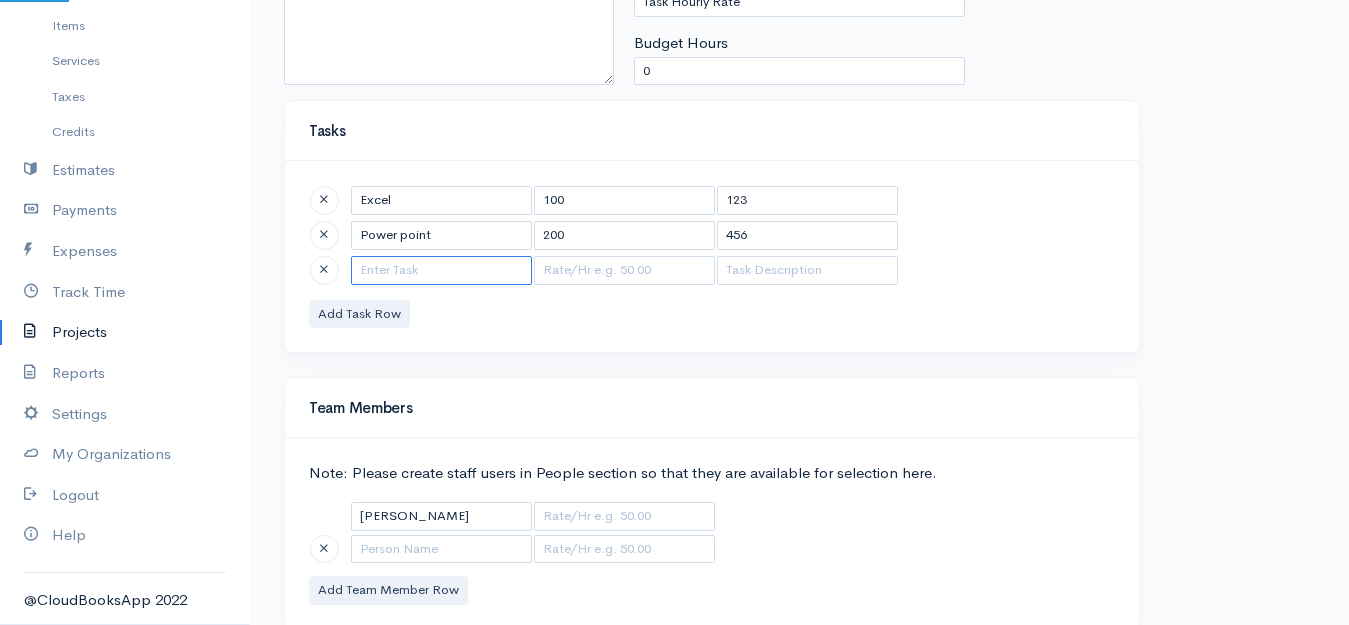 click at bounding box center (441, 270) 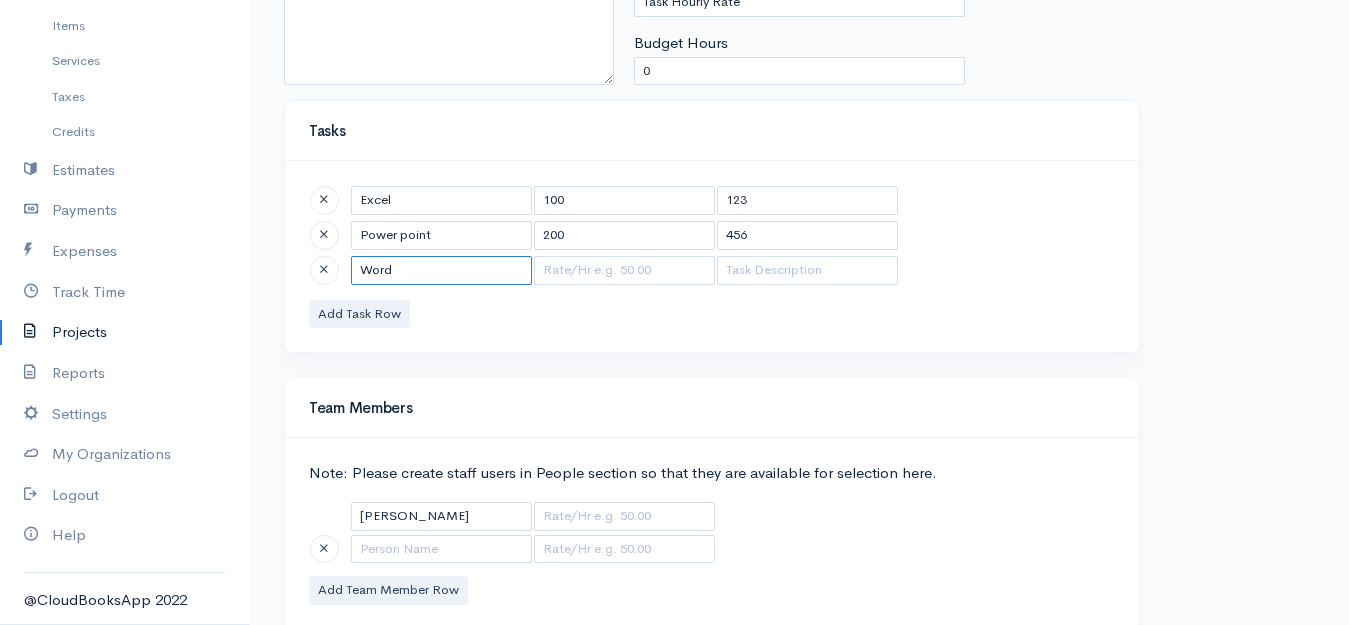 type on "Word" 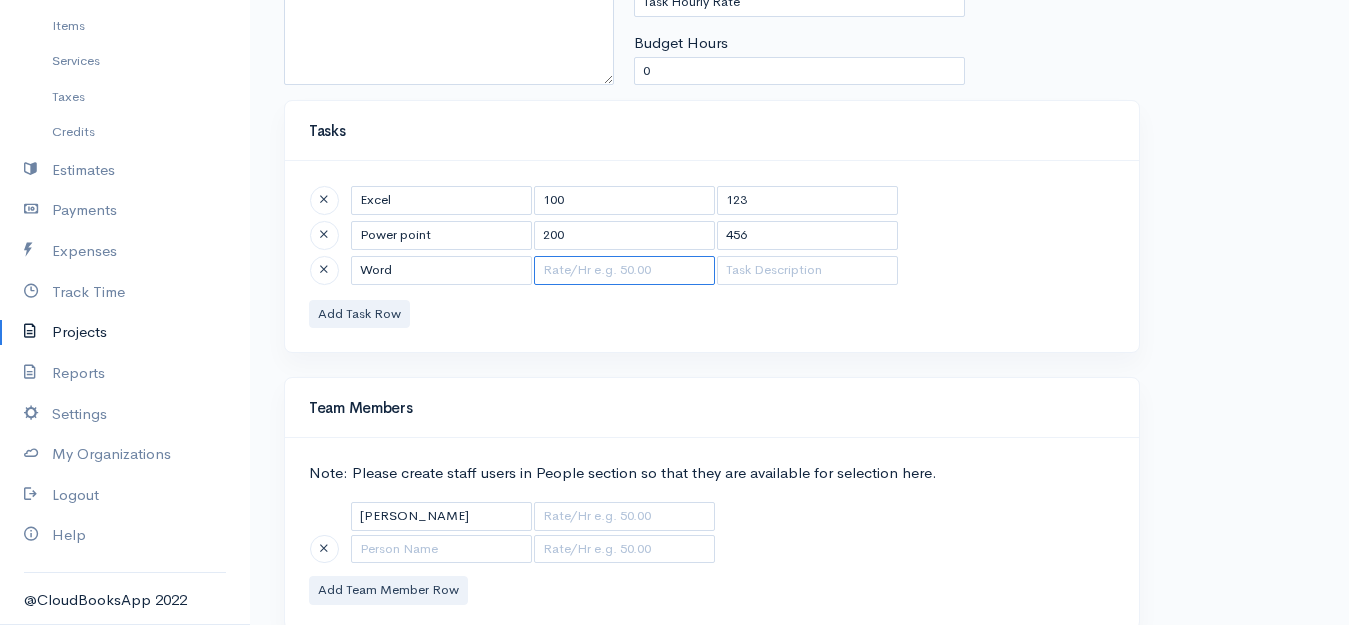 click at bounding box center (624, 270) 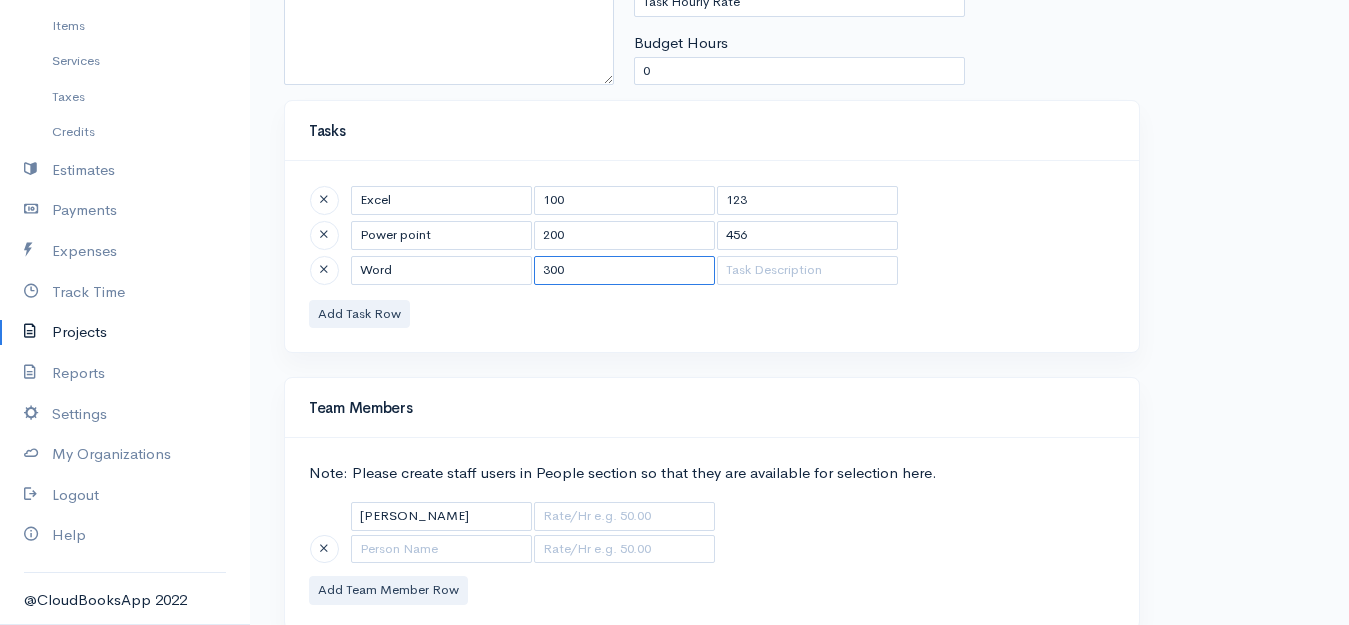 type on "300" 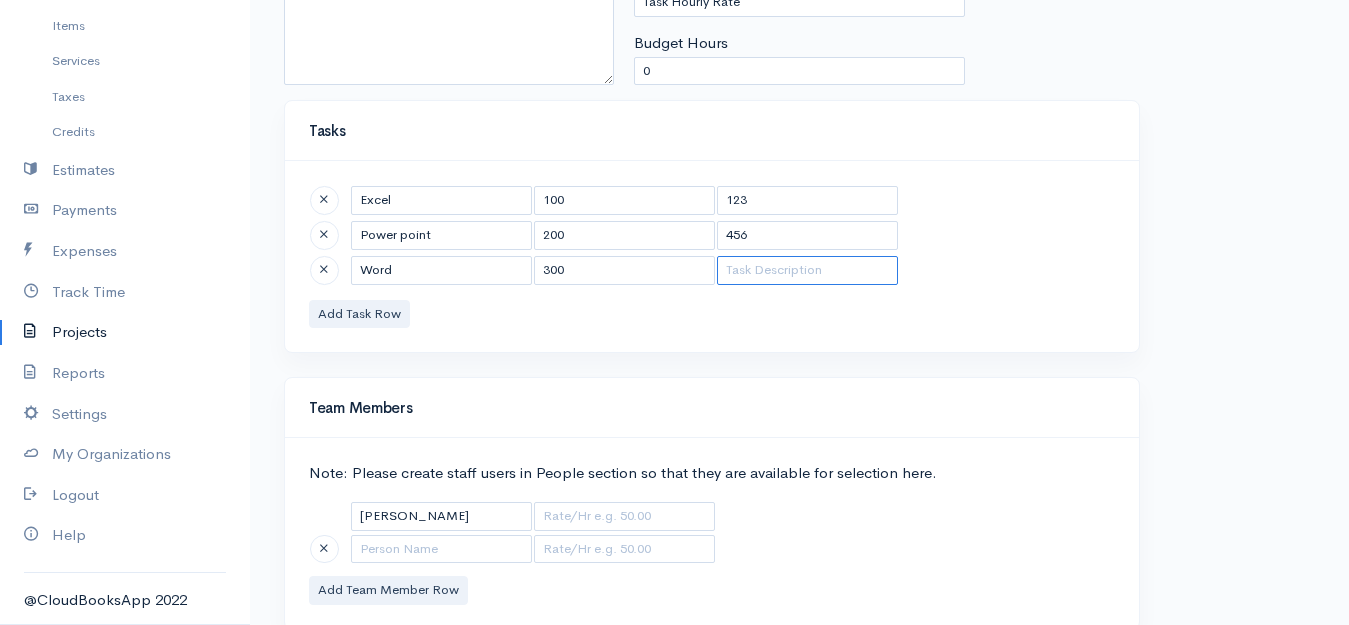 click at bounding box center [807, 270] 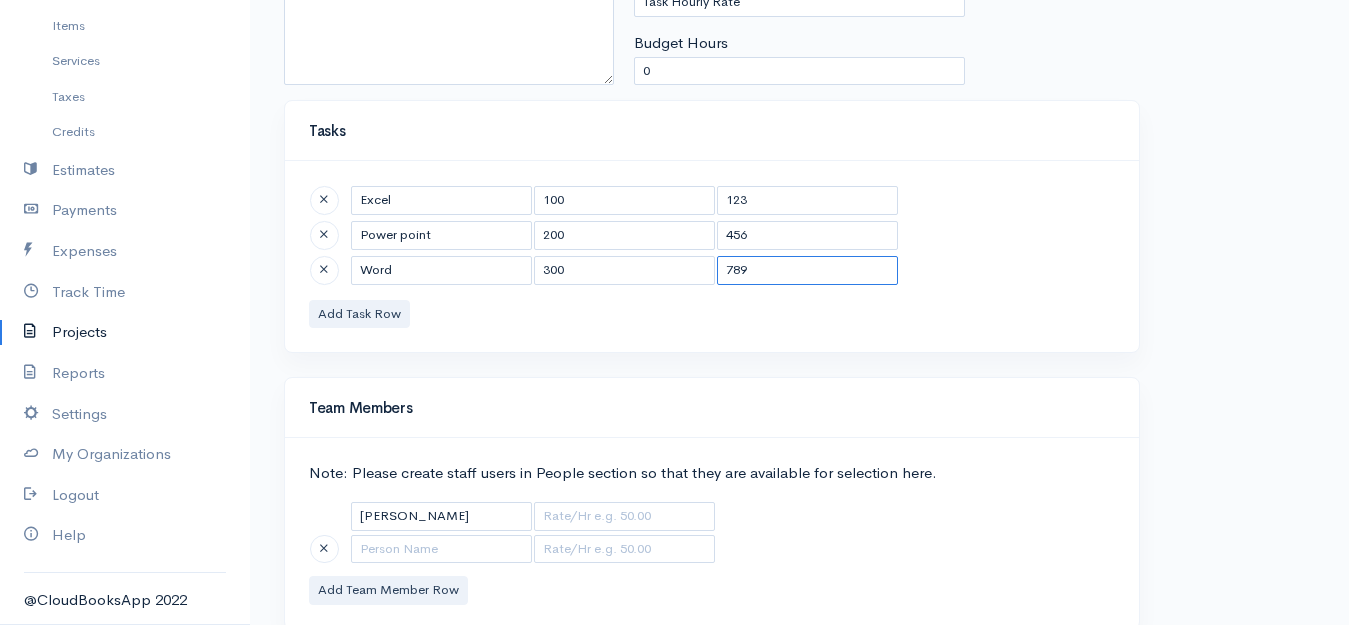 scroll, scrollTop: 369, scrollLeft: 0, axis: vertical 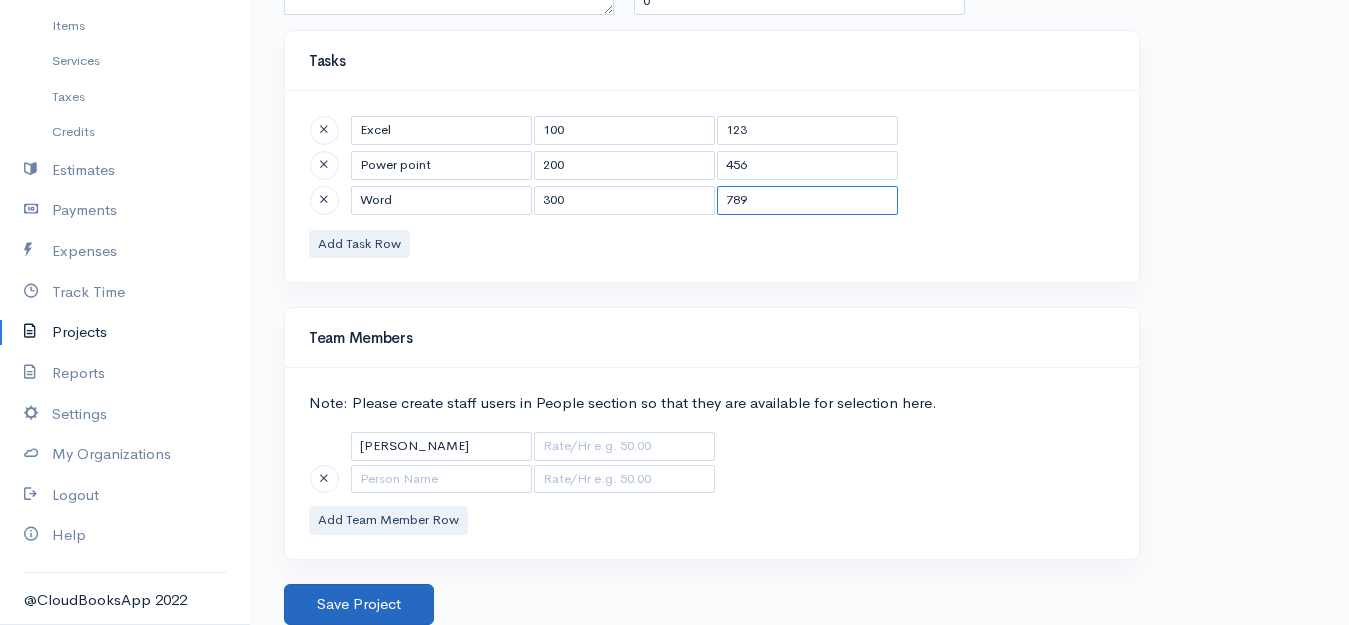 type on "789" 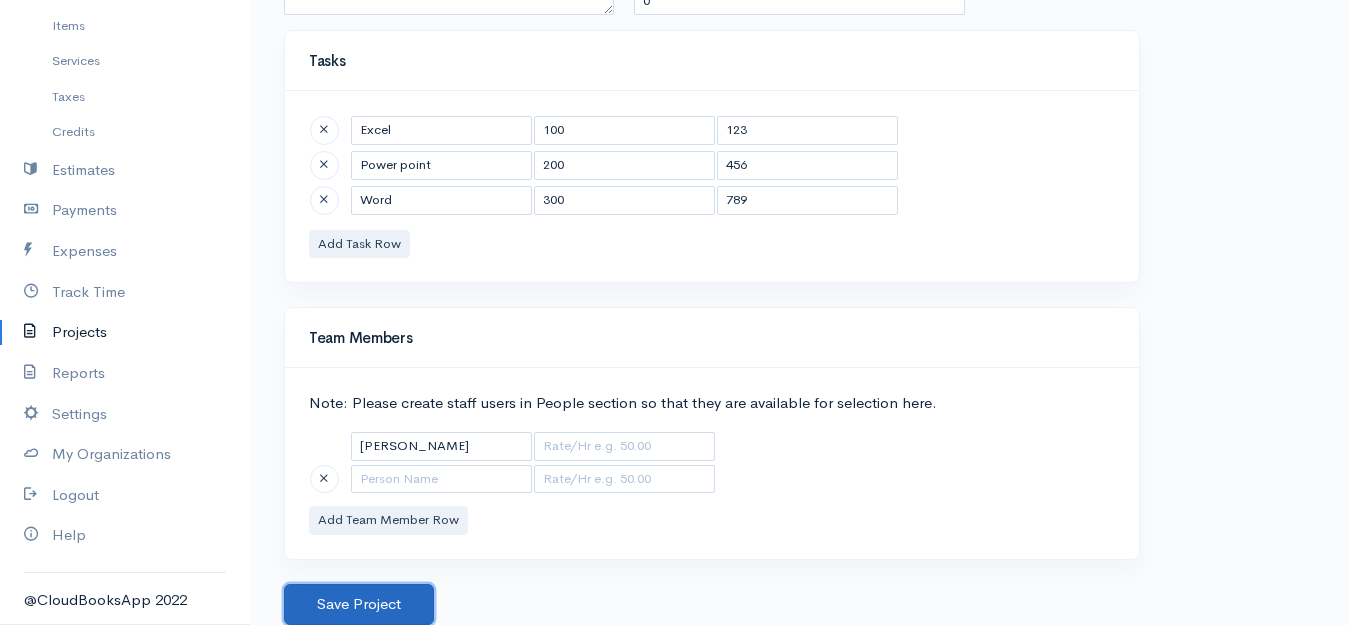 click on "Save Project" at bounding box center [359, 604] 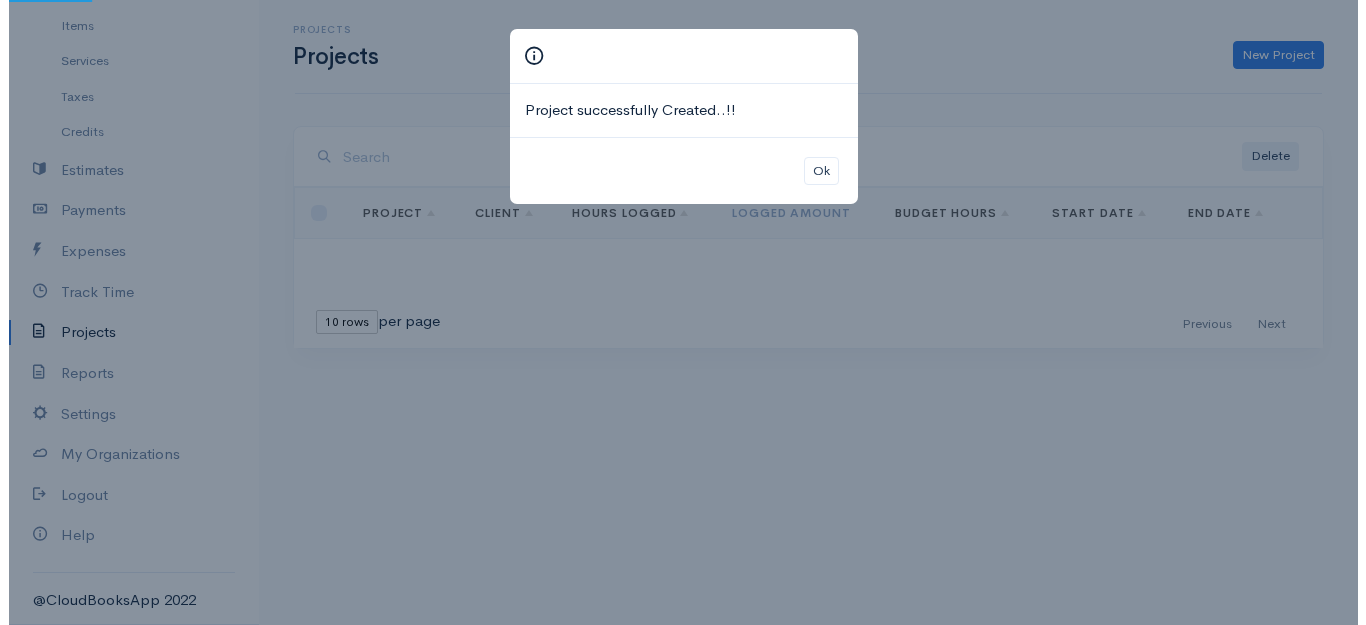 scroll, scrollTop: 0, scrollLeft: 0, axis: both 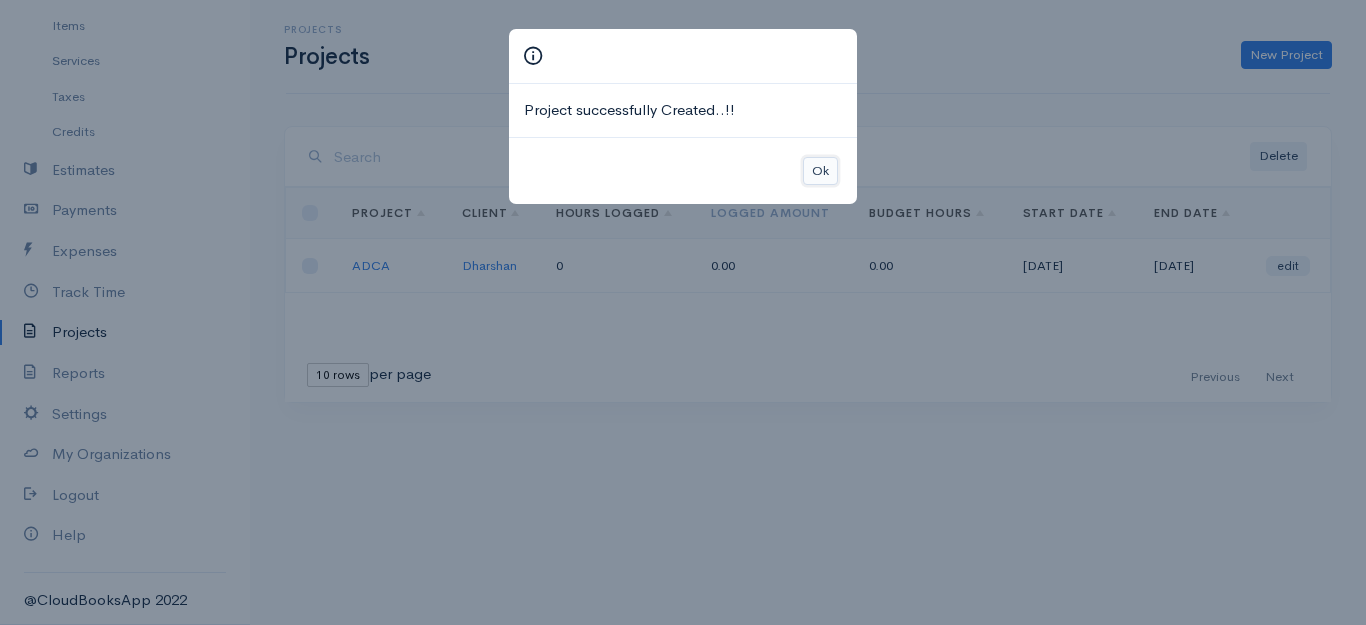 click on "Ok" at bounding box center [820, 171] 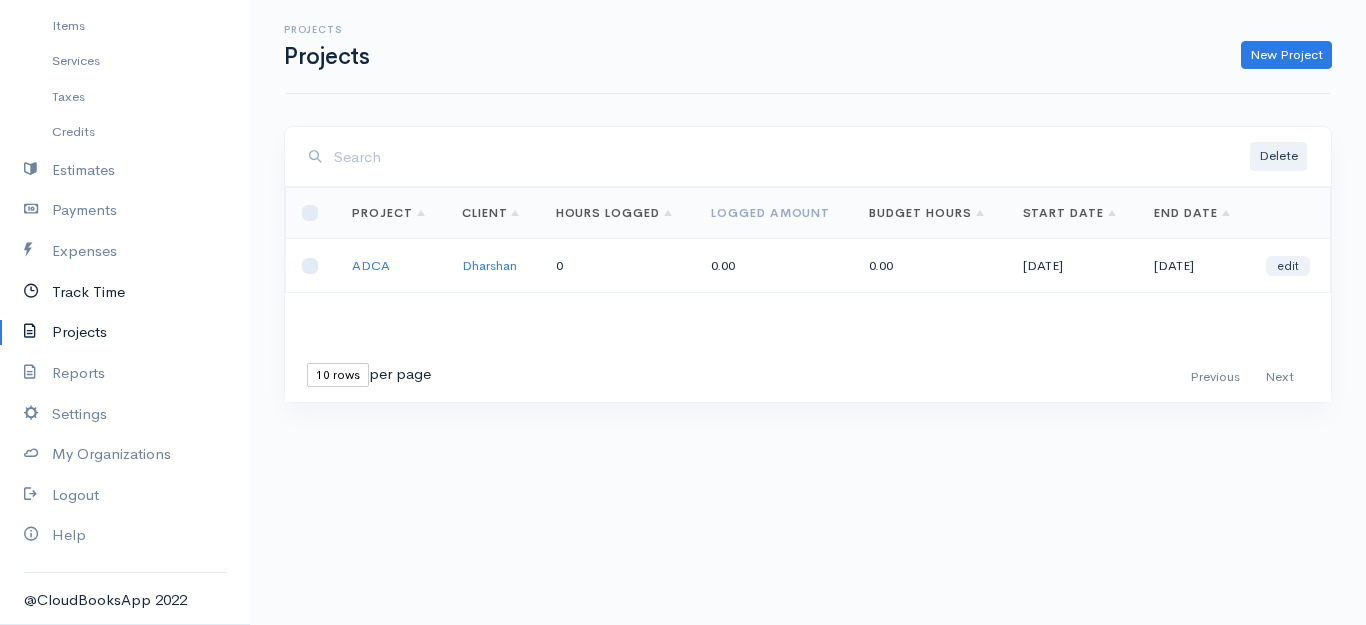 click on "Track Time" at bounding box center (125, 292) 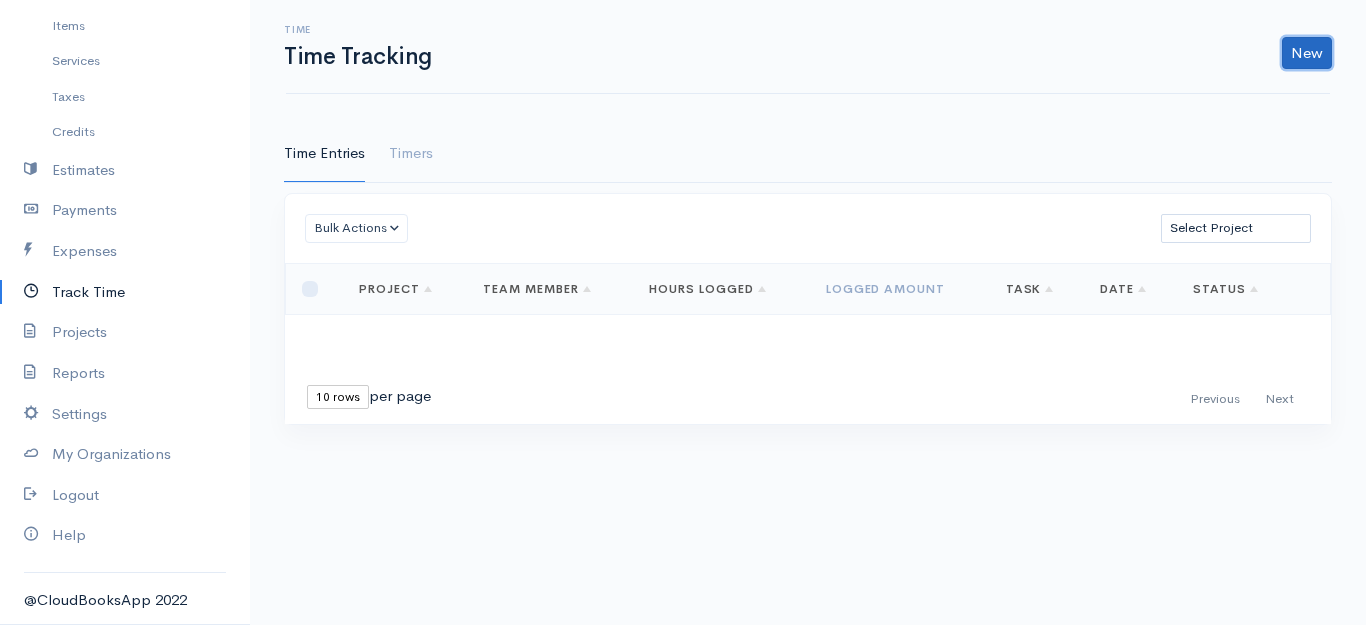 click on "New" at bounding box center [1307, 53] 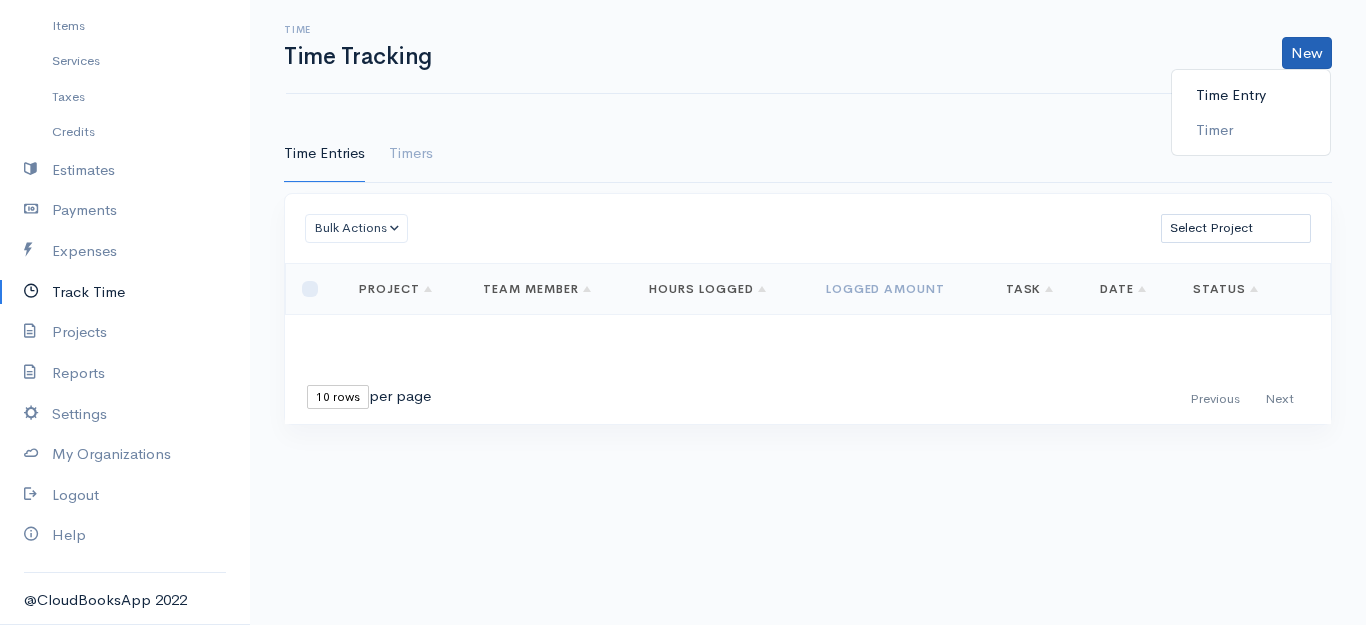 click on "Time Entry" at bounding box center [1251, 95] 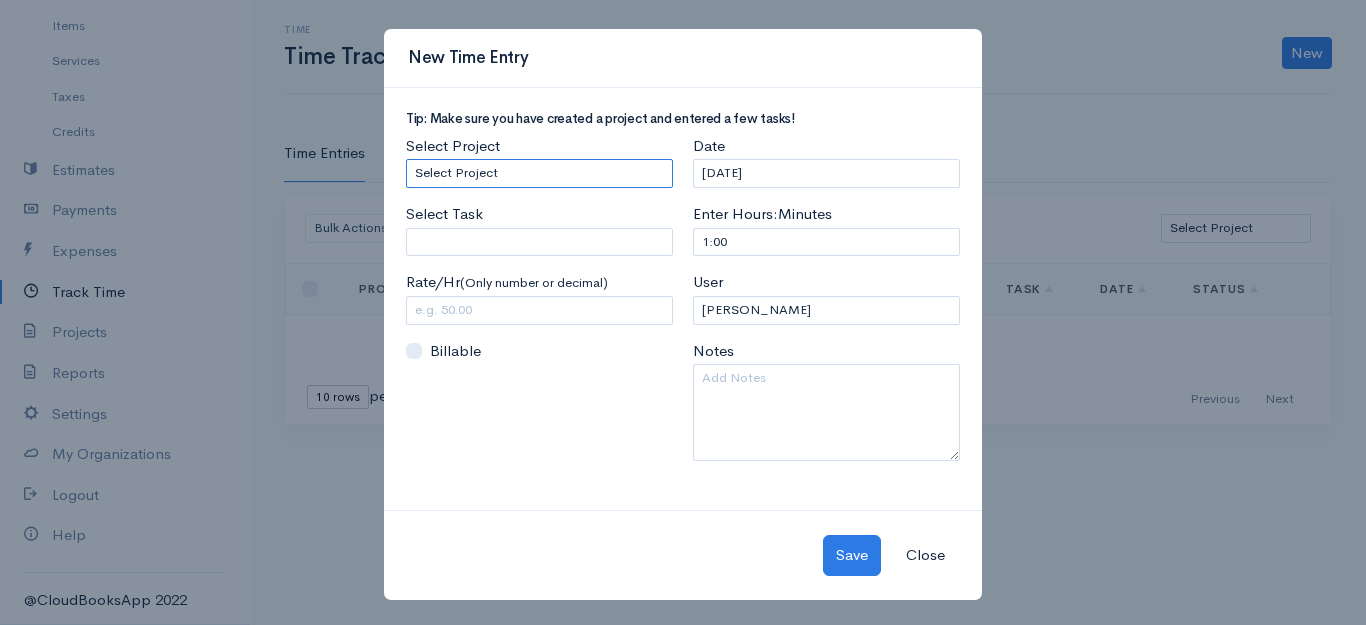 click on "Select Project ADCA" at bounding box center (539, 173) 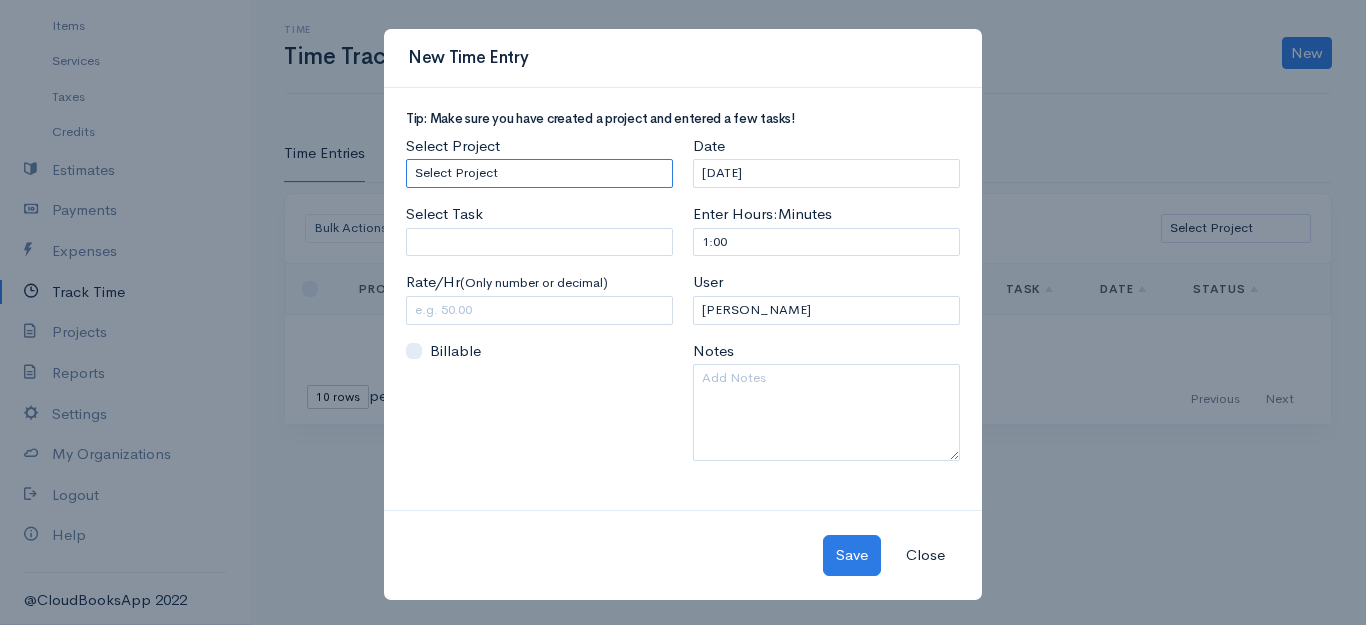 select on "5417" 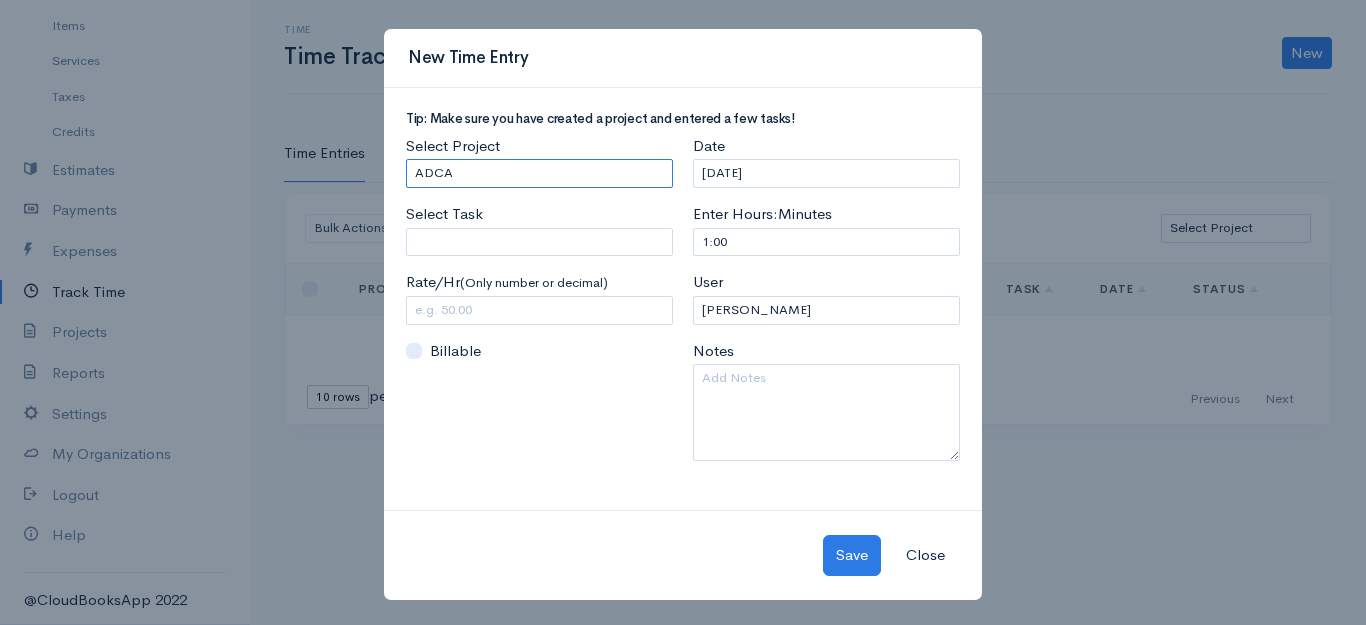 click on "Select Project ADCA" at bounding box center (539, 173) 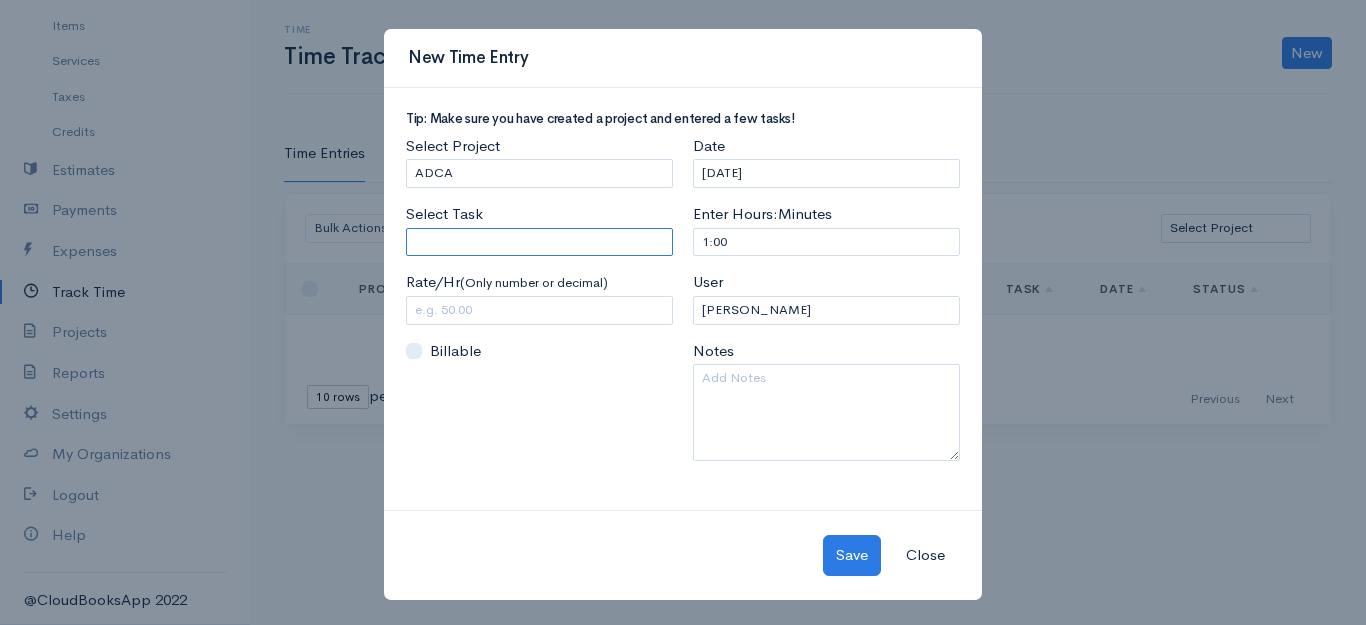 click on "Select Task" at bounding box center [539, 242] 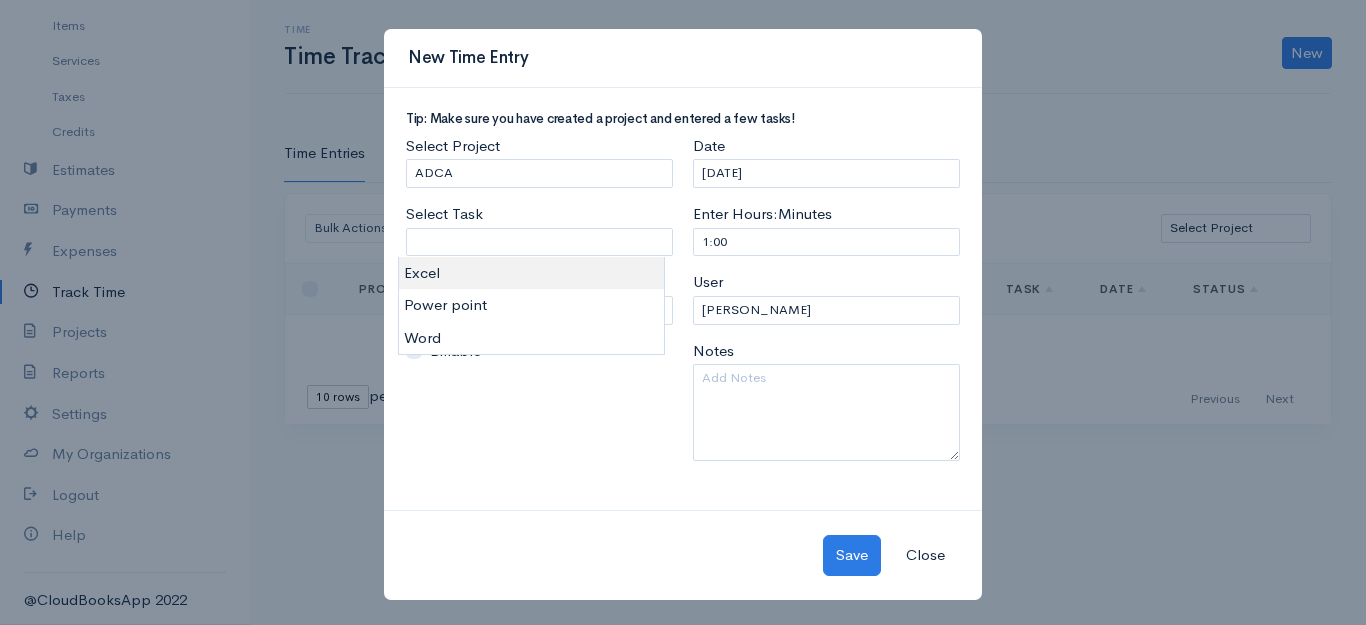type on "Excel" 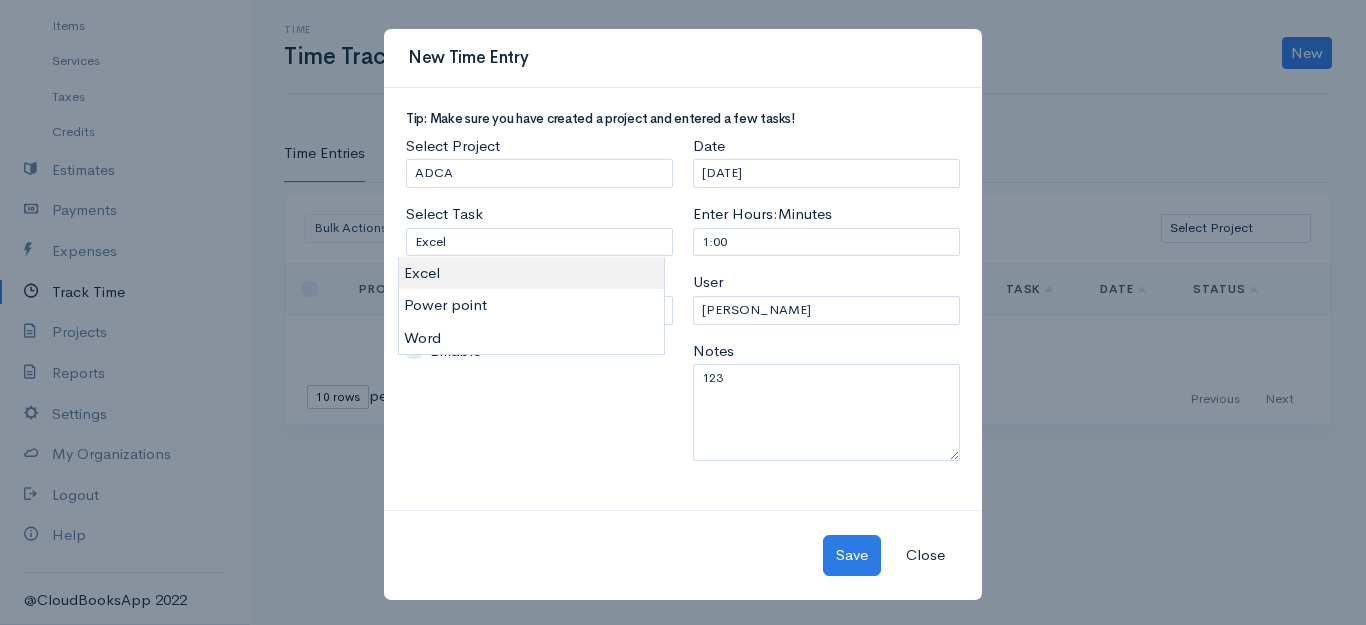 click on "[PERSON_NAME]
Upgrade
Dashboard
People
Clients
Vendors
Staff Users
Purchase Orders
Billing
Invoice
Recurring Invoice
Items
Services
Taxes
Credits
Estimates
Payments
Expenses
Track Time
Projects
Reports
Settings
My Organizations
Logout
Help
@CloudBooksApp 2022
Time
Time Tracking
New Time Entry Timer
Time Entries Timers Bulk Actions Delete Generate Invoice [PERSON_NAME] as Billed Mark Un-Billed Select Project ADCA Loading ... First Previous Next Last 10 rows 25 rows 50 rows  per page Task C" at bounding box center [683, 312] 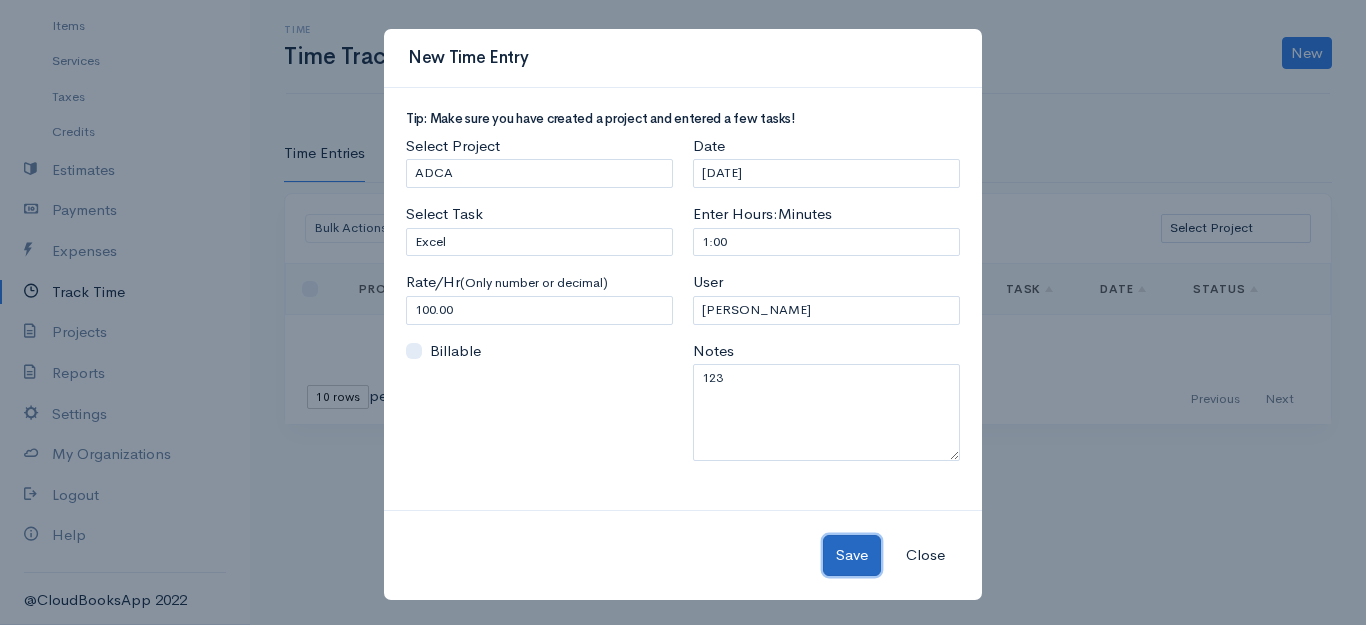 click on "Save" at bounding box center (852, 555) 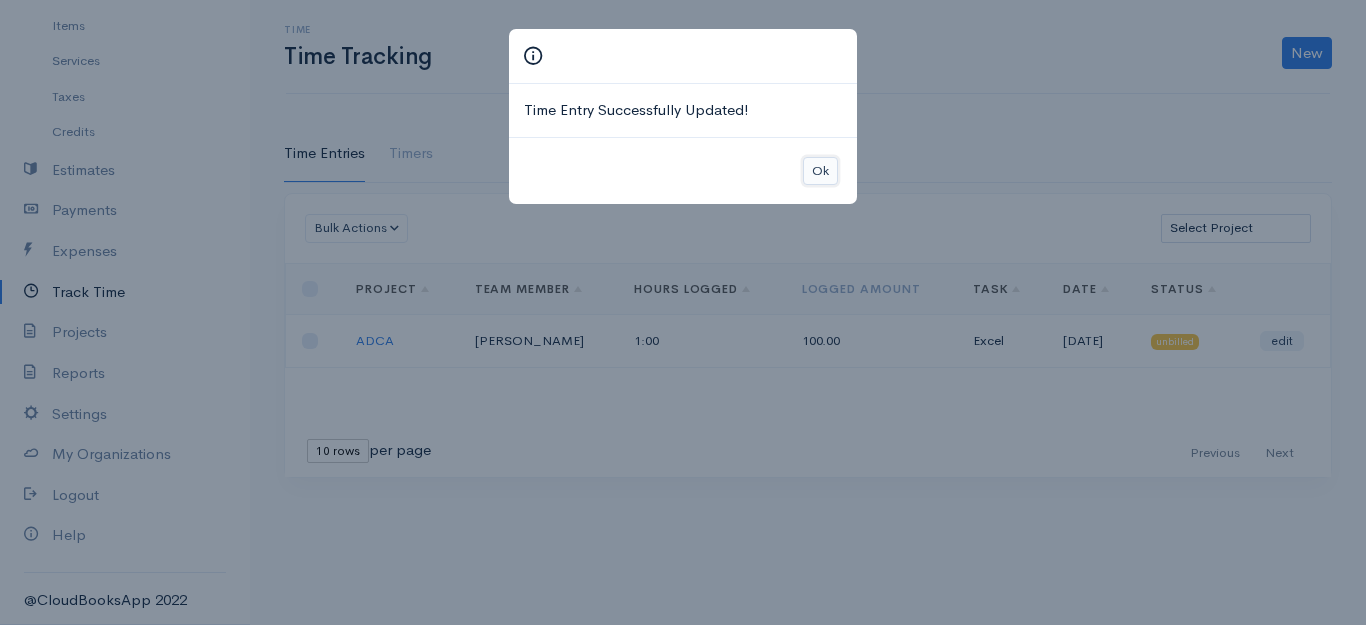 click on "Ok" at bounding box center [820, 171] 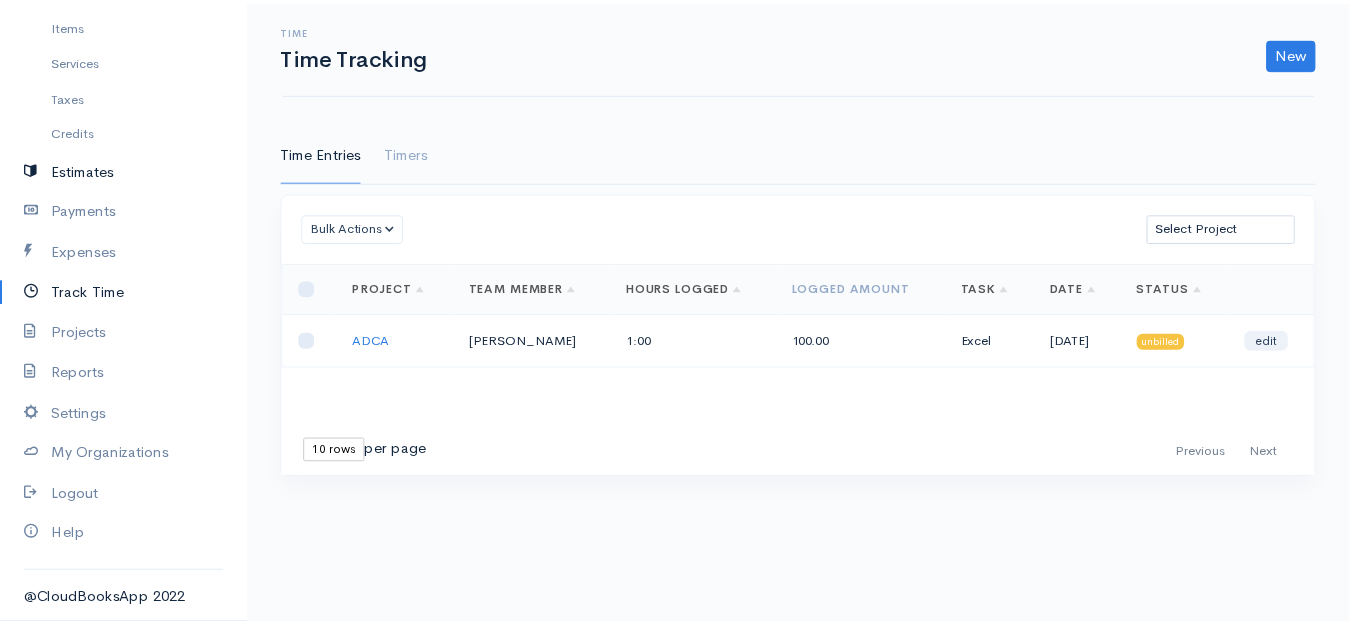 scroll, scrollTop: 136, scrollLeft: 0, axis: vertical 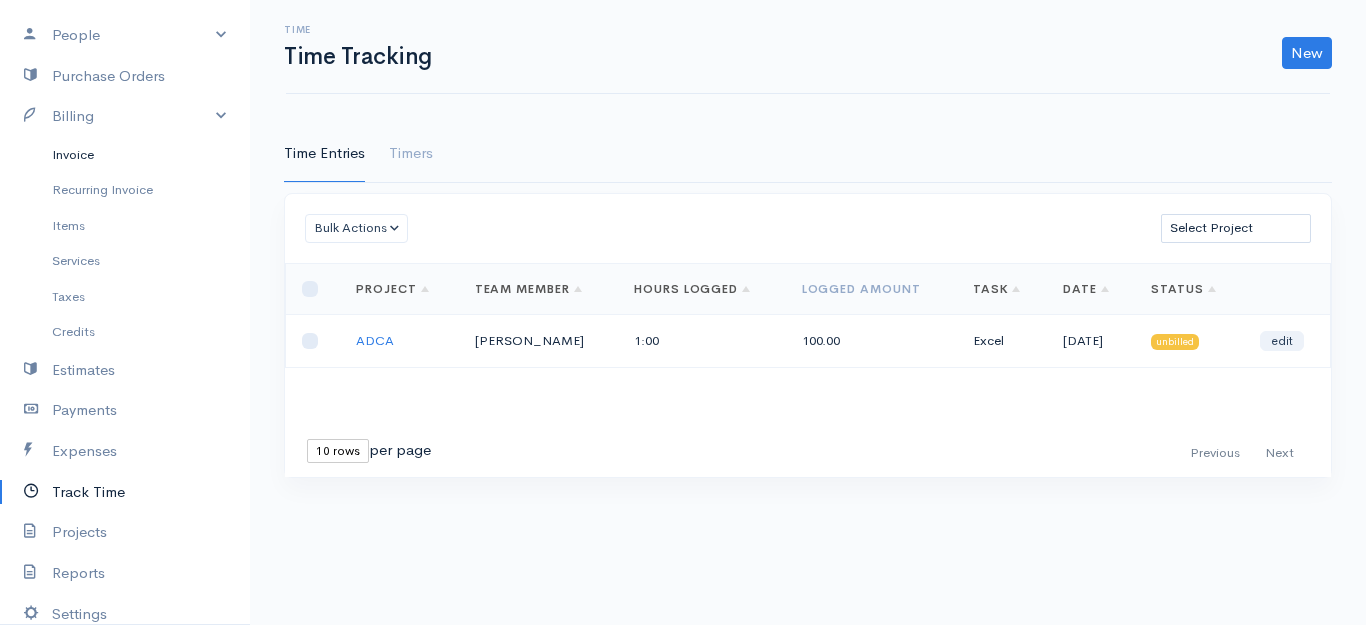 click on "Invoice" at bounding box center (125, 155) 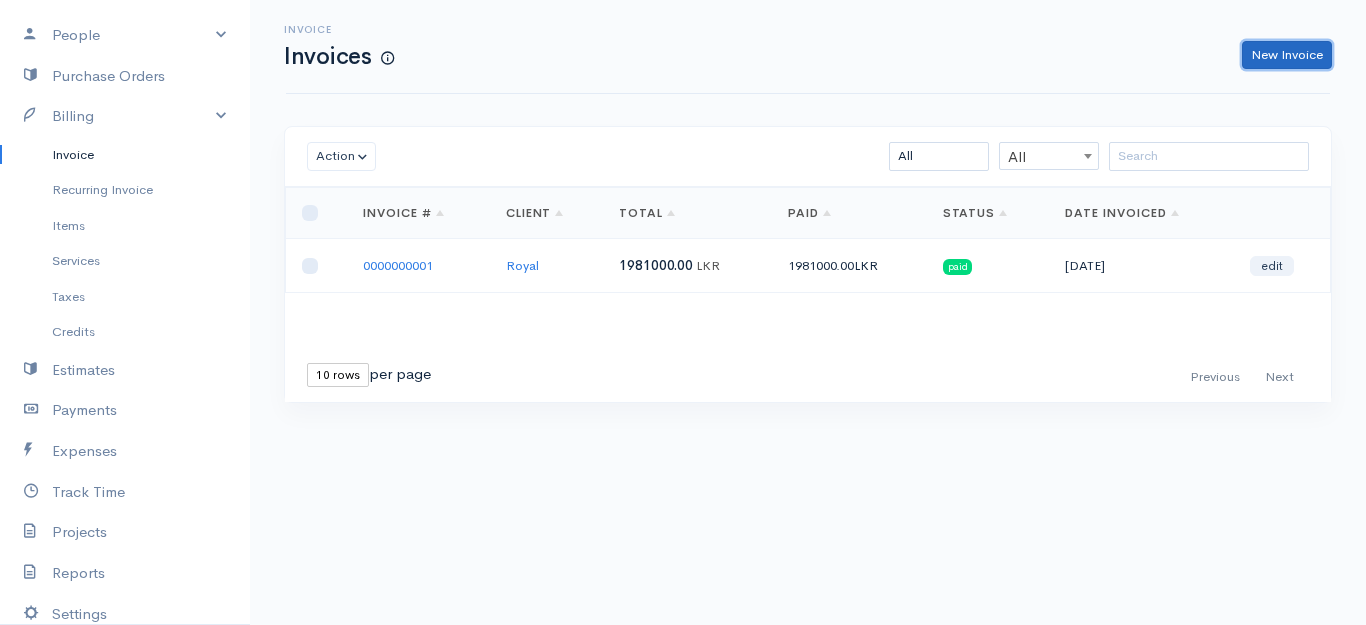 click on "New Invoice" at bounding box center (1287, 55) 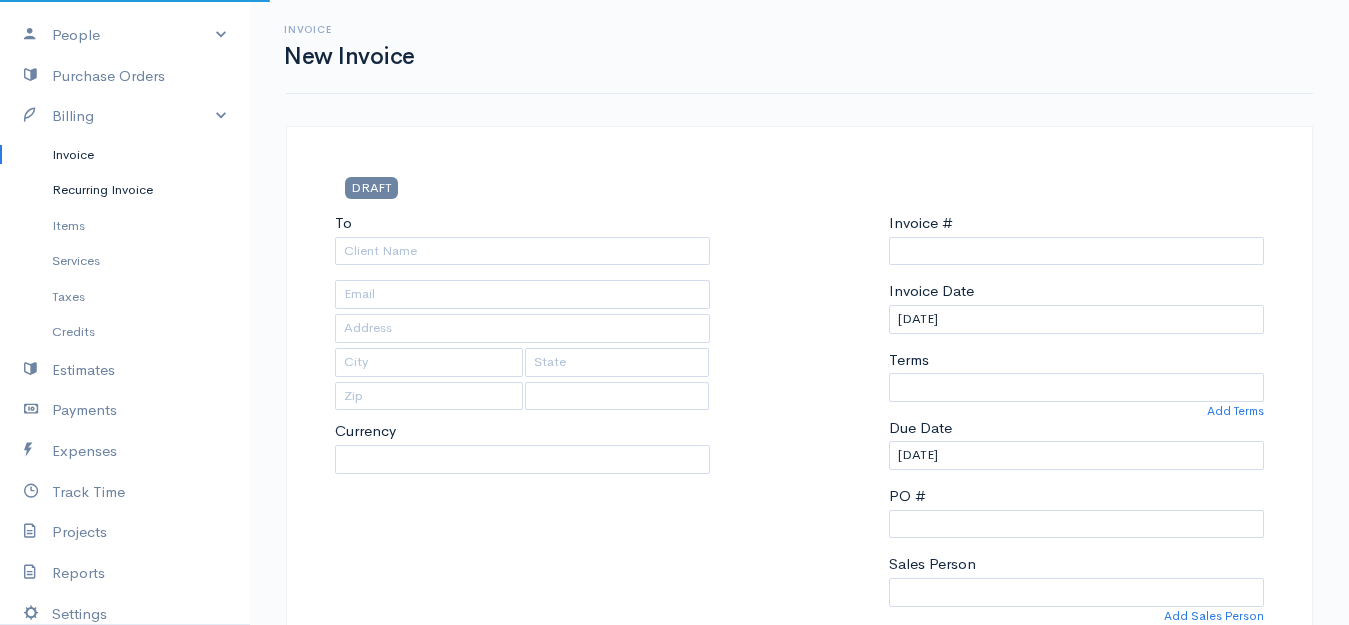 select on "LKR" 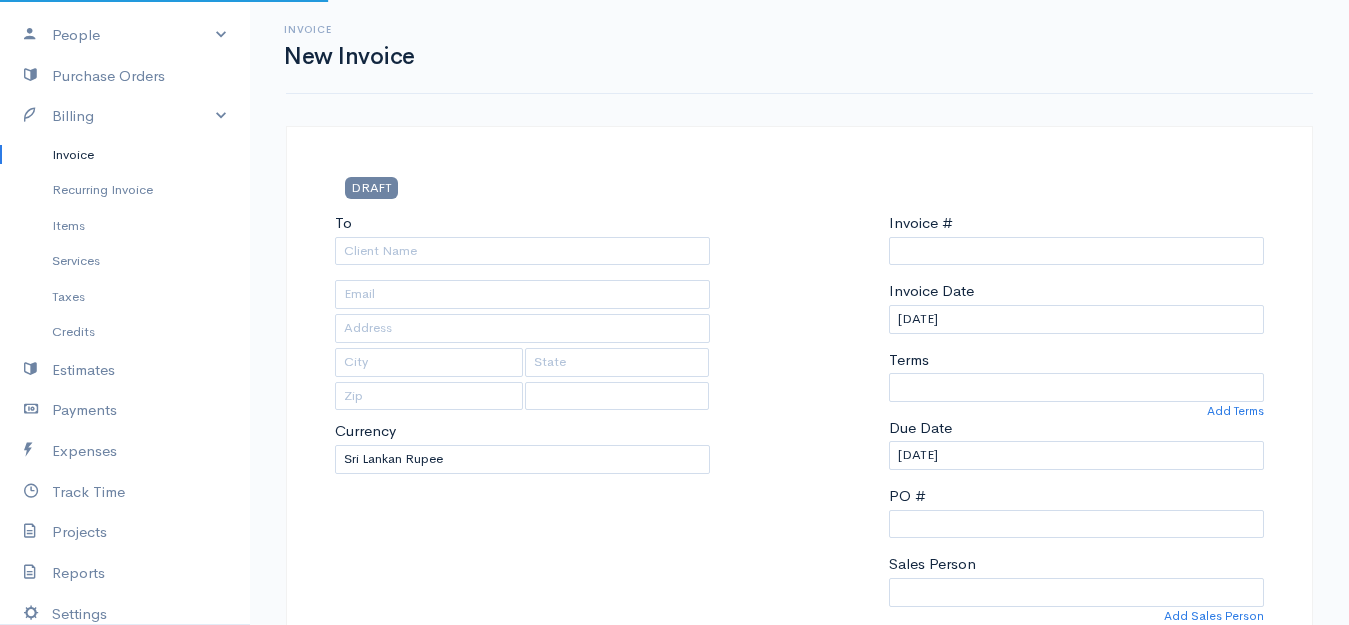 select on "[GEOGRAPHIC_DATA]" 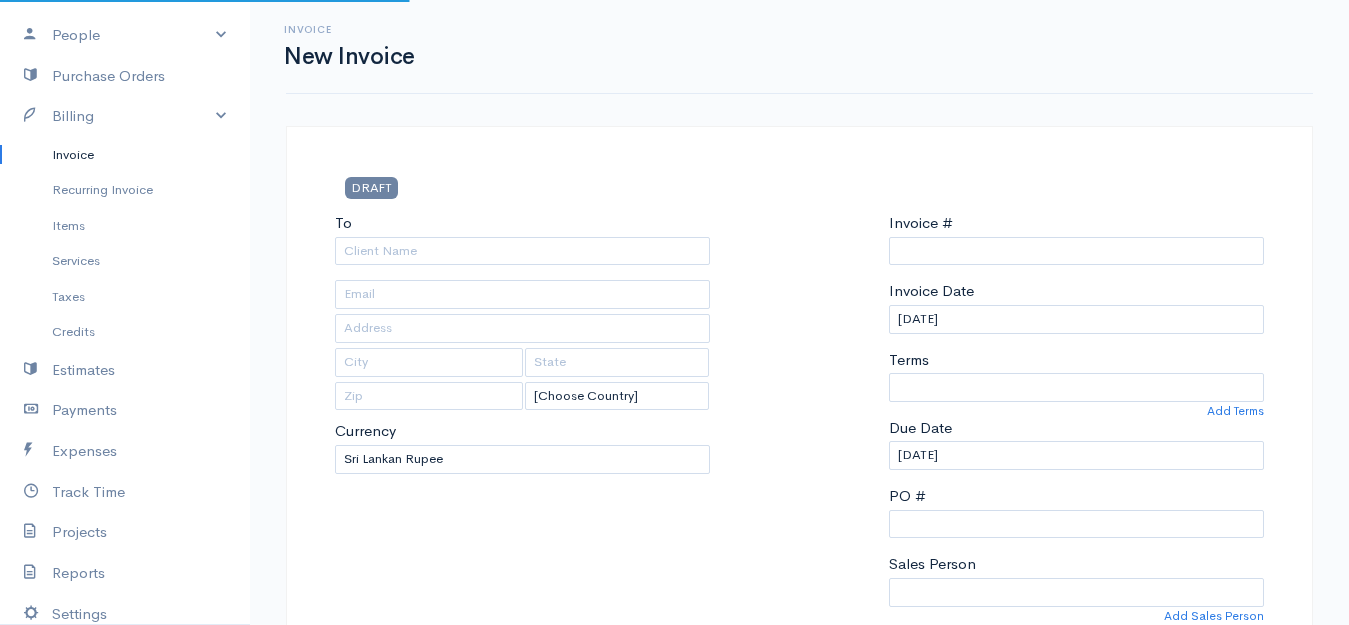 type on "0000000002" 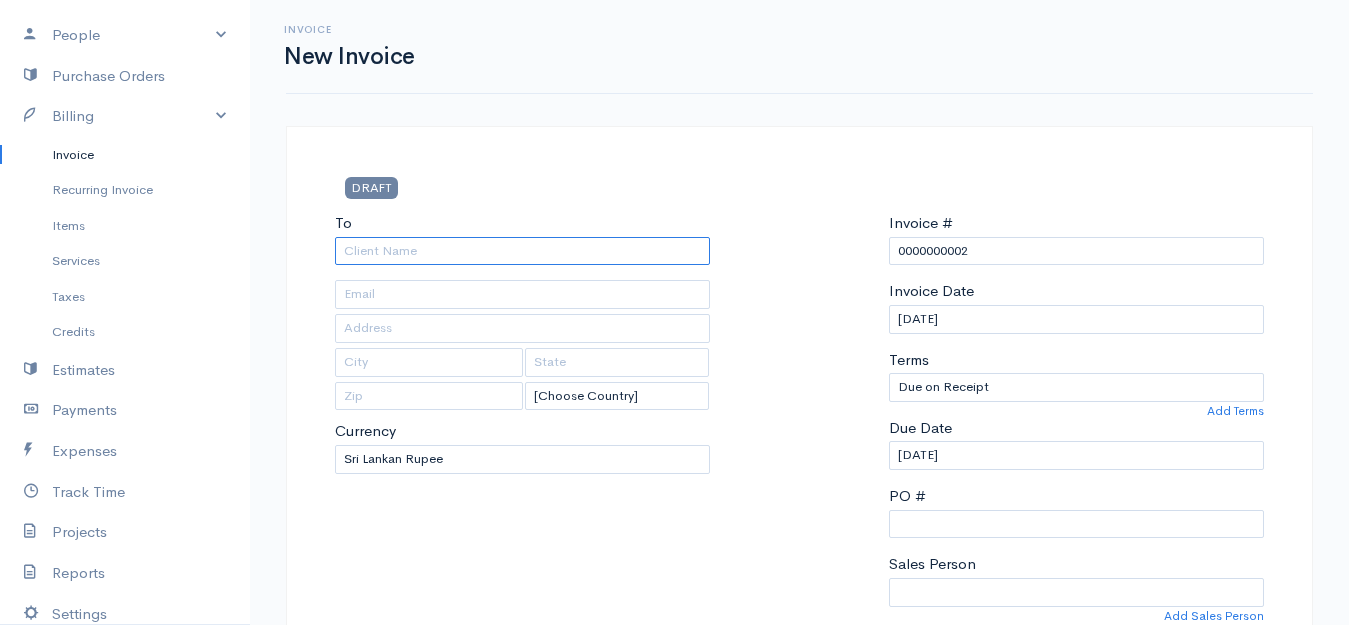 click on "To" at bounding box center [522, 251] 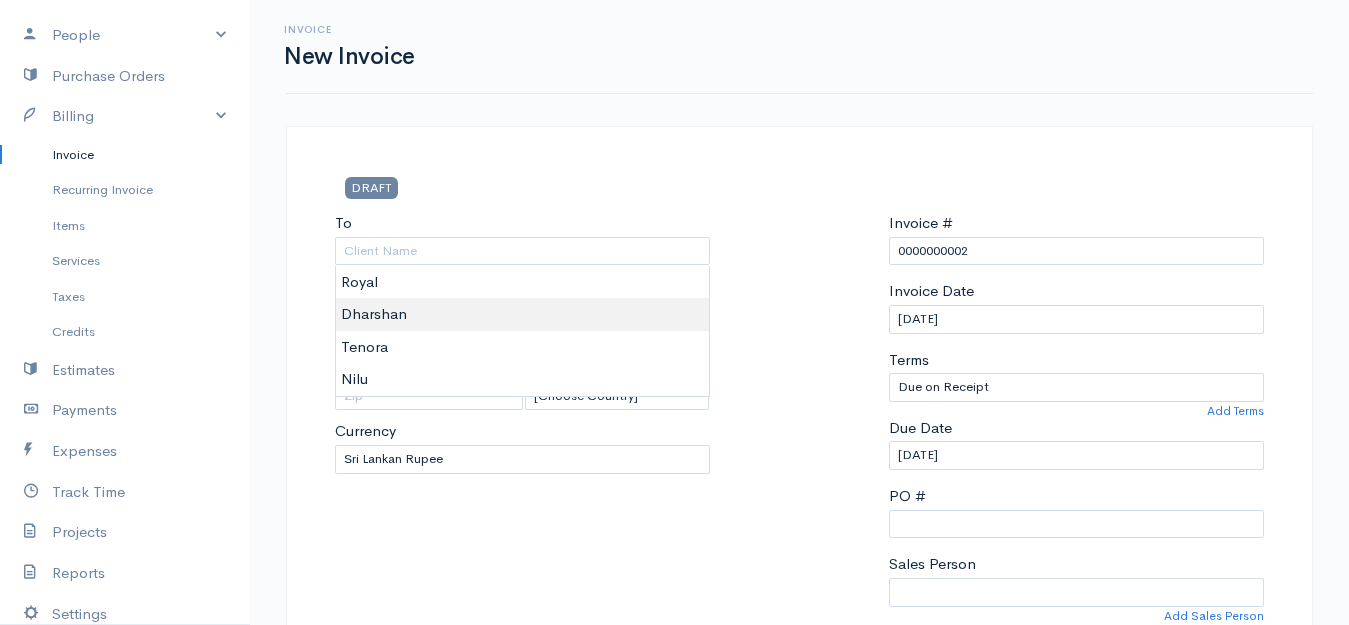 type on "Dharshan" 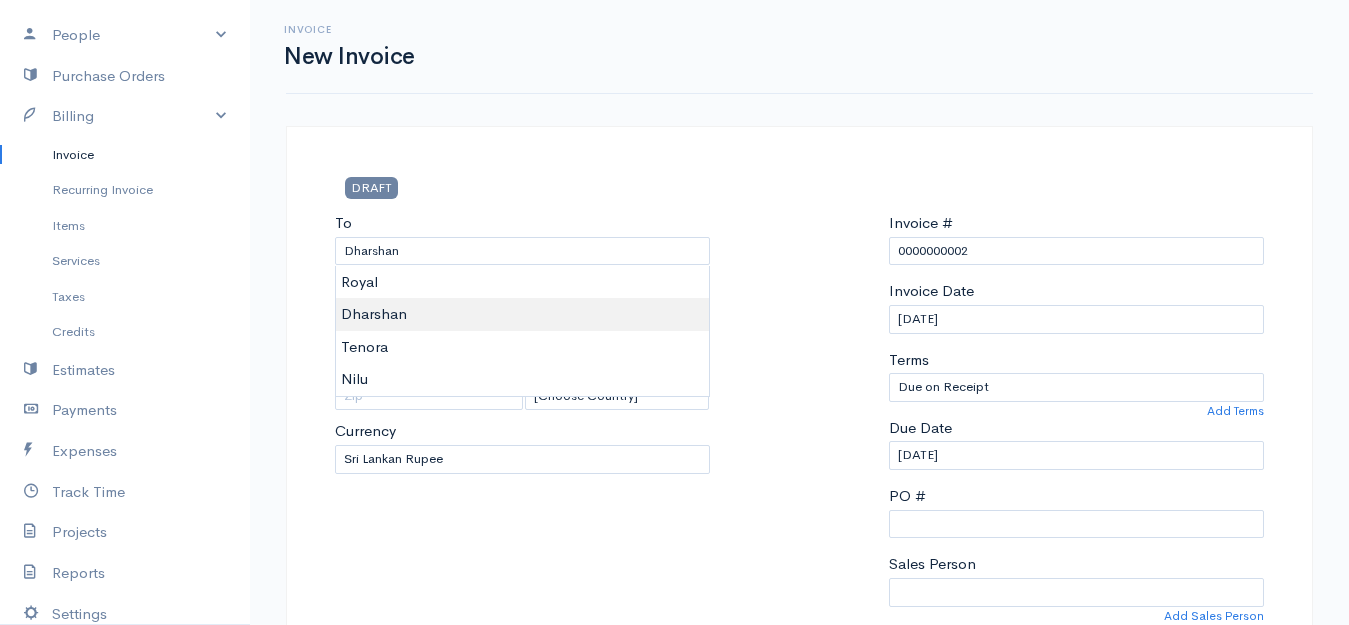 click on "[PERSON_NAME]
Upgrade
Dashboard
People
Clients
Vendors
Staff Users
Purchase Orders
Billing
Invoice
Recurring Invoice
Items
Services
Taxes
Credits
Estimates
Payments
Expenses
Track Time
Projects
Reports
Settings
My Organizations
Logout
Help
@CloudBooksApp 2022
Invoice
New Invoice
DRAFT To [GEOGRAPHIC_DATA] [Choose Country] [GEOGRAPHIC_DATA] [GEOGRAPHIC_DATA] [GEOGRAPHIC_DATA] [GEOGRAPHIC_DATA] [GEOGRAPHIC_DATA] [GEOGRAPHIC_DATA] [US_STATE] [GEOGRAPHIC_DATA] [GEOGRAPHIC_DATA] [GEOGRAPHIC_DATA] [GEOGRAPHIC_DATA] [GEOGRAPHIC_DATA] [GEOGRAPHIC_DATA] [GEOGRAPHIC_DATA] [GEOGRAPHIC_DATA] [GEOGRAPHIC_DATA] 0" at bounding box center [674, 864] 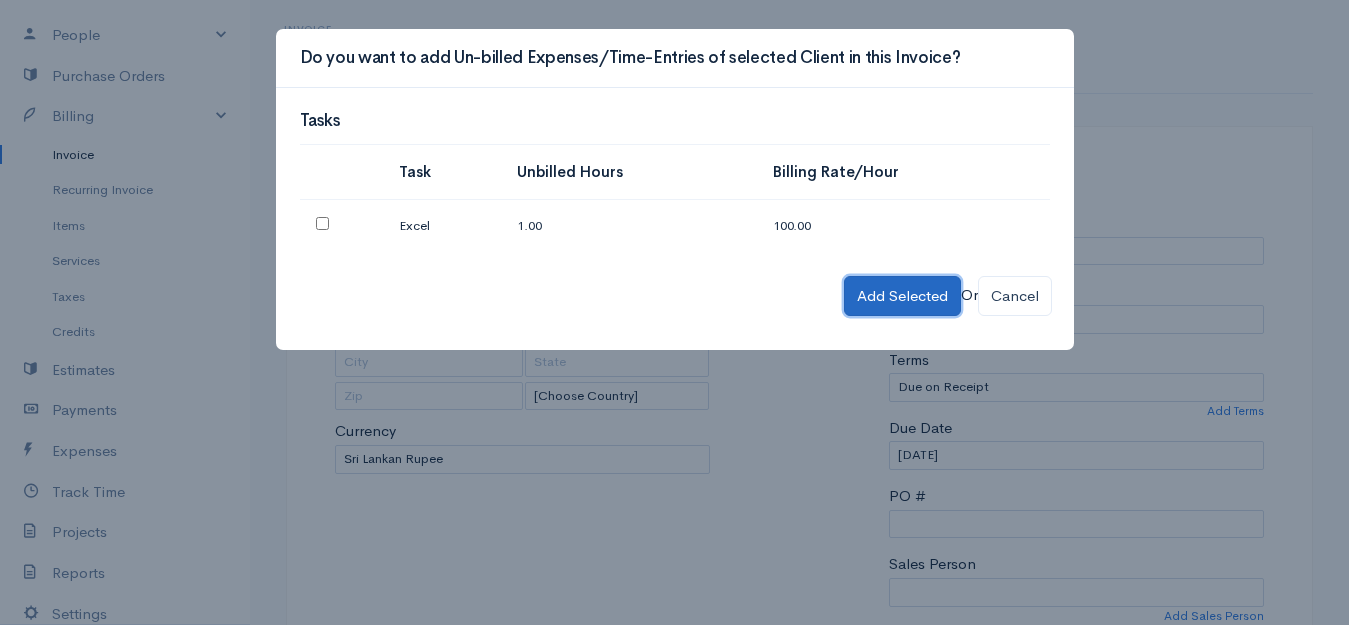 click on "Add Selected" at bounding box center [902, 296] 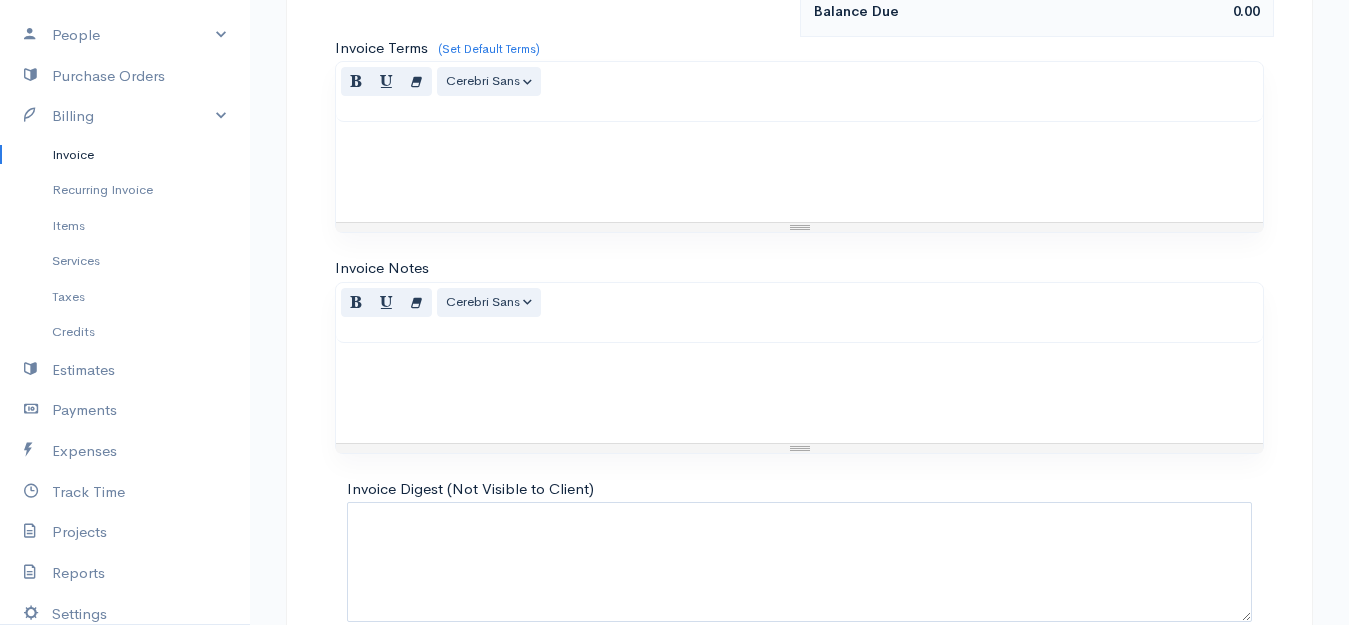 scroll, scrollTop: 1104, scrollLeft: 0, axis: vertical 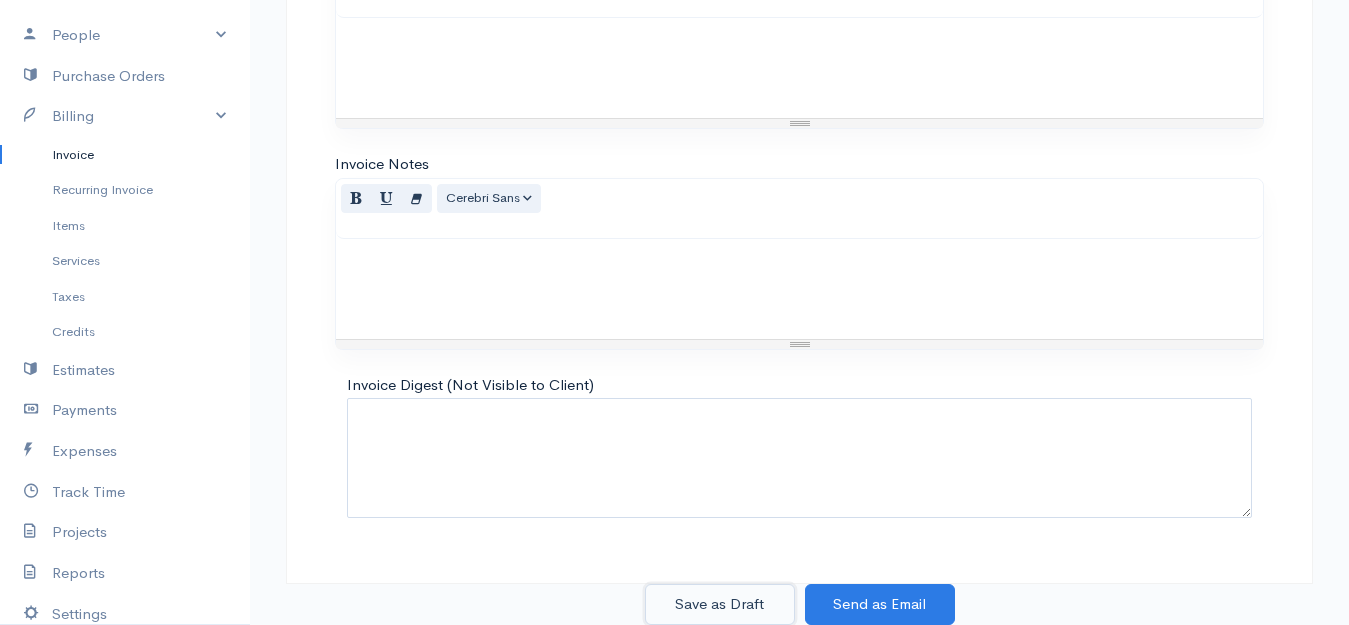 click on "Save as Draft" at bounding box center [720, 604] 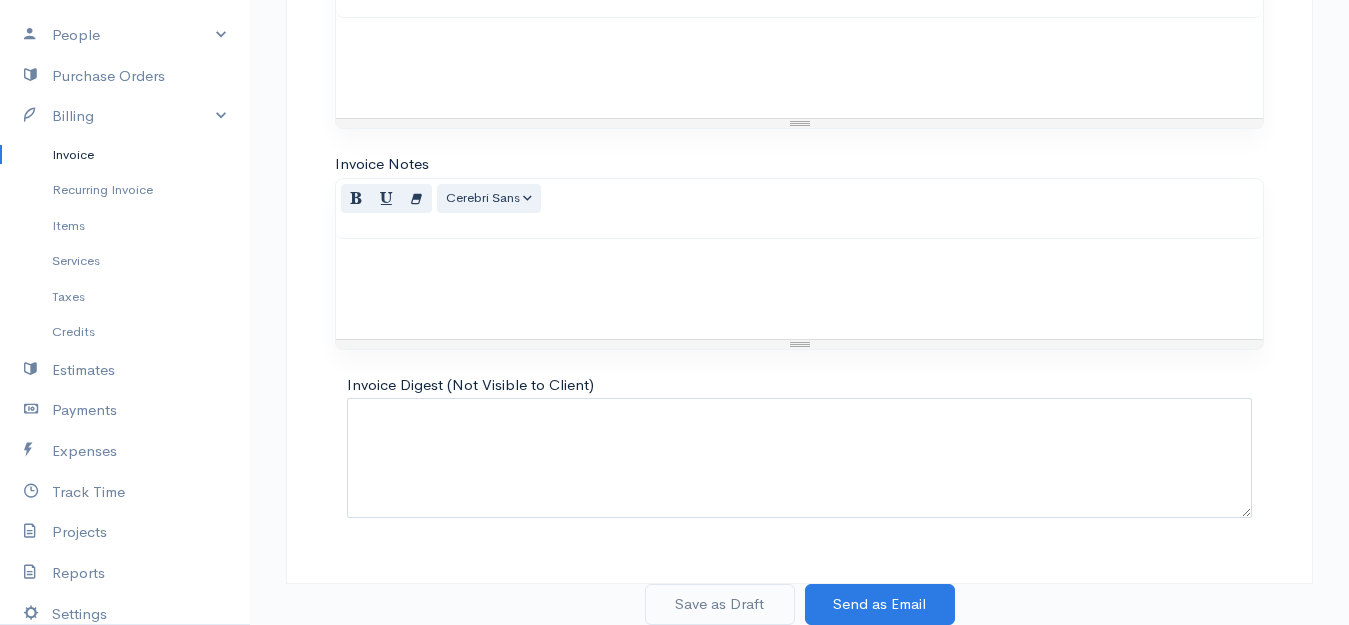 scroll, scrollTop: 0, scrollLeft: 0, axis: both 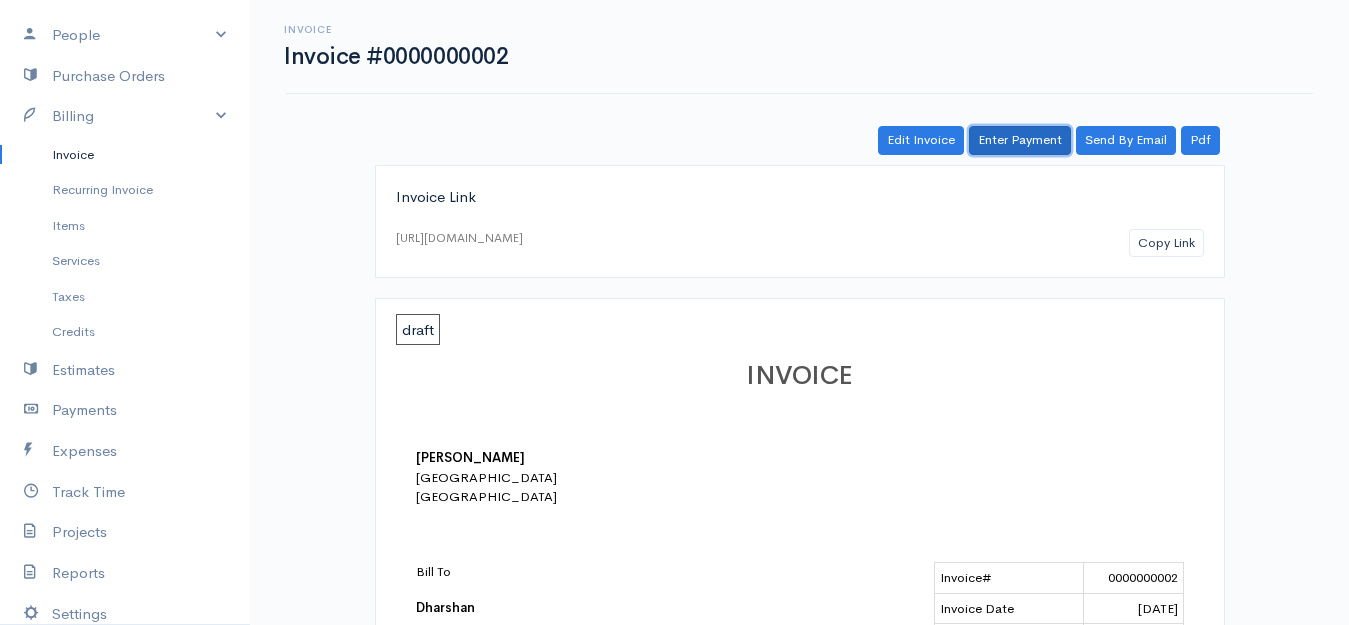 click on "Enter Payment" at bounding box center (1020, 140) 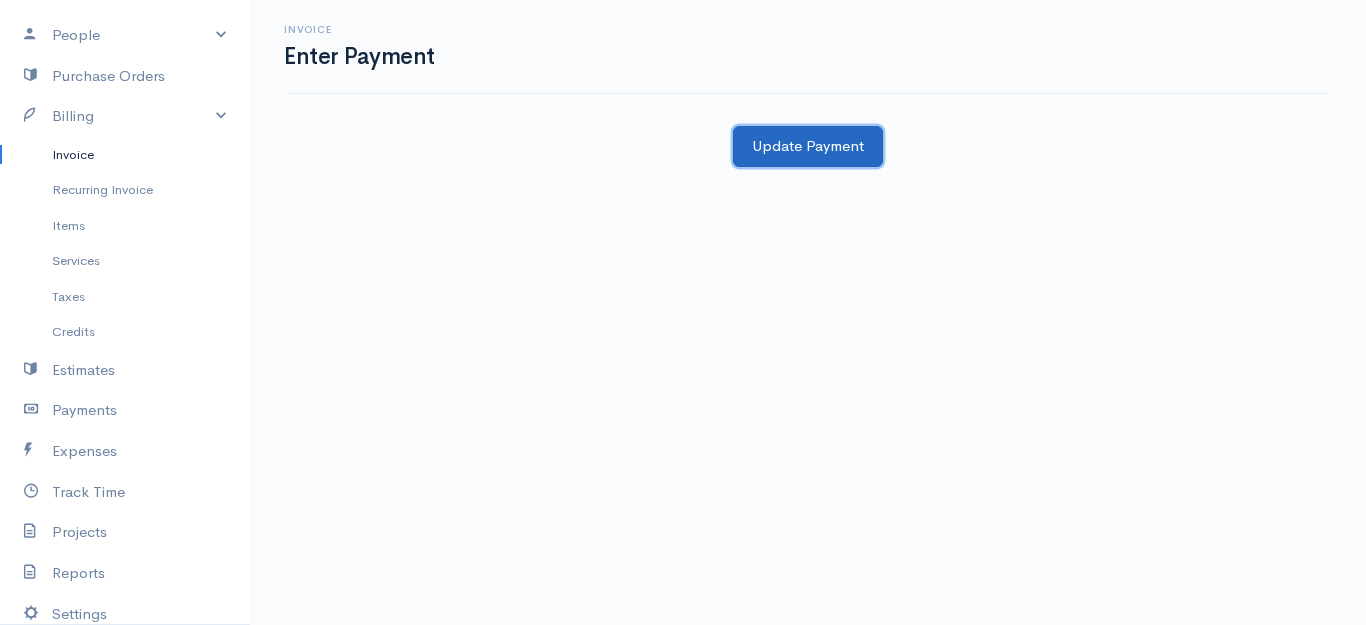 click on "Update Payment" at bounding box center (808, 146) 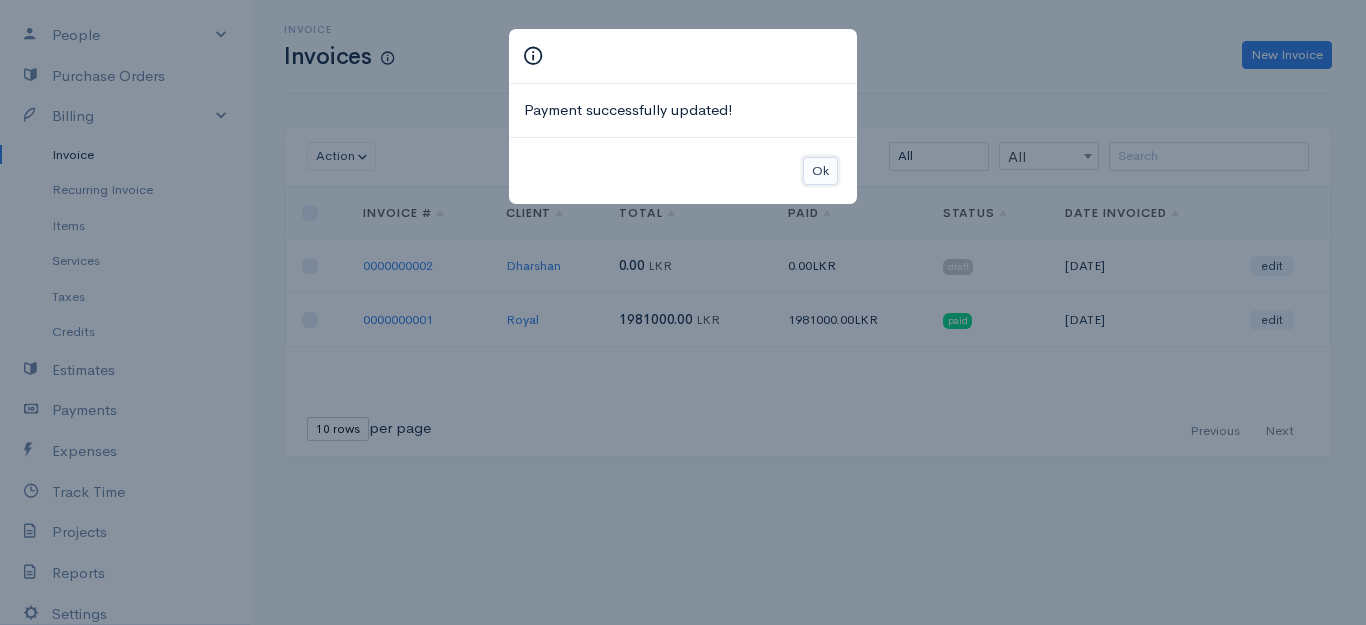 click on "Ok" at bounding box center (820, 171) 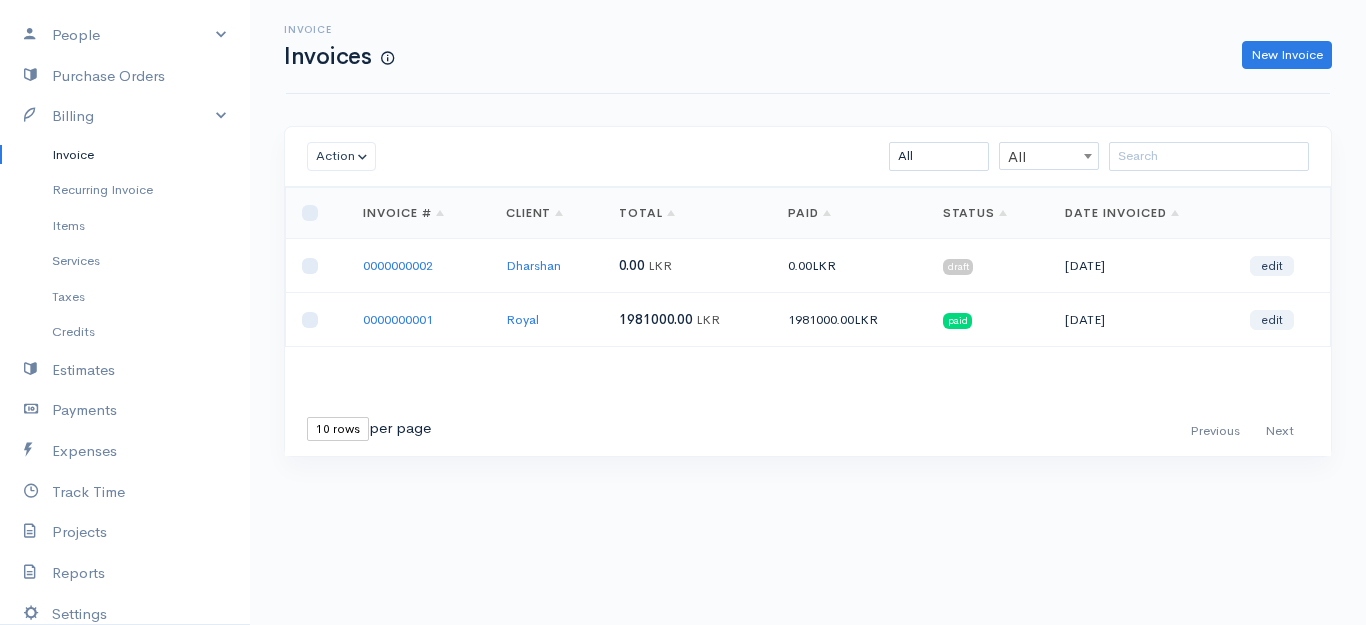 click on "draft" at bounding box center (958, 267) 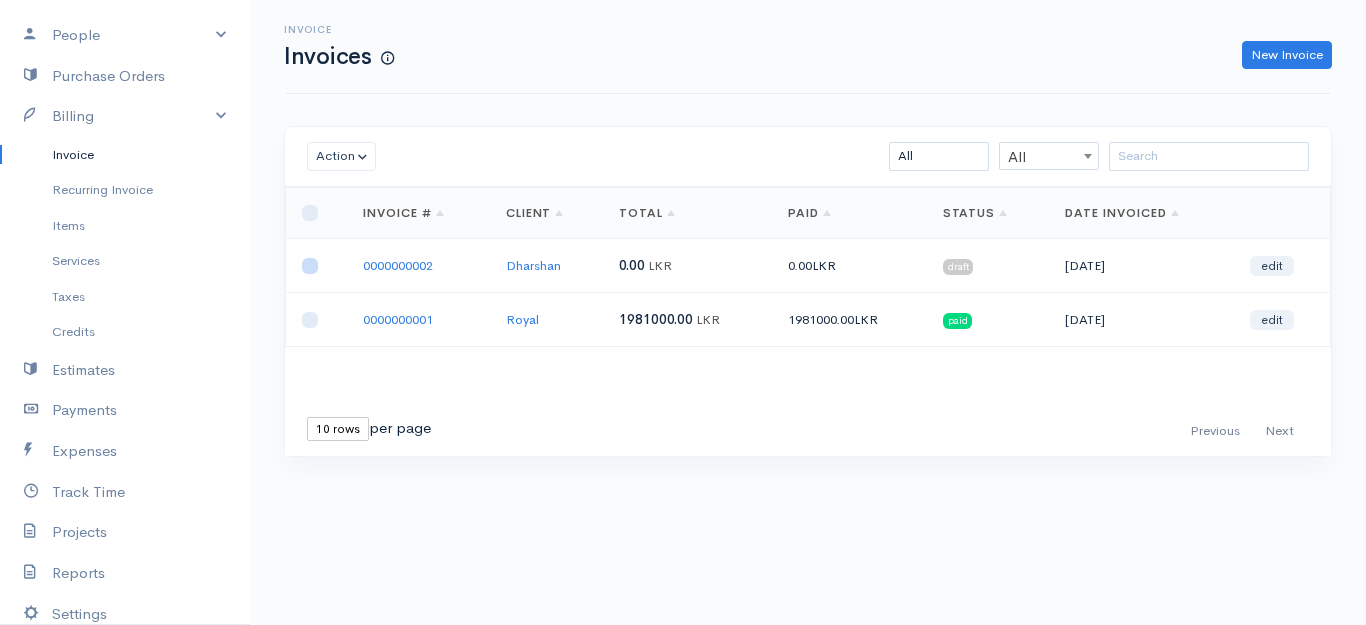 click at bounding box center (310, 266) 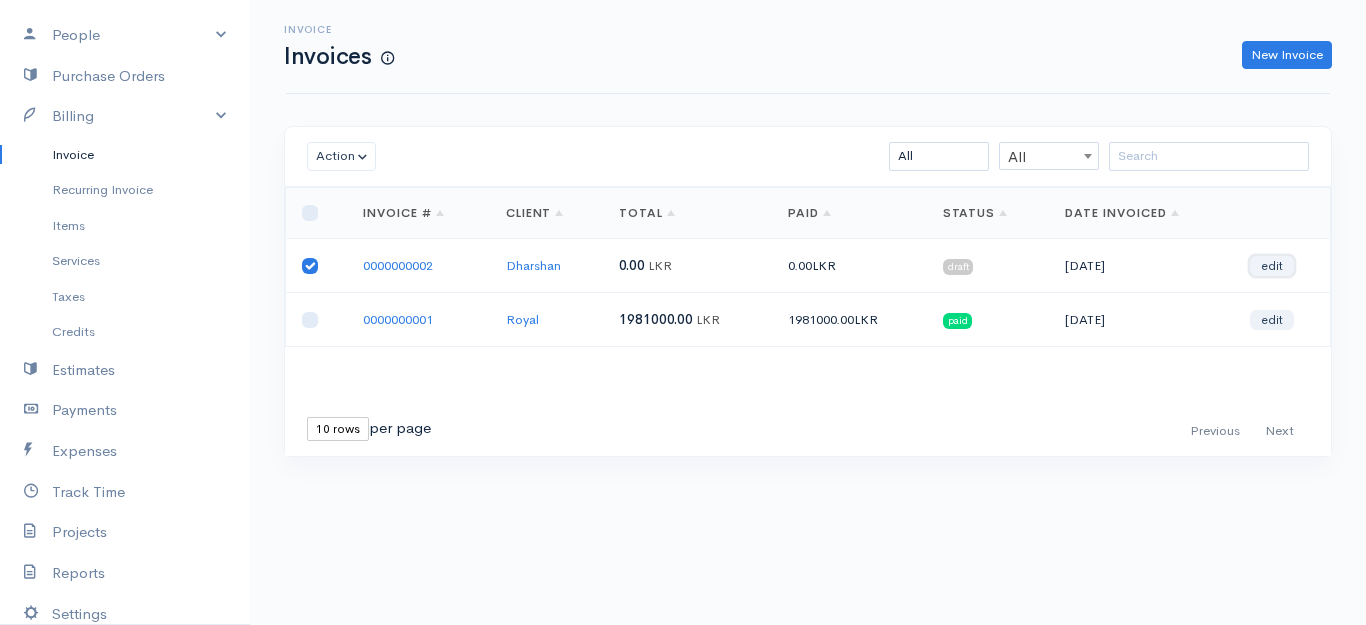 click on "edit" at bounding box center (1272, 266) 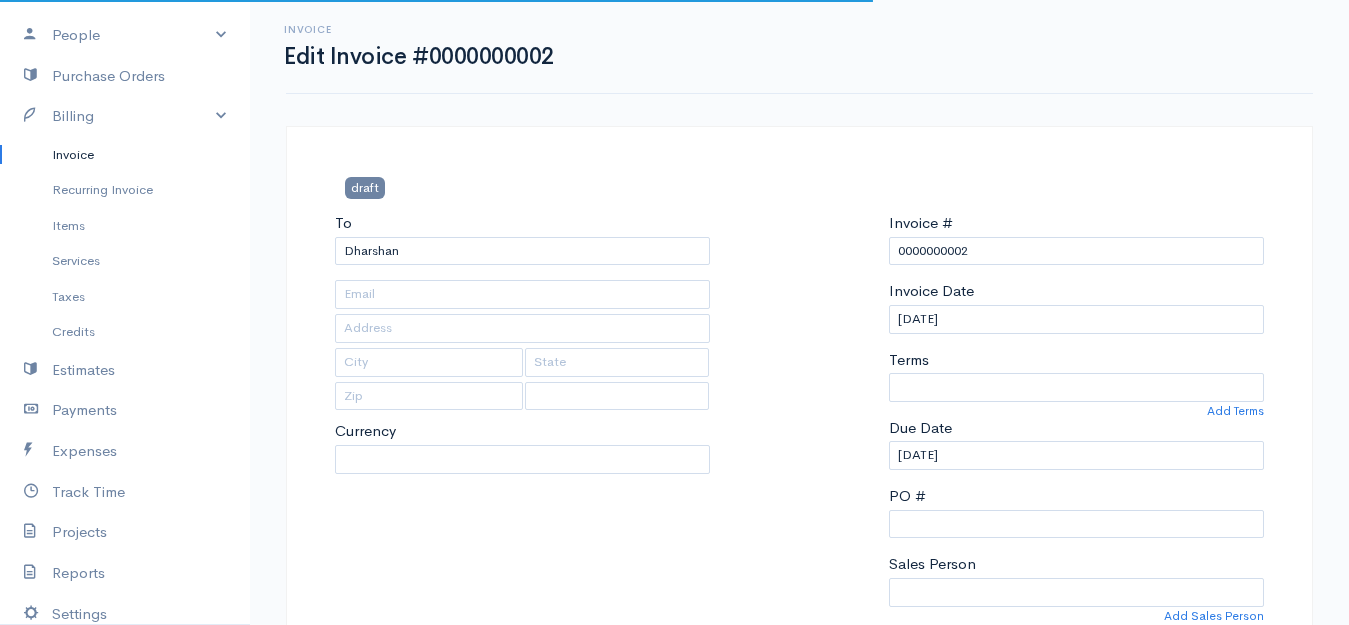 select 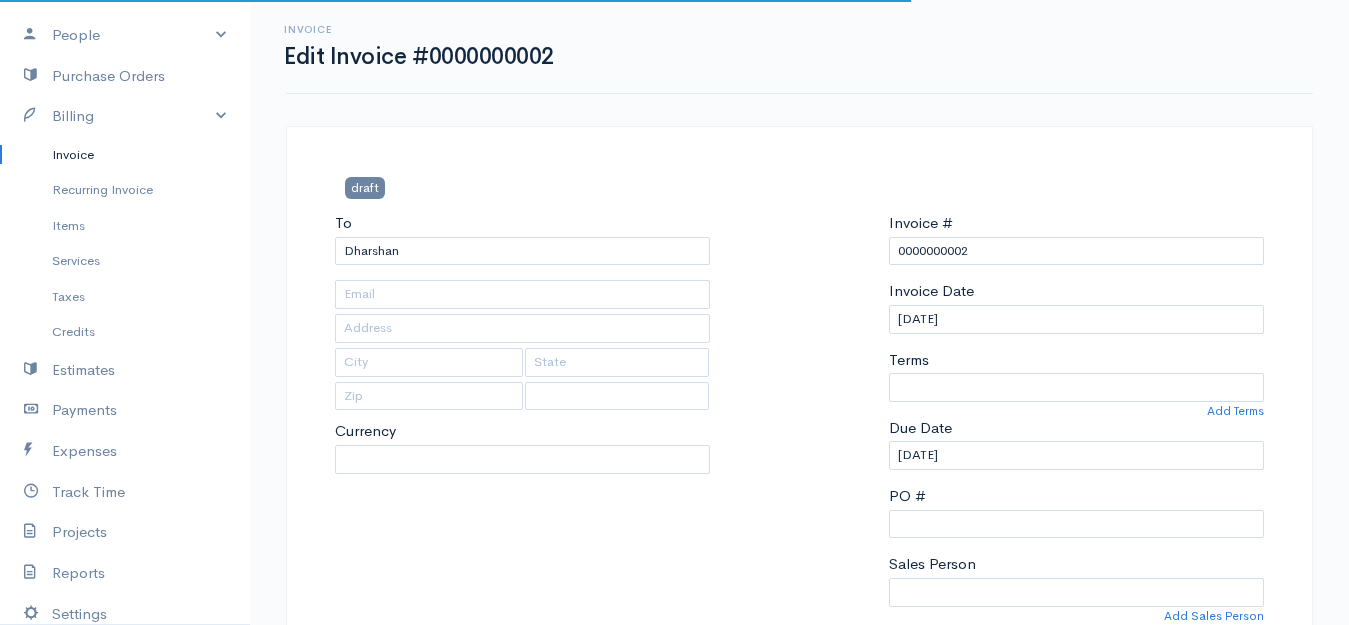 select on "[GEOGRAPHIC_DATA]" 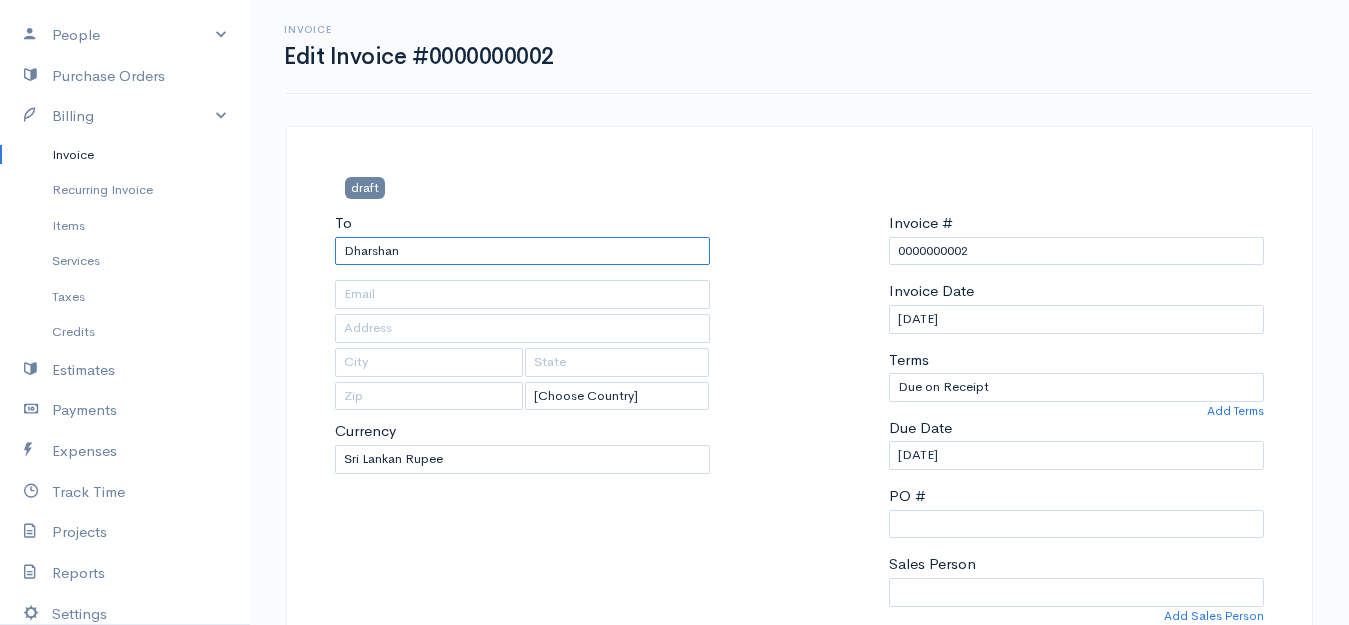 click on "Dharshan" at bounding box center [522, 251] 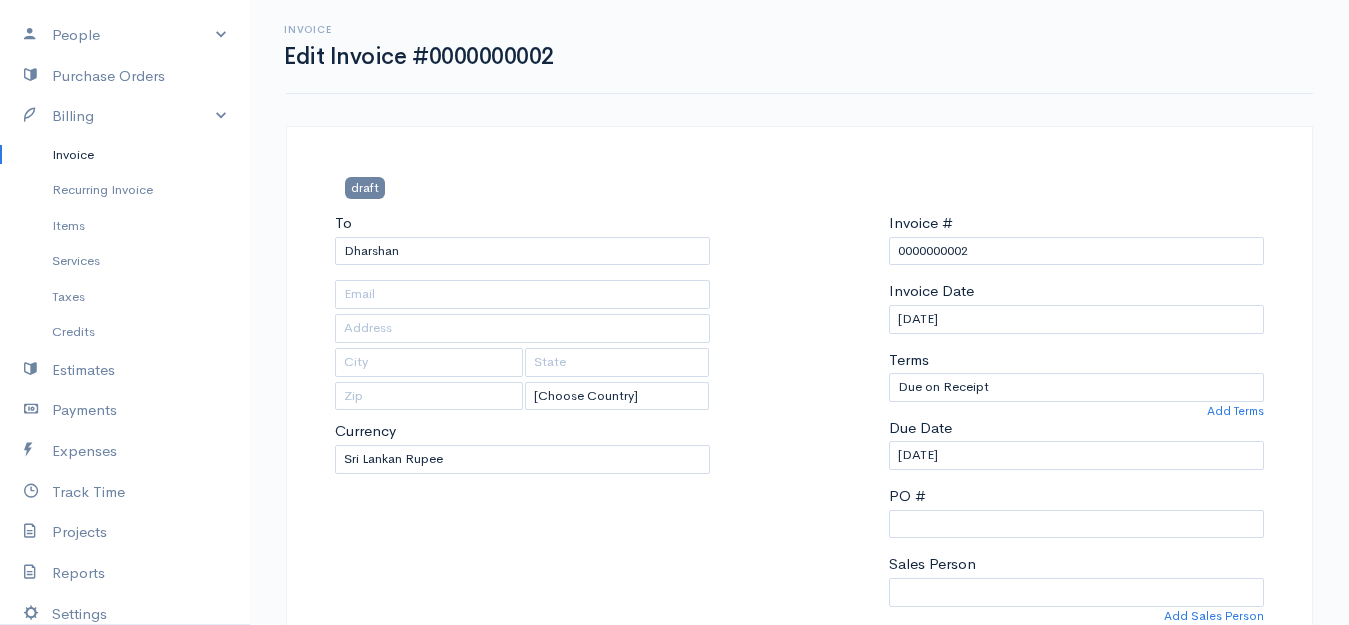 click on "draft" at bounding box center [365, 187] 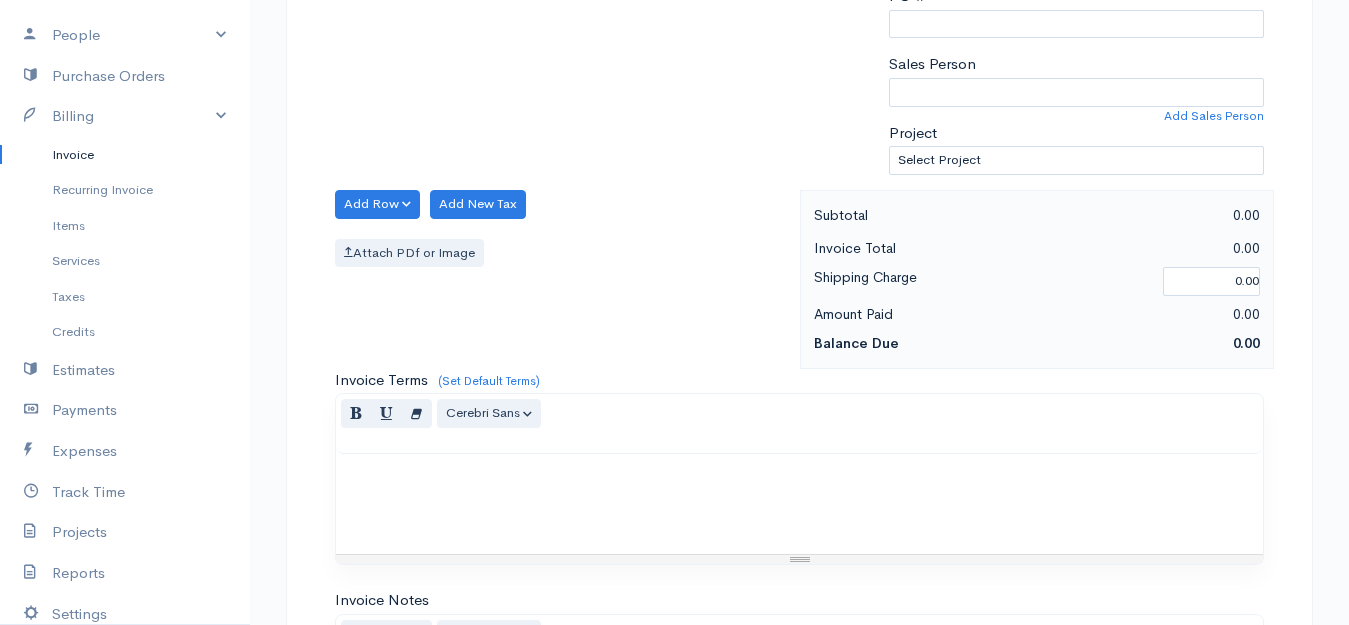 scroll, scrollTop: 100, scrollLeft: 0, axis: vertical 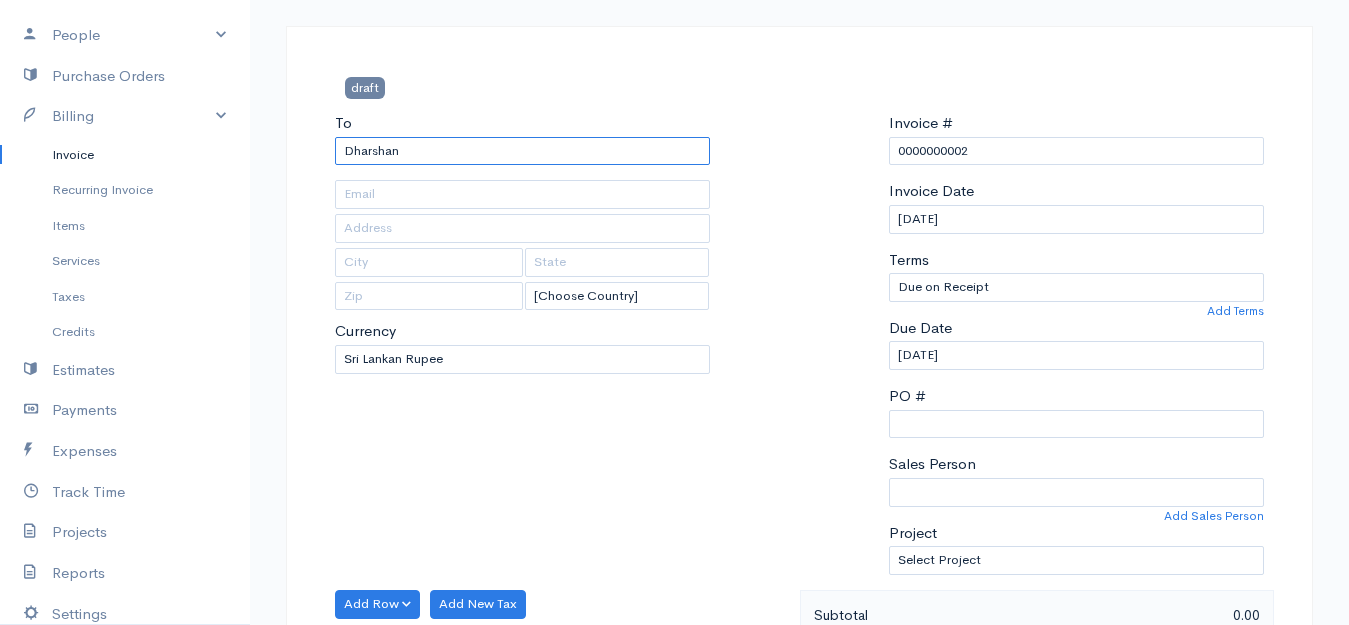 click on "Dharshan" at bounding box center [522, 151] 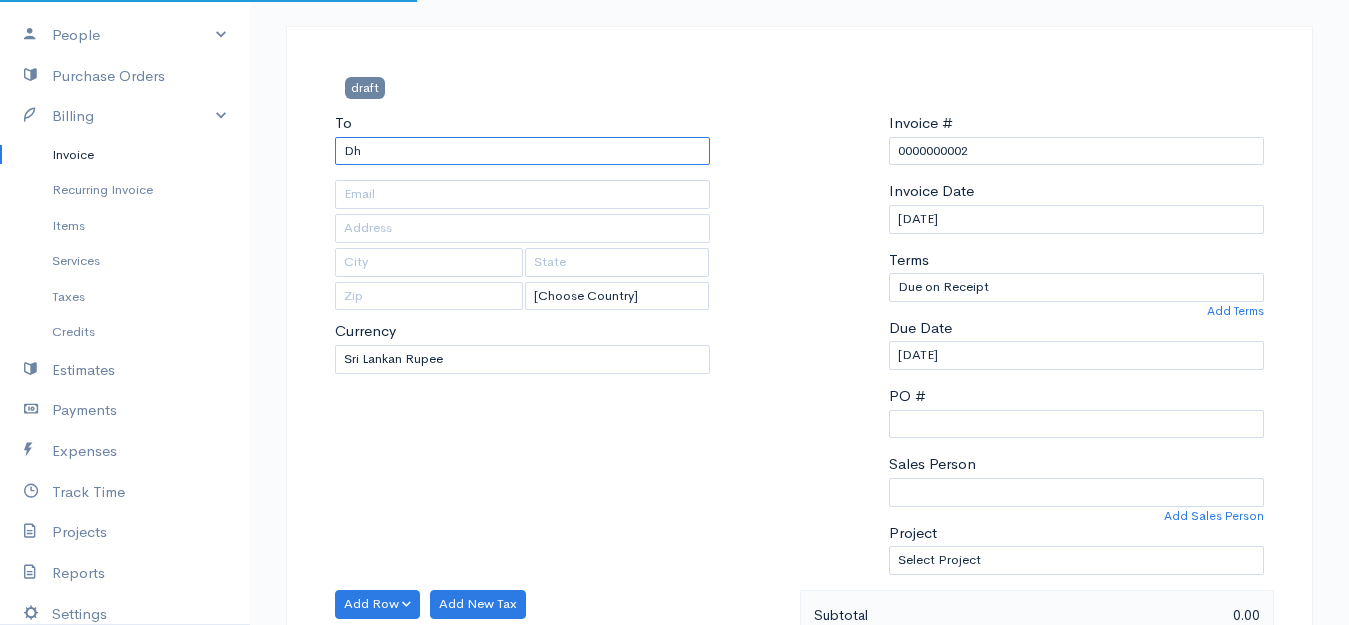 type on "D" 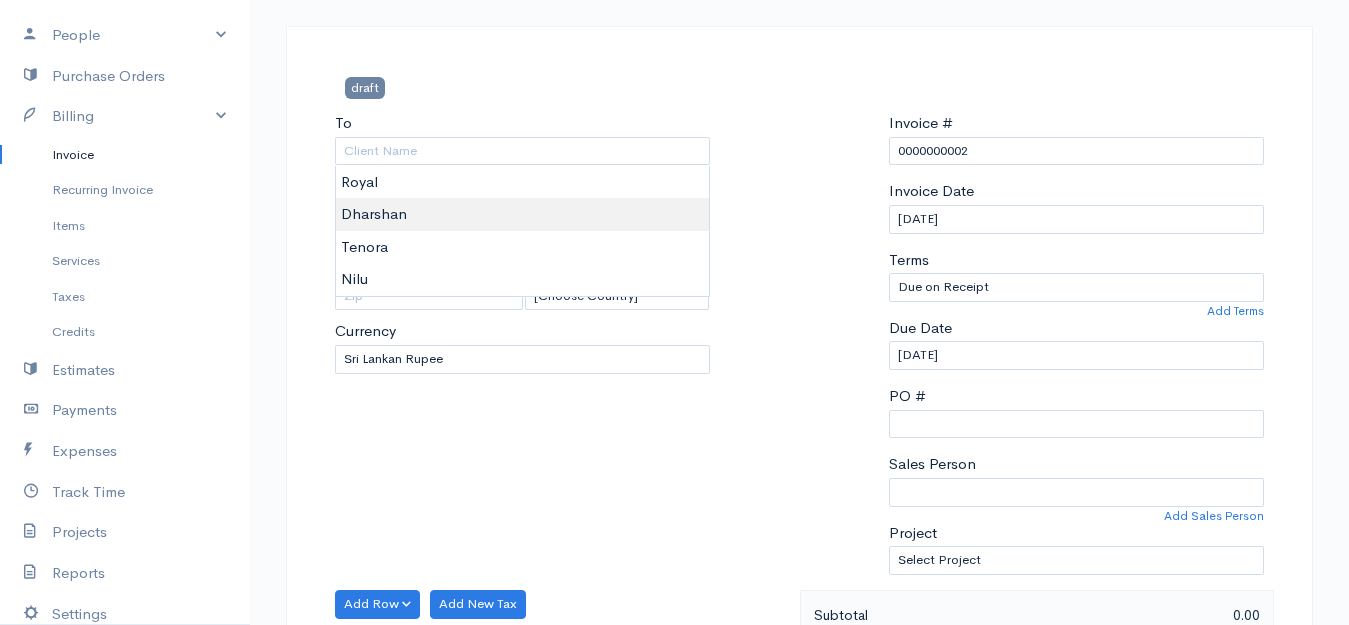 type on "Dharshan" 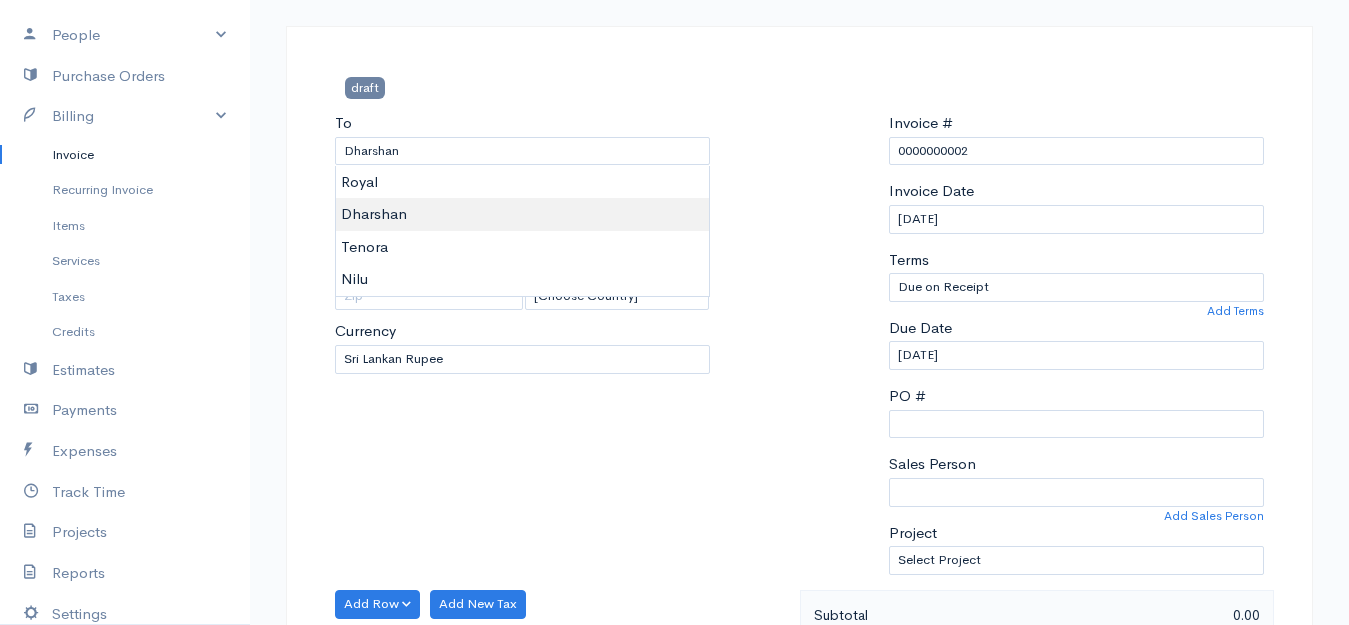 click on "[PERSON_NAME]
Upgrade
Dashboard
People
Clients
Vendors
Staff Users
Purchase Orders
Billing
Invoice
Recurring Invoice
Items
Services
Taxes
Credits
Estimates
Payments
Expenses
Track Time
Projects
Reports
Settings
My Organizations
Logout
Help
@CloudBooksApp 2022
Invoice
Edit Invoice #0000000002
draft To [GEOGRAPHIC_DATA] [Choose Country] [GEOGRAPHIC_DATA] [GEOGRAPHIC_DATA] [GEOGRAPHIC_DATA] [GEOGRAPHIC_DATA] [GEOGRAPHIC_DATA] [GEOGRAPHIC_DATA] [US_STATE] [GEOGRAPHIC_DATA] [GEOGRAPHIC_DATA] [GEOGRAPHIC_DATA] [GEOGRAPHIC_DATA] [GEOGRAPHIC_DATA] [GEOGRAPHIC_DATA] [GEOGRAPHIC_DATA] [GEOGRAPHIC_DATA]" at bounding box center (674, 680) 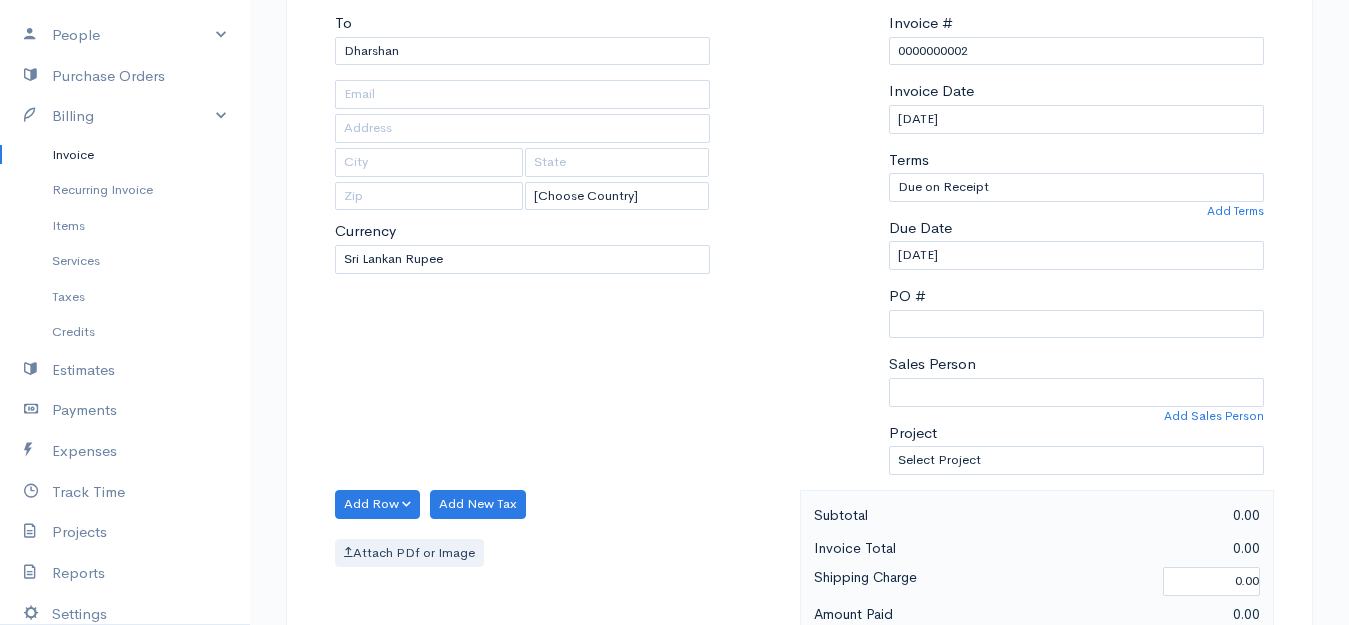 scroll, scrollTop: 0, scrollLeft: 0, axis: both 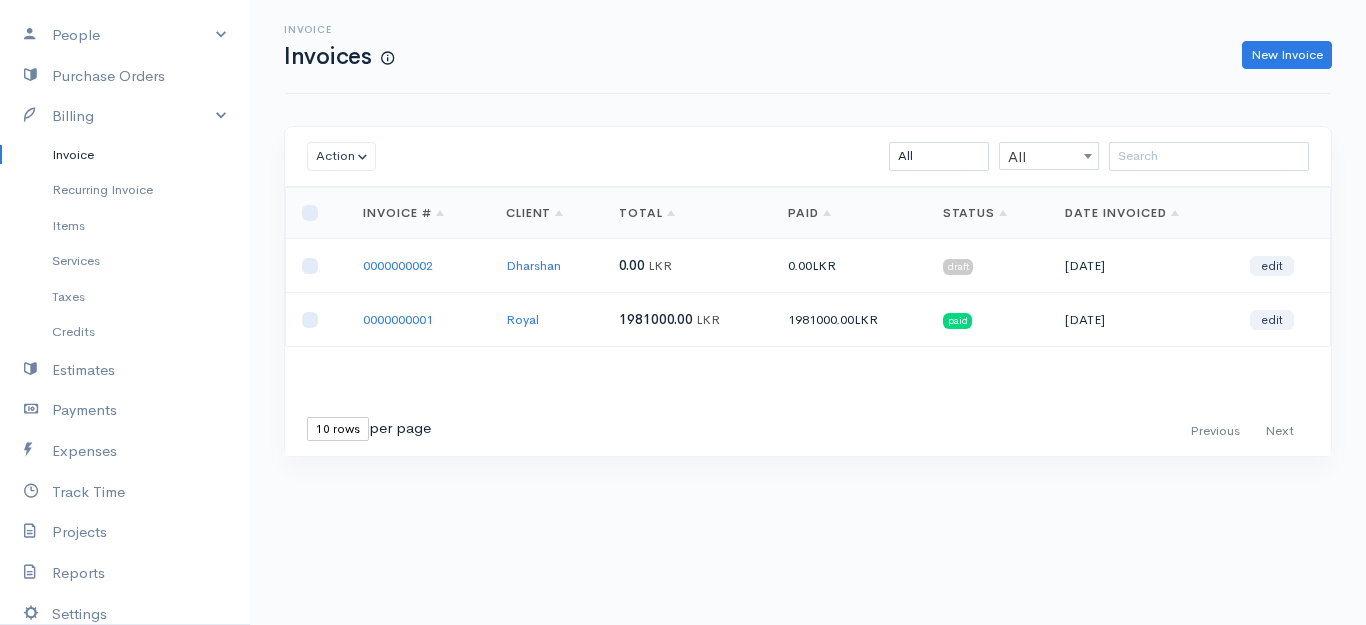 click at bounding box center (316, 266) 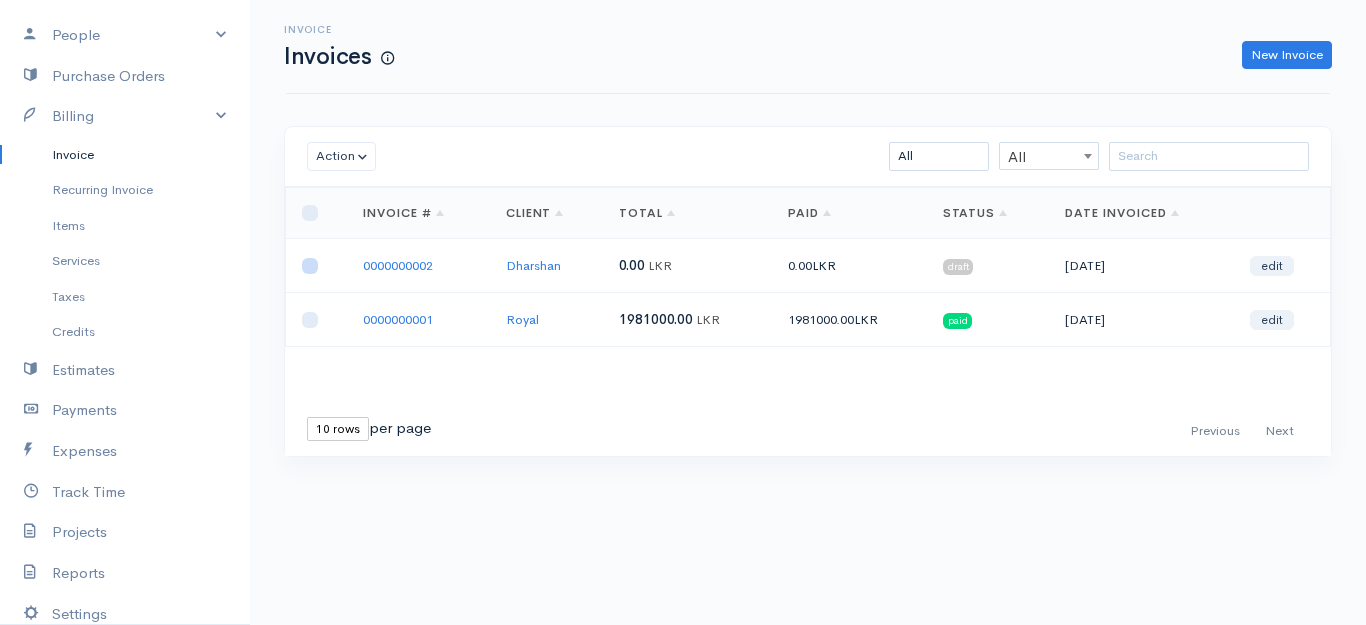 click at bounding box center [310, 266] 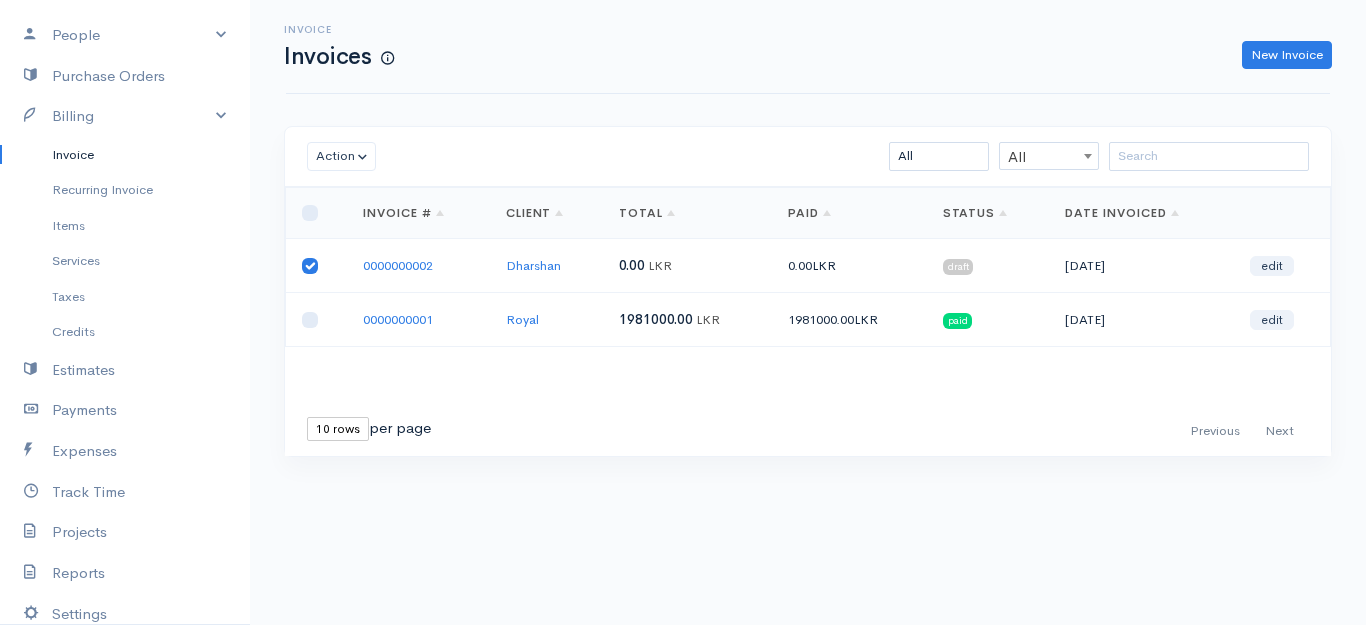 drag, startPoint x: 1067, startPoint y: 254, endPoint x: 917, endPoint y: 469, distance: 262.15454 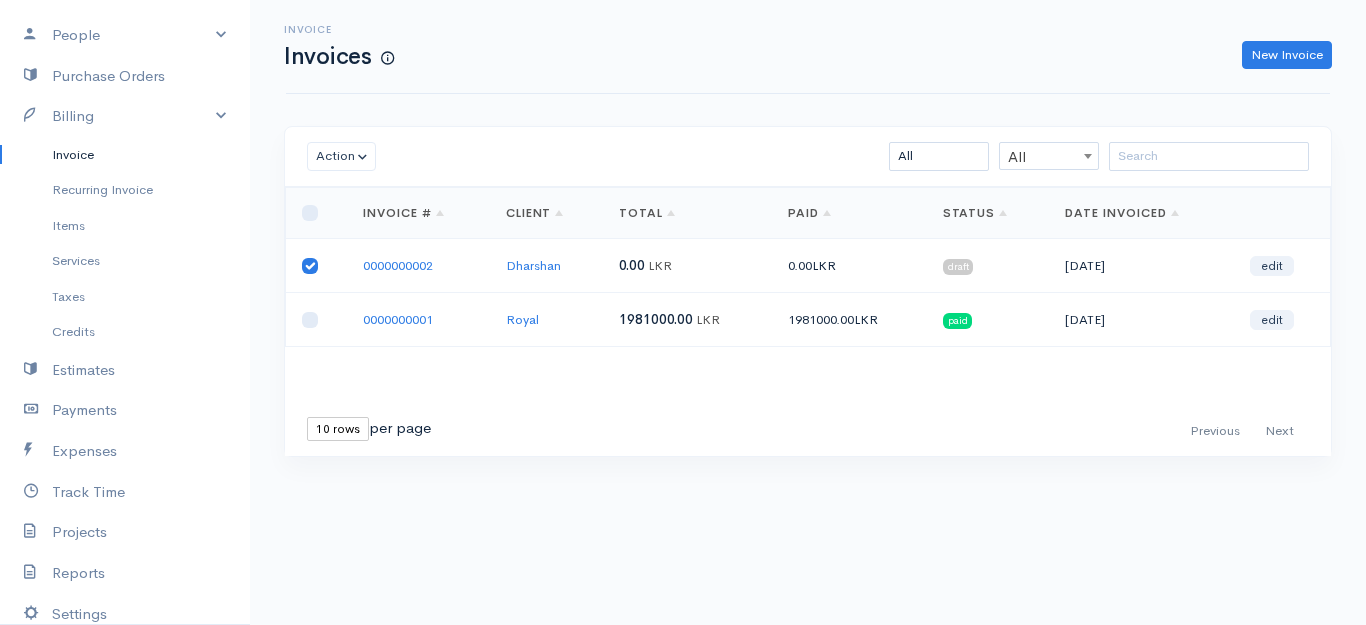 click on "Action Archive Delete Download PDF Send [PERSON_NAME] as Sent Mark Un-Sent Enter Payment Follow Up All All All Draft Viewed Sent Paid Partial Overdue Unpaid/Open Loading ... First Previous Next Last 10 rows 25 rows 50 rows  per page Invoice # Client Total Paid Status Date Invoiced 0000000002 Dharshan 0.00   LKR 0.00  LKR draft [DATE] edit 0000000001 Royal 1981000.00   LKR 1981000.00  LKR paid [DATE] edit" at bounding box center [808, 291] 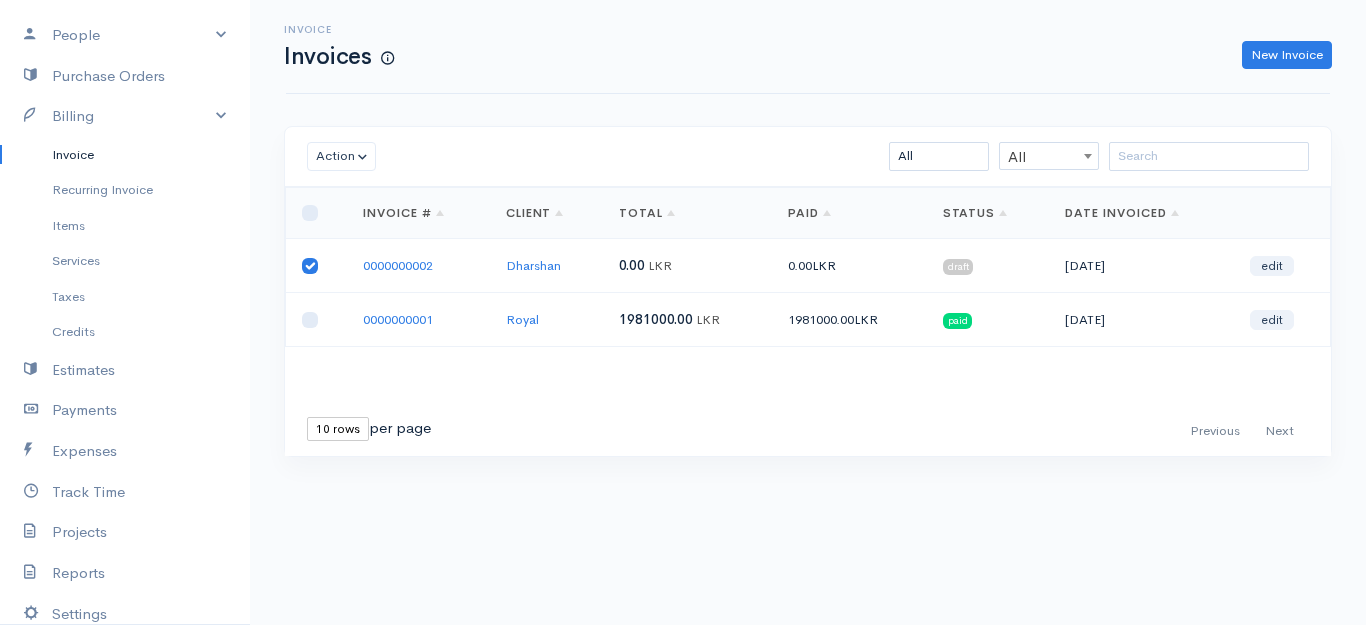 click at bounding box center [316, 266] 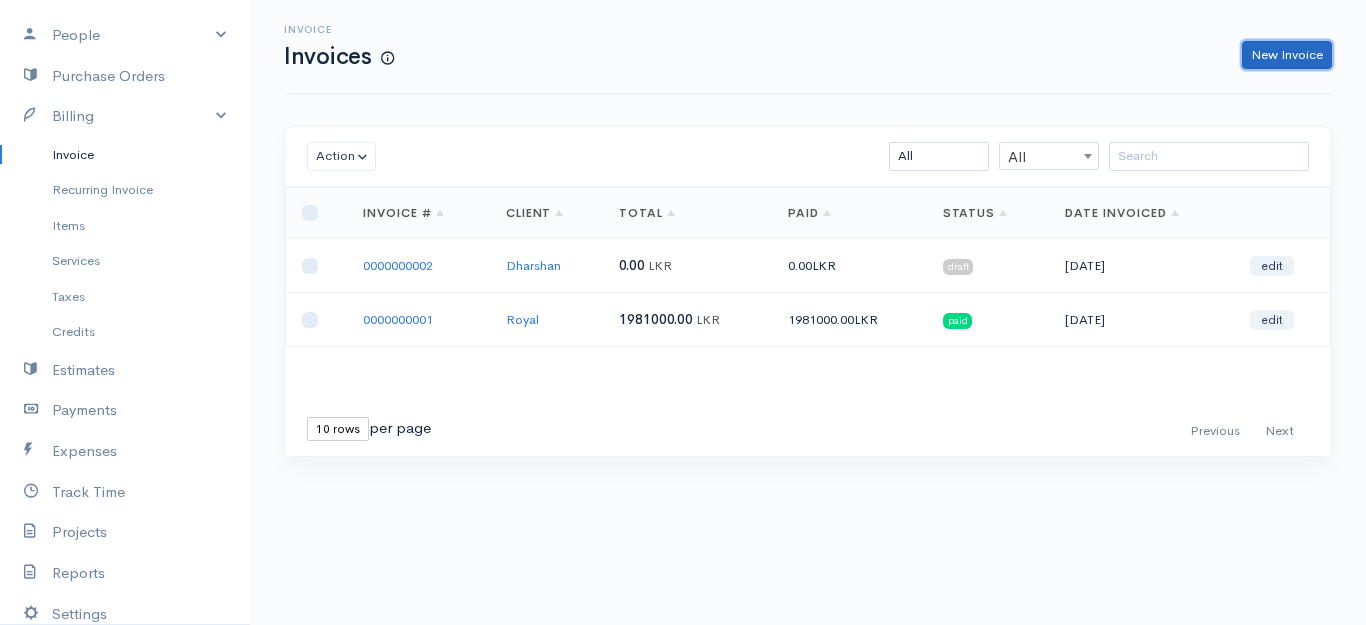 click on "New Invoice" at bounding box center [1287, 55] 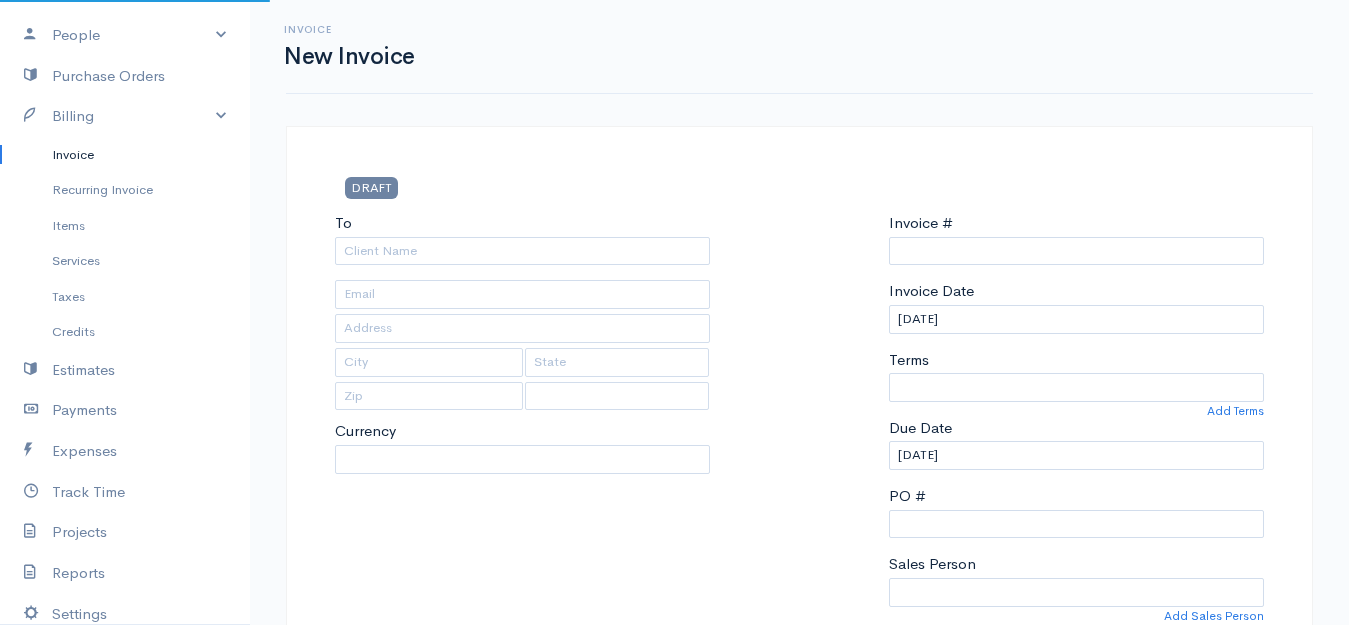 select on "LKR" 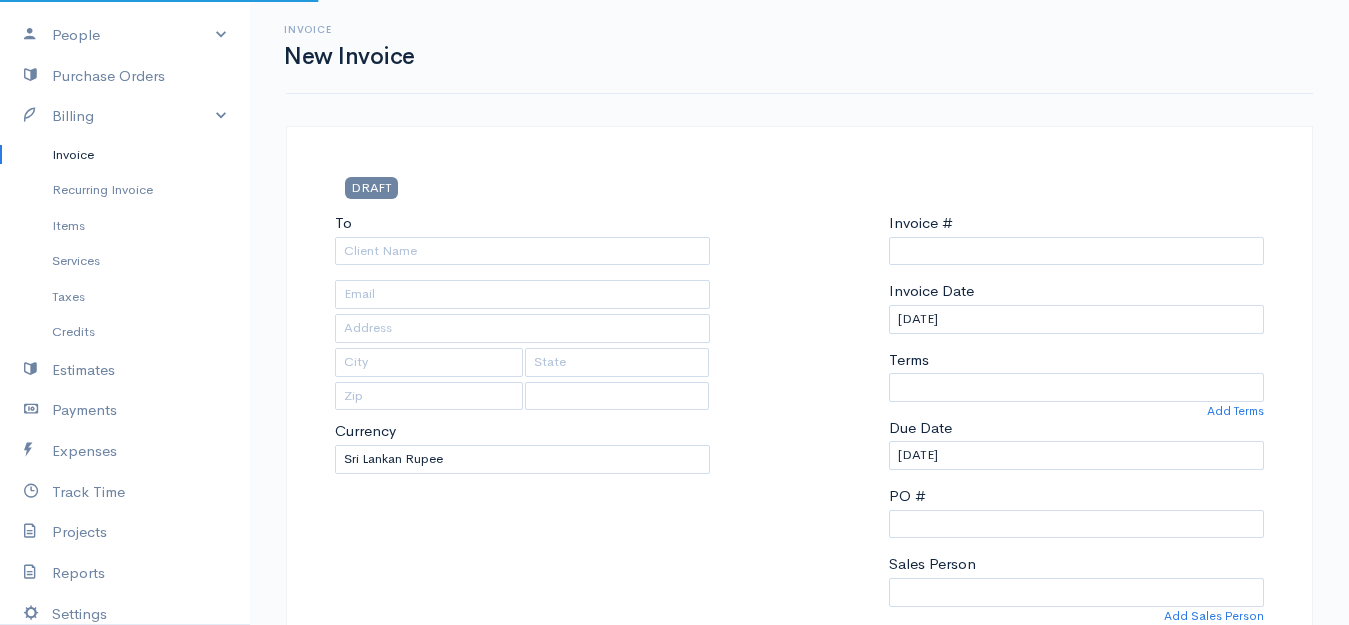 select on "[GEOGRAPHIC_DATA]" 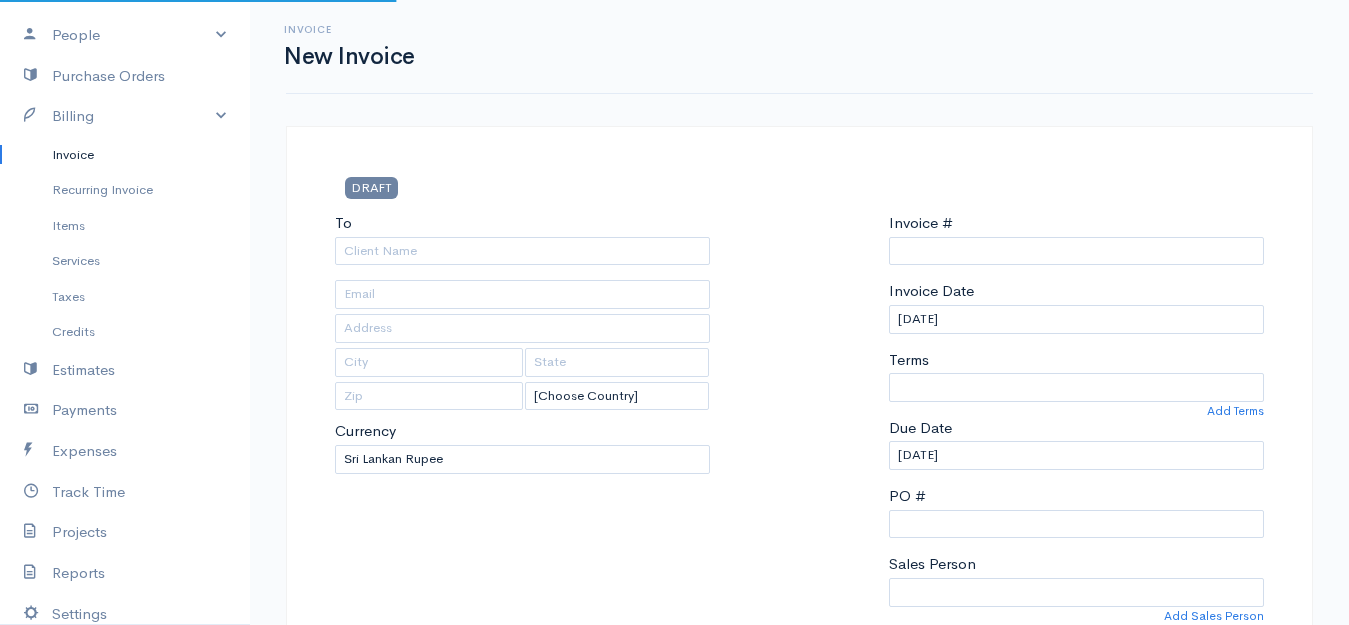 type on "0000000003" 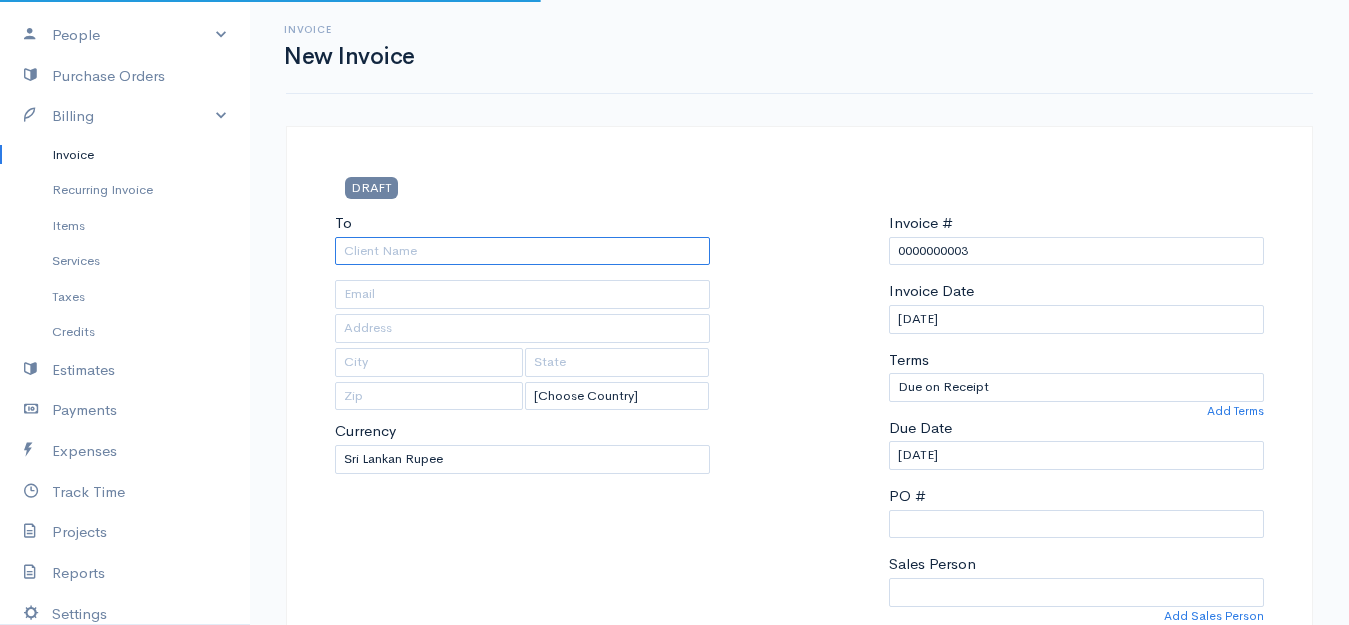 click on "To" at bounding box center [522, 251] 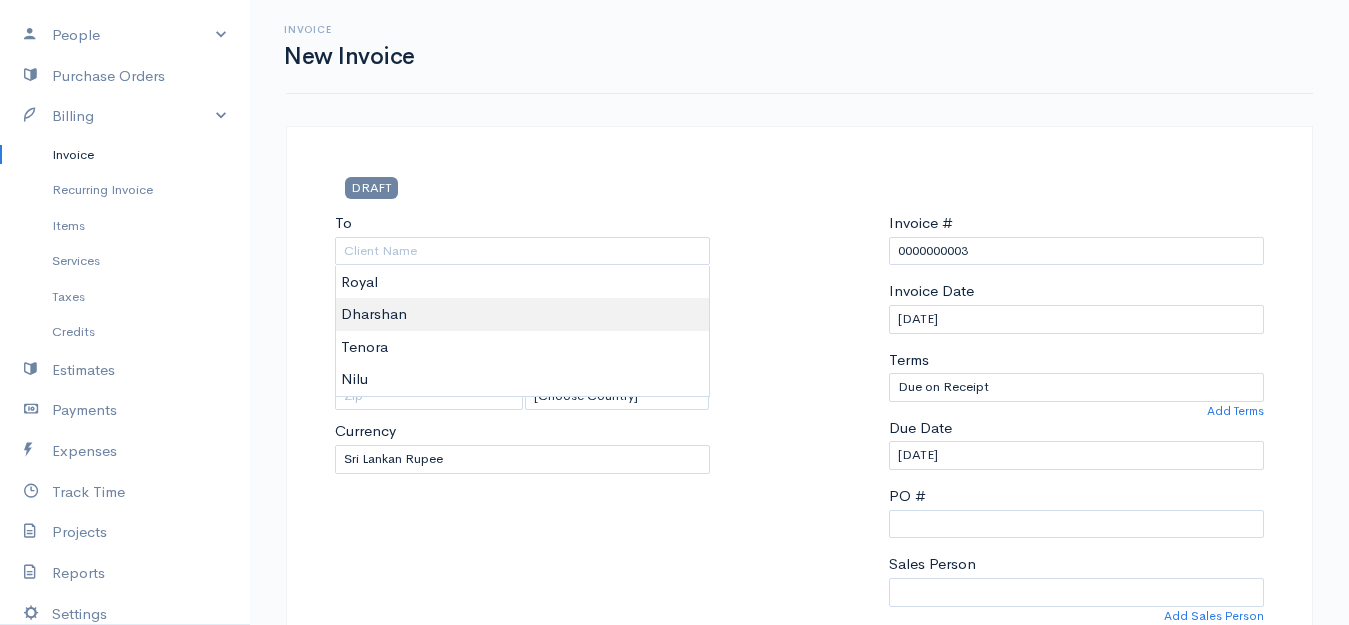 type on "Dharshan" 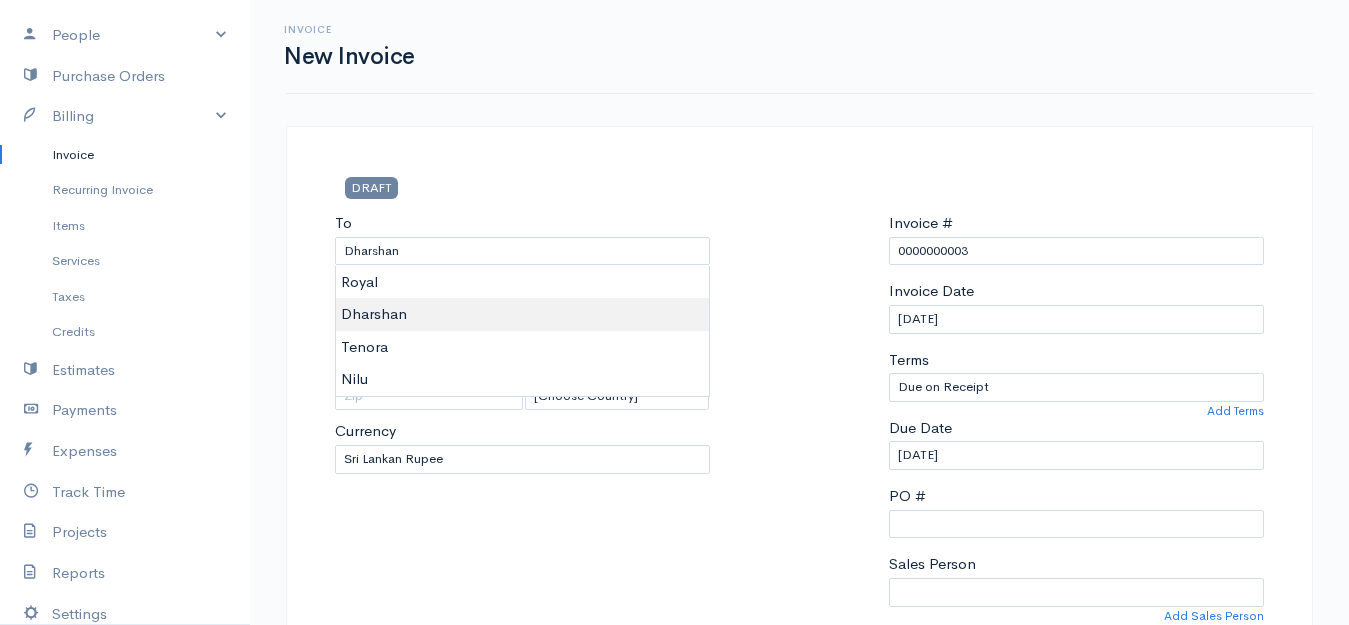click on "[PERSON_NAME]
Upgrade
Dashboard
People
Clients
Vendors
Staff Users
Purchase Orders
Billing
Invoice
Recurring Invoice
Items
Services
Taxes
Credits
Estimates
Payments
Expenses
Track Time
Projects
Reports
Settings
My Organizations
Logout
Help
@CloudBooksApp 2022
Invoice
New Invoice
DRAFT To [GEOGRAPHIC_DATA] [Choose Country] [GEOGRAPHIC_DATA] [GEOGRAPHIC_DATA] [GEOGRAPHIC_DATA] [GEOGRAPHIC_DATA] [GEOGRAPHIC_DATA] [GEOGRAPHIC_DATA] [US_STATE] [GEOGRAPHIC_DATA] [GEOGRAPHIC_DATA] [GEOGRAPHIC_DATA] [GEOGRAPHIC_DATA] [GEOGRAPHIC_DATA] [GEOGRAPHIC_DATA] [GEOGRAPHIC_DATA] [GEOGRAPHIC_DATA] [GEOGRAPHIC_DATA] 0" at bounding box center (674, 864) 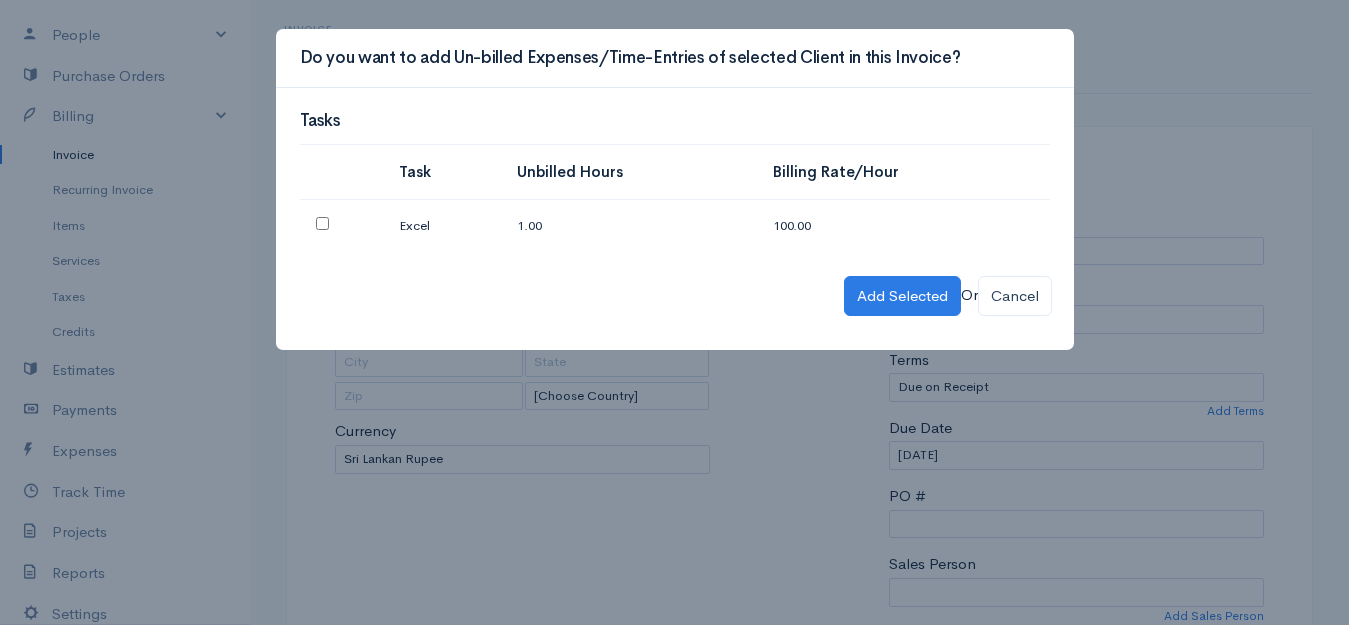 click at bounding box center [322, 223] 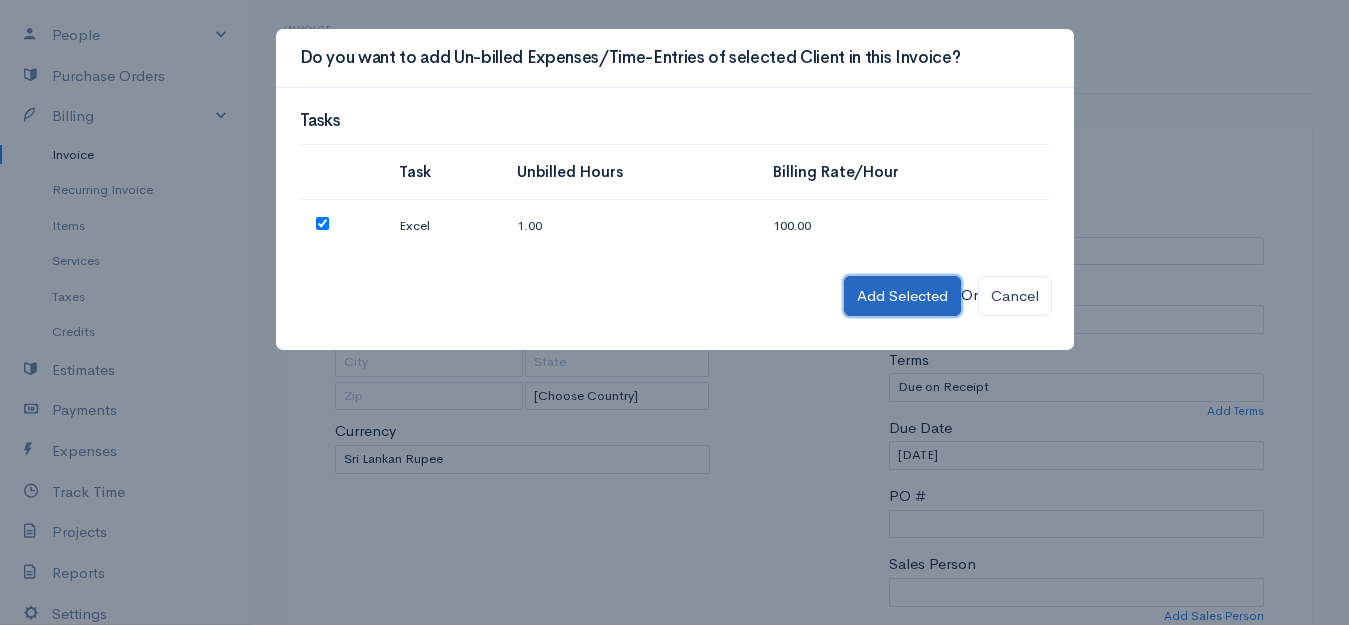 click on "Add Selected" at bounding box center (902, 296) 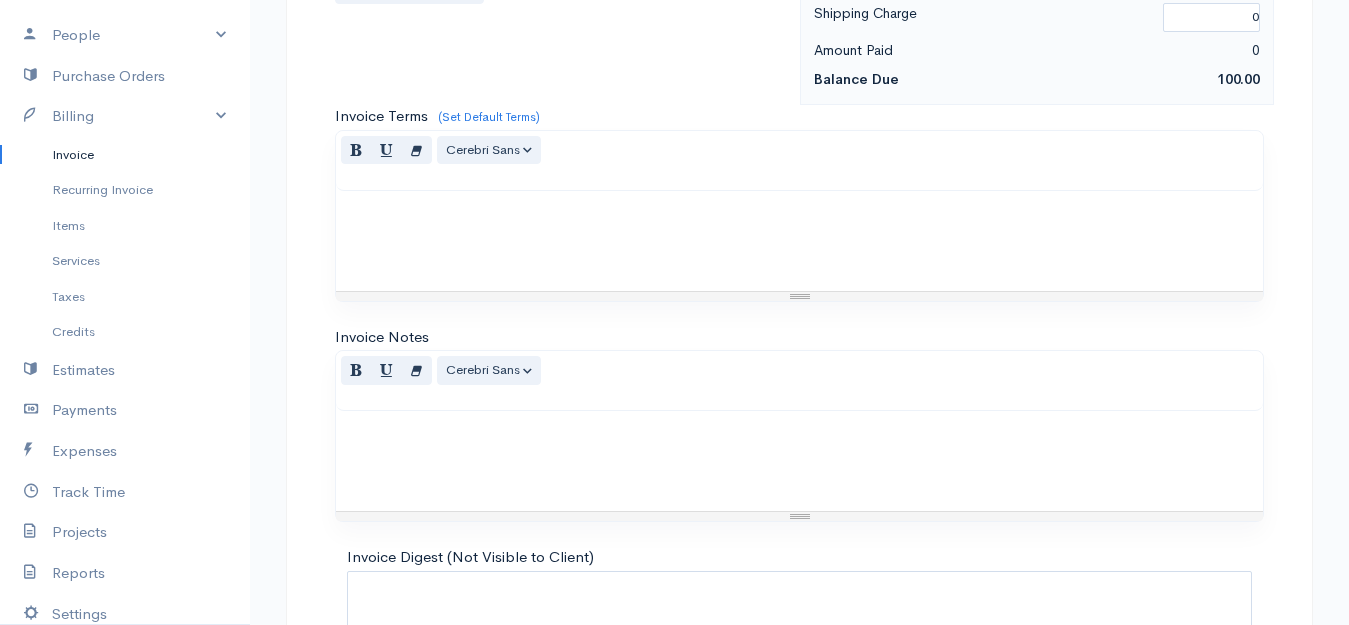 scroll, scrollTop: 1272, scrollLeft: 0, axis: vertical 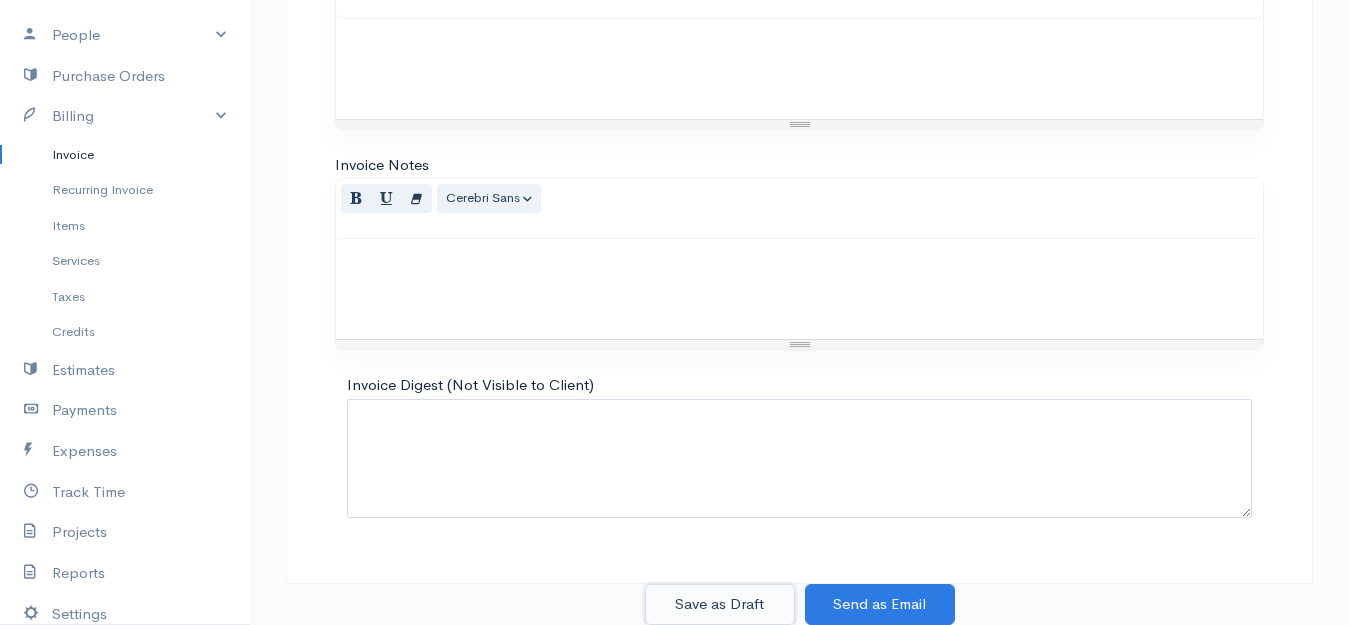 click on "Save as Draft" at bounding box center (720, 604) 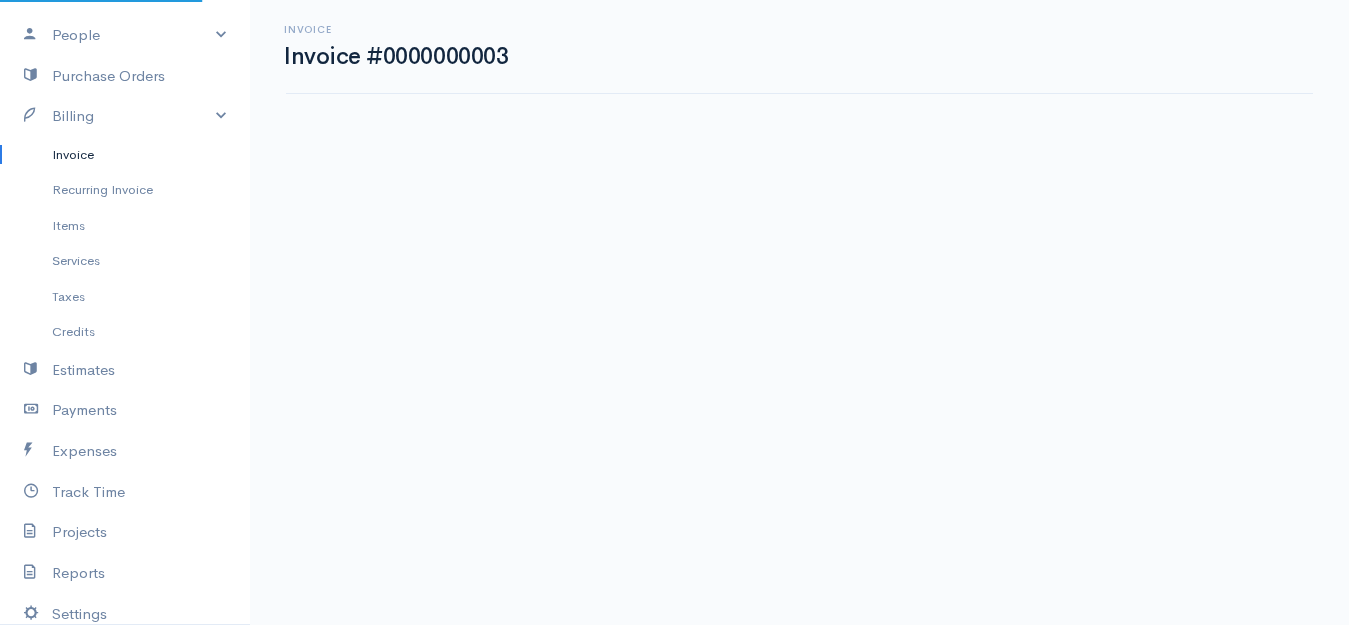scroll, scrollTop: 0, scrollLeft: 0, axis: both 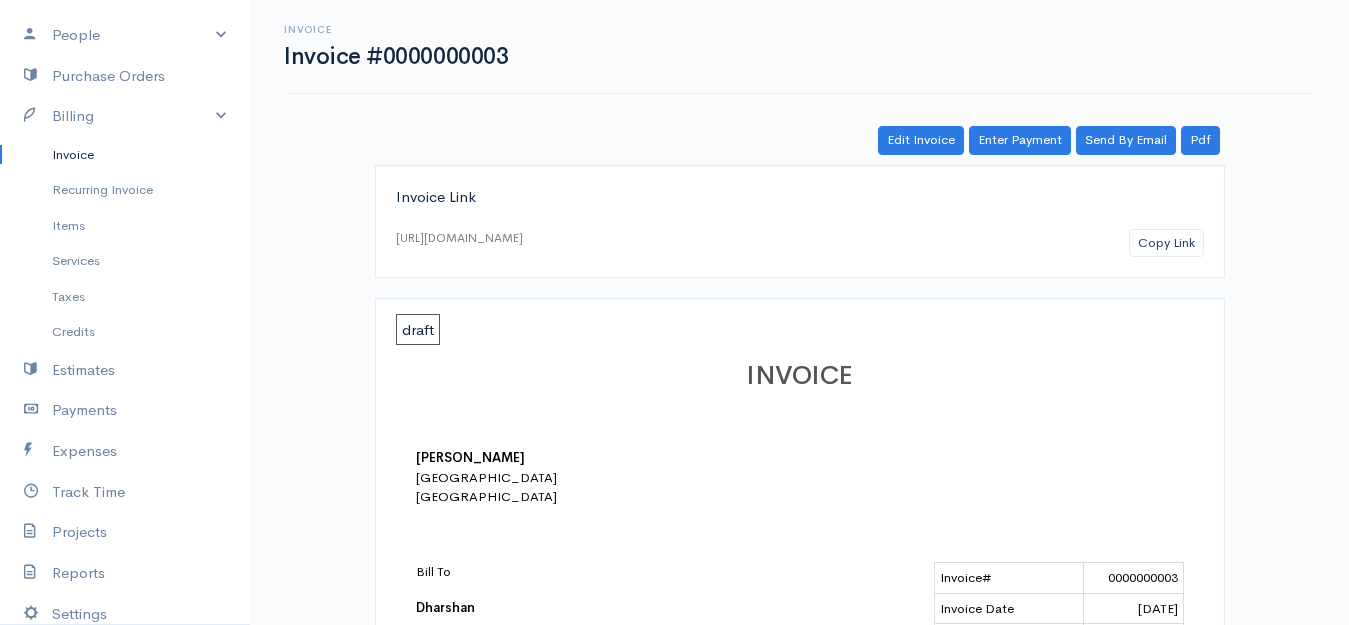 click on "Invoice
Invoice #0000000003
Actions Edit Invoice Enter Payment Print Send By Email PDF Send Paid Receipt
Edit Invoice Enter Payment Send By Email Pdf Invoice Link [URL][DOMAIN_NAME] Copy Link
draft INVOICE [PERSON_NAME] [GEOGRAPHIC_DATA] Bill To Dharshan Invoice# 0000000003 Invoice Date [DATE] Due Date [DATE] Balance Due (LKR) Rs.100.00 Description Price Hours Total Excel  123 100.00 1.00 100.00 Subtotal 100.00 Total 100.00 Amount Paid 0.00 Balance Due Rs.100.00
Invoice Autobiography Created Created by you  [DATE] 07:37 AM" at bounding box center [799, 652] 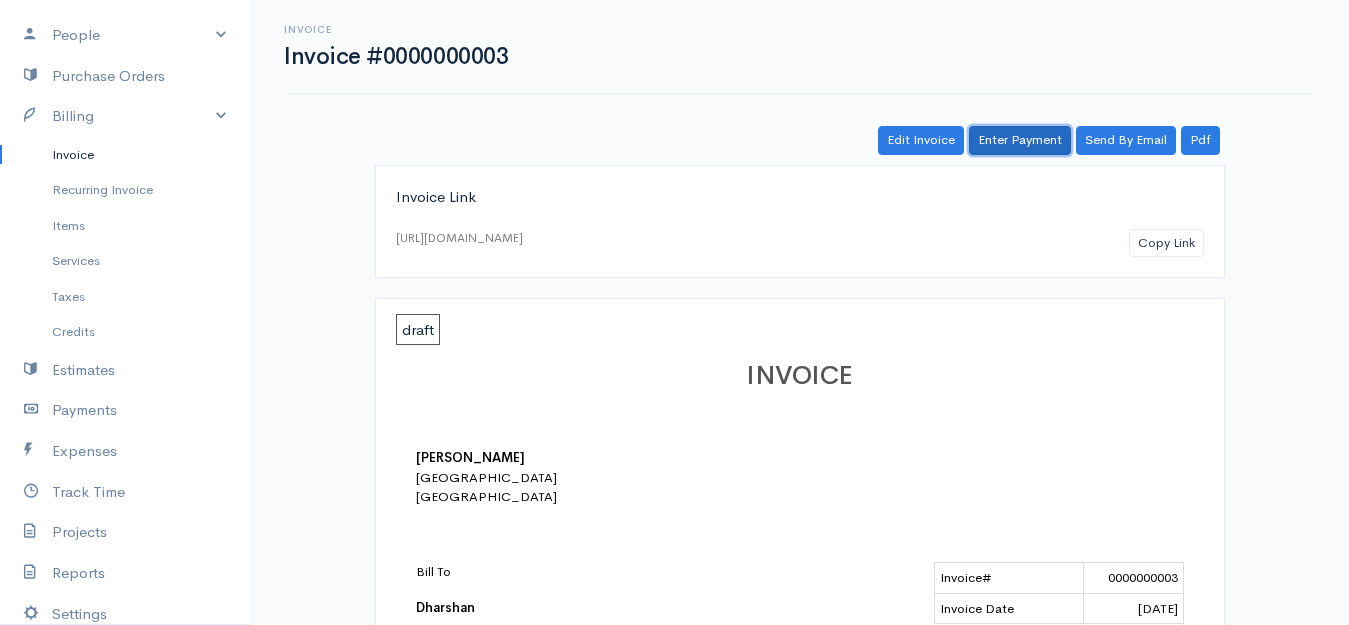 click on "Enter Payment" at bounding box center [1020, 140] 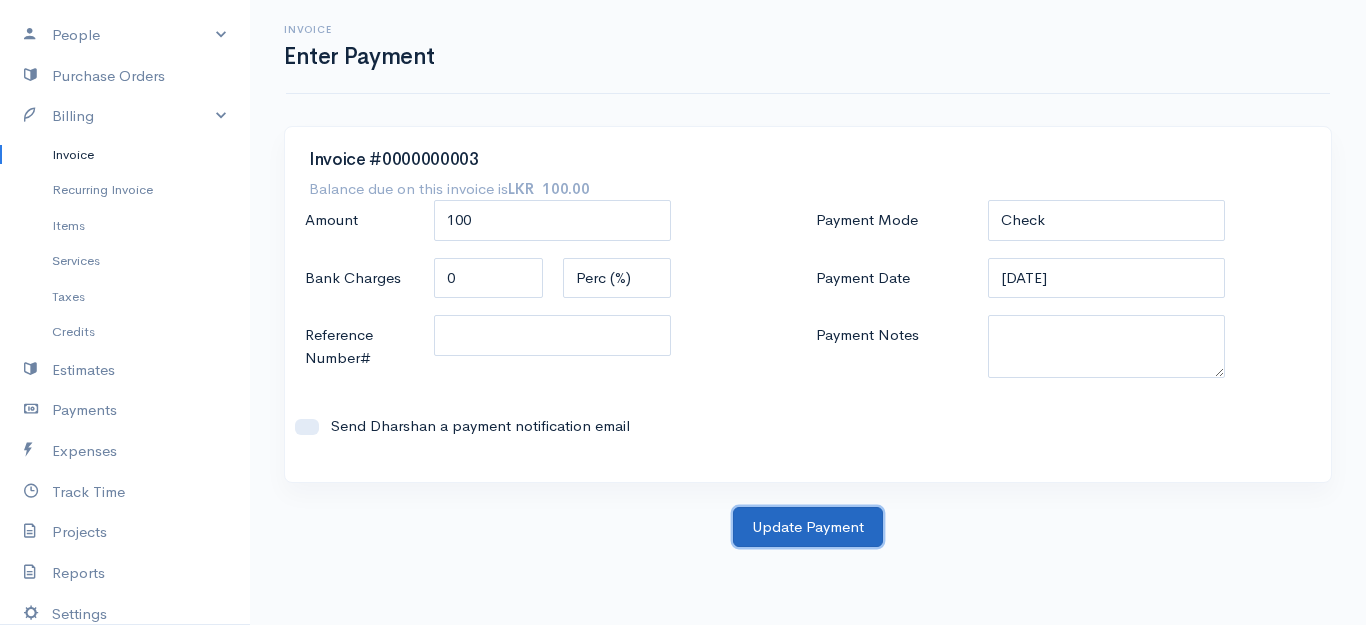 click on "Update Payment" at bounding box center (808, 527) 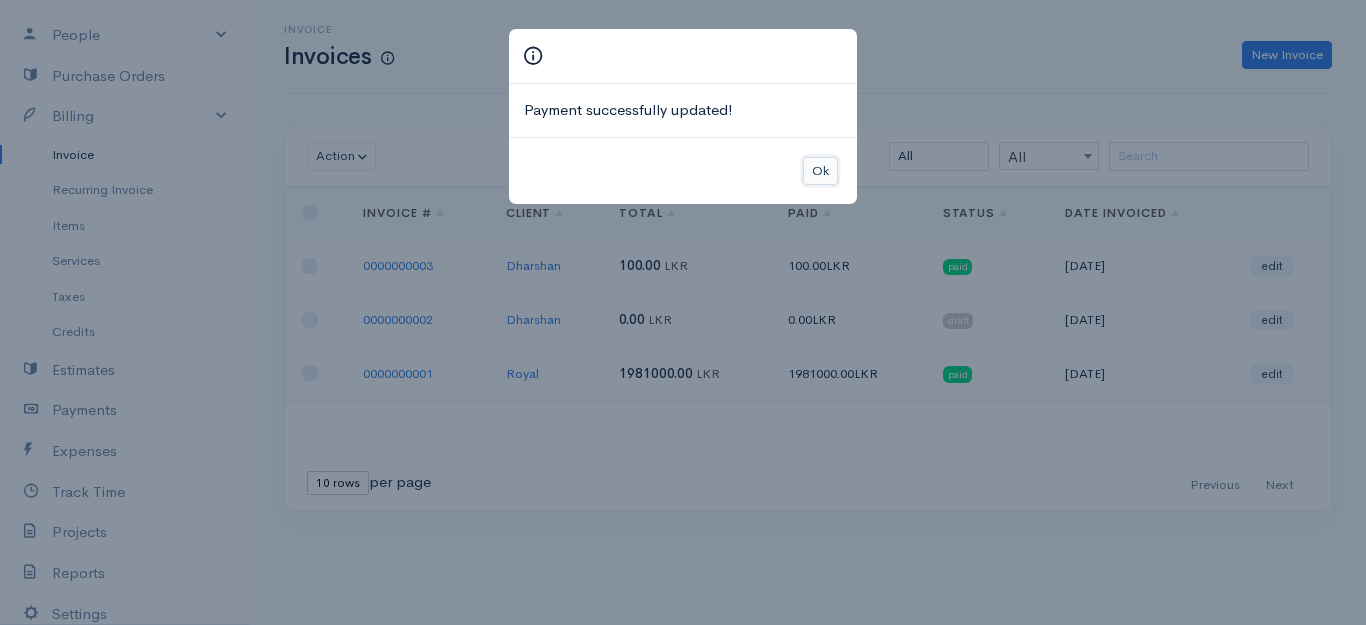 click on "Ok" at bounding box center (820, 171) 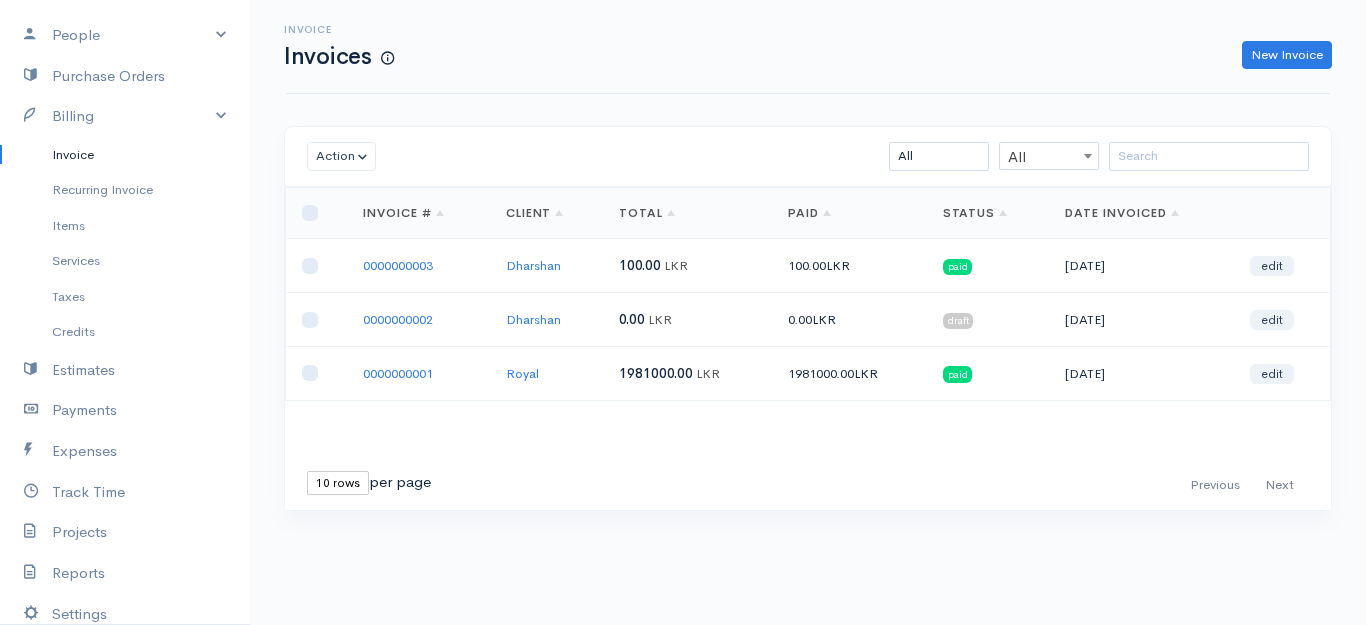 click on "Invoice" at bounding box center (125, 155) 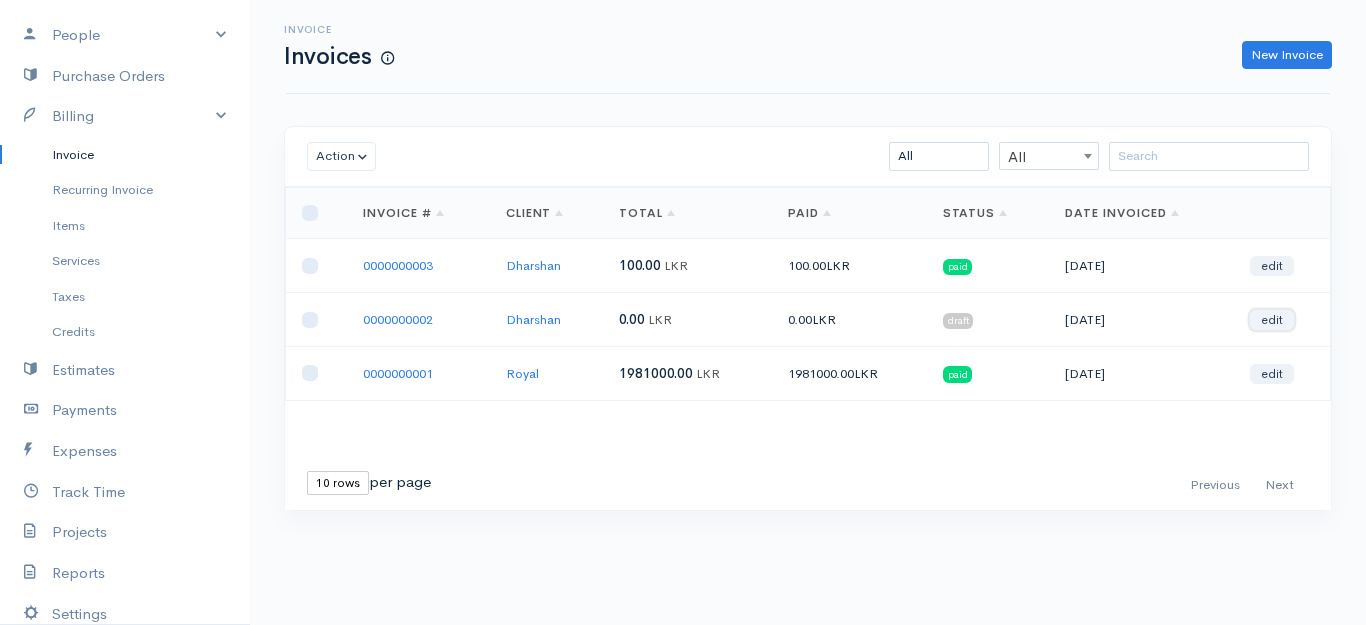 click on "edit" at bounding box center [1272, 320] 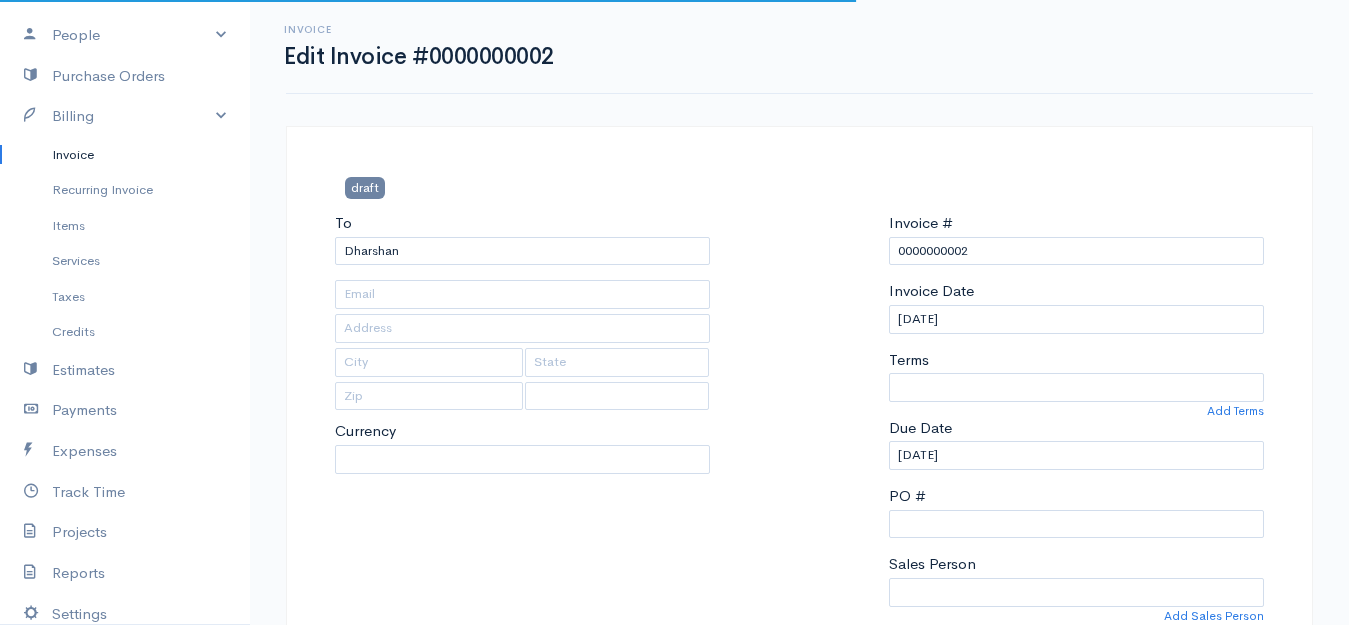 select 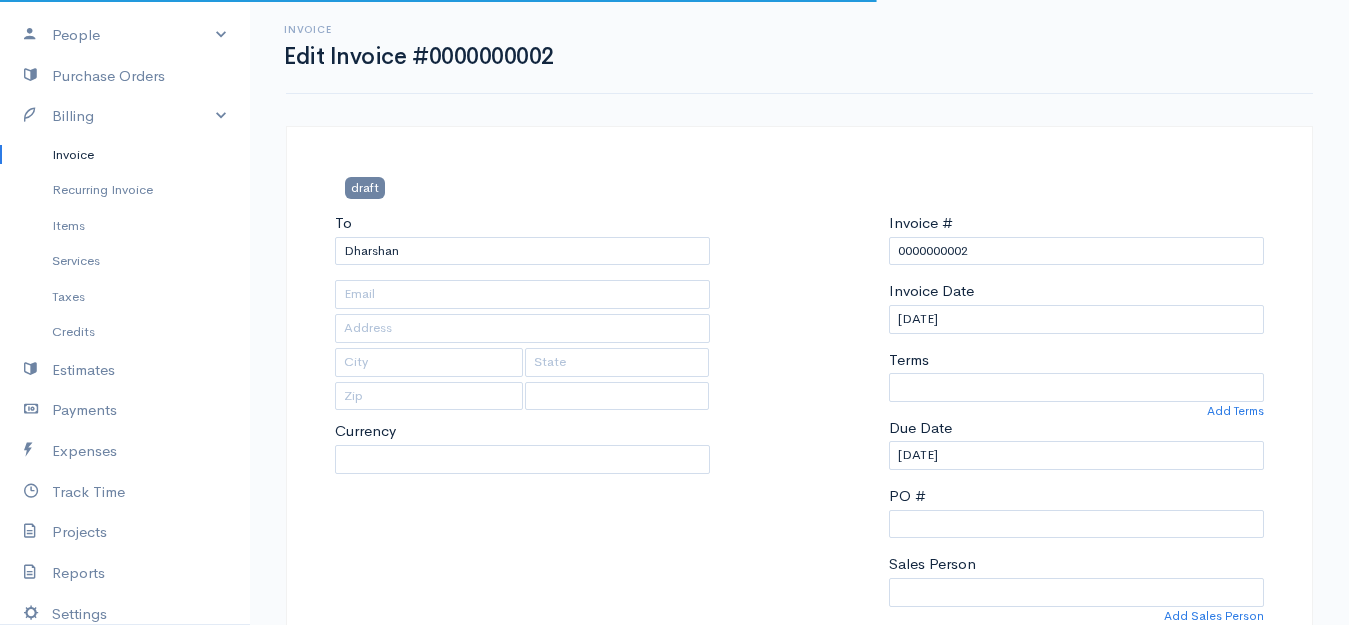 select on "0" 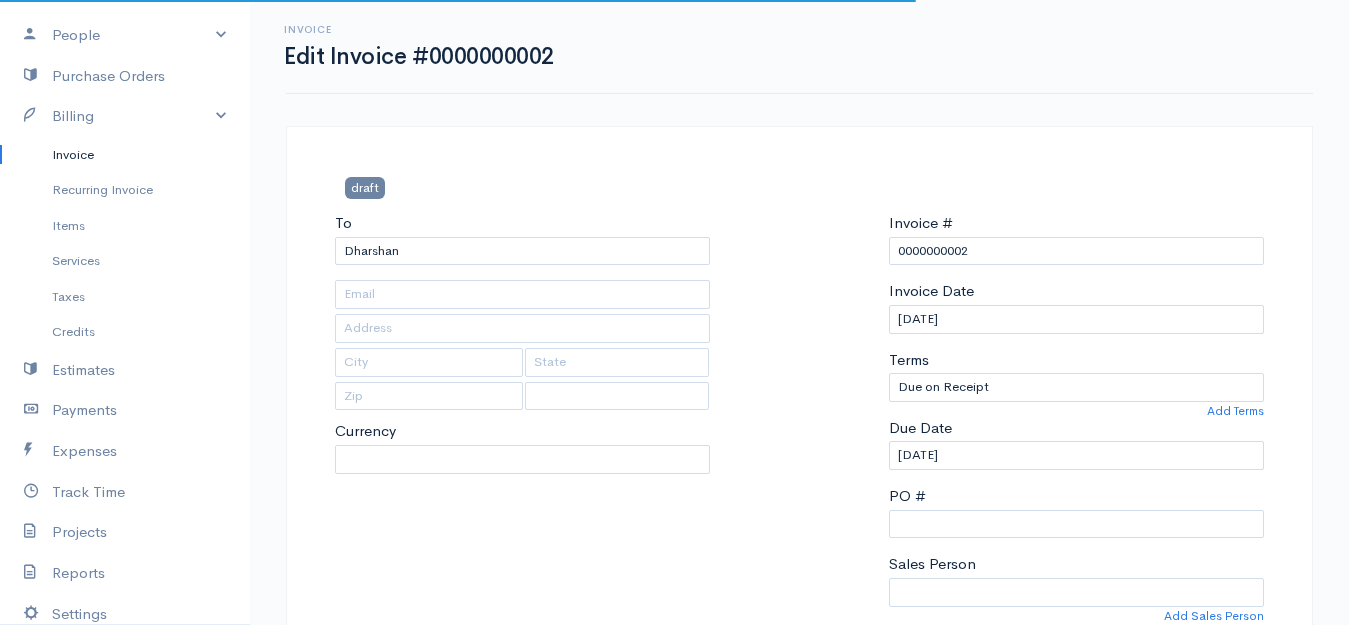 select on "[GEOGRAPHIC_DATA]" 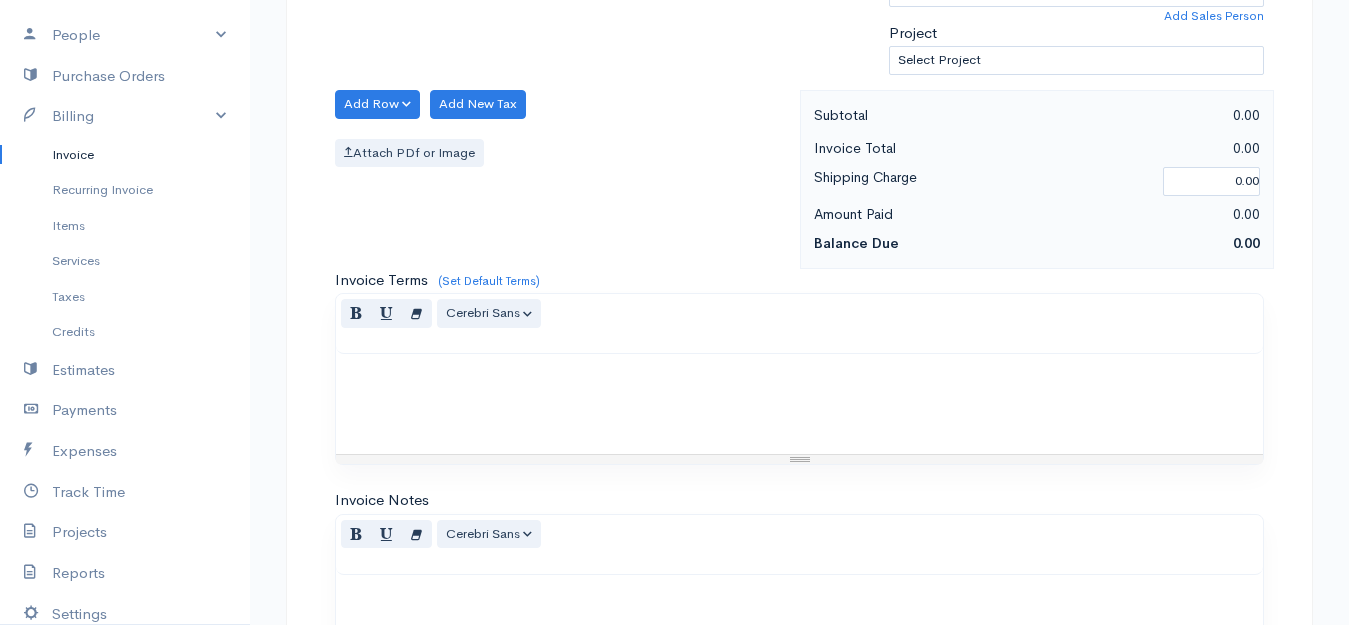 scroll, scrollTop: 935, scrollLeft: 0, axis: vertical 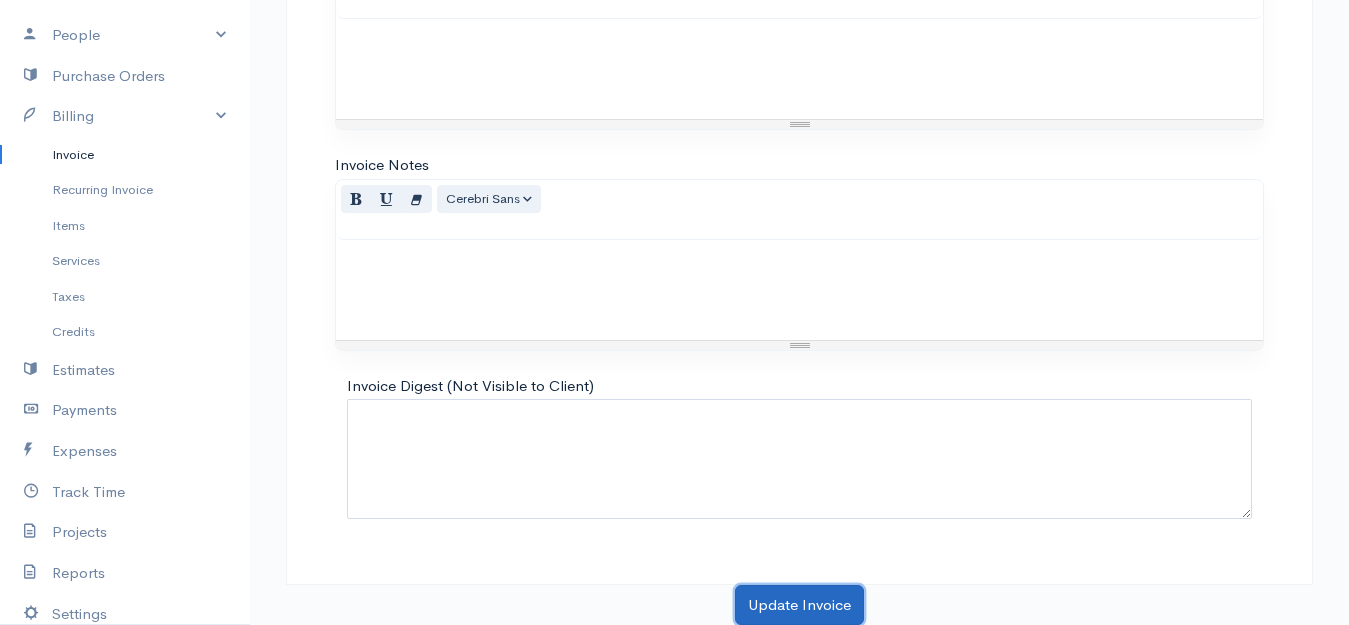 click on "Update Invoice" at bounding box center (799, 605) 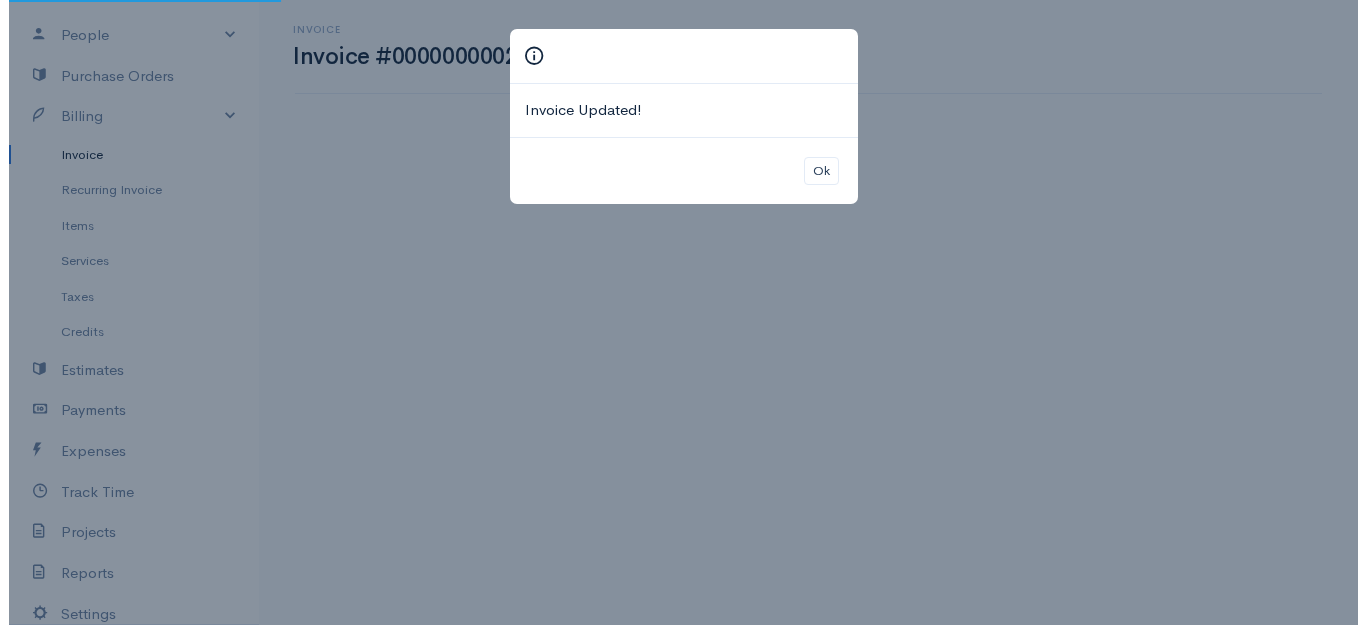 scroll, scrollTop: 0, scrollLeft: 0, axis: both 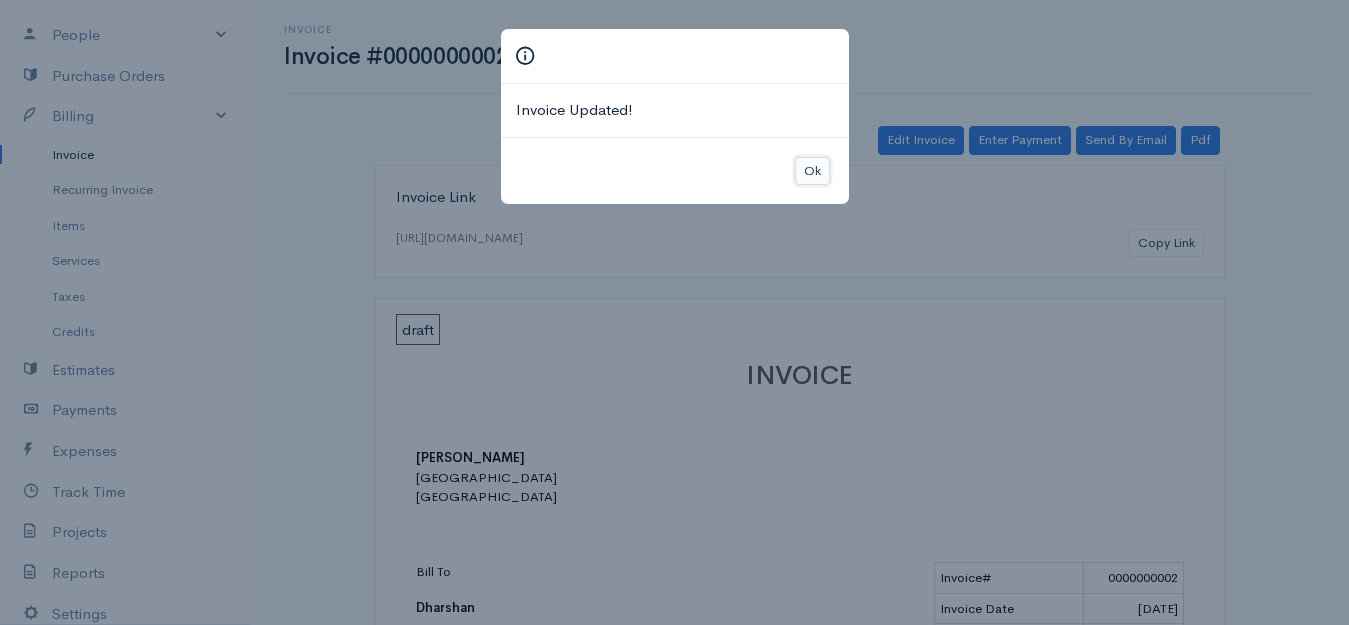 click on "Ok" at bounding box center [812, 171] 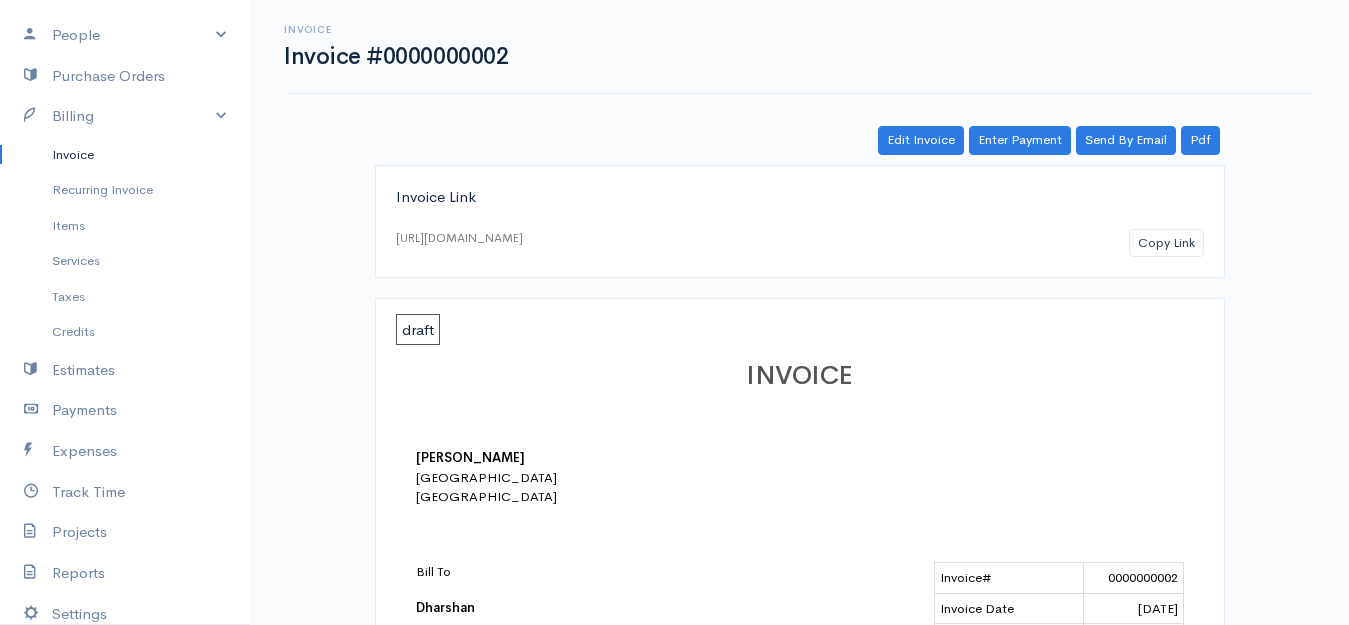 click on "Invoice" at bounding box center (125, 155) 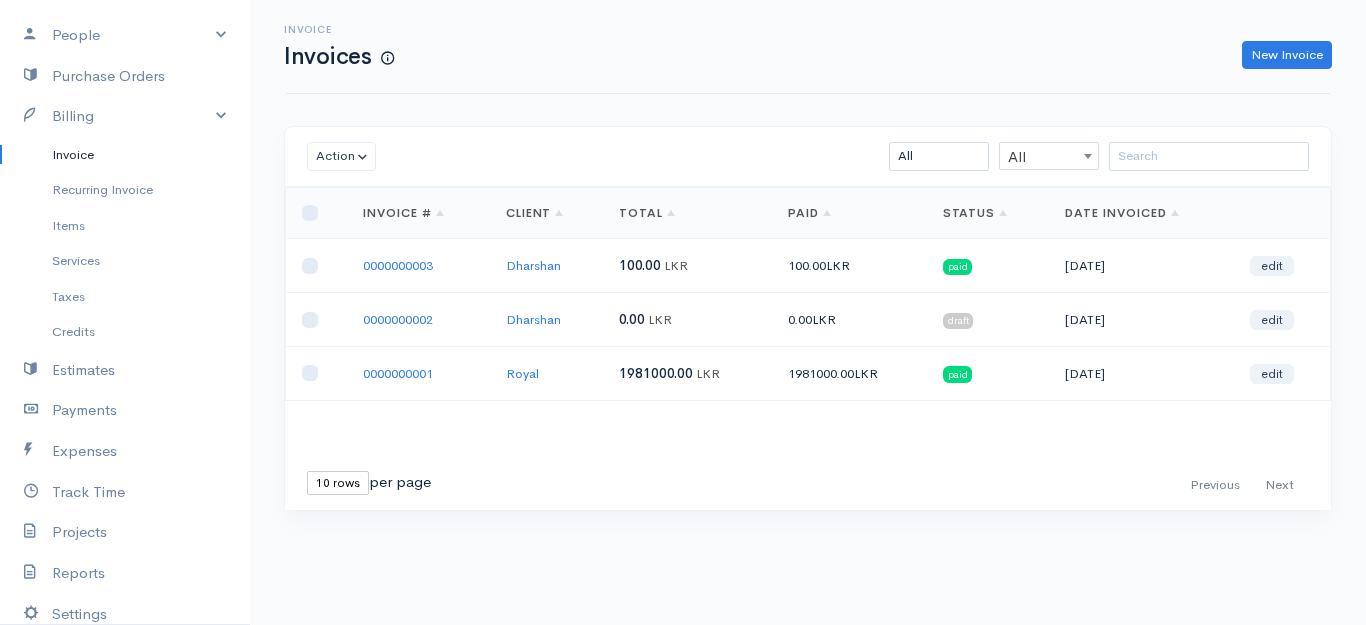 click on "draft" at bounding box center [958, 321] 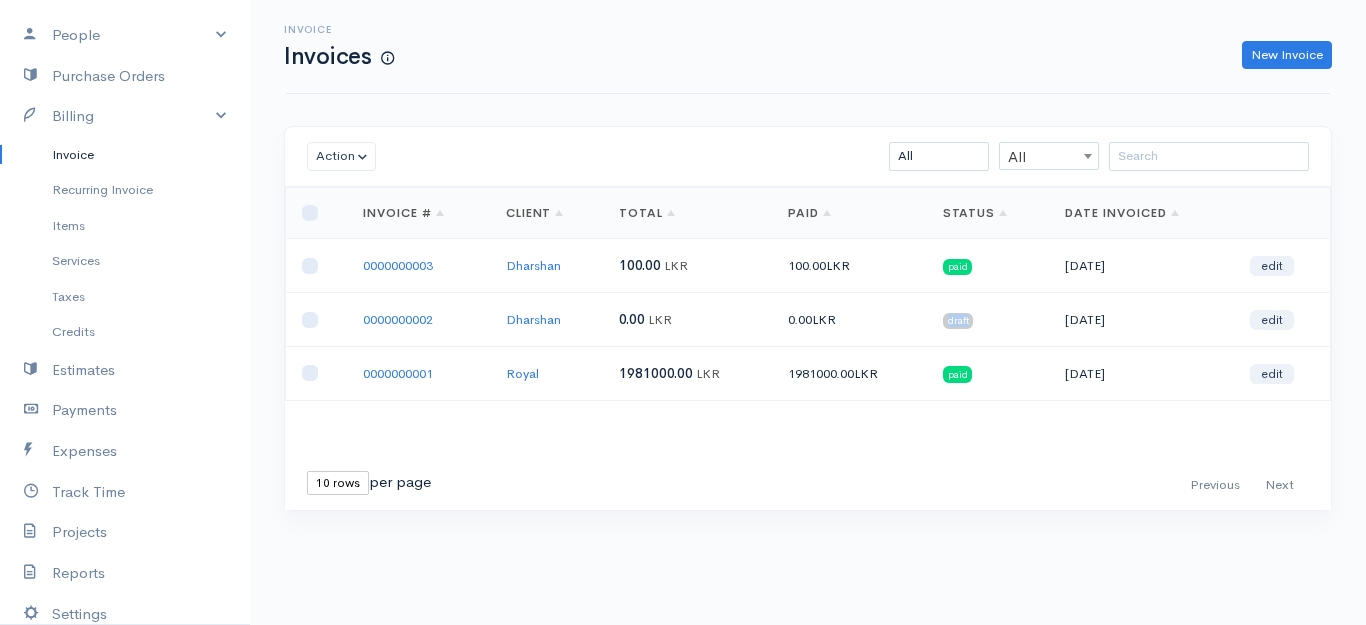 click on "draft" at bounding box center (958, 321) 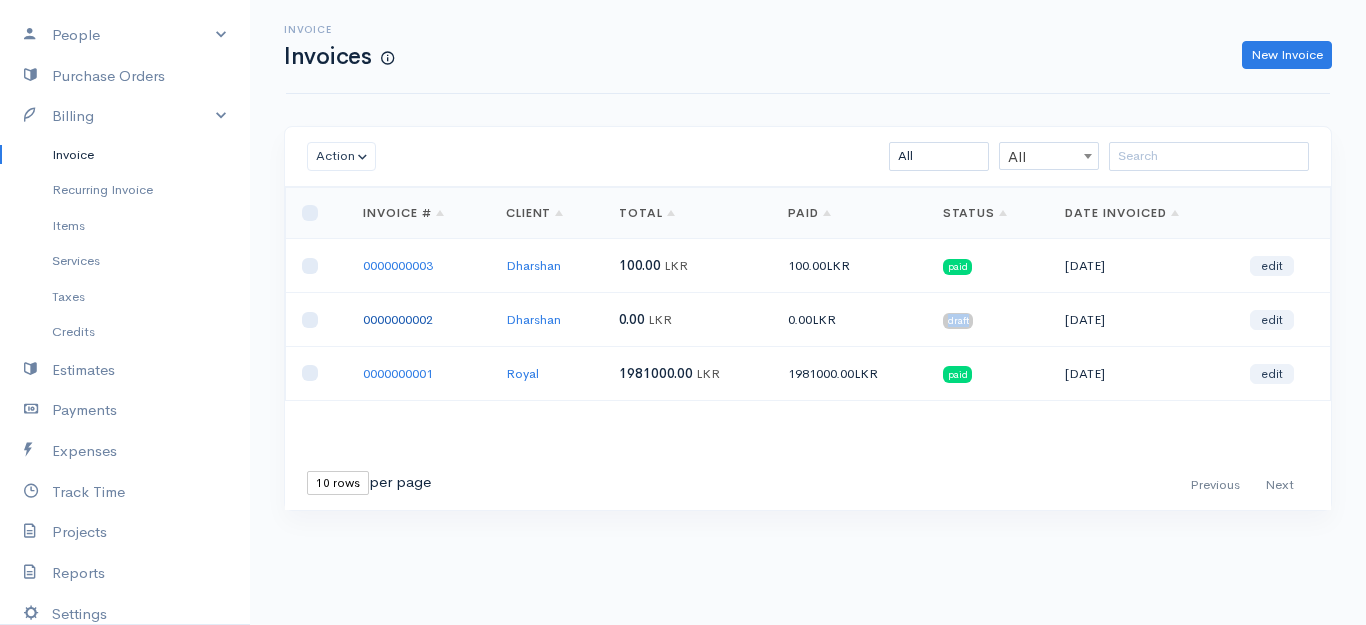 click on "0000000002" at bounding box center (398, 319) 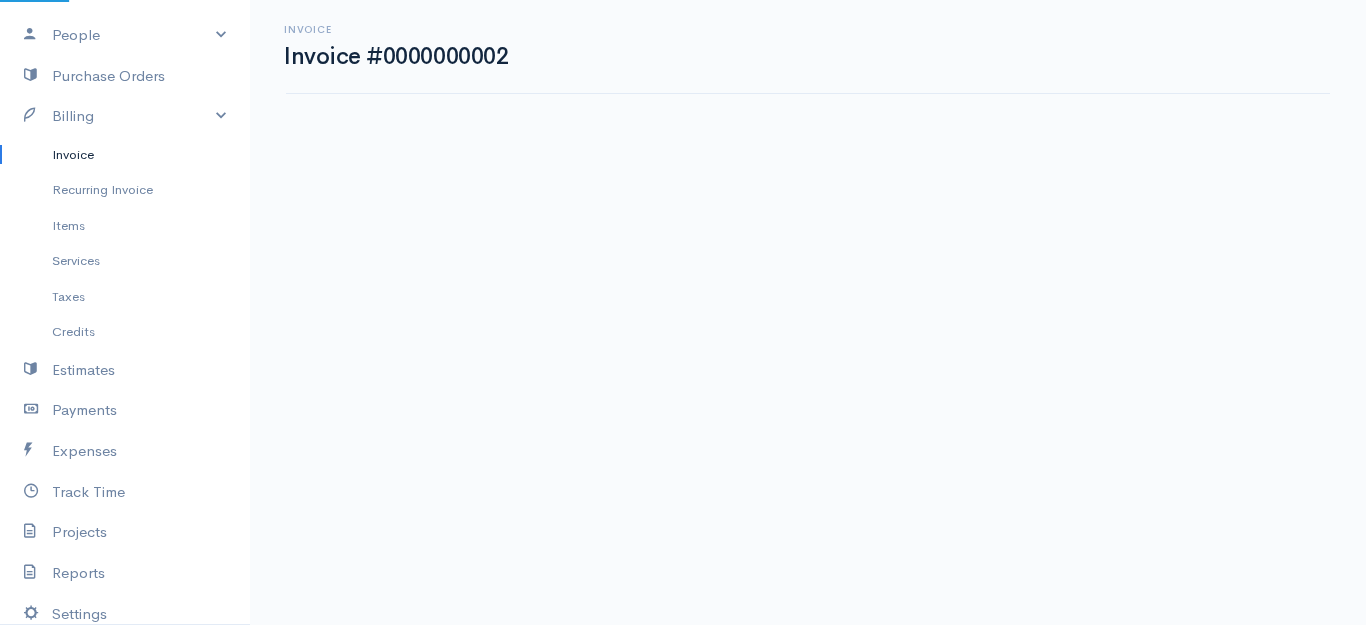 click on "[PERSON_NAME]
Upgrade
Dashboard
People
Clients
Vendors
Staff Users
Purchase Orders
Billing
Invoice
Recurring Invoice
Items
Services
Taxes
Credits
Estimates
Payments
Expenses
Track Time
Projects
Reports
Settings
My Organizations
Logout
Help
@CloudBooksApp 2022
Invoice
Invoice #0000000002
Actions Edit Invoice Enter Payment Print Send By Email PDF Send Paid Receipt
New Time Entry
Select Project Select Project ADCA Excel 123" at bounding box center (683, 312) 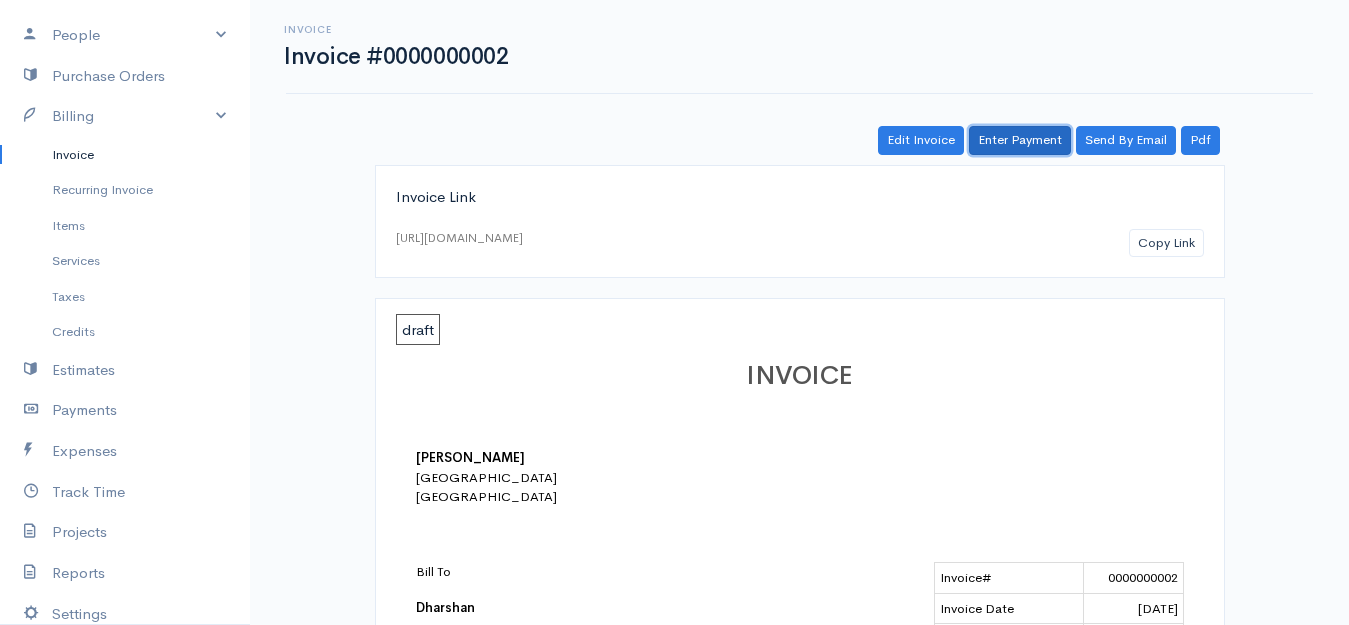 click on "Enter Payment" at bounding box center (1020, 140) 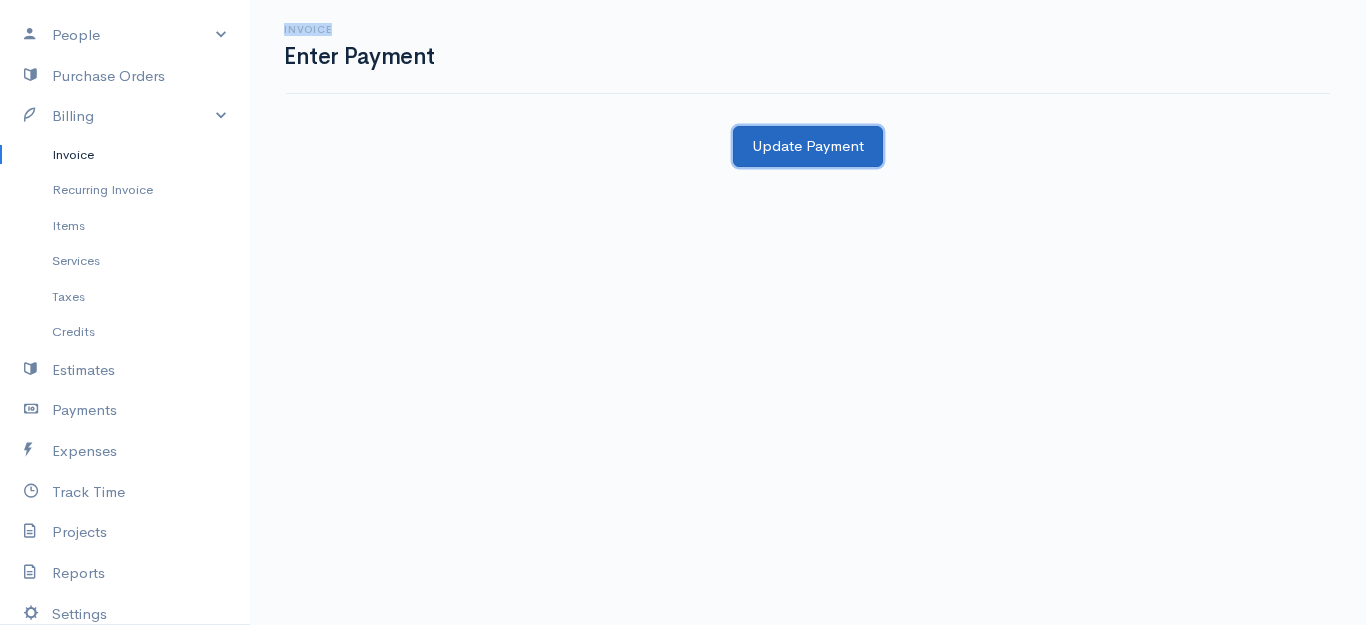 click on "Update Payment" at bounding box center [808, 146] 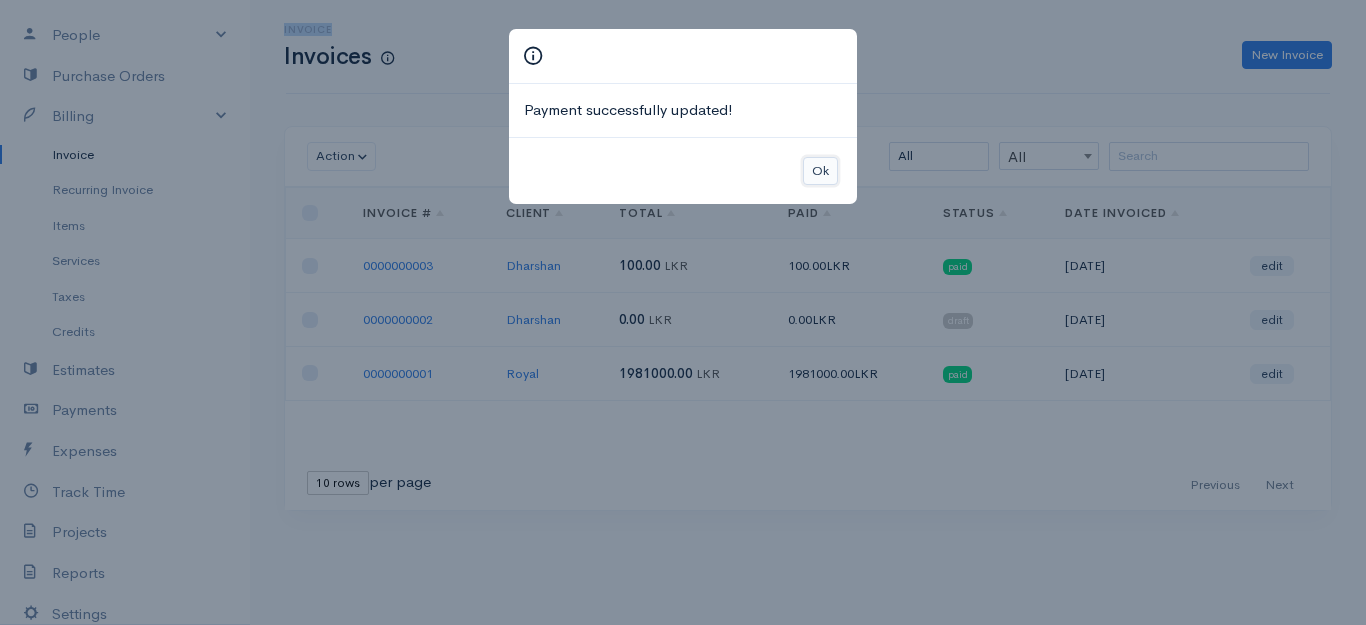click on "Ok" at bounding box center [820, 171] 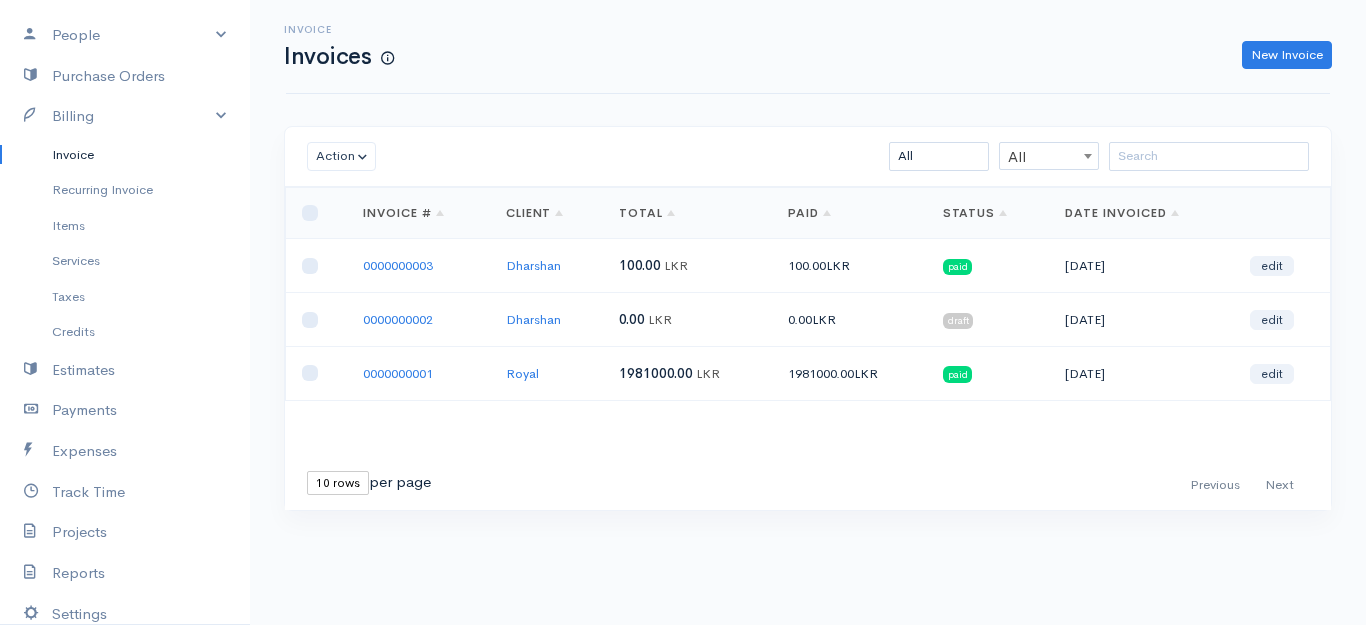 click at bounding box center [316, 320] 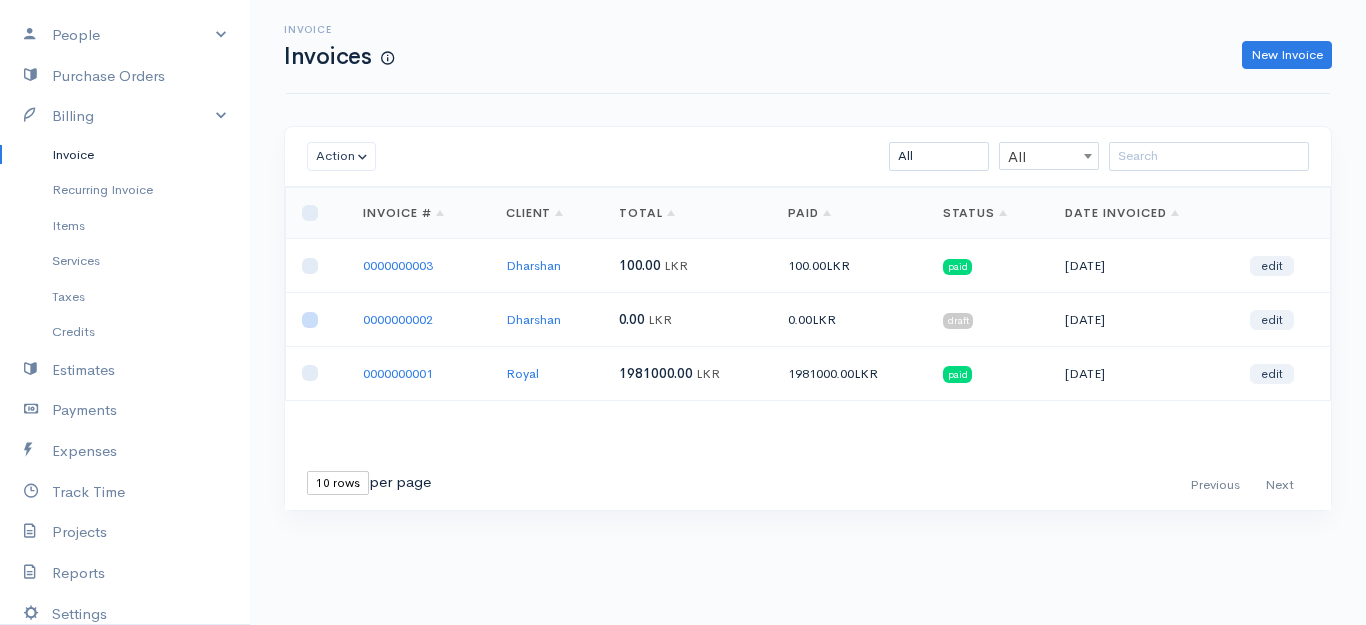 click at bounding box center (310, 320) 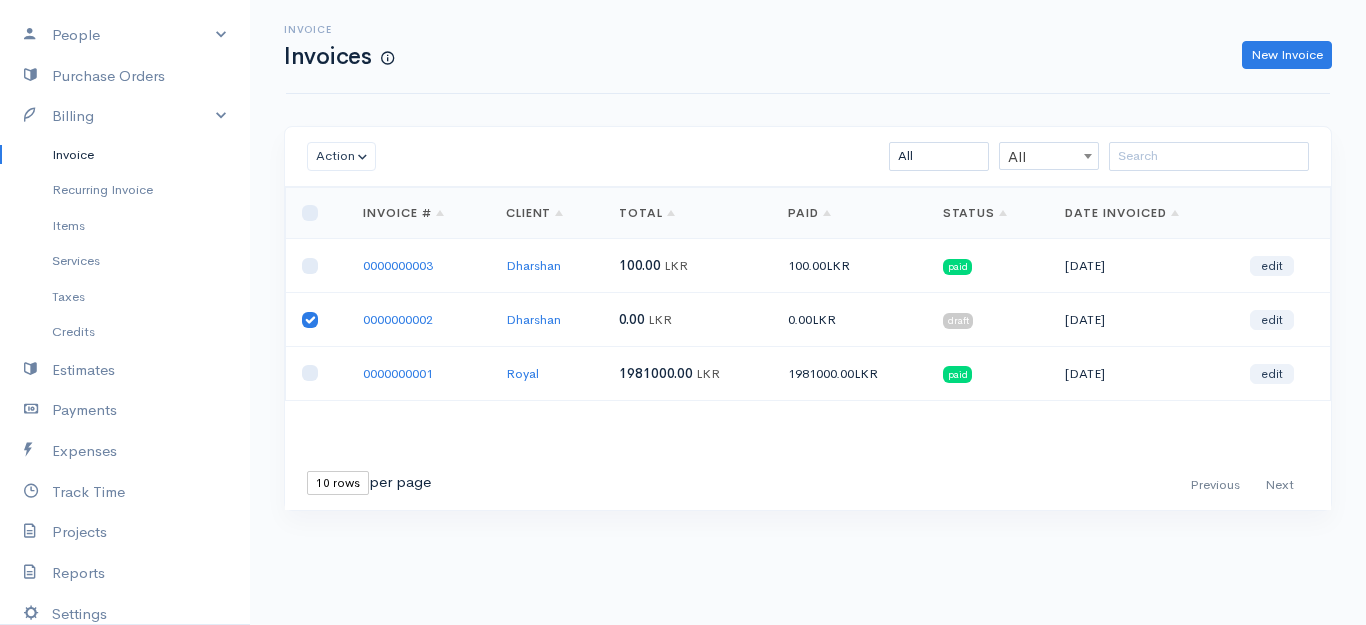click at bounding box center (310, 320) 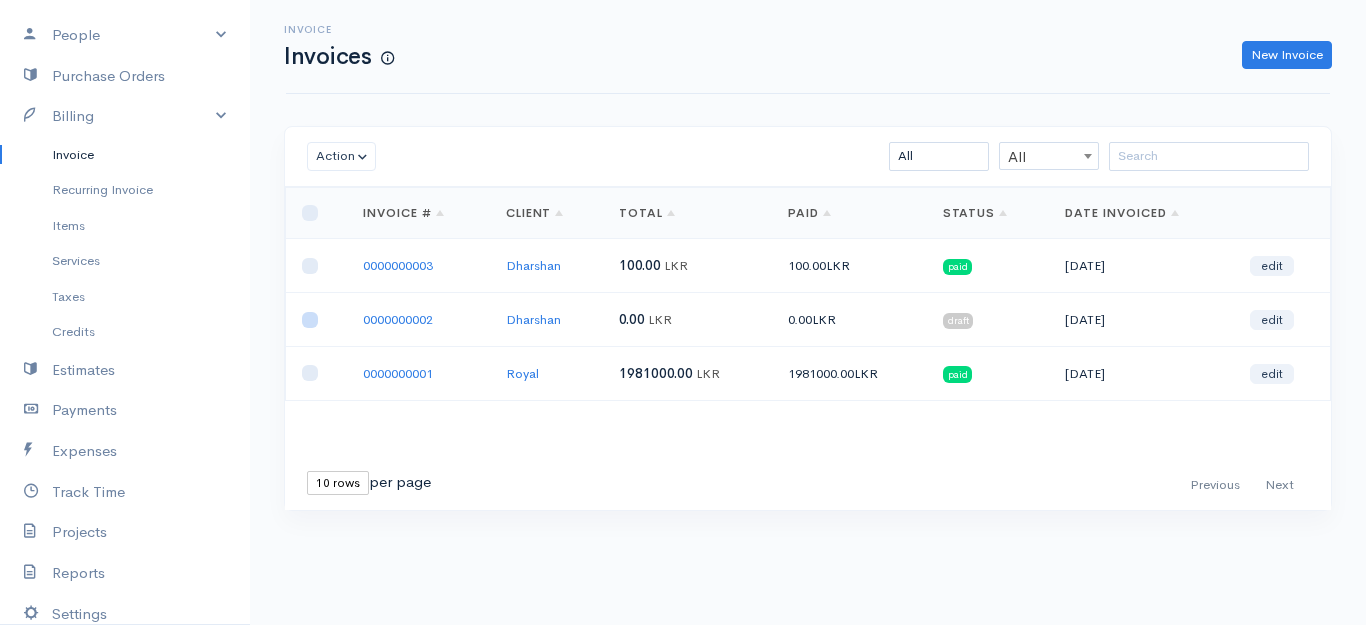 click at bounding box center [310, 320] 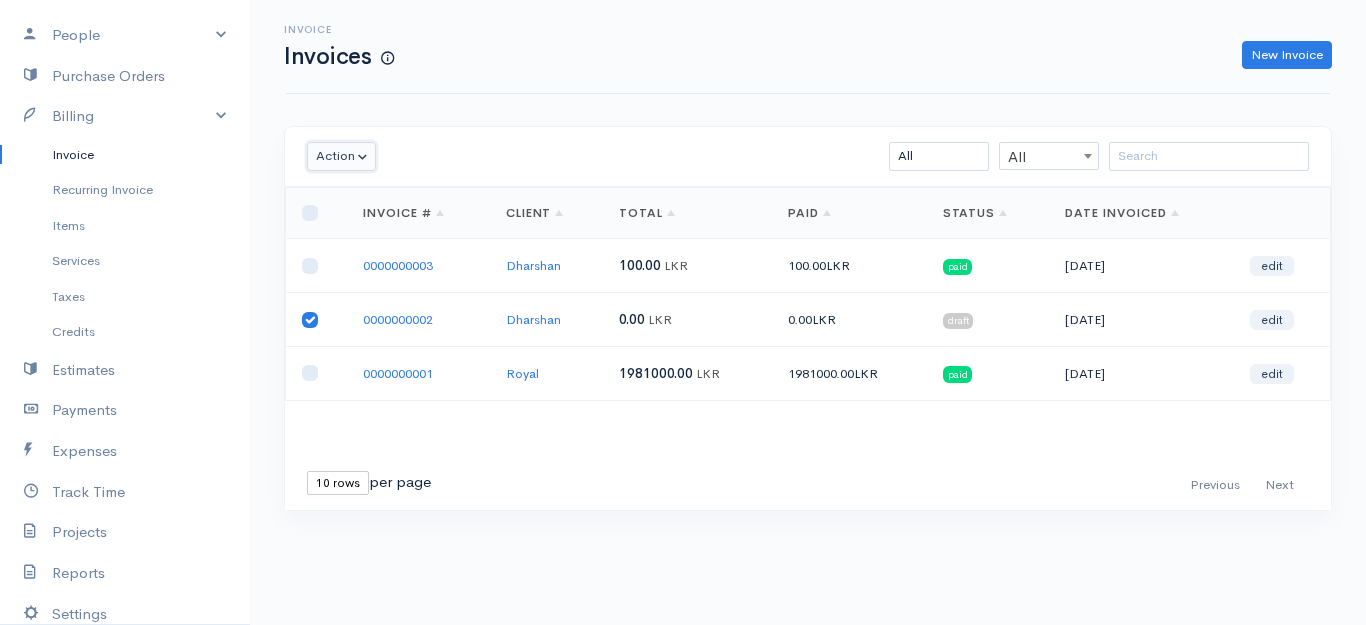 click on "Action" at bounding box center (341, 156) 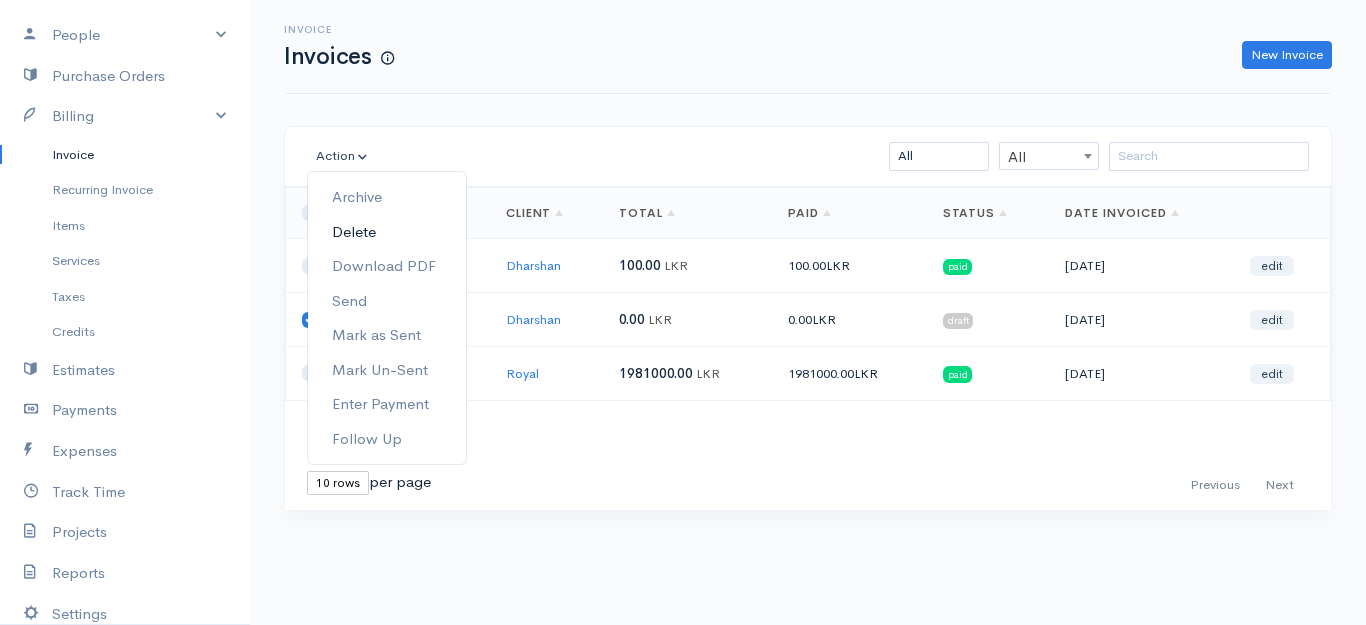 click on "Delete" at bounding box center [387, 232] 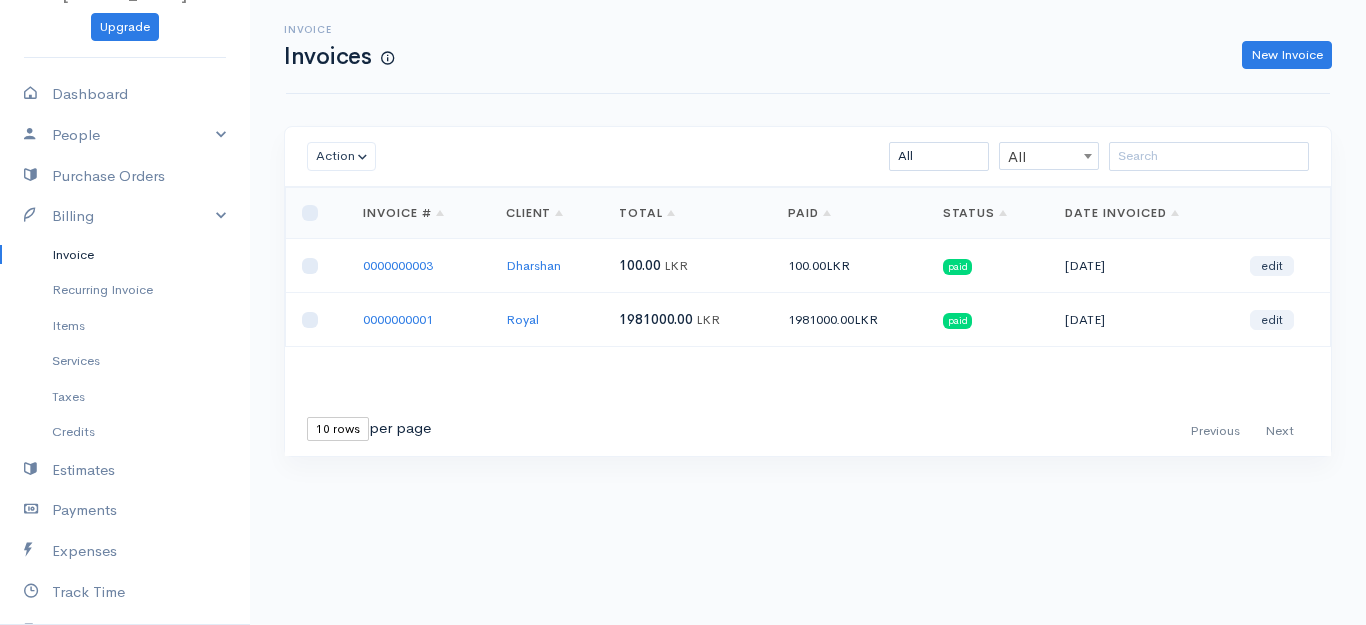 scroll, scrollTop: 0, scrollLeft: 0, axis: both 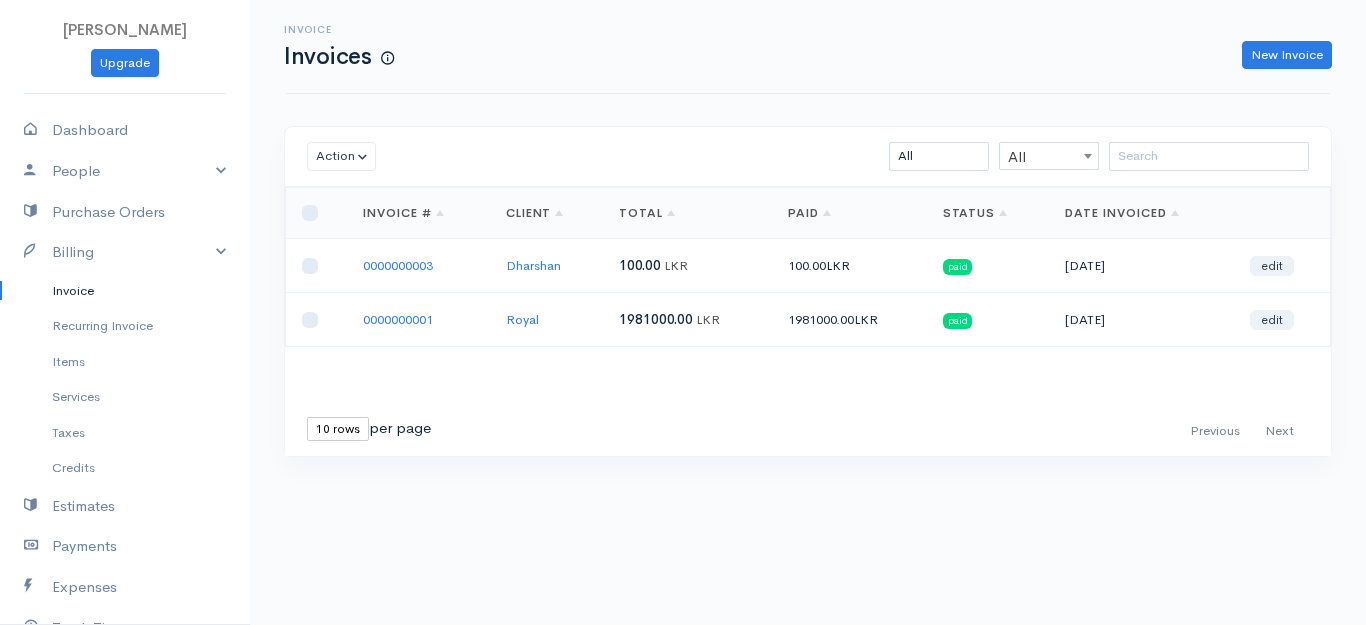 click on "New Invoice" at bounding box center (873, 55) 